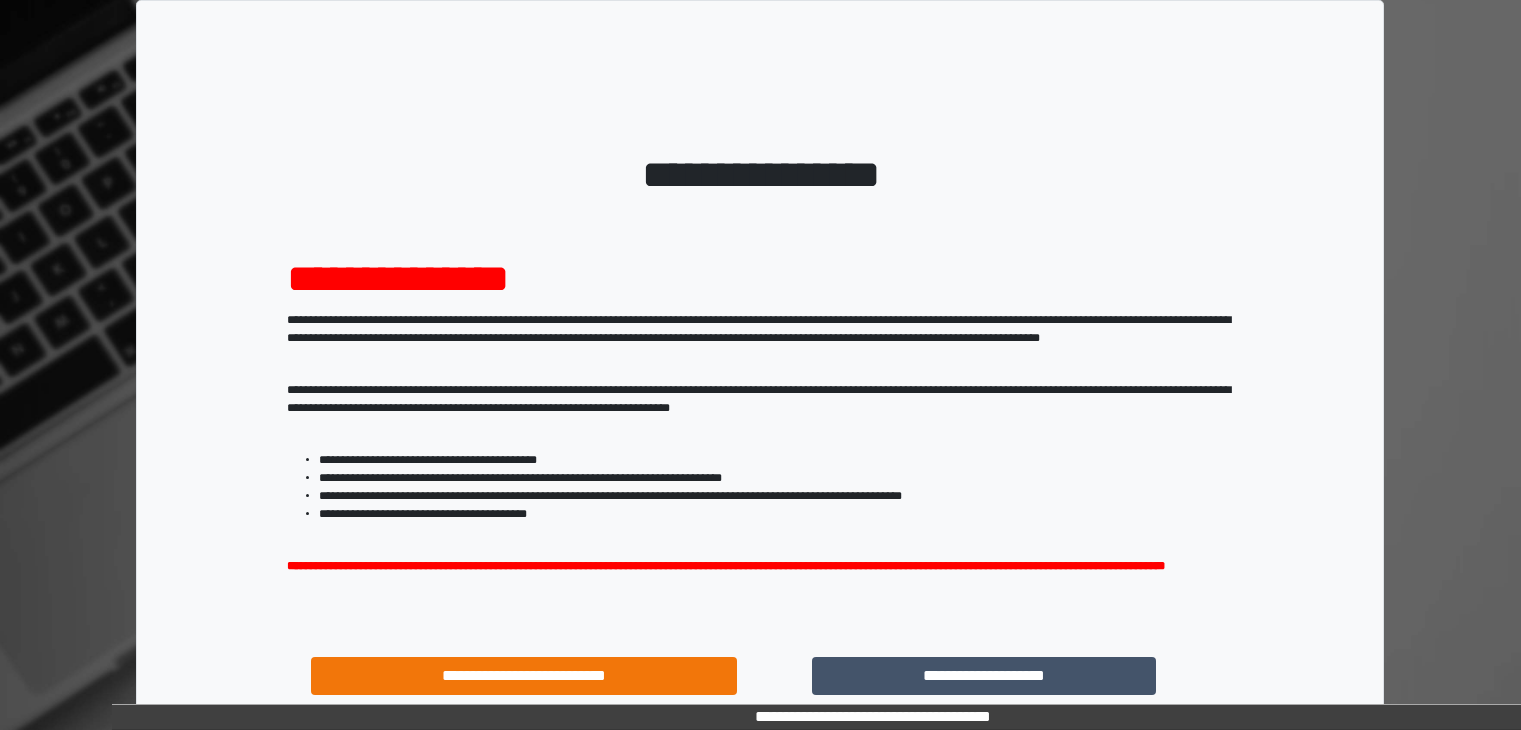 scroll, scrollTop: 0, scrollLeft: 0, axis: both 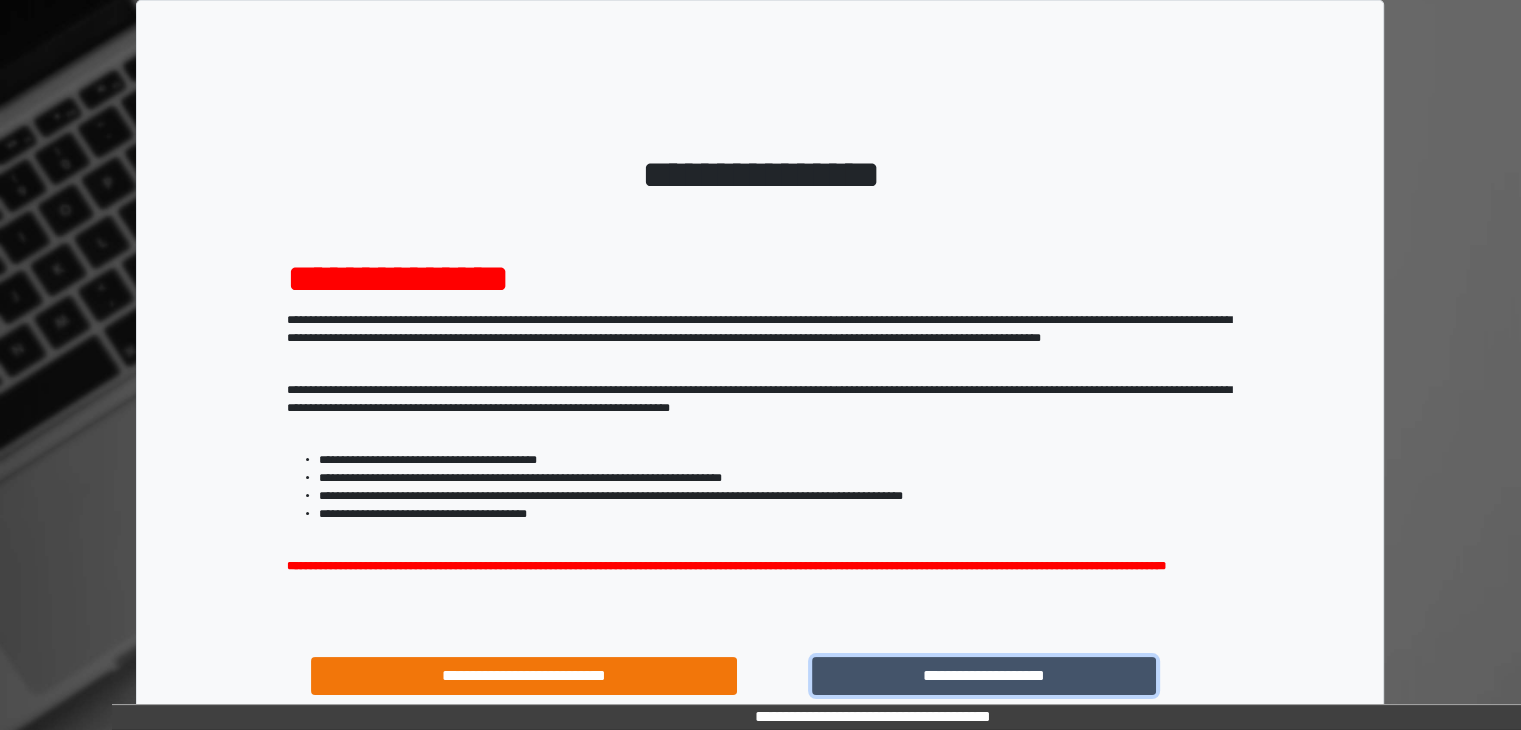 drag, startPoint x: 976, startPoint y: 677, endPoint x: 1129, endPoint y: 527, distance: 214.26385 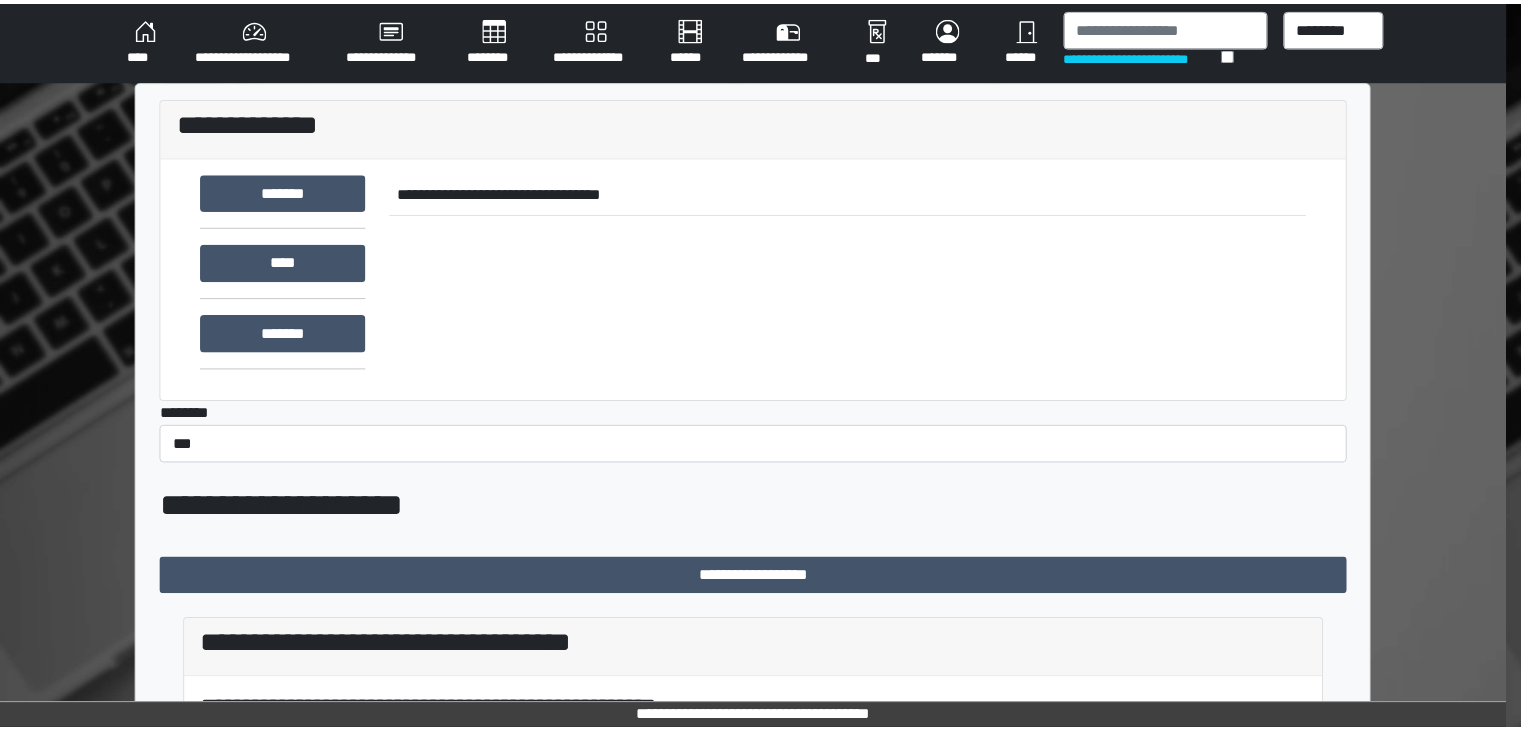 scroll, scrollTop: 0, scrollLeft: 0, axis: both 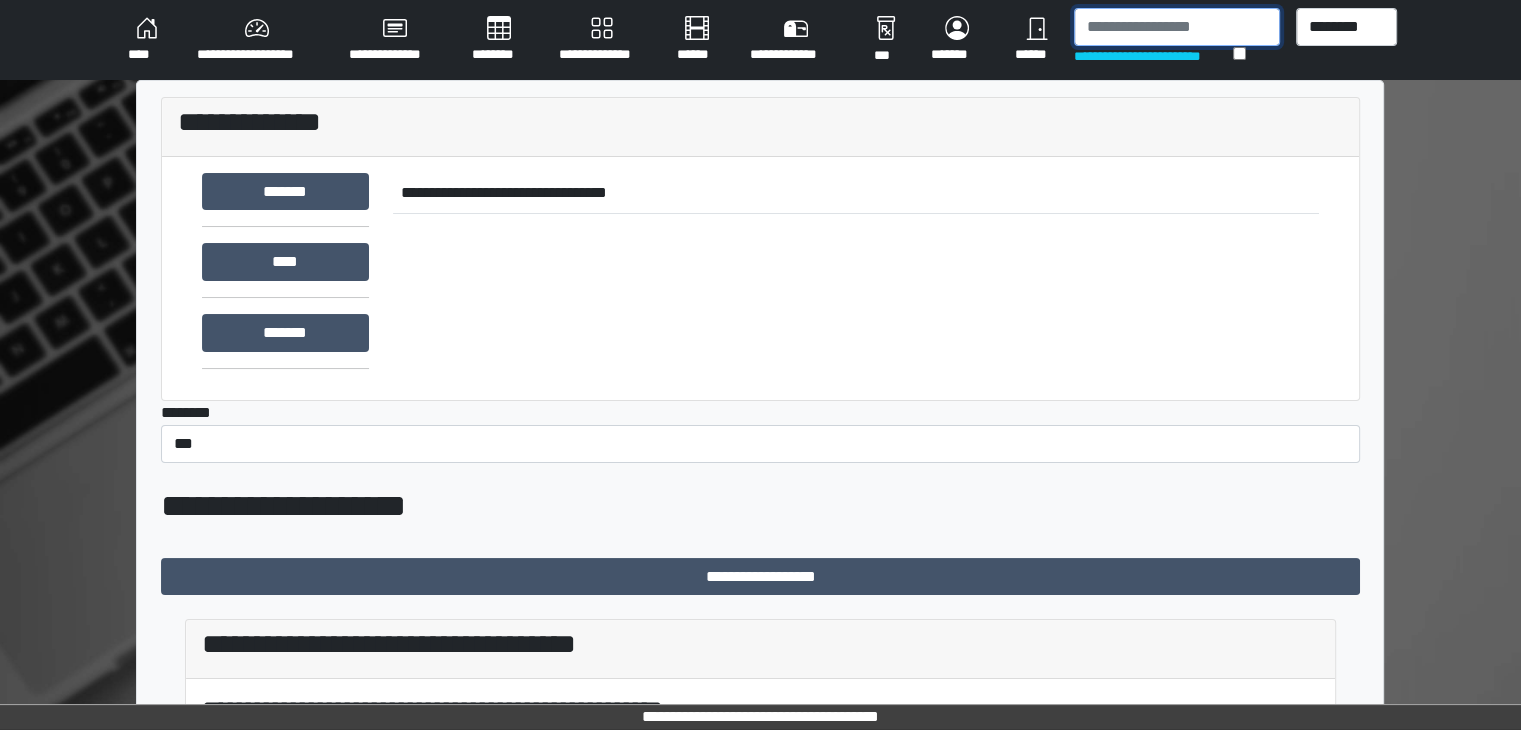 click at bounding box center [1177, 27] 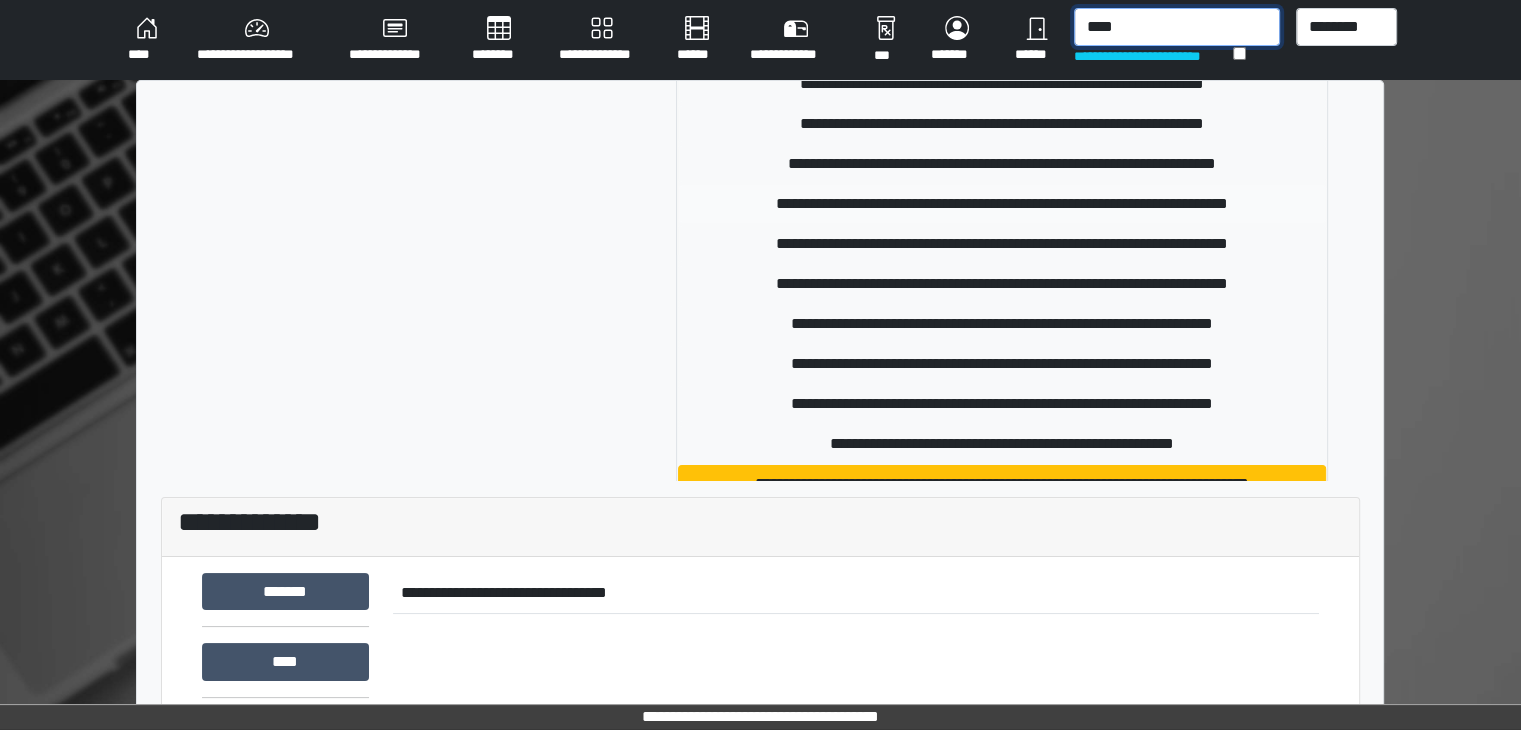 scroll, scrollTop: 100, scrollLeft: 0, axis: vertical 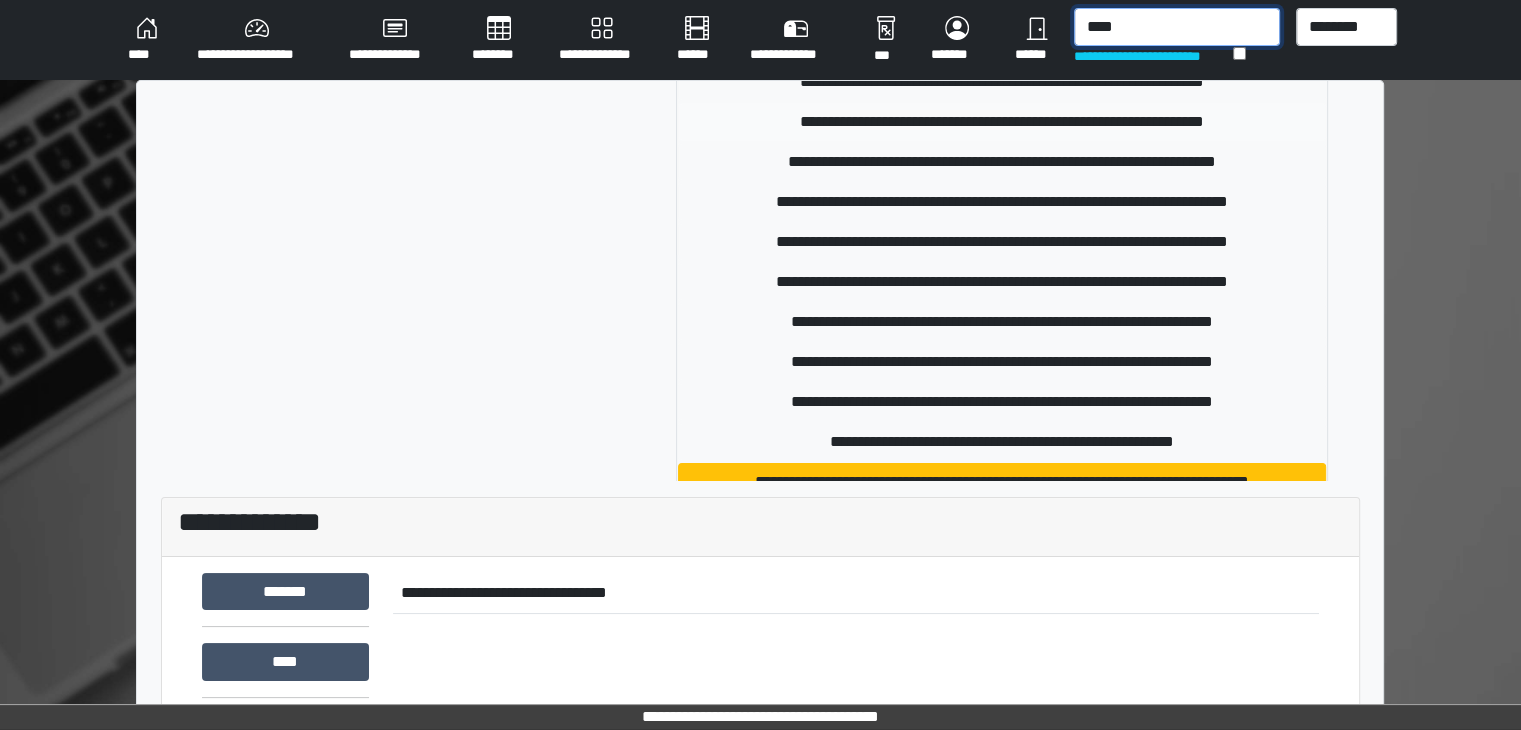 type on "****" 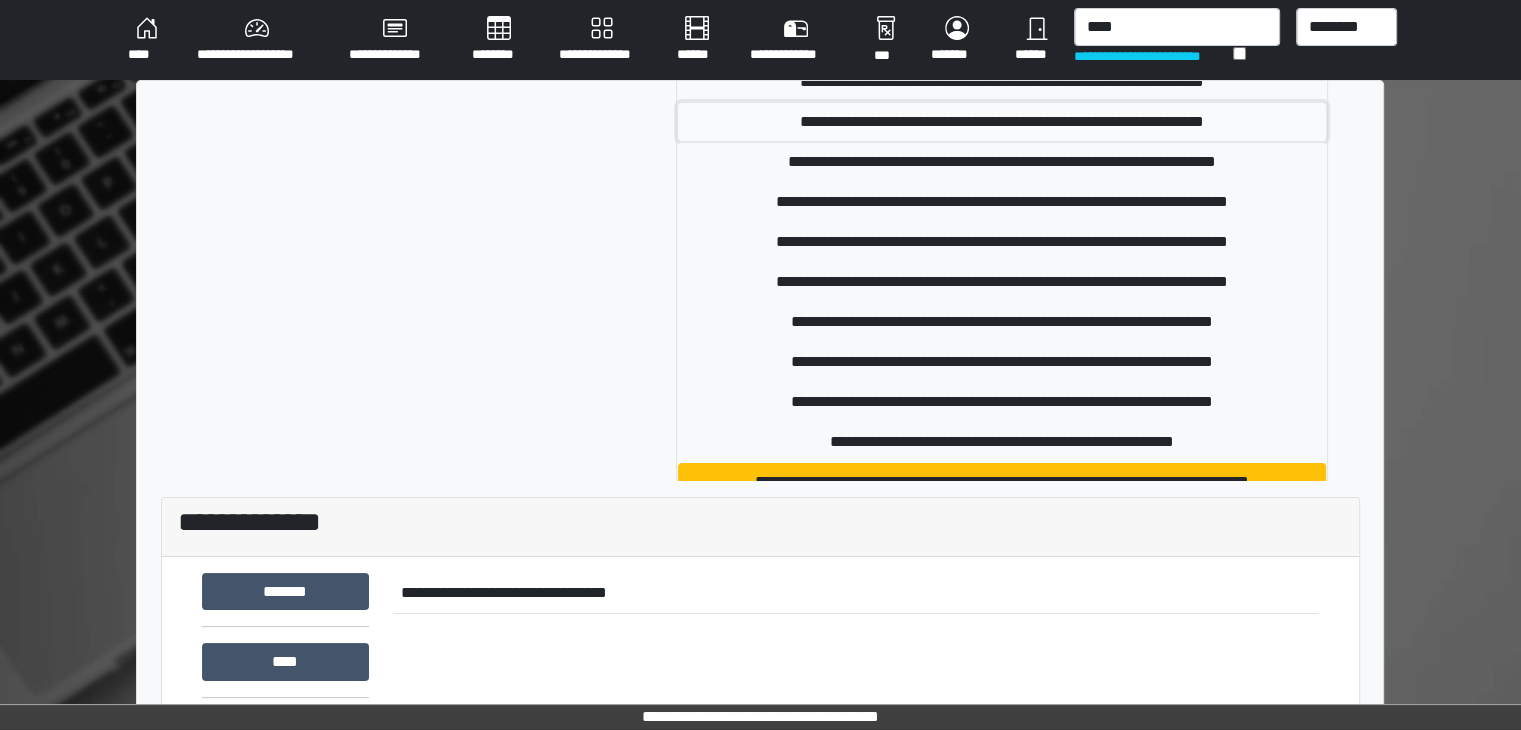 click on "**********" at bounding box center [1002, 122] 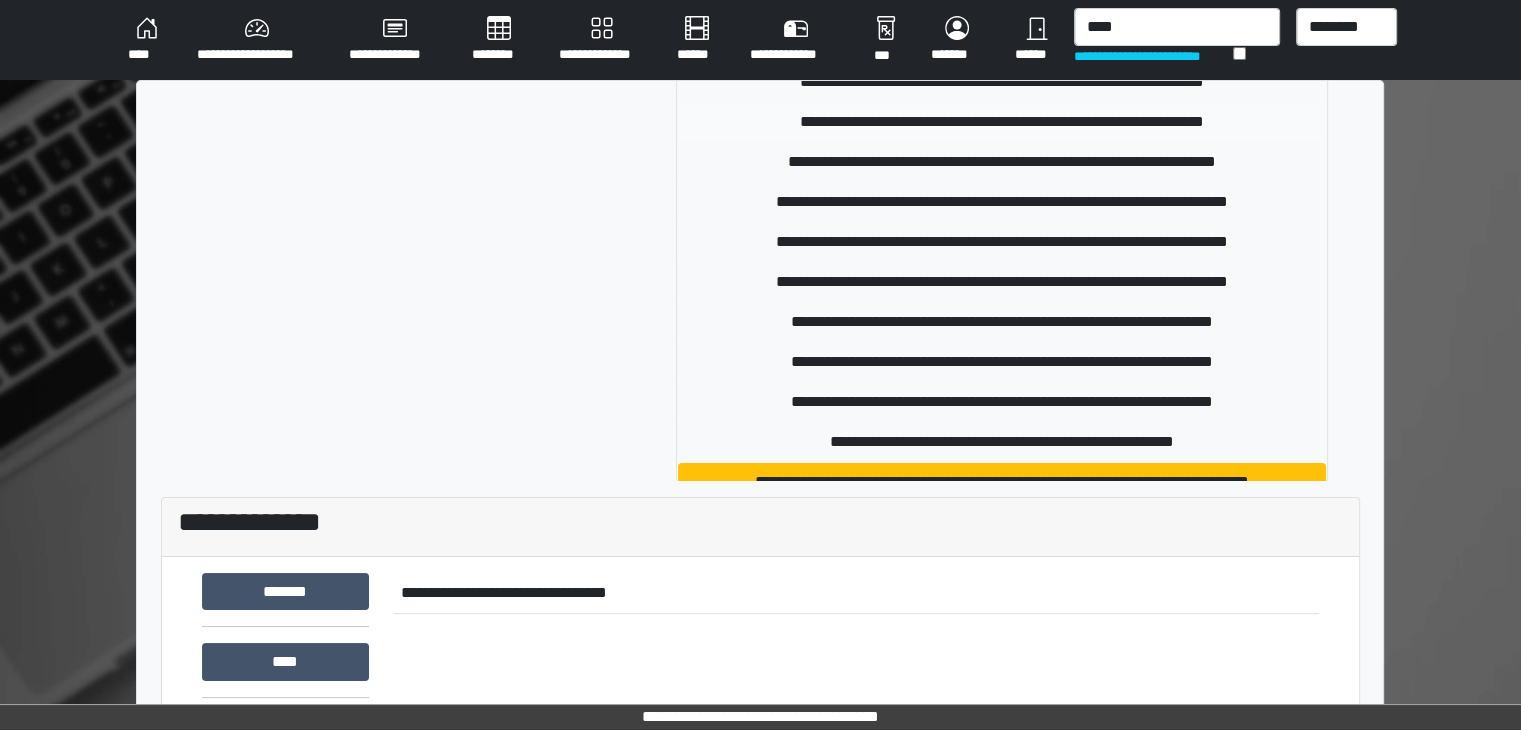 type 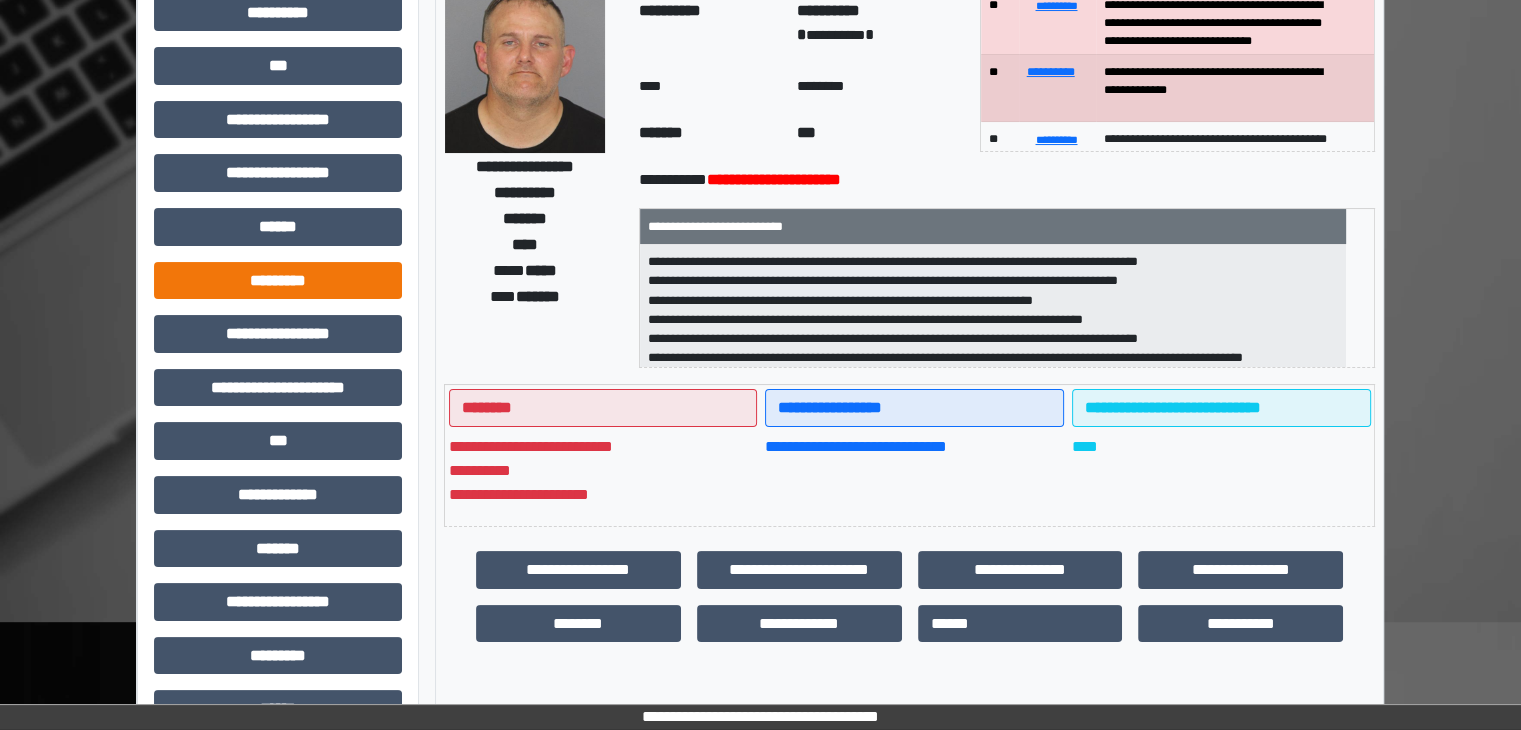 scroll, scrollTop: 436, scrollLeft: 0, axis: vertical 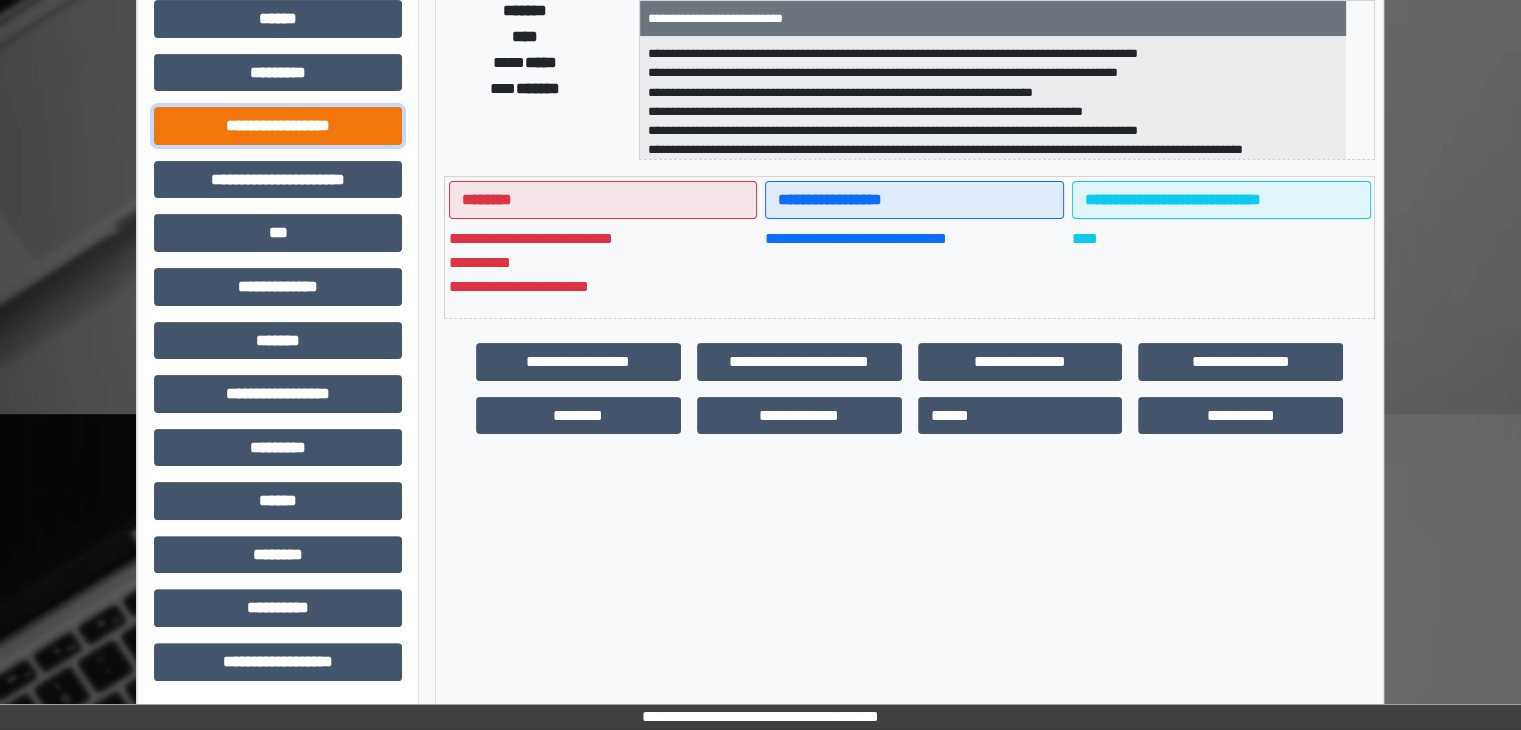 click on "**********" at bounding box center (278, 126) 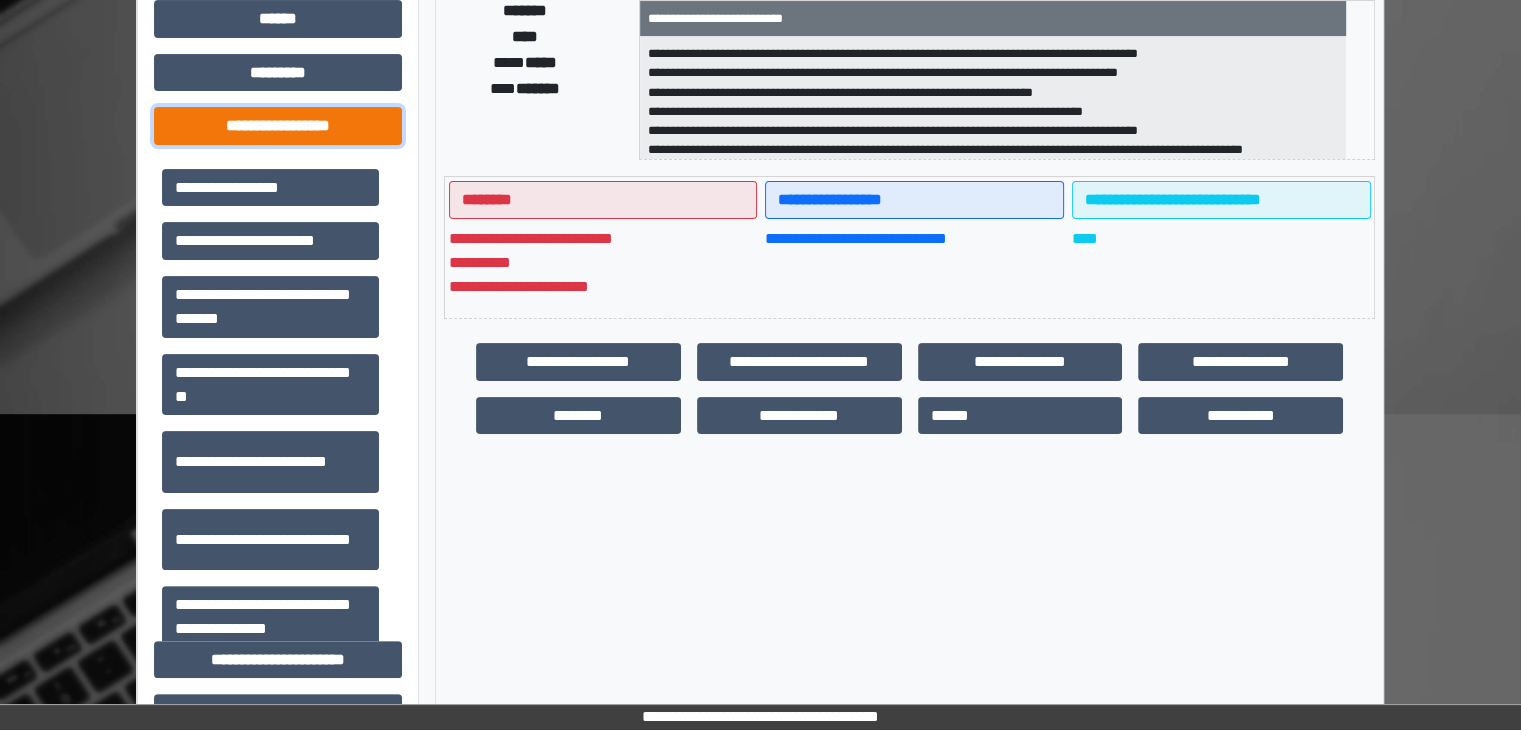 click on "**********" at bounding box center [278, 126] 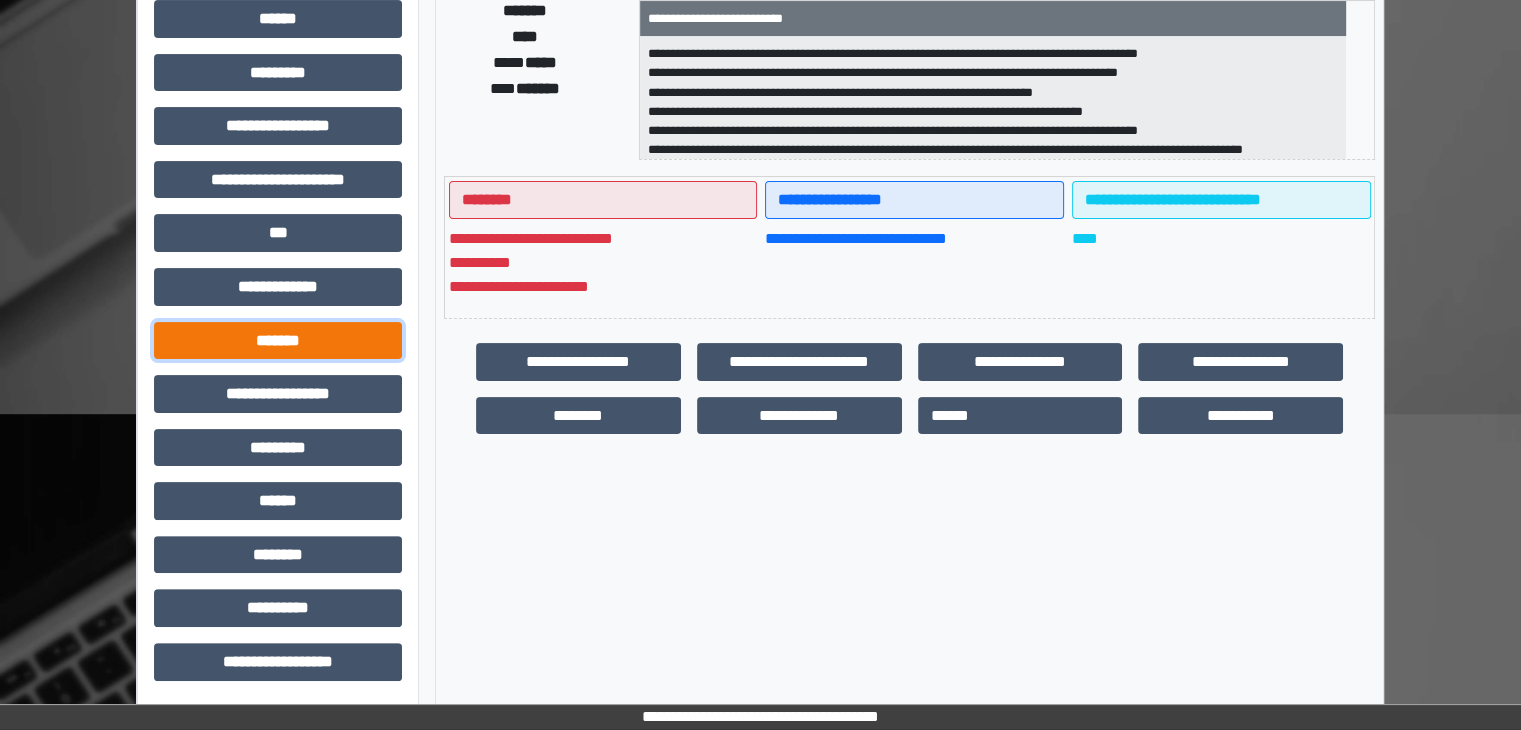 click on "*******" at bounding box center (278, 341) 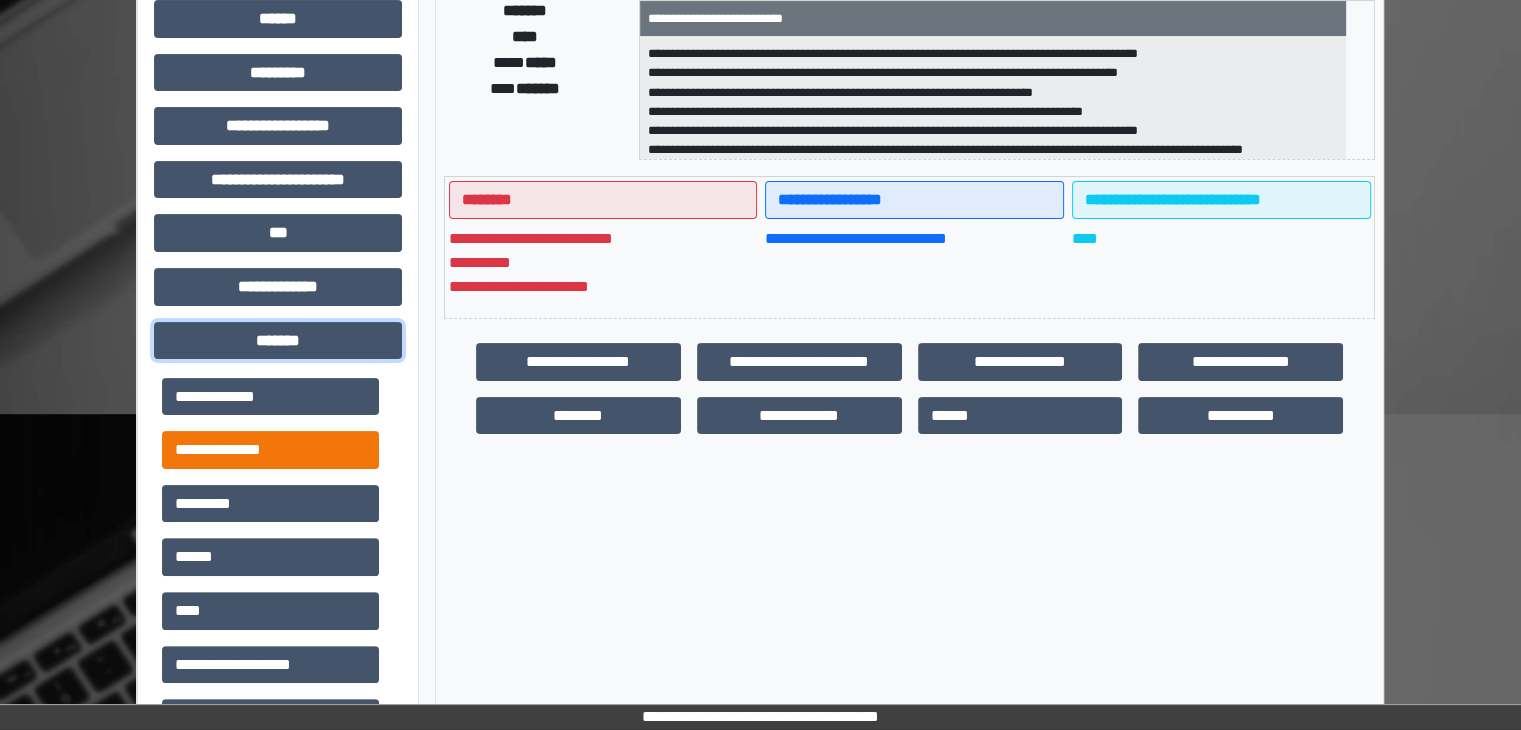 scroll, scrollTop: 200, scrollLeft: 0, axis: vertical 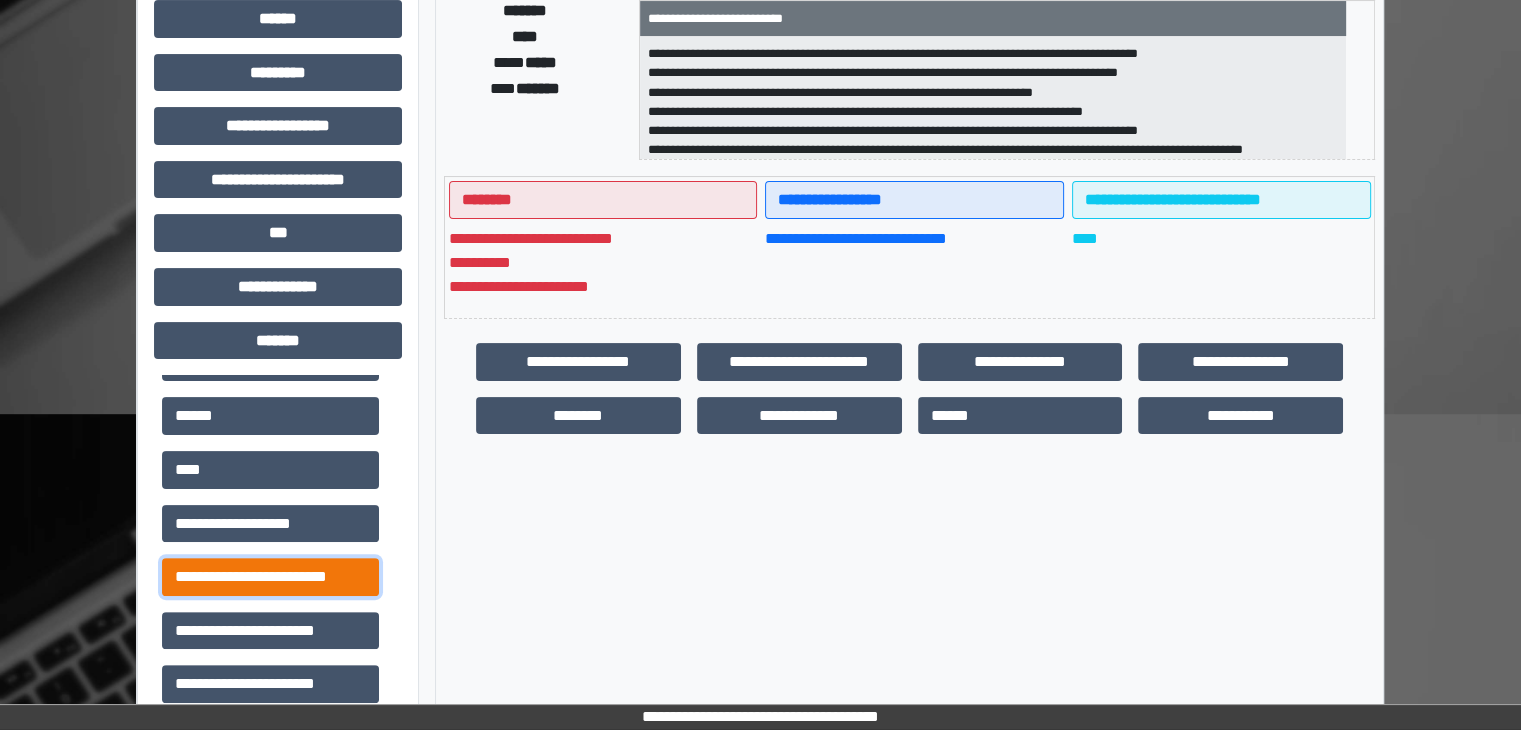 click on "**********" at bounding box center (270, 577) 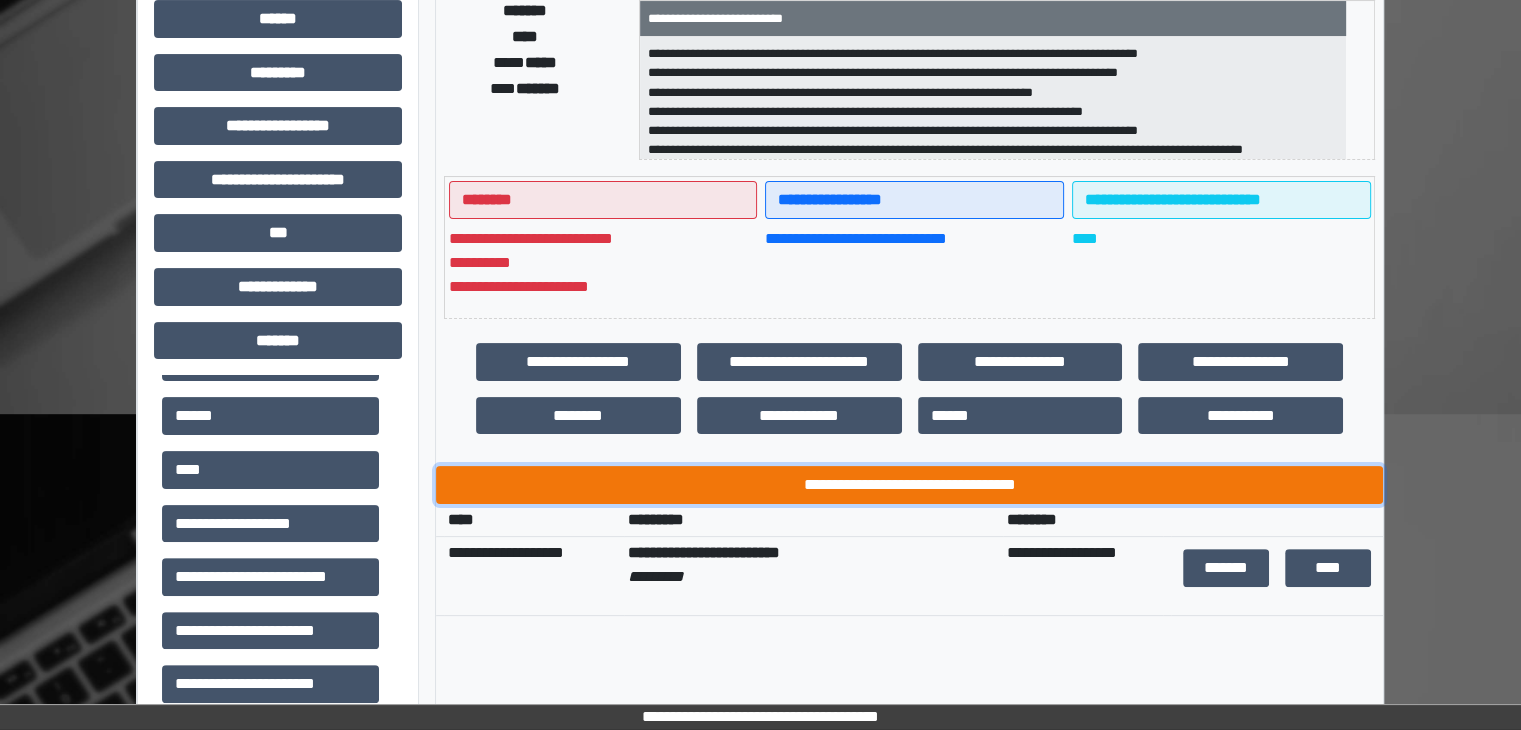 click on "**********" at bounding box center (909, 485) 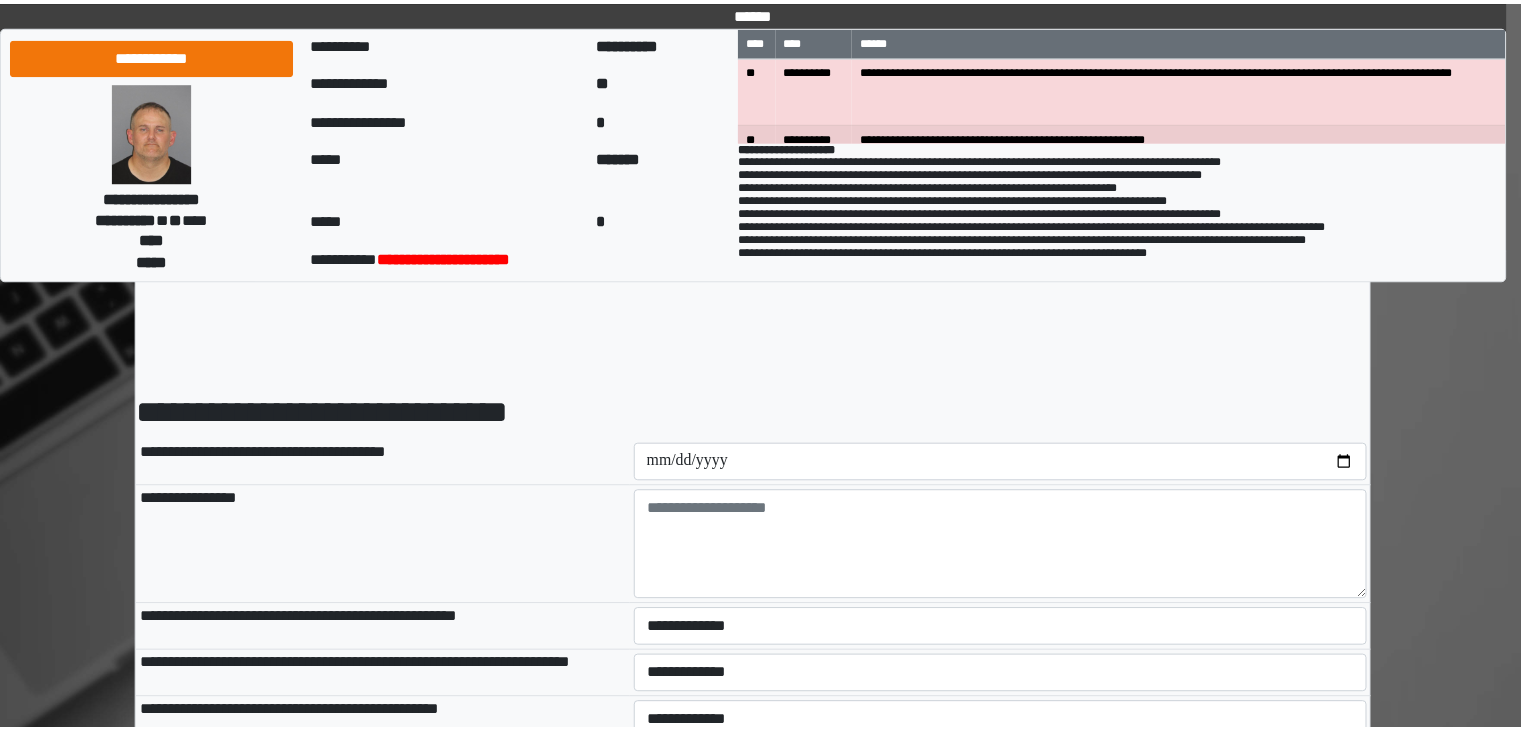 scroll, scrollTop: 0, scrollLeft: 0, axis: both 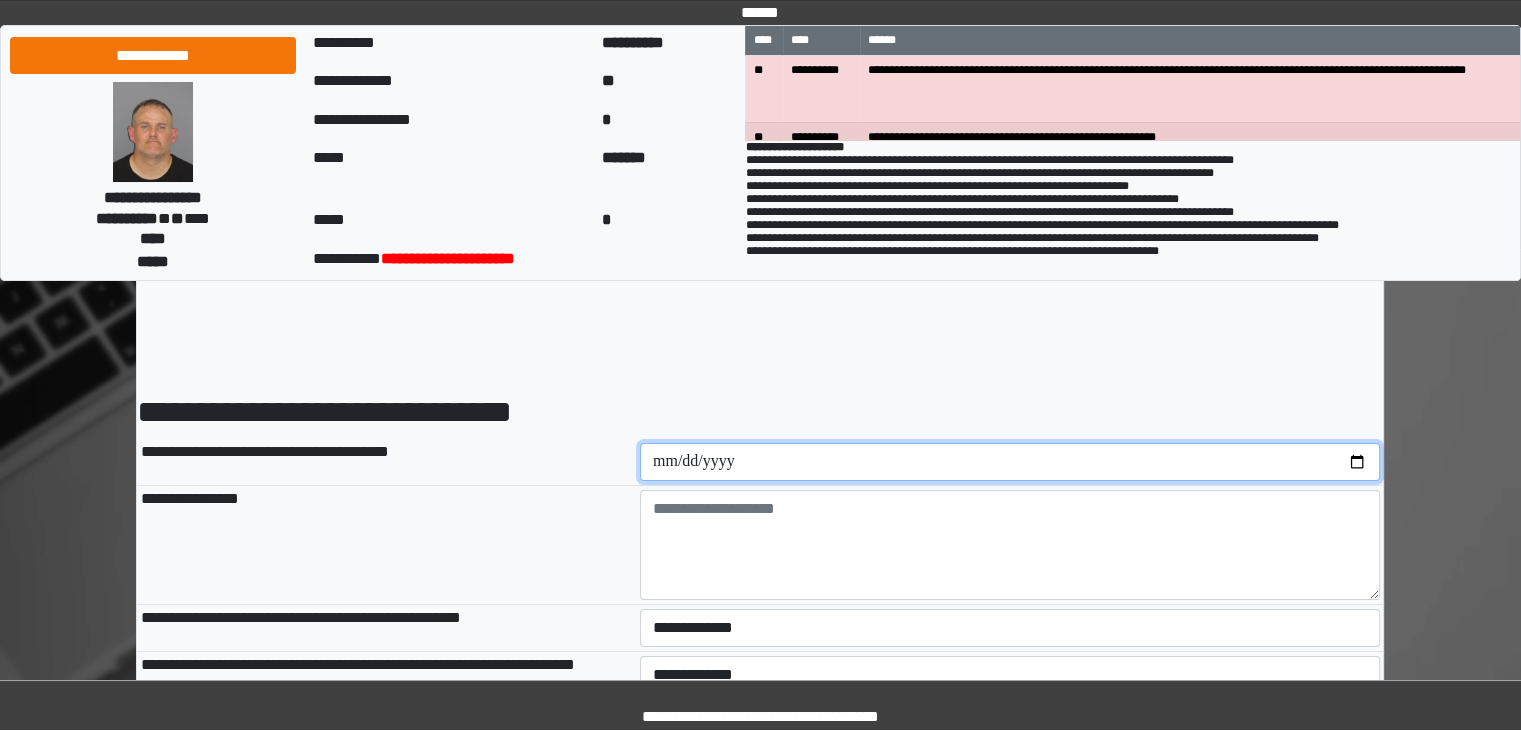 click at bounding box center (1010, 462) 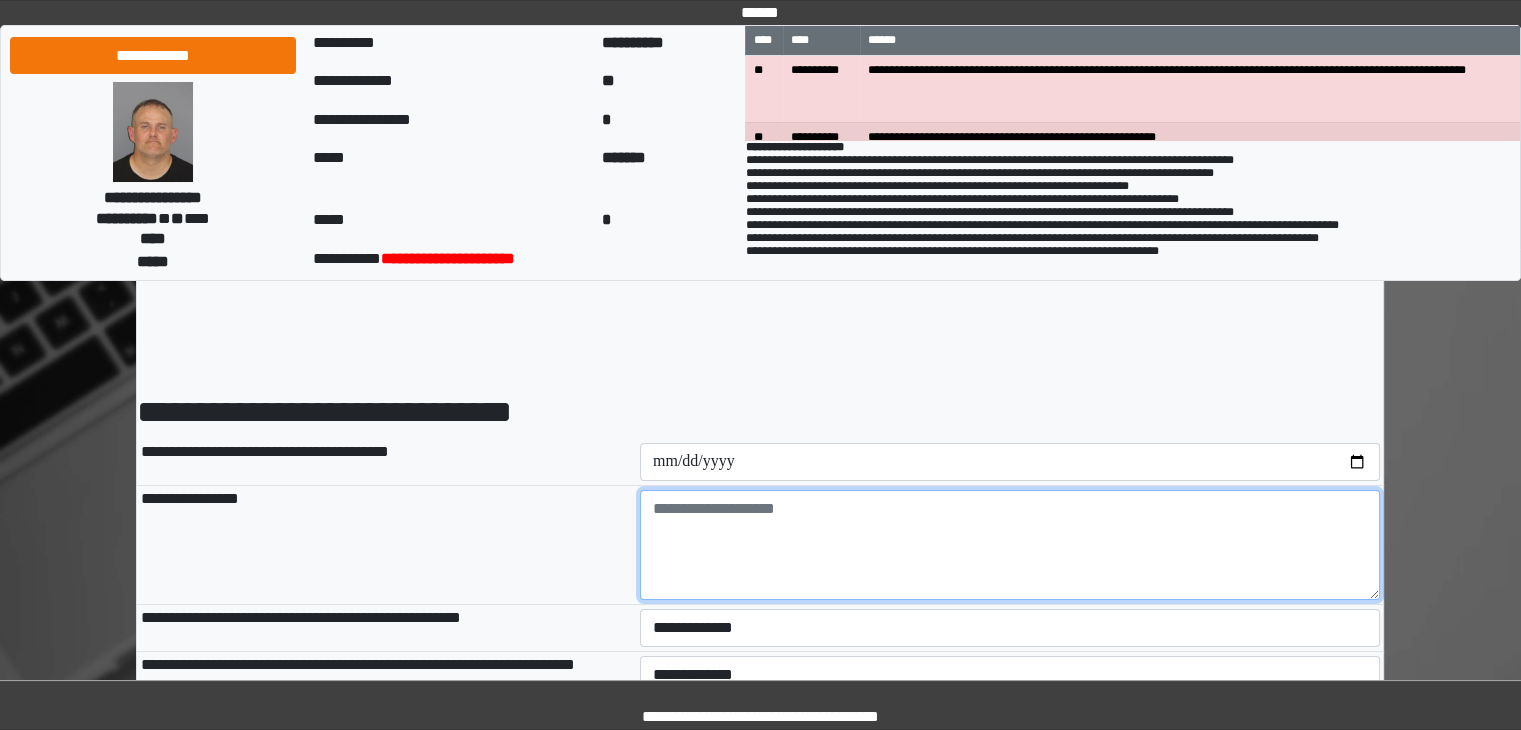 click at bounding box center [1010, 545] 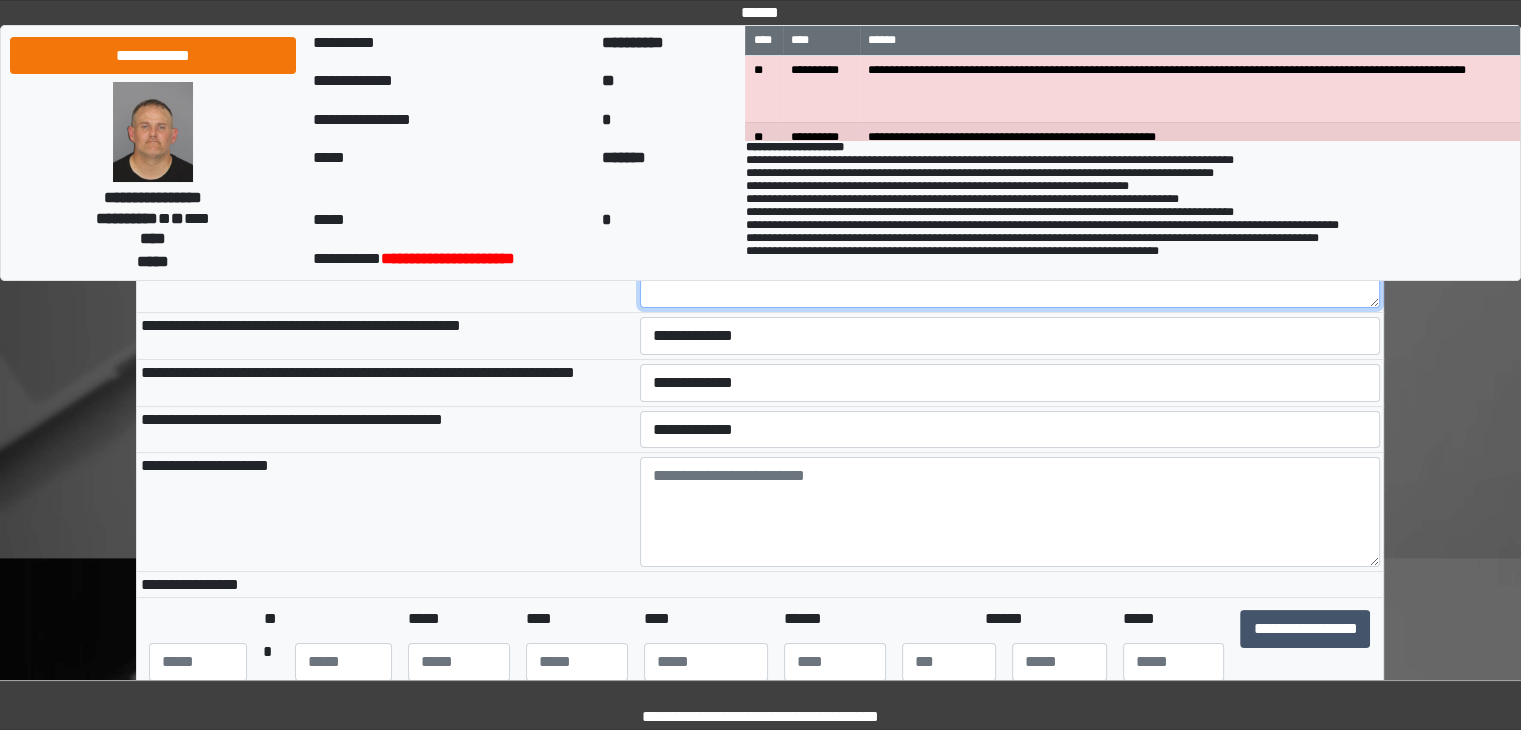 scroll, scrollTop: 300, scrollLeft: 0, axis: vertical 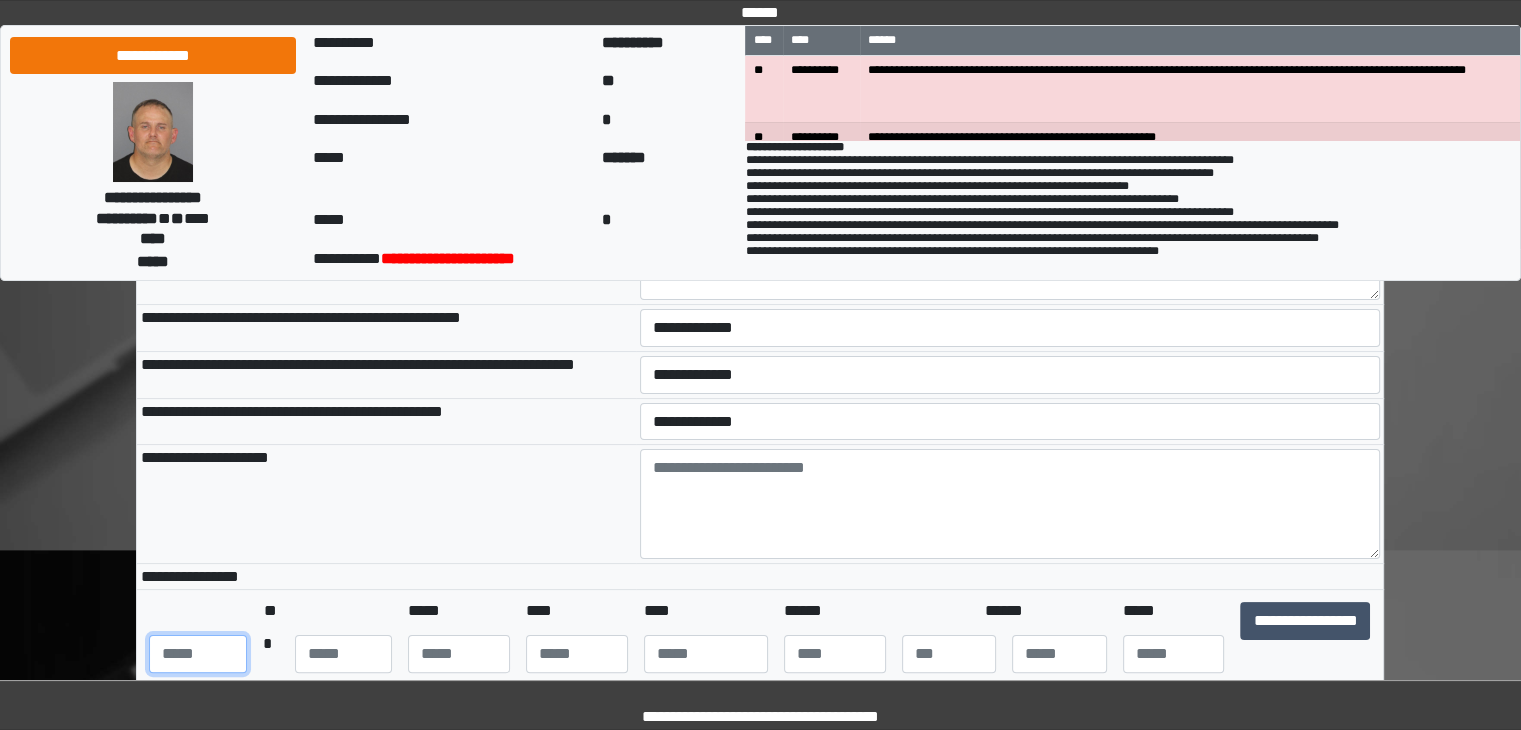 click at bounding box center (197, 654) 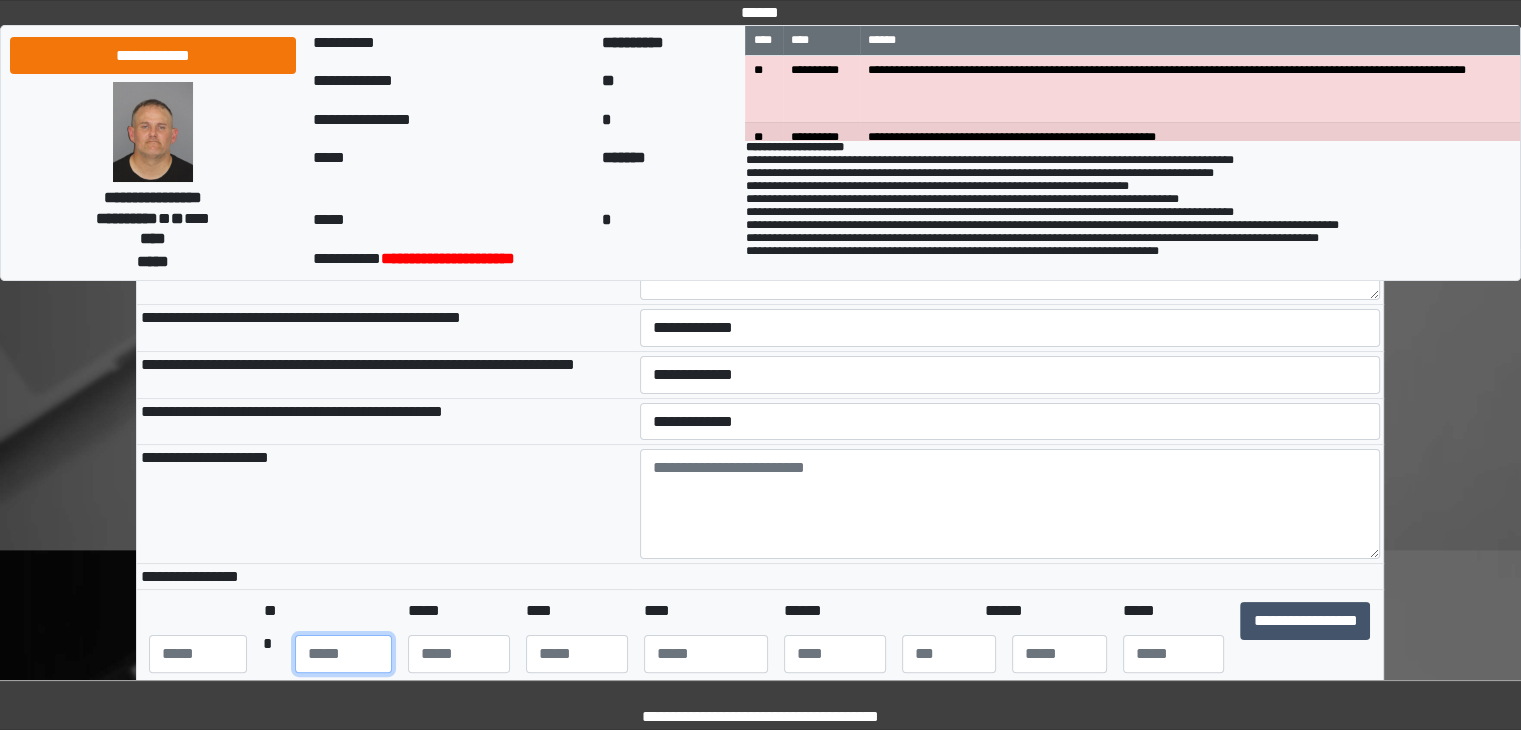 click at bounding box center [343, 654] 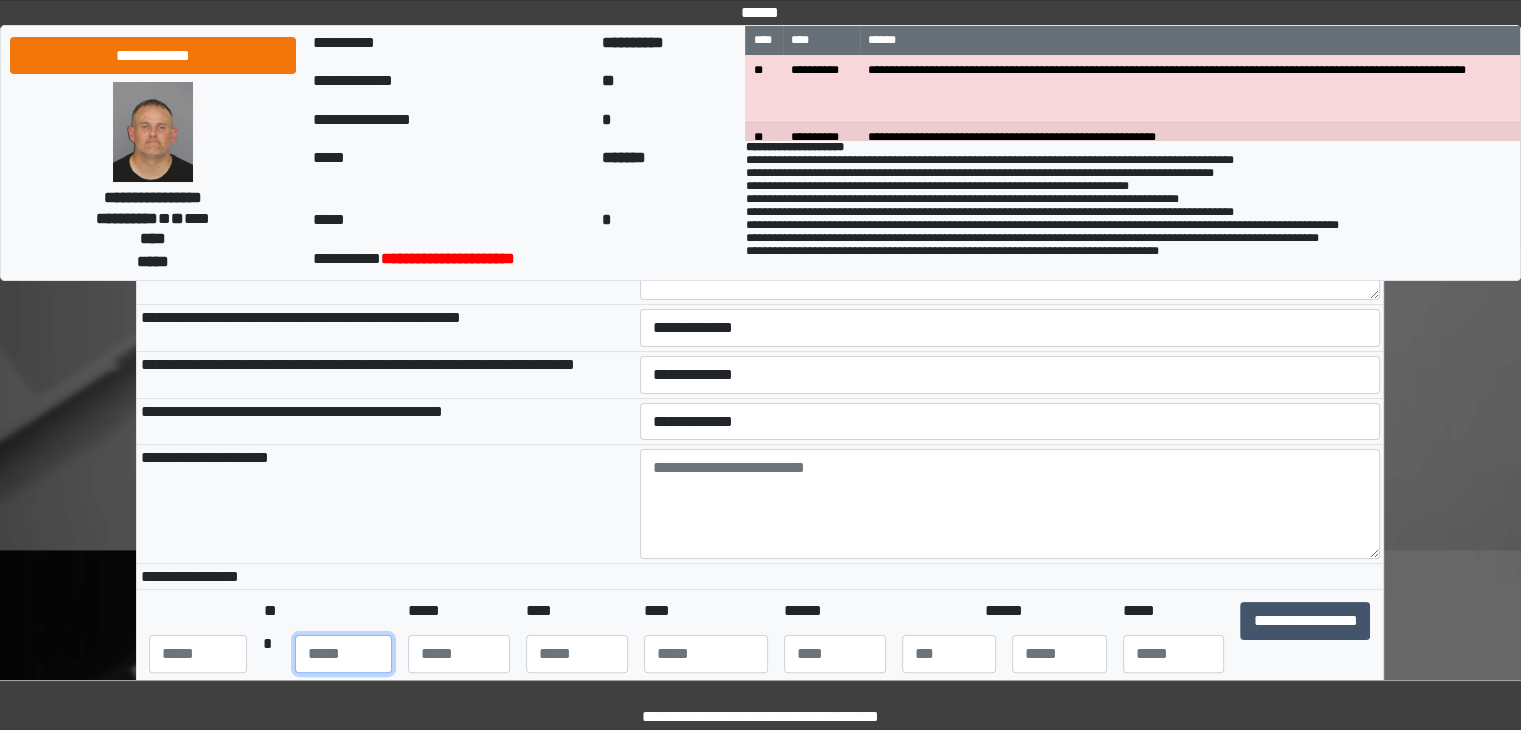 type on "**" 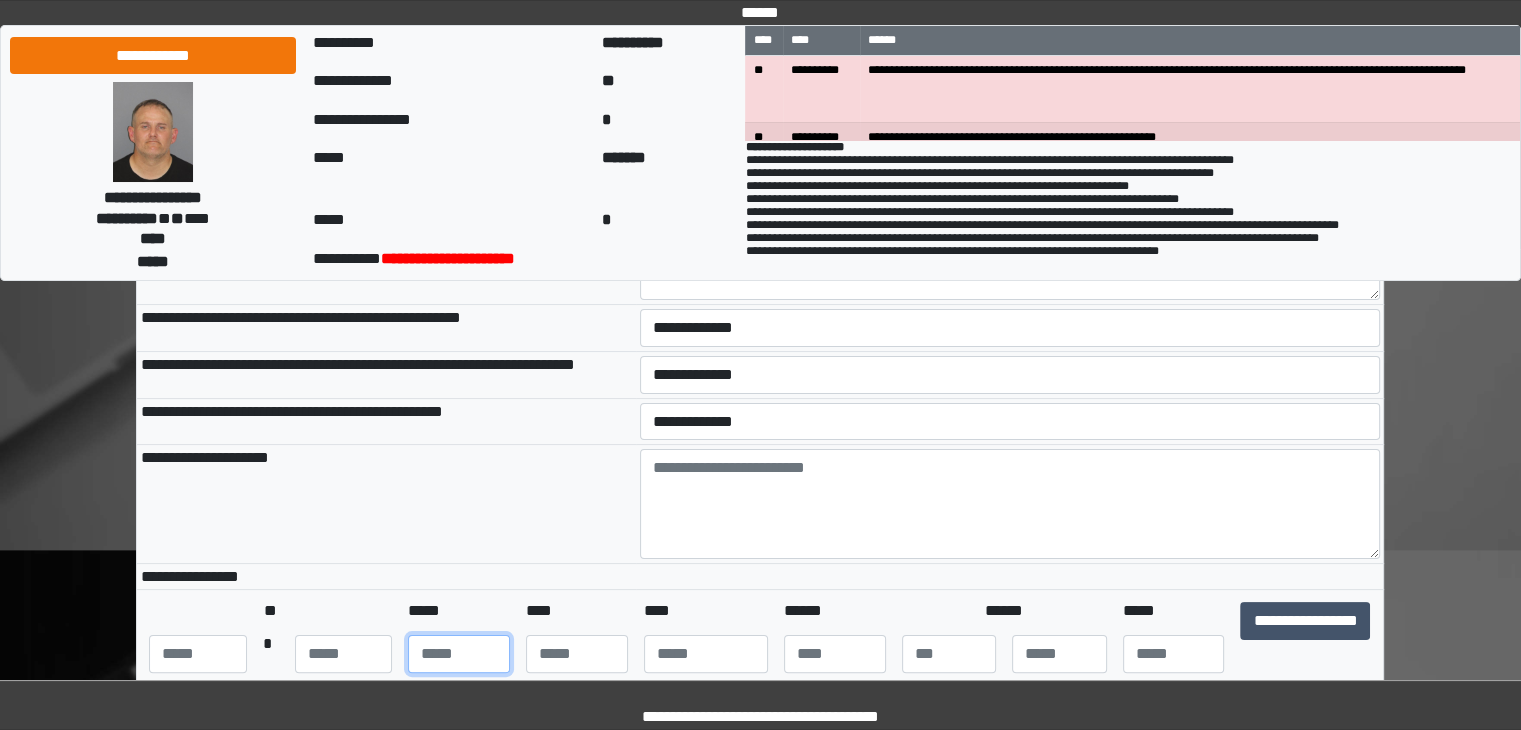 click at bounding box center [459, 654] 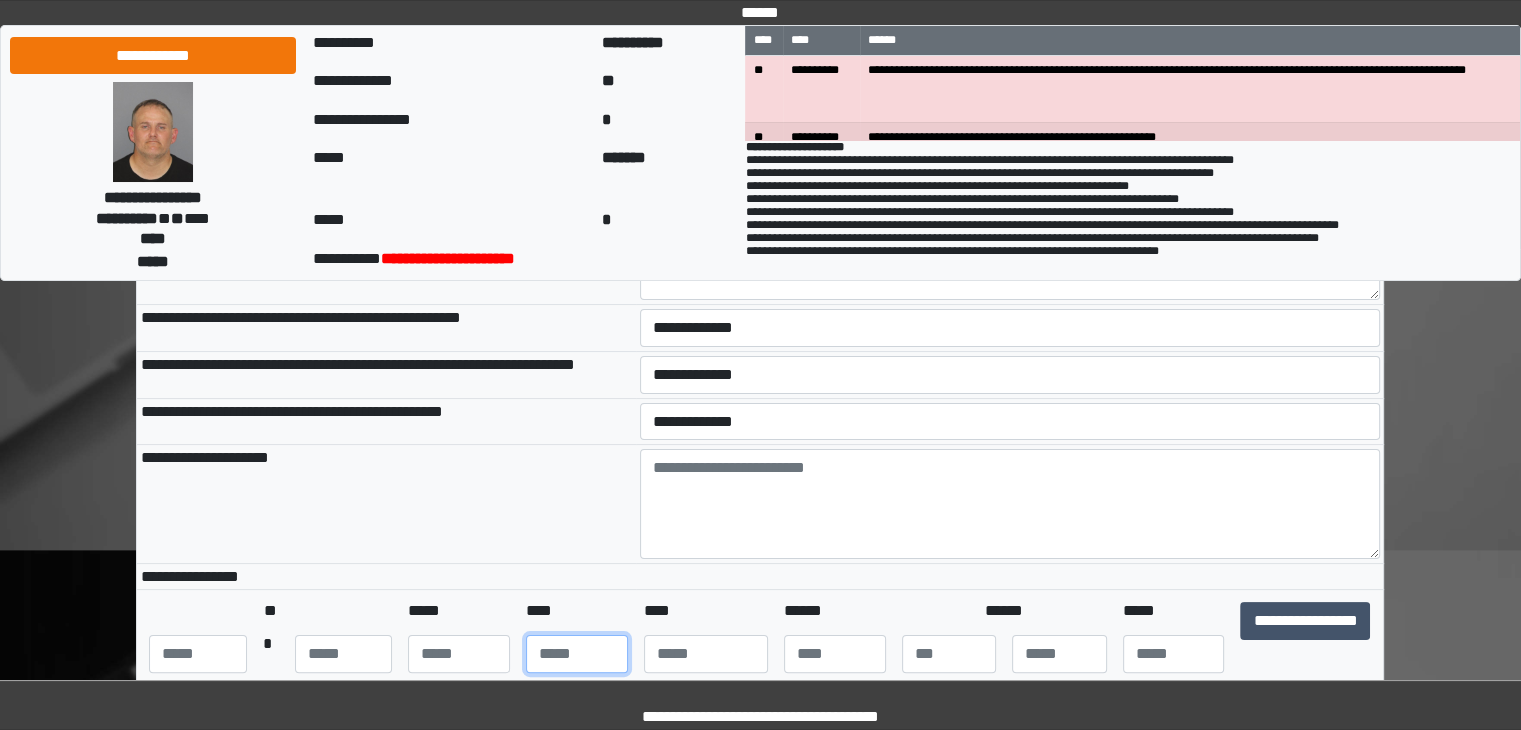 click at bounding box center [577, 654] 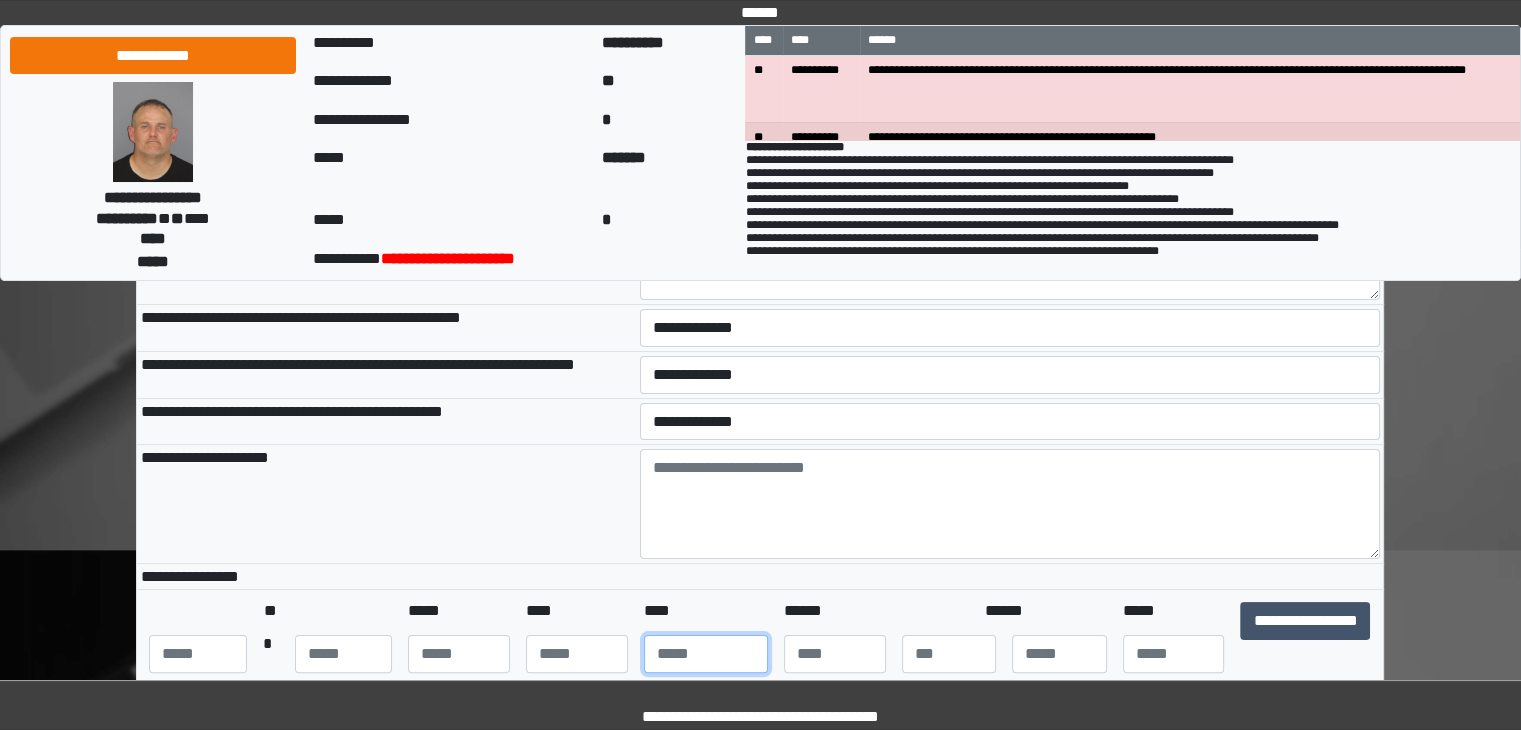 click at bounding box center [706, 654] 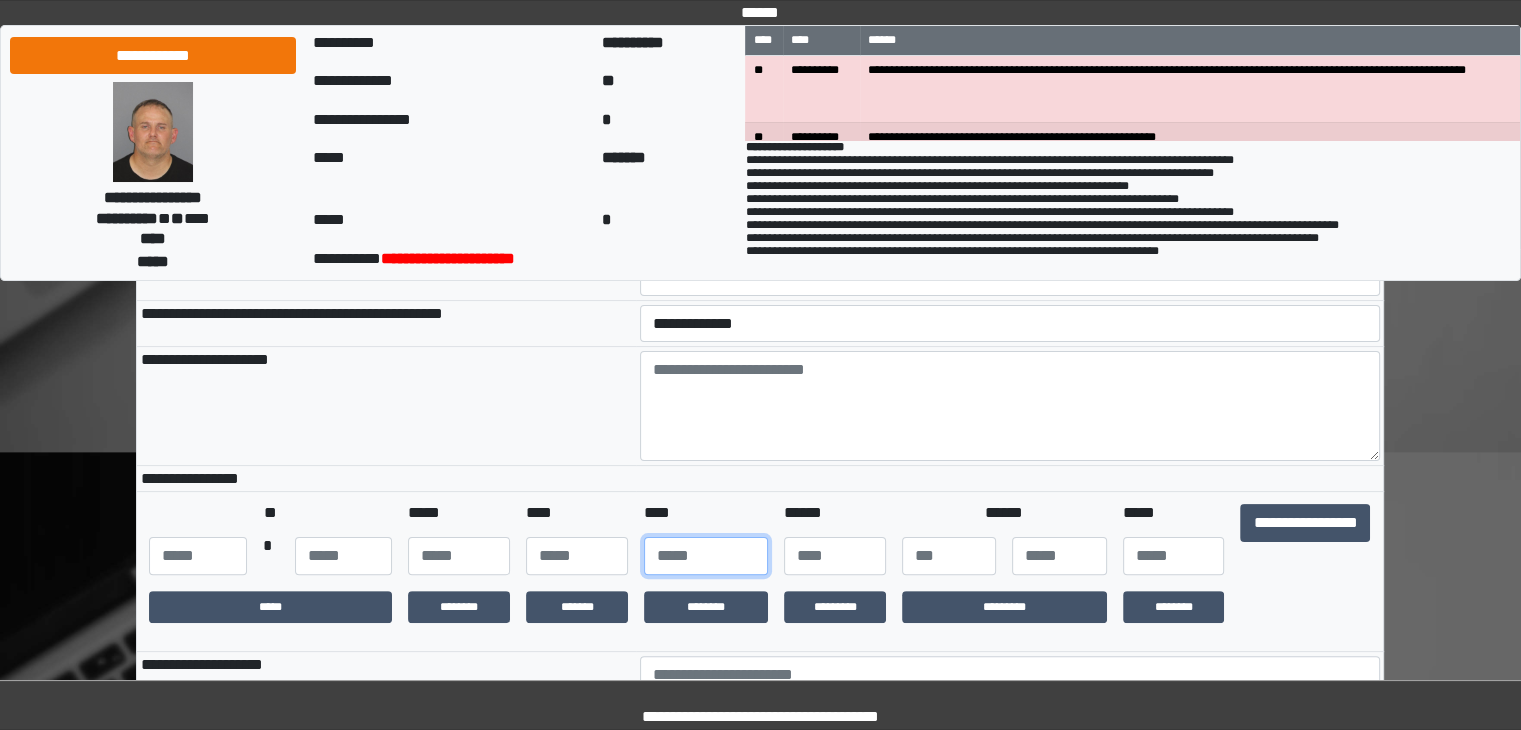 scroll, scrollTop: 400, scrollLeft: 0, axis: vertical 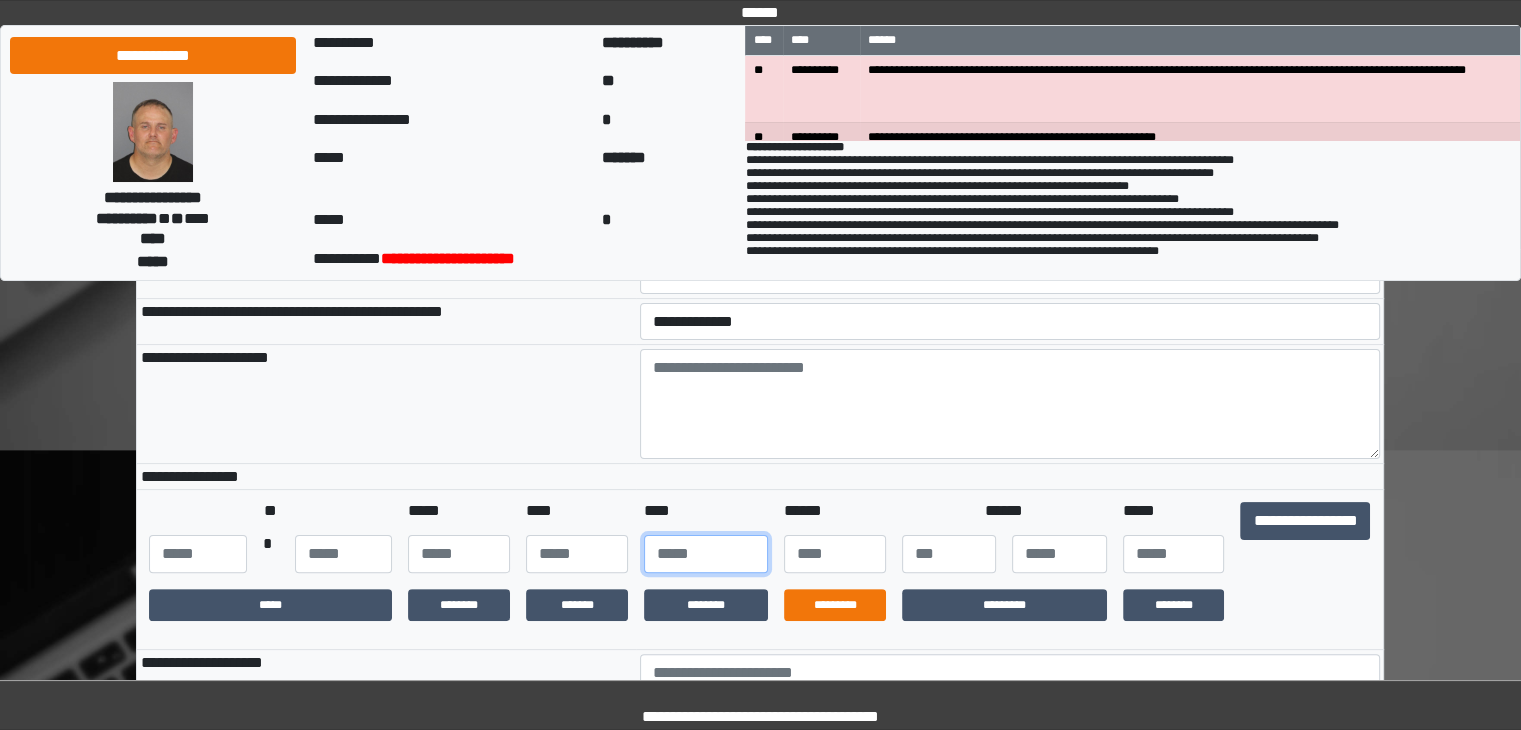 type on "**" 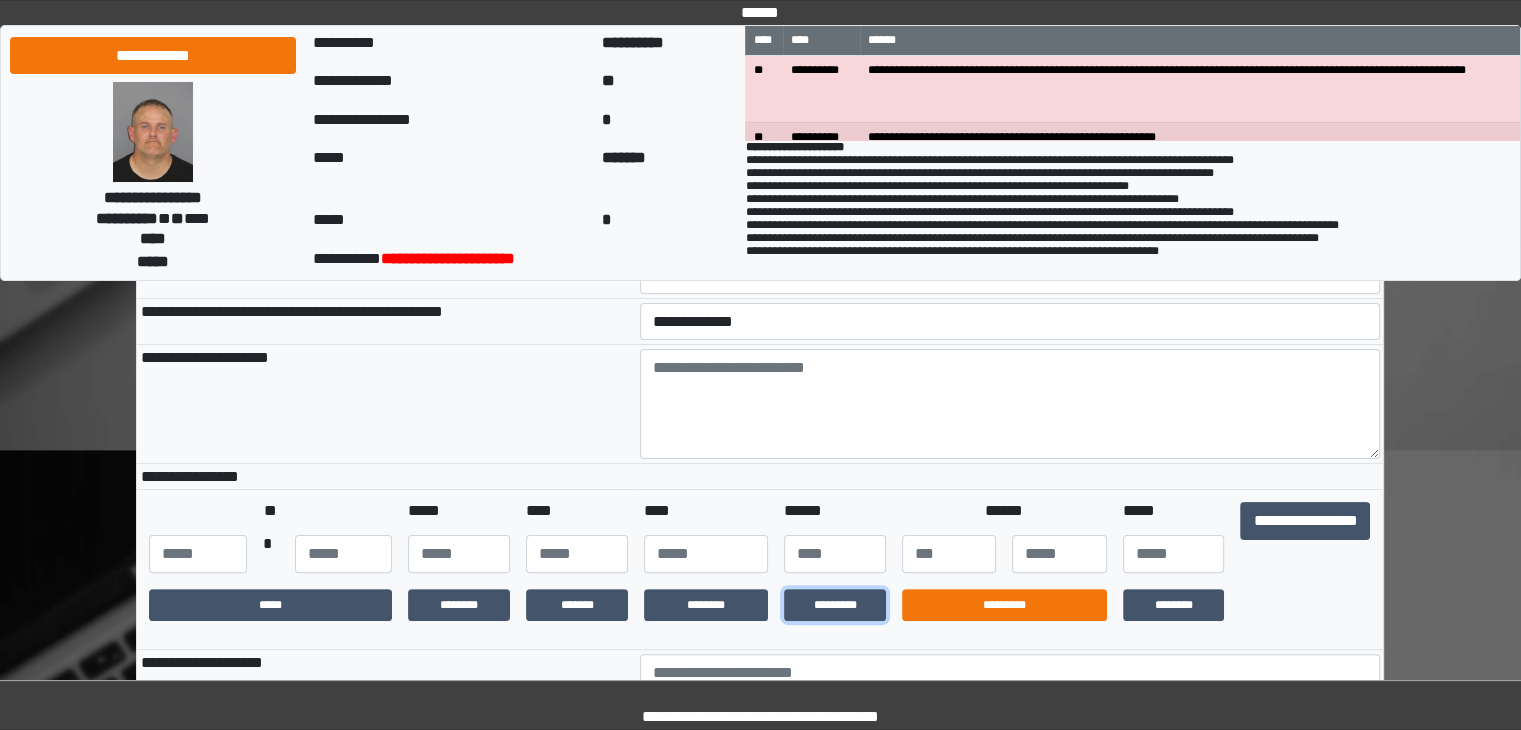 drag, startPoint x: 821, startPoint y: 616, endPoint x: 984, endPoint y: 610, distance: 163.1104 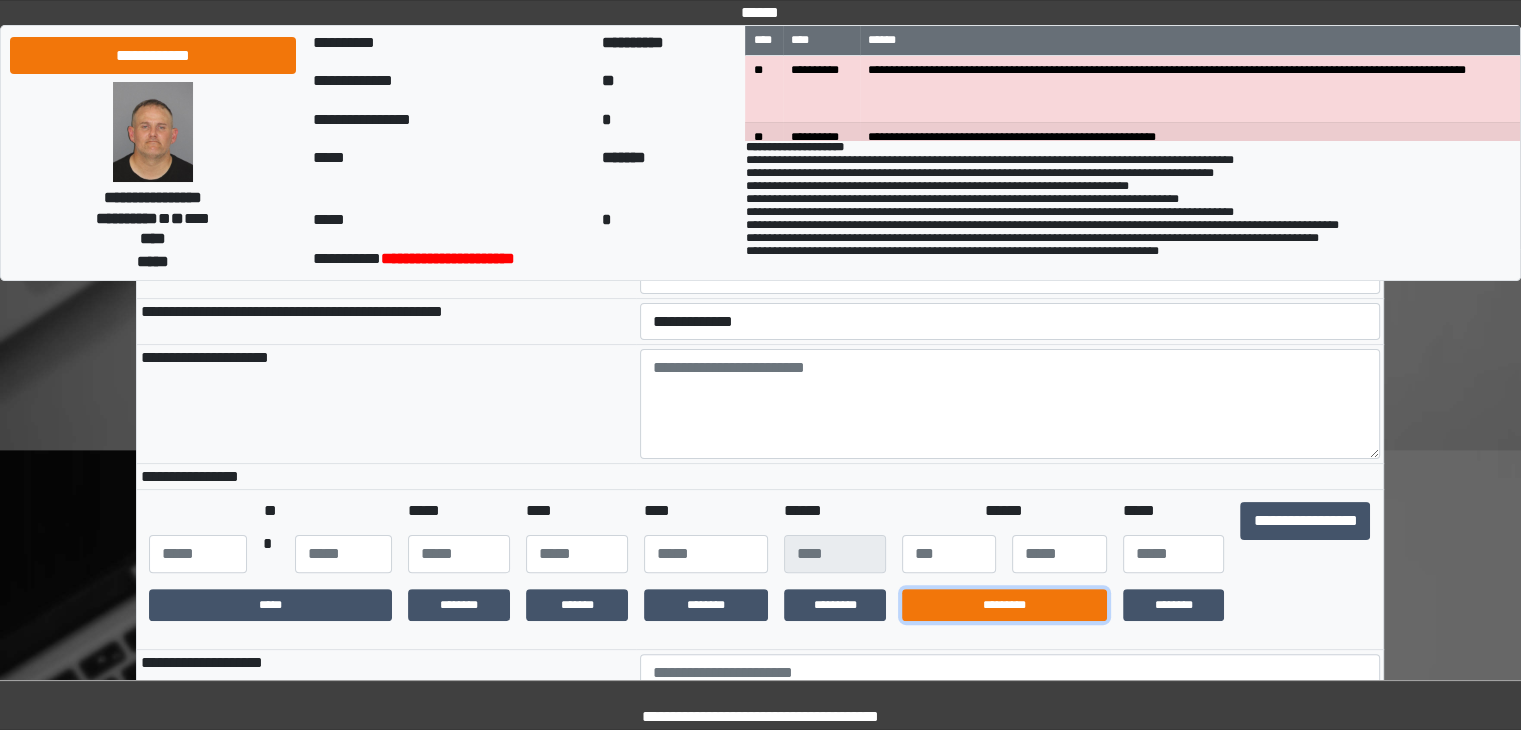drag, startPoint x: 988, startPoint y: 609, endPoint x: 1025, endPoint y: 600, distance: 38.078865 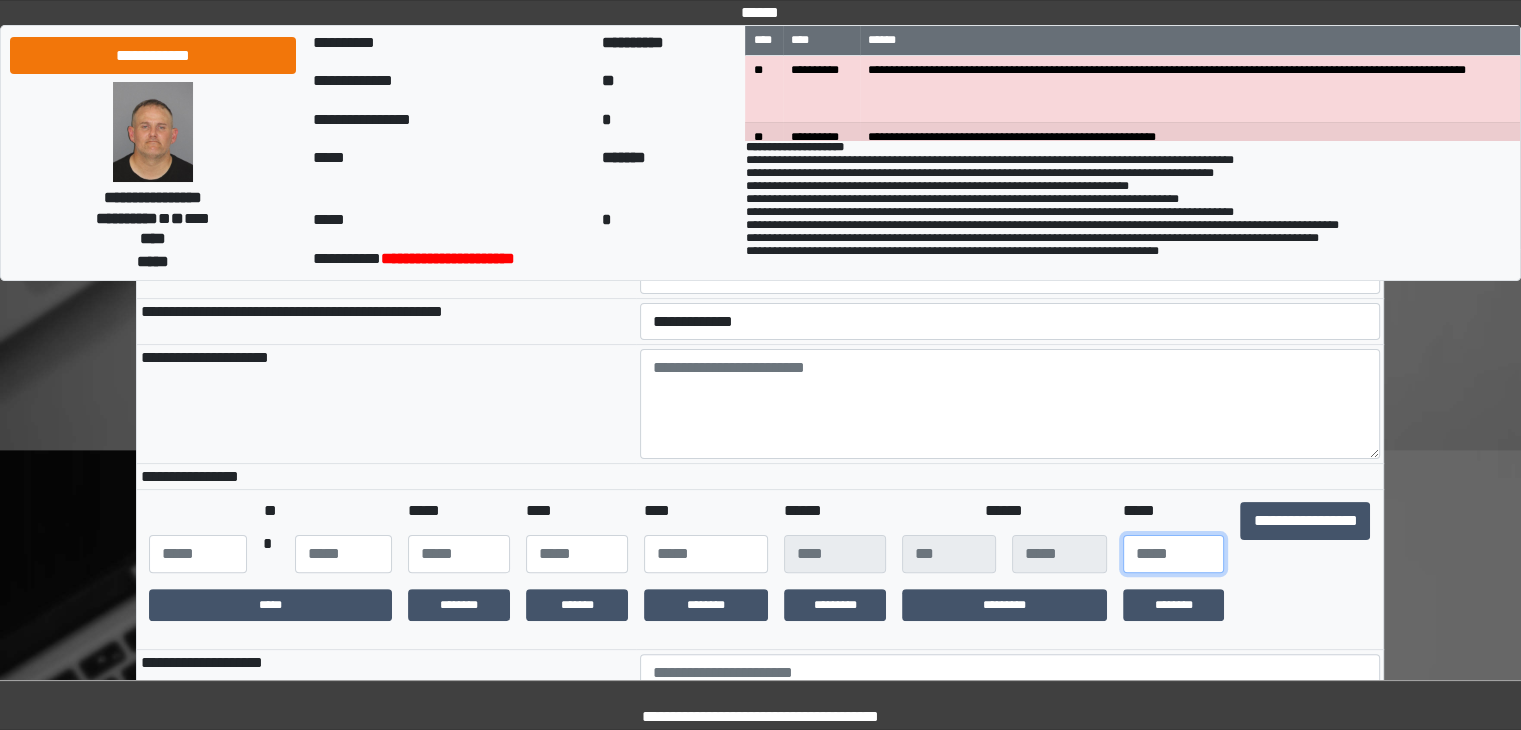 click at bounding box center [1174, 554] 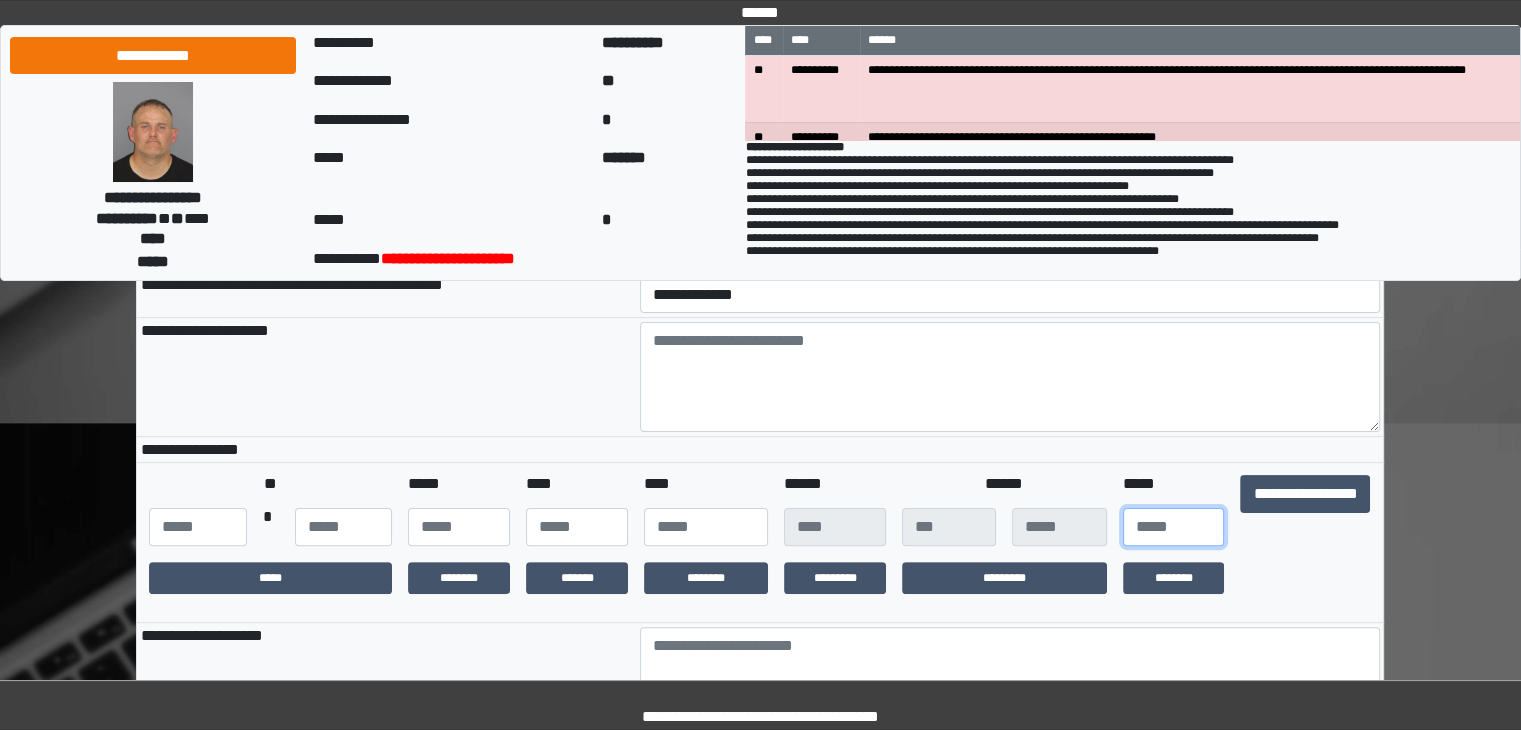 scroll, scrollTop: 400, scrollLeft: 0, axis: vertical 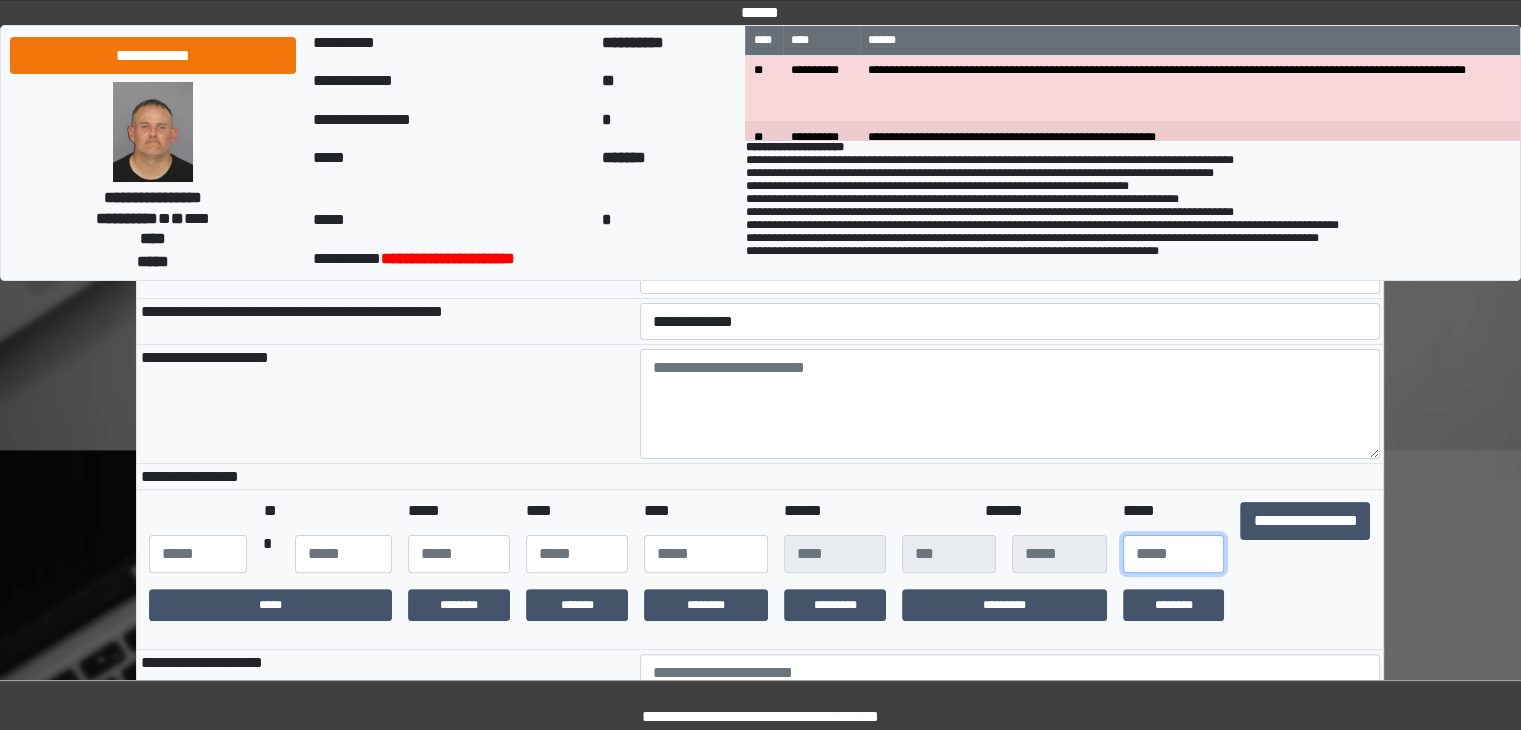 type on "**" 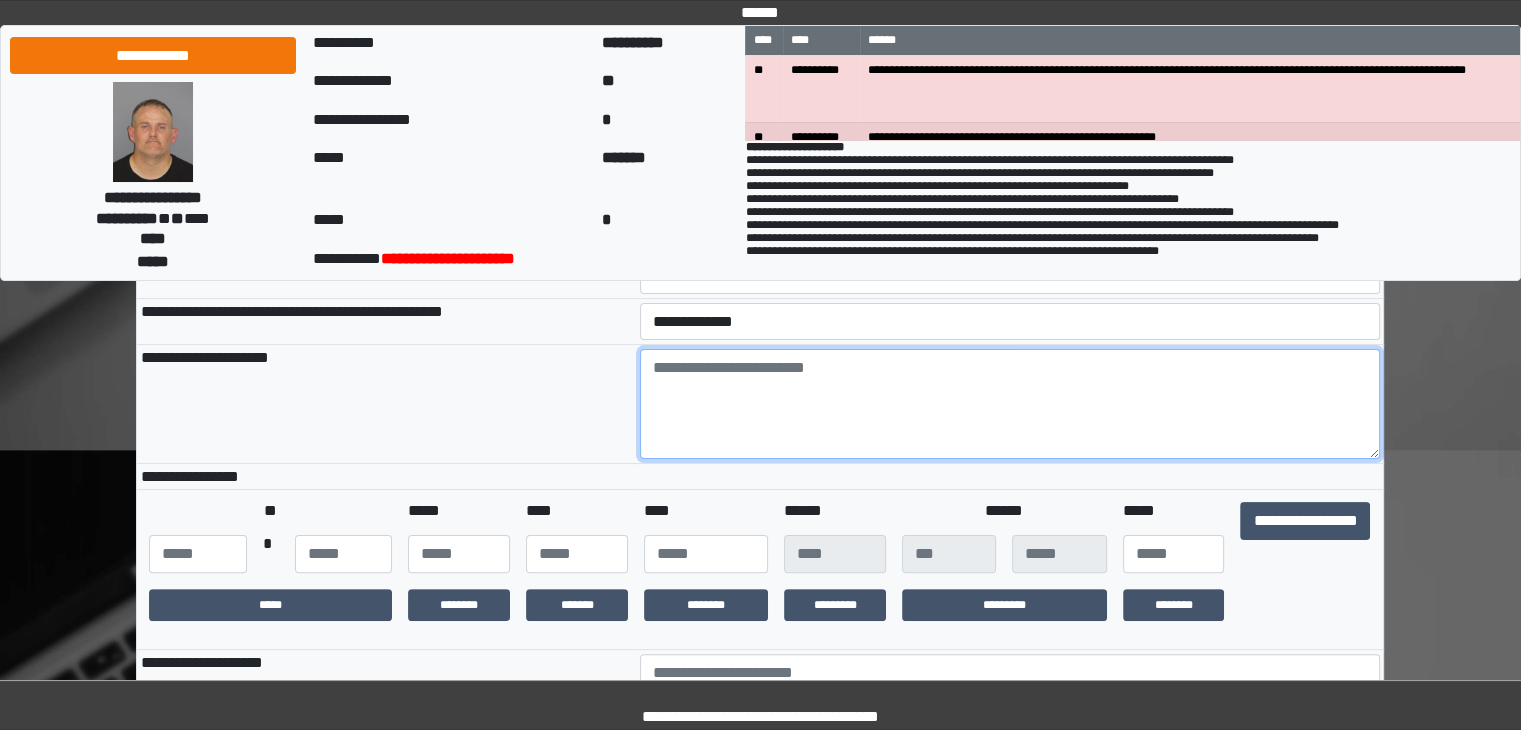 click at bounding box center (1010, 404) 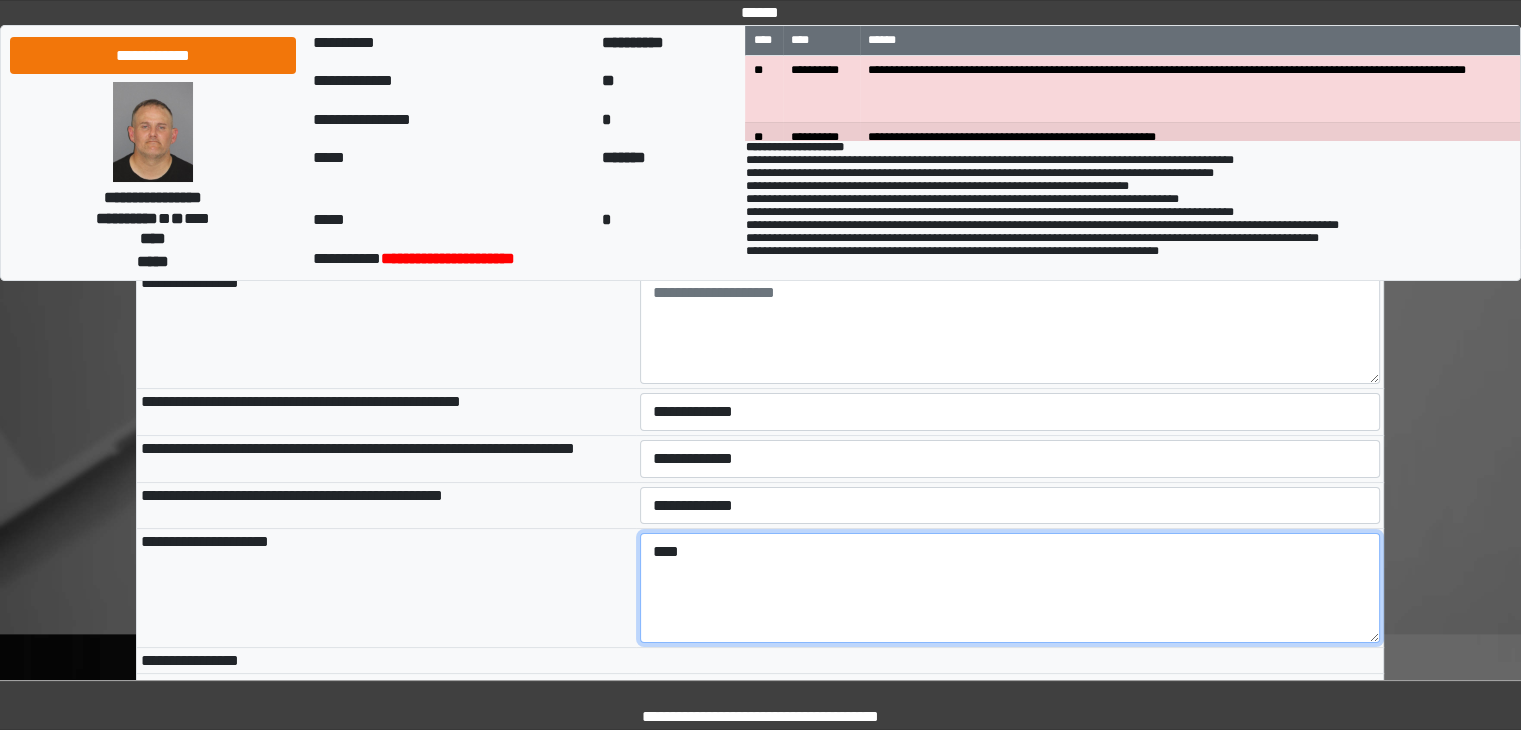 scroll, scrollTop: 200, scrollLeft: 0, axis: vertical 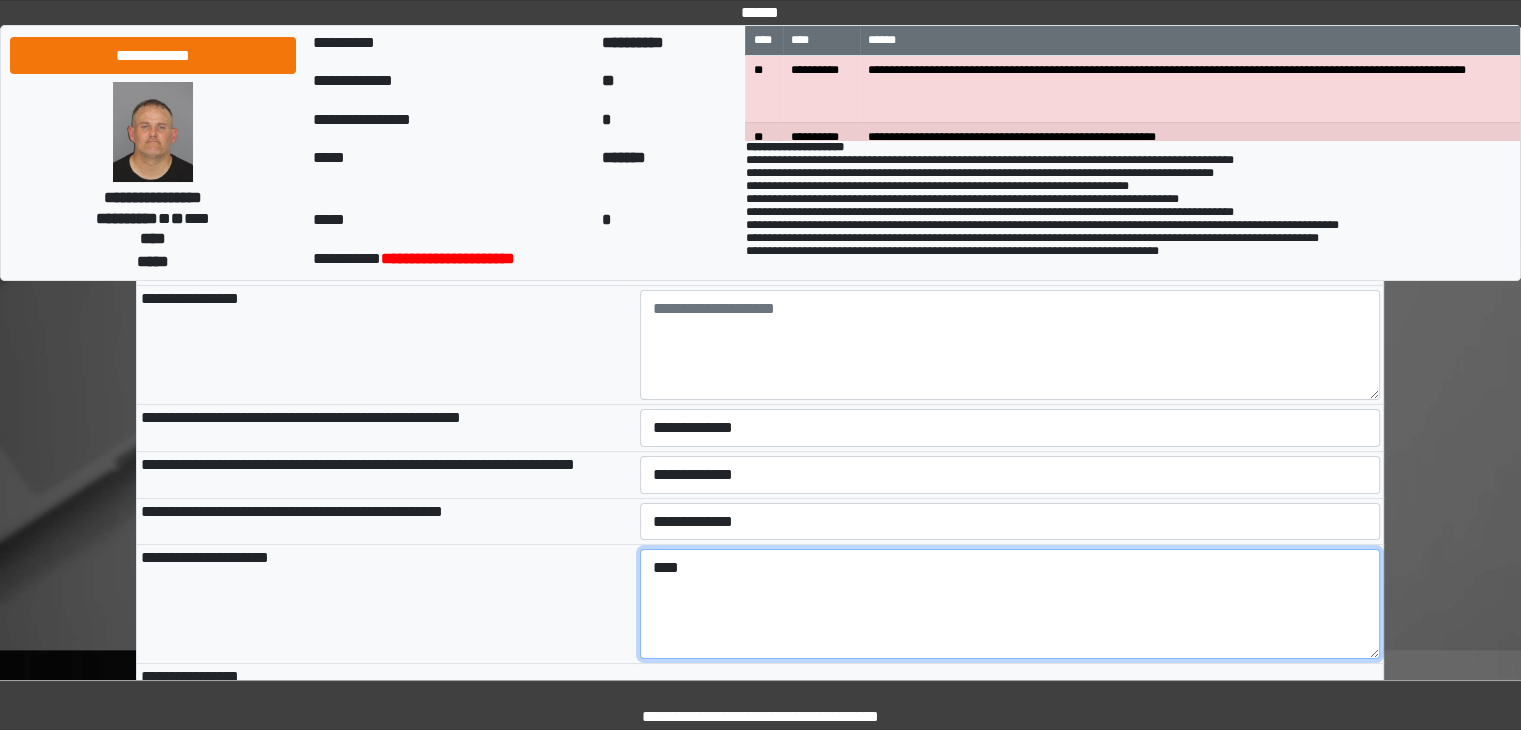 type on "****" 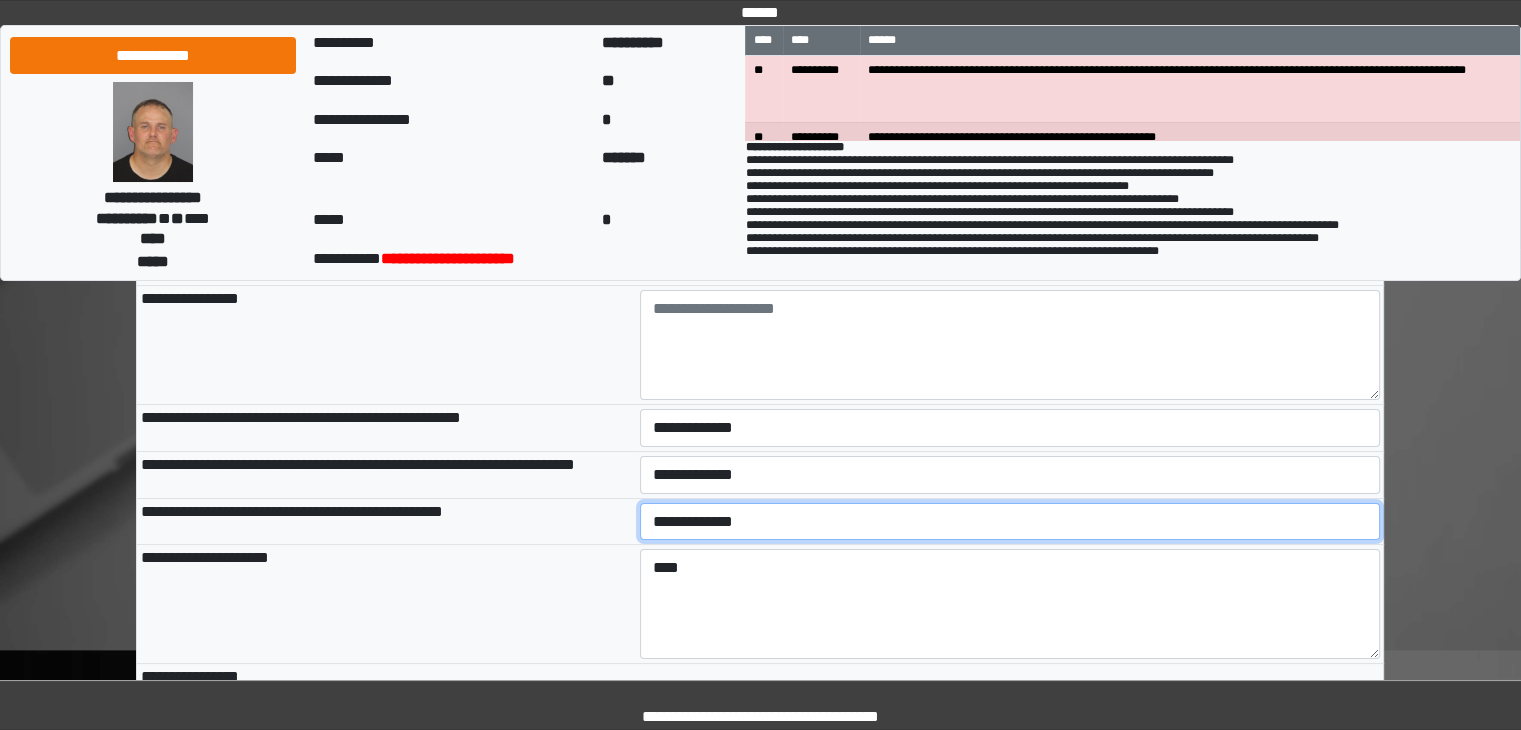 click on "**********" at bounding box center [1010, 522] 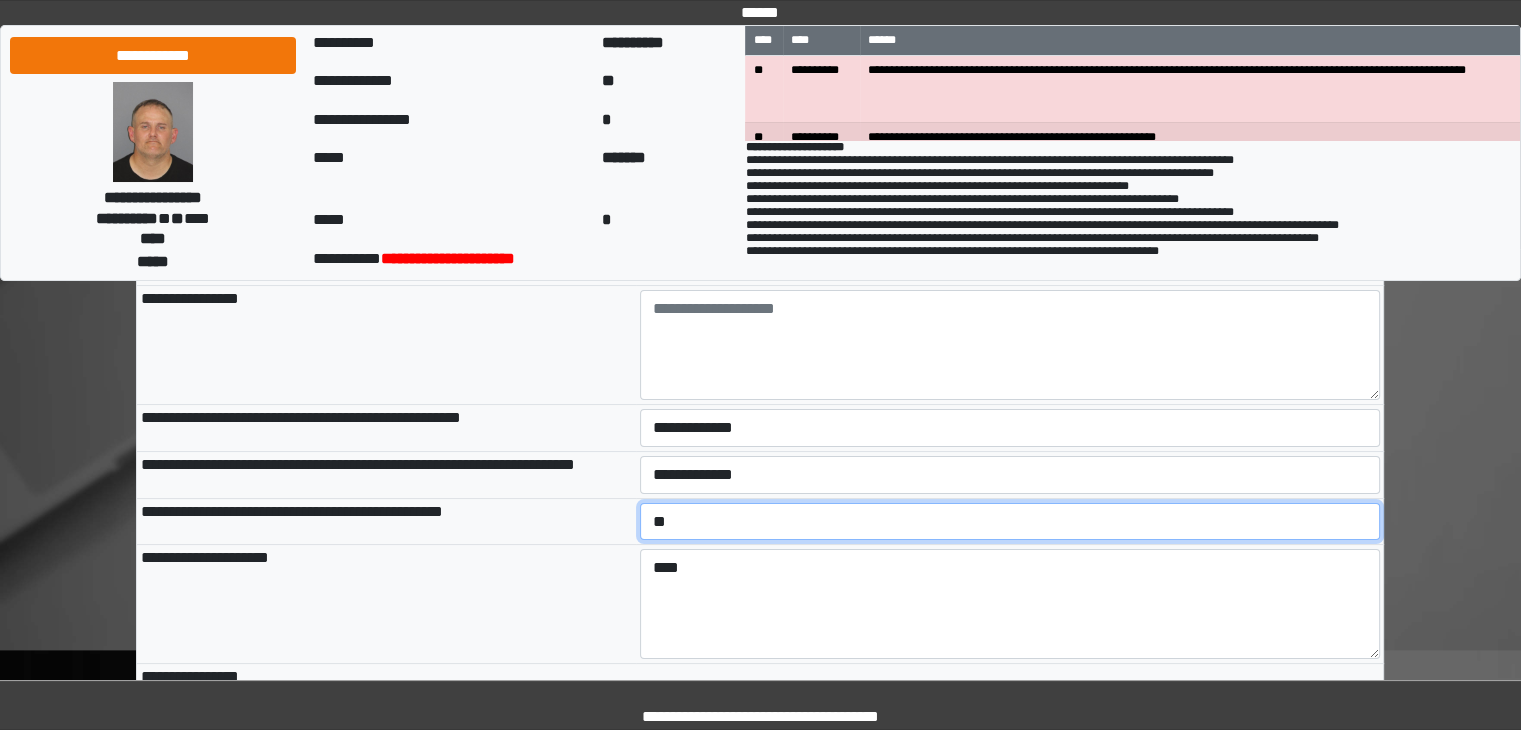 click on "**********" at bounding box center [1010, 522] 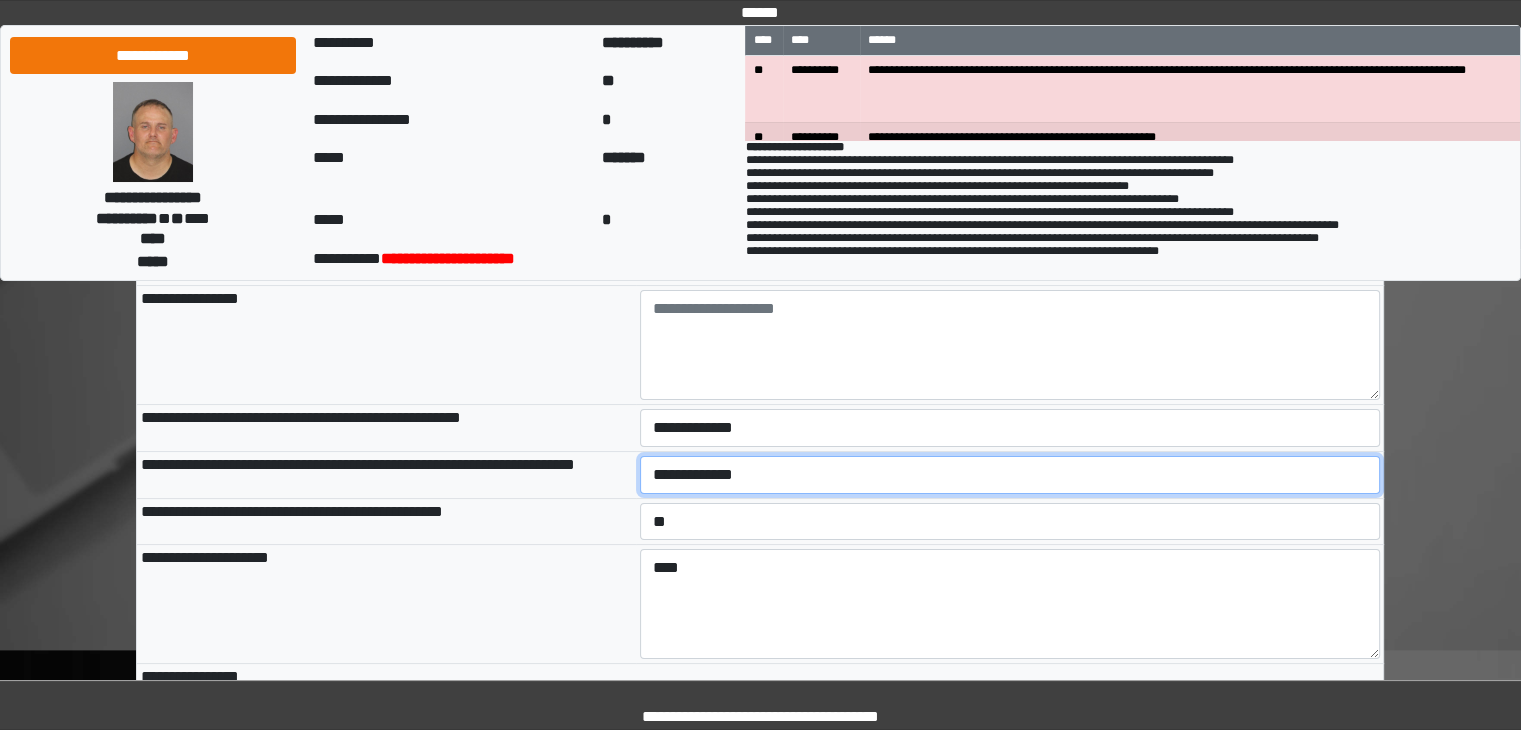 drag, startPoint x: 788, startPoint y: 475, endPoint x: 783, endPoint y: 487, distance: 13 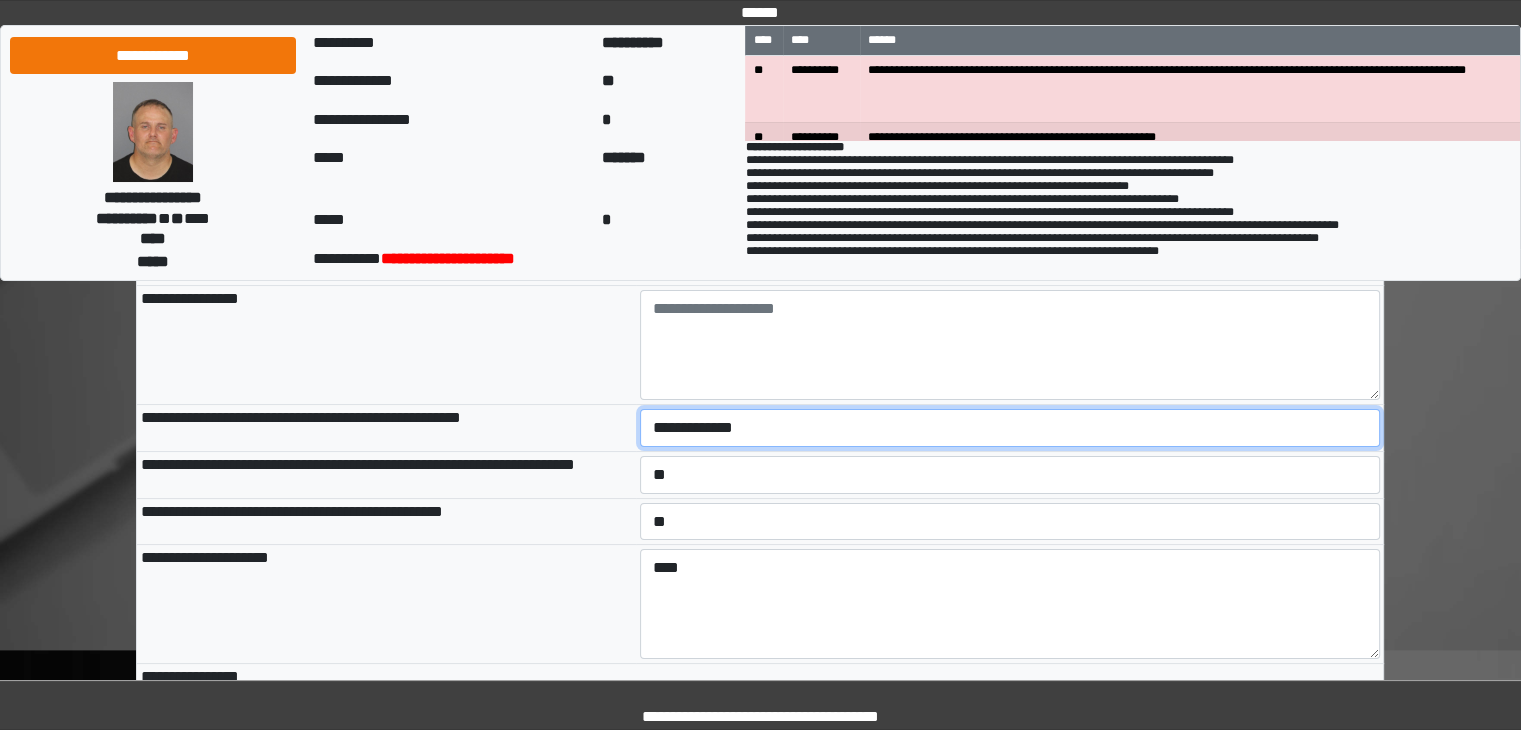 click on "**********" at bounding box center (1010, 428) 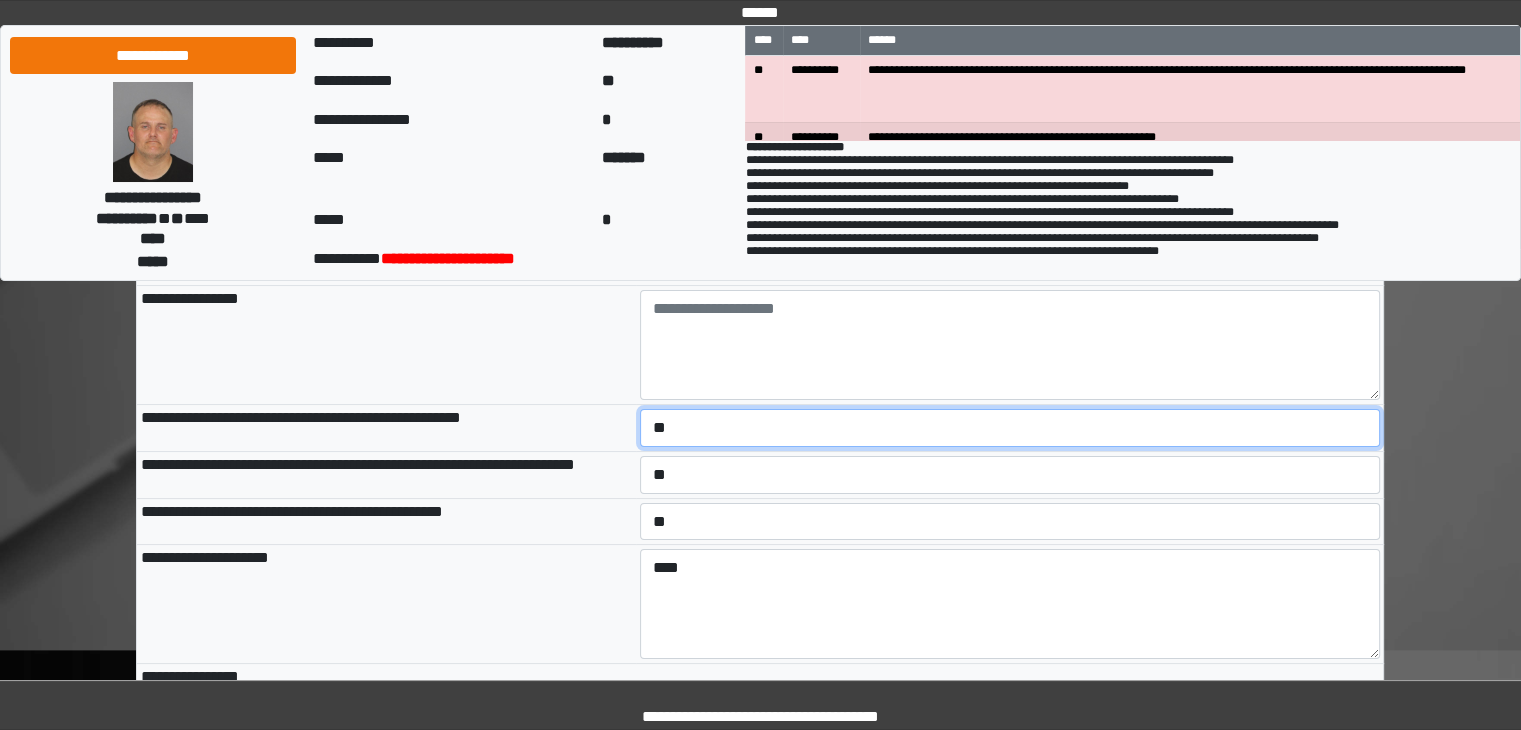 click on "**********" at bounding box center [1010, 428] 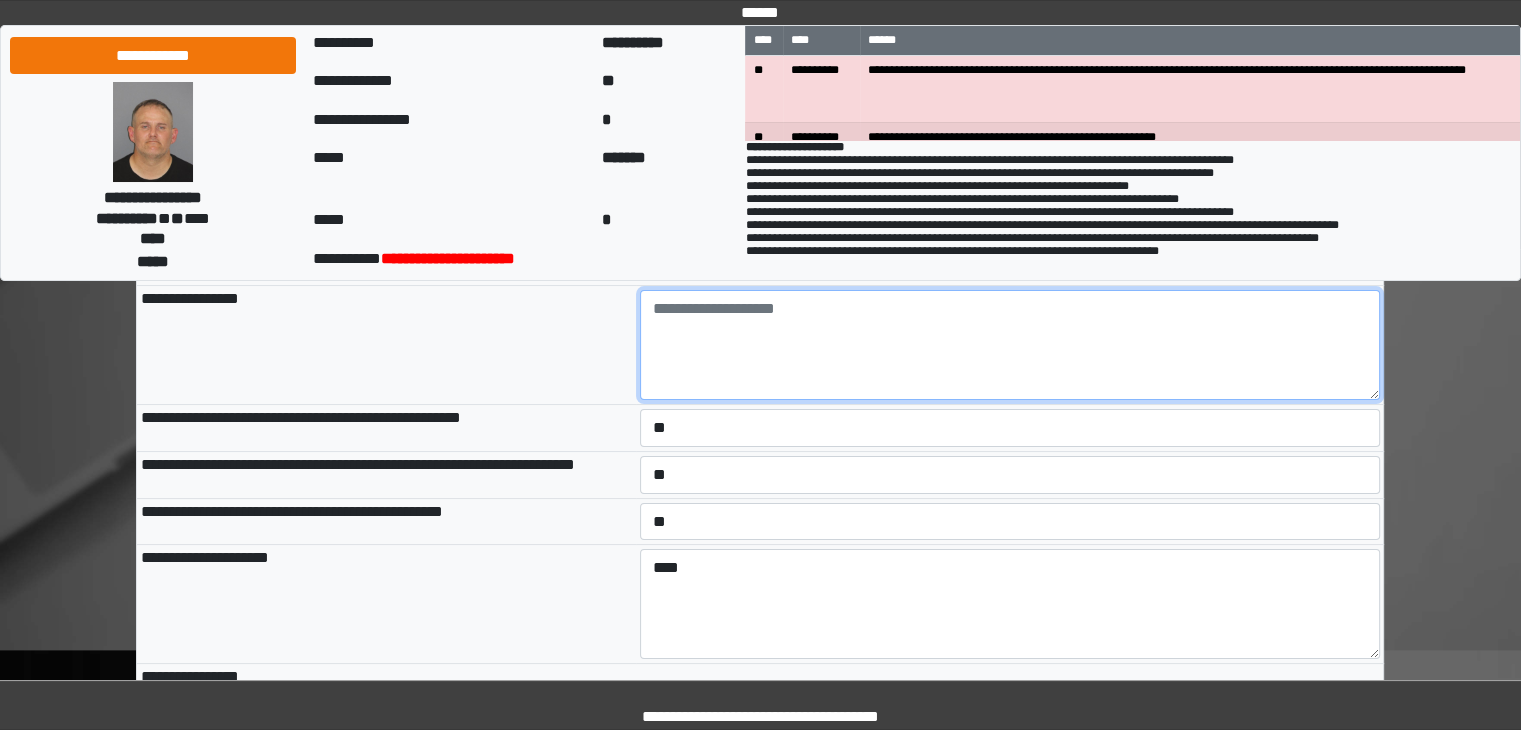 click at bounding box center (1010, 345) 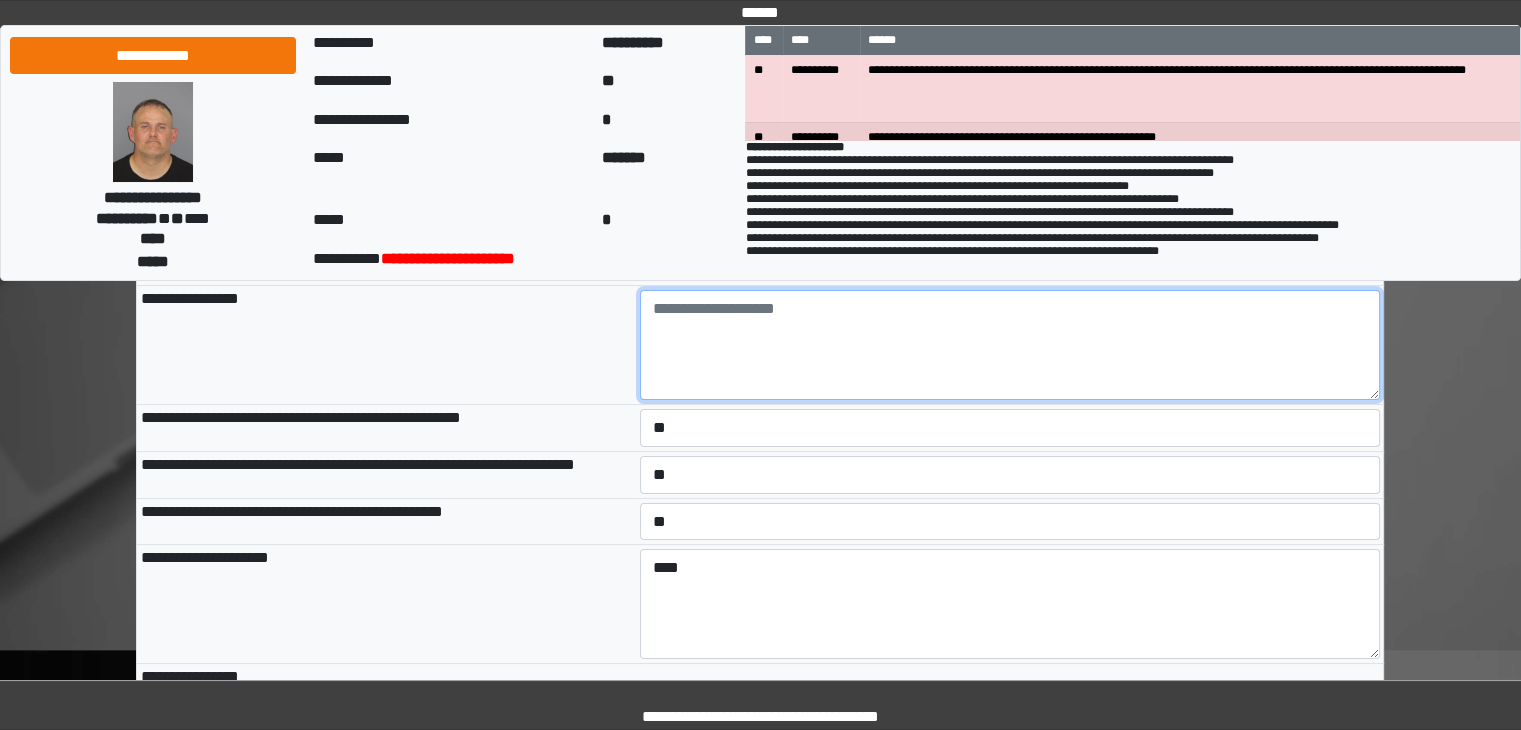 click at bounding box center (1010, 345) 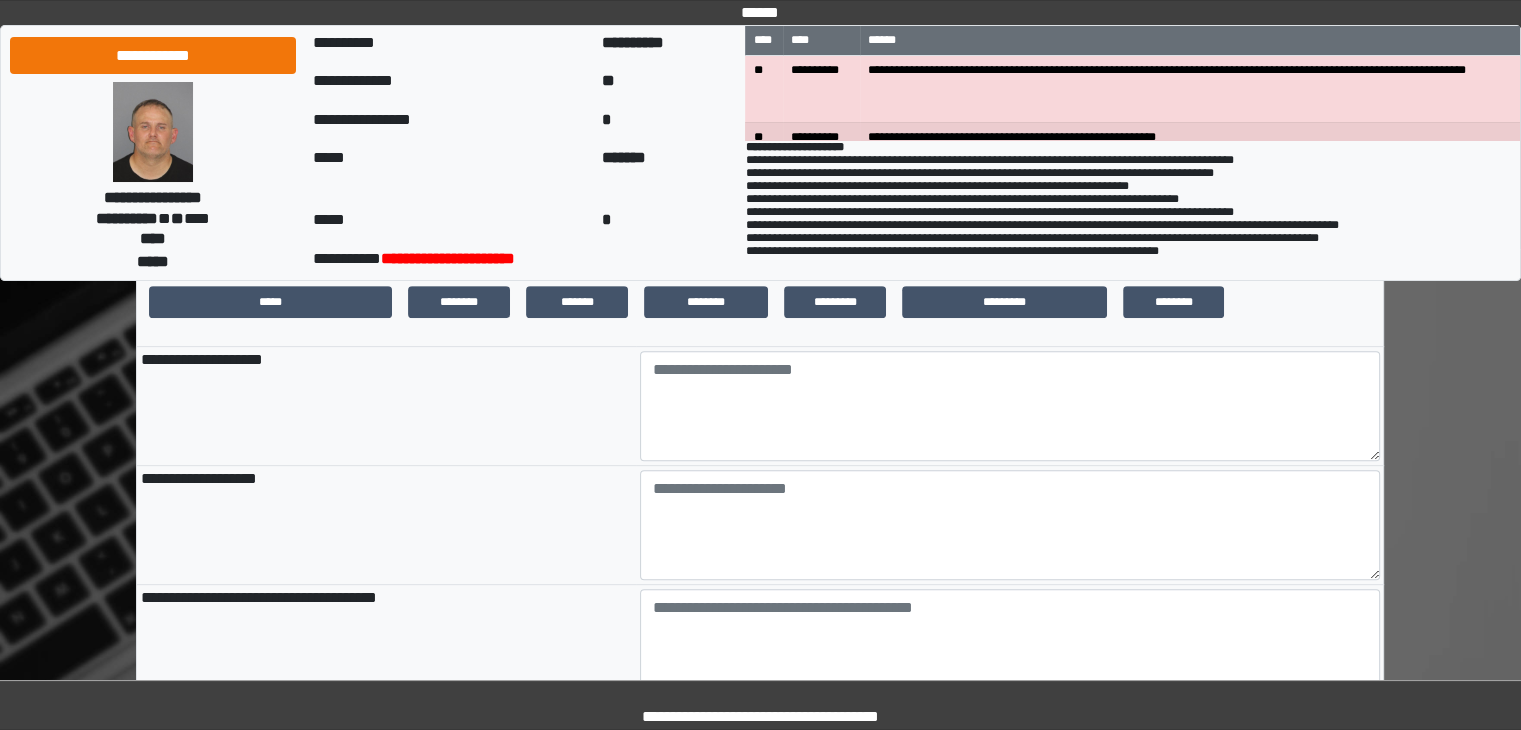 scroll, scrollTop: 700, scrollLeft: 0, axis: vertical 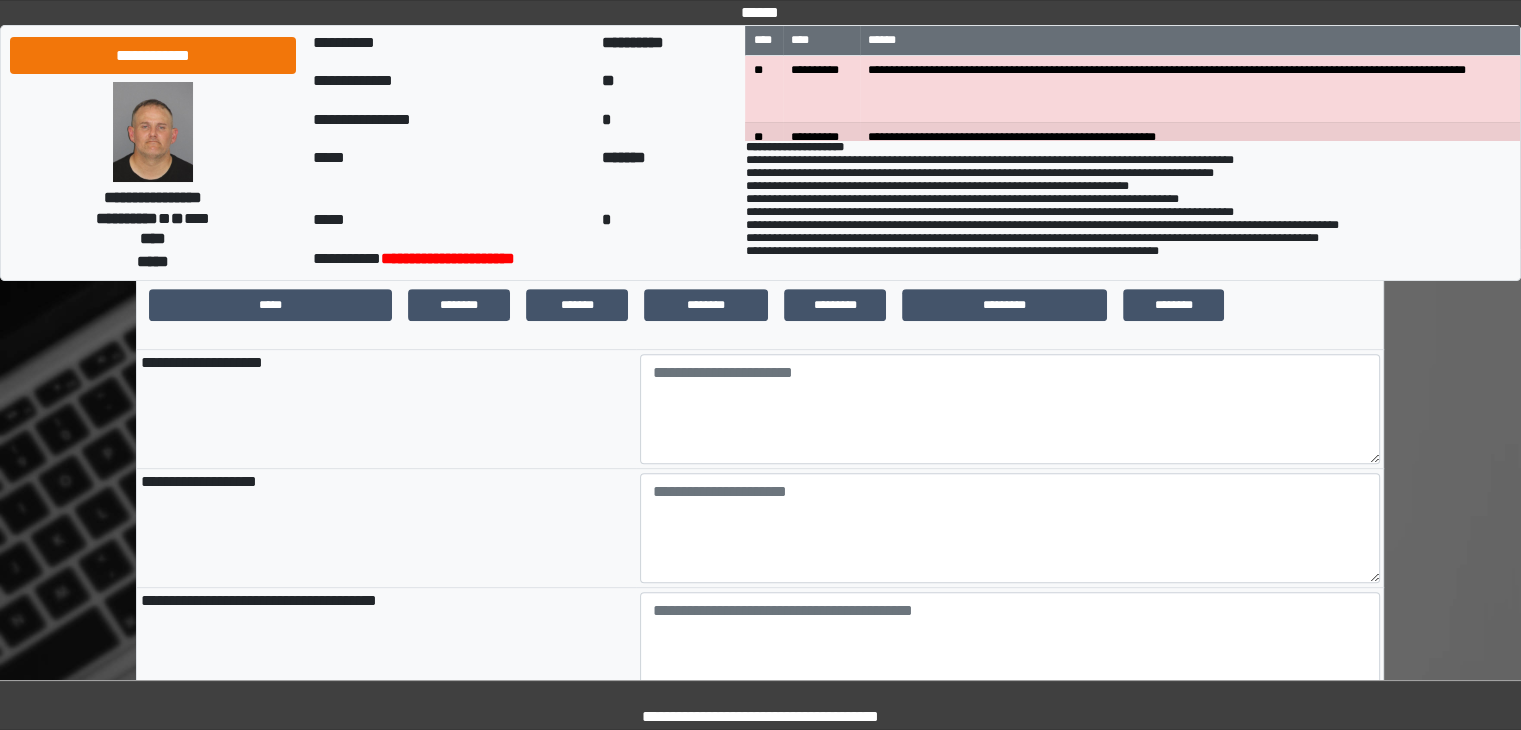 type on "***" 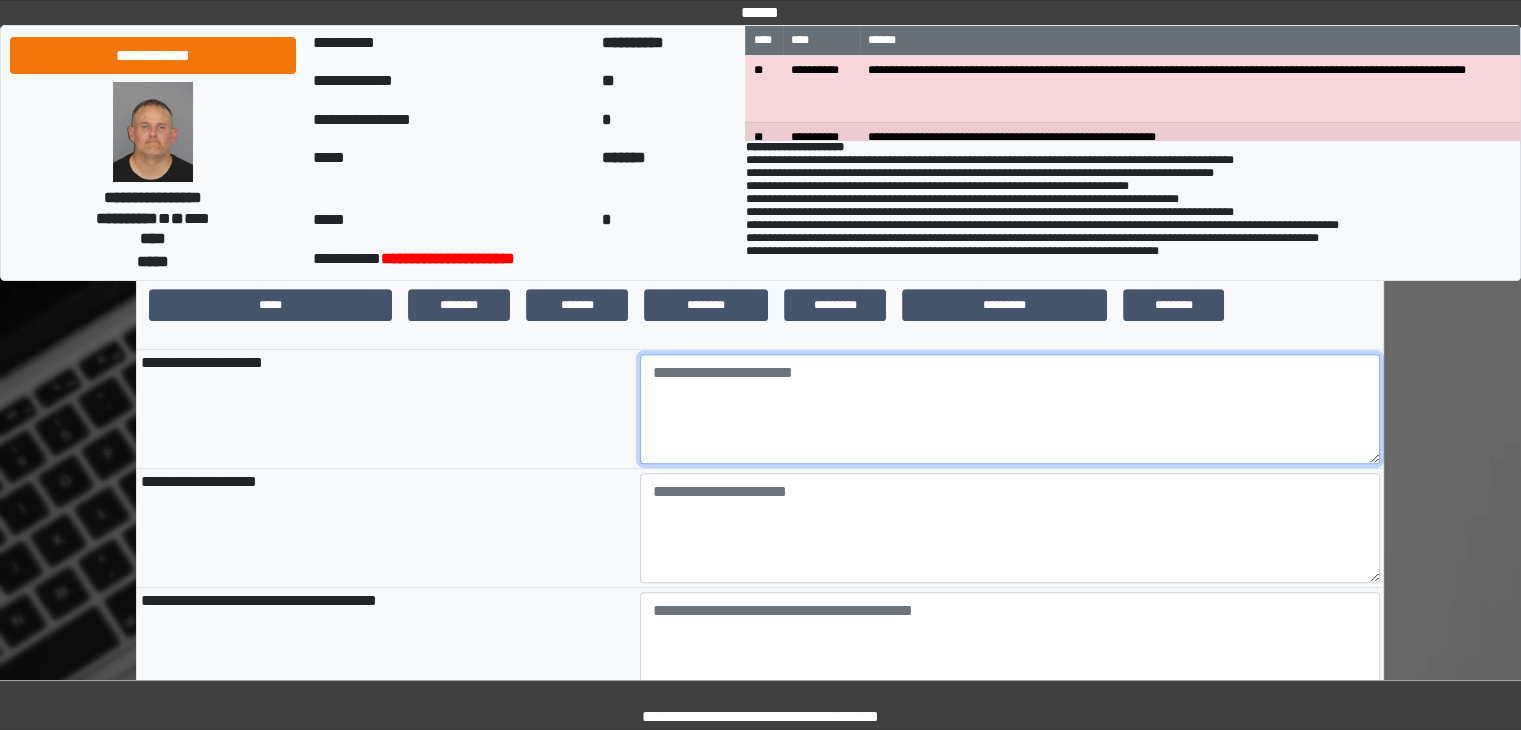 click at bounding box center [1010, 409] 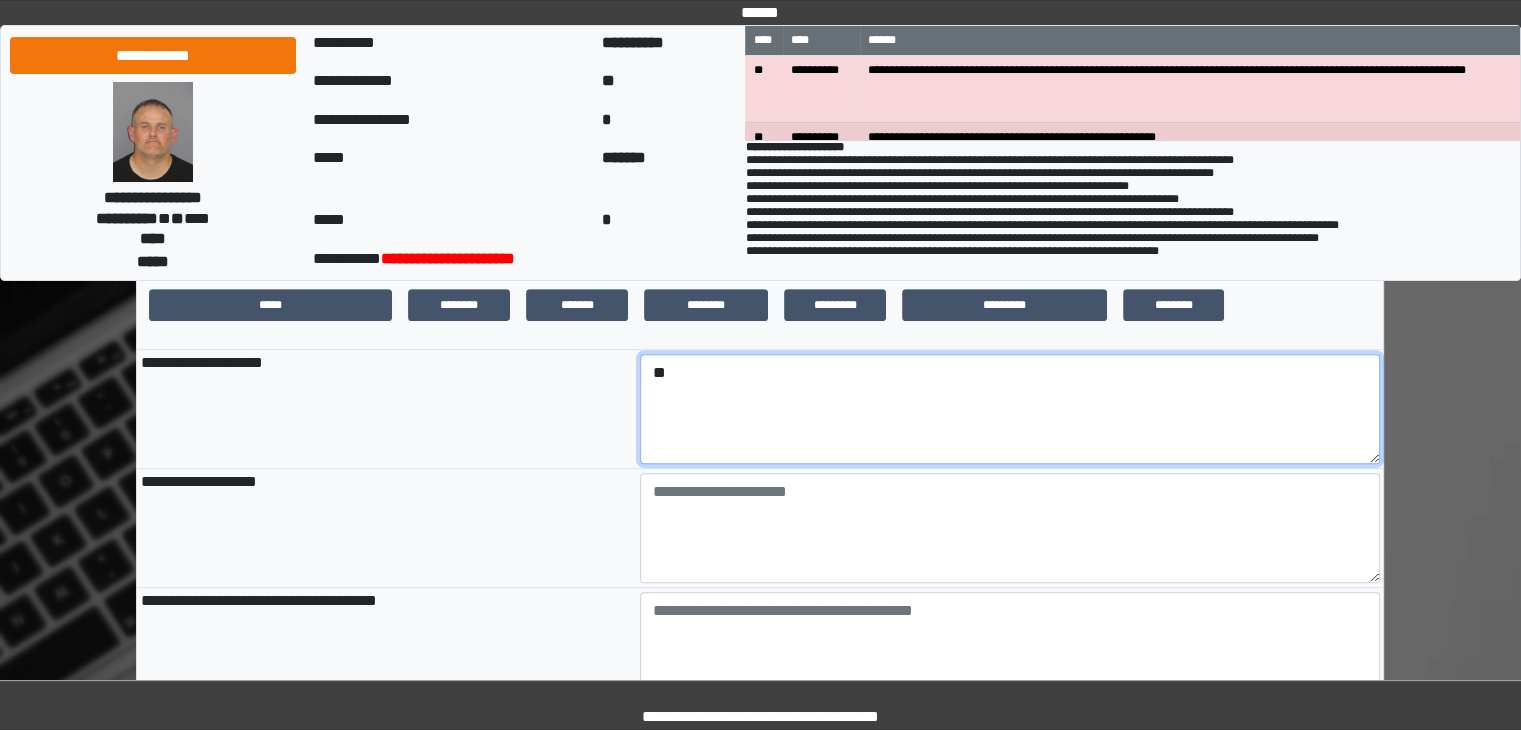 type on "*" 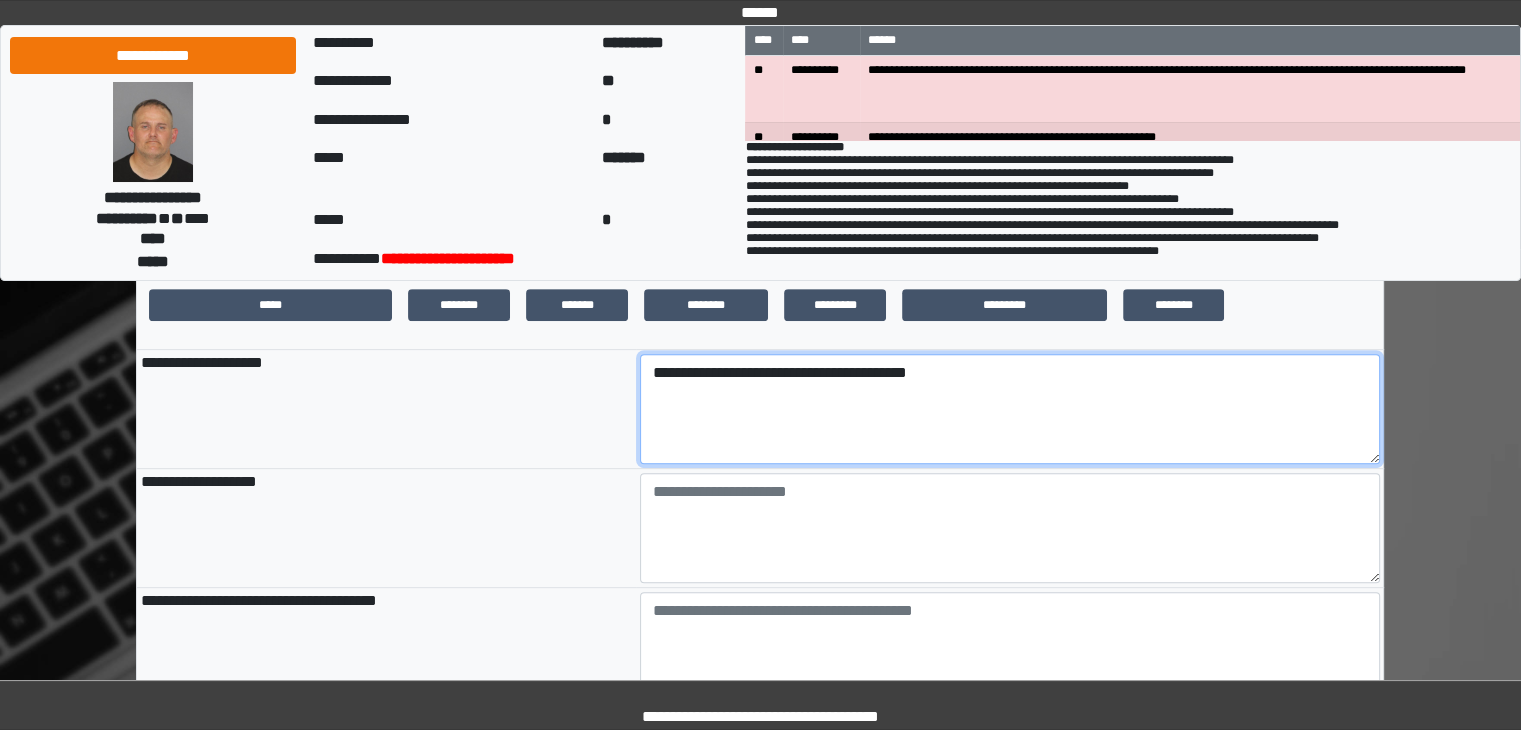 type on "**********" 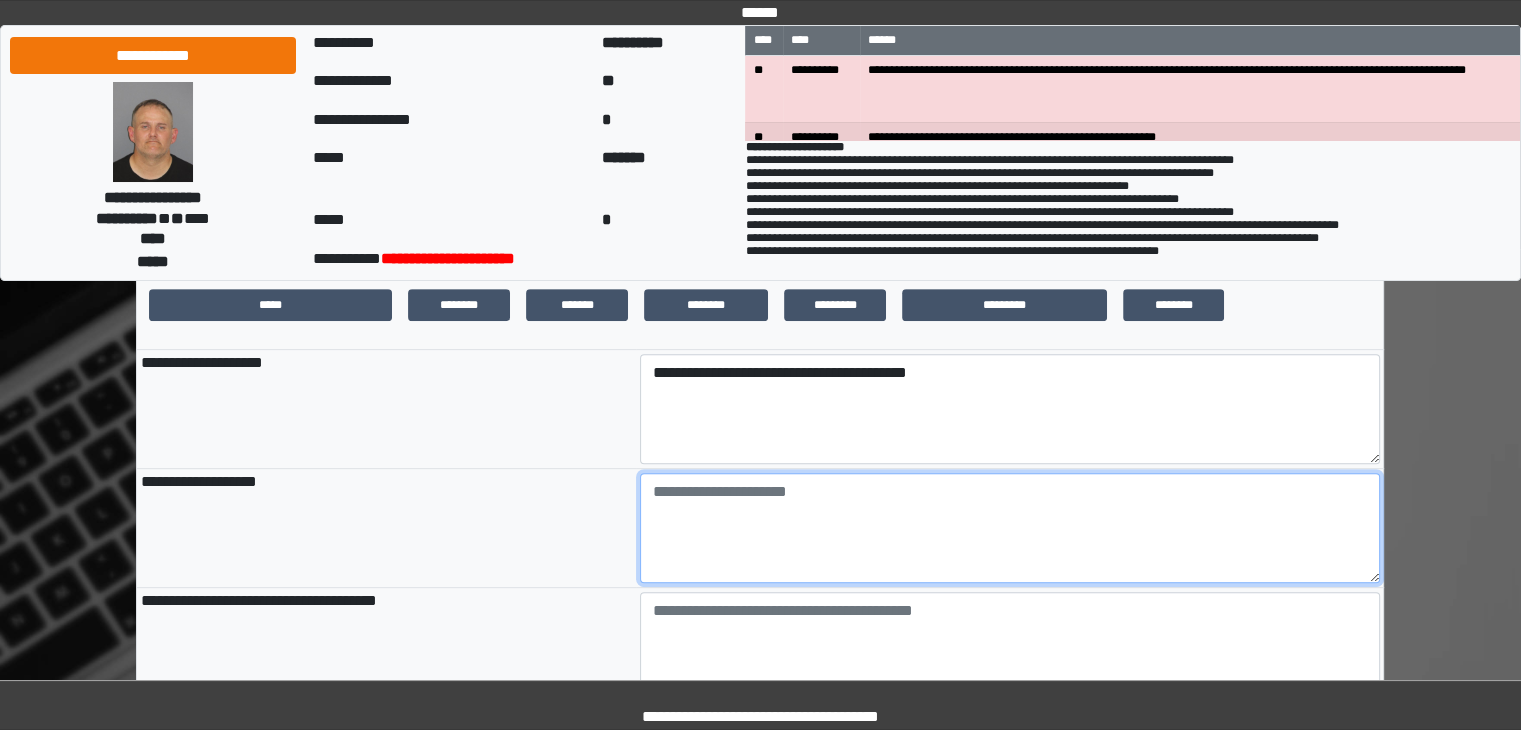 click at bounding box center (1010, 528) 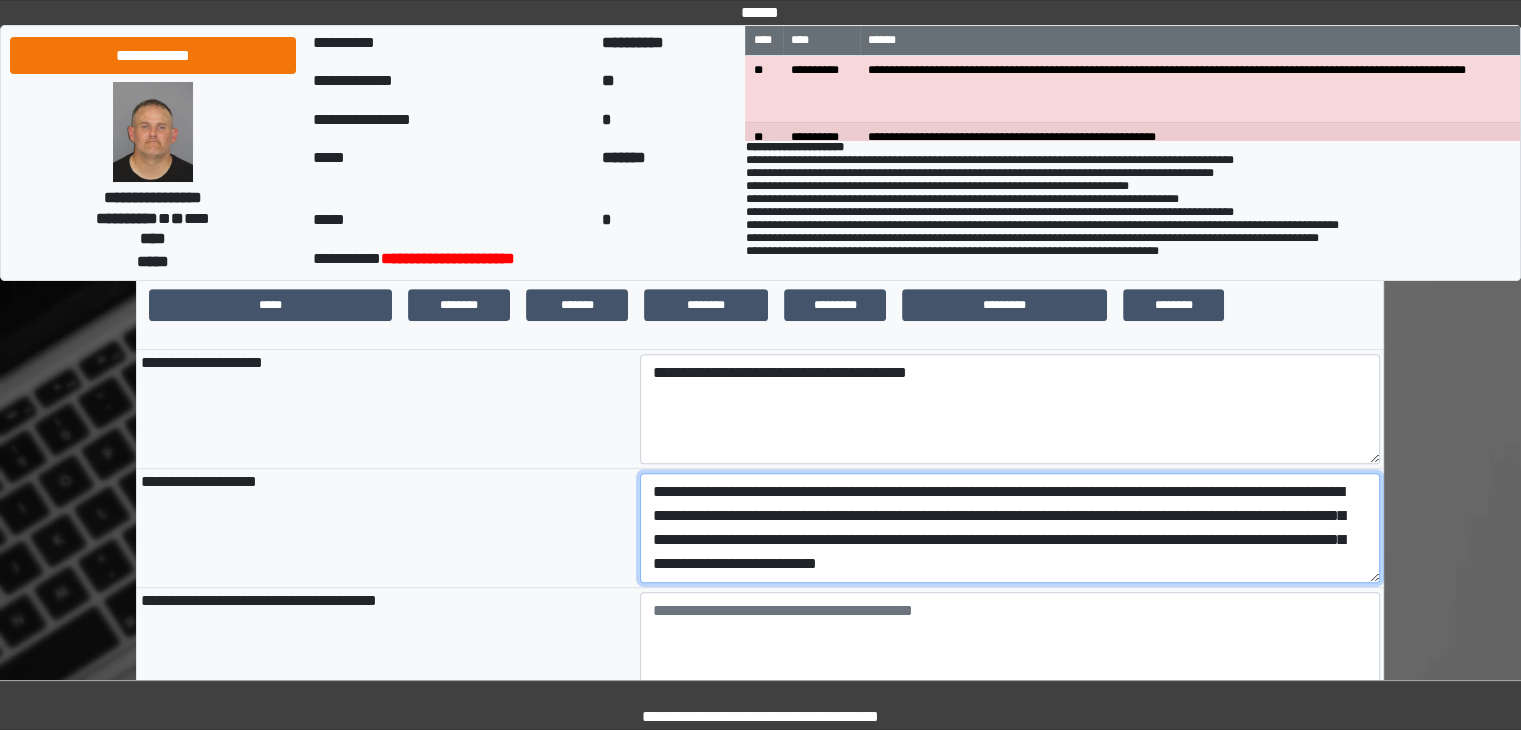 scroll, scrollTop: 16, scrollLeft: 0, axis: vertical 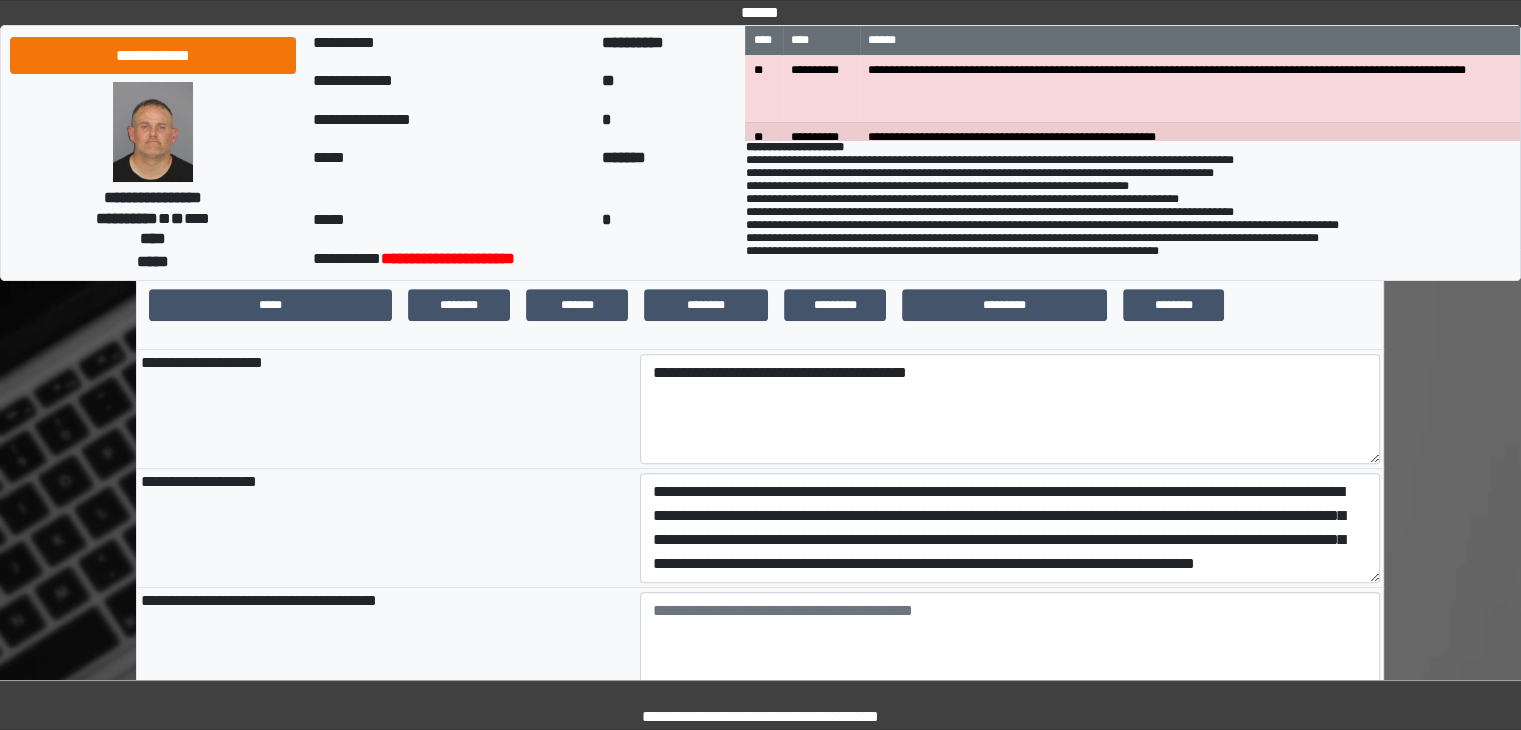 drag, startPoint x: 1138, startPoint y: 505, endPoint x: 1188, endPoint y: 130, distance: 378.31863 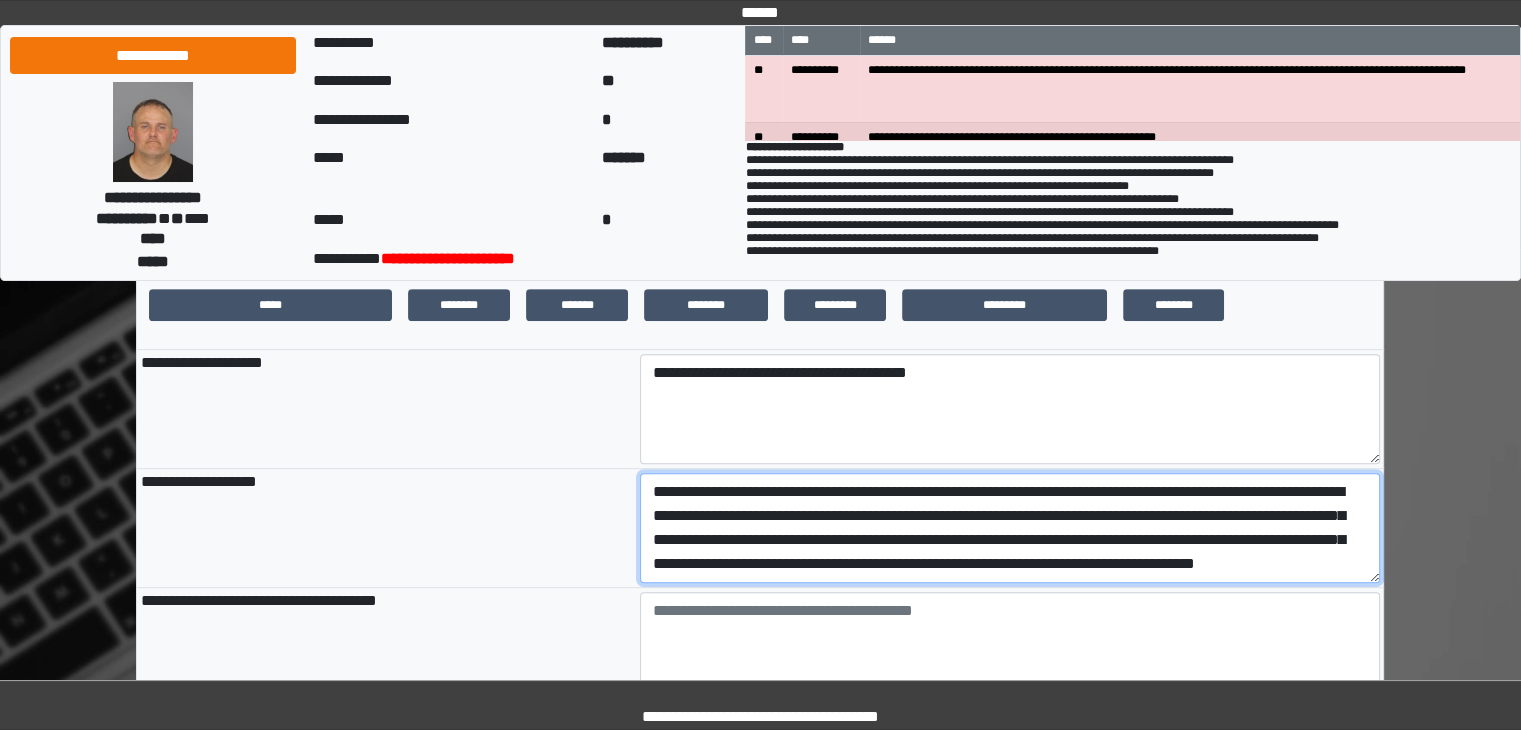 click on "**********" at bounding box center [1010, 528] 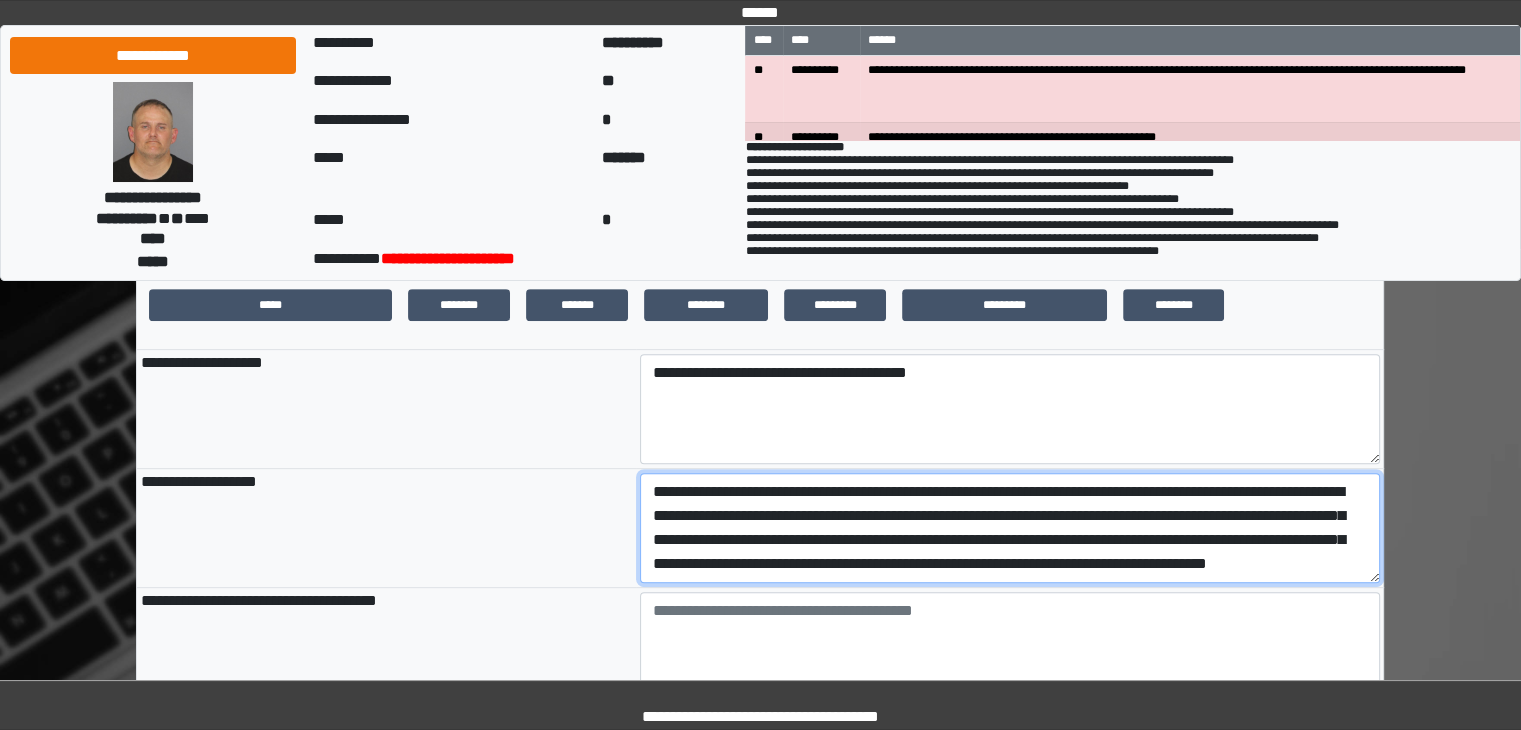 type on "**********" 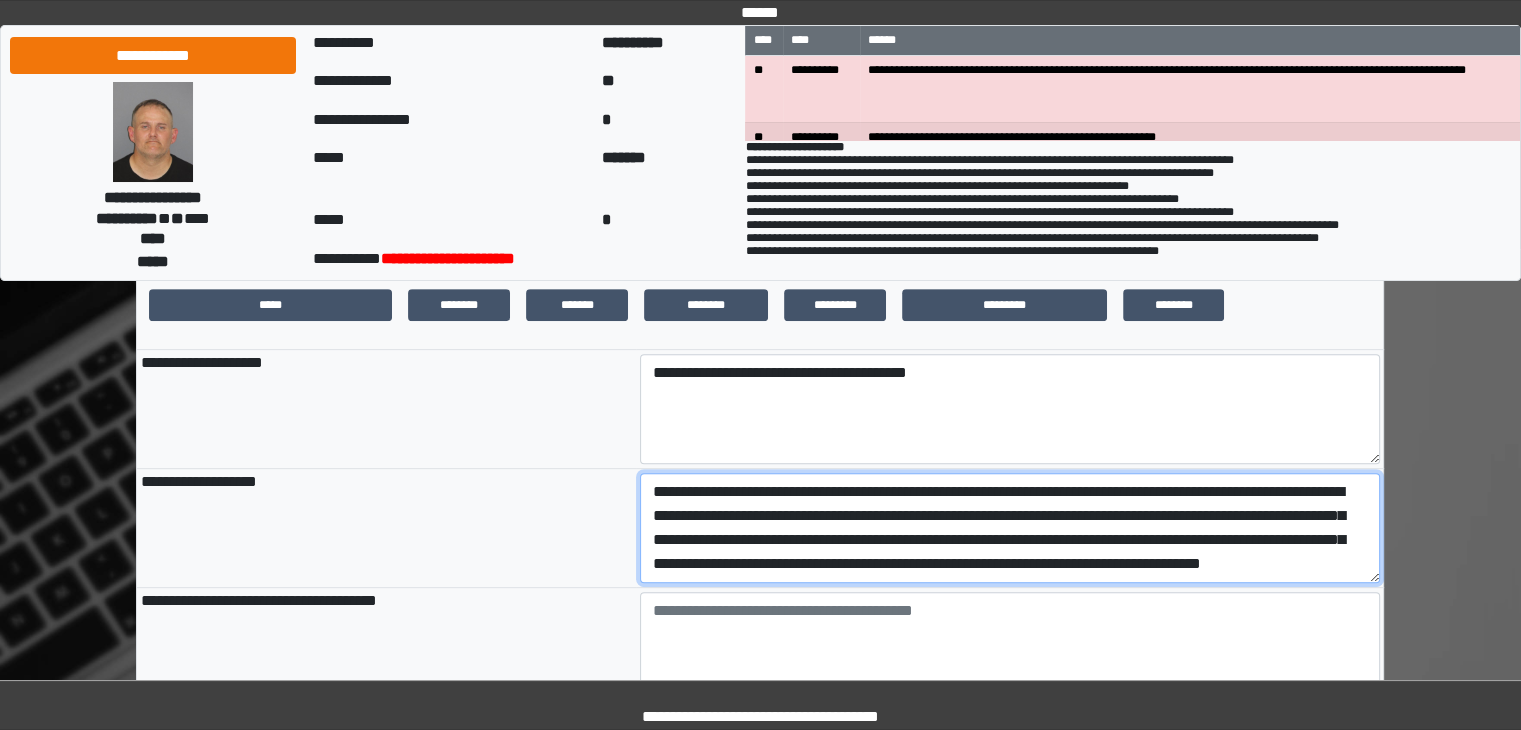 scroll, scrollTop: 24, scrollLeft: 0, axis: vertical 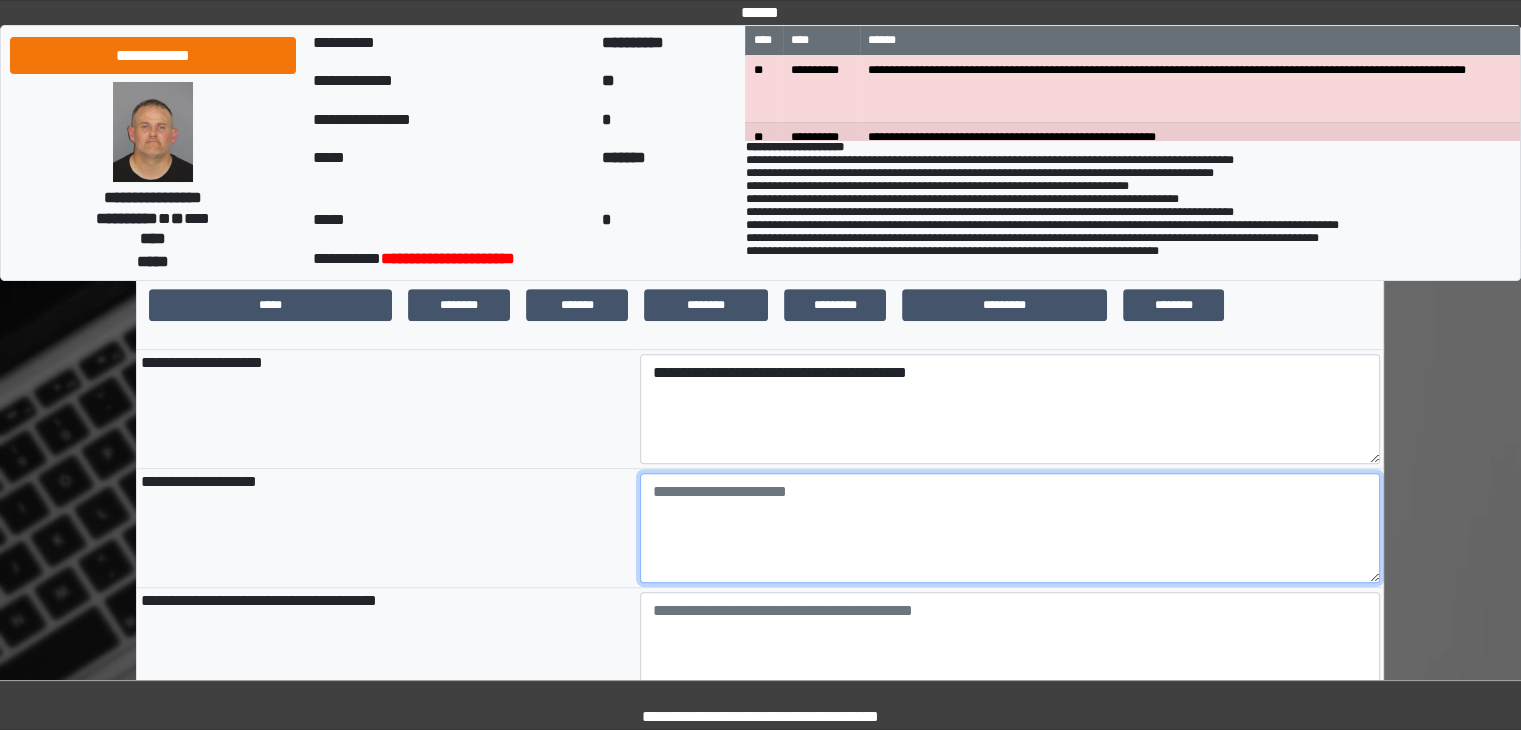 type 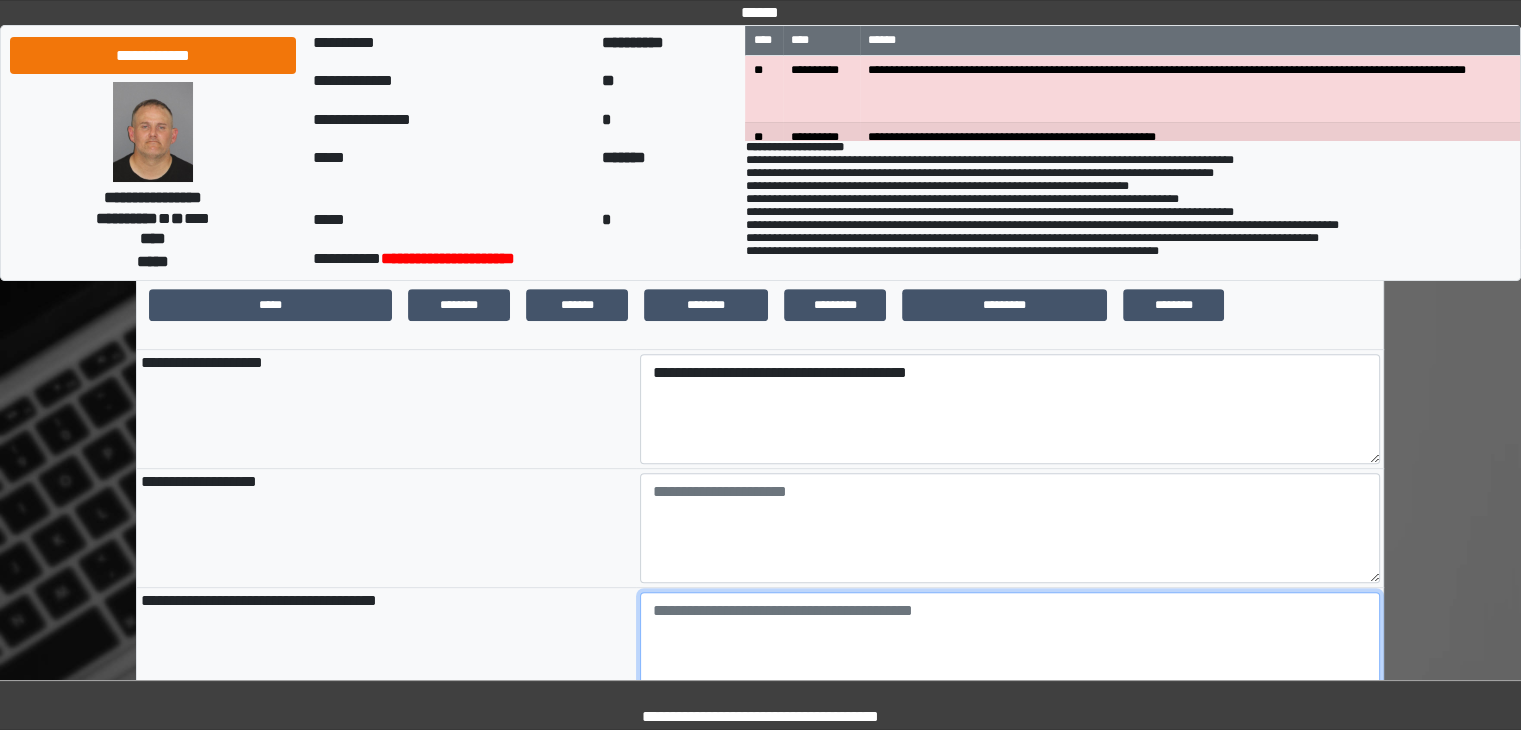 click at bounding box center (1010, 647) 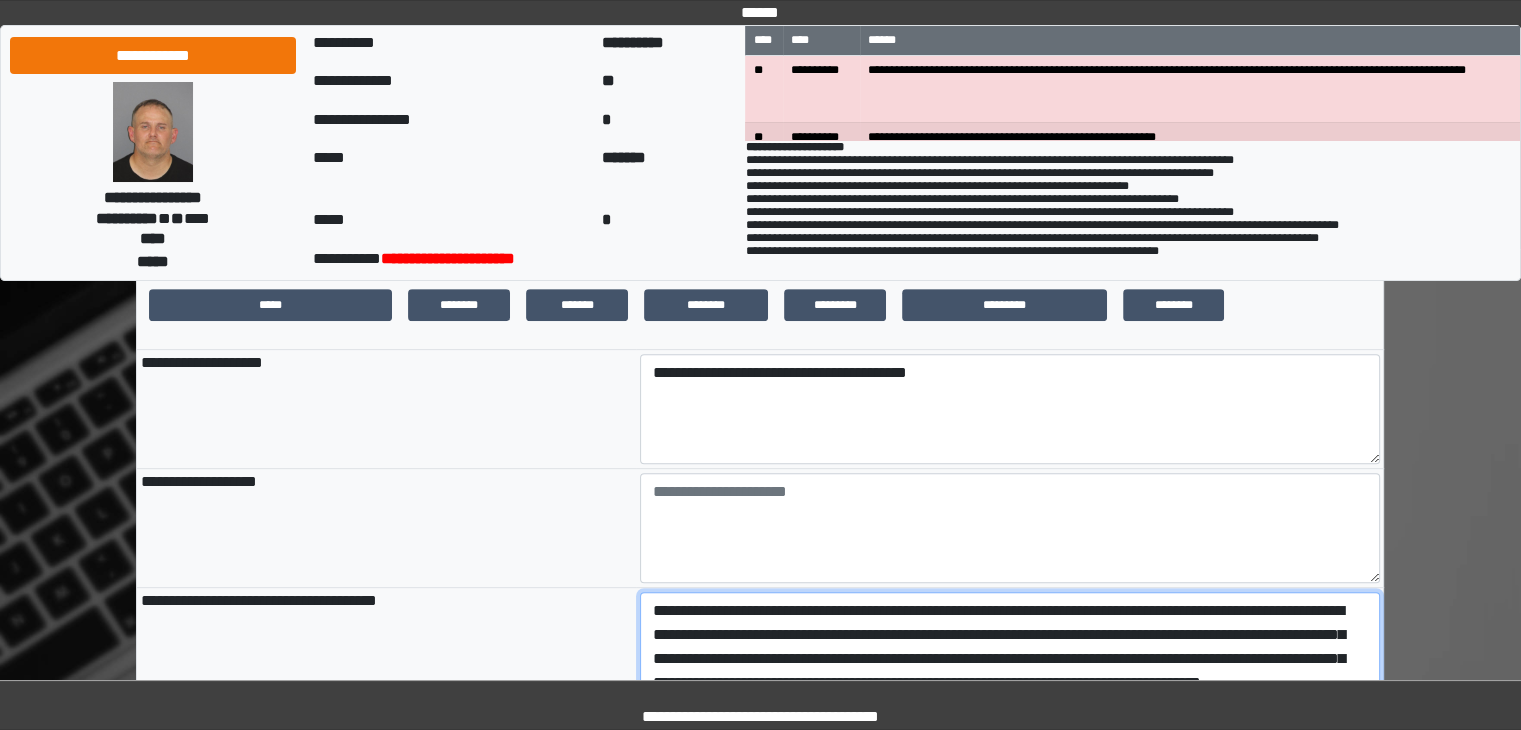 scroll, scrollTop: 16, scrollLeft: 0, axis: vertical 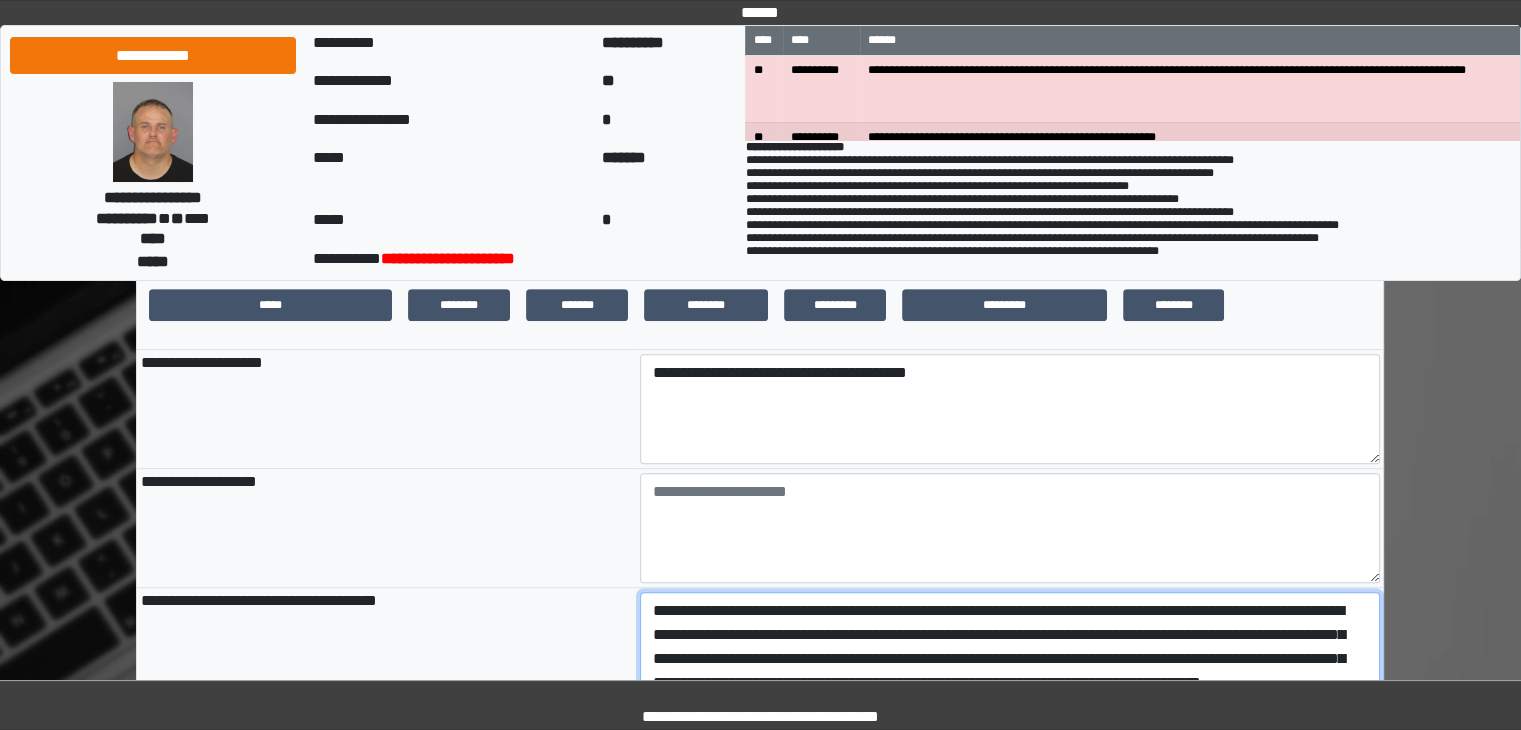 type on "**********" 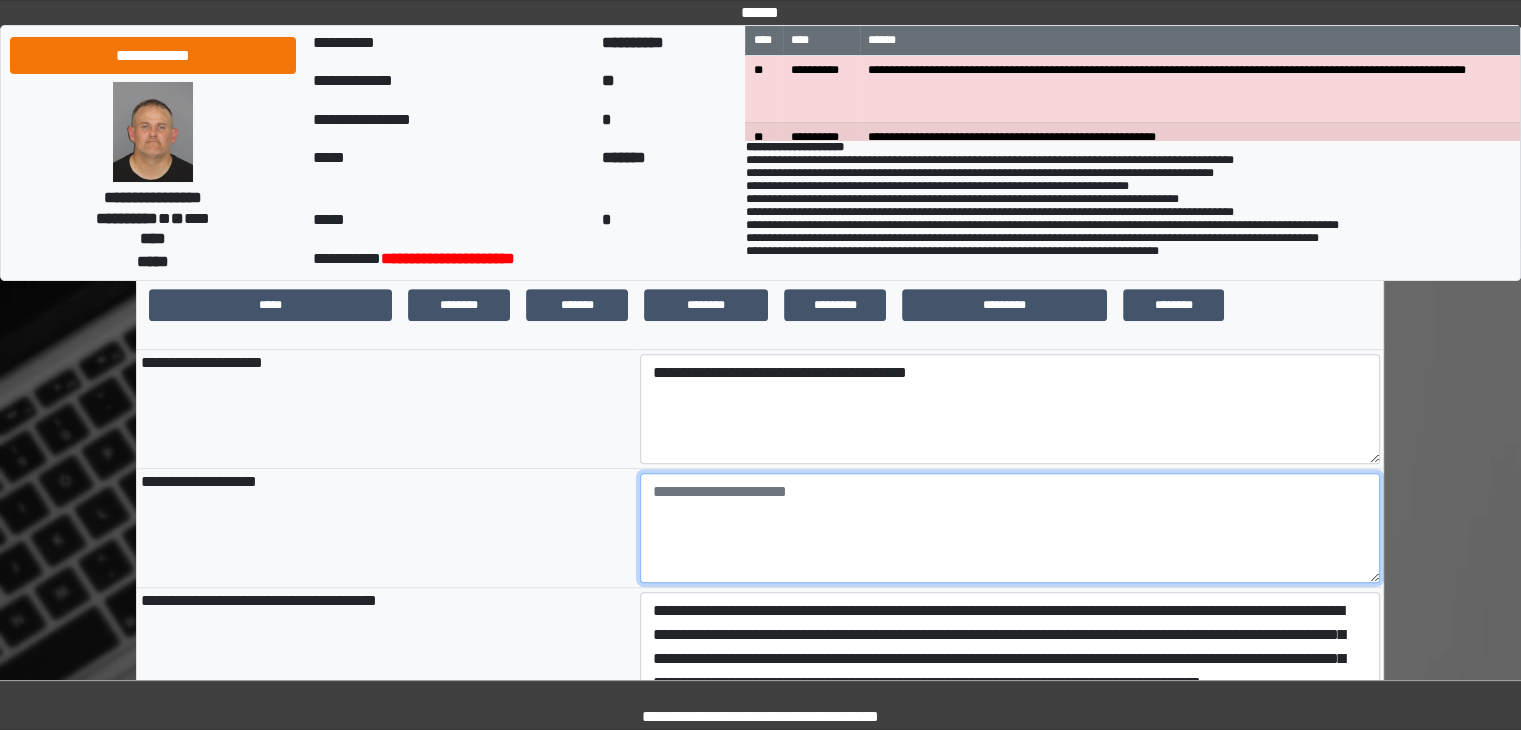 click at bounding box center (1010, 528) 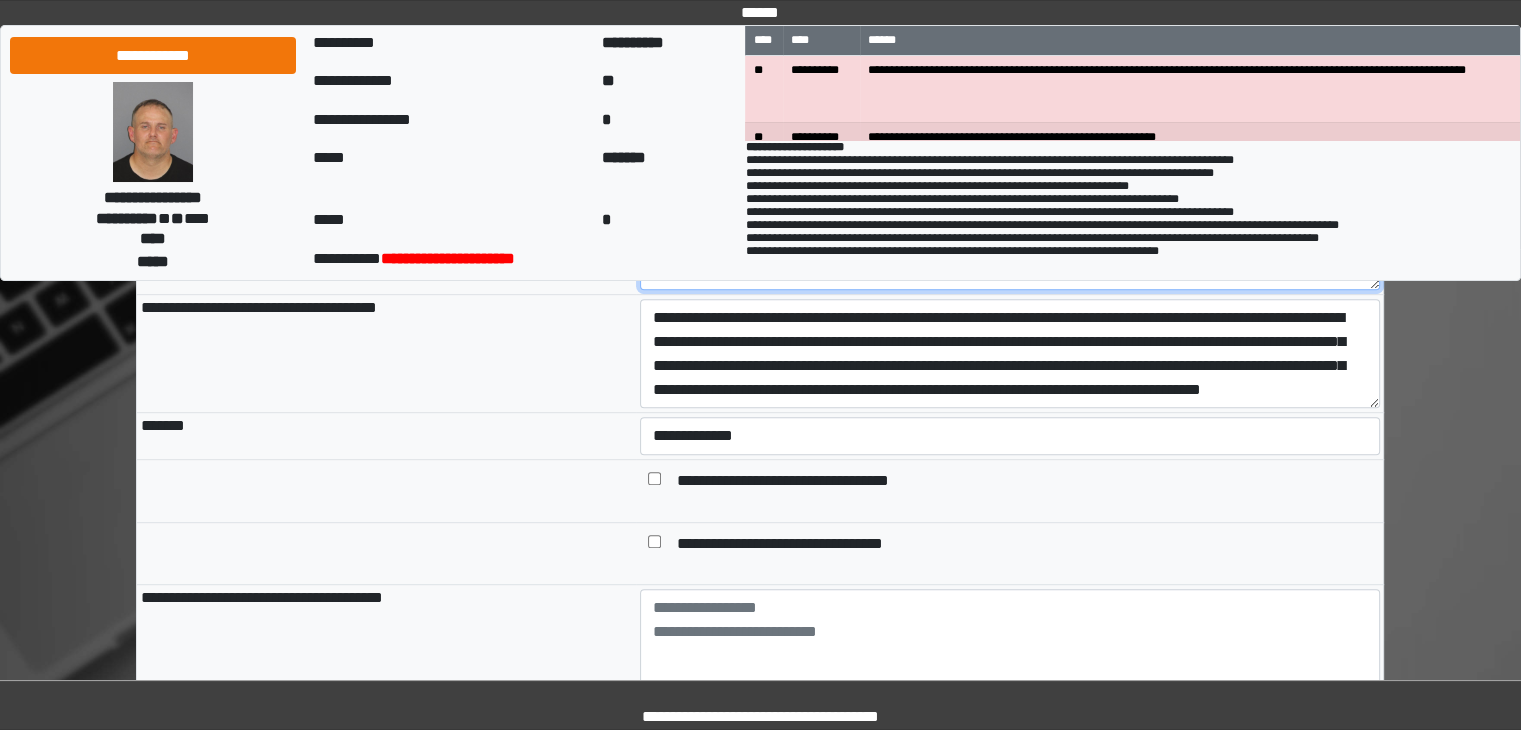 scroll, scrollTop: 1000, scrollLeft: 0, axis: vertical 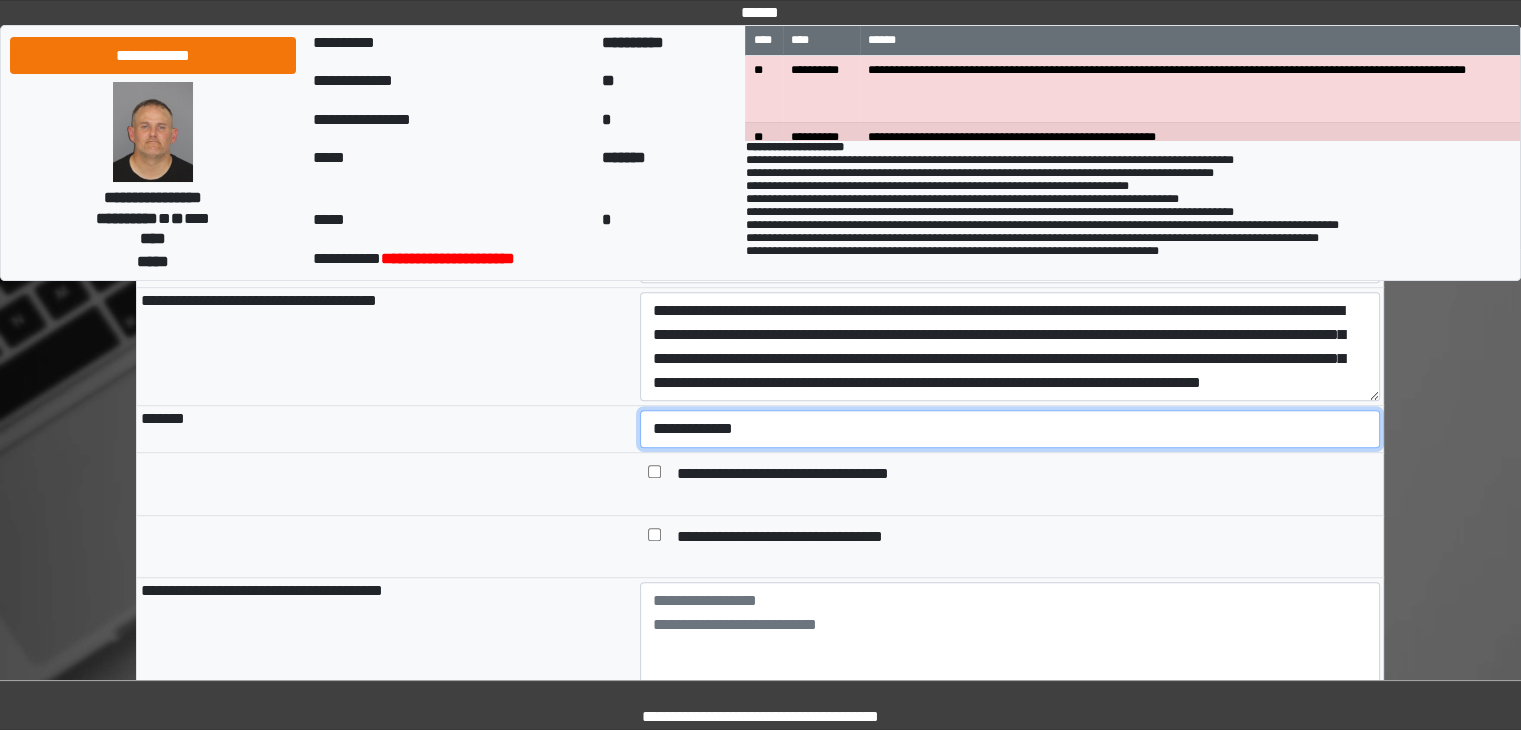 click on "**********" at bounding box center [1010, 429] 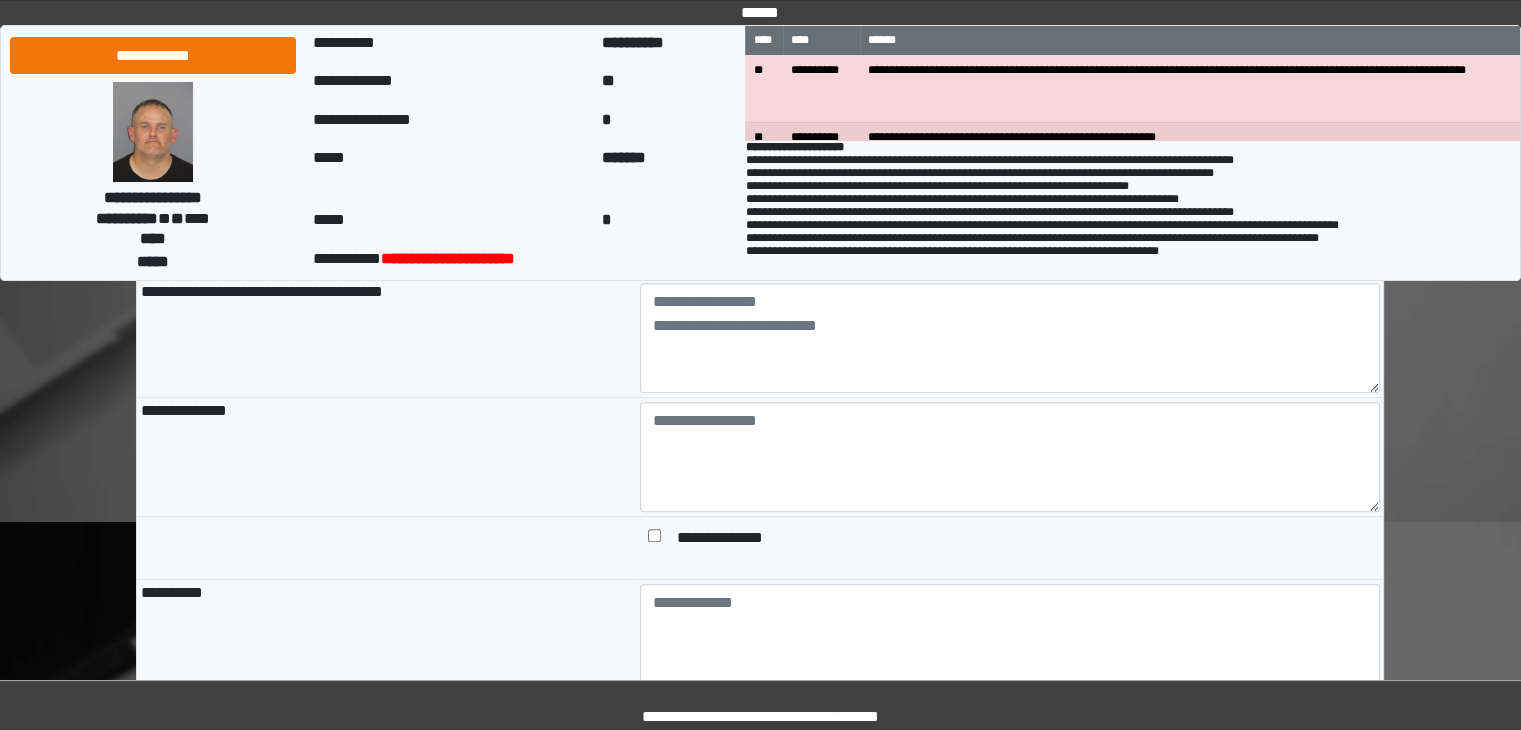 scroll, scrollTop: 1300, scrollLeft: 0, axis: vertical 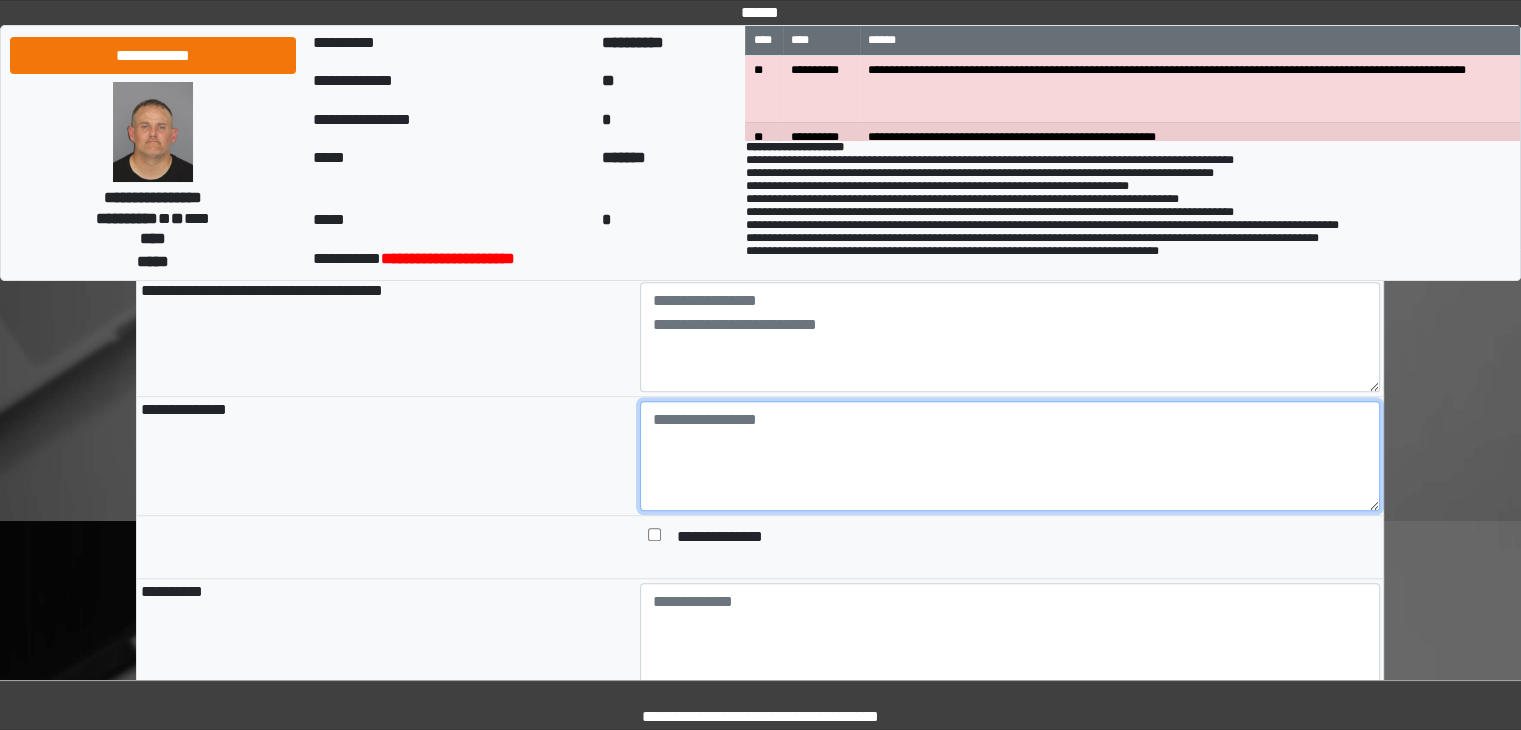 click at bounding box center [1010, 456] 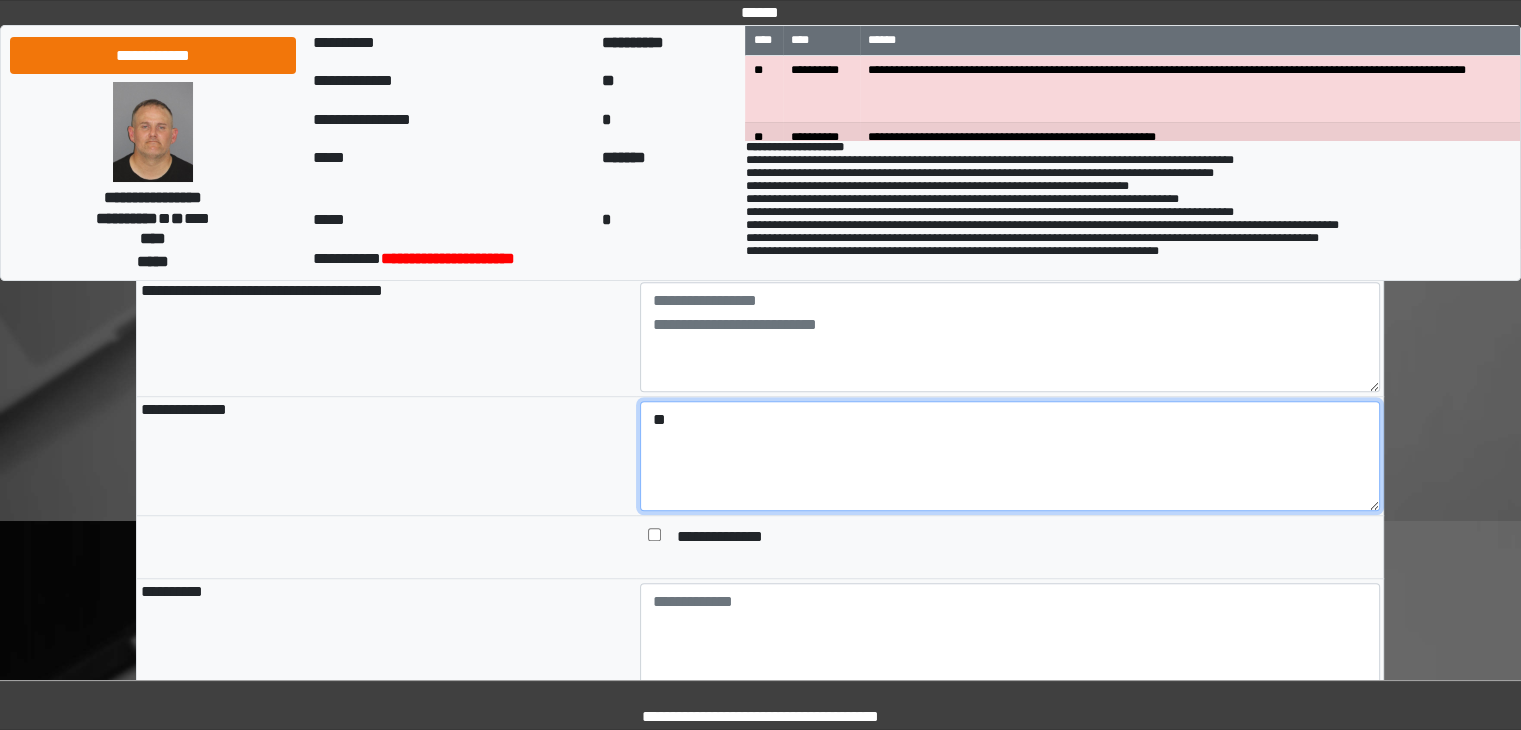 type on "*" 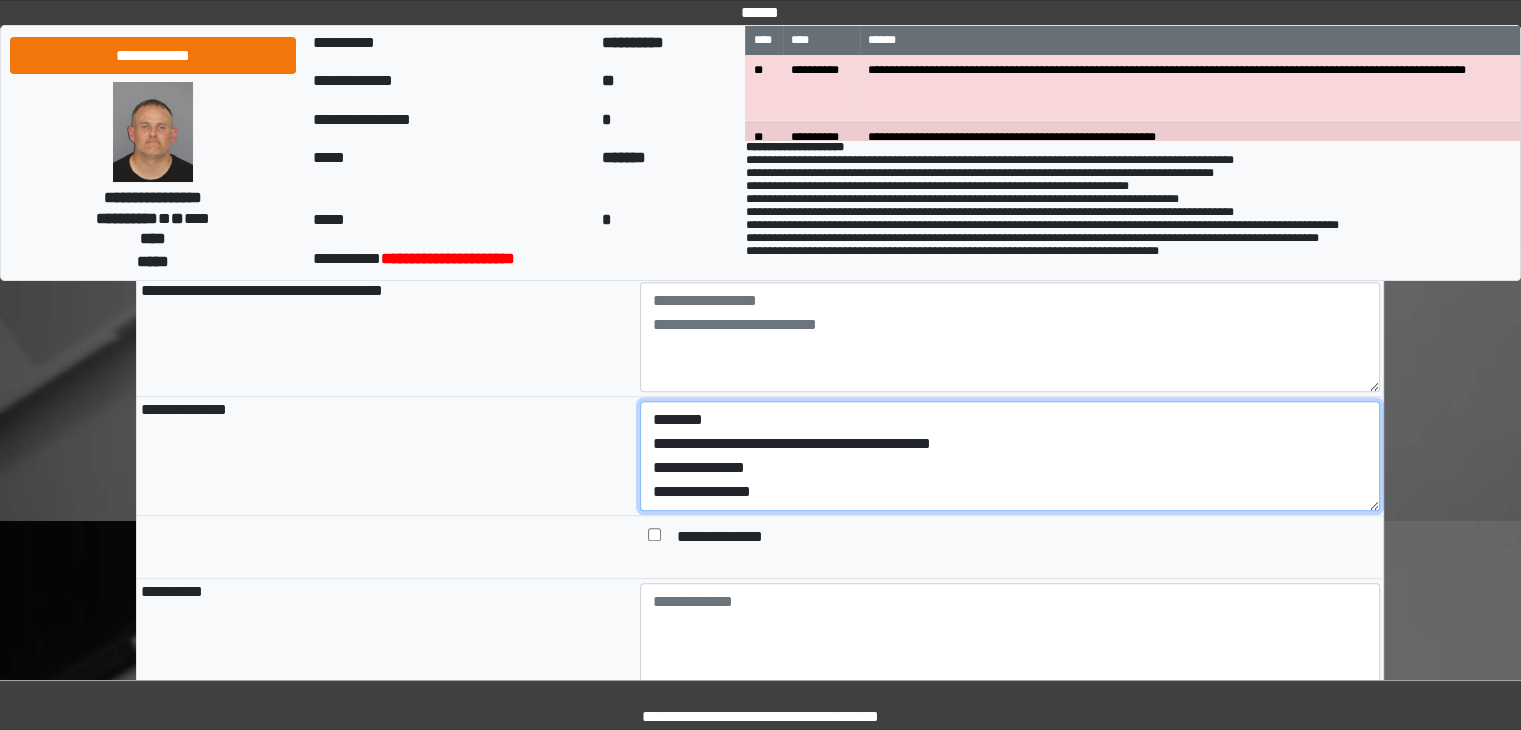 scroll, scrollTop: 16, scrollLeft: 0, axis: vertical 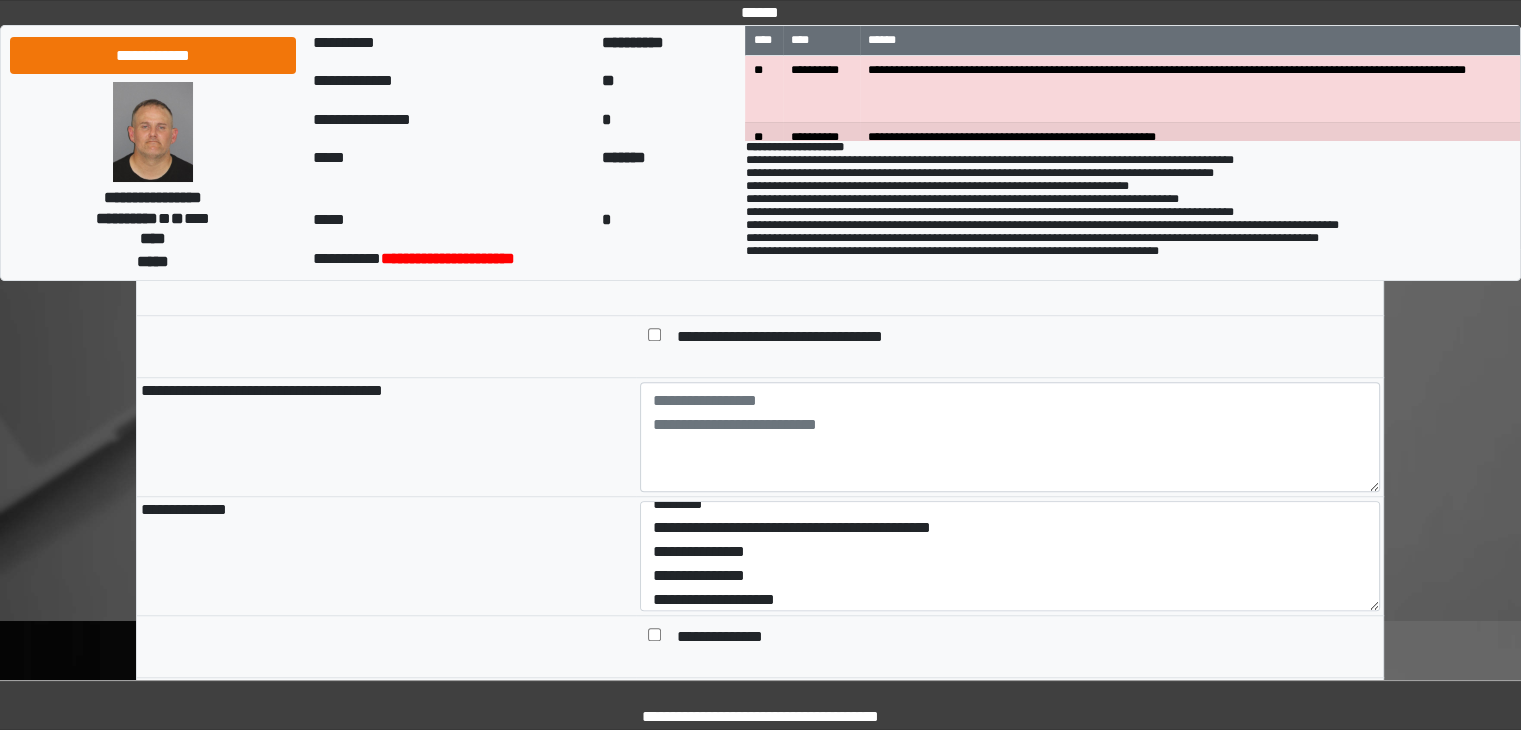 click at bounding box center (654, 639) 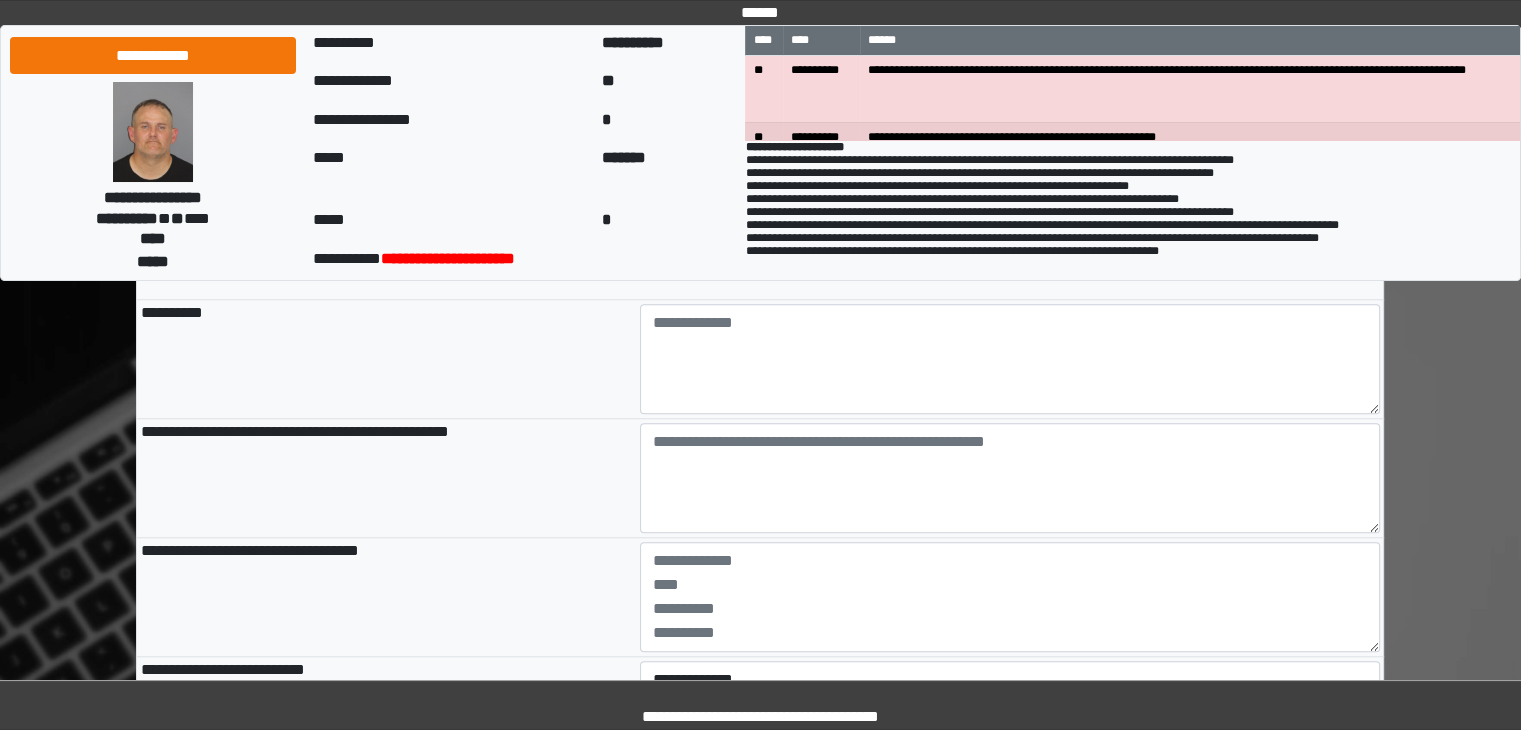 scroll, scrollTop: 1600, scrollLeft: 0, axis: vertical 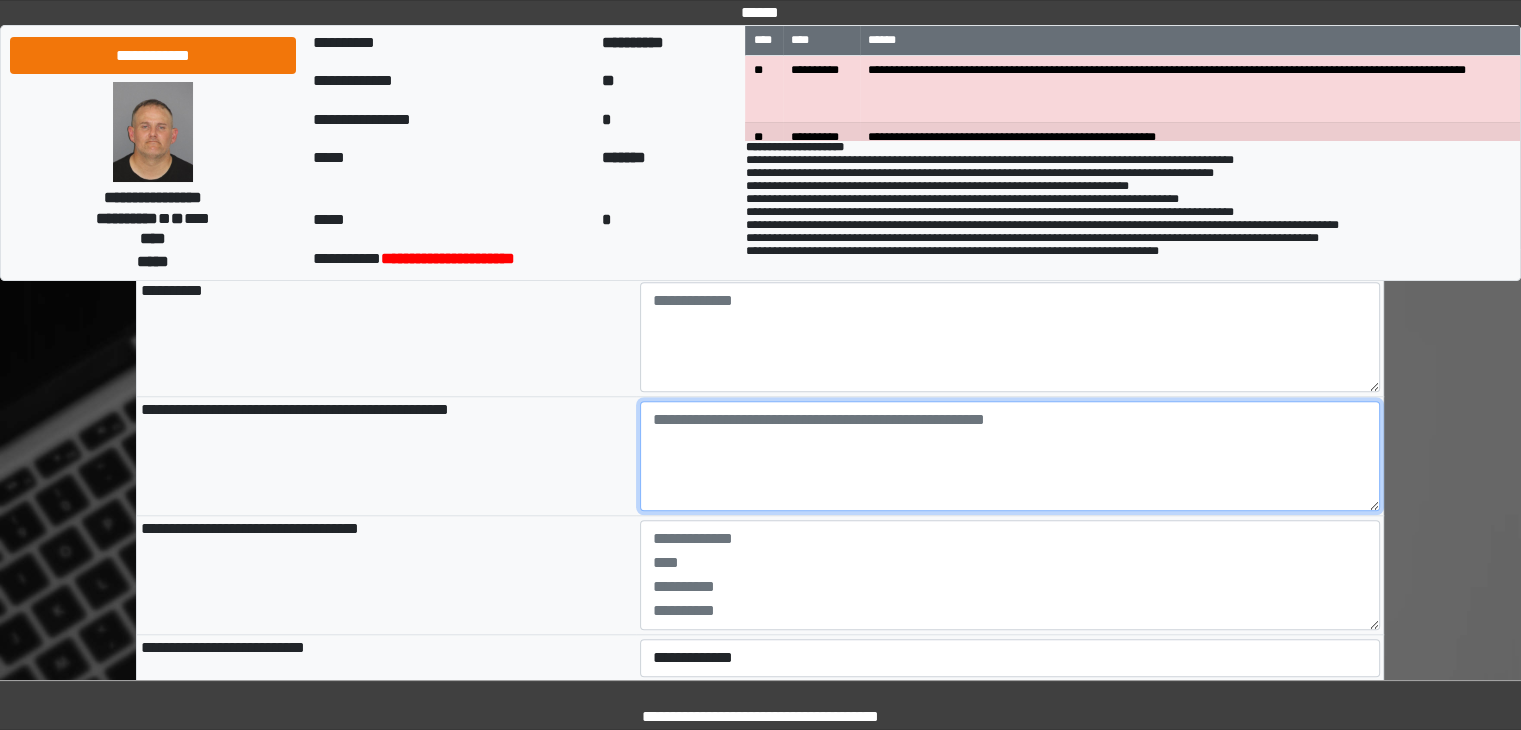 click at bounding box center (1010, 456) 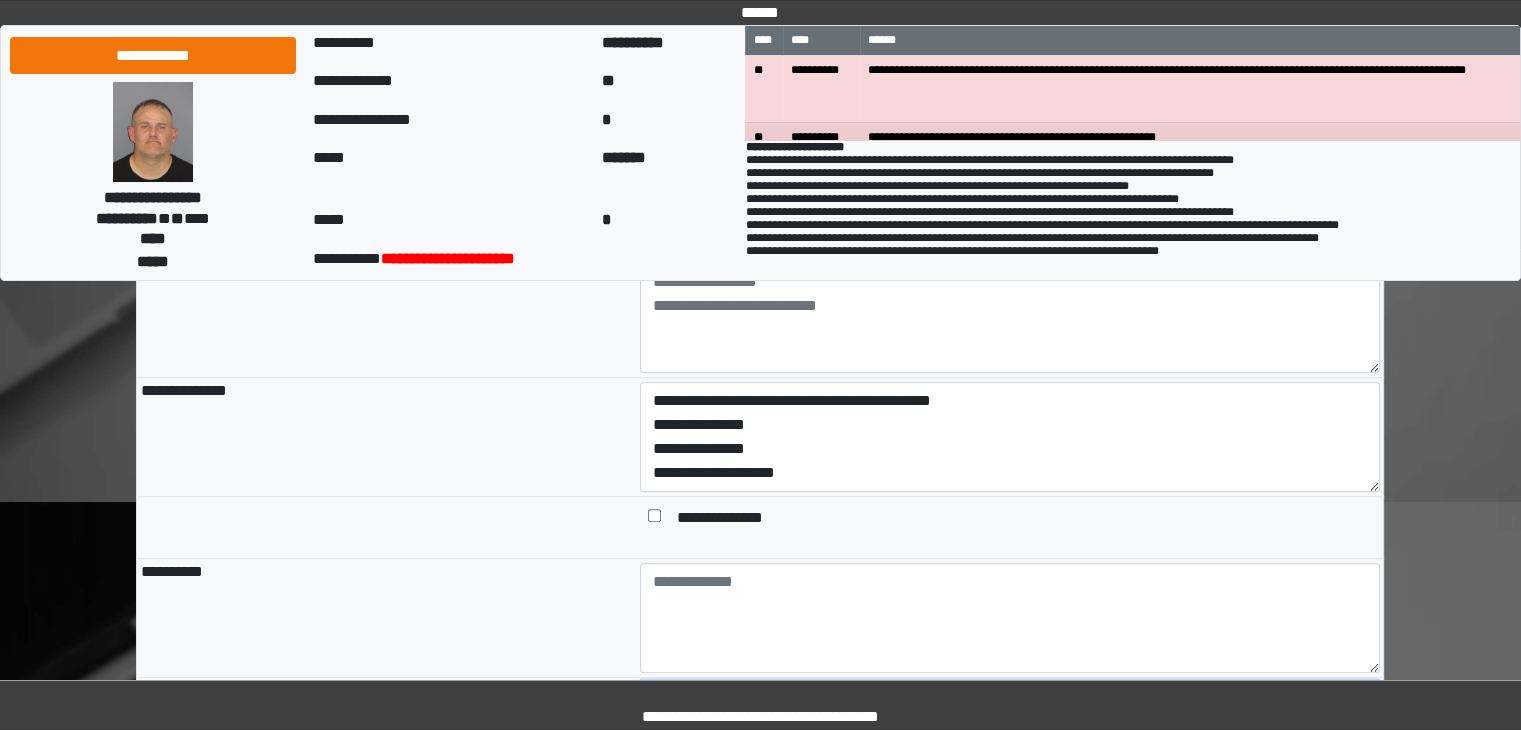 scroll, scrollTop: 1300, scrollLeft: 0, axis: vertical 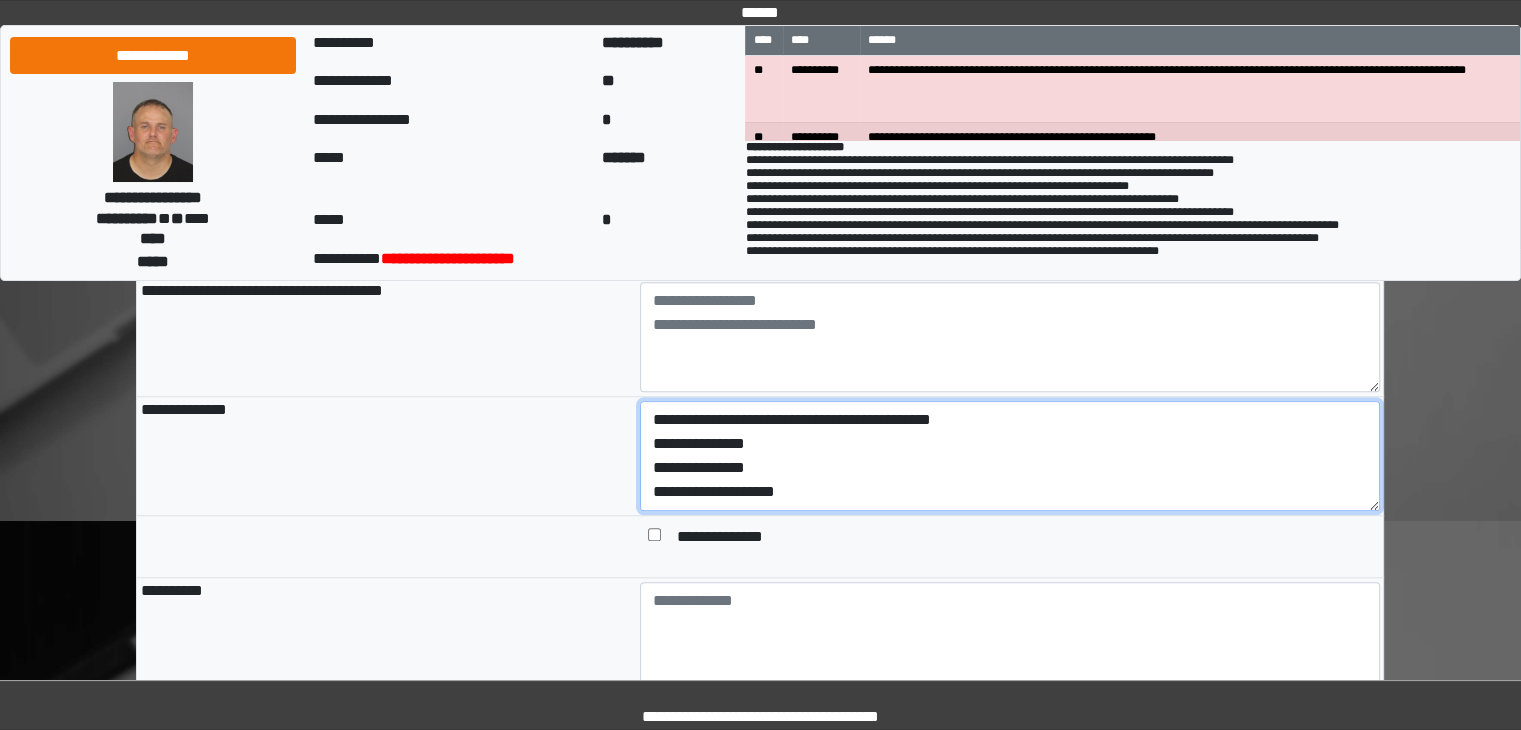 click on "**********" at bounding box center [1010, 456] 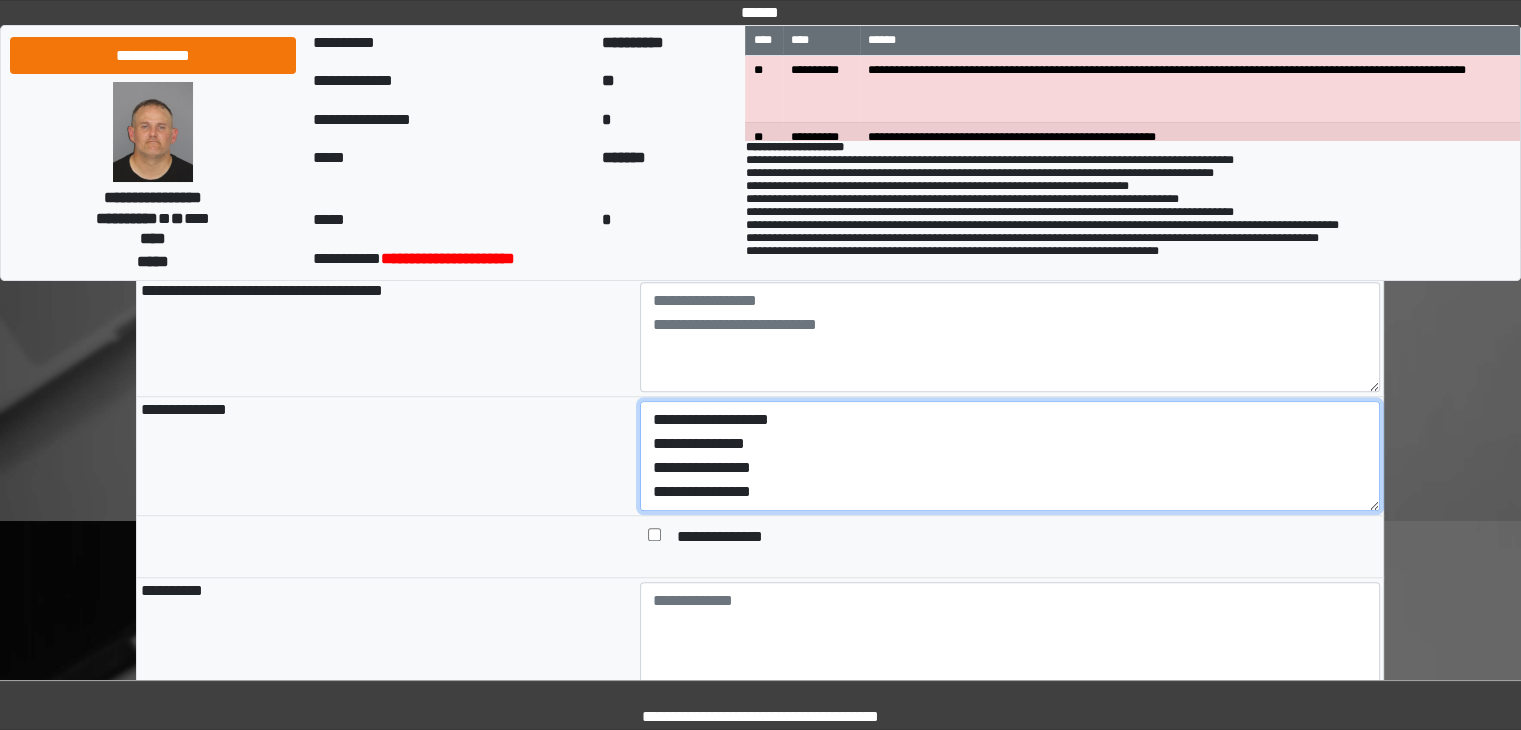 scroll, scrollTop: 96, scrollLeft: 0, axis: vertical 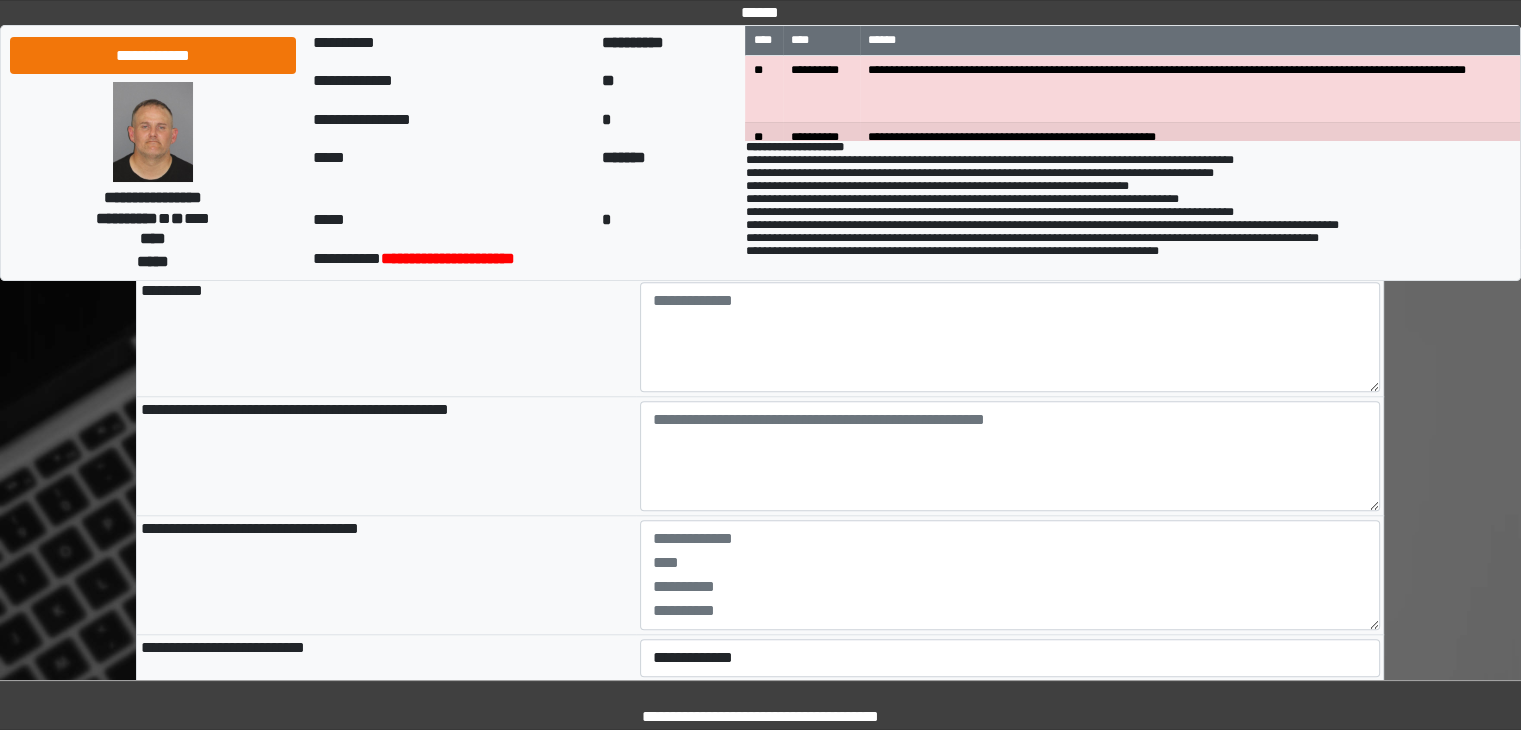 type on "**********" 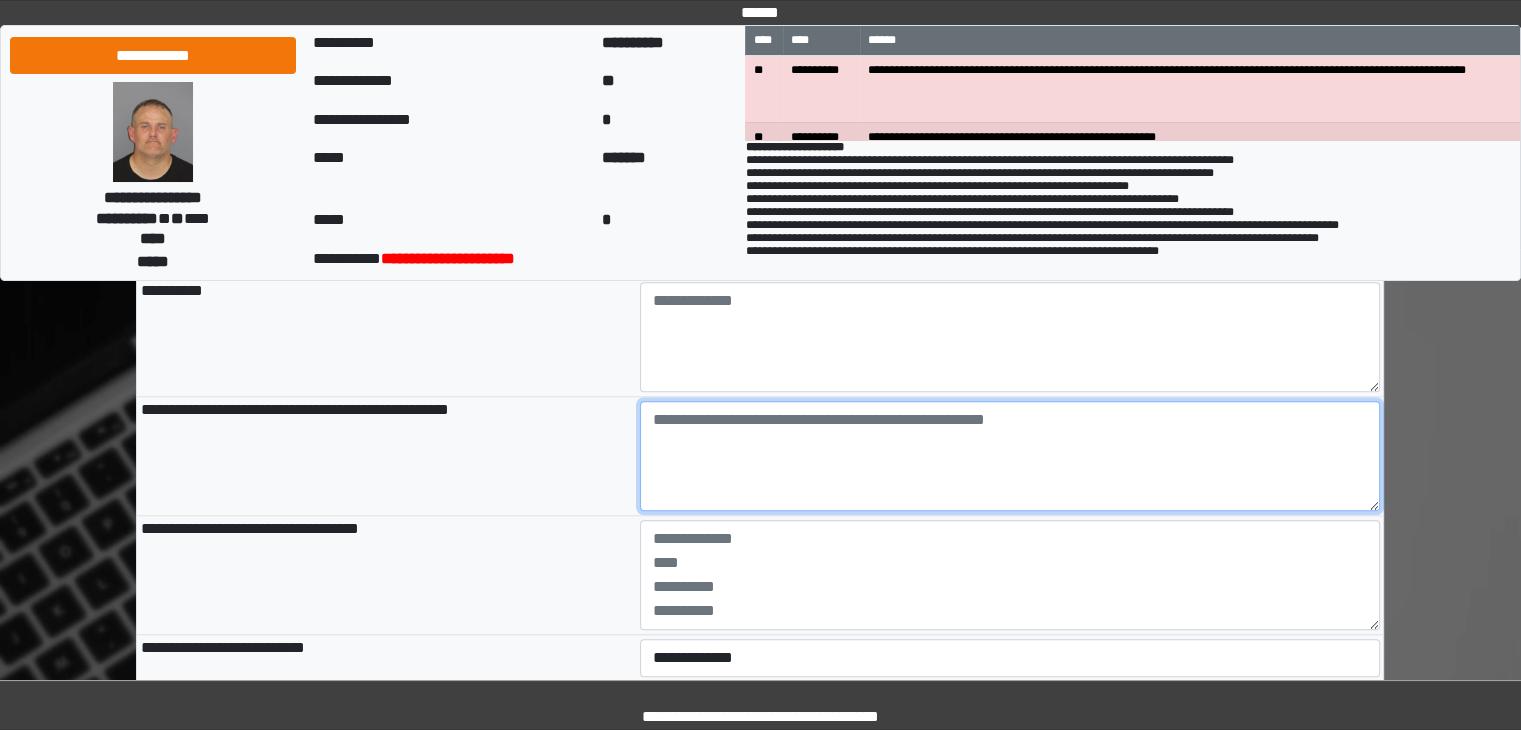 click at bounding box center (1010, 456) 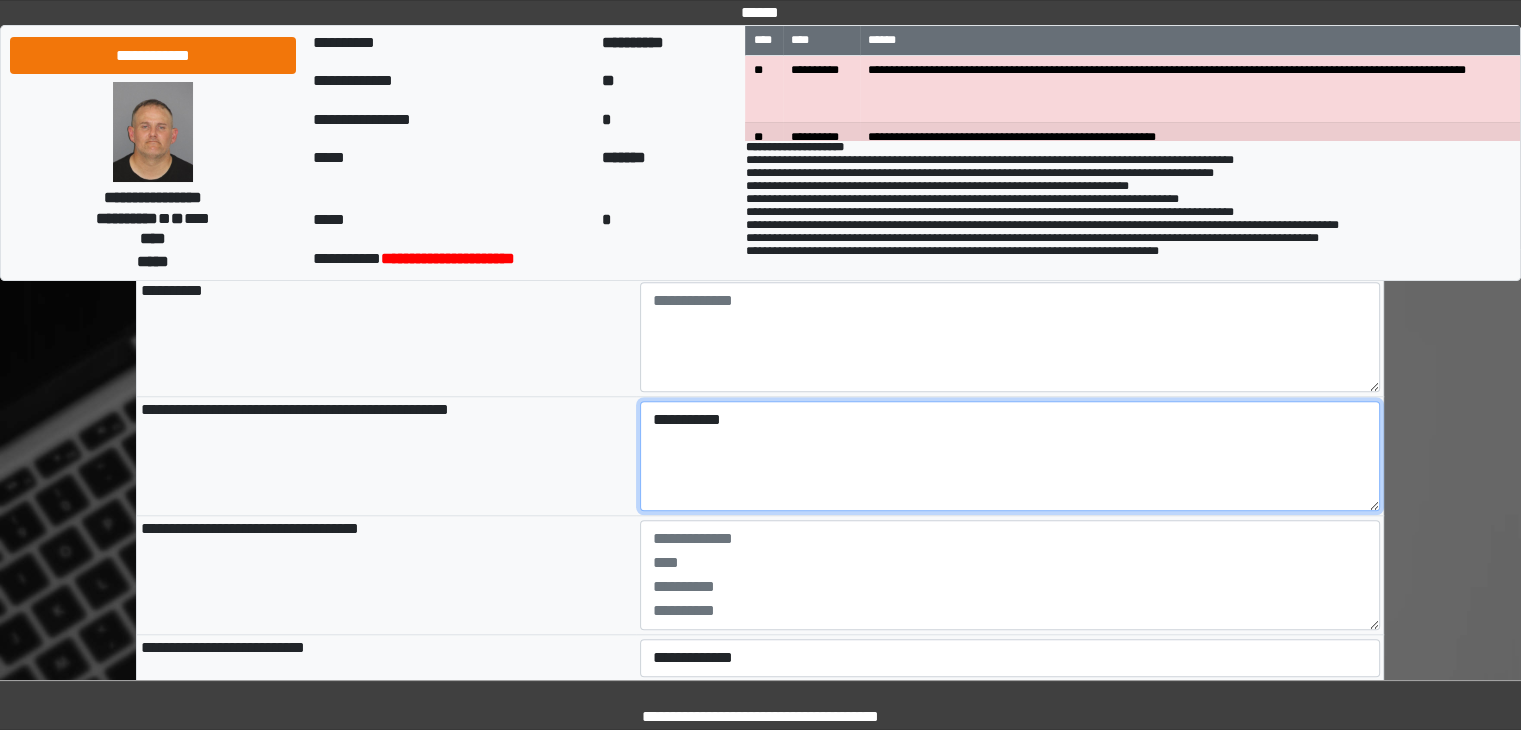 click on "**********" at bounding box center [1010, 456] 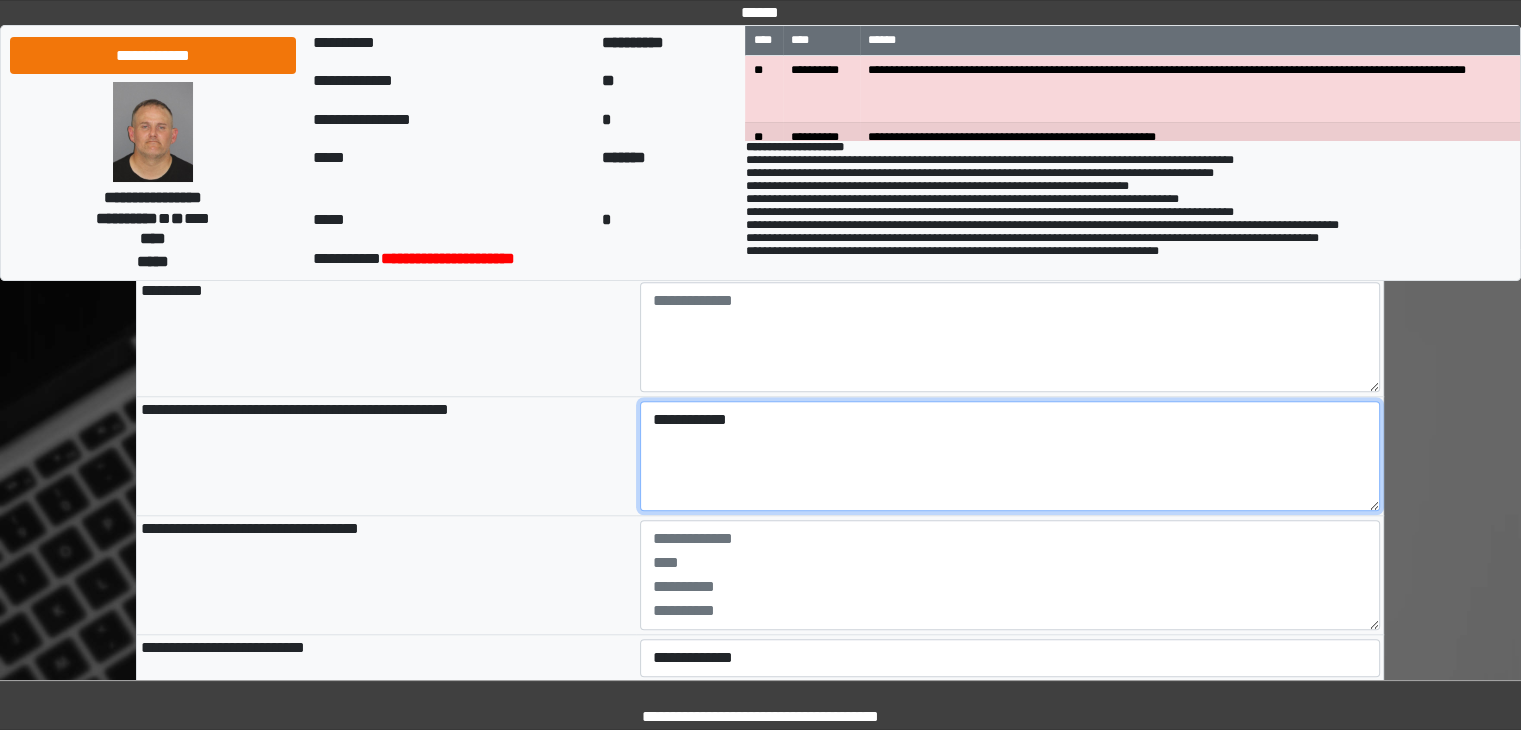 type on "**********" 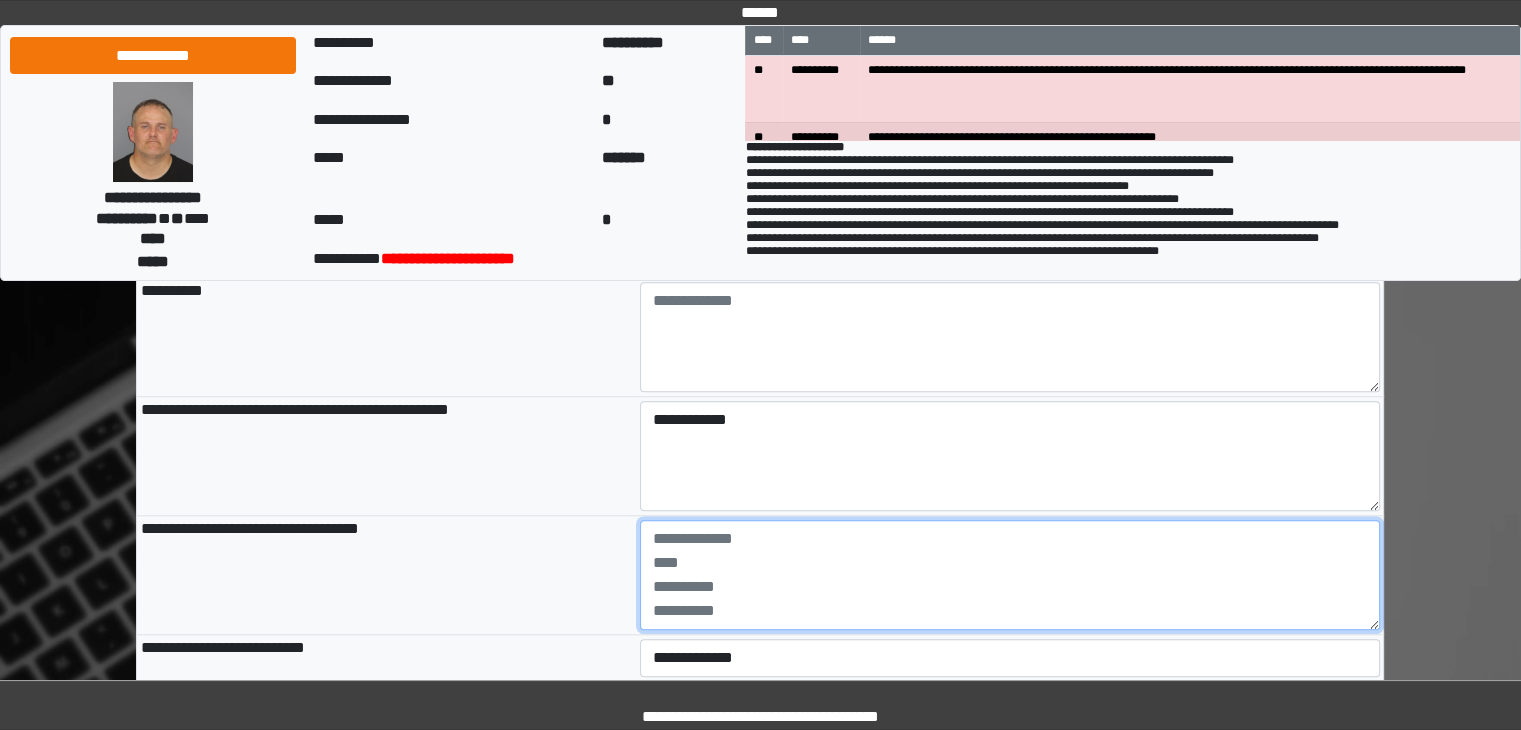 click at bounding box center (1010, 575) 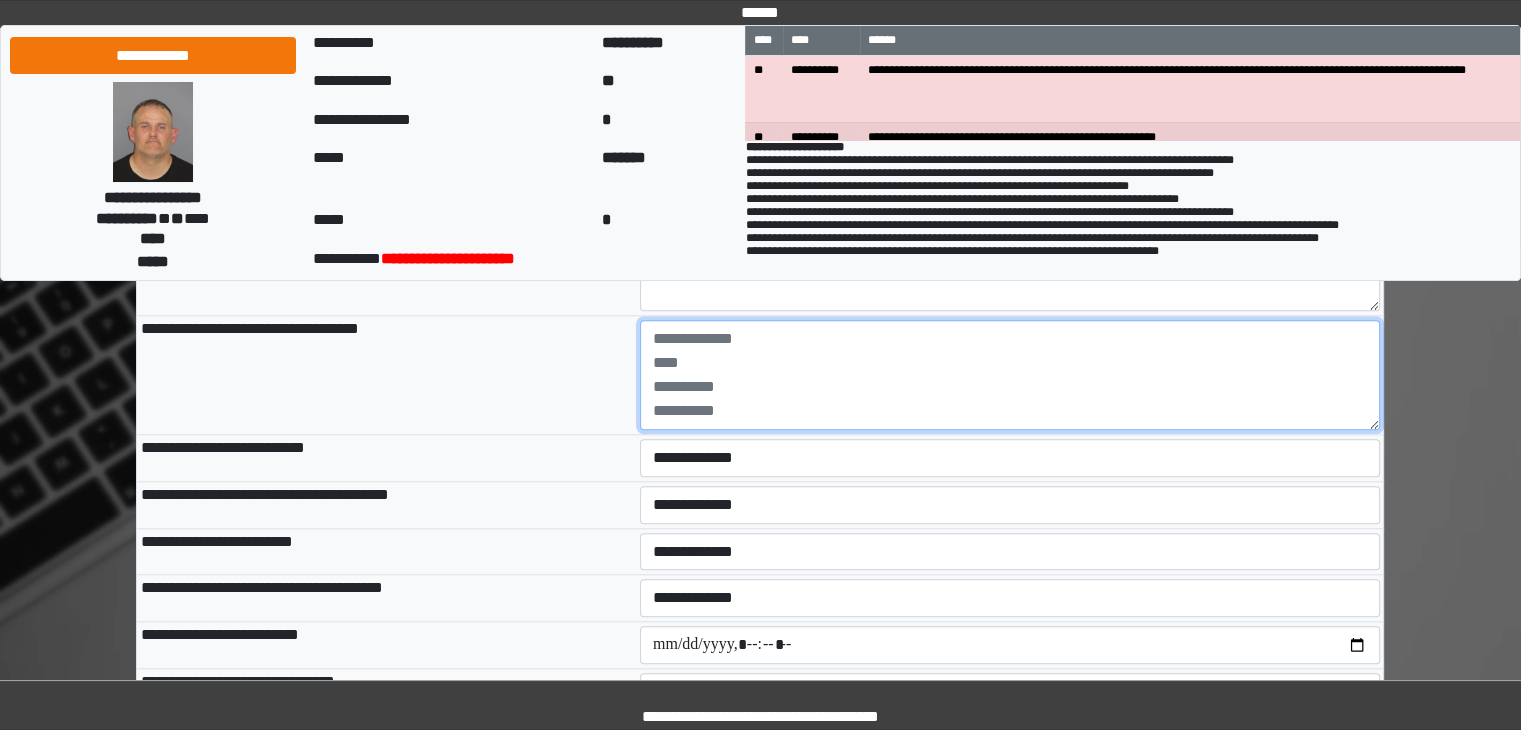 scroll, scrollTop: 1800, scrollLeft: 0, axis: vertical 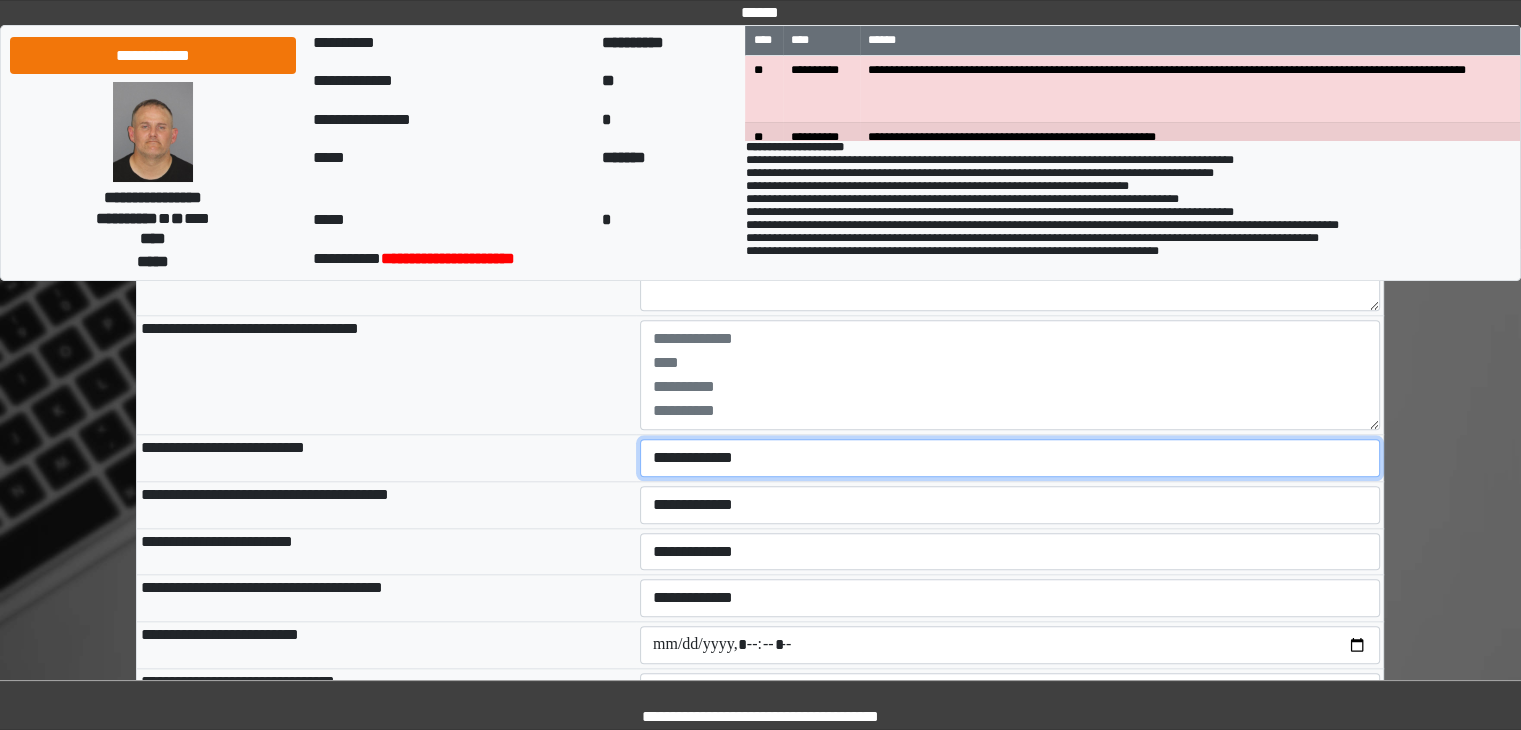 click on "**********" at bounding box center [1010, 458] 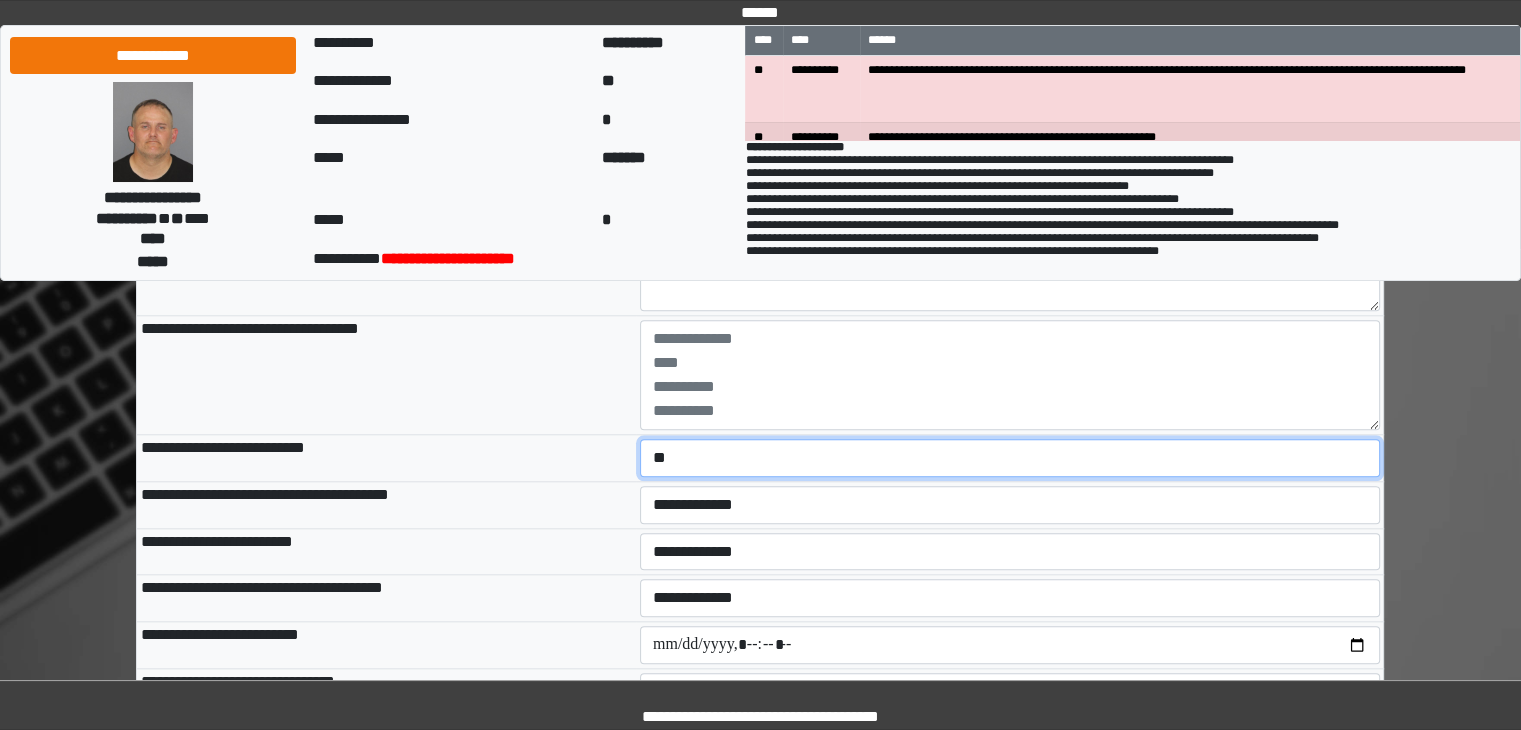 click on "**********" at bounding box center [1010, 458] 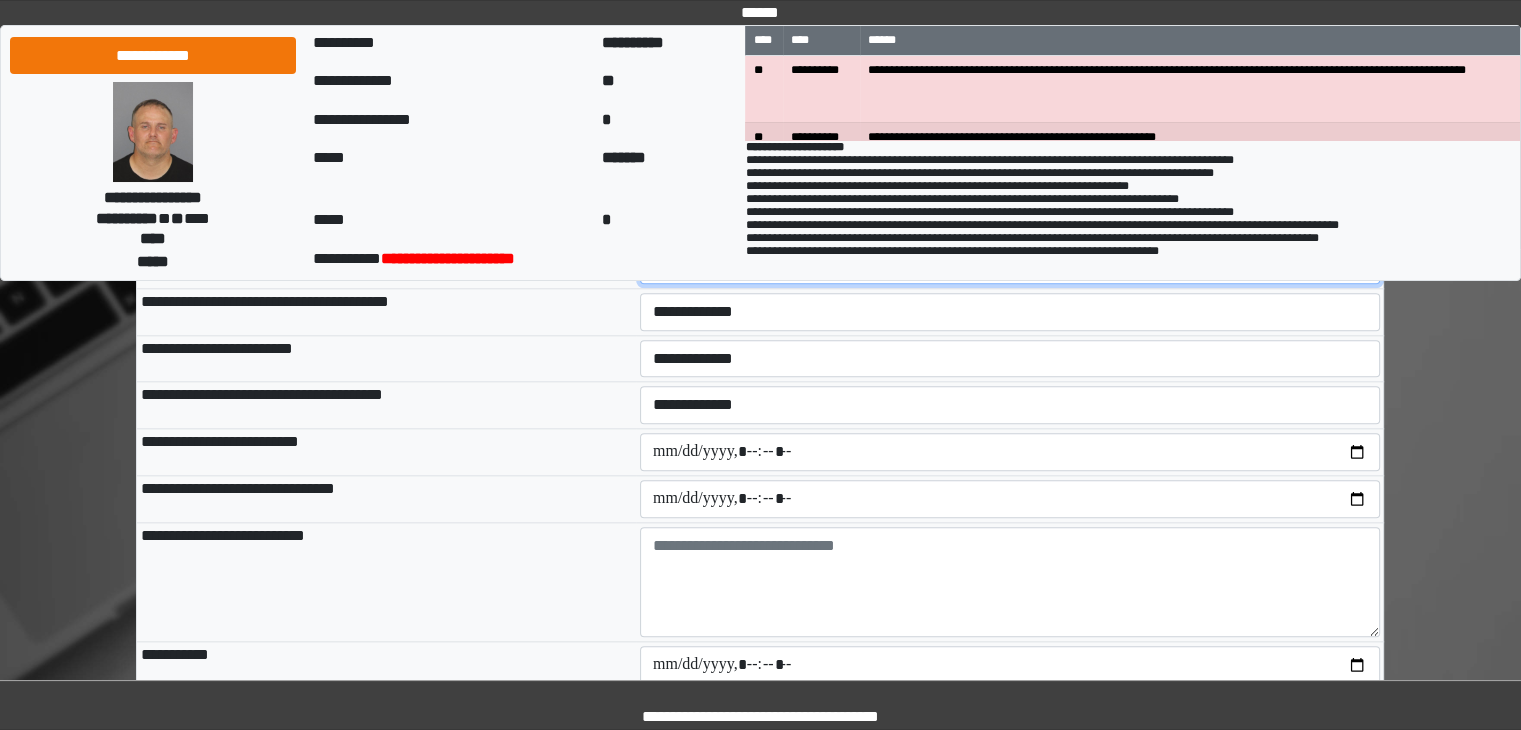 scroll, scrollTop: 2000, scrollLeft: 0, axis: vertical 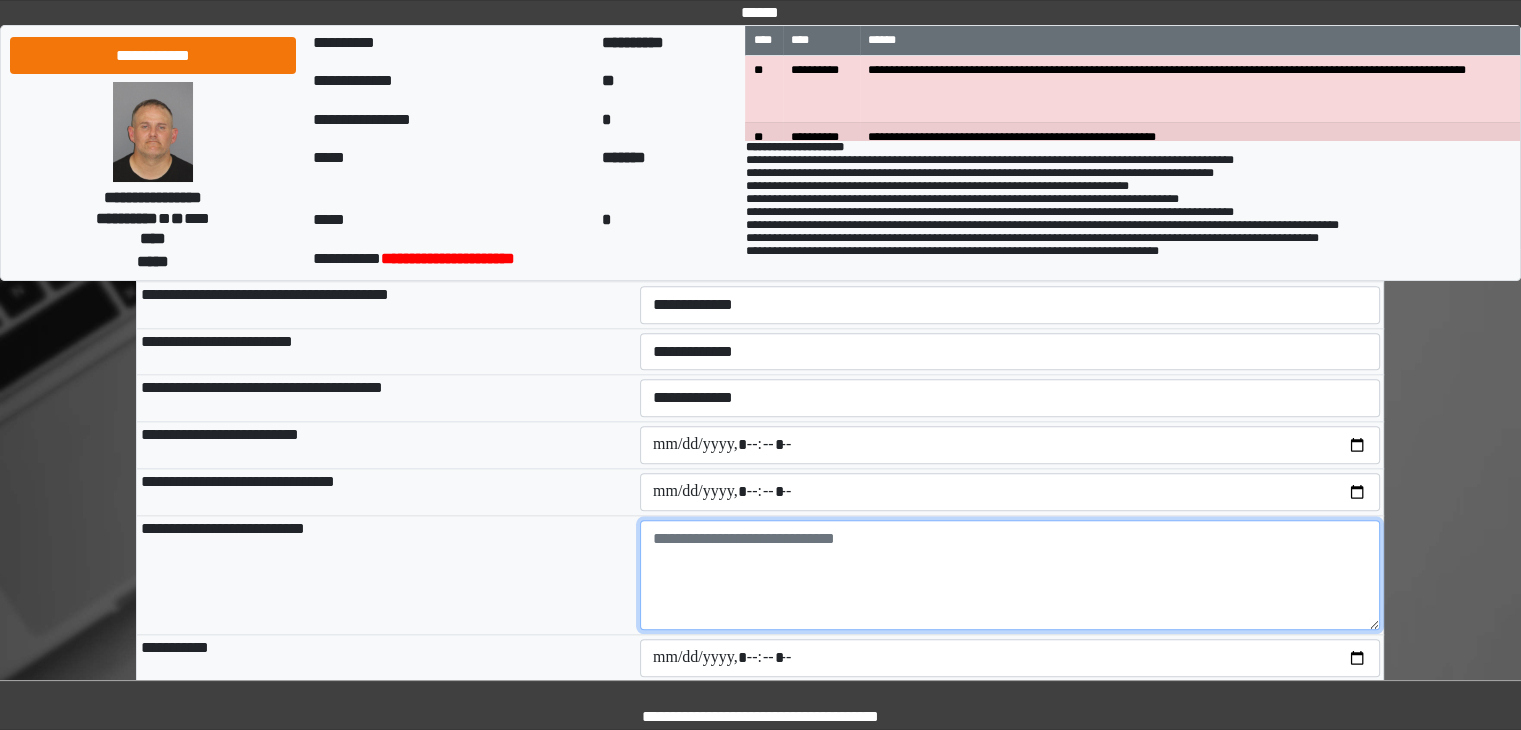 click at bounding box center (1010, 575) 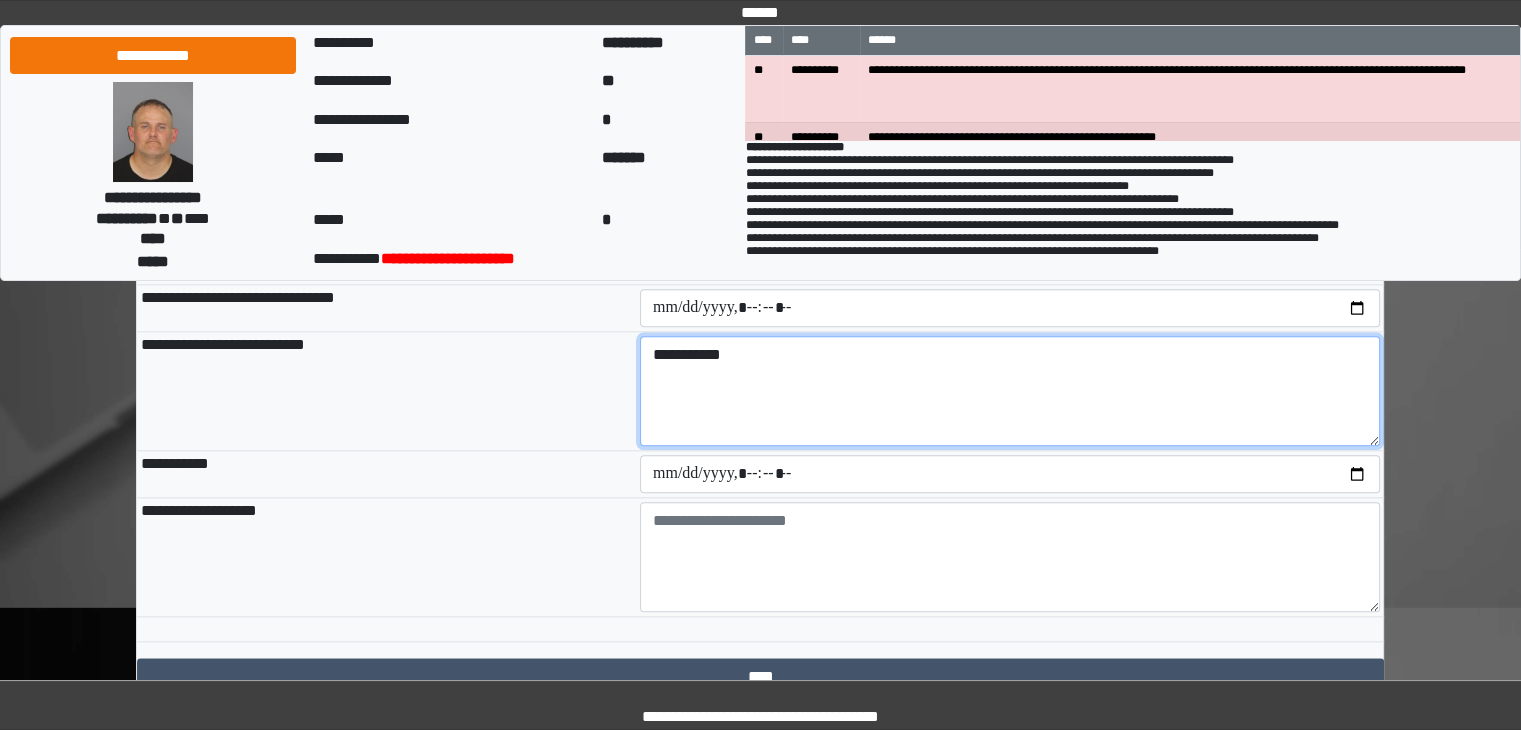 scroll, scrollTop: 2200, scrollLeft: 0, axis: vertical 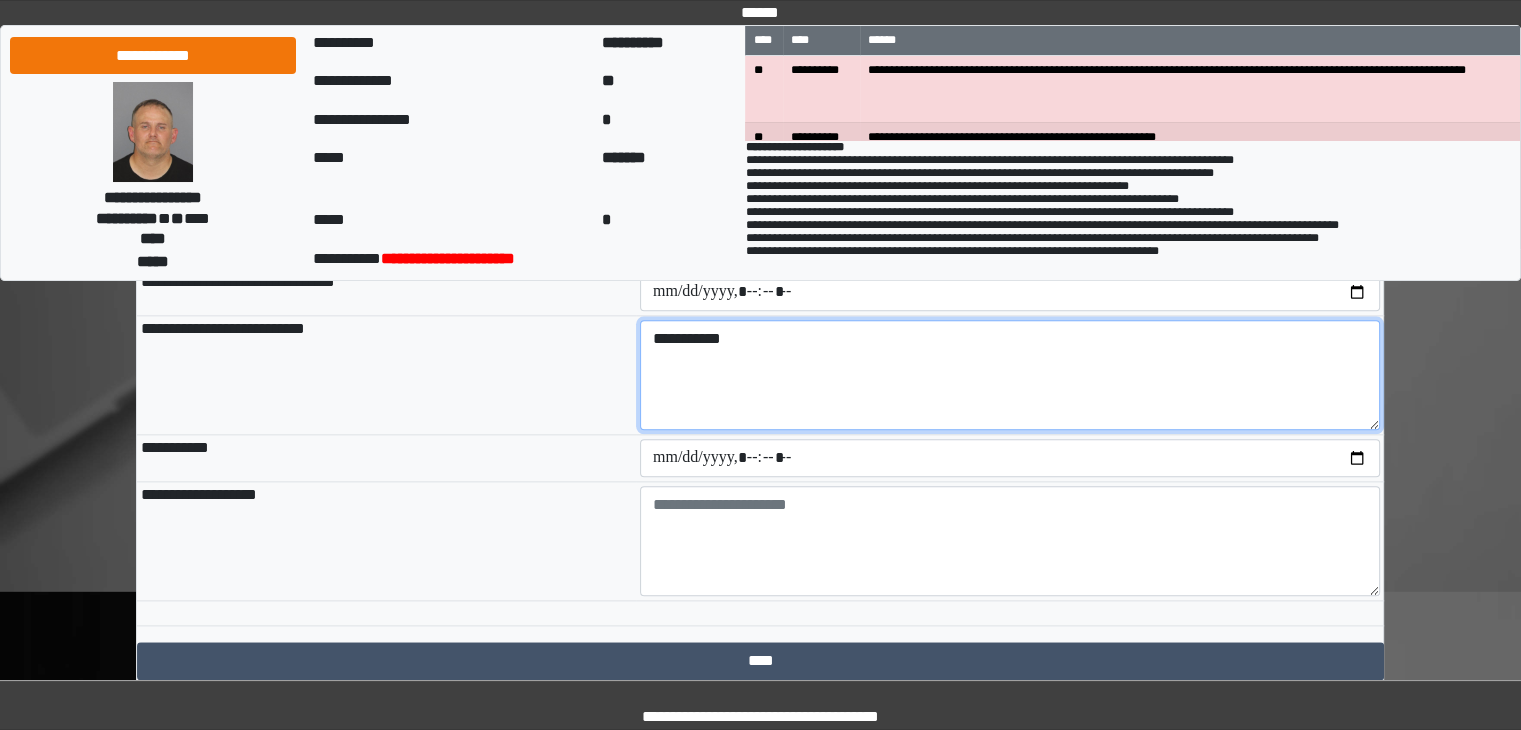 type on "**********" 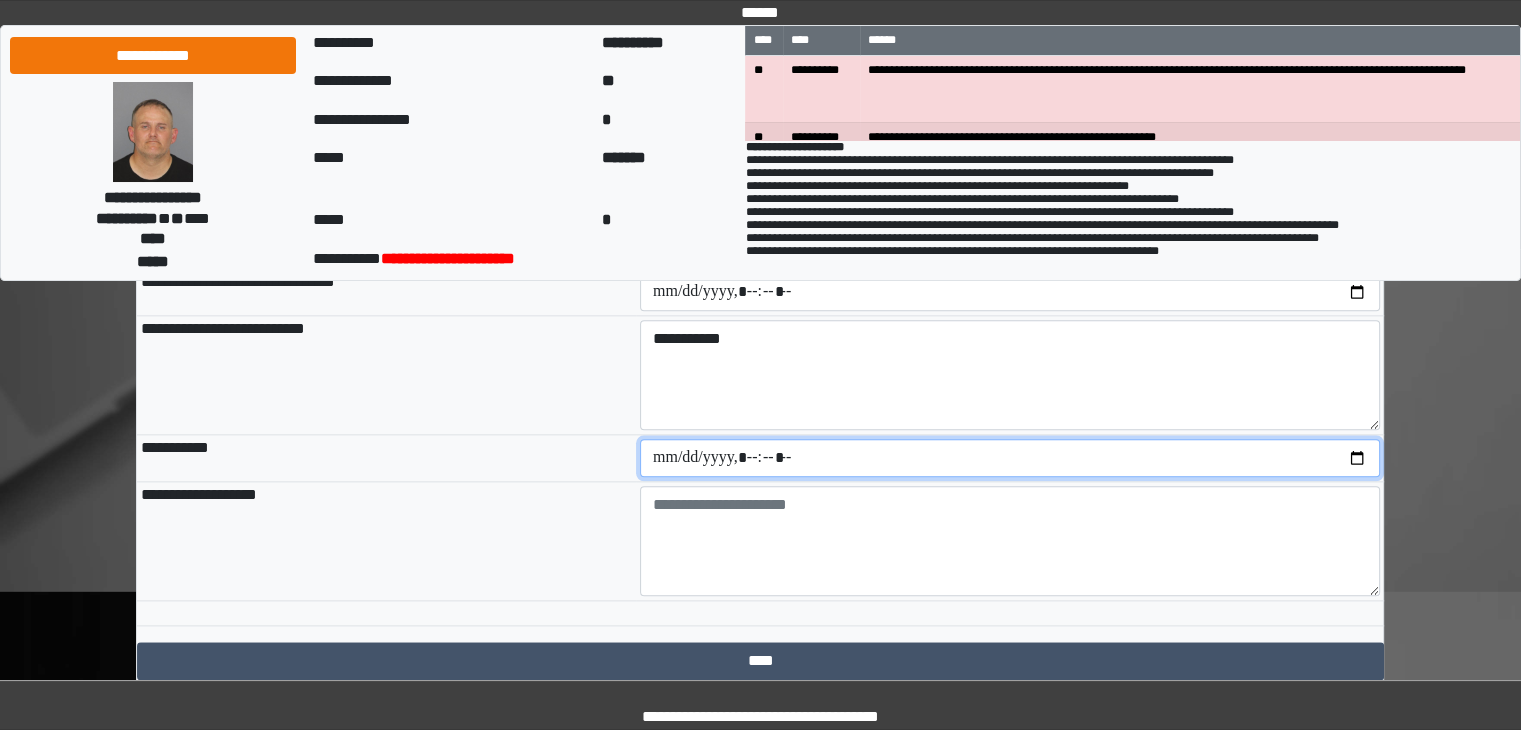 click at bounding box center (1010, 458) 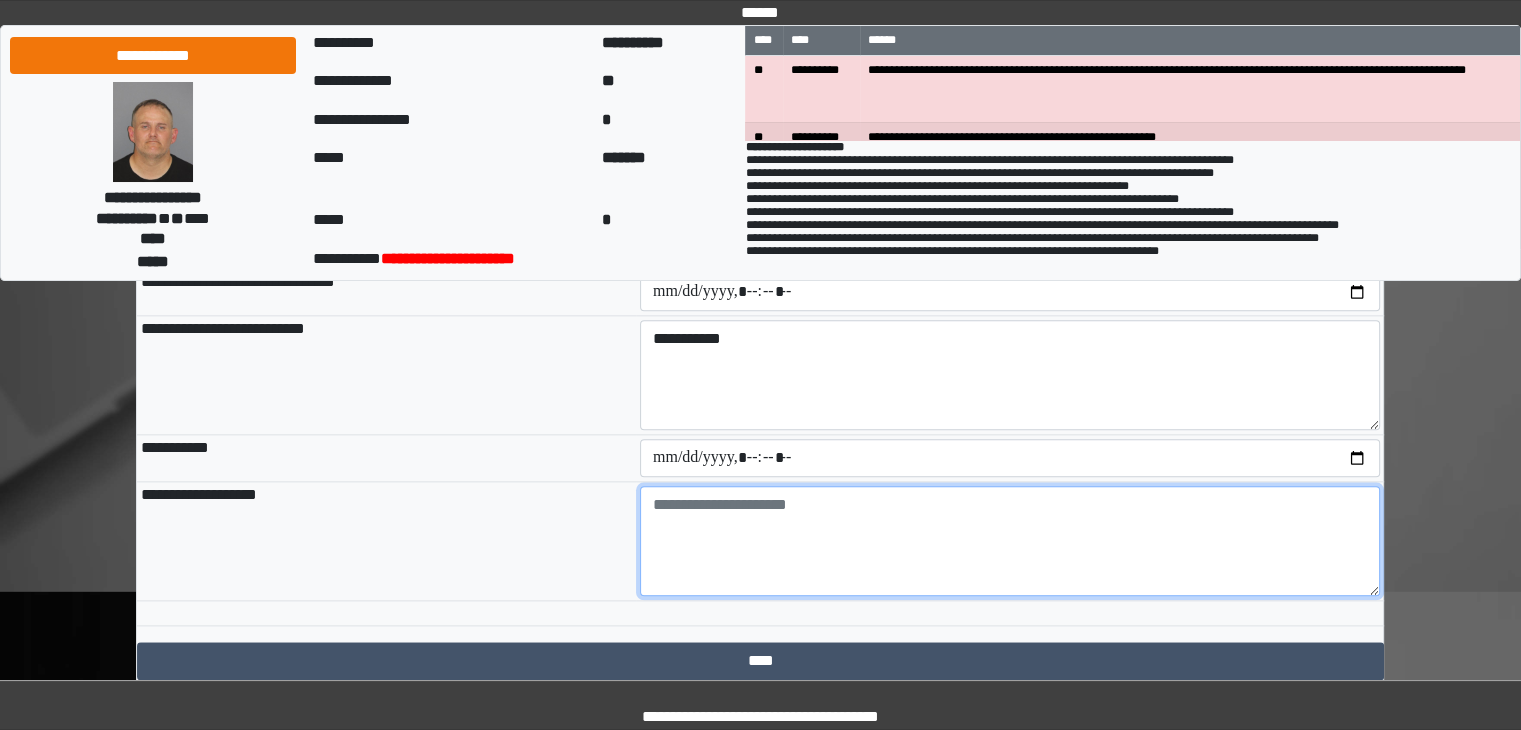 type on "**********" 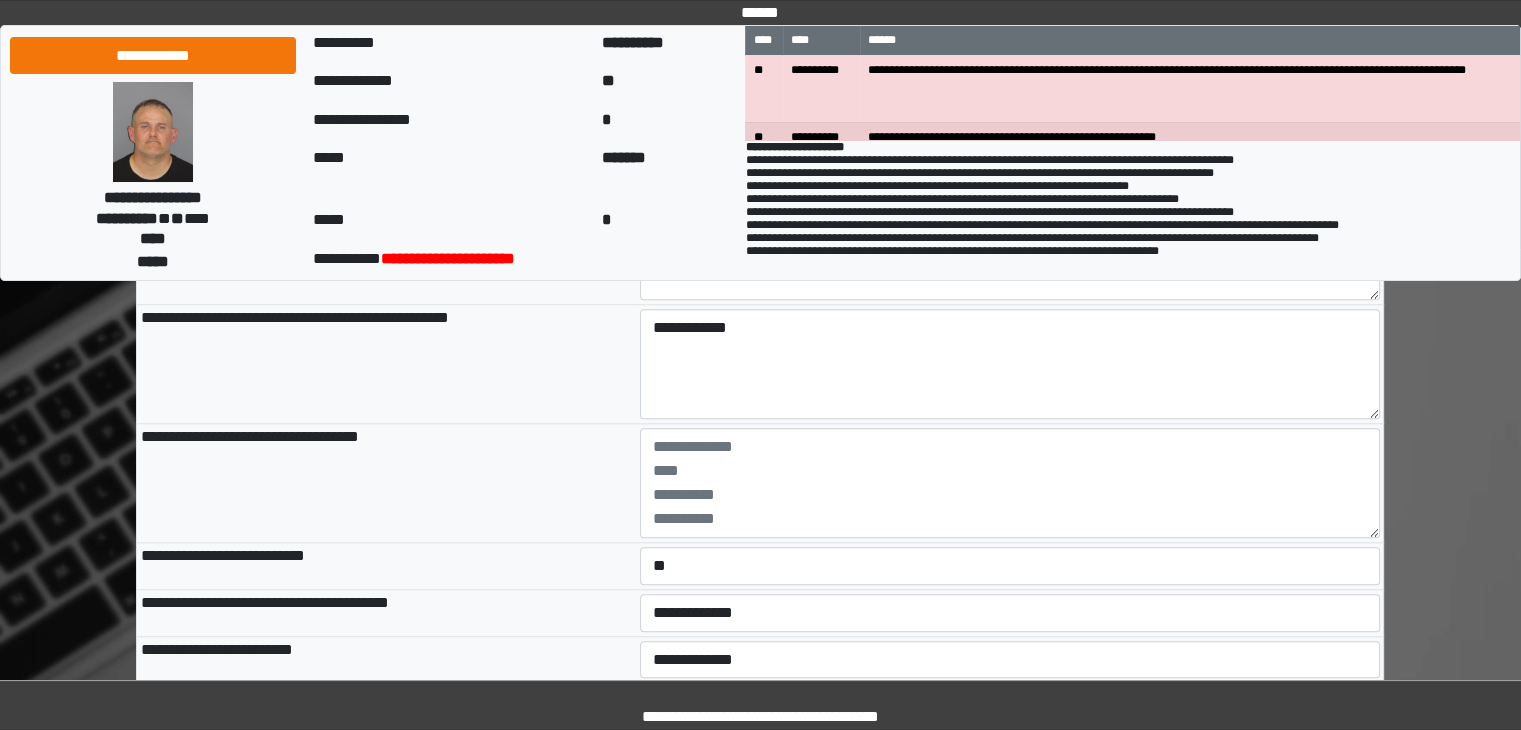 scroll, scrollTop: 1700, scrollLeft: 0, axis: vertical 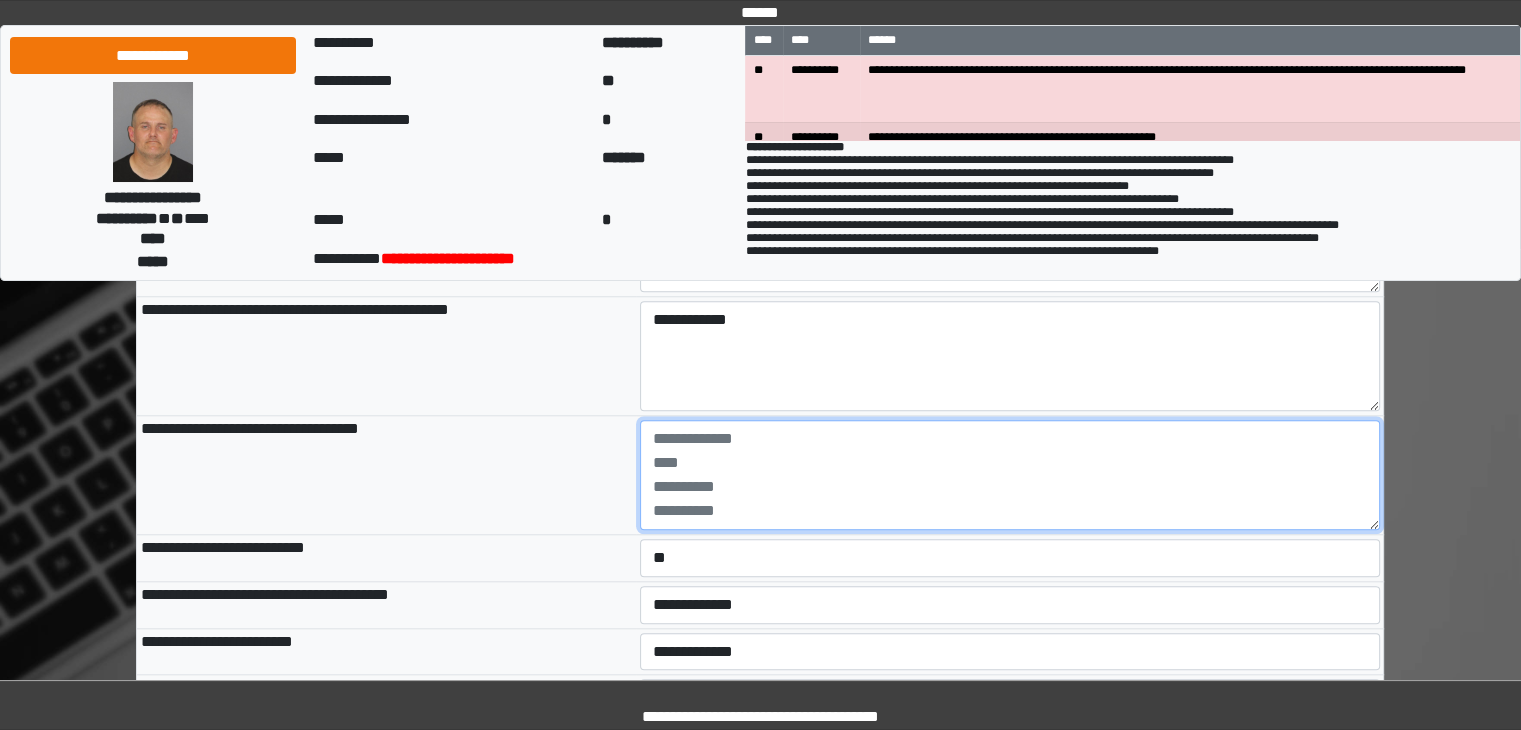 click at bounding box center [1010, 475] 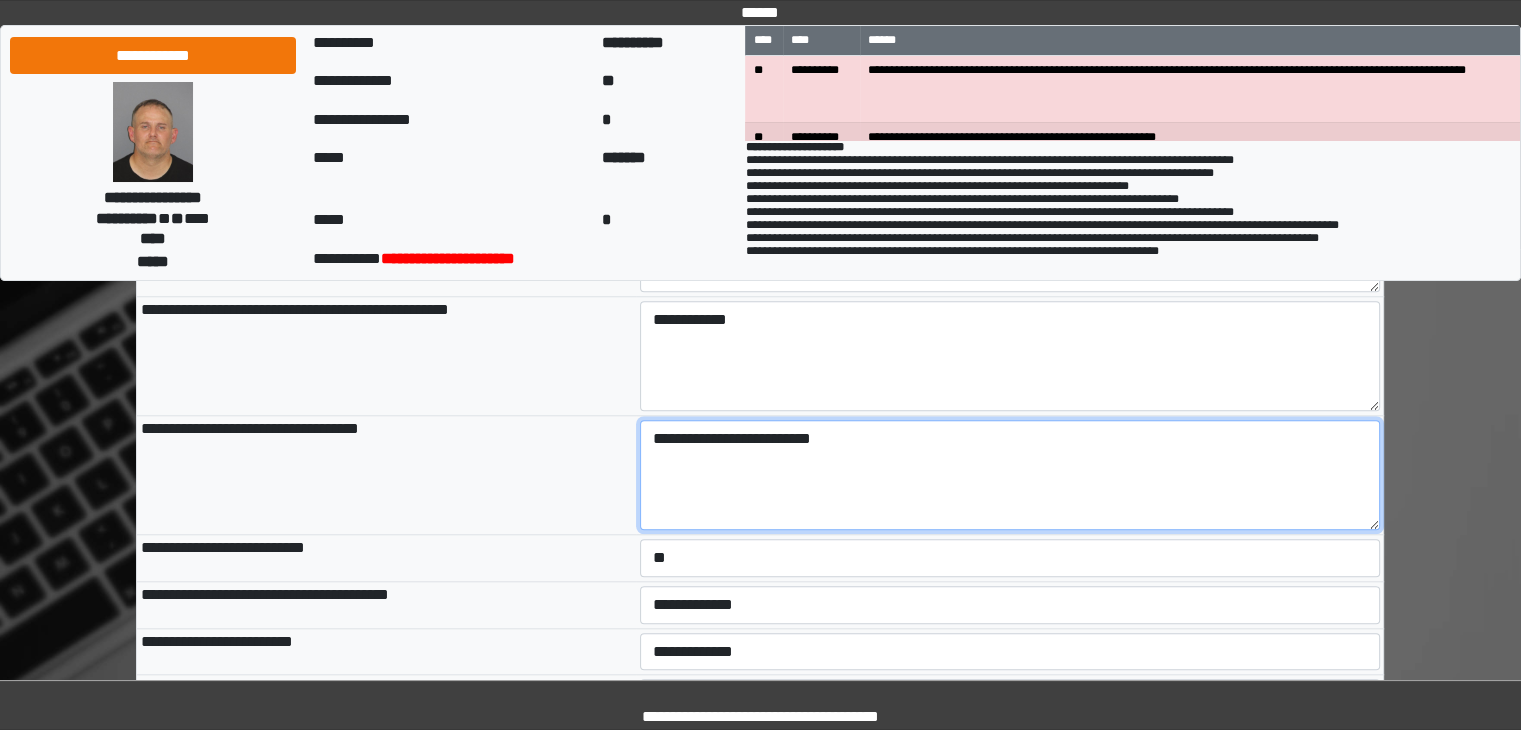 click on "**********" at bounding box center (1010, 475) 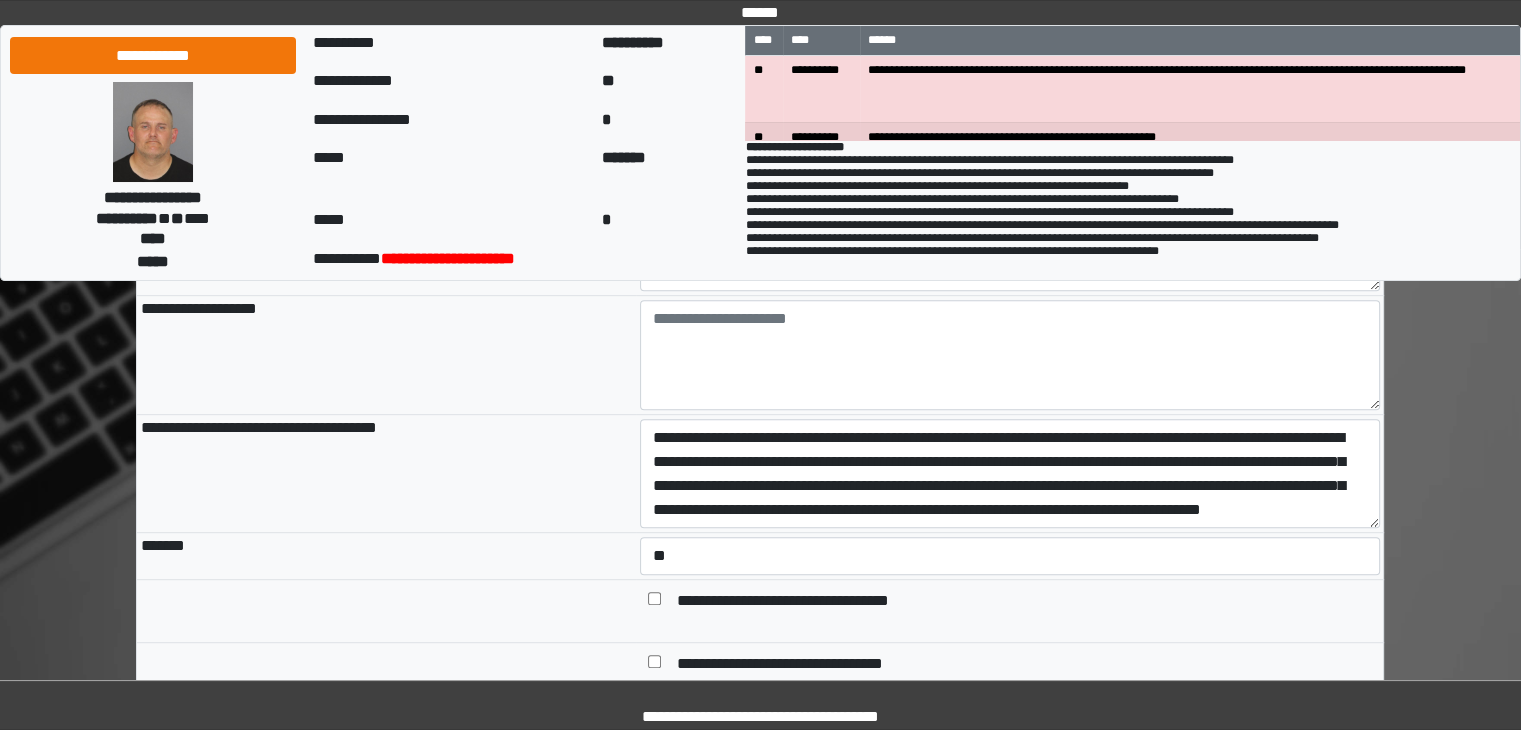 scroll, scrollTop: 881, scrollLeft: 0, axis: vertical 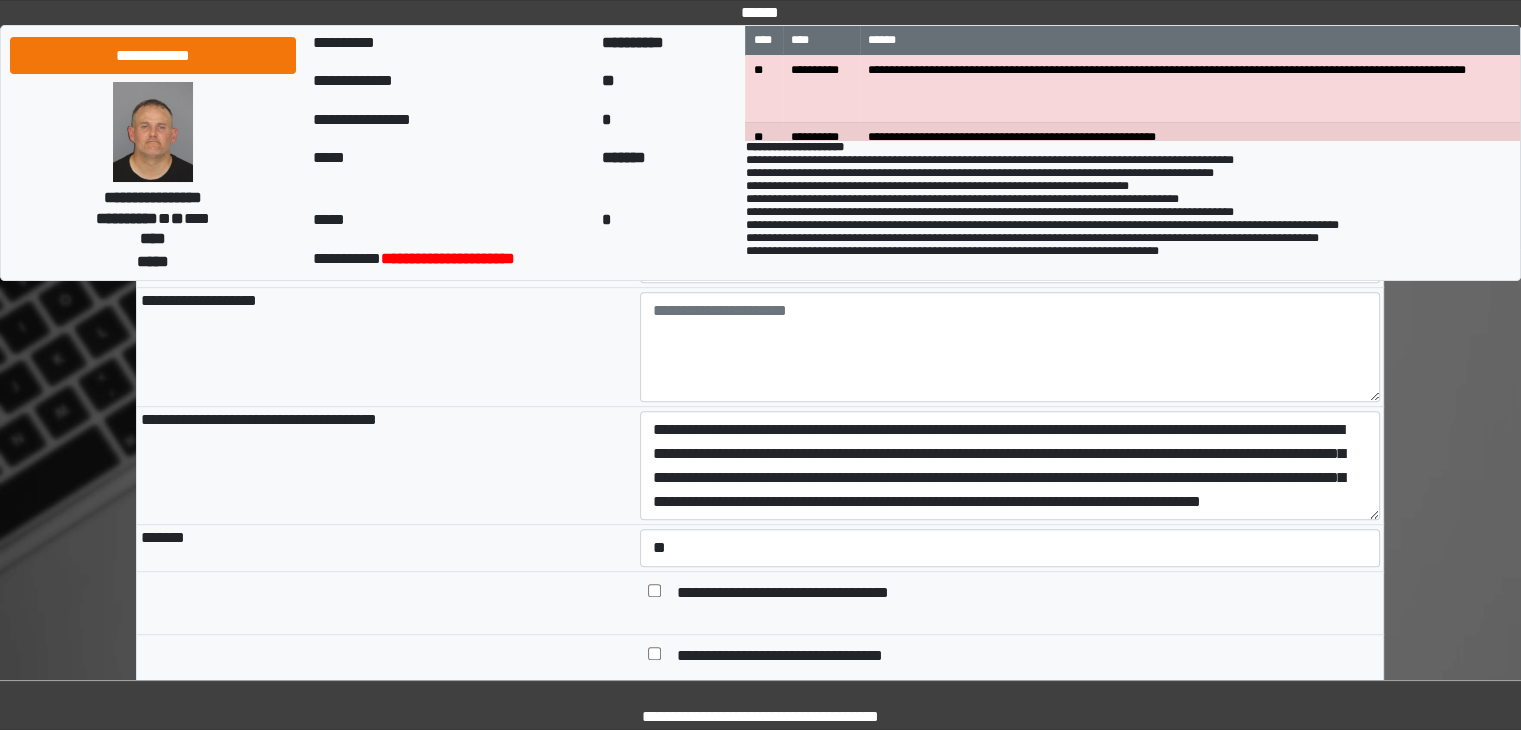type on "**********" 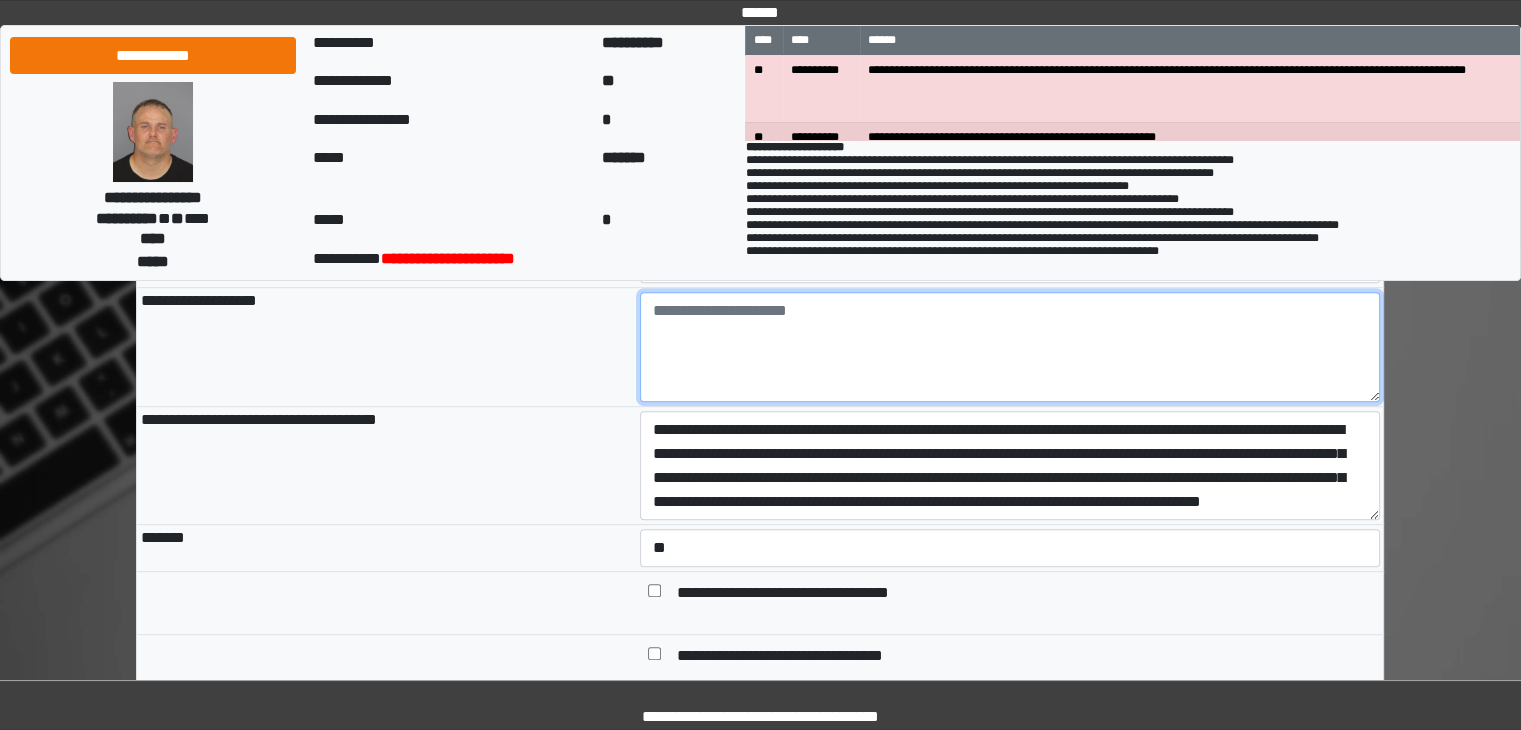 click at bounding box center [1010, 347] 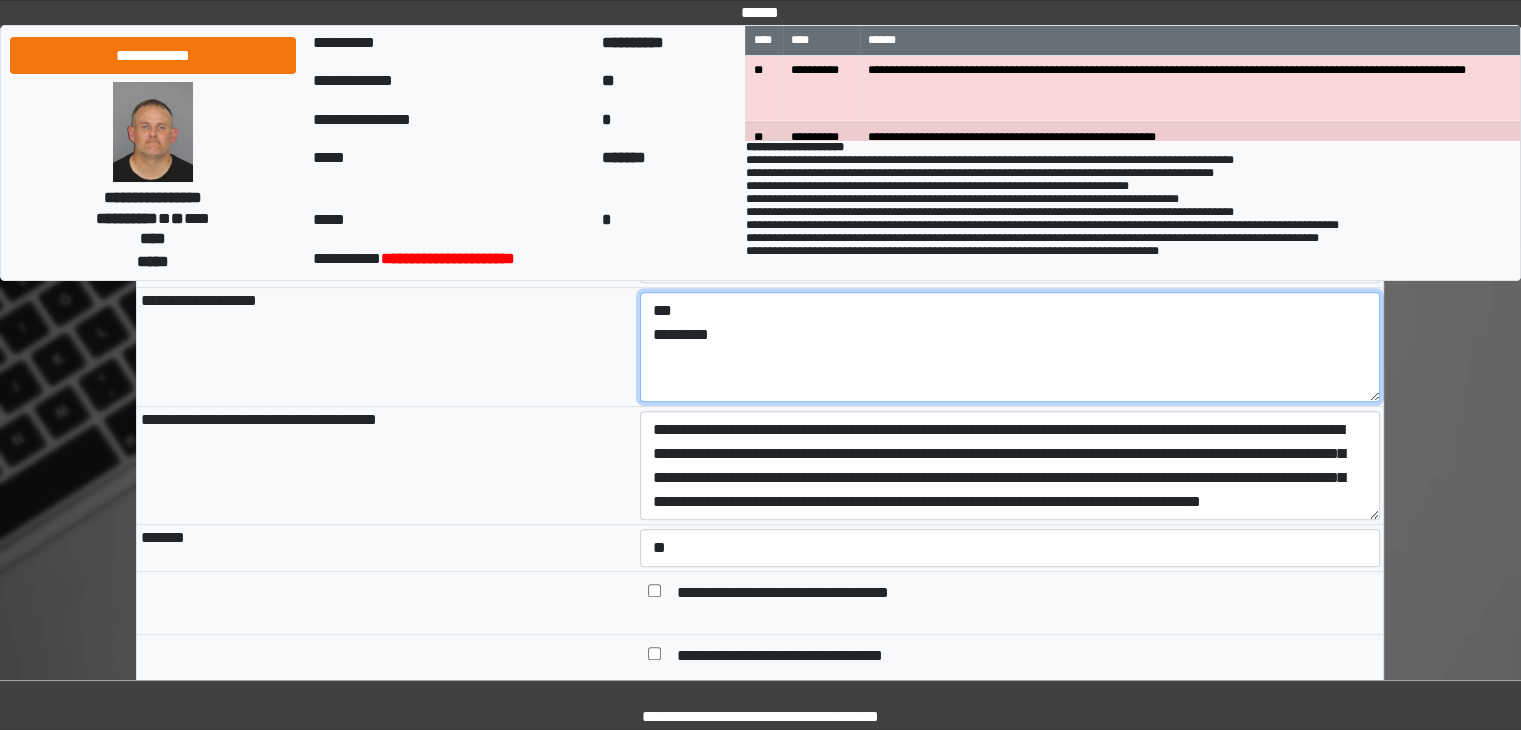 type on "***
********" 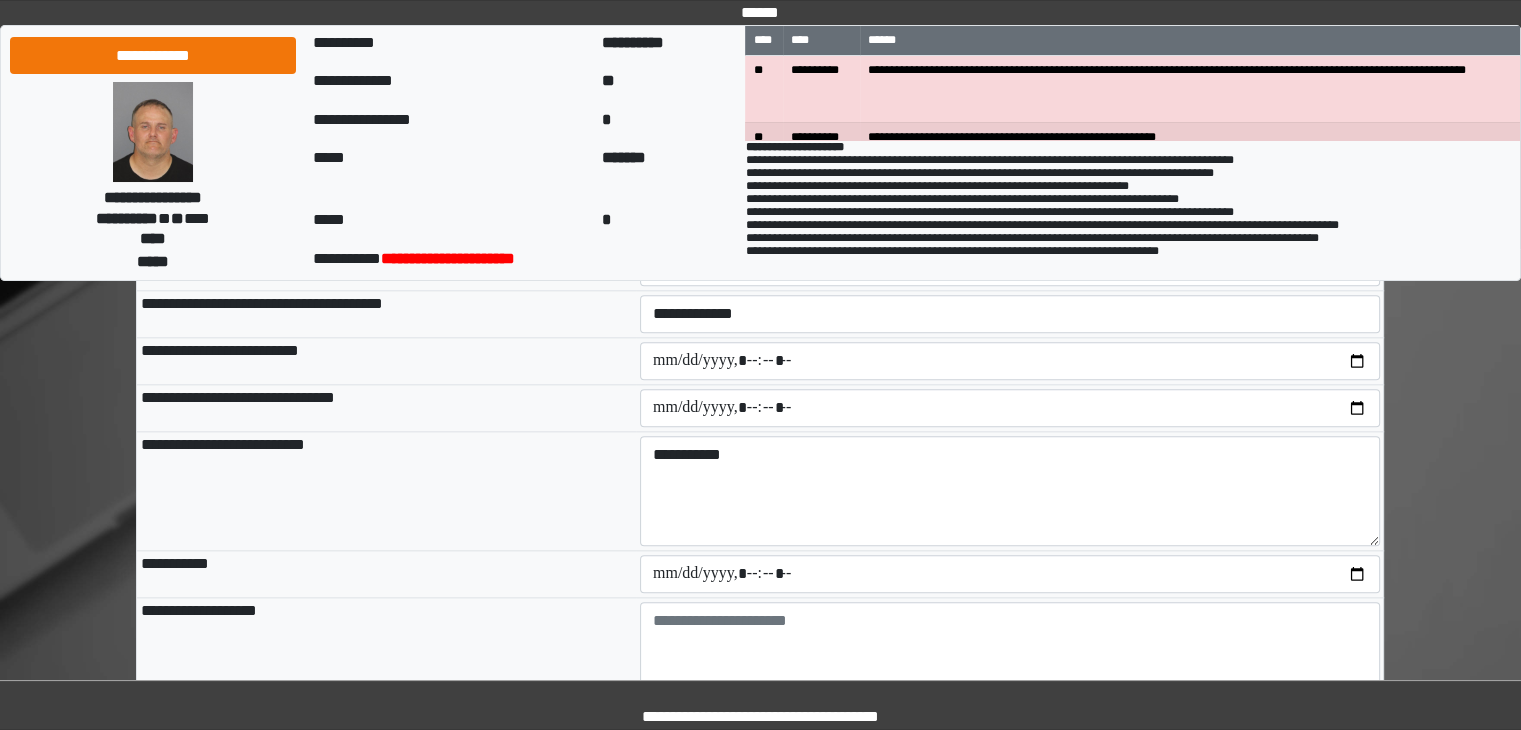 scroll, scrollTop: 2281, scrollLeft: 0, axis: vertical 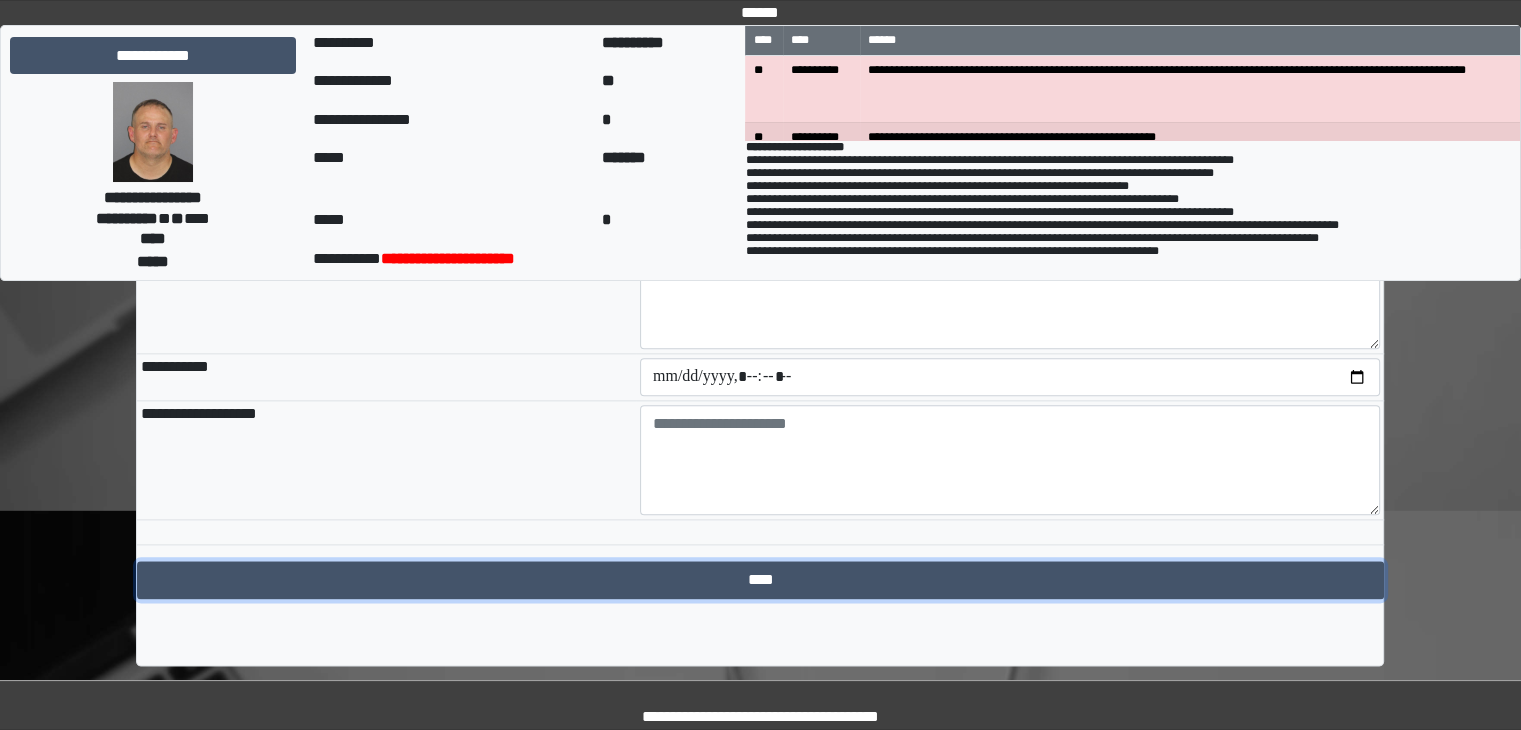 drag, startPoint x: 824, startPoint y: 594, endPoint x: 220, endPoint y: 49, distance: 813.53613 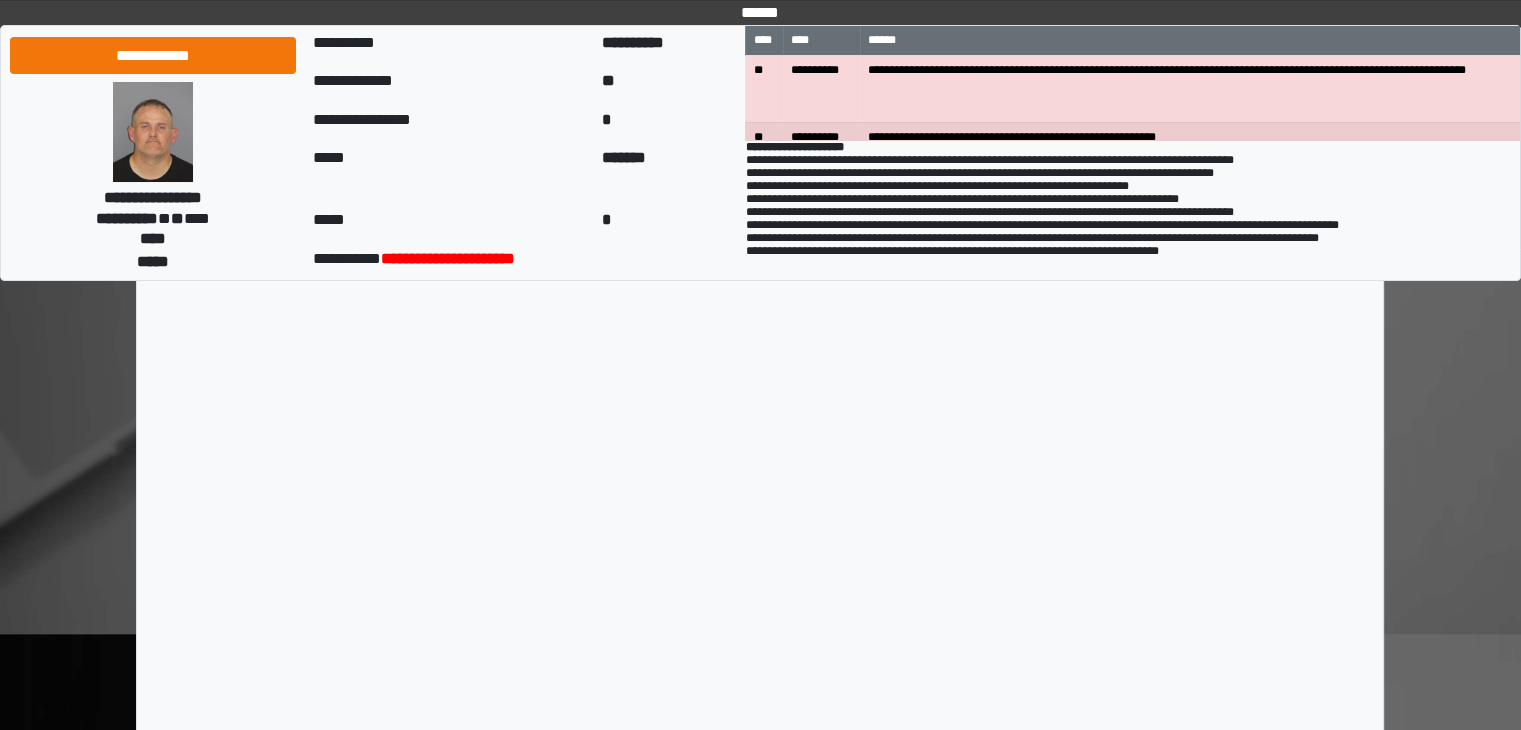 select on "*" 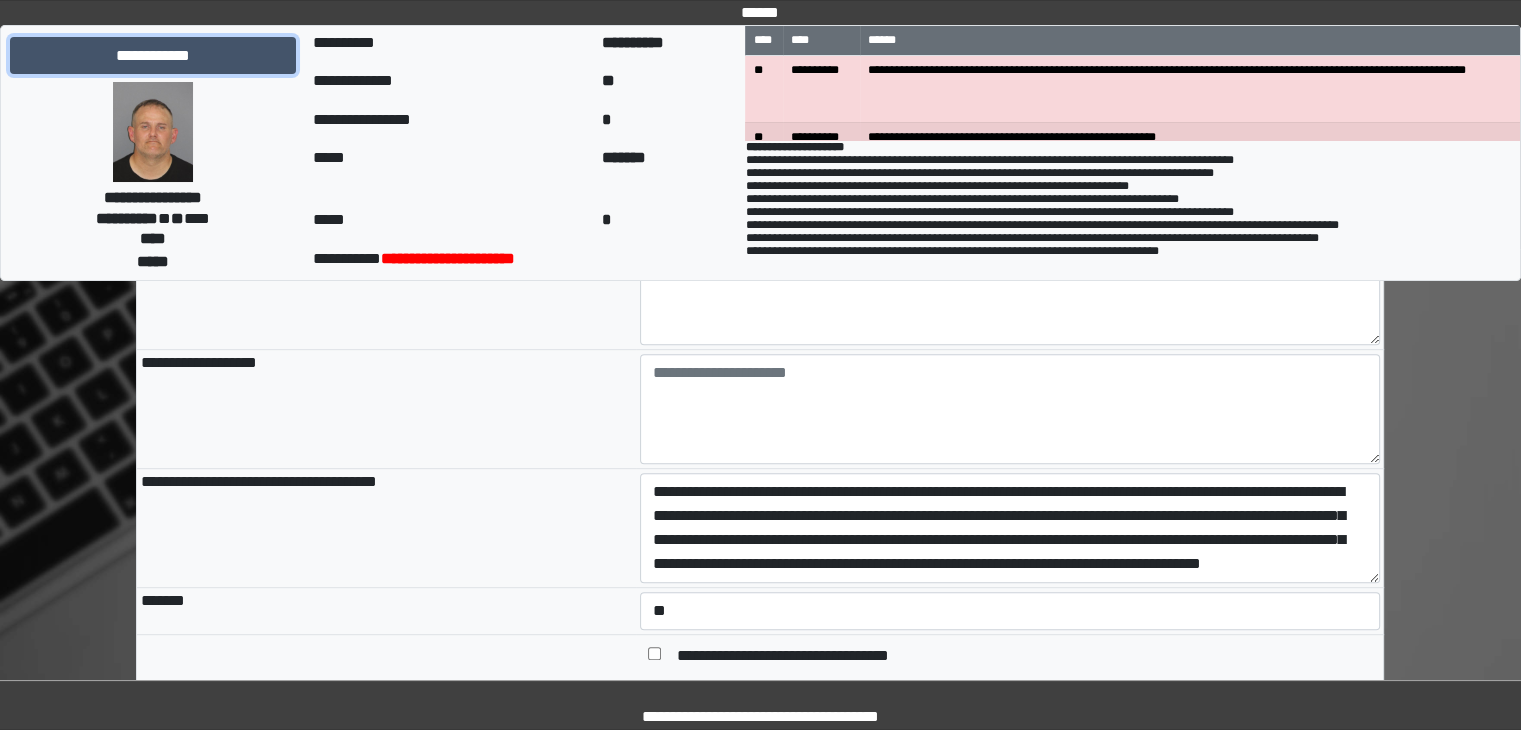 scroll, scrollTop: 881, scrollLeft: 0, axis: vertical 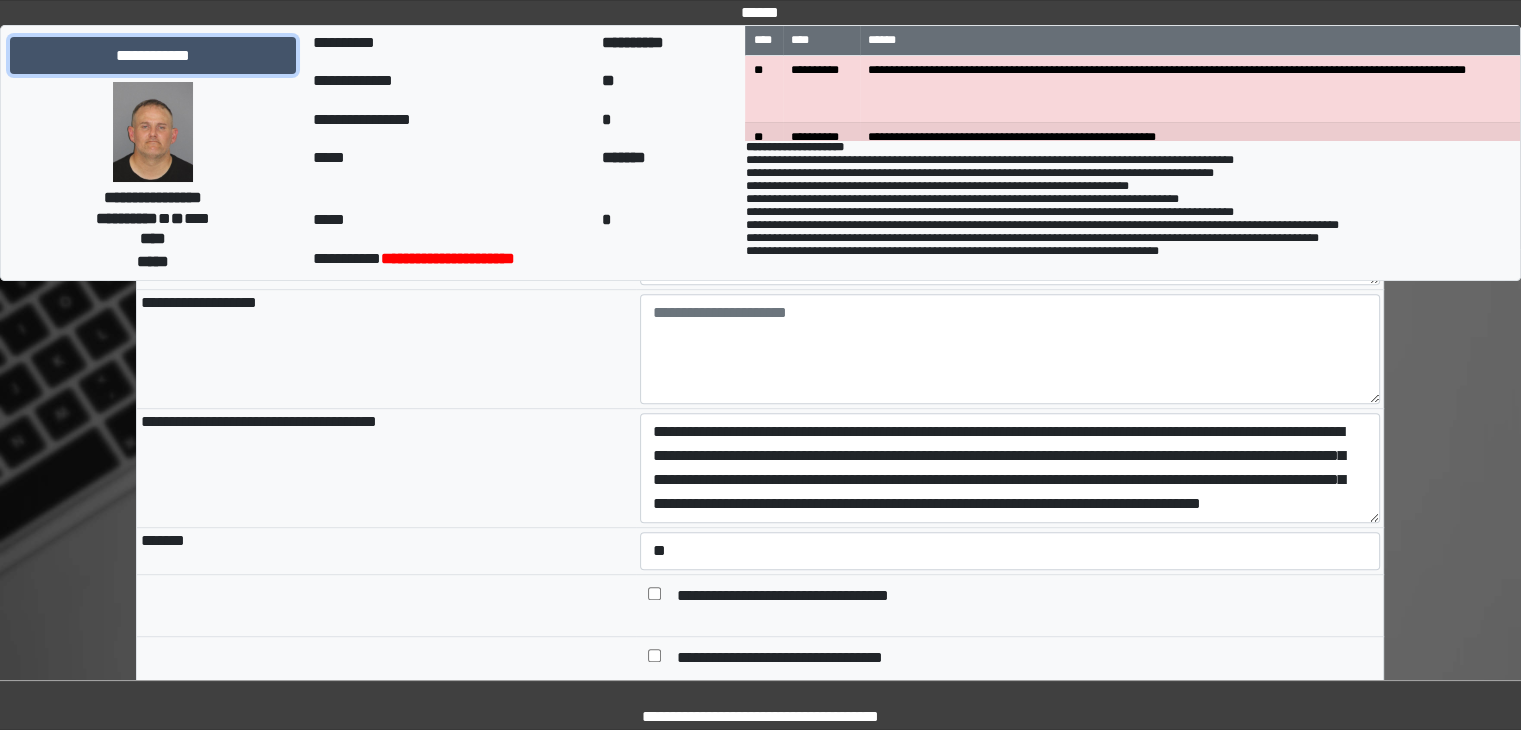 click on "**********" at bounding box center (153, 56) 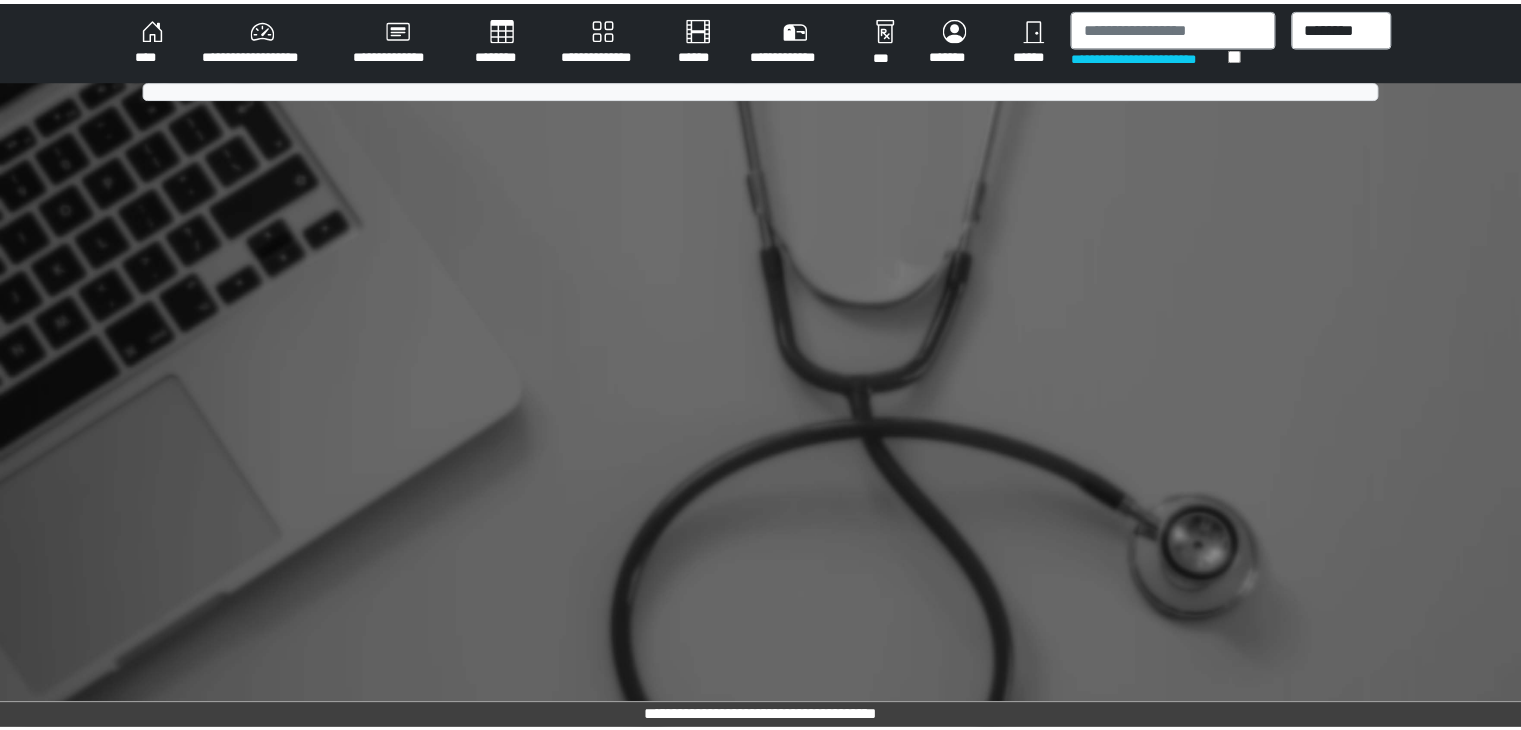 scroll, scrollTop: 0, scrollLeft: 0, axis: both 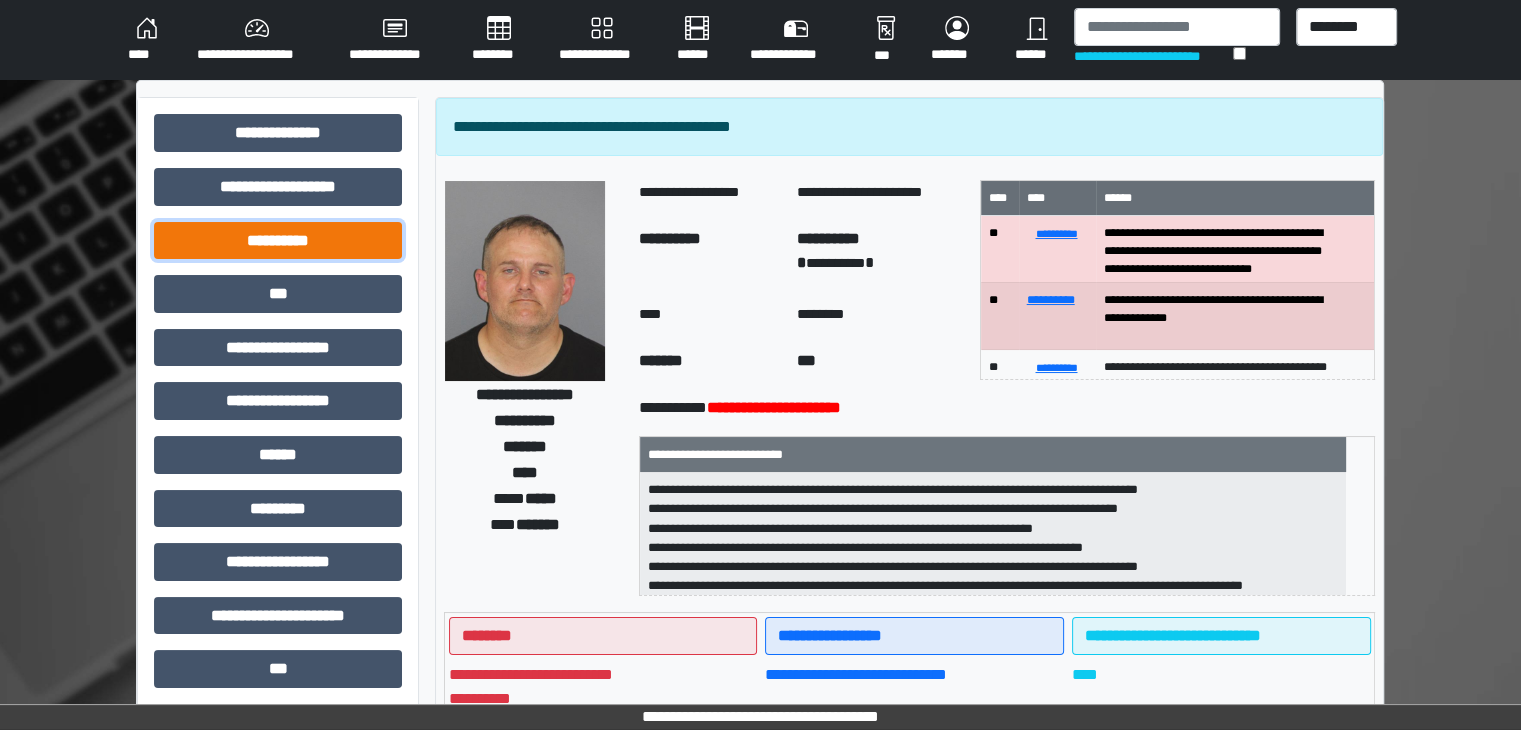 click on "**********" at bounding box center (278, 241) 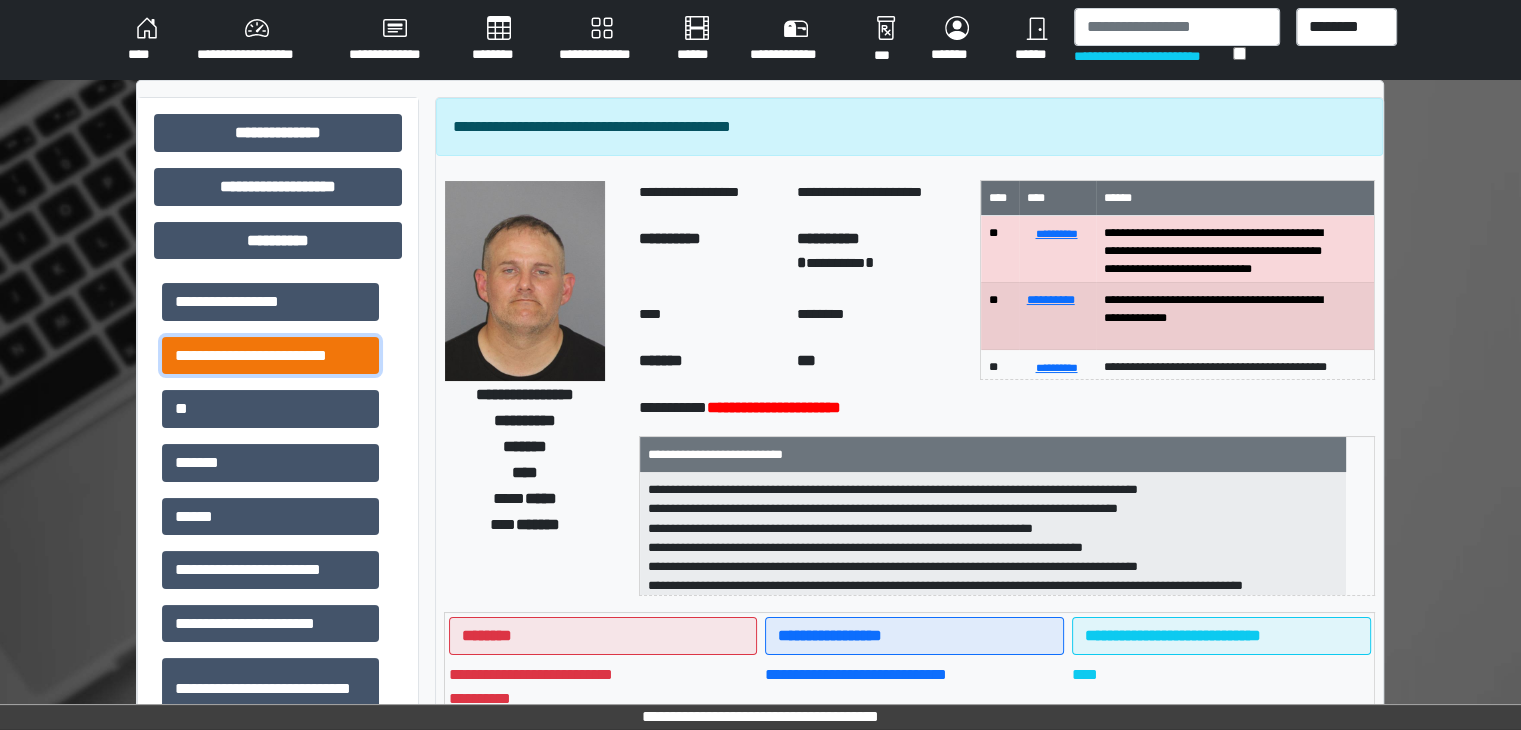 click on "**********" at bounding box center [270, 356] 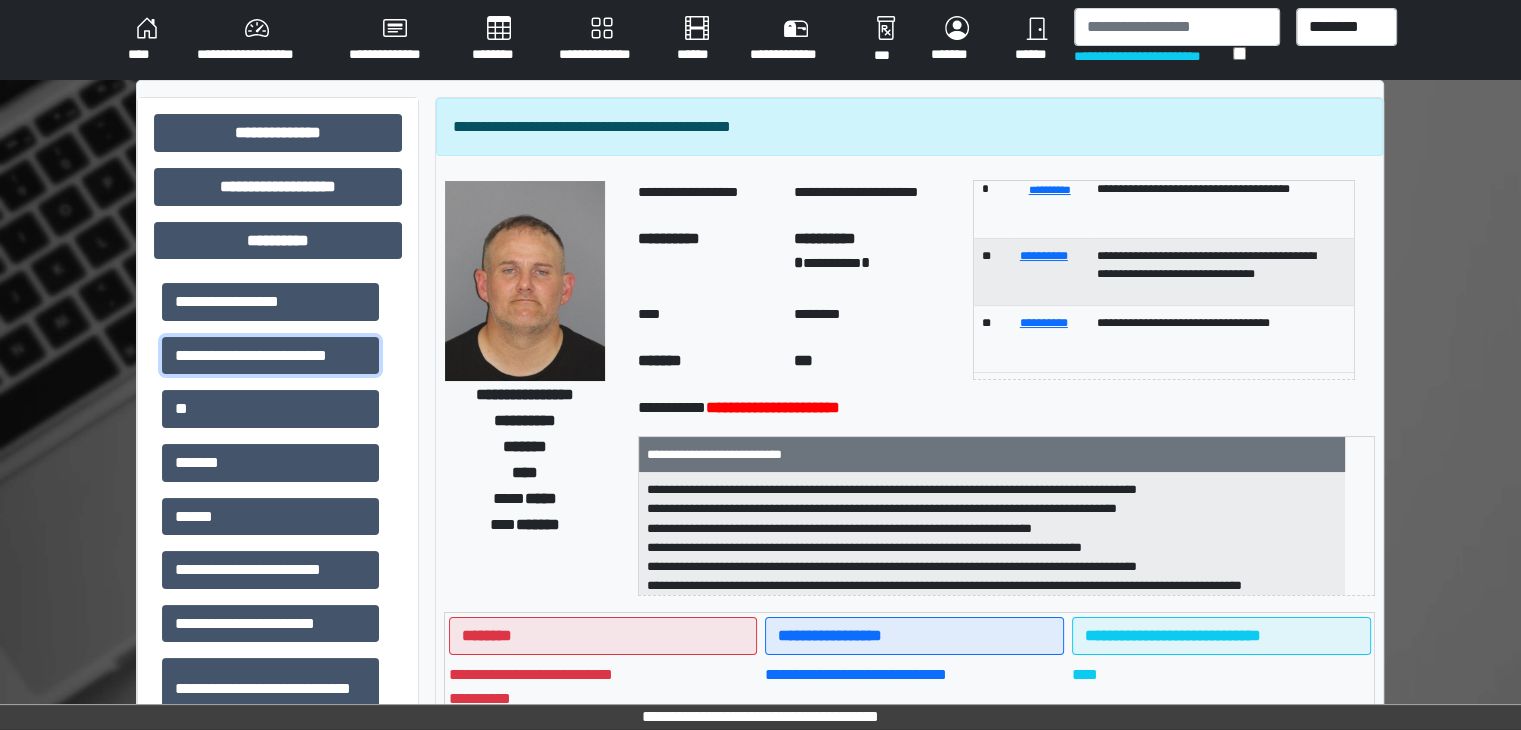 scroll, scrollTop: 320, scrollLeft: 0, axis: vertical 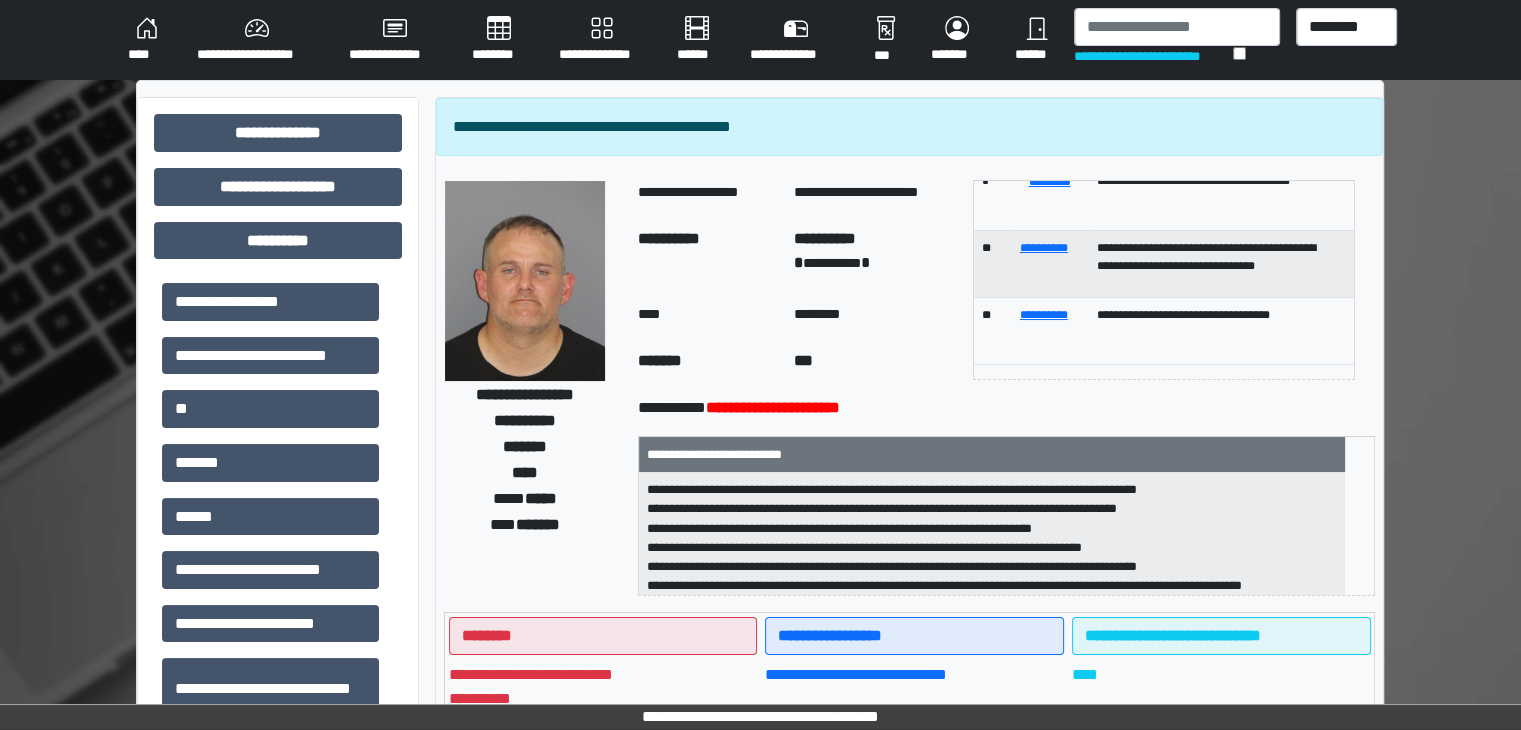 click on "**********" at bounding box center [602, 40] 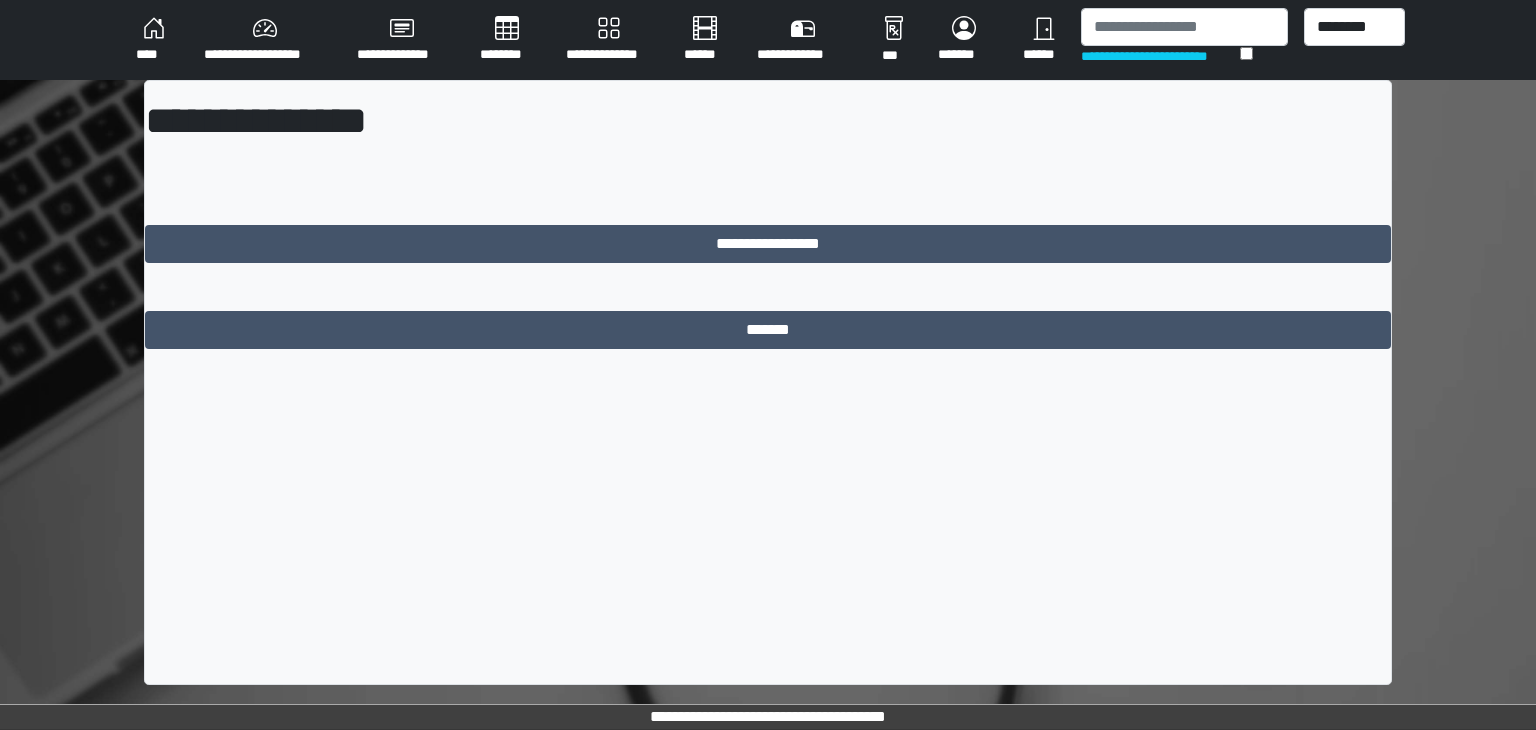 click on "**********" at bounding box center (264, 40) 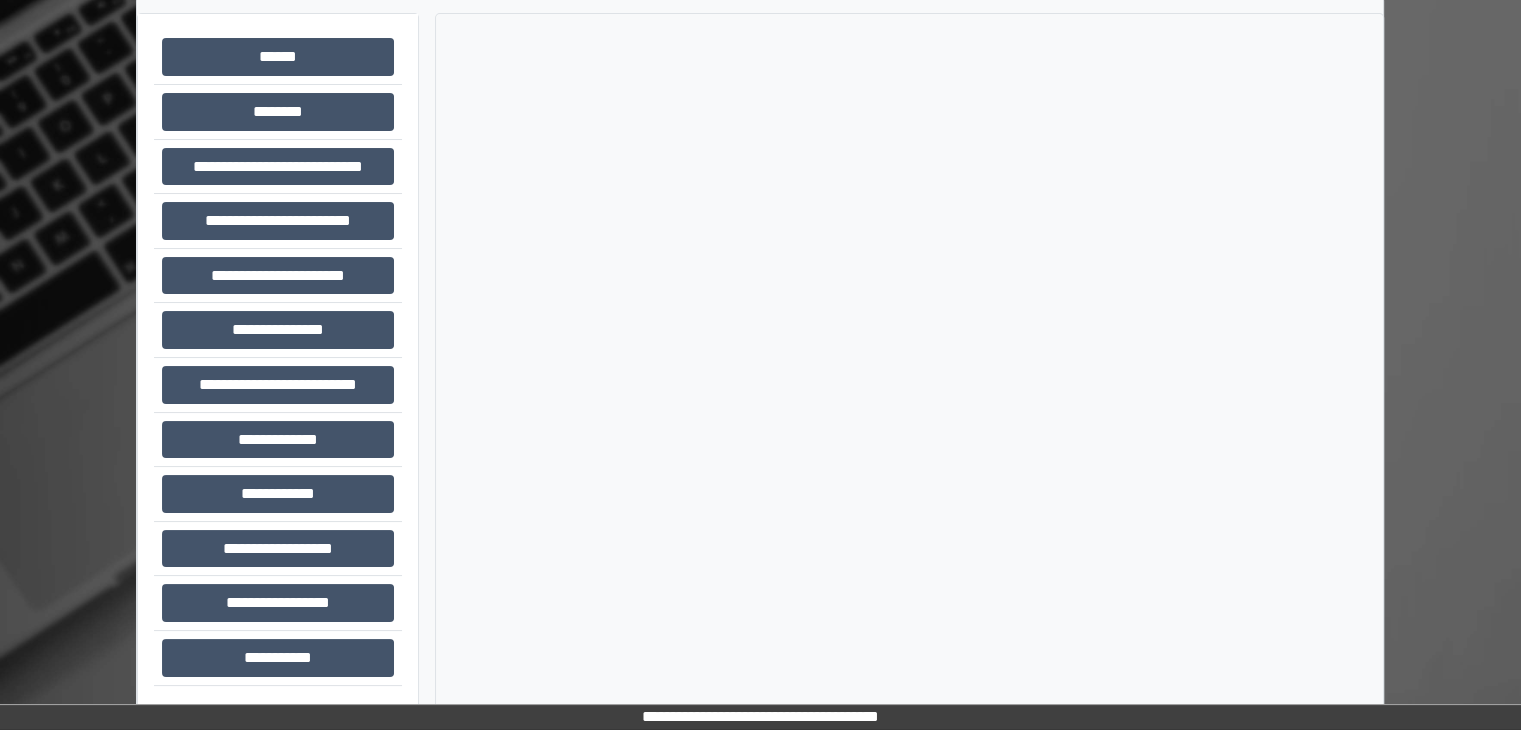 scroll, scrollTop: 87, scrollLeft: 0, axis: vertical 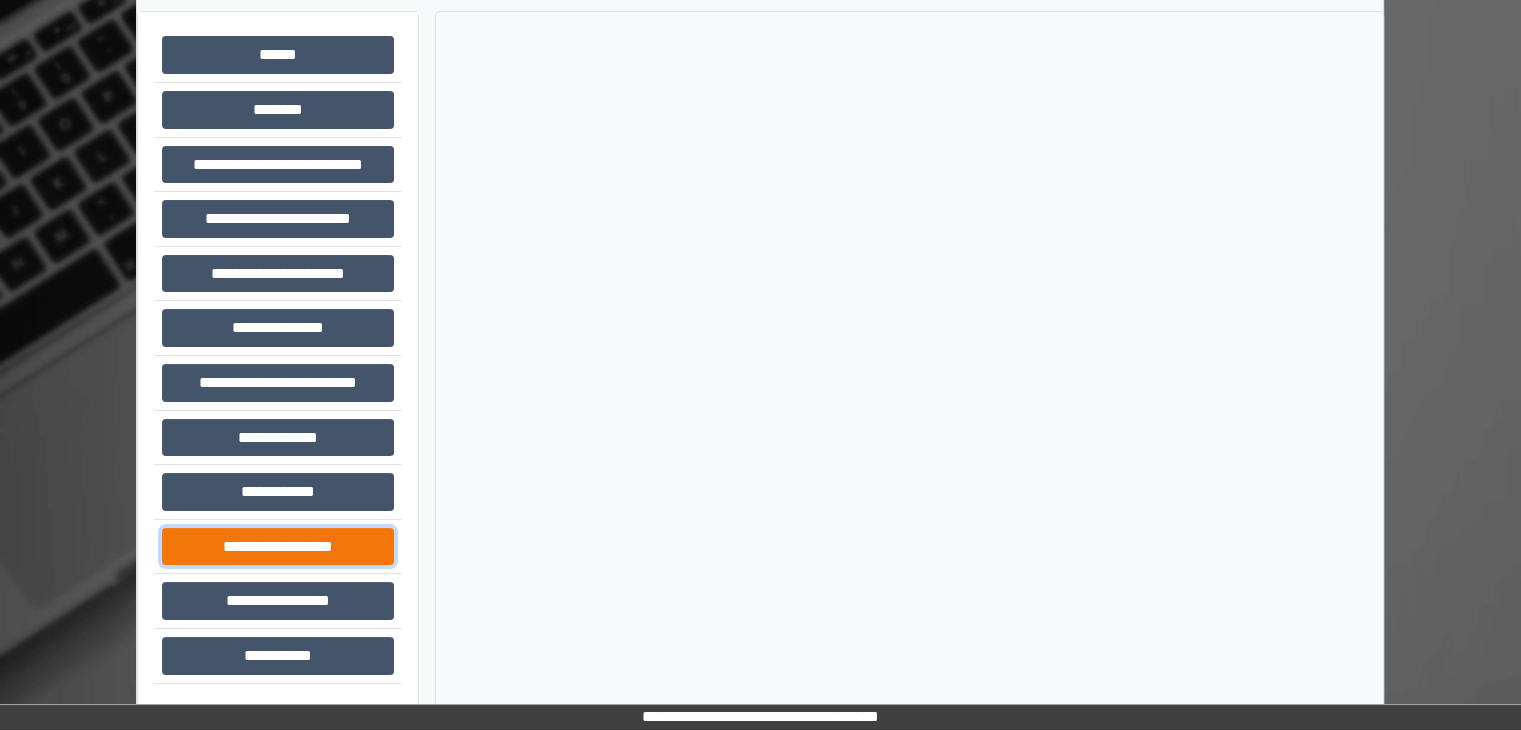 click on "**********" at bounding box center [278, 547] 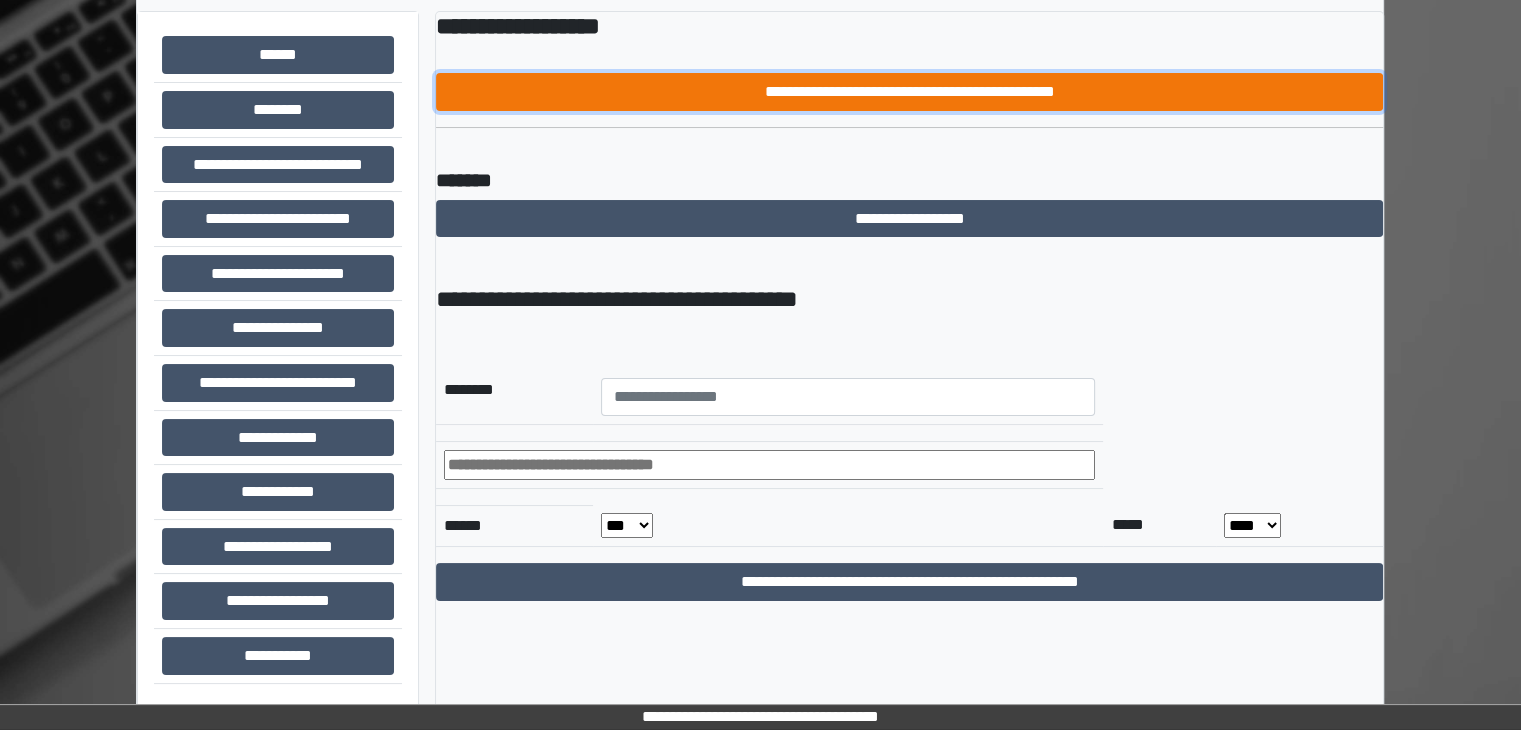 click on "**********" at bounding box center (909, 92) 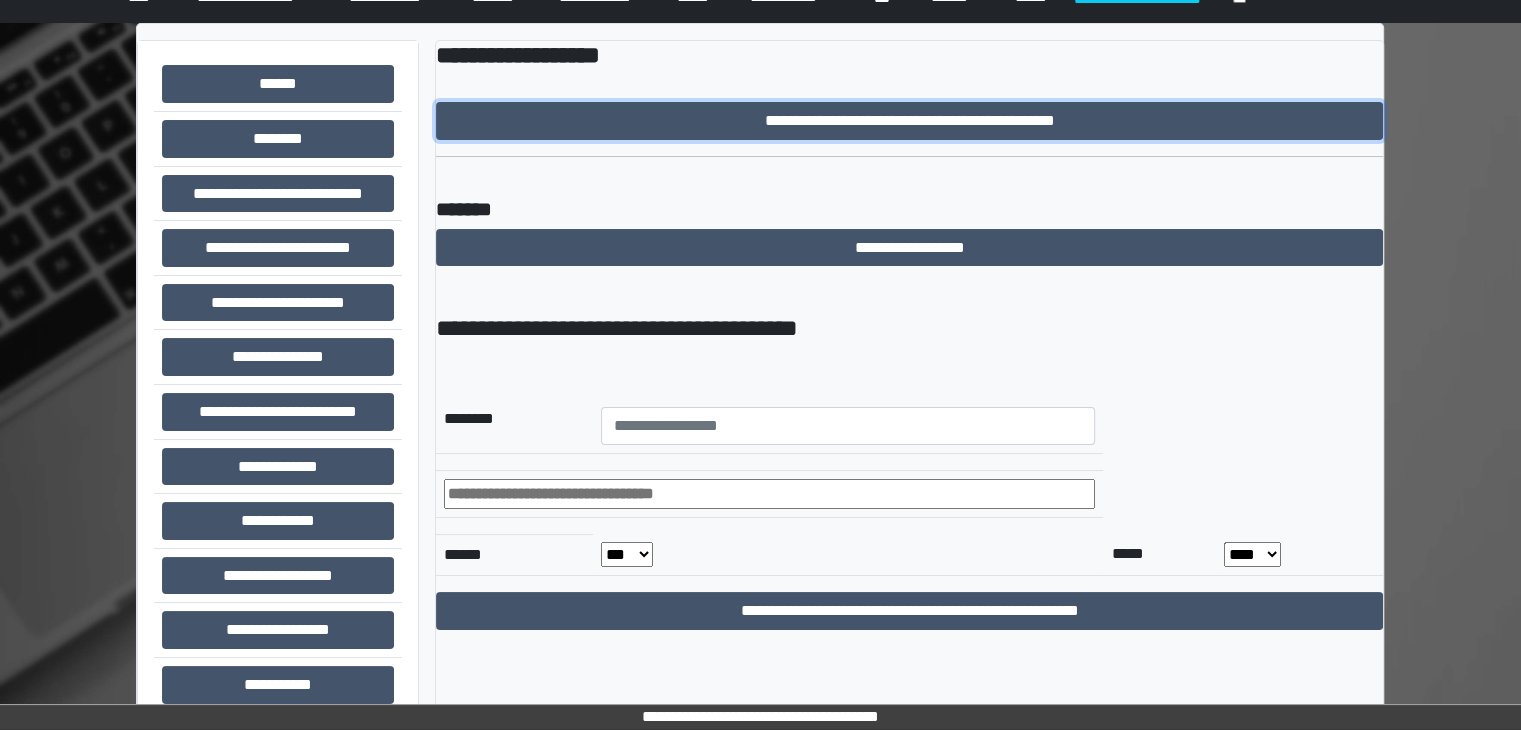 scroll, scrollTop: 0, scrollLeft: 0, axis: both 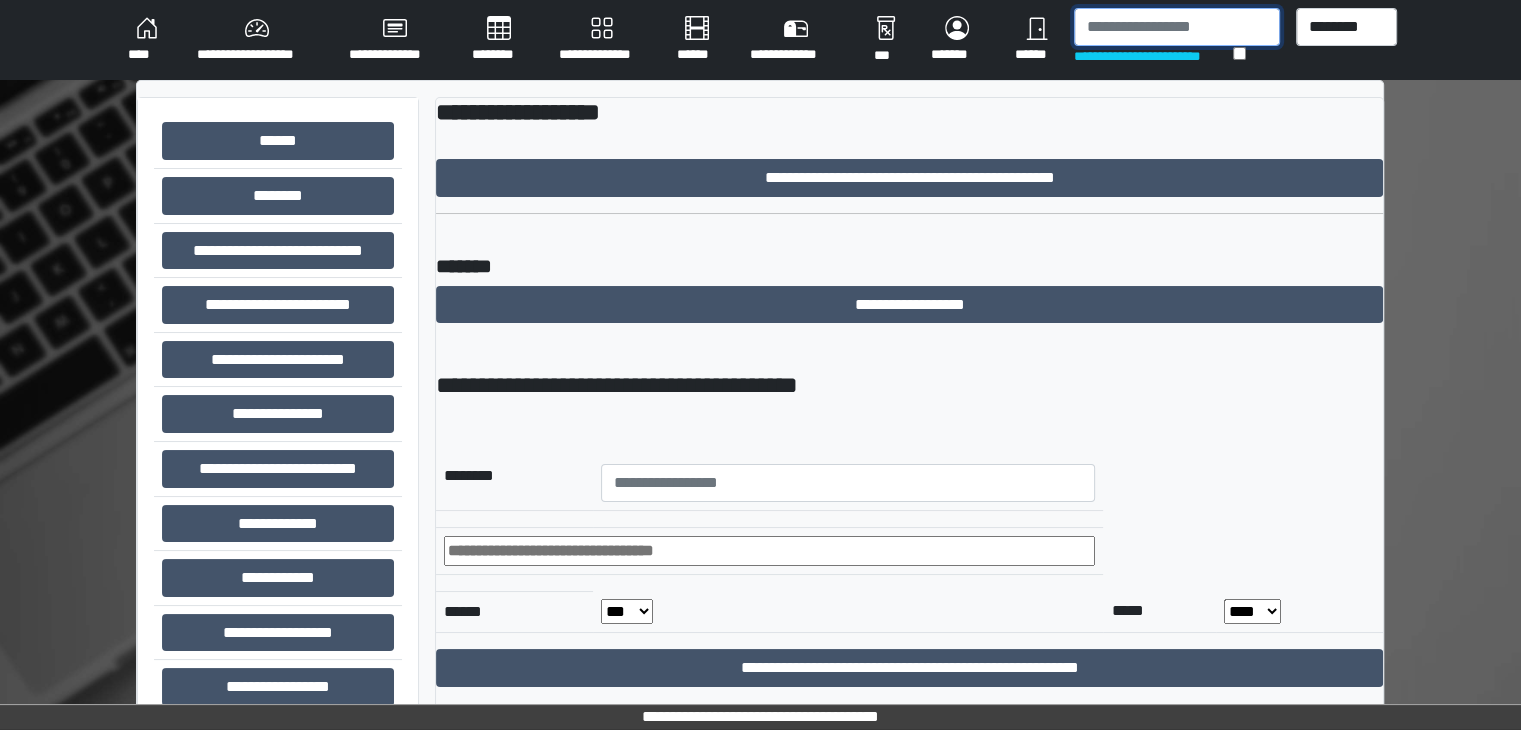 click at bounding box center (1177, 27) 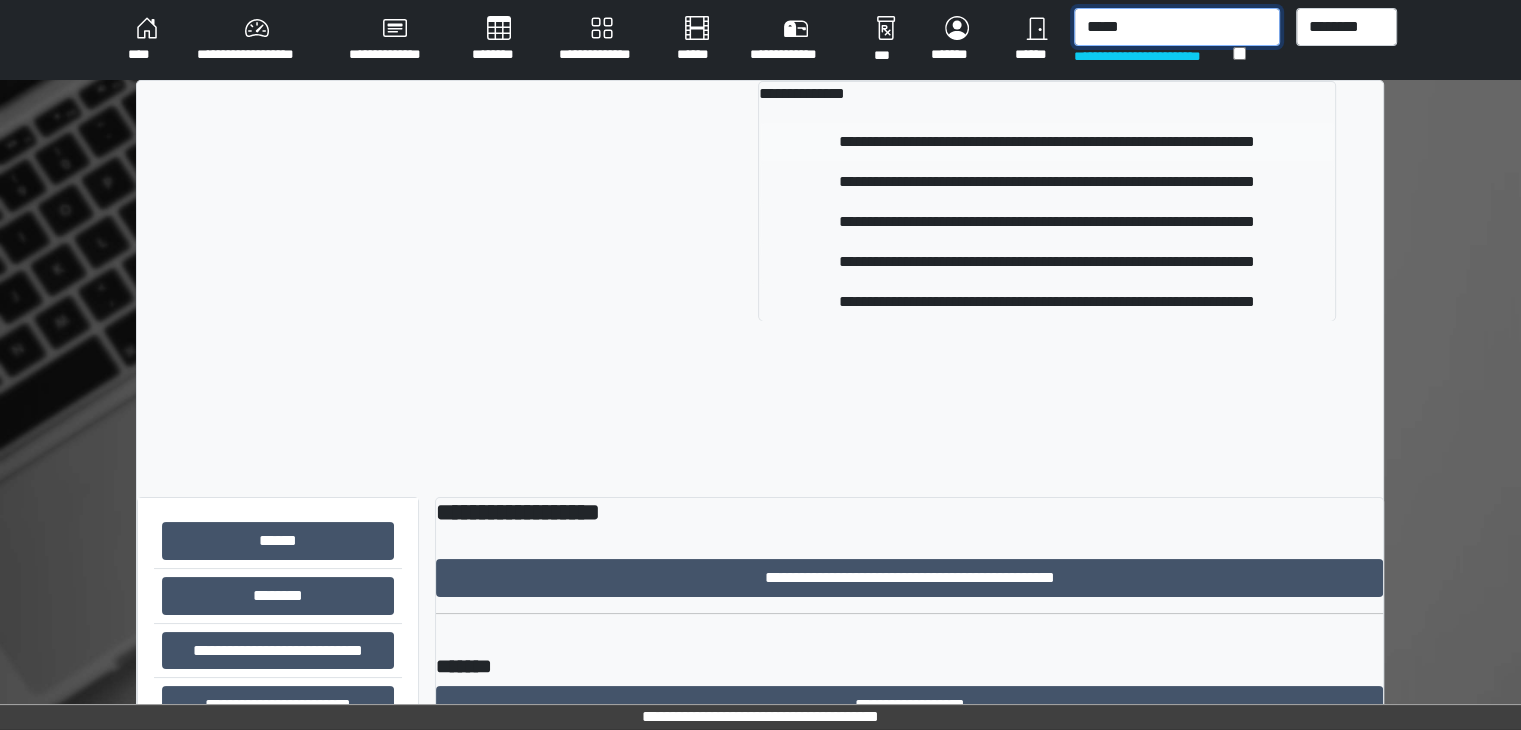 type on "*****" 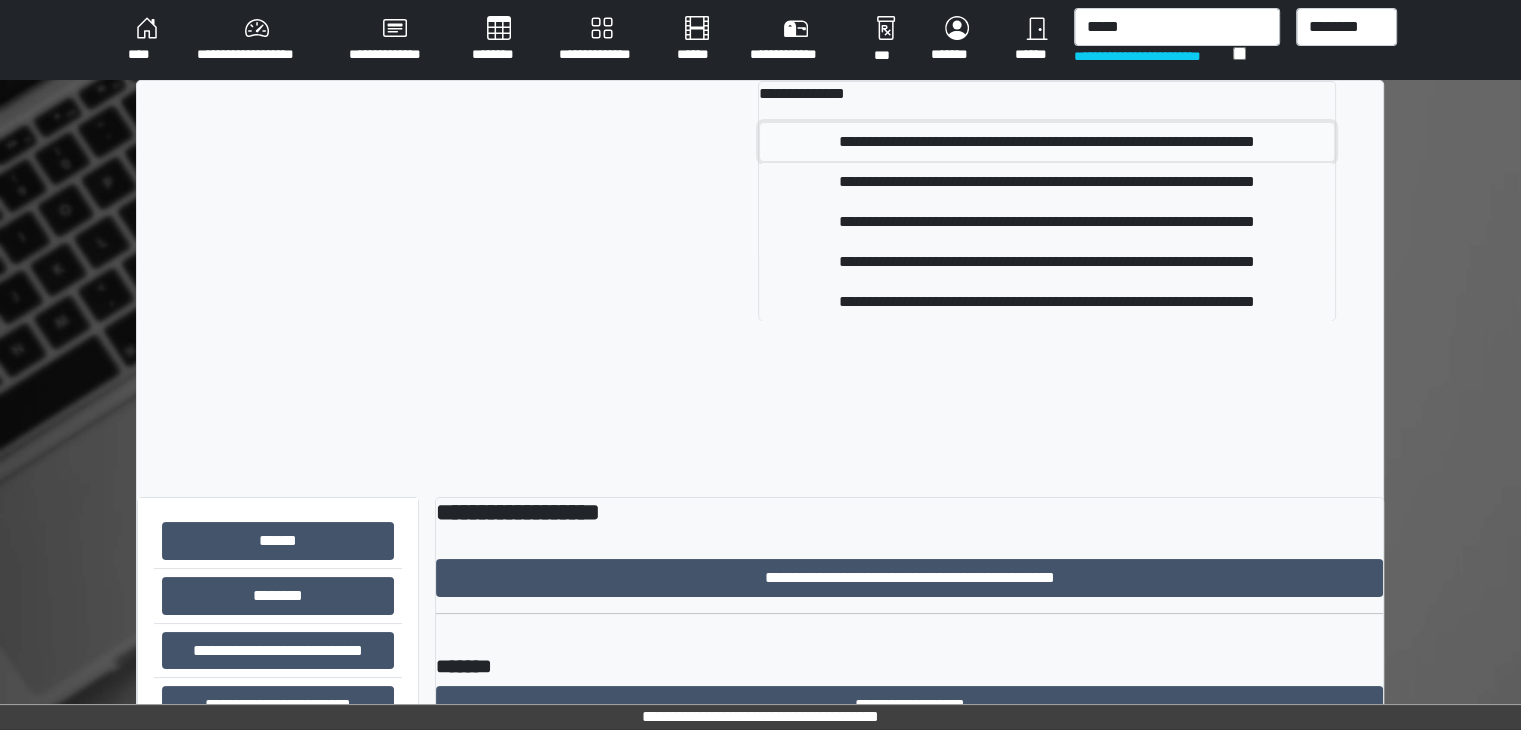click on "**********" at bounding box center (1047, 142) 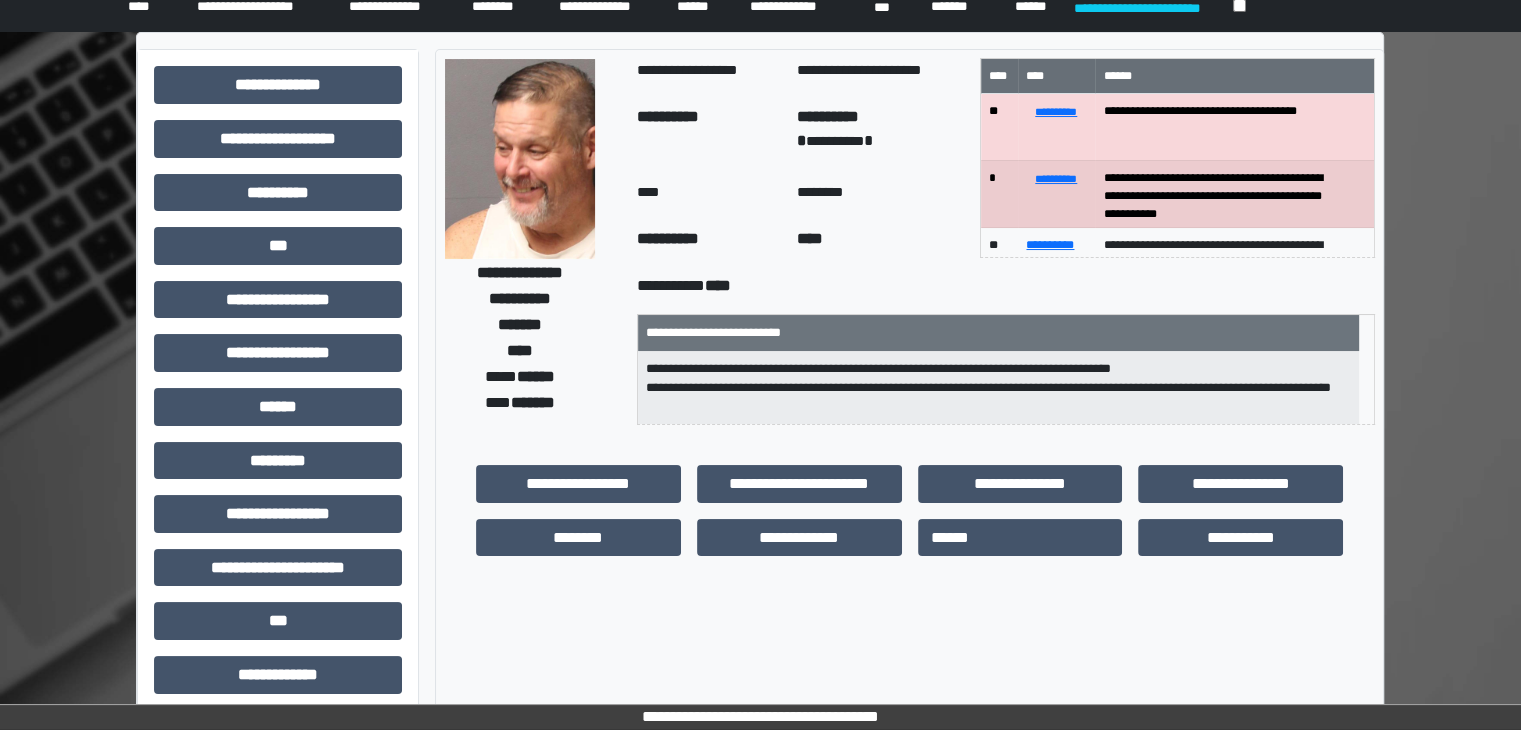 scroll, scrollTop: 0, scrollLeft: 0, axis: both 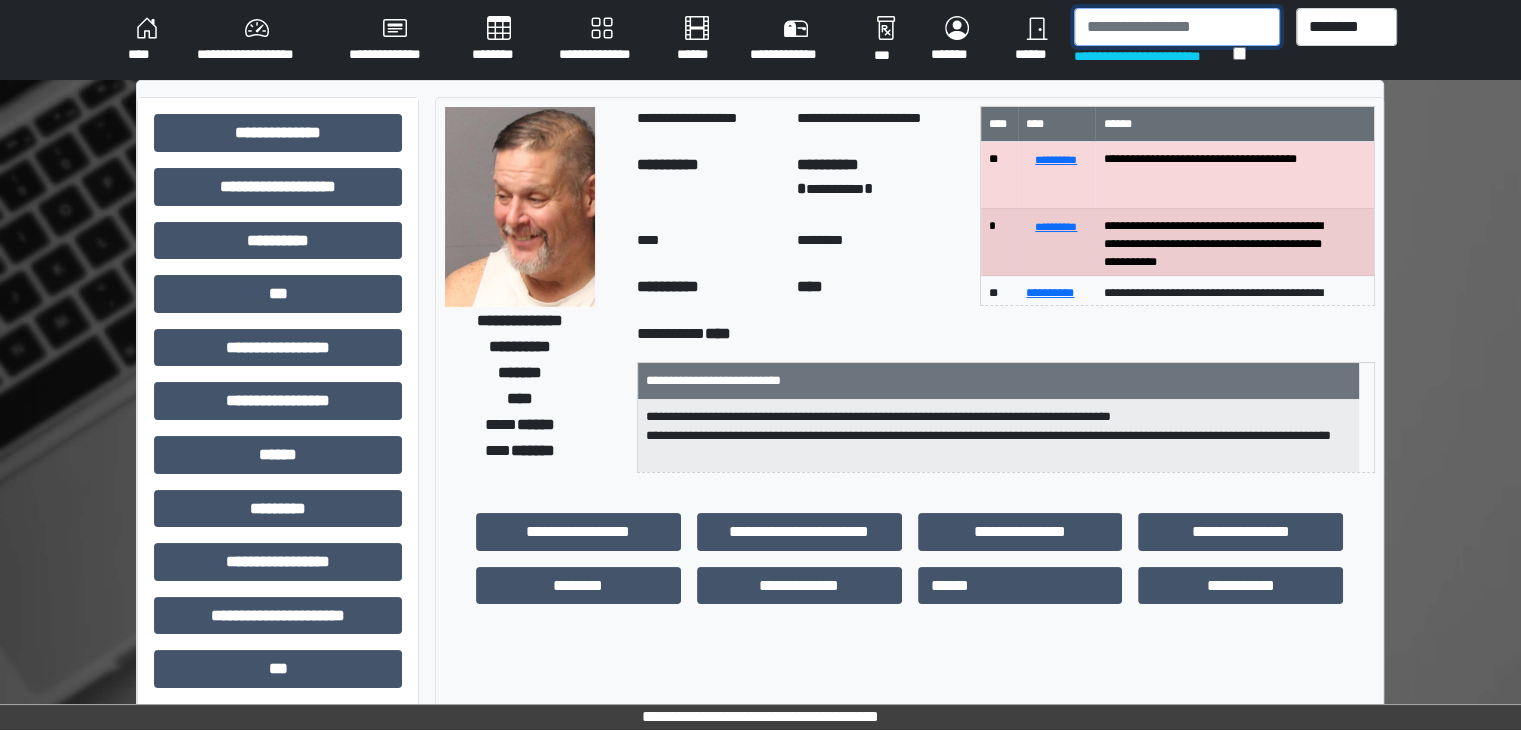 click at bounding box center [1177, 27] 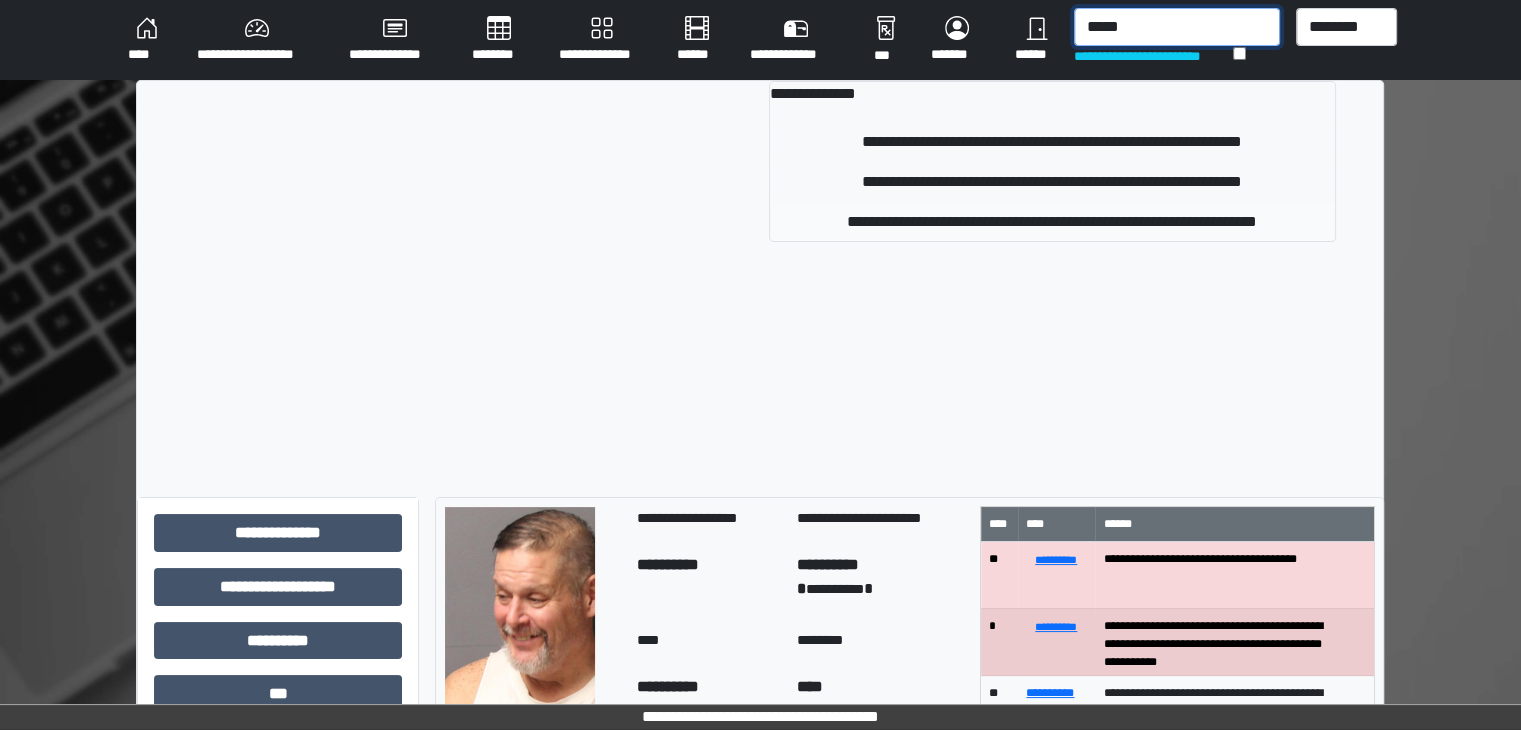 type on "*****" 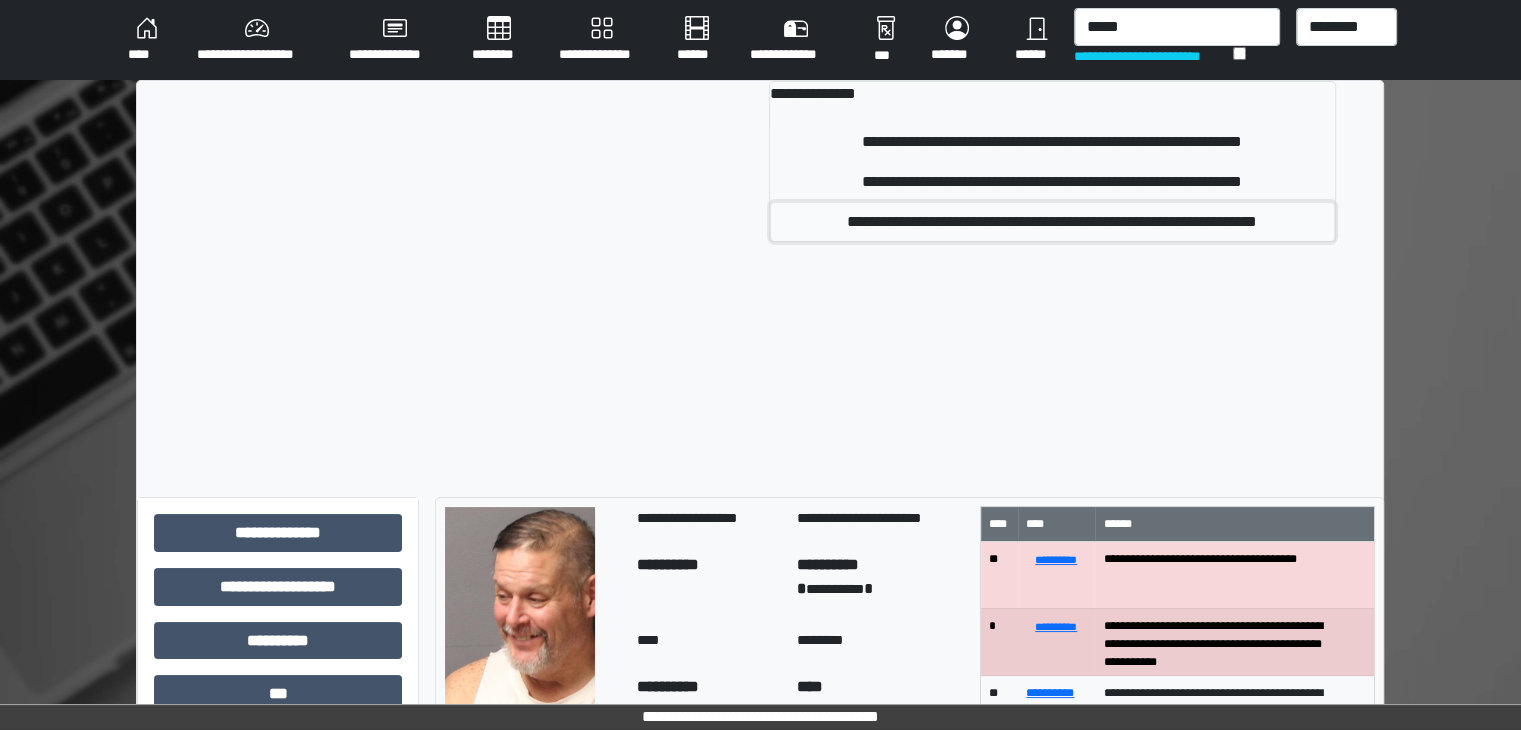 click on "**********" at bounding box center [1052, 222] 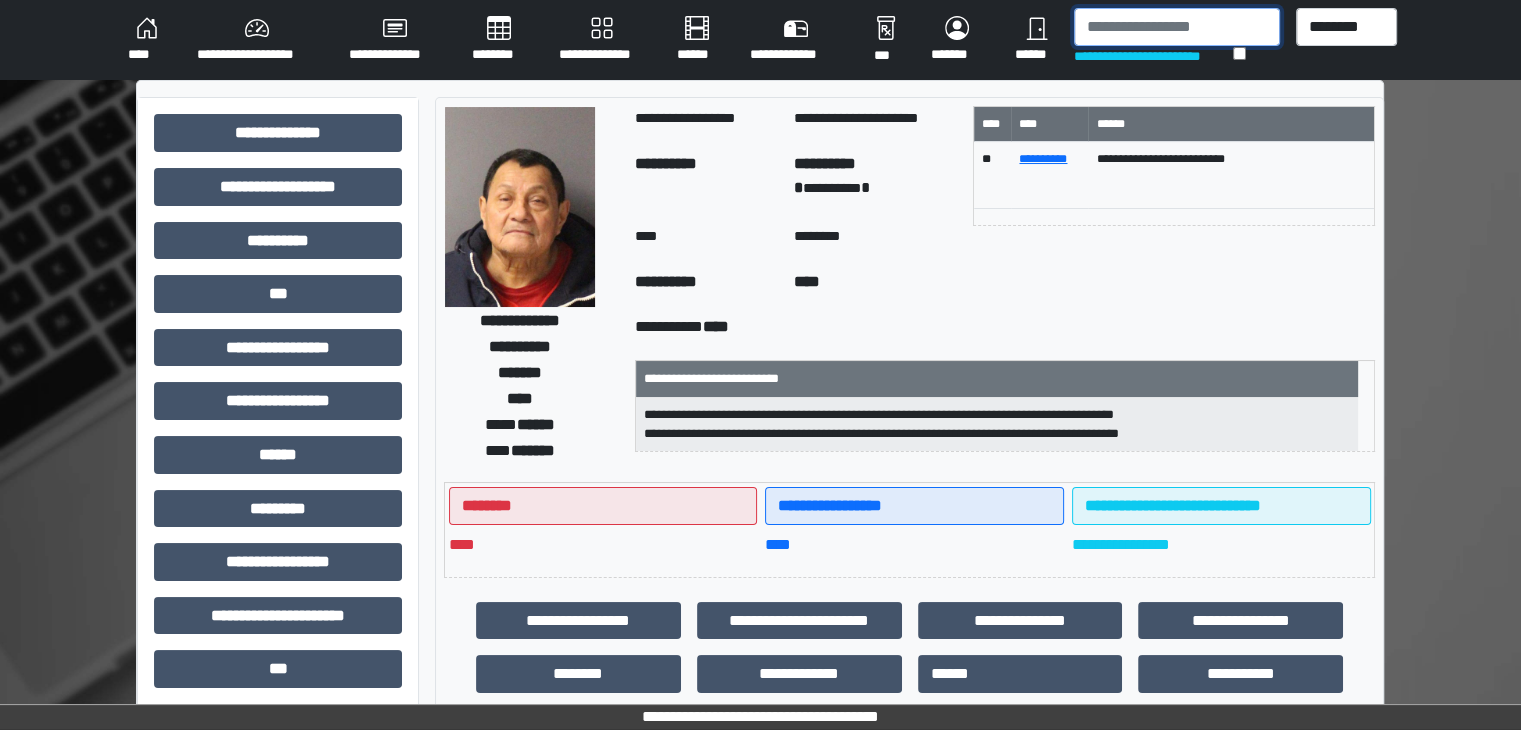 click at bounding box center [1177, 27] 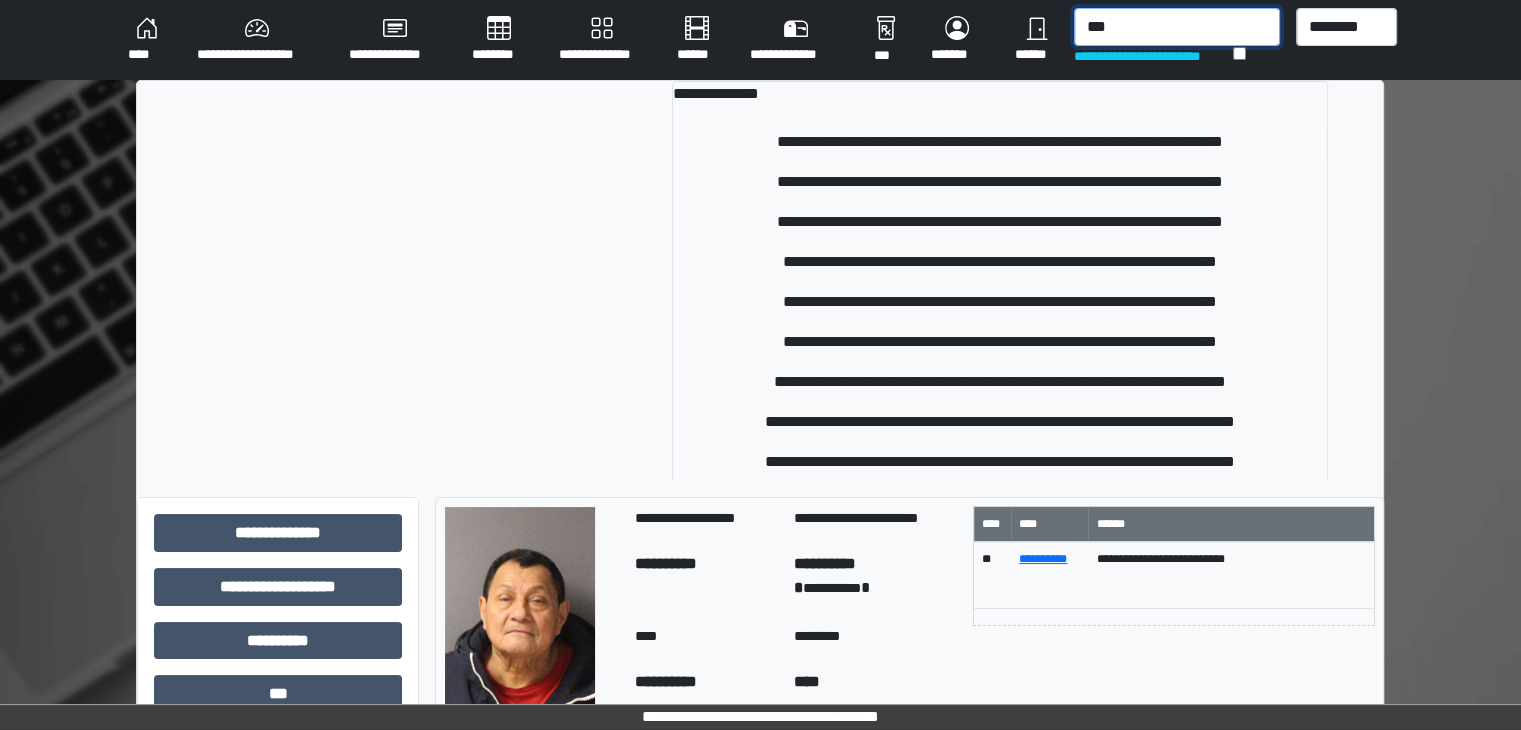 type on "***" 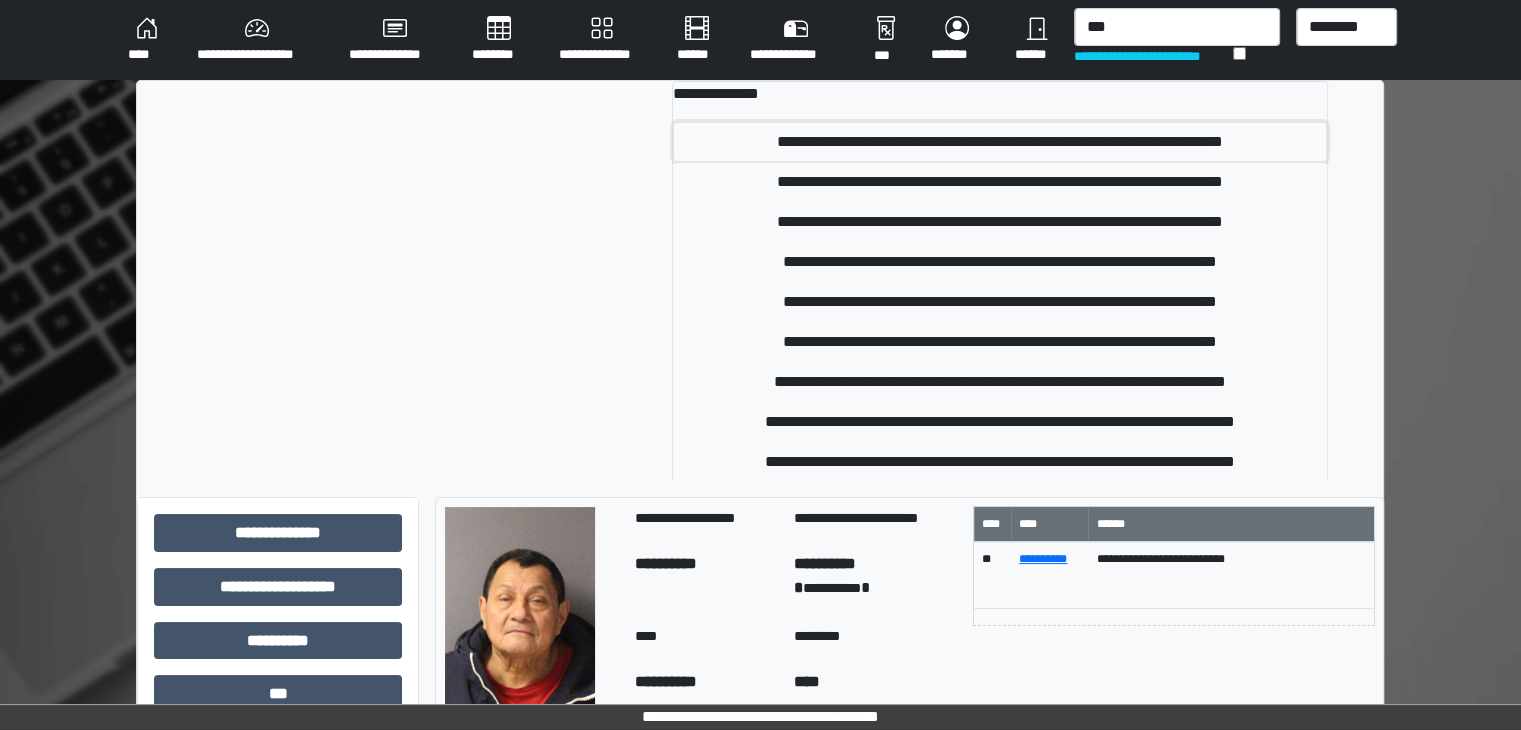 click on "**********" at bounding box center [1000, 142] 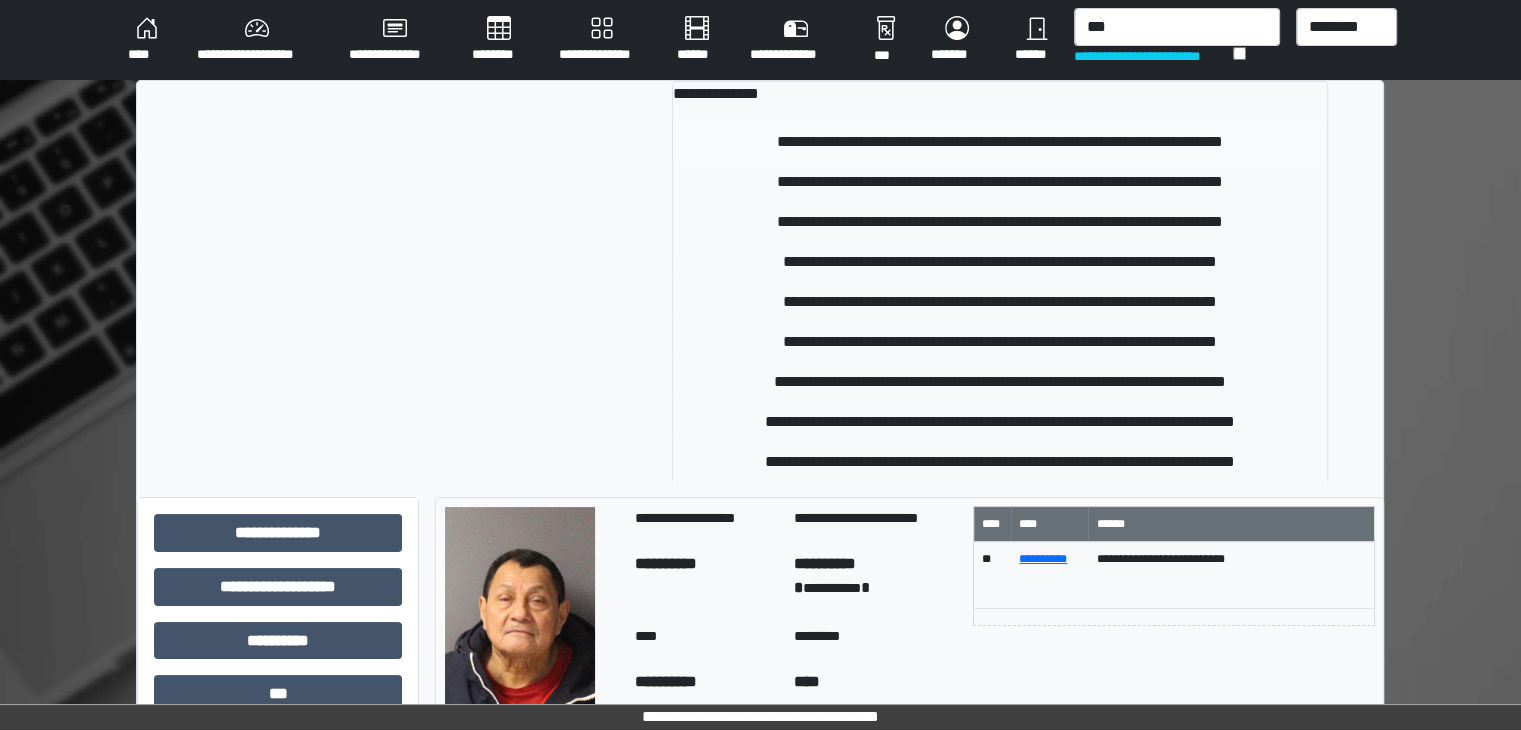 type 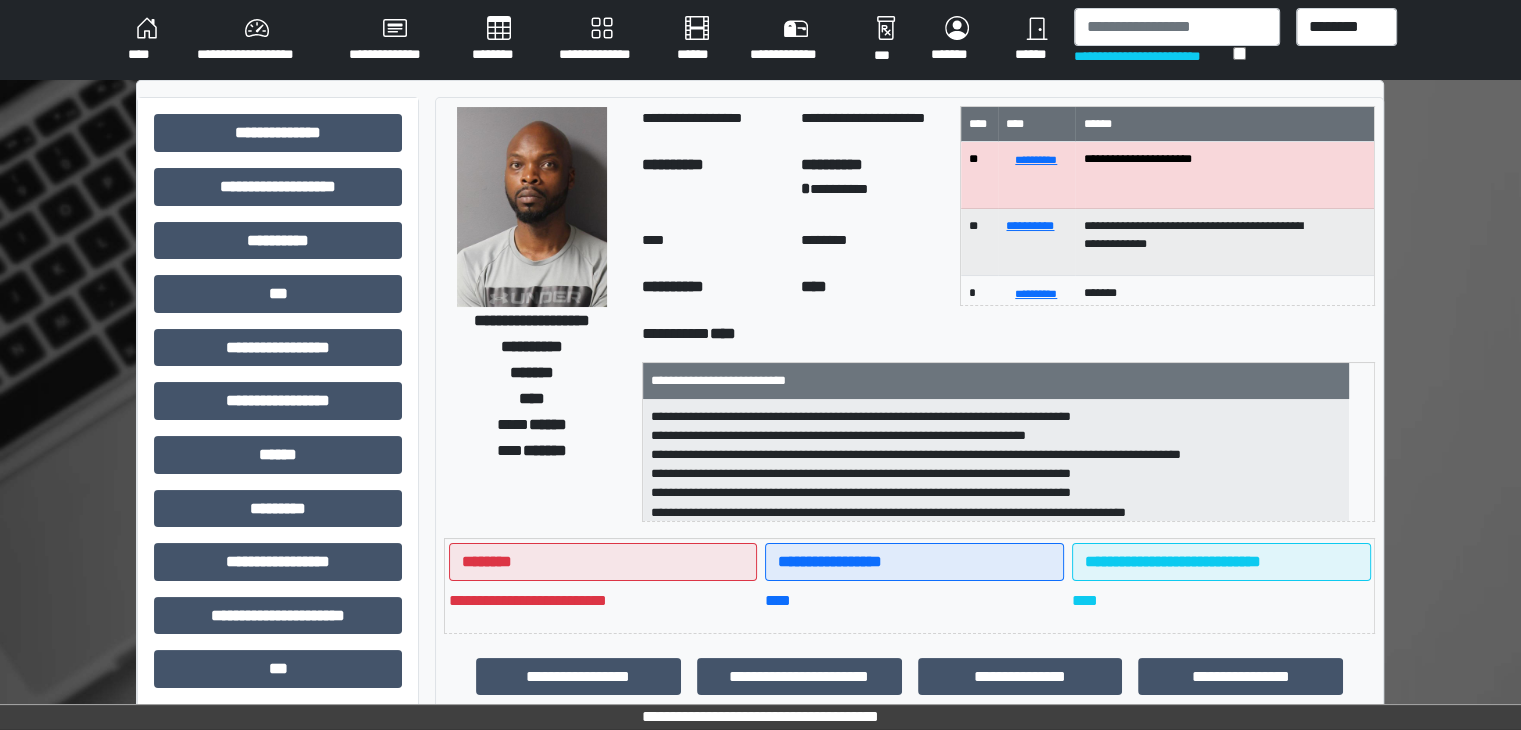 scroll, scrollTop: 6, scrollLeft: 0, axis: vertical 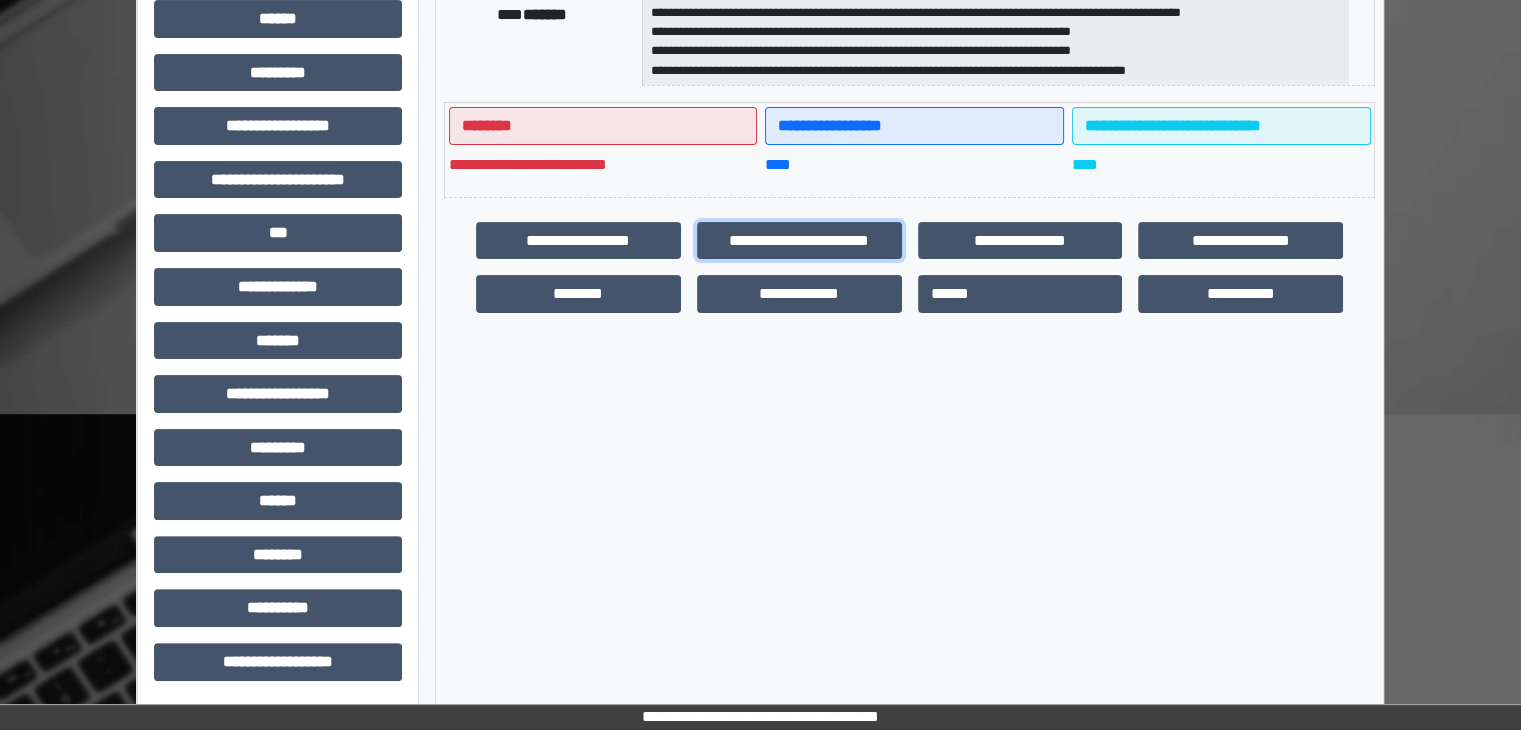drag, startPoint x: 821, startPoint y: 241, endPoint x: 652, endPoint y: 137, distance: 198.43639 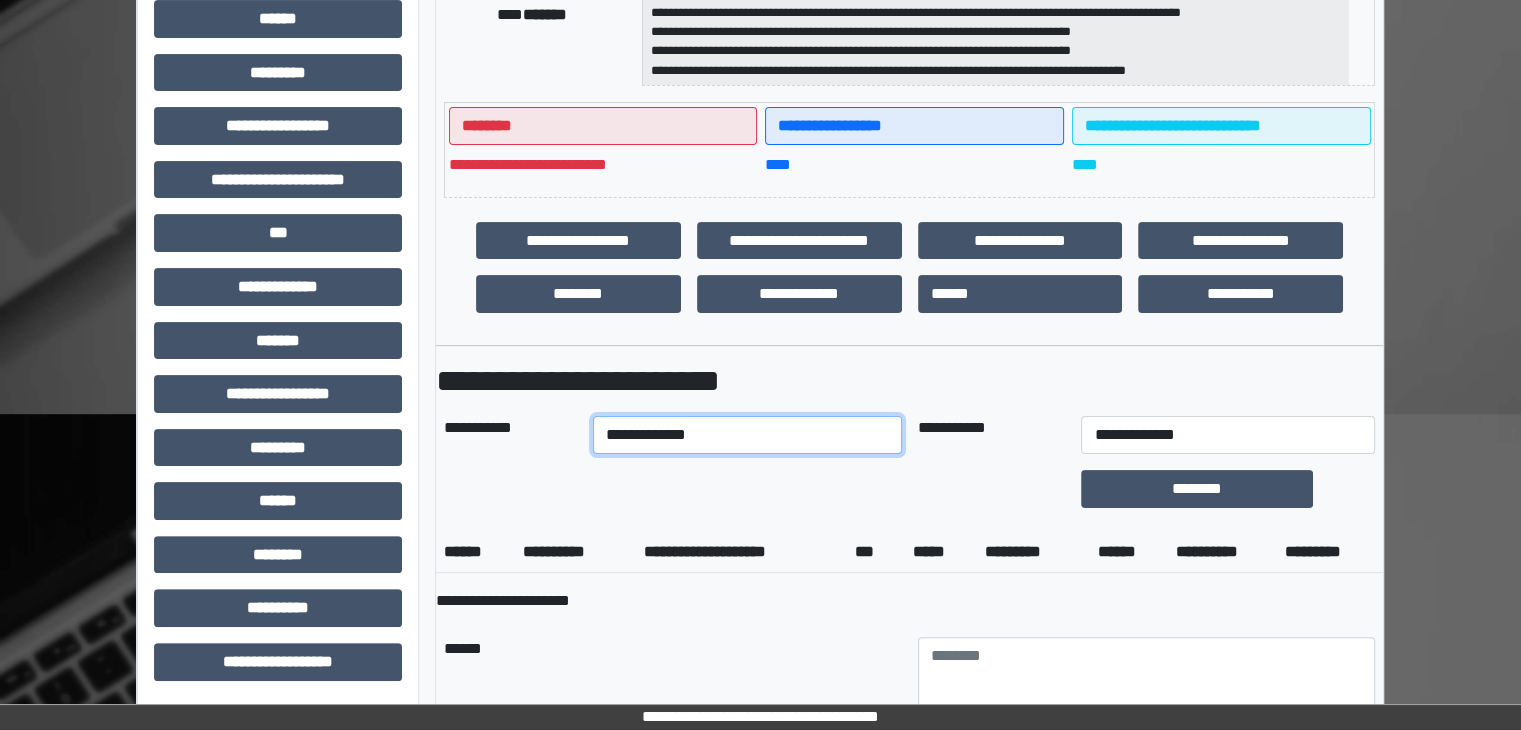 click on "**********" at bounding box center (747, 435) 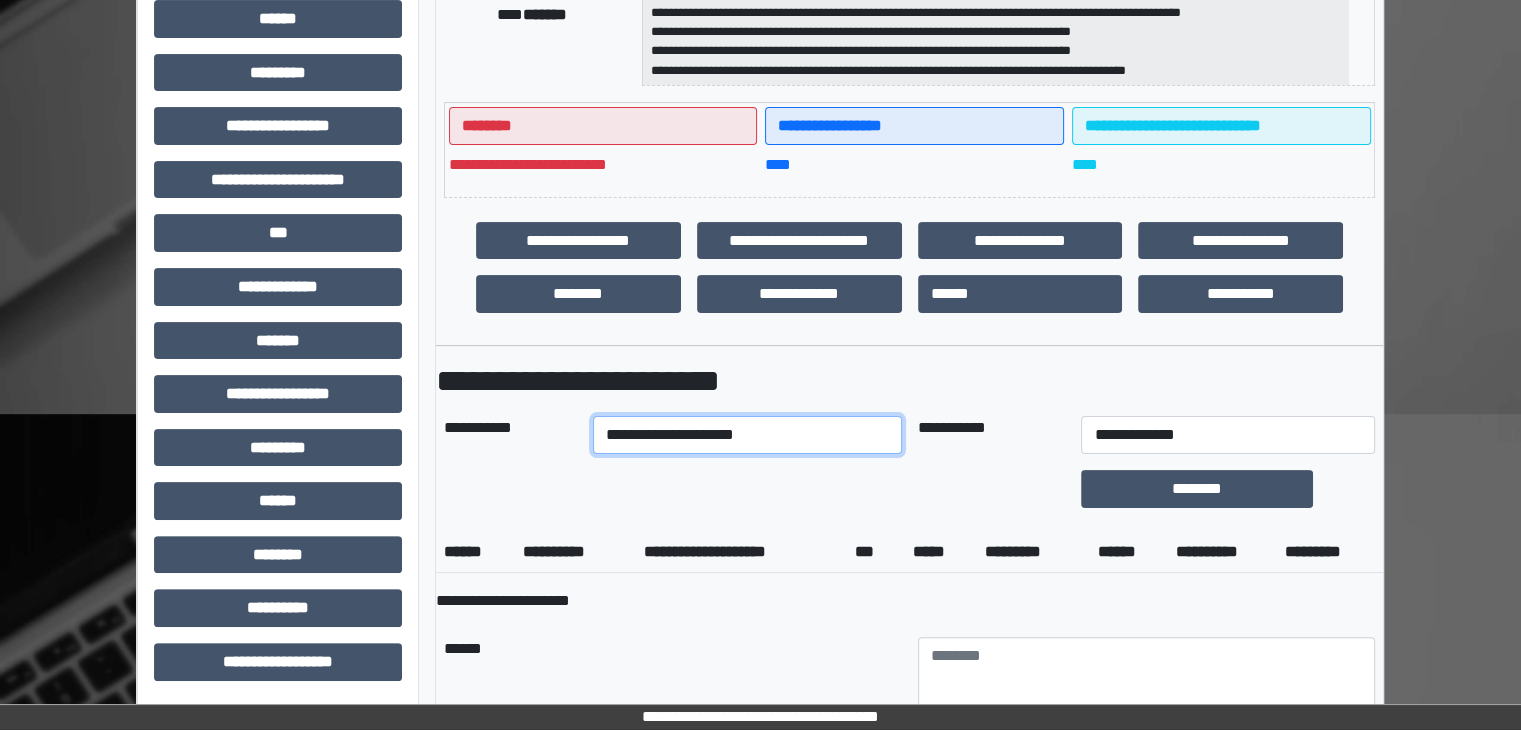 click on "**********" at bounding box center (747, 435) 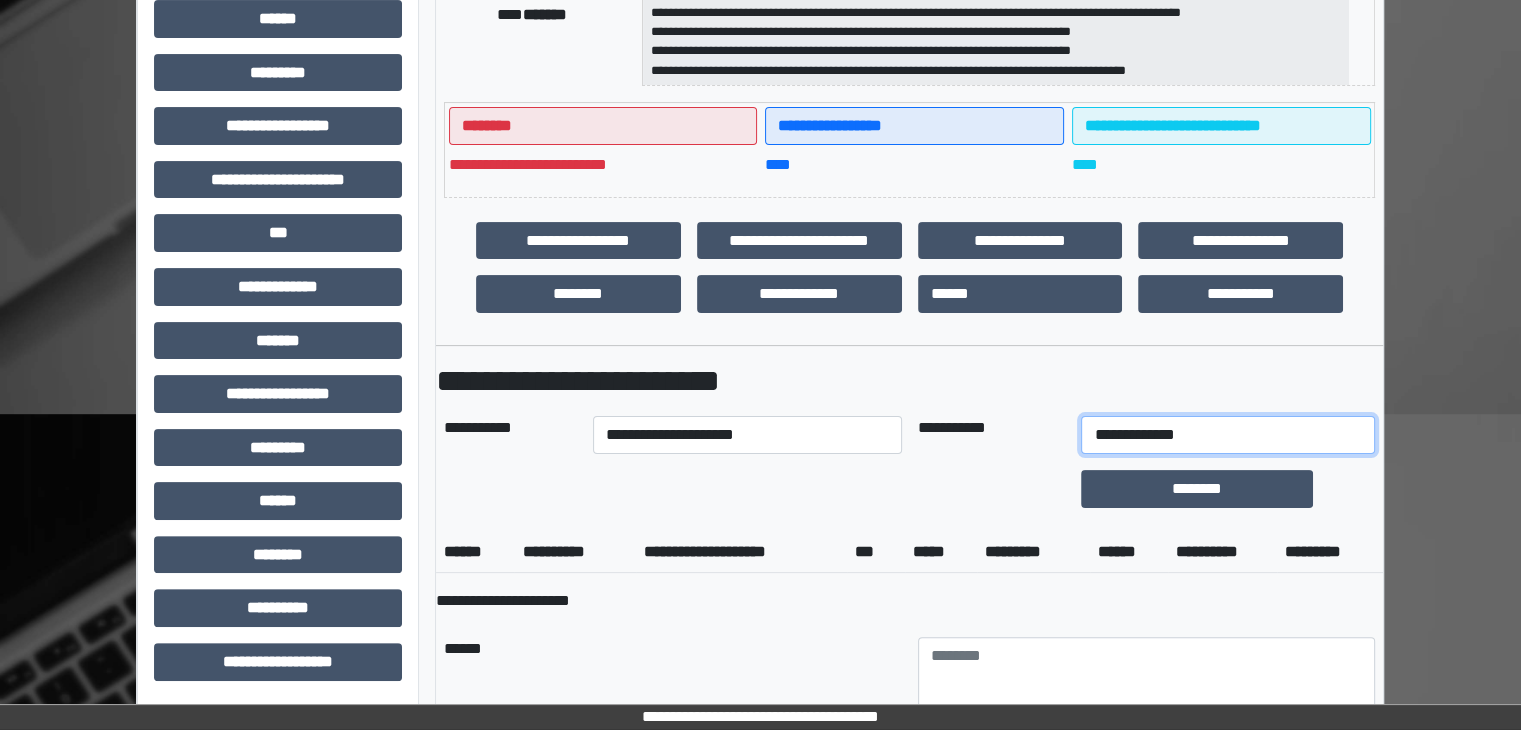 click on "**********" at bounding box center [1227, 435] 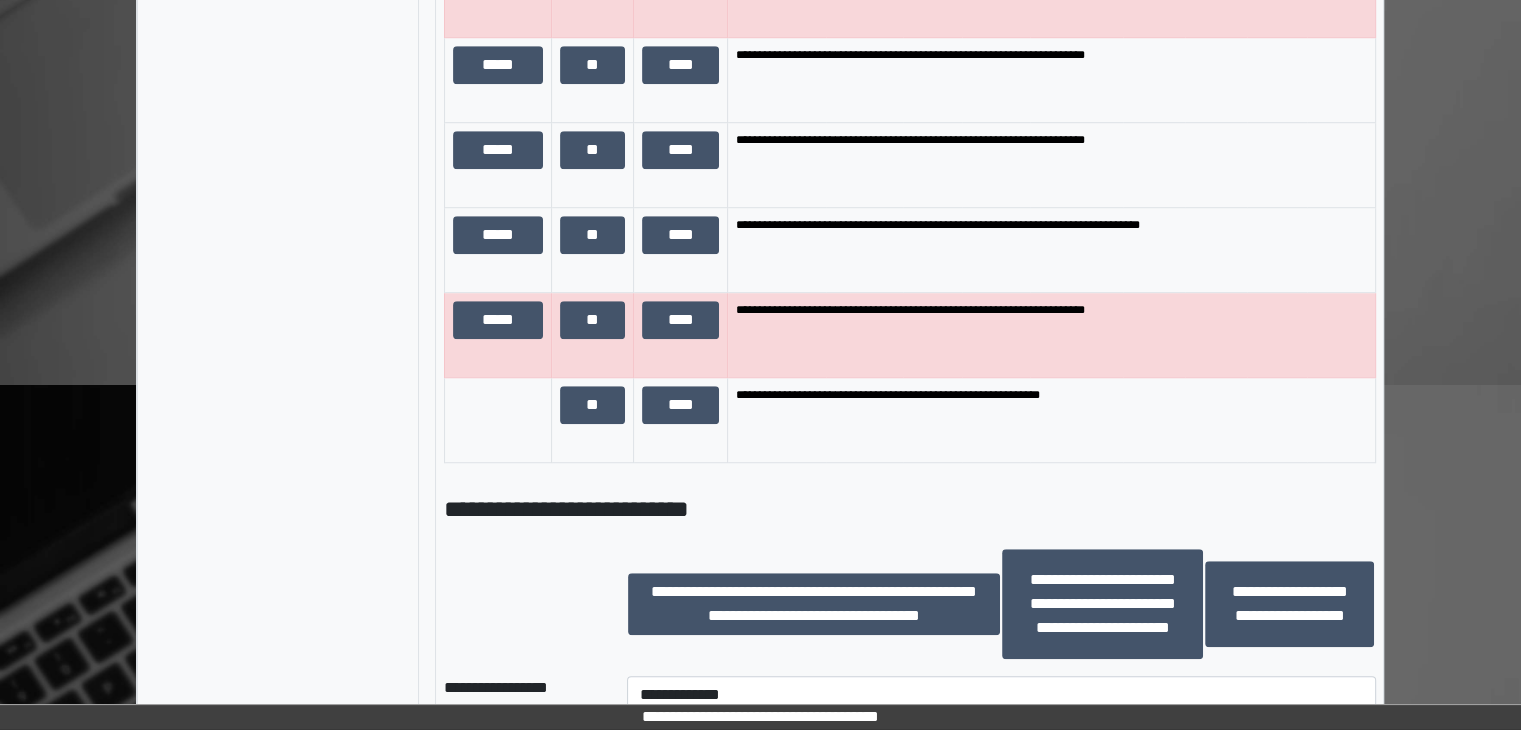 scroll, scrollTop: 1336, scrollLeft: 0, axis: vertical 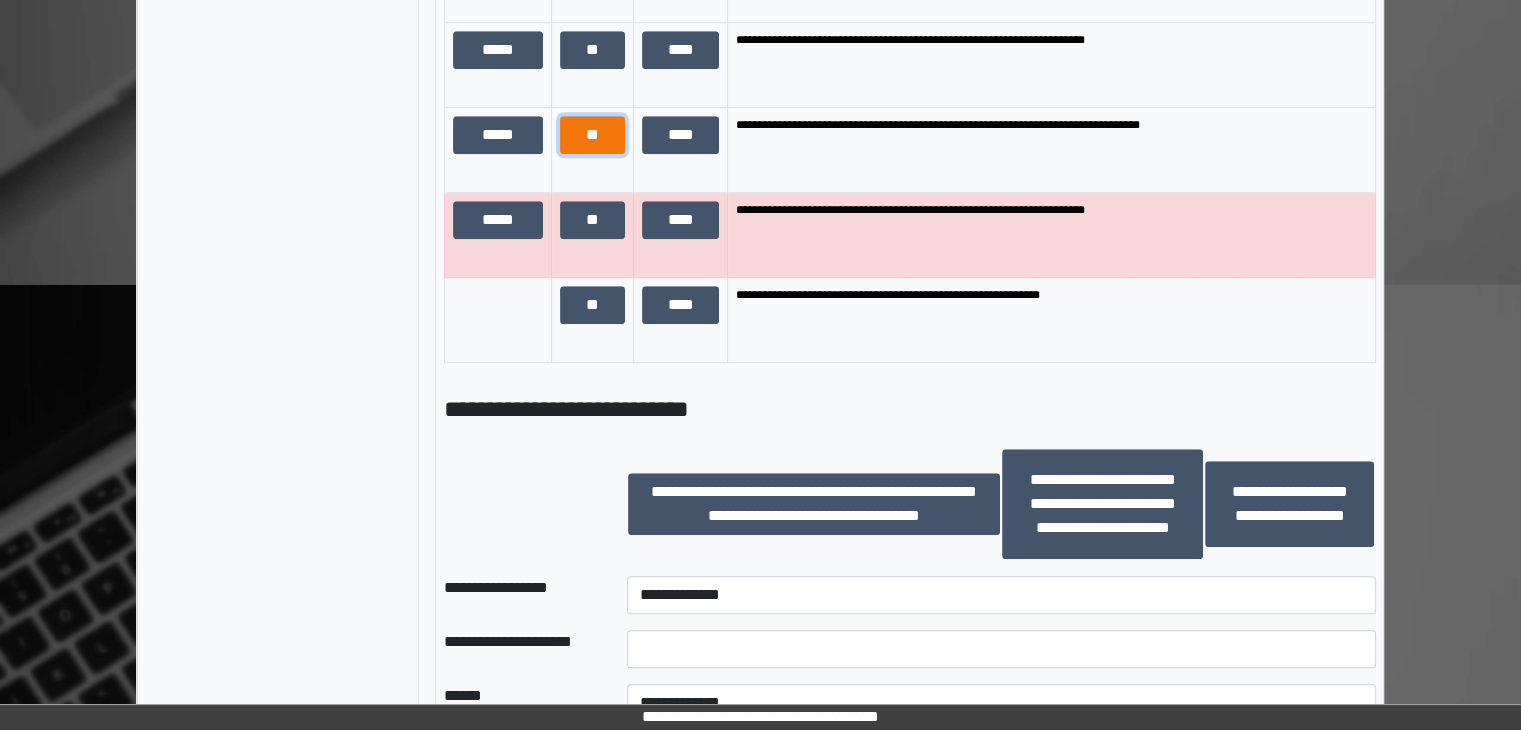 click on "**" at bounding box center (592, 135) 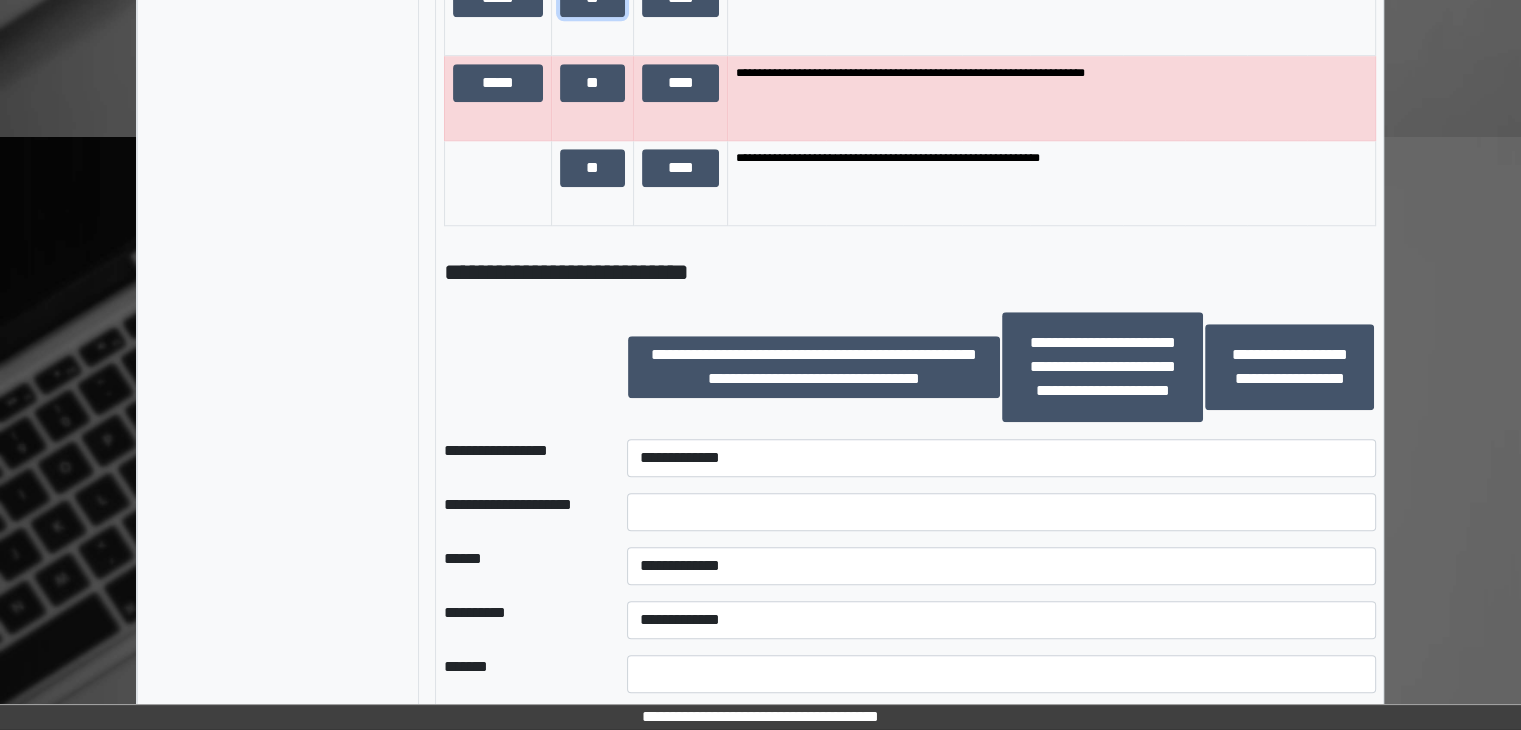 scroll, scrollTop: 1936, scrollLeft: 0, axis: vertical 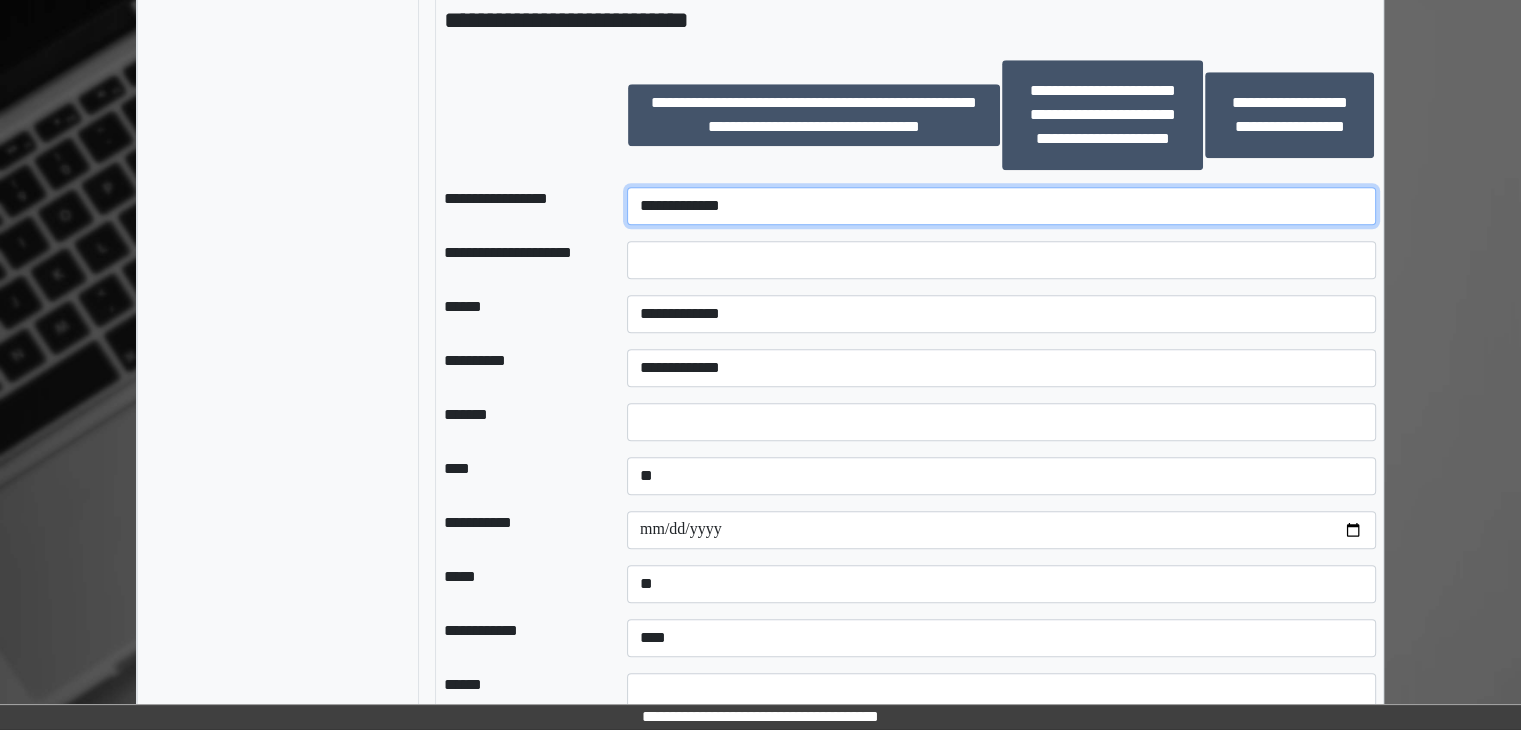 click on "**********" at bounding box center [1001, 206] 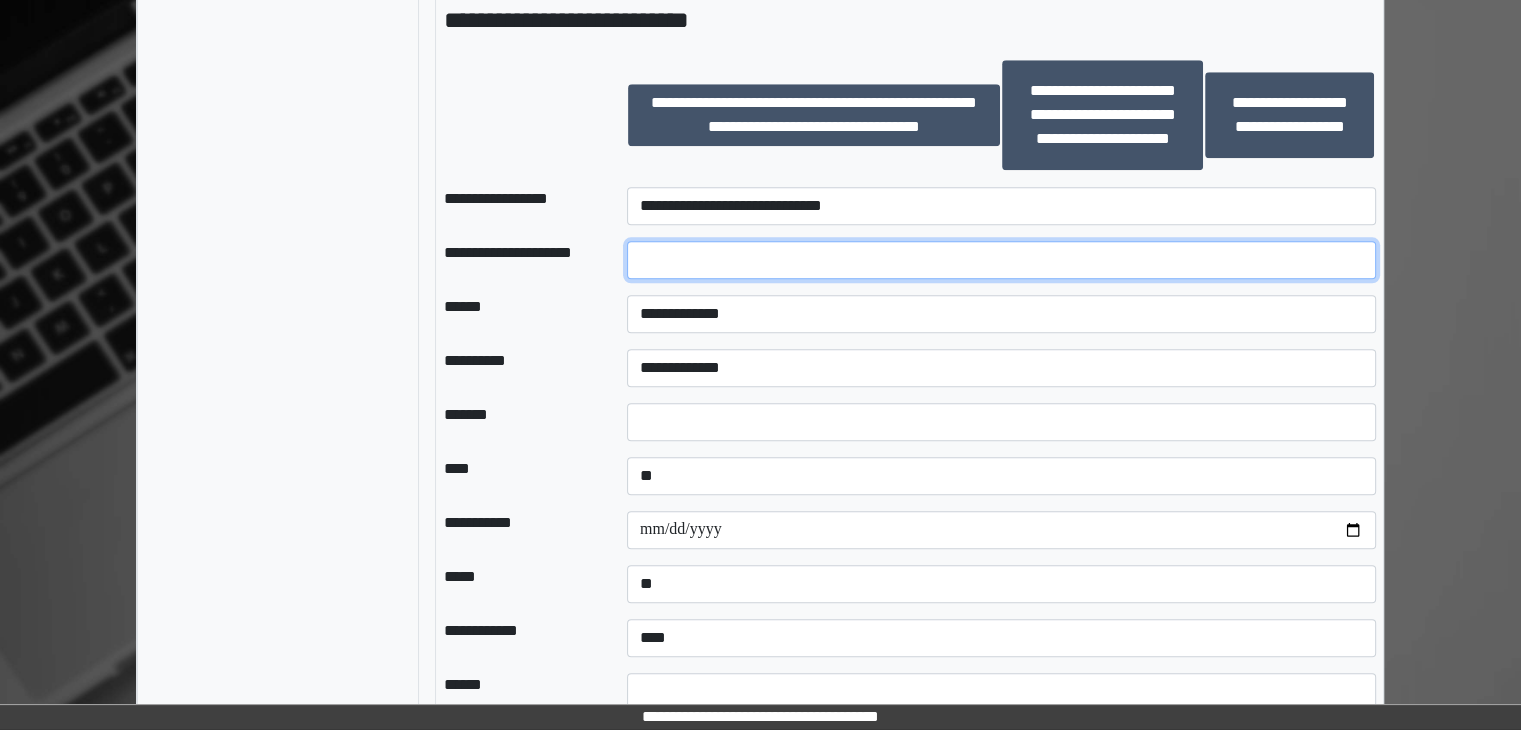 click at bounding box center (1001, 260) 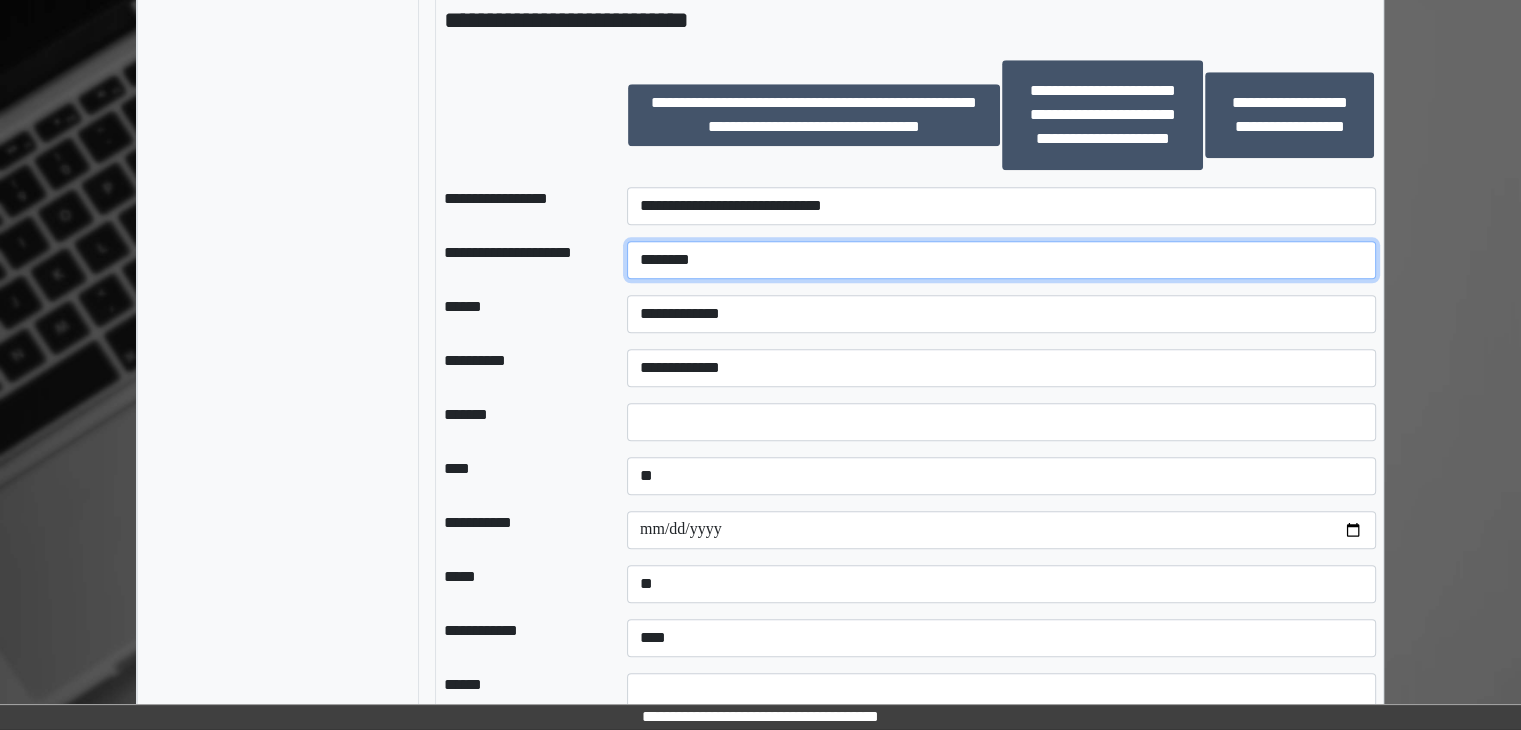 type on "********" 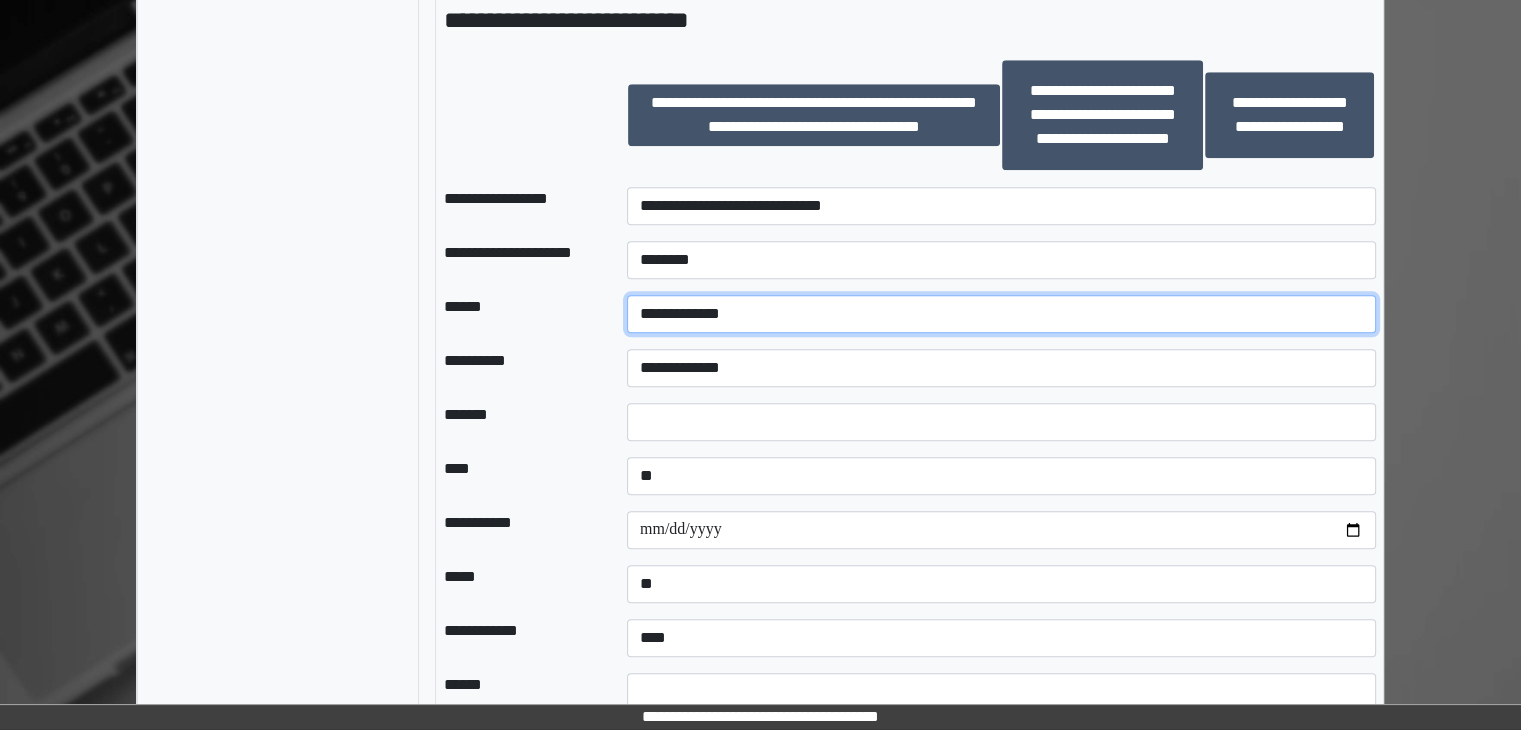 click on "**********" at bounding box center (1001, 314) 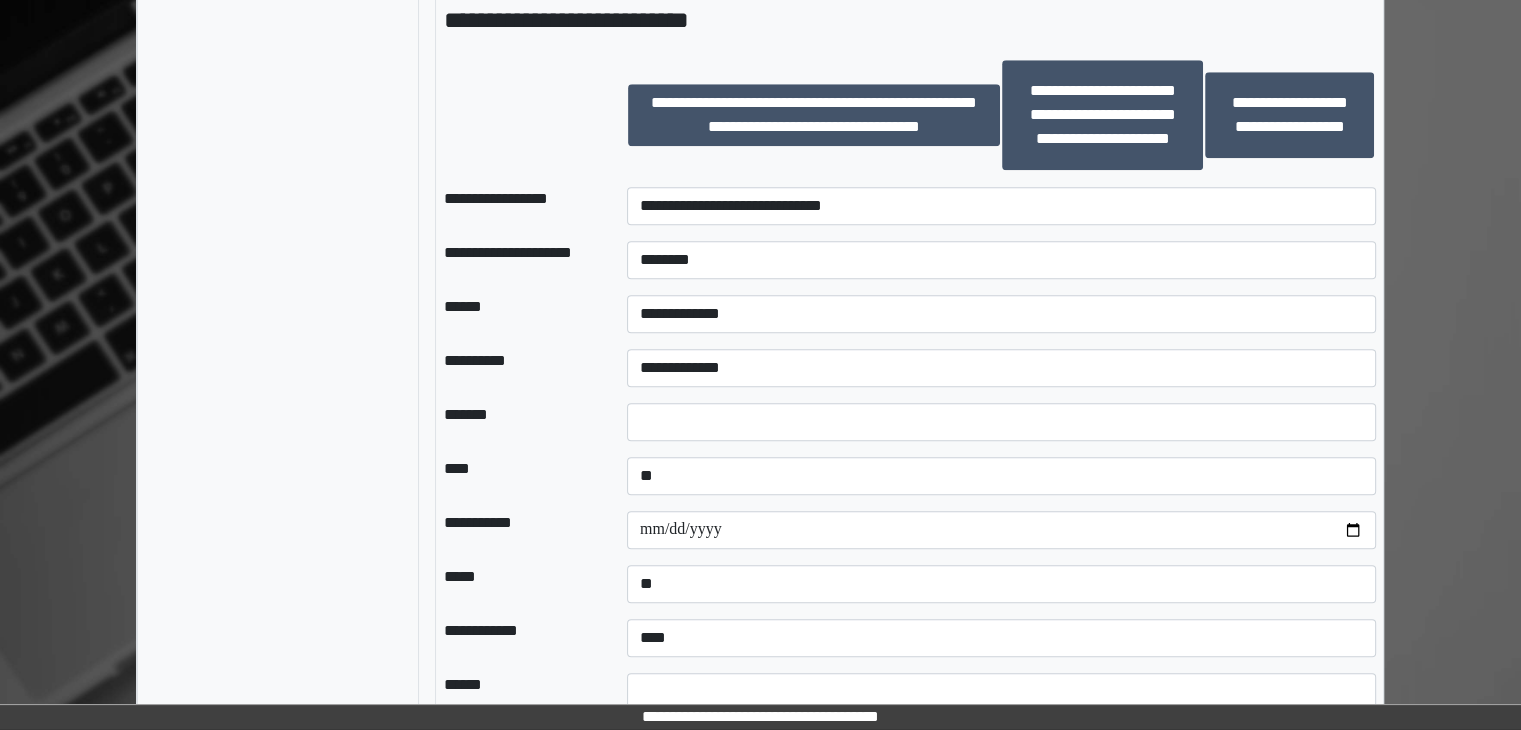 drag, startPoint x: 680, startPoint y: 365, endPoint x: 687, endPoint y: 394, distance: 29.832869 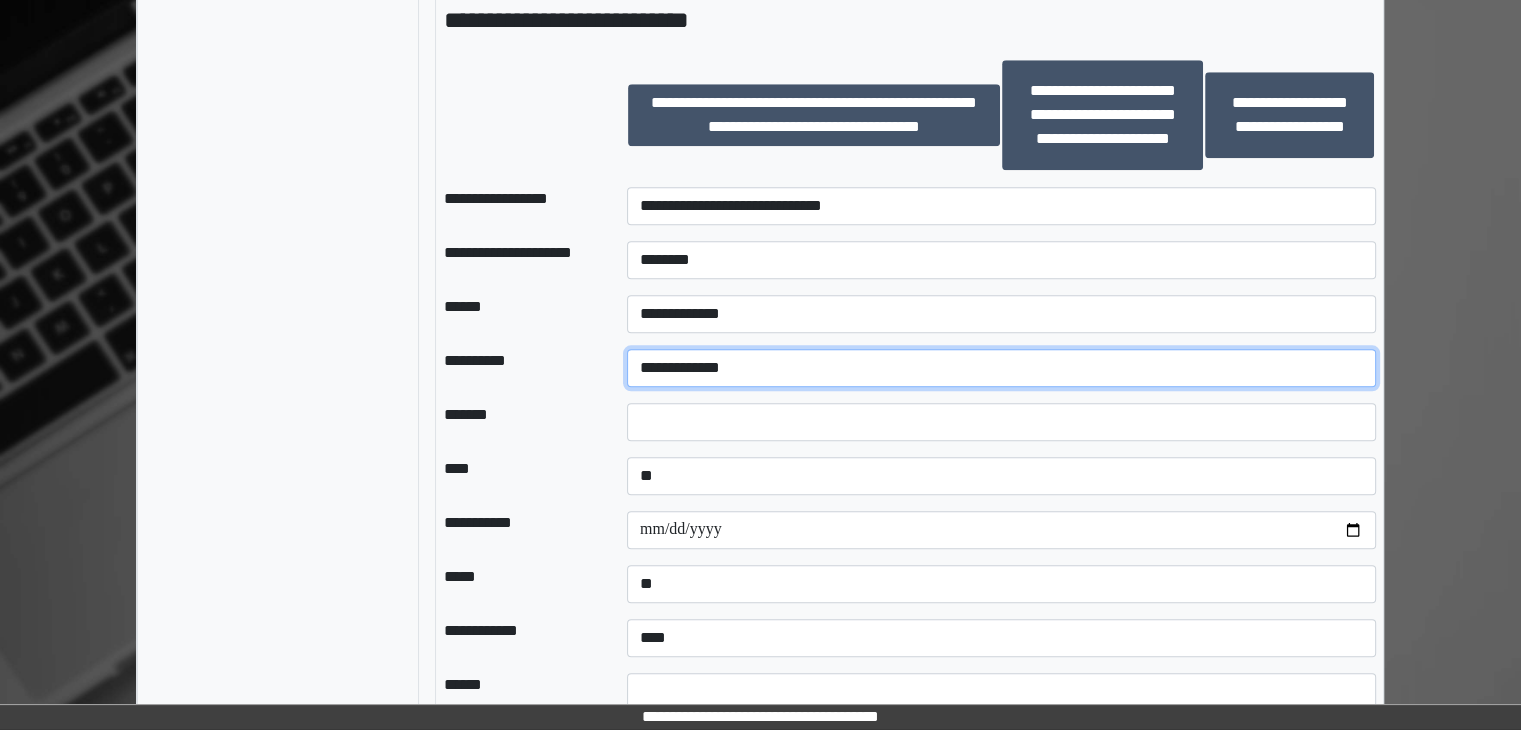click on "**********" at bounding box center (1001, 368) 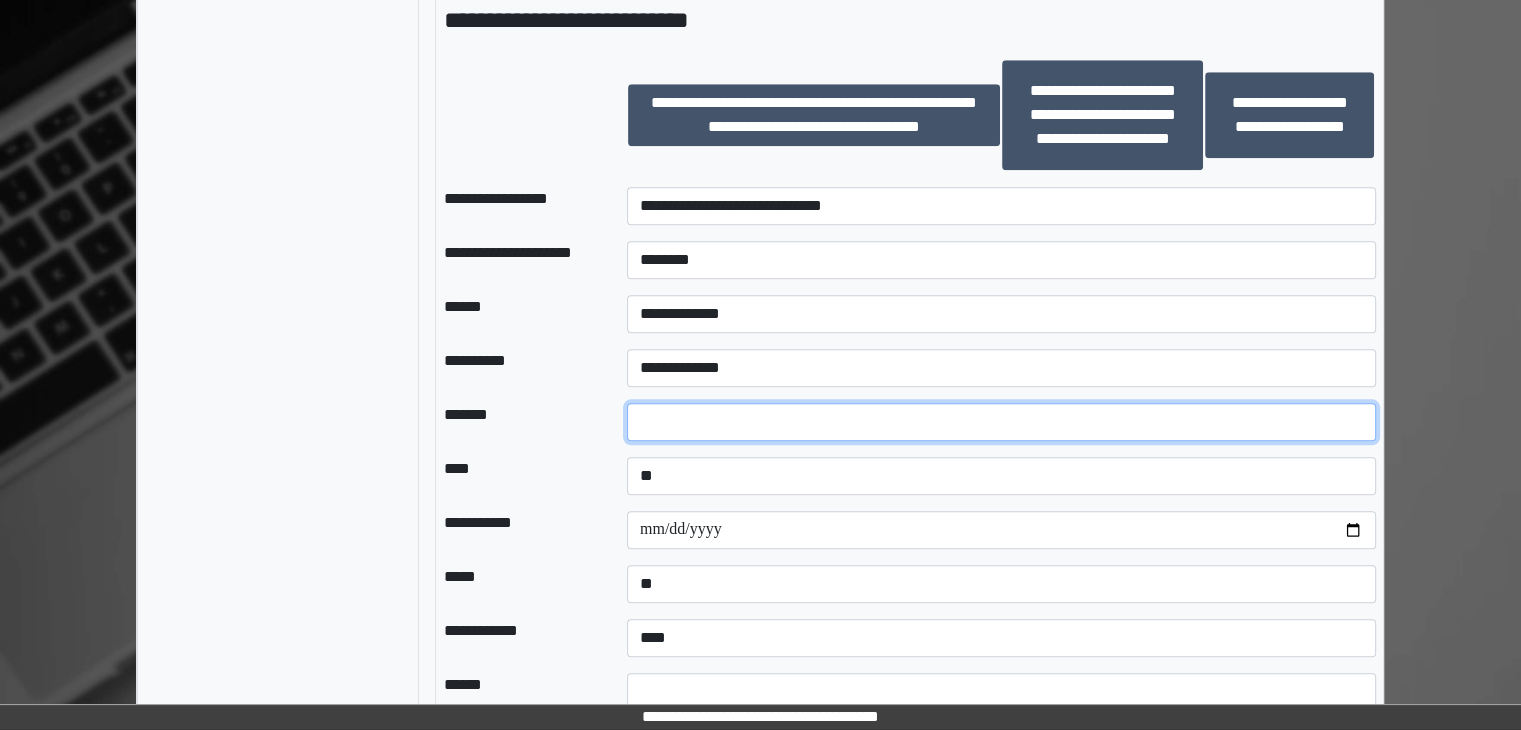 click at bounding box center (1001, 422) 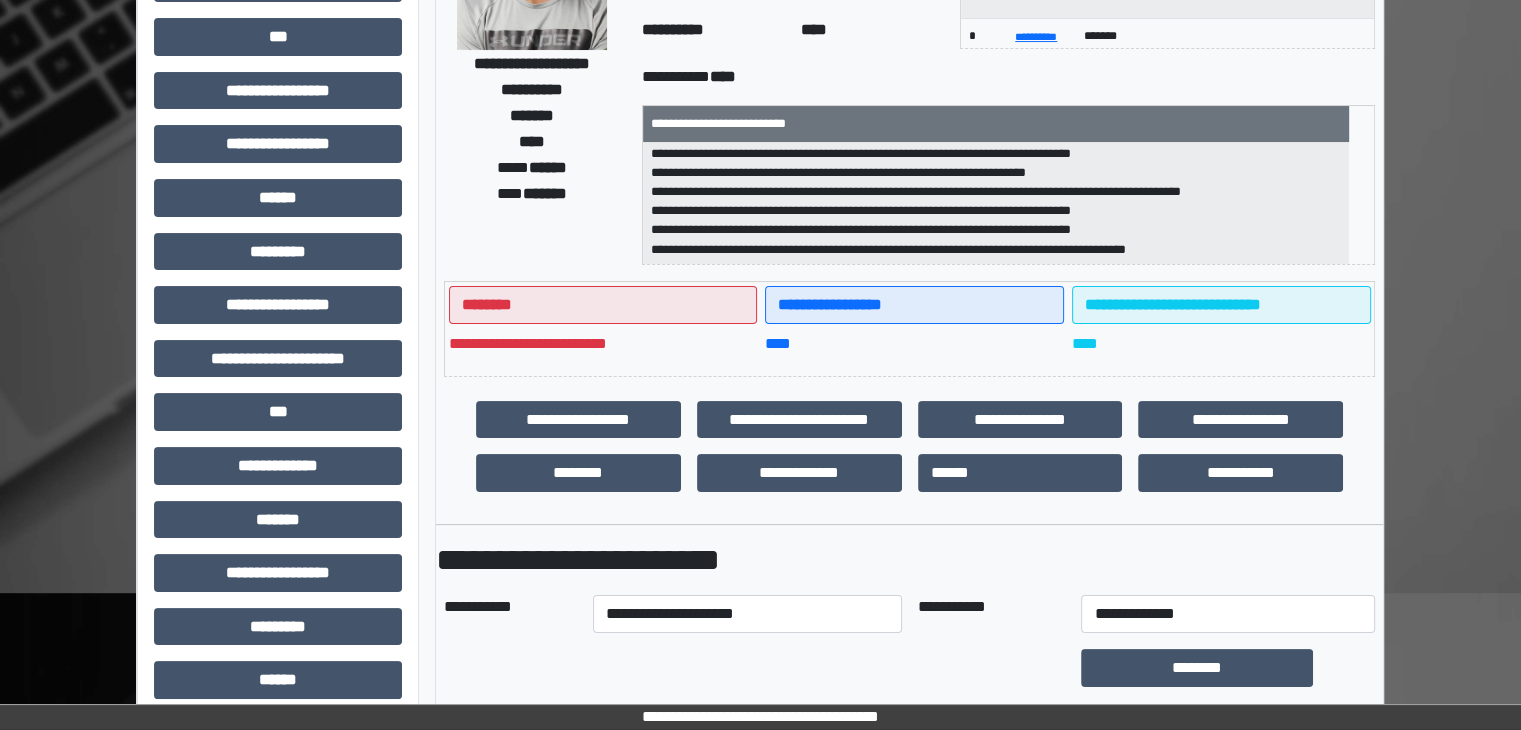 scroll, scrollTop: 236, scrollLeft: 0, axis: vertical 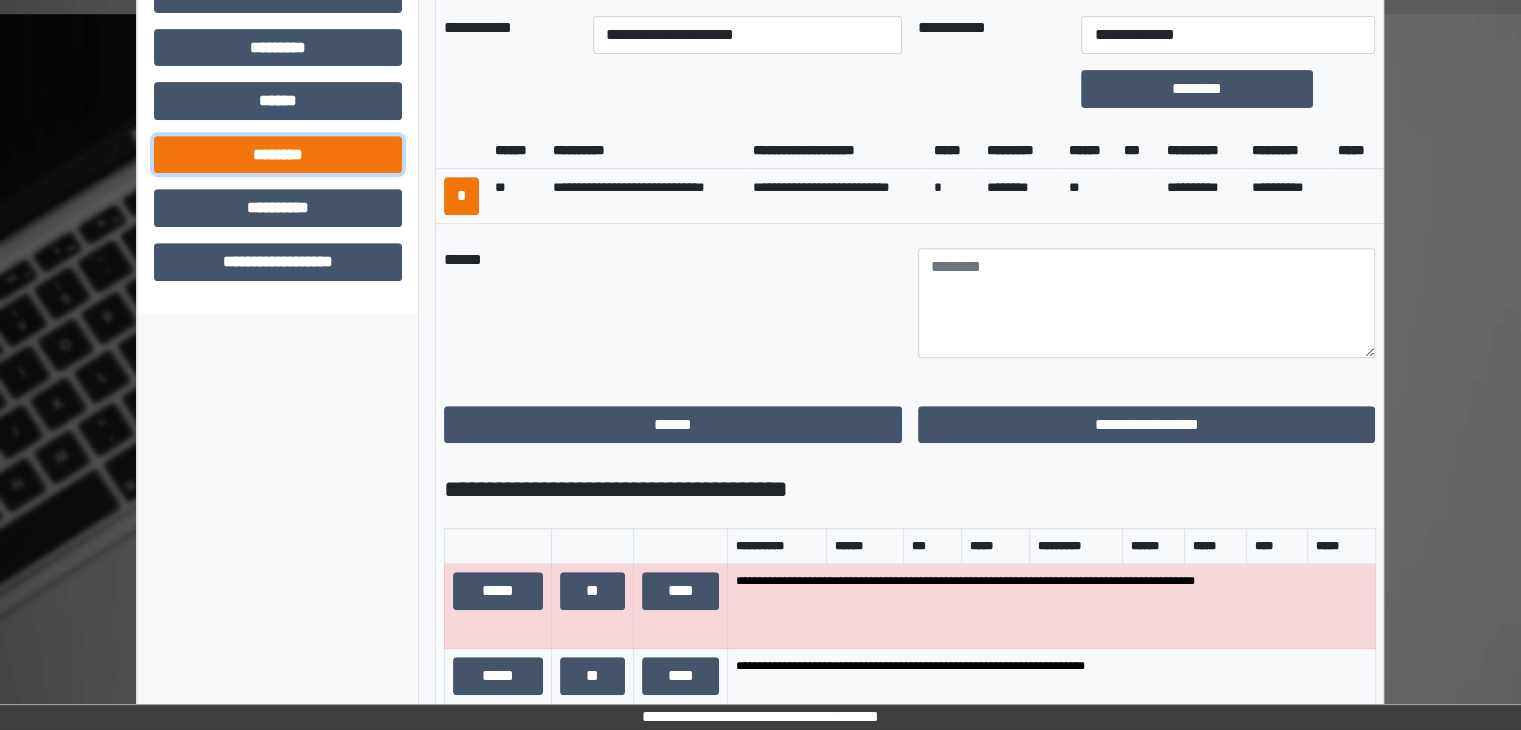 click on "********" at bounding box center [278, 155] 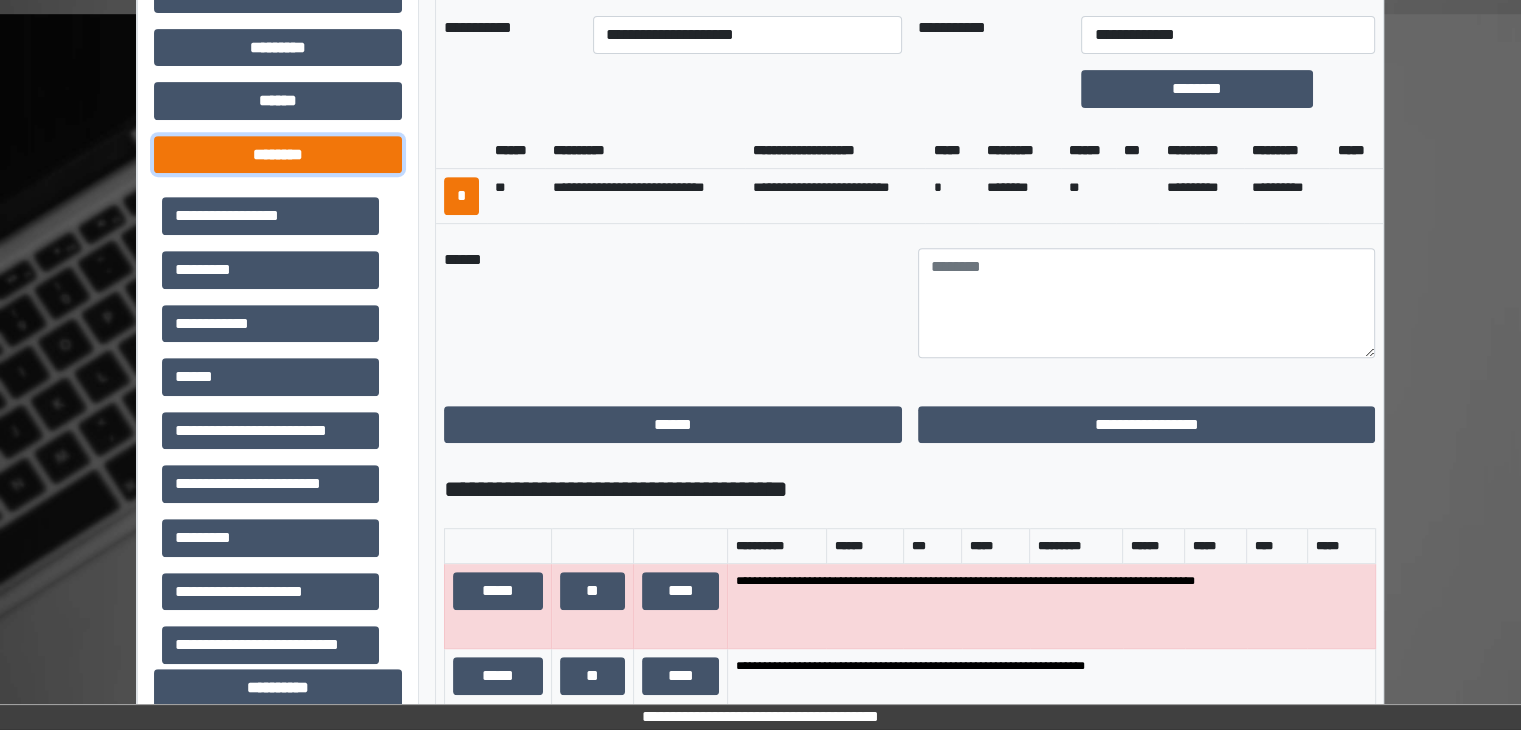 click on "********" at bounding box center [278, 155] 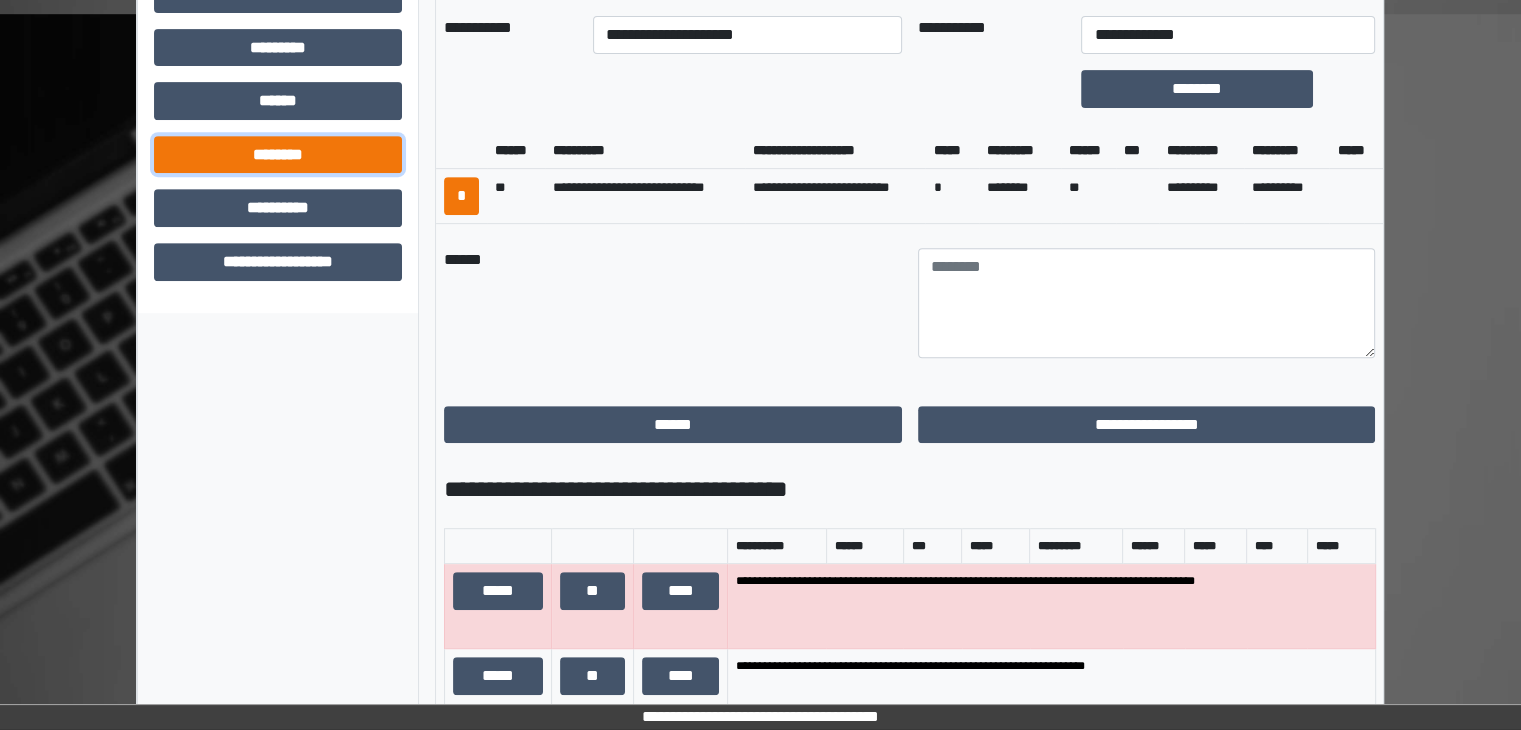 click on "********" at bounding box center (278, 155) 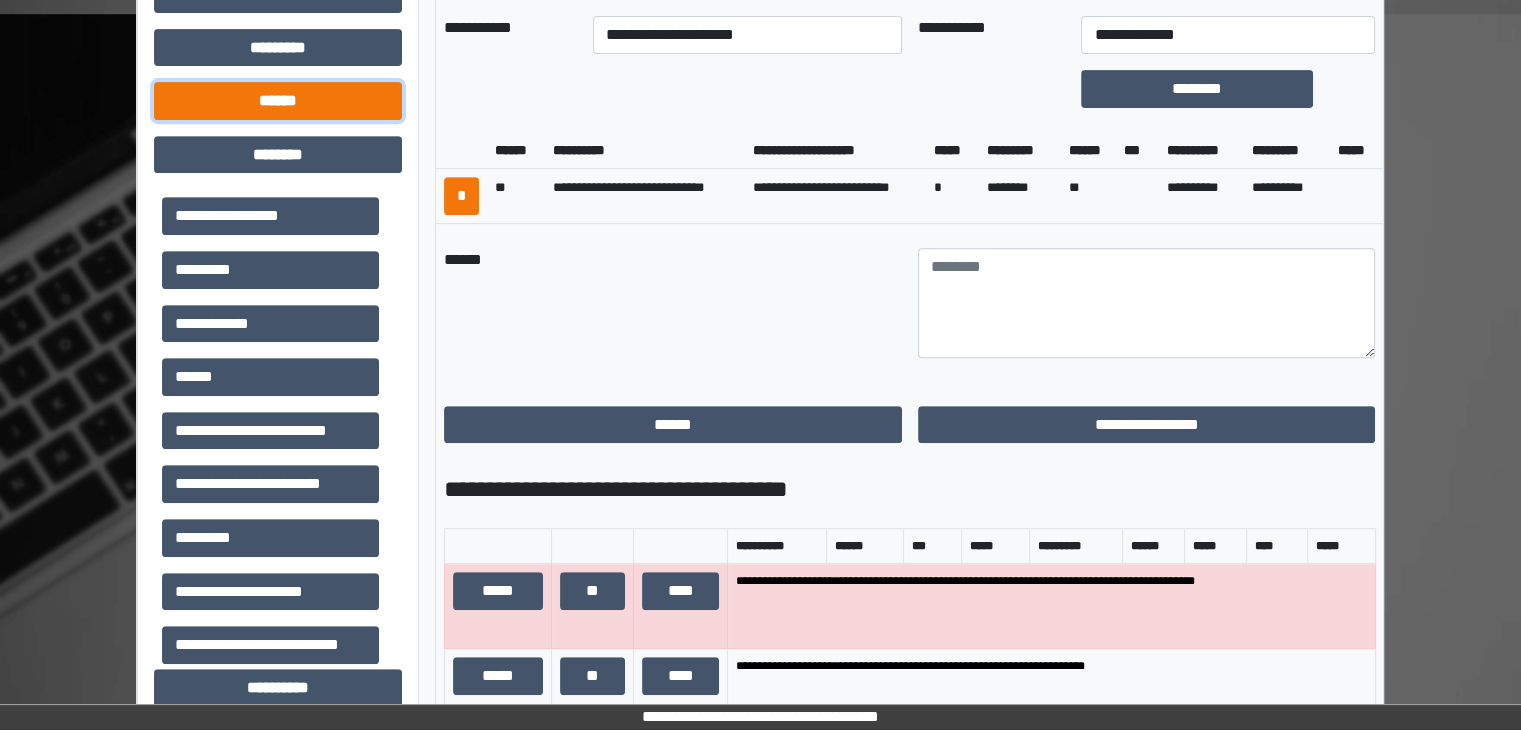 click on "******" at bounding box center (278, 101) 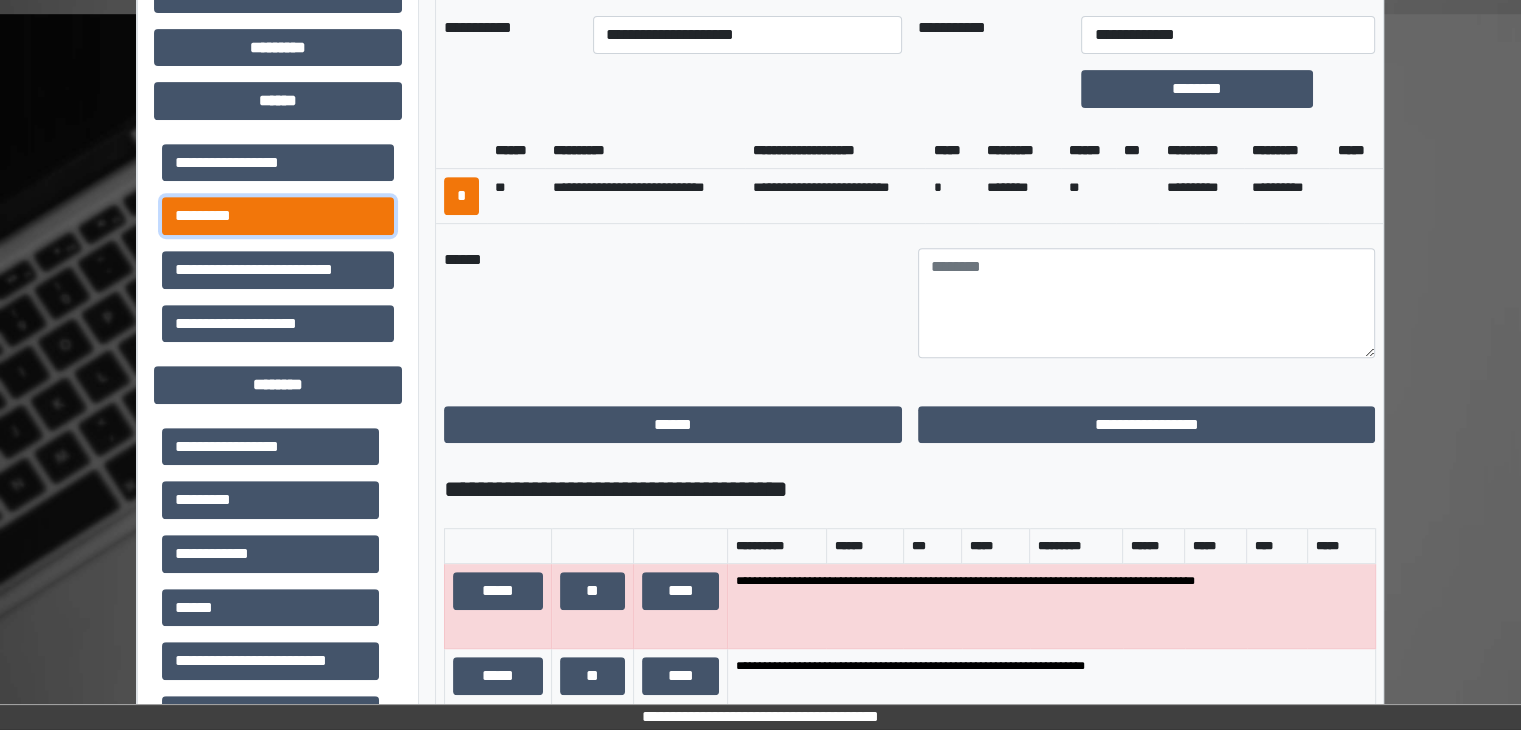 click on "*********" at bounding box center (278, 216) 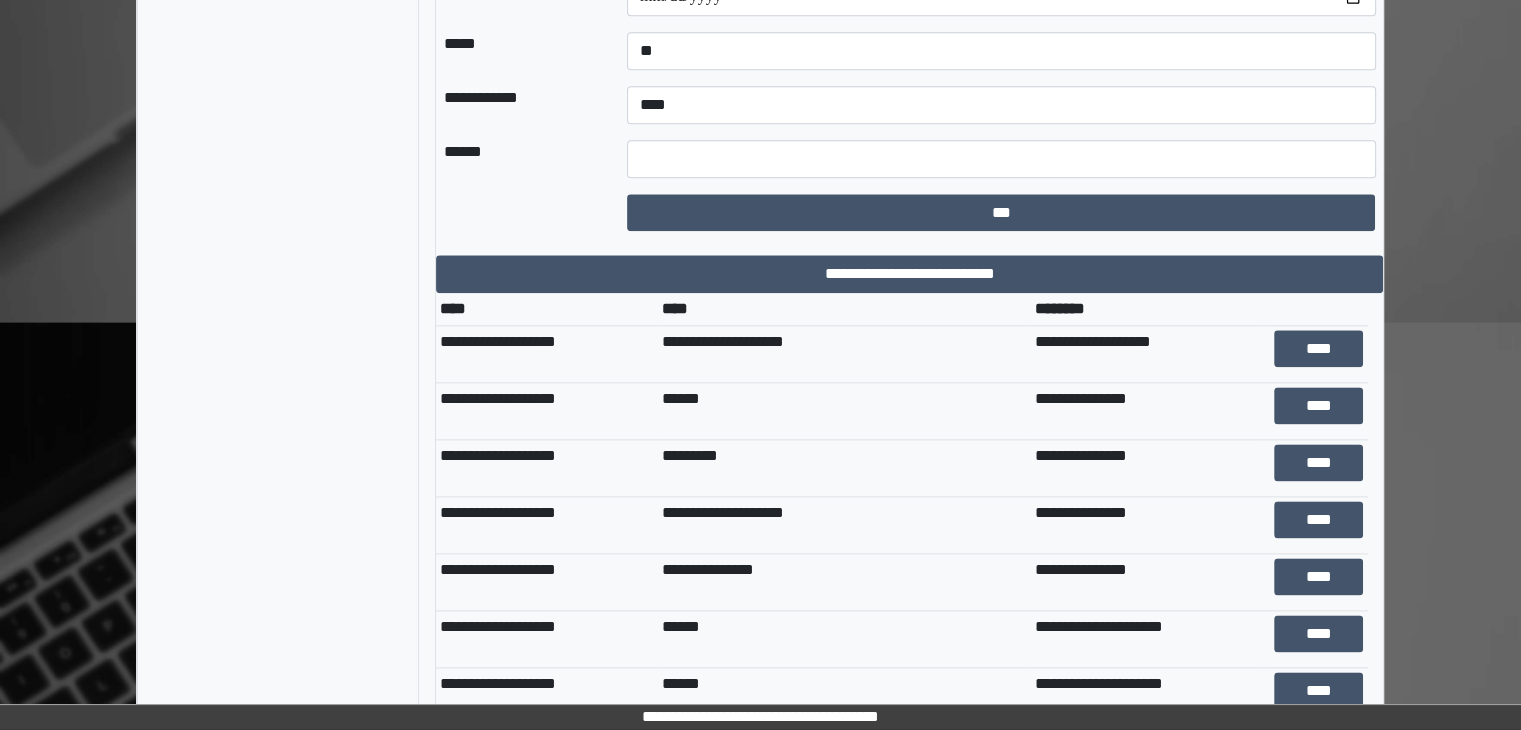 scroll, scrollTop: 2484, scrollLeft: 0, axis: vertical 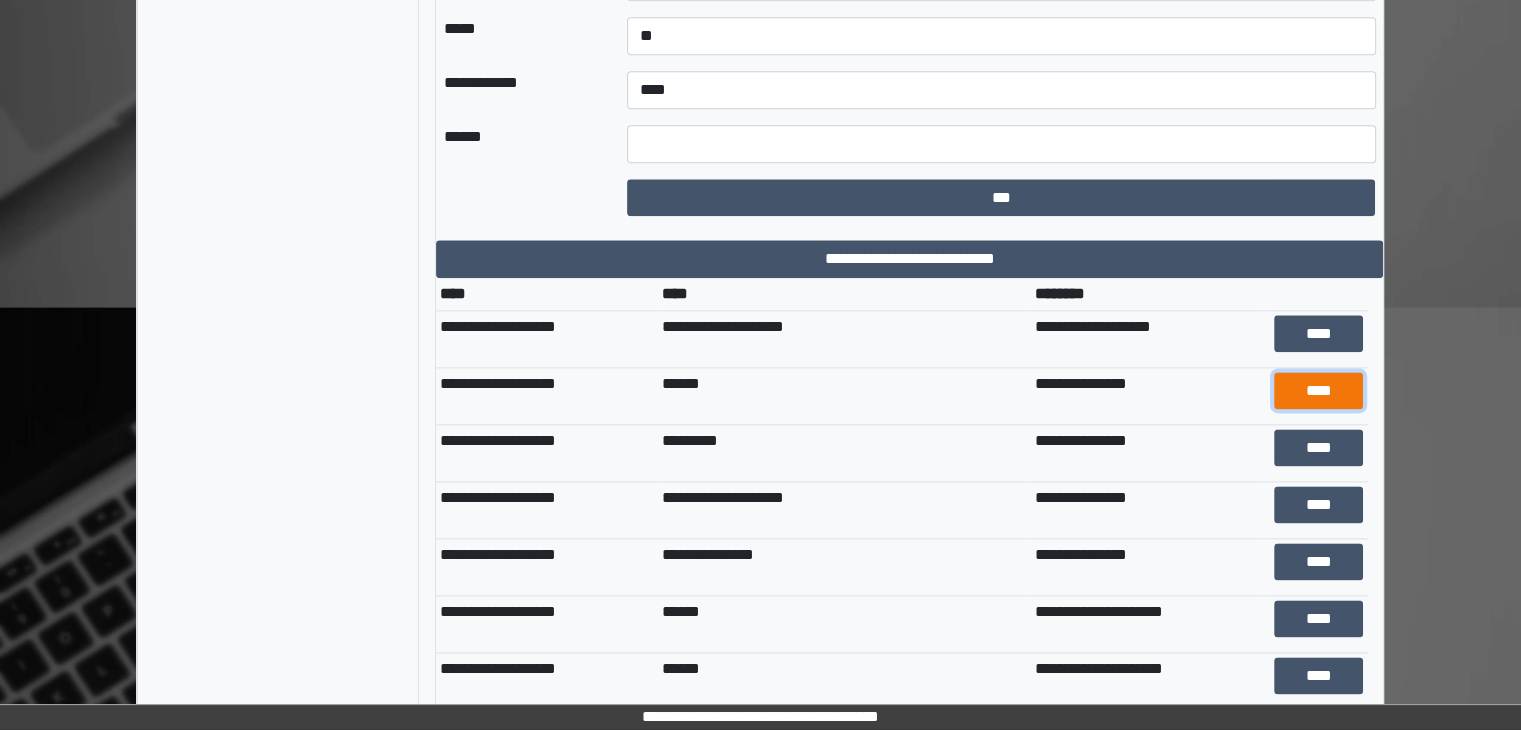 click on "****" at bounding box center (1319, 391) 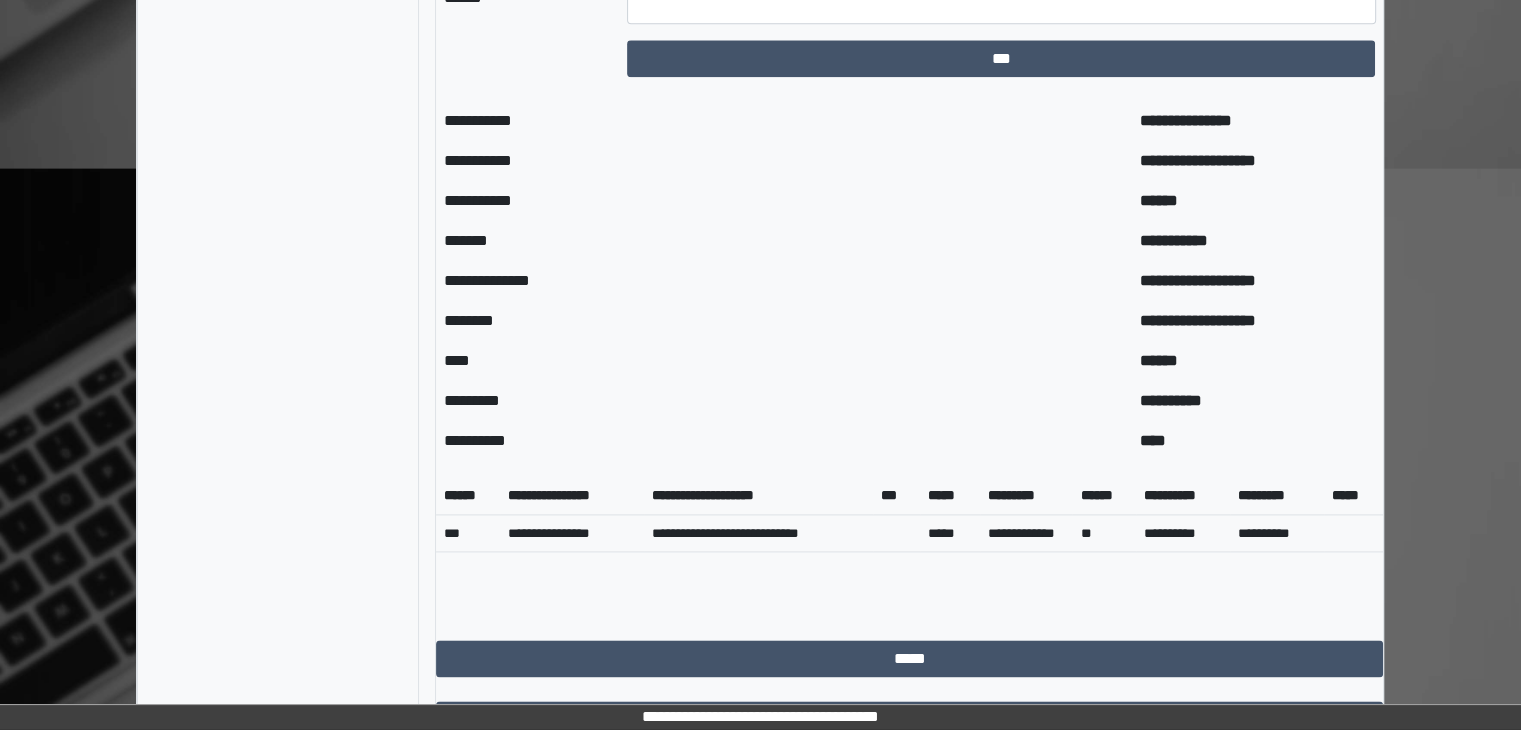 scroll, scrollTop: 2714, scrollLeft: 0, axis: vertical 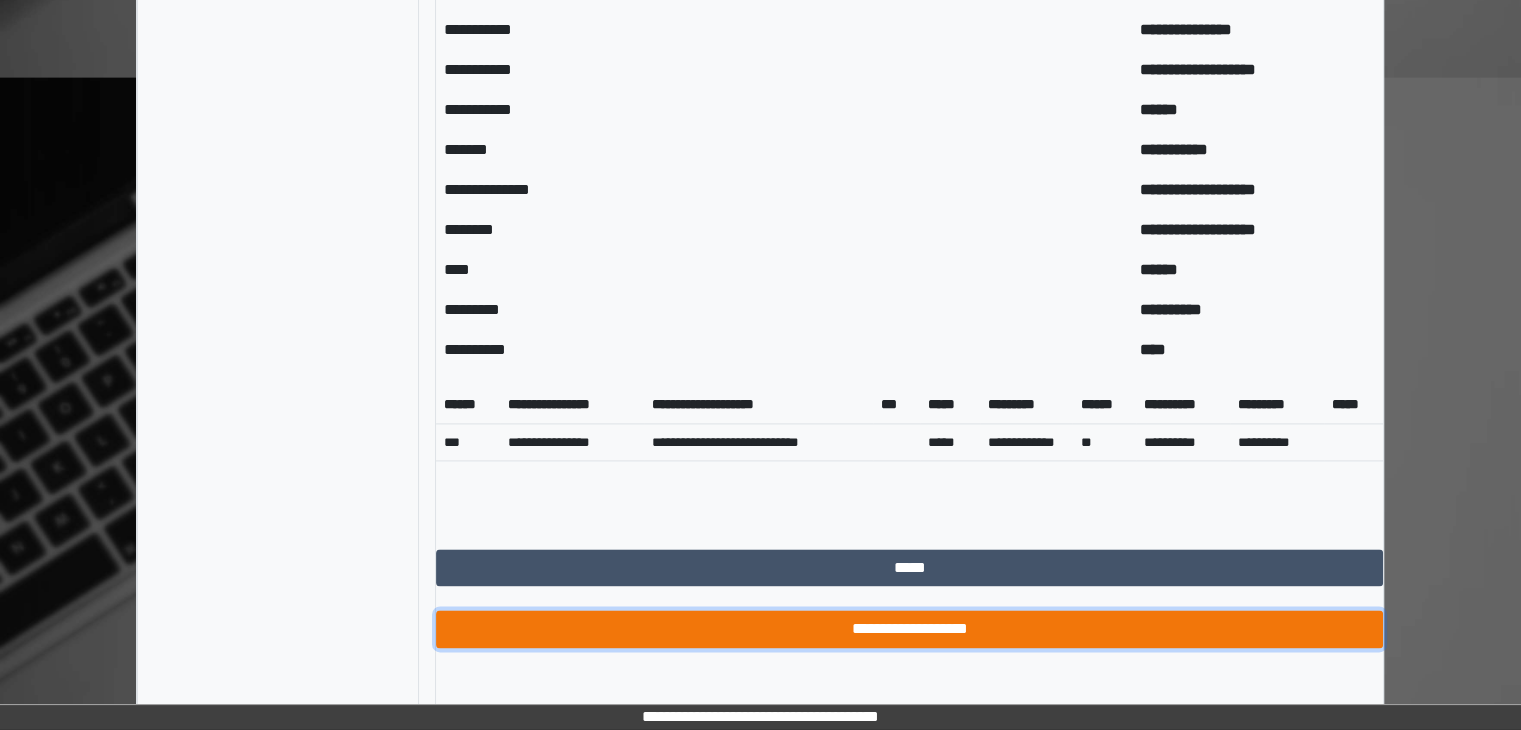 click on "**********" at bounding box center (909, 629) 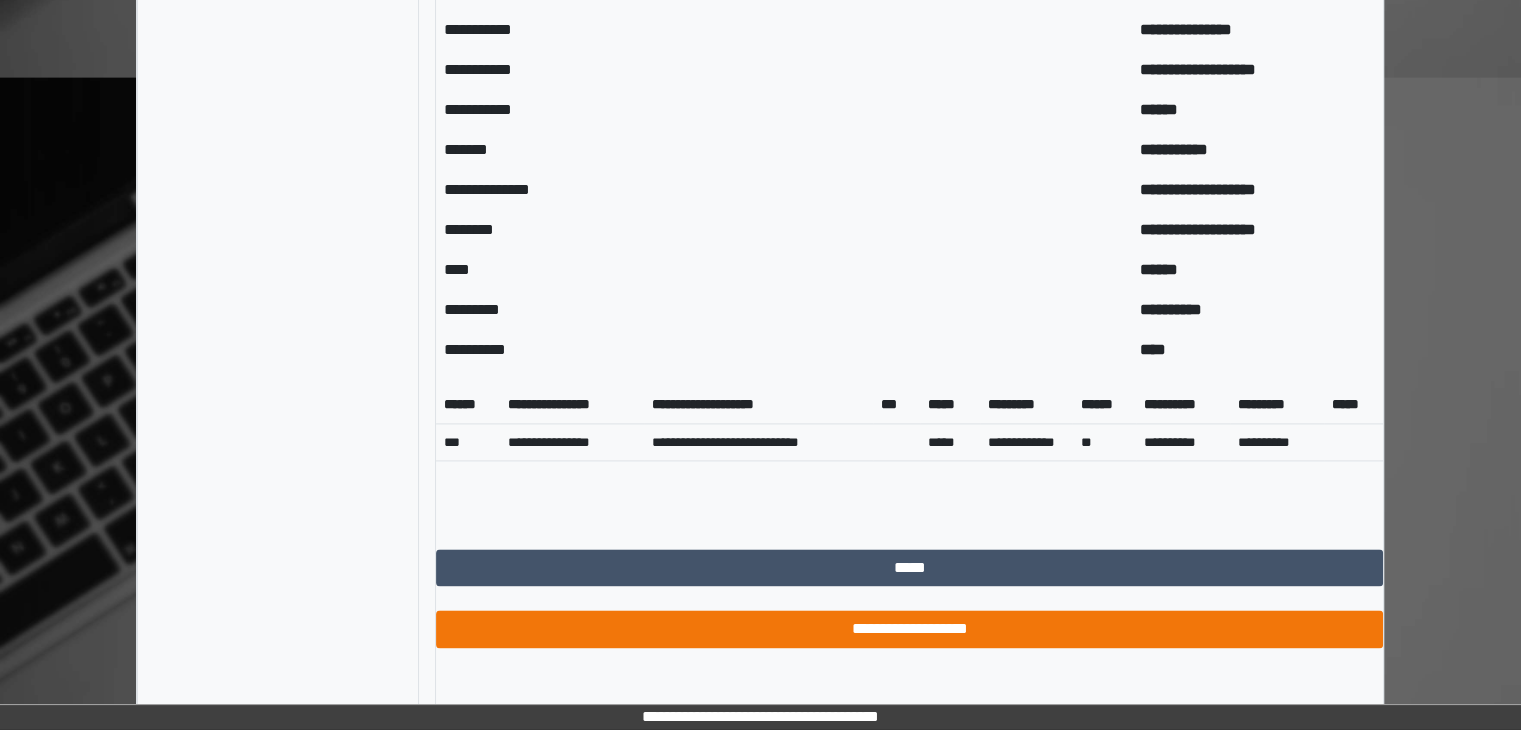 scroll, scrollTop: 2584, scrollLeft: 0, axis: vertical 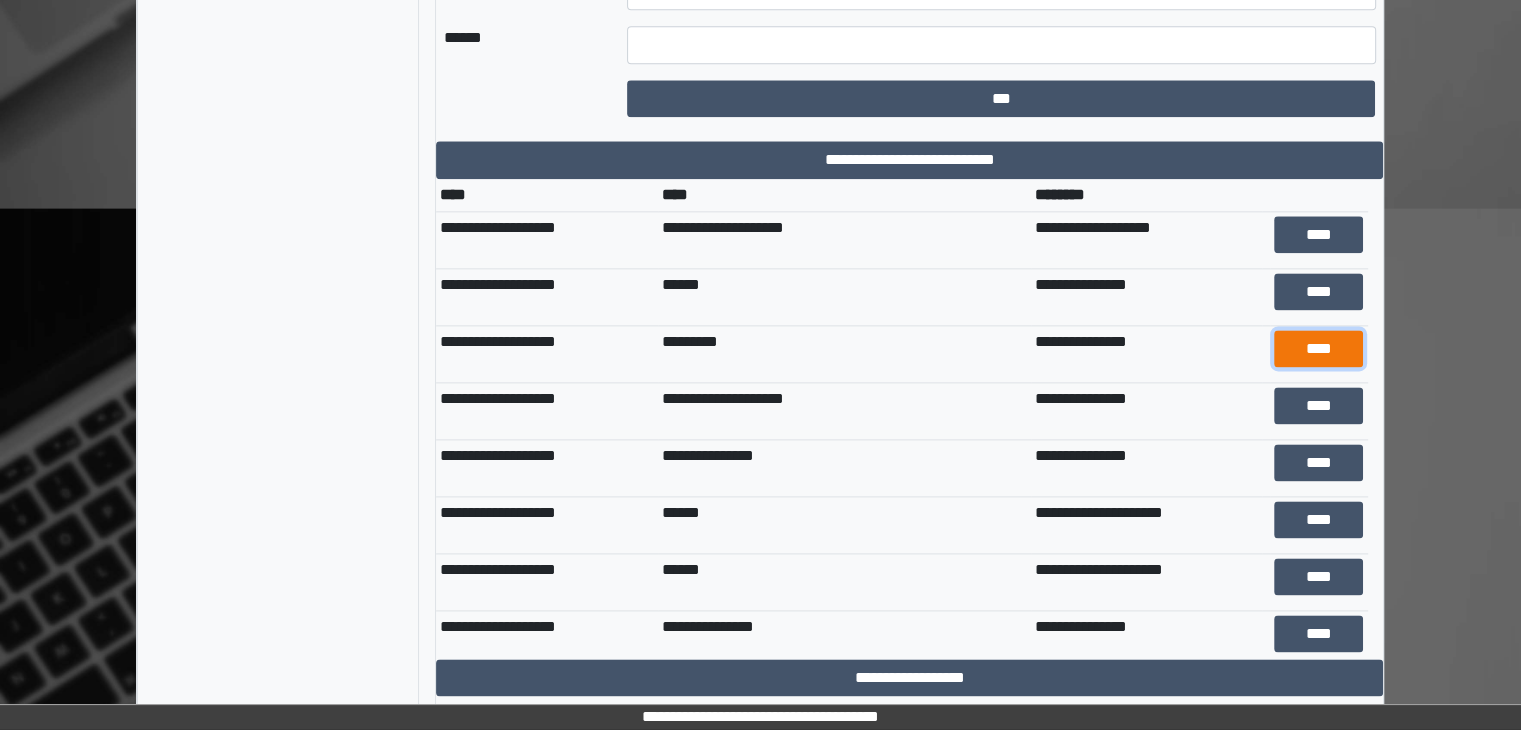 click on "****" at bounding box center (1319, 349) 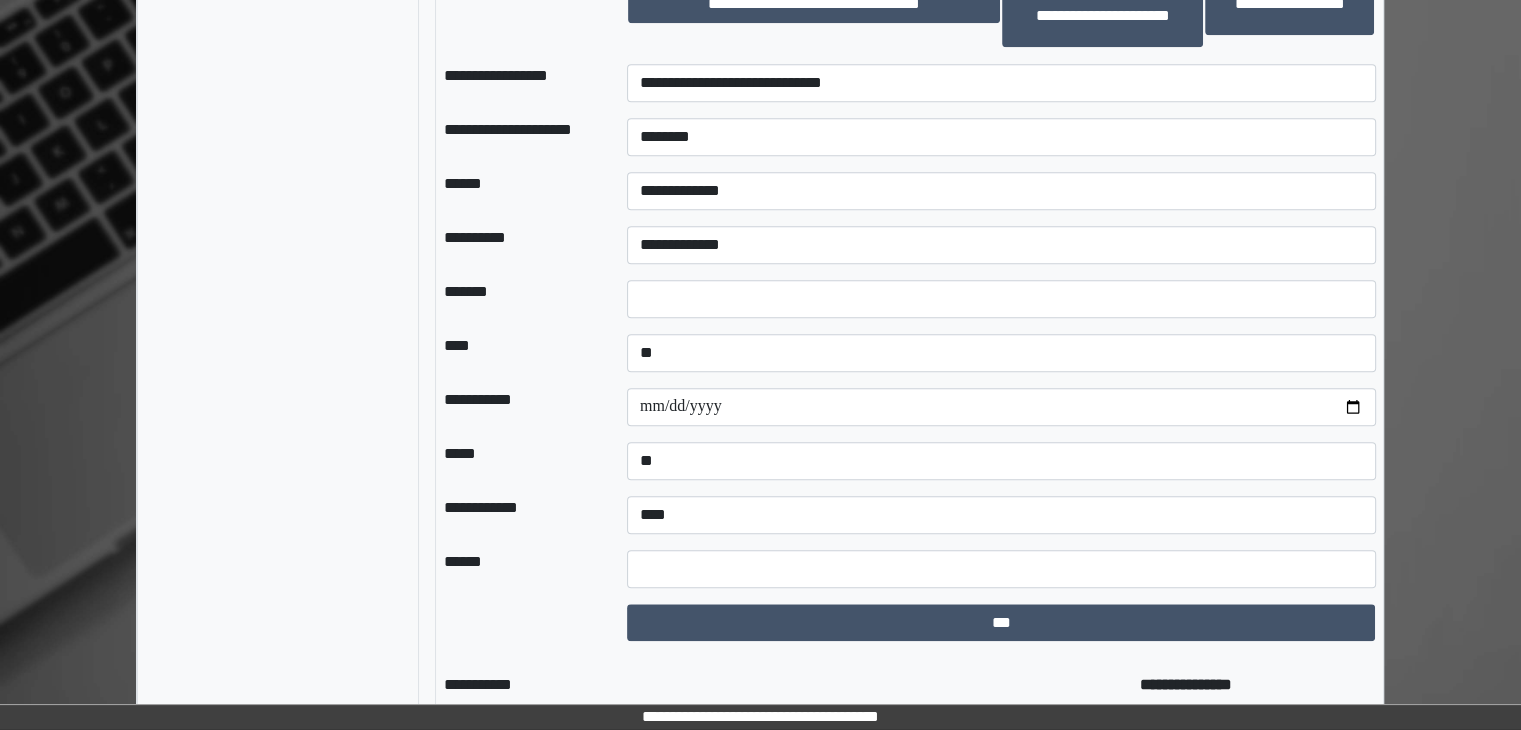scroll, scrollTop: 2060, scrollLeft: 0, axis: vertical 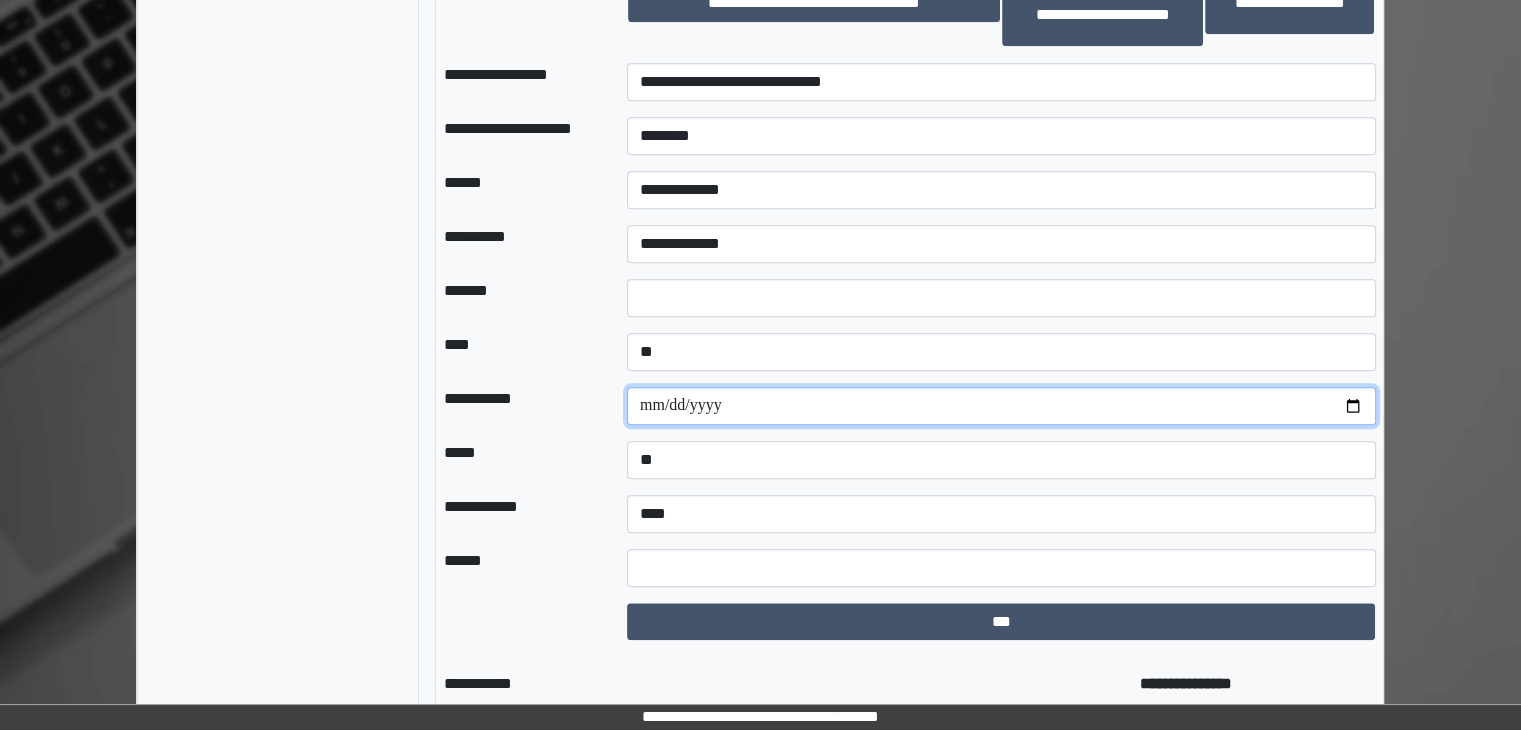 click at bounding box center (1001, 406) 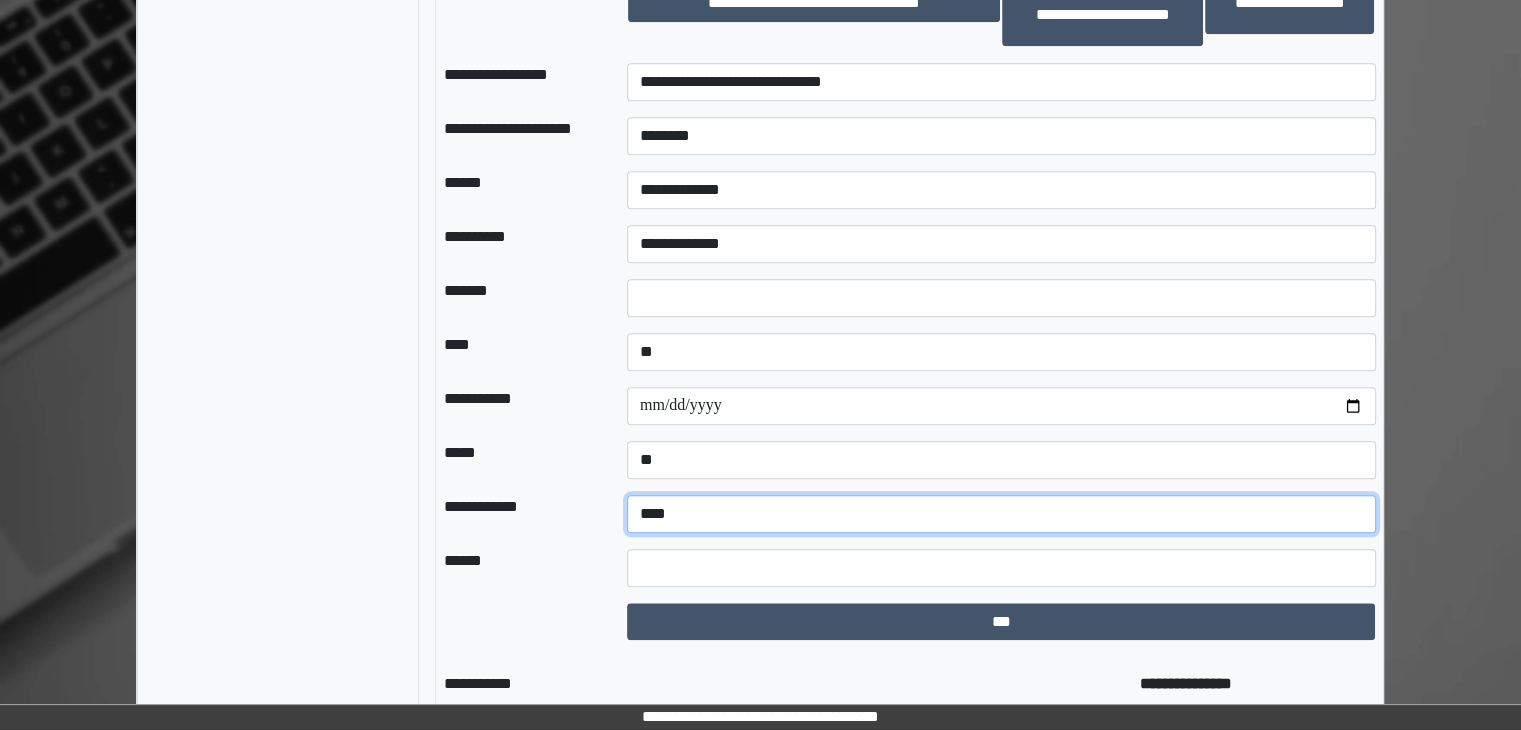 click on "**********" at bounding box center [1001, 514] 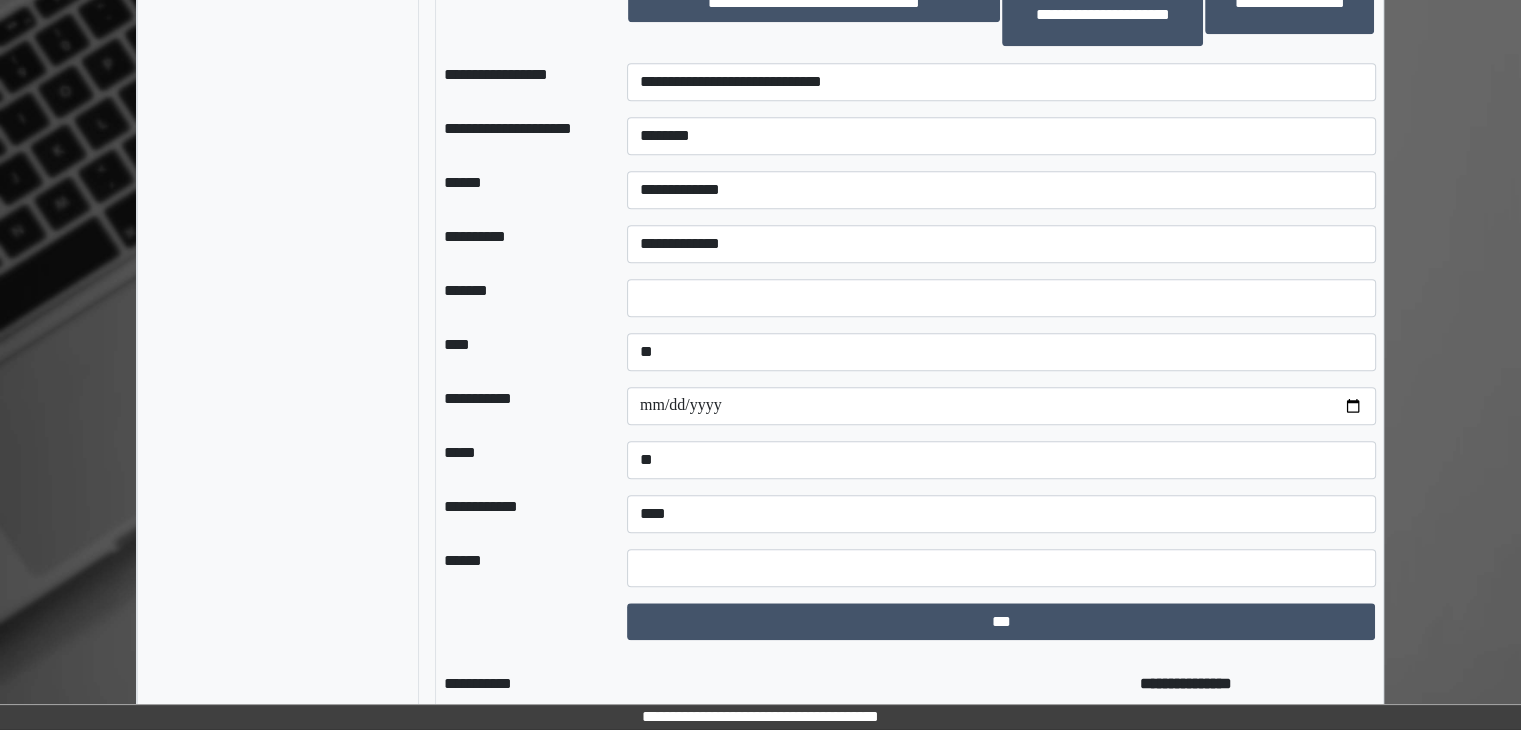 click on "**********" at bounding box center (519, 514) 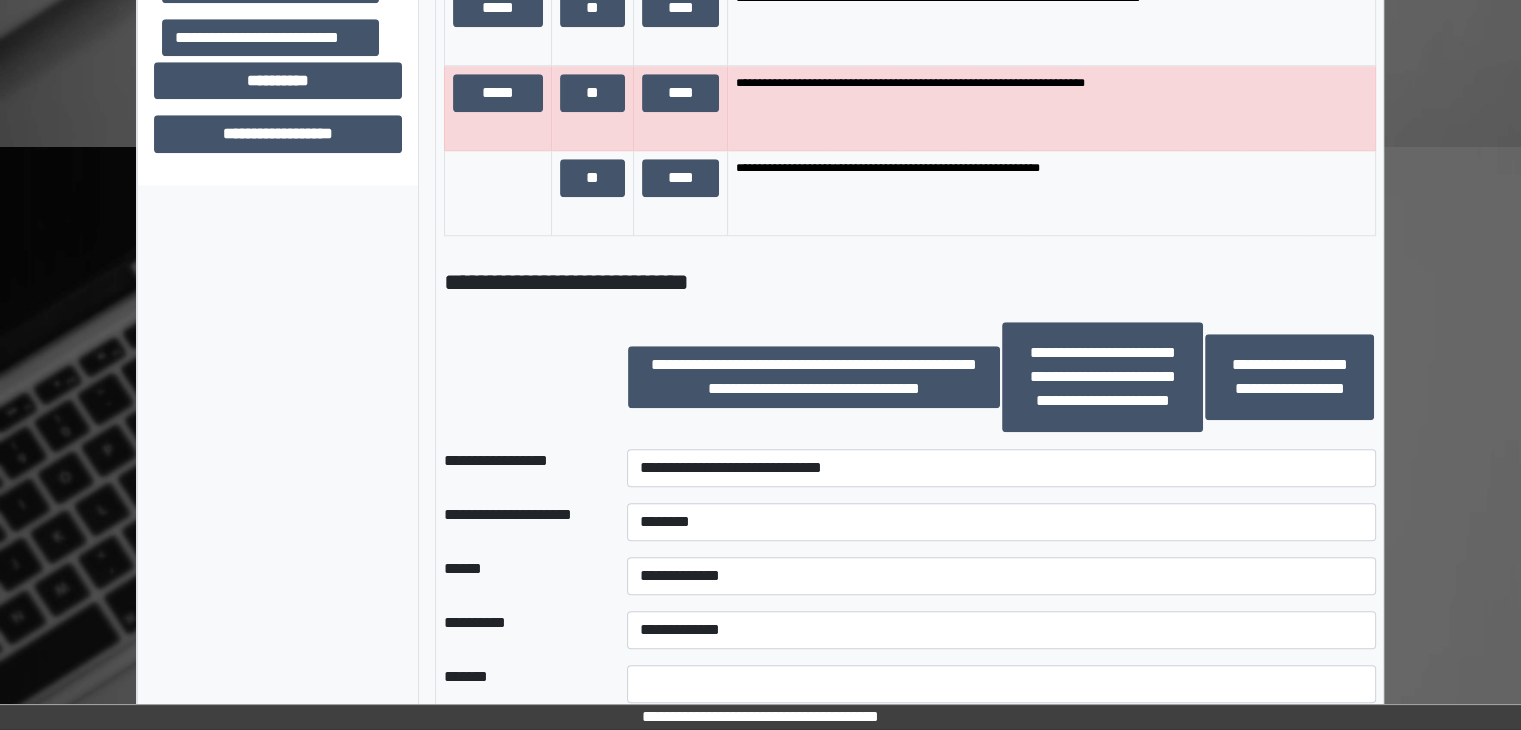 scroll, scrollTop: 1860, scrollLeft: 0, axis: vertical 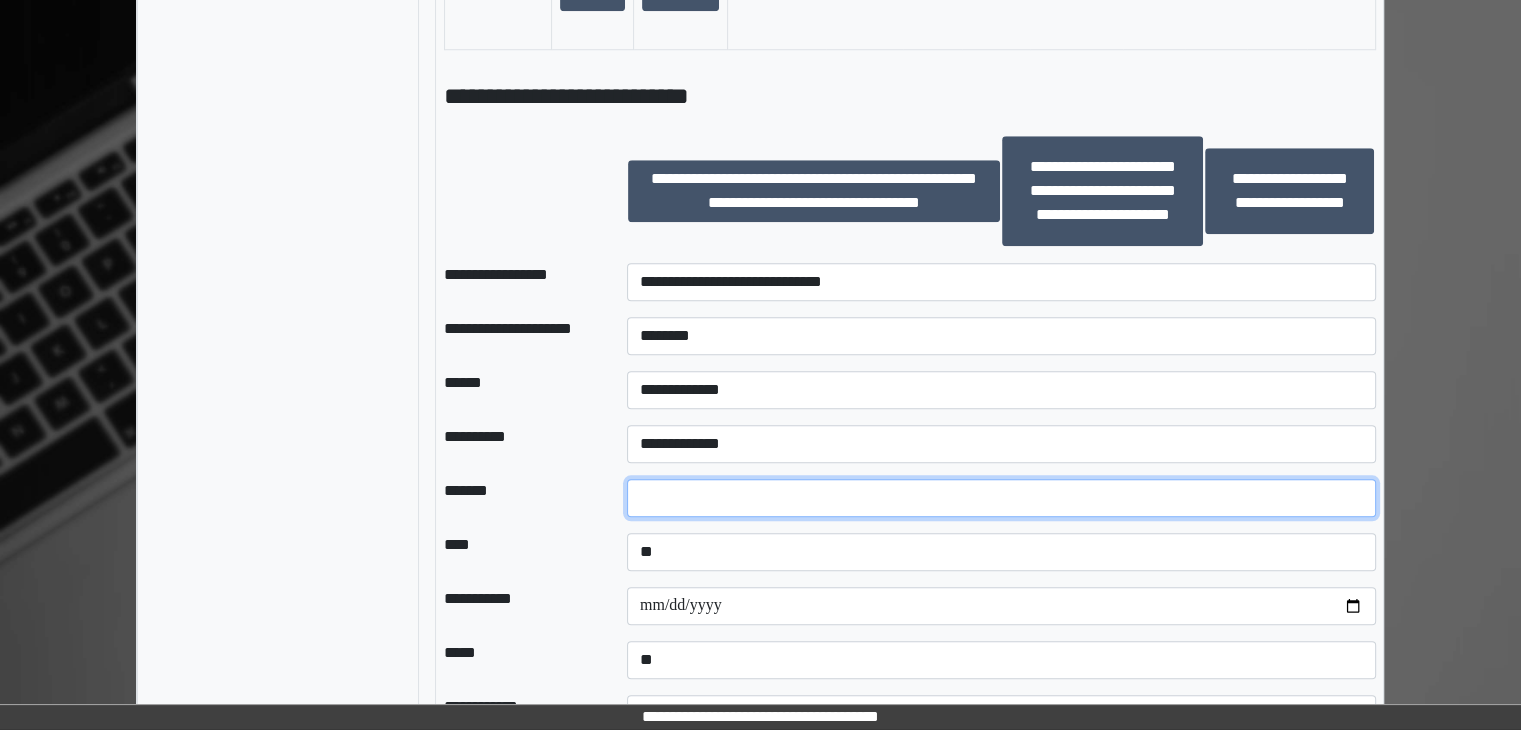 click at bounding box center [1001, 498] 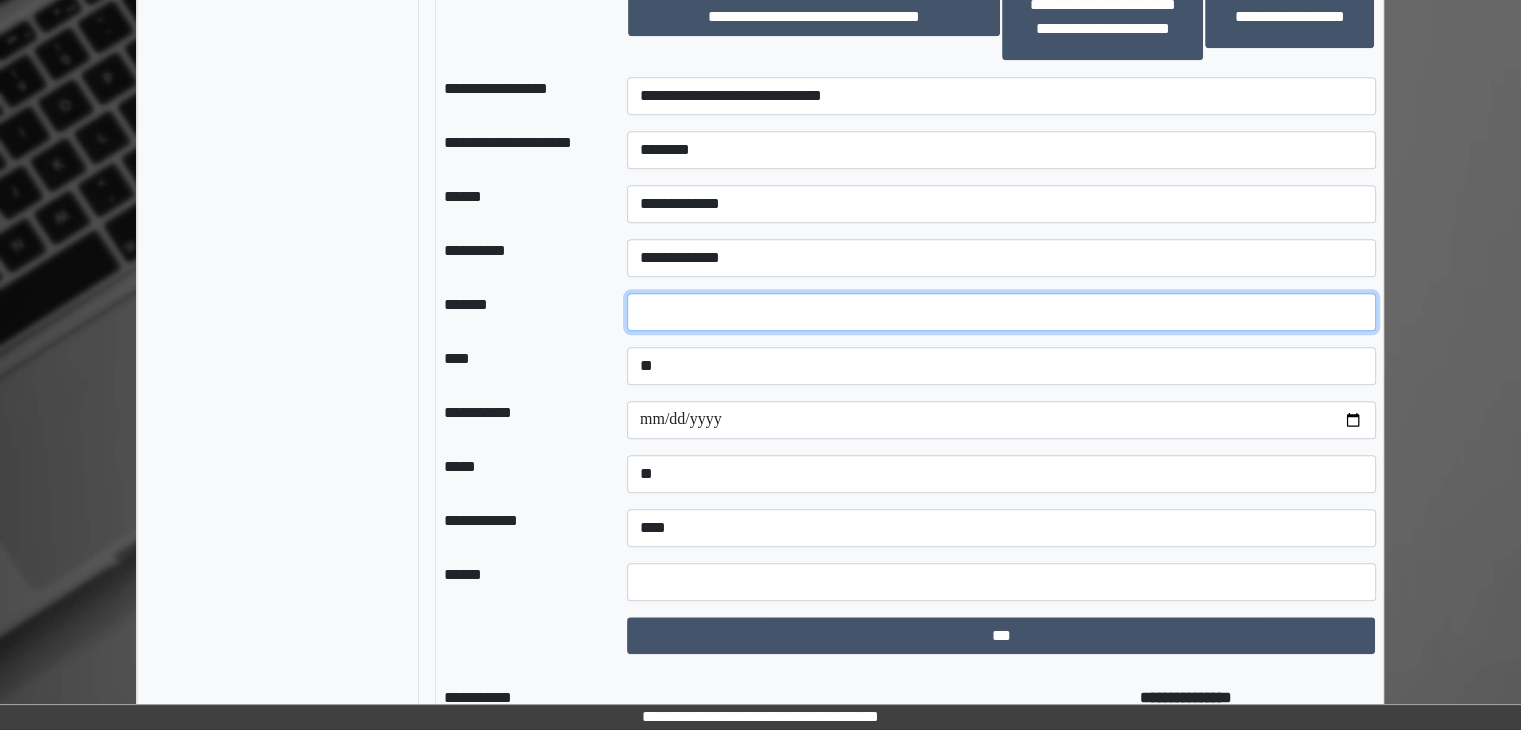 scroll, scrollTop: 2060, scrollLeft: 0, axis: vertical 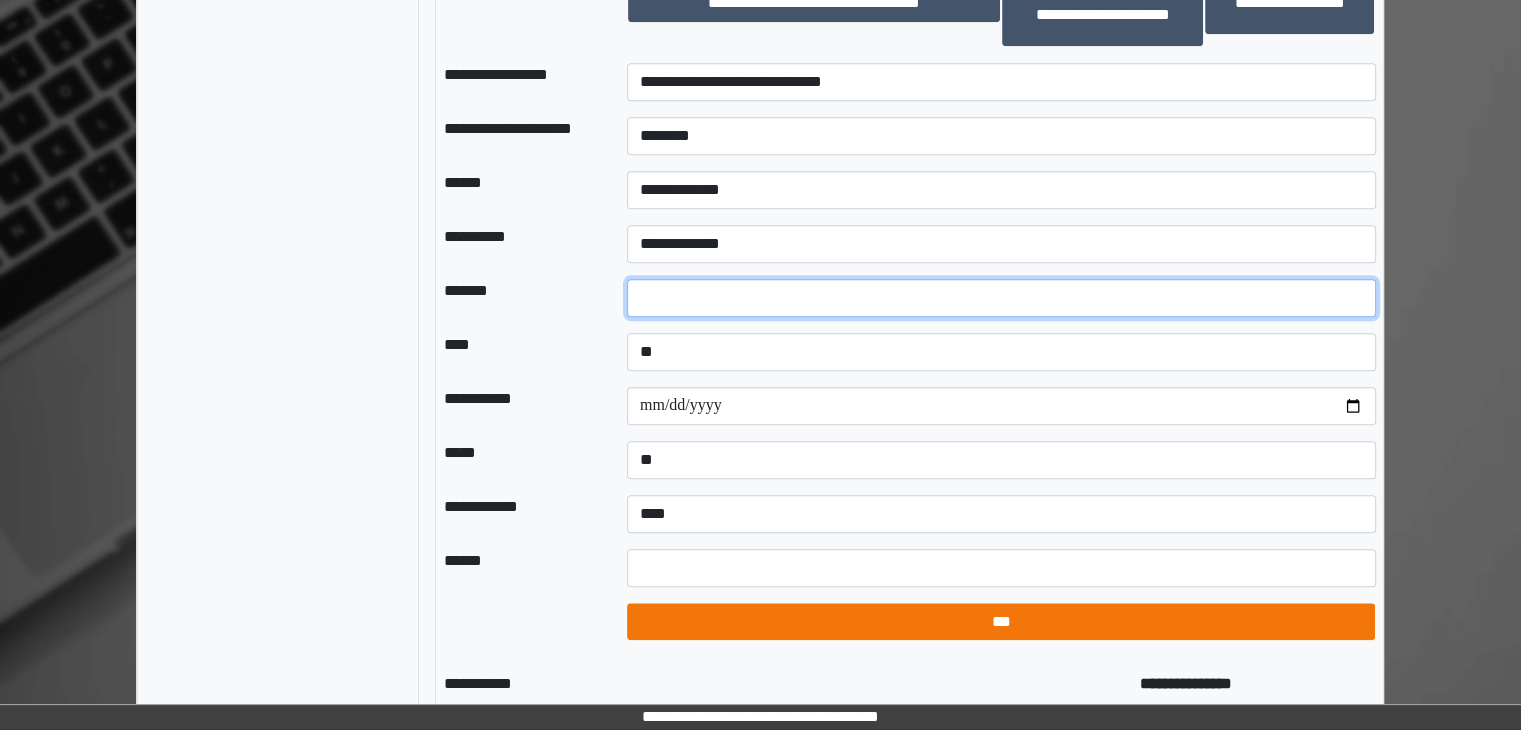 type on "**" 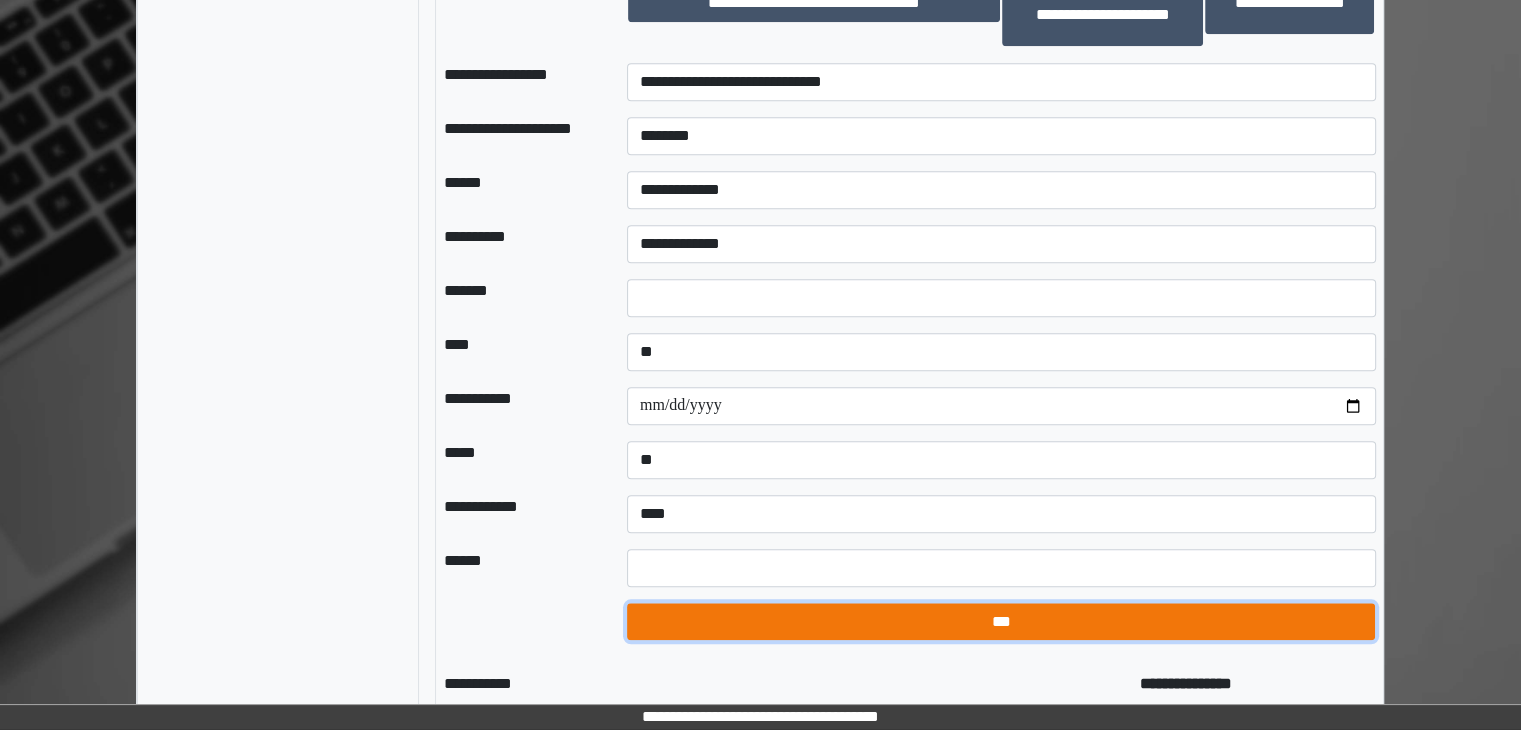 click on "***" at bounding box center [1001, 622] 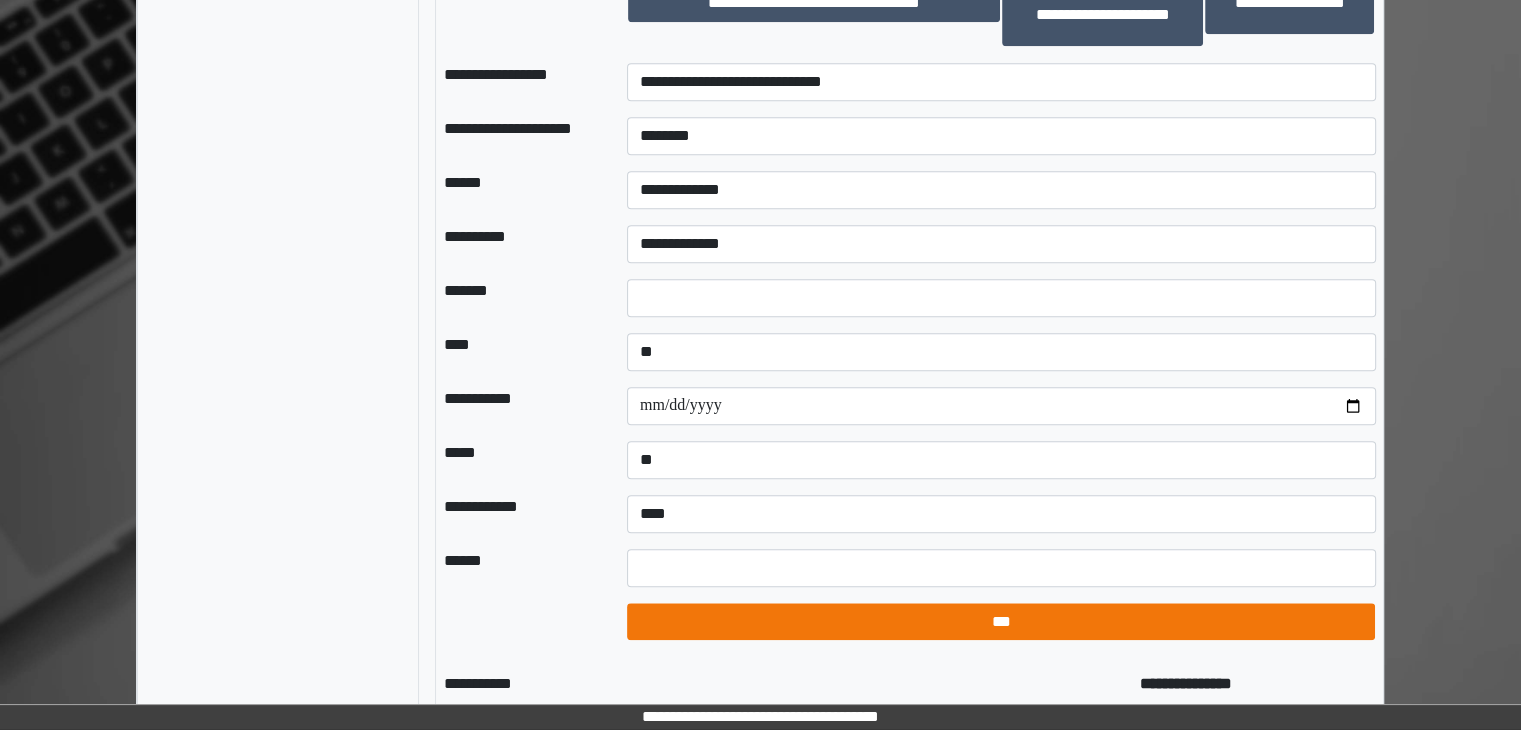 select on "*" 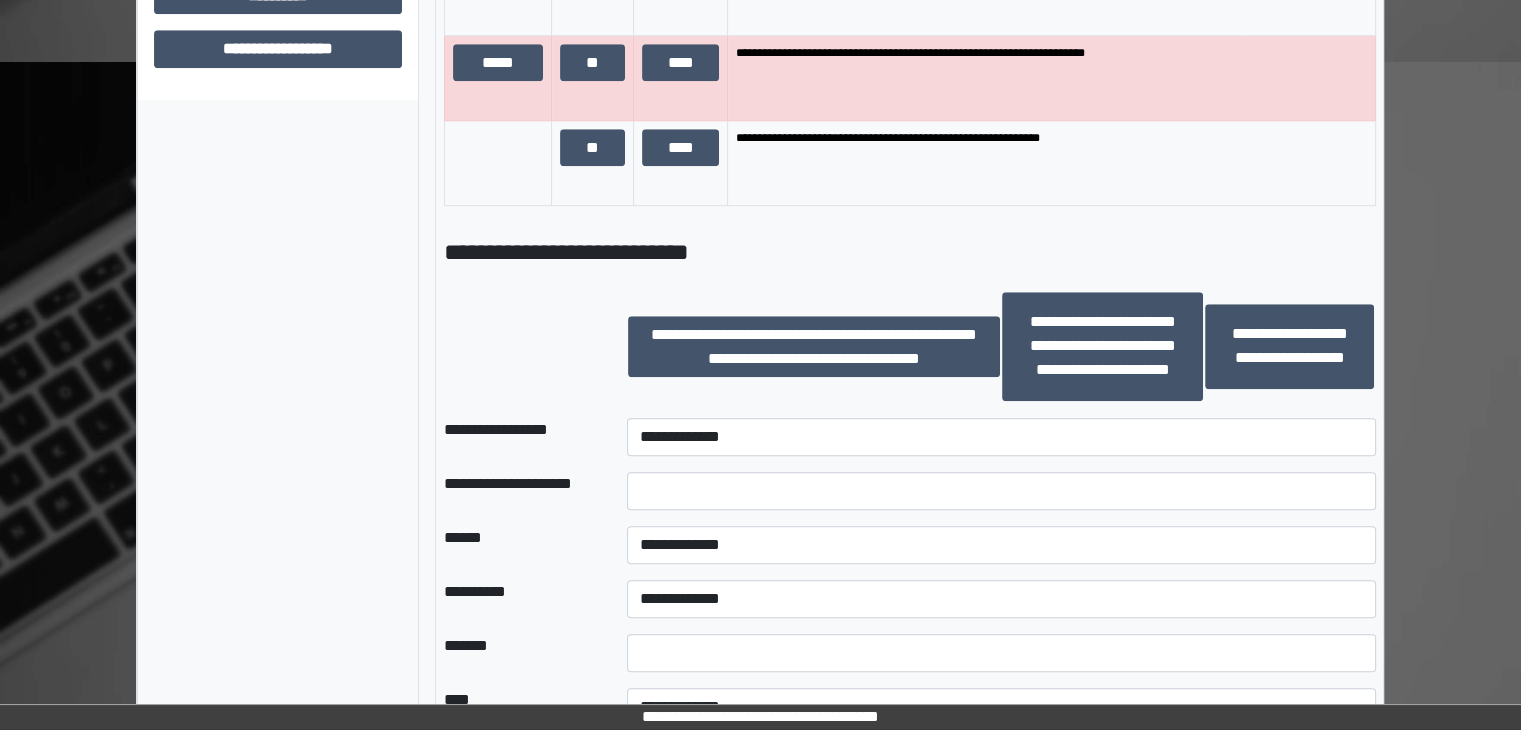 scroll, scrollTop: 1760, scrollLeft: 0, axis: vertical 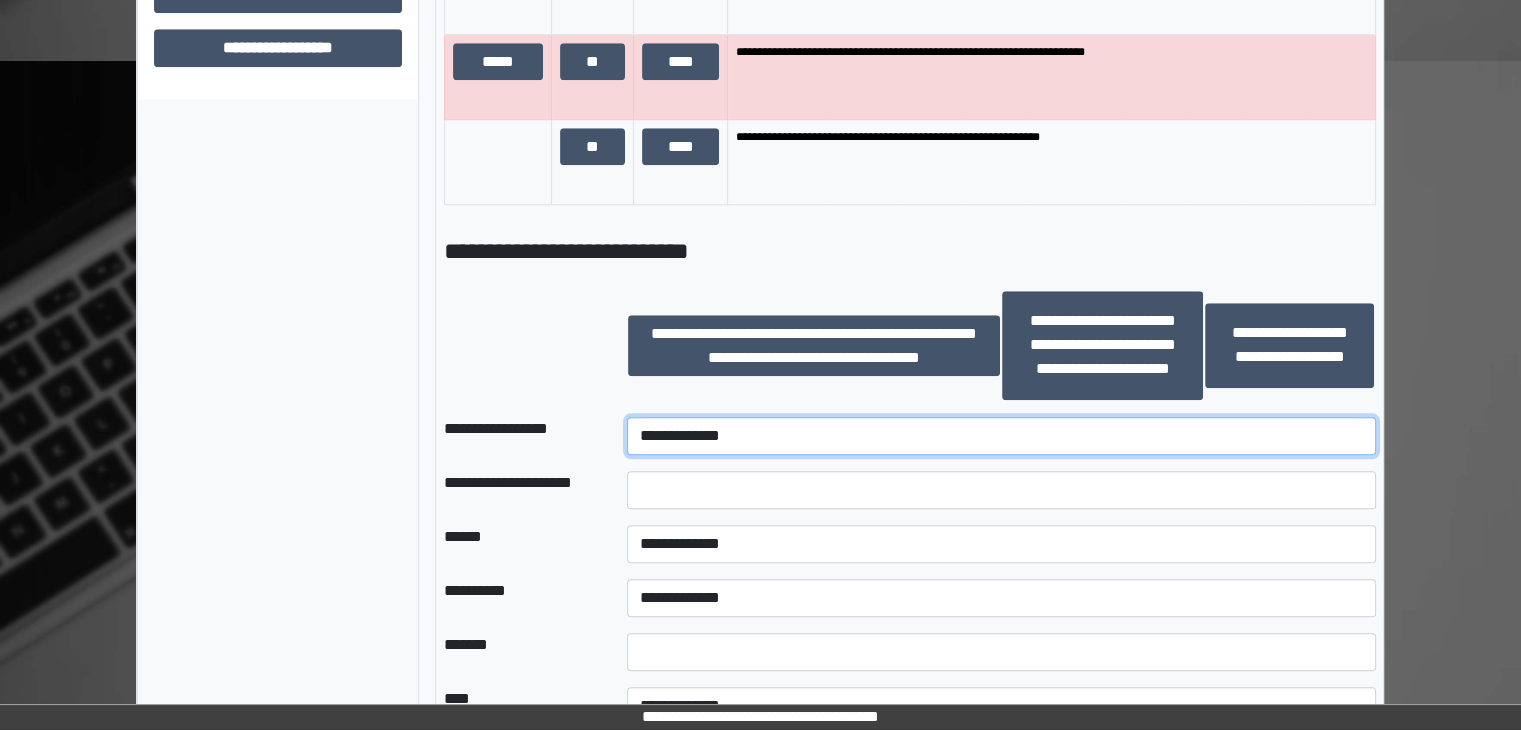 click on "**********" at bounding box center [1001, 436] 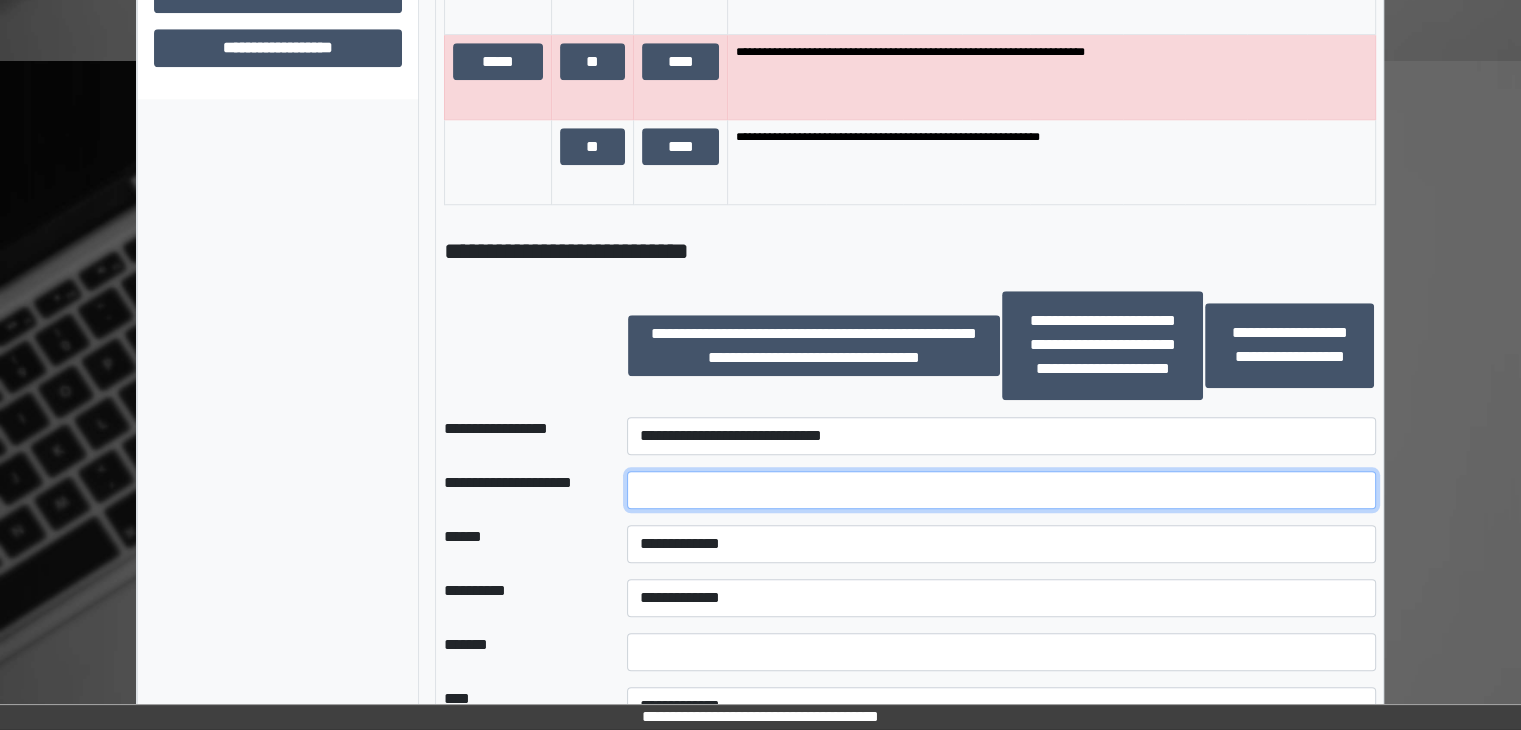 click at bounding box center (1001, 490) 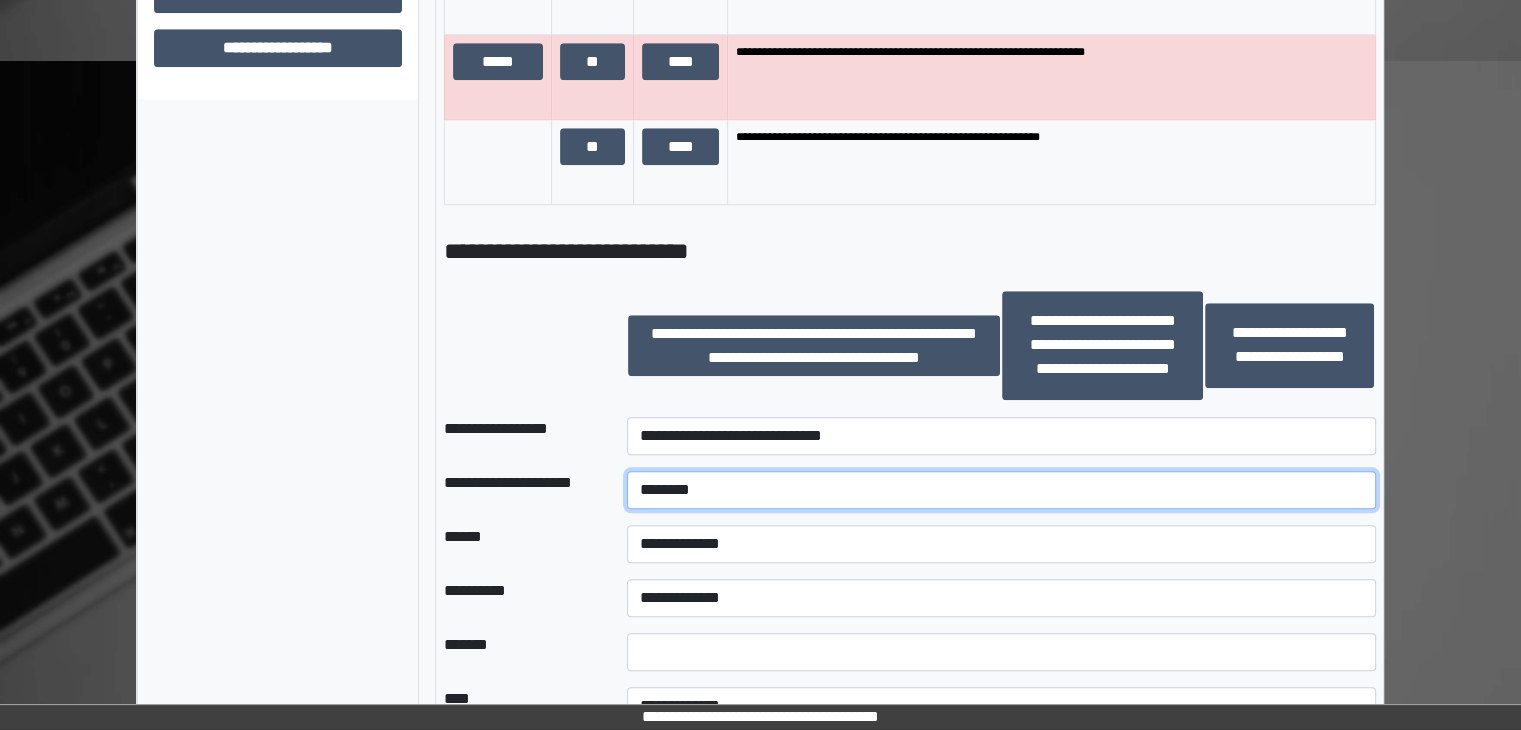 type on "********" 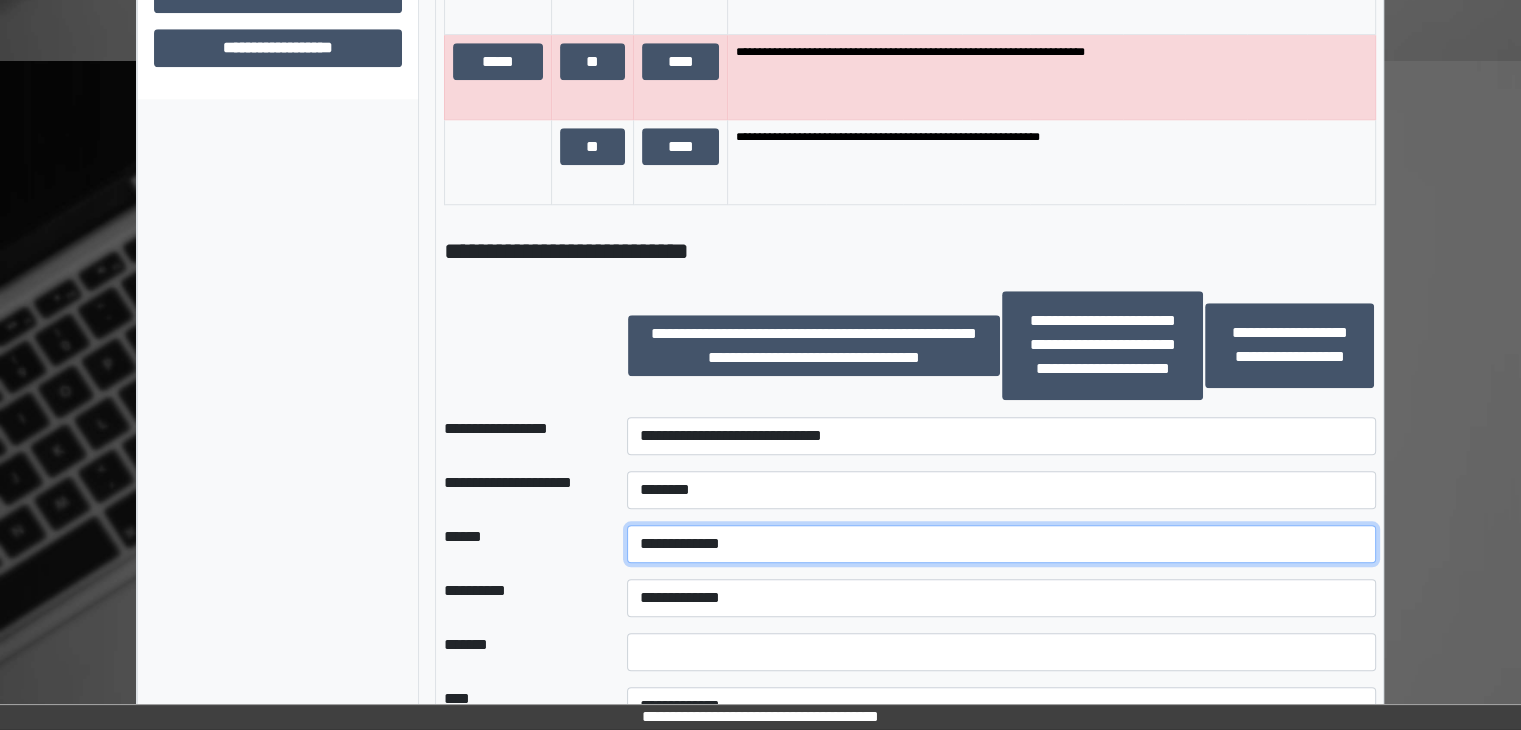 click on "**********" at bounding box center (1001, 544) 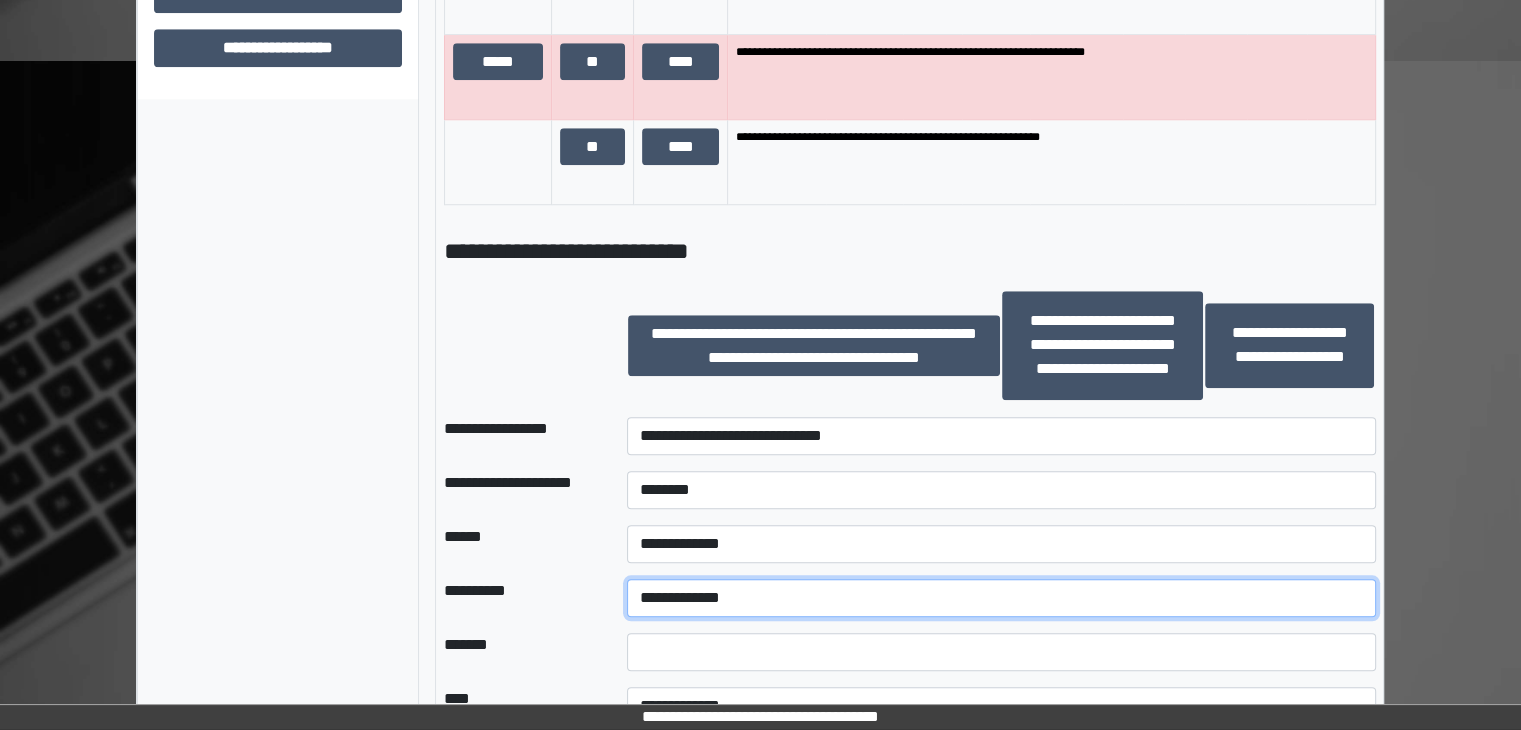 click on "**********" at bounding box center [1001, 598] 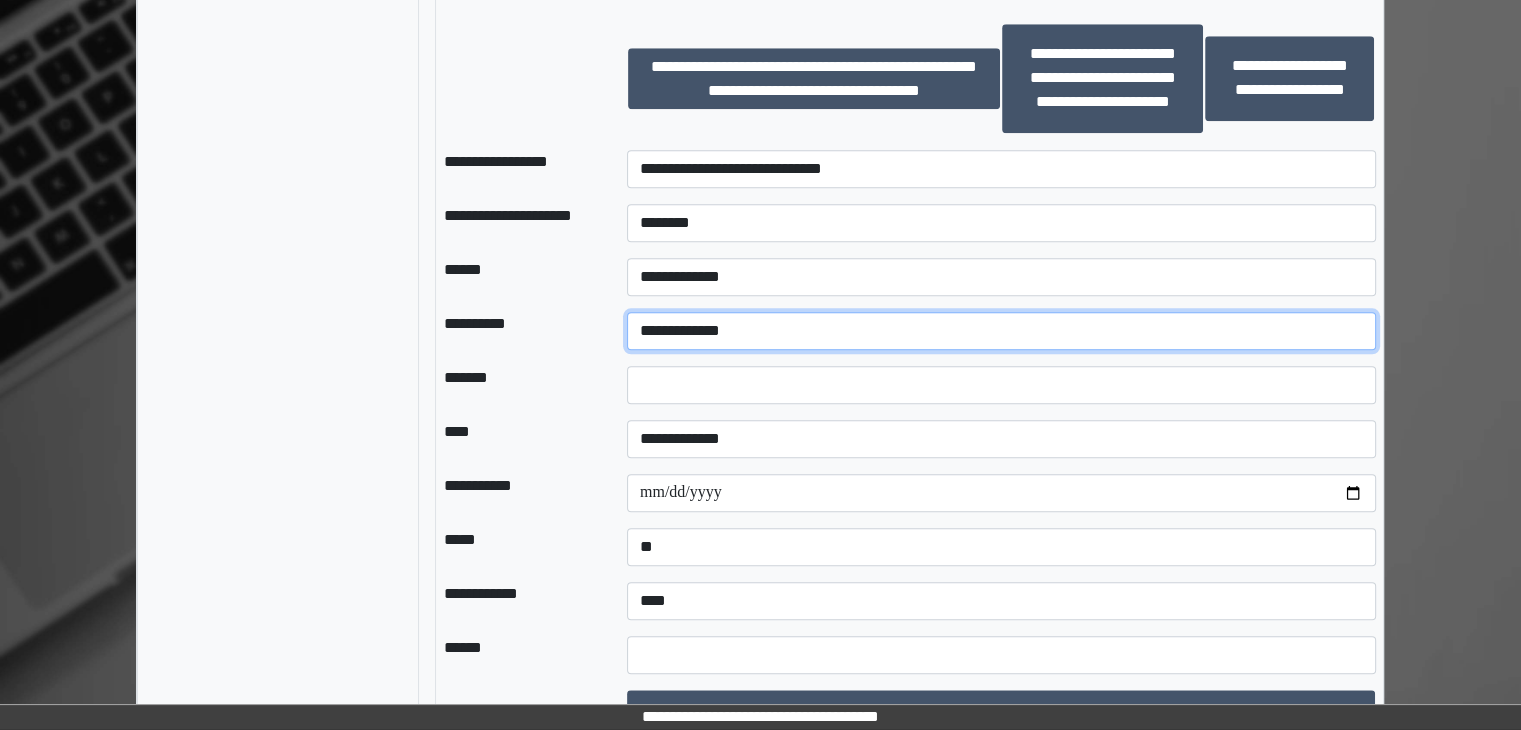 scroll, scrollTop: 2060, scrollLeft: 0, axis: vertical 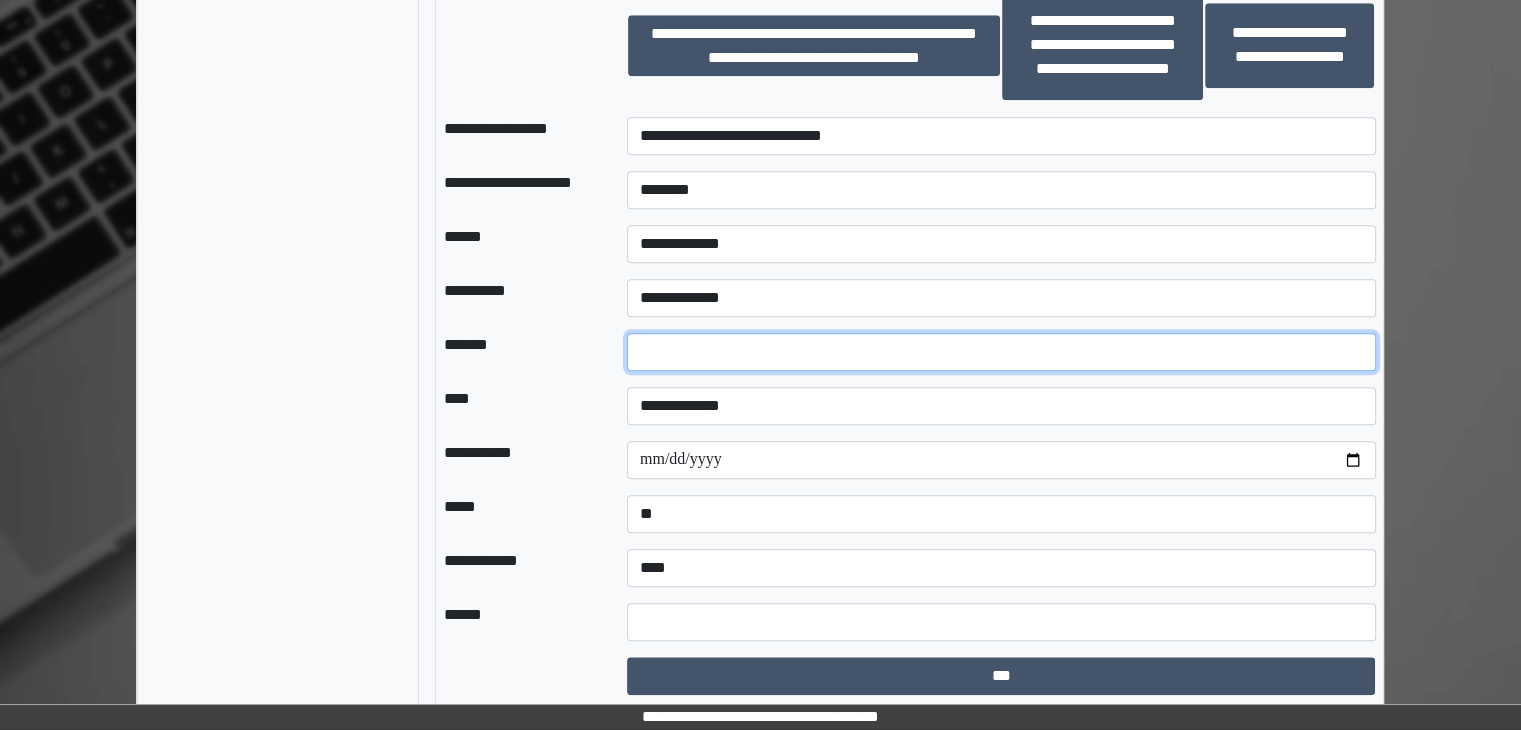 click on "******* *" at bounding box center (910, 352) 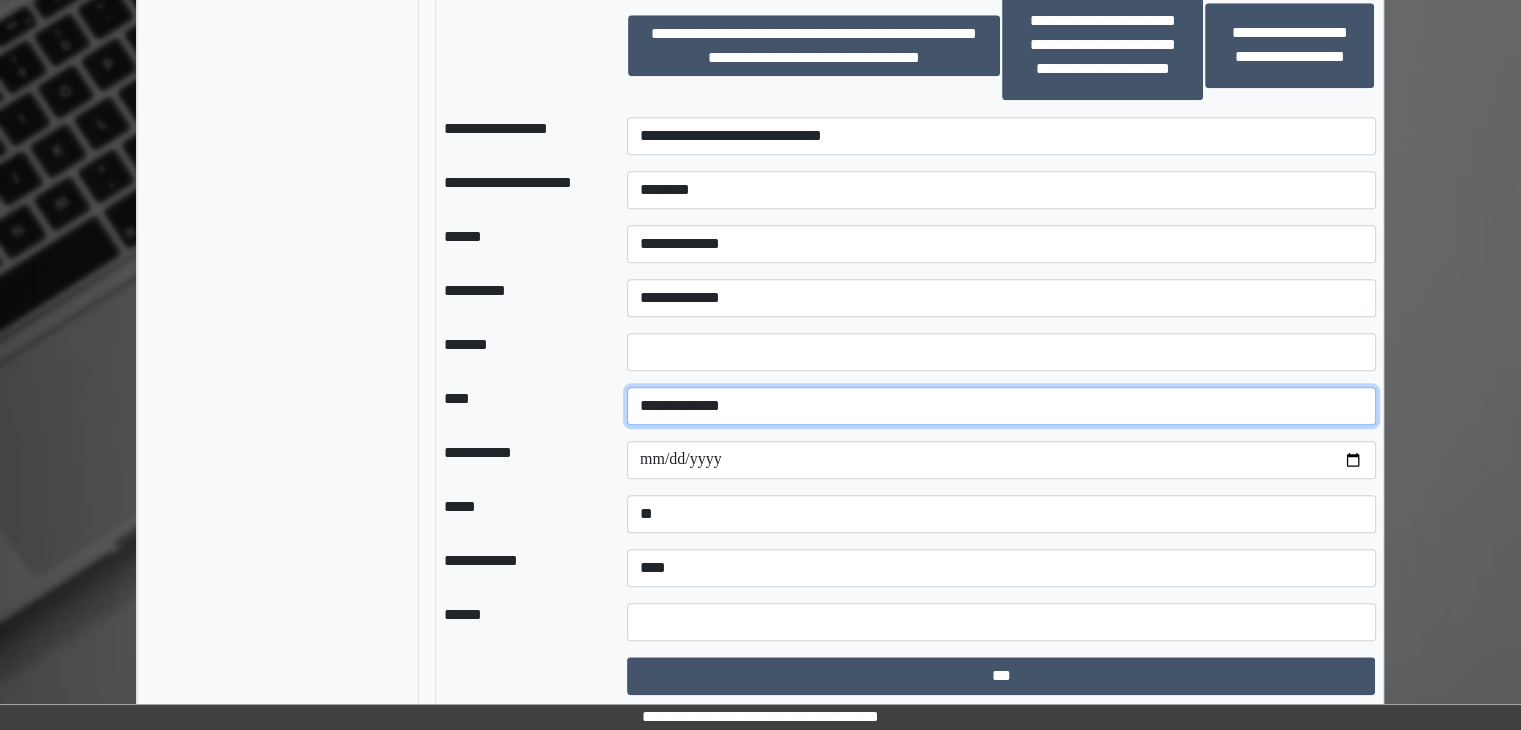 click on "**********" at bounding box center (1001, 406) 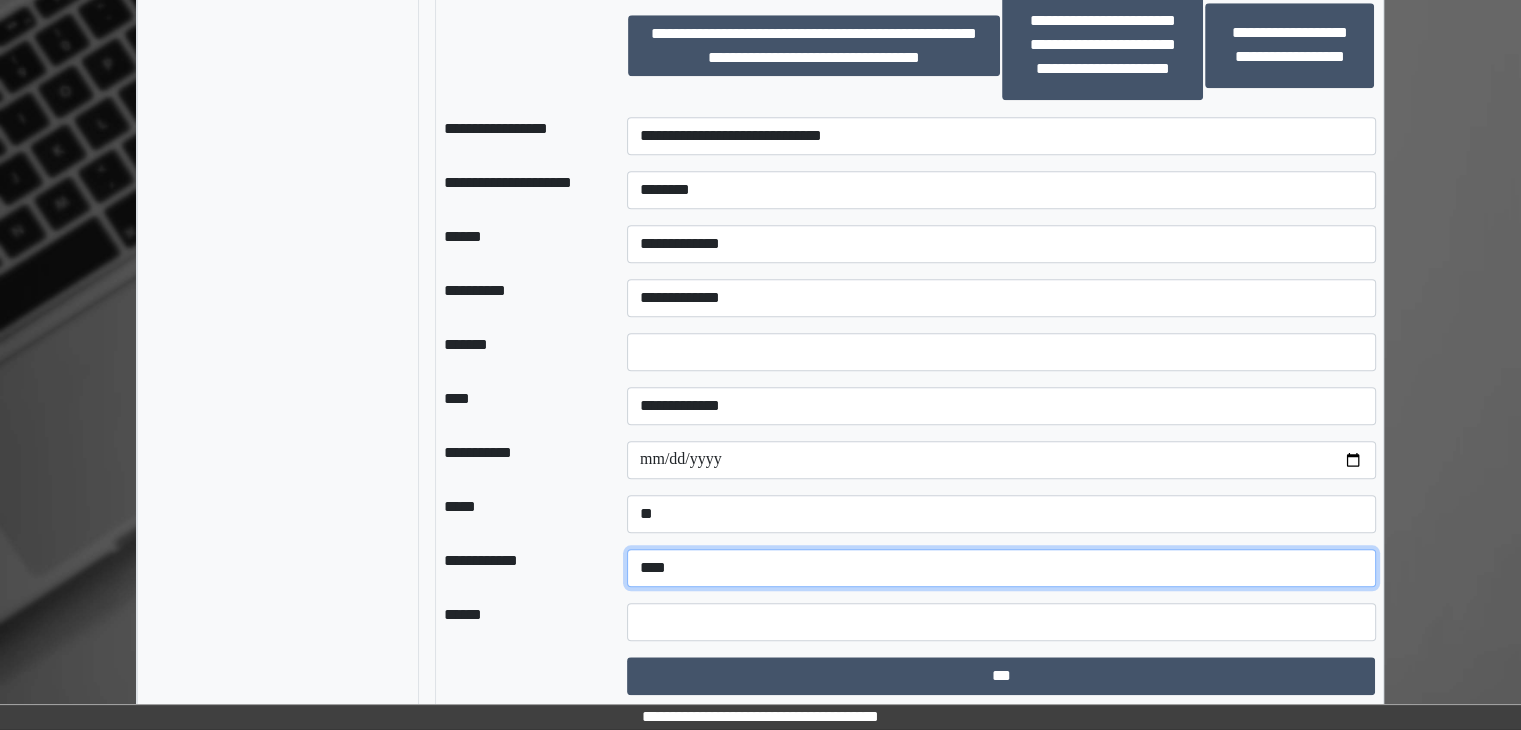 click on "**********" at bounding box center (1001, 568) 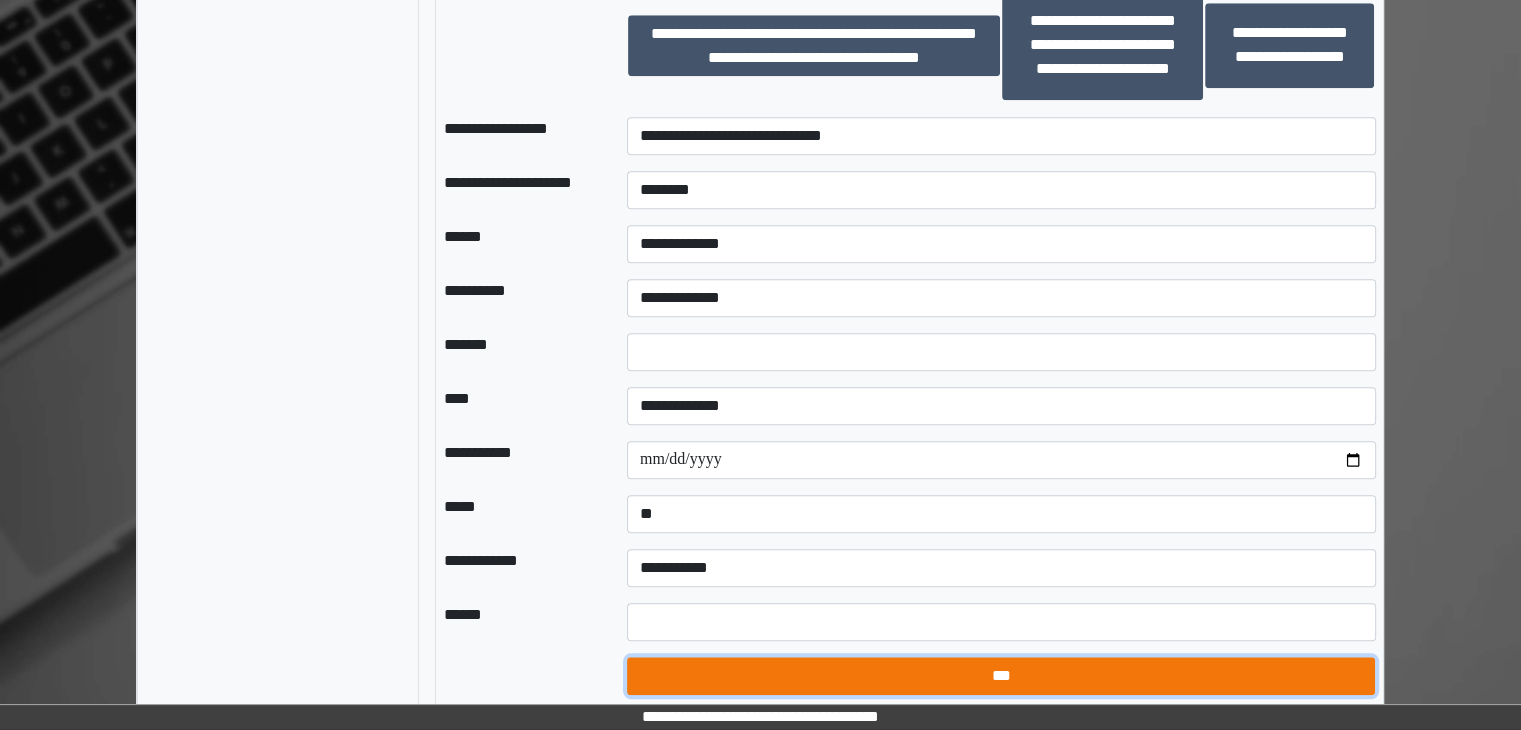 click on "***" at bounding box center [1001, 676] 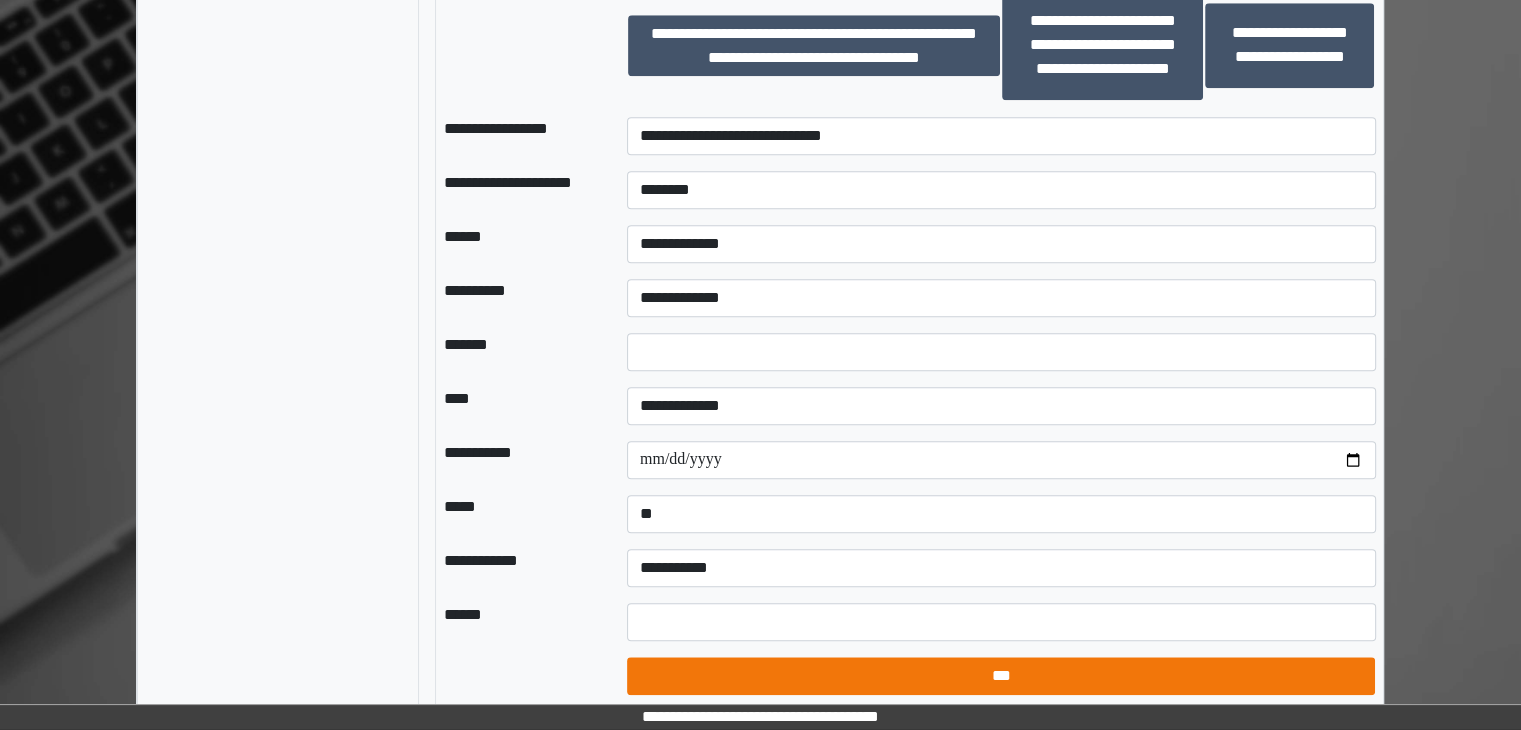 select on "*" 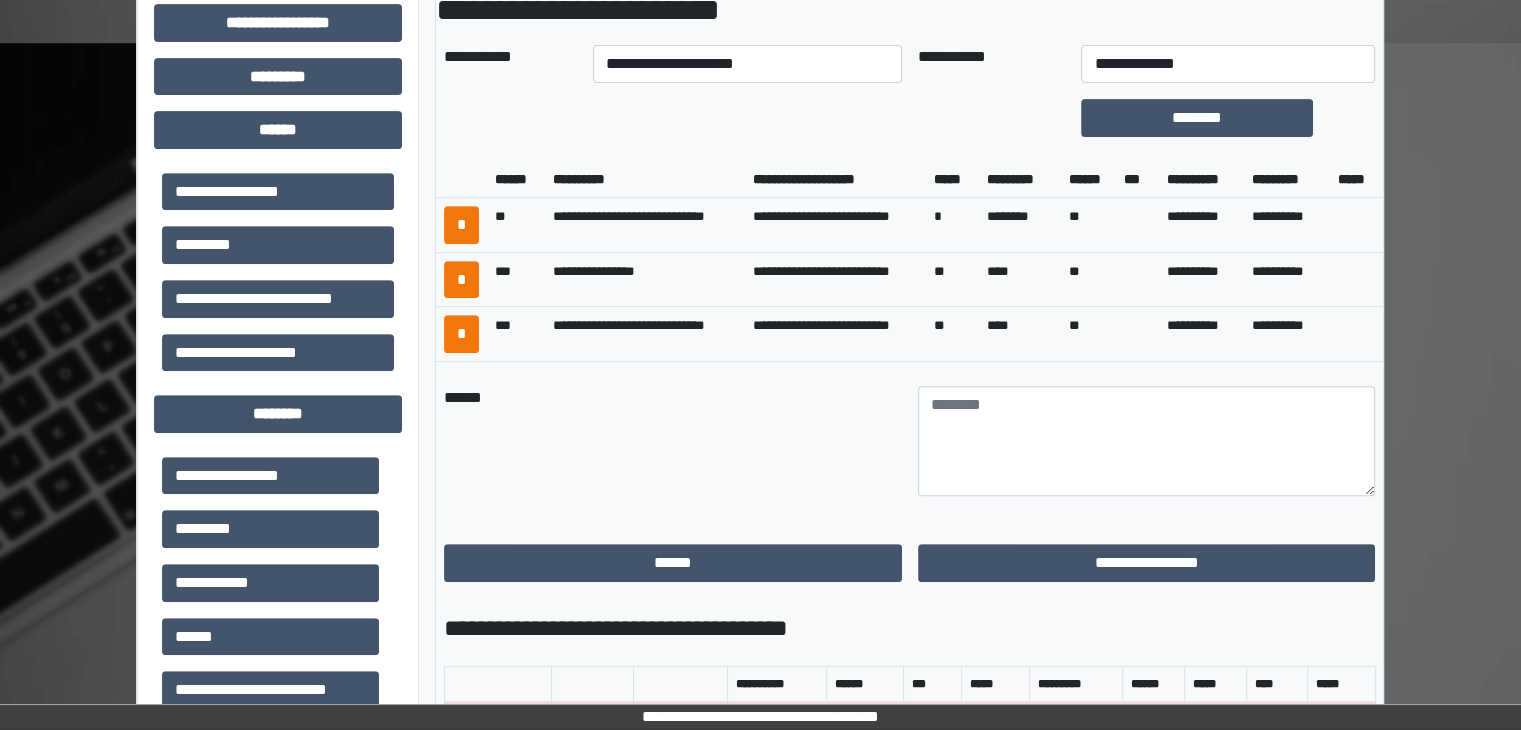 scroll, scrollTop: 760, scrollLeft: 0, axis: vertical 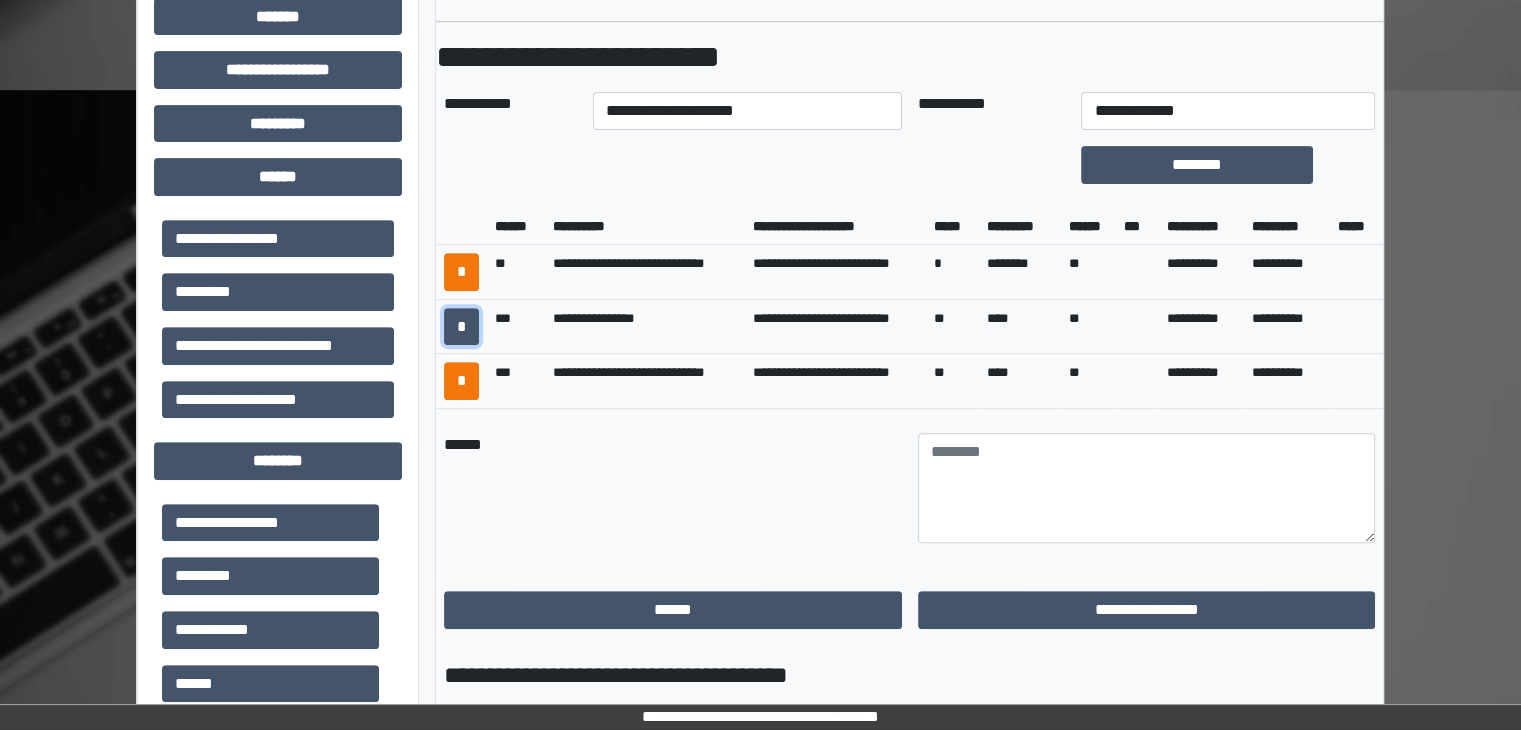 click on "*" at bounding box center (461, 327) 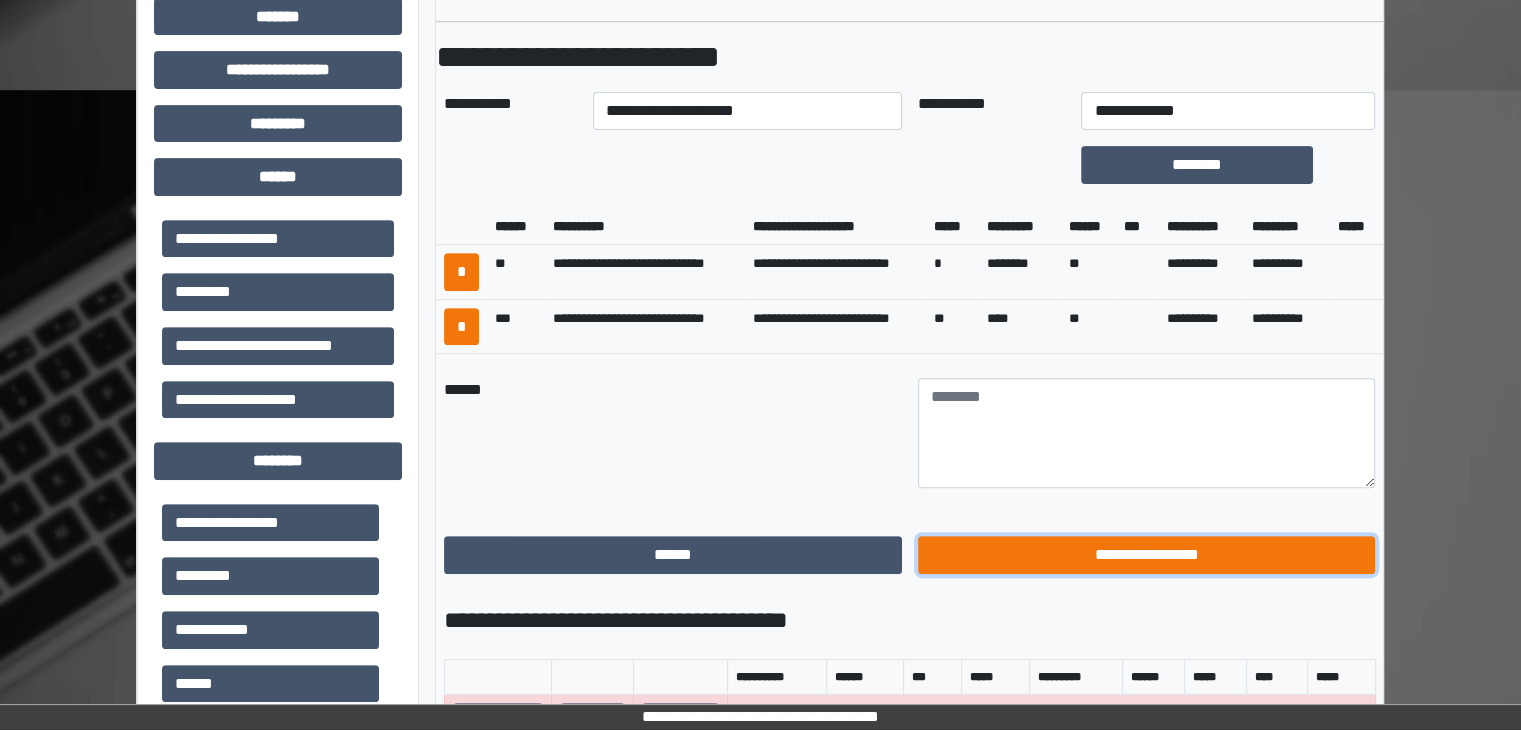 click on "**********" at bounding box center (1147, 555) 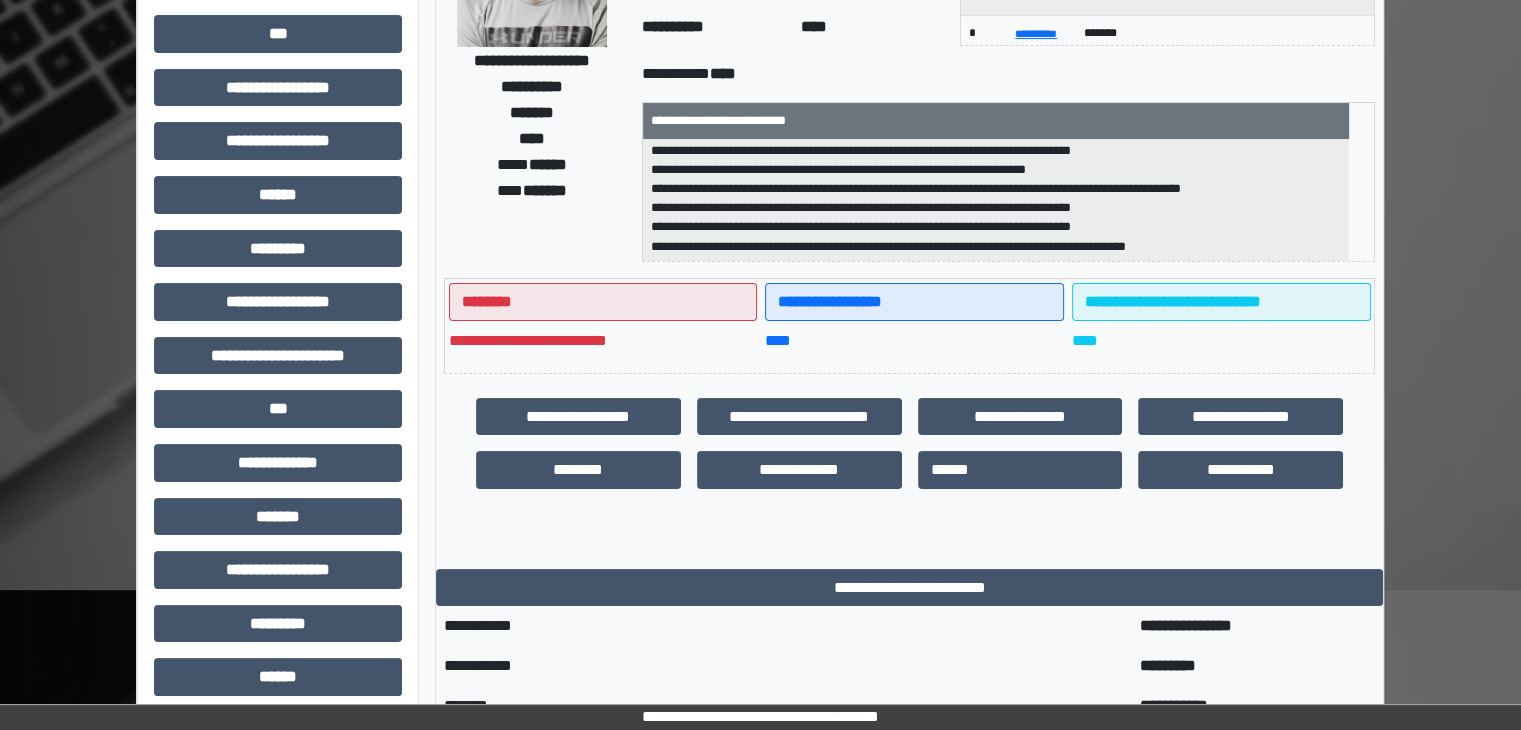 scroll, scrollTop: 0, scrollLeft: 0, axis: both 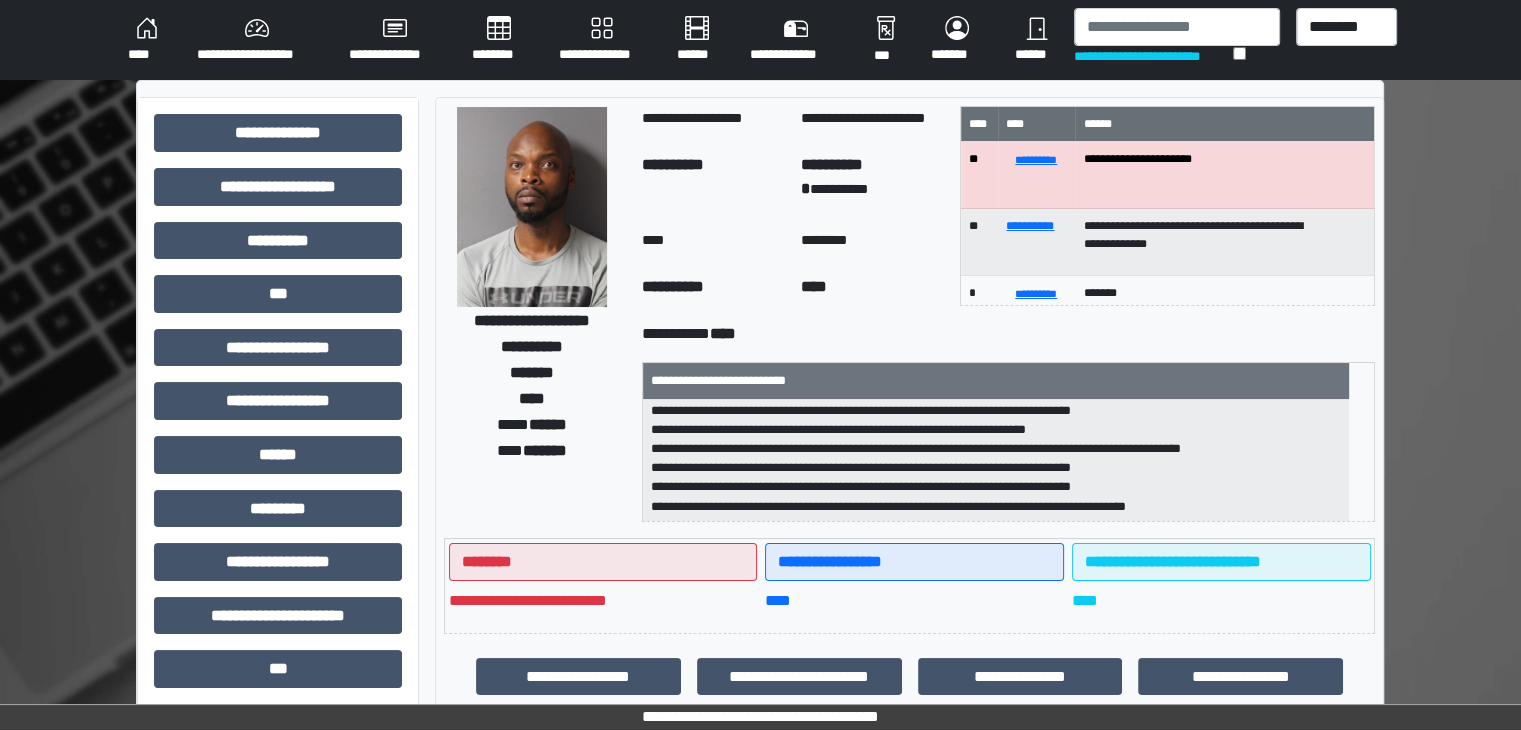 click on "****" at bounding box center [146, 40] 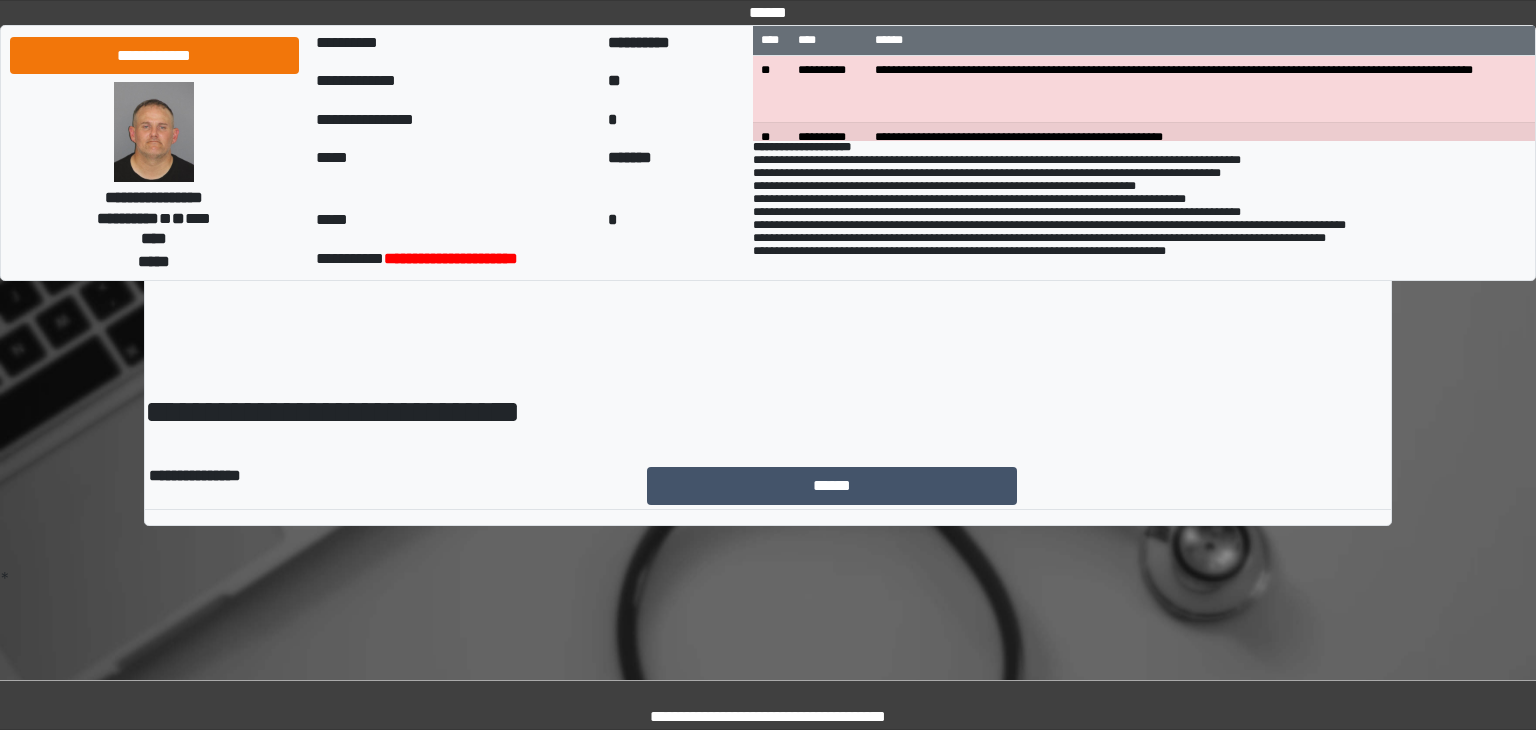 scroll, scrollTop: 0, scrollLeft: 0, axis: both 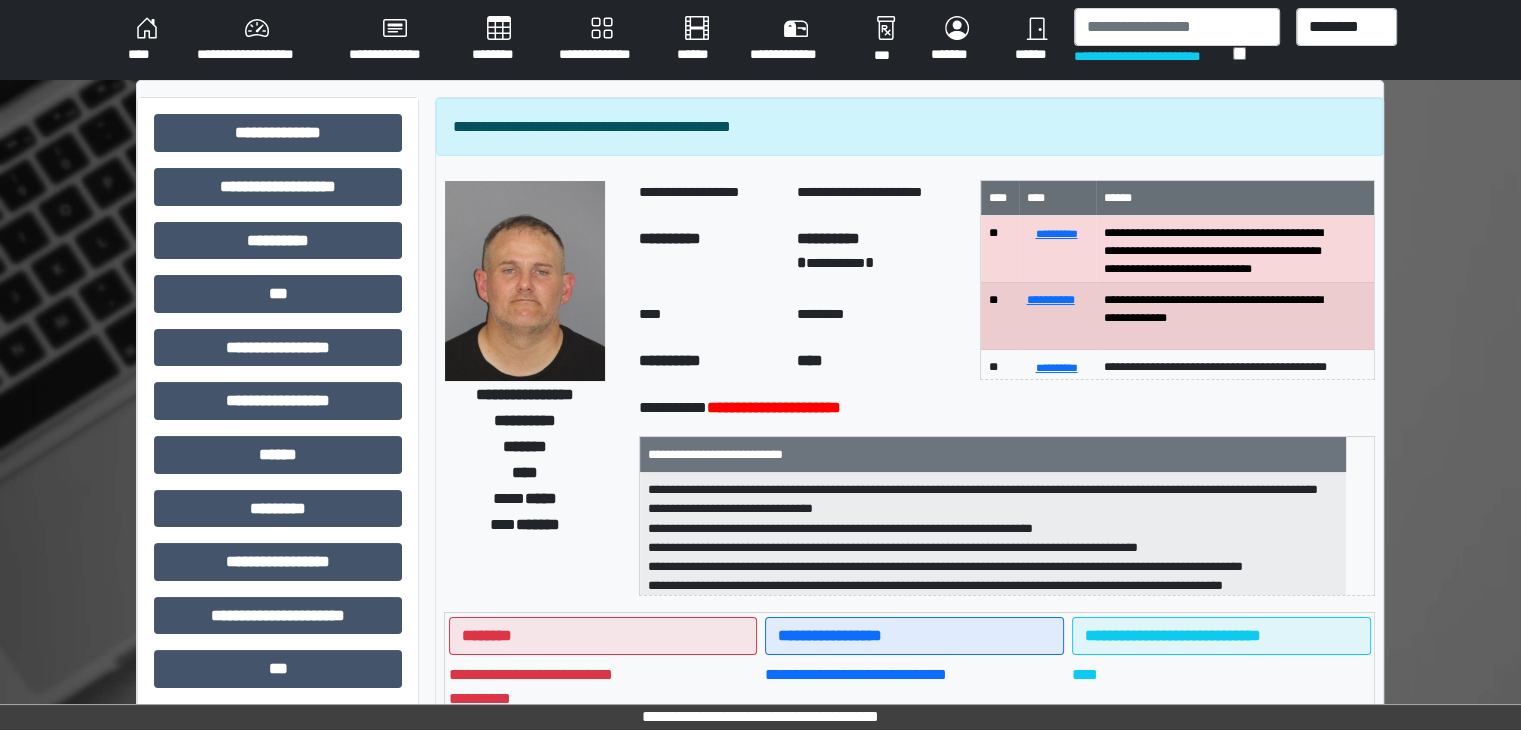 click on "****" at bounding box center (146, 40) 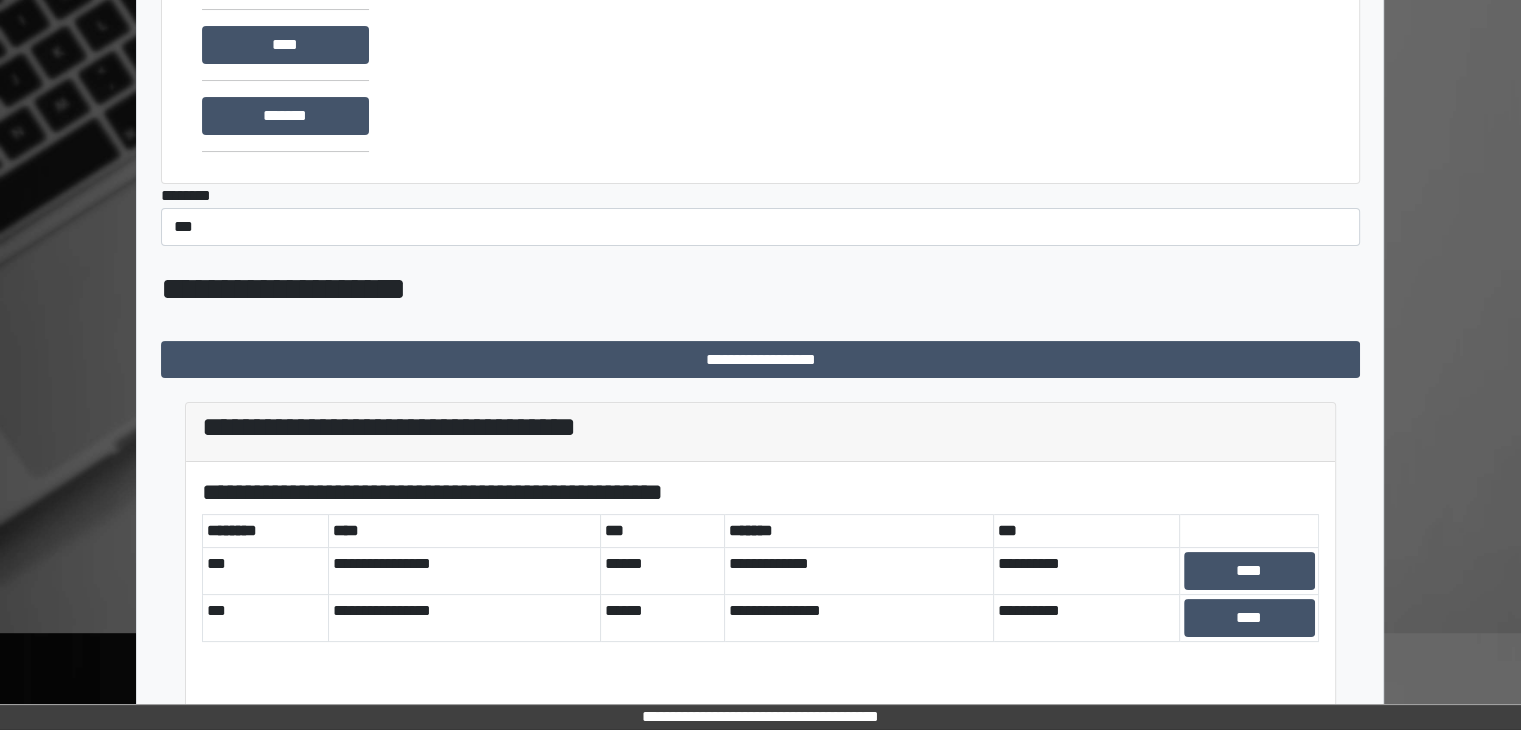 scroll, scrollTop: 600, scrollLeft: 0, axis: vertical 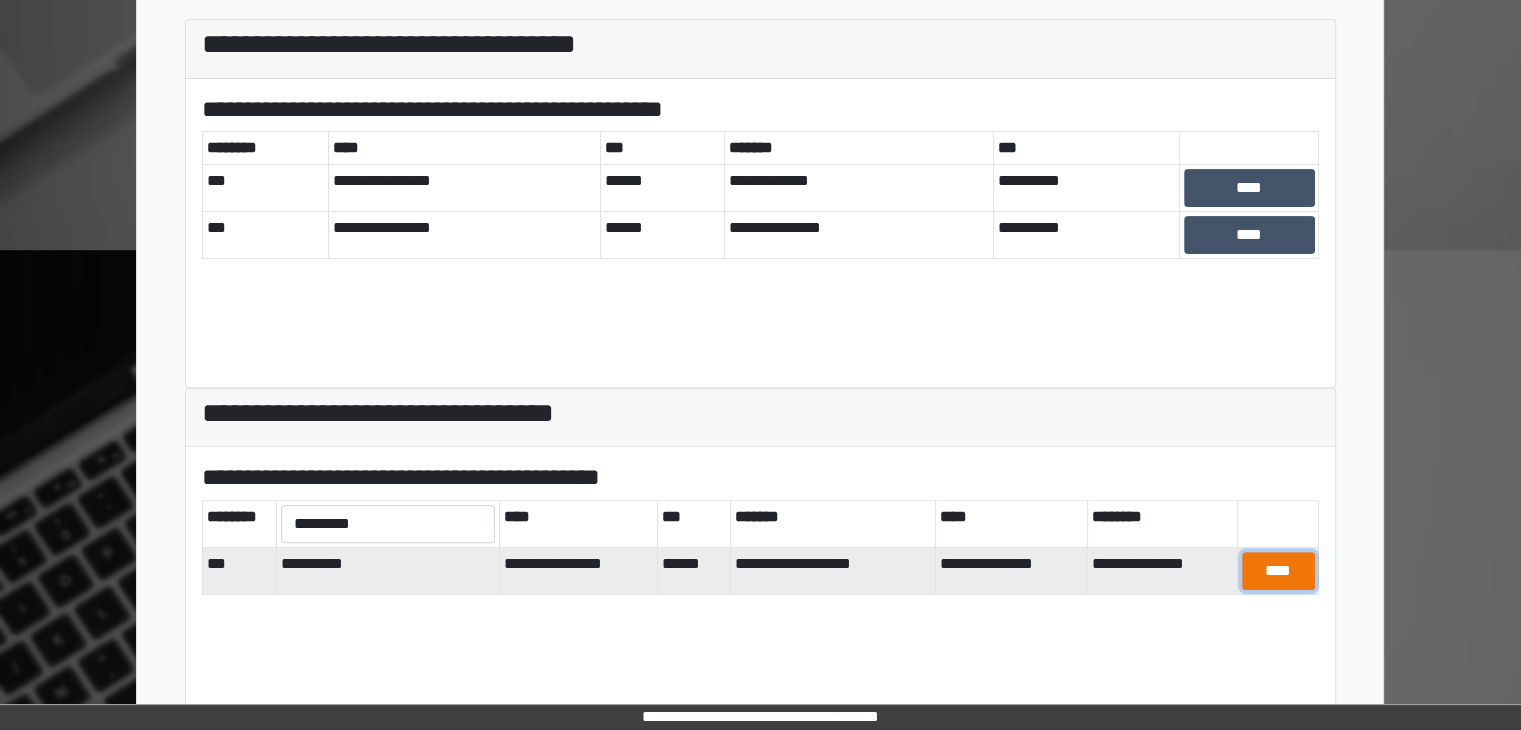 click on "****" at bounding box center (1278, 571) 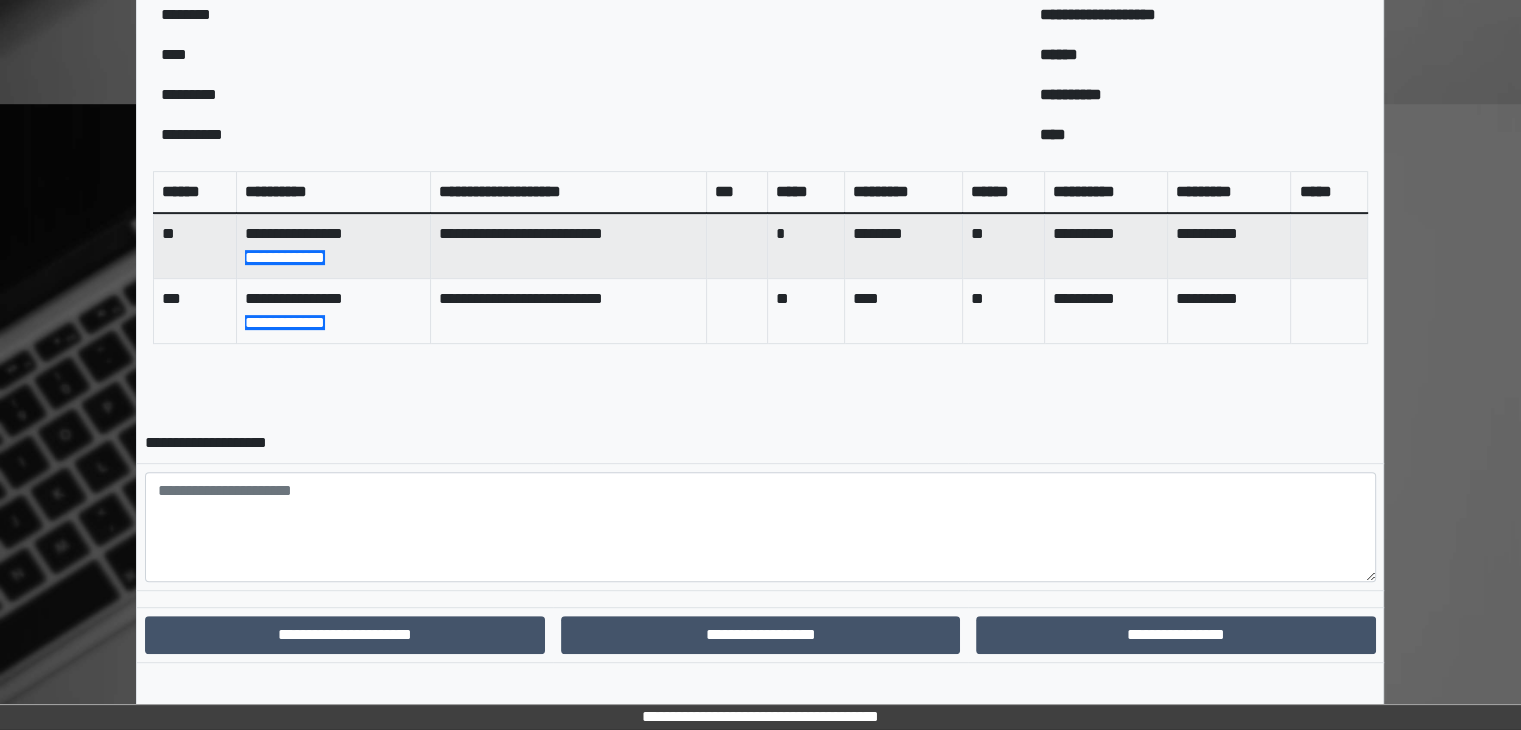 scroll, scrollTop: 759, scrollLeft: 0, axis: vertical 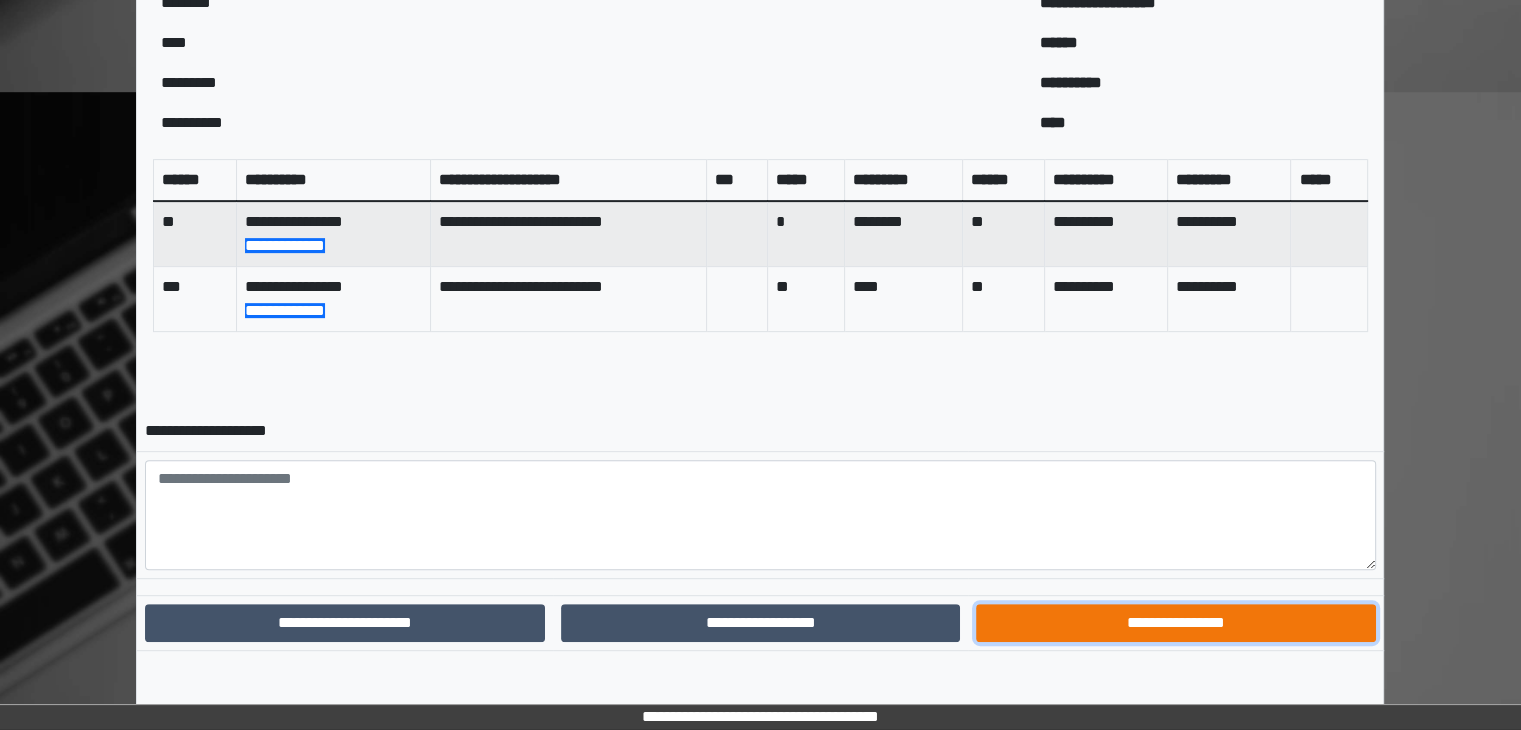click on "**********" at bounding box center (1175, 623) 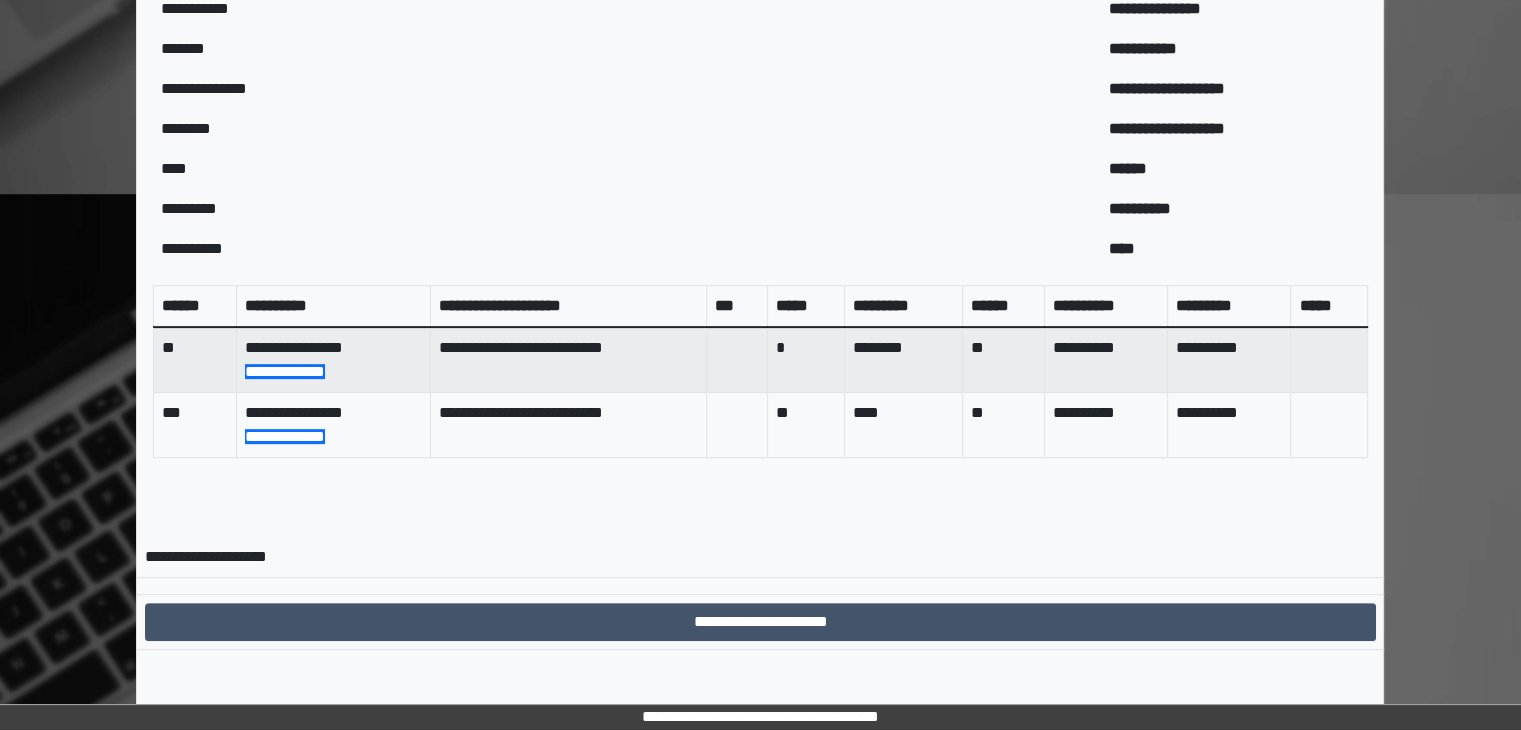 scroll, scrollTop: 656, scrollLeft: 0, axis: vertical 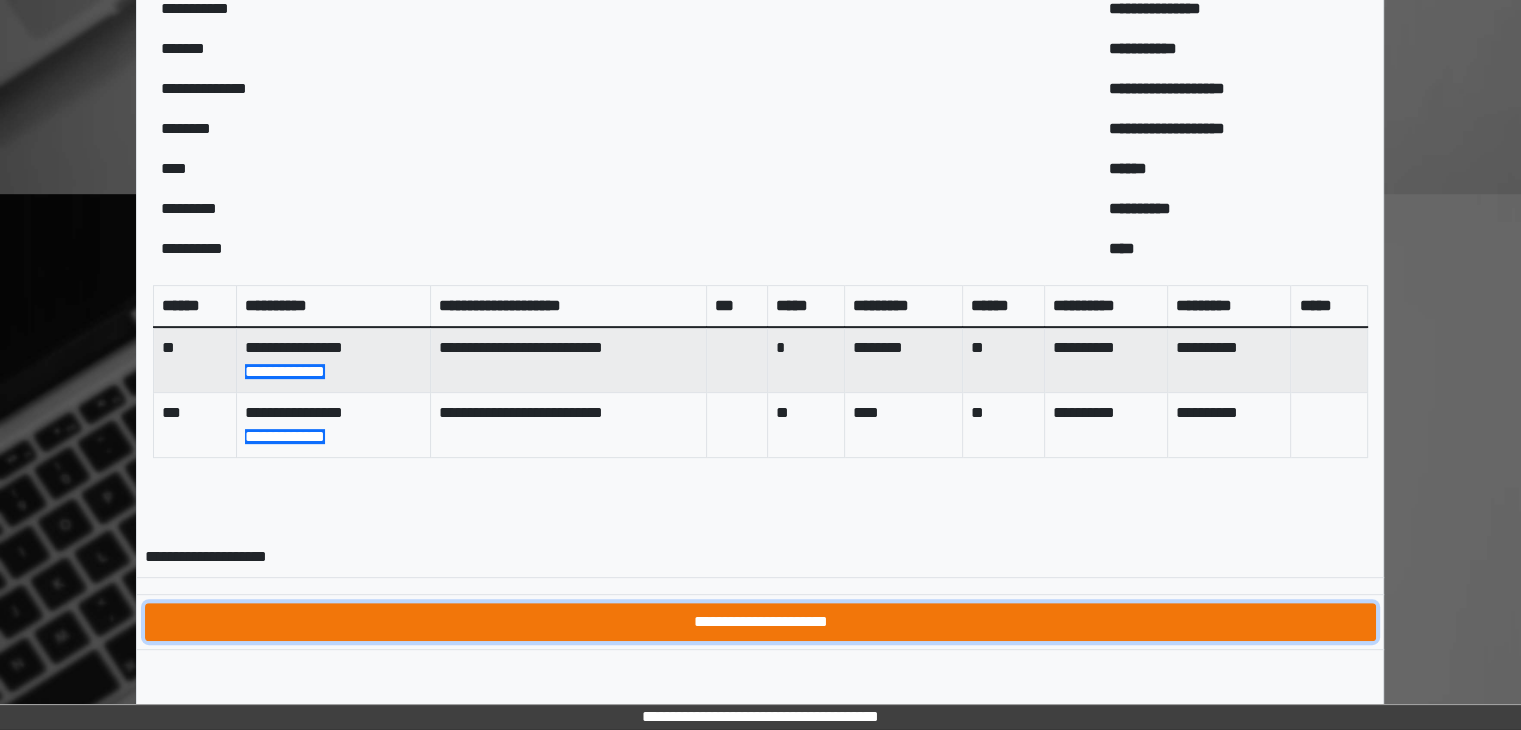 click on "**********" at bounding box center [760, 622] 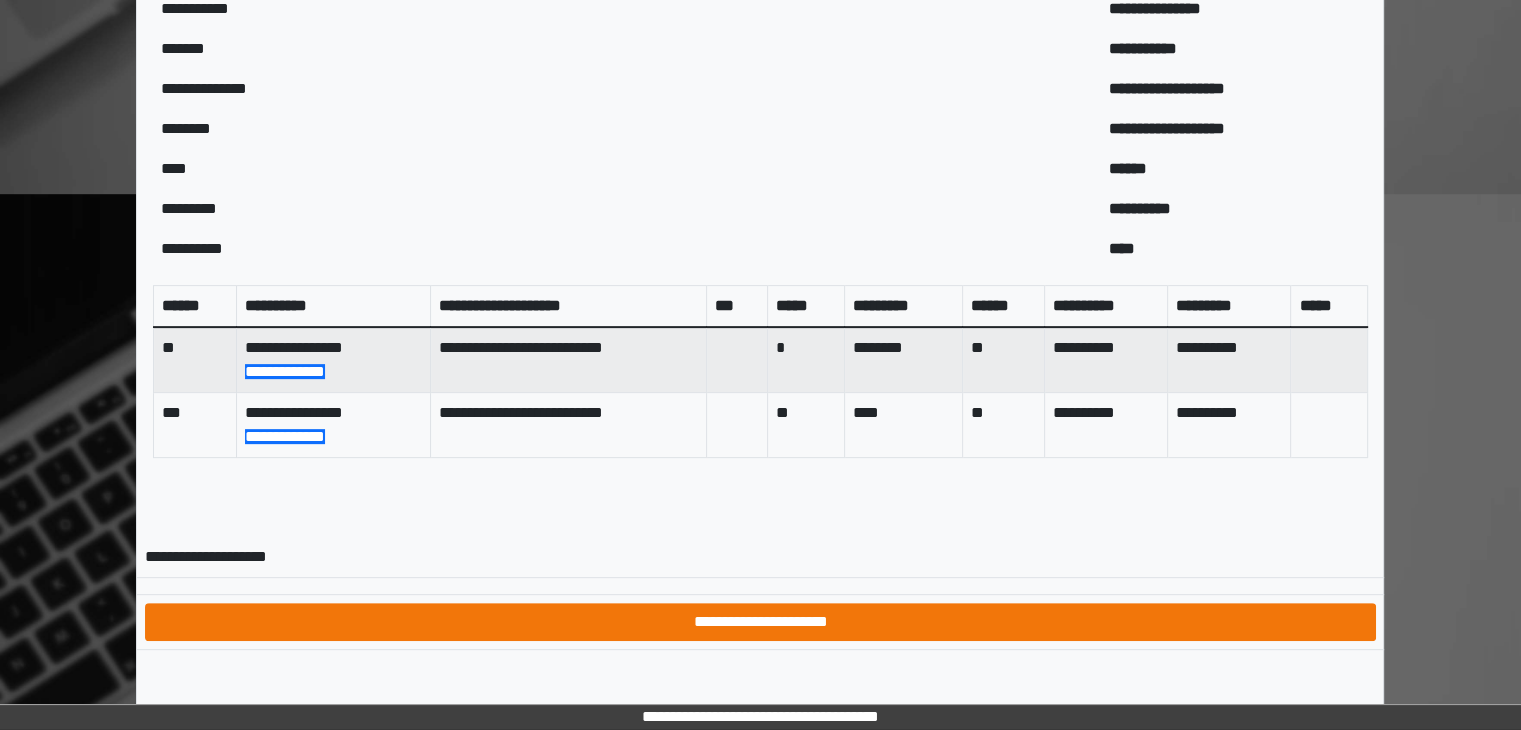 scroll, scrollTop: 0, scrollLeft: 0, axis: both 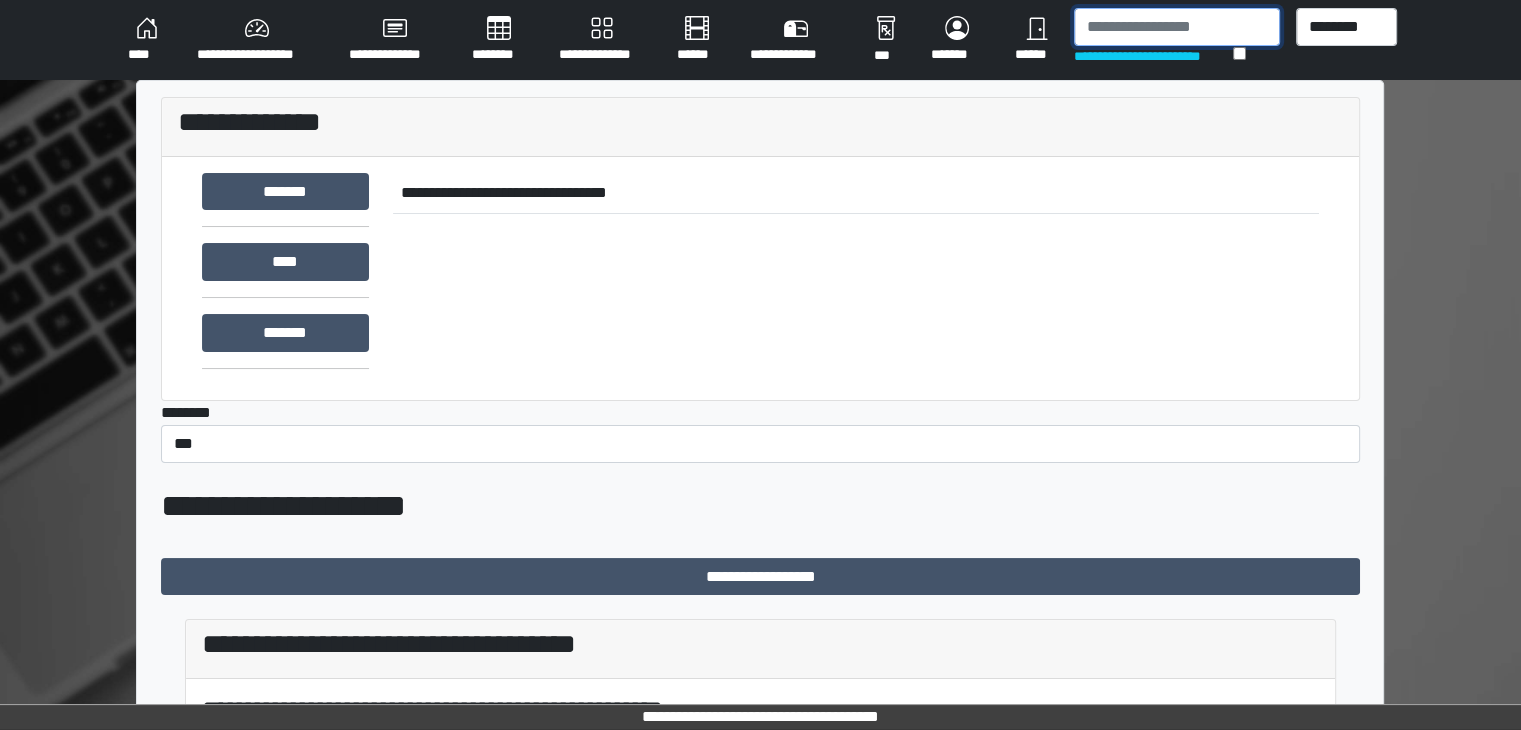 click at bounding box center (1177, 27) 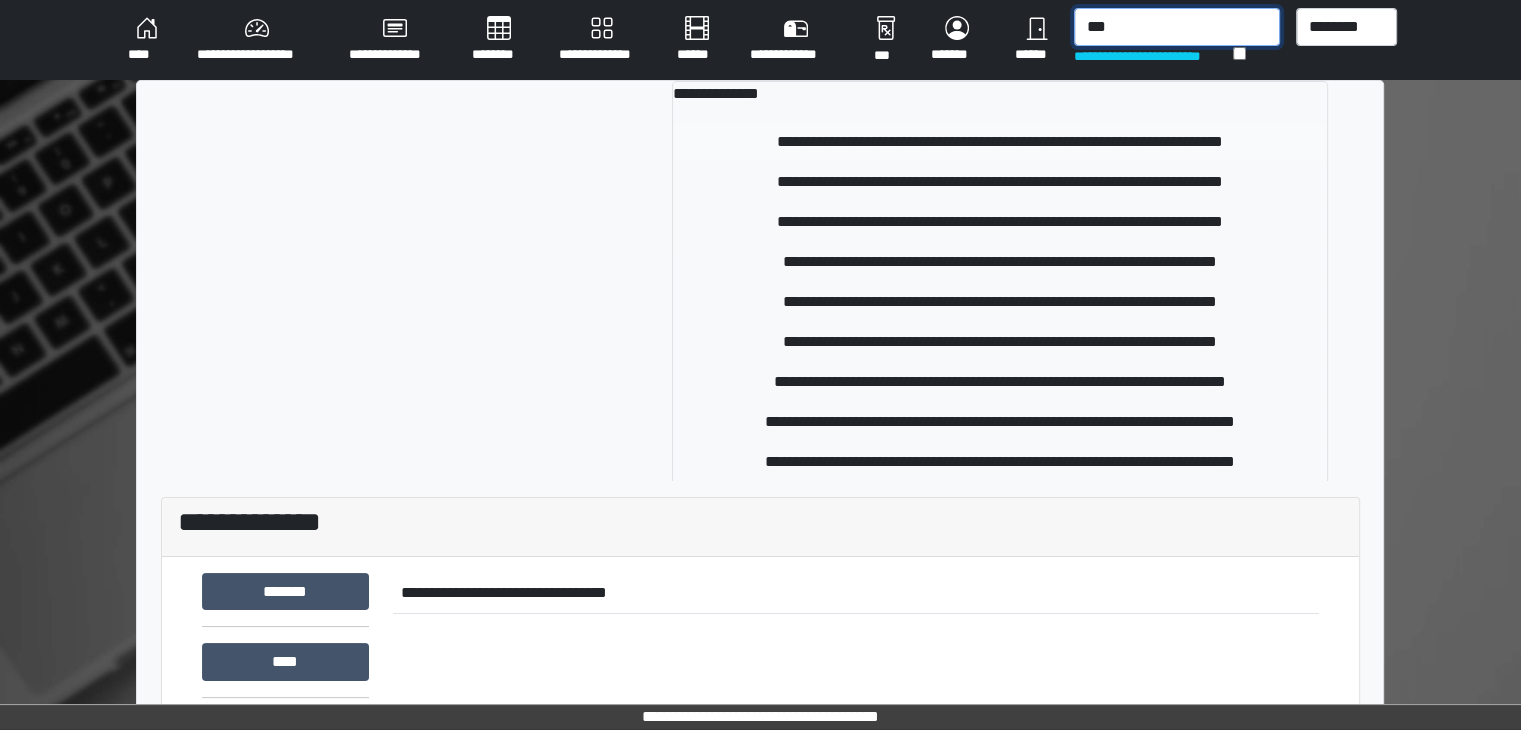 type on "***" 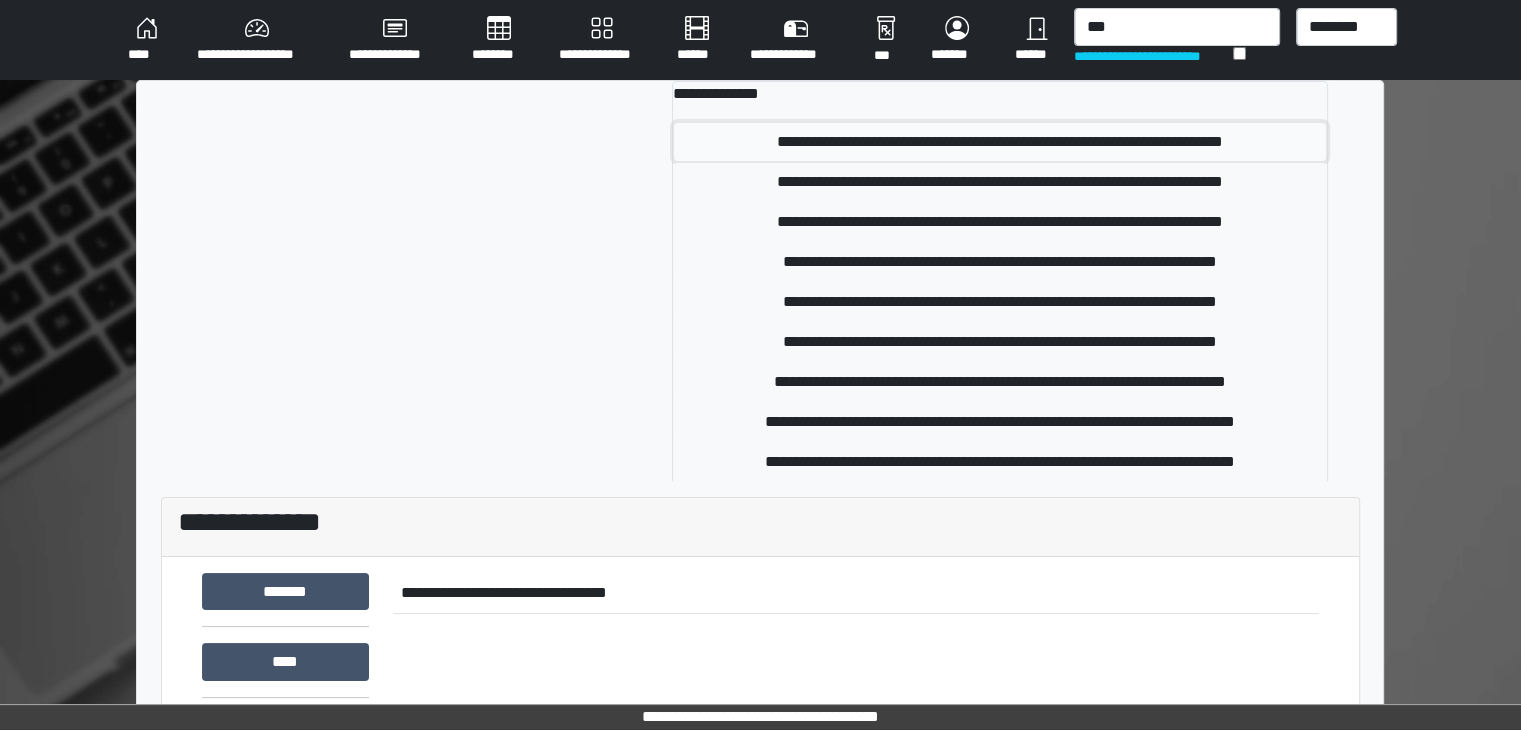 click on "**********" at bounding box center [1000, 142] 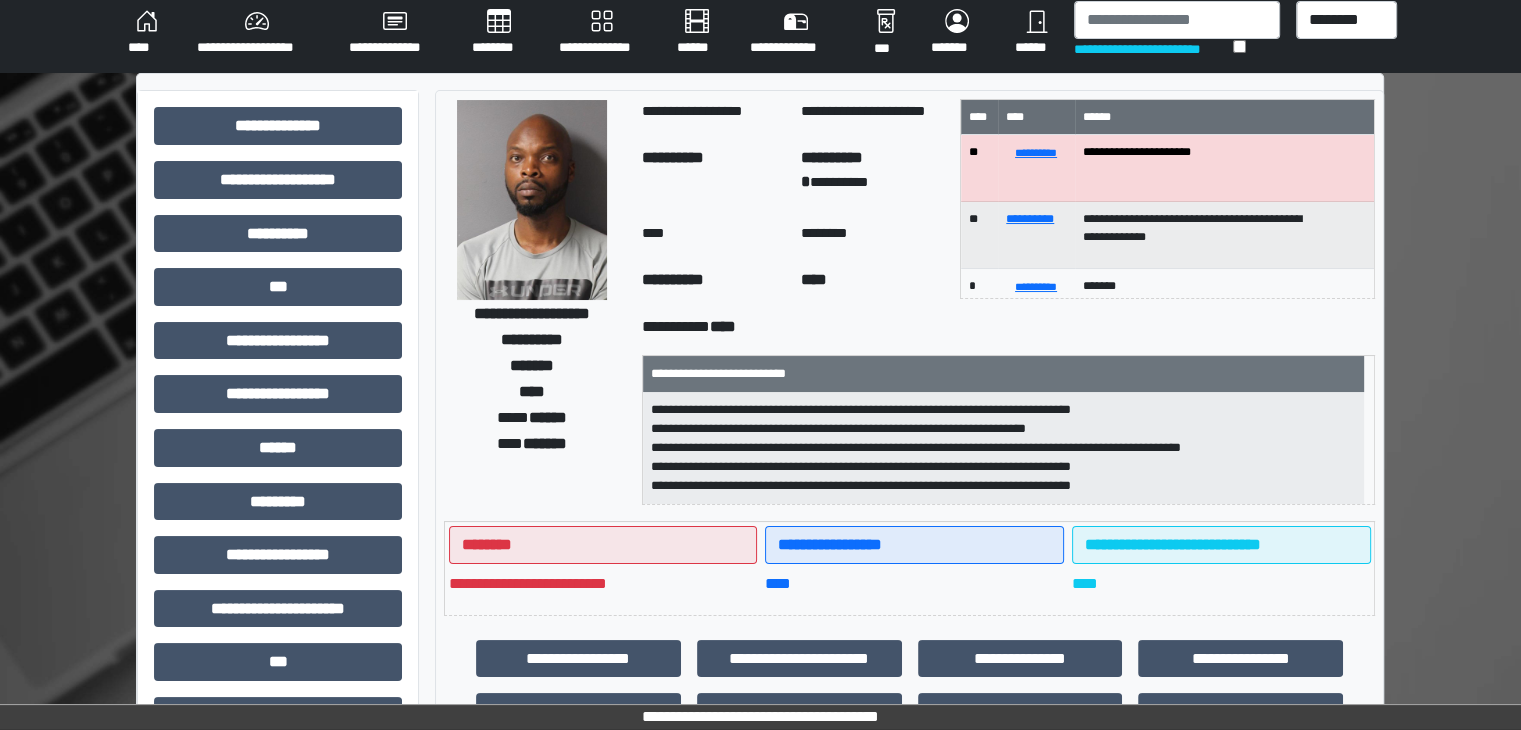 scroll, scrollTop: 0, scrollLeft: 0, axis: both 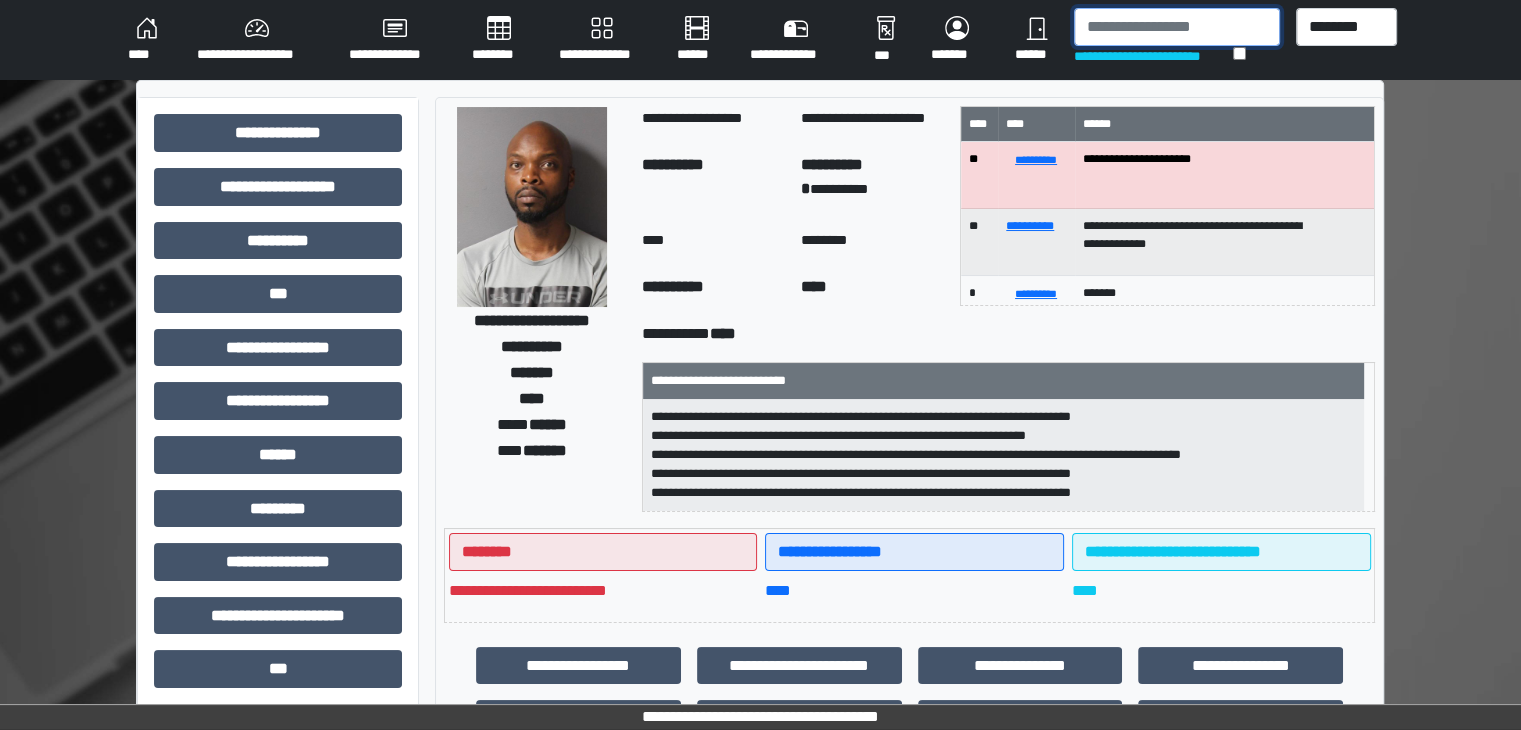 click at bounding box center [1177, 27] 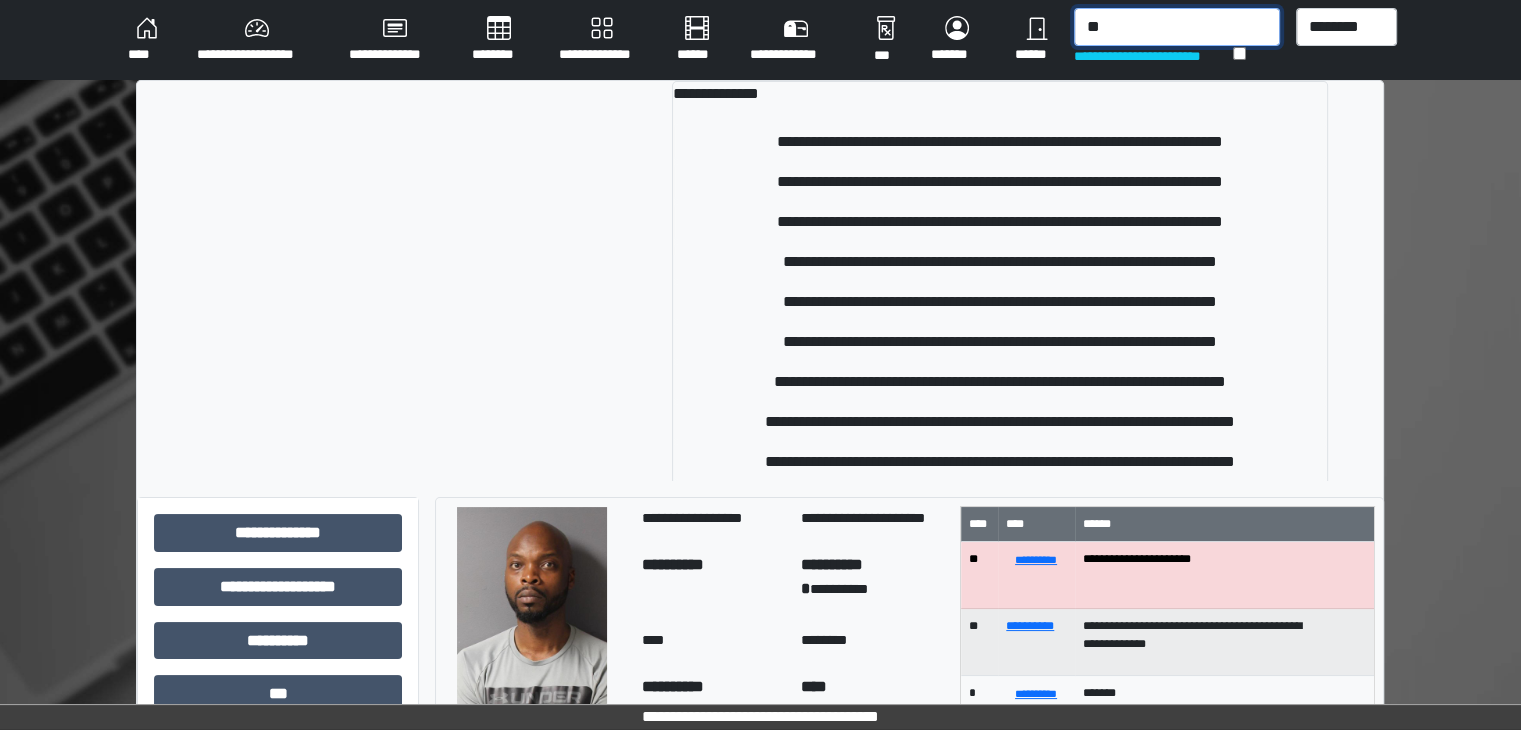 type on "*" 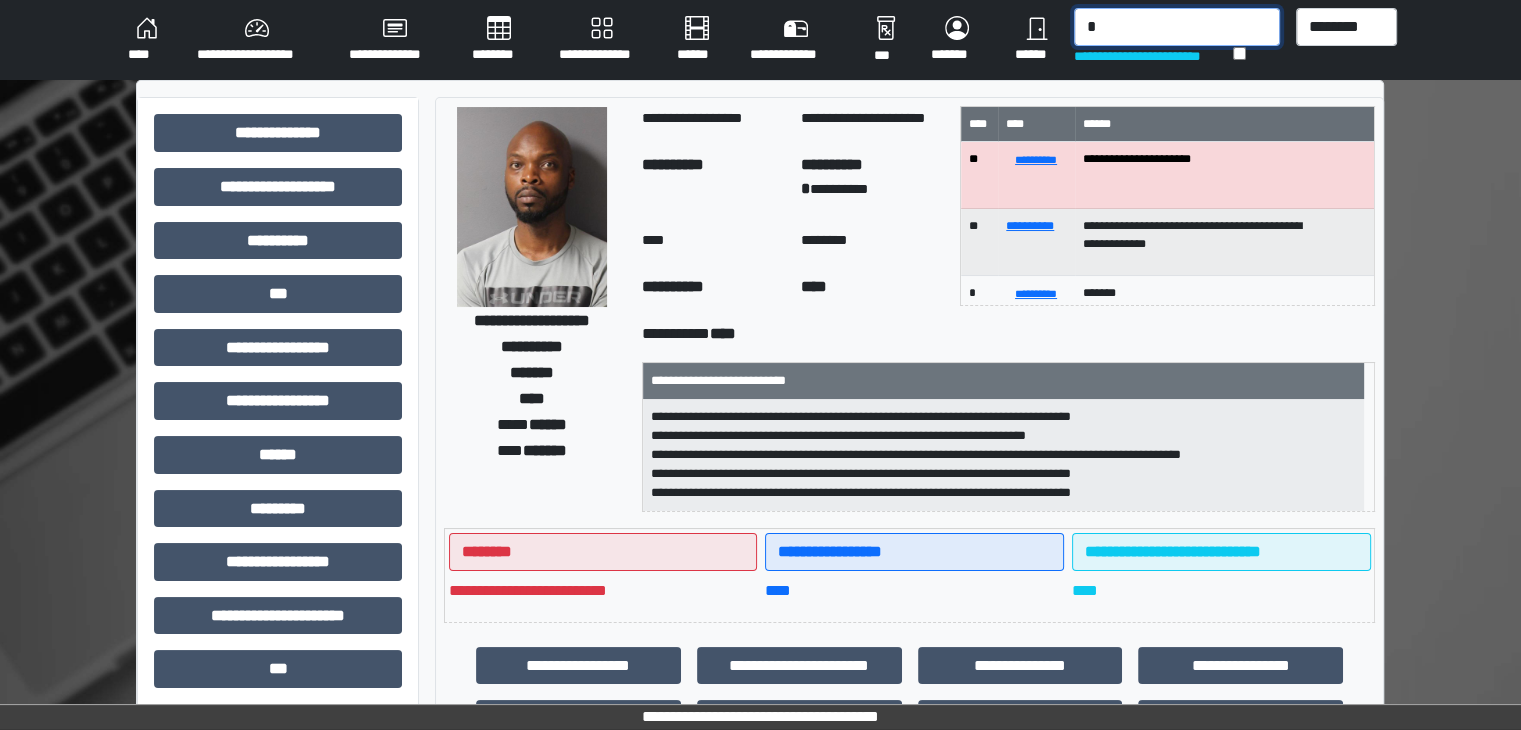 type 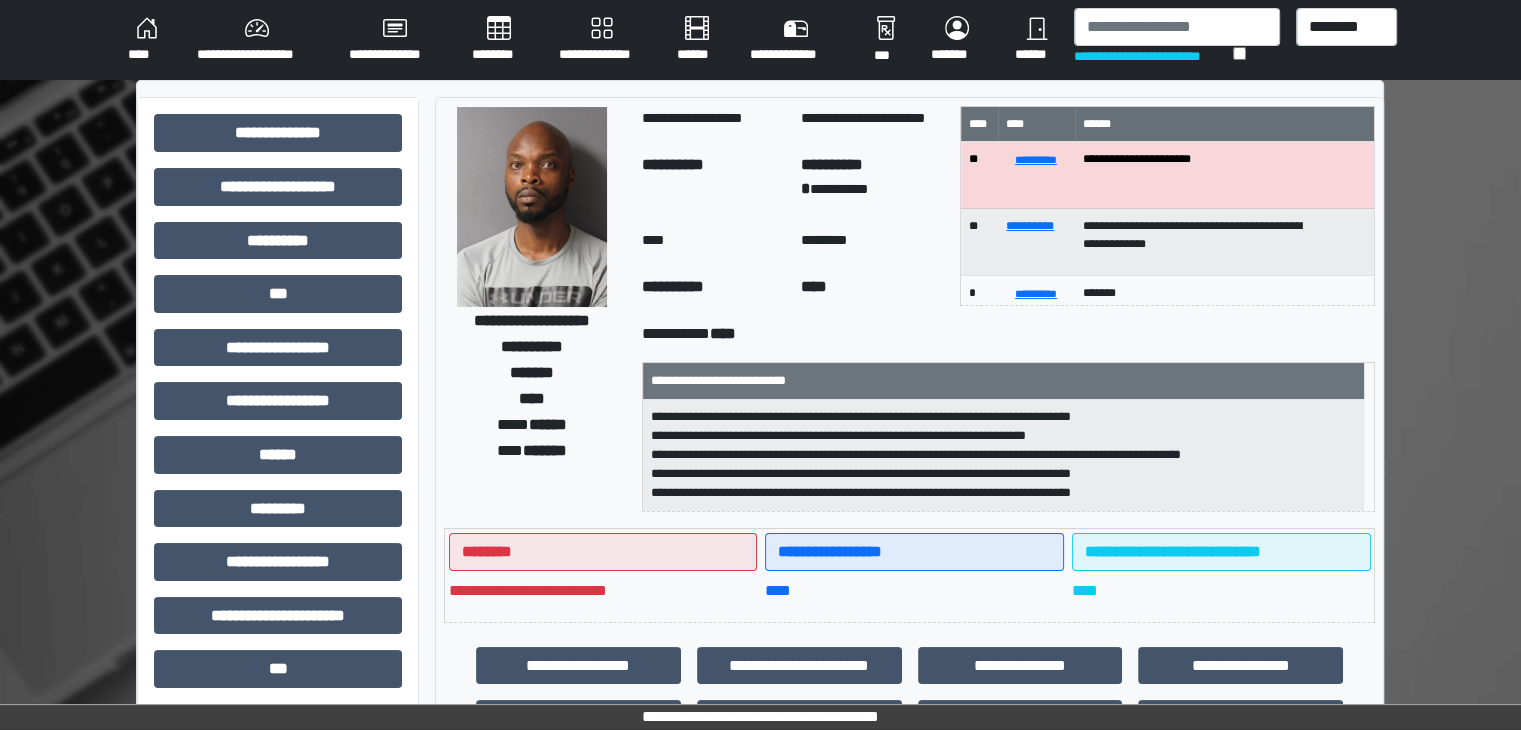 click on "**********" at bounding box center [760, 623] 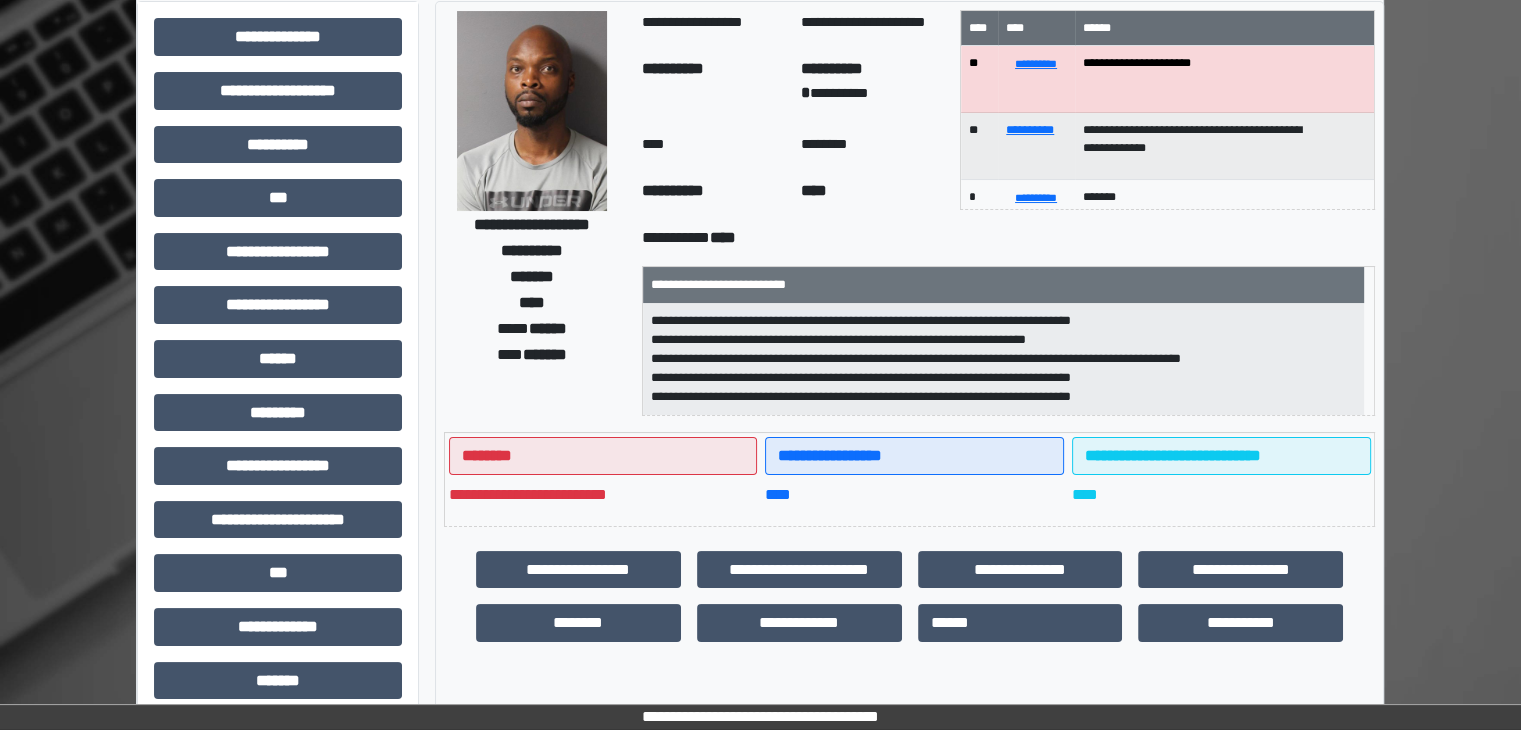 scroll, scrollTop: 300, scrollLeft: 0, axis: vertical 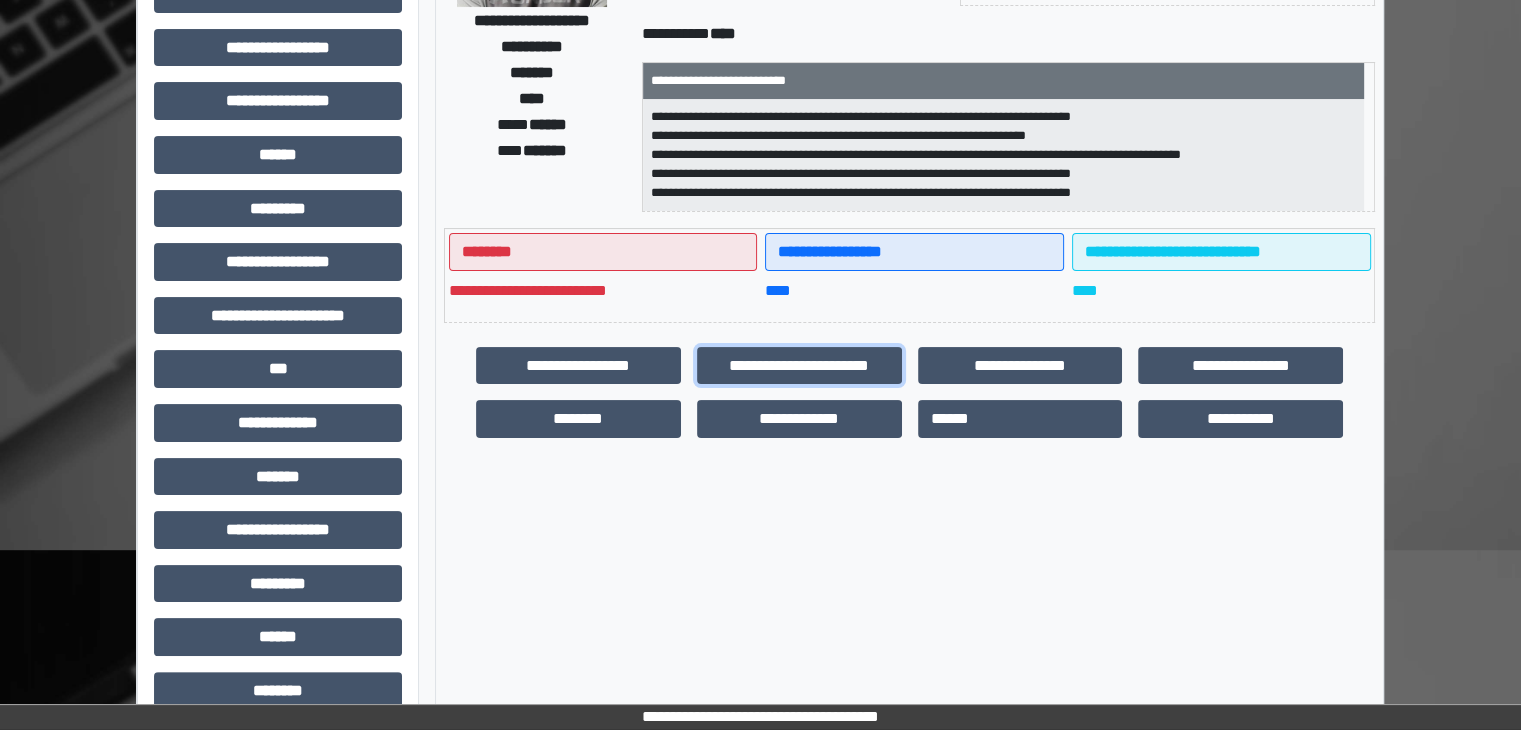 drag, startPoint x: 782, startPoint y: 357, endPoint x: 841, endPoint y: 440, distance: 101.8332 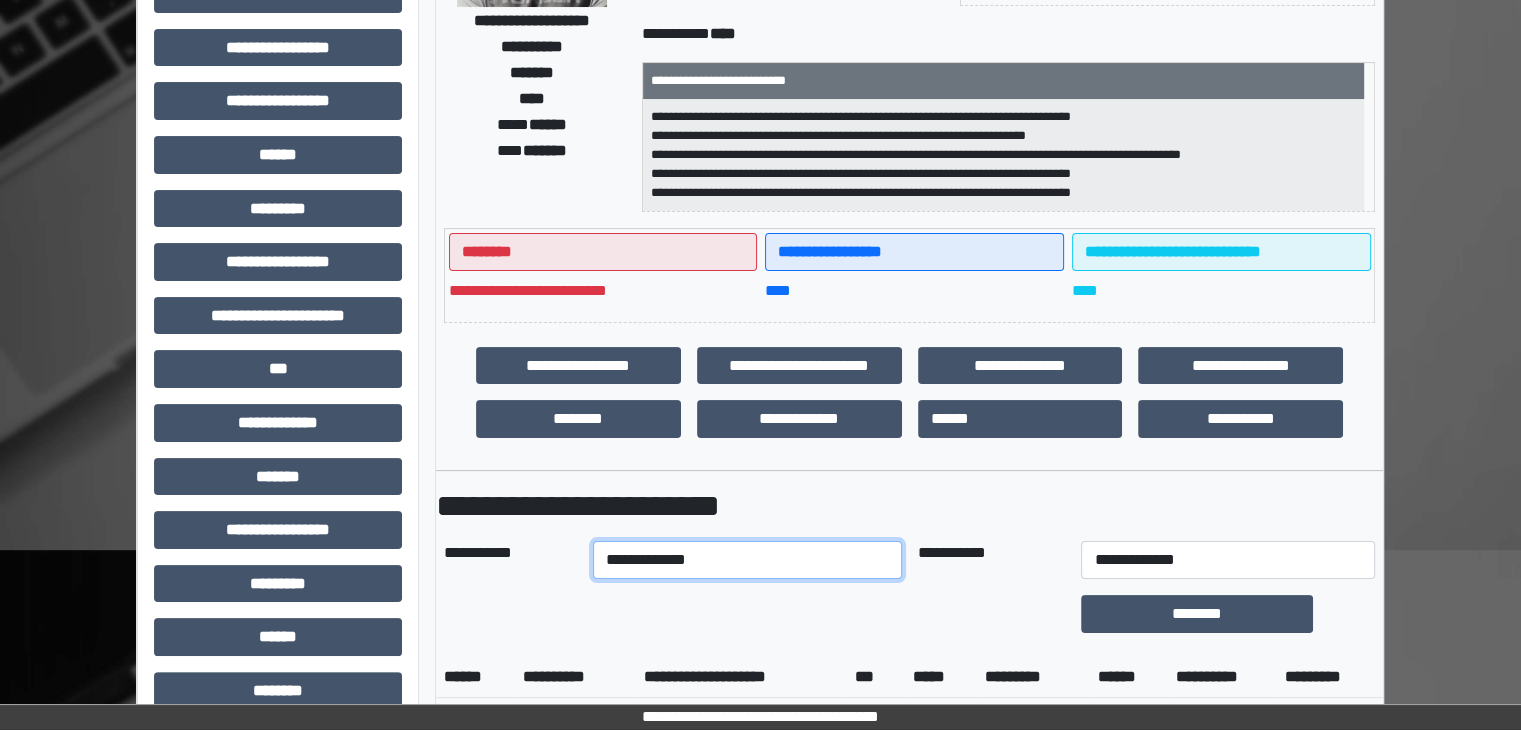 click on "**********" at bounding box center [747, 560] 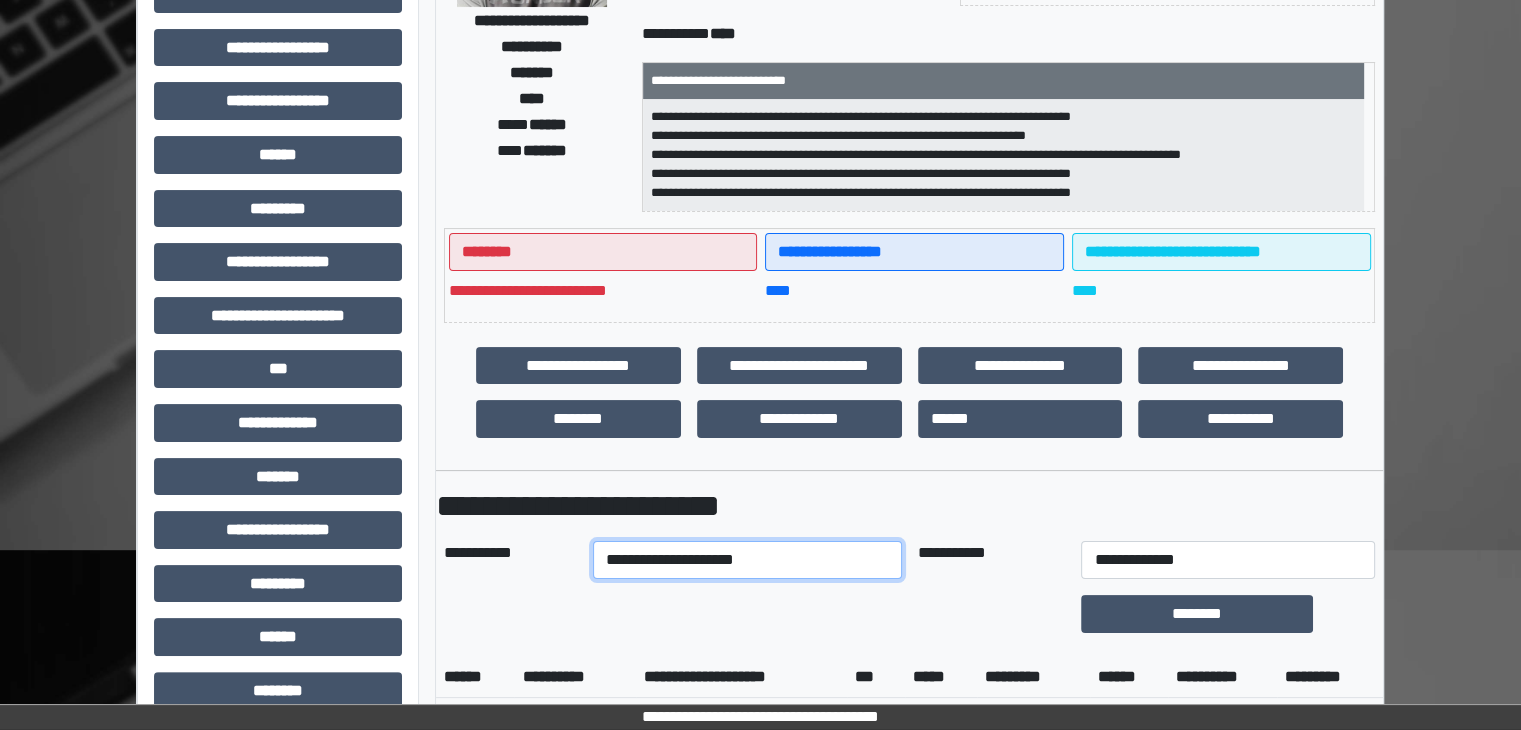click on "**********" at bounding box center (747, 560) 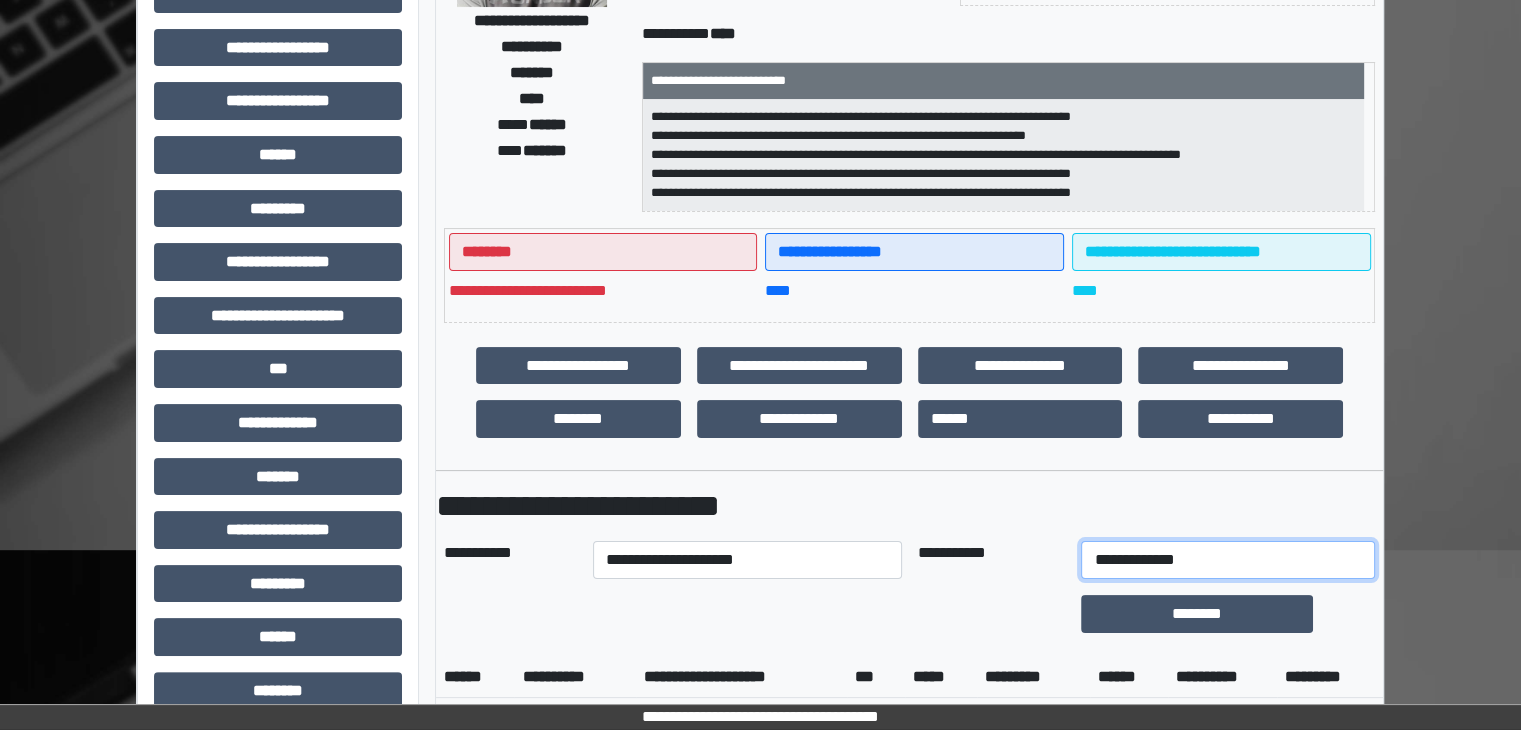 drag, startPoint x: 1292, startPoint y: 559, endPoint x: 1276, endPoint y: 556, distance: 16.27882 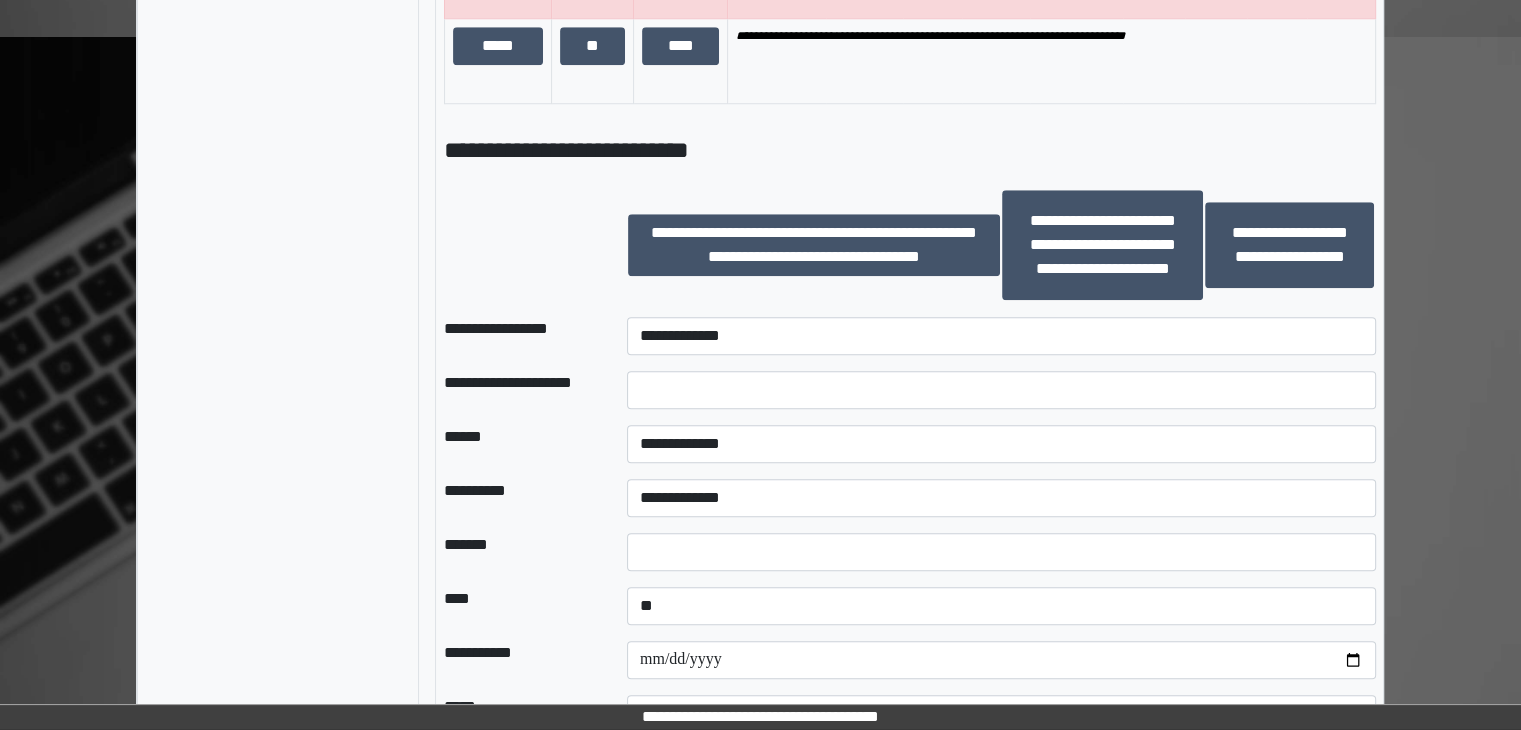 scroll, scrollTop: 1800, scrollLeft: 0, axis: vertical 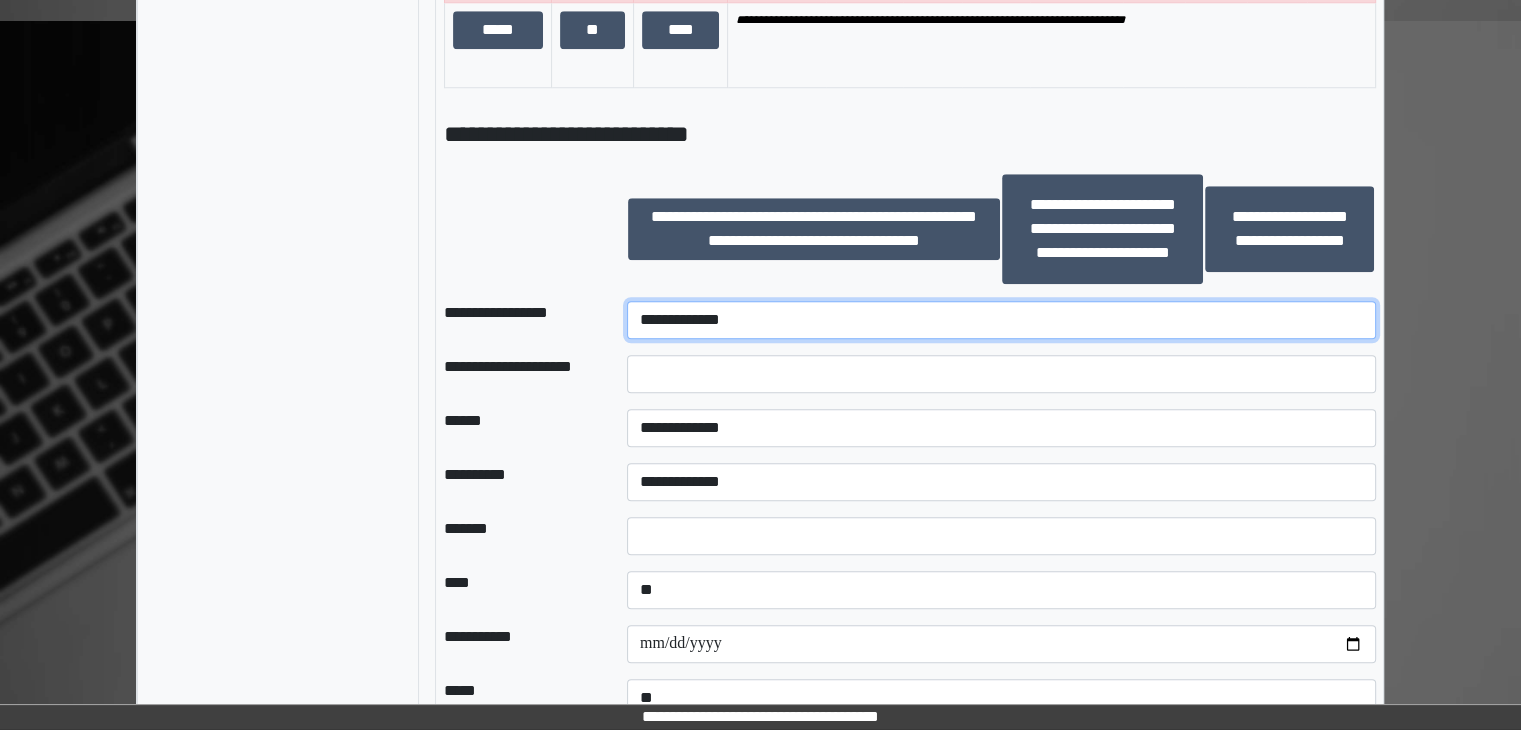 click on "**********" at bounding box center [1001, 320] 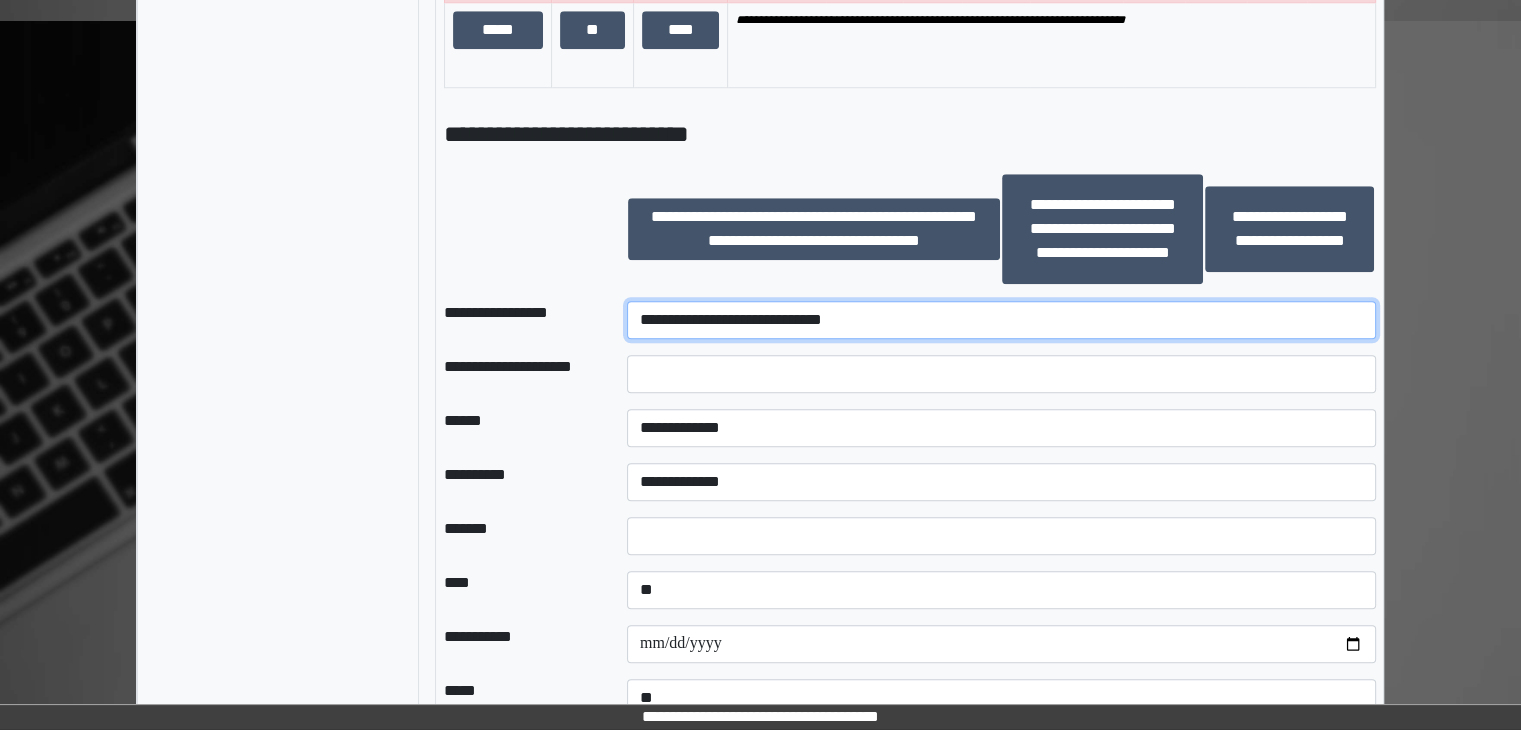click on "**********" at bounding box center (1001, 320) 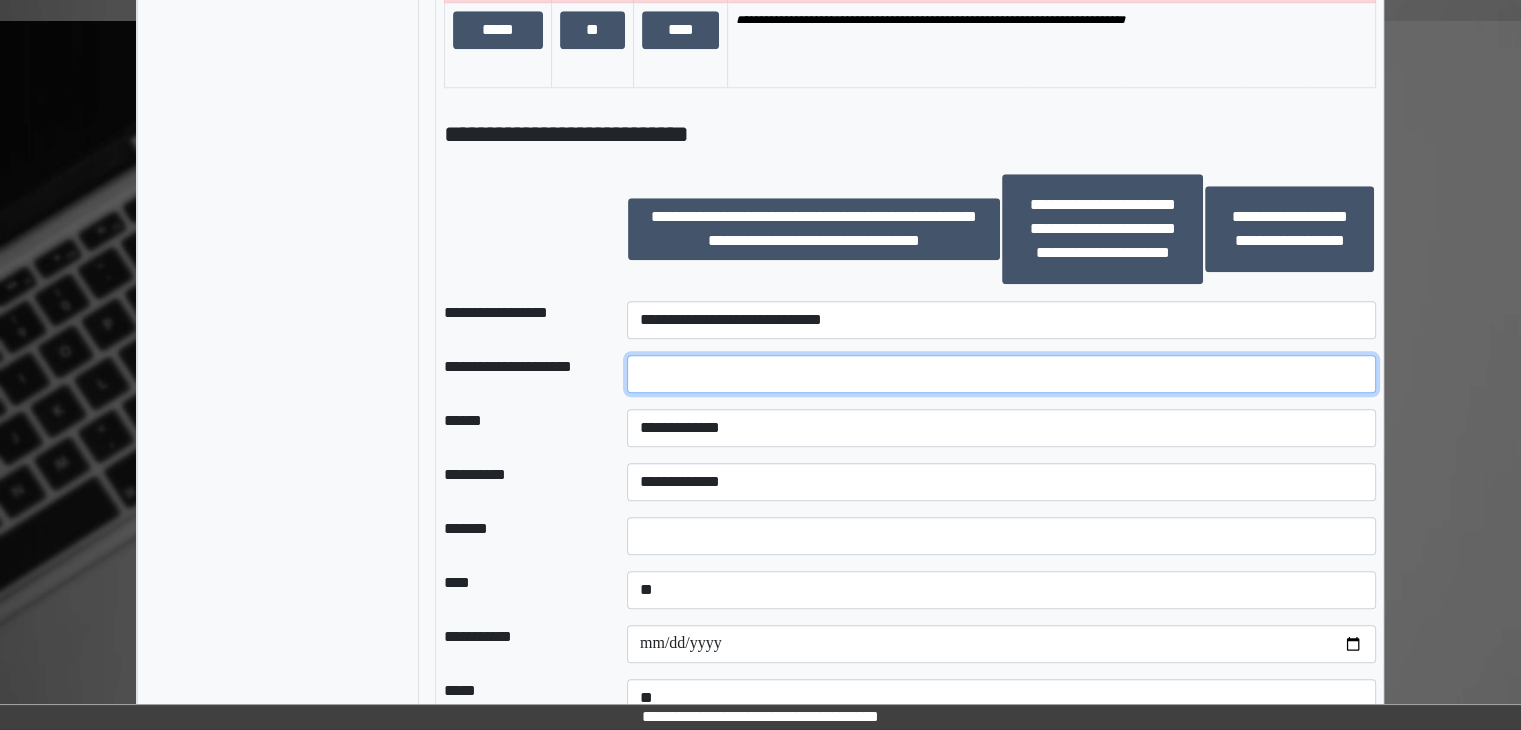 click at bounding box center [1001, 374] 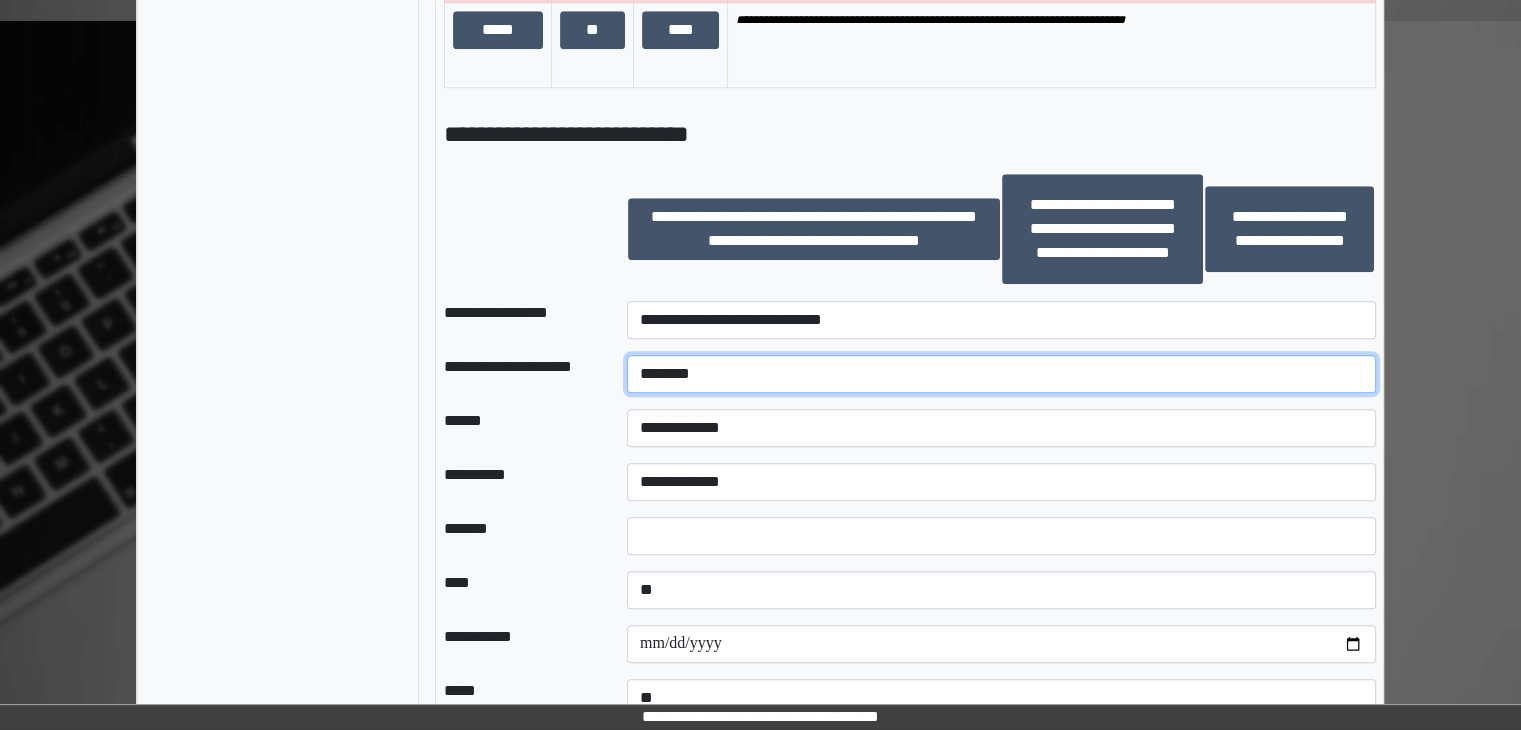 type on "********" 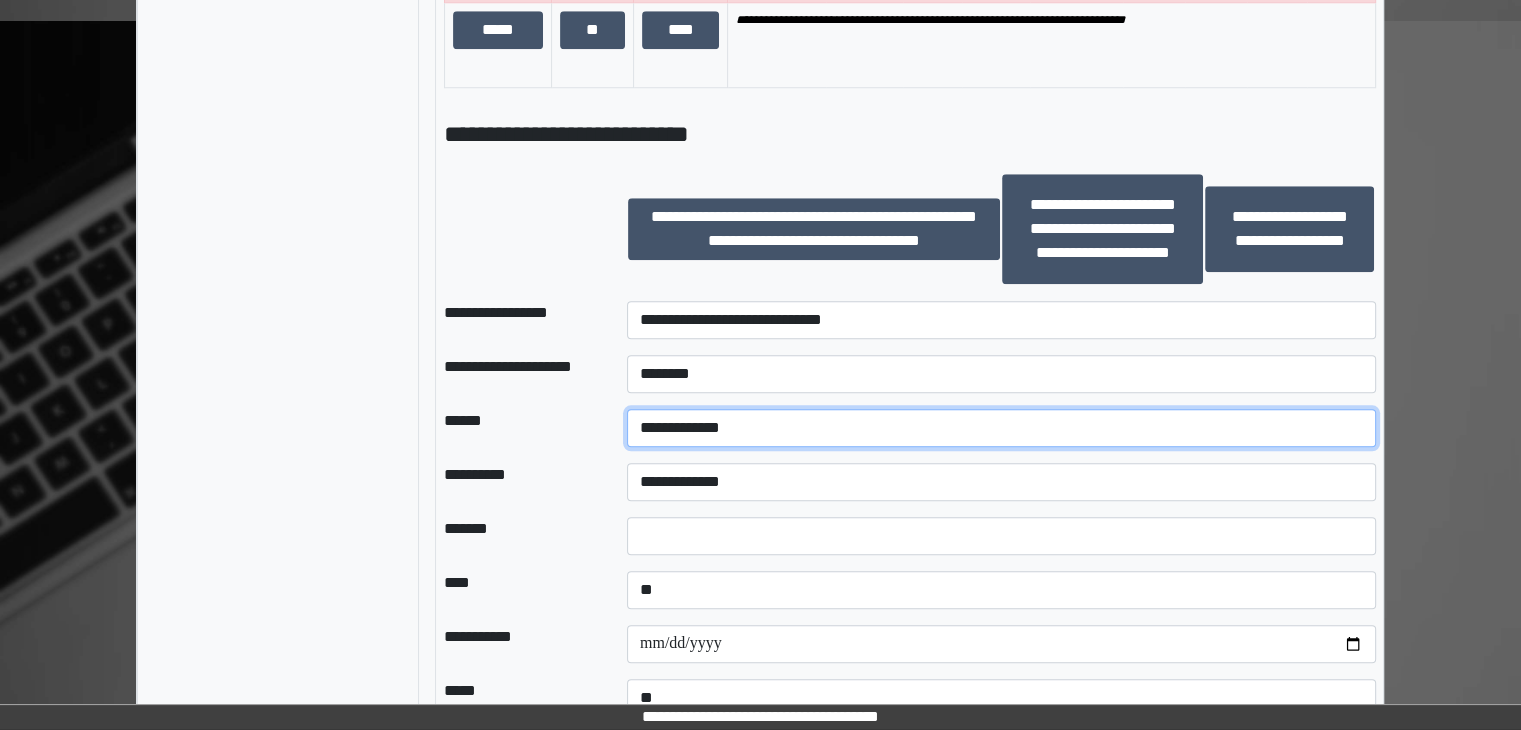click on "**********" at bounding box center (1001, 428) 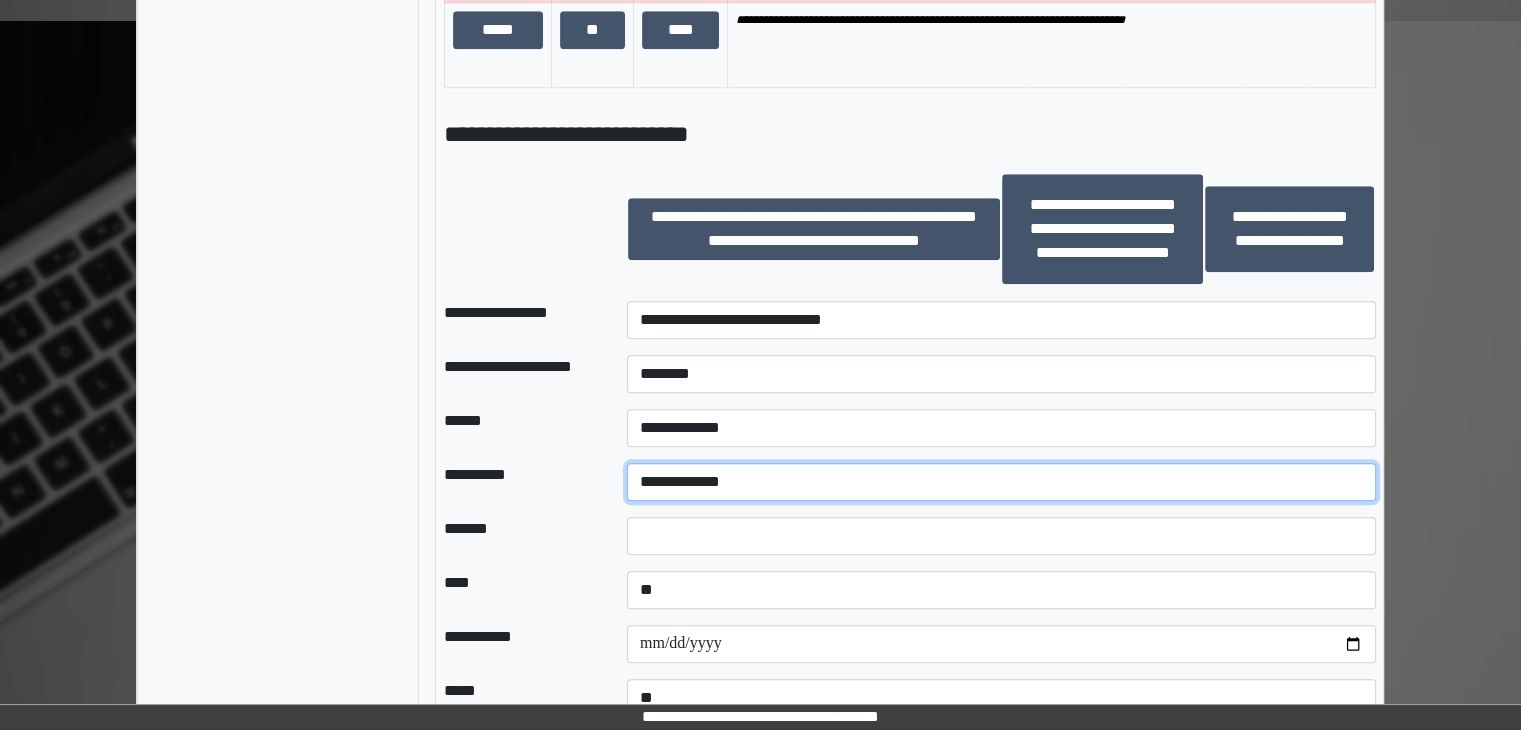 click on "**********" at bounding box center (1001, 482) 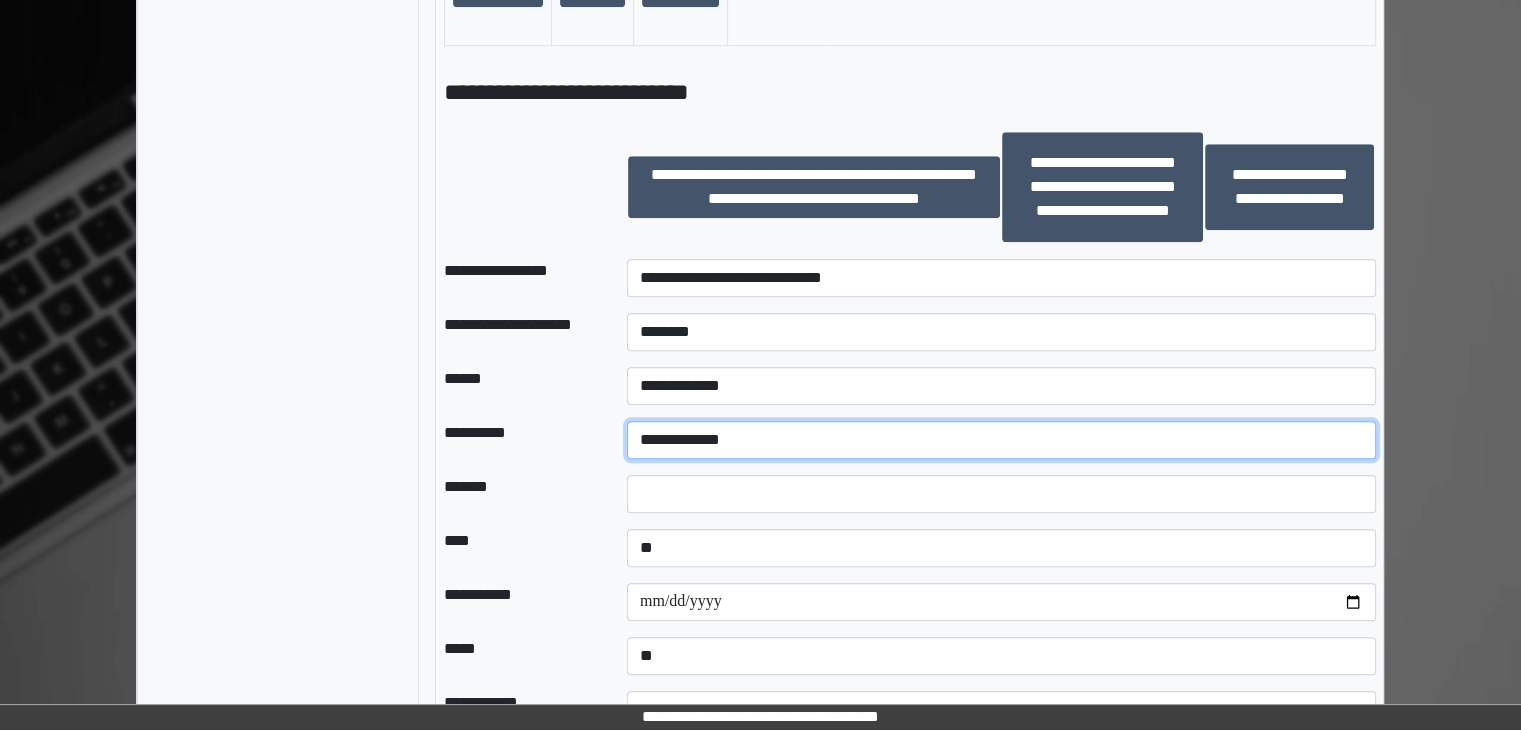 scroll, scrollTop: 1900, scrollLeft: 0, axis: vertical 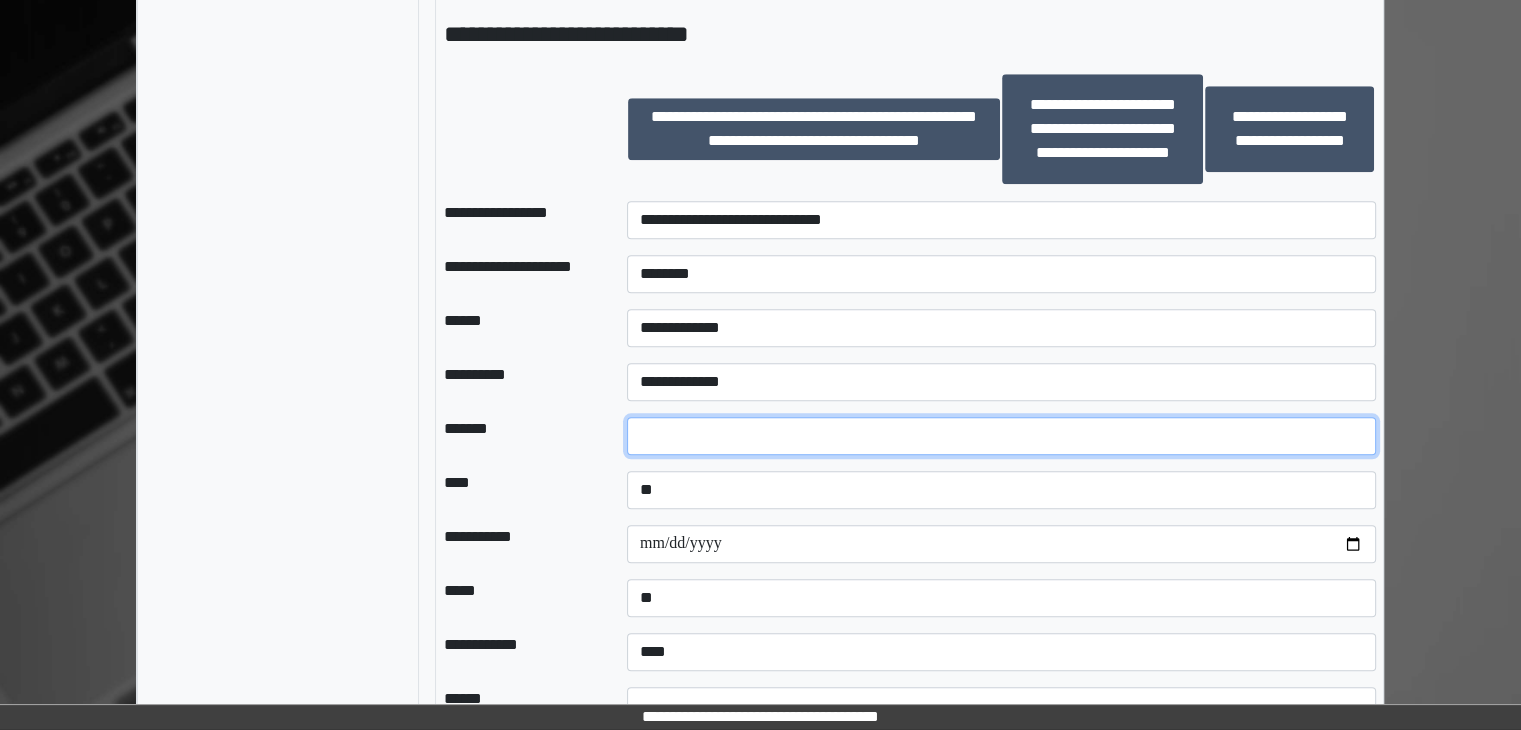 click at bounding box center [1001, 436] 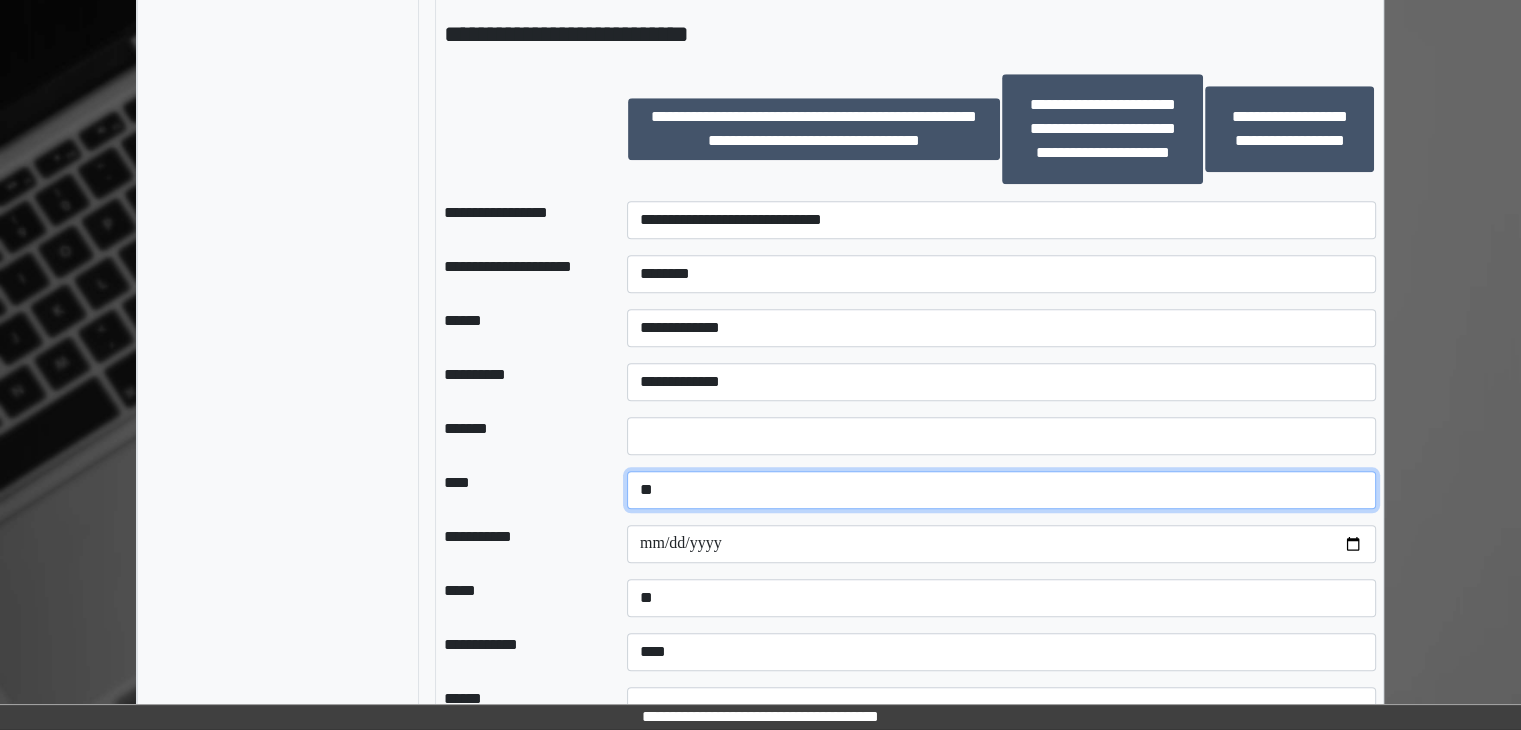 click on "**********" at bounding box center [1001, 490] 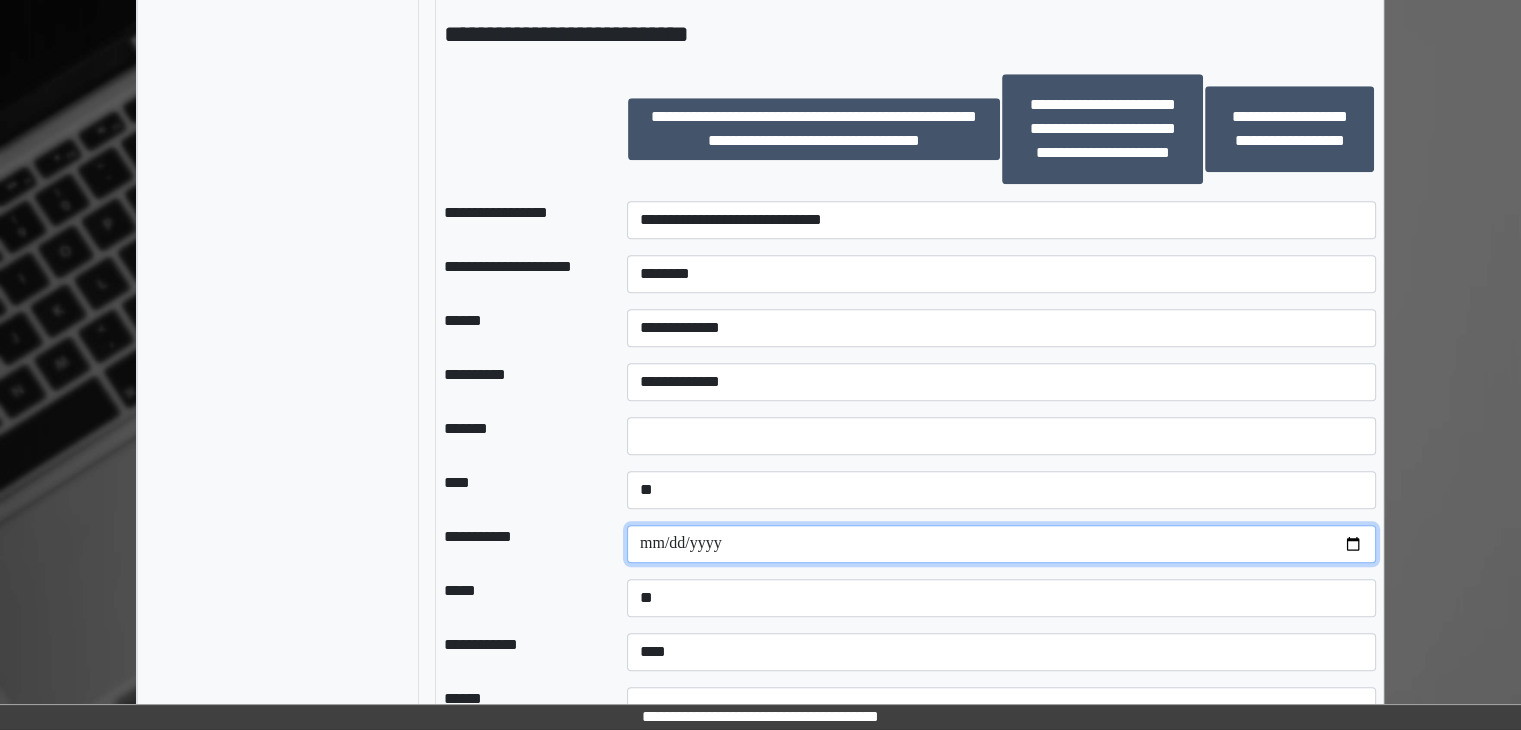 click at bounding box center [1001, 544] 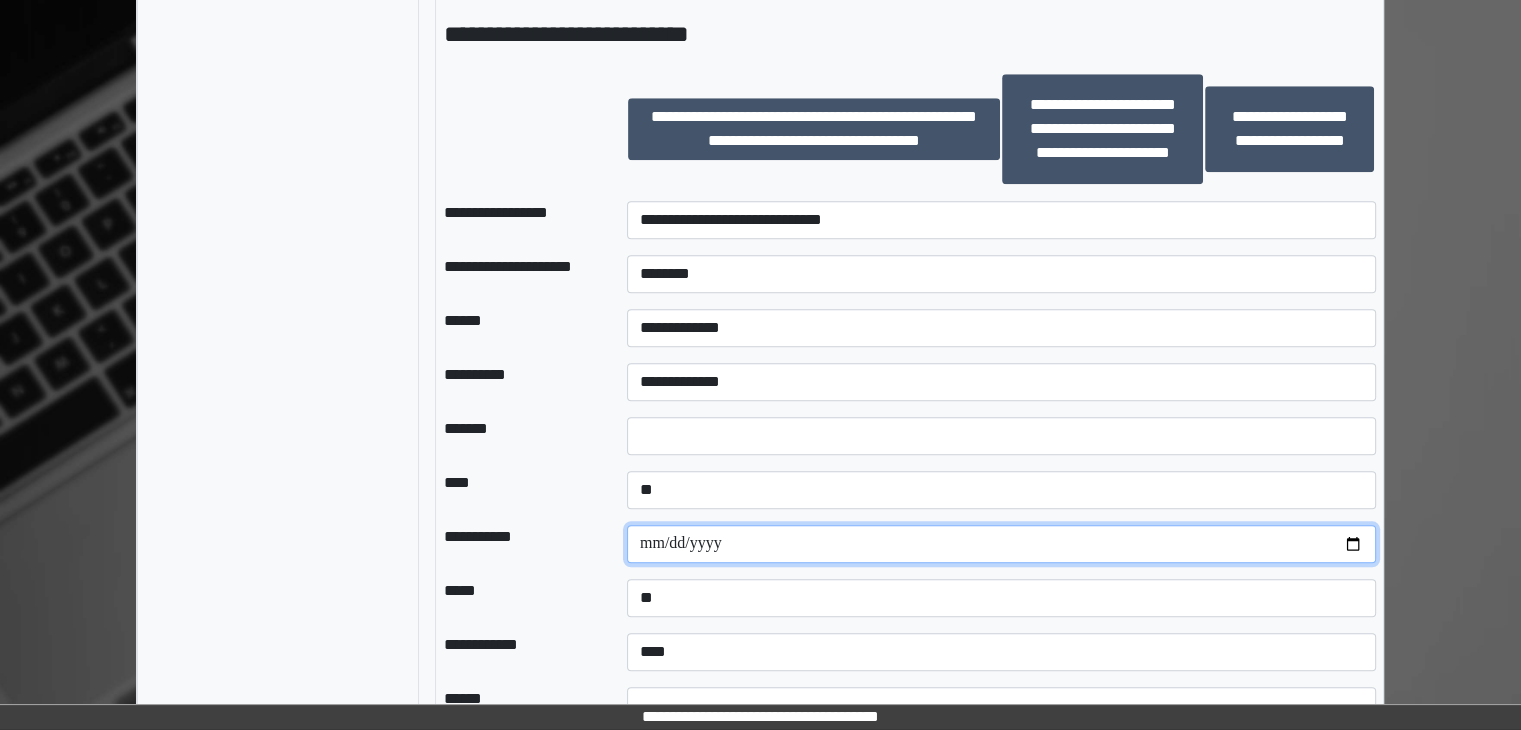 type on "**********" 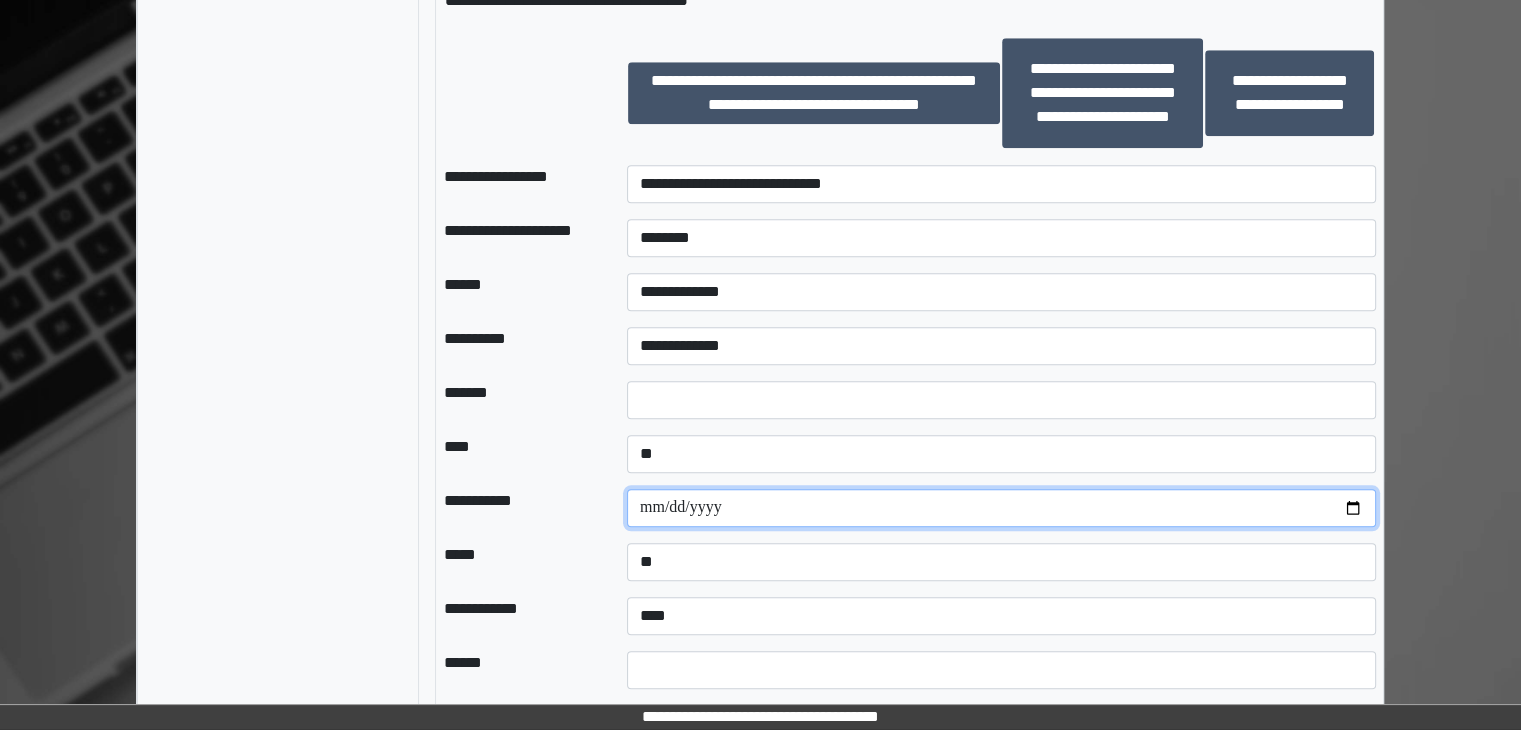 scroll, scrollTop: 1983, scrollLeft: 0, axis: vertical 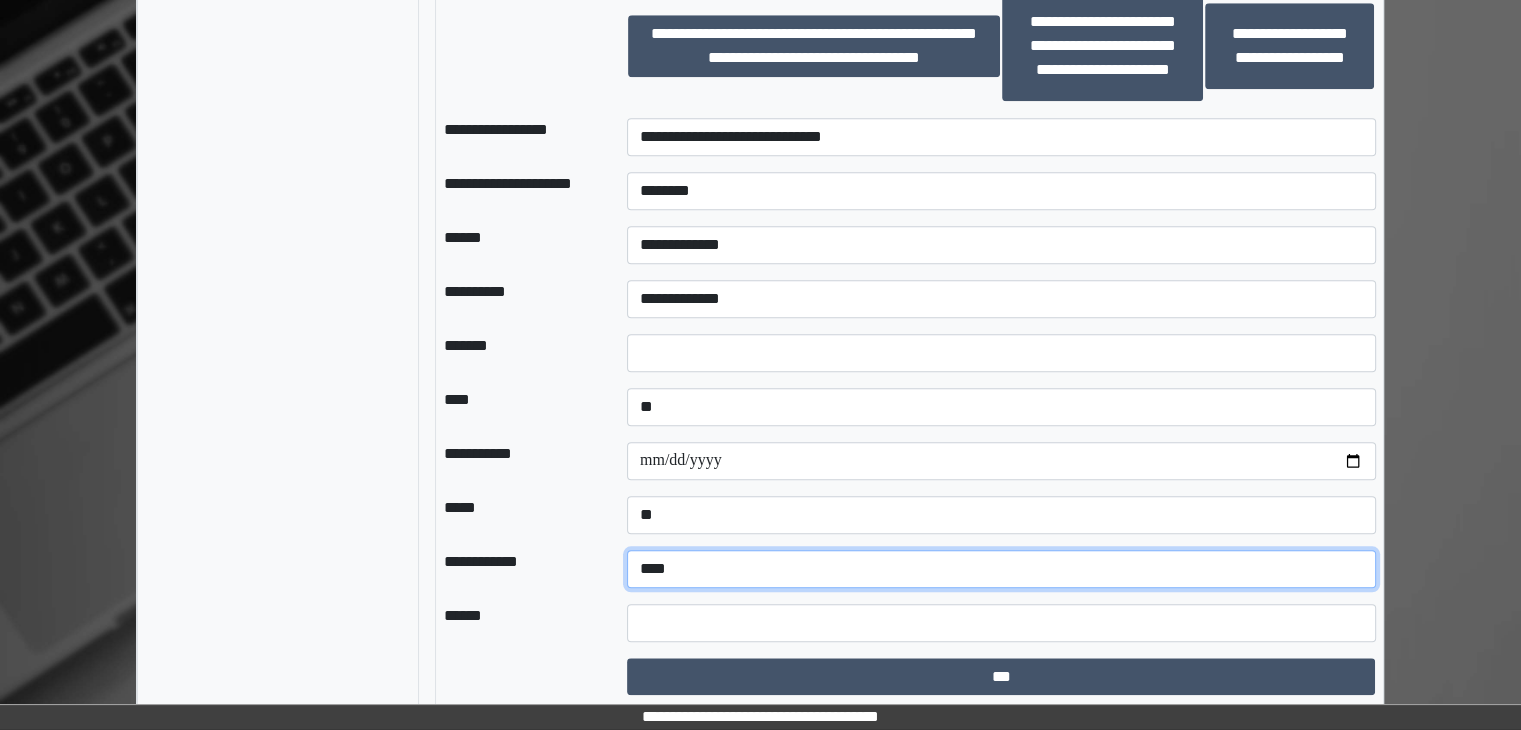 drag, startPoint x: 697, startPoint y: 553, endPoint x: 697, endPoint y: 571, distance: 18 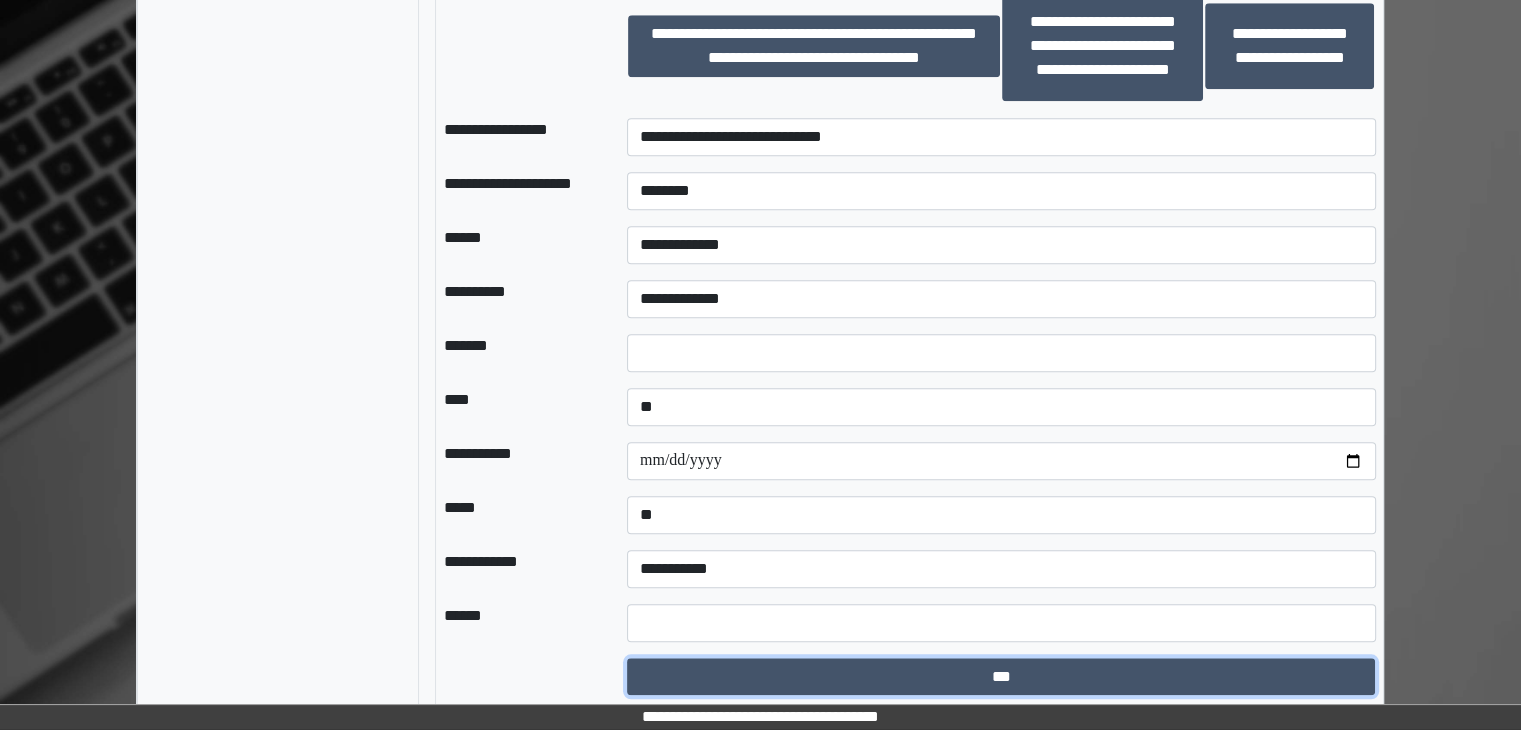 drag, startPoint x: 931, startPoint y: 669, endPoint x: 1306, endPoint y: 499, distance: 411.73413 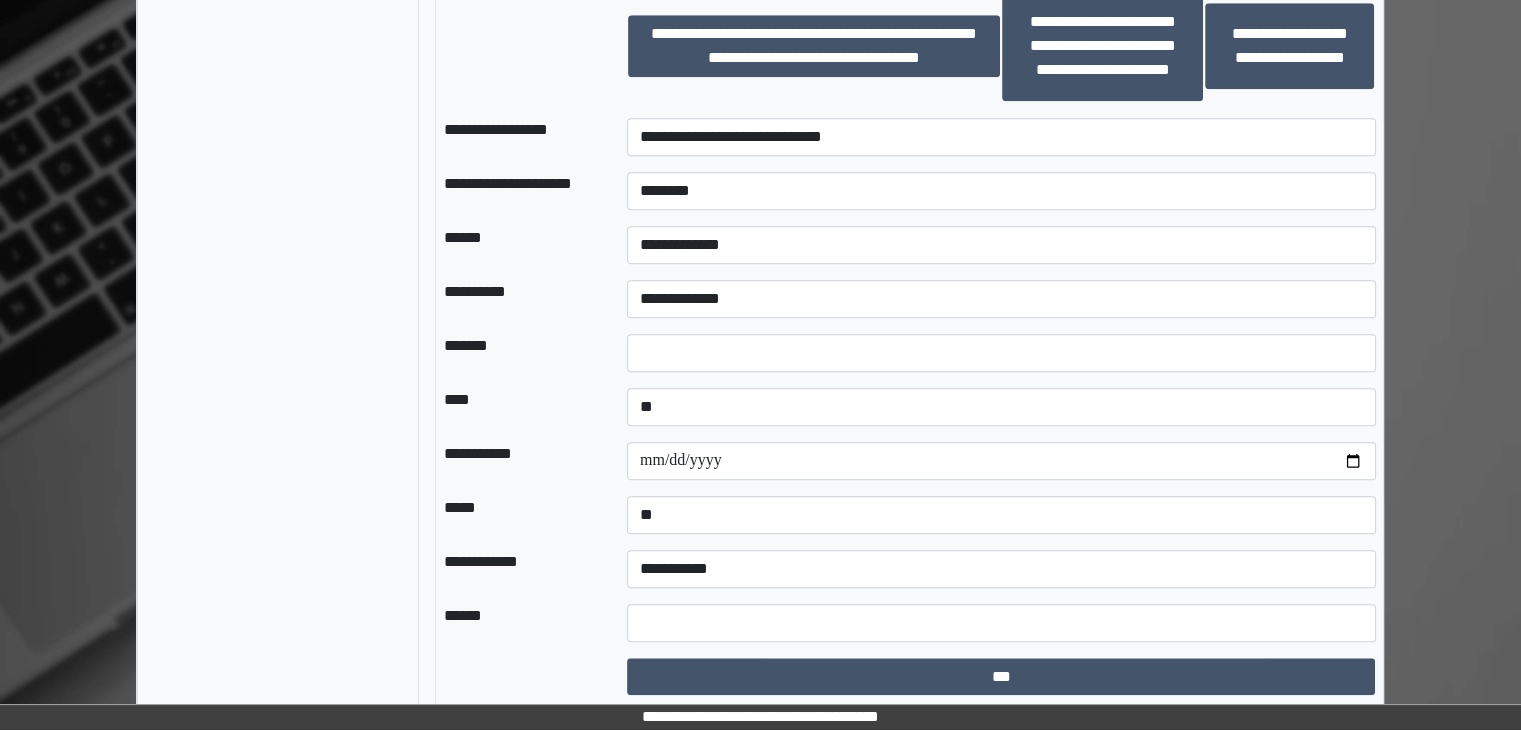 select on "*" 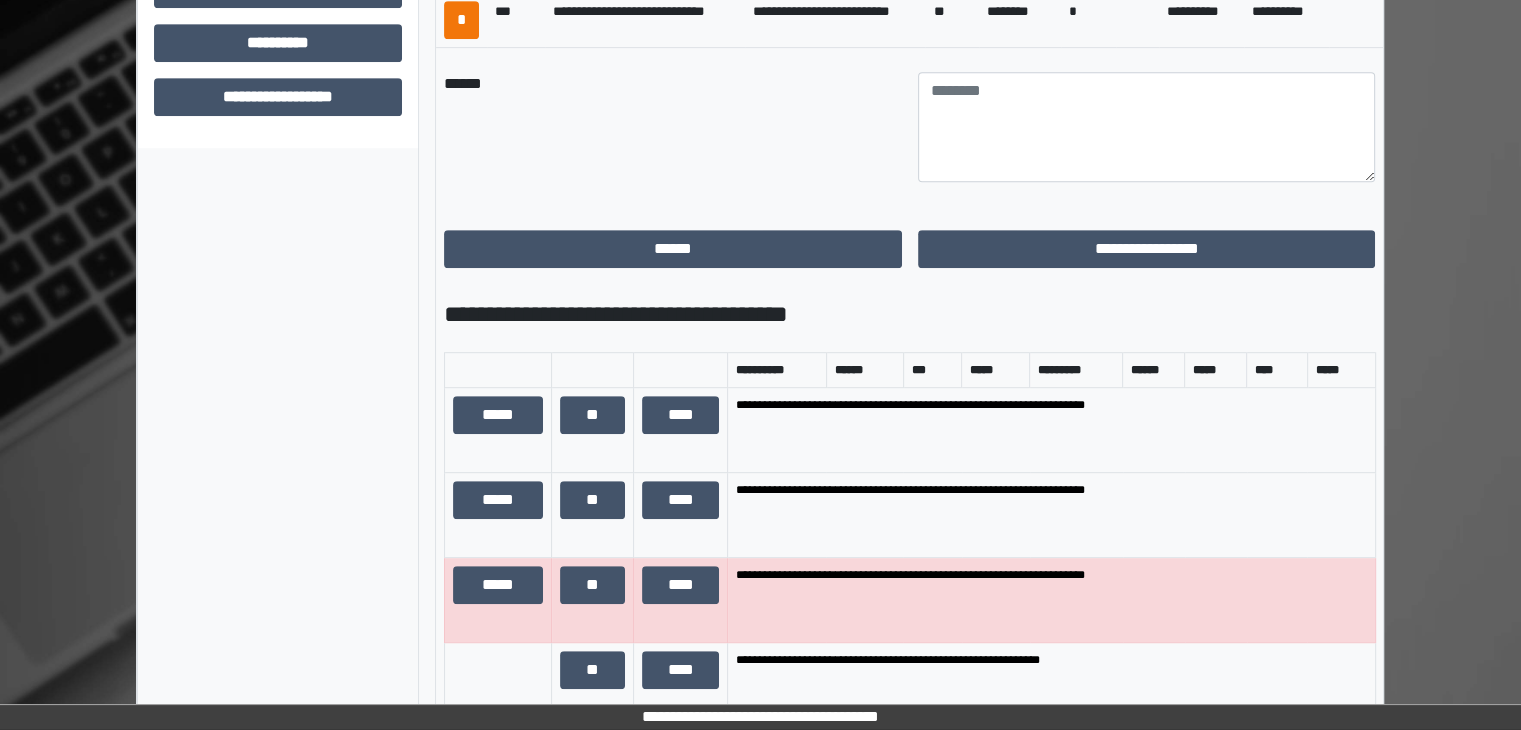 scroll, scrollTop: 683, scrollLeft: 0, axis: vertical 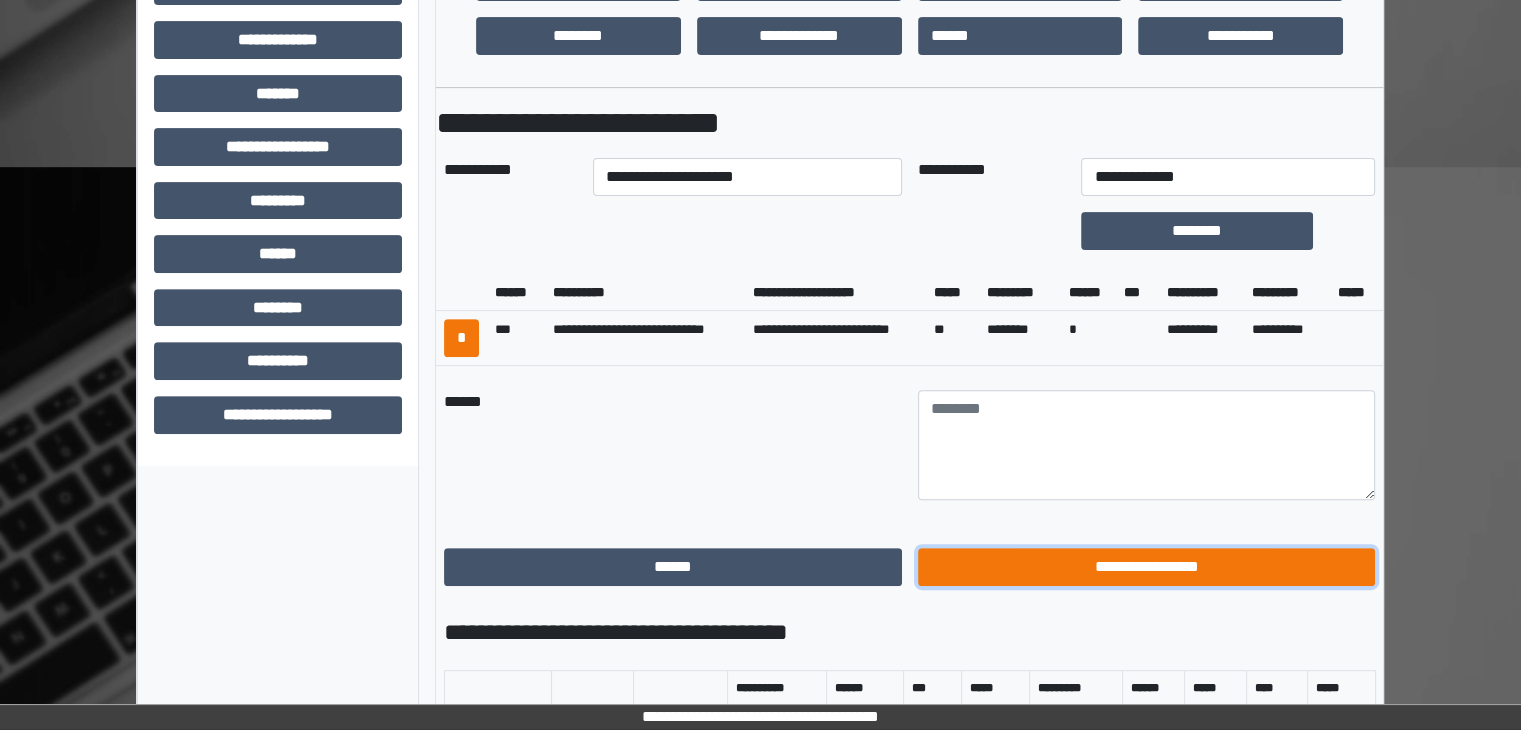 click on "**********" at bounding box center [1147, 567] 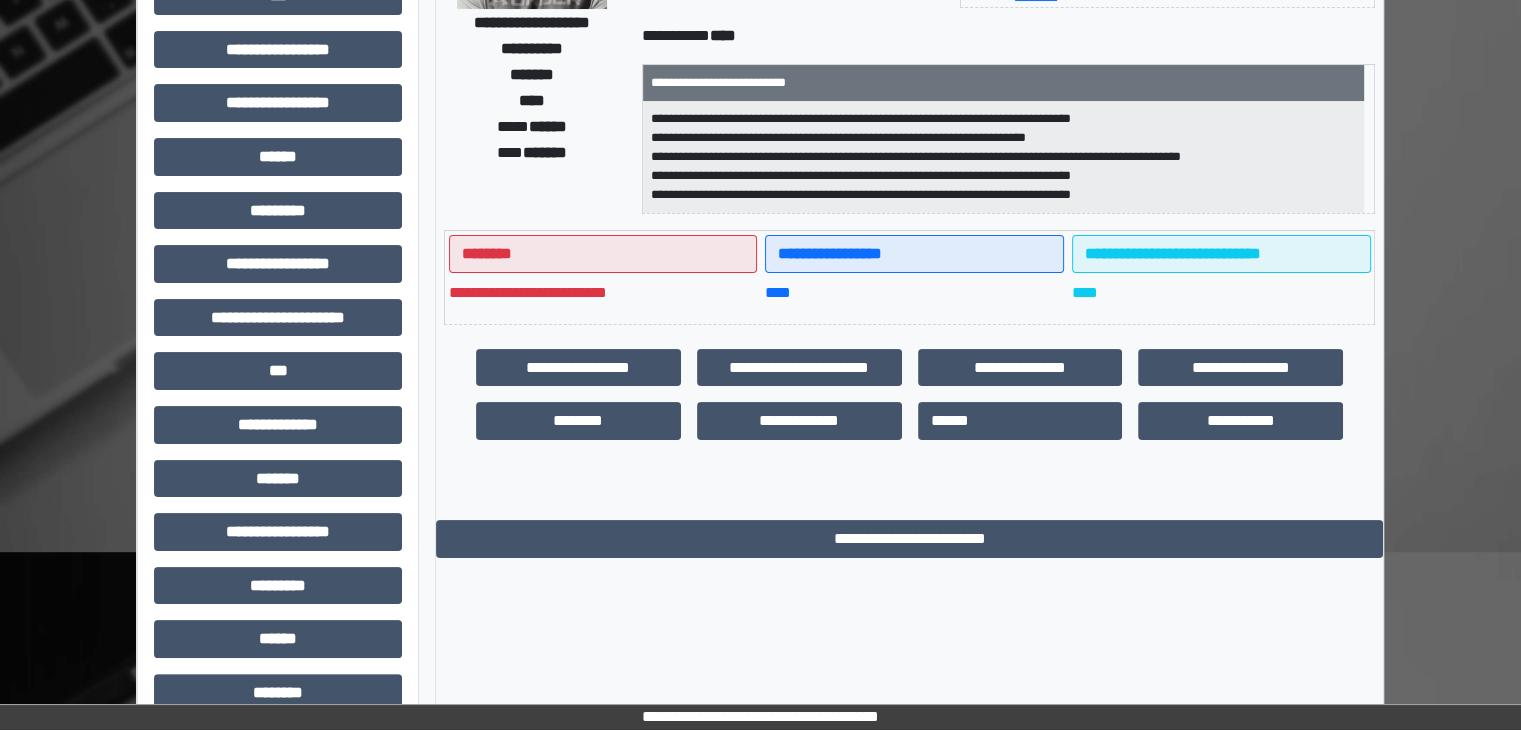 scroll, scrollTop: 0, scrollLeft: 0, axis: both 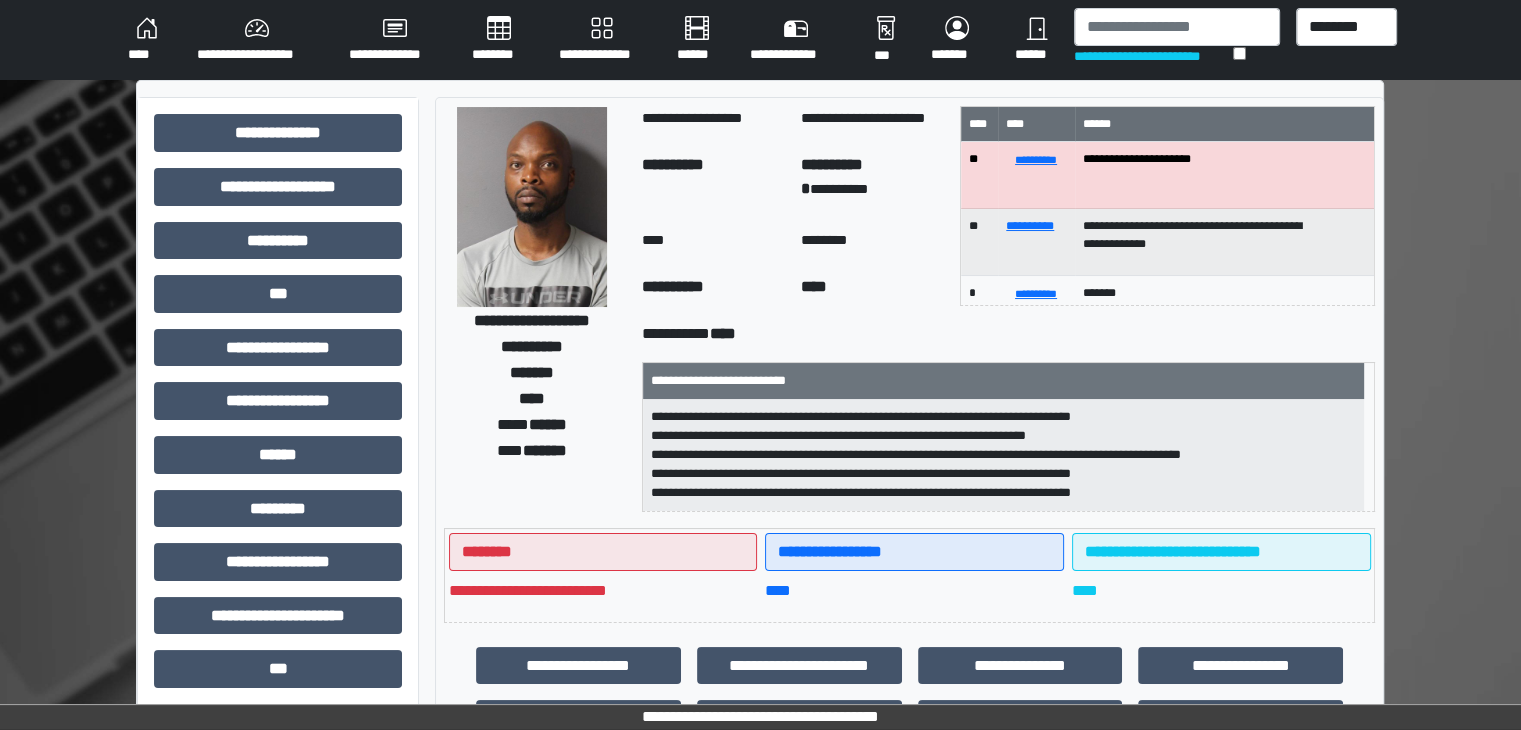 click on "****" at bounding box center (146, 40) 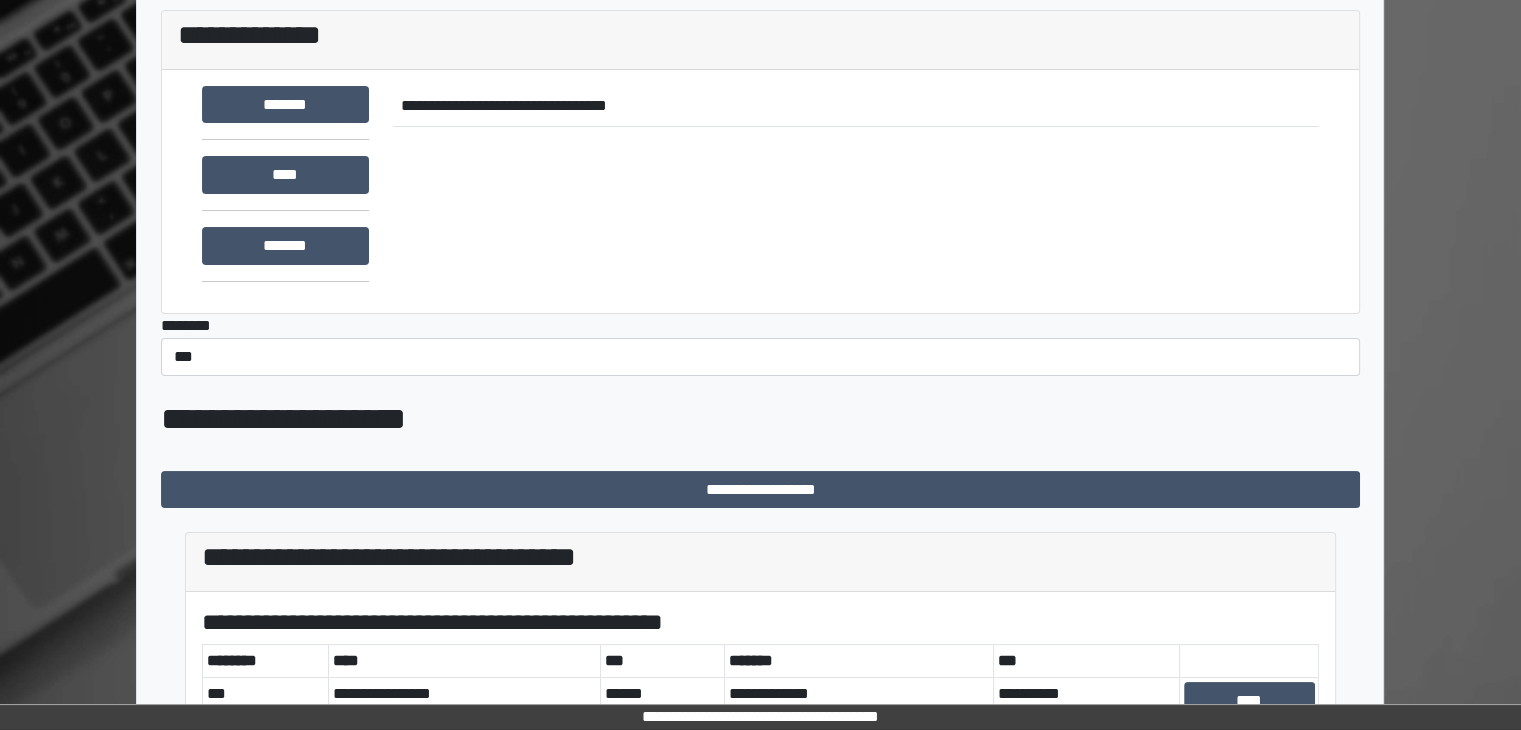 scroll, scrollTop: 667, scrollLeft: 0, axis: vertical 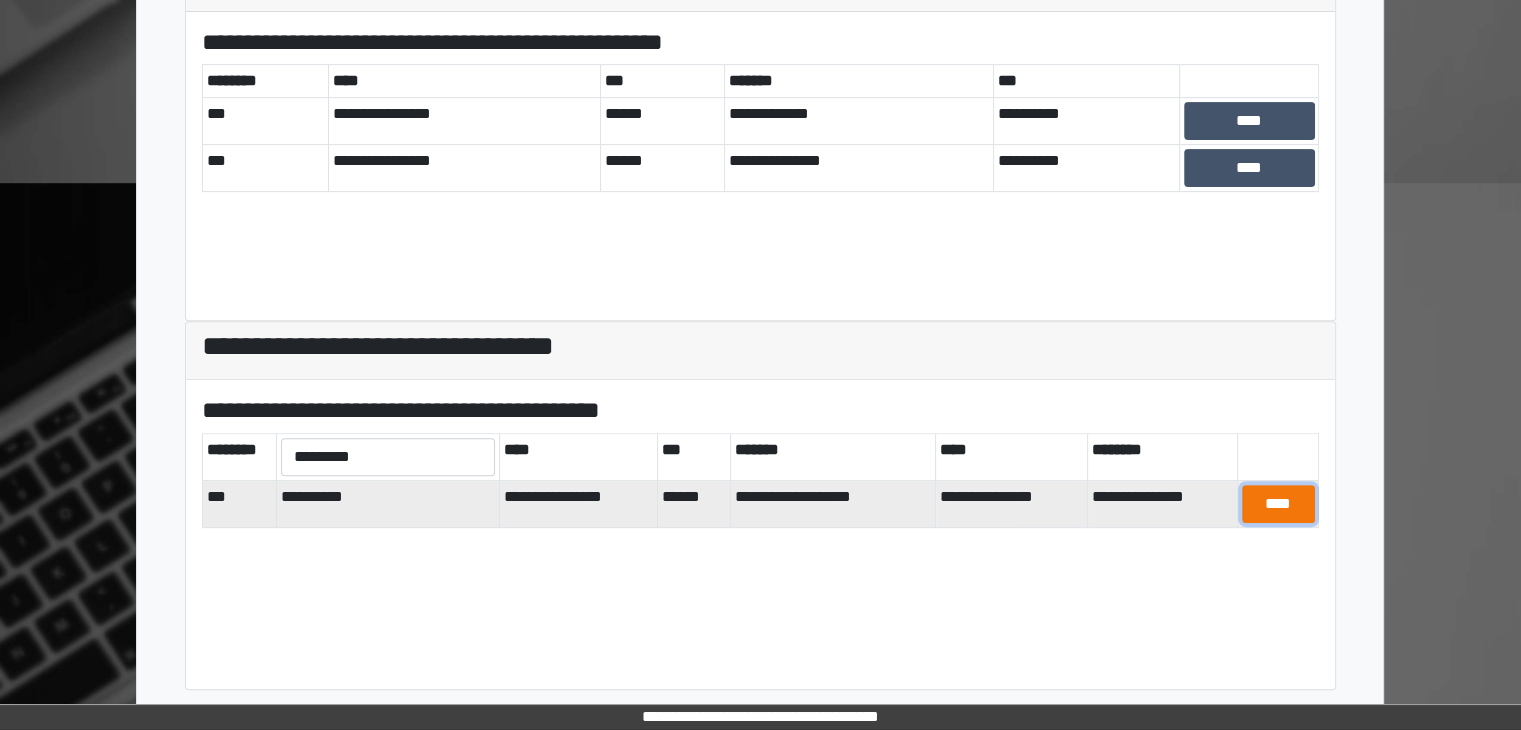 click on "****" at bounding box center [1278, 504] 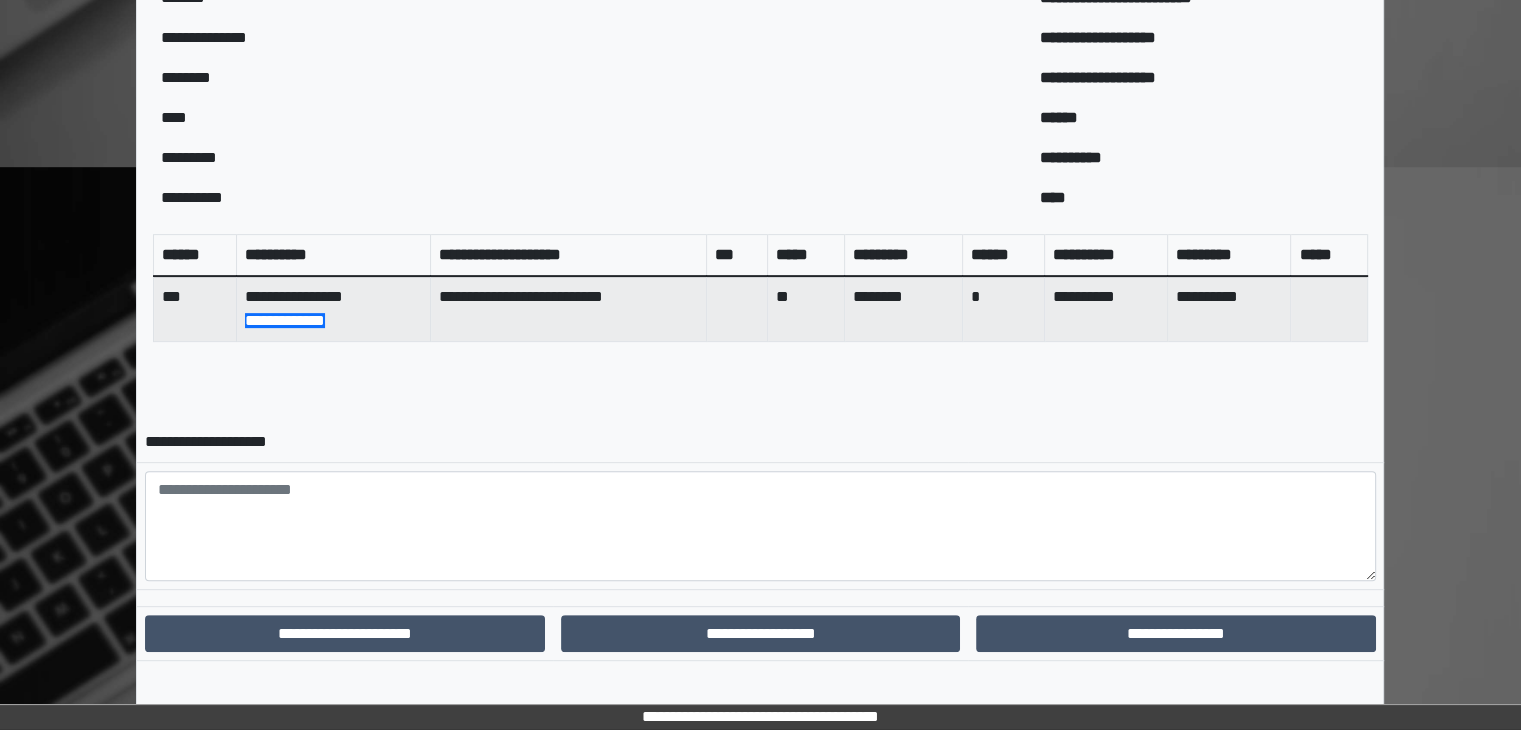 scroll, scrollTop: 694, scrollLeft: 0, axis: vertical 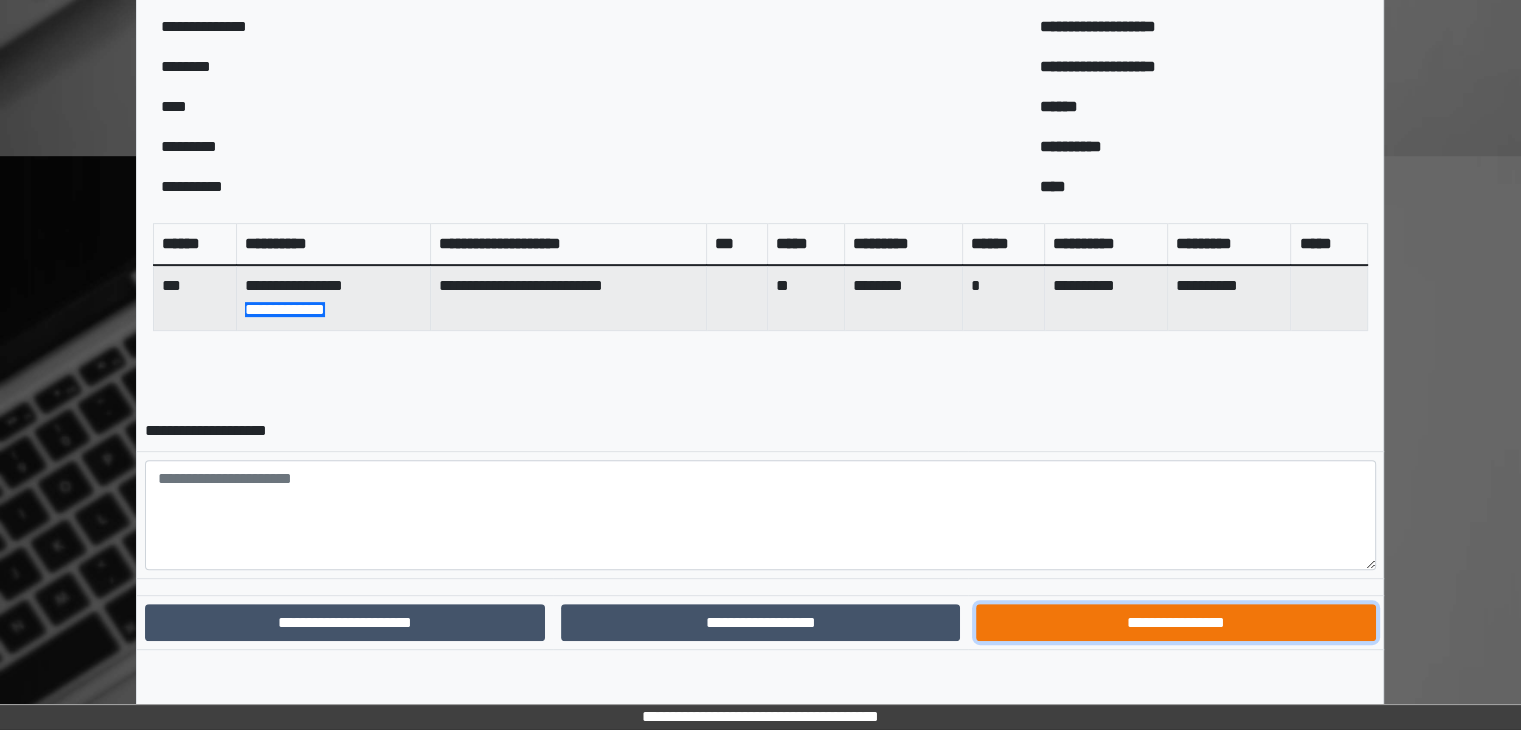 click on "**********" at bounding box center (1175, 623) 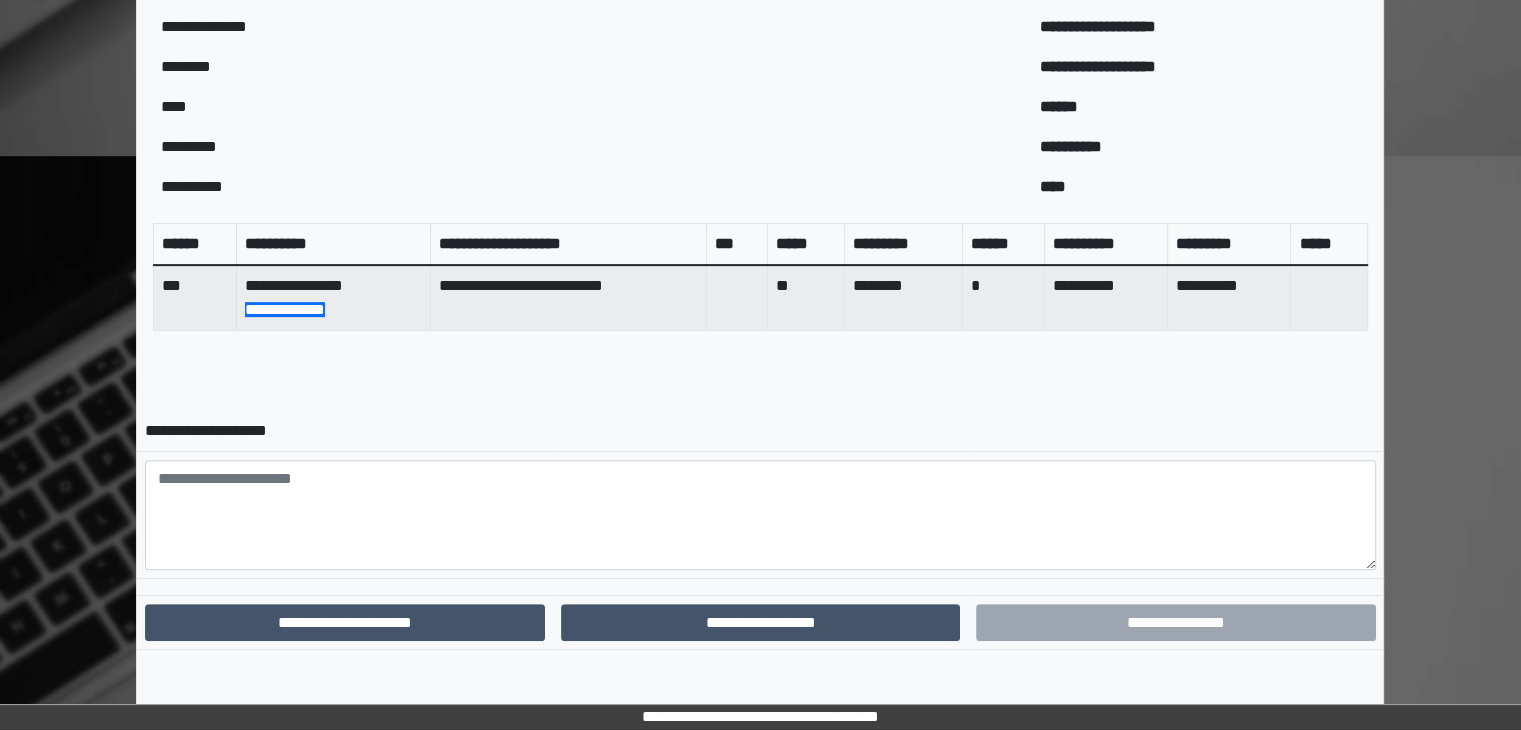 scroll, scrollTop: 592, scrollLeft: 0, axis: vertical 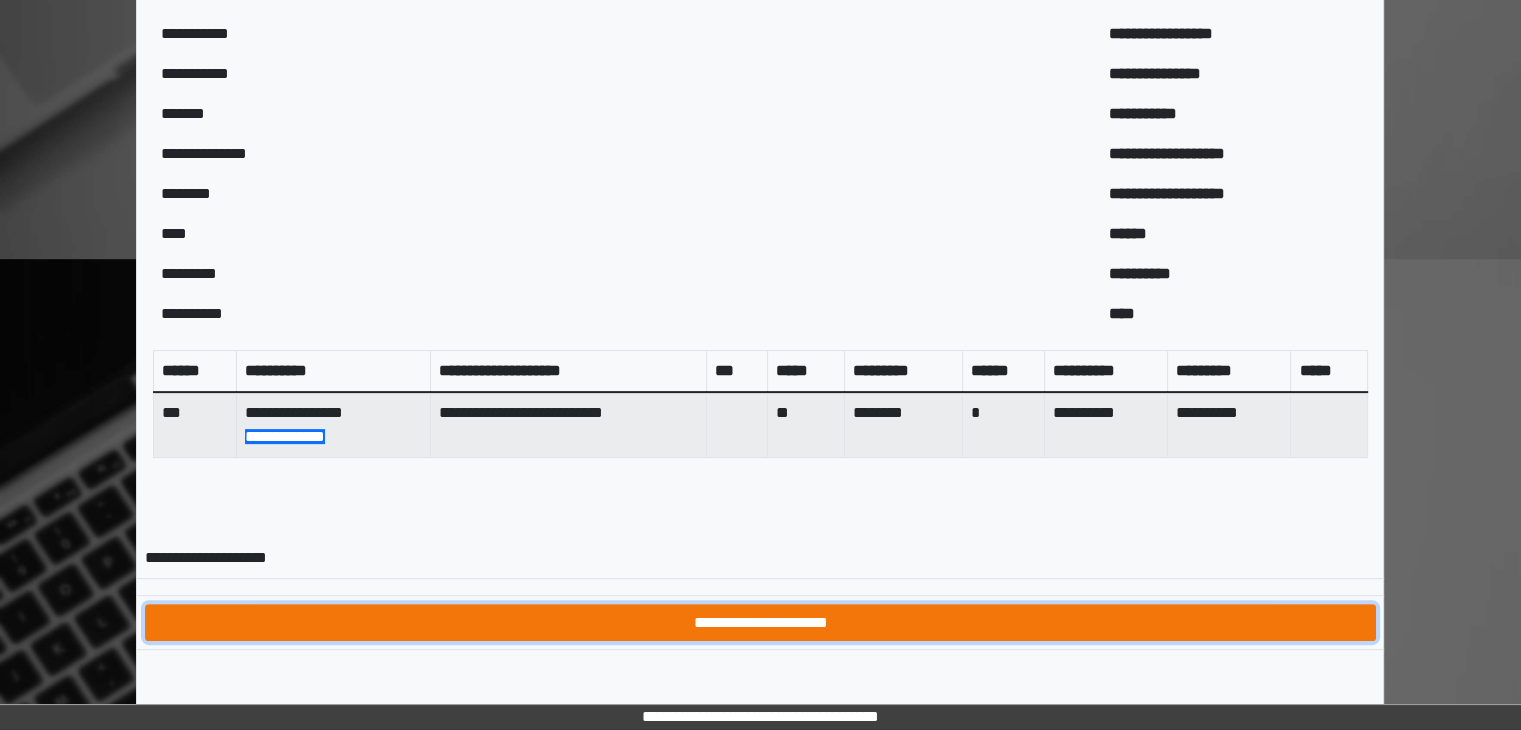 click on "**********" at bounding box center (760, 623) 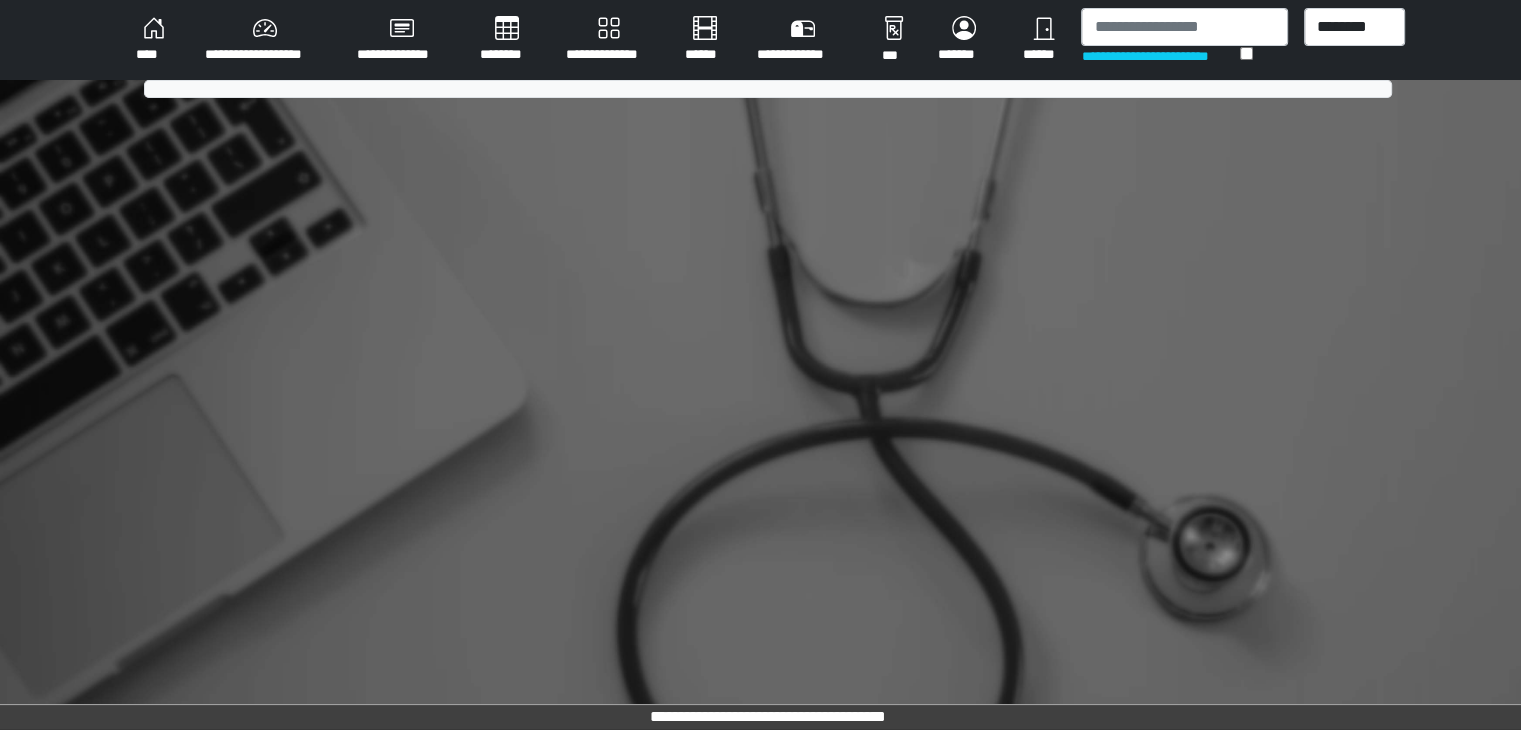 scroll, scrollTop: 0, scrollLeft: 0, axis: both 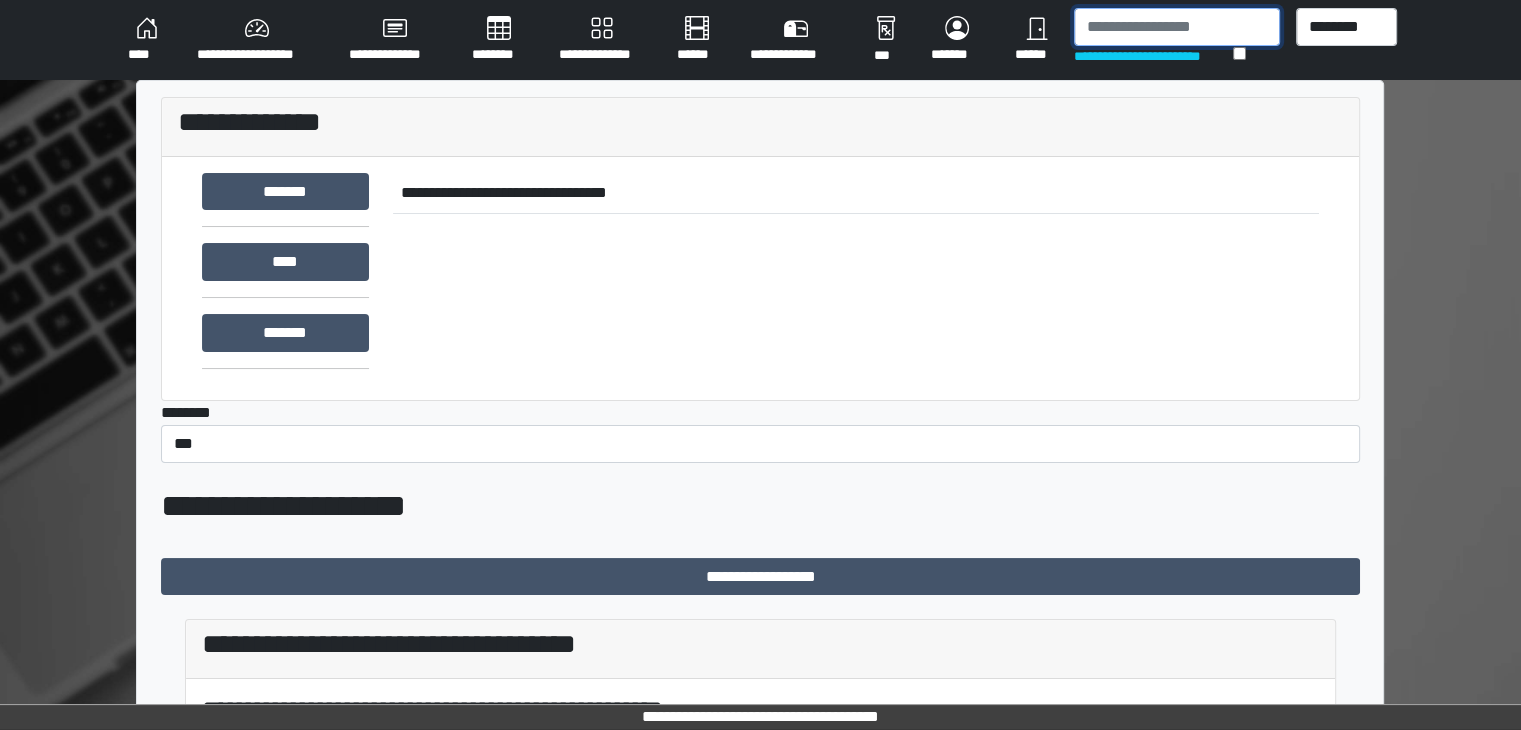 click at bounding box center (1177, 27) 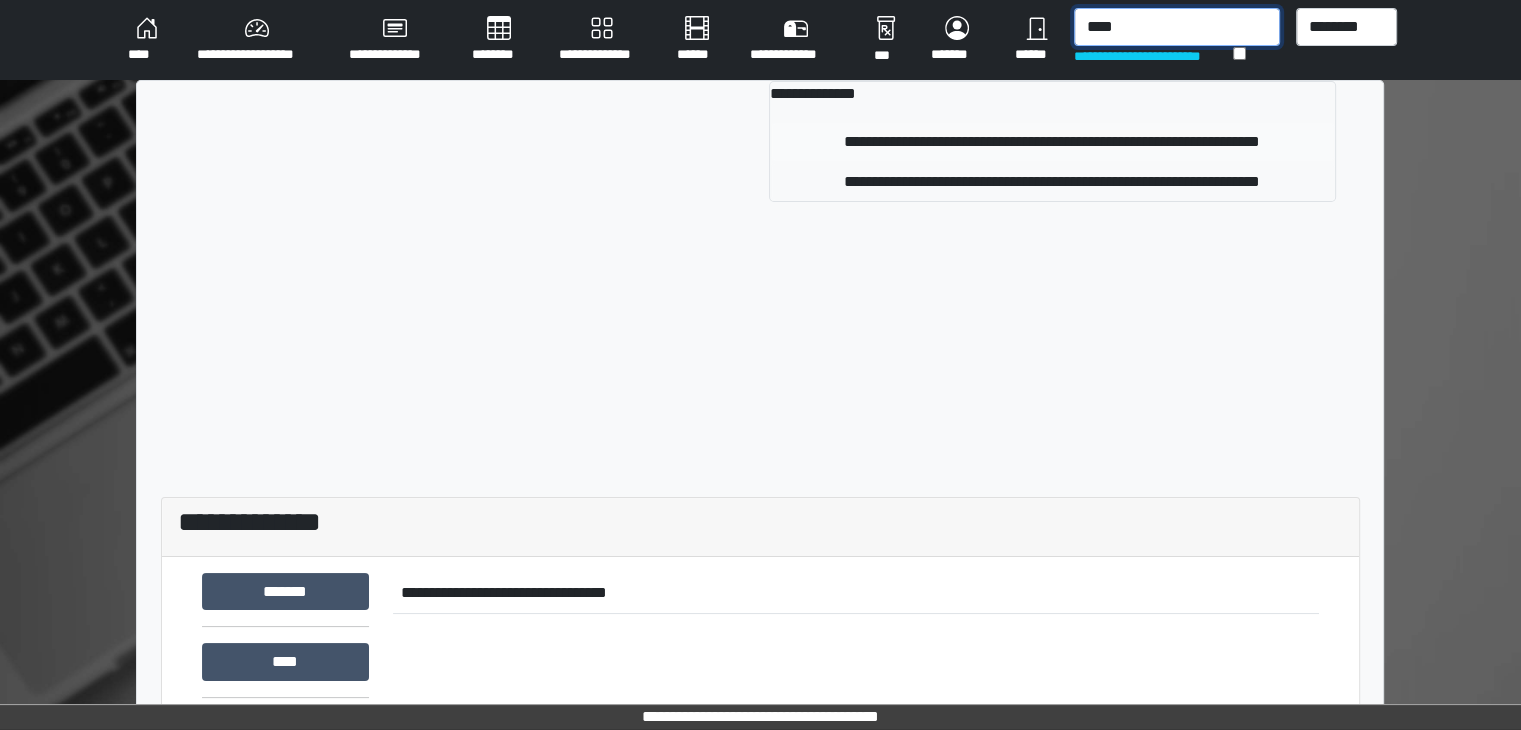 type on "****" 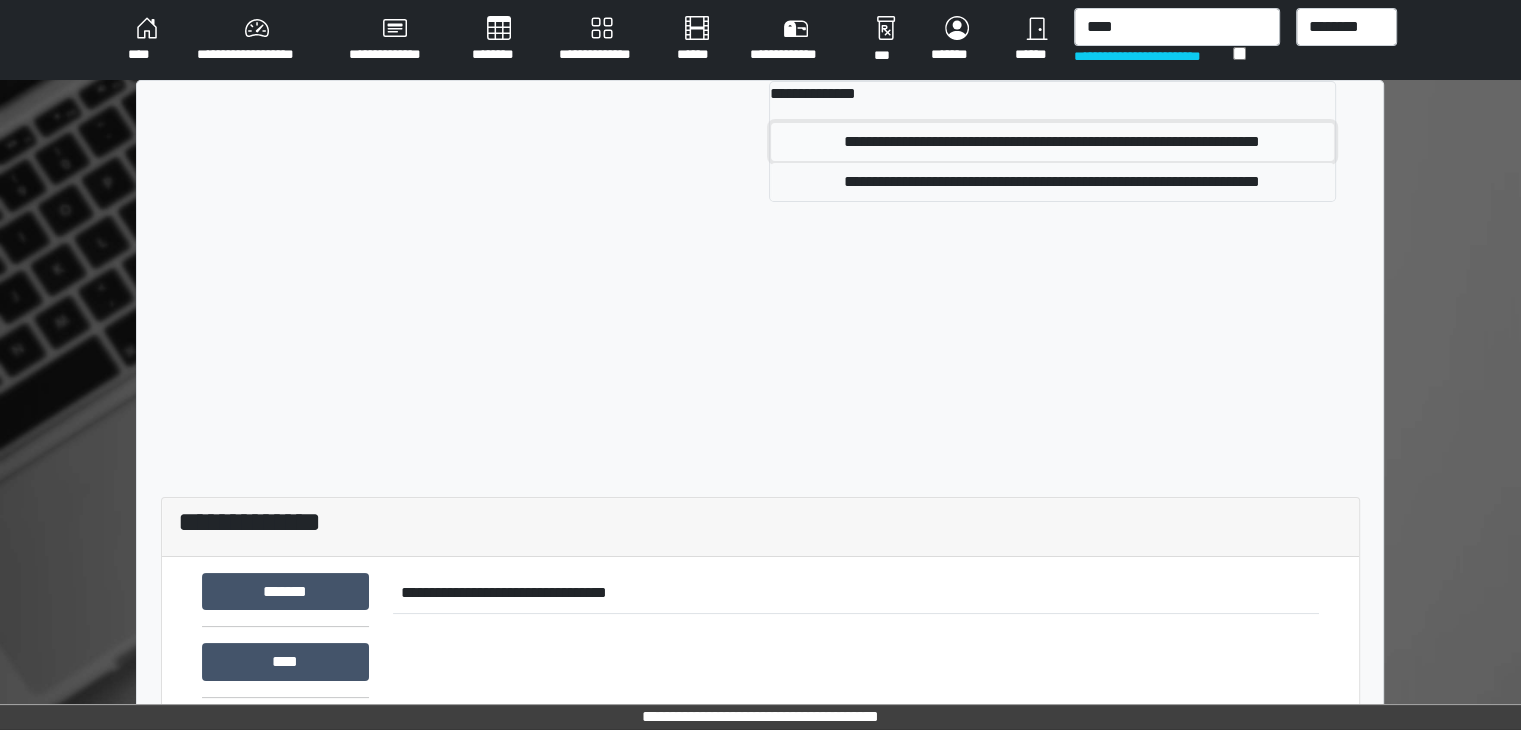 click on "**********" at bounding box center [1052, 142] 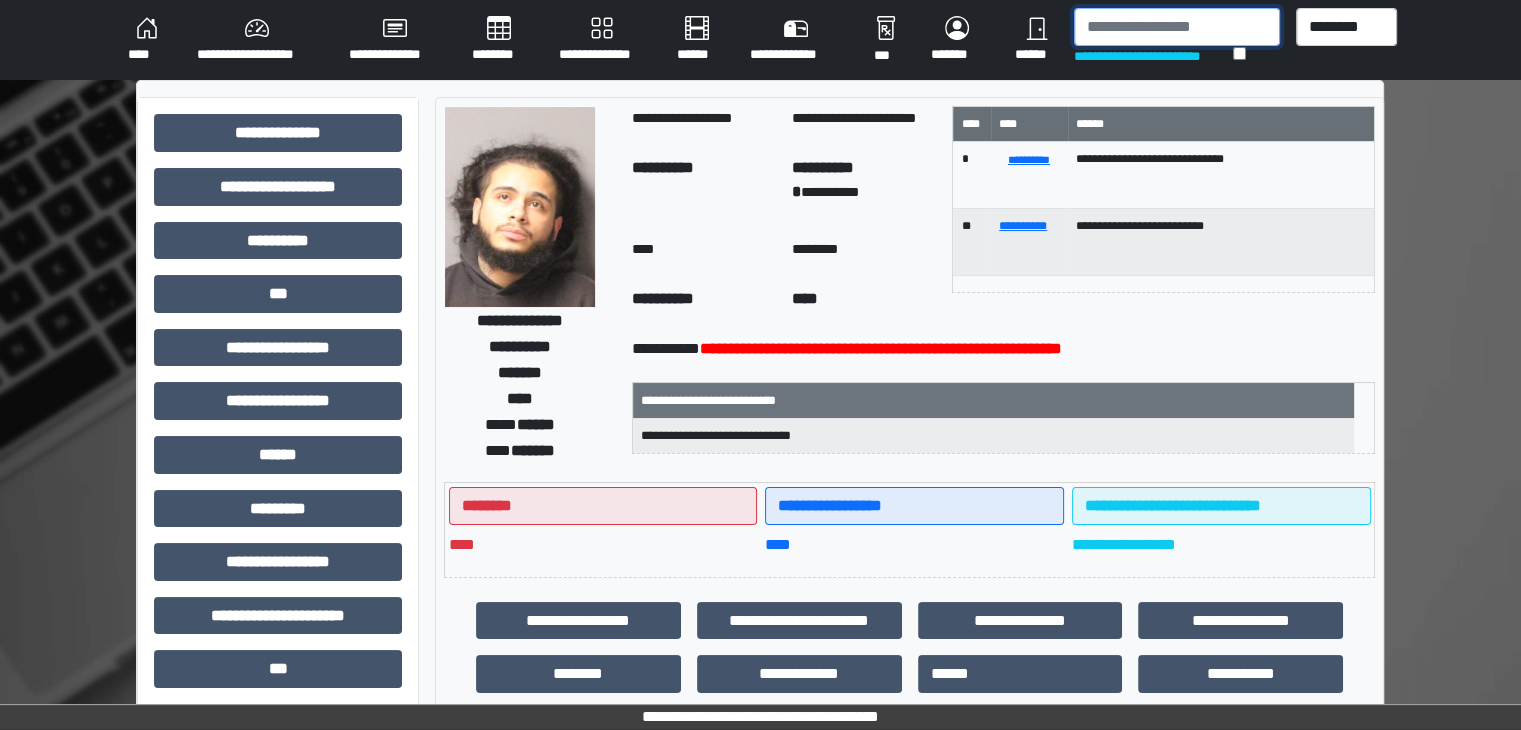 click at bounding box center (1177, 27) 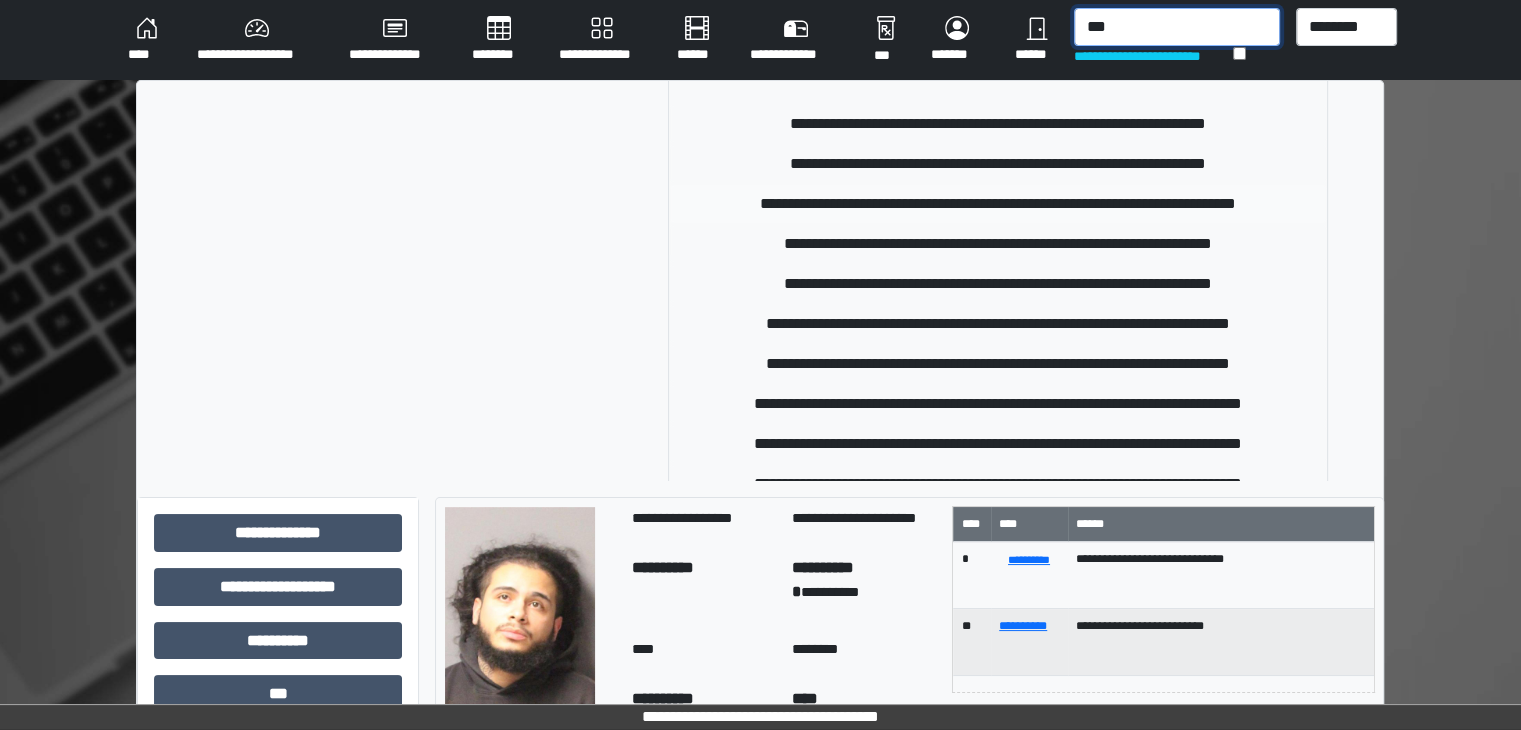 scroll, scrollTop: 0, scrollLeft: 0, axis: both 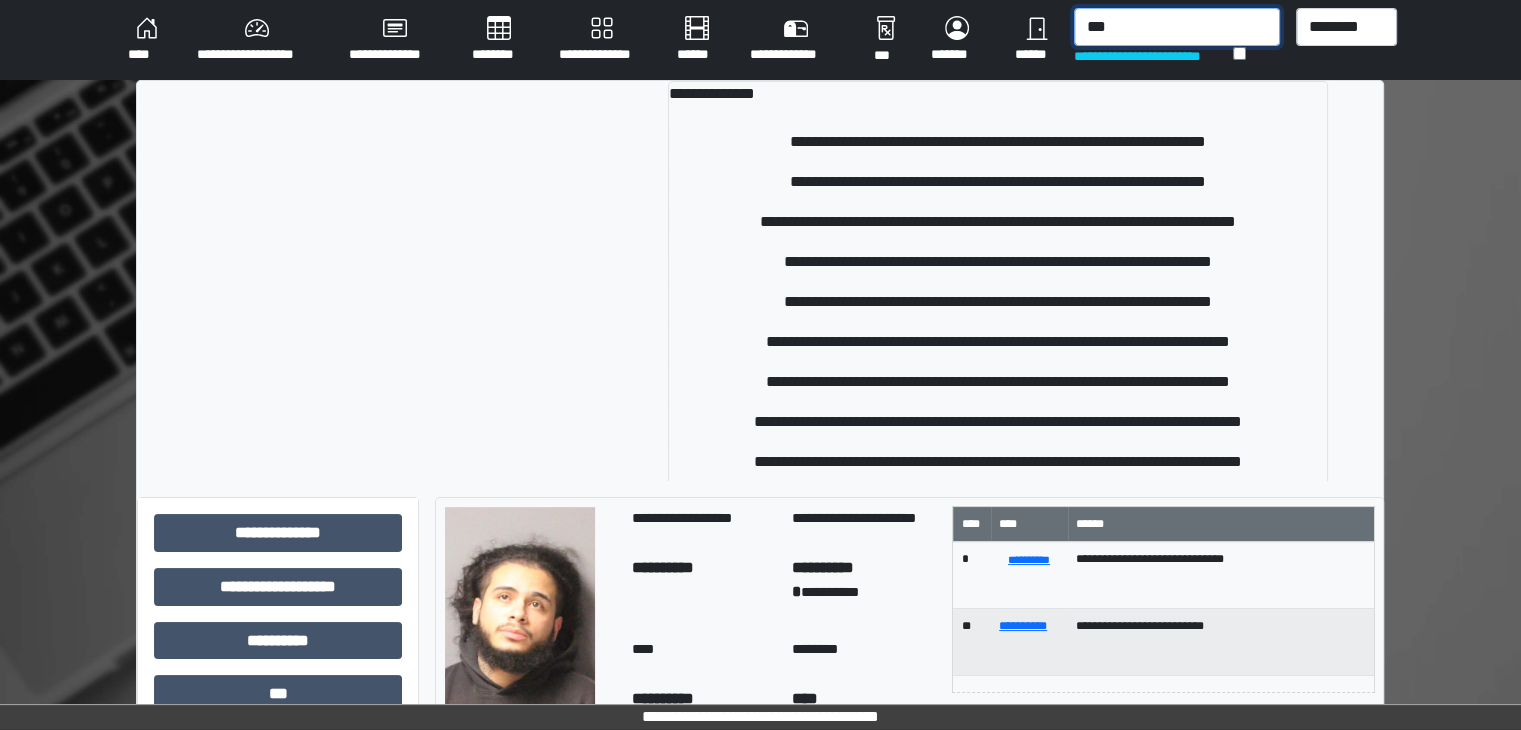 click on "***" at bounding box center [1177, 27] 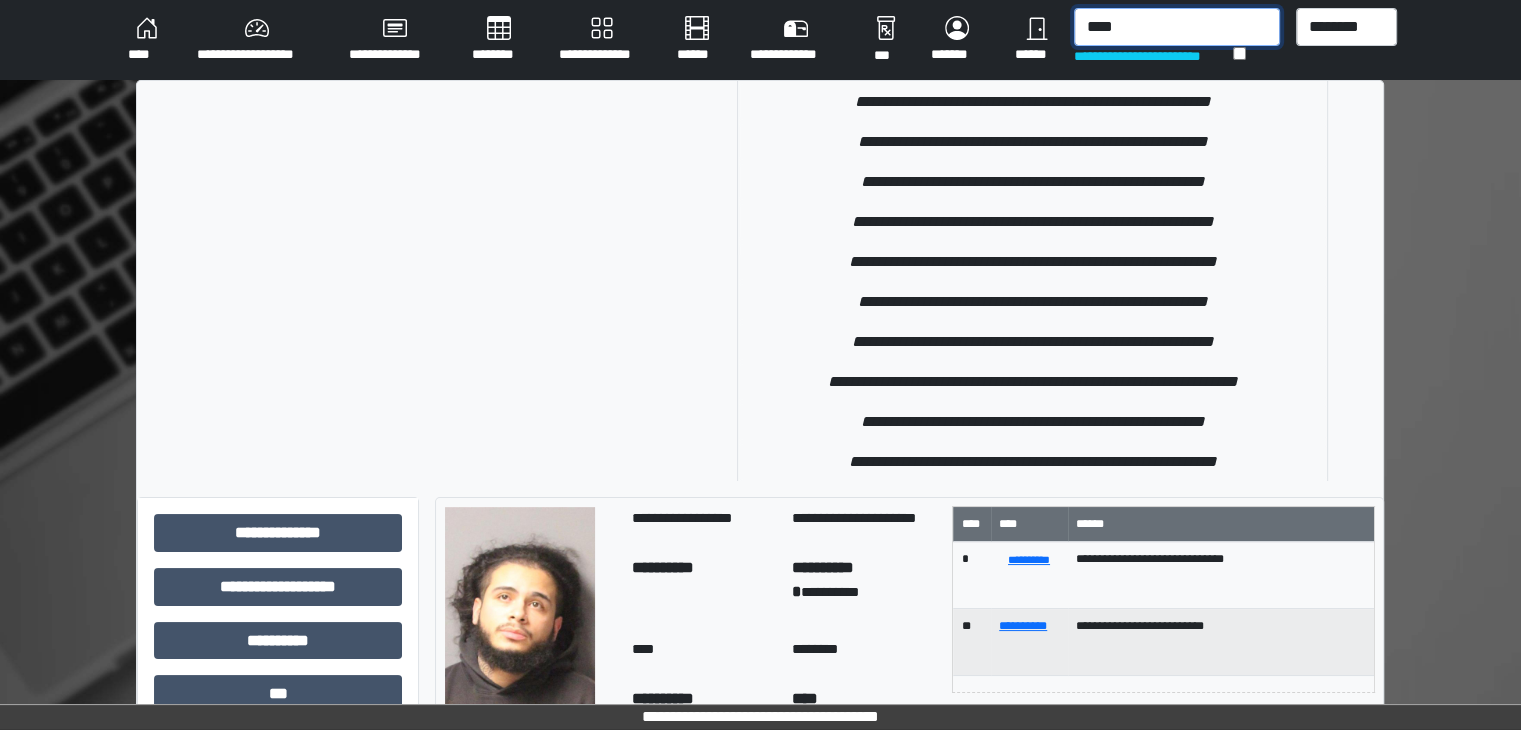 scroll, scrollTop: 700, scrollLeft: 0, axis: vertical 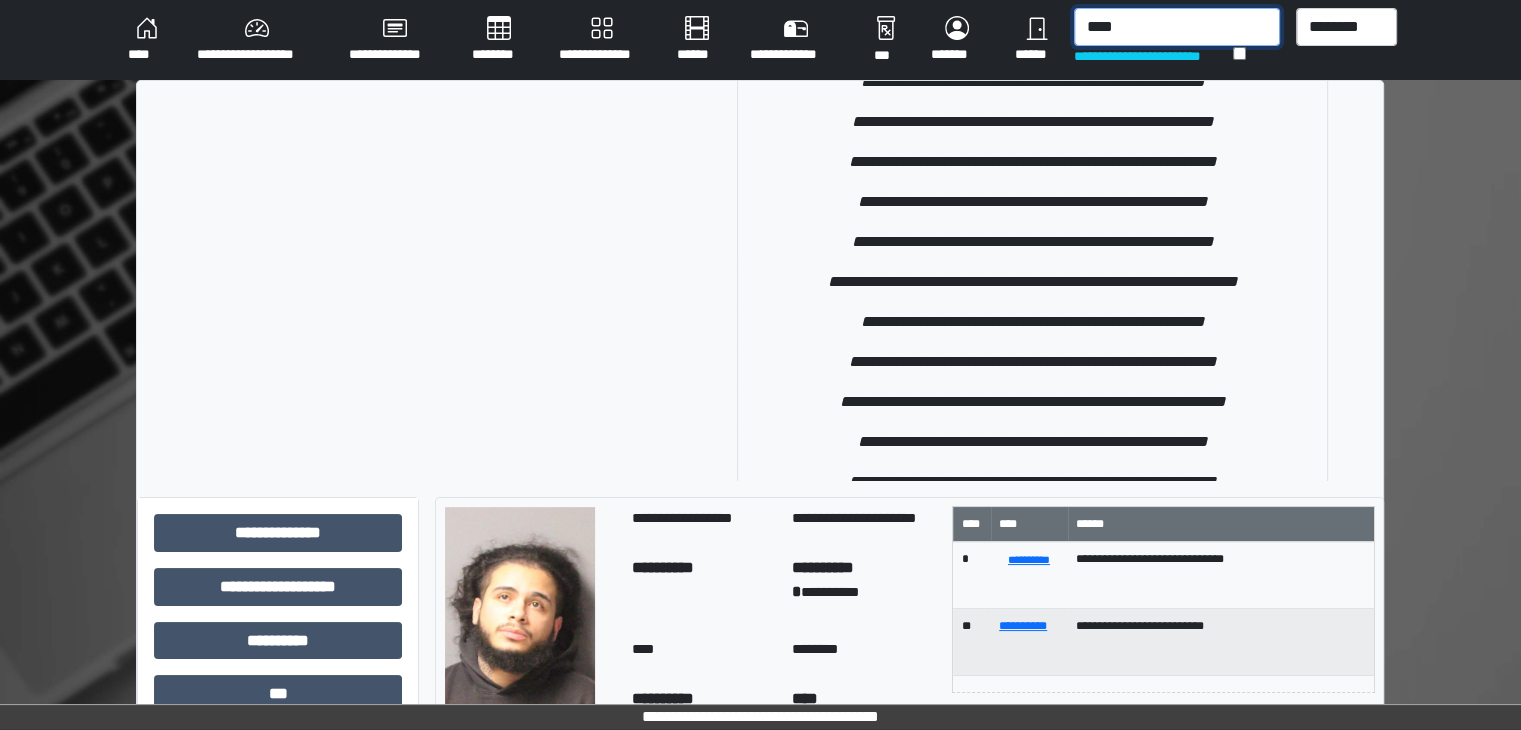 drag, startPoint x: 1160, startPoint y: 34, endPoint x: 1012, endPoint y: 2, distance: 151.41995 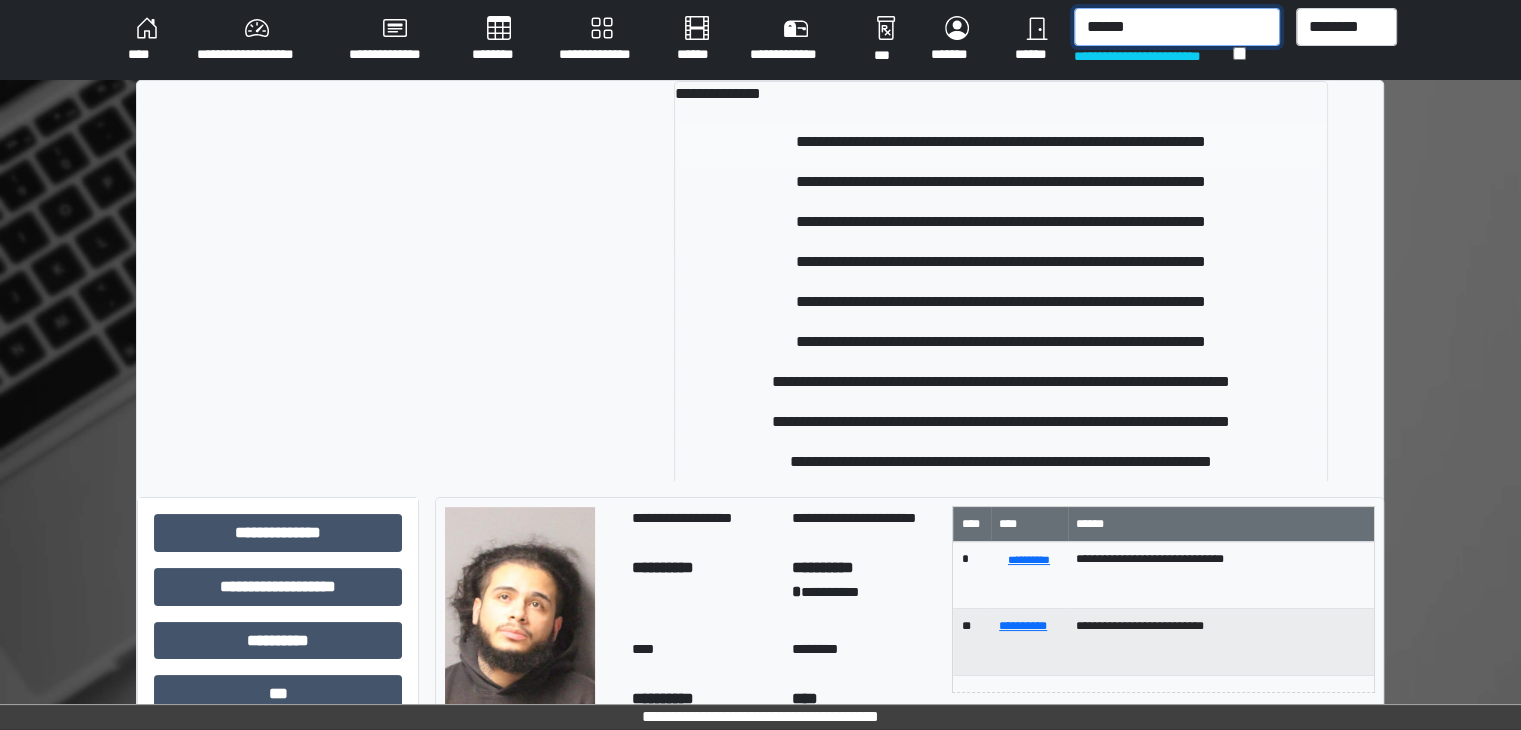type on "******" 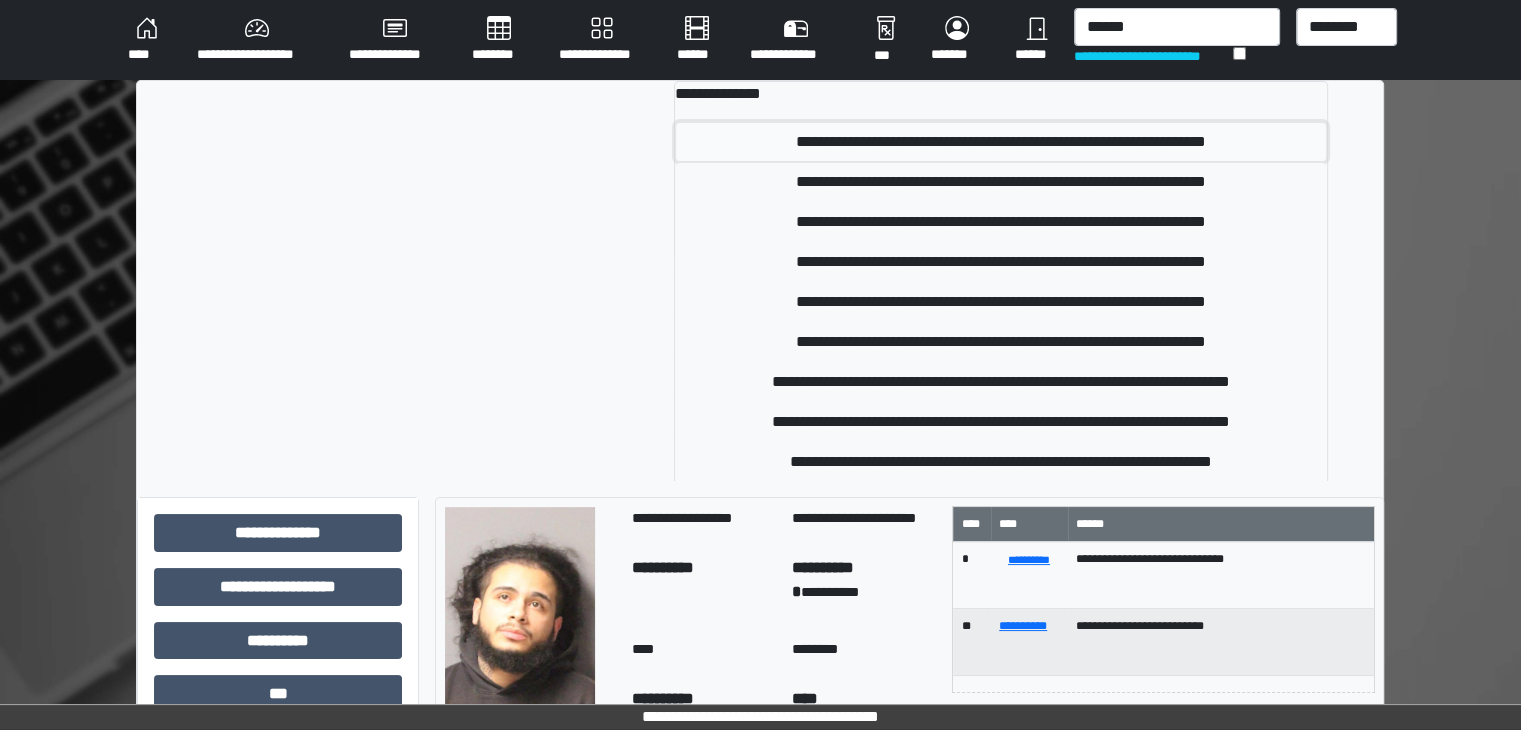 click on "**********" at bounding box center [1001, 142] 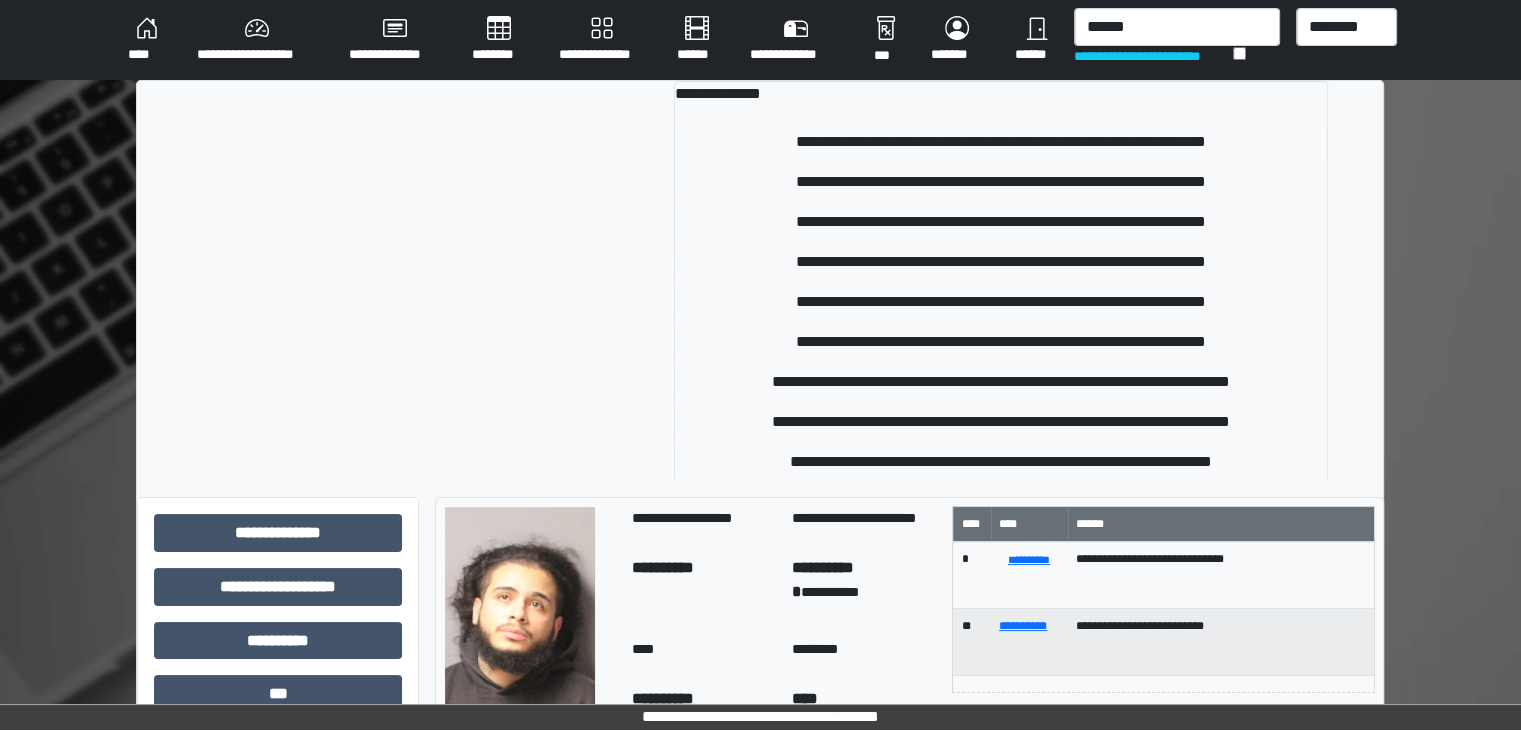 type 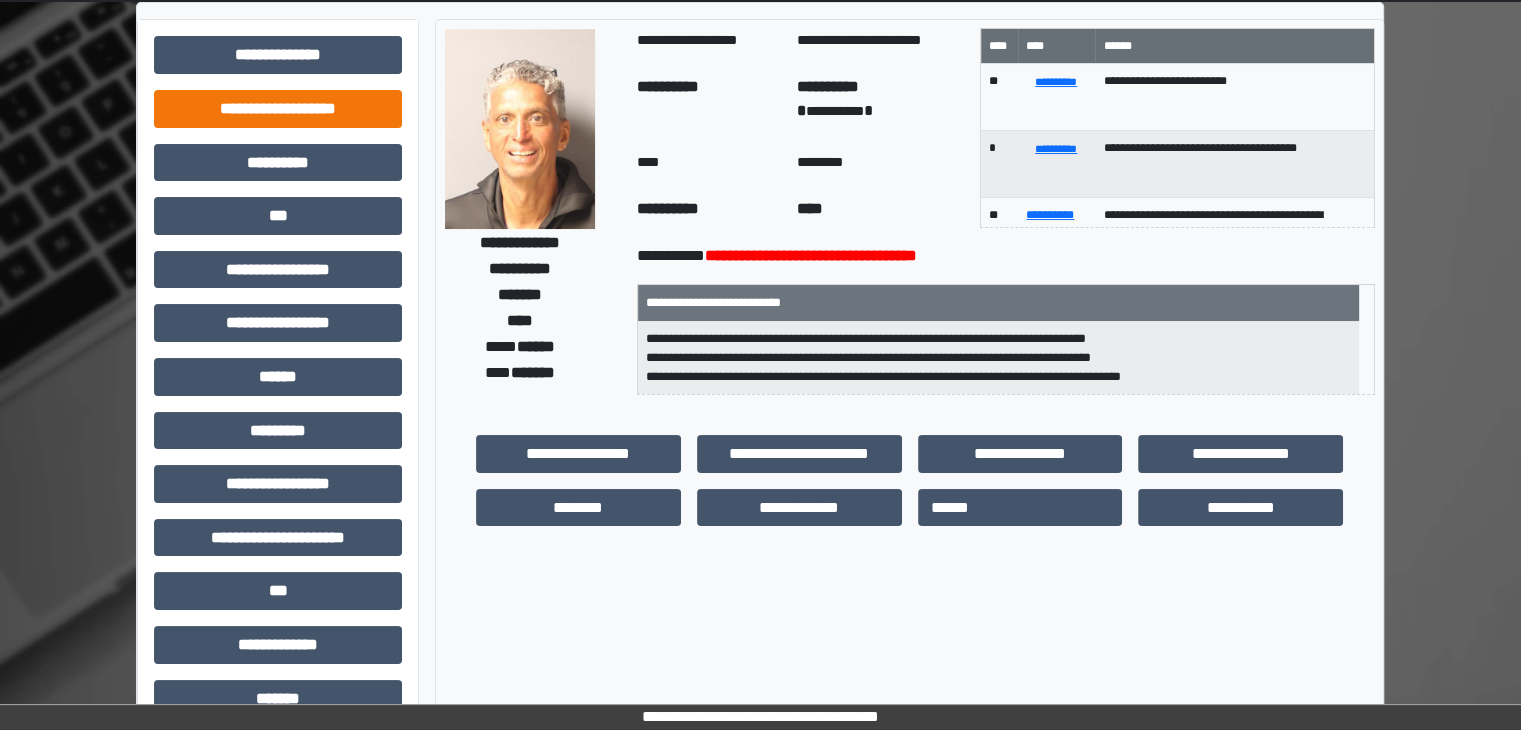 scroll, scrollTop: 0, scrollLeft: 0, axis: both 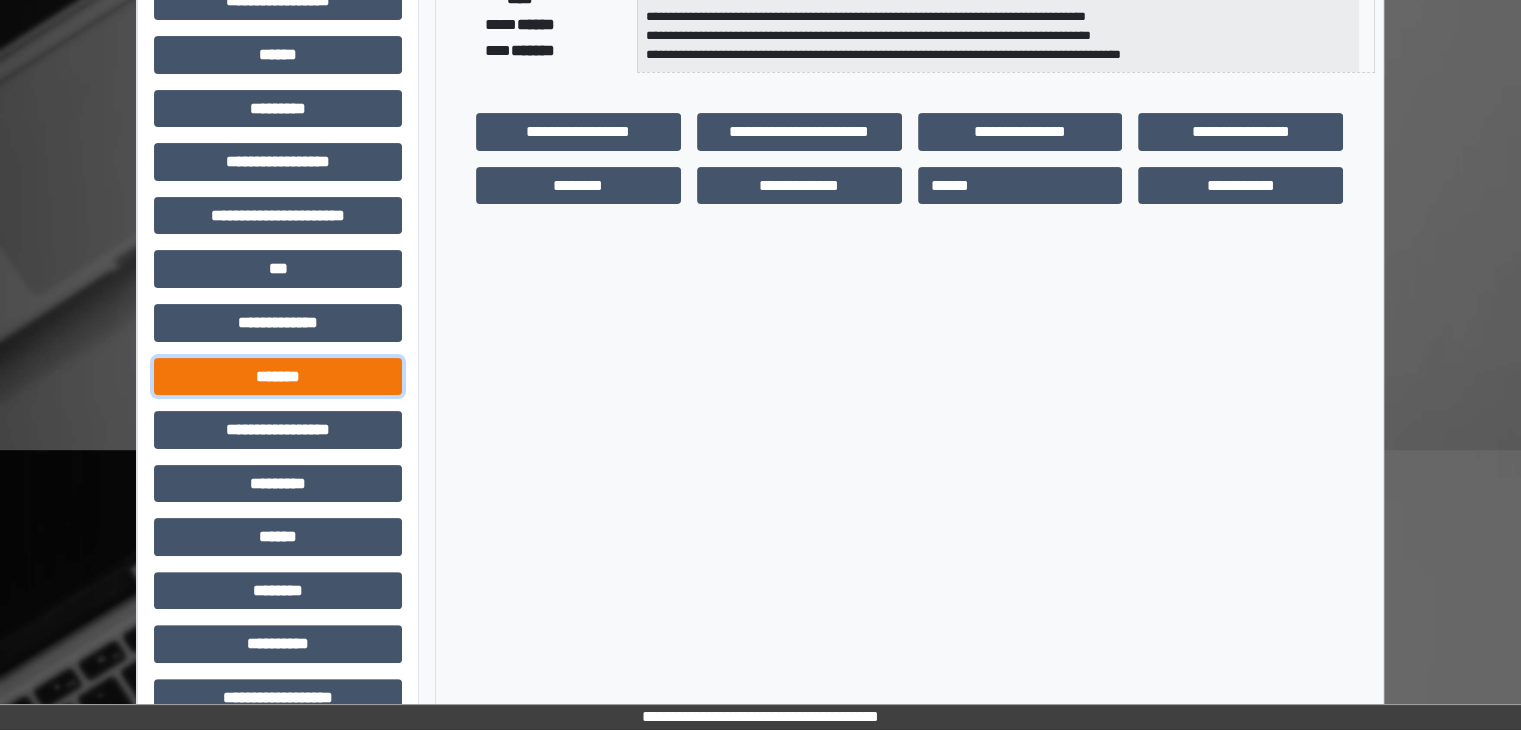 click on "*******" at bounding box center (278, 377) 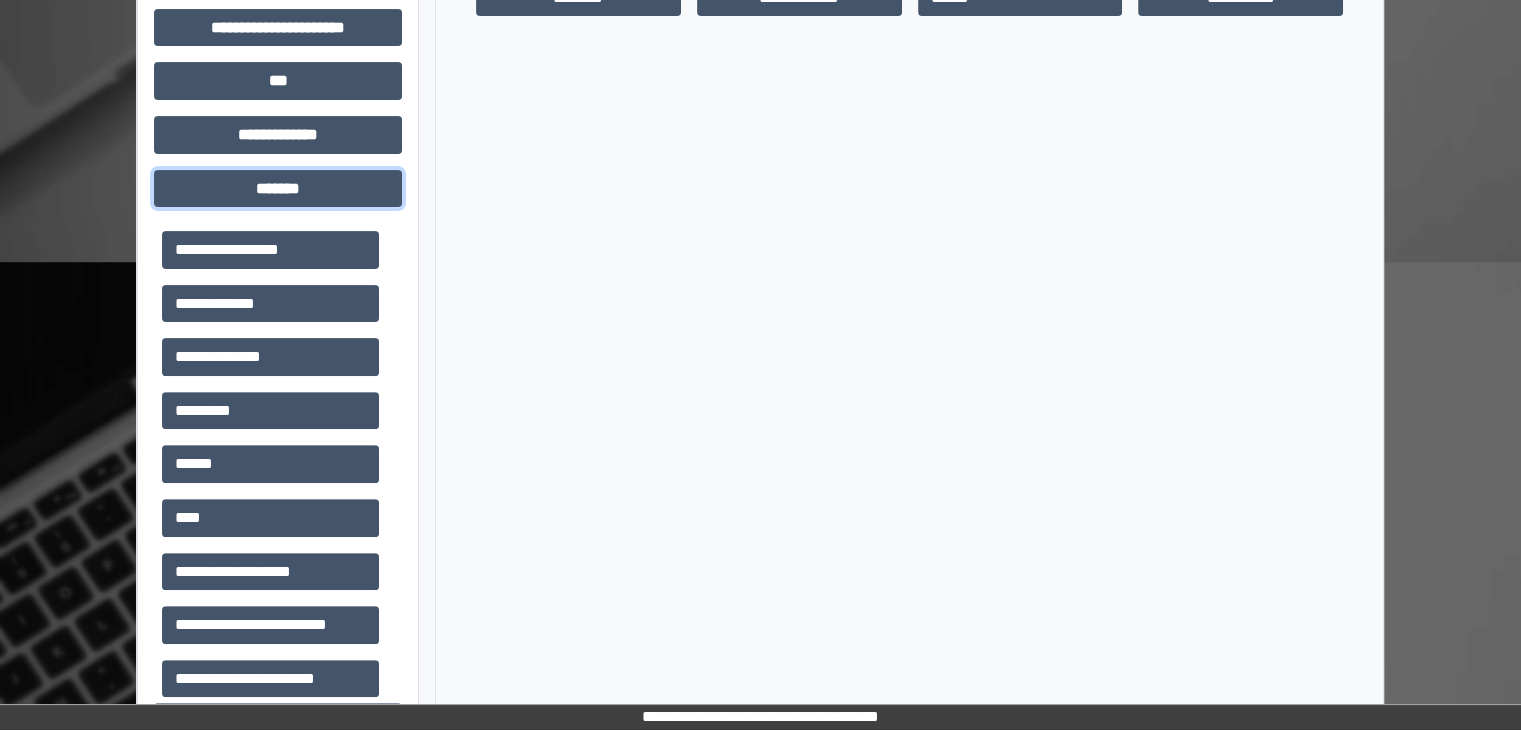 scroll, scrollTop: 600, scrollLeft: 0, axis: vertical 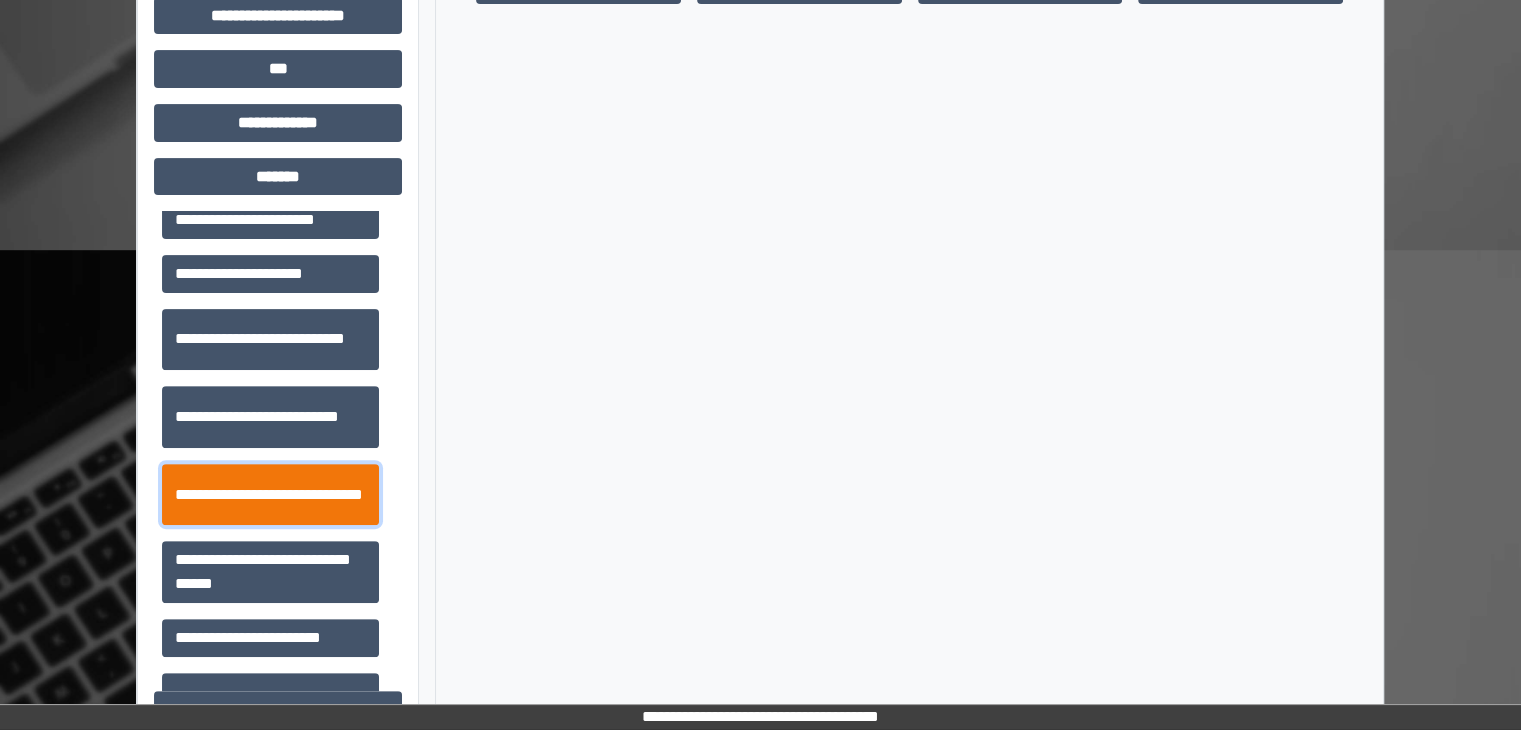 click on "**********" at bounding box center [270, 495] 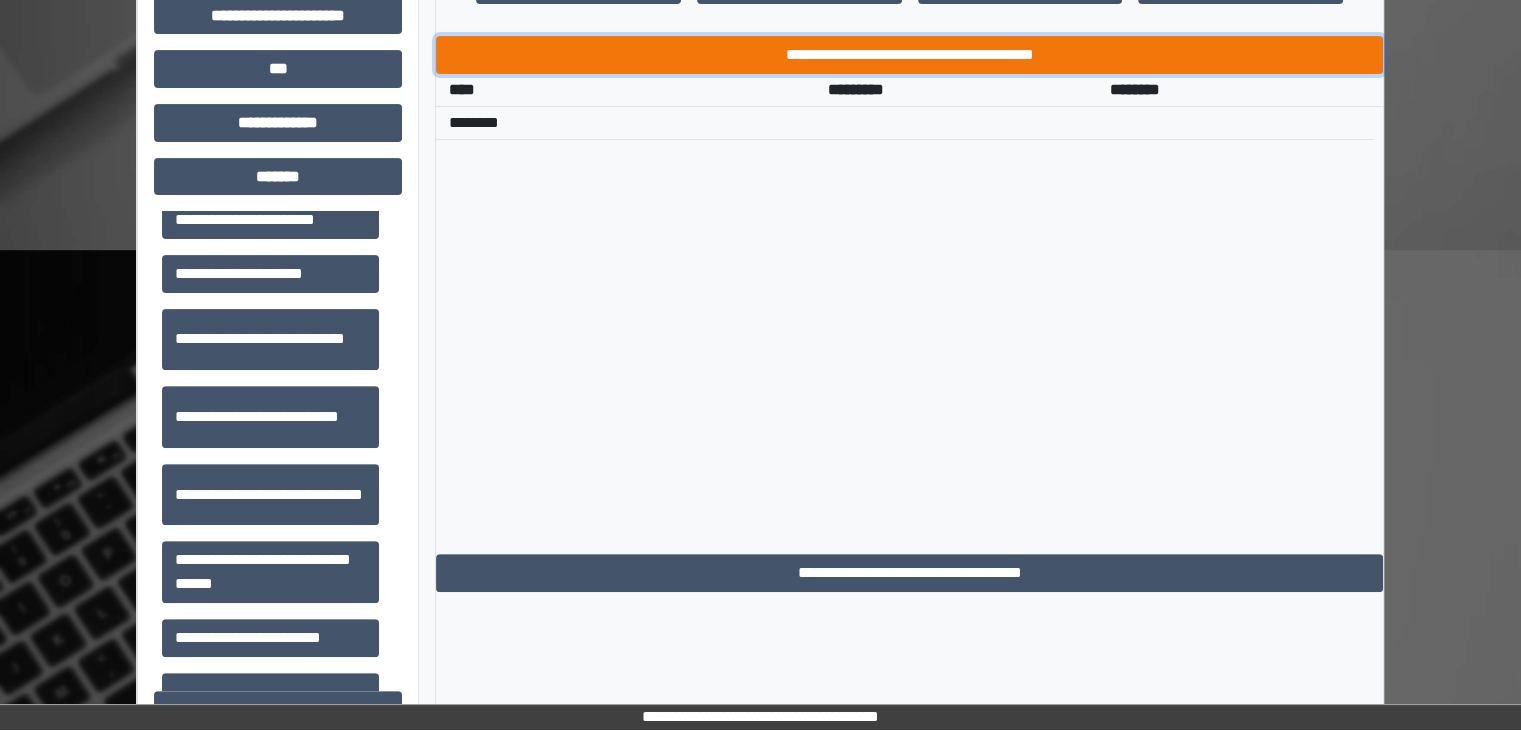 click on "**********" at bounding box center (909, 55) 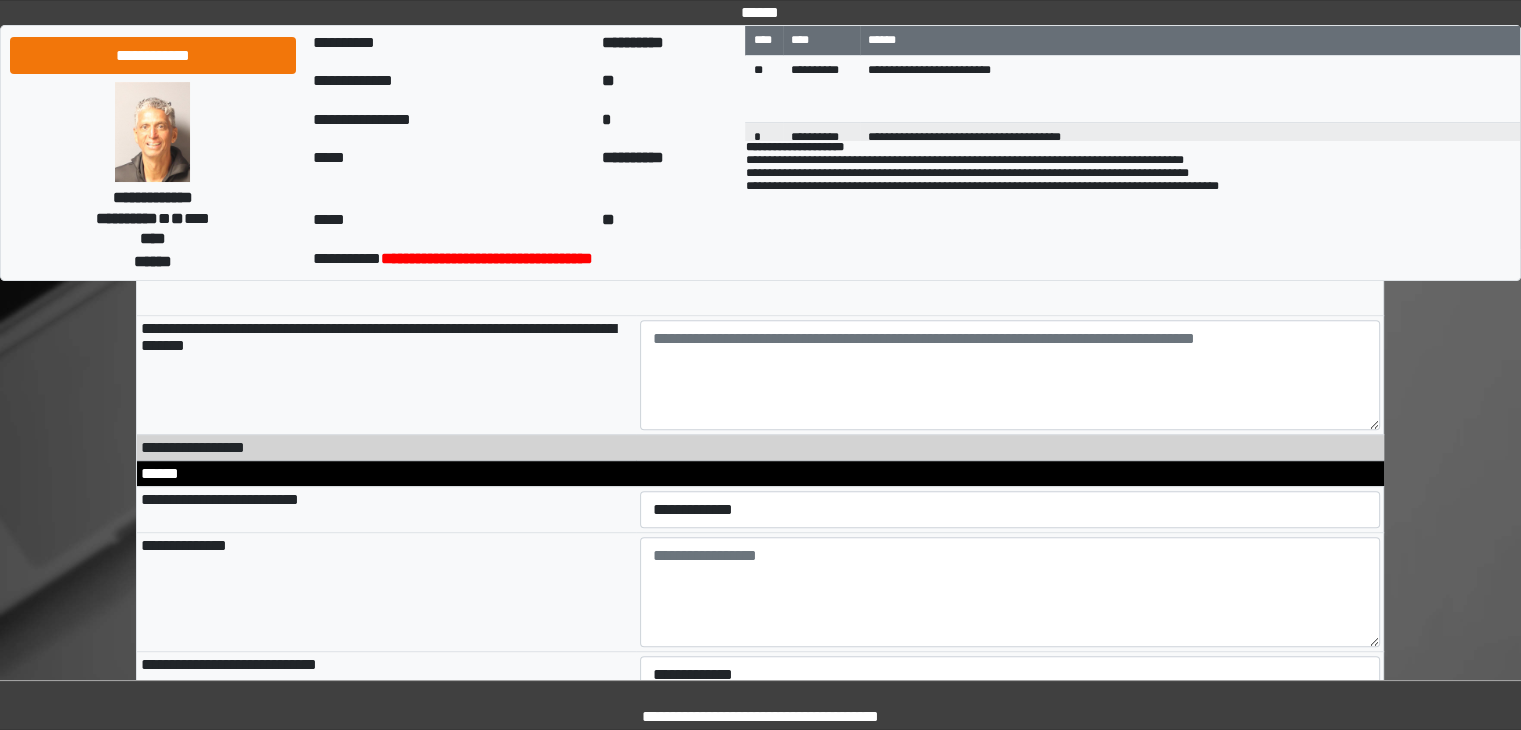 scroll, scrollTop: 1100, scrollLeft: 0, axis: vertical 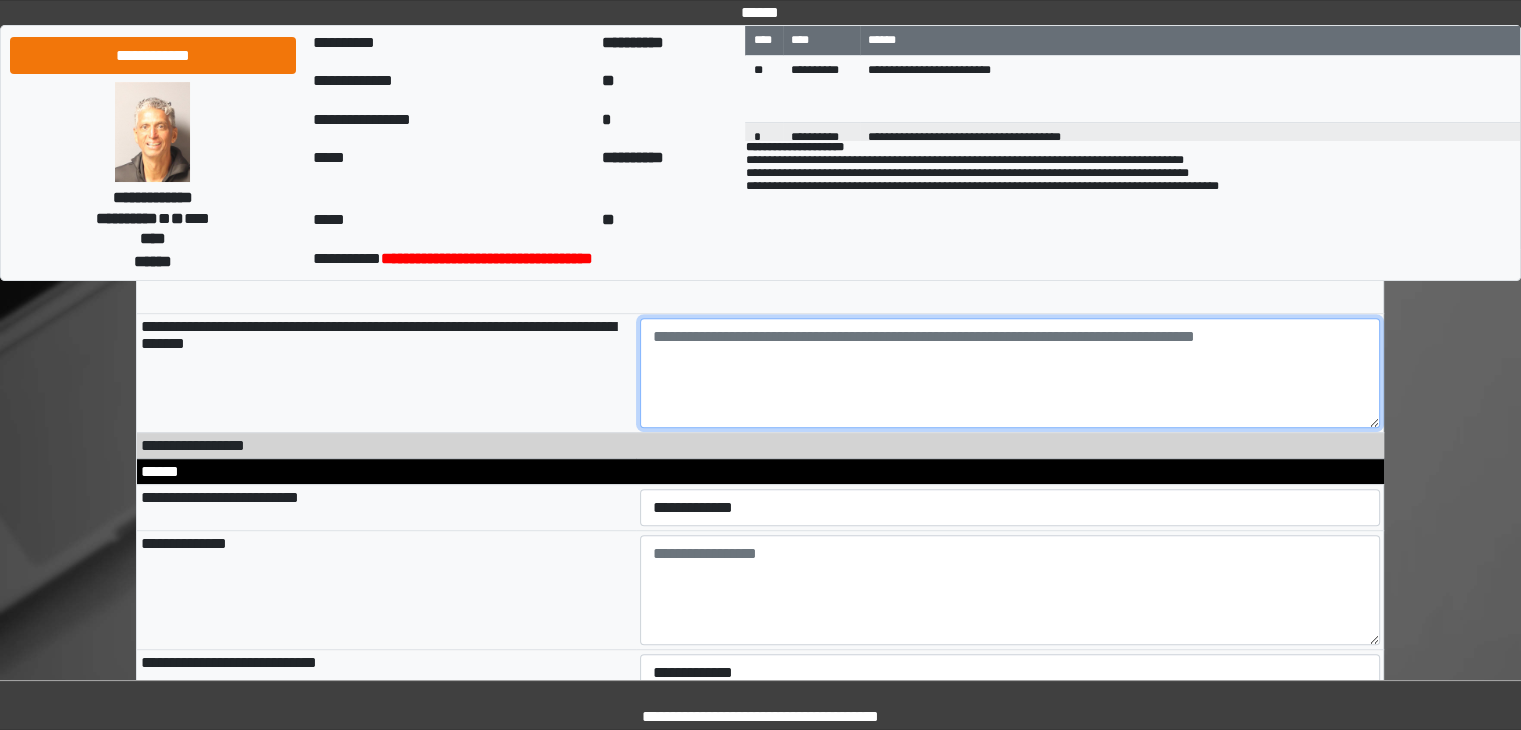 click at bounding box center (1010, 373) 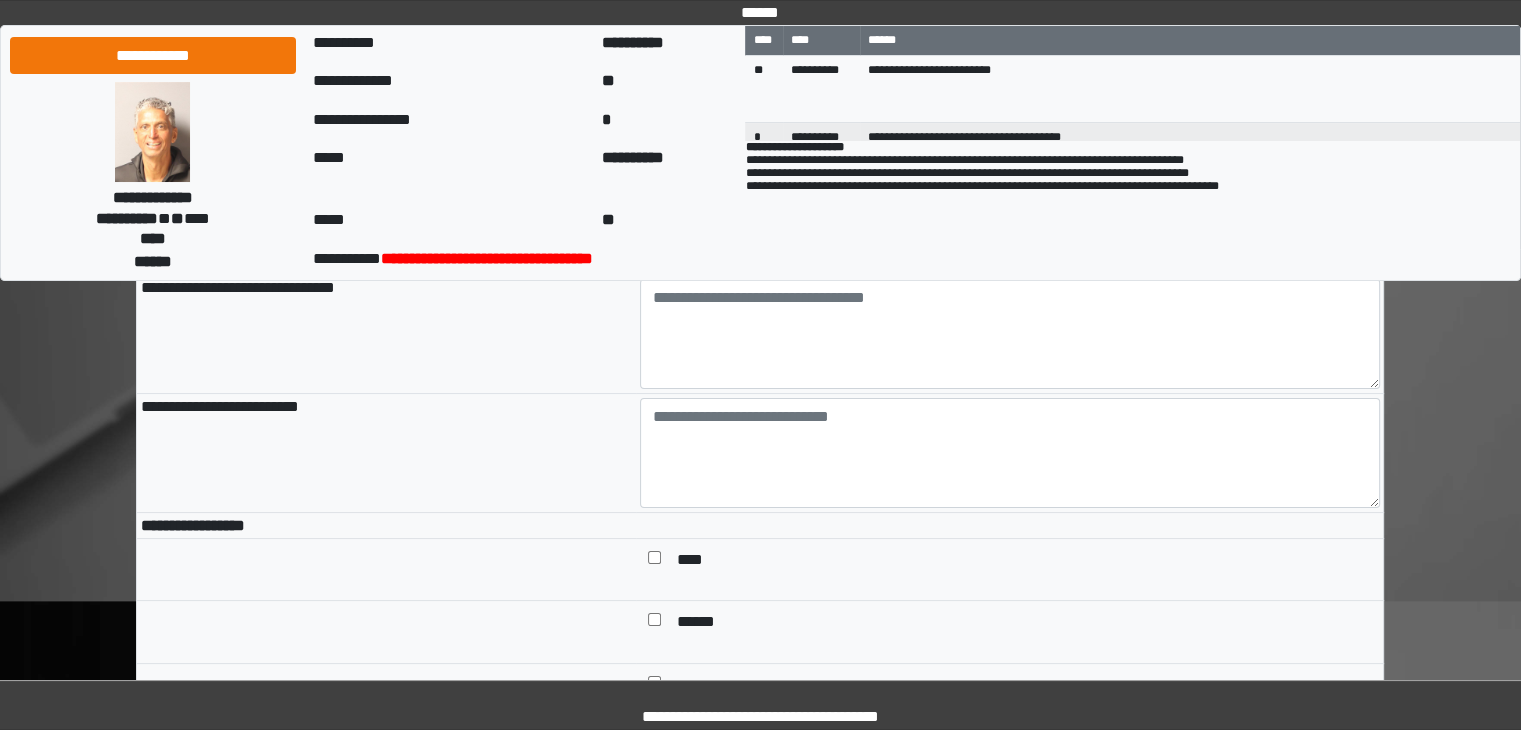 scroll, scrollTop: 0, scrollLeft: 0, axis: both 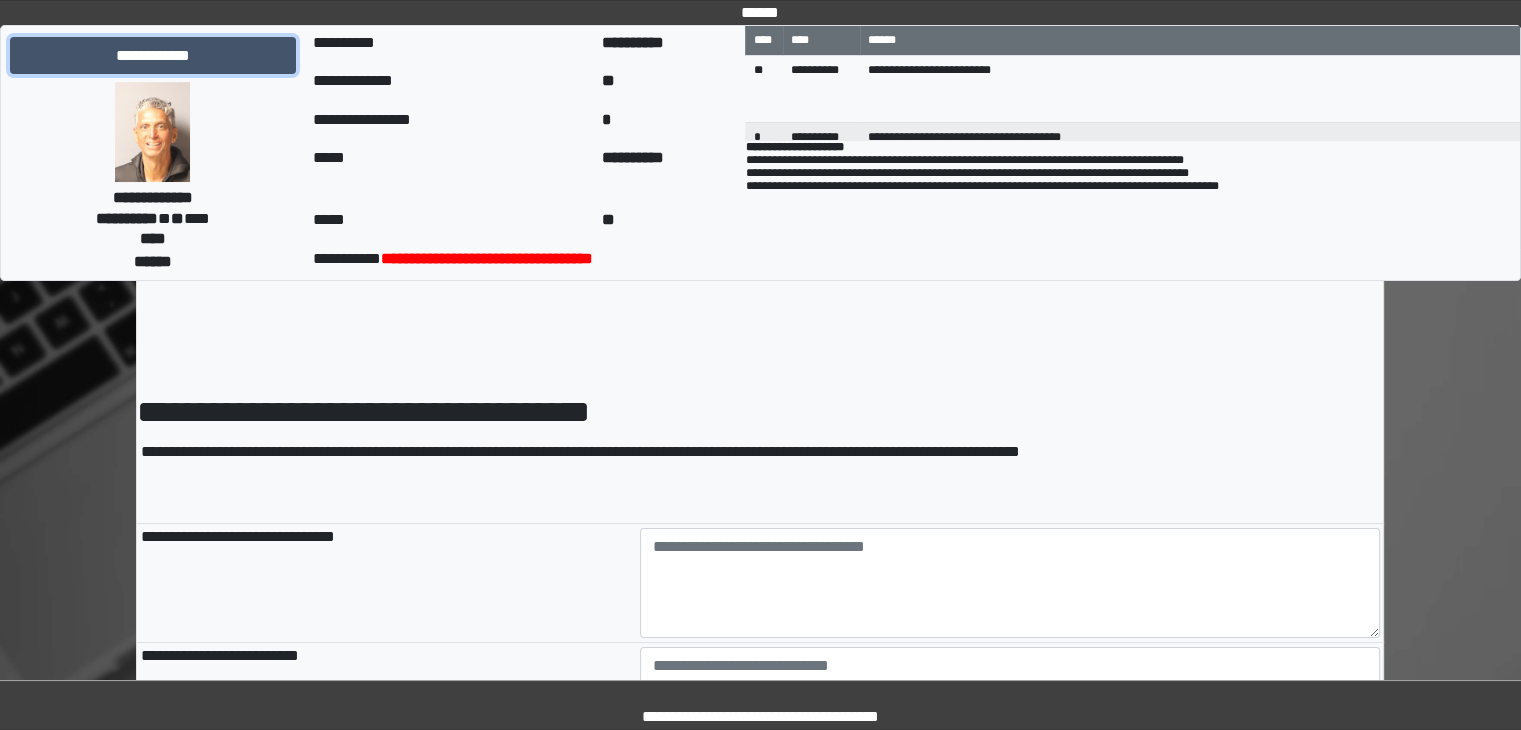 click on "**********" at bounding box center [153, 56] 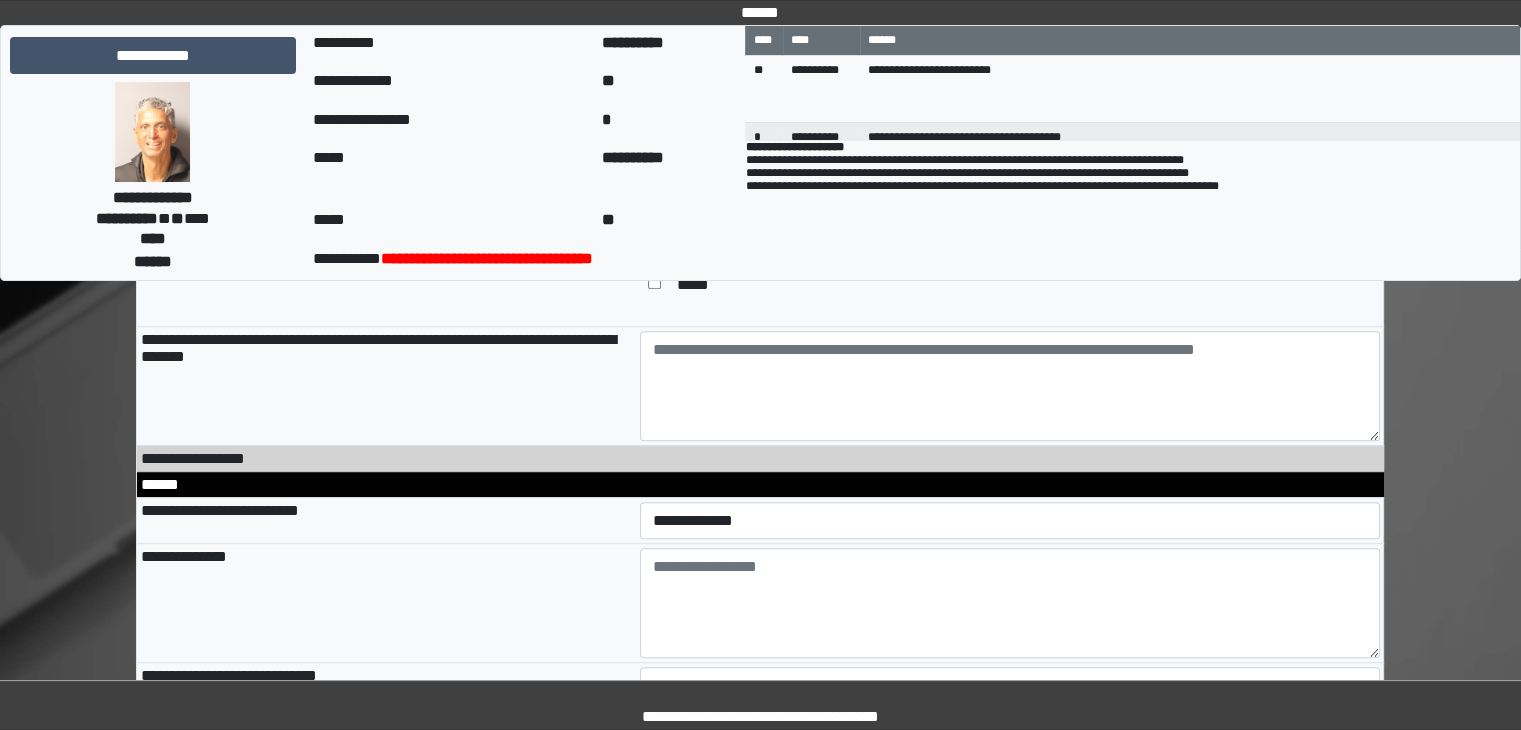 scroll, scrollTop: 1100, scrollLeft: 0, axis: vertical 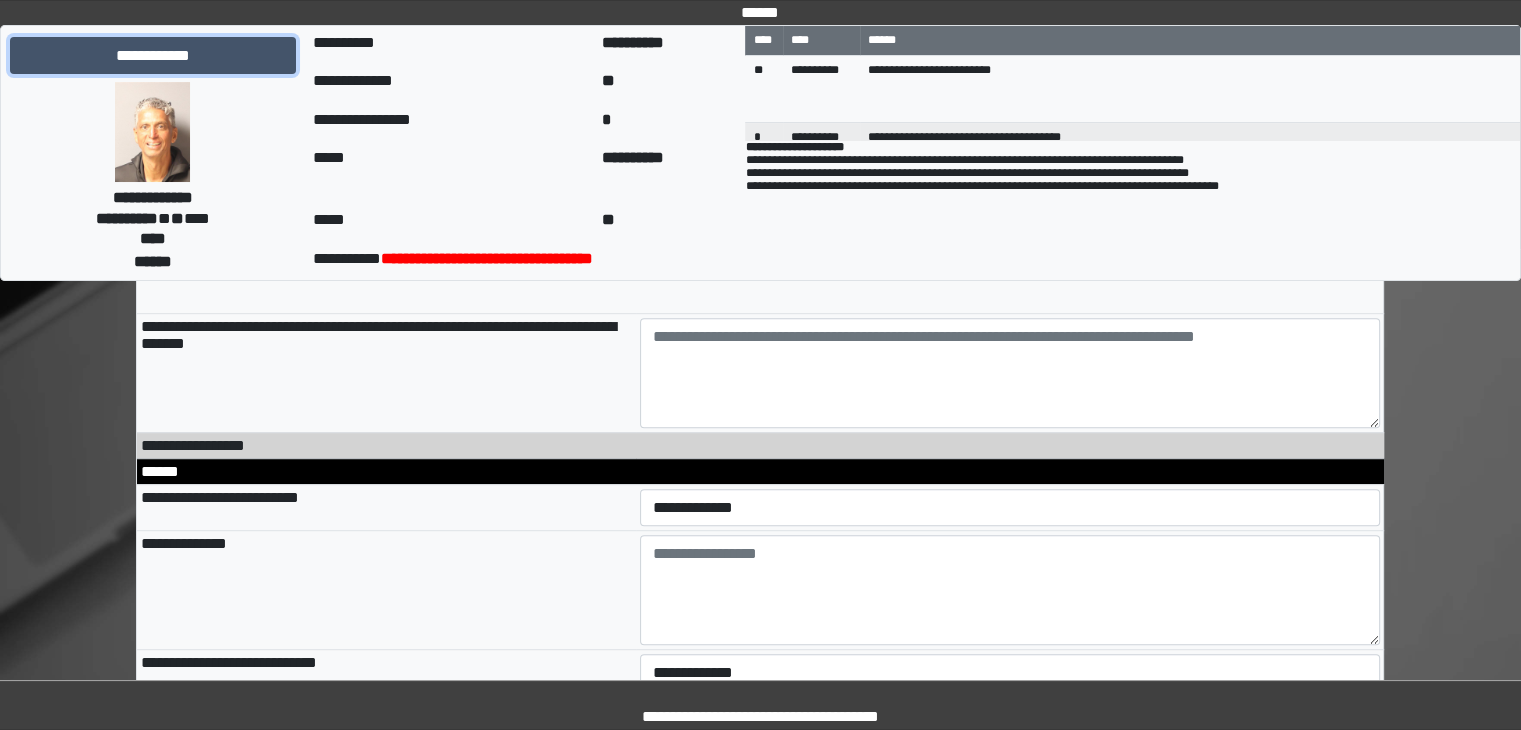 click on "**********" at bounding box center [153, 56] 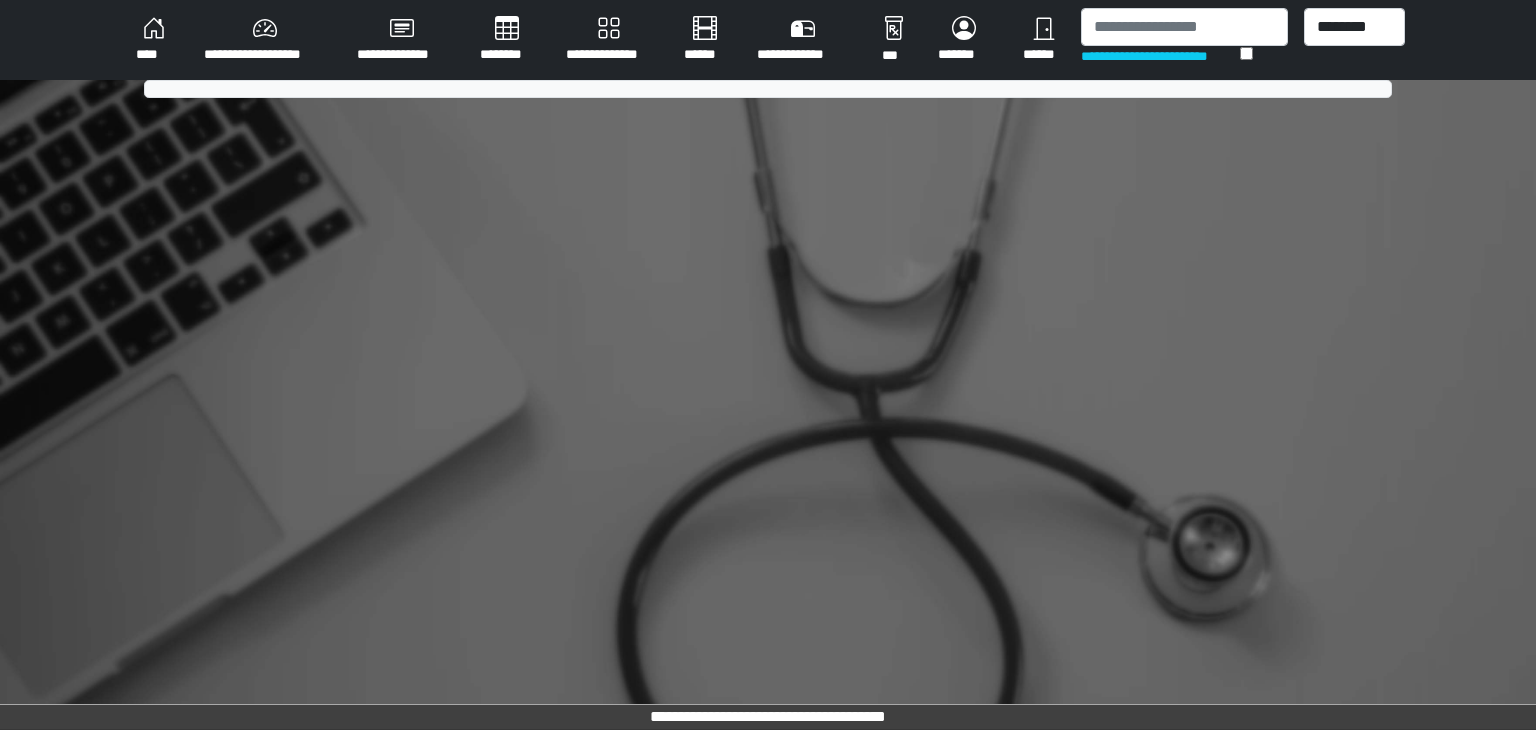 scroll, scrollTop: 0, scrollLeft: 0, axis: both 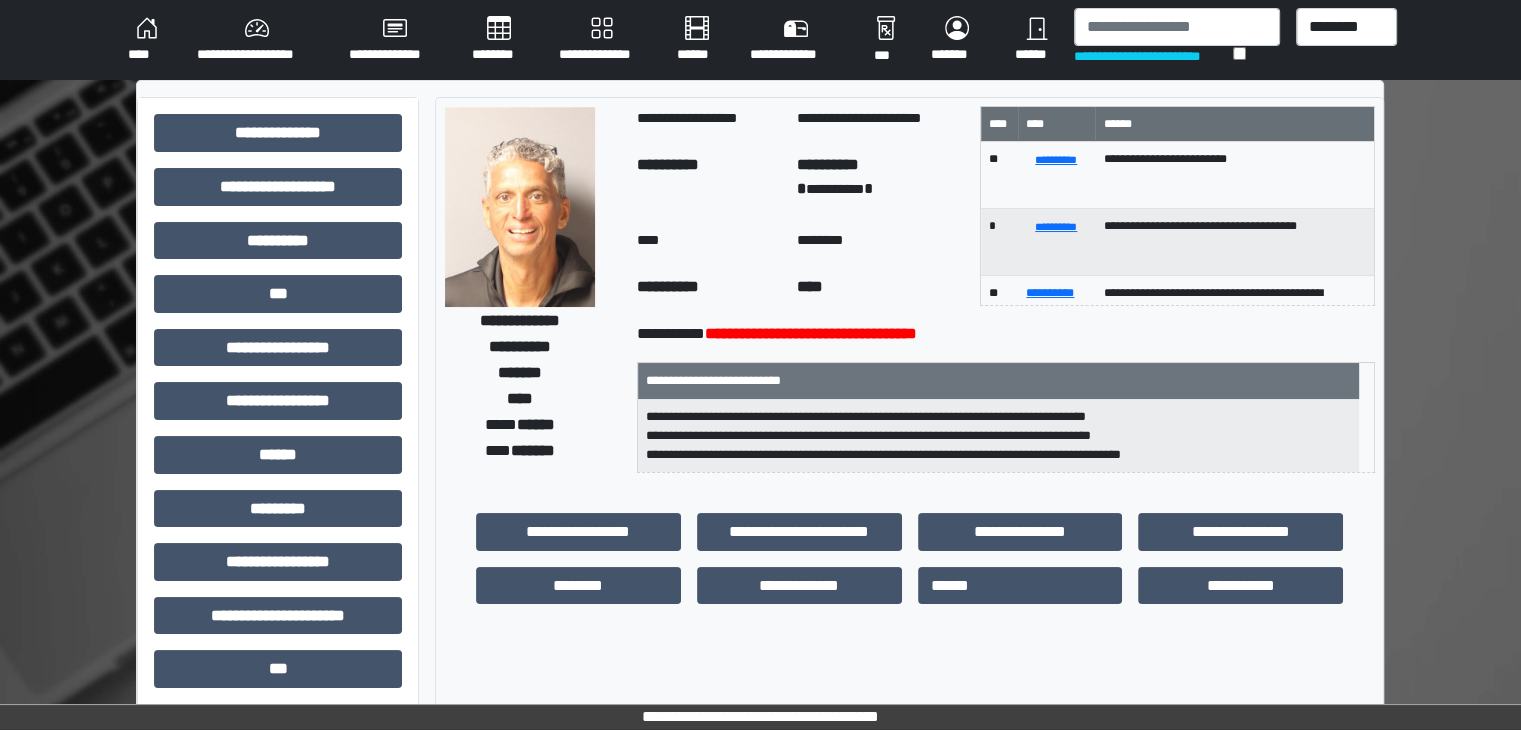 click on "**********" at bounding box center [602, 40] 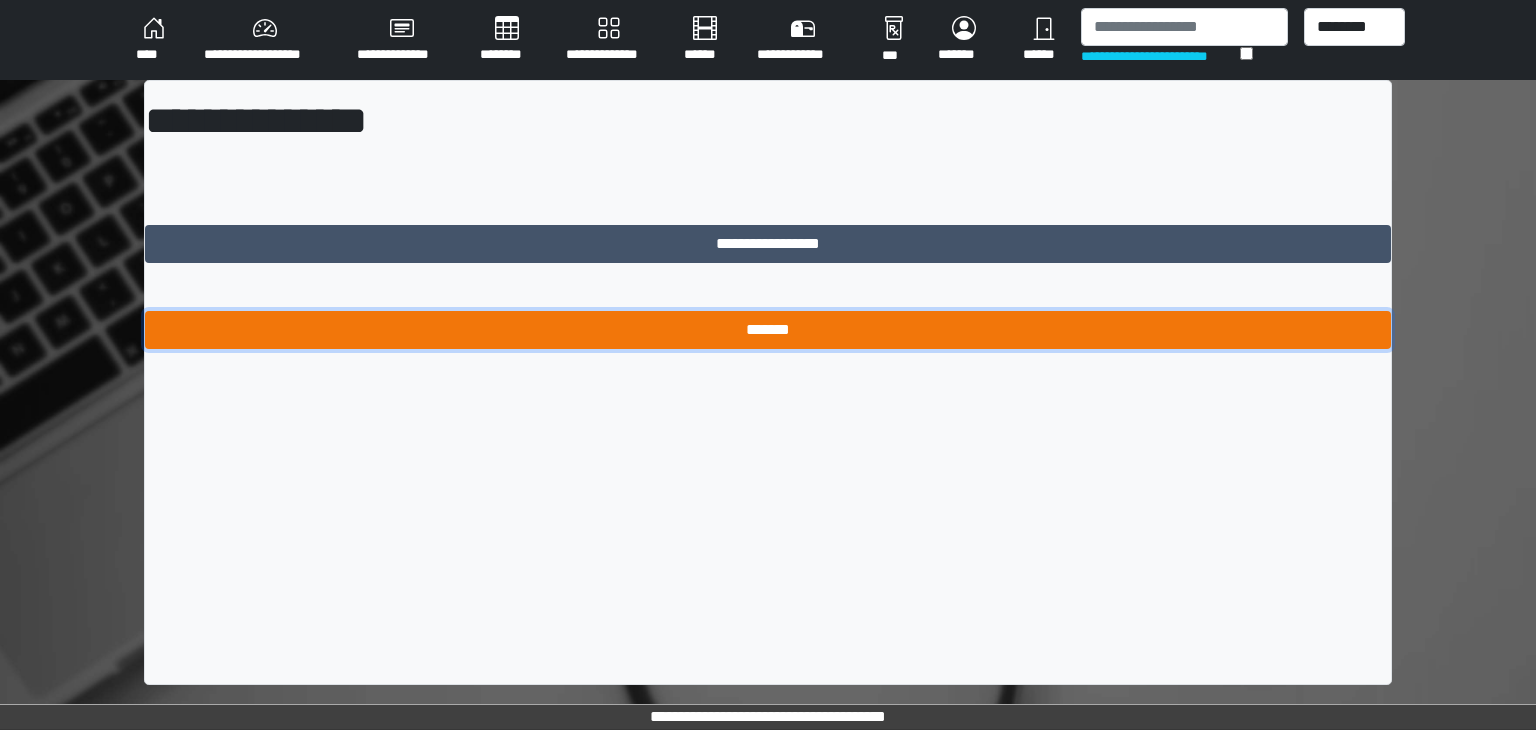 click on "*******" at bounding box center [768, 330] 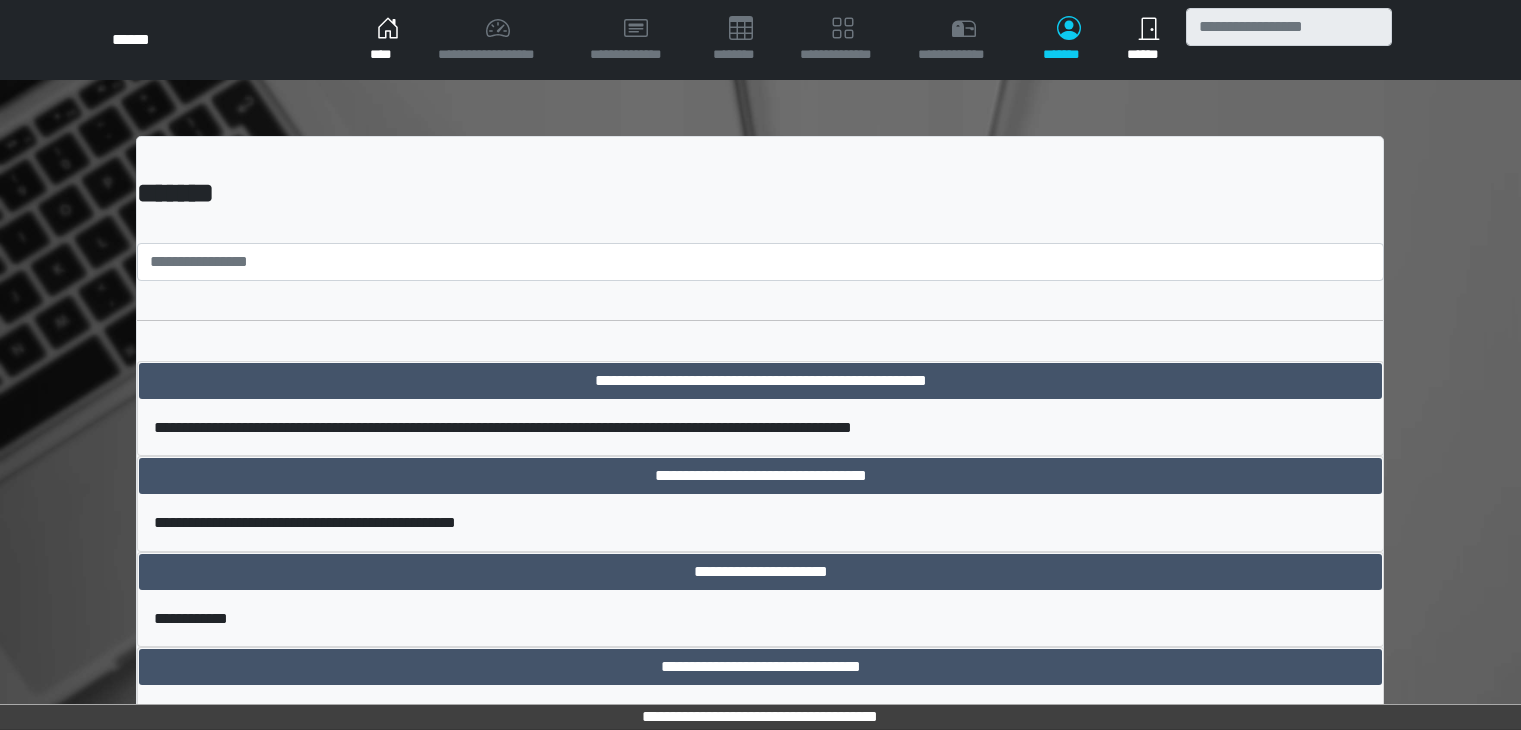 scroll, scrollTop: 0, scrollLeft: 0, axis: both 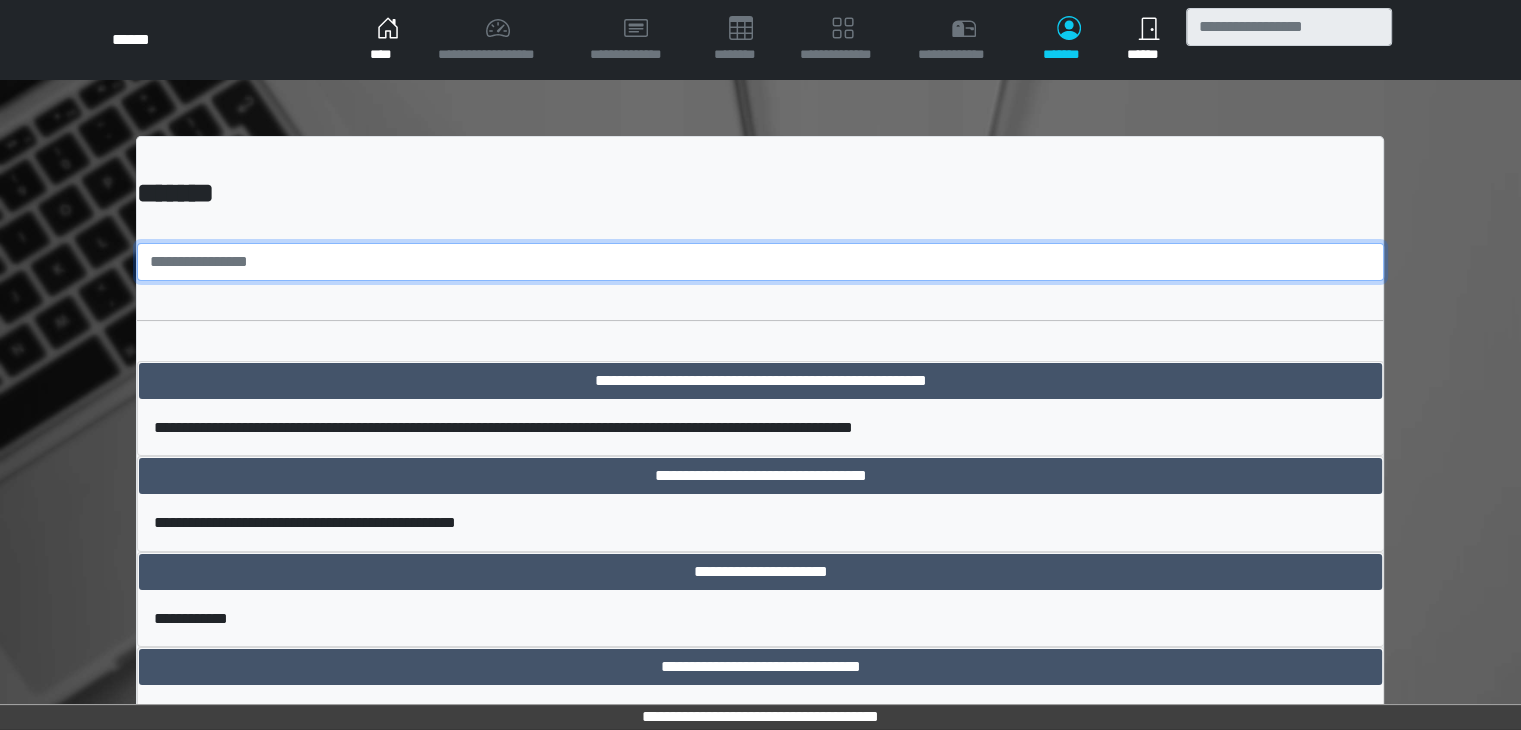 click at bounding box center (760, 262) 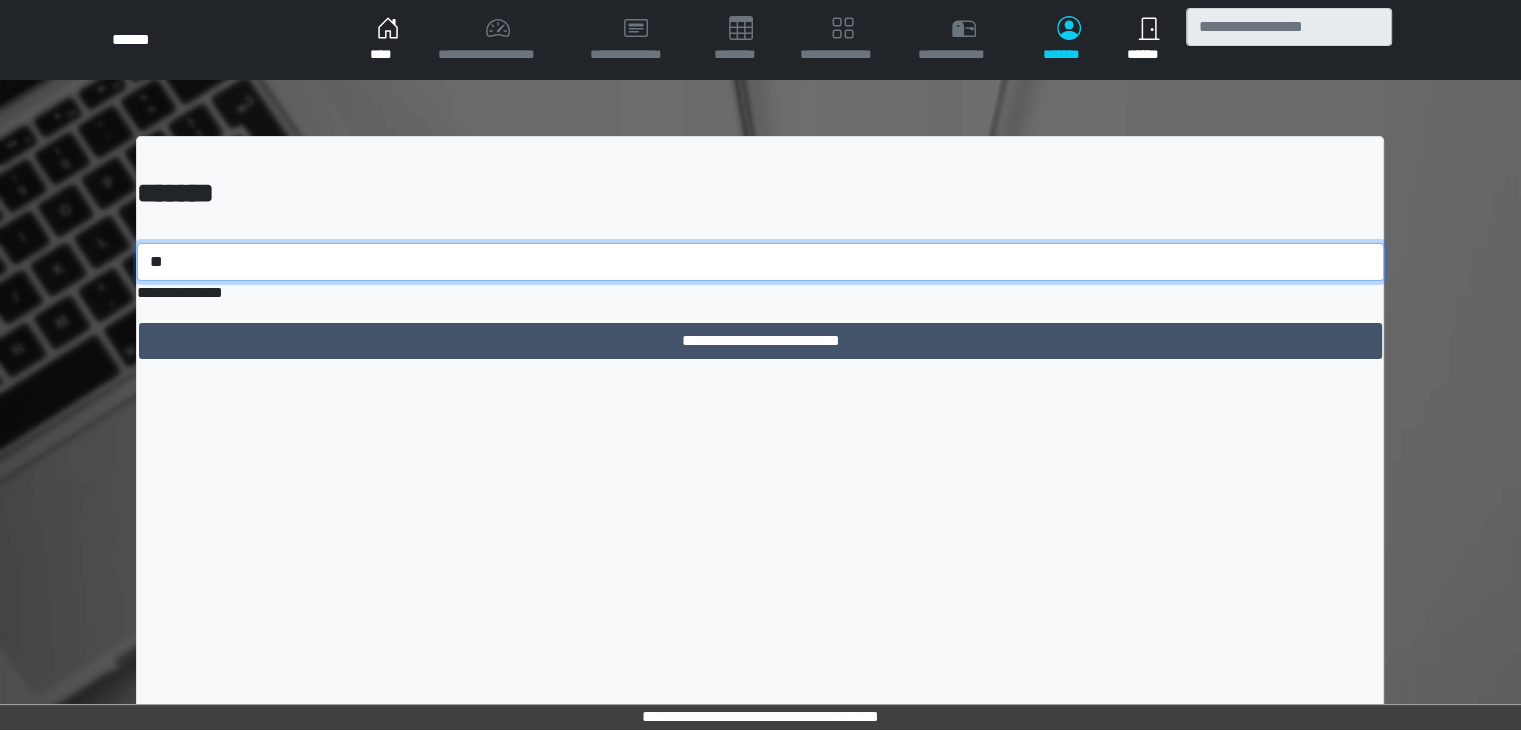 type on "*" 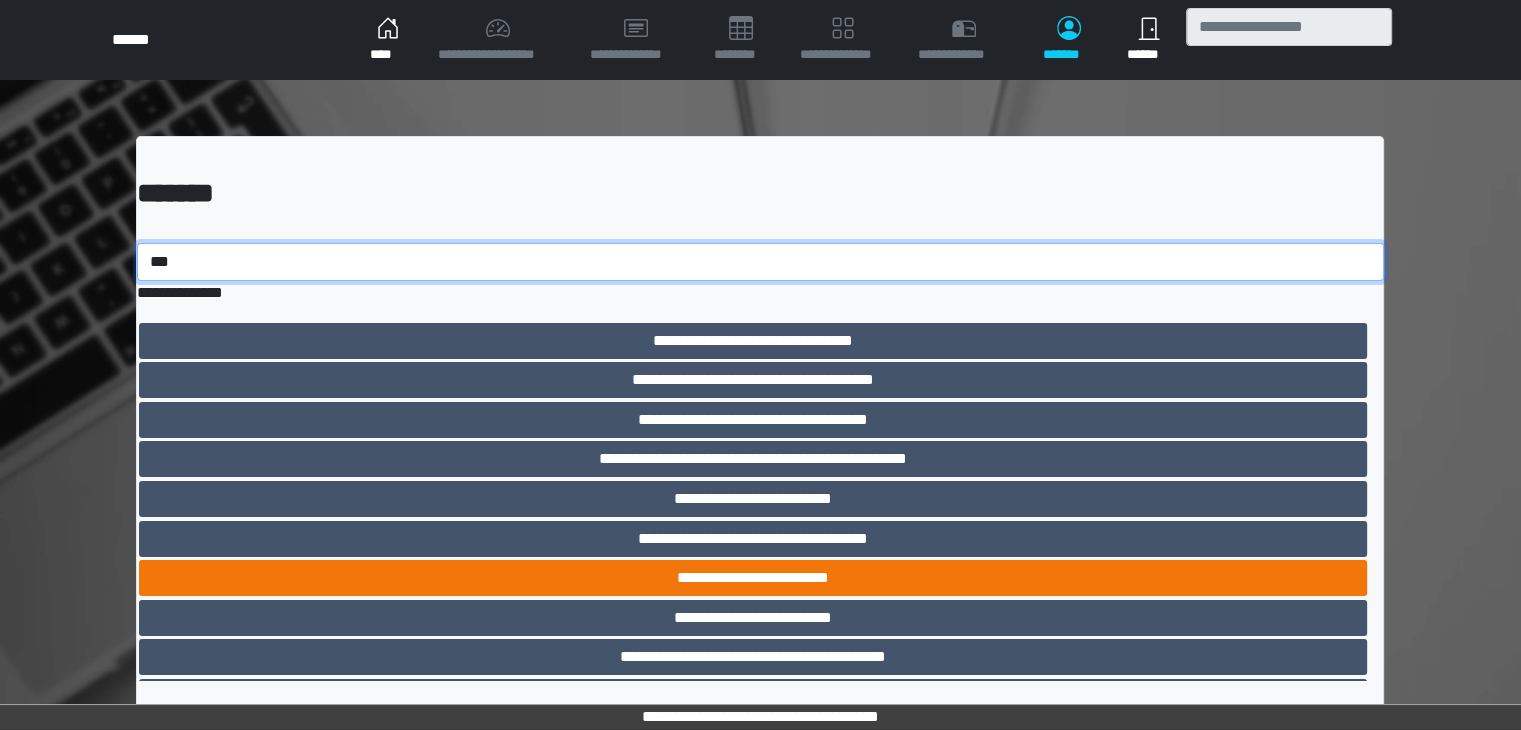 type on "***" 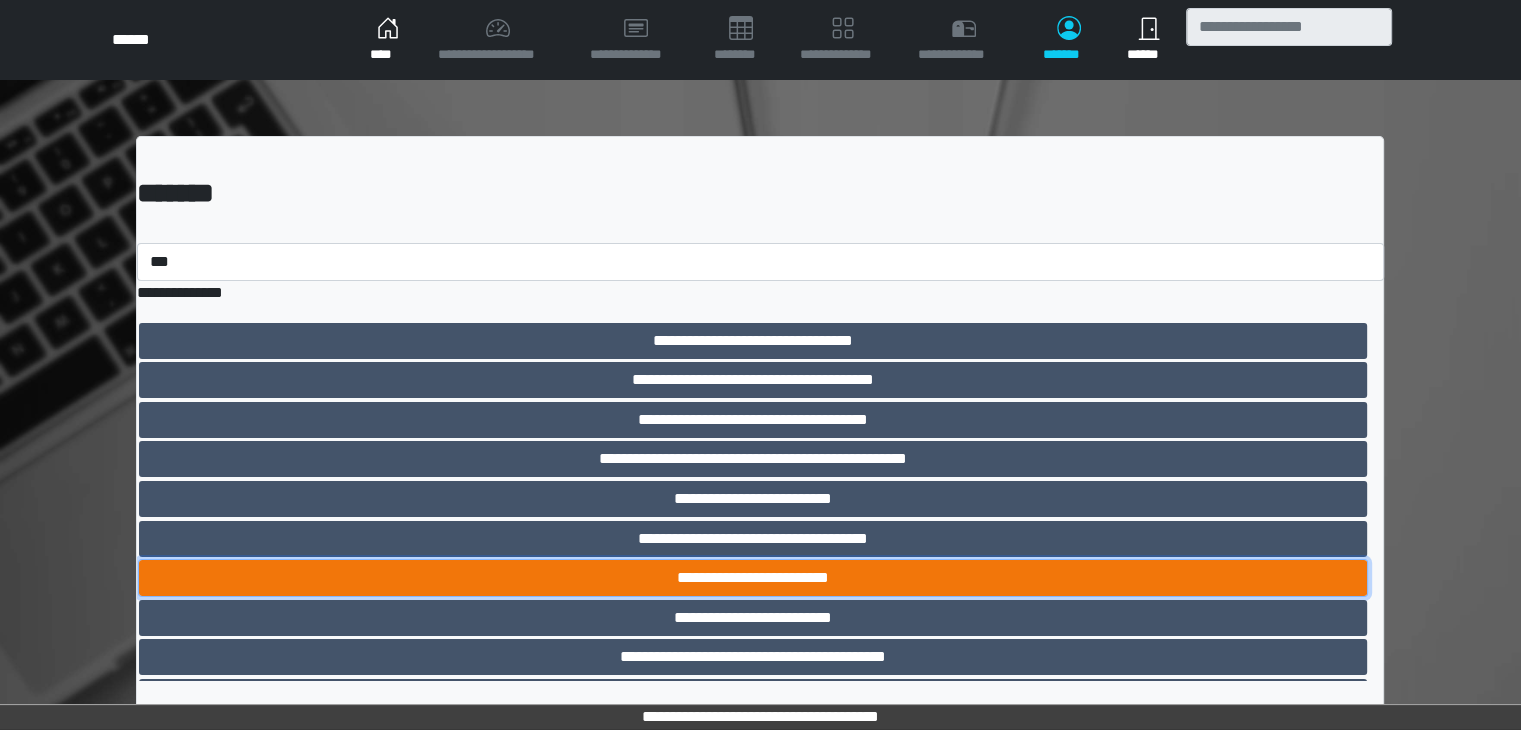 click on "**********" at bounding box center (752, 578) 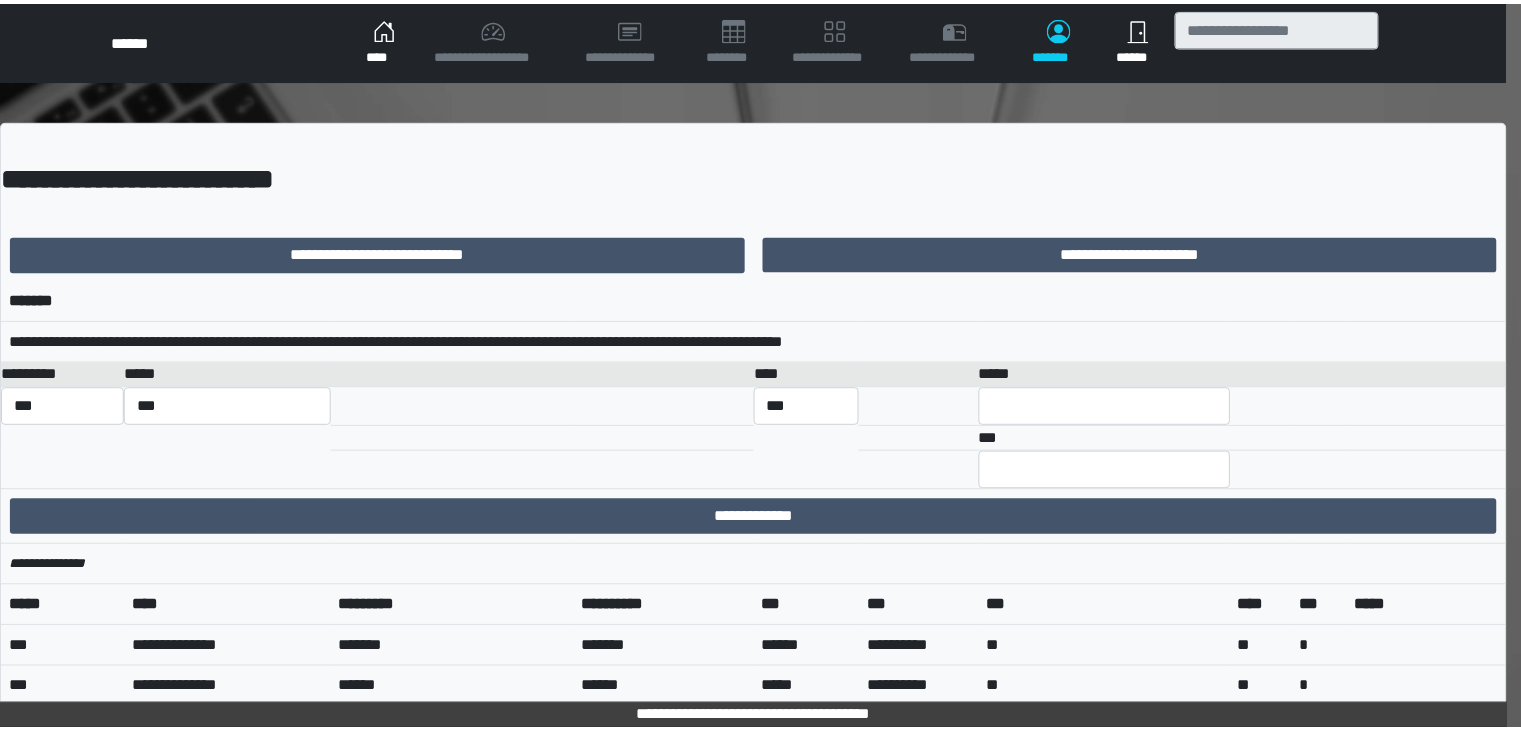 scroll, scrollTop: 0, scrollLeft: 0, axis: both 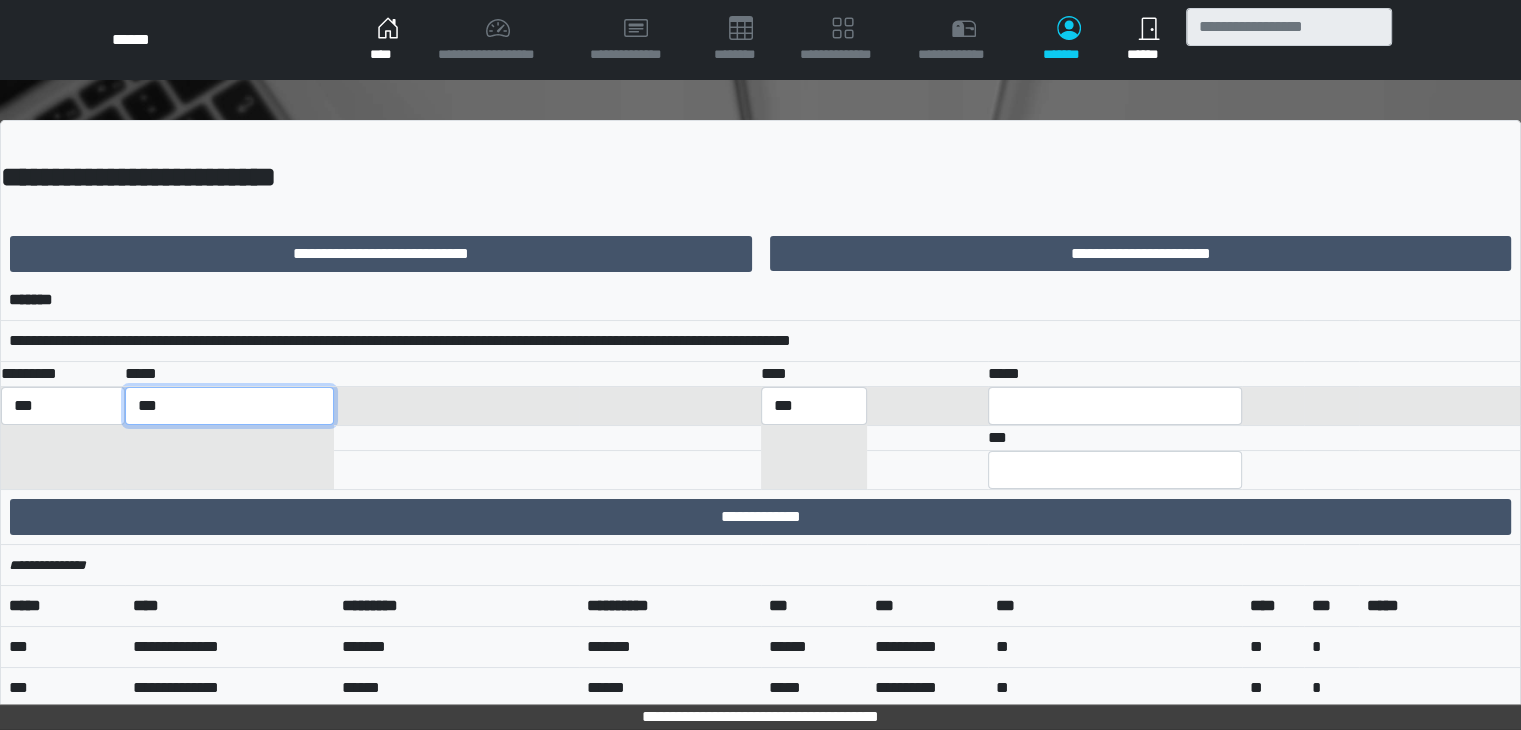click on "**********" at bounding box center (229, 406) 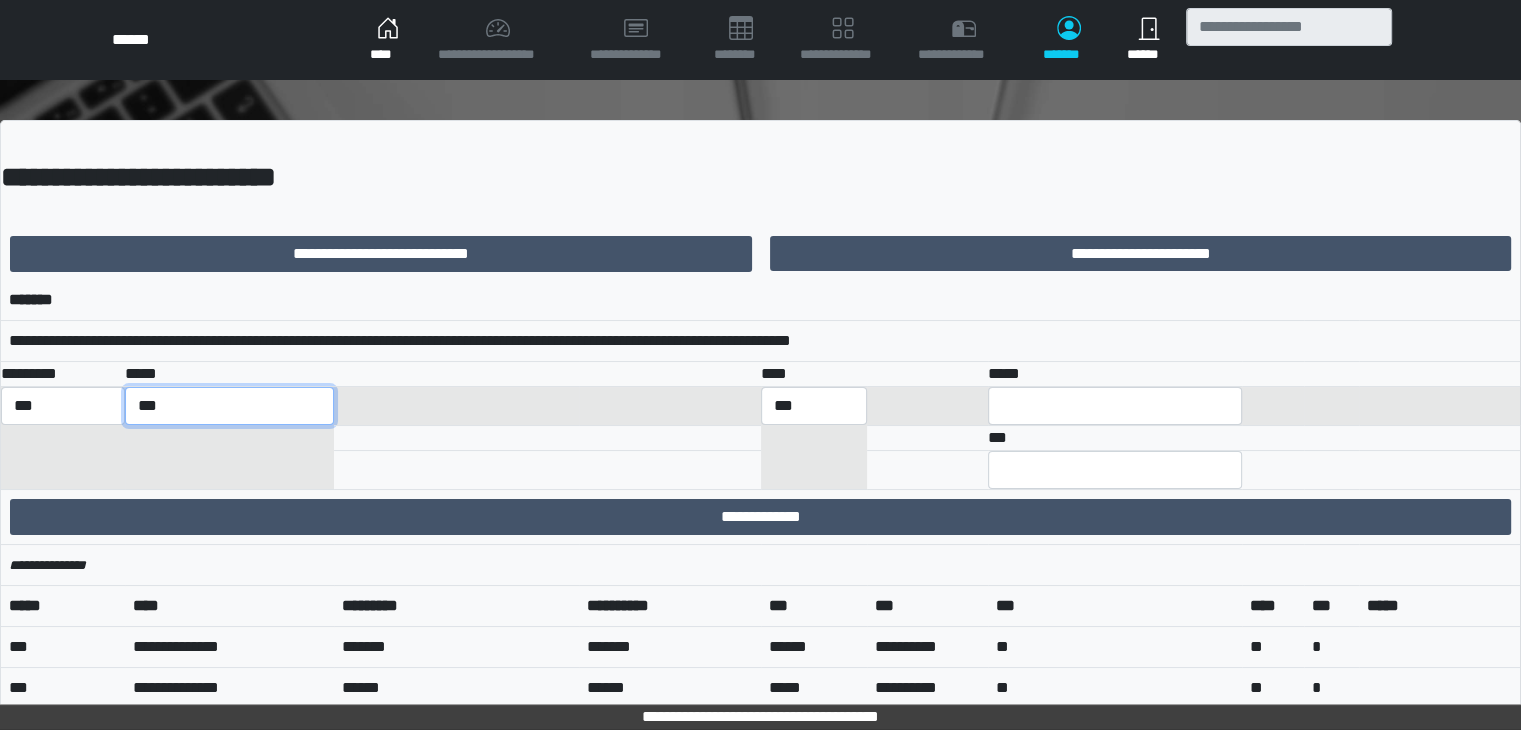 select on "**********" 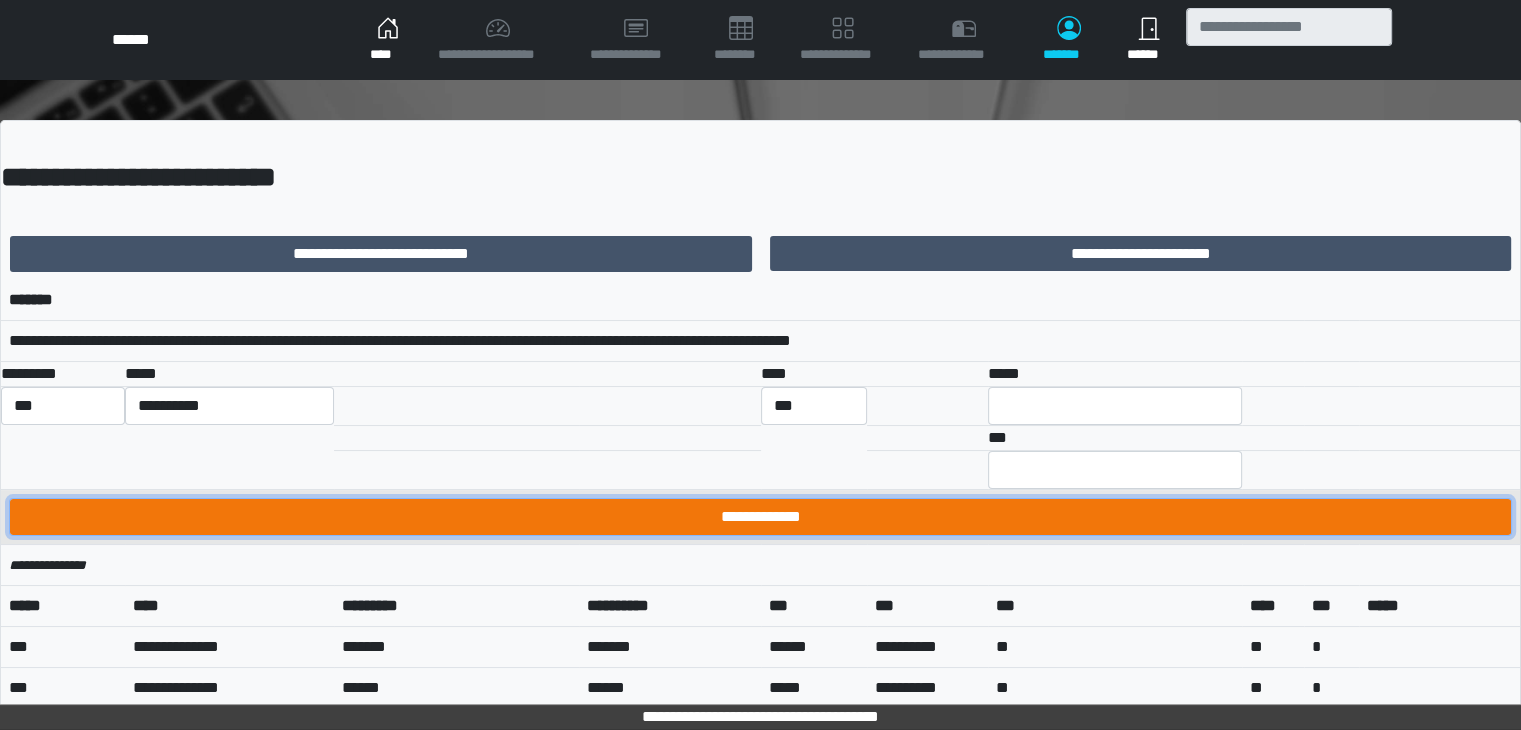 click on "**********" at bounding box center (760, 517) 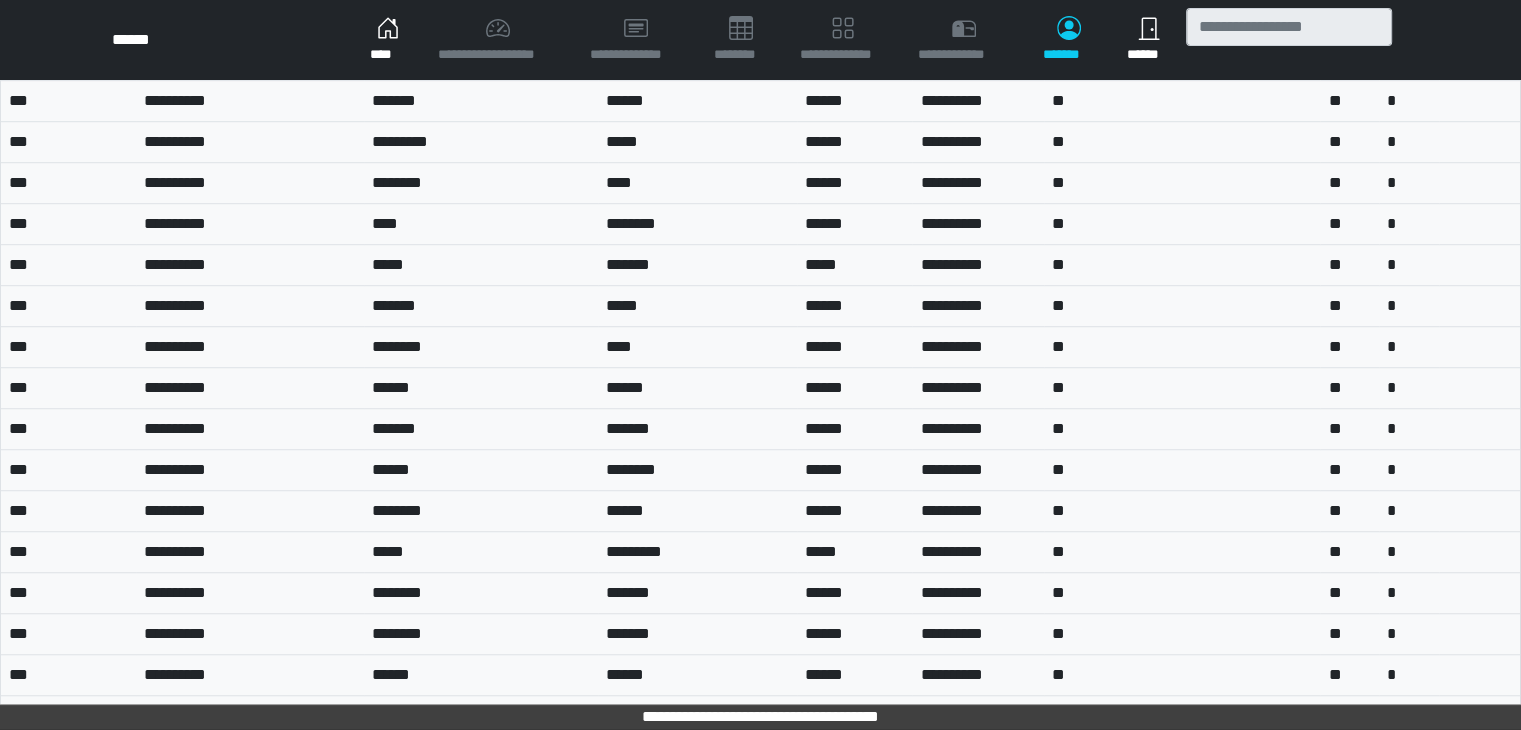 scroll, scrollTop: 1520, scrollLeft: 0, axis: vertical 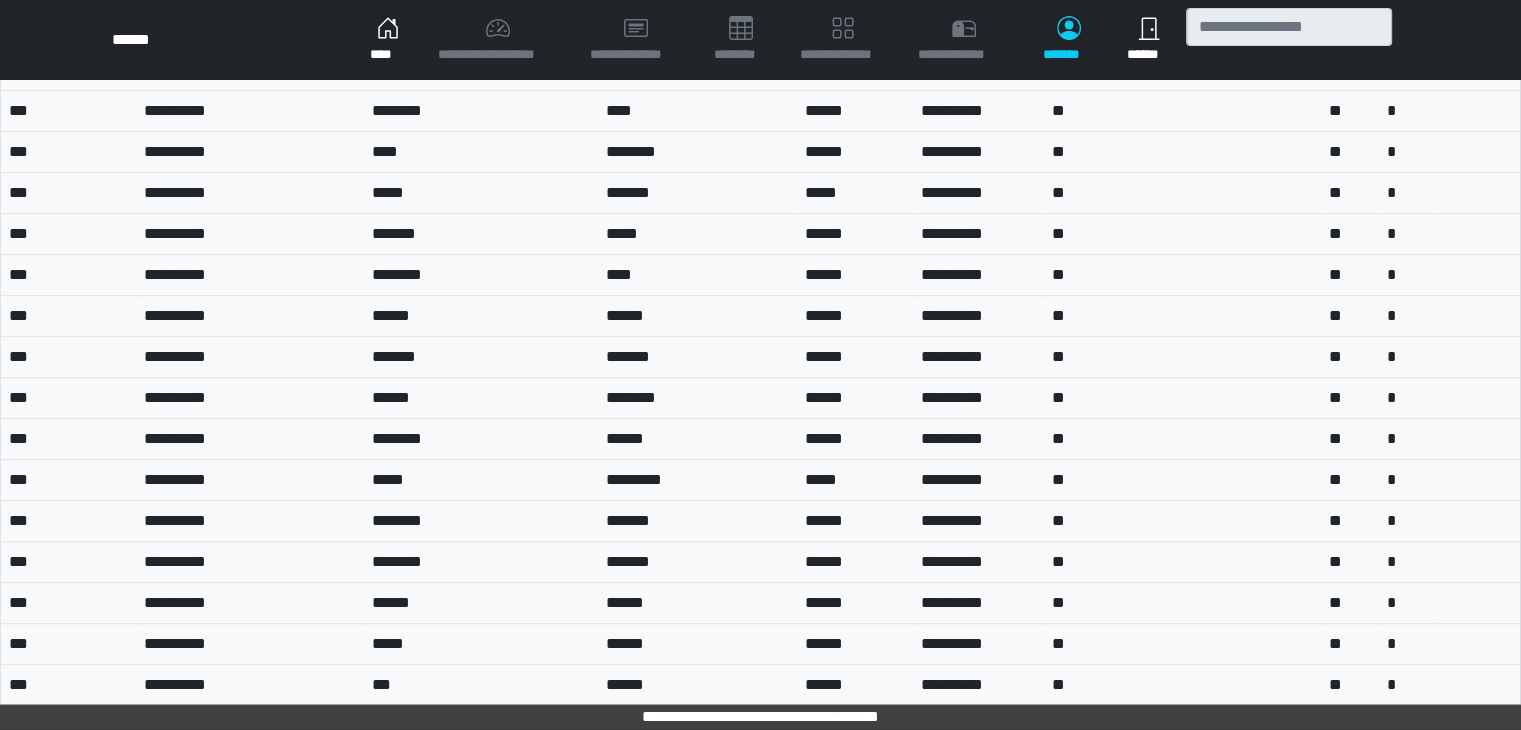 click on "****" at bounding box center (388, 40) 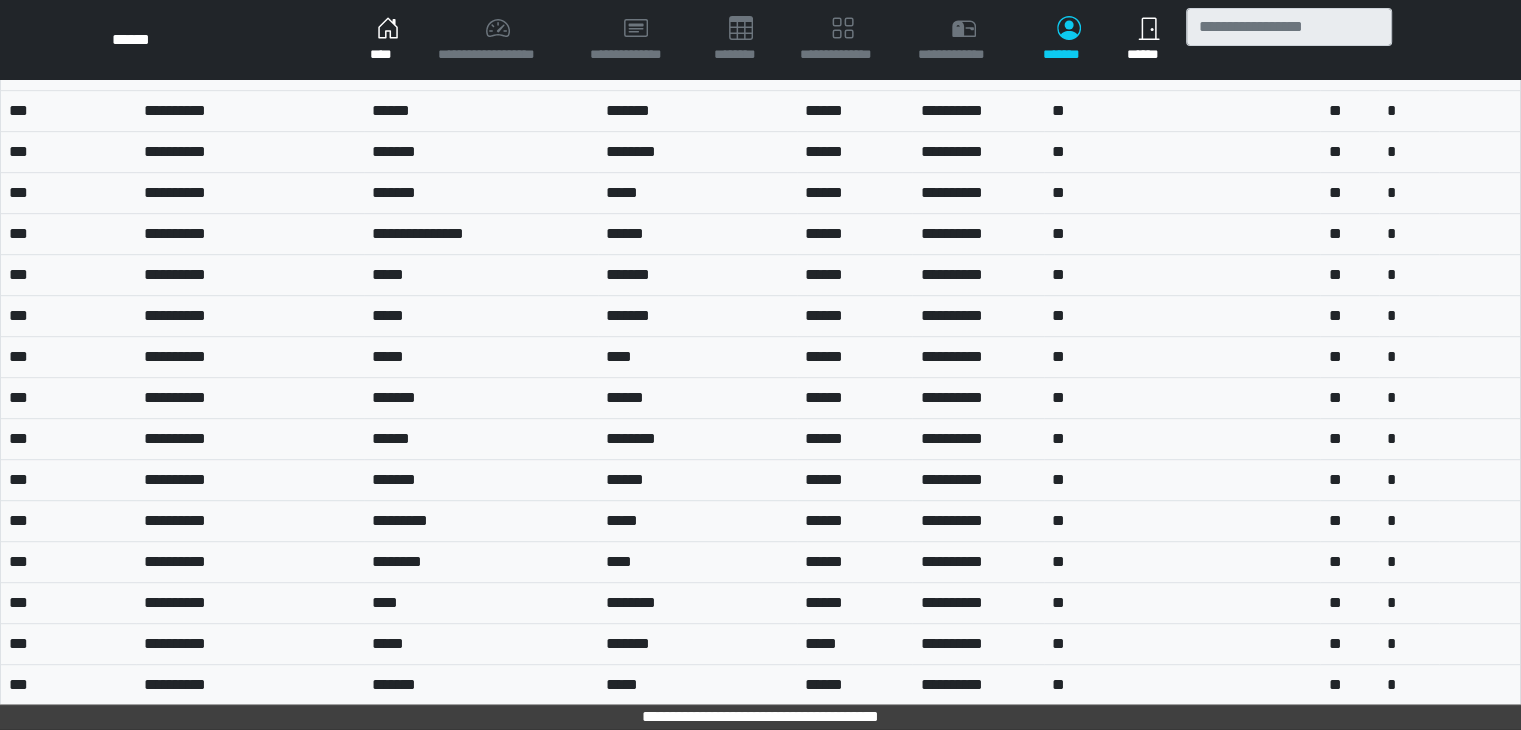 scroll, scrollTop: 1120, scrollLeft: 0, axis: vertical 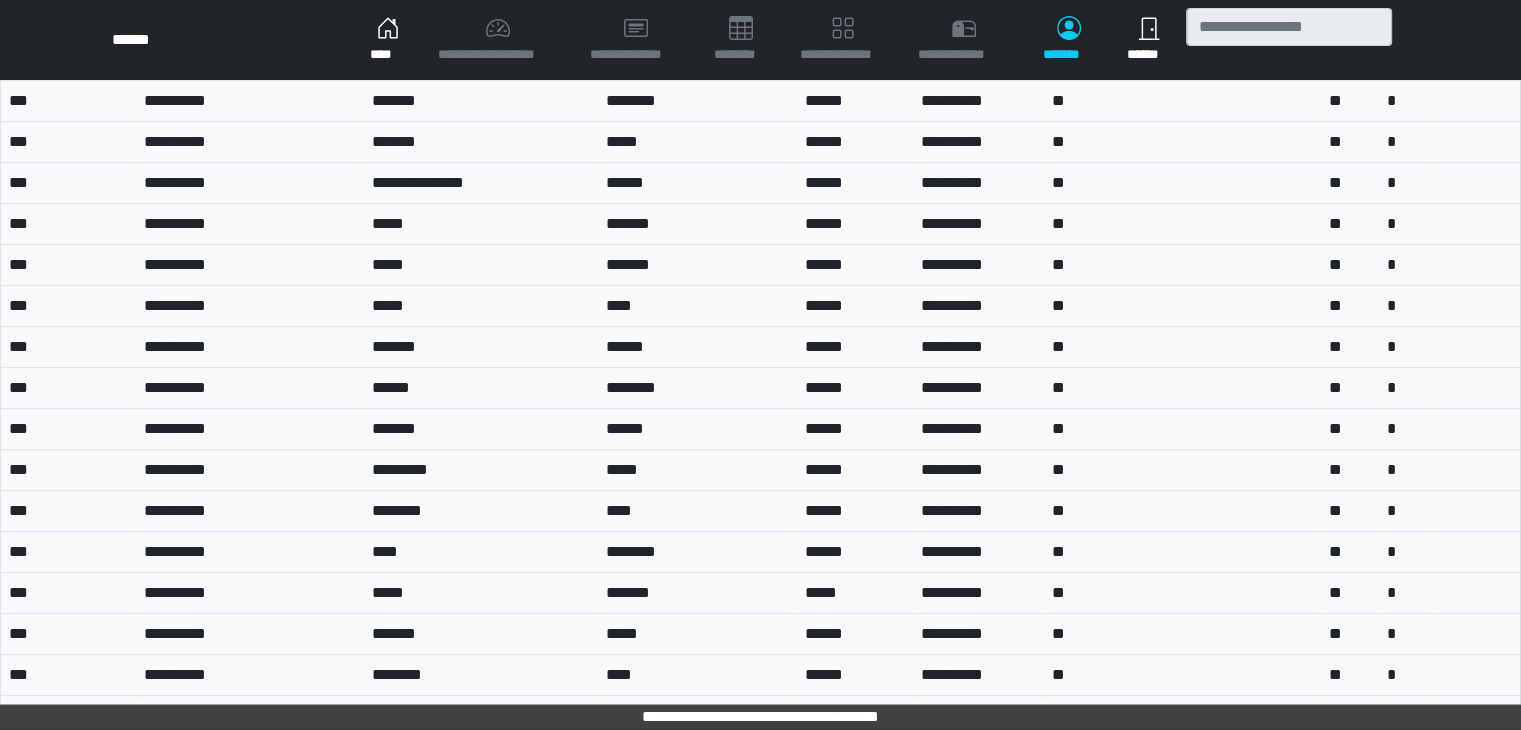 drag, startPoint x: 387, startPoint y: 41, endPoint x: 456, endPoint y: 49, distance: 69.46222 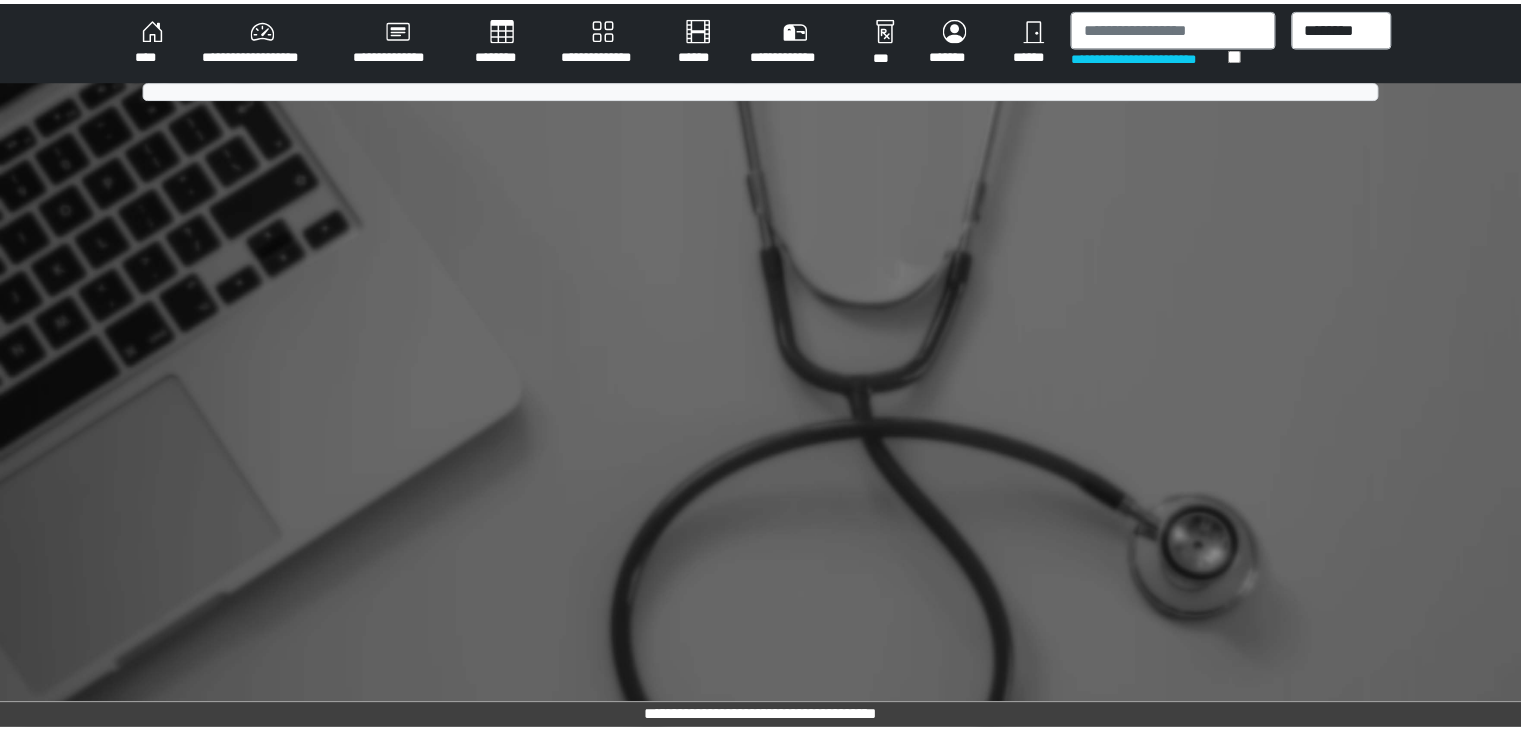 scroll, scrollTop: 0, scrollLeft: 0, axis: both 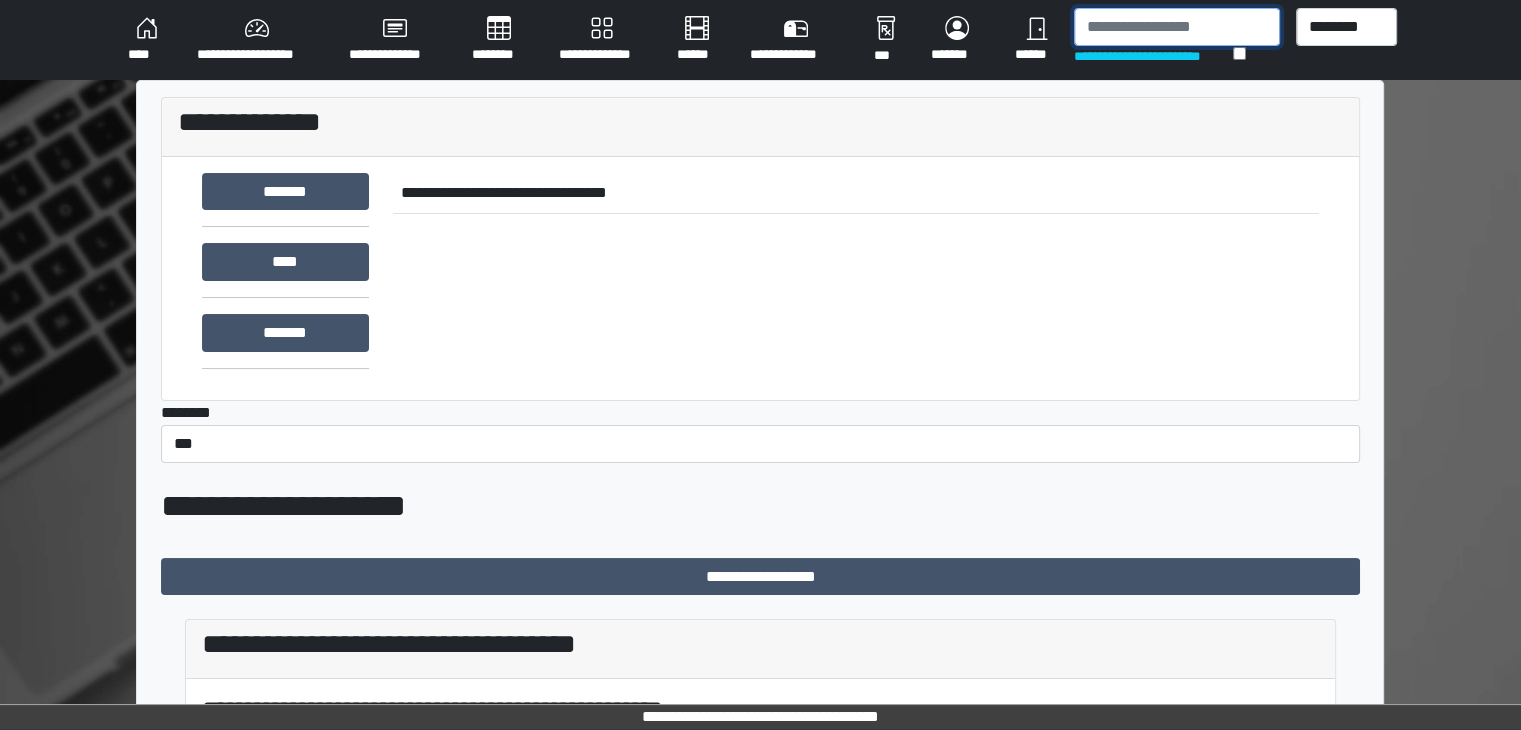 click at bounding box center [1177, 27] 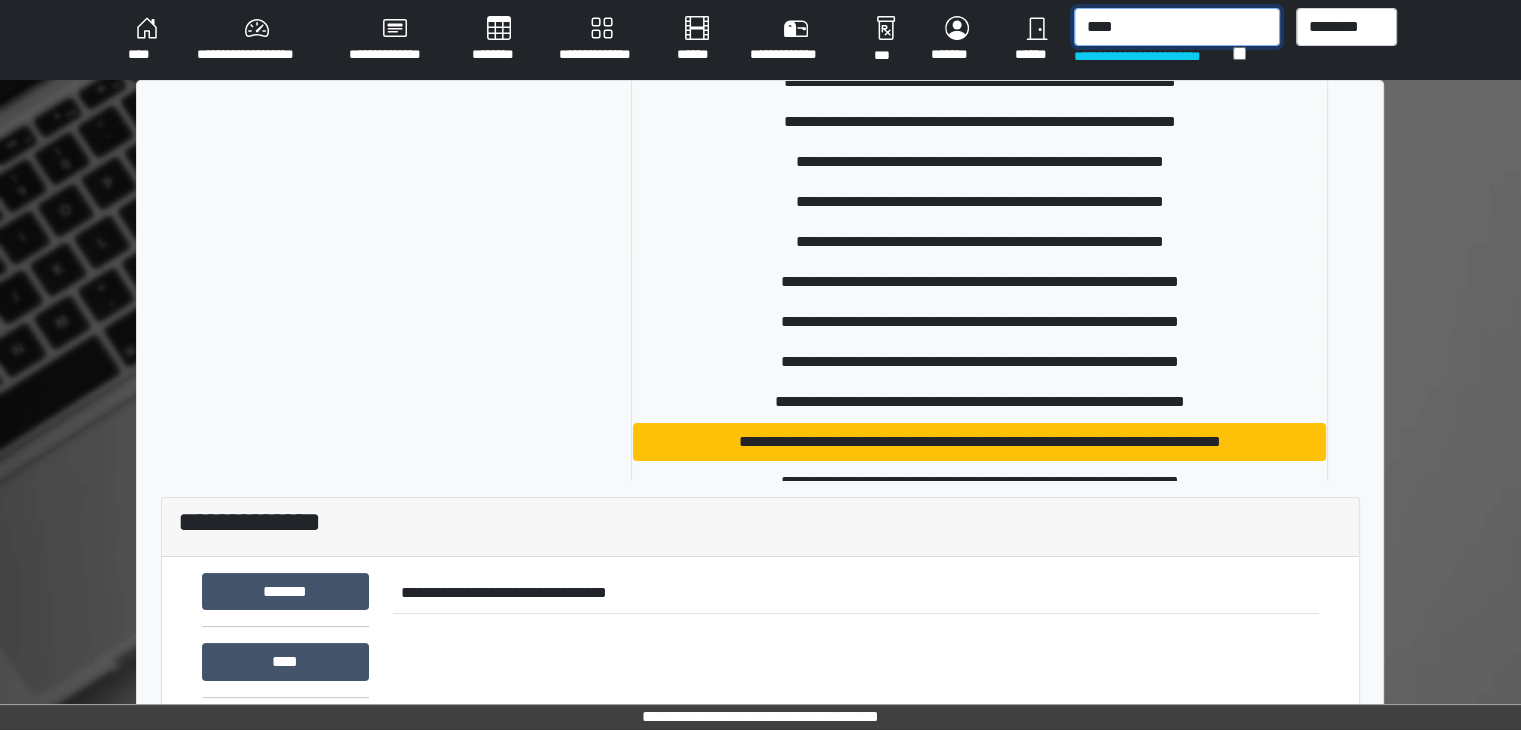 scroll, scrollTop: 800, scrollLeft: 0, axis: vertical 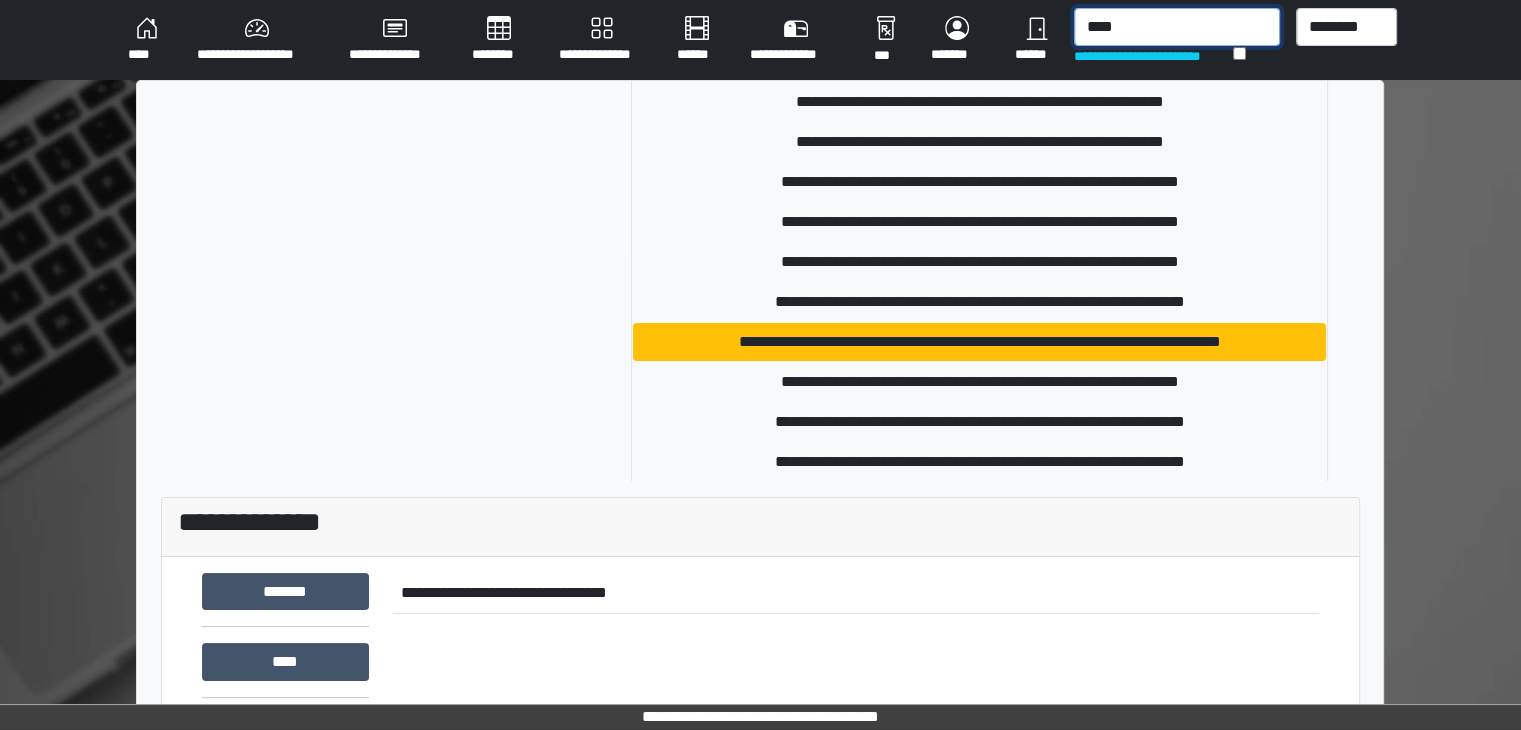 type on "****" 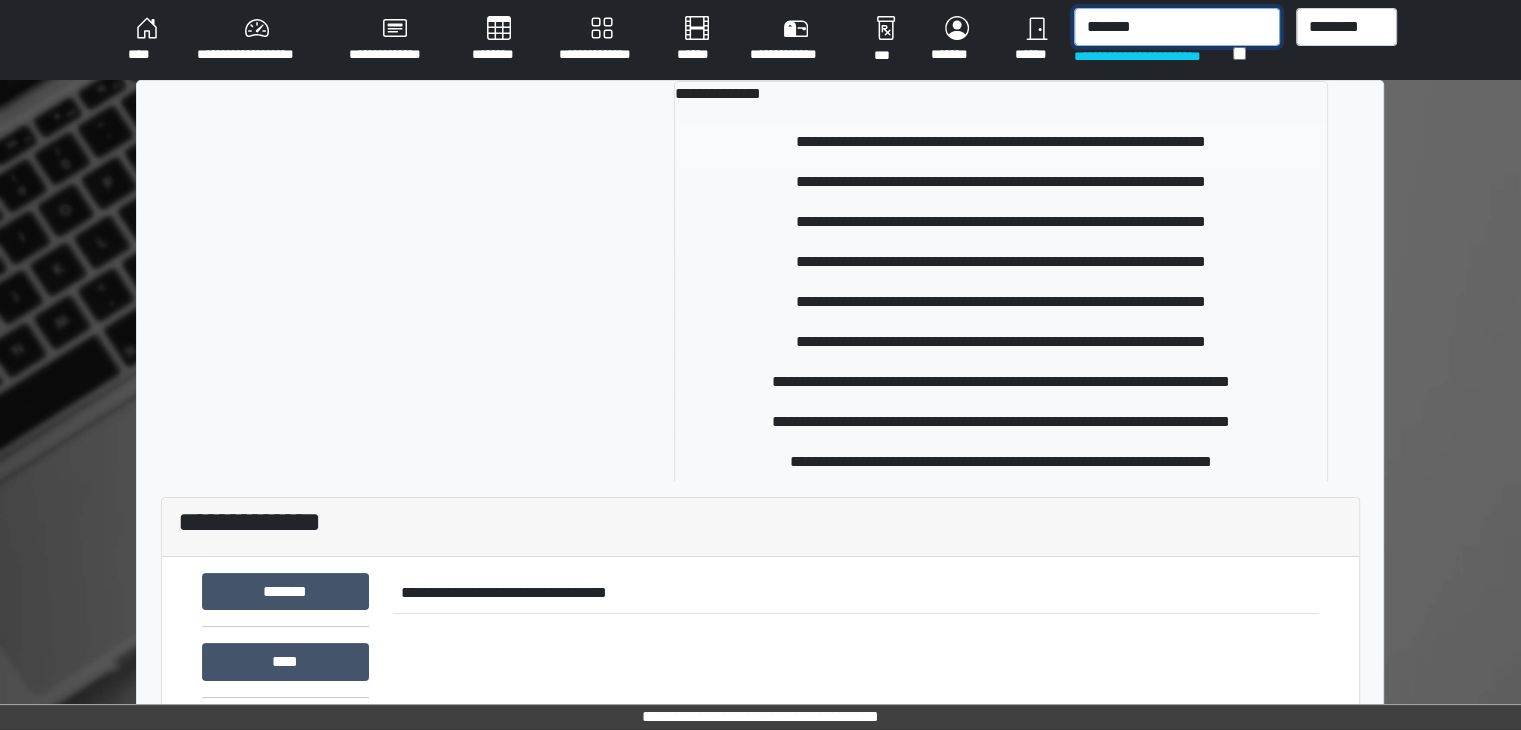 type on "*******" 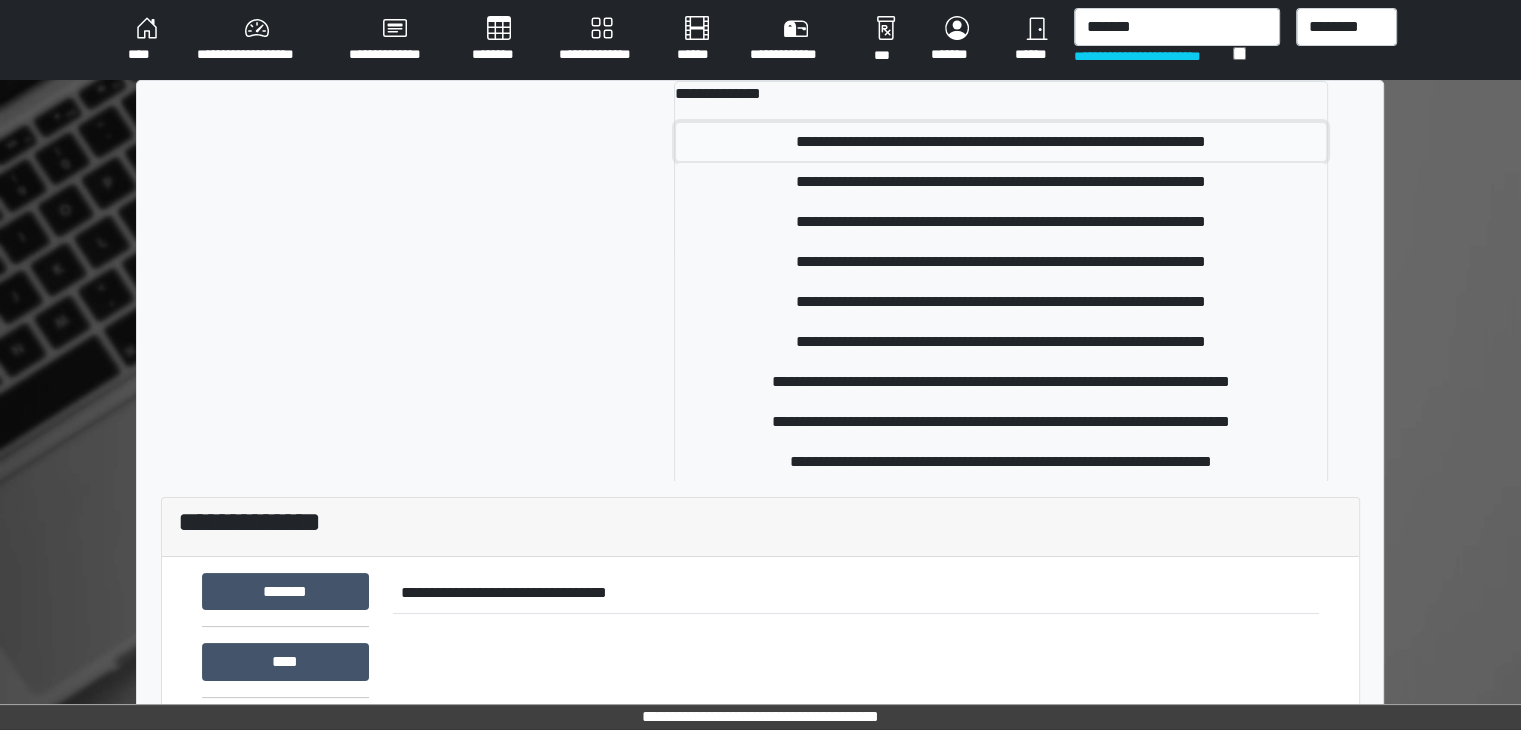 click on "**********" at bounding box center [1001, 142] 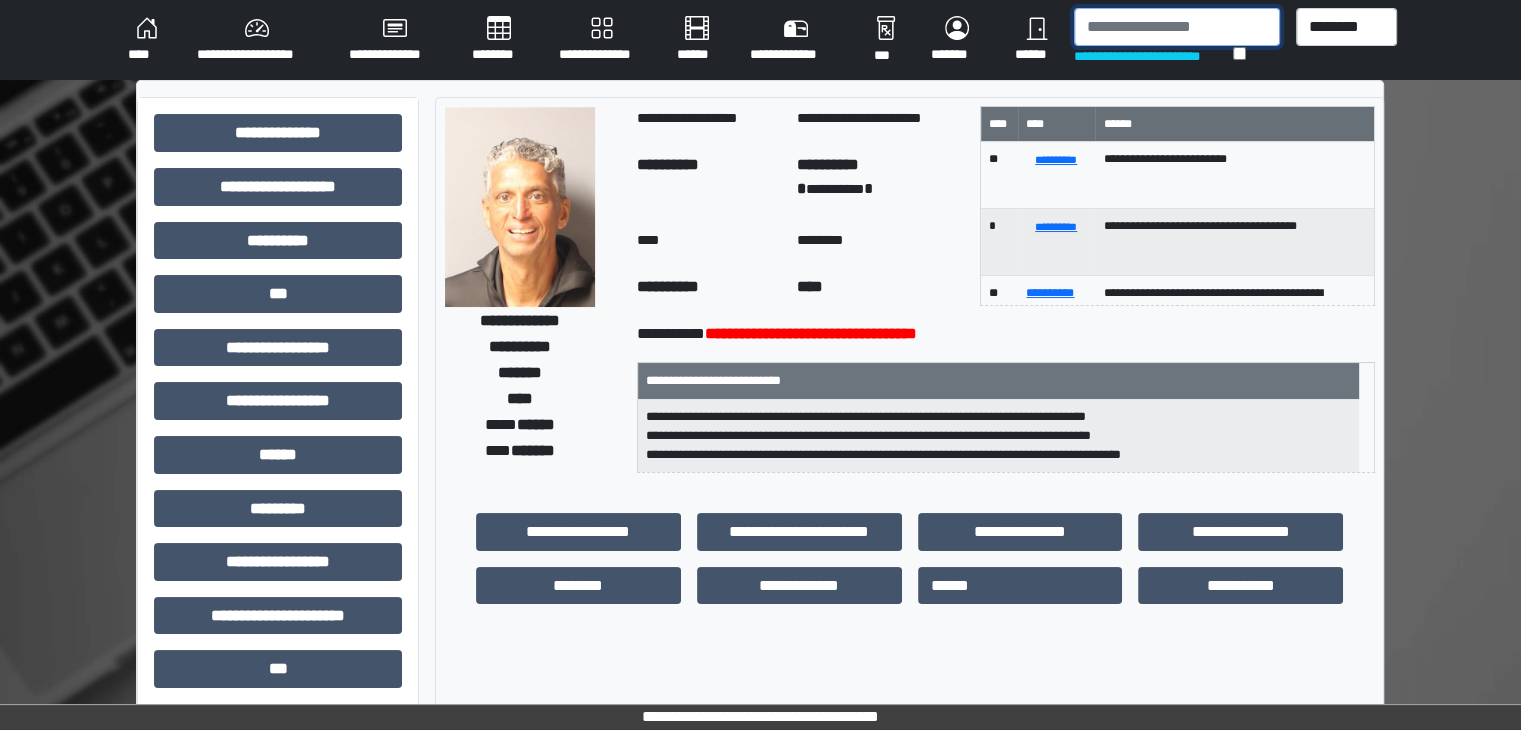 click at bounding box center (1177, 27) 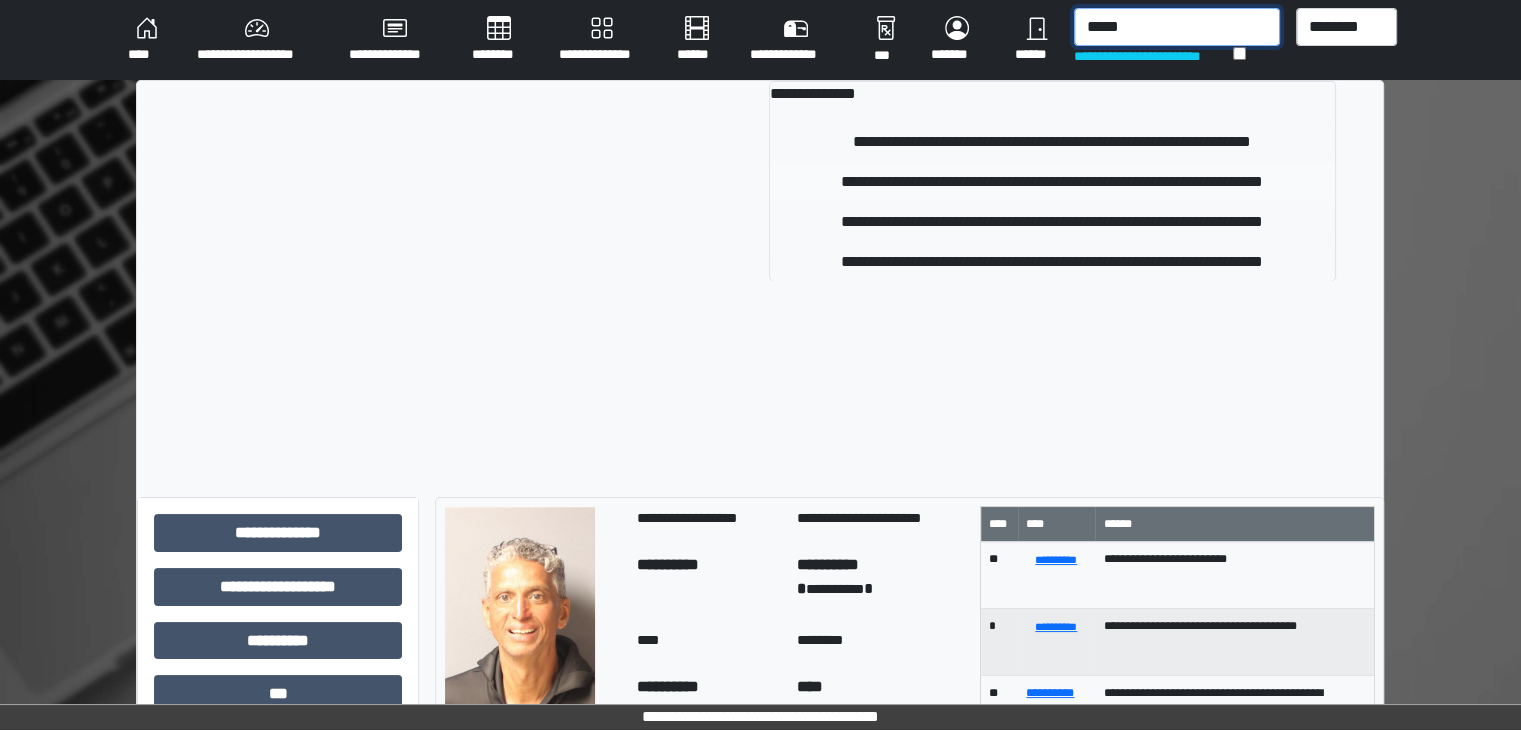 type on "*****" 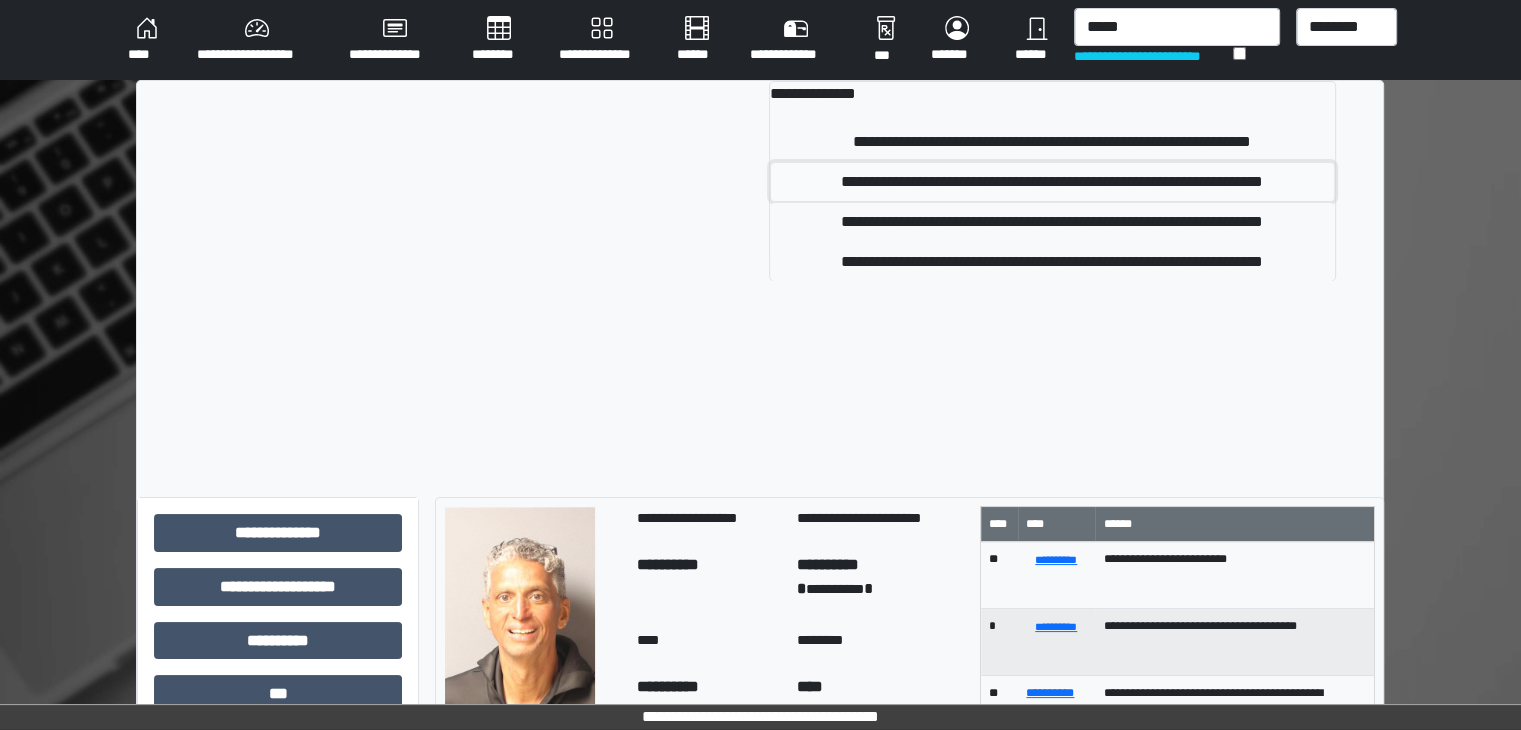 click on "**********" at bounding box center [1052, 182] 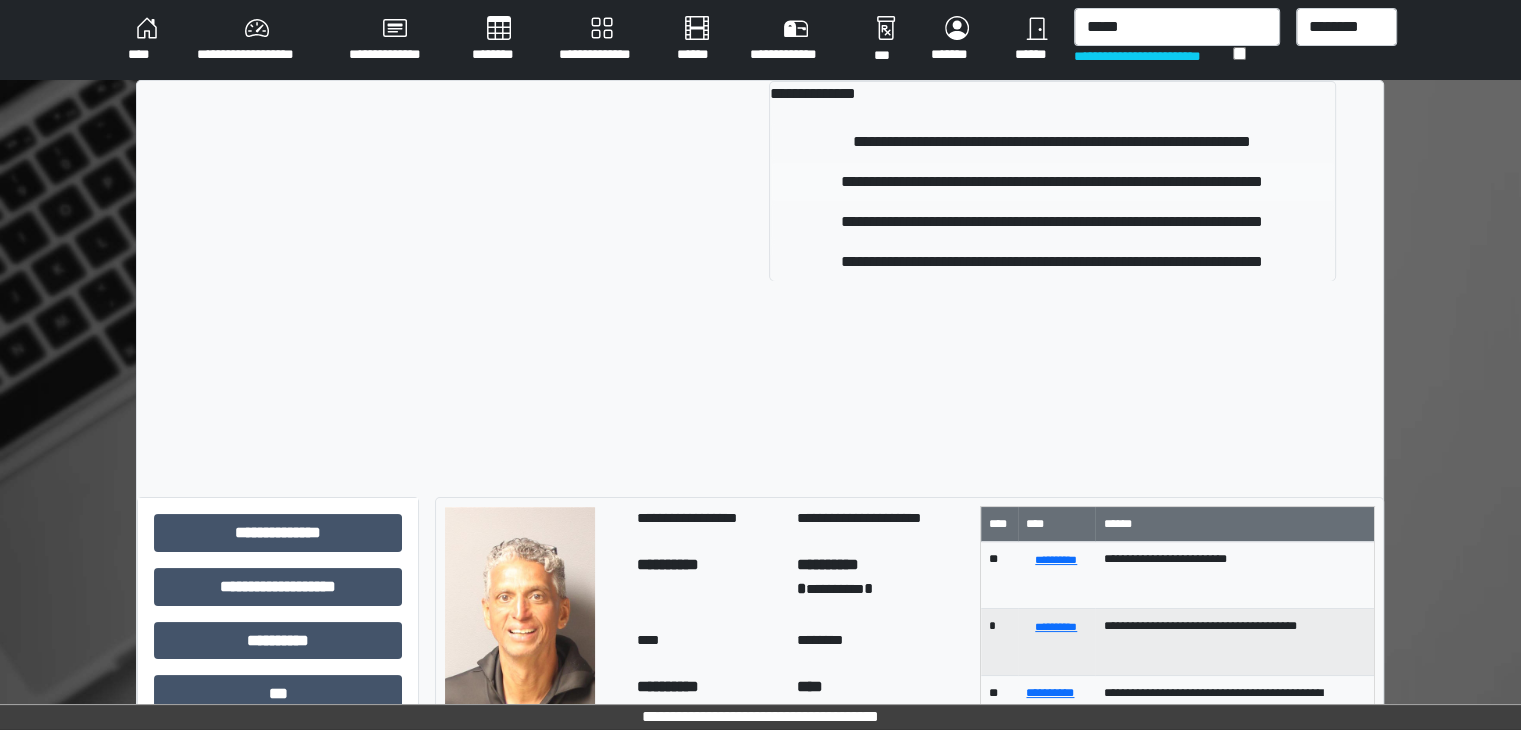type 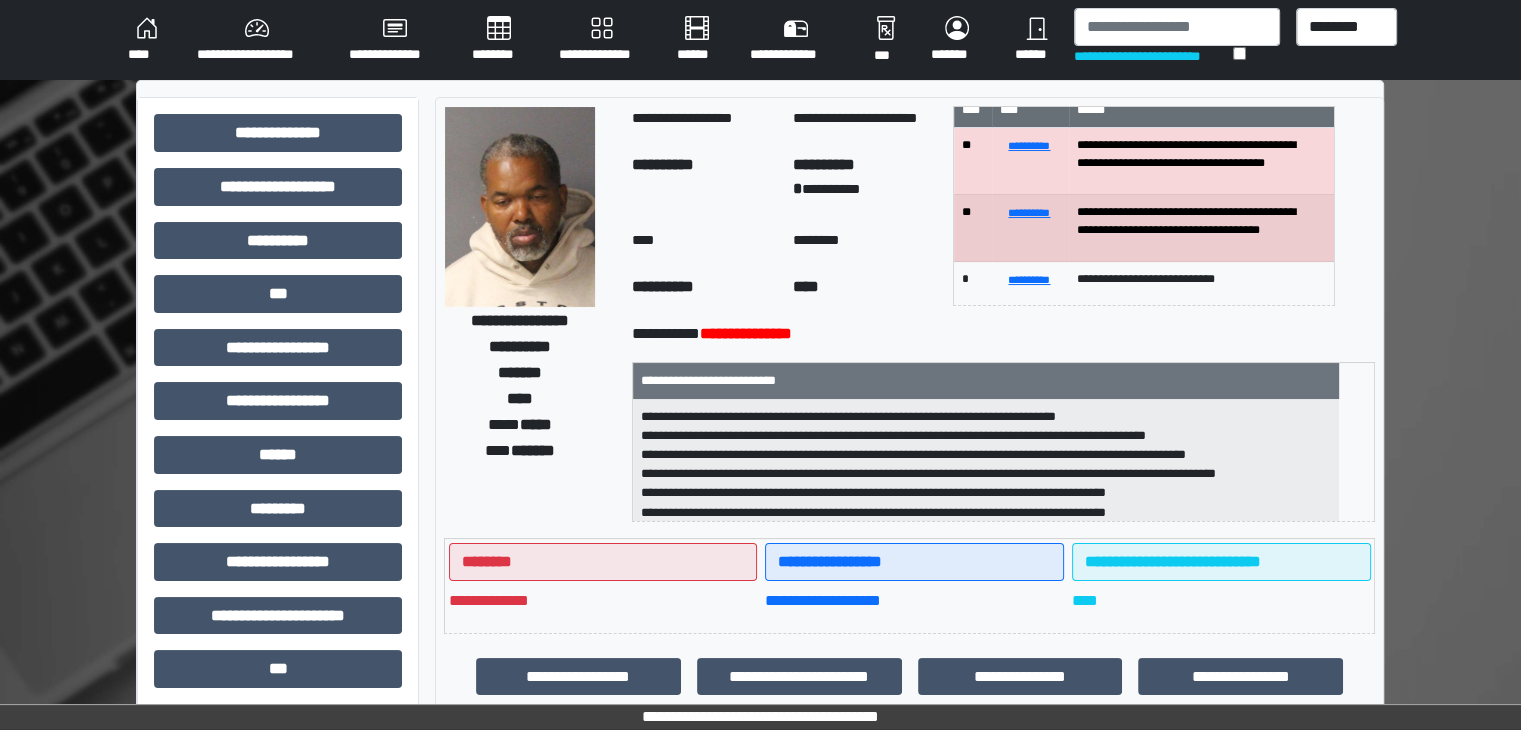scroll, scrollTop: 0, scrollLeft: 0, axis: both 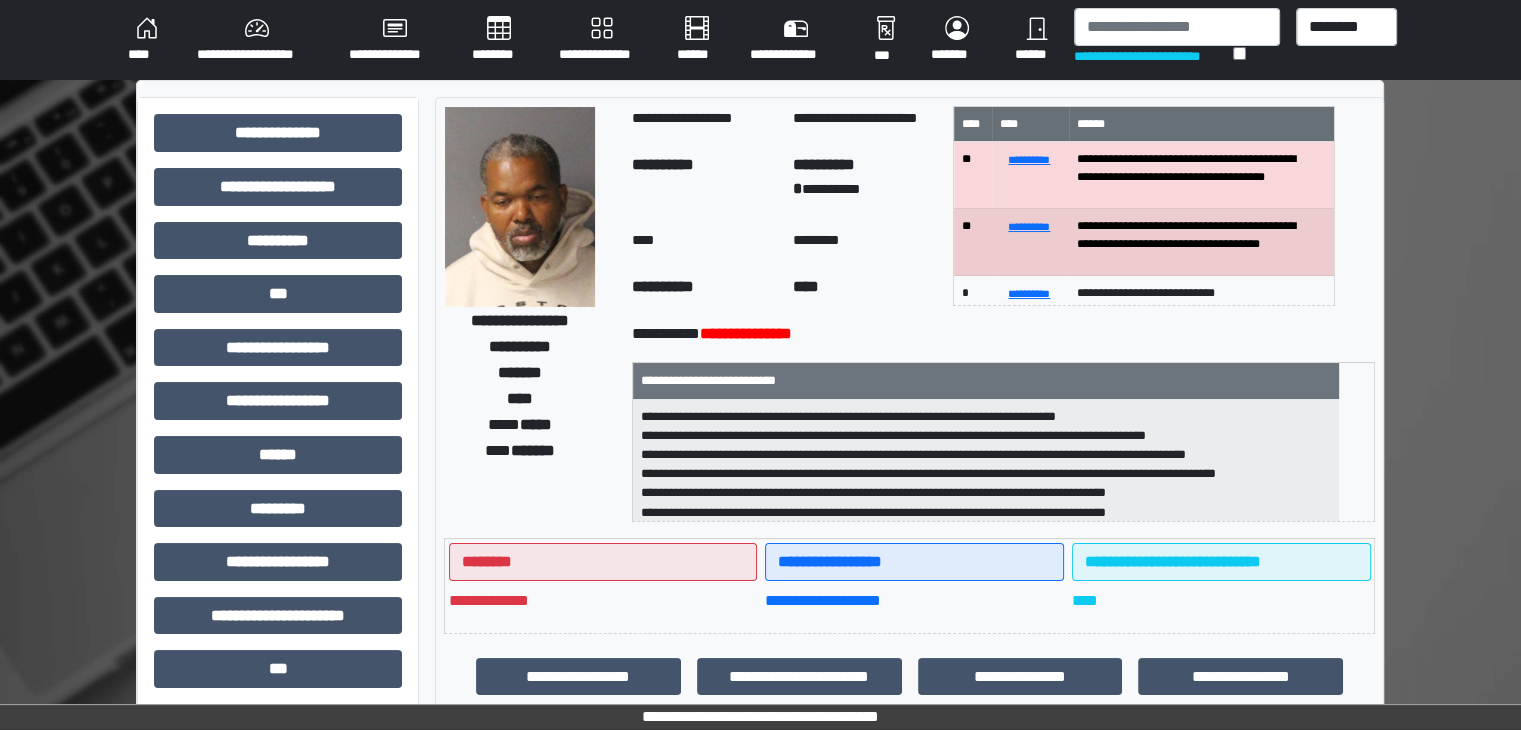 click on "**********" at bounding box center (760, 623) 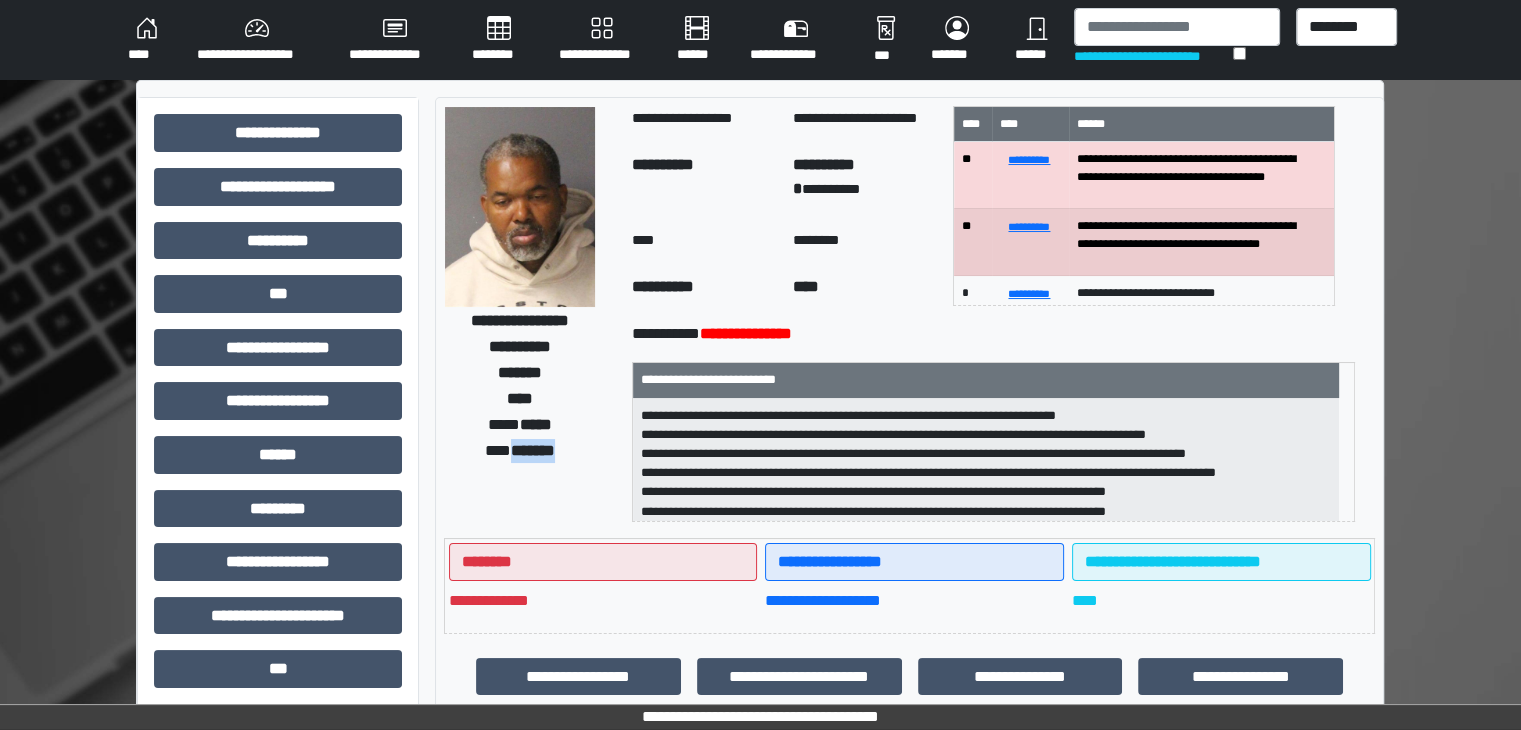 drag, startPoint x: 567, startPoint y: 452, endPoint x: 503, endPoint y: 458, distance: 64.28063 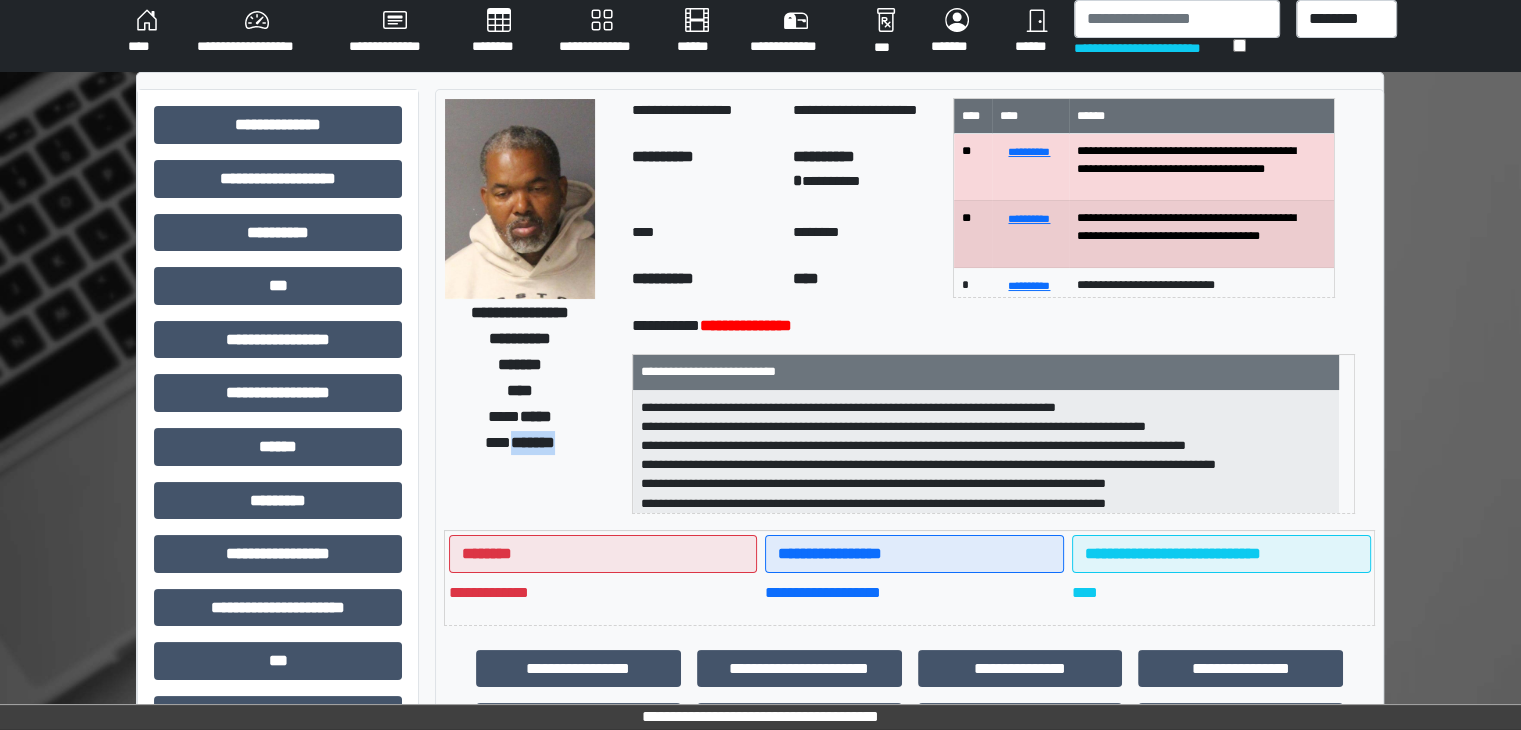 scroll, scrollTop: 400, scrollLeft: 0, axis: vertical 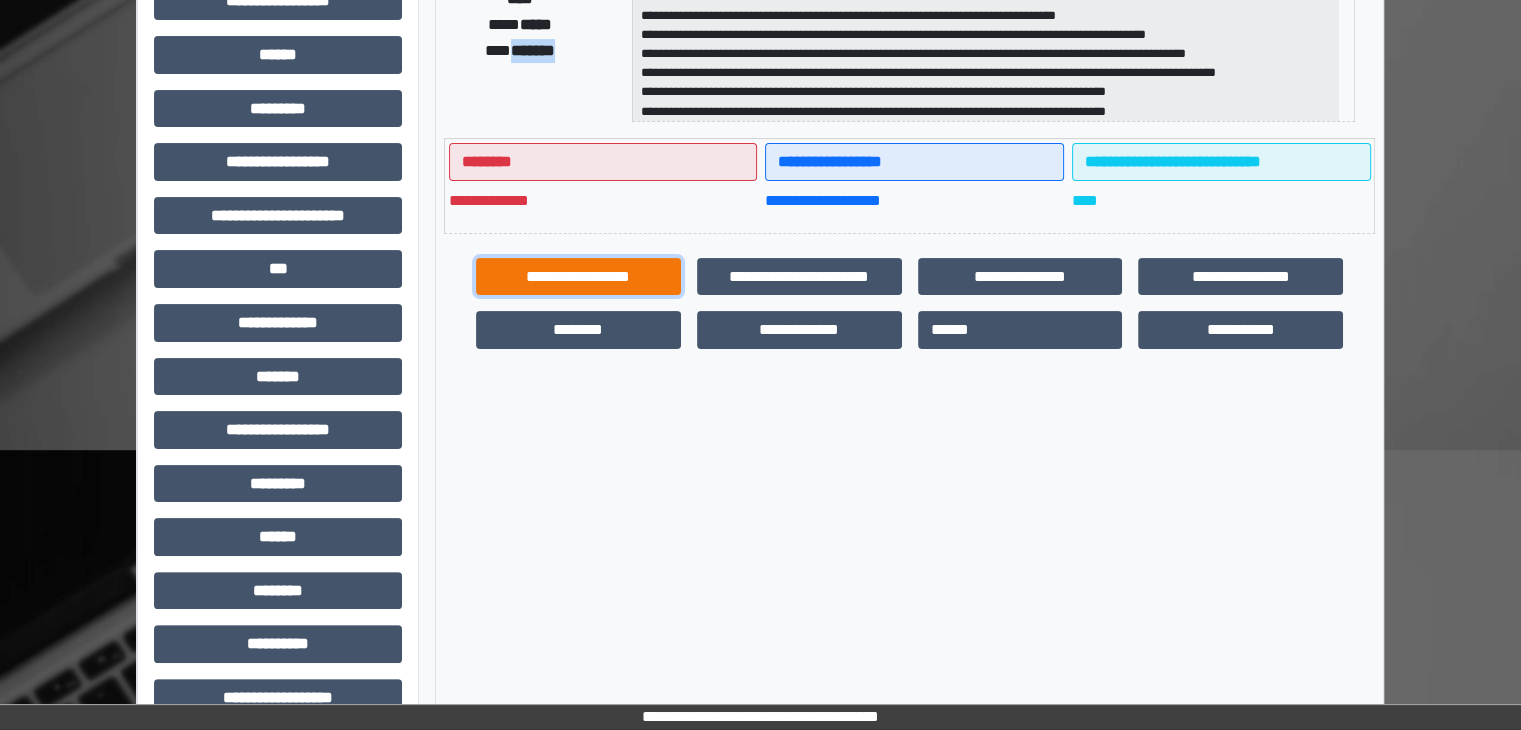click on "**********" at bounding box center [578, 277] 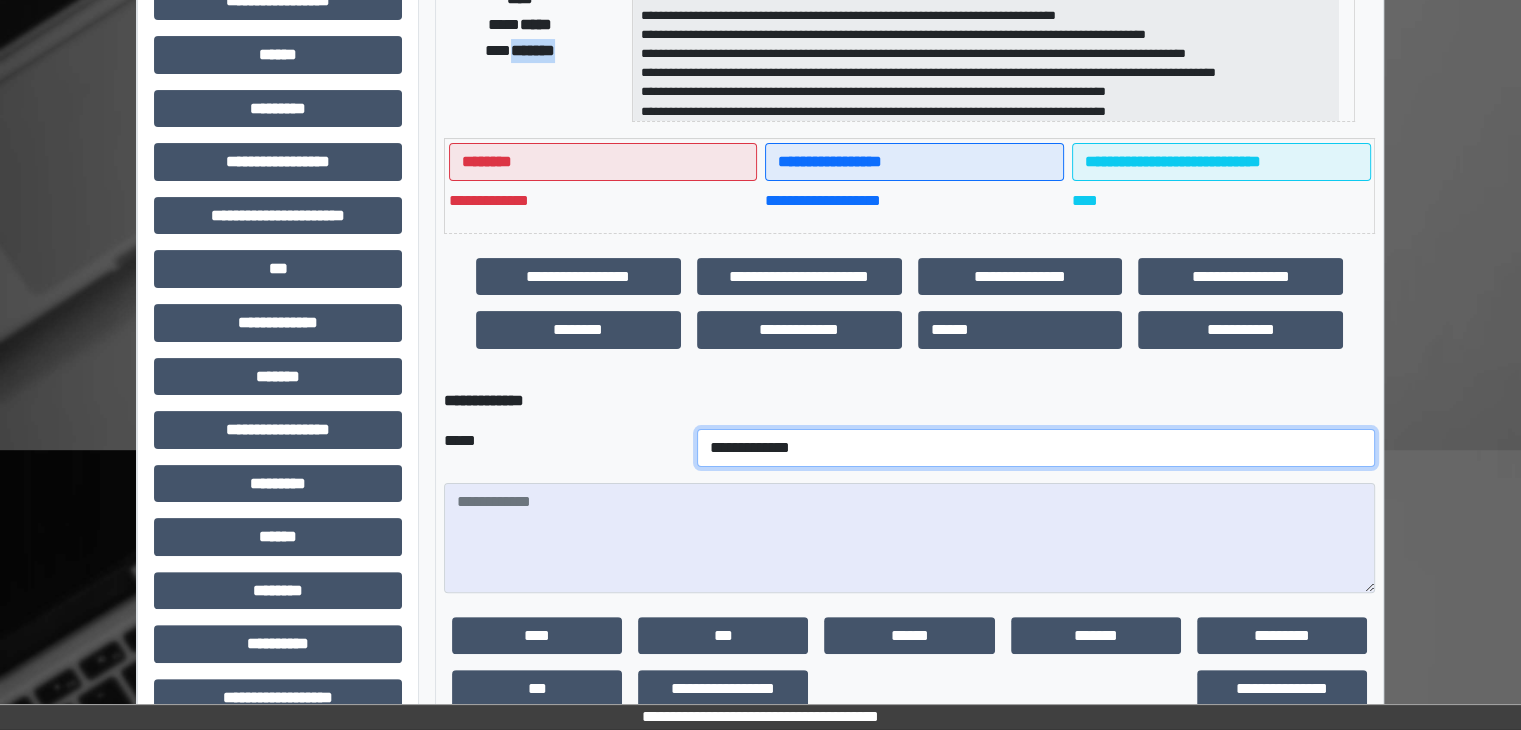 drag, startPoint x: 724, startPoint y: 443, endPoint x: 727, endPoint y: 433, distance: 10.440307 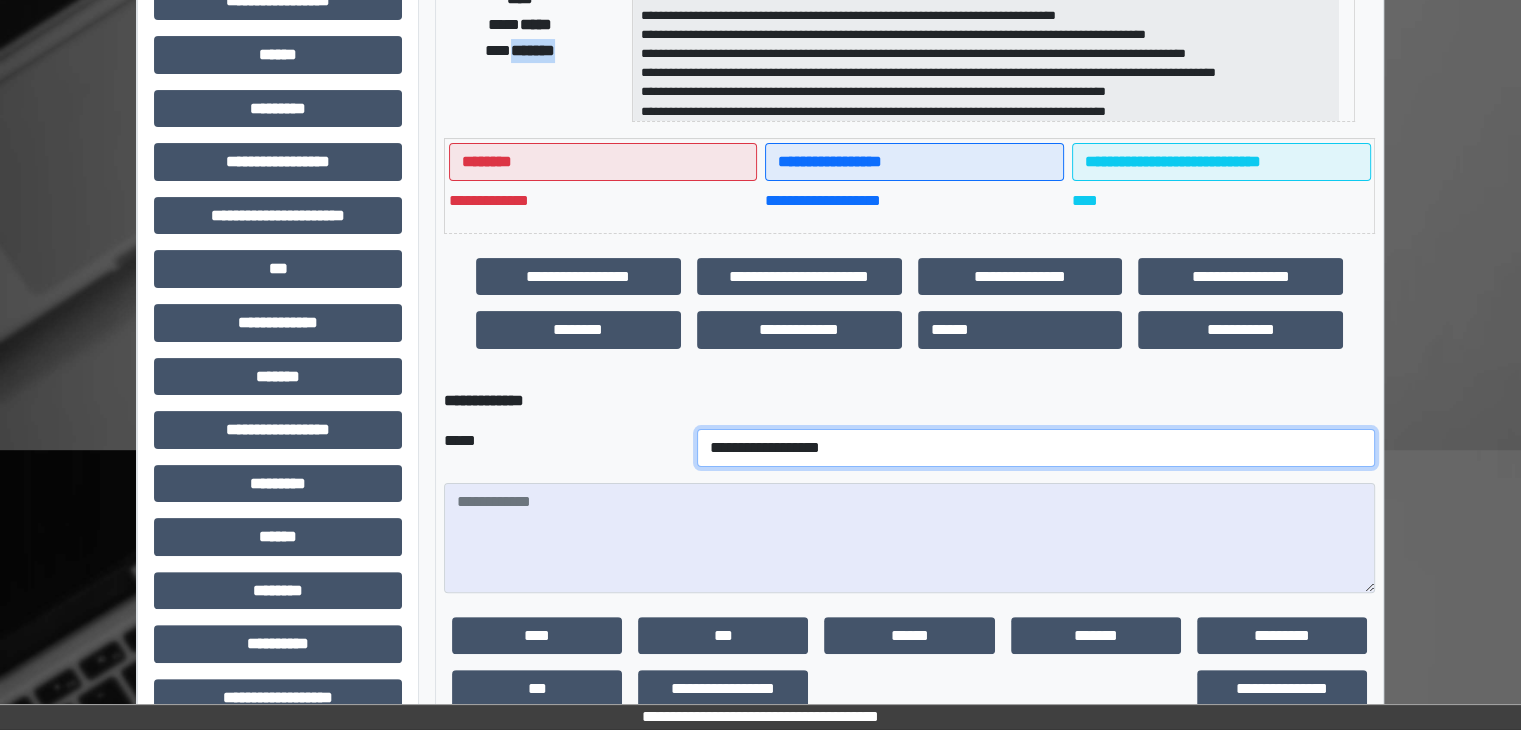 click on "**********" at bounding box center [1036, 448] 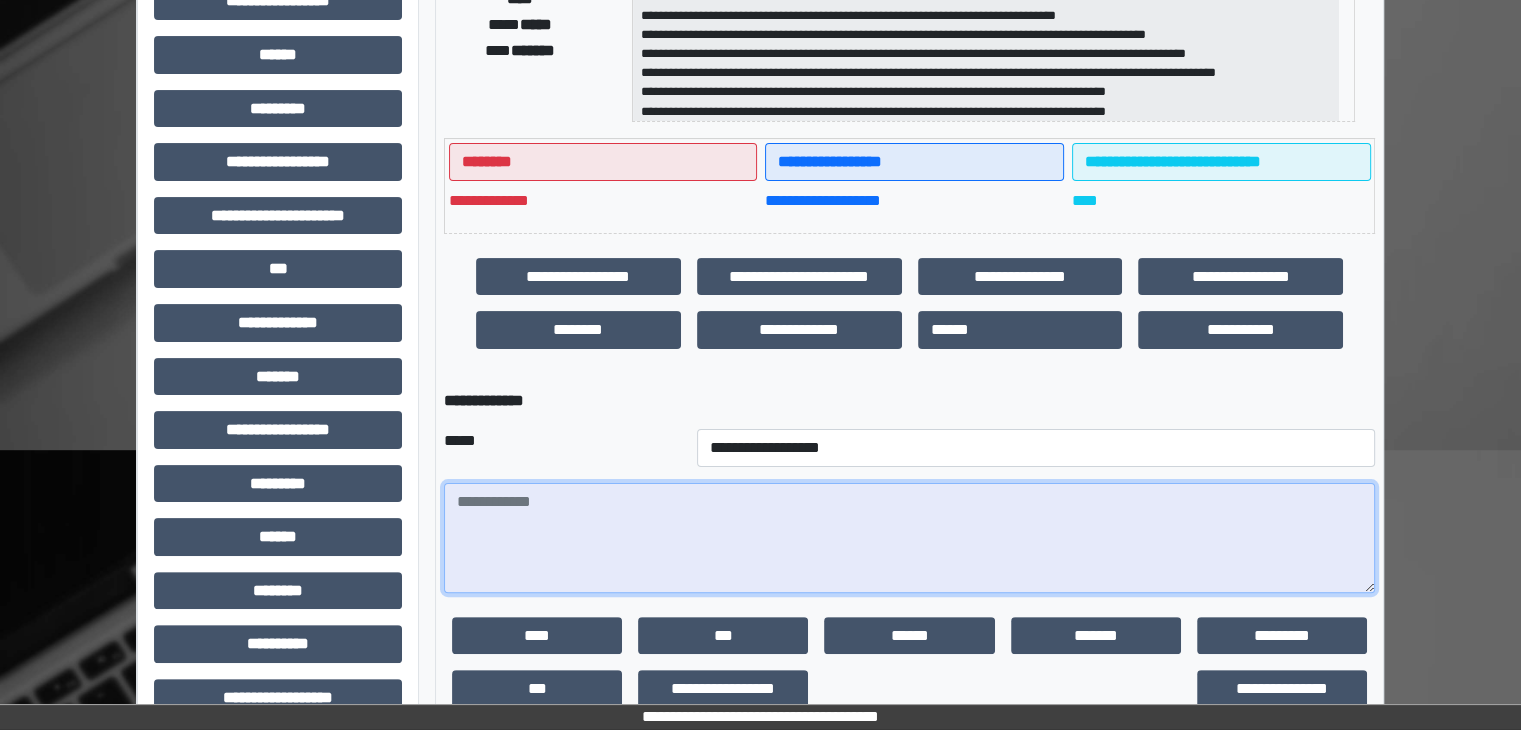 click at bounding box center [909, 538] 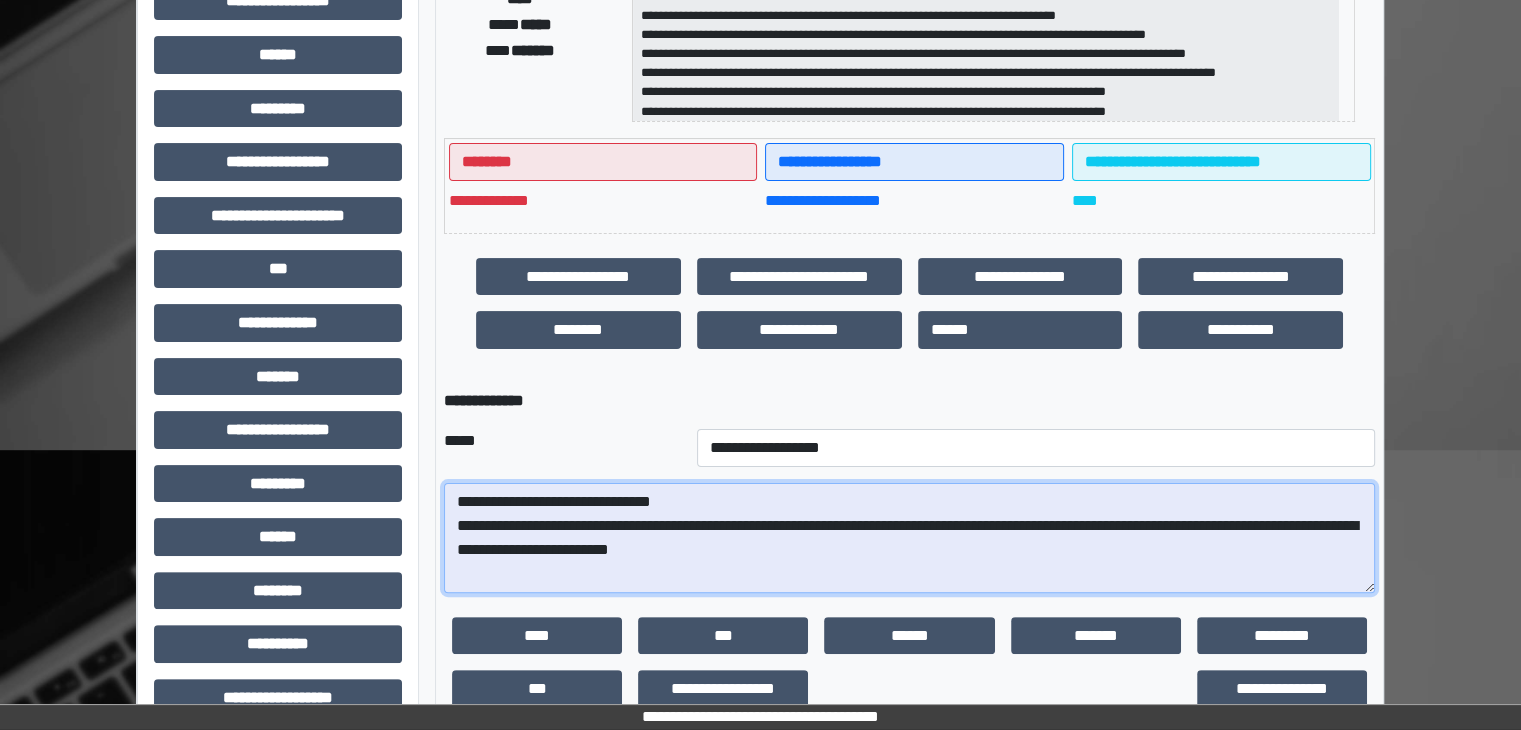 drag, startPoint x: 601, startPoint y: 525, endPoint x: 678, endPoint y: 531, distance: 77.23341 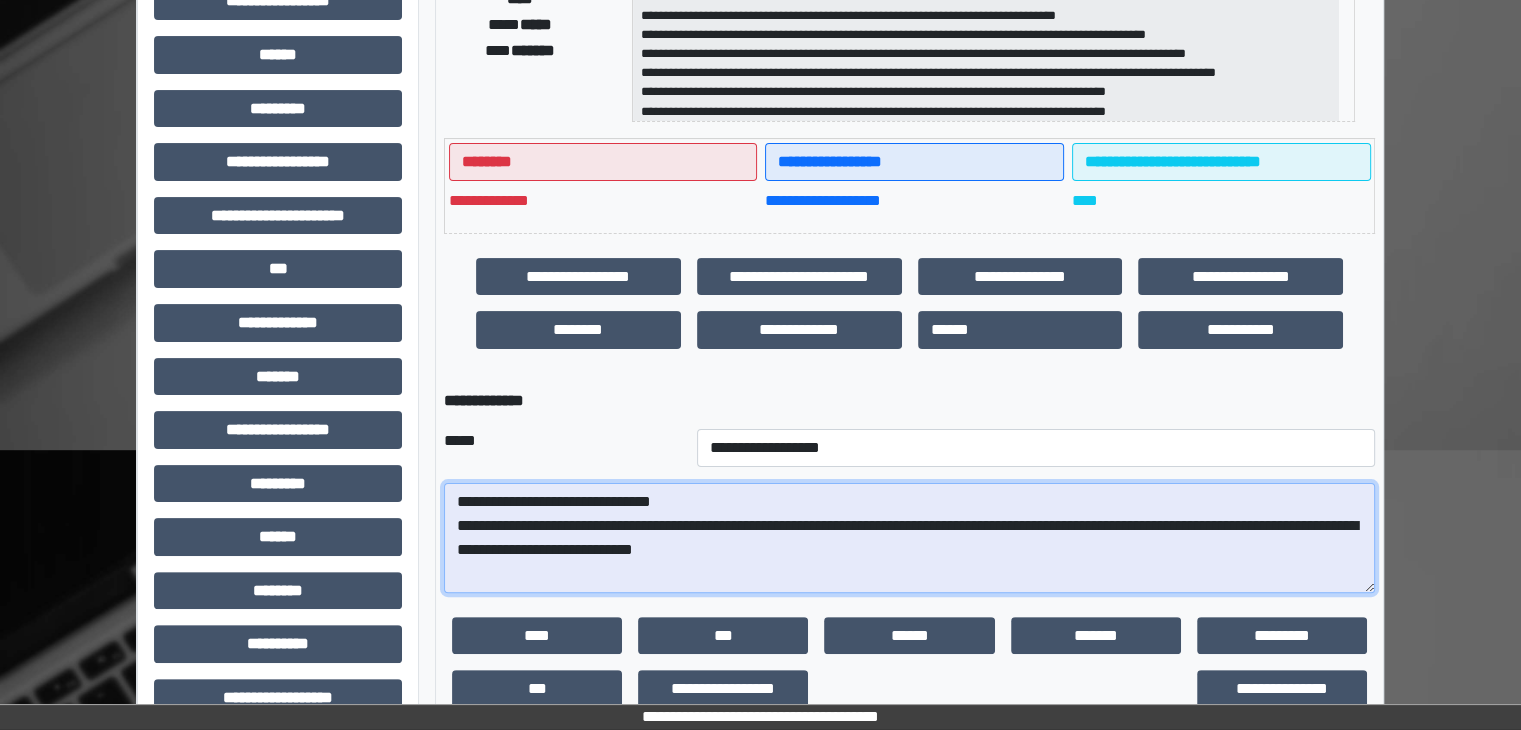 drag, startPoint x: 1051, startPoint y: 523, endPoint x: 1137, endPoint y: 529, distance: 86.209045 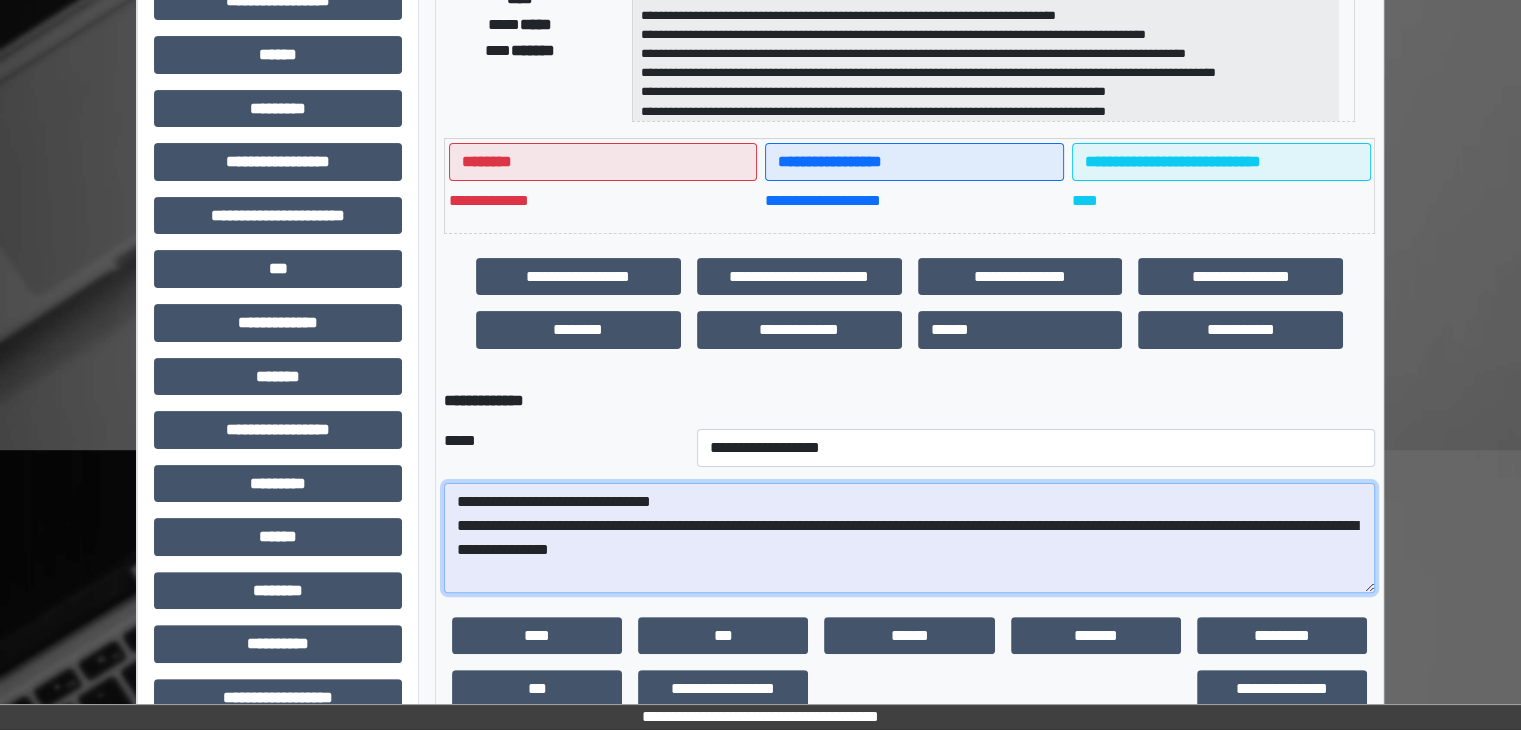 drag, startPoint x: 604, startPoint y: 546, endPoint x: 693, endPoint y: 552, distance: 89.20202 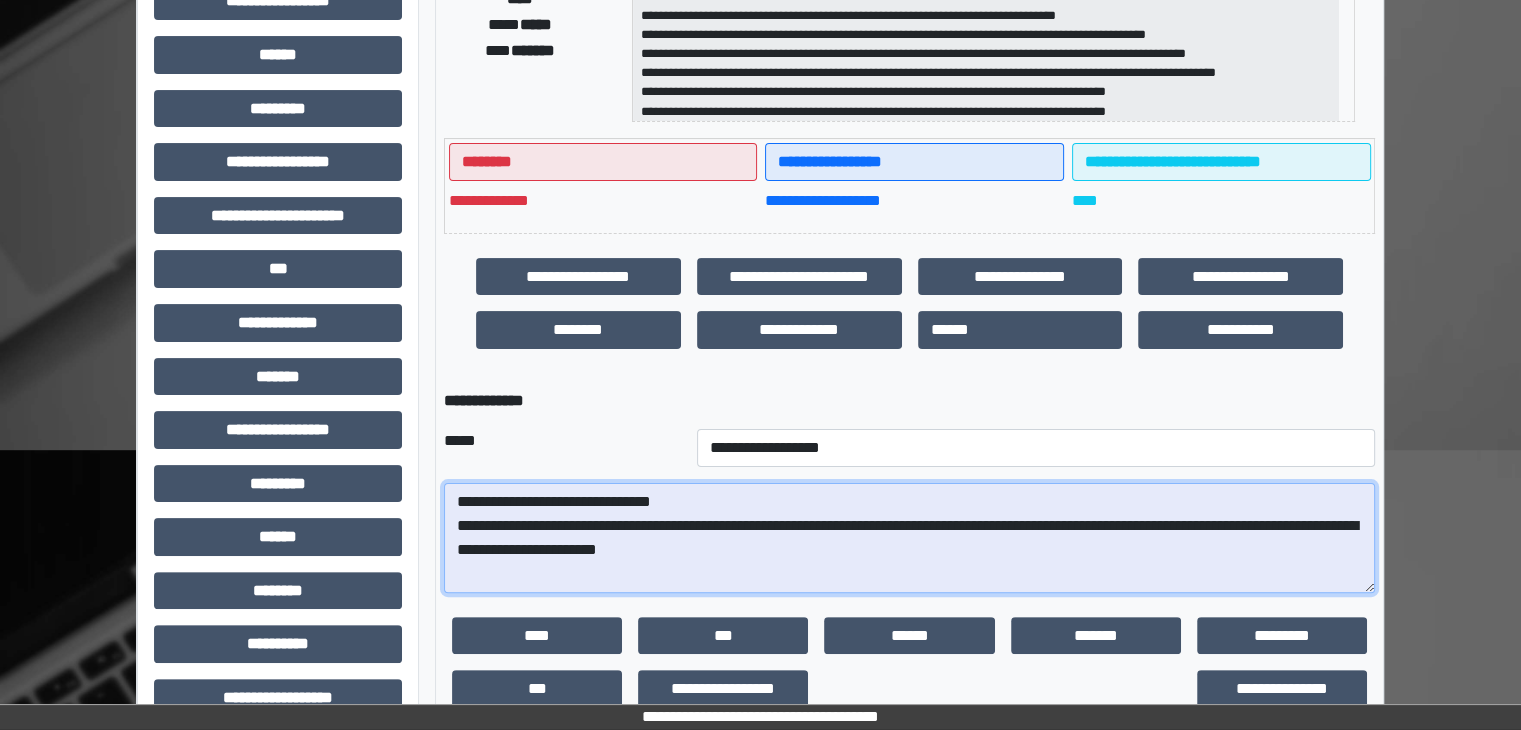 click on "**********" at bounding box center (909, 538) 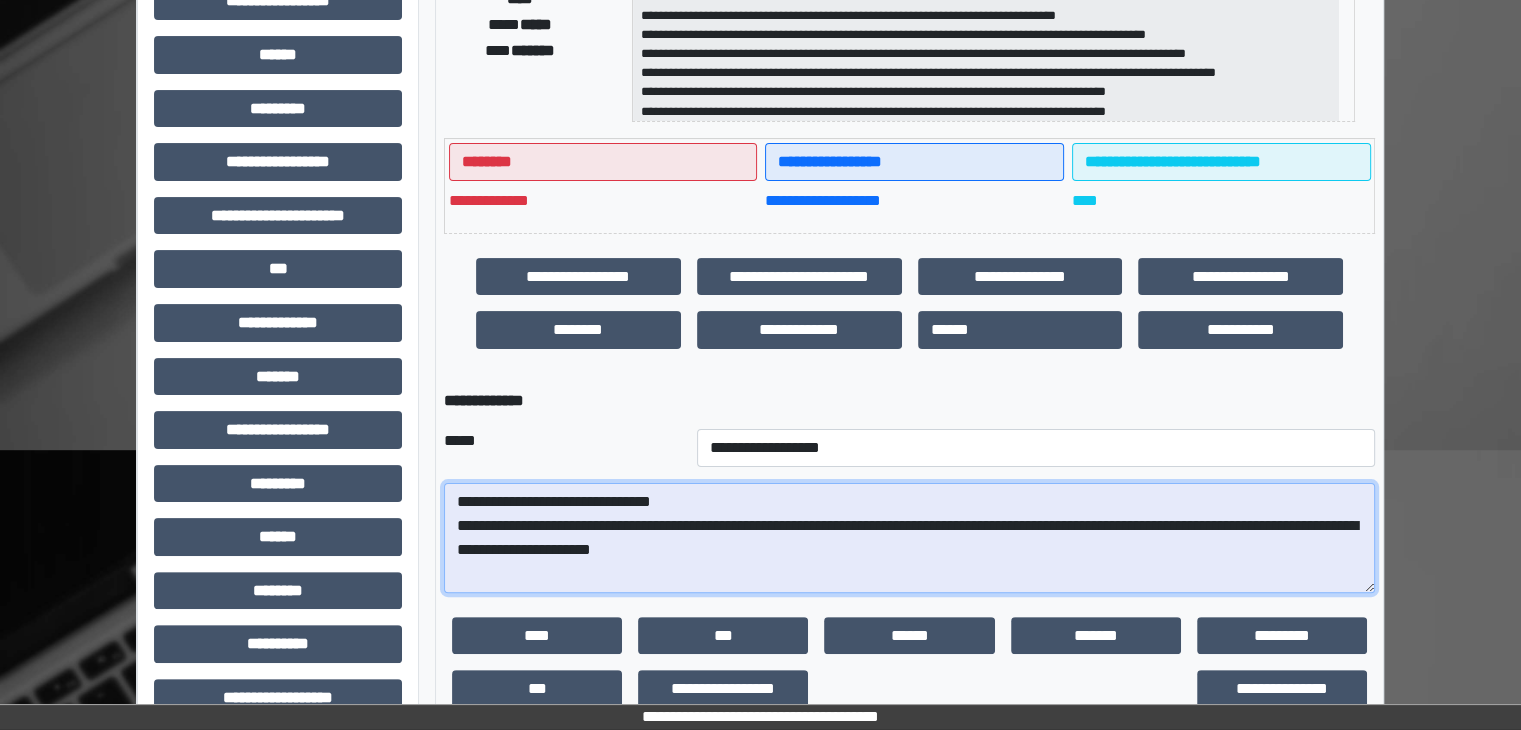 drag, startPoint x: 773, startPoint y: 549, endPoint x: 439, endPoint y: 485, distance: 340.07648 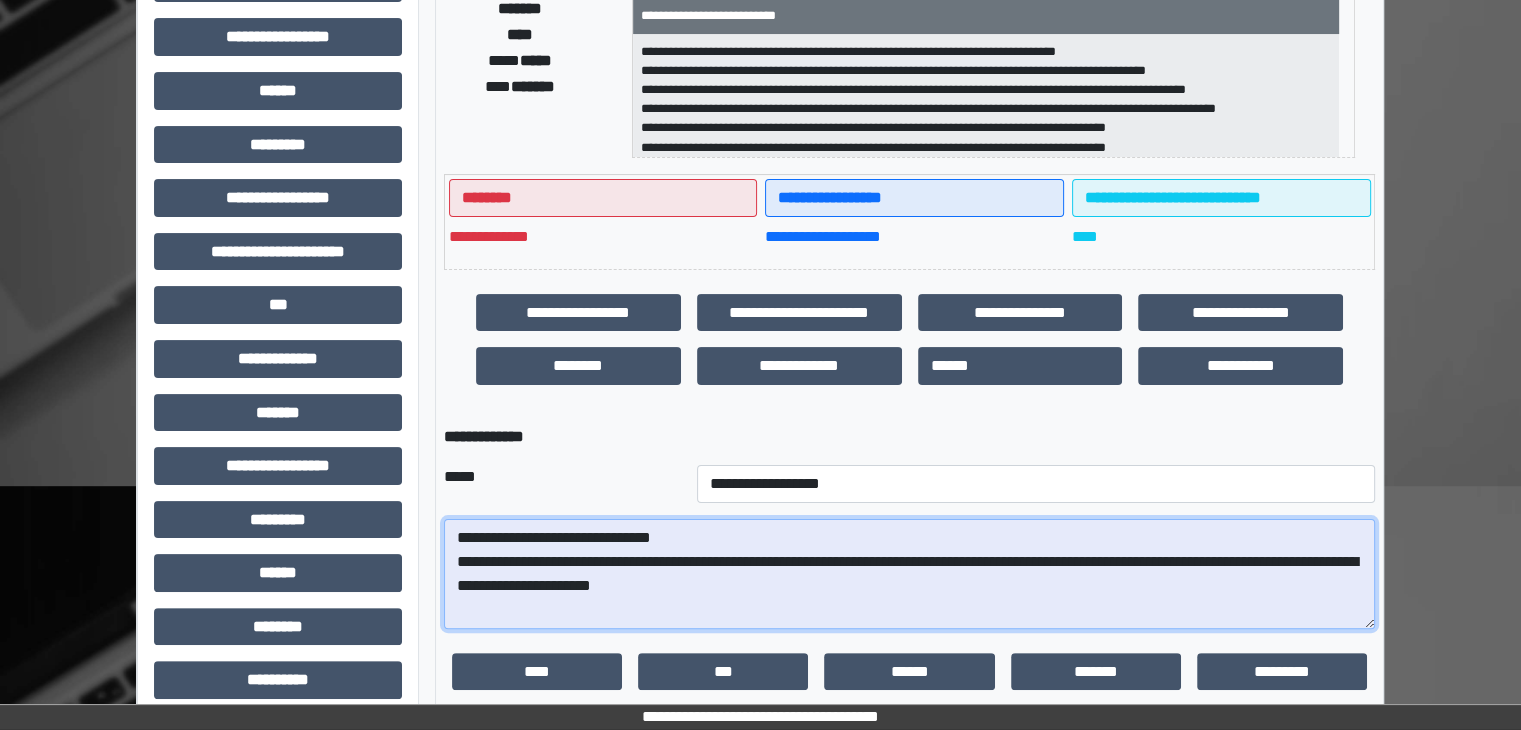 scroll, scrollTop: 400, scrollLeft: 0, axis: vertical 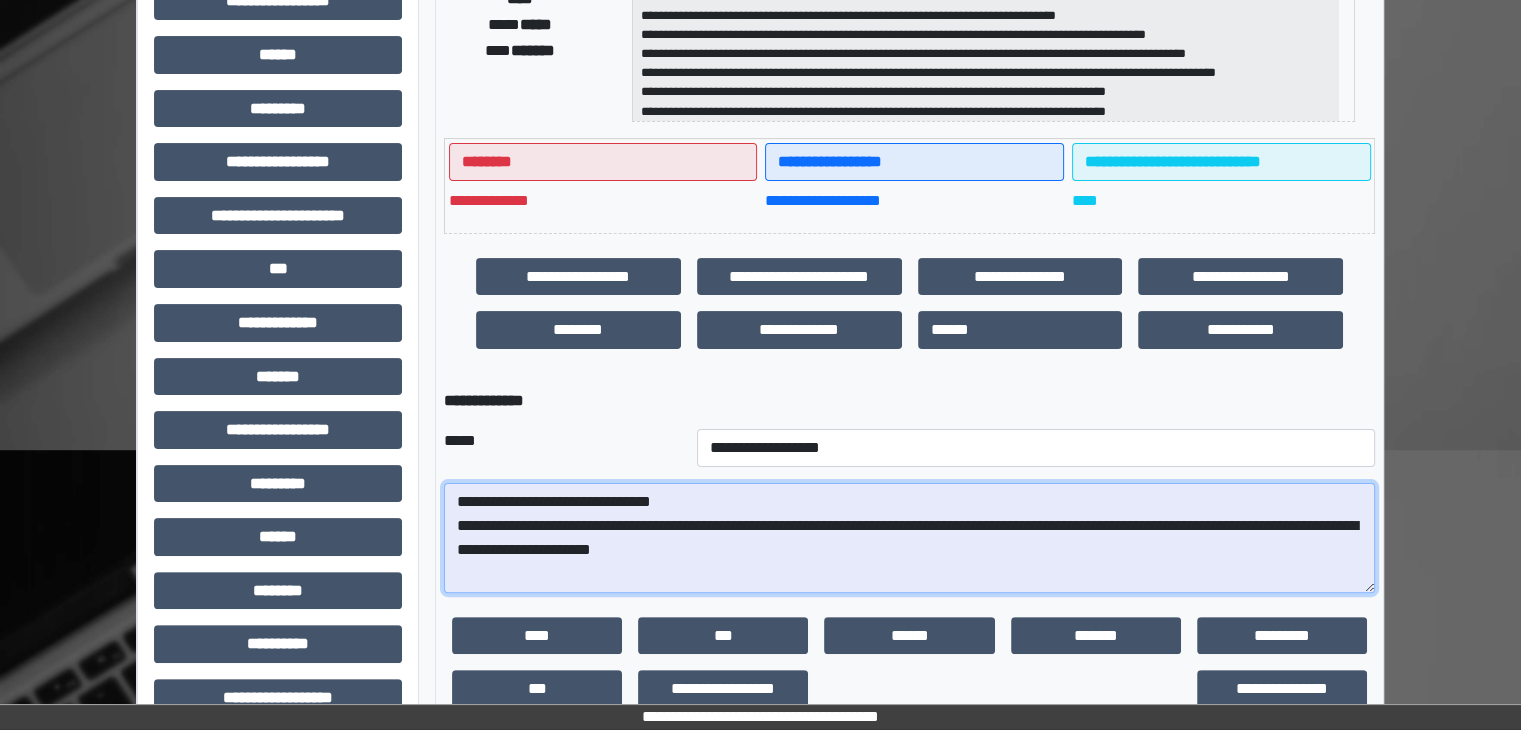 drag, startPoint x: 784, startPoint y: 550, endPoint x: 448, endPoint y: 489, distance: 341.4923 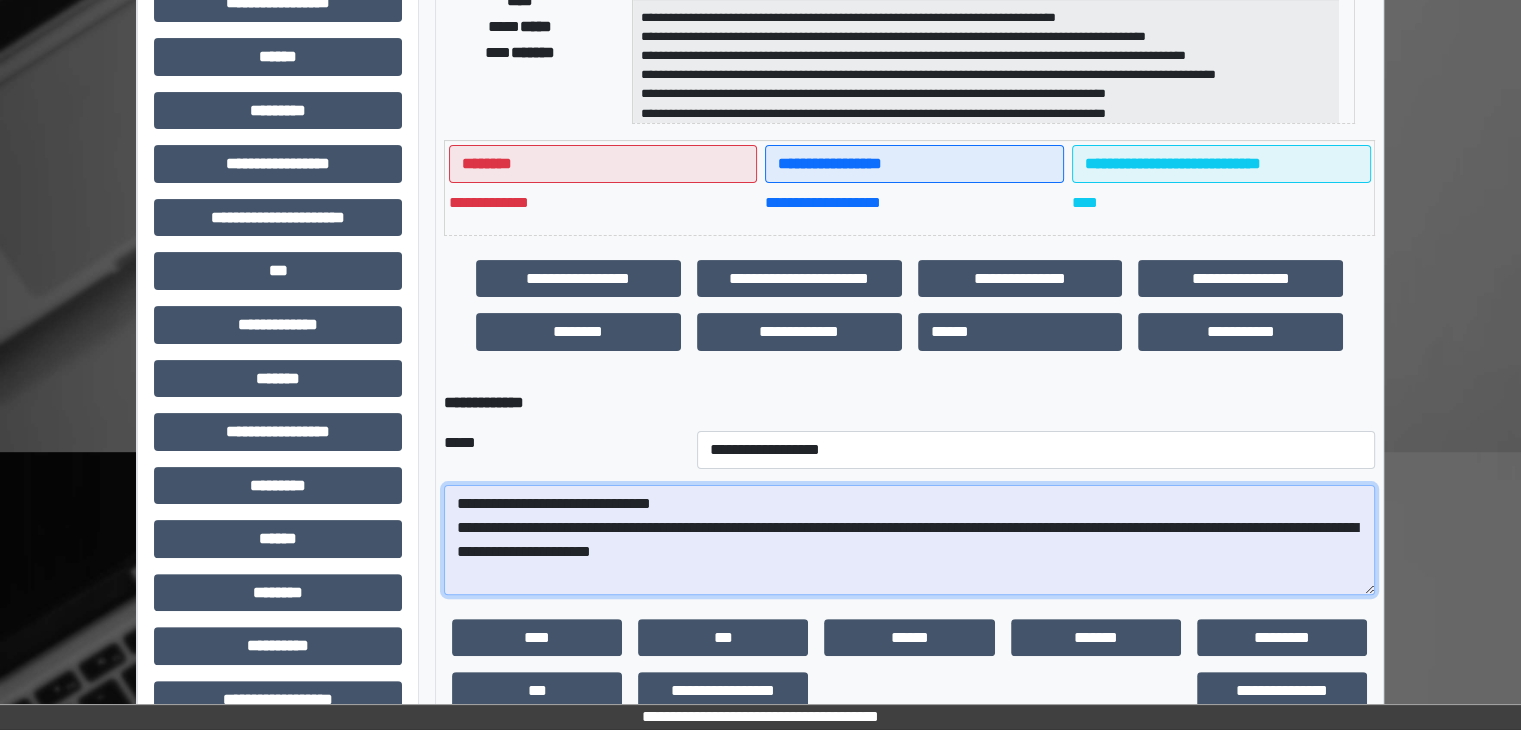 scroll, scrollTop: 396, scrollLeft: 0, axis: vertical 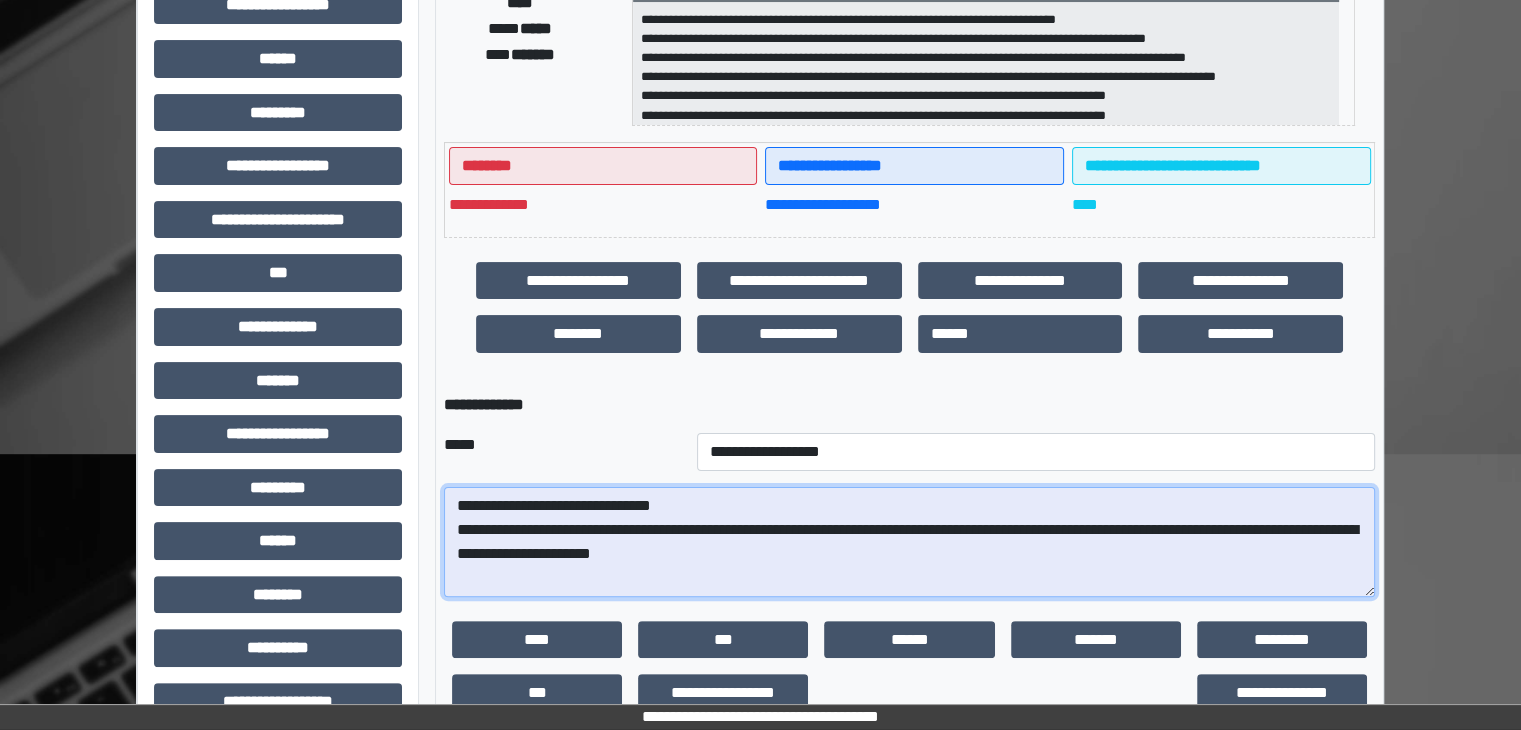 click on "**********" at bounding box center [909, 542] 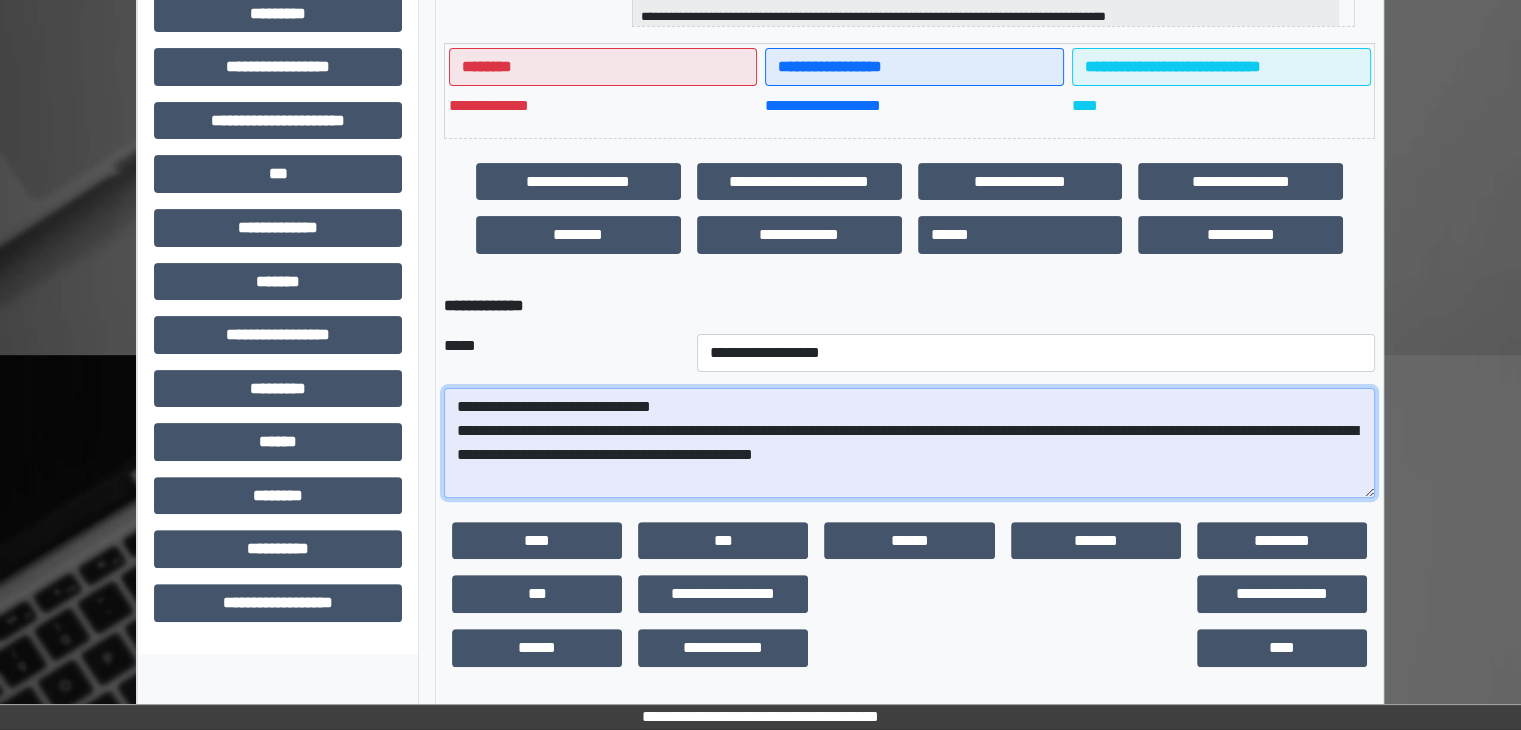 scroll, scrollTop: 496, scrollLeft: 0, axis: vertical 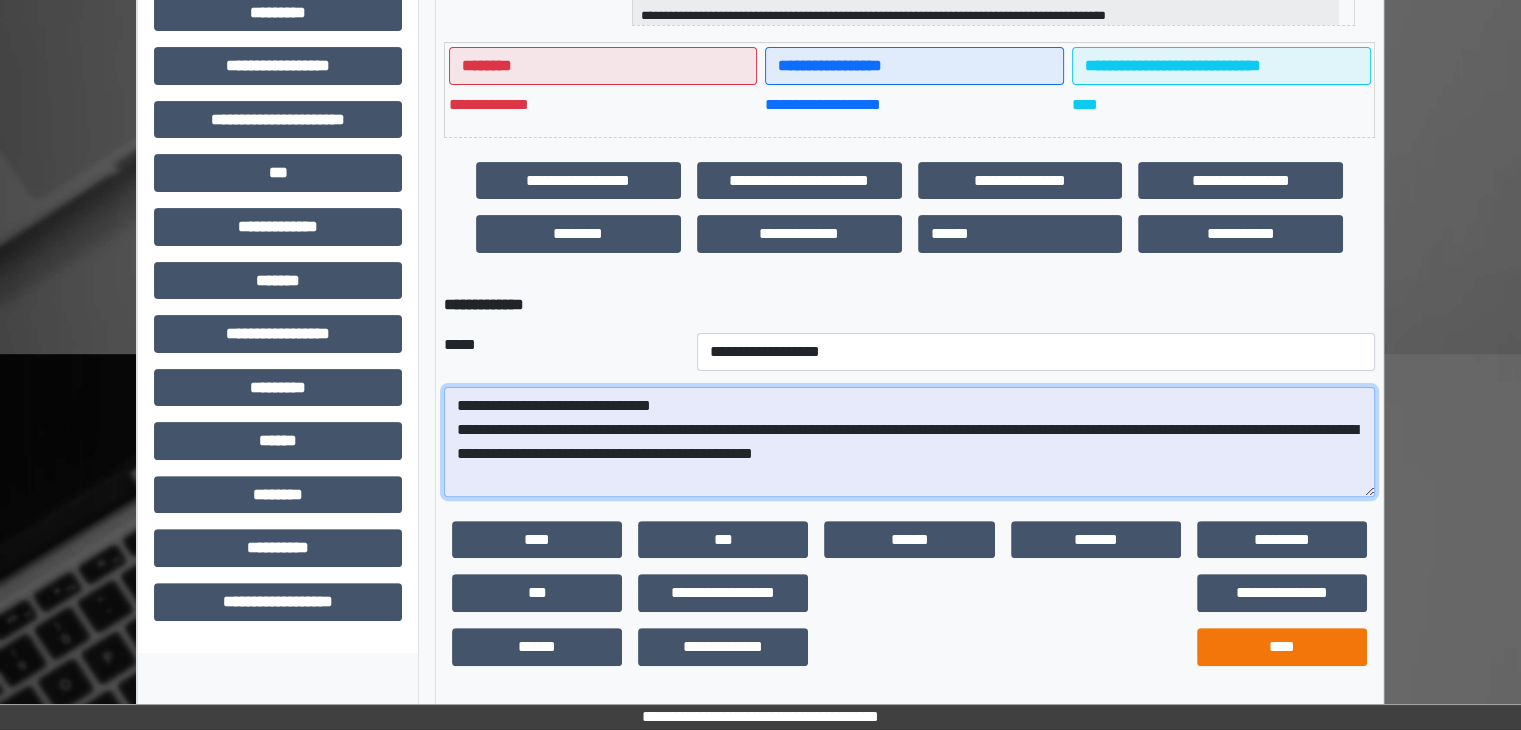 type on "**********" 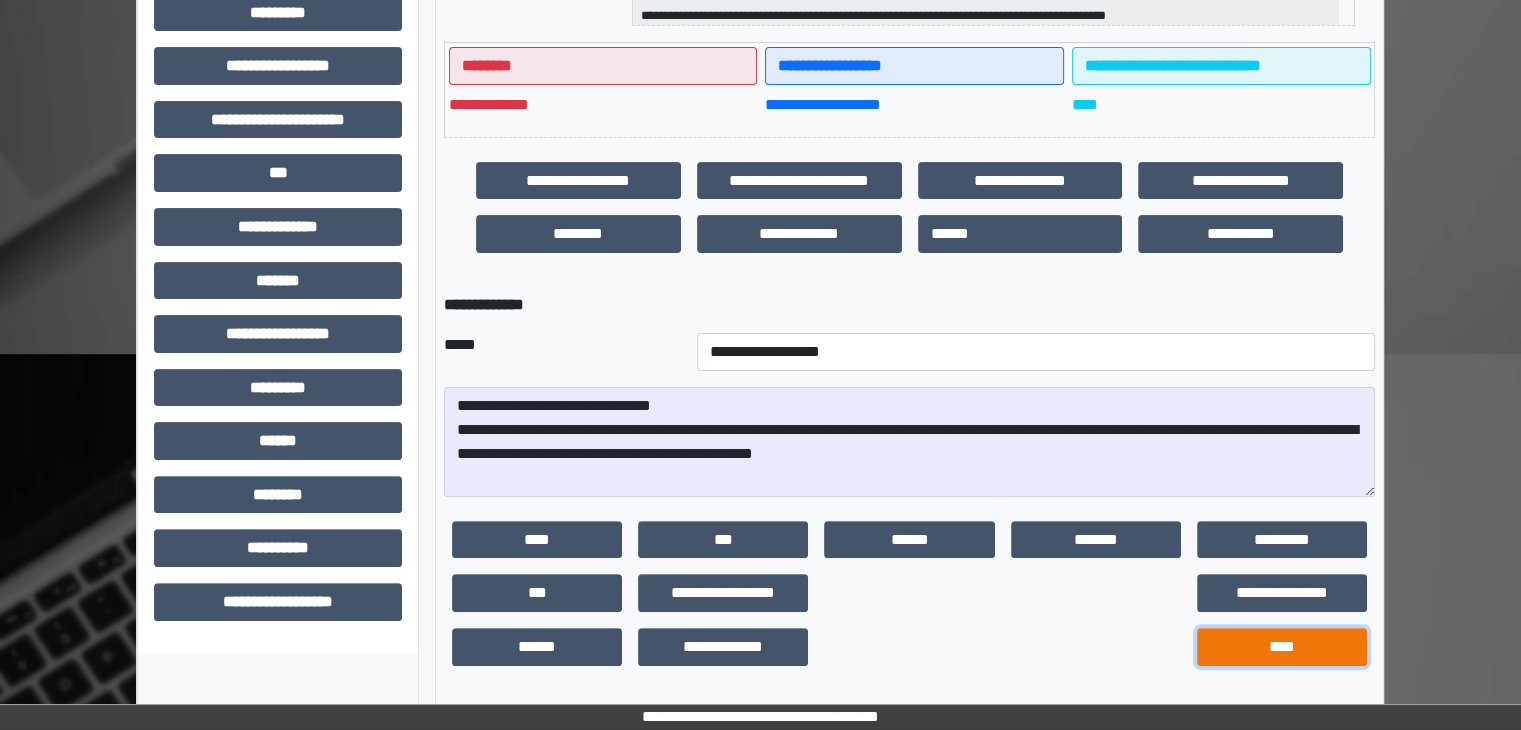 click on "****" at bounding box center (1282, 647) 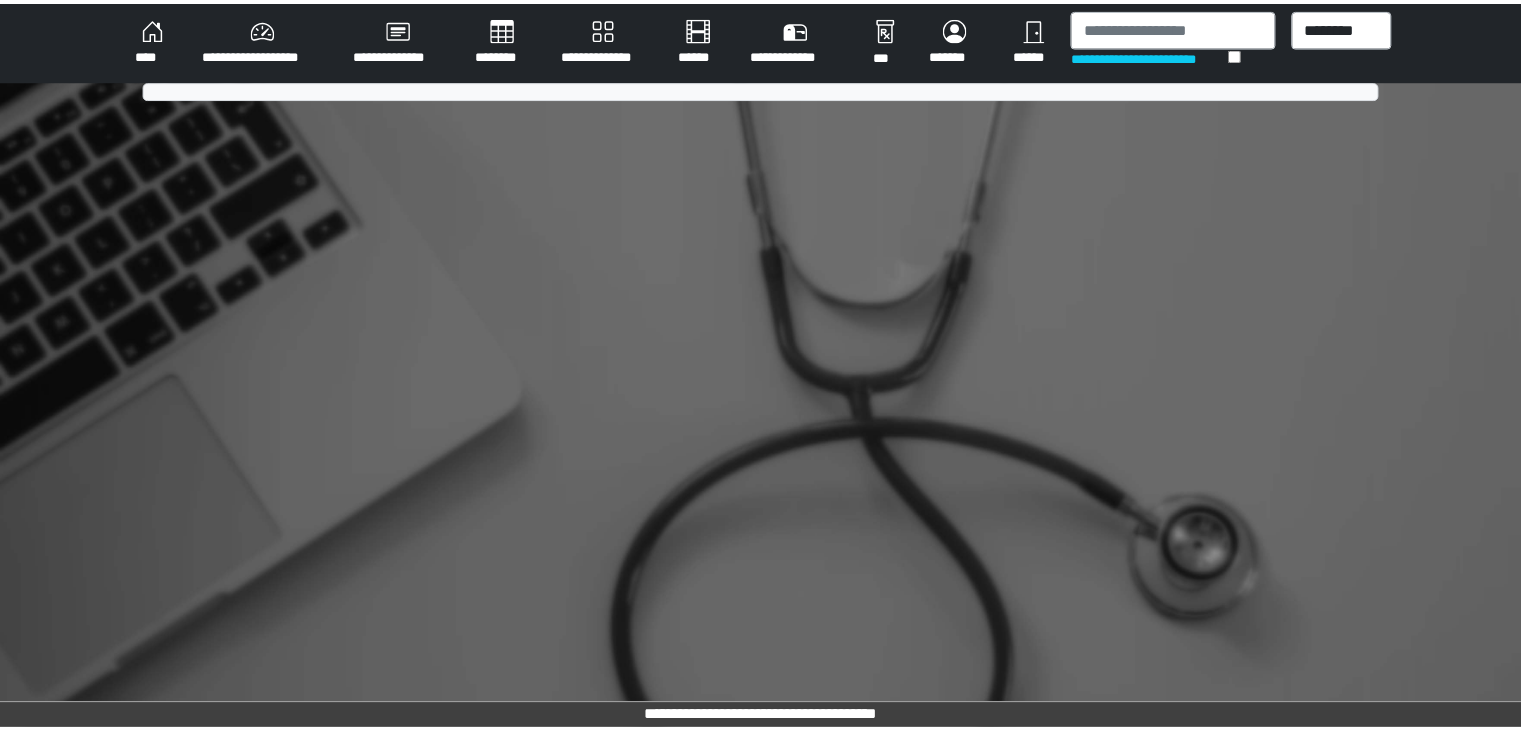 scroll, scrollTop: 0, scrollLeft: 0, axis: both 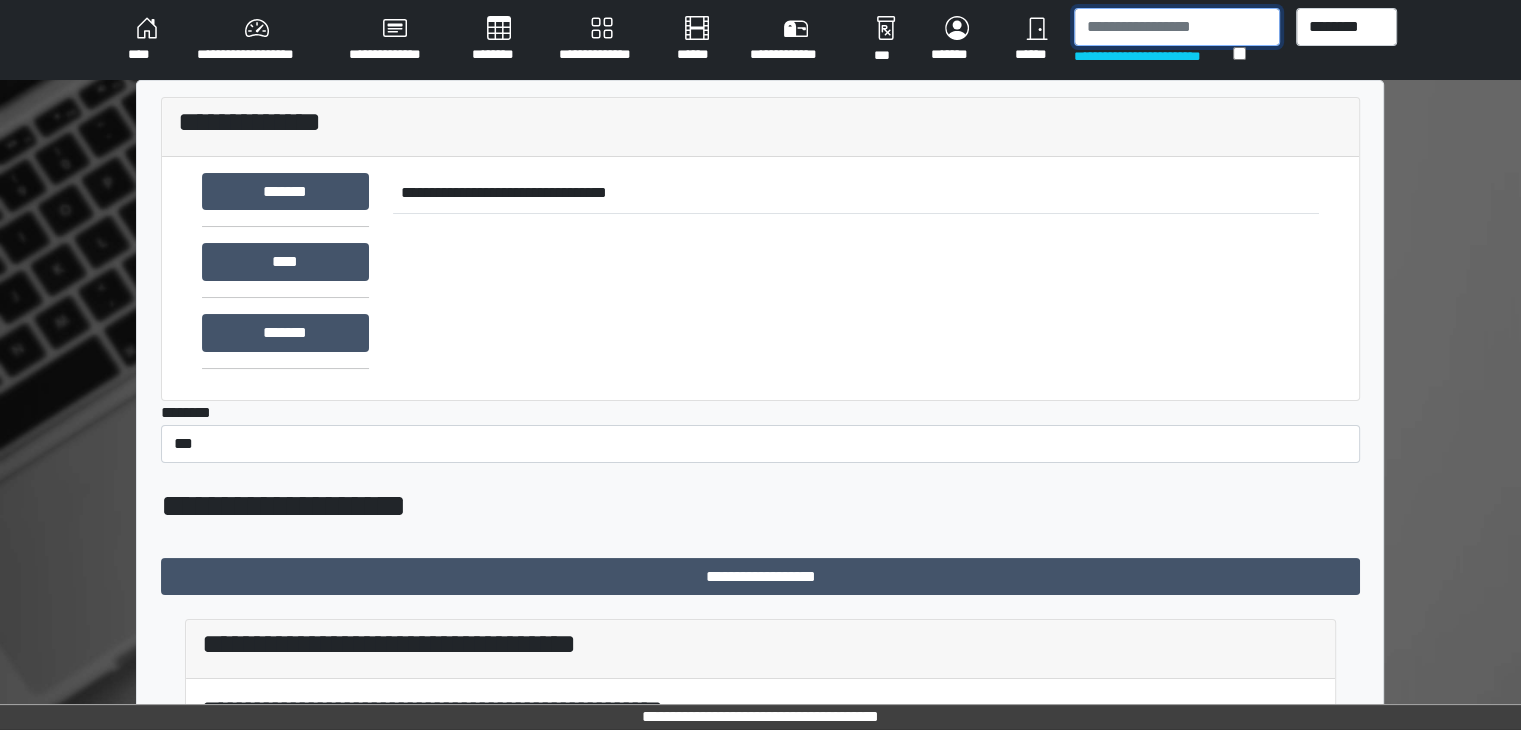 click at bounding box center [1177, 27] 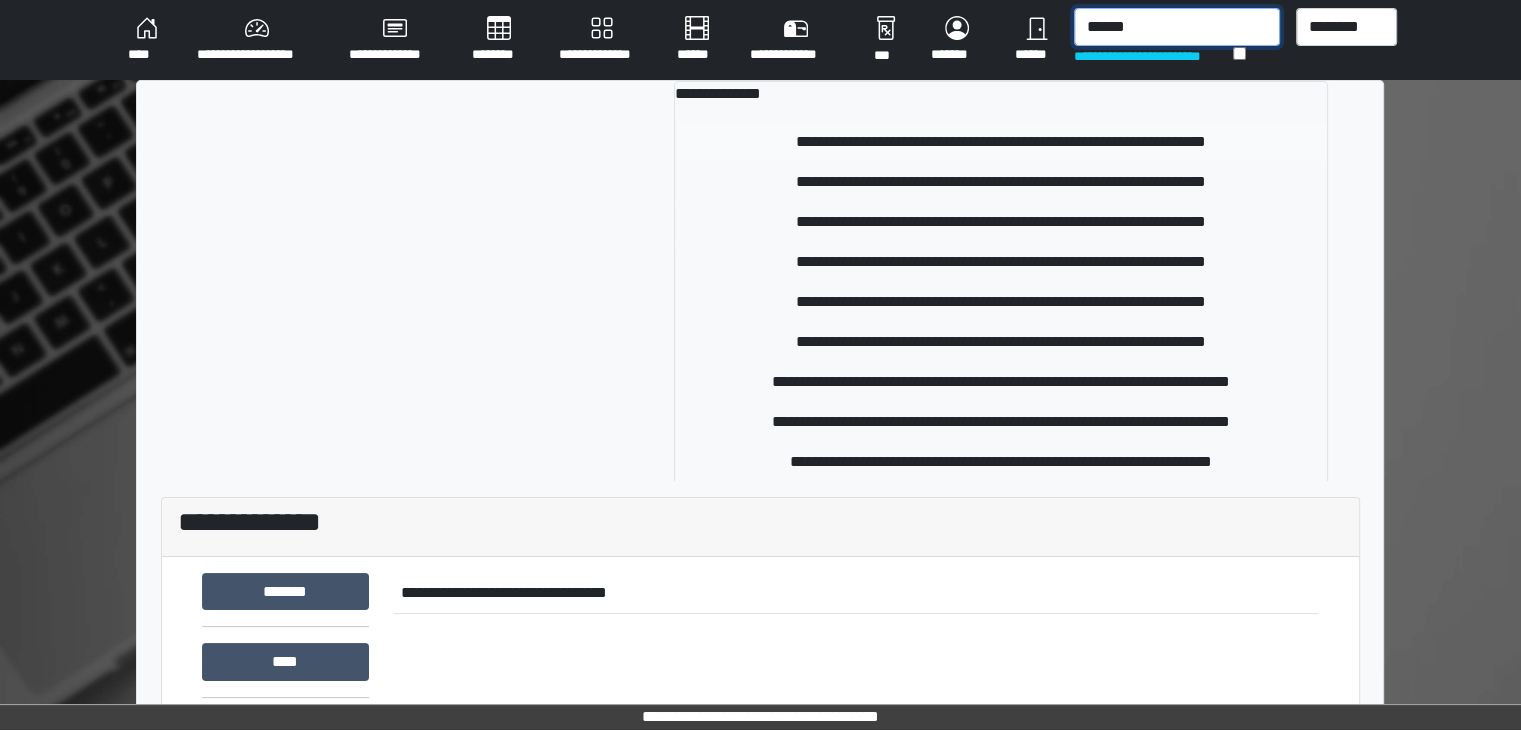 type on "******" 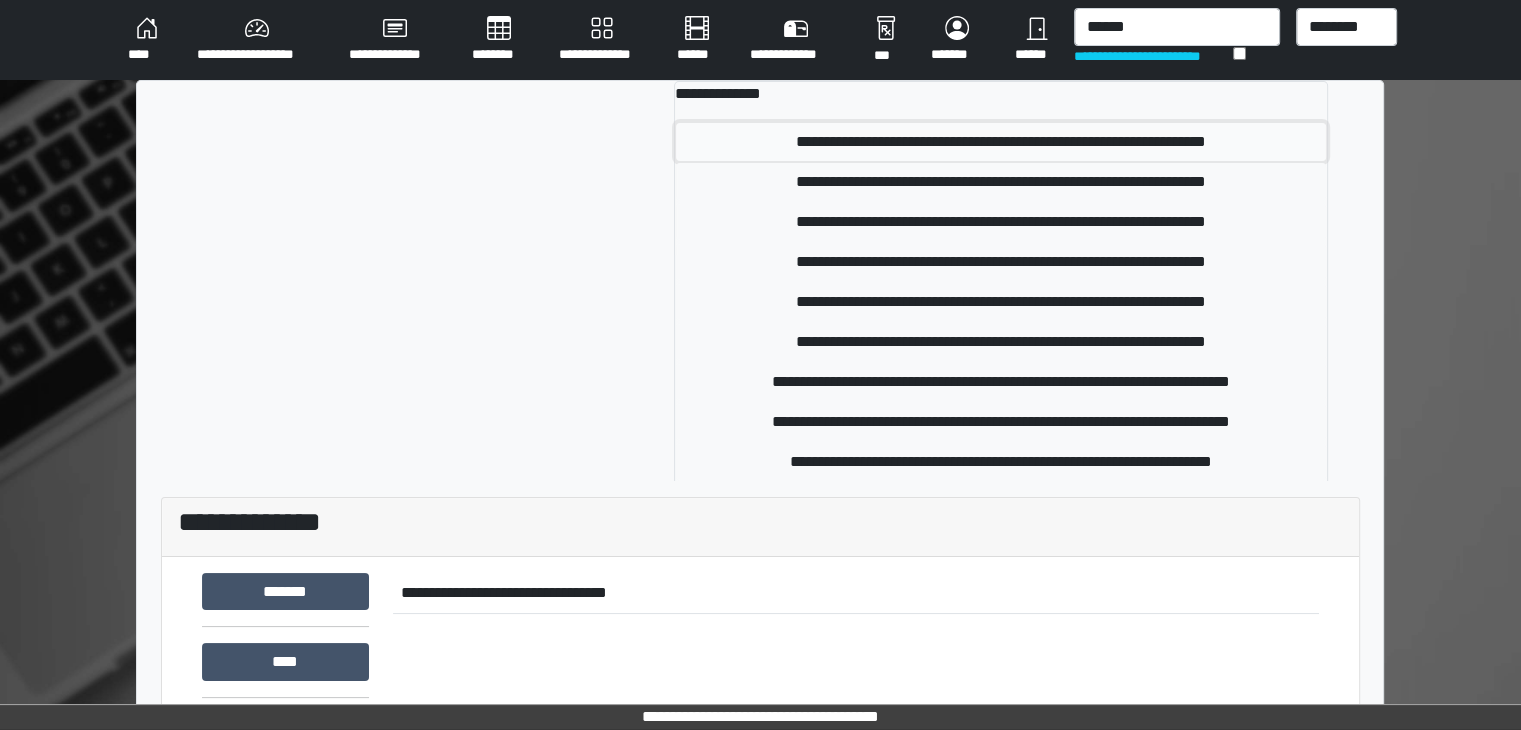click on "**********" at bounding box center [1001, 142] 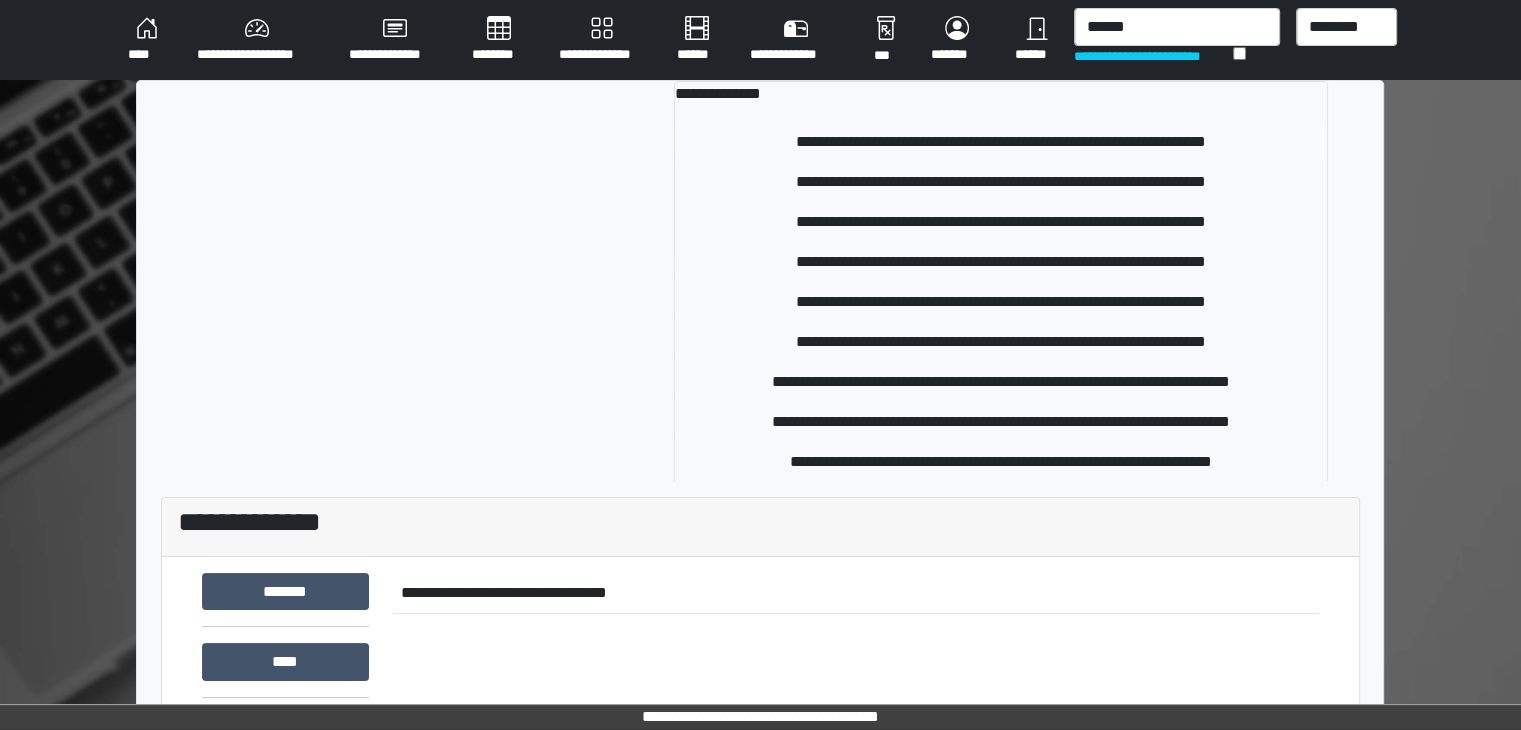 type 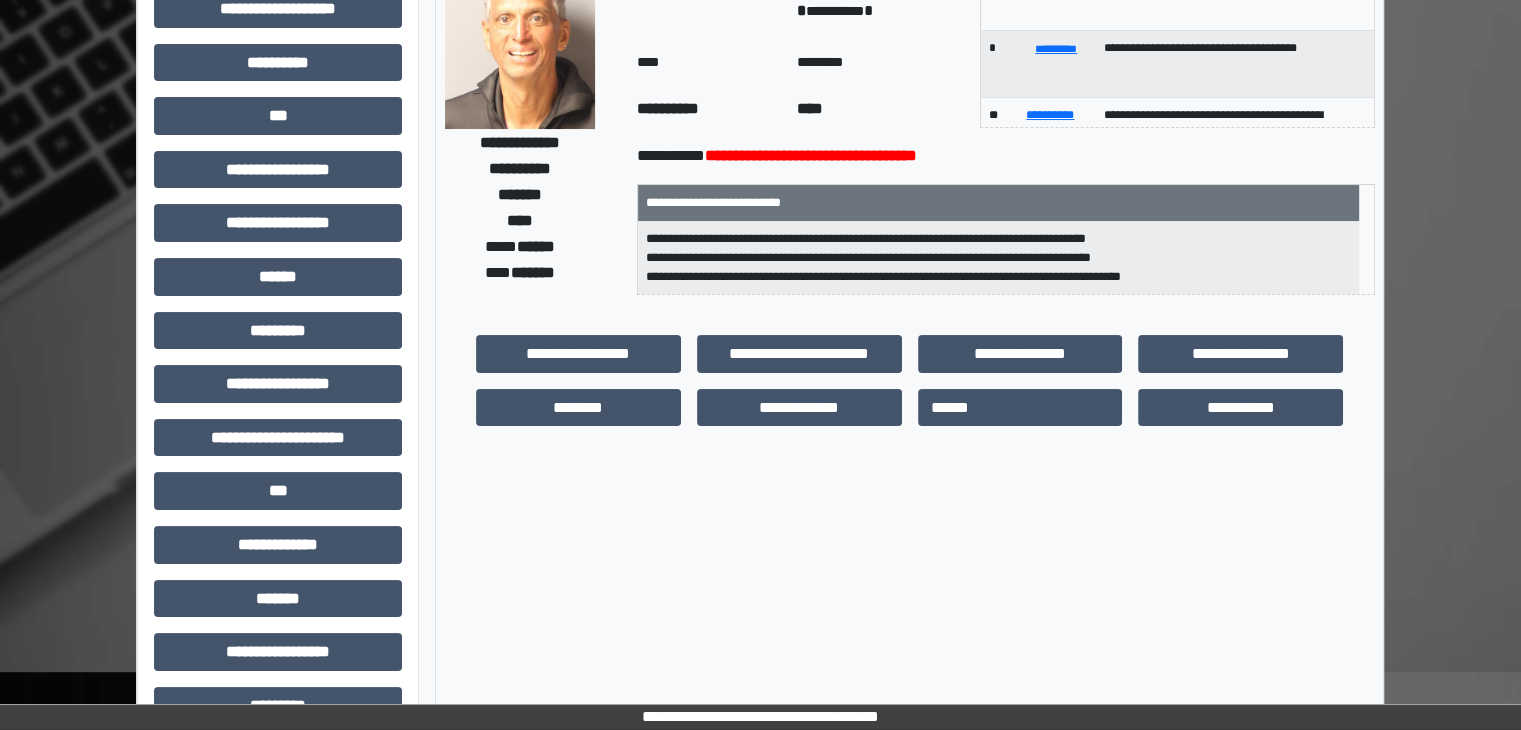 scroll, scrollTop: 200, scrollLeft: 0, axis: vertical 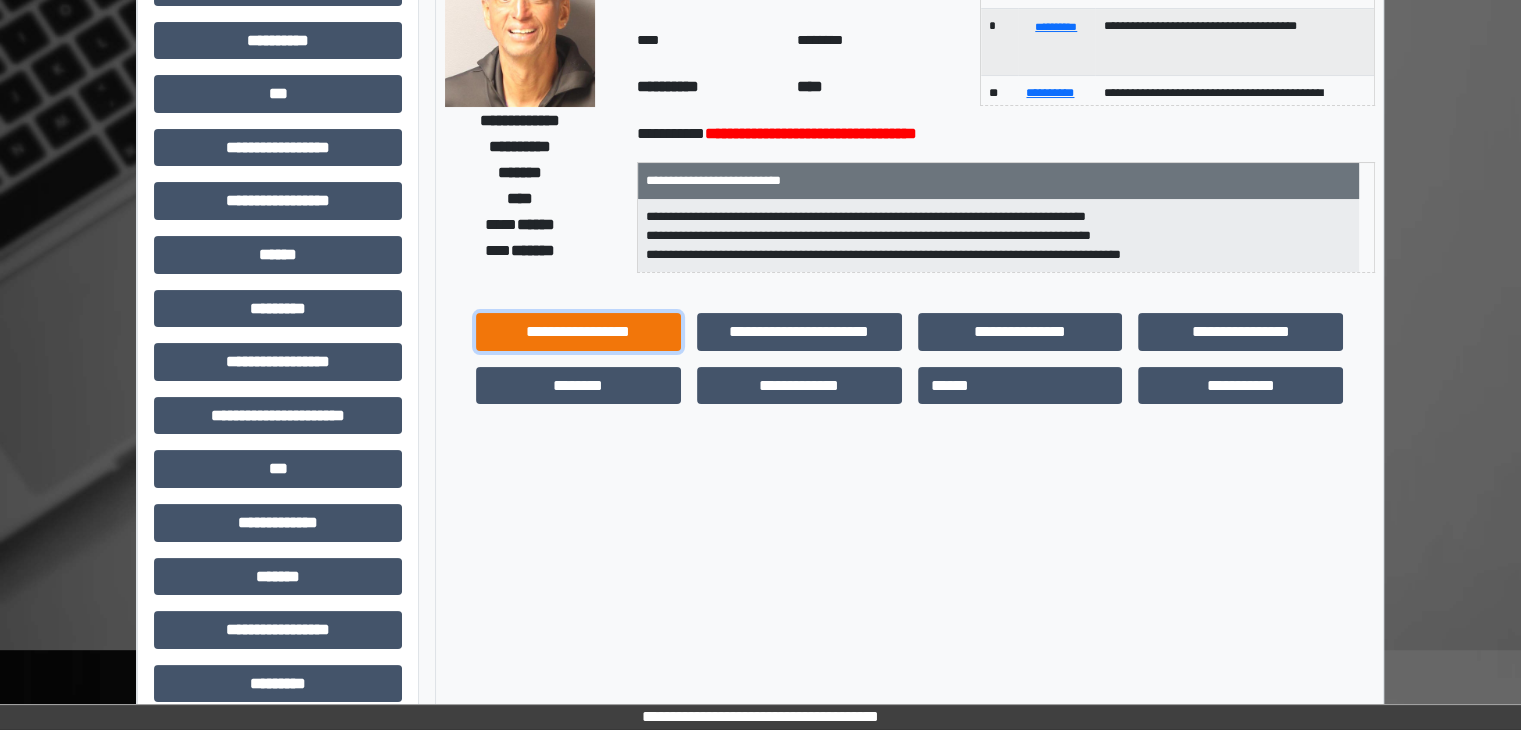 click on "**********" at bounding box center (578, 332) 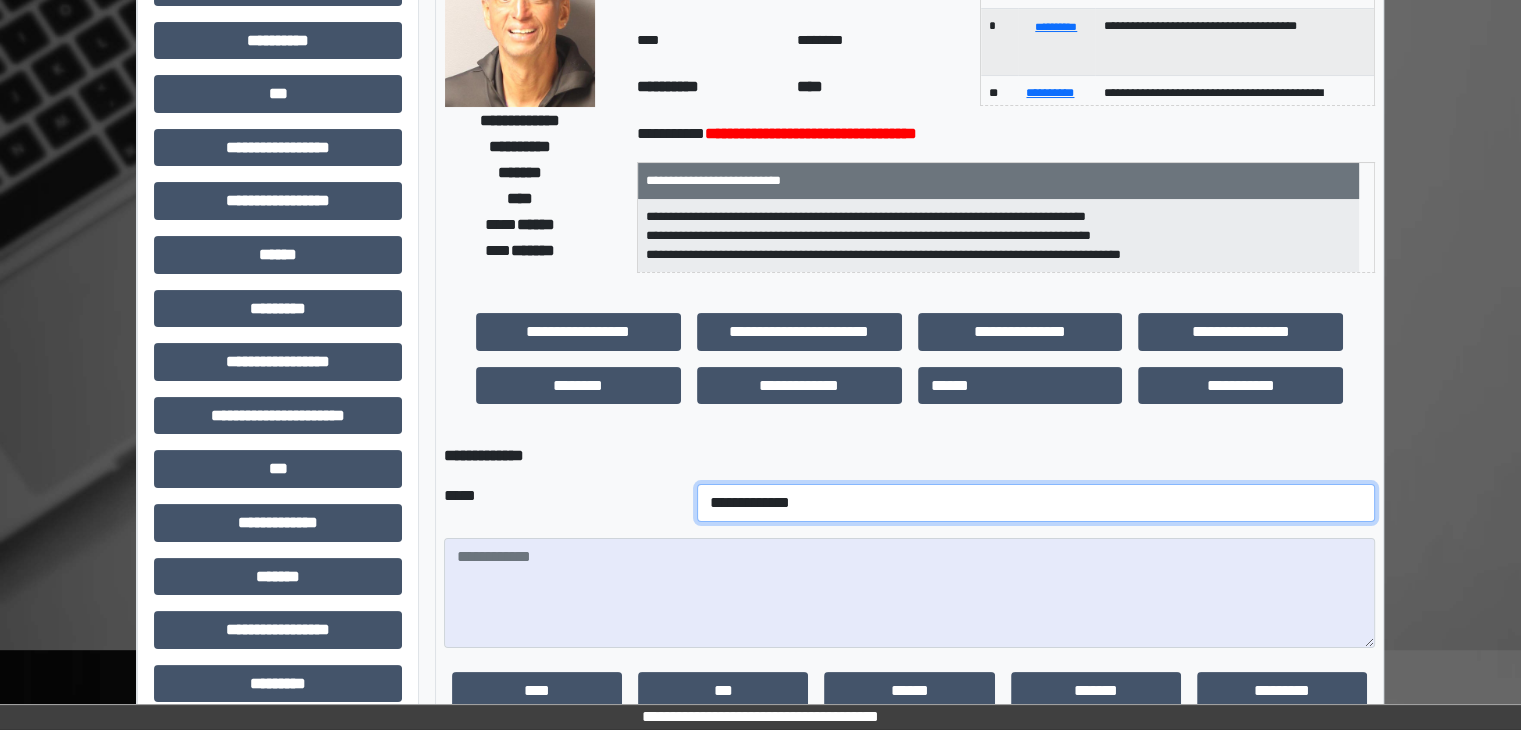click on "**********" at bounding box center [1036, 503] 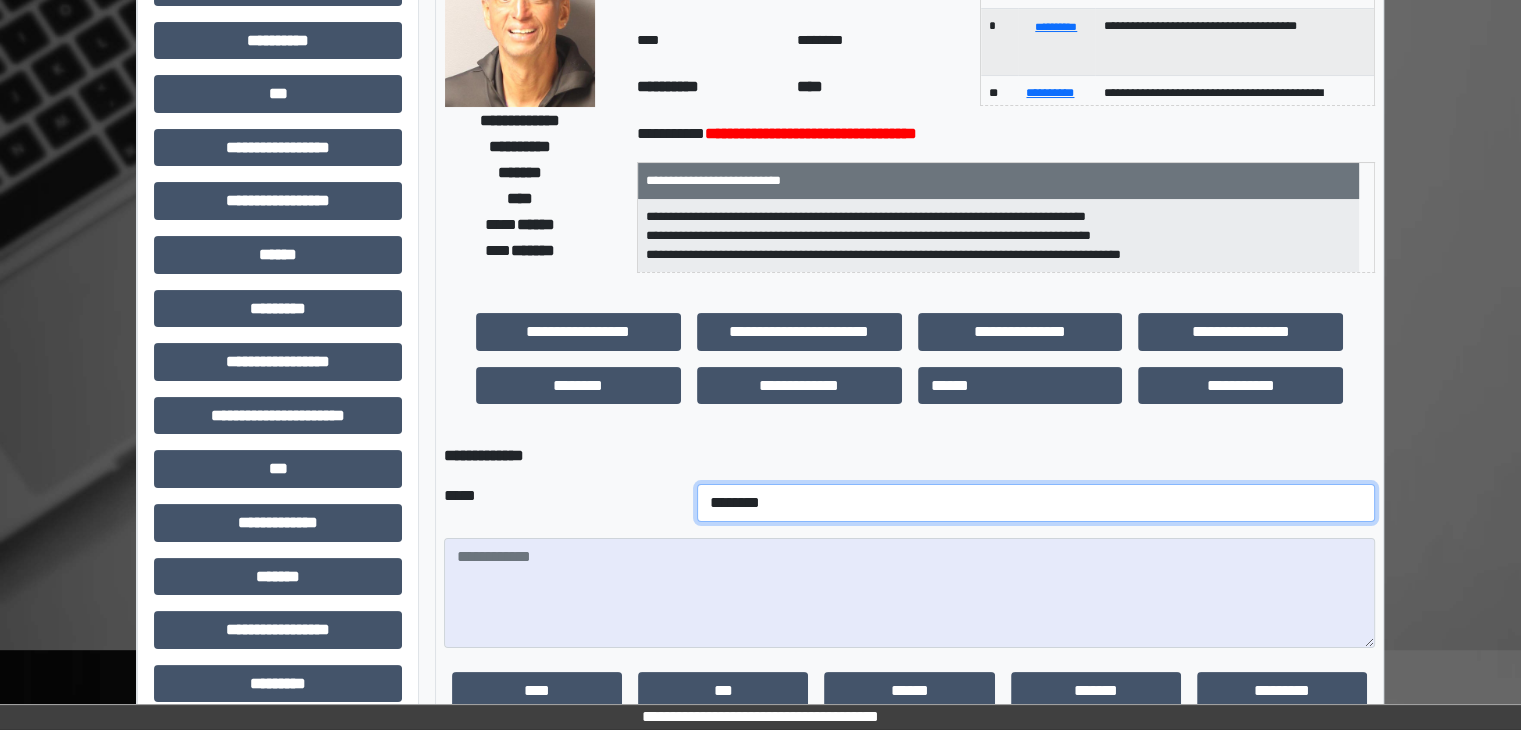 click on "**********" at bounding box center [1036, 503] 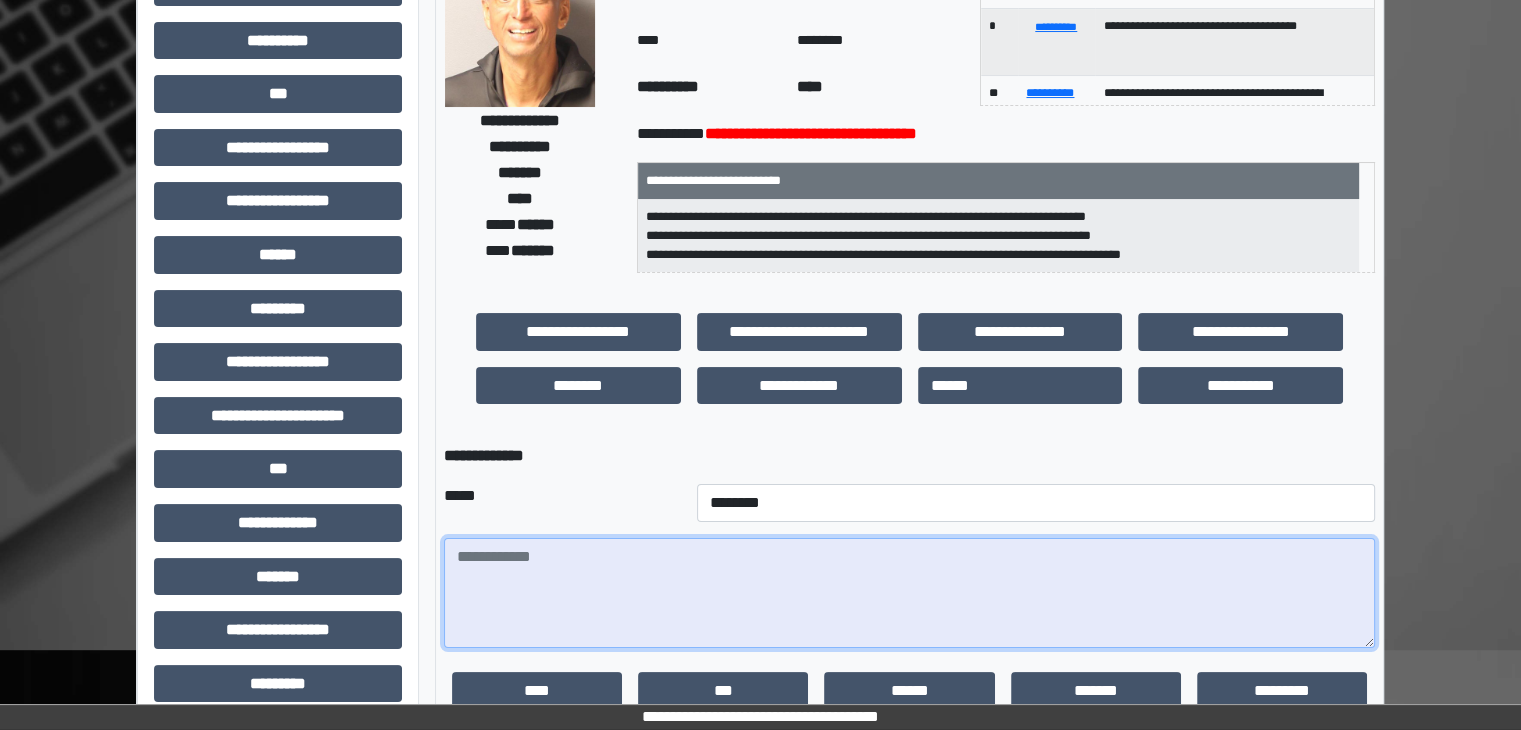 click at bounding box center (909, 593) 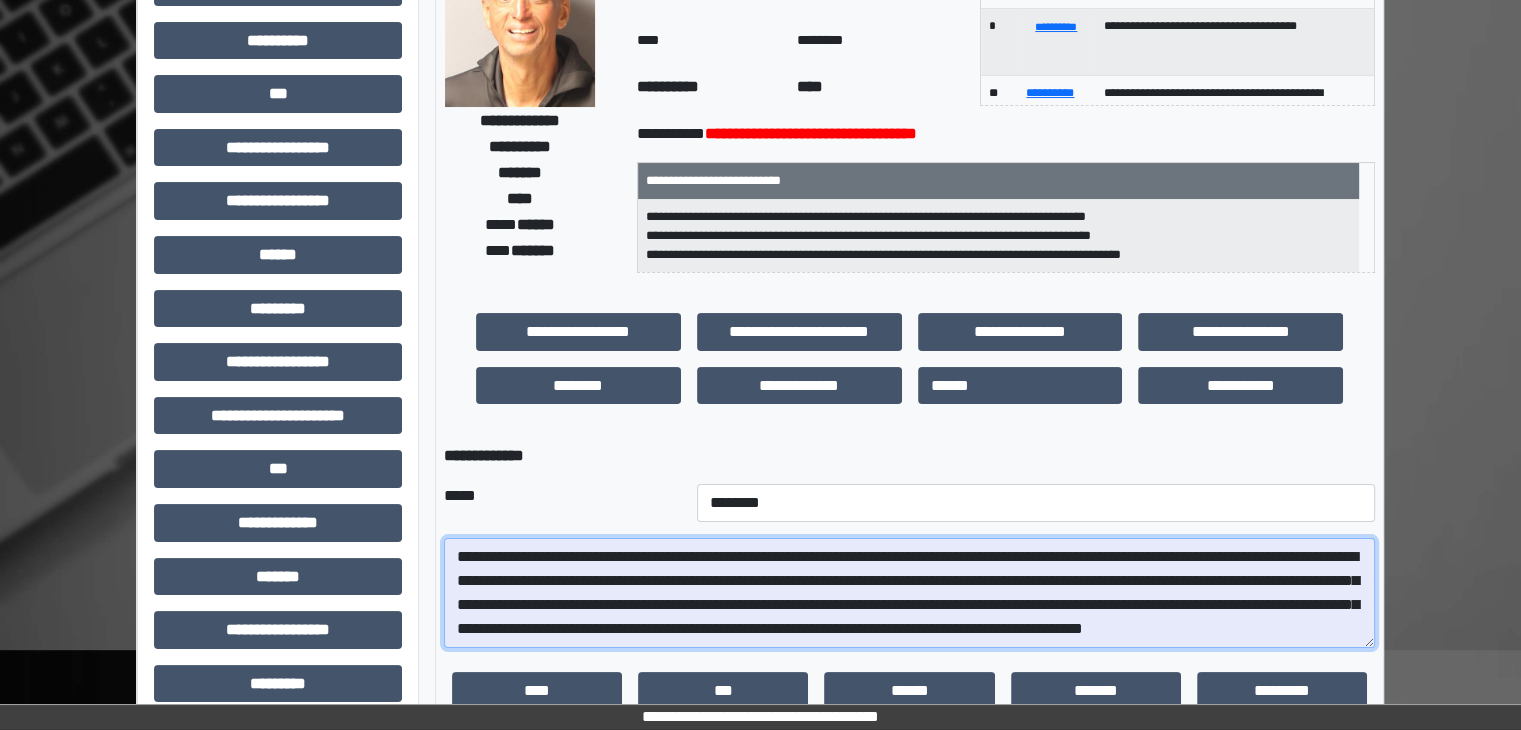 scroll, scrollTop: 0, scrollLeft: 0, axis: both 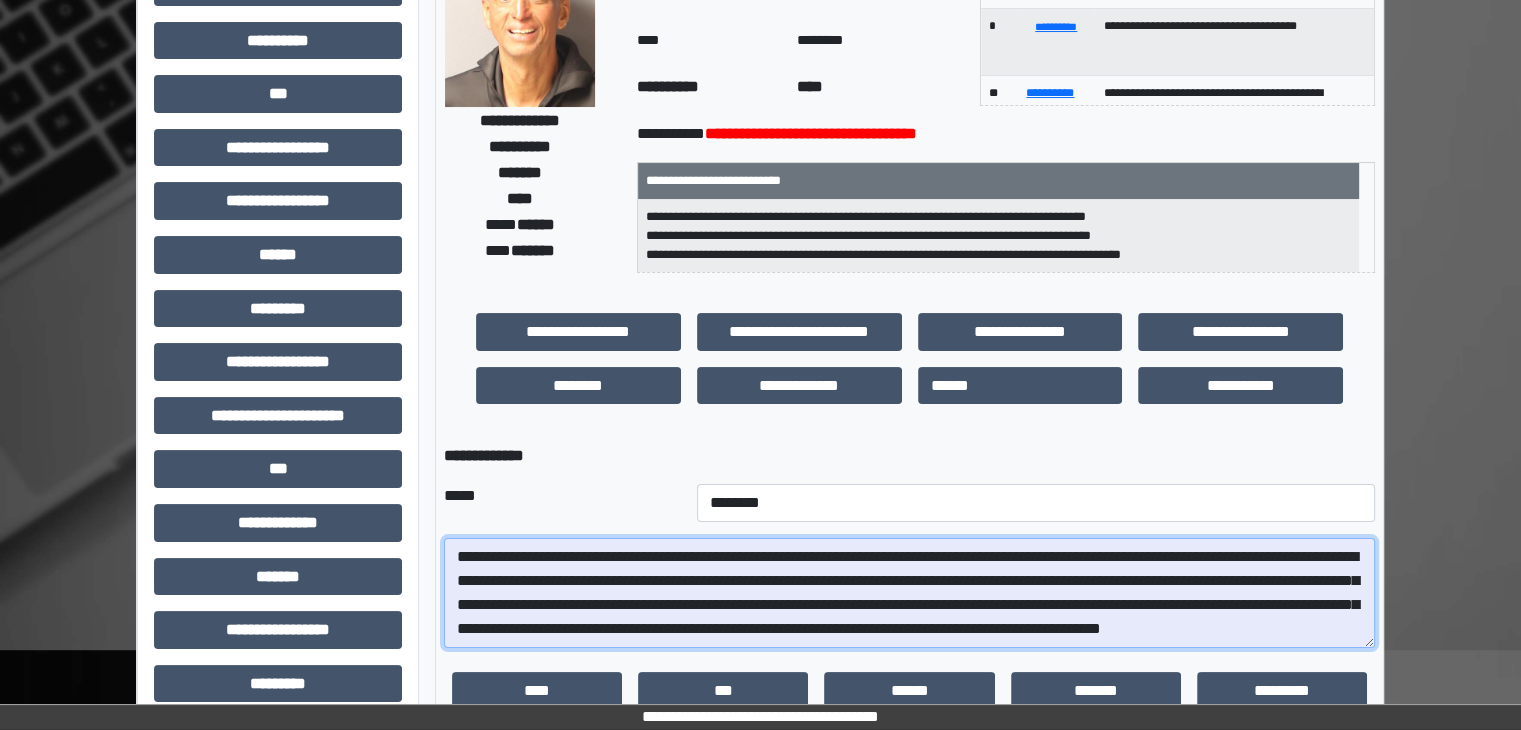 click on "**********" at bounding box center (909, 593) 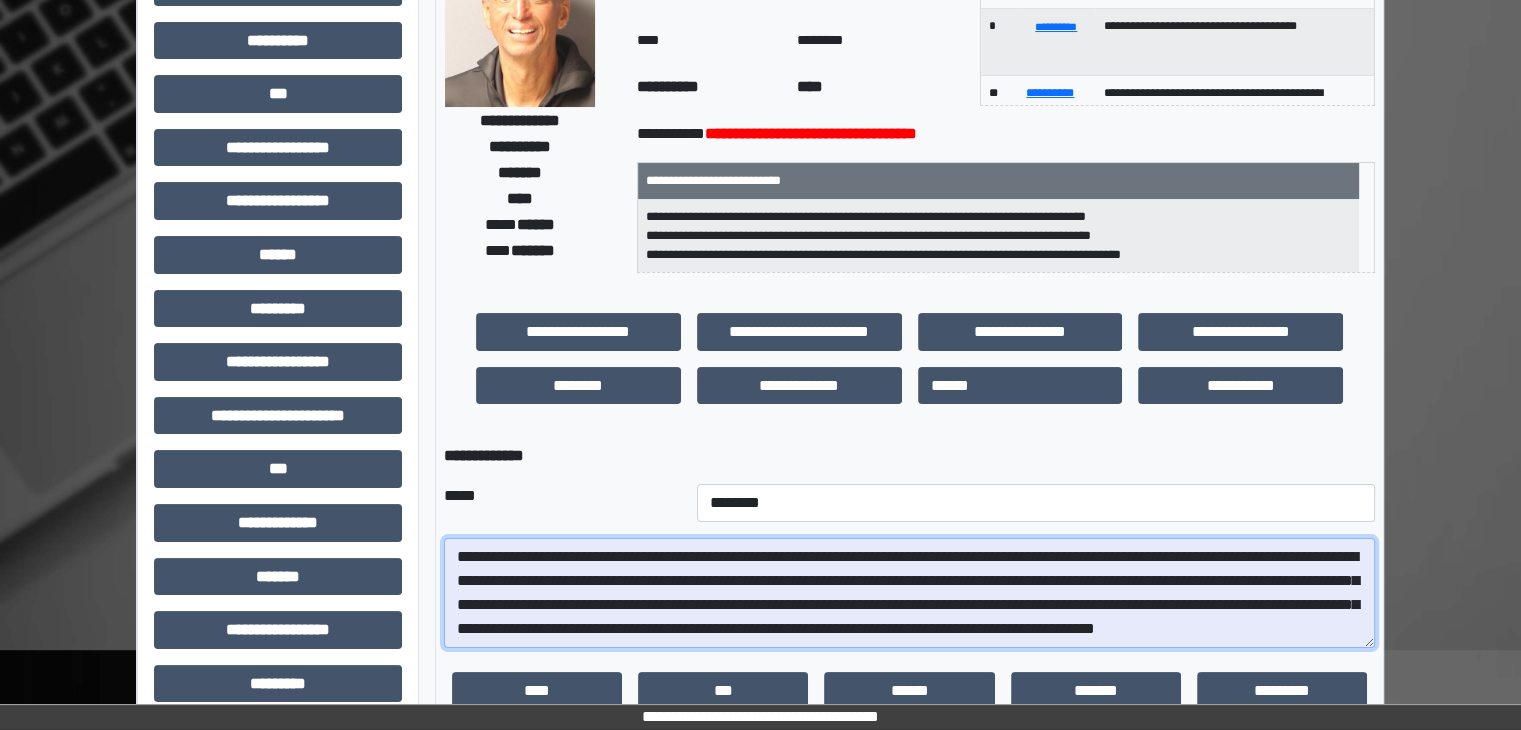 click on "**********" at bounding box center [909, 593] 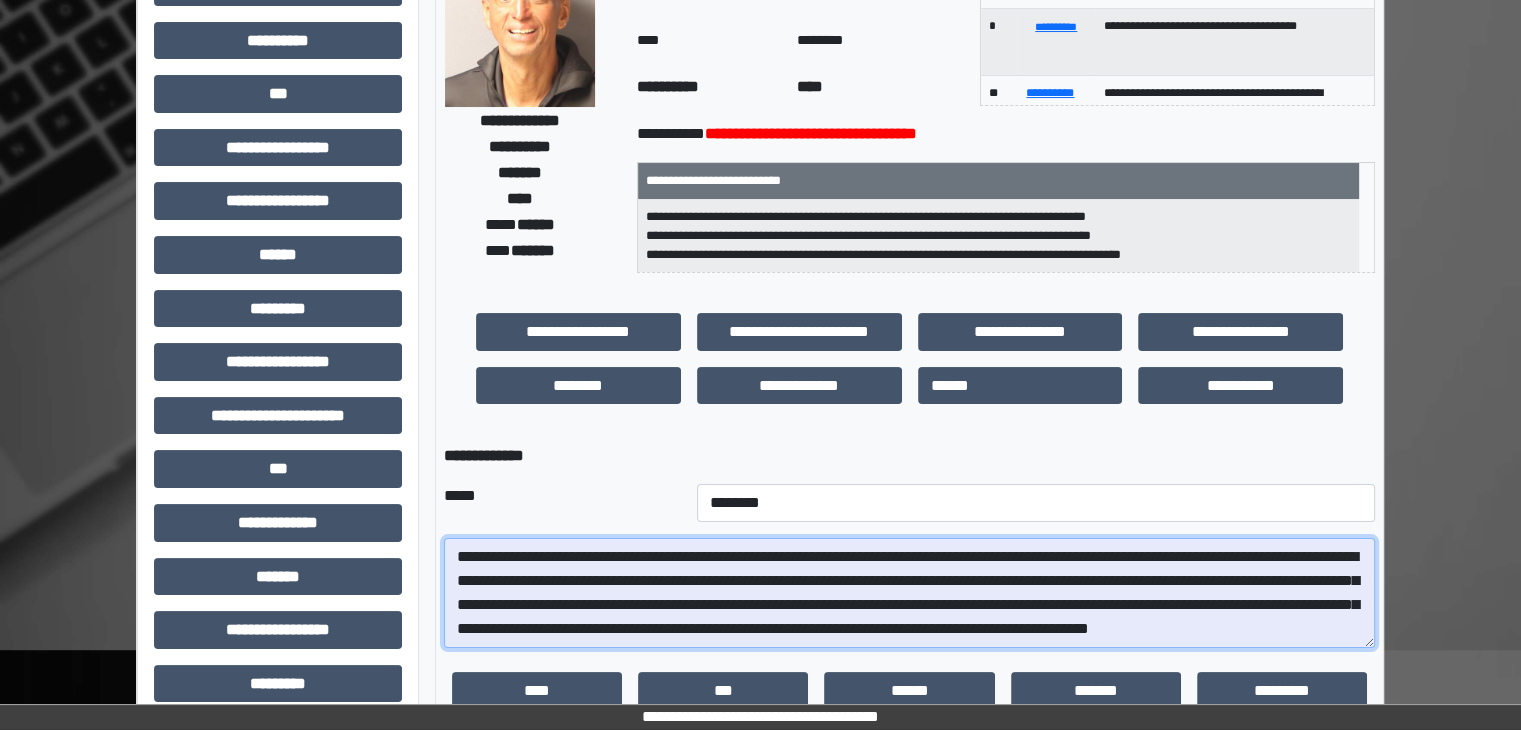 scroll, scrollTop: 24, scrollLeft: 0, axis: vertical 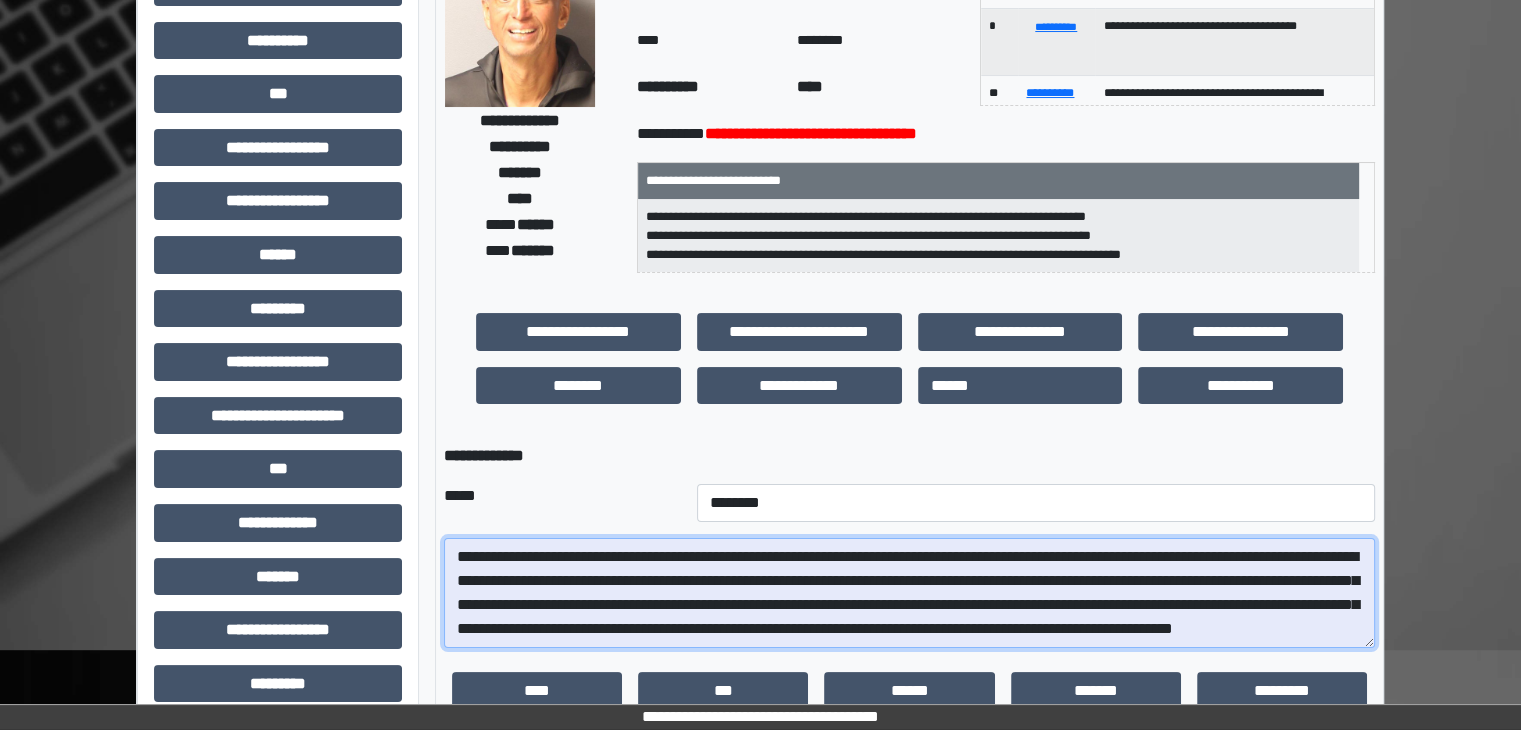 drag, startPoint x: 932, startPoint y: 581, endPoint x: 1008, endPoint y: 585, distance: 76.105194 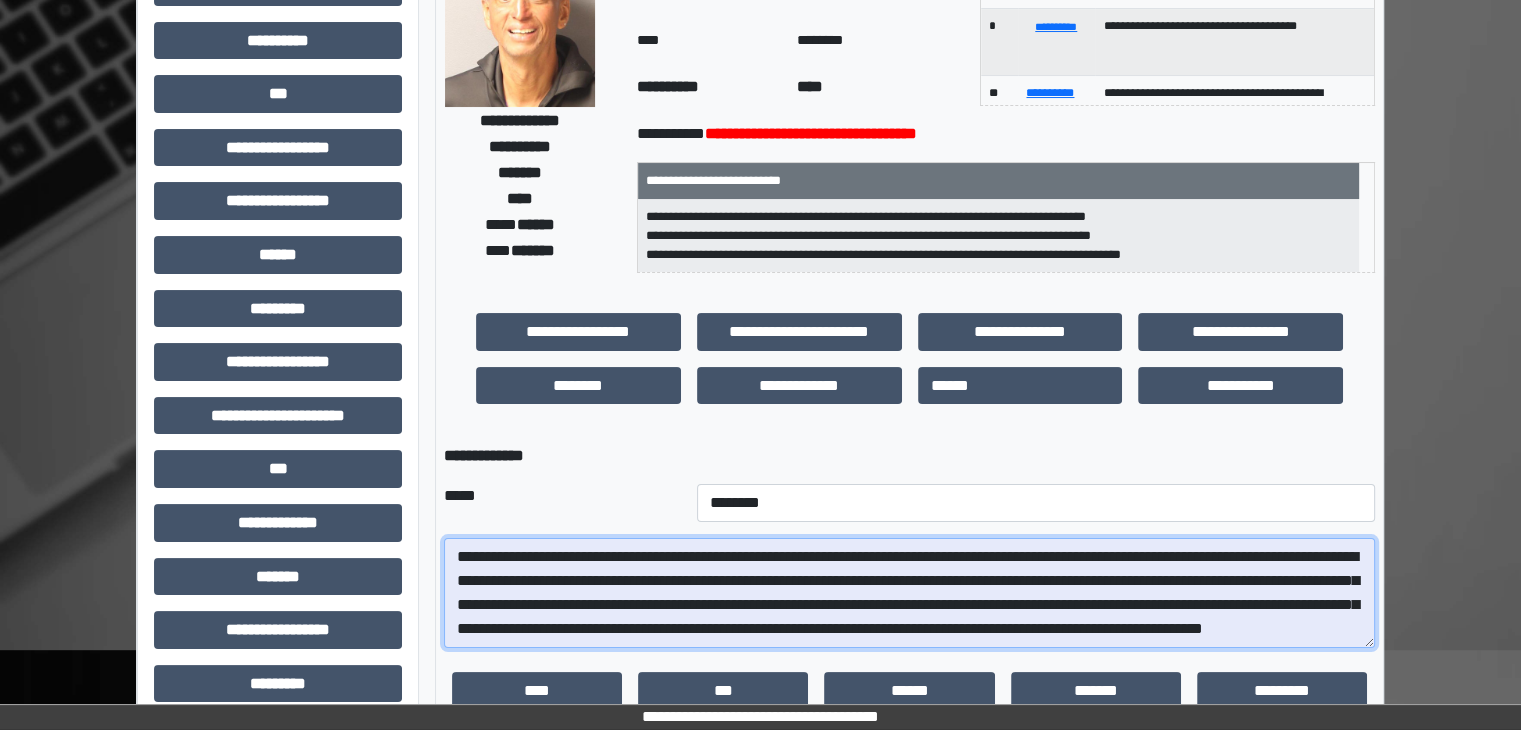 click on "**********" at bounding box center [909, 593] 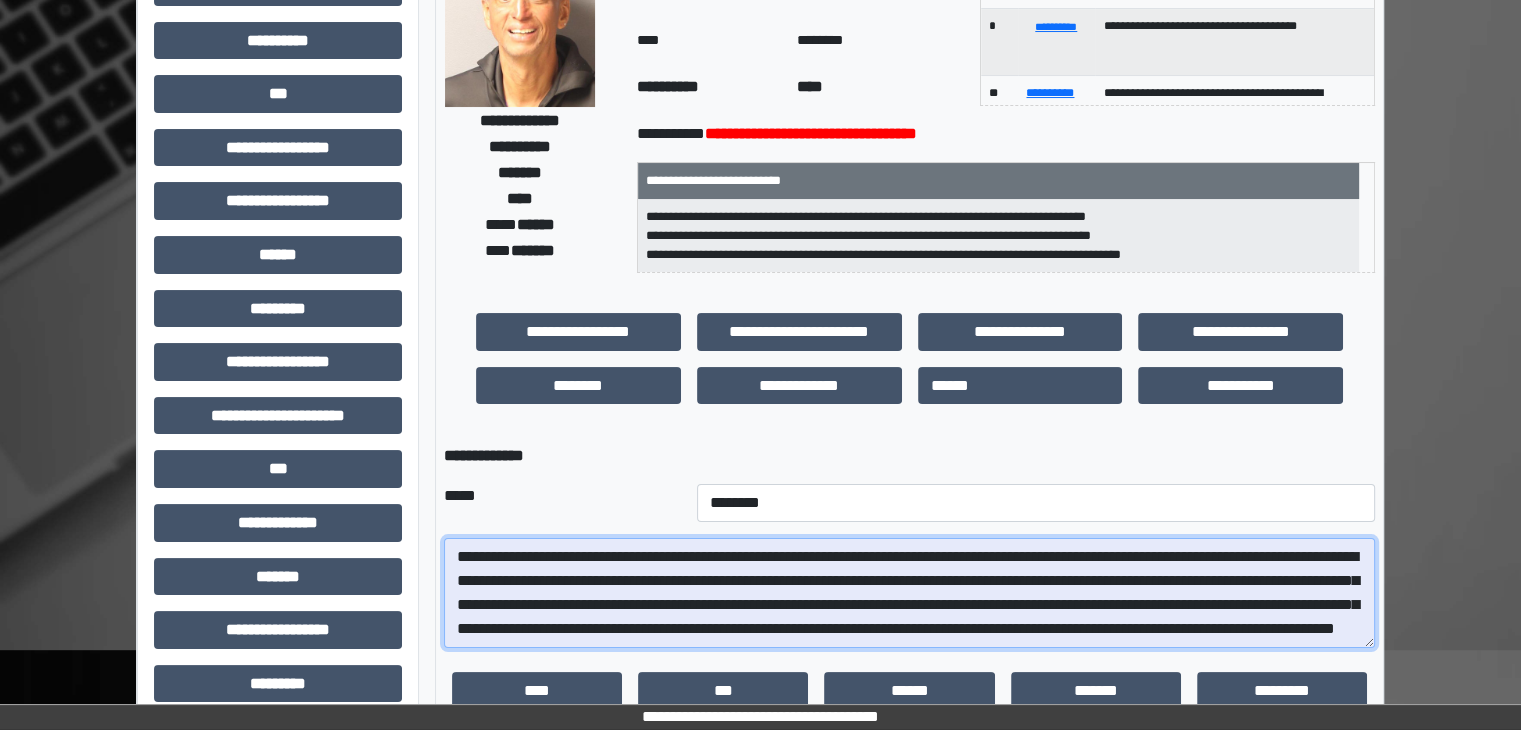 scroll, scrollTop: 24, scrollLeft: 0, axis: vertical 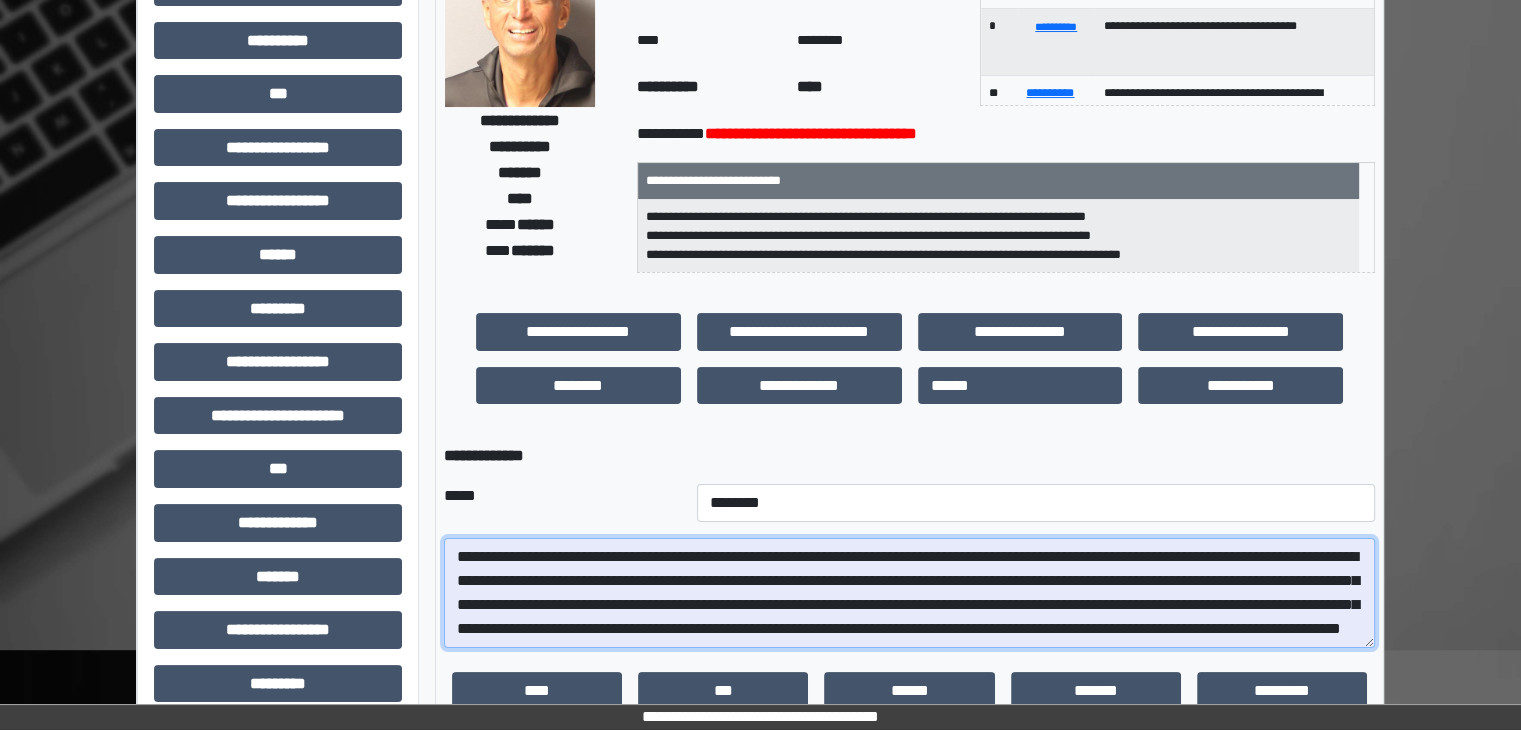 drag, startPoint x: 1110, startPoint y: 605, endPoint x: 1096, endPoint y: 607, distance: 14.142136 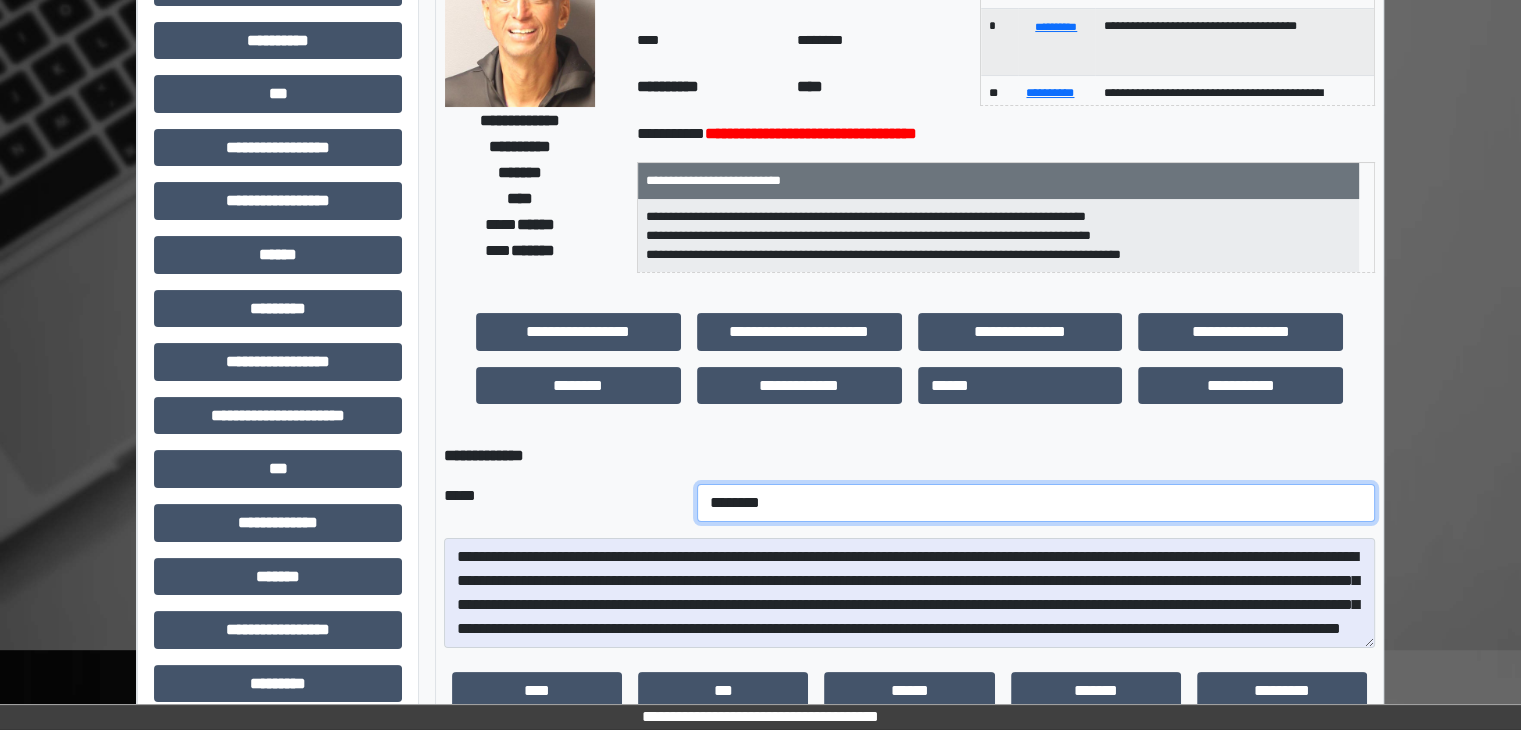 click on "**********" at bounding box center (1036, 503) 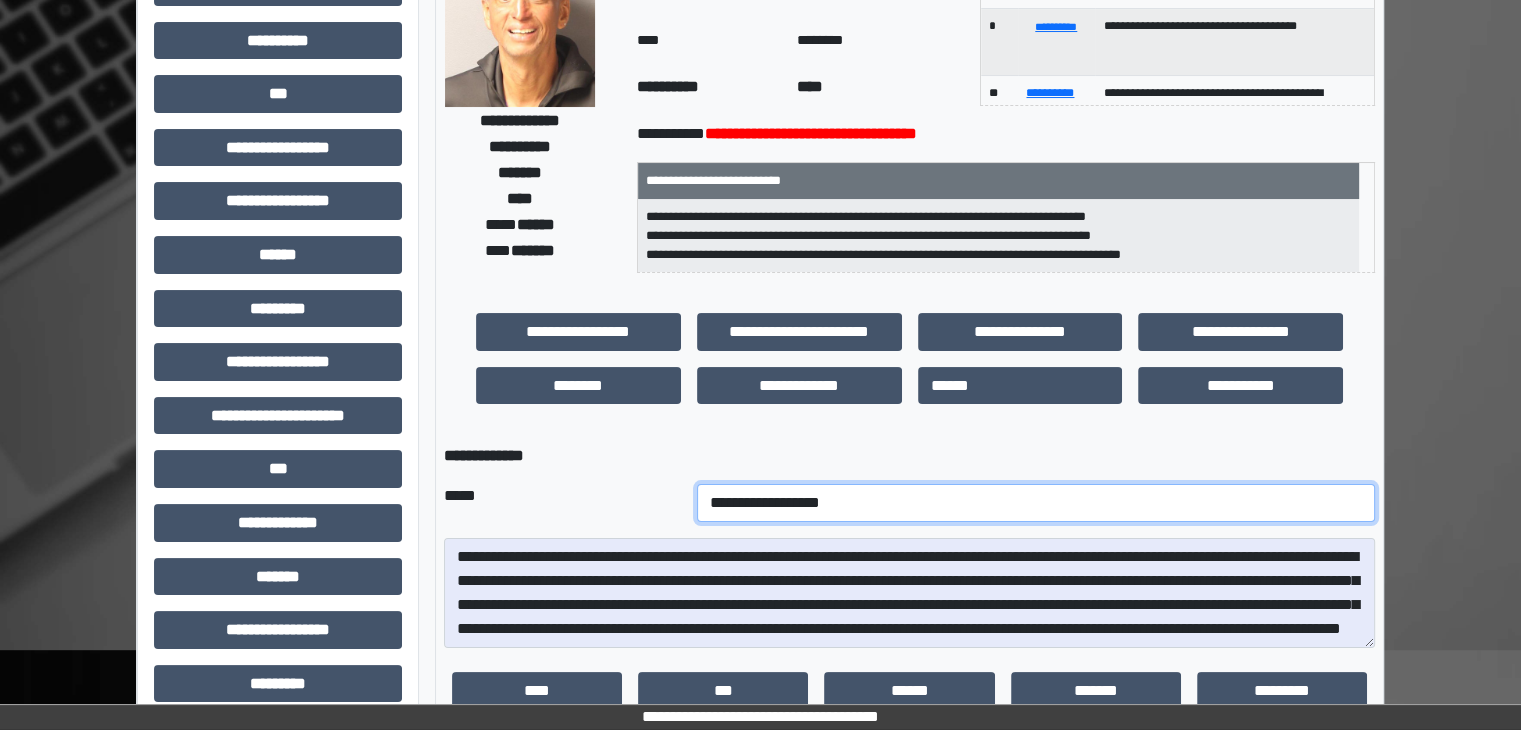 scroll, scrollTop: 24, scrollLeft: 0, axis: vertical 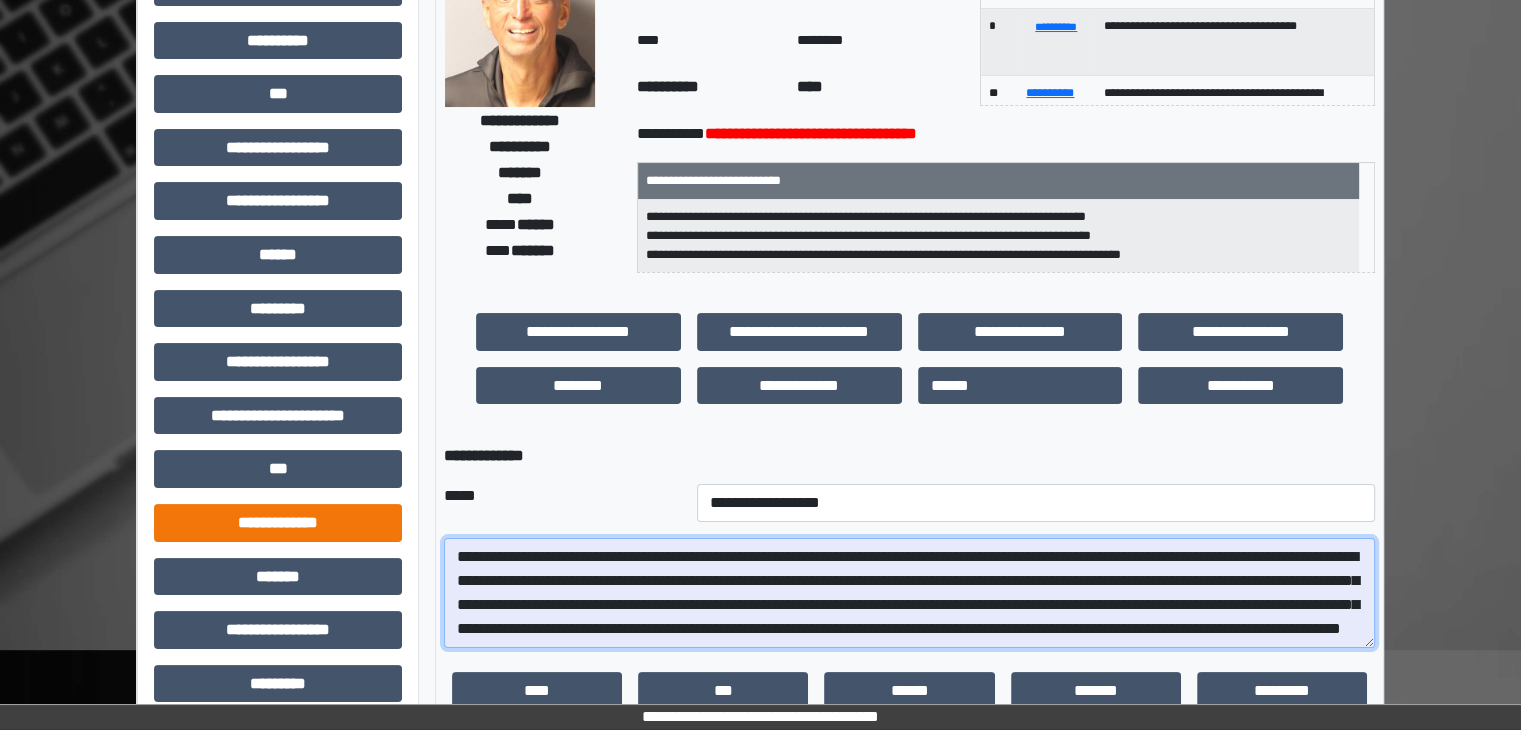 drag, startPoint x: 1230, startPoint y: 638, endPoint x: 320, endPoint y: 513, distance: 918.54504 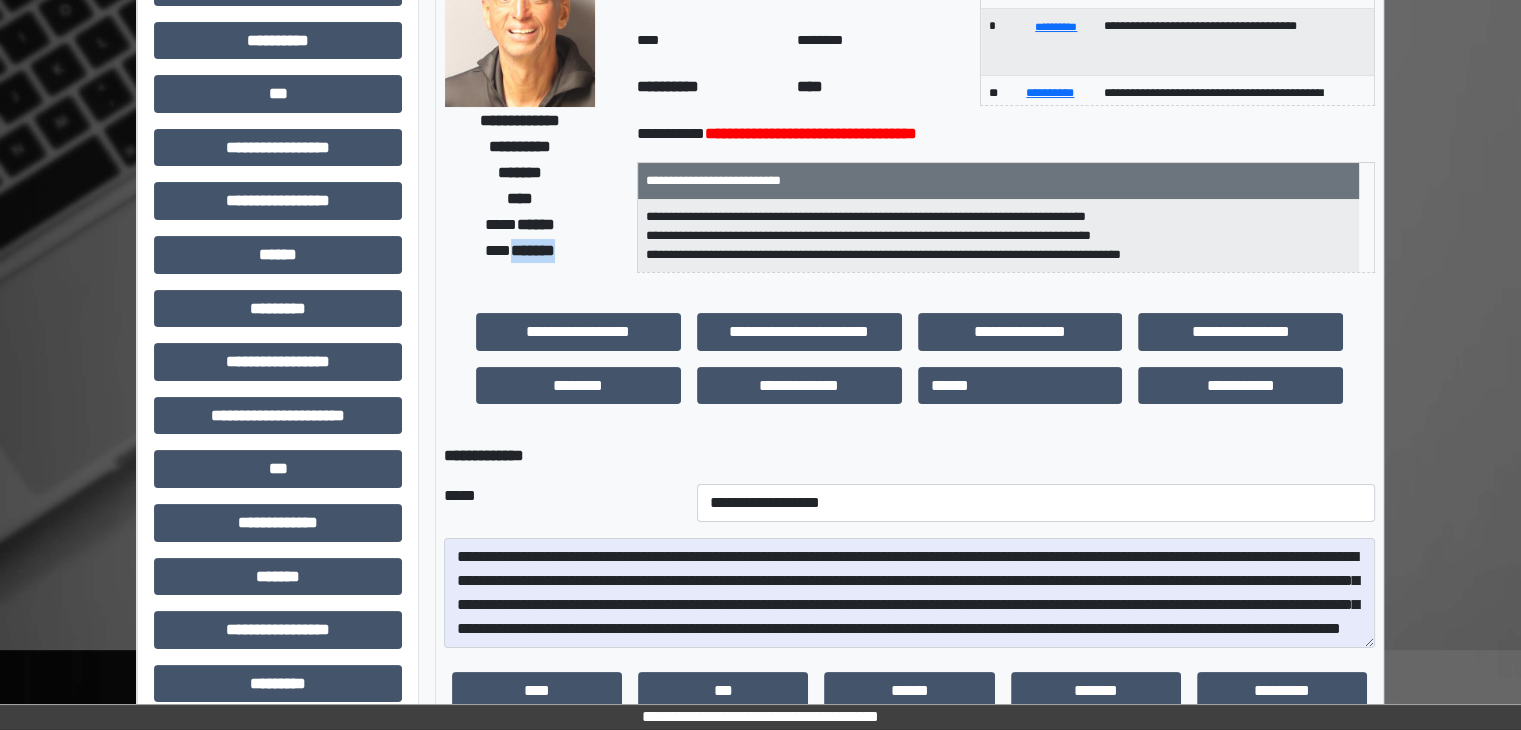 drag, startPoint x: 572, startPoint y: 253, endPoint x: 503, endPoint y: 249, distance: 69.115845 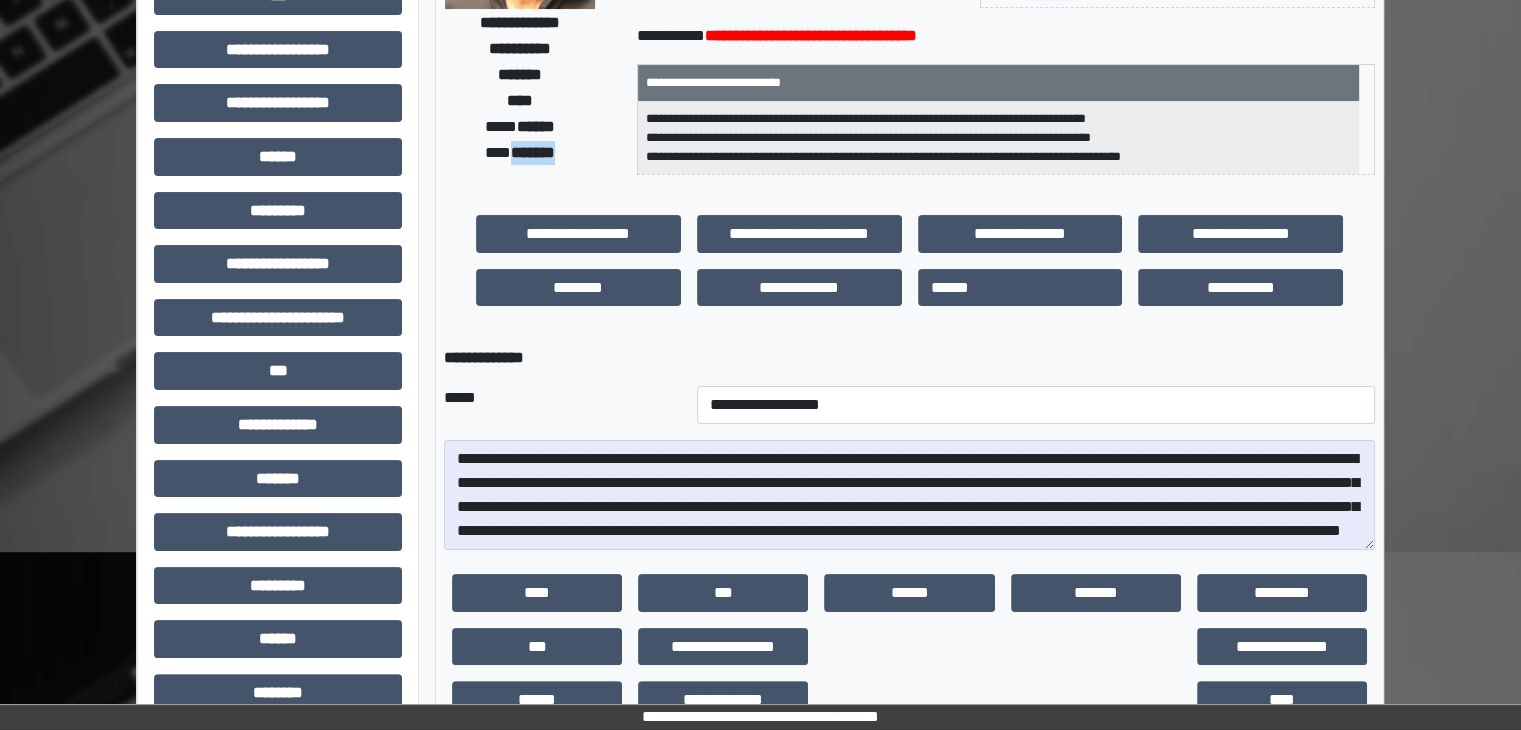 scroll, scrollTop: 300, scrollLeft: 0, axis: vertical 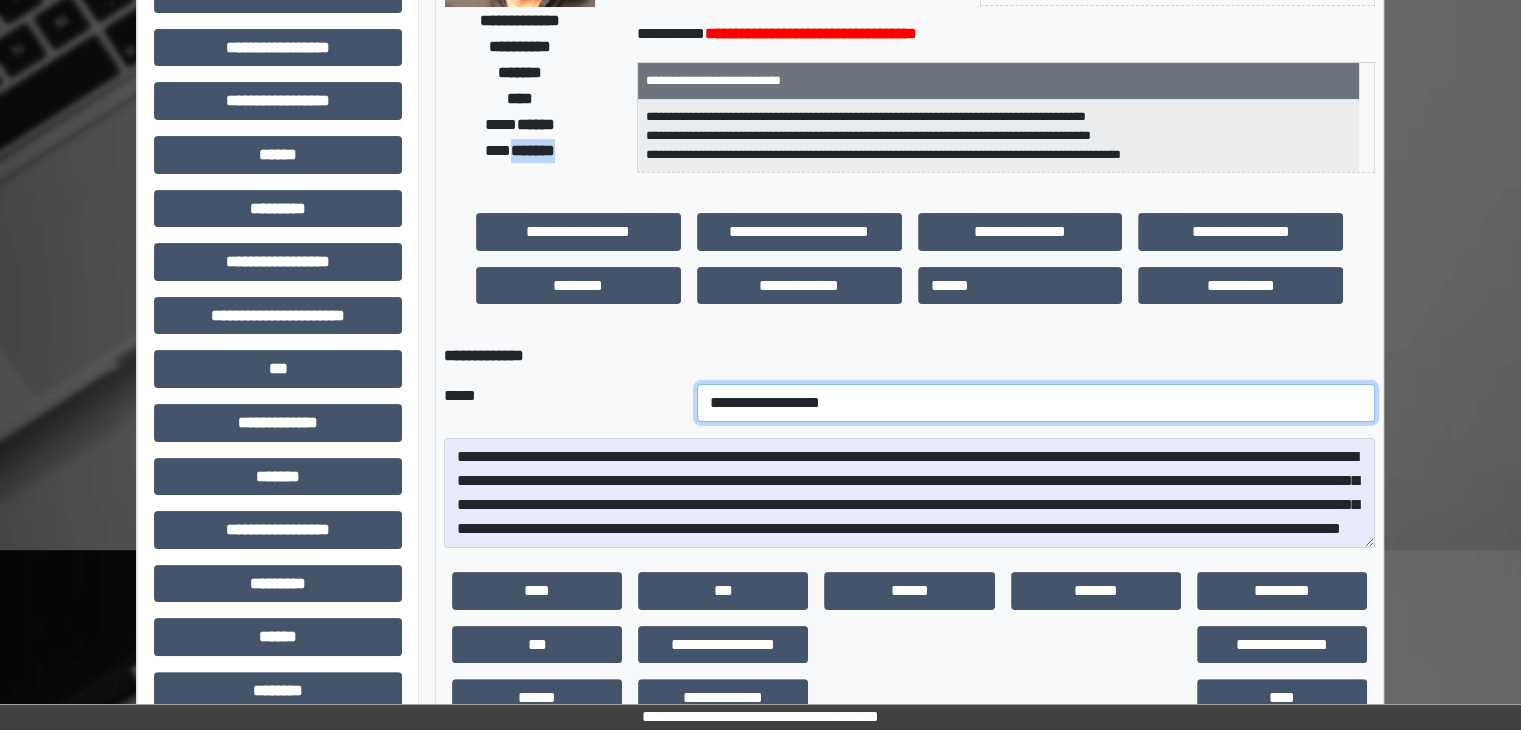 click on "**********" at bounding box center [1036, 403] 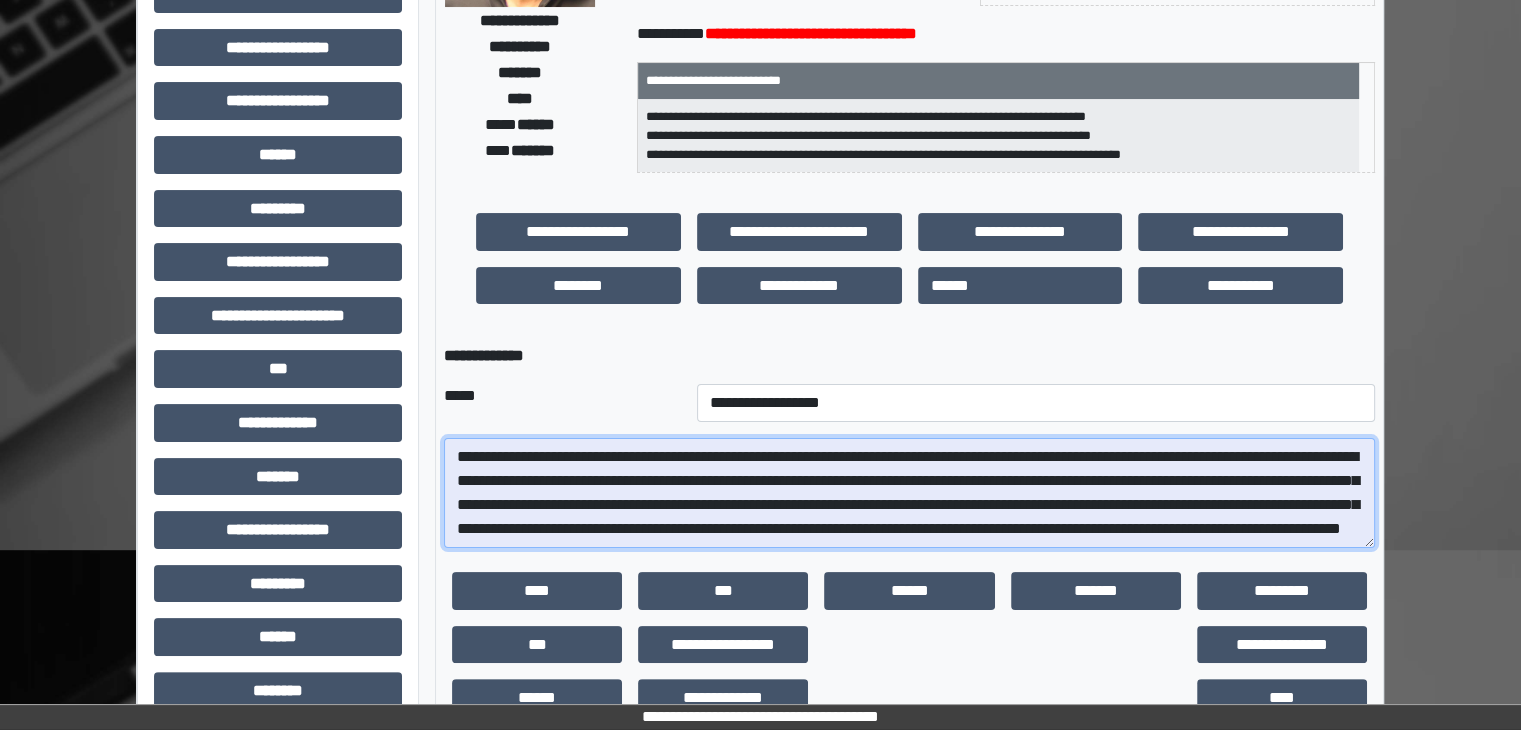 scroll, scrollTop: 24, scrollLeft: 0, axis: vertical 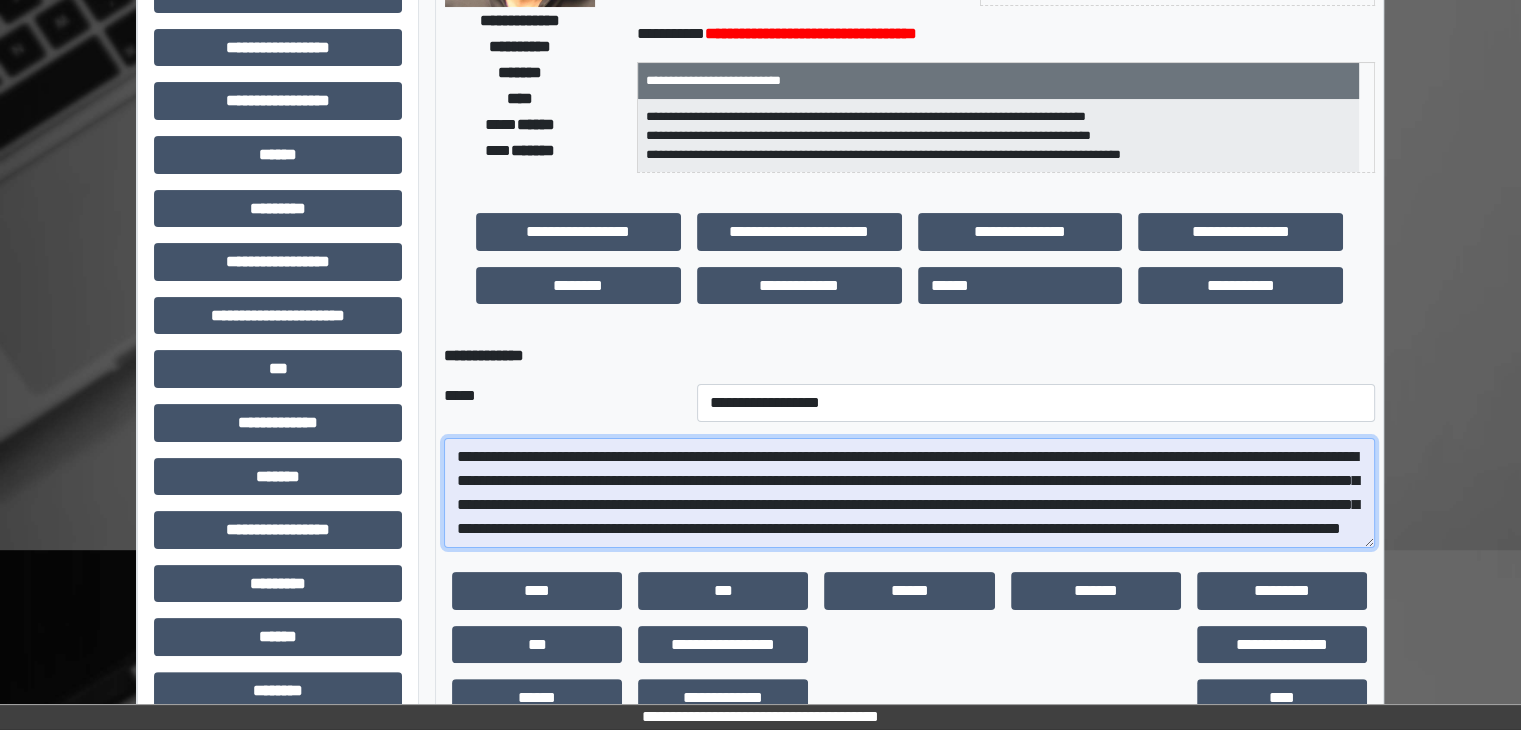 drag, startPoint x: 456, startPoint y: 456, endPoint x: 1484, endPoint y: 573, distance: 1034.6366 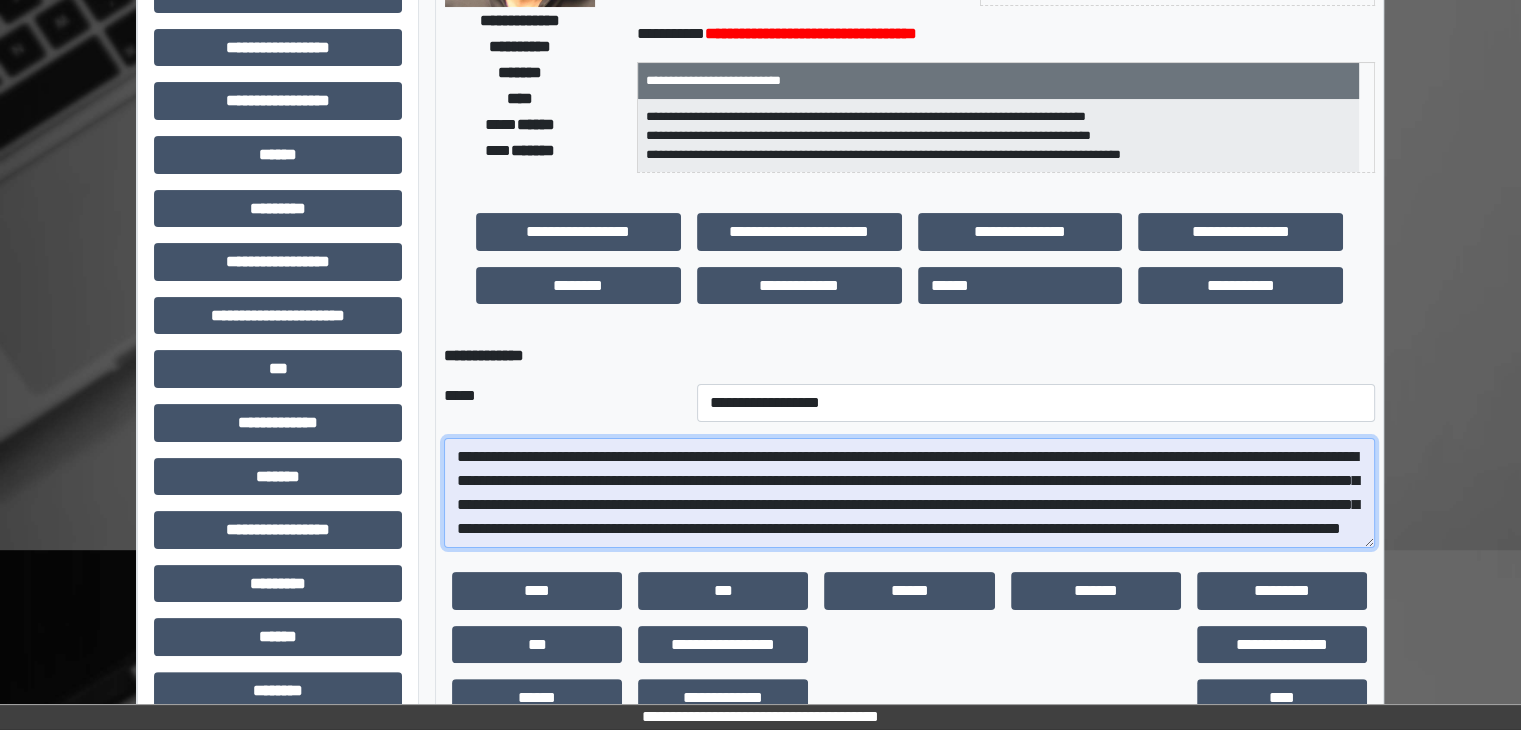 paste 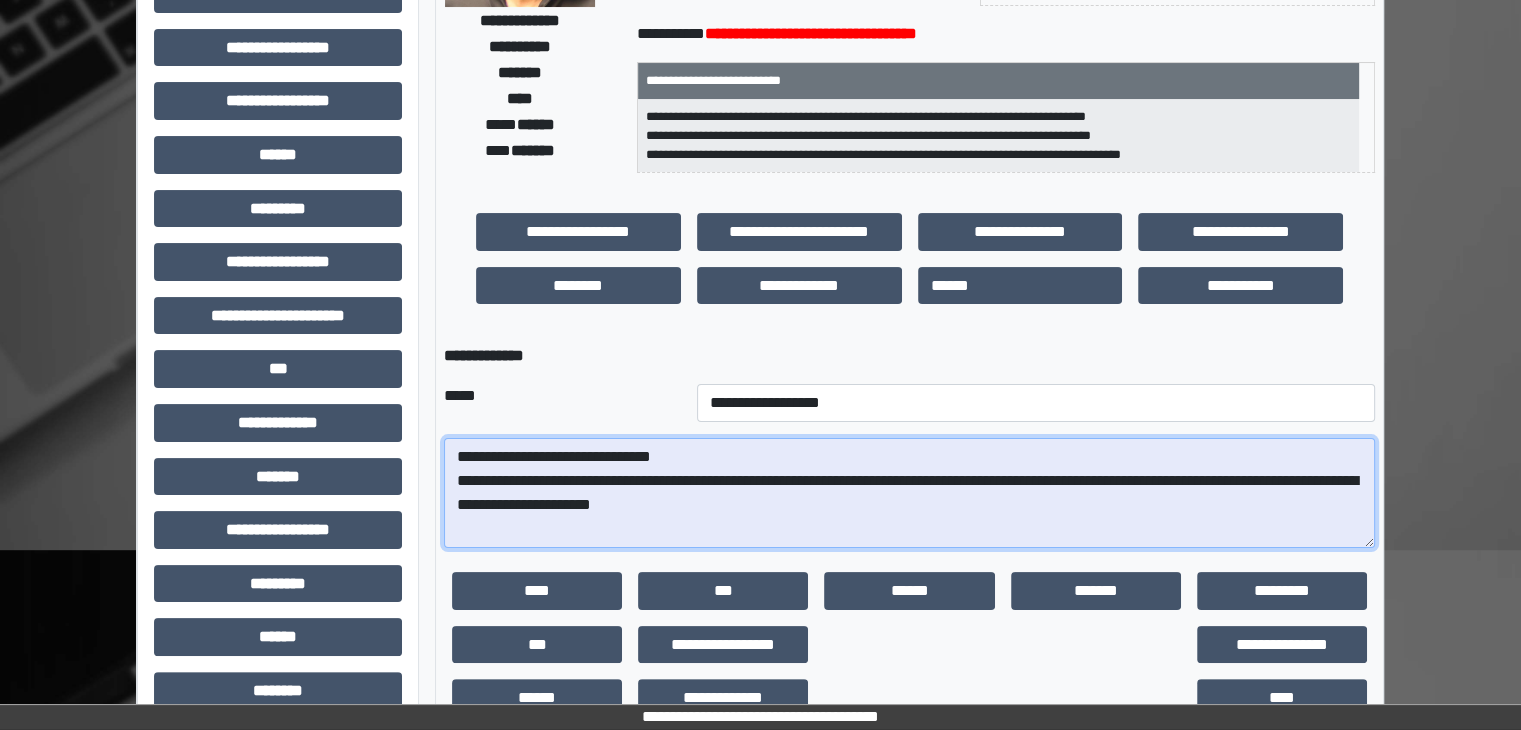 scroll, scrollTop: 0, scrollLeft: 0, axis: both 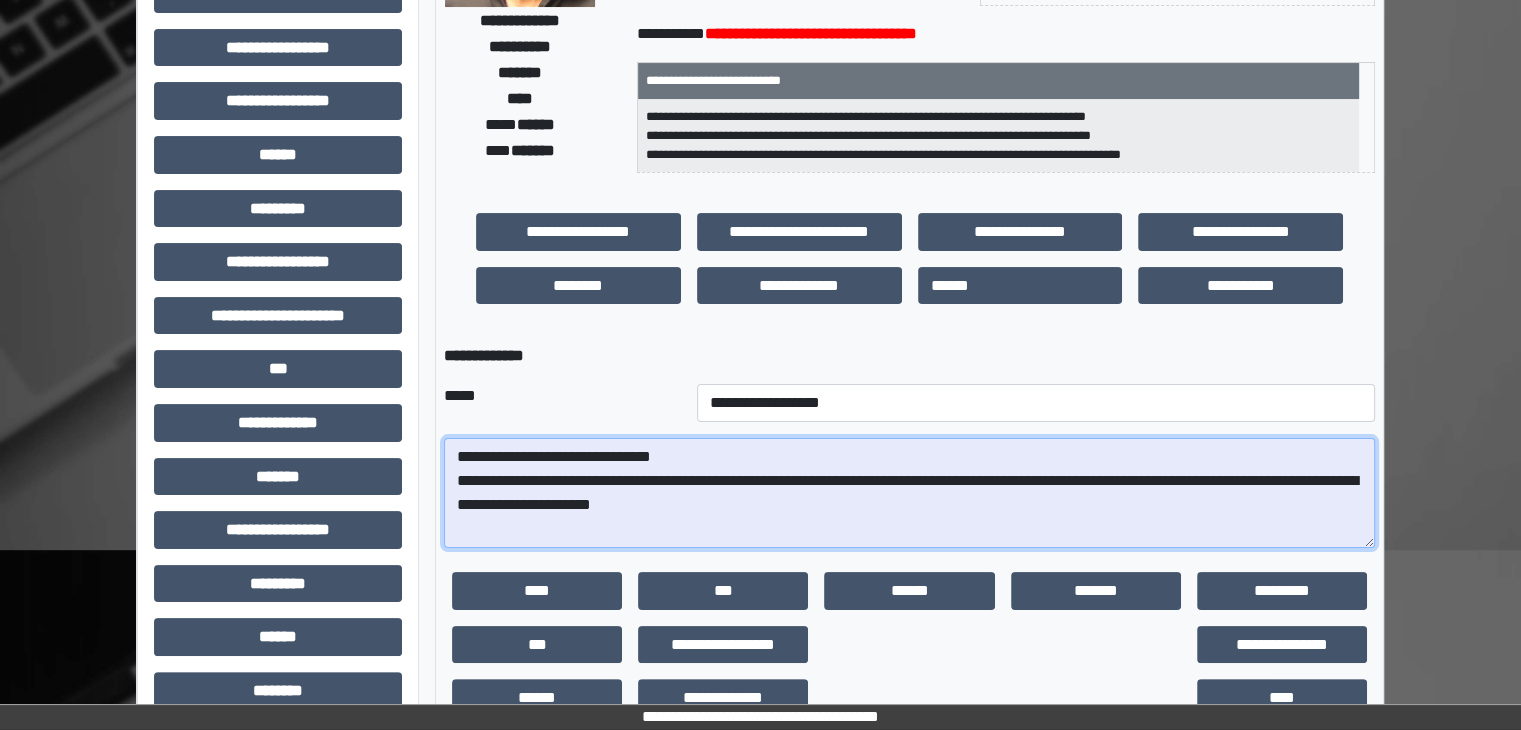 click on "**********" at bounding box center (909, 493) 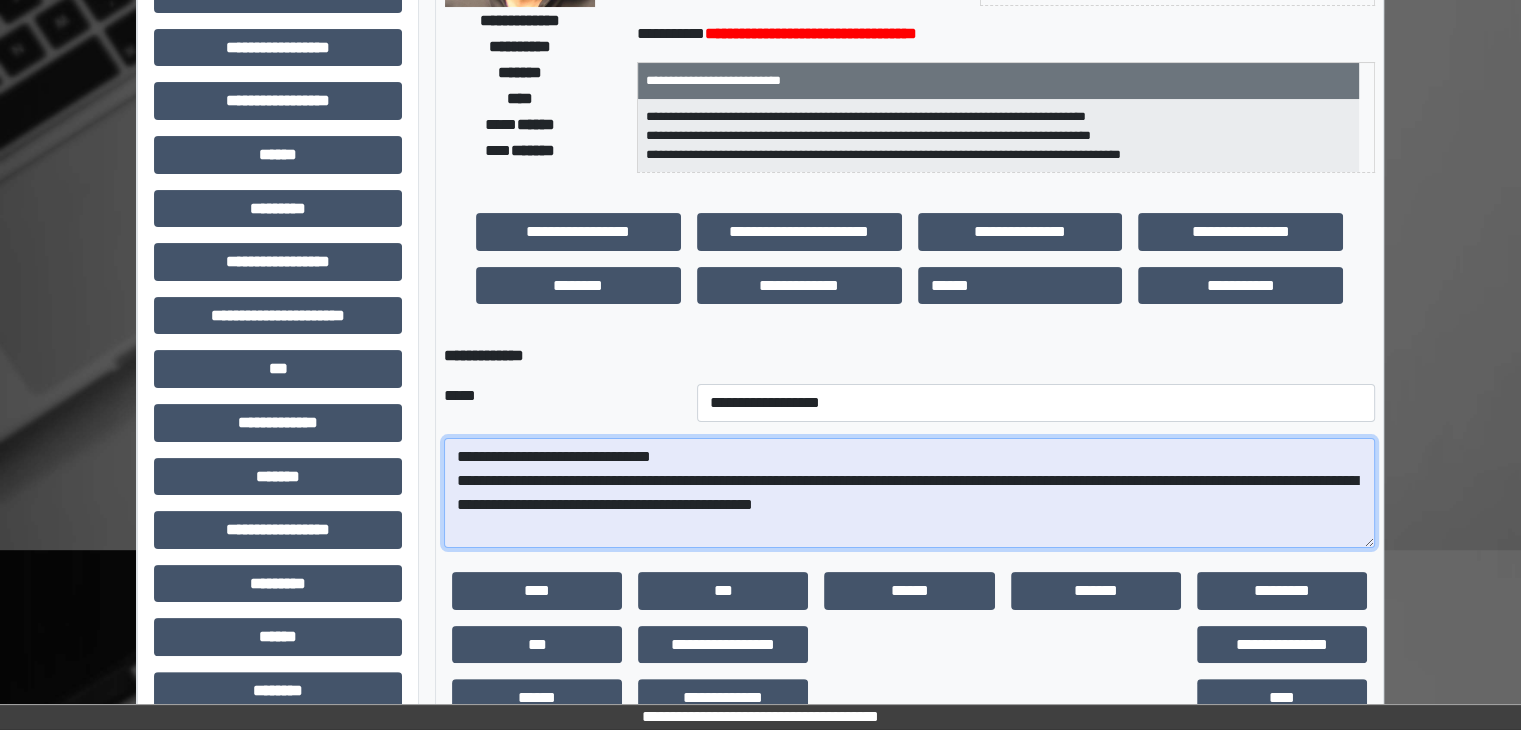 click on "**********" at bounding box center [909, 493] 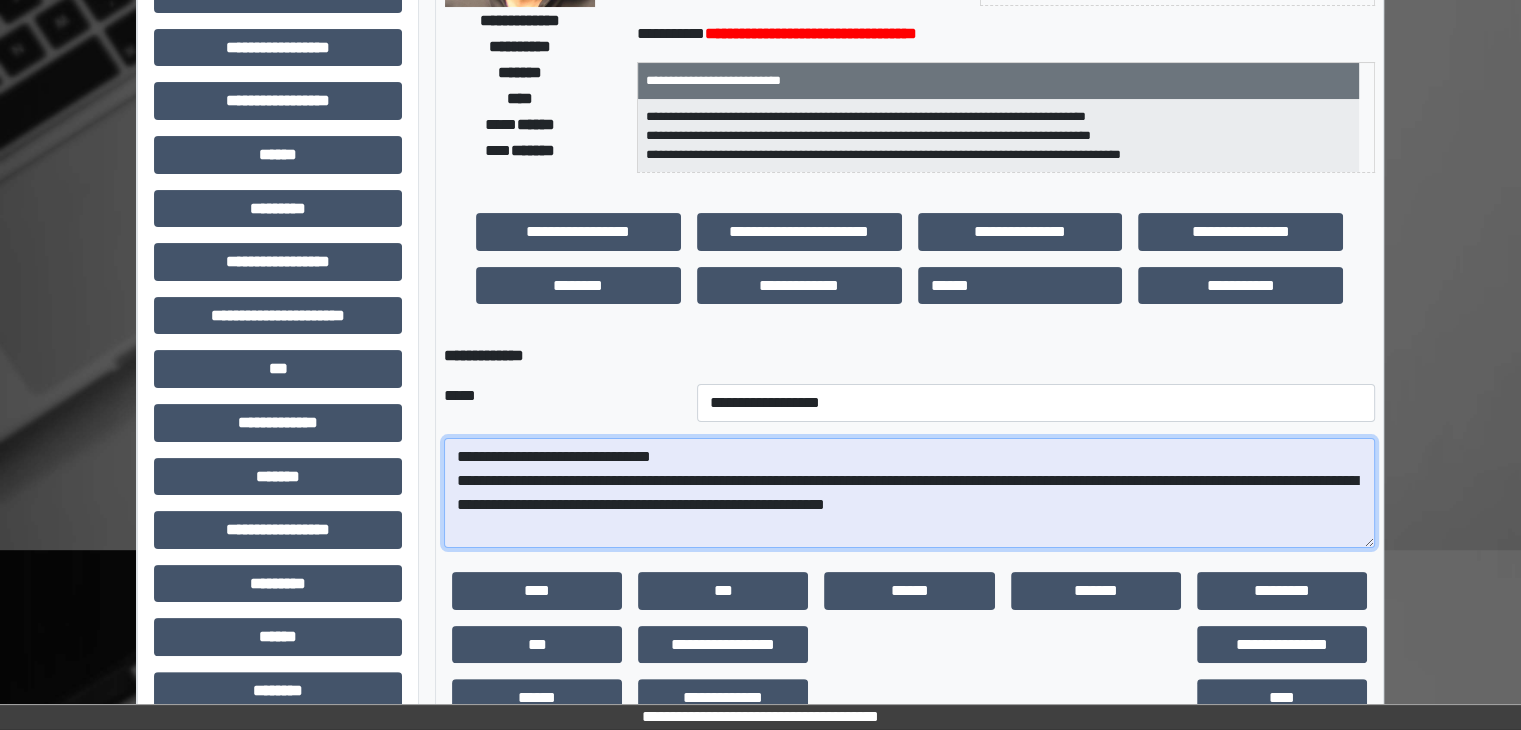 type on "**********" 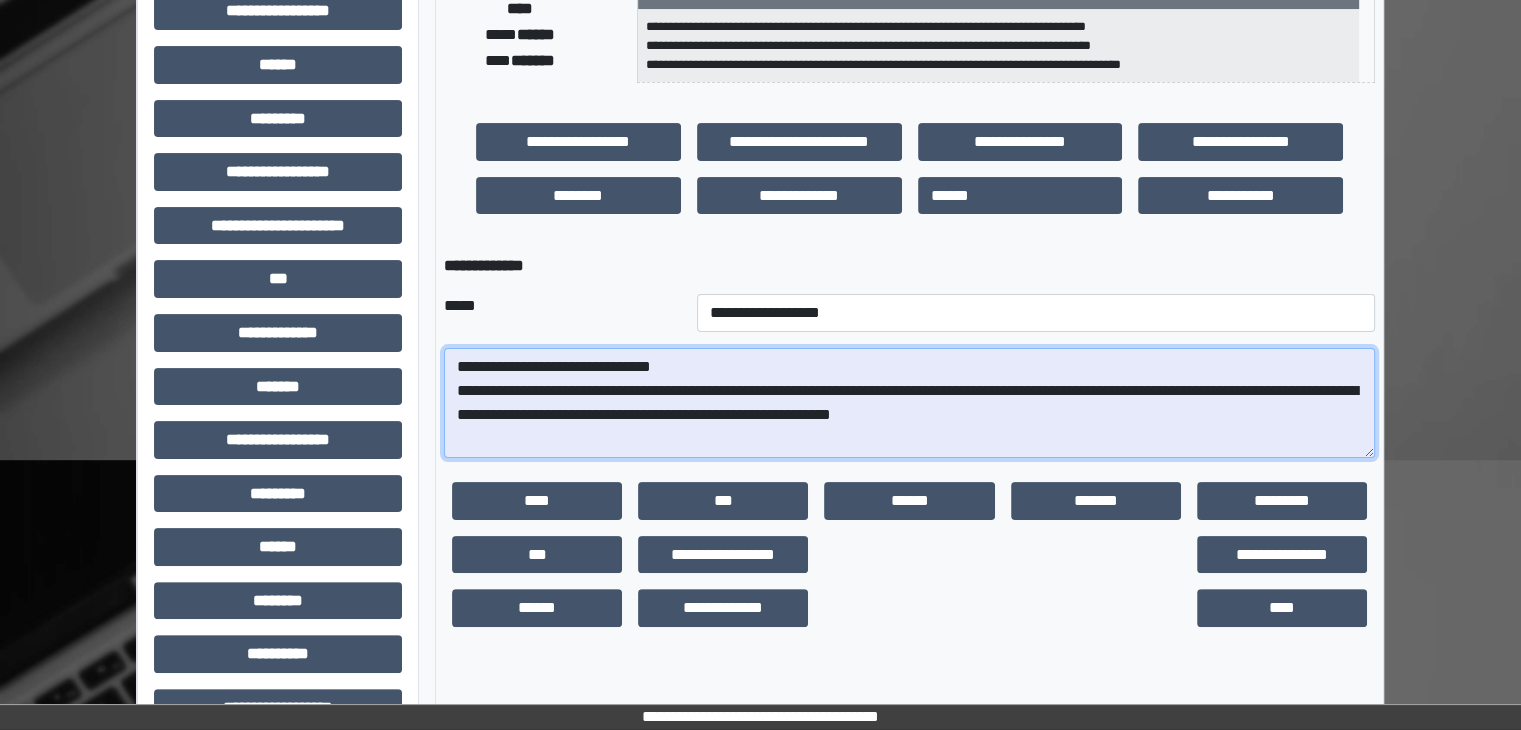 scroll, scrollTop: 400, scrollLeft: 0, axis: vertical 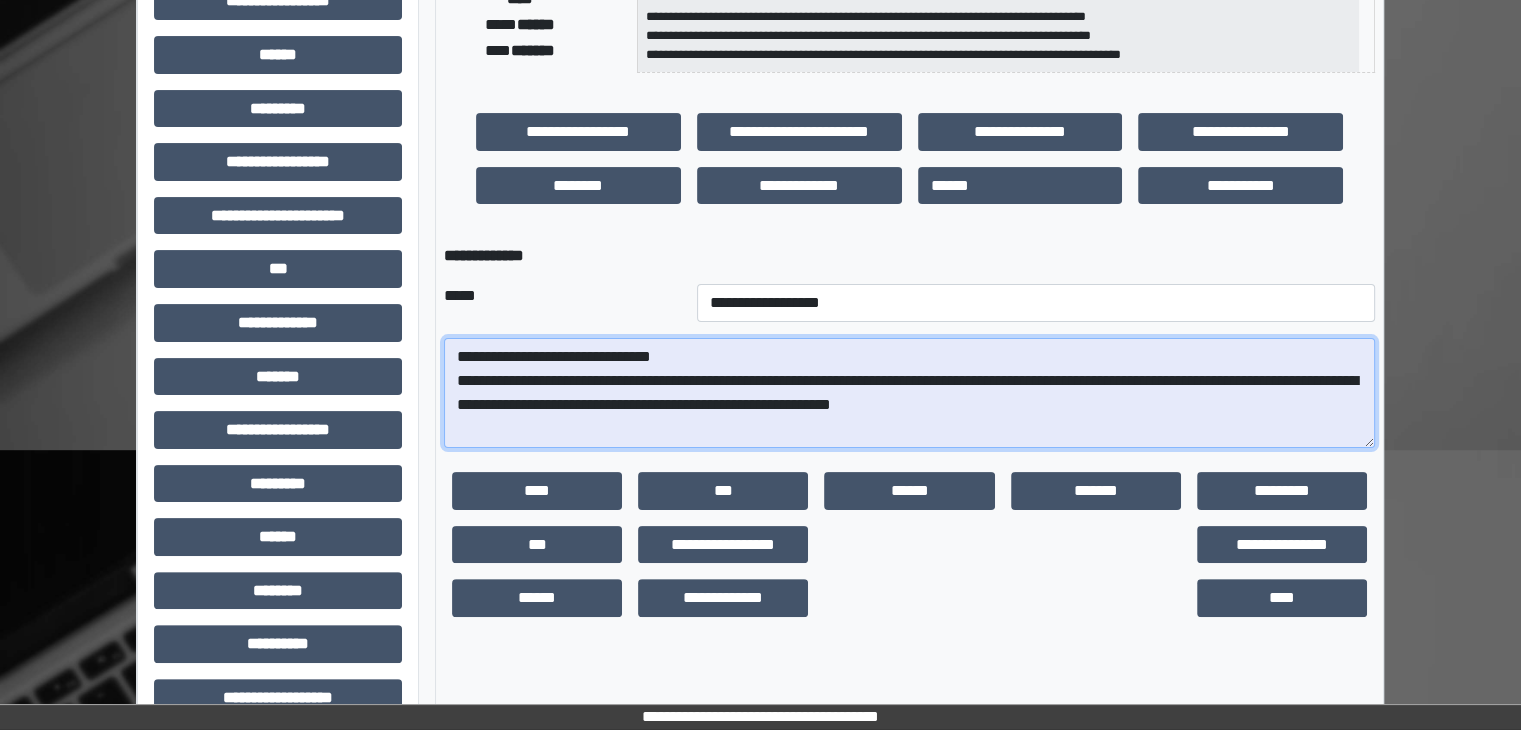 drag, startPoint x: 1034, startPoint y: 401, endPoint x: 448, endPoint y: 355, distance: 587.8027 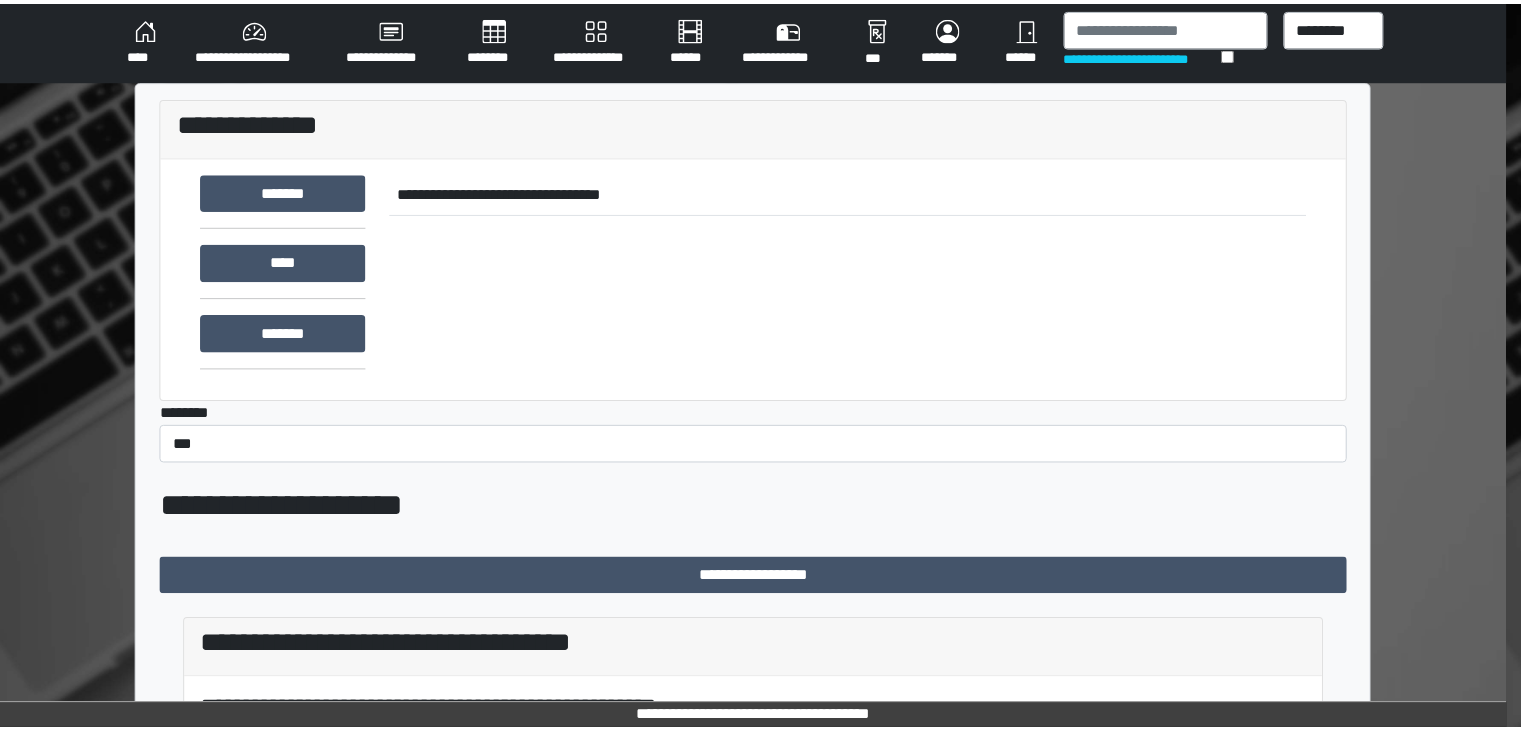 scroll, scrollTop: 0, scrollLeft: 0, axis: both 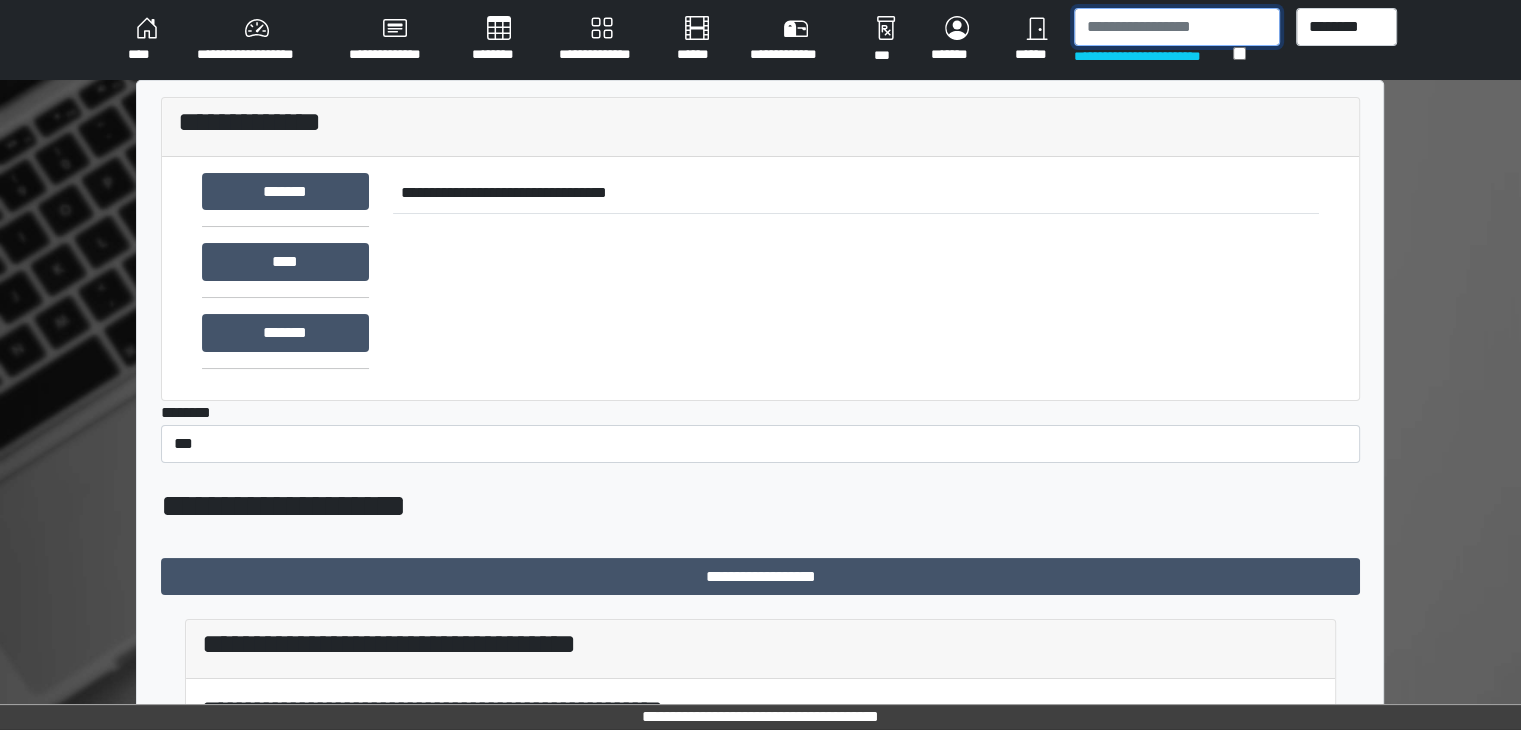 click at bounding box center [1177, 27] 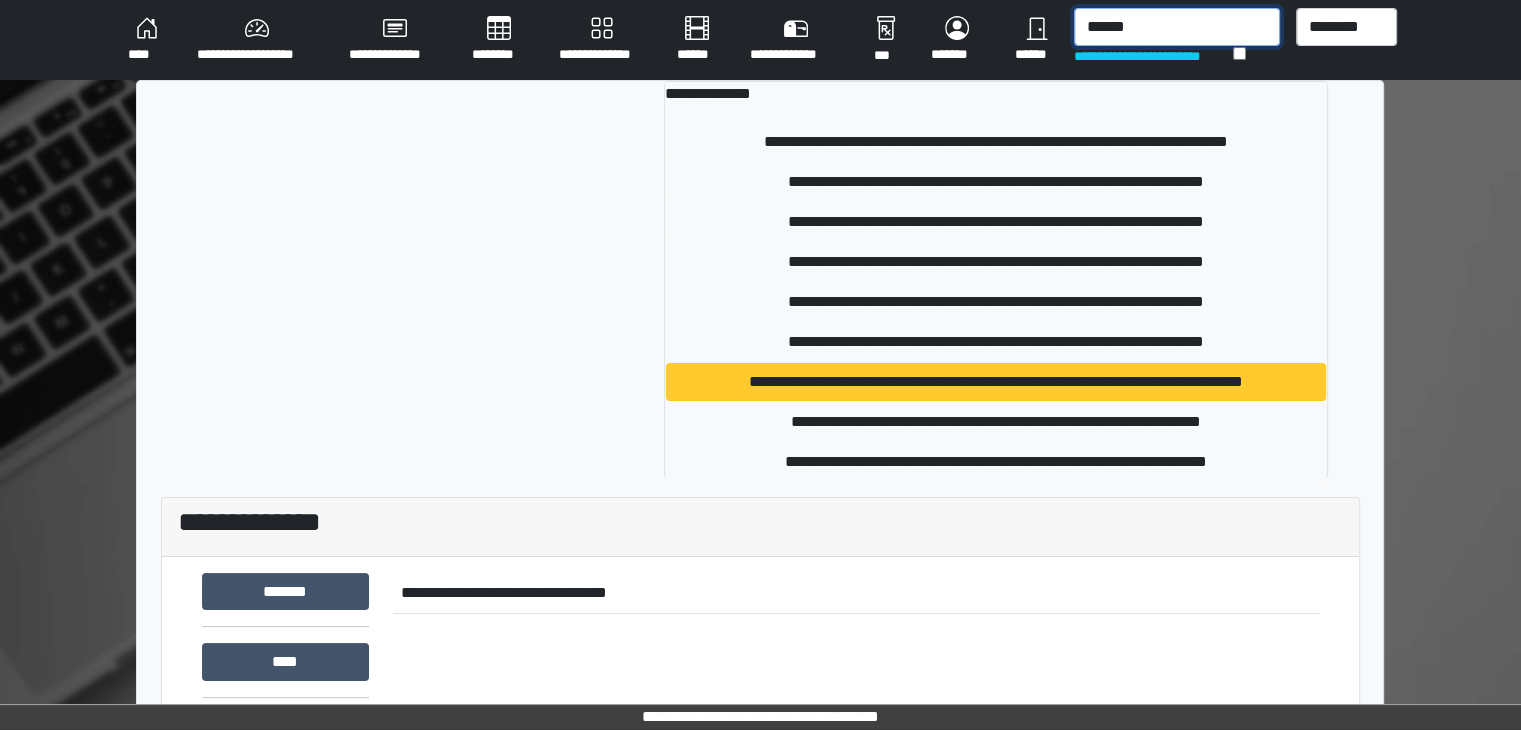type on "******" 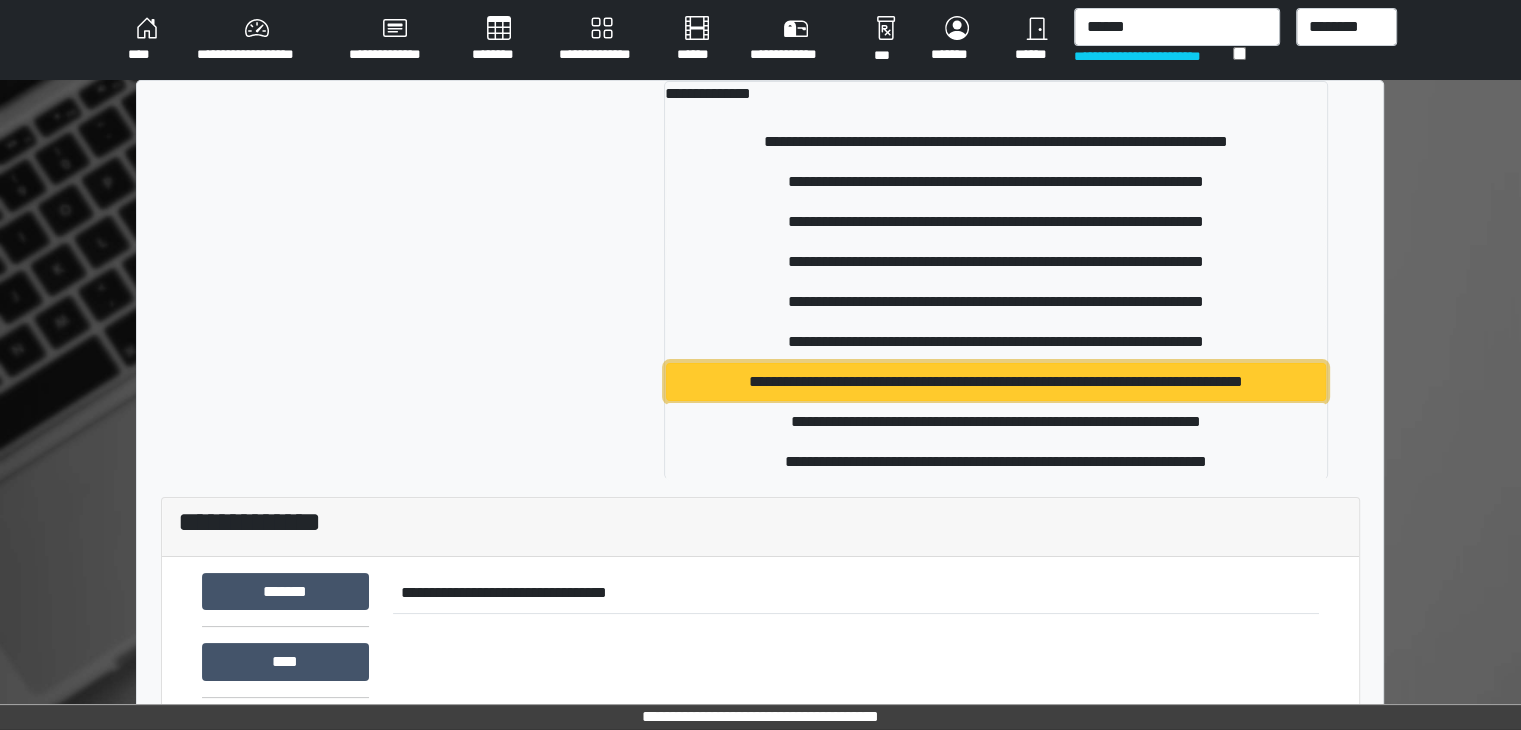 click on "**********" at bounding box center [996, 382] 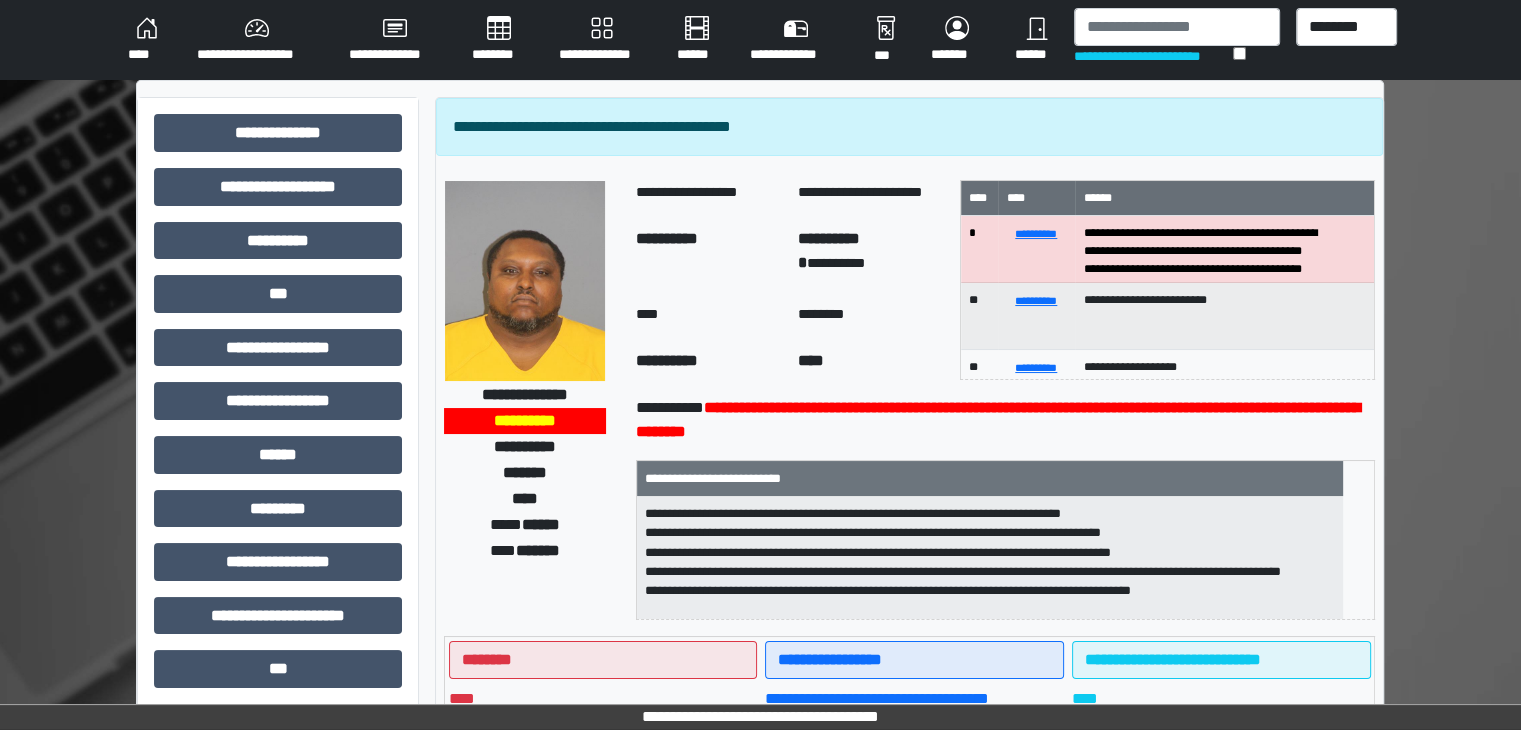 scroll, scrollTop: 6, scrollLeft: 0, axis: vertical 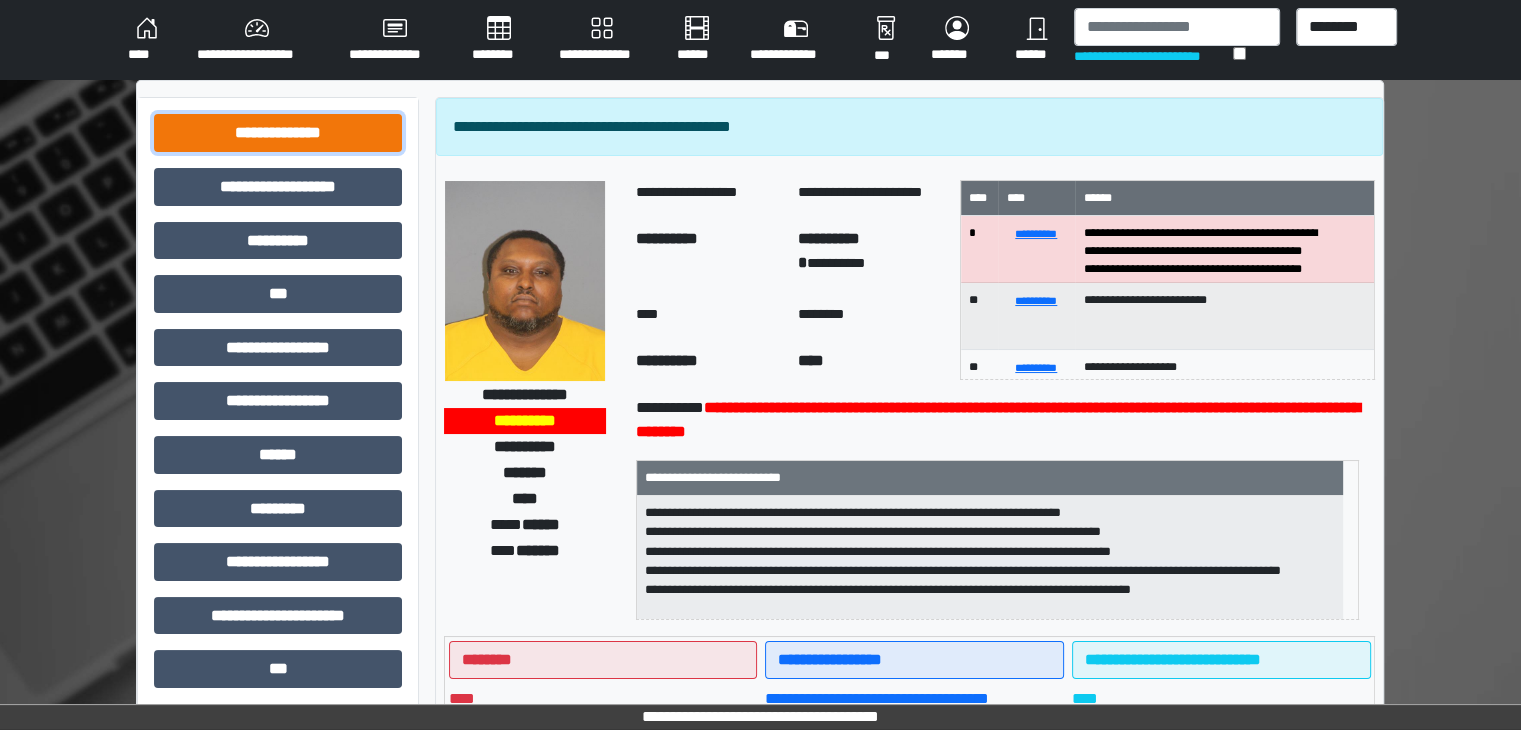 click on "**********" at bounding box center [278, 133] 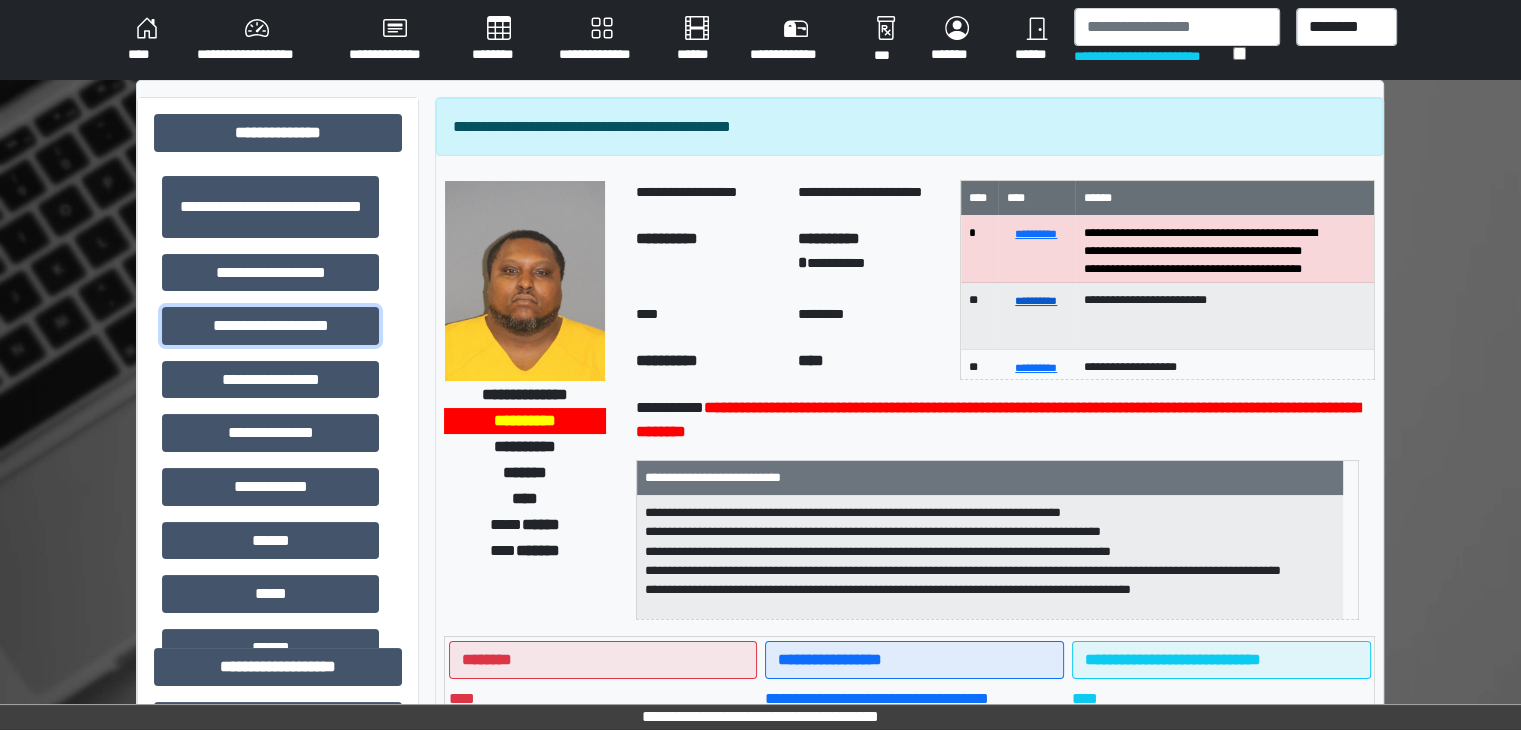drag, startPoint x: 263, startPoint y: 321, endPoint x: 1040, endPoint y: 300, distance: 777.28375 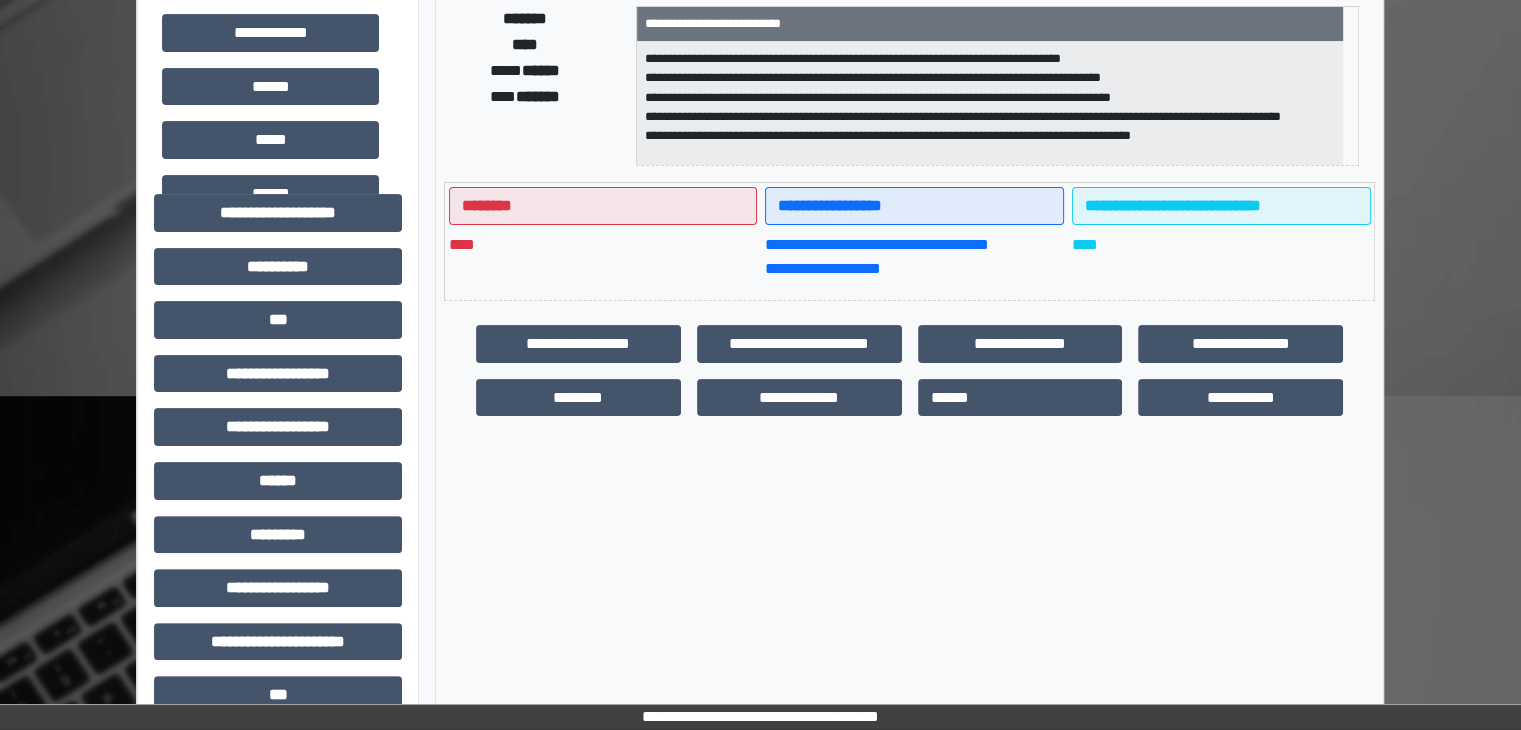 scroll, scrollTop: 700, scrollLeft: 0, axis: vertical 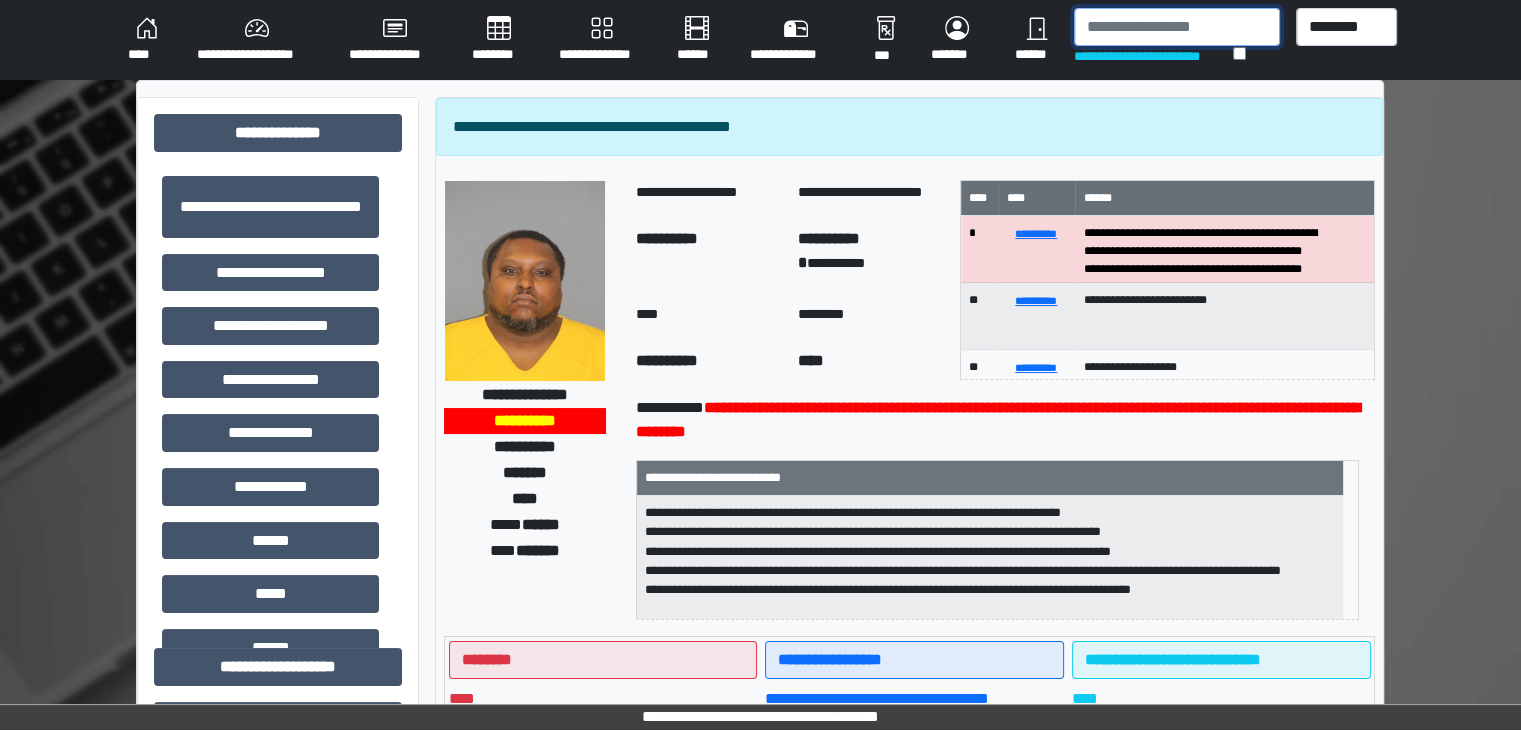 click at bounding box center (1177, 27) 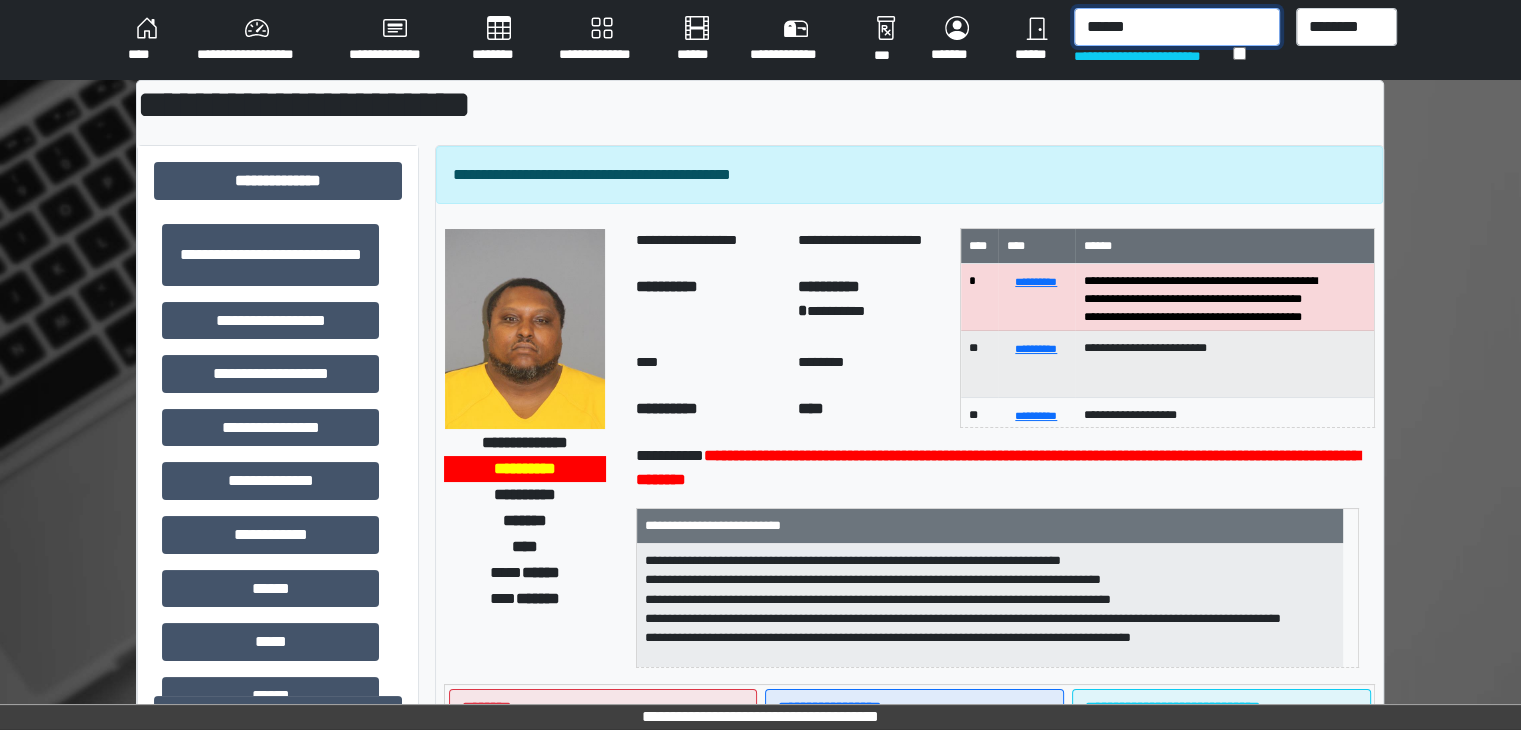 drag, startPoint x: 1040, startPoint y: 21, endPoint x: 954, endPoint y: 17, distance: 86.09297 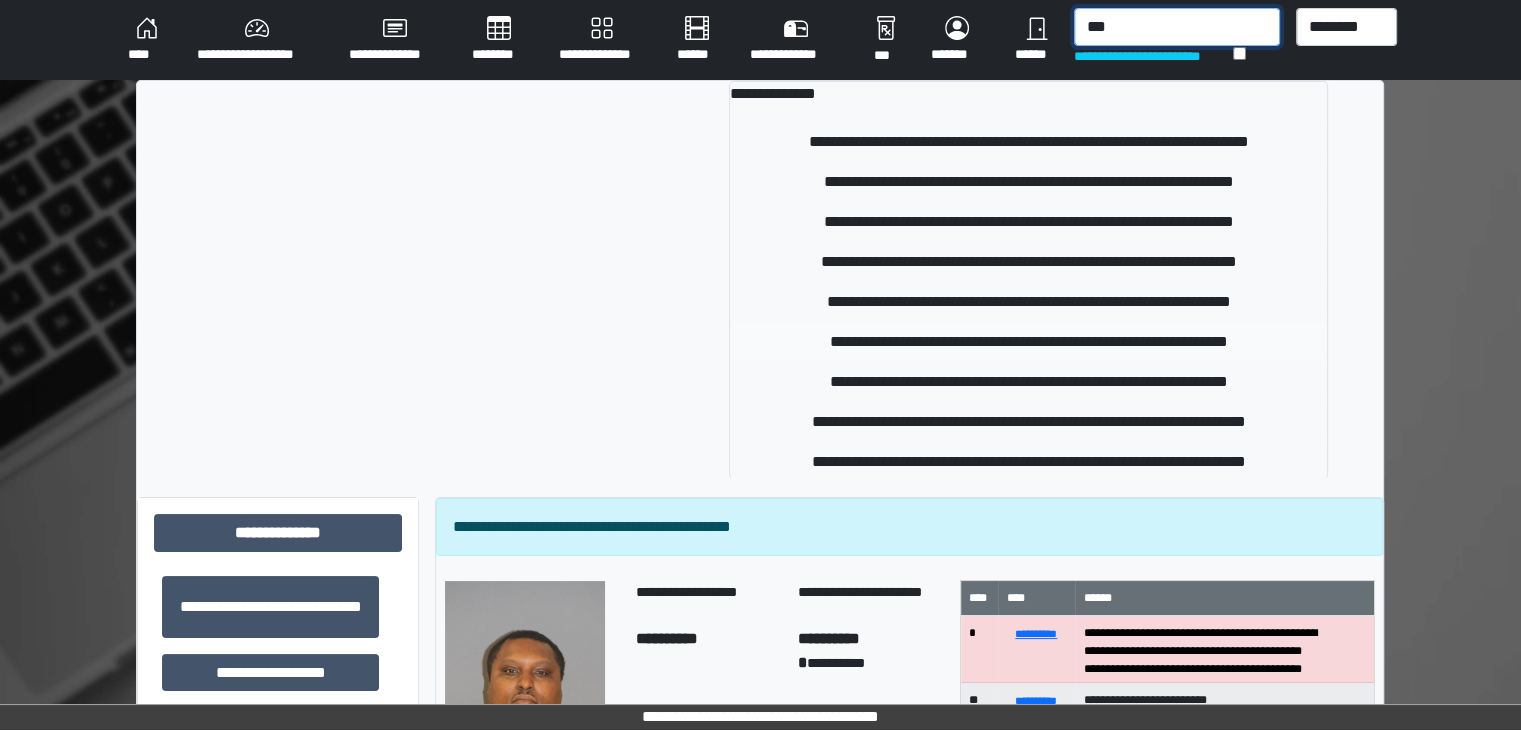 type on "***" 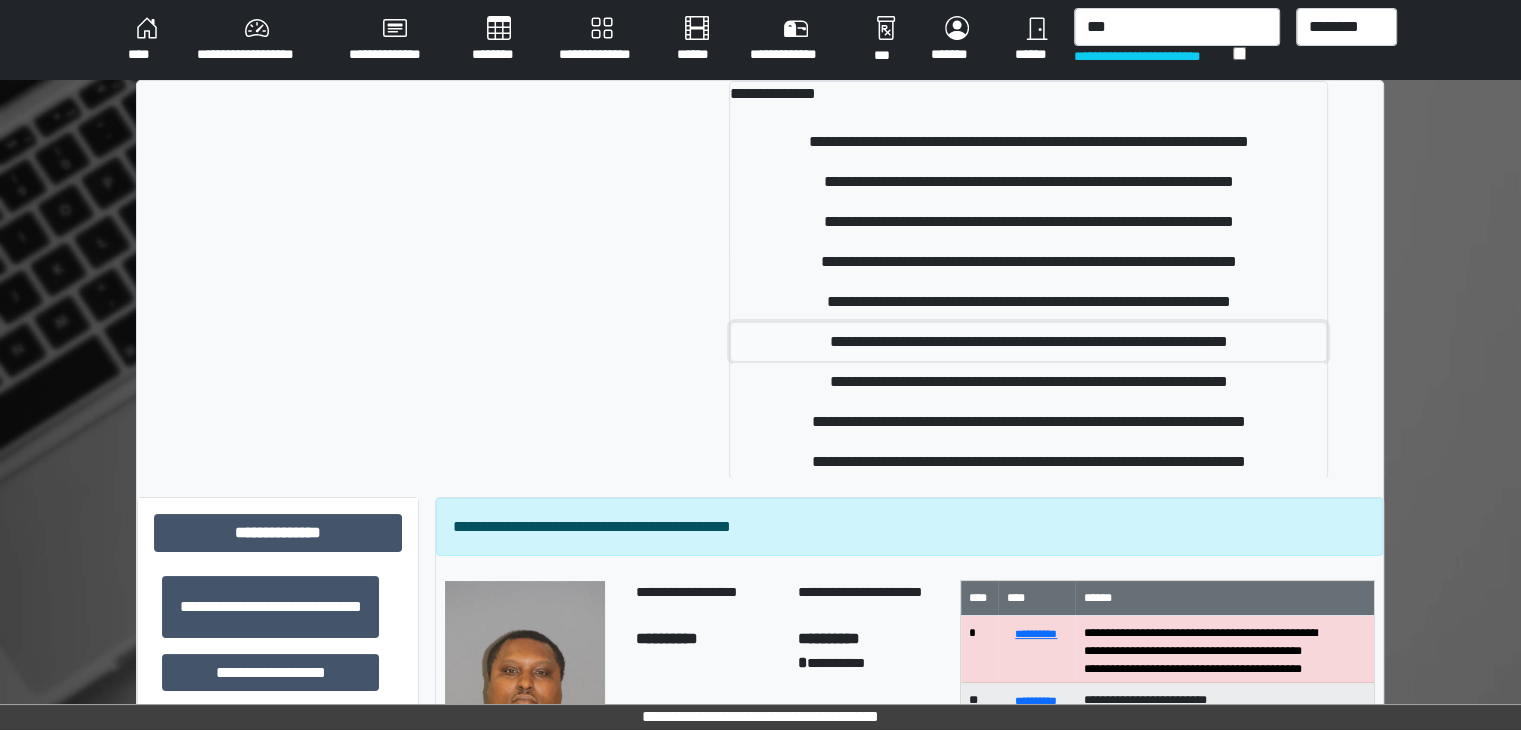 click on "**********" at bounding box center (1028, 342) 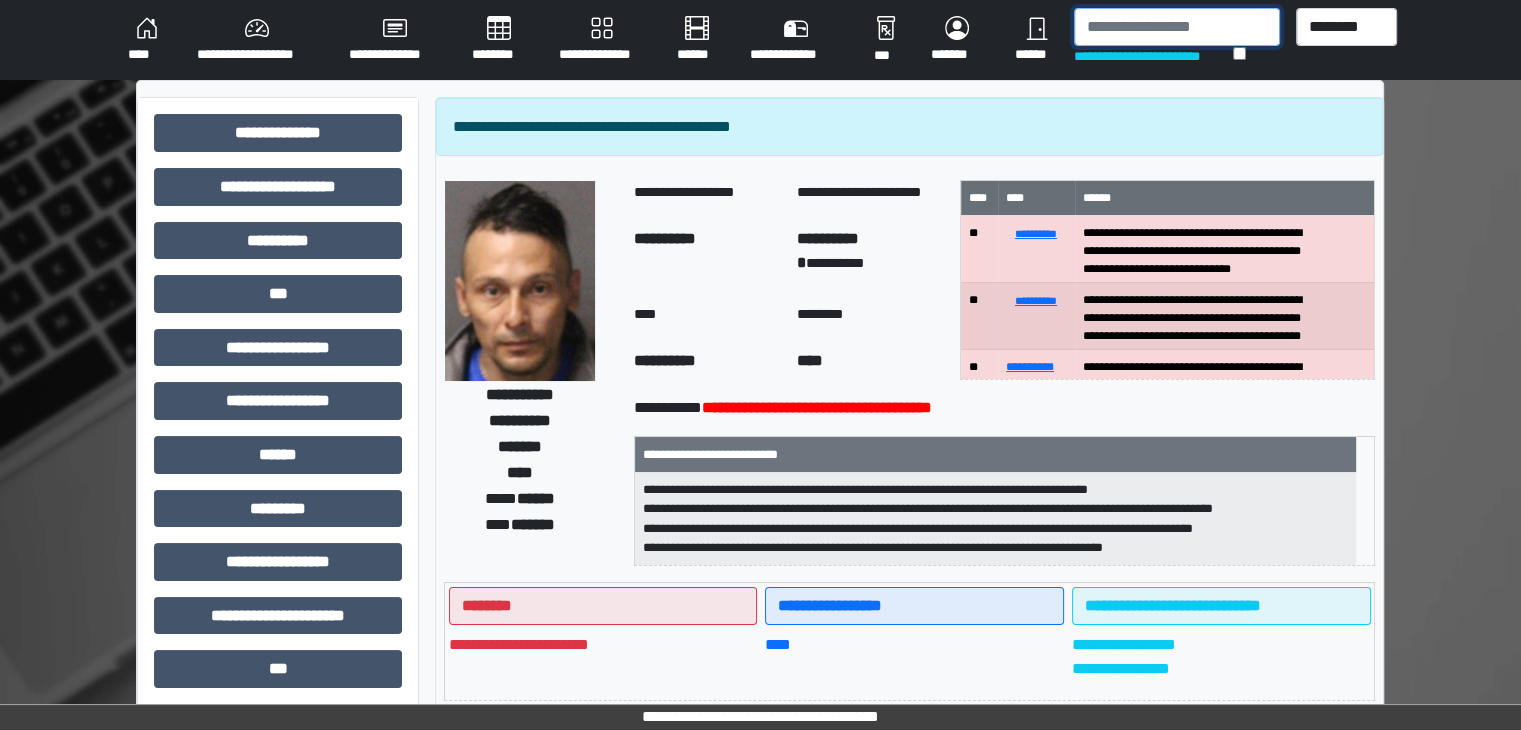 click at bounding box center (1177, 27) 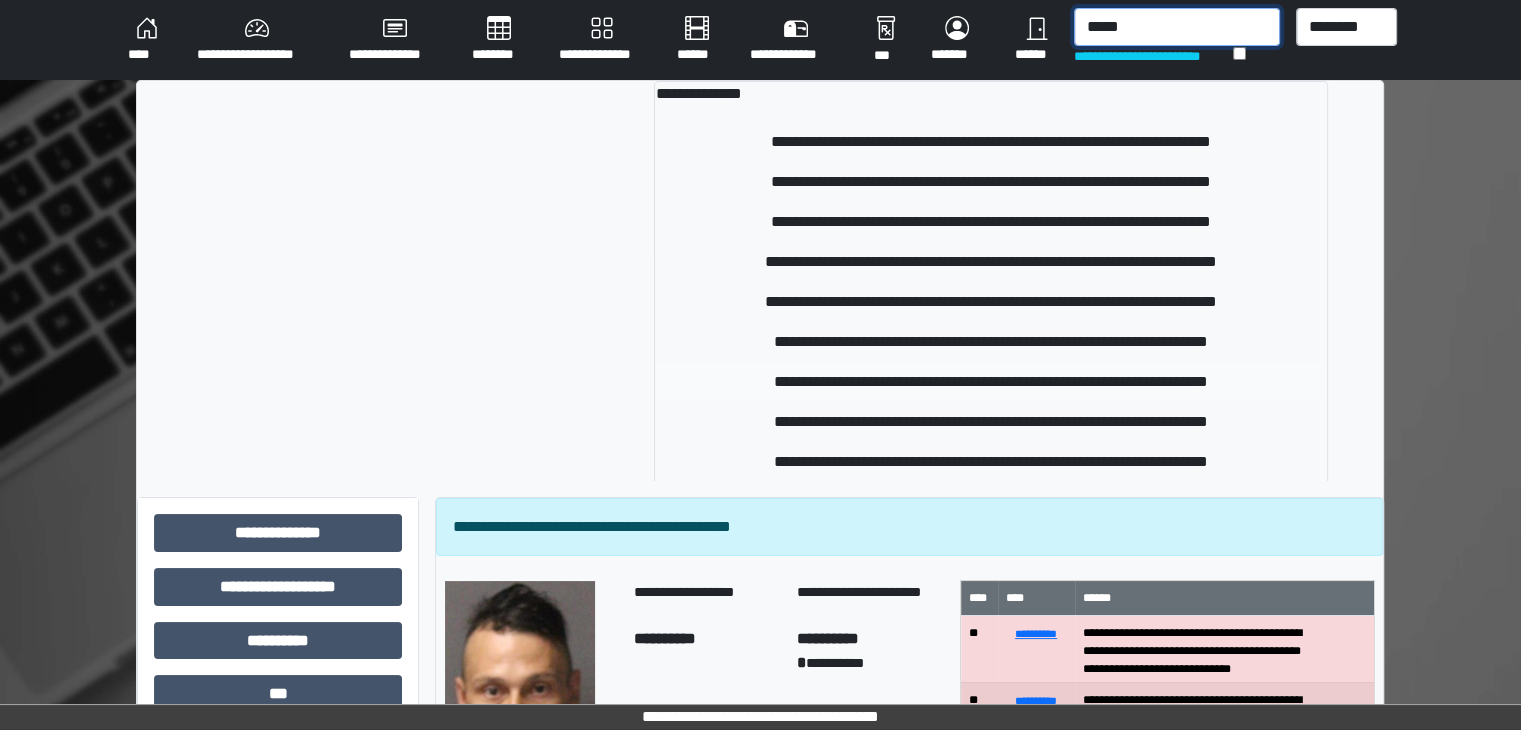 type on "*****" 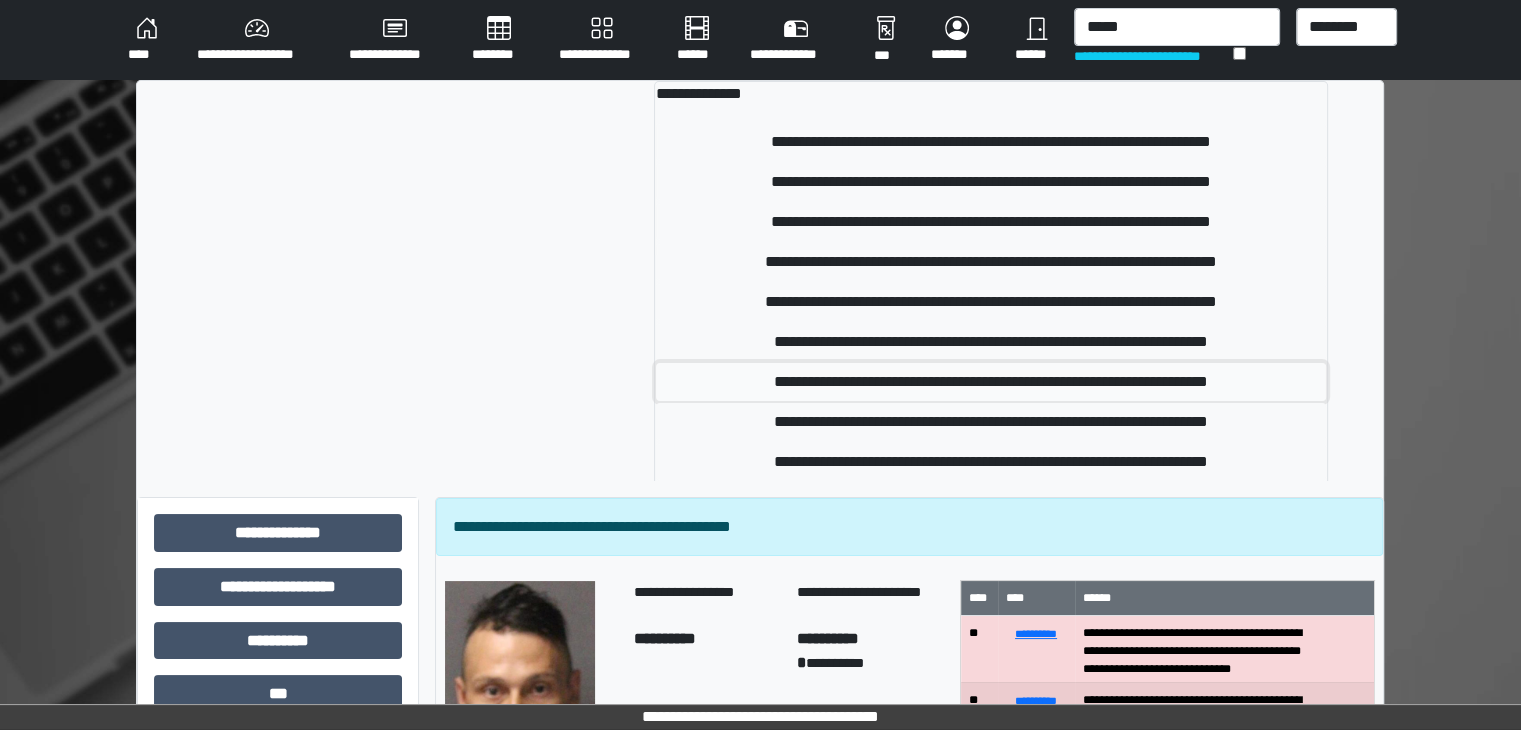 click on "**********" at bounding box center [991, 382] 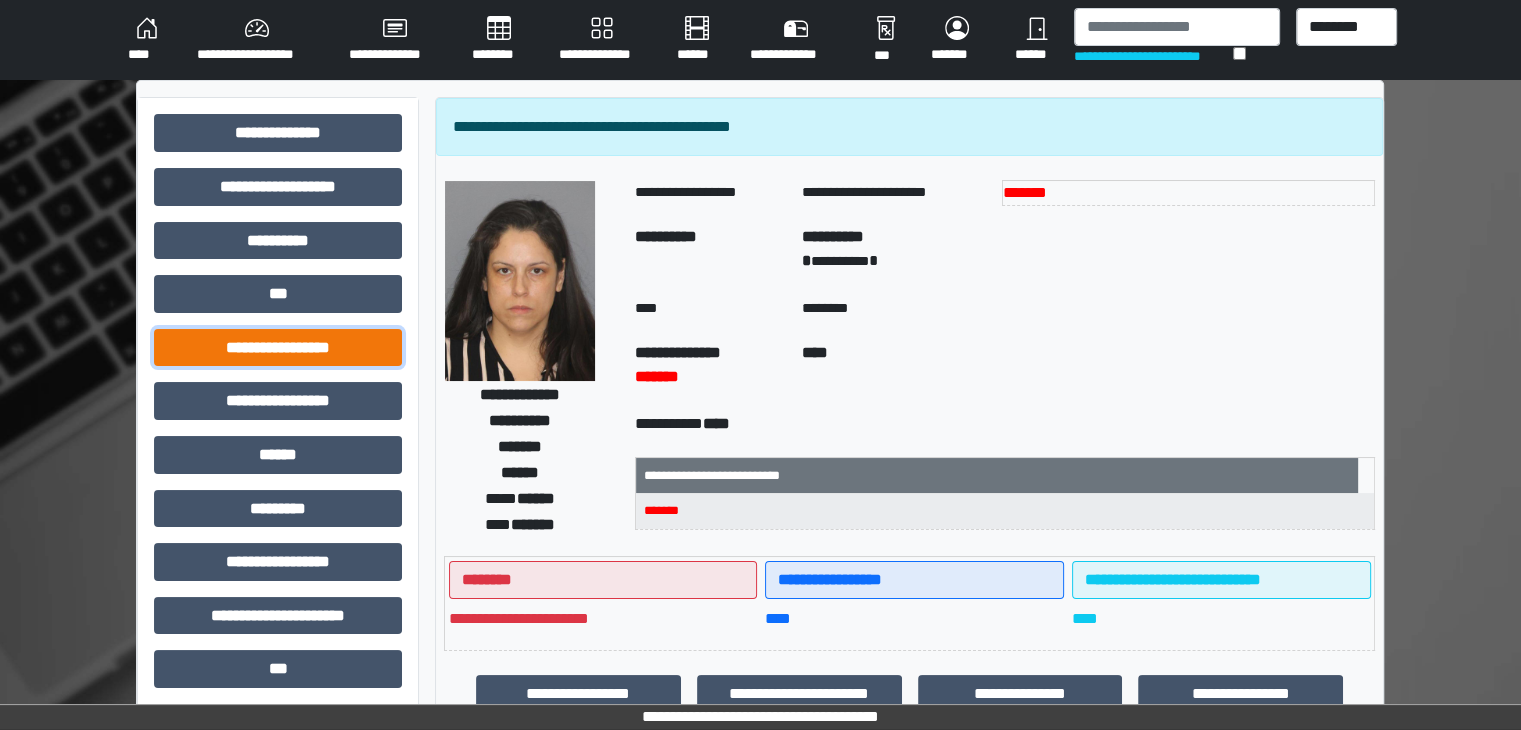 click on "**********" at bounding box center (278, 348) 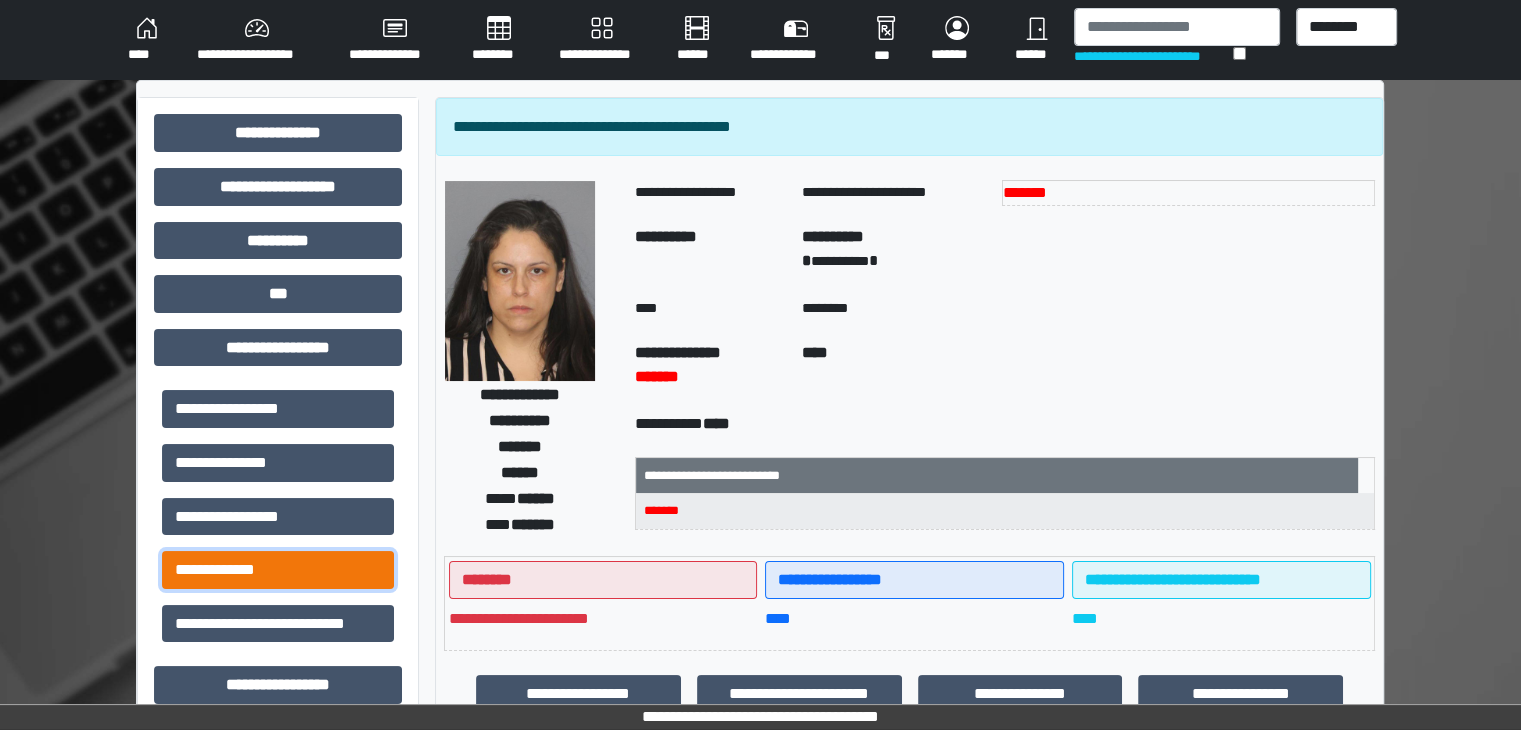 click on "**********" at bounding box center [278, 570] 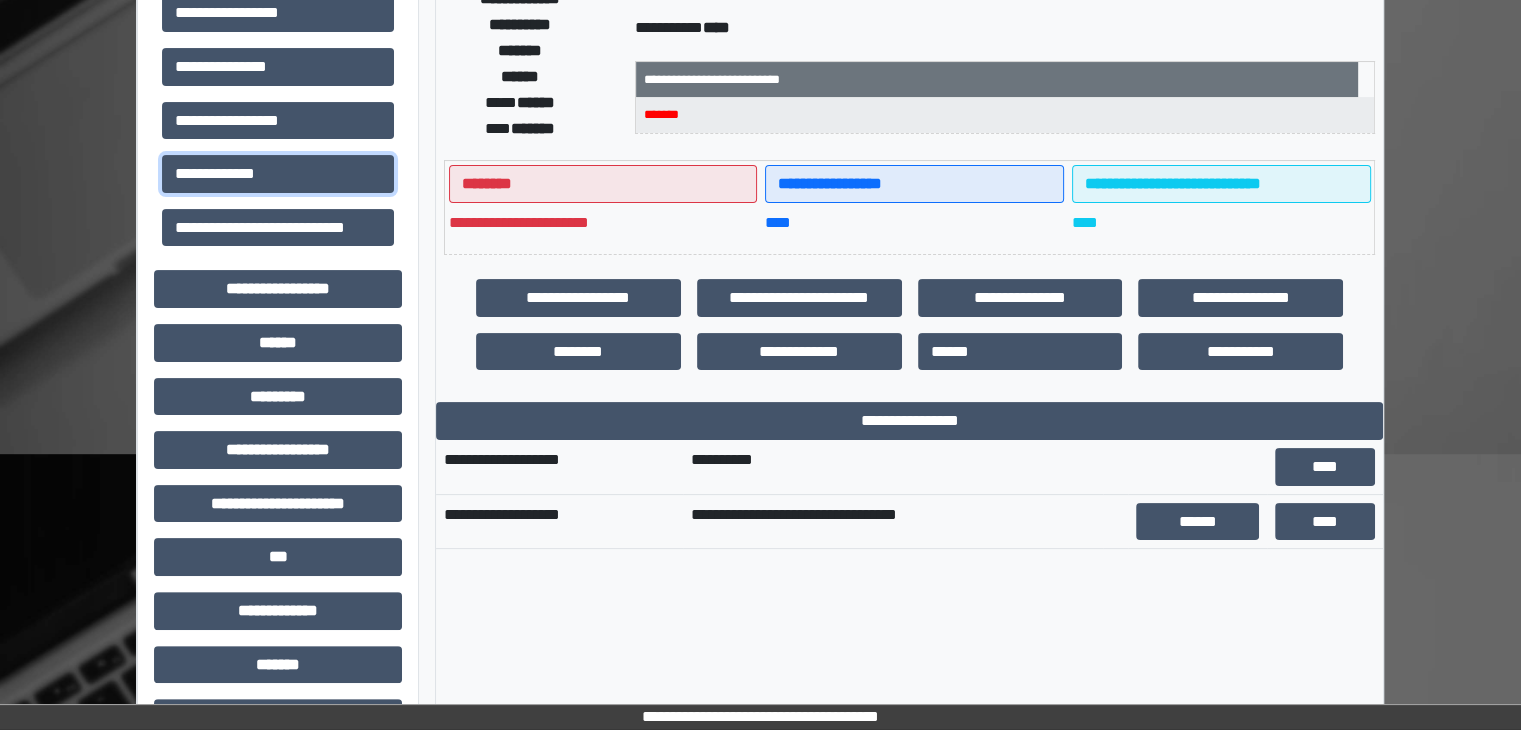scroll, scrollTop: 400, scrollLeft: 0, axis: vertical 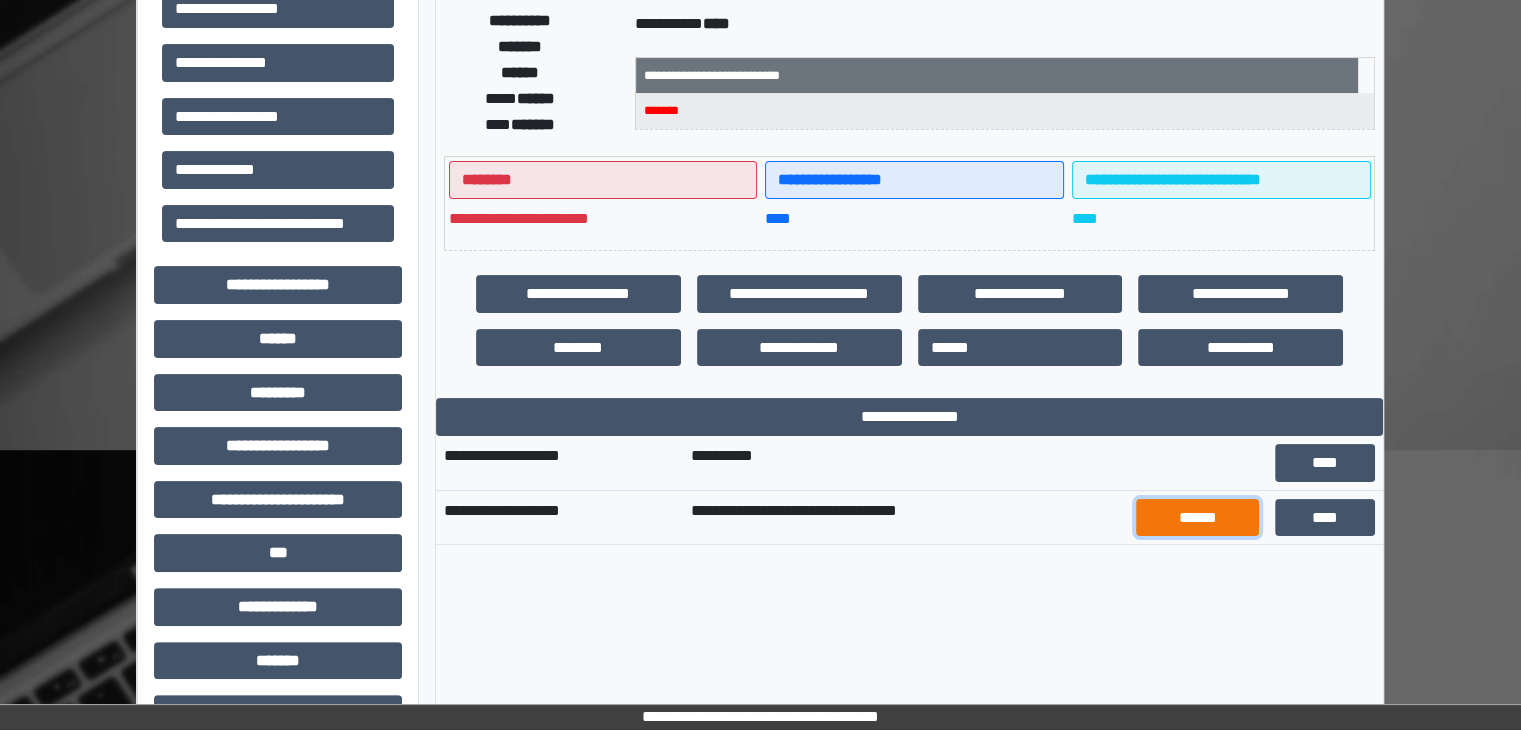 click on "******" at bounding box center [1197, 518] 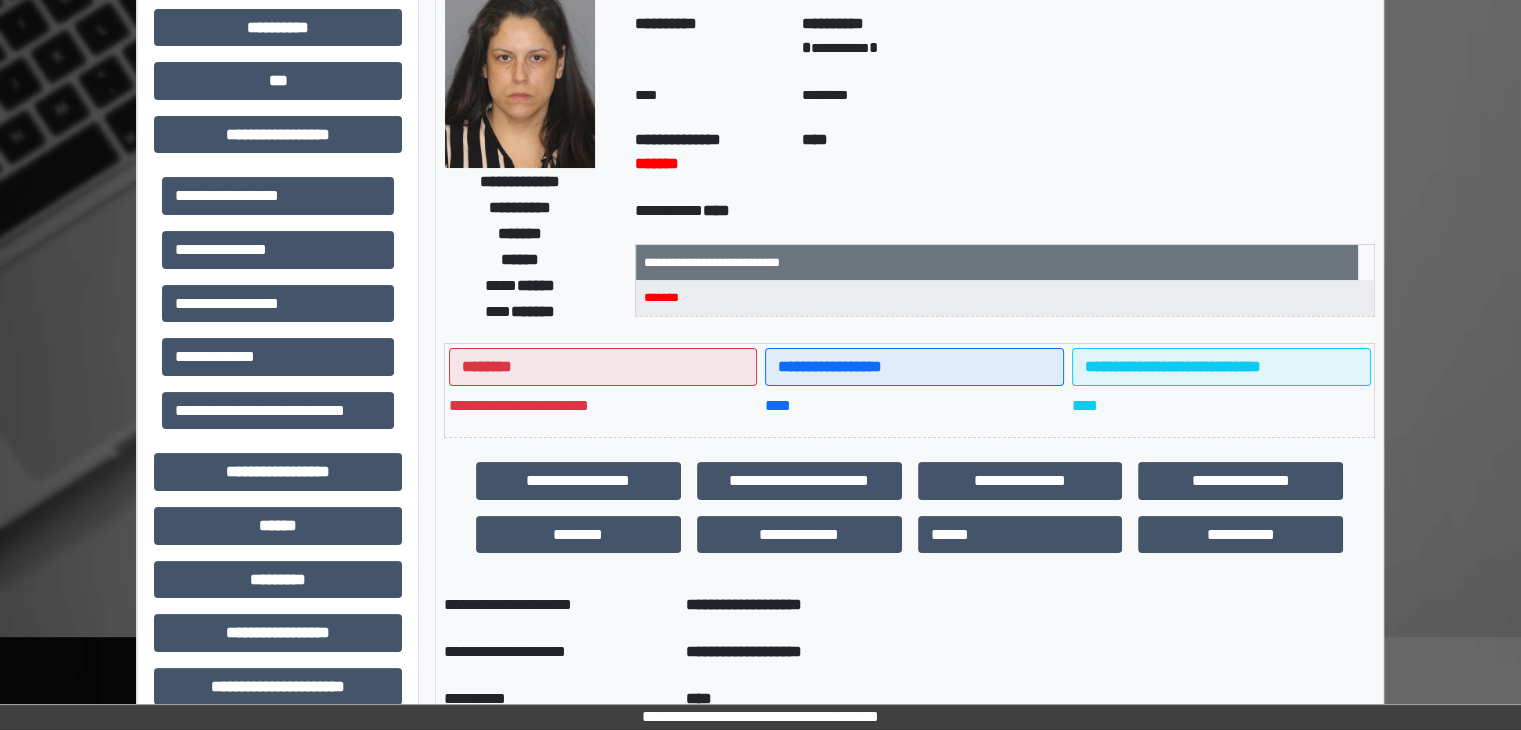 scroll, scrollTop: 0, scrollLeft: 0, axis: both 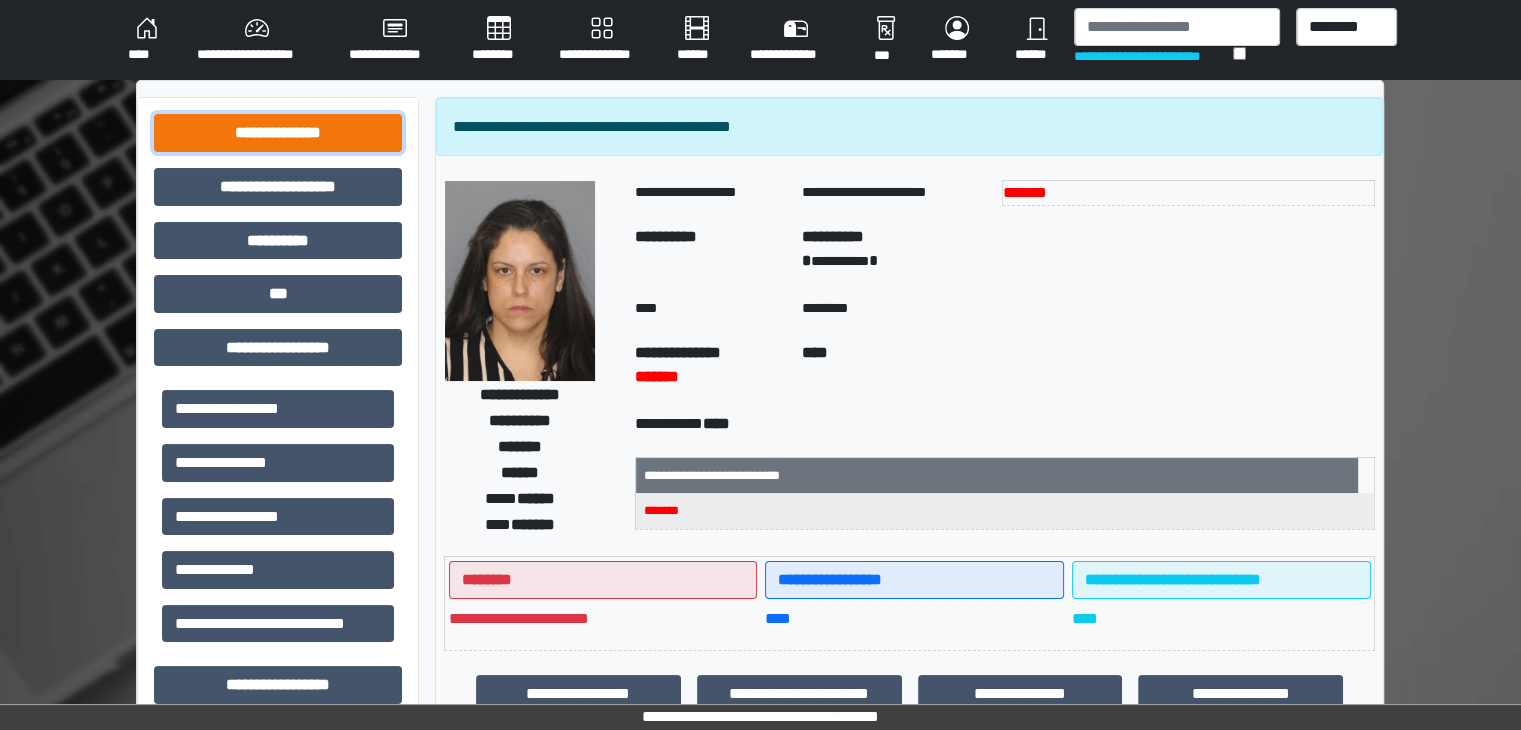 click on "**********" at bounding box center (278, 133) 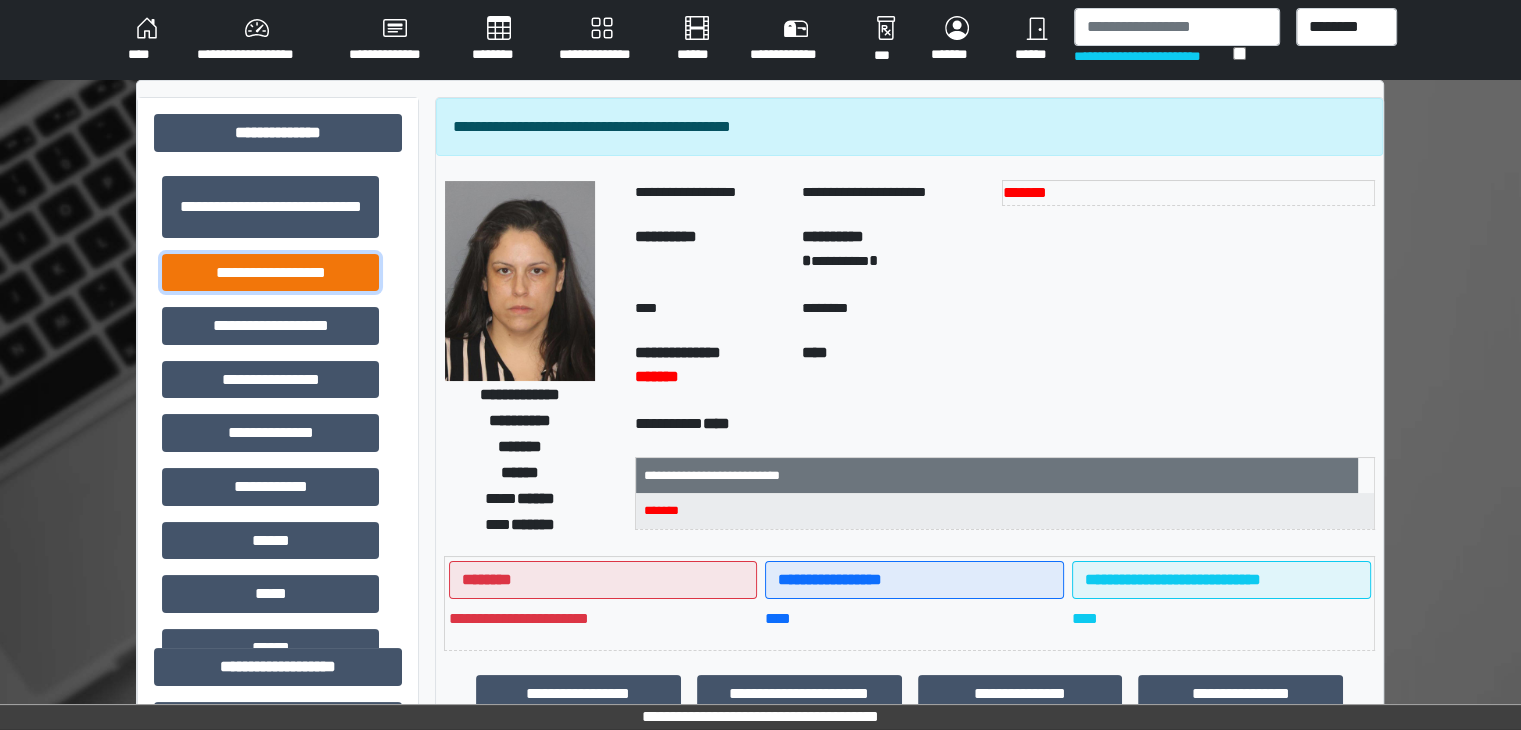 click on "**********" at bounding box center [270, 273] 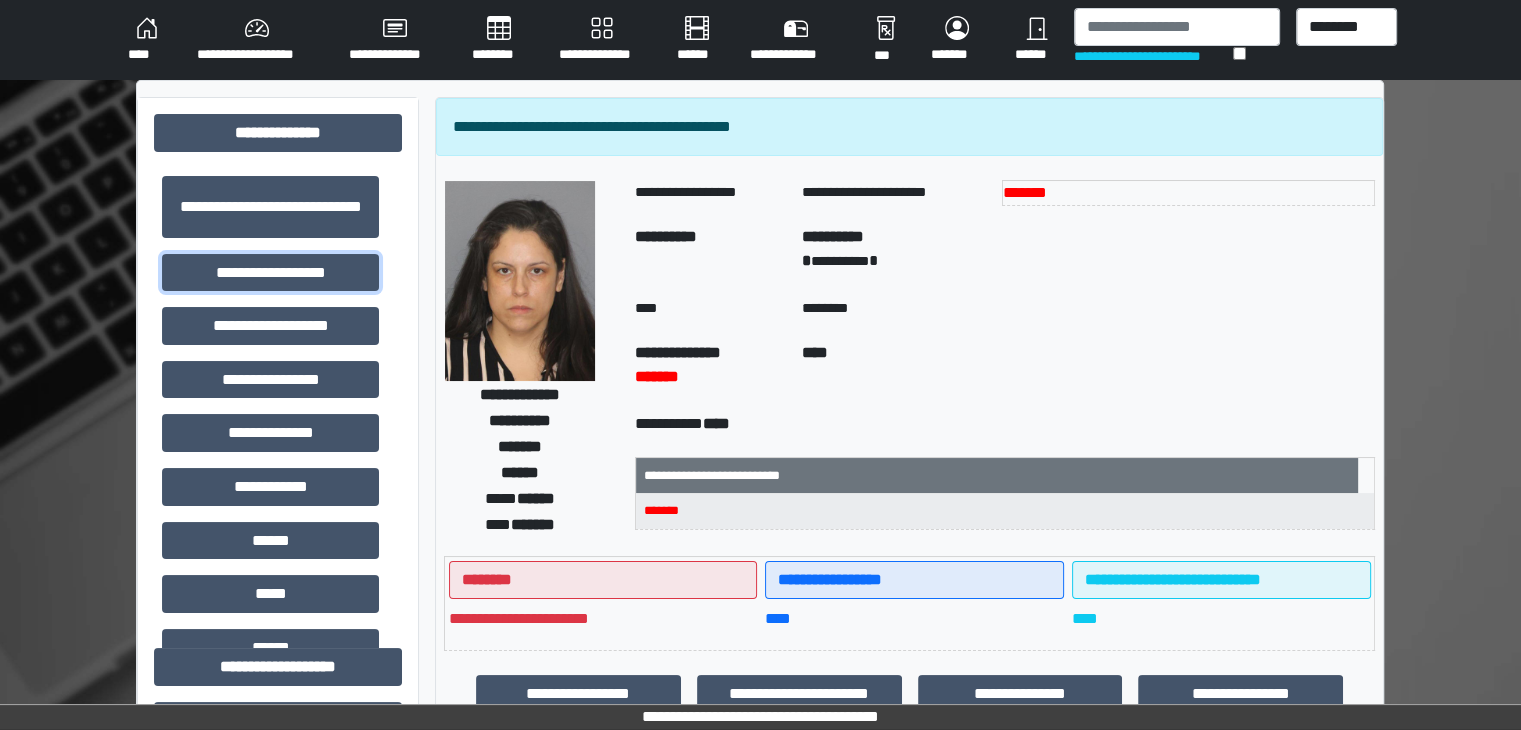 scroll, scrollTop: 500, scrollLeft: 0, axis: vertical 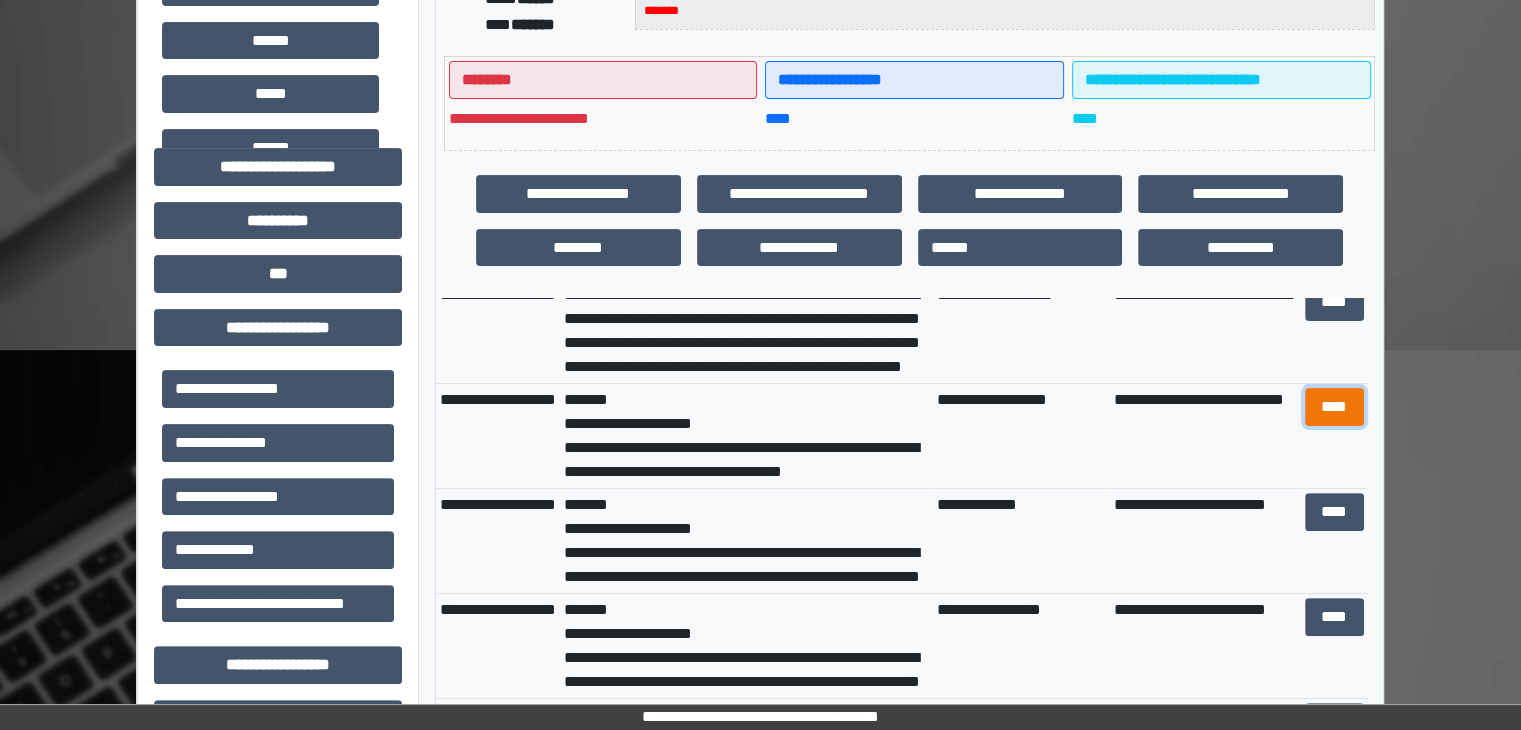 click on "****" at bounding box center [1334, 407] 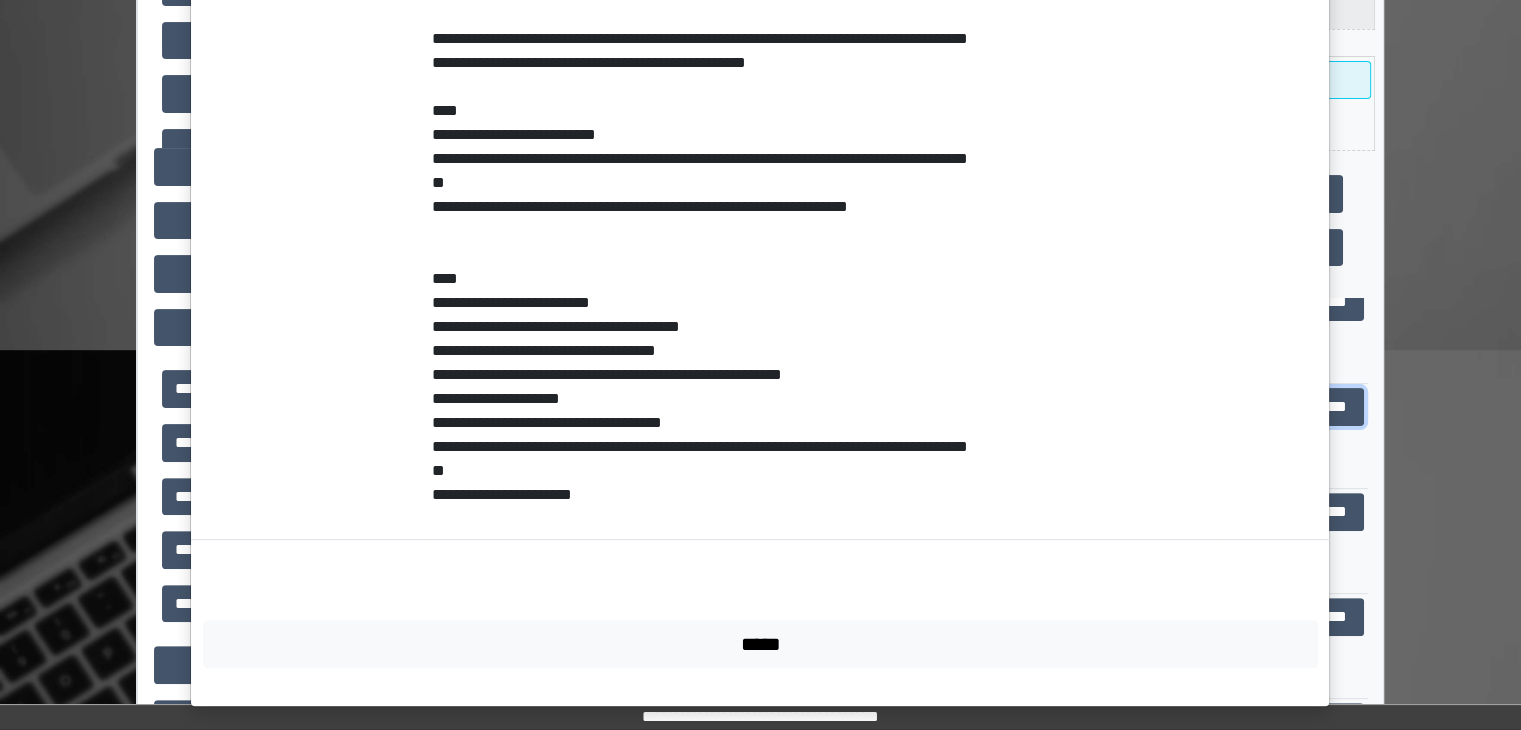 scroll, scrollTop: 700, scrollLeft: 0, axis: vertical 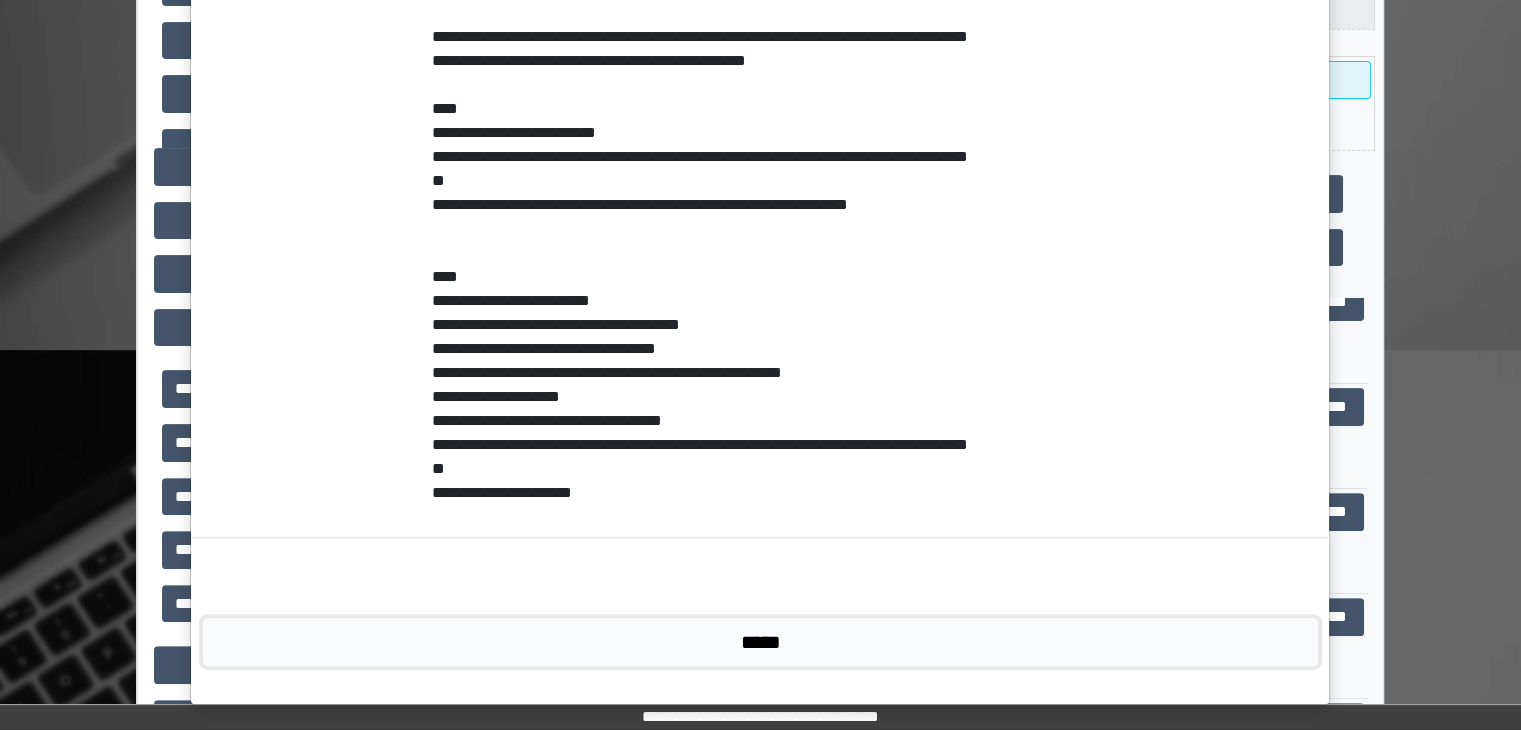 click on "*****" at bounding box center [760, 642] 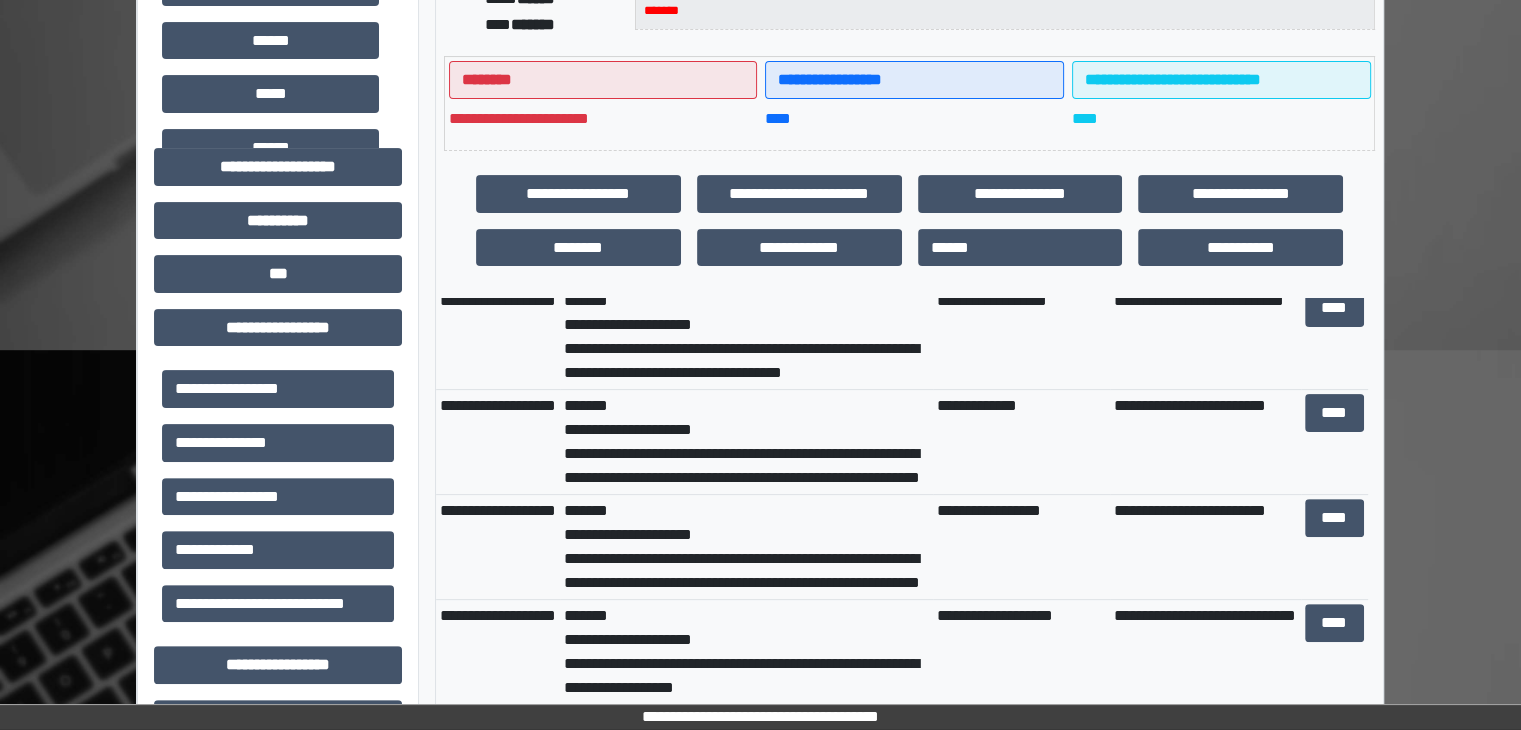 scroll, scrollTop: 400, scrollLeft: 0, axis: vertical 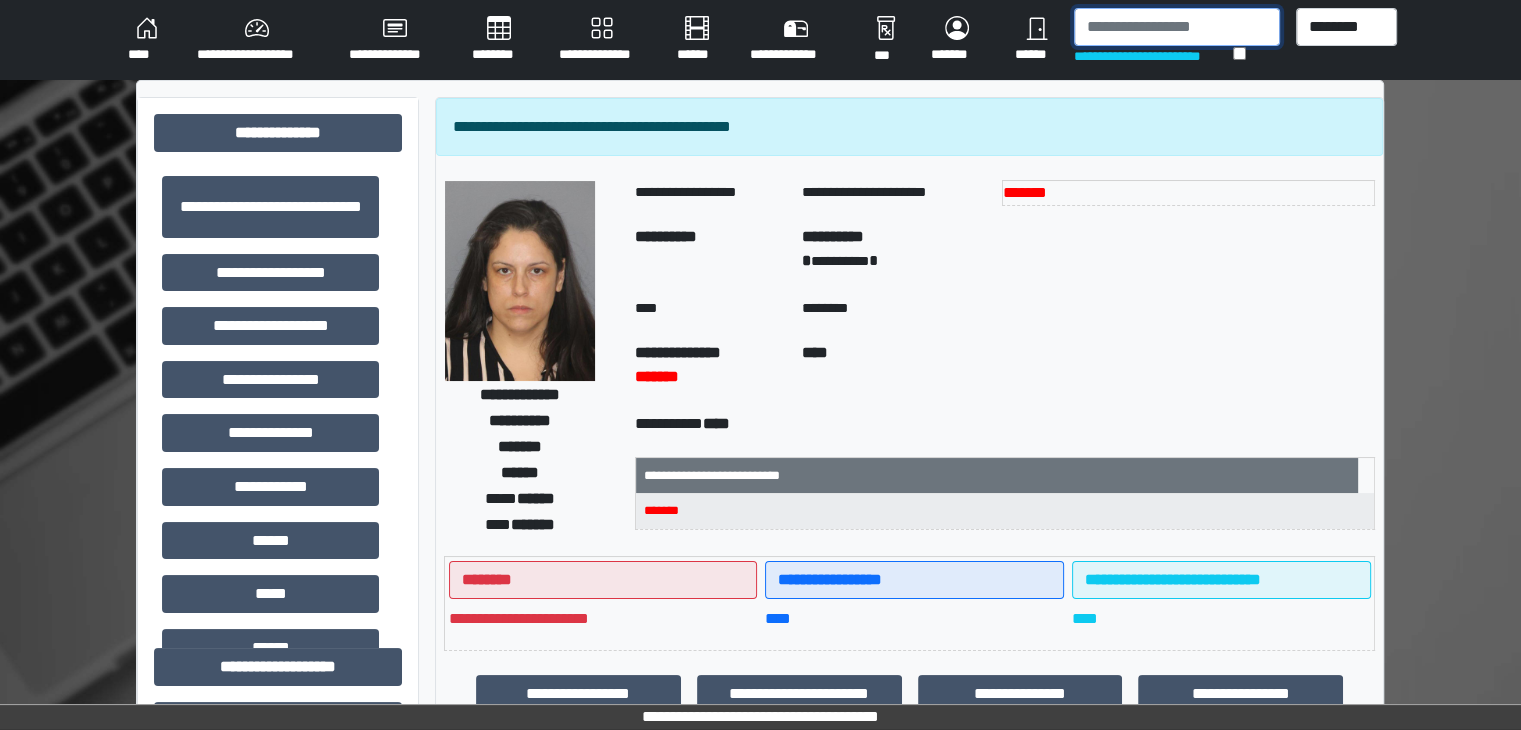 drag, startPoint x: 1200, startPoint y: 29, endPoint x: 1212, endPoint y: 35, distance: 13.416408 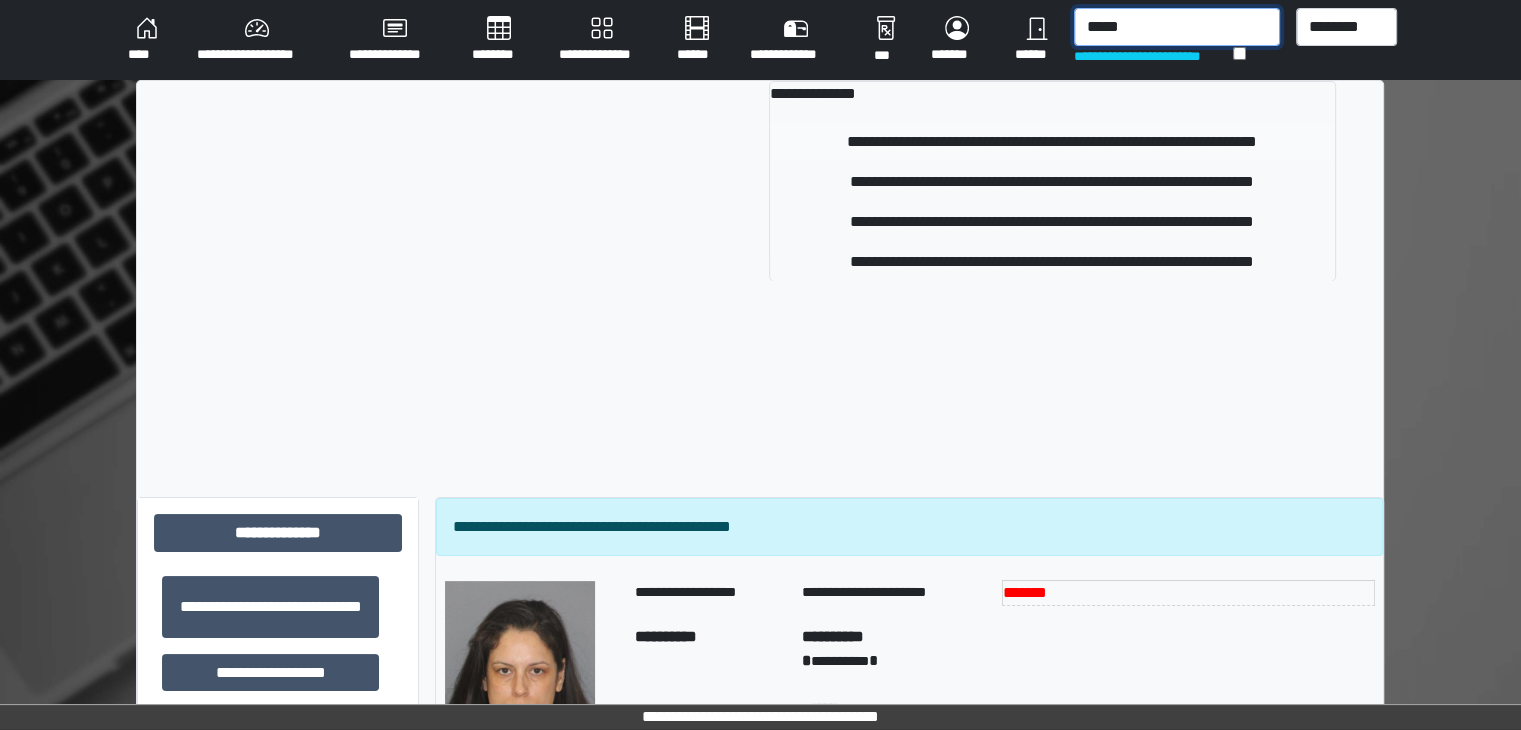 type on "*****" 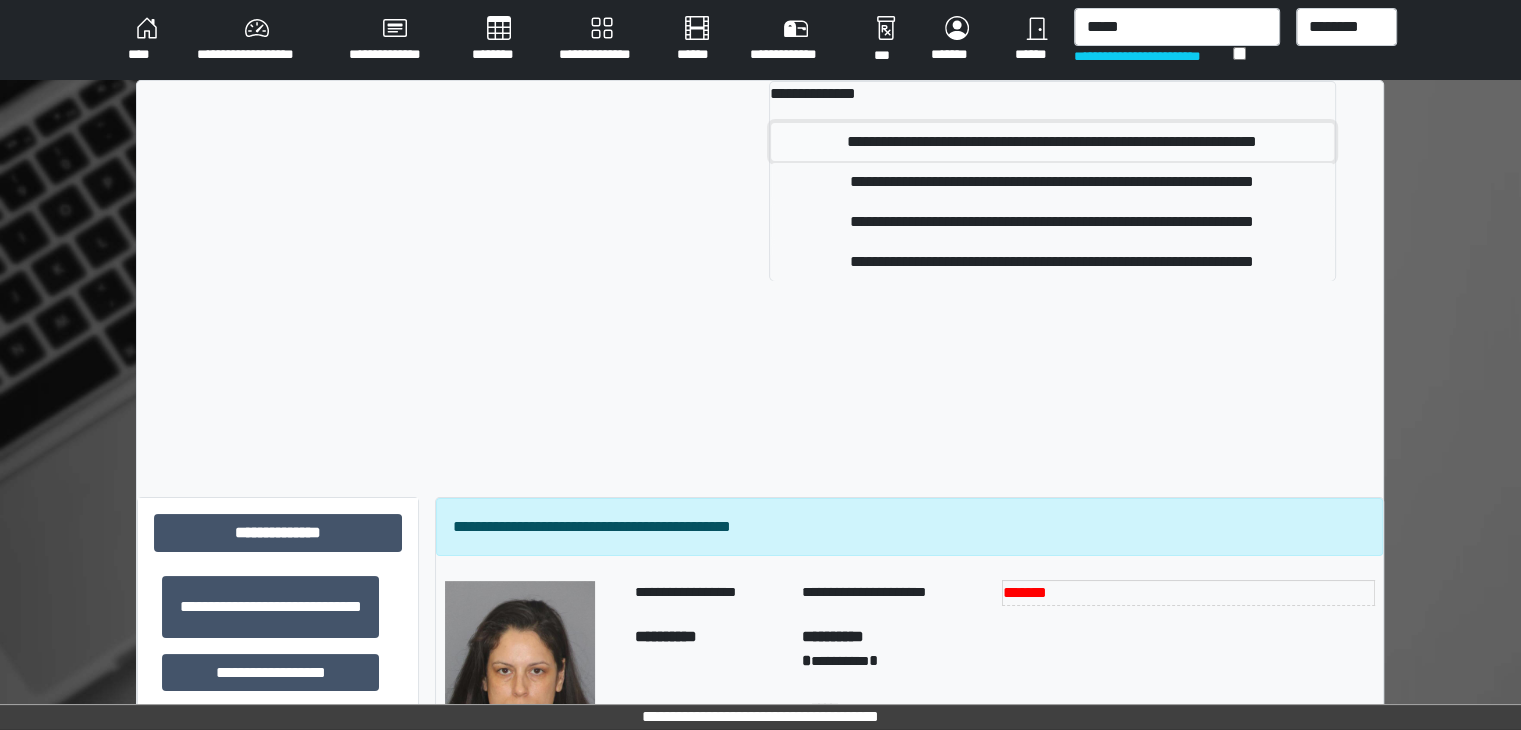 click on "**********" at bounding box center [1052, 142] 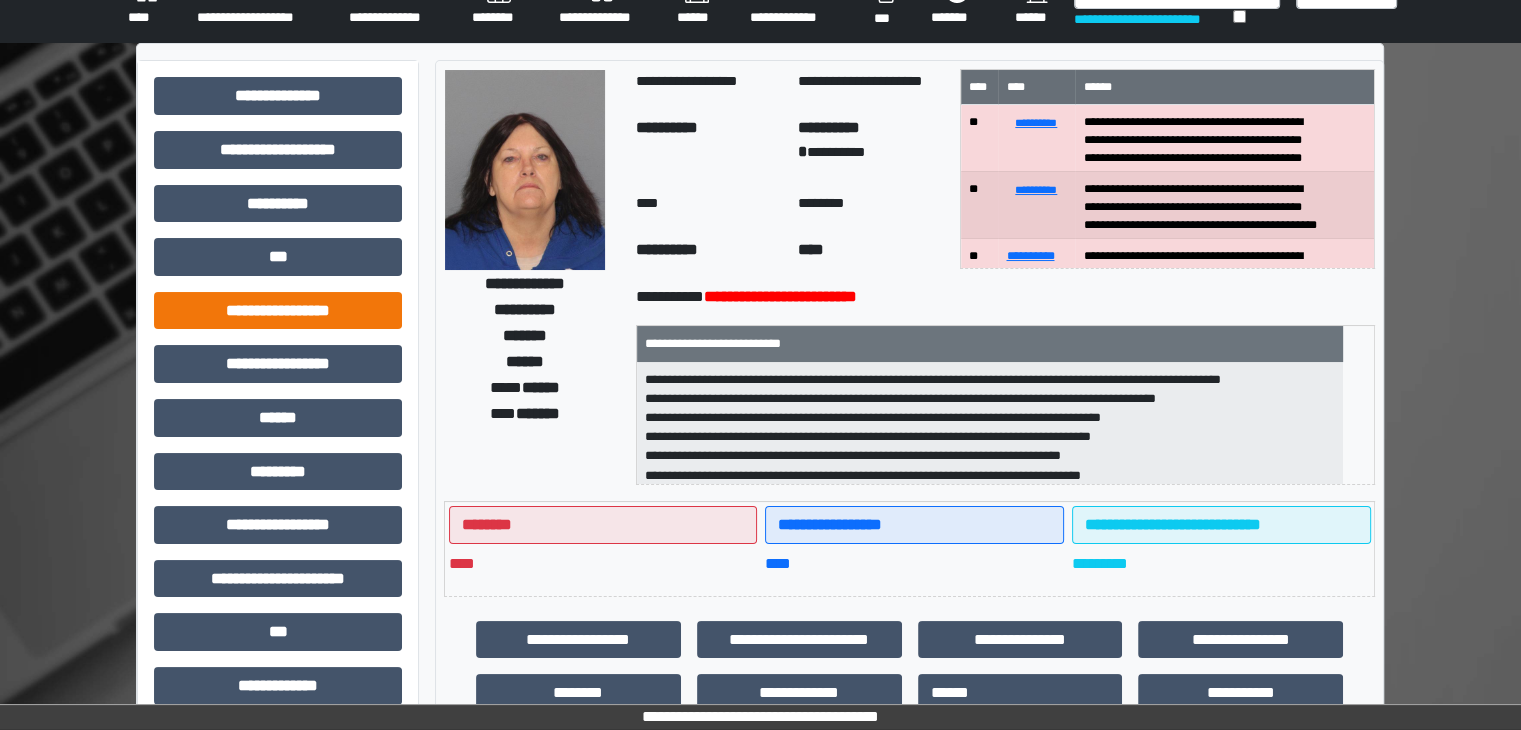 scroll, scrollTop: 0, scrollLeft: 0, axis: both 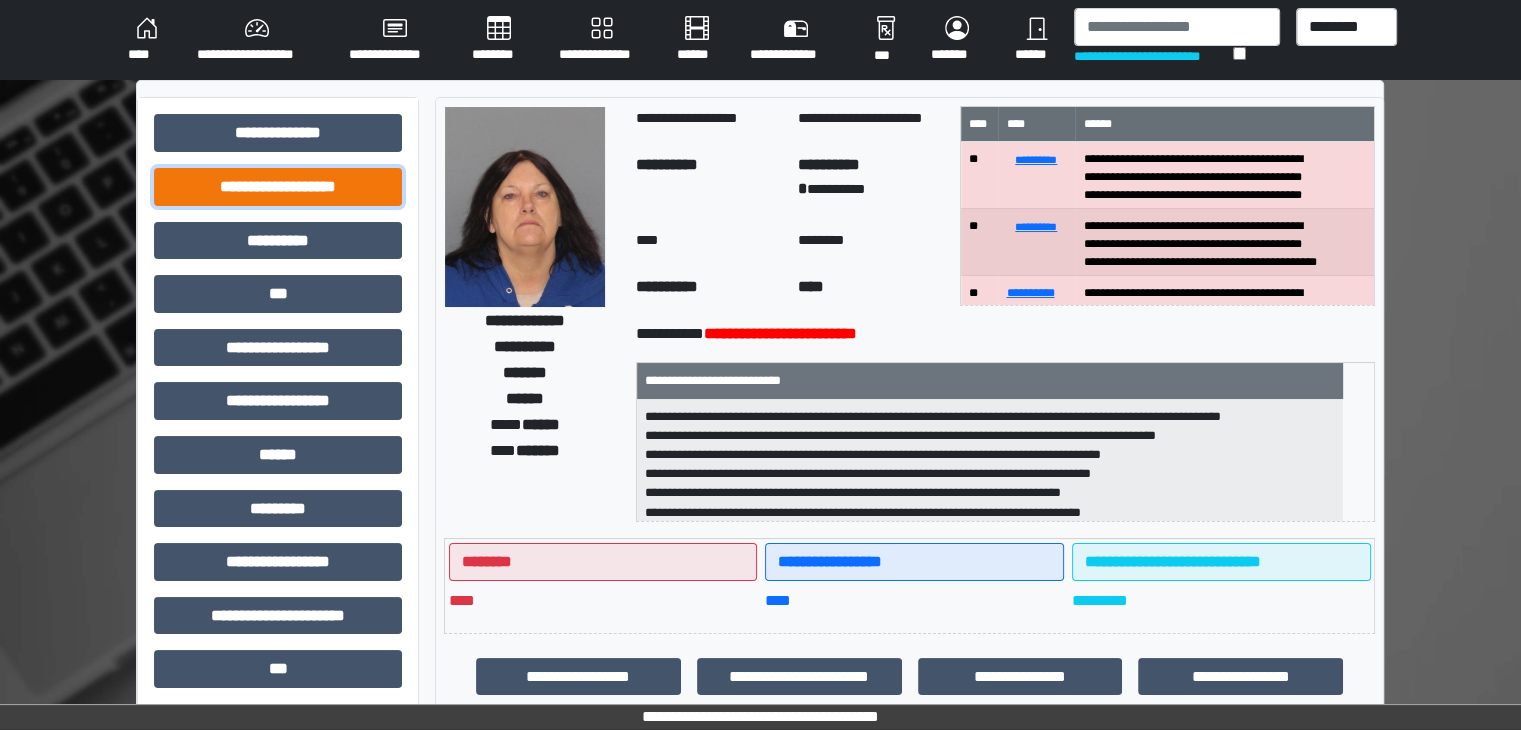 click on "**********" at bounding box center (278, 187) 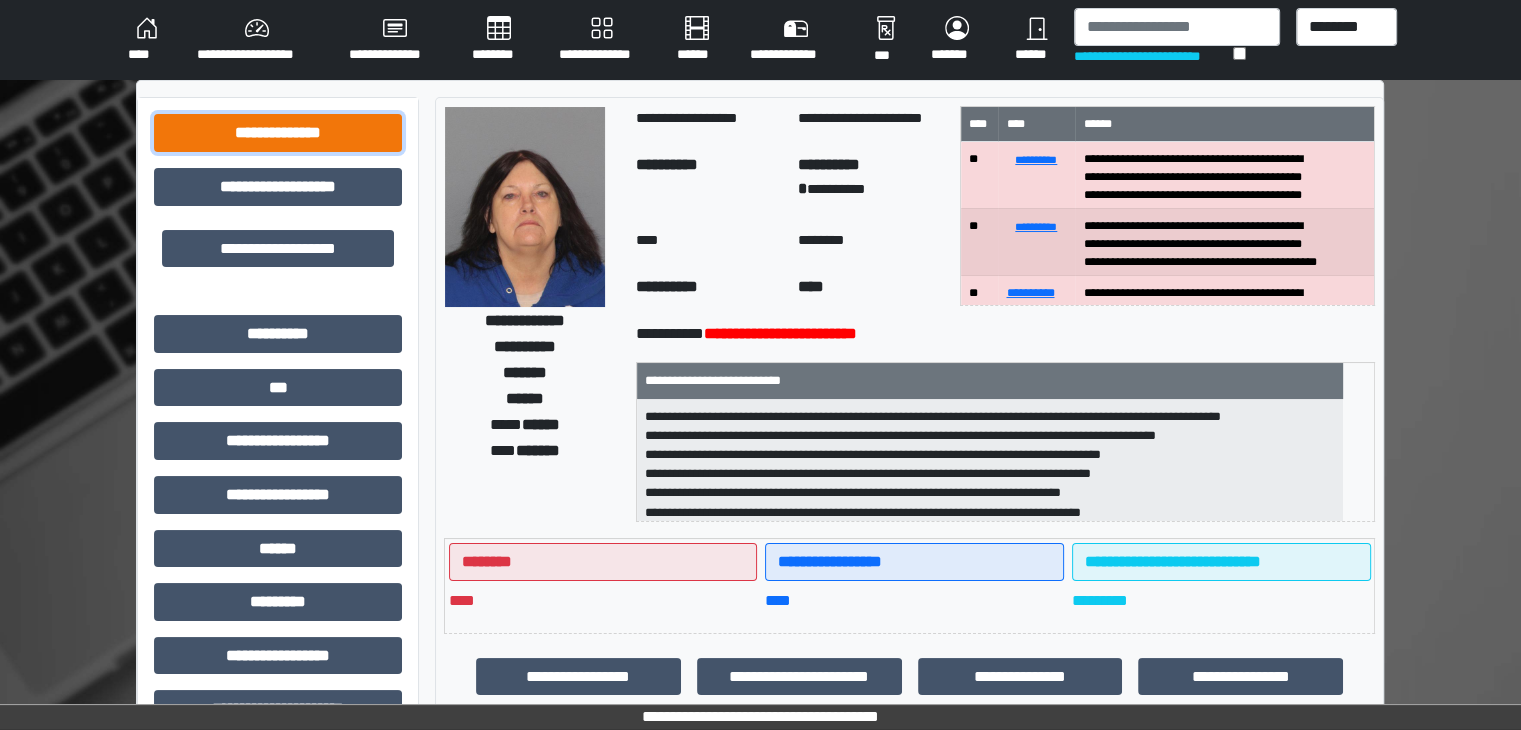 drag, startPoint x: 333, startPoint y: 123, endPoint x: 327, endPoint y: 137, distance: 15.231546 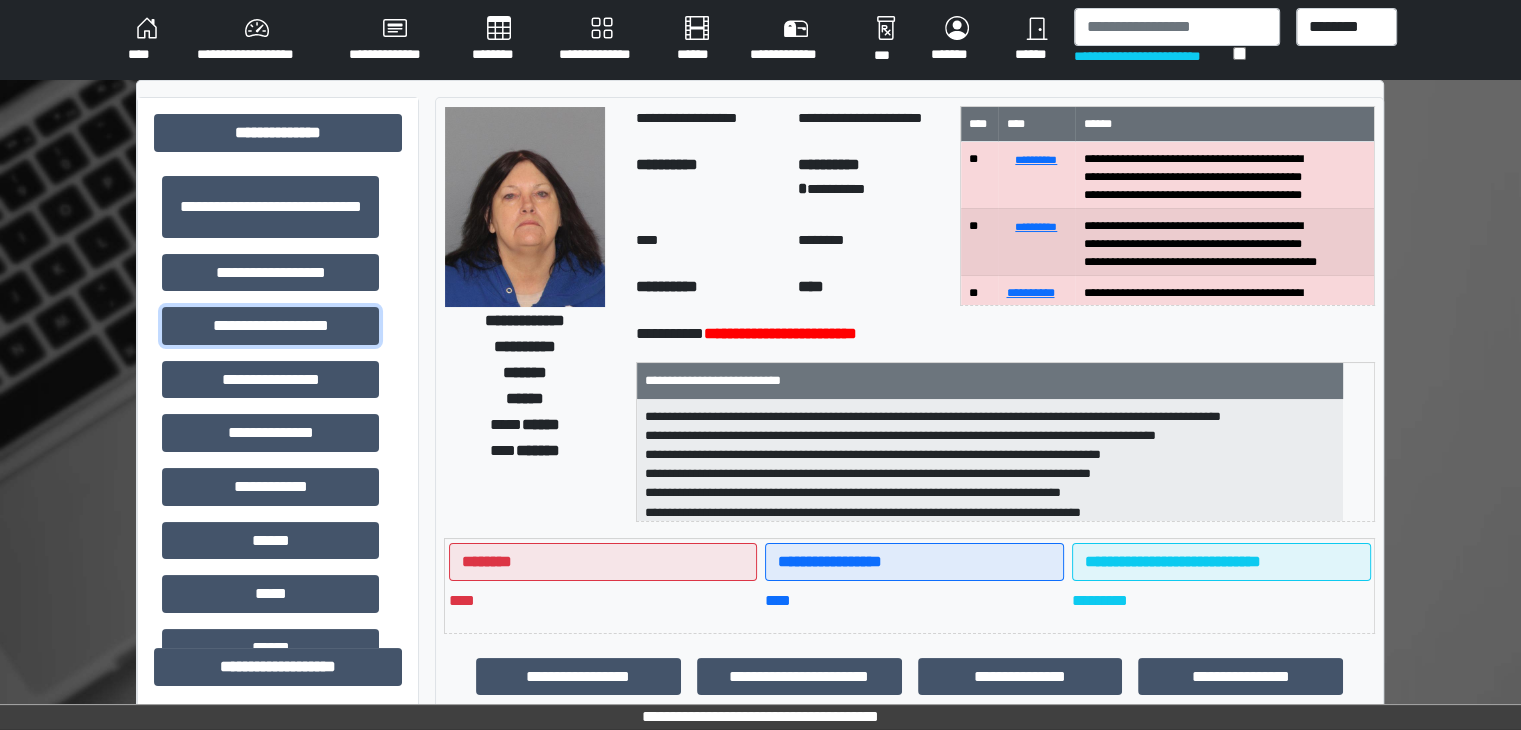 drag, startPoint x: 258, startPoint y: 313, endPoint x: 817, endPoint y: 273, distance: 560.4293 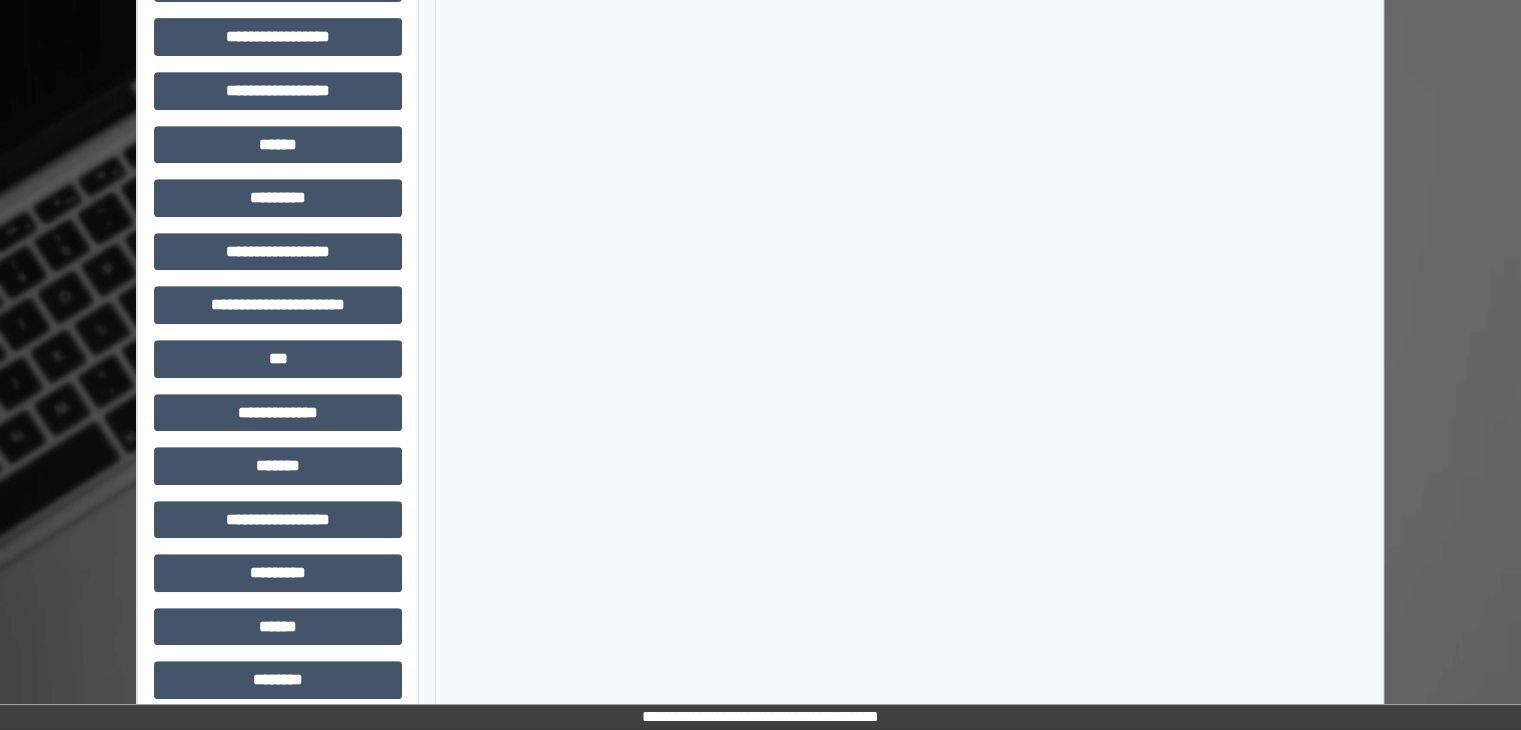 scroll, scrollTop: 900, scrollLeft: 0, axis: vertical 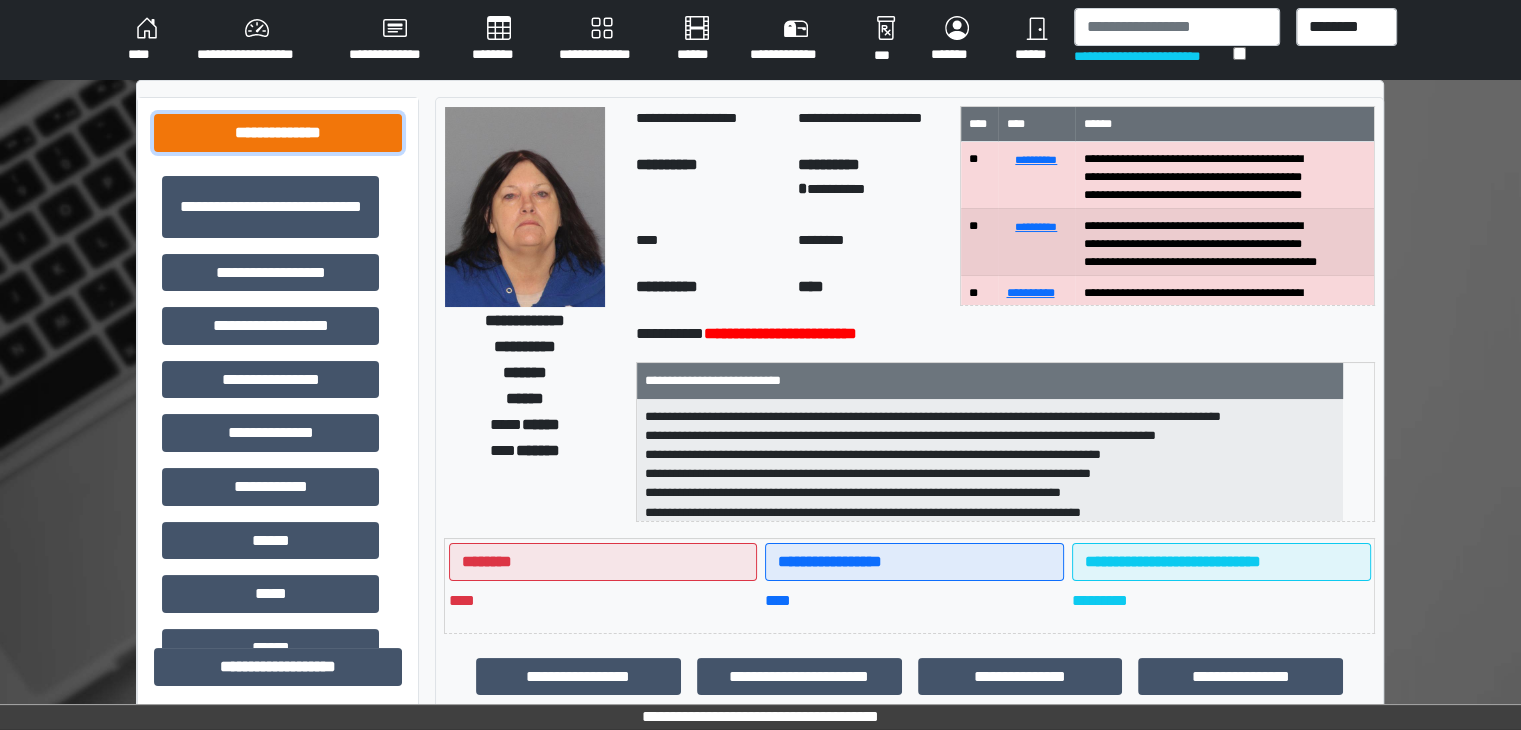 click on "**********" at bounding box center [278, 133] 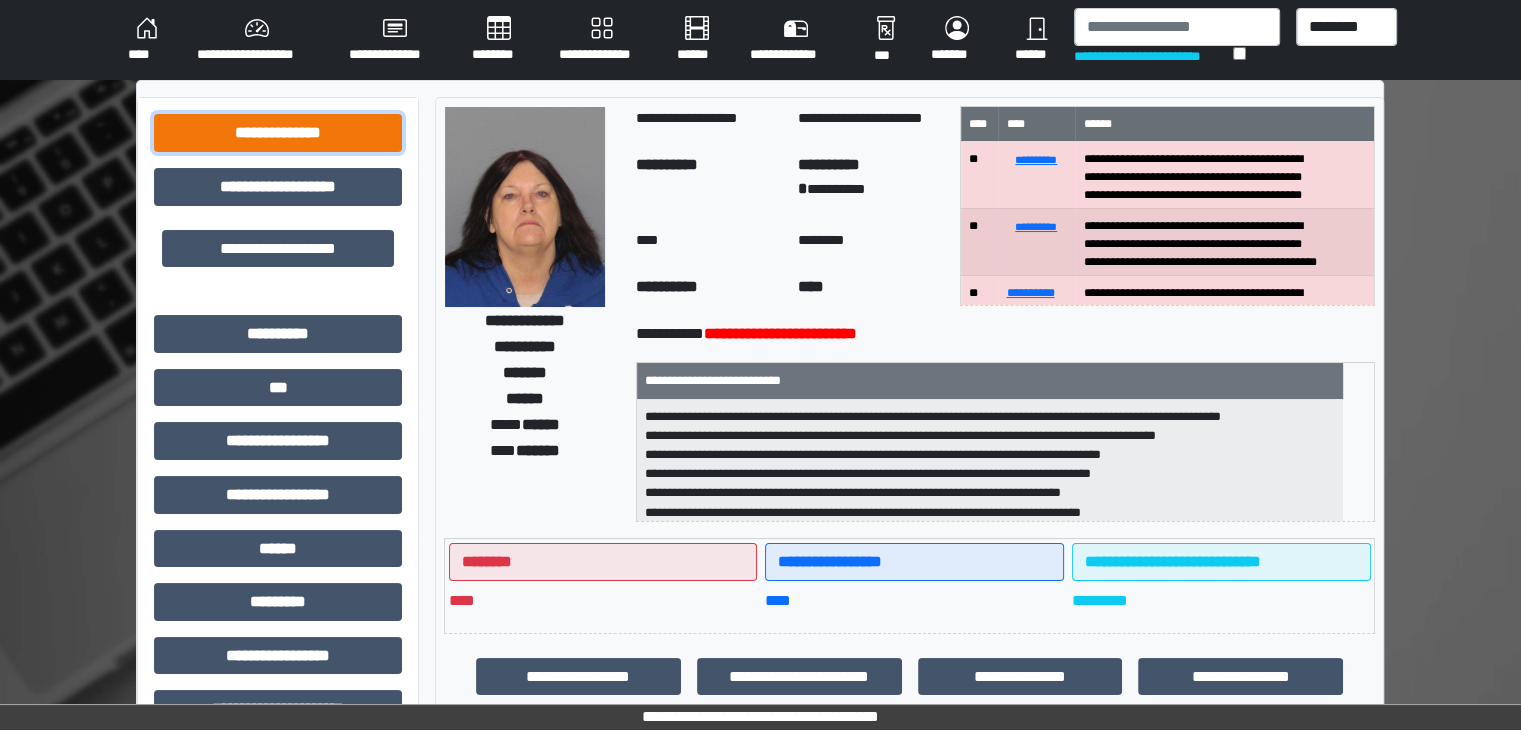 click on "**********" at bounding box center [278, 133] 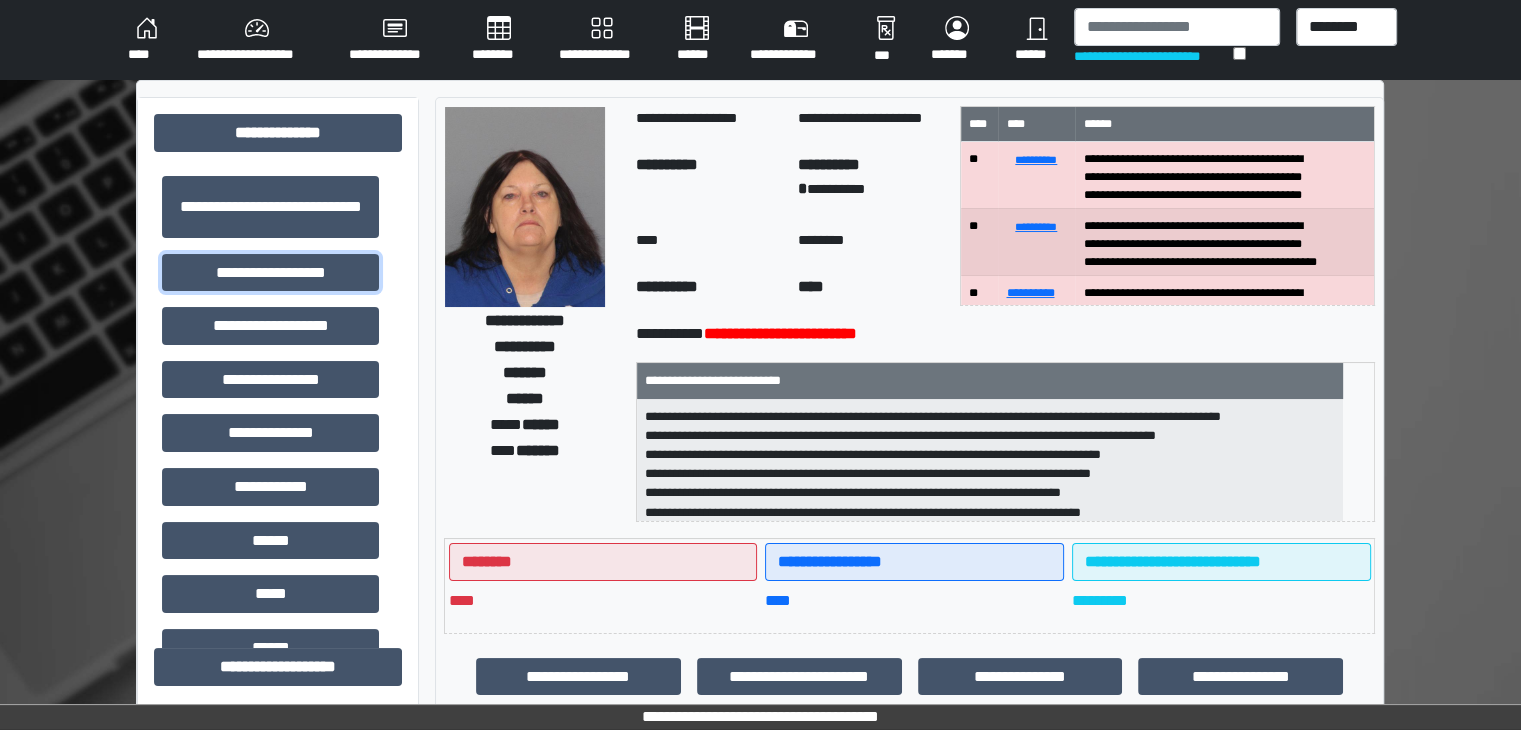drag, startPoint x: 278, startPoint y: 276, endPoint x: 396, endPoint y: 289, distance: 118.71394 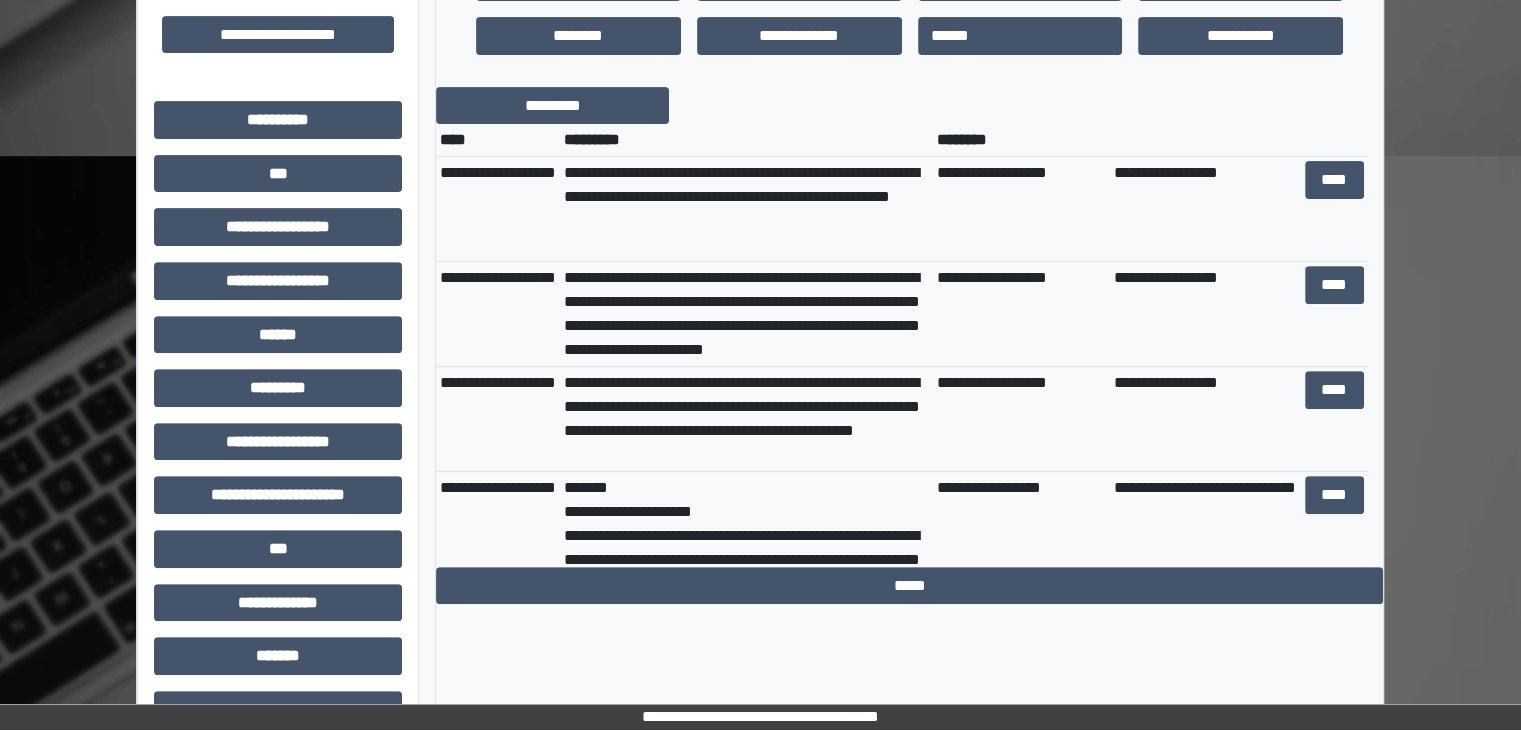 scroll, scrollTop: 900, scrollLeft: 0, axis: vertical 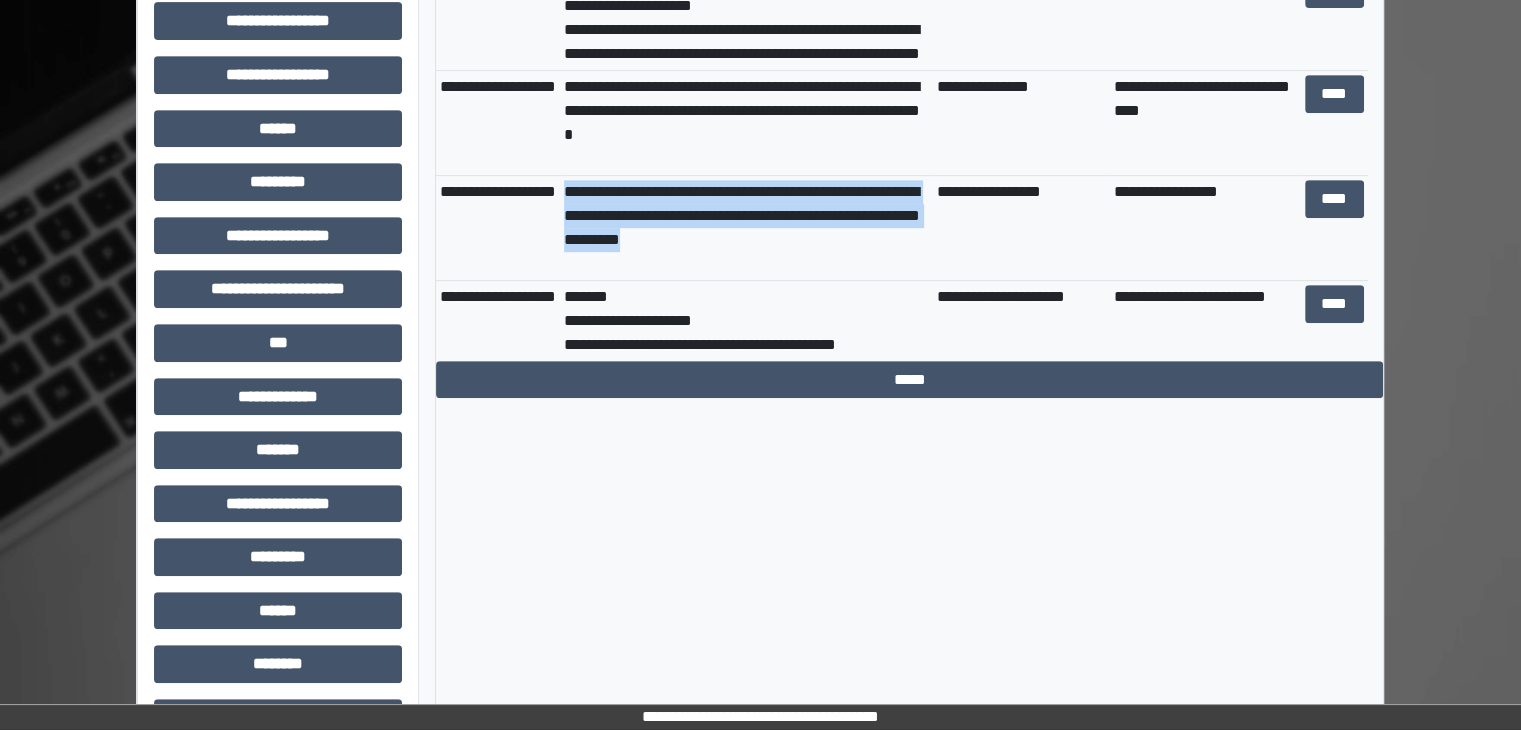drag, startPoint x: 779, startPoint y: 238, endPoint x: 566, endPoint y: 192, distance: 217.91054 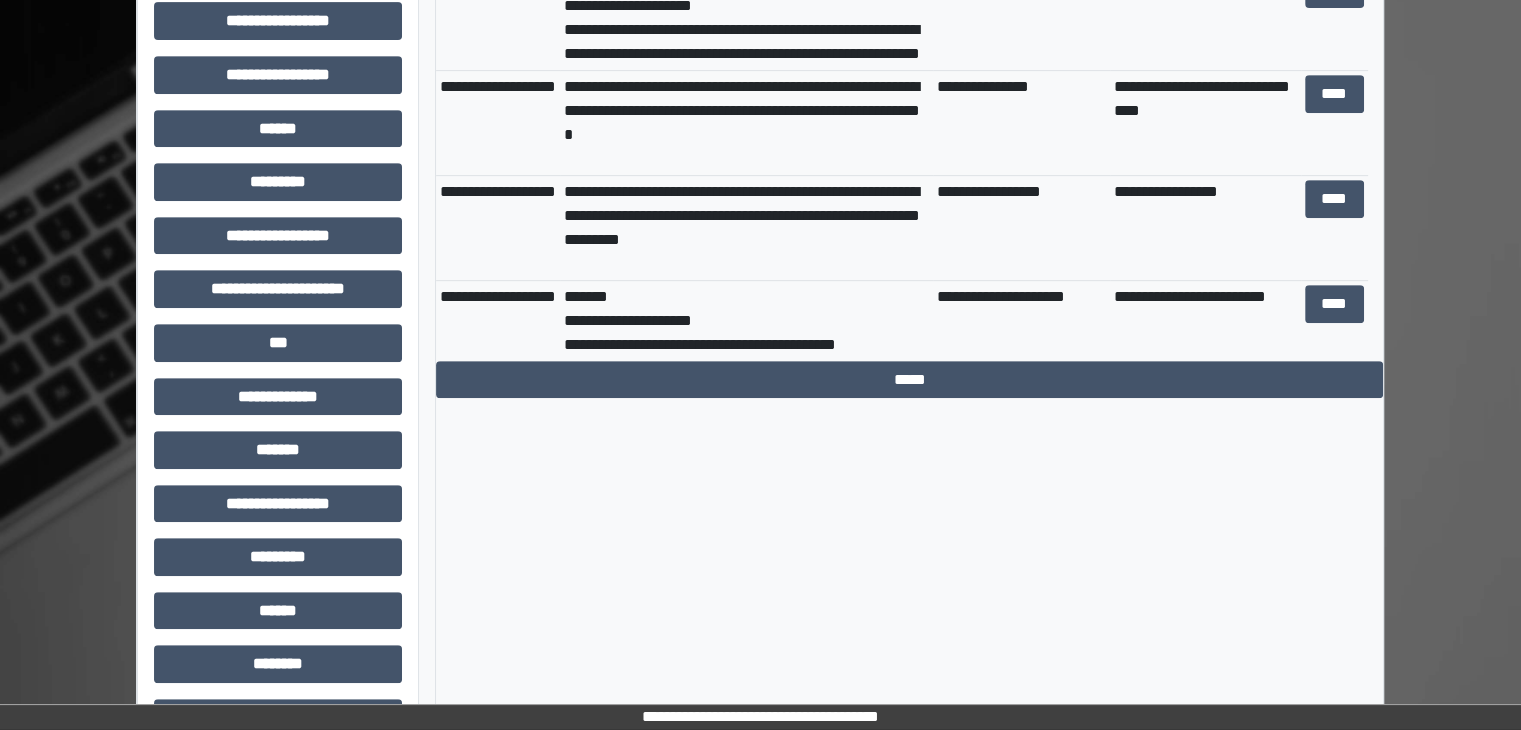 click on "**********" at bounding box center (1021, 228) 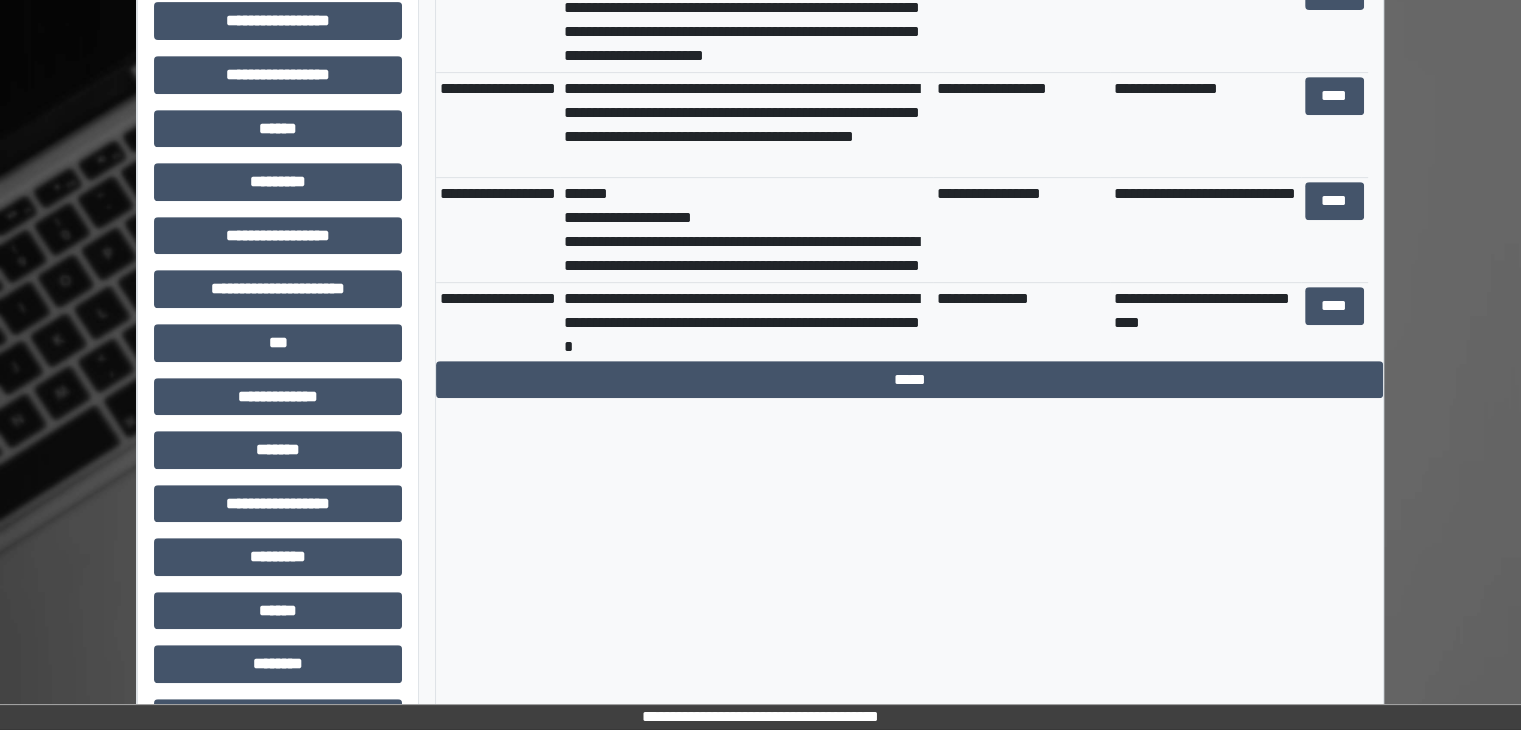 scroll, scrollTop: 0, scrollLeft: 0, axis: both 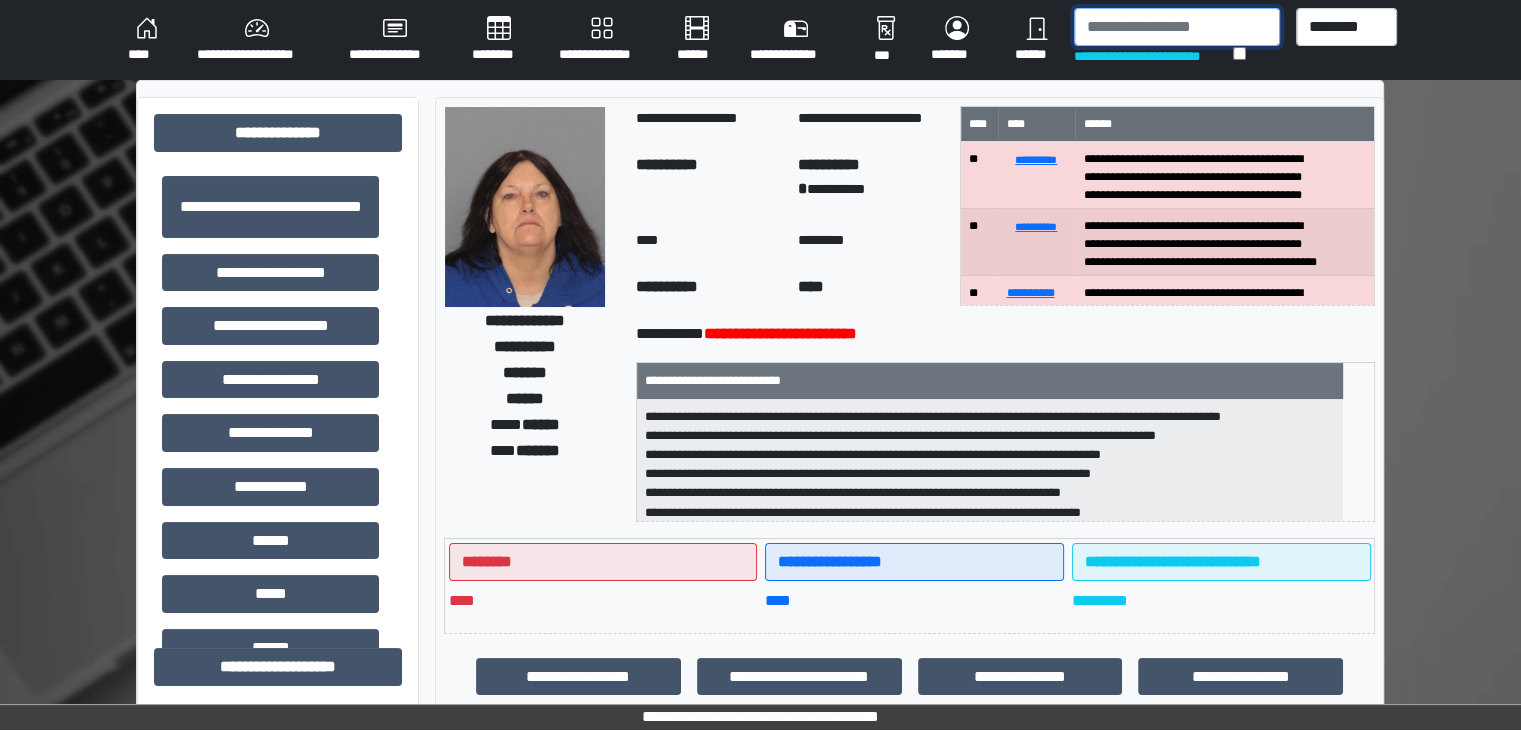 click at bounding box center (1177, 27) 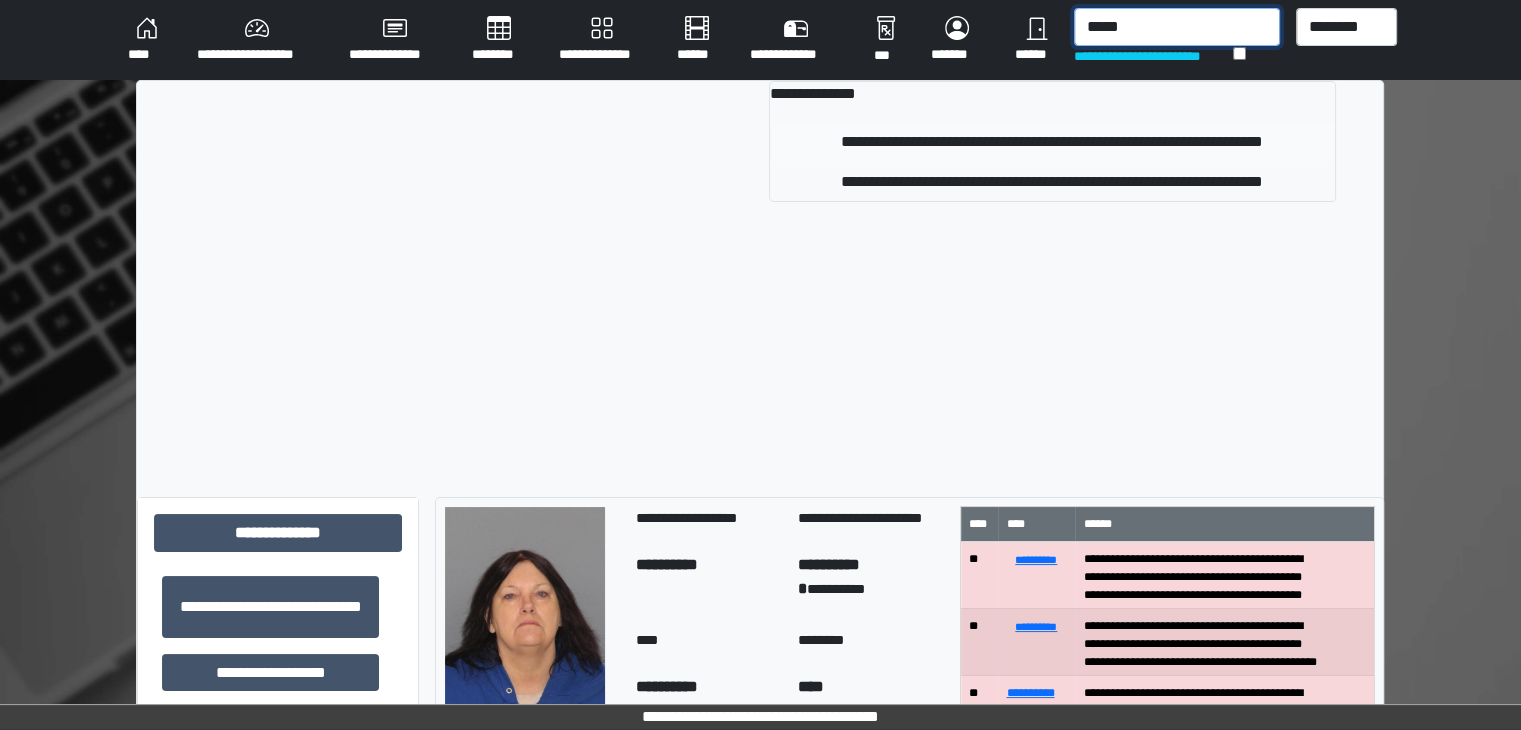 type on "*****" 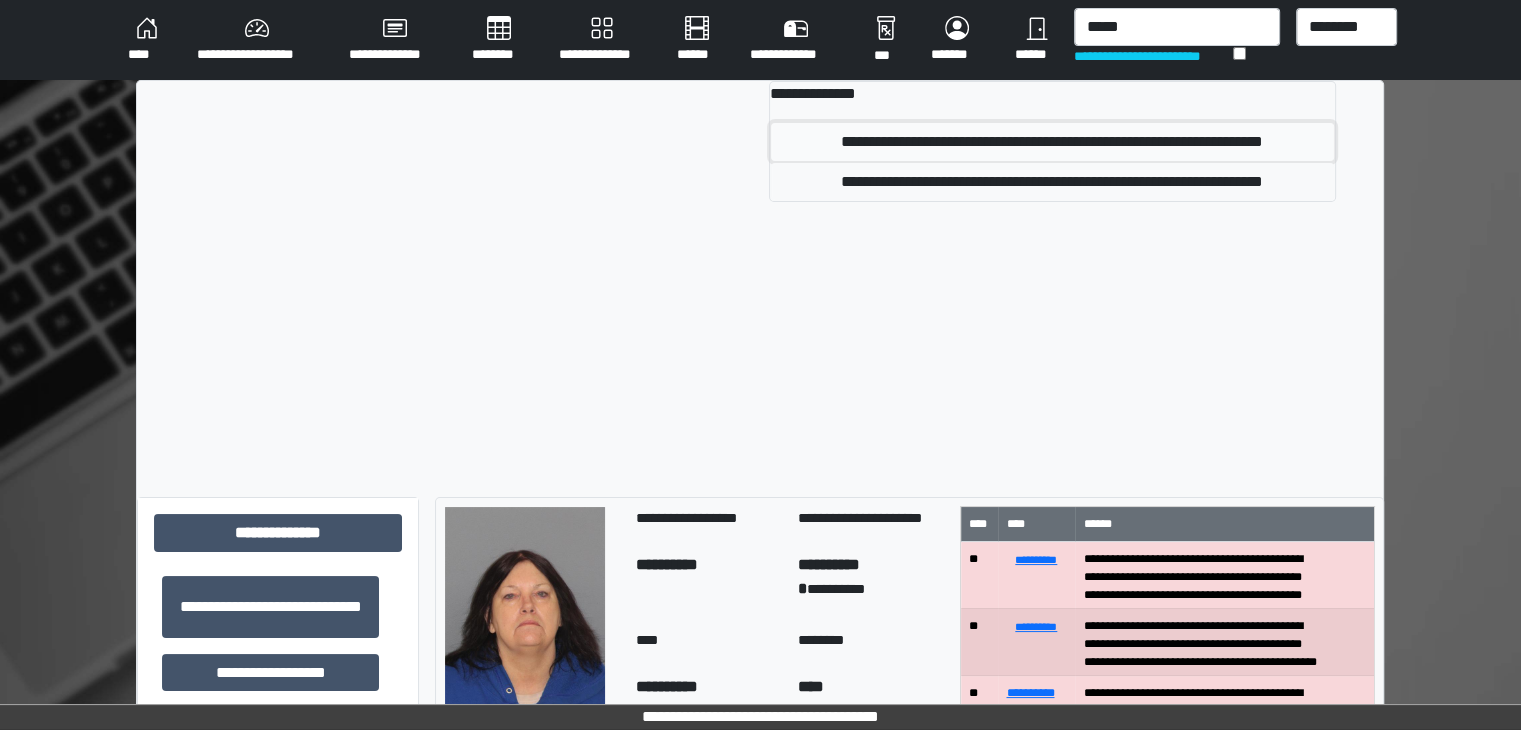 click on "**********" at bounding box center (1052, 142) 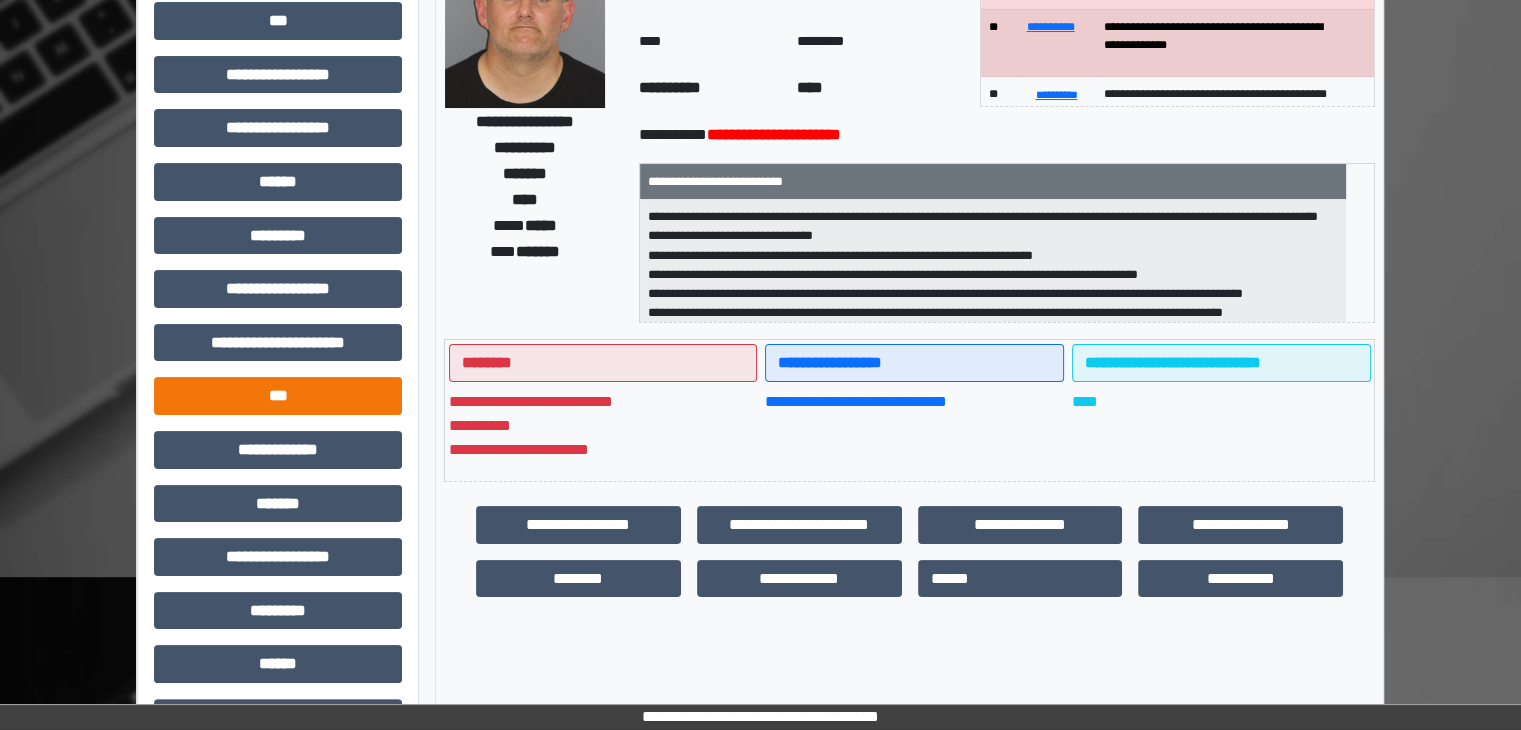 scroll, scrollTop: 300, scrollLeft: 0, axis: vertical 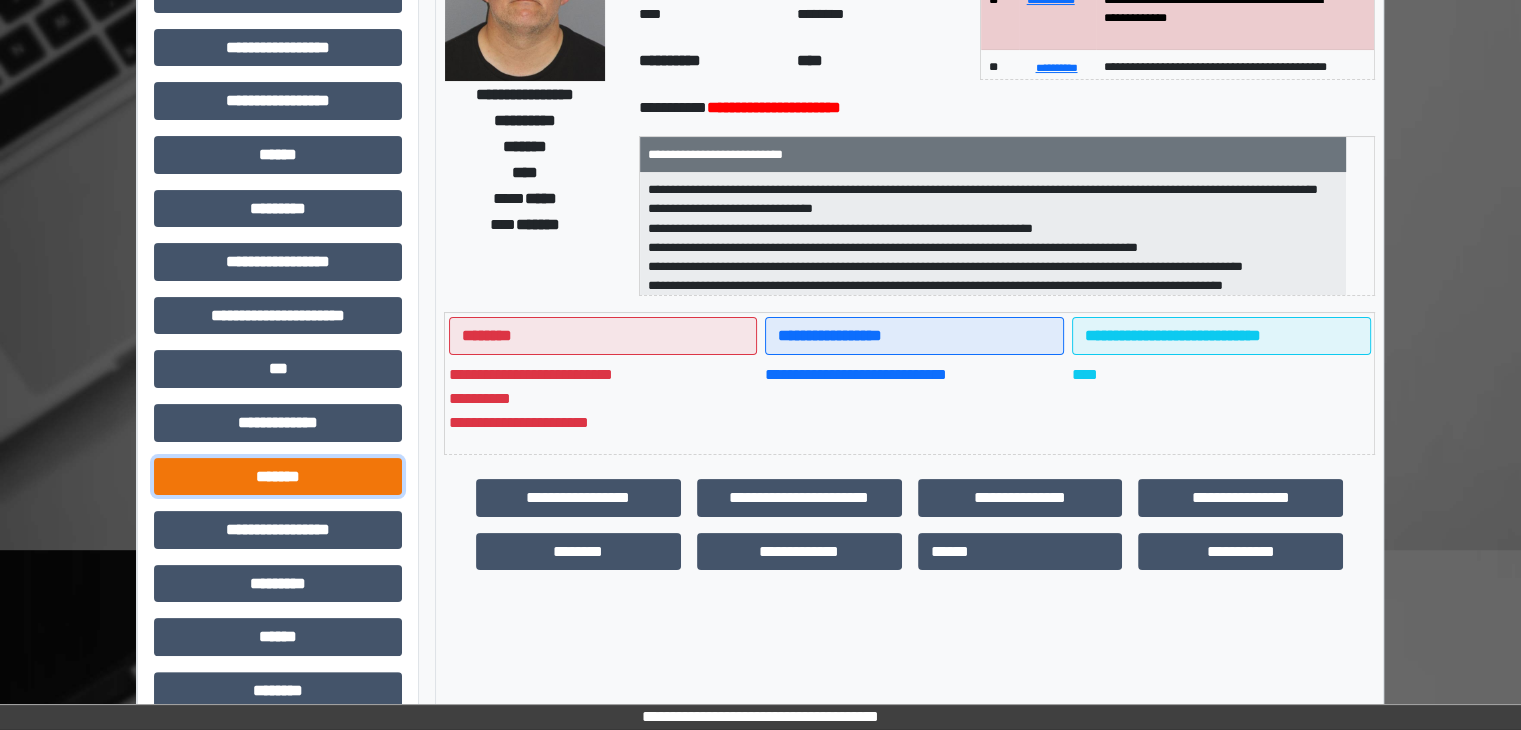 click on "*******" at bounding box center (278, 477) 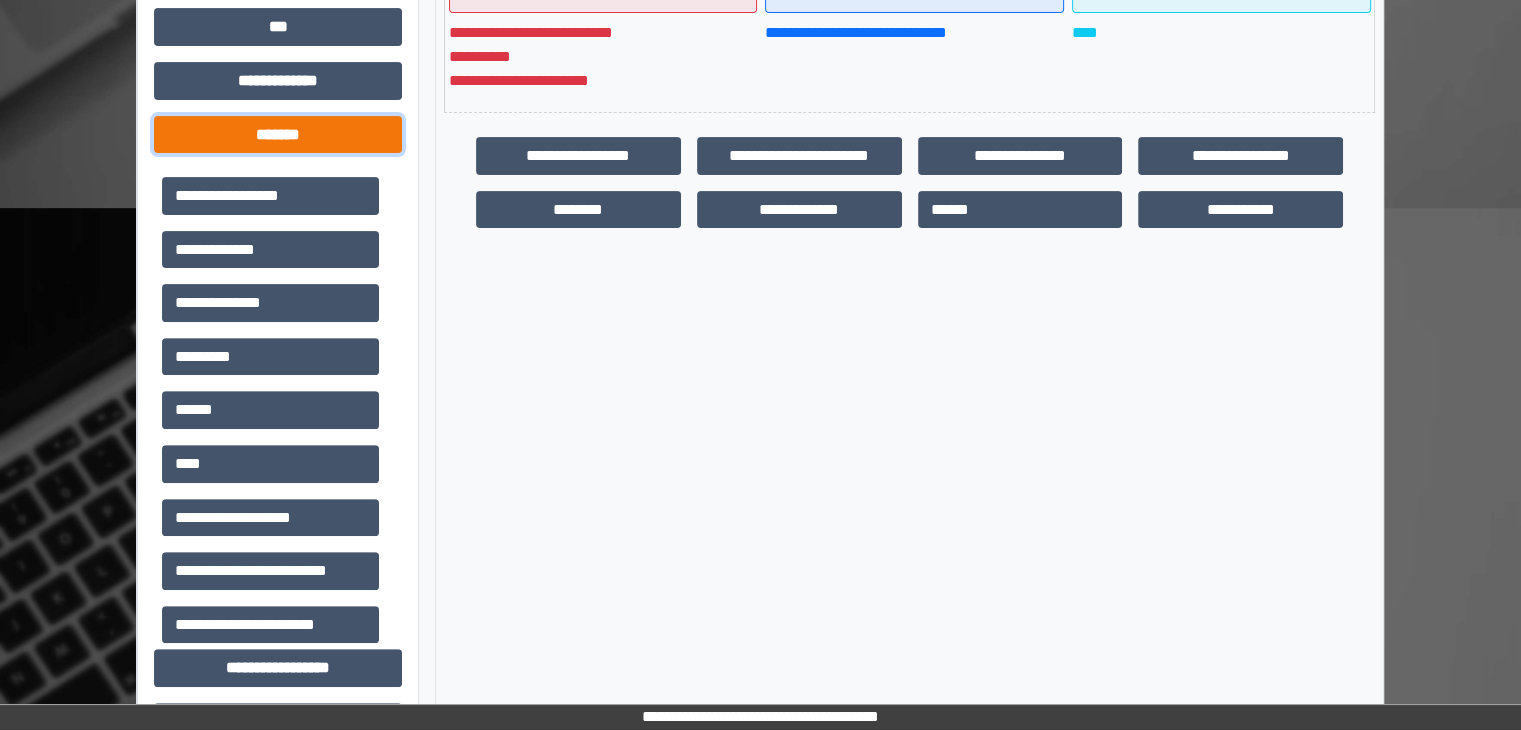 scroll, scrollTop: 700, scrollLeft: 0, axis: vertical 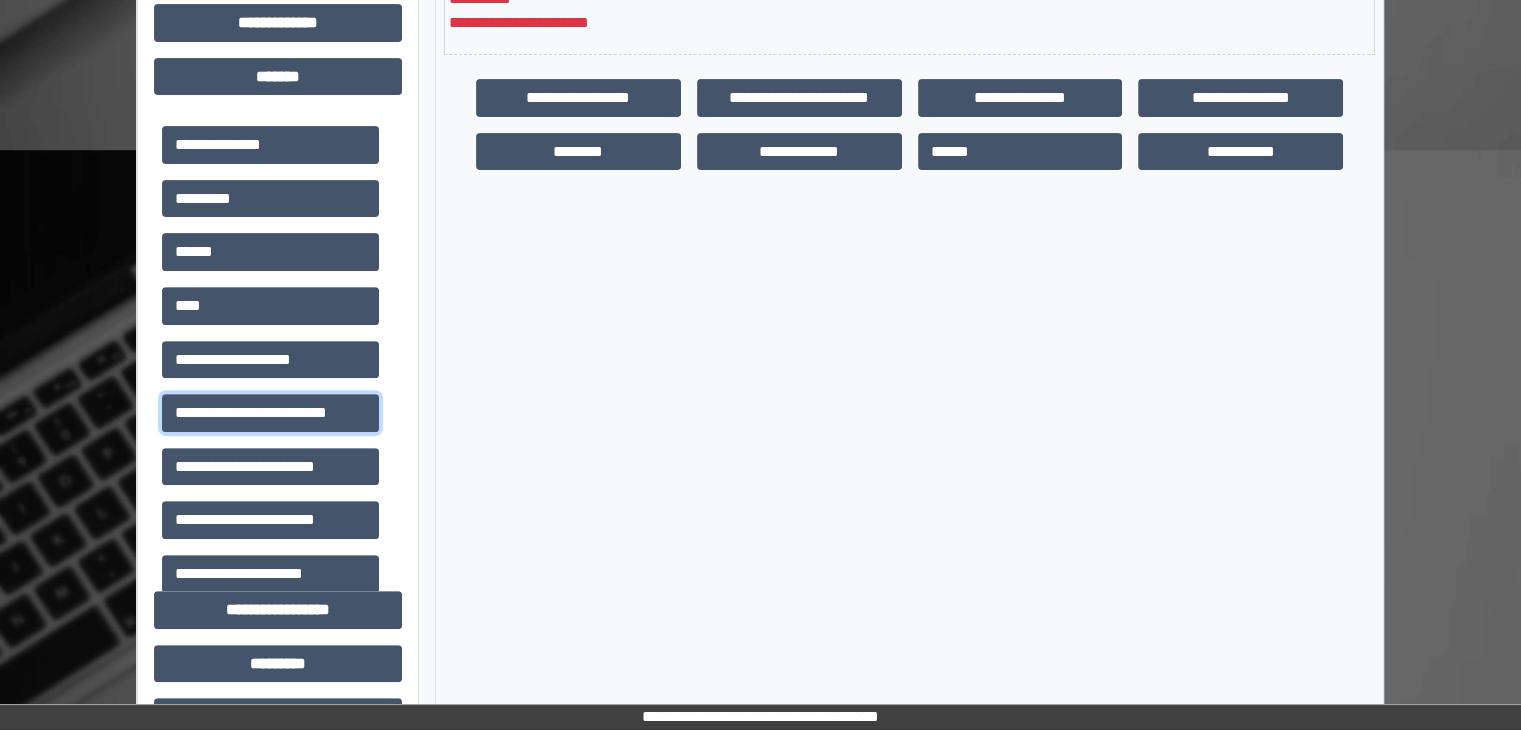drag, startPoint x: 303, startPoint y: 417, endPoint x: 416, endPoint y: 403, distance: 113.86395 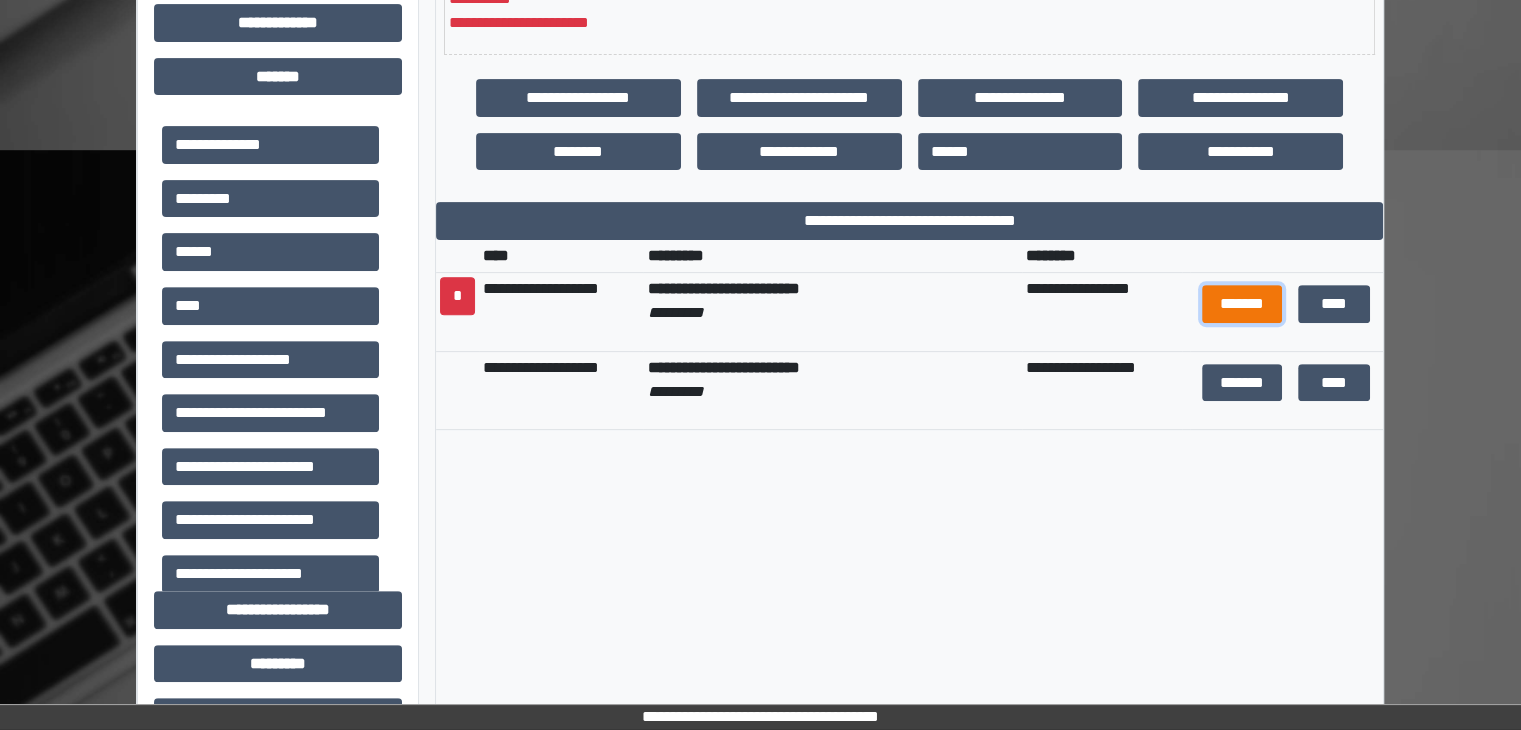 click on "*******" at bounding box center [1242, 304] 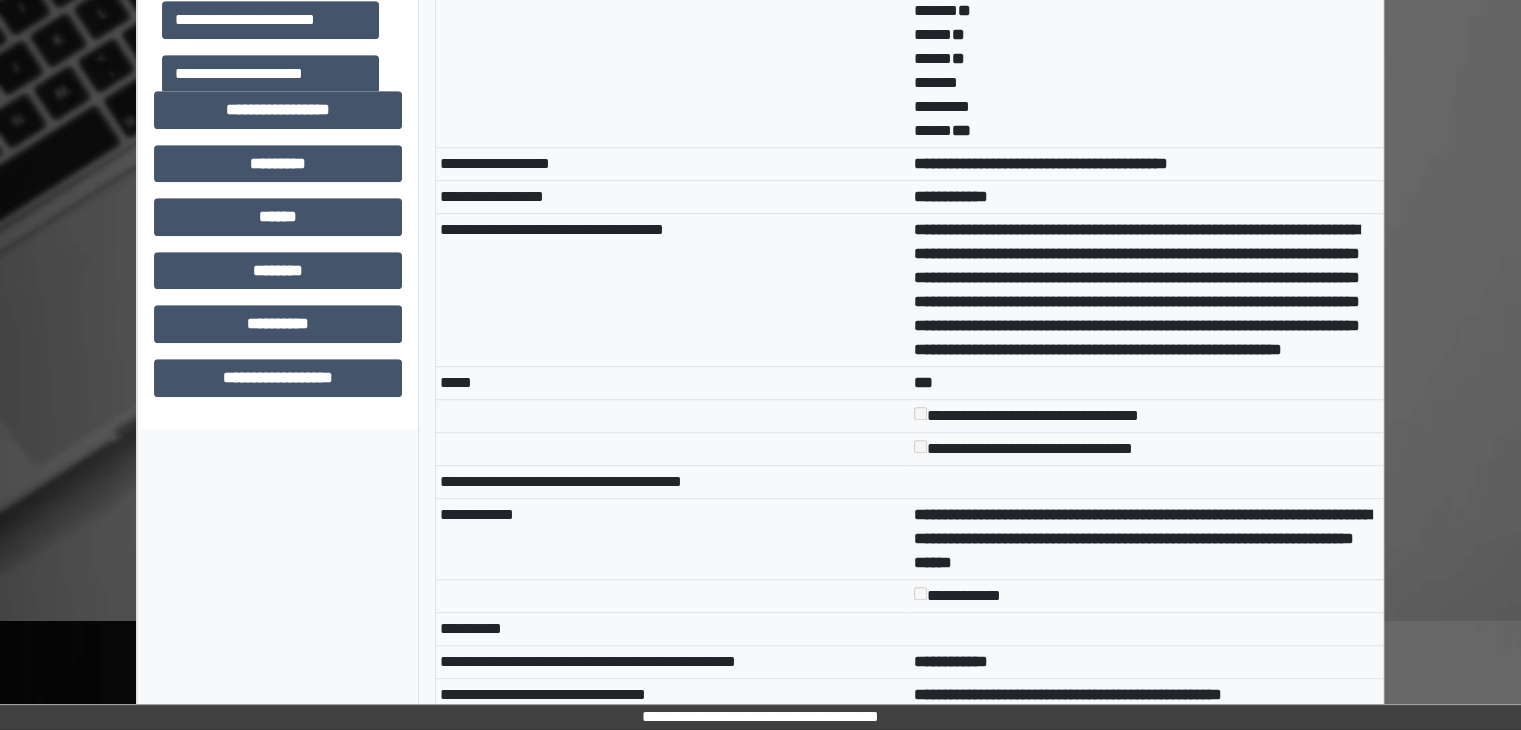 scroll, scrollTop: 1199, scrollLeft: 0, axis: vertical 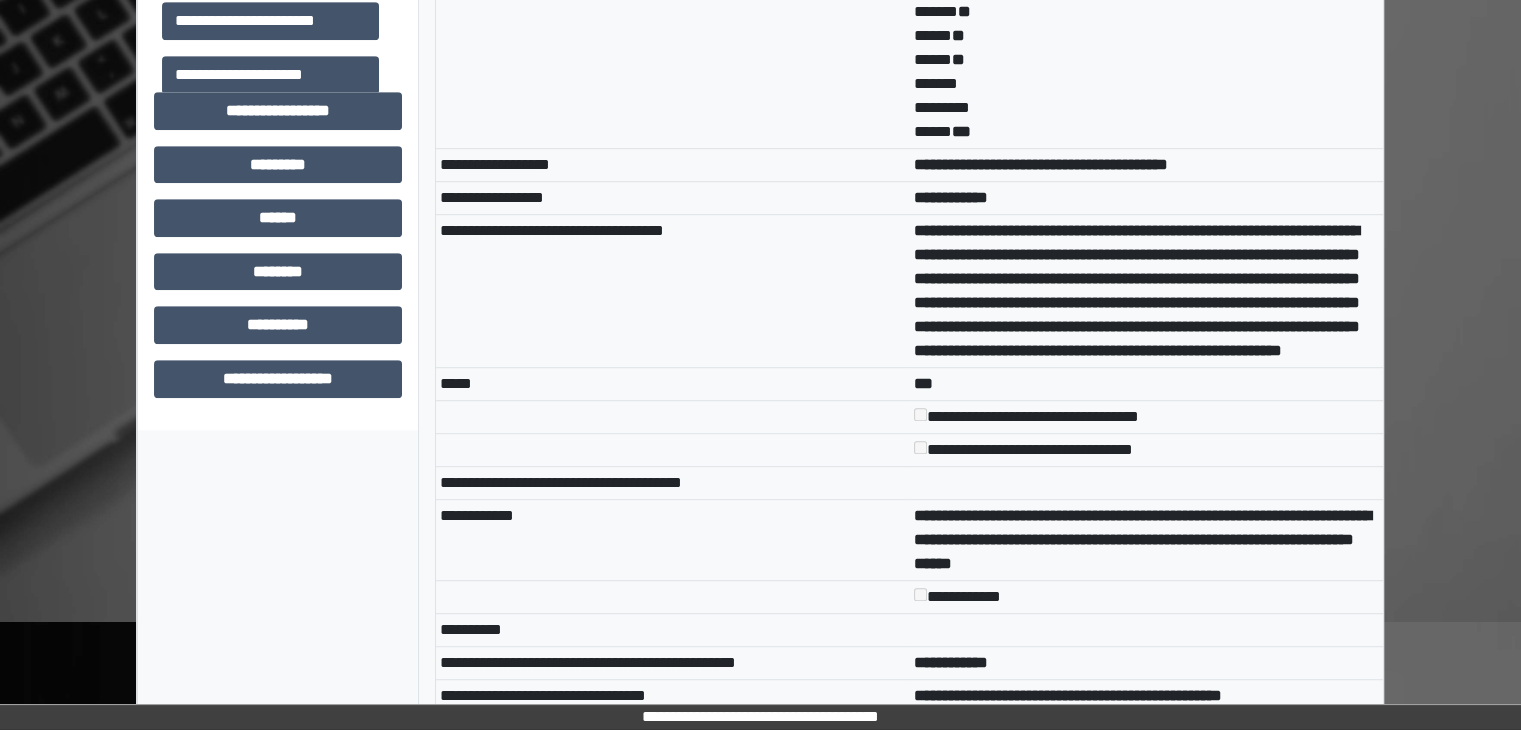 click on "**********" at bounding box center (1137, 290) 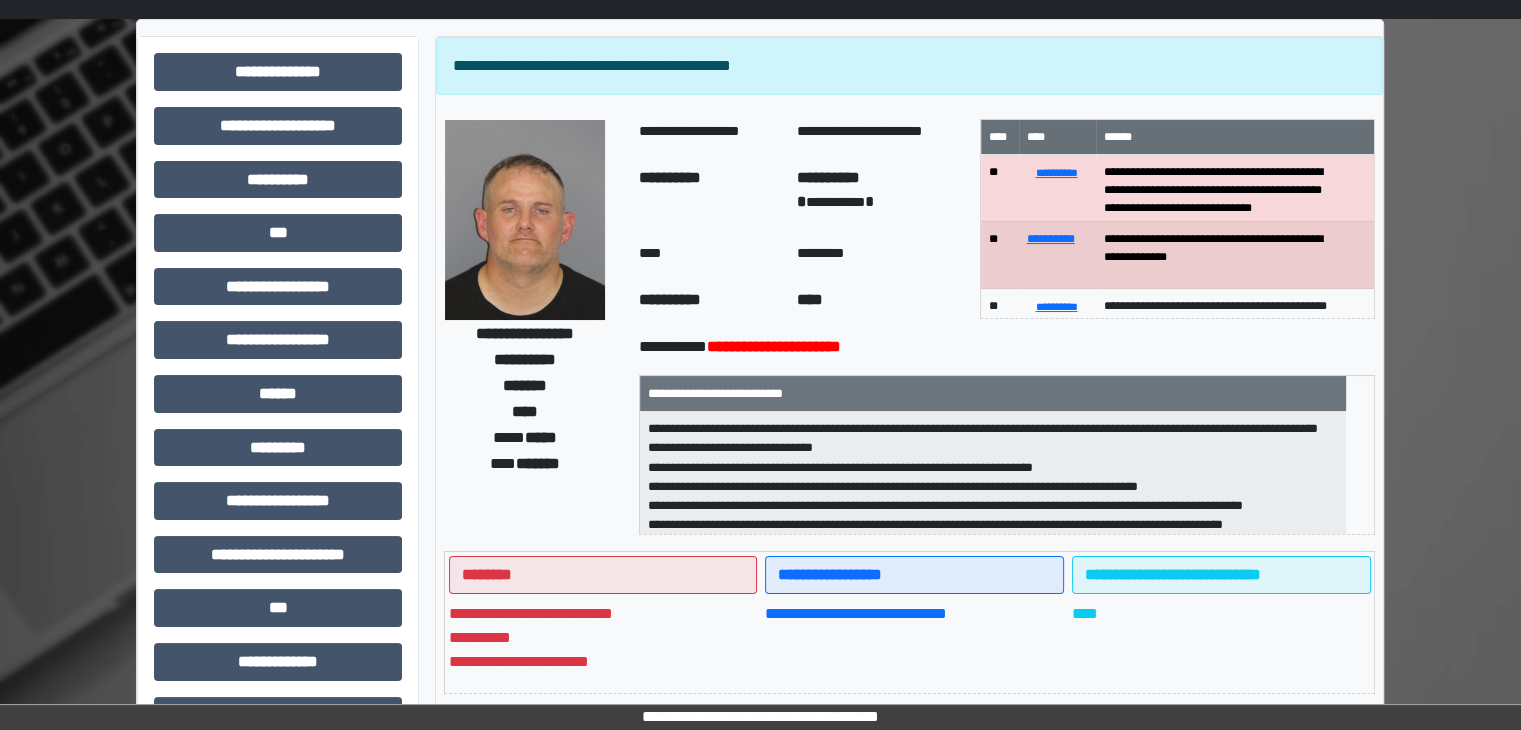 scroll, scrollTop: 0, scrollLeft: 0, axis: both 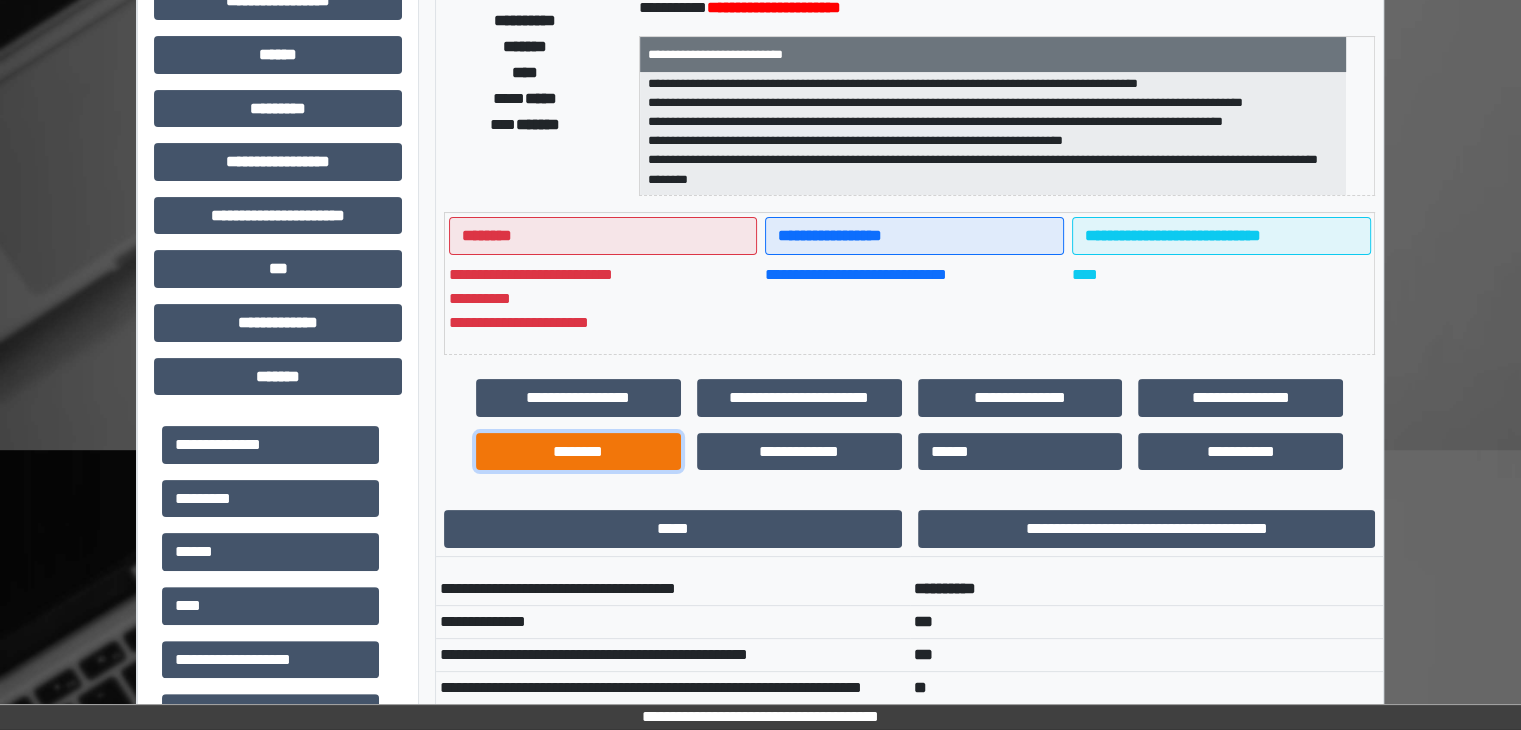 click on "********" at bounding box center (578, 452) 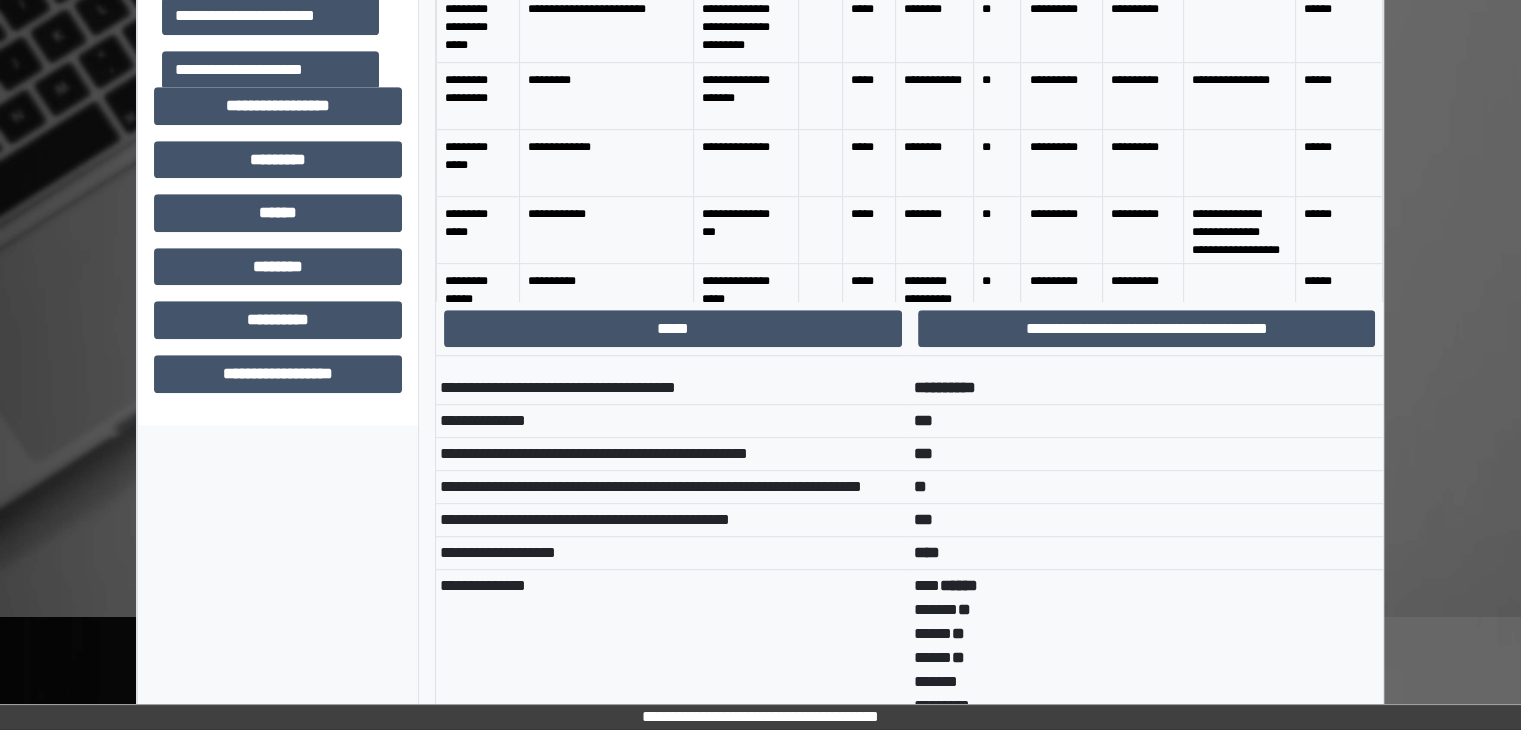 scroll, scrollTop: 900, scrollLeft: 0, axis: vertical 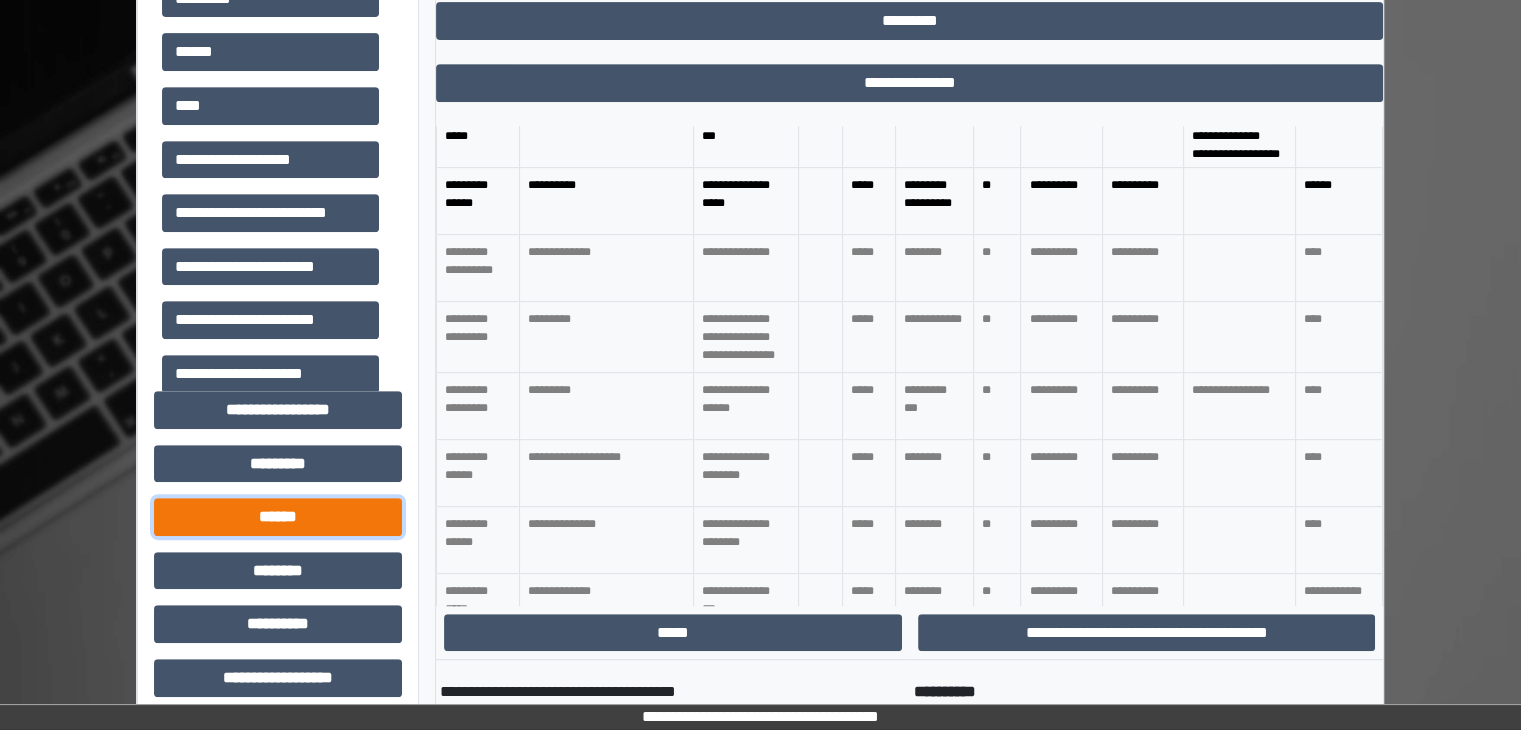 click on "******" at bounding box center [278, 517] 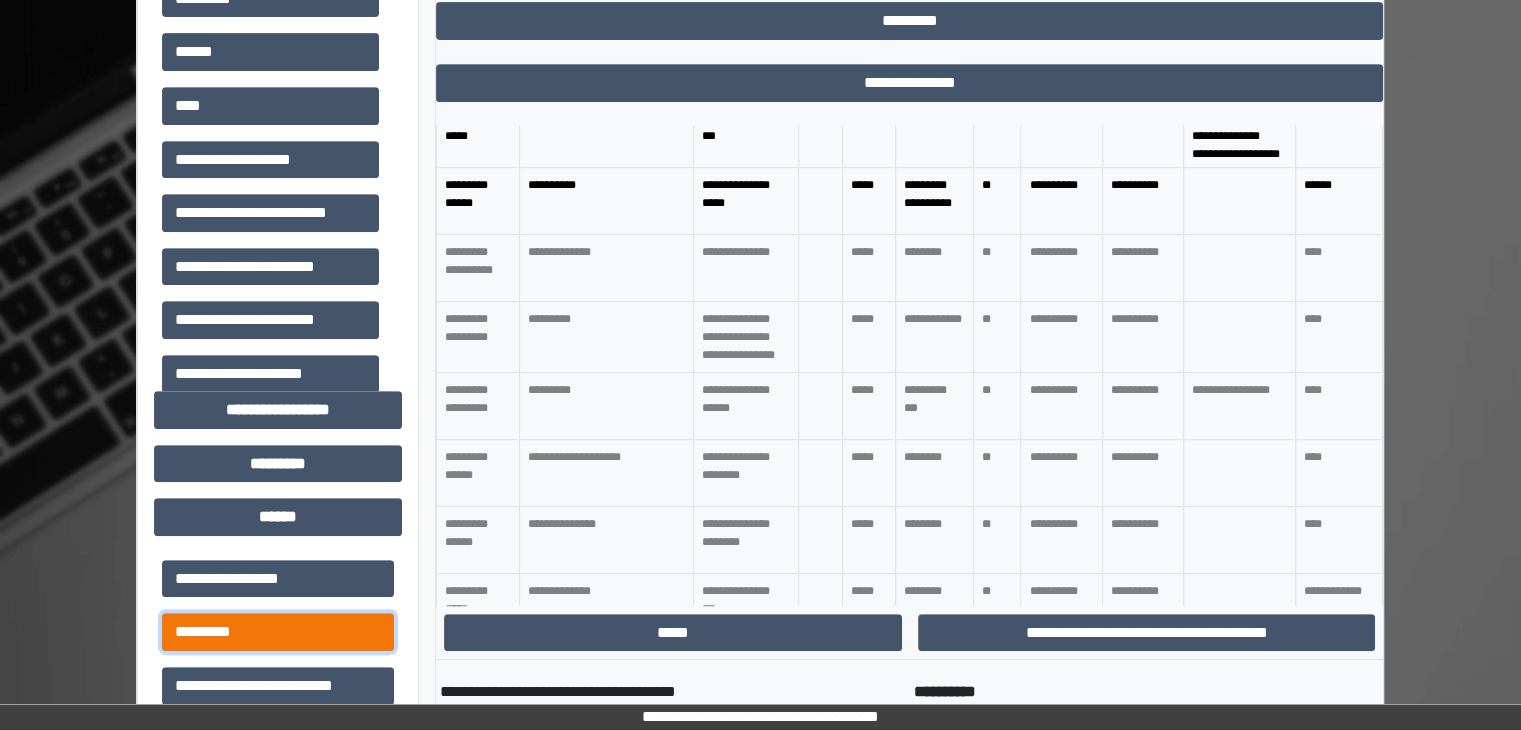 click on "*********" at bounding box center [278, 632] 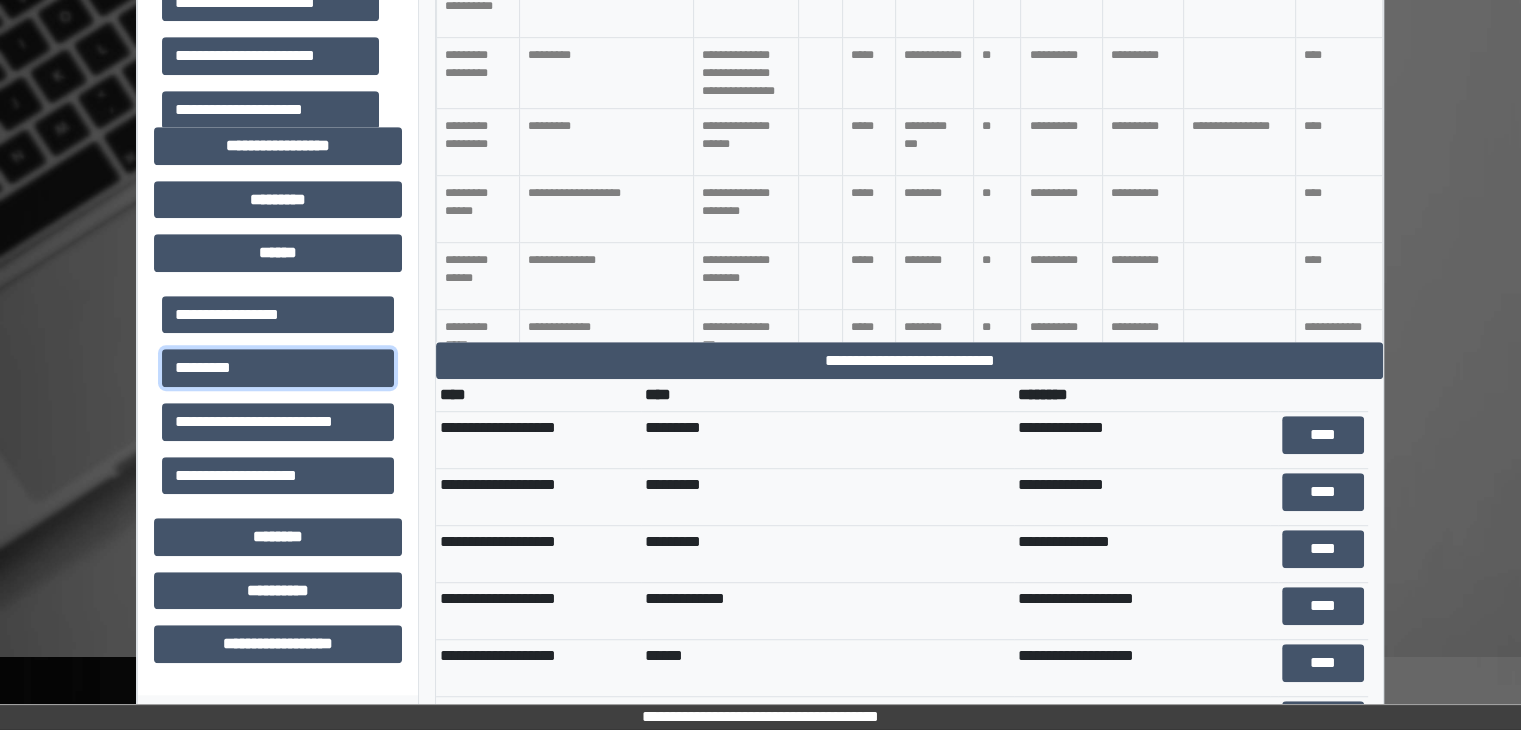 scroll, scrollTop: 1300, scrollLeft: 0, axis: vertical 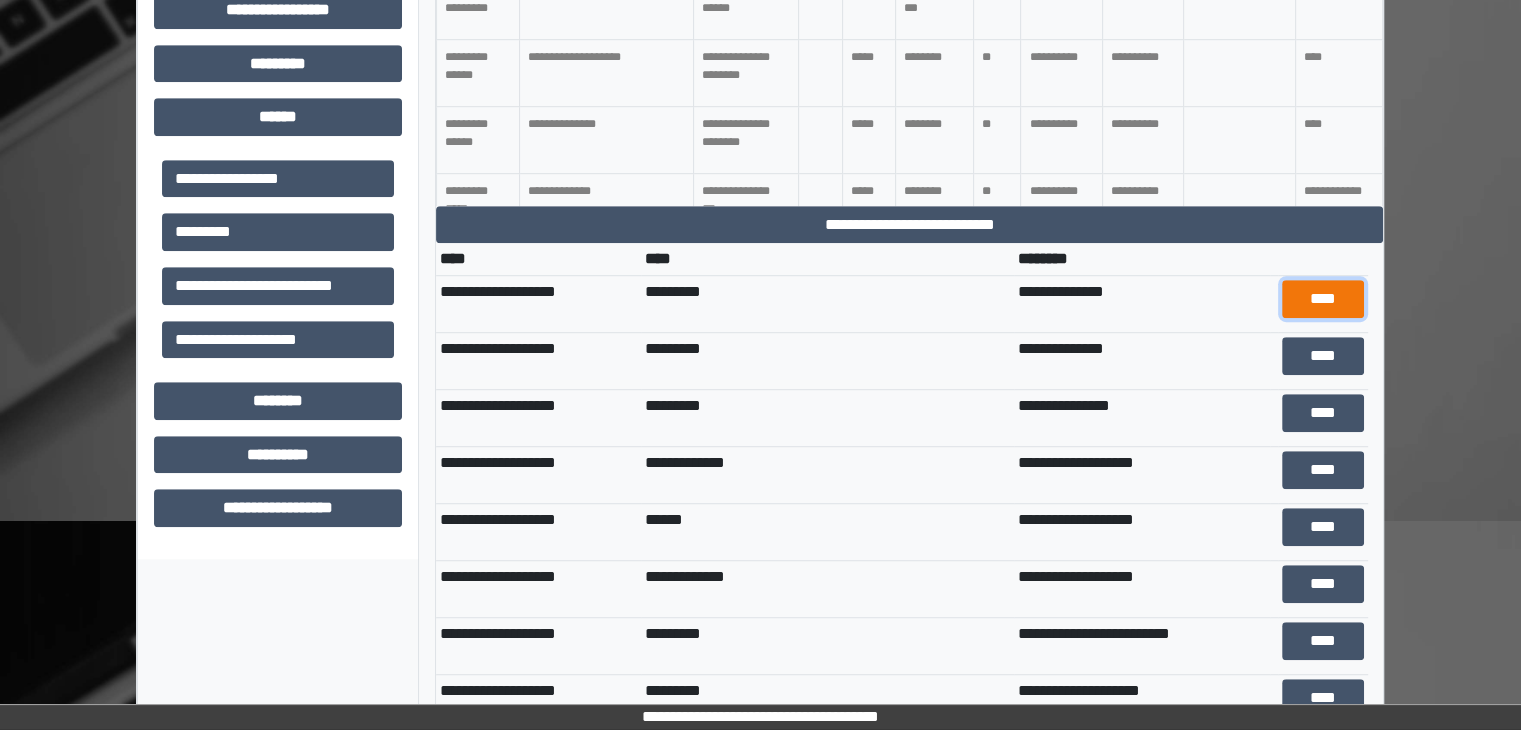 click on "****" at bounding box center (1323, 299) 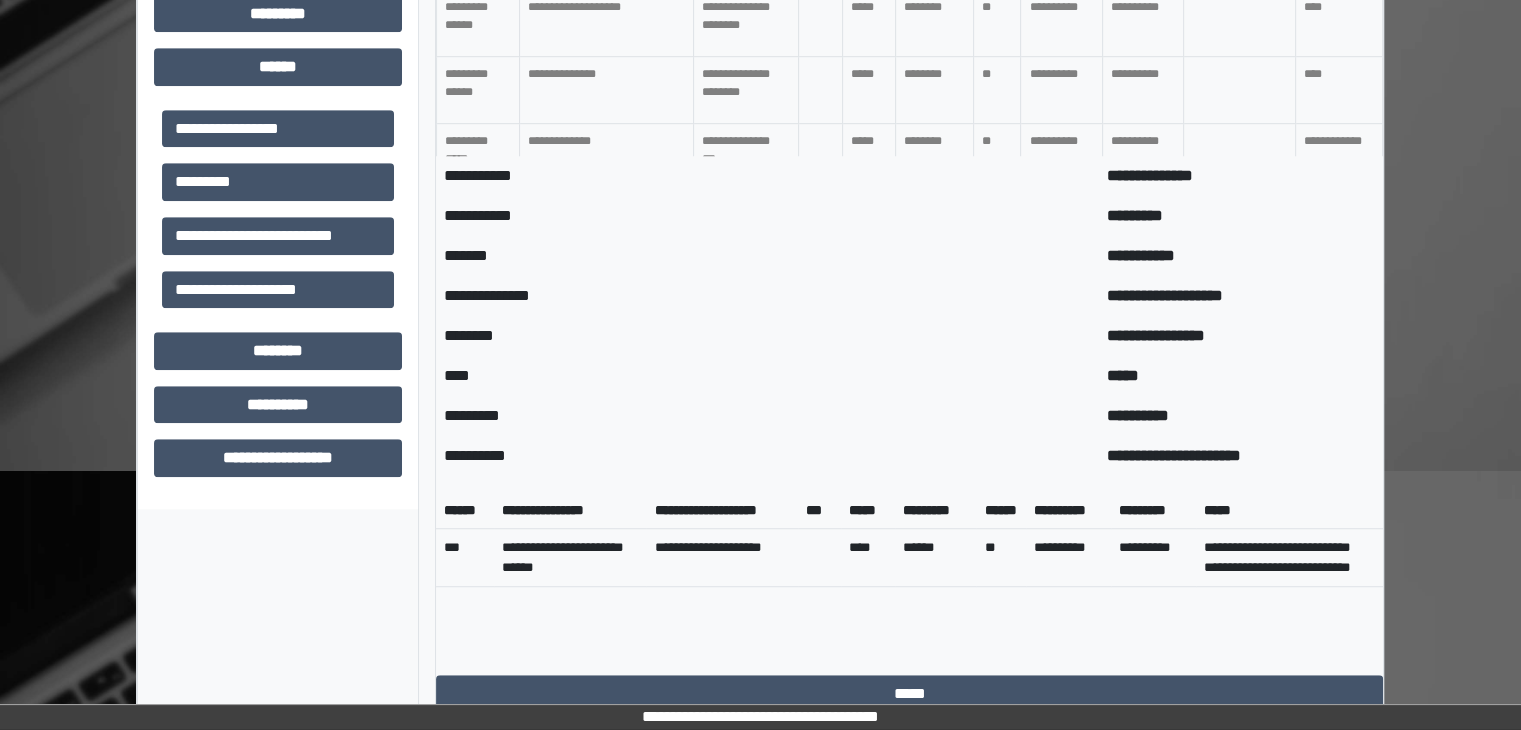 scroll, scrollTop: 1500, scrollLeft: 0, axis: vertical 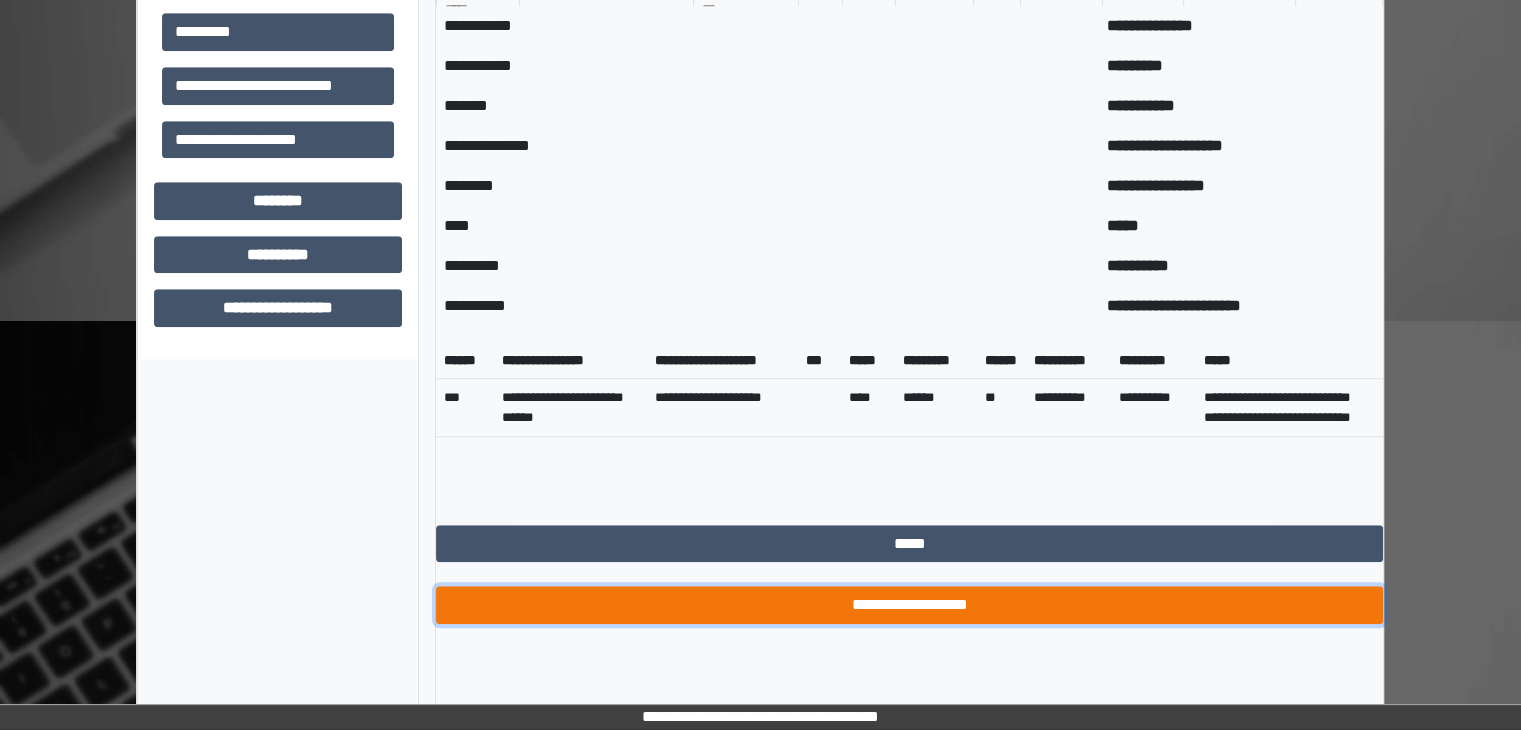 click on "**********" at bounding box center [909, 605] 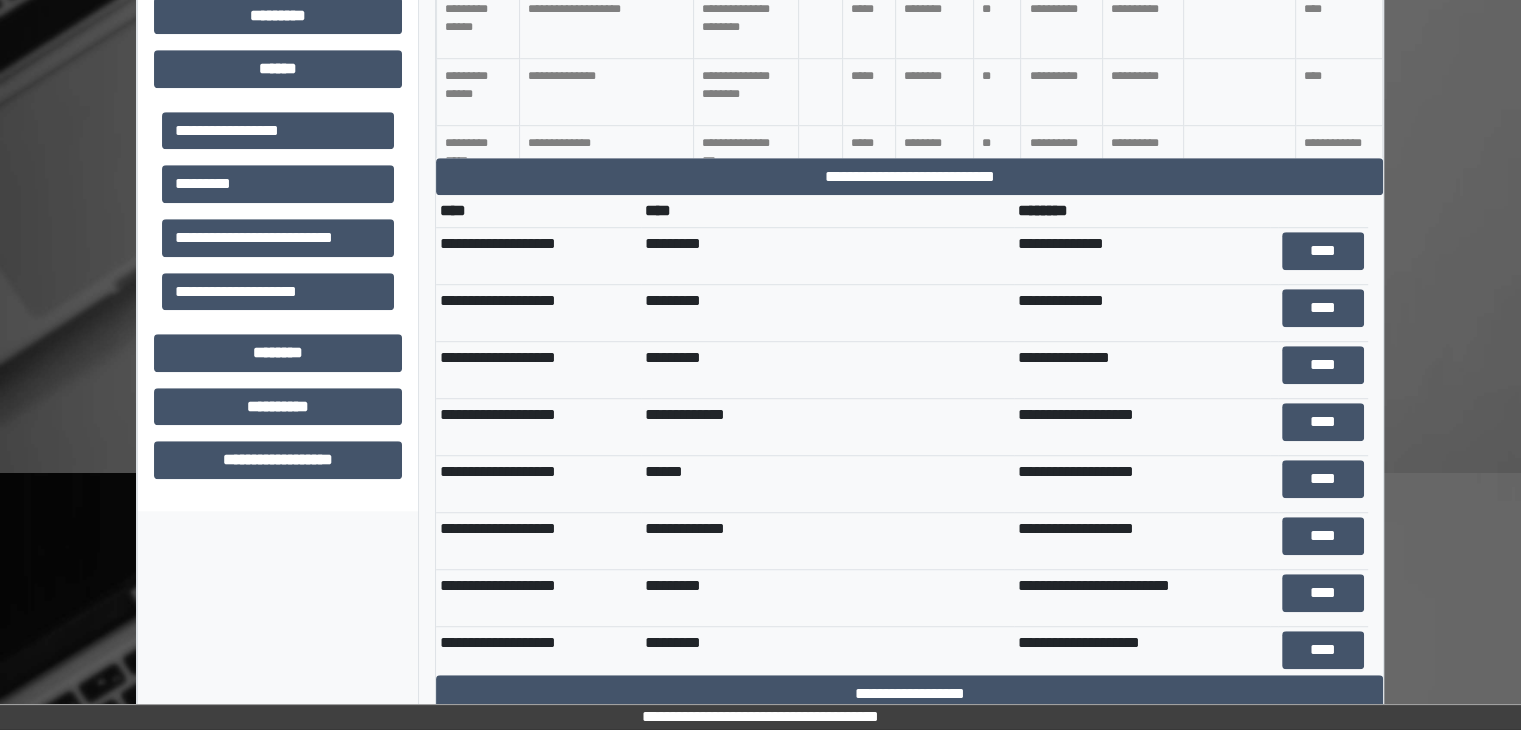 scroll, scrollTop: 1348, scrollLeft: 0, axis: vertical 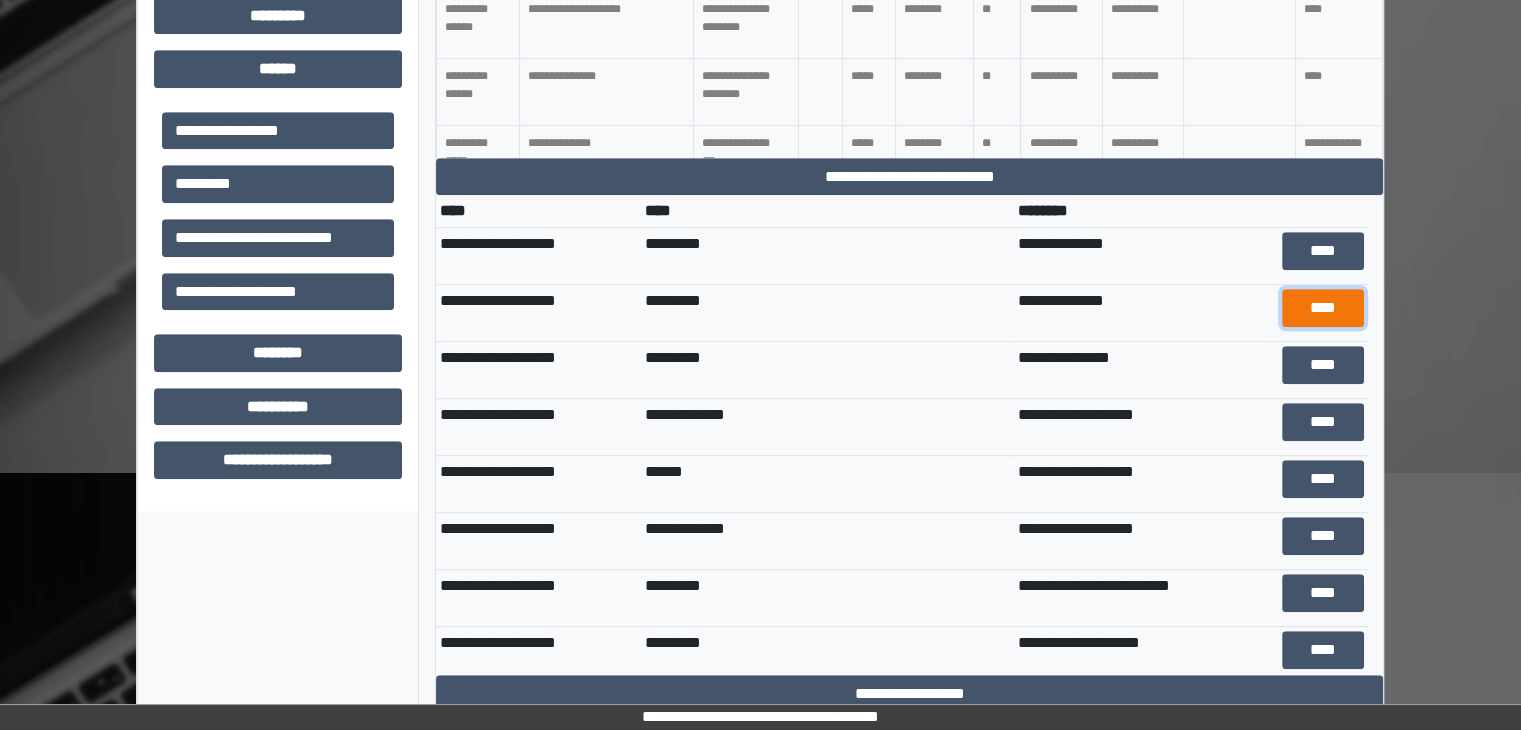 click on "****" at bounding box center (1323, 308) 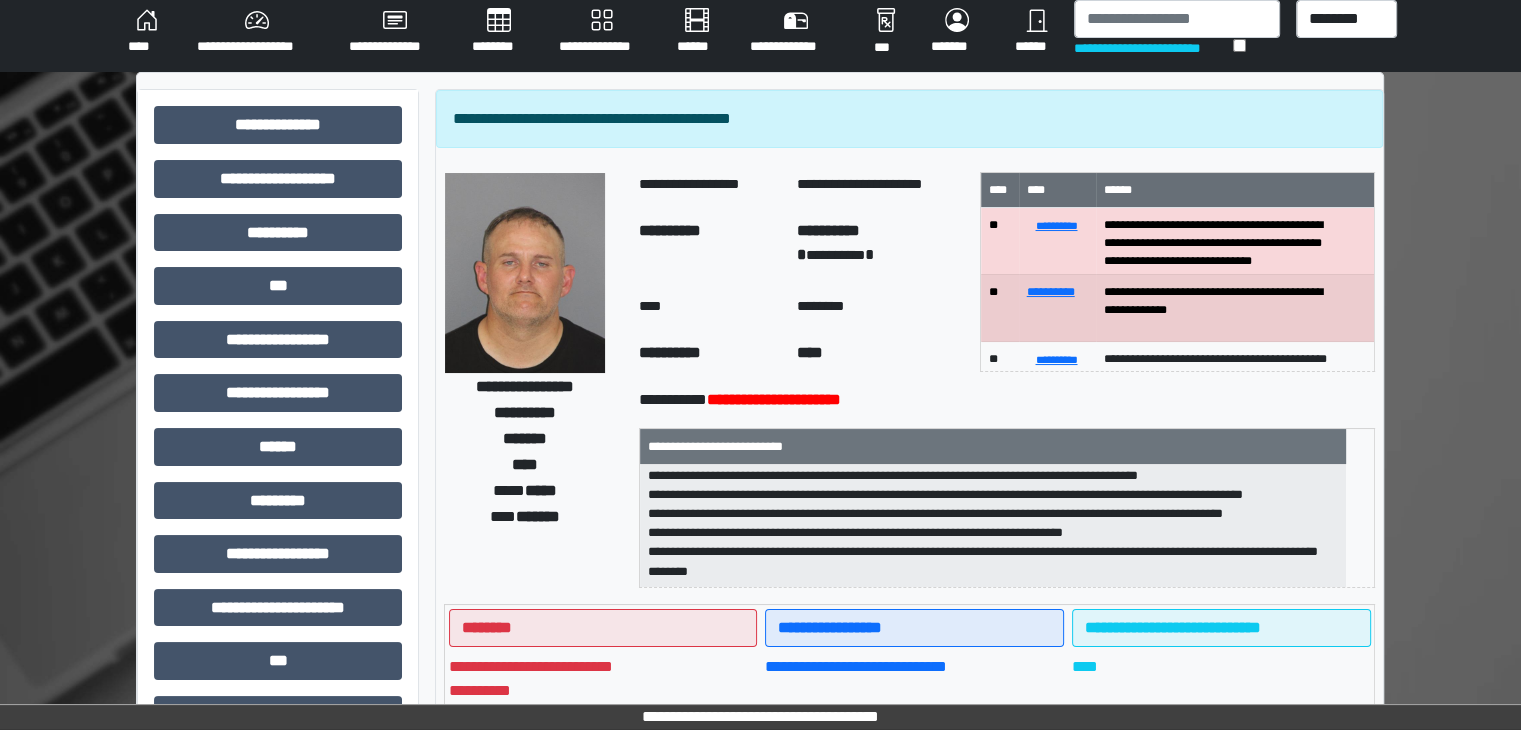 scroll, scrollTop: 0, scrollLeft: 0, axis: both 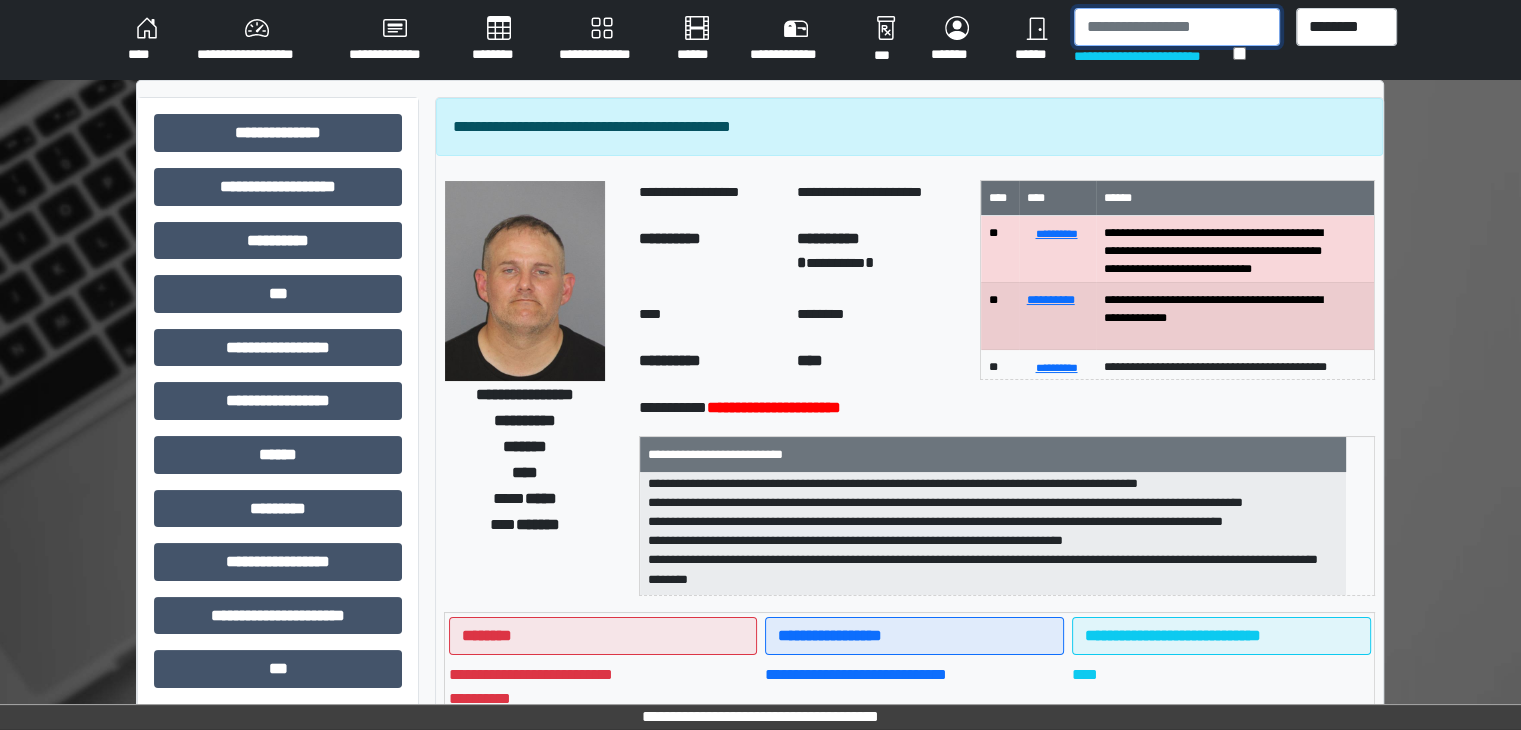 click at bounding box center (1177, 27) 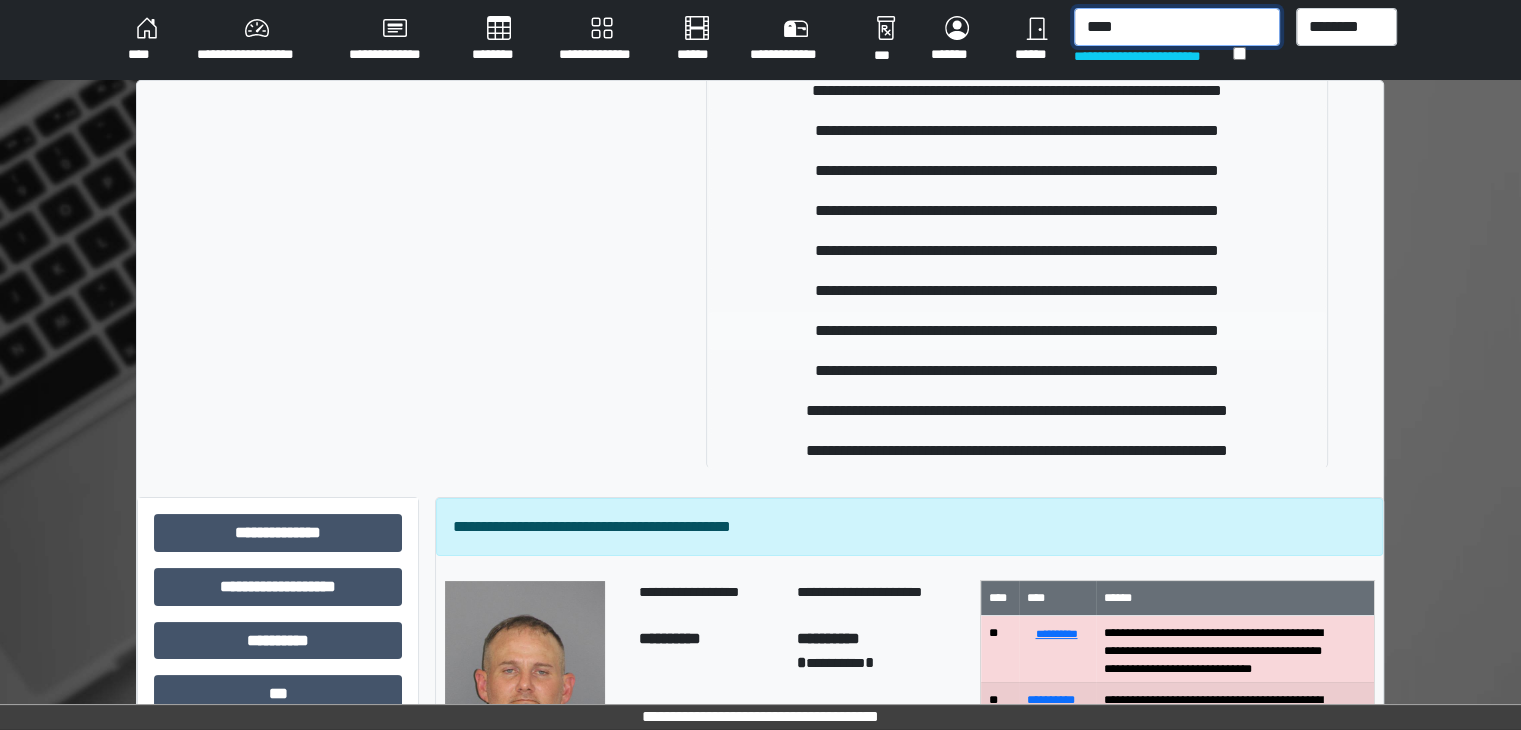 scroll, scrollTop: 92, scrollLeft: 0, axis: vertical 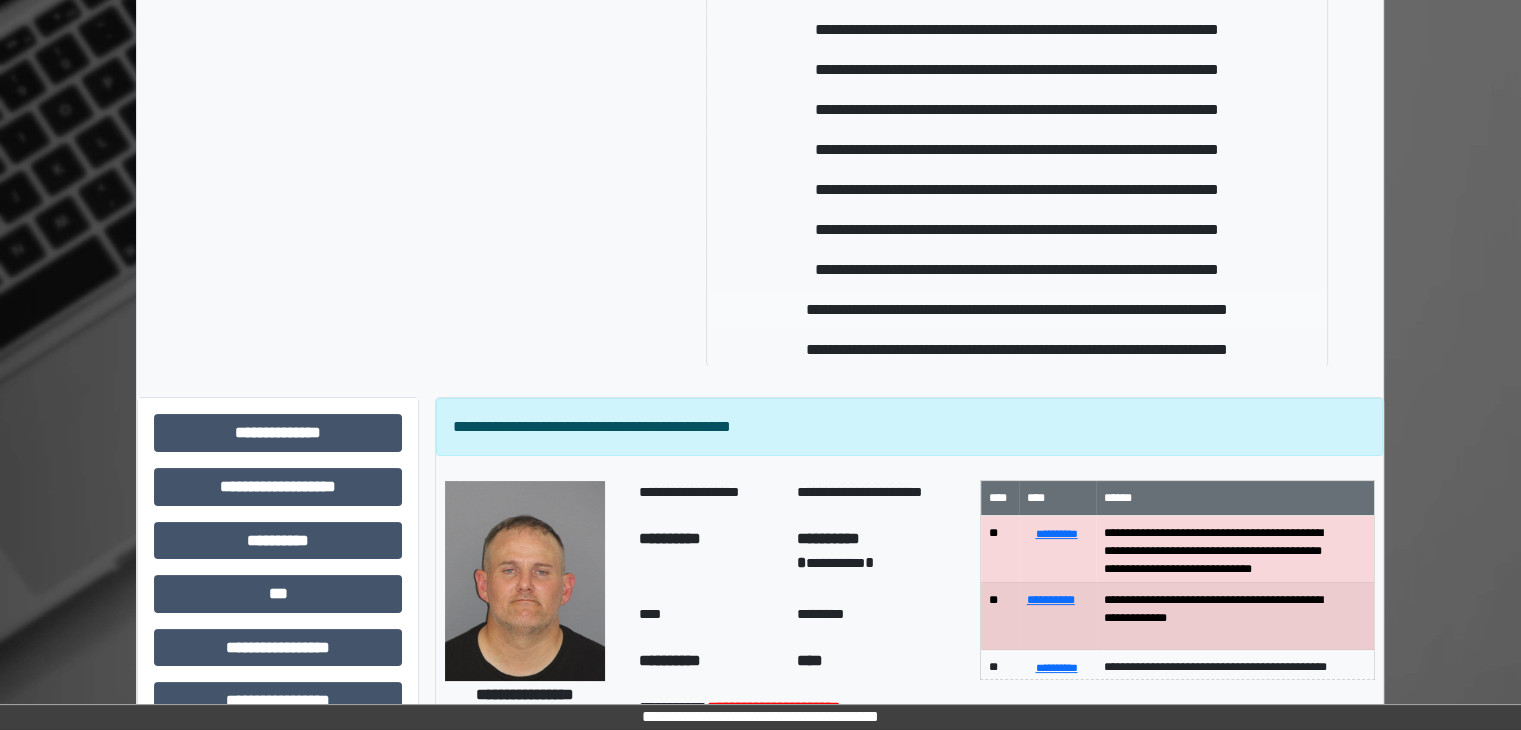 type on "****" 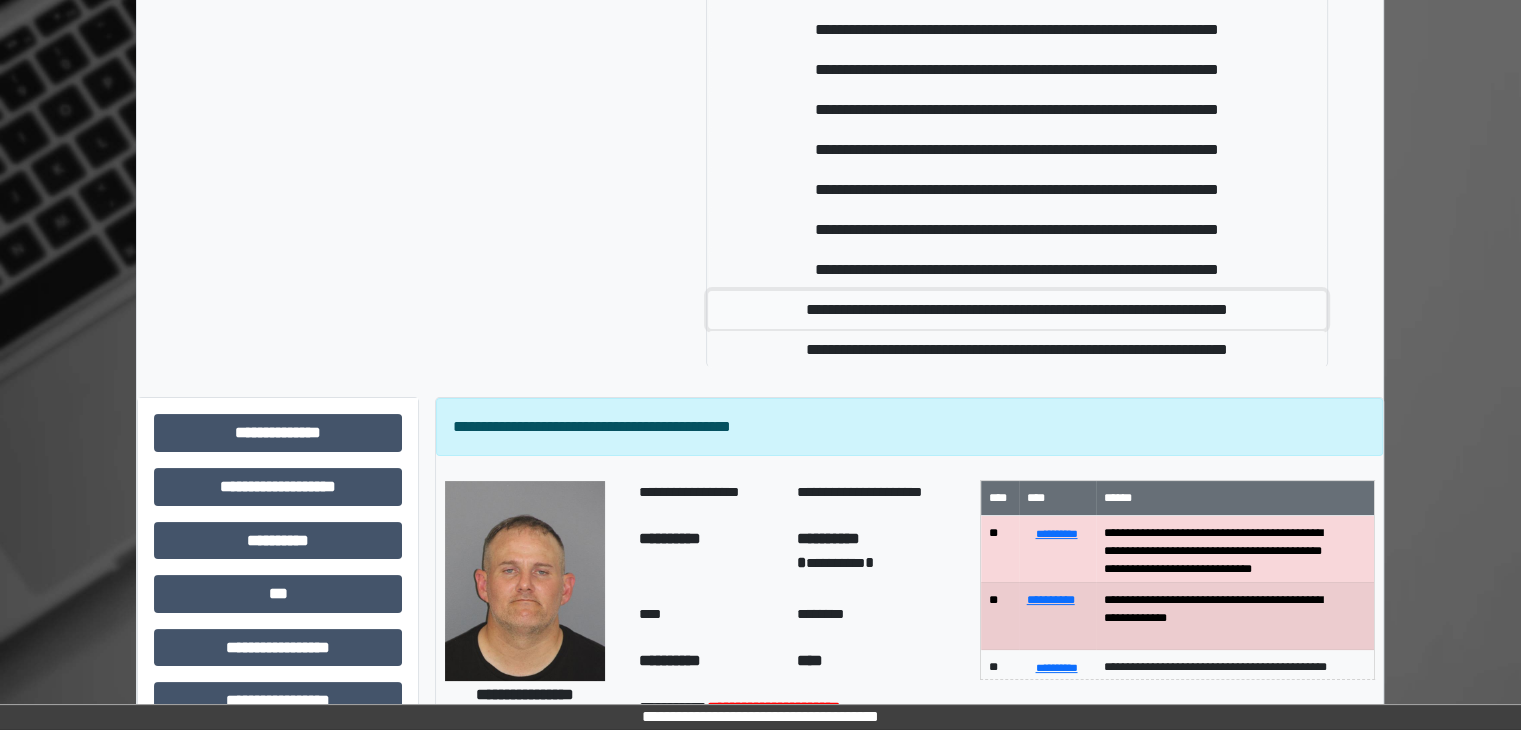 click on "**********" at bounding box center (1017, 310) 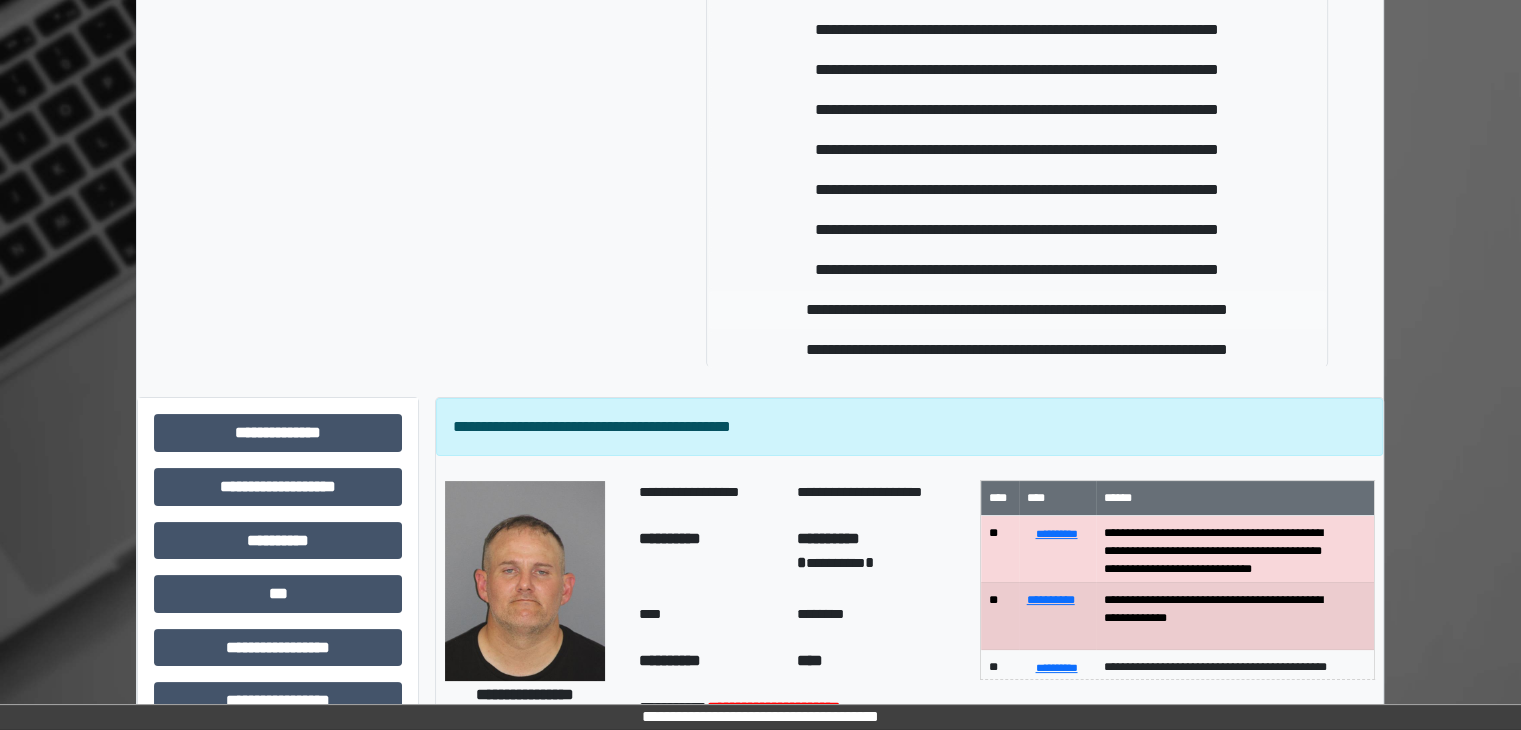 scroll, scrollTop: 116, scrollLeft: 0, axis: vertical 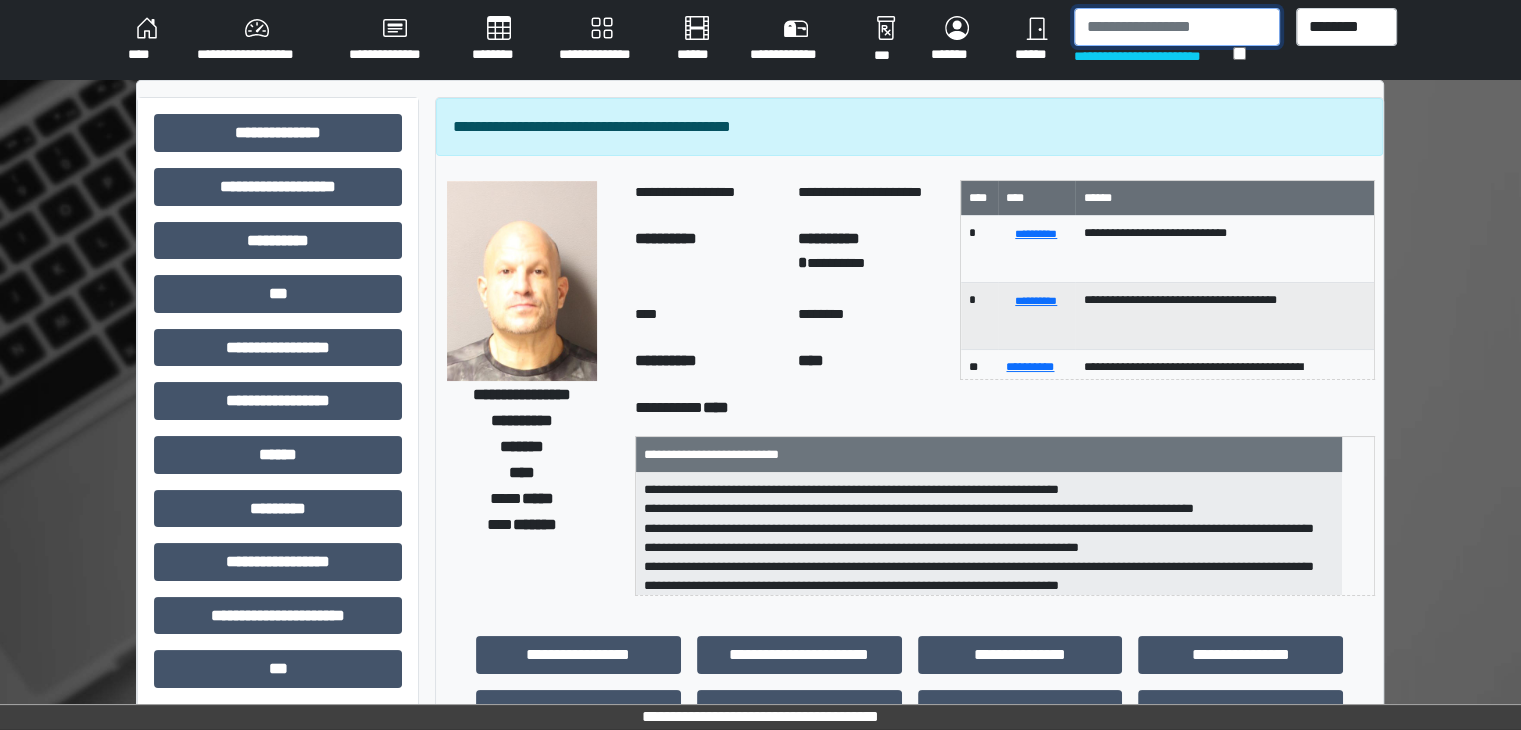 click at bounding box center [1177, 27] 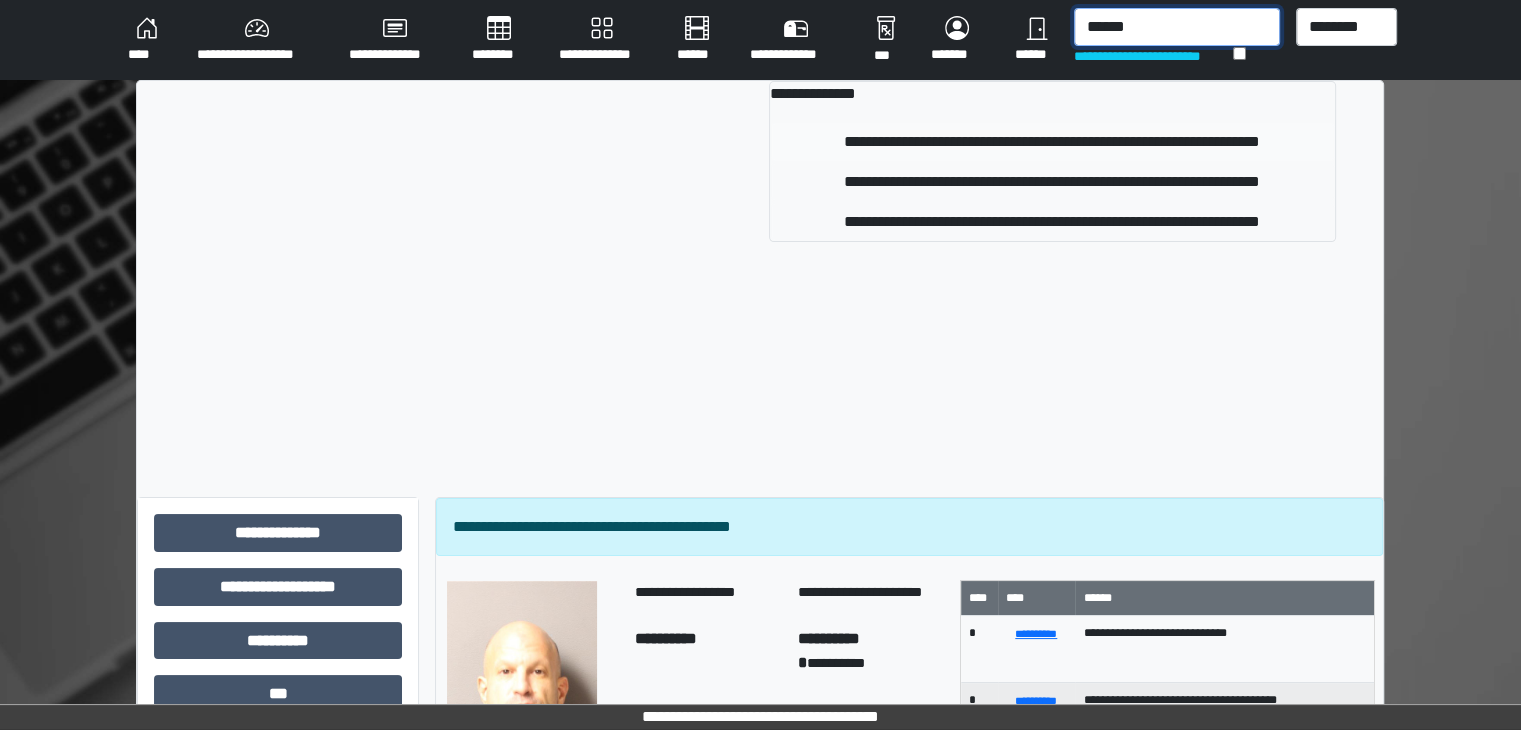 type on "******" 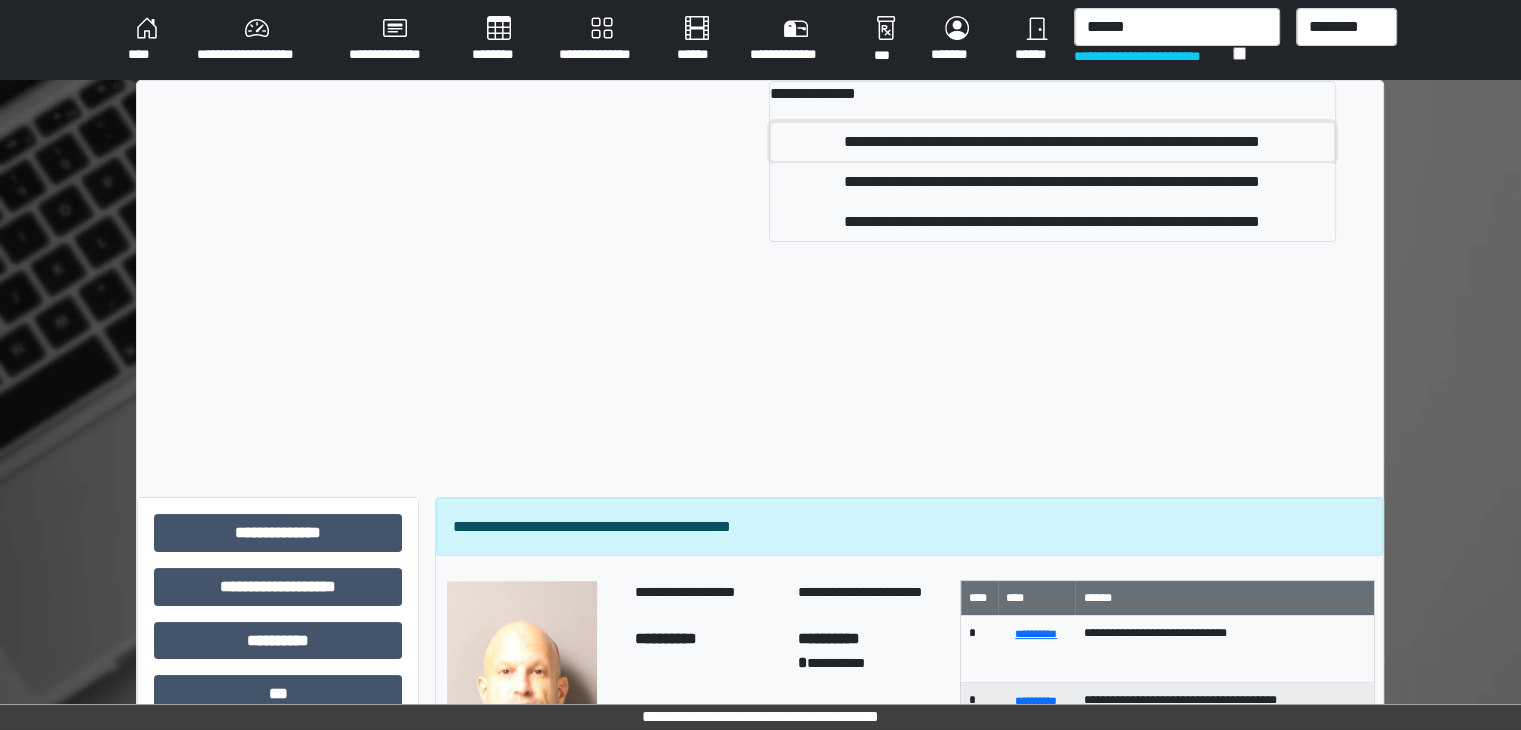click on "**********" at bounding box center (1052, 142) 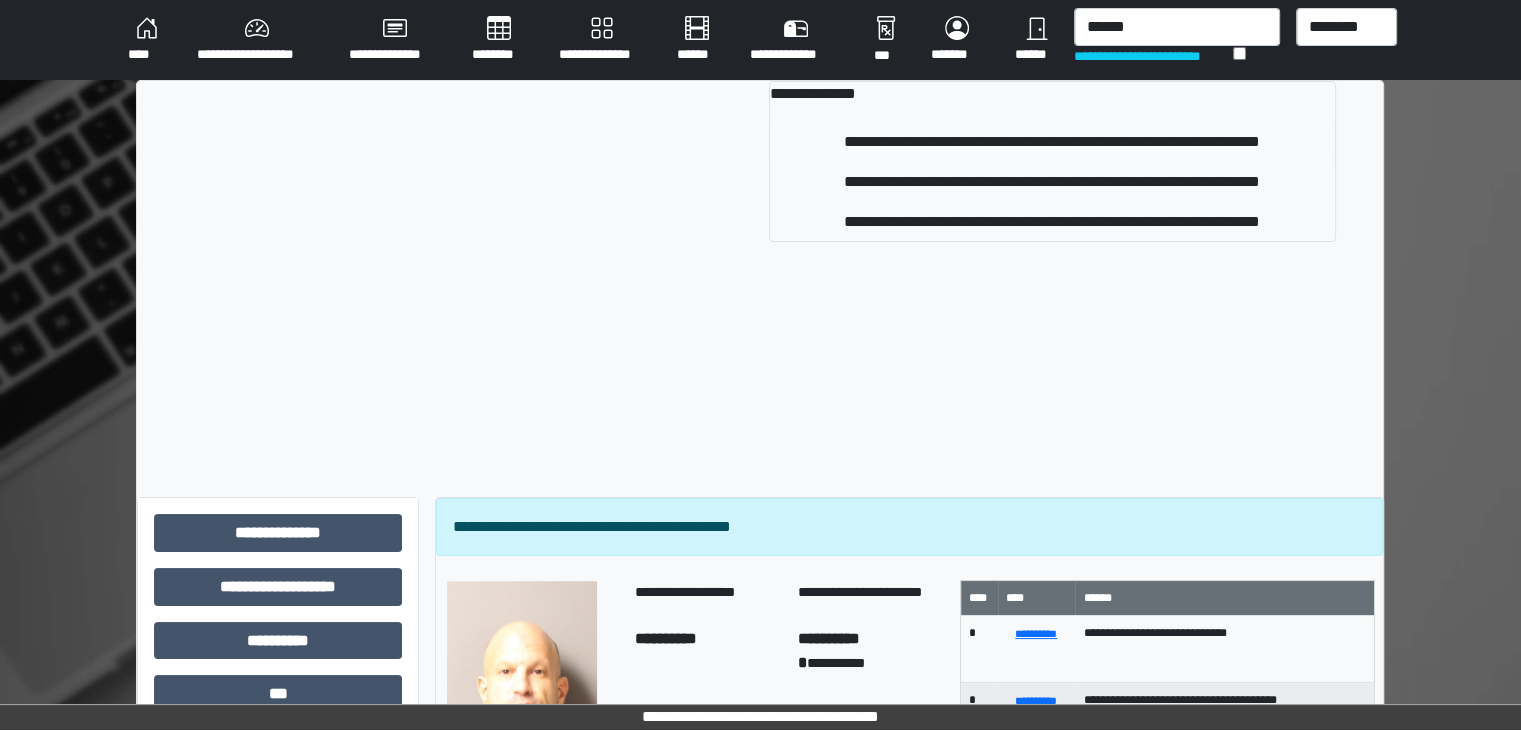 type 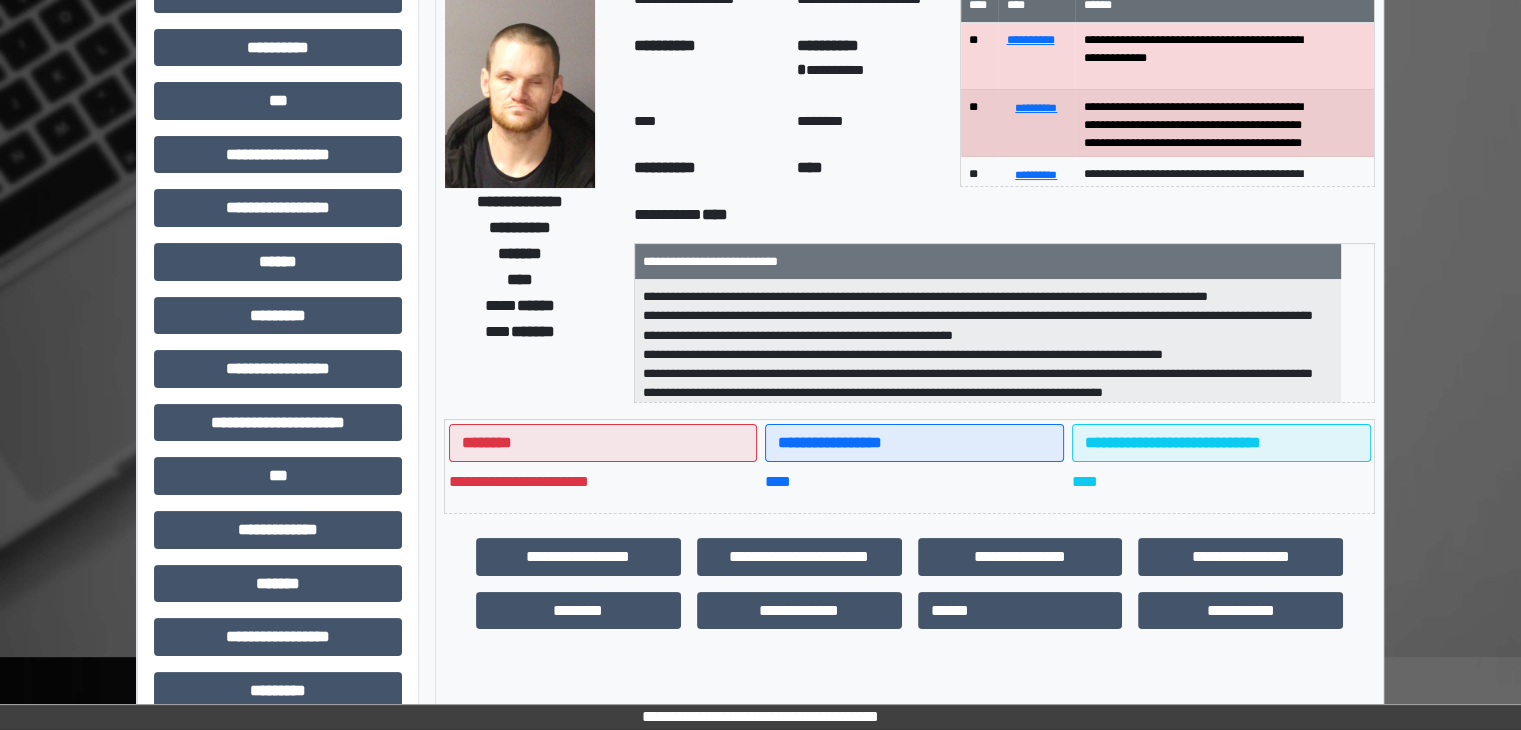 scroll, scrollTop: 200, scrollLeft: 0, axis: vertical 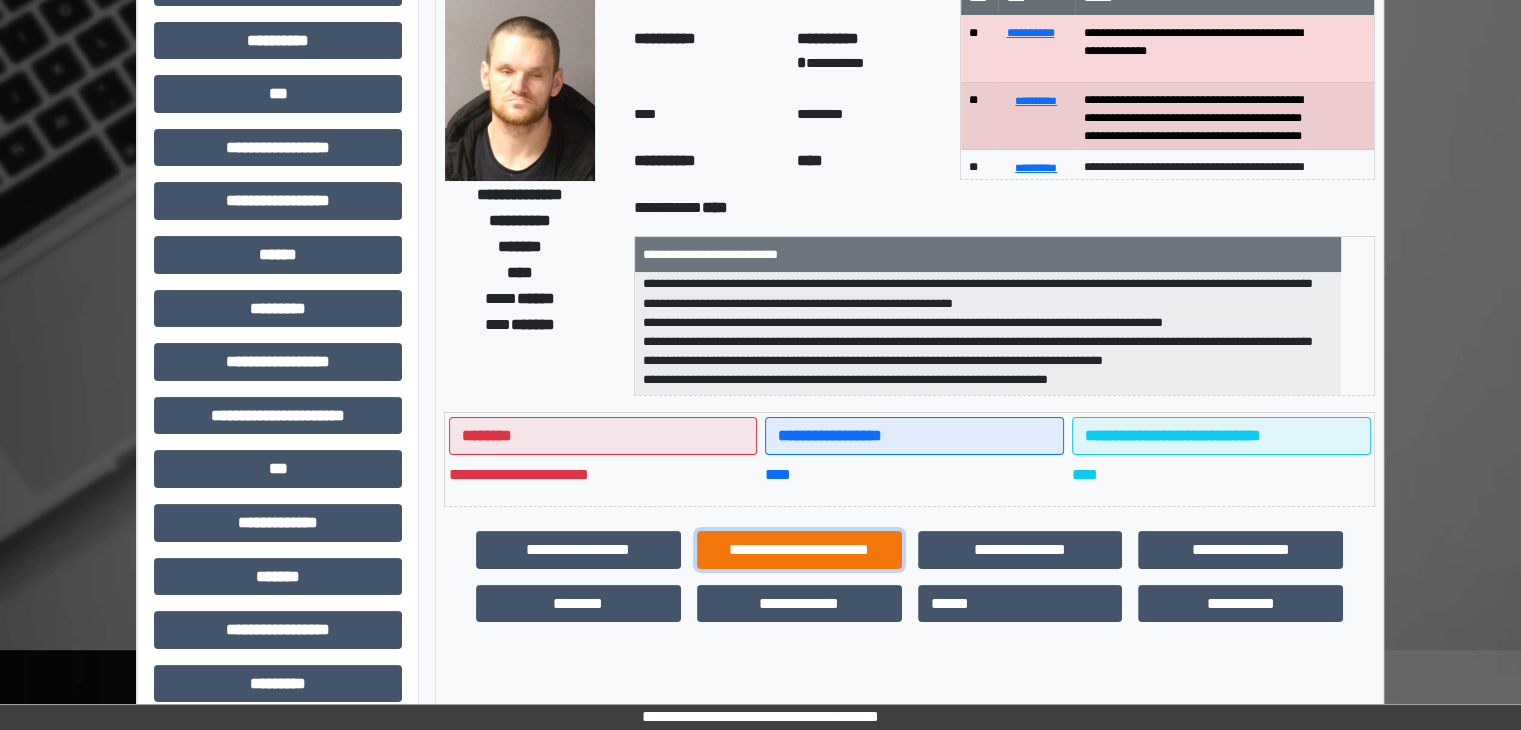 click on "**********" at bounding box center (799, 550) 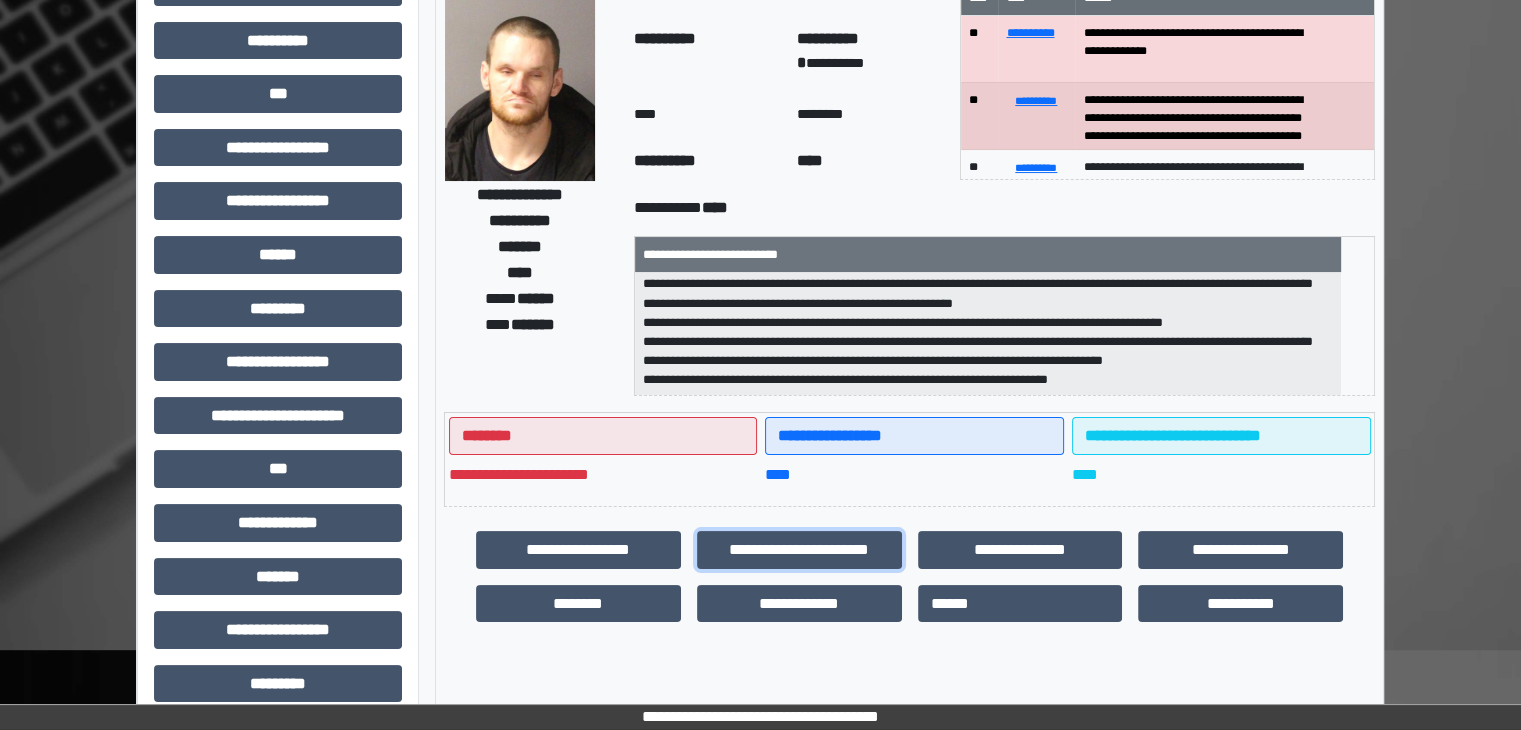 scroll, scrollTop: 1, scrollLeft: 0, axis: vertical 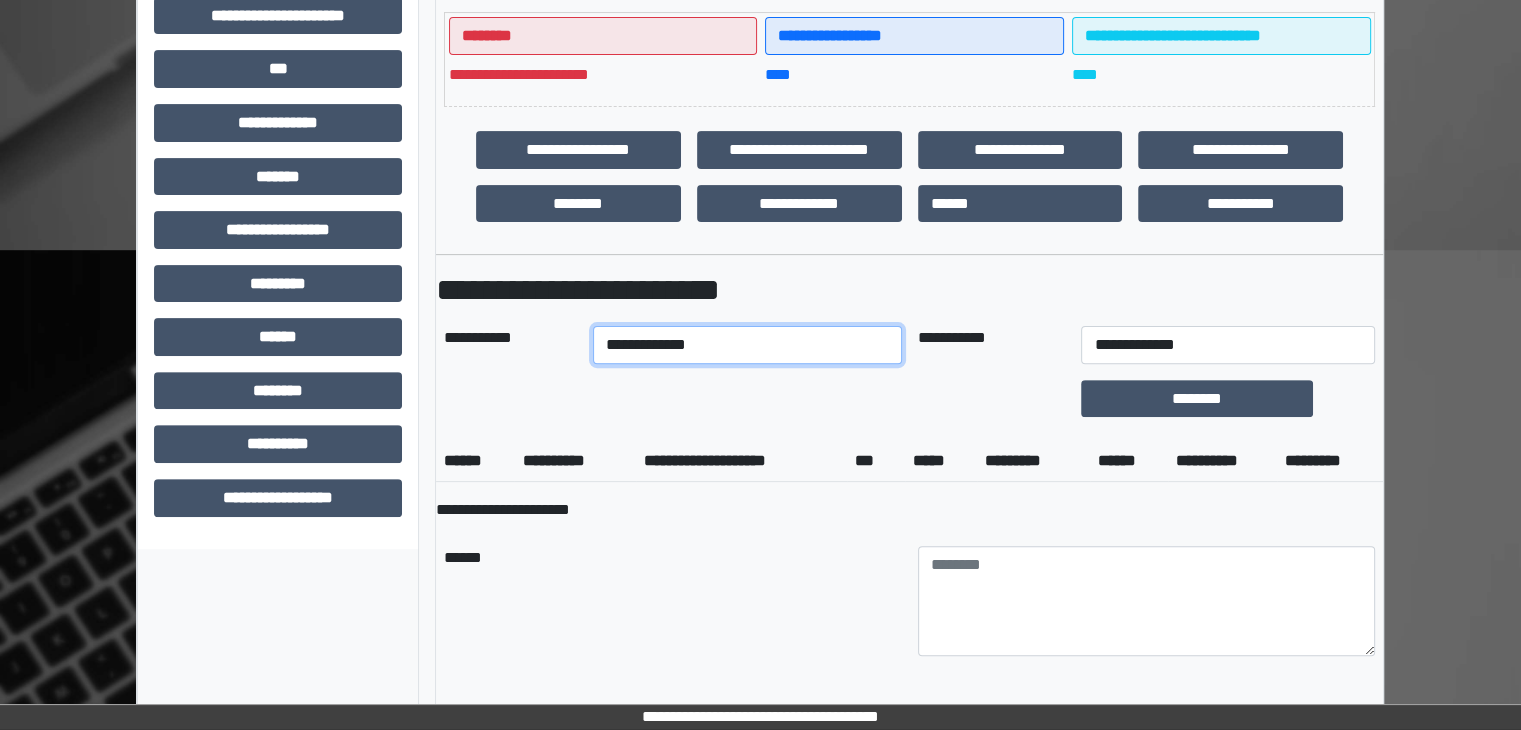 click on "**********" at bounding box center (747, 345) 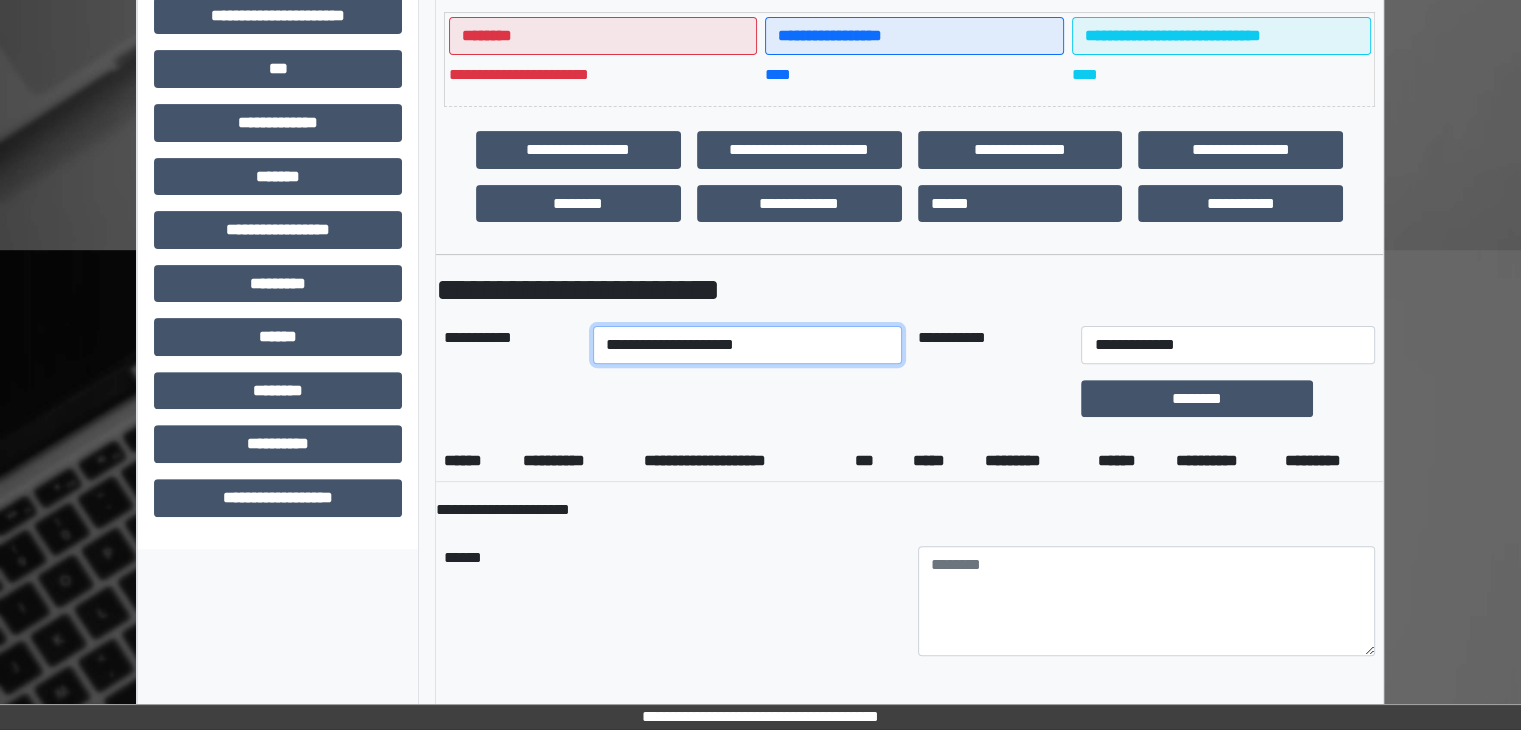 click on "**********" at bounding box center [747, 345] 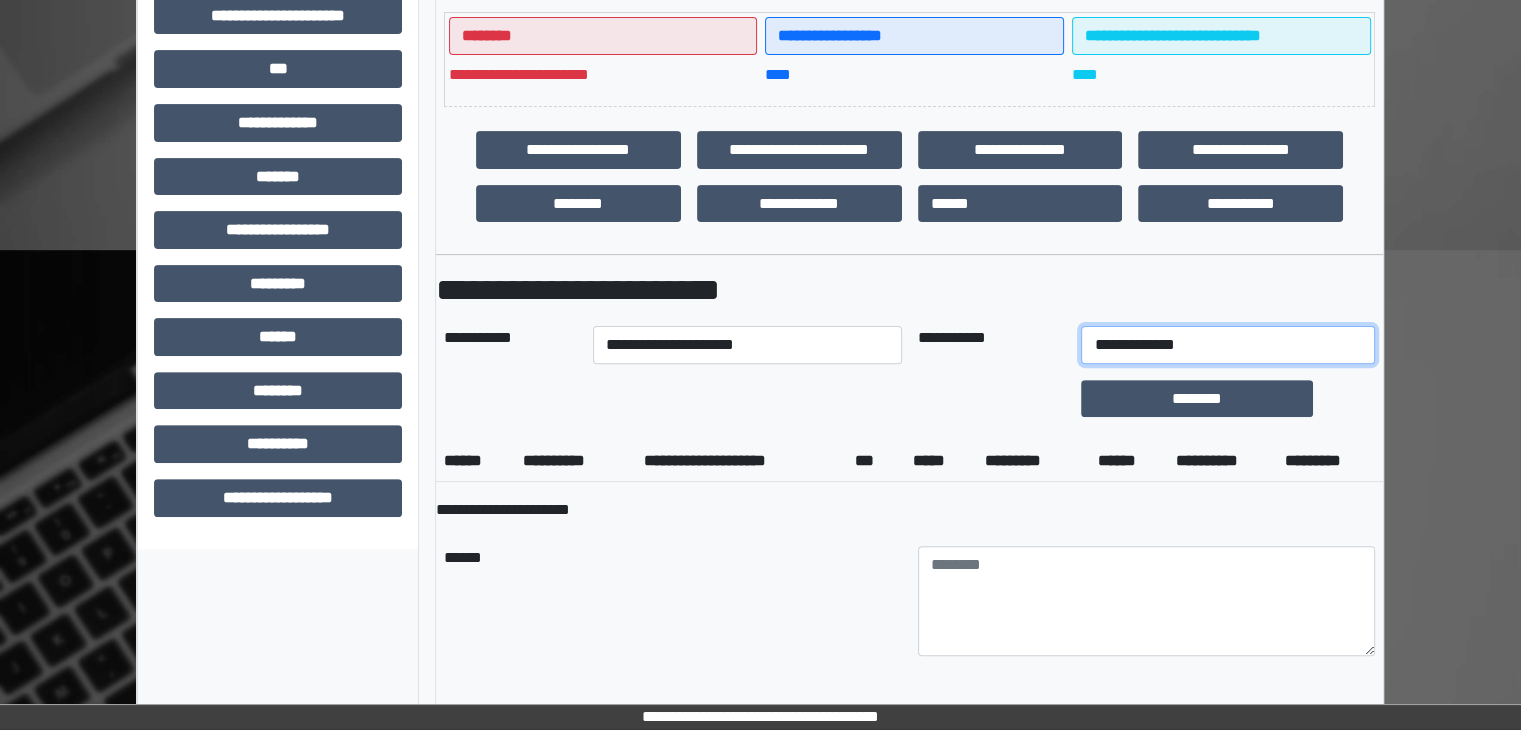 click on "**********" at bounding box center (1227, 345) 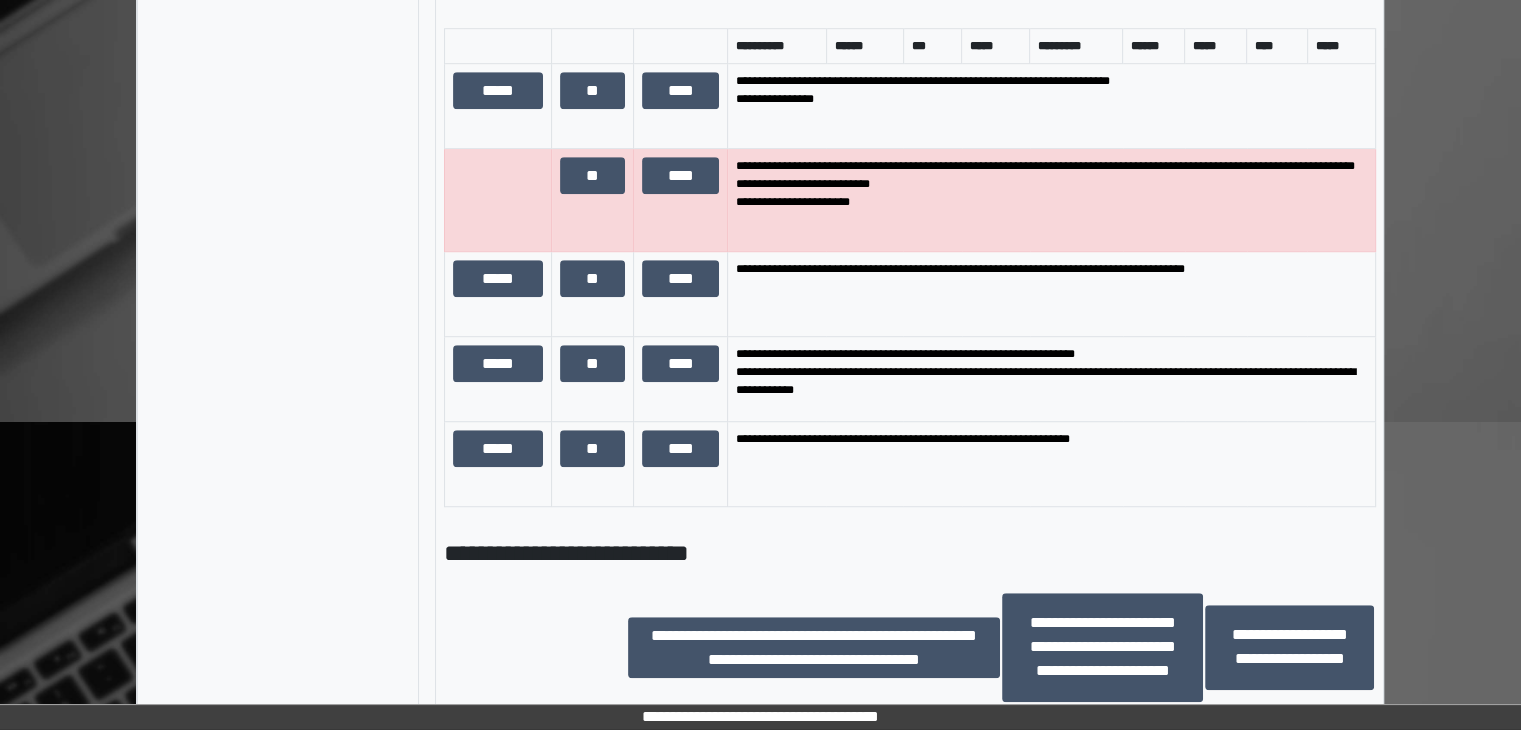 scroll, scrollTop: 1400, scrollLeft: 0, axis: vertical 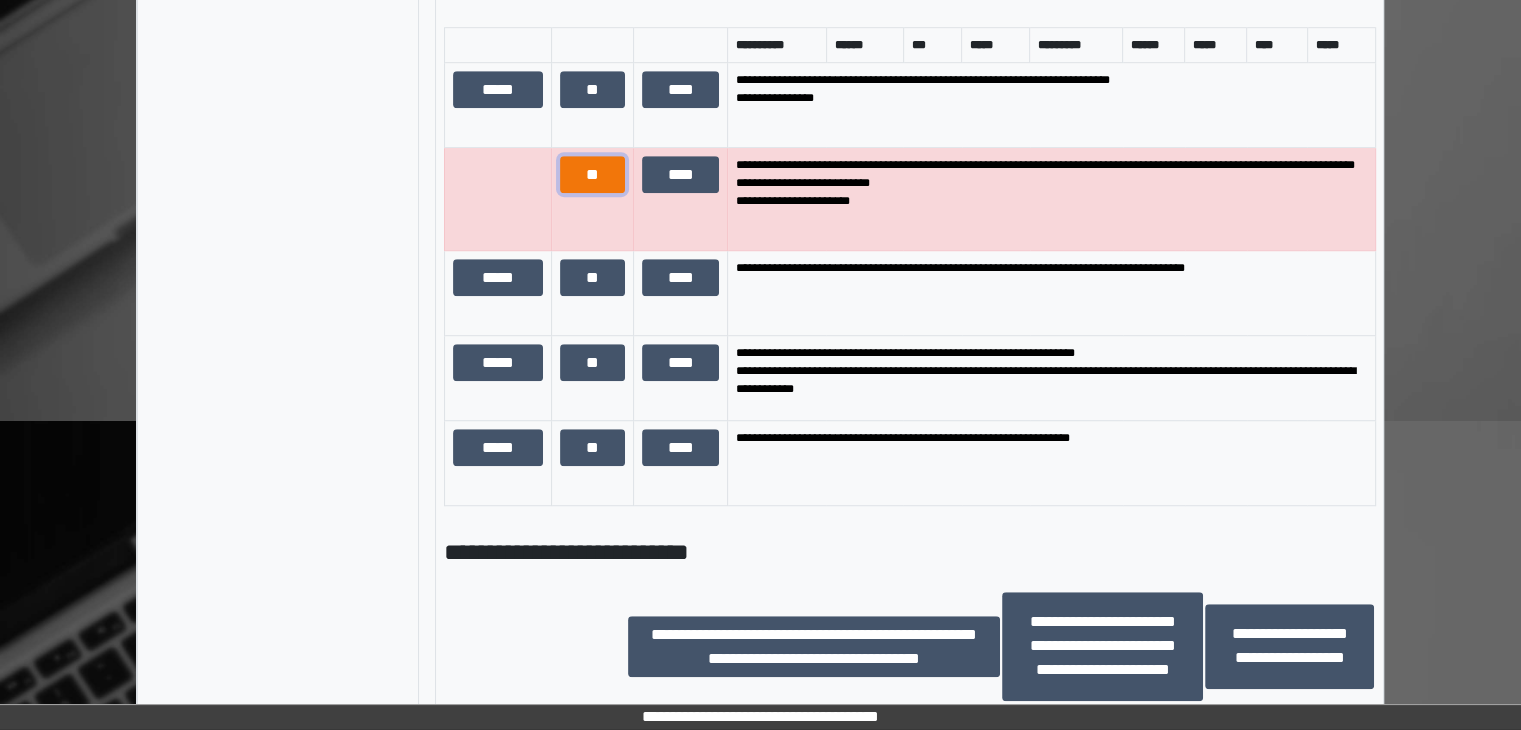 click on "**" at bounding box center (592, 175) 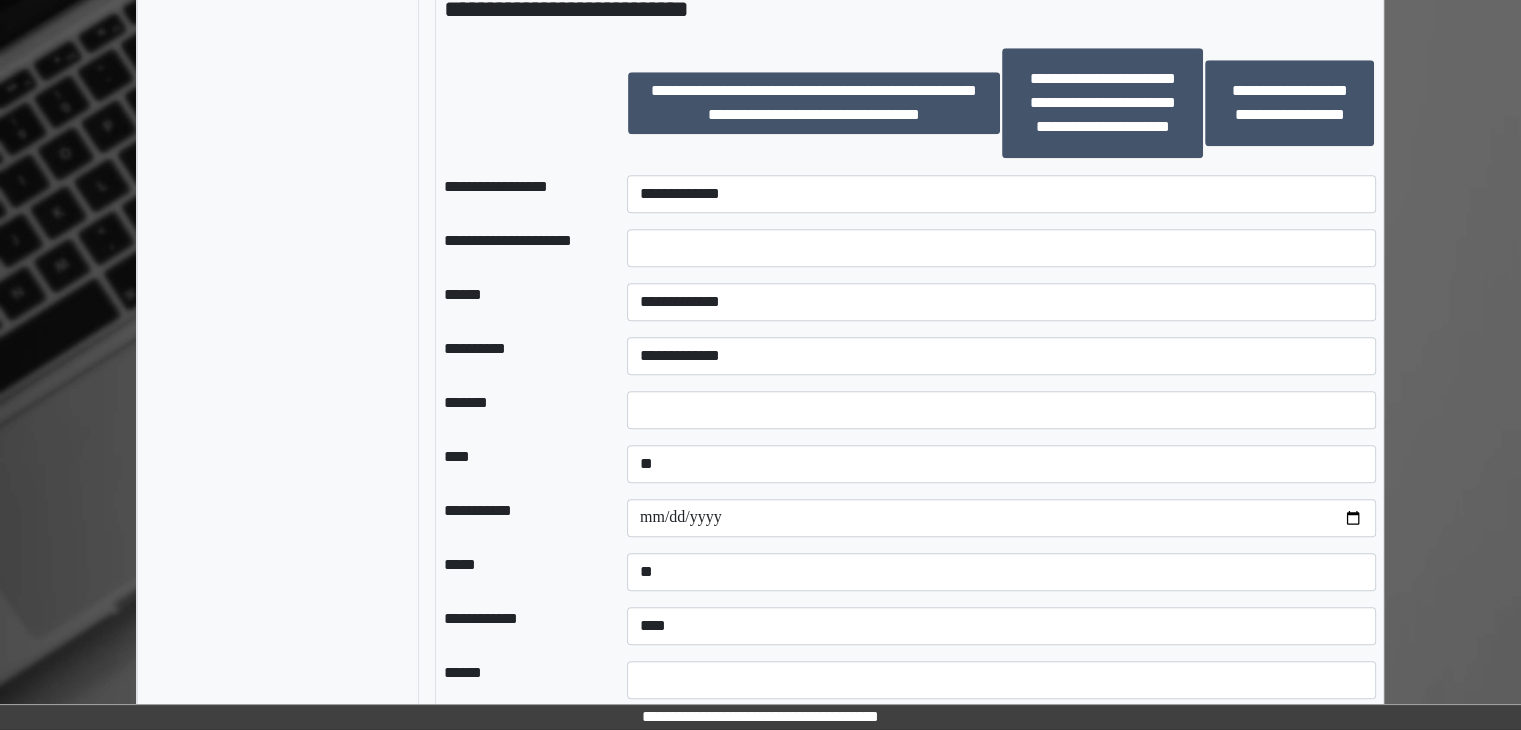 scroll, scrollTop: 2000, scrollLeft: 0, axis: vertical 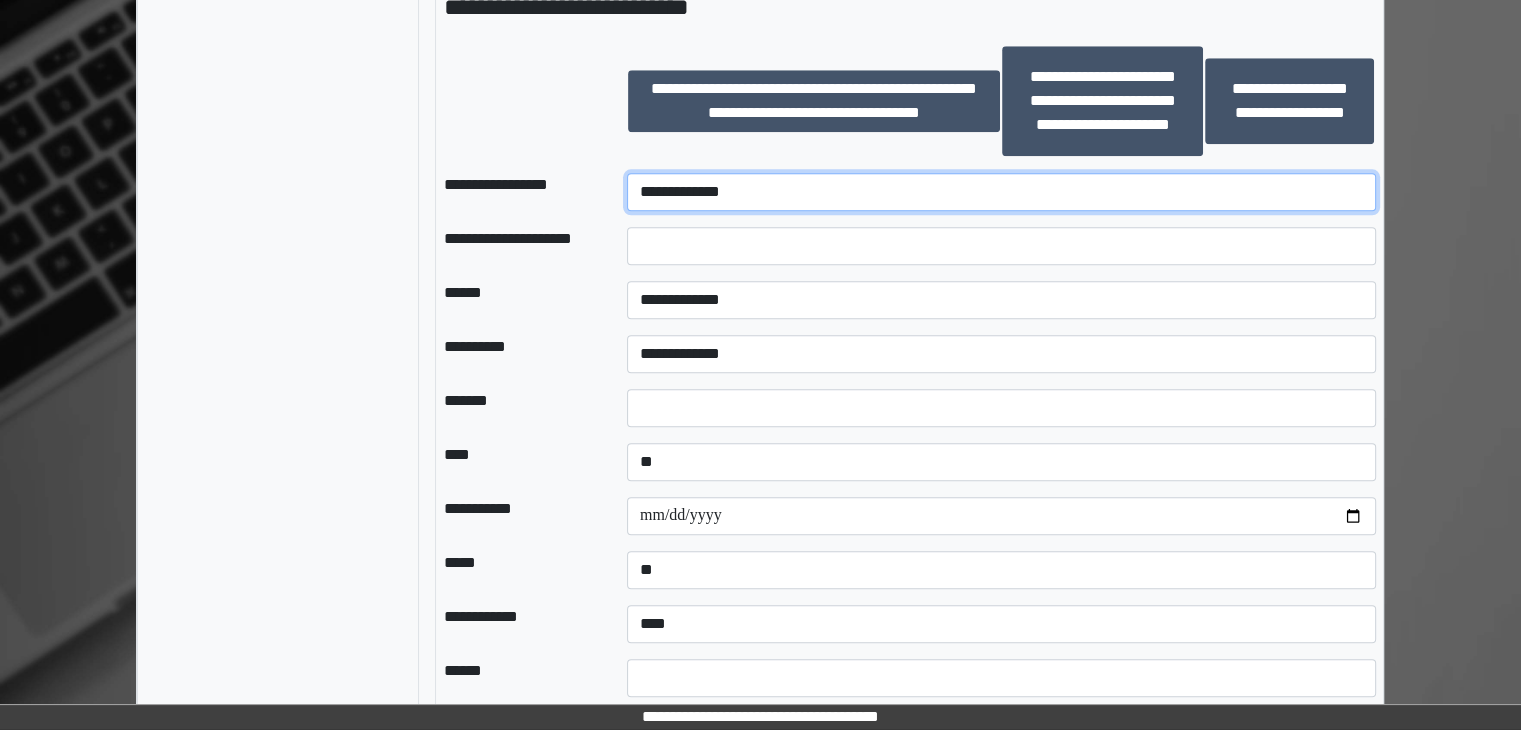 click on "**********" at bounding box center [1001, 192] 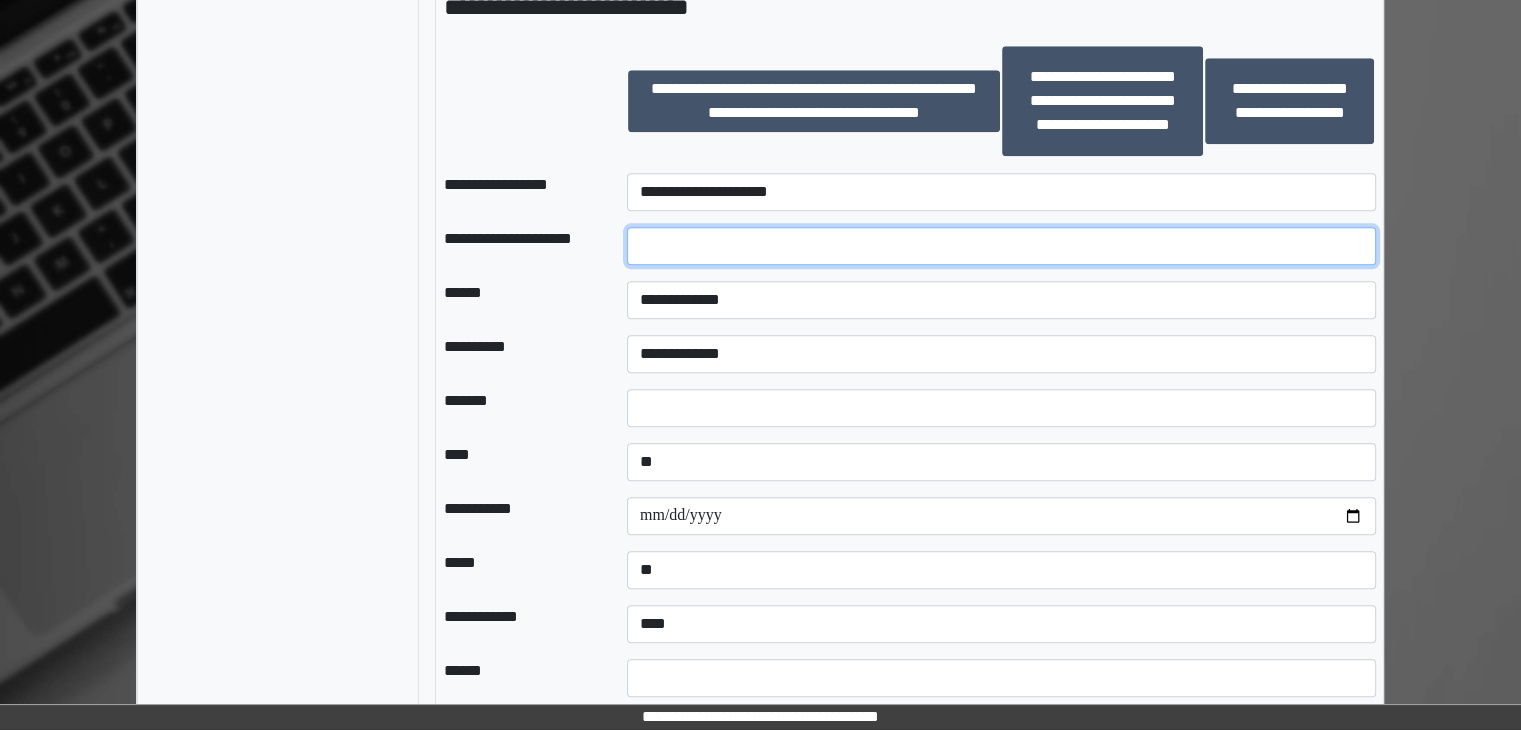 click at bounding box center [1001, 246] 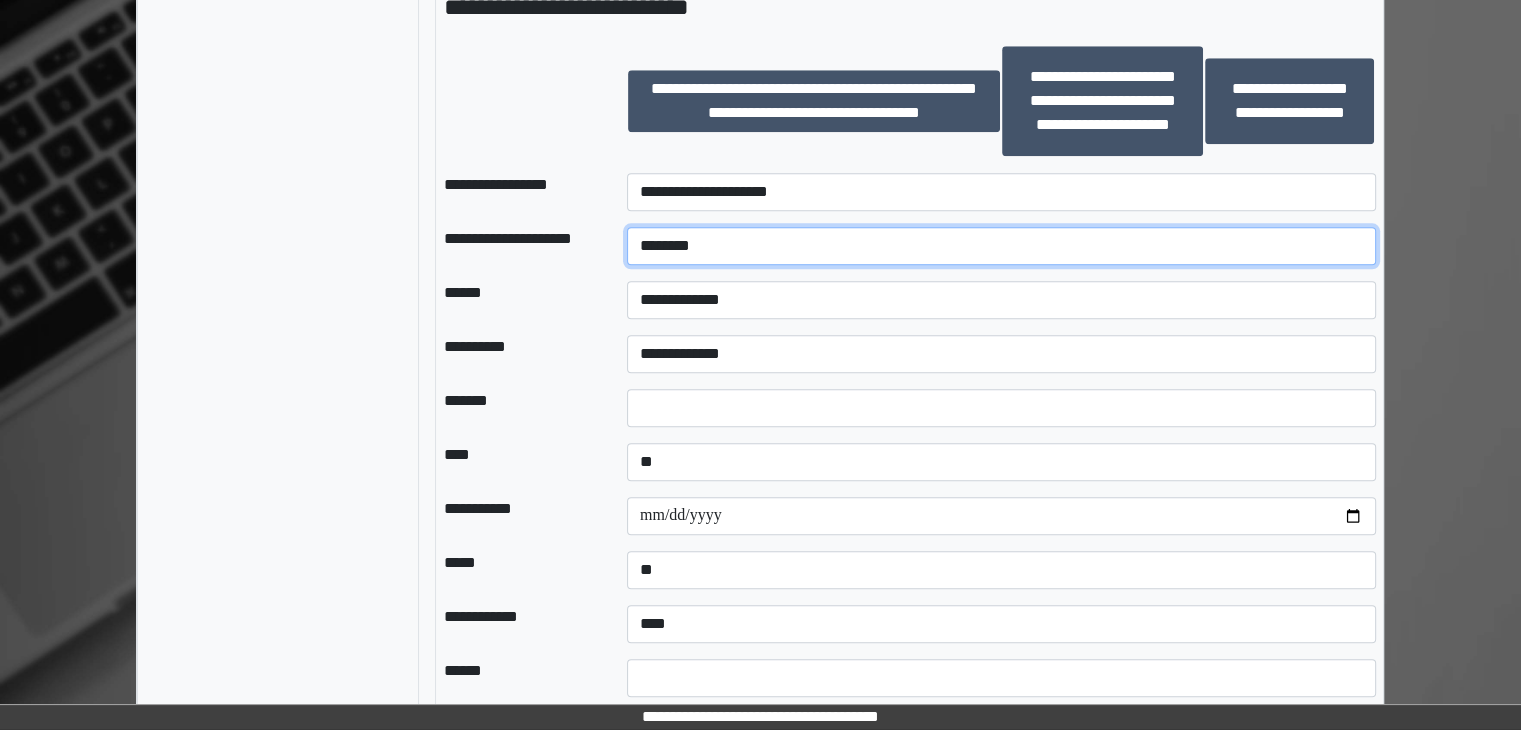 type on "********" 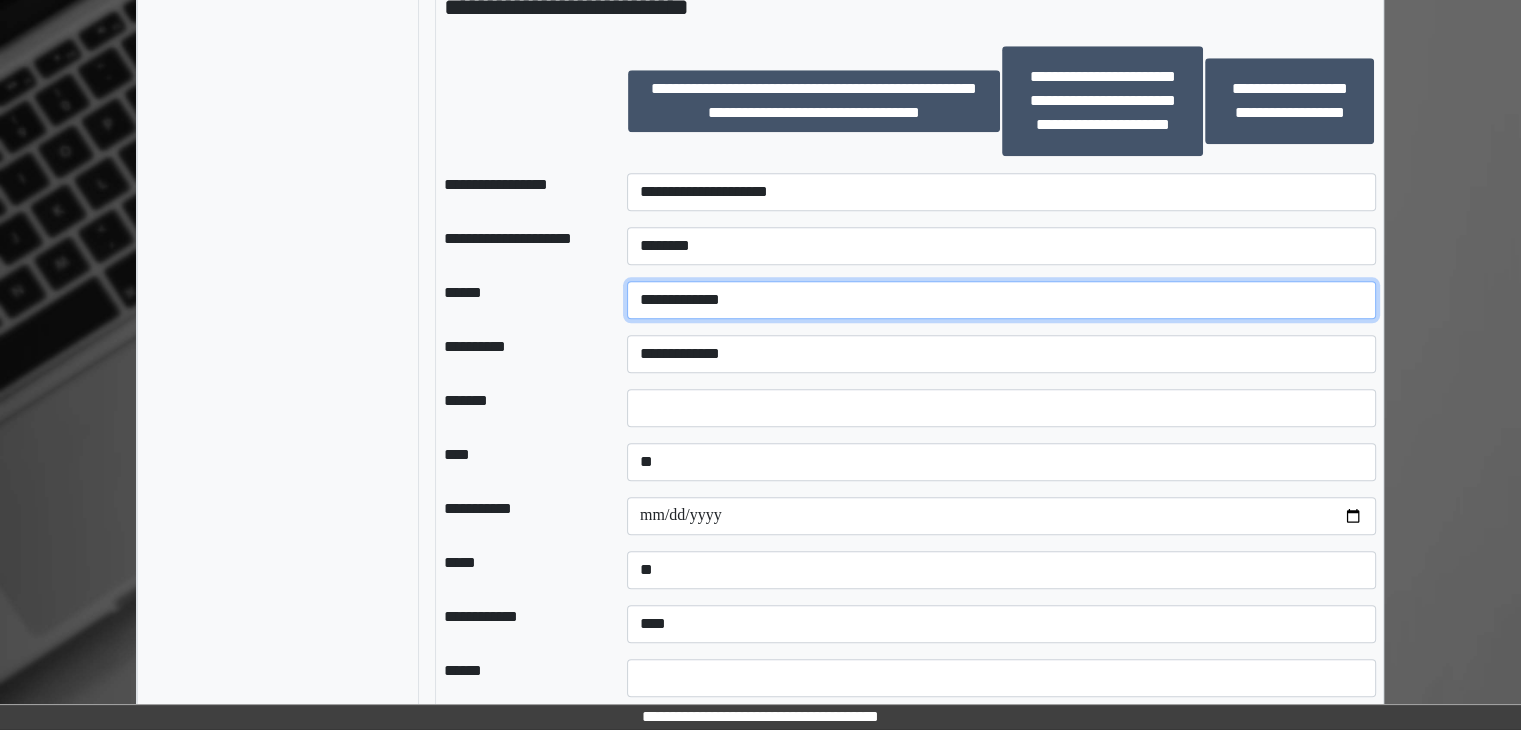 click on "**********" at bounding box center [1001, 300] 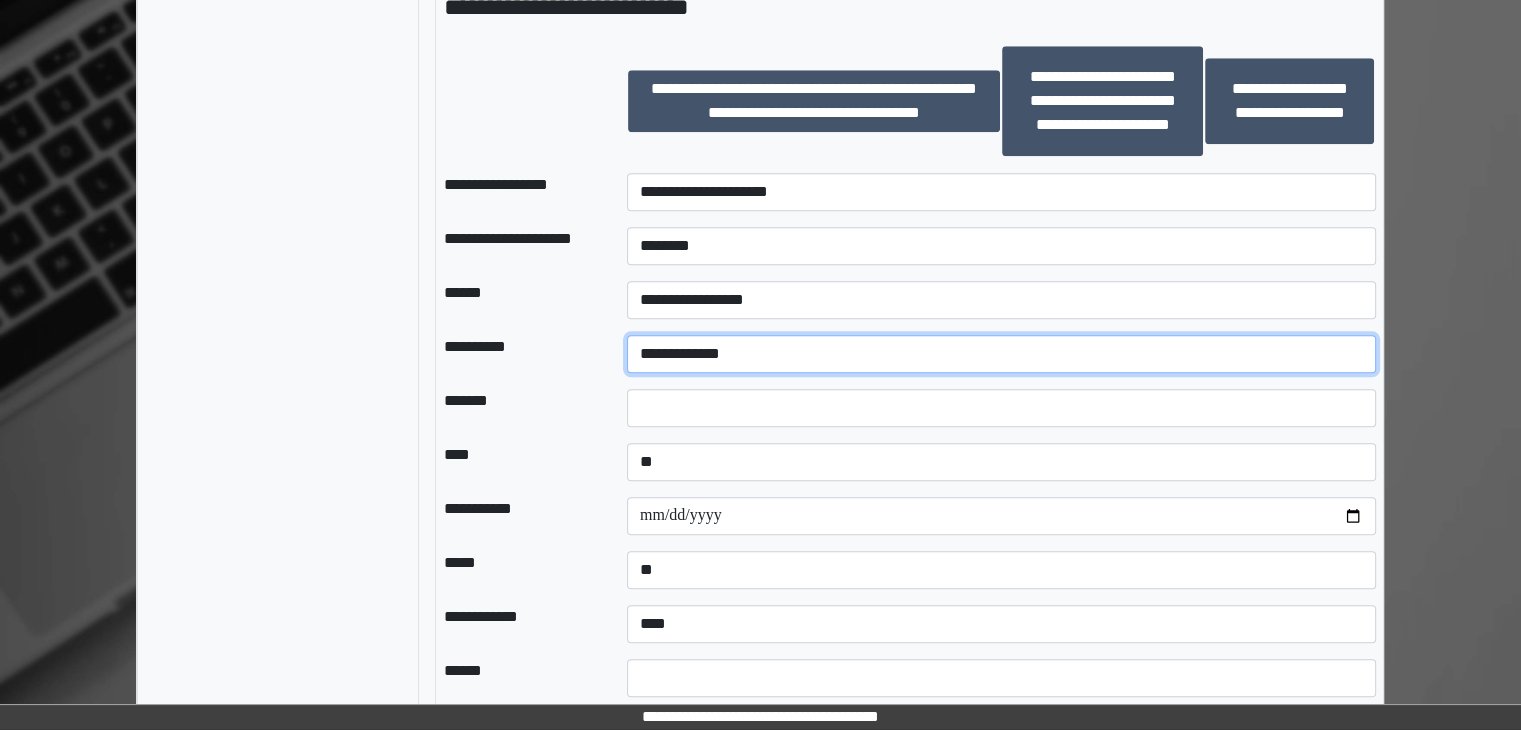 click on "**********" at bounding box center [1001, 354] 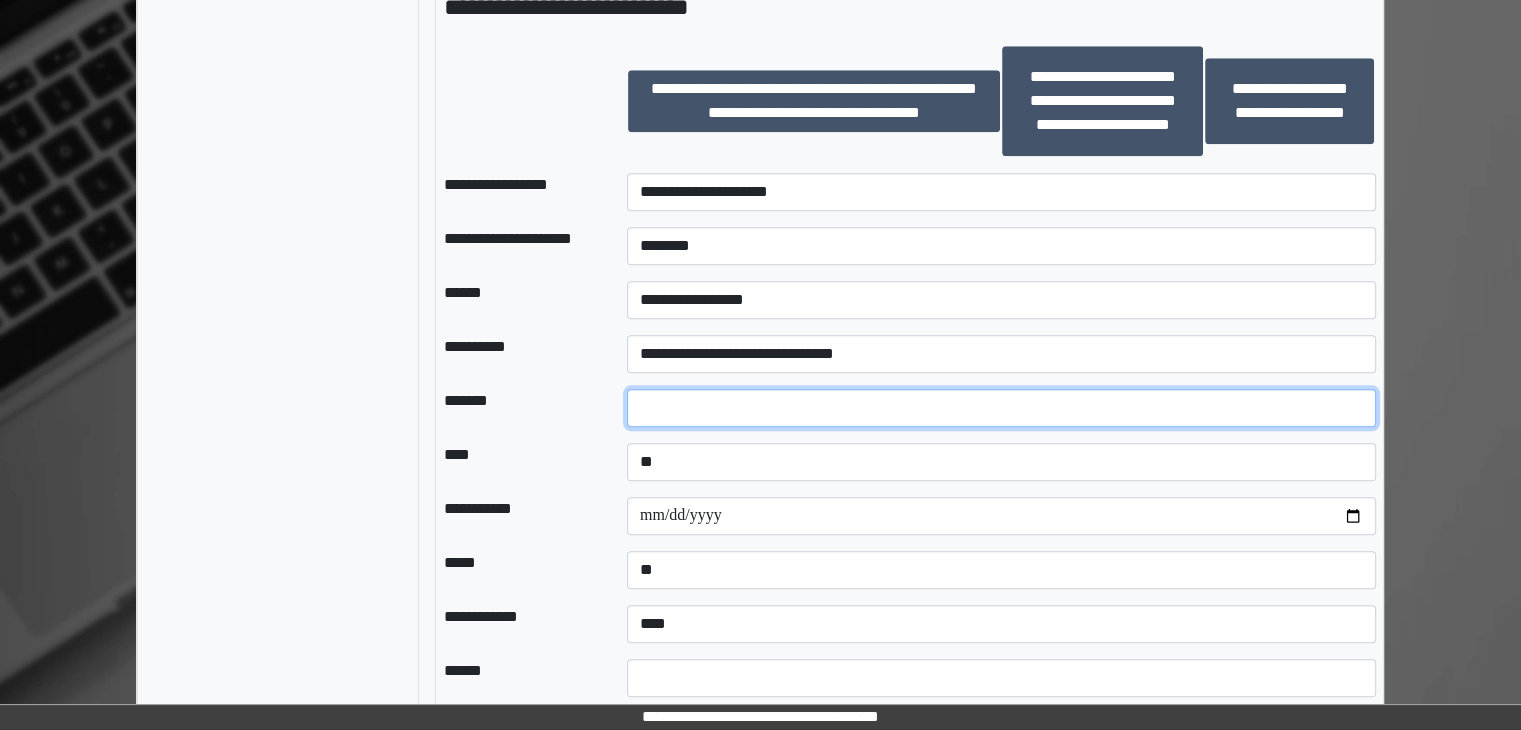 click at bounding box center [1001, 408] 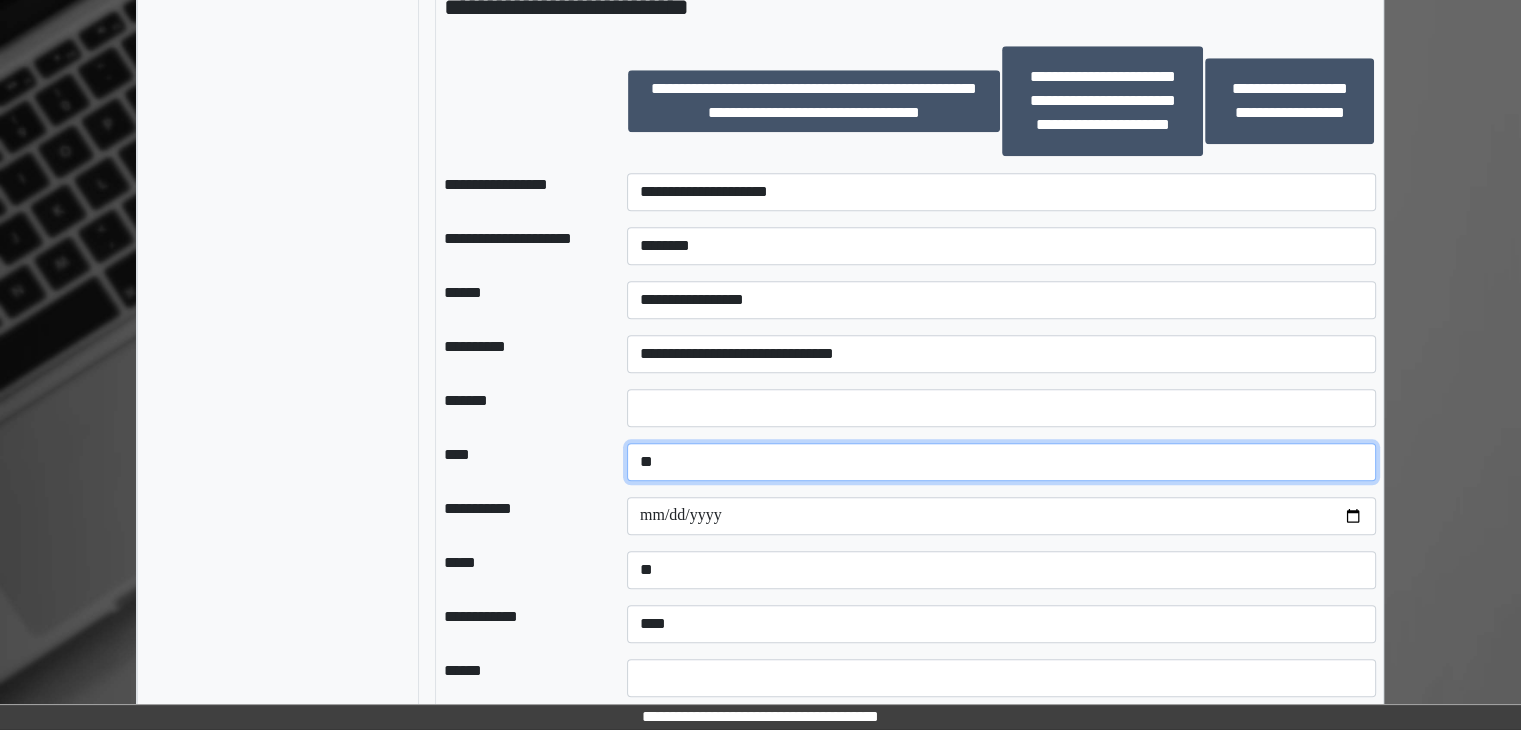 click on "**********" at bounding box center (1001, 462) 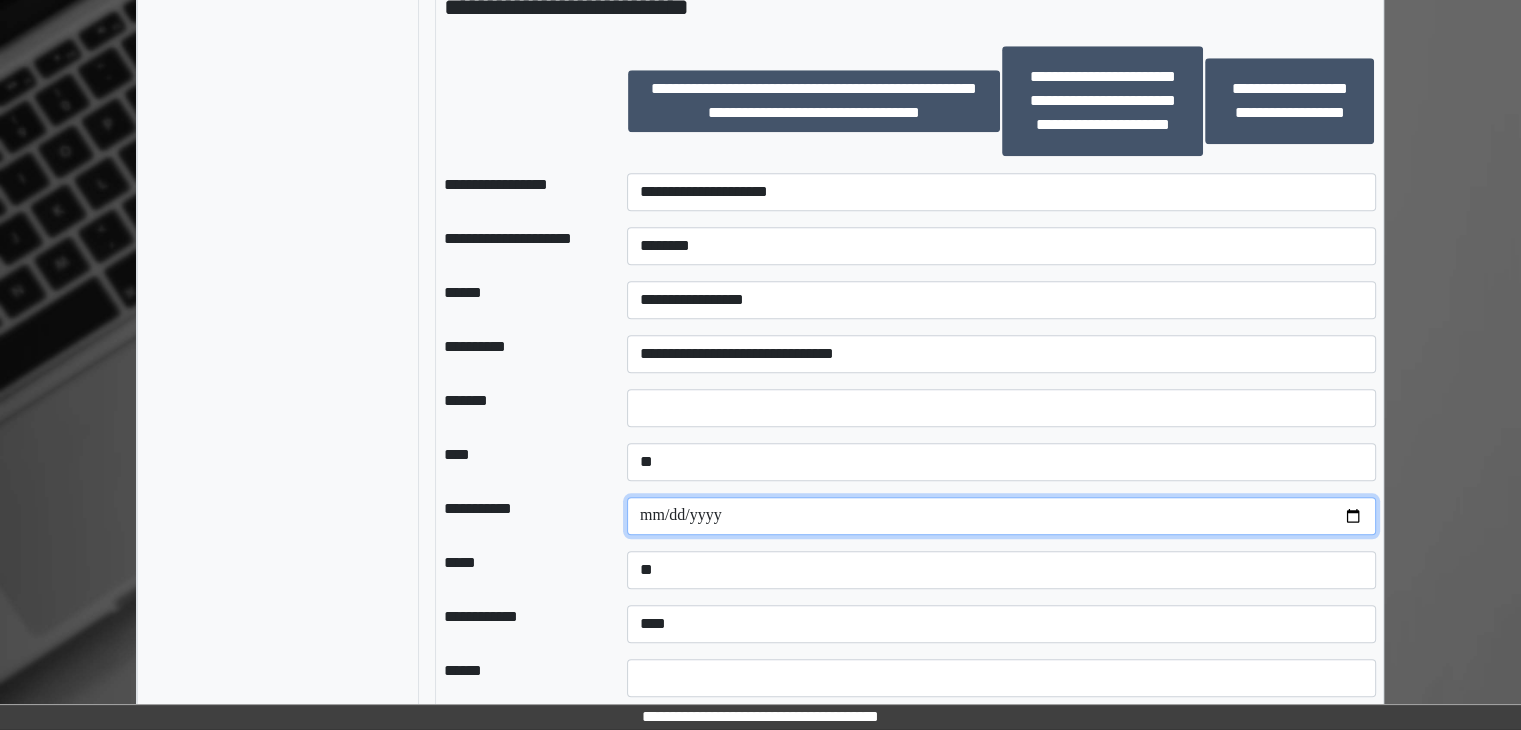 click at bounding box center [1001, 516] 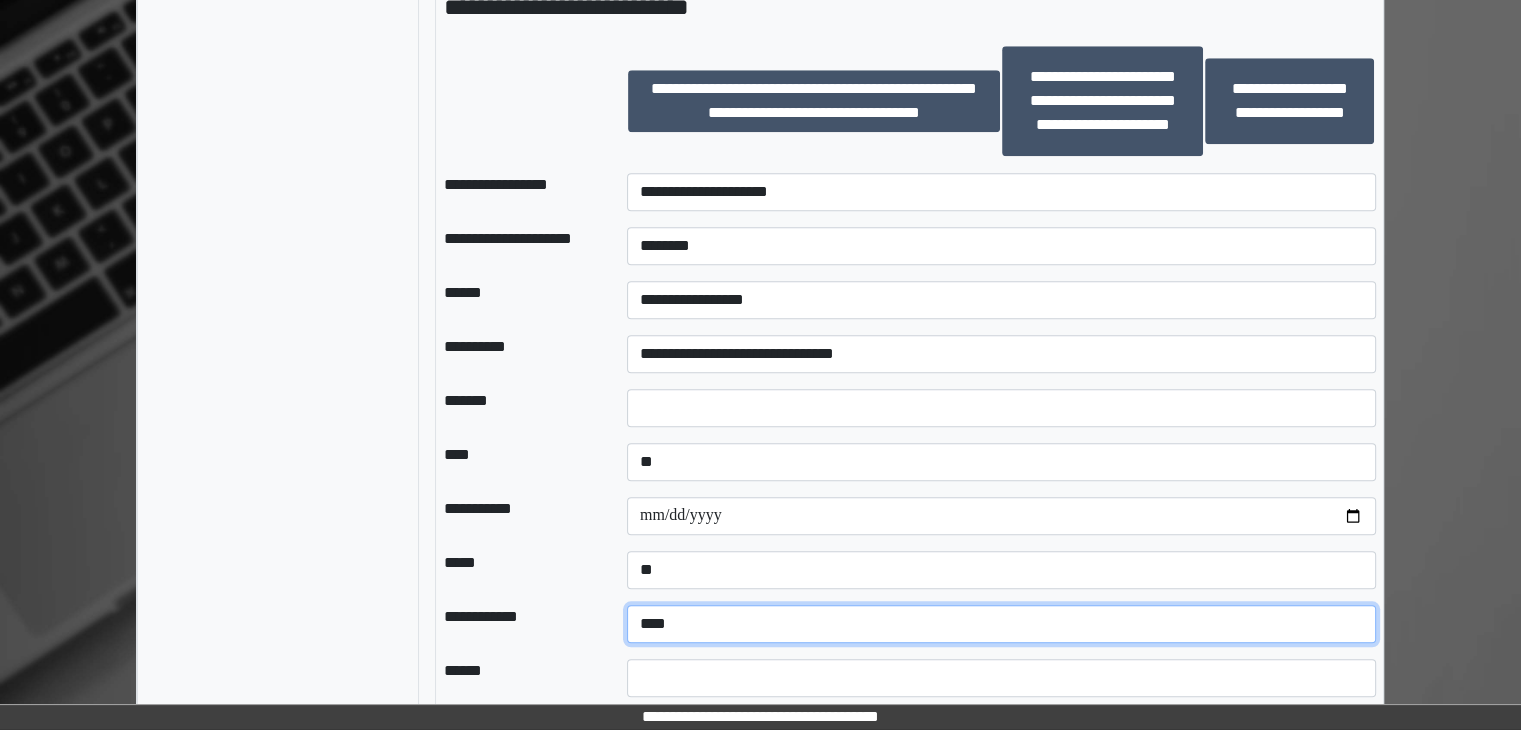 click on "**********" at bounding box center (1001, 624) 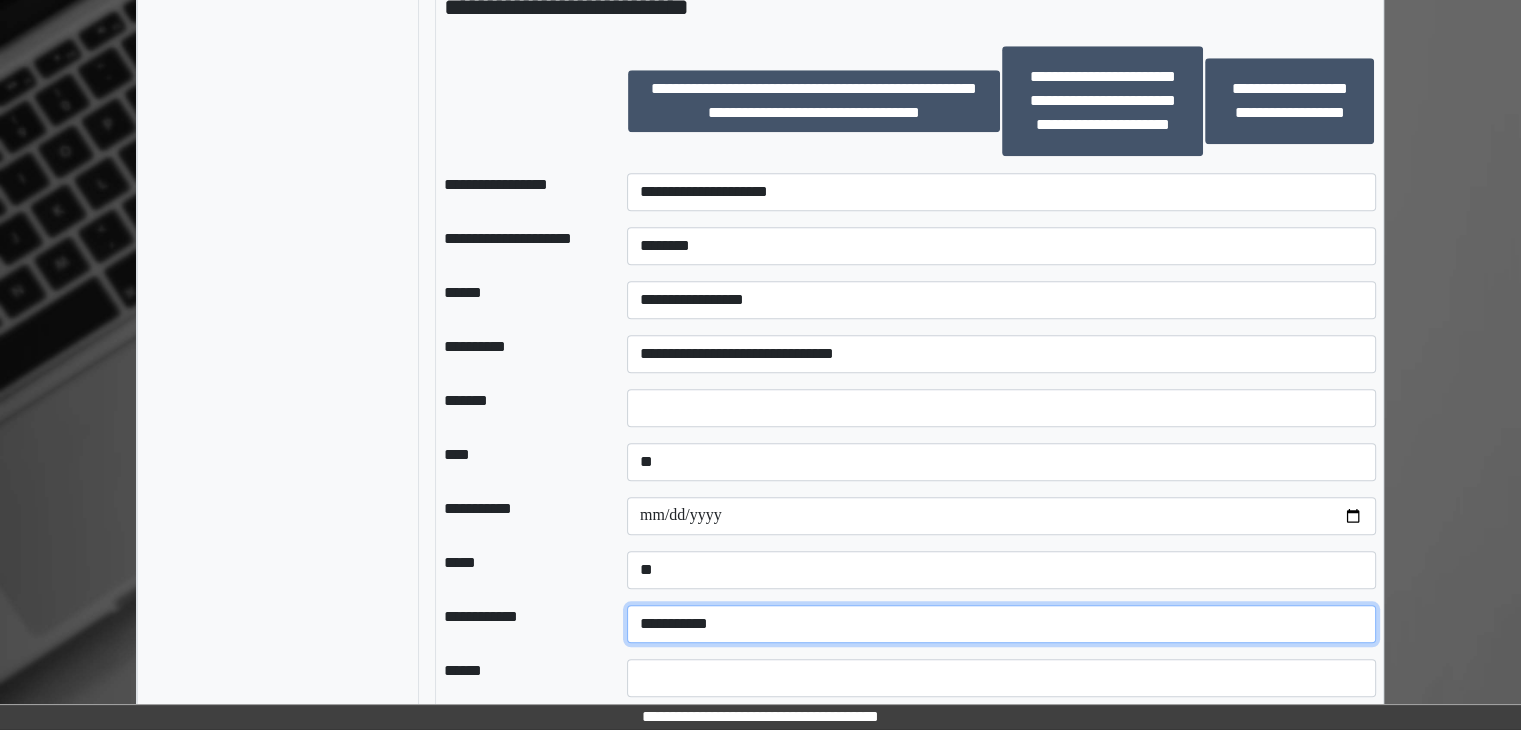 scroll, scrollTop: 2056, scrollLeft: 0, axis: vertical 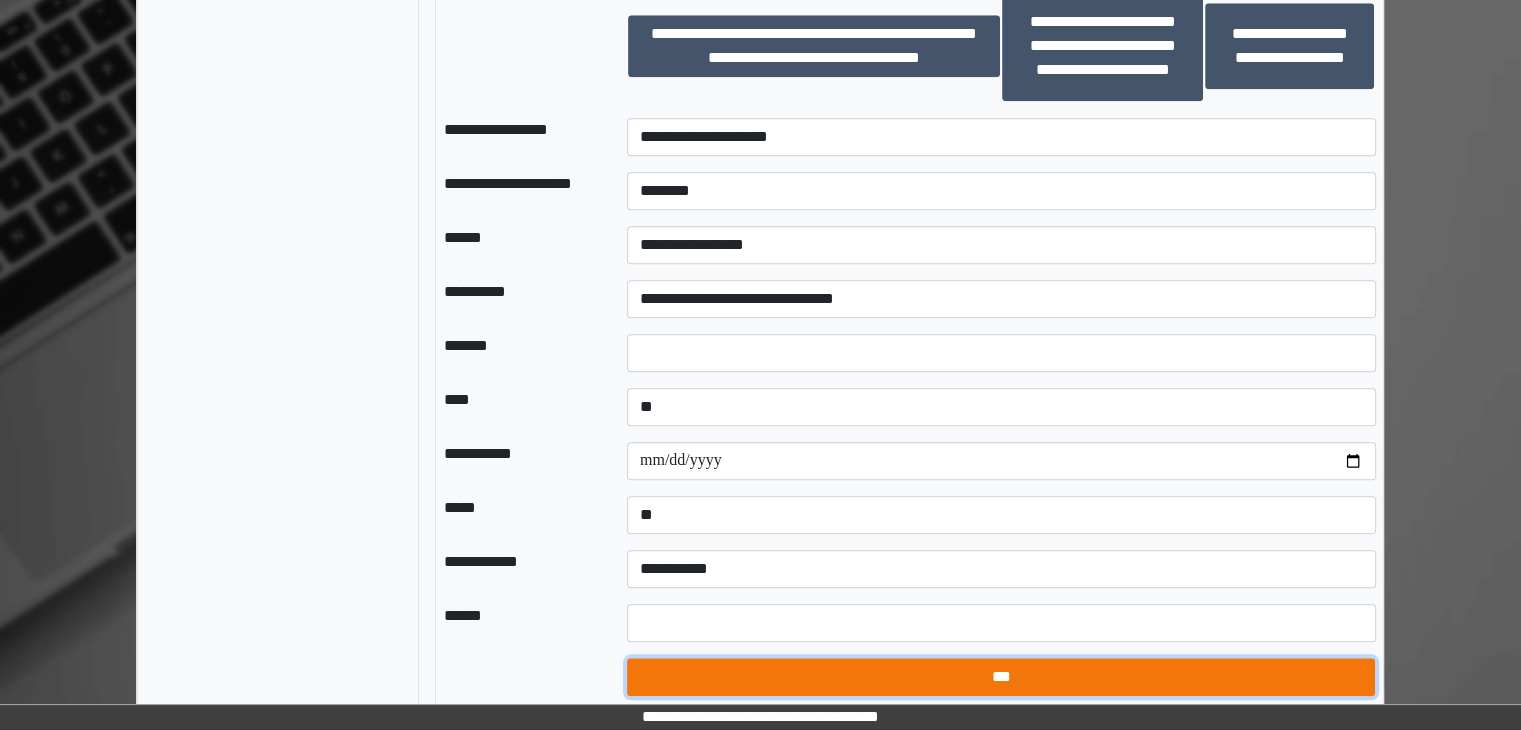 click on "***" at bounding box center [1001, 677] 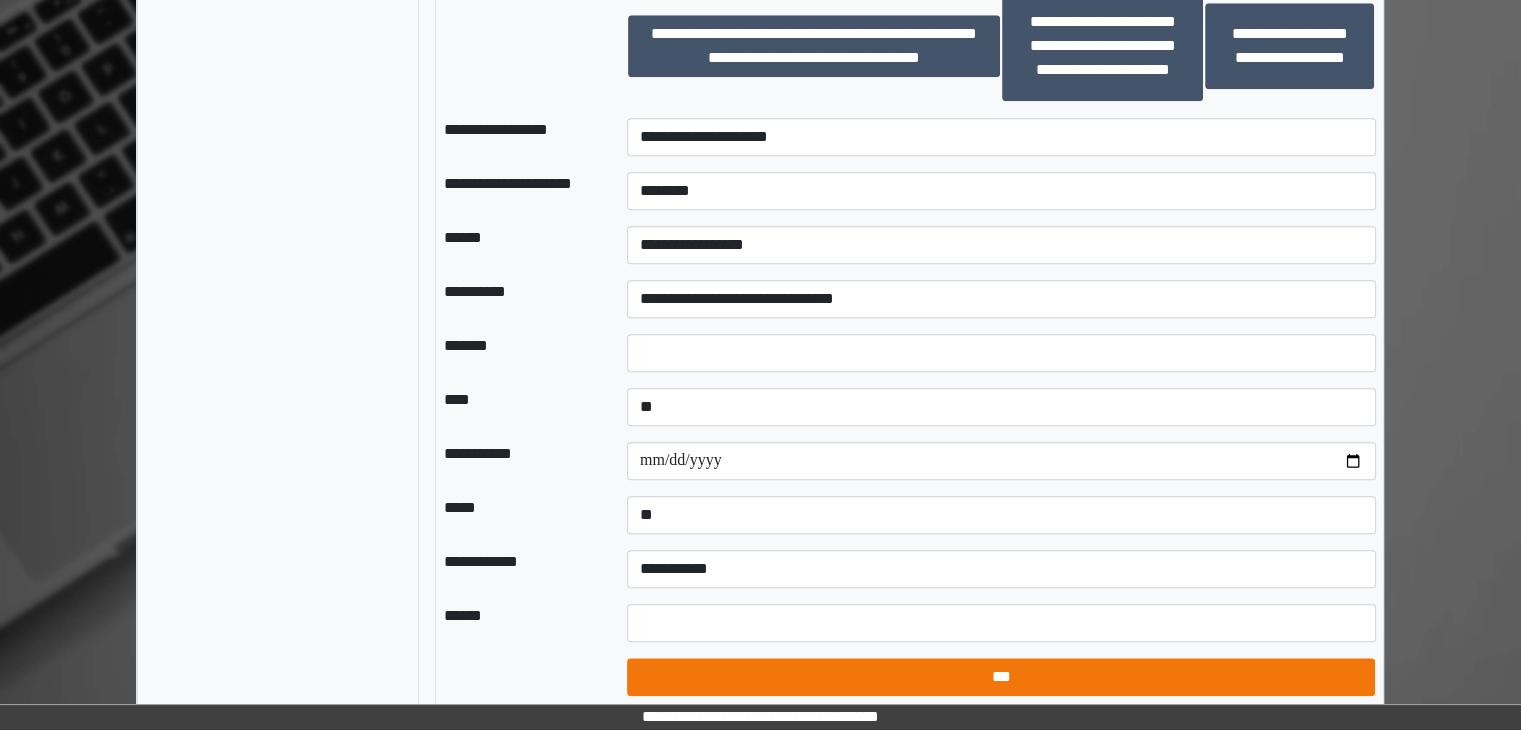 select on "*" 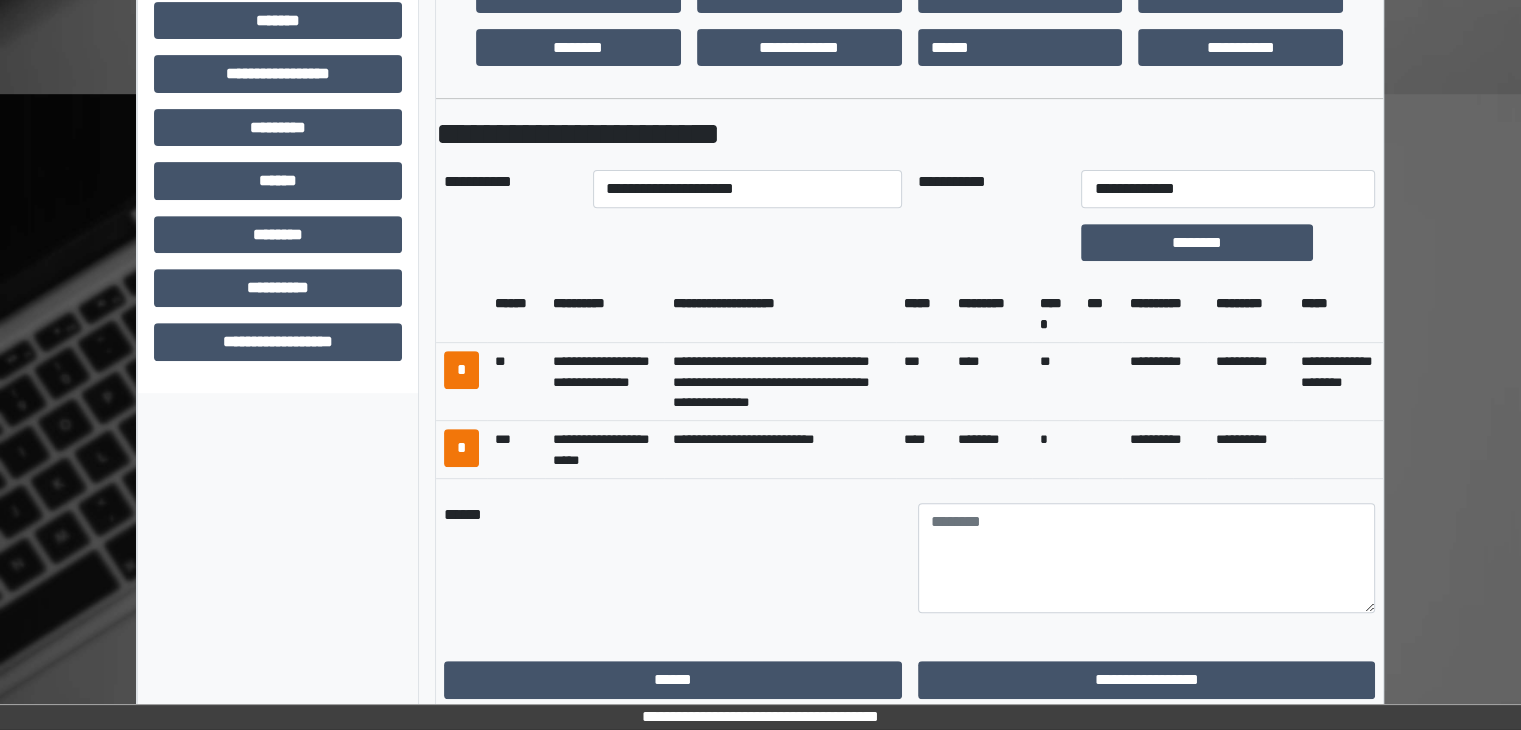 scroll, scrollTop: 856, scrollLeft: 0, axis: vertical 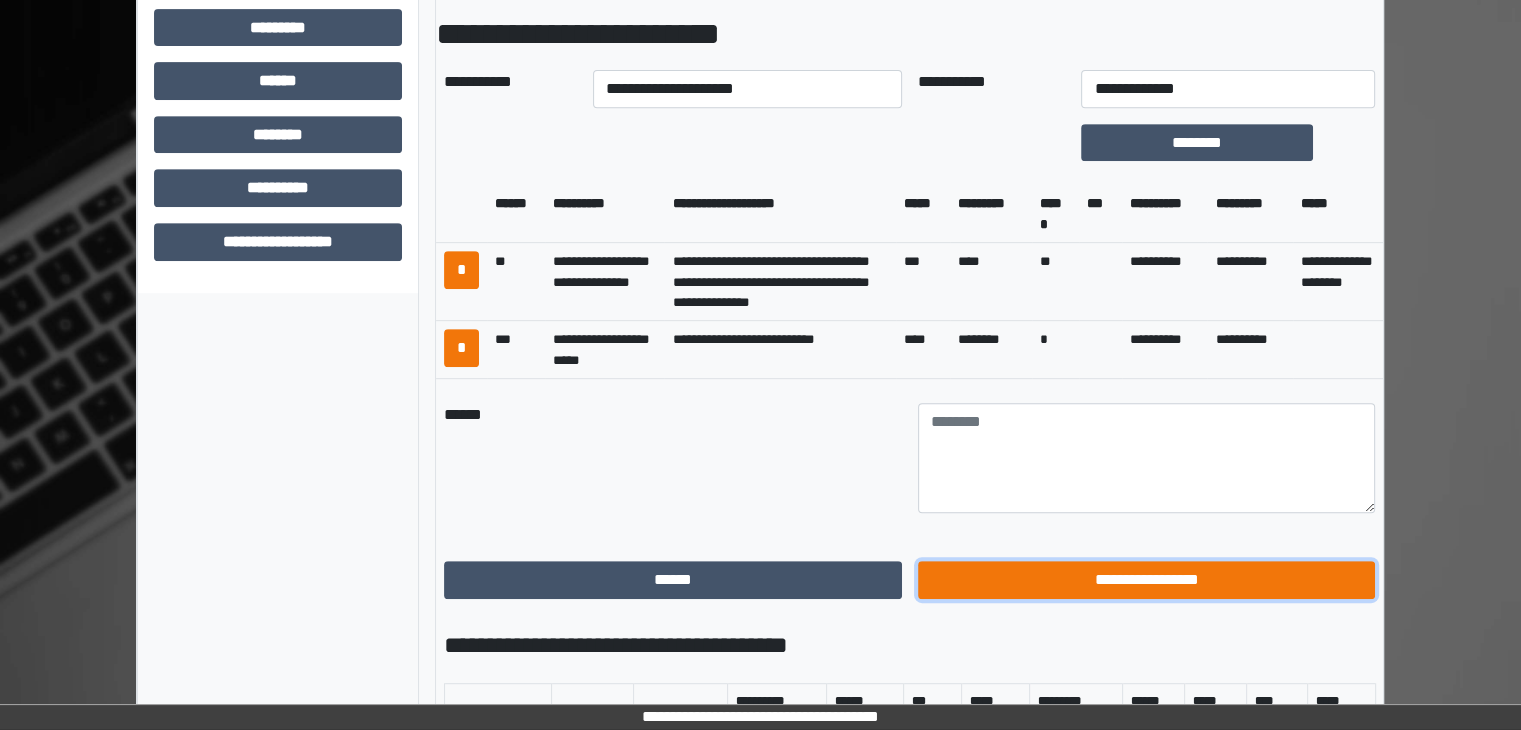 click on "**********" at bounding box center (1147, 580) 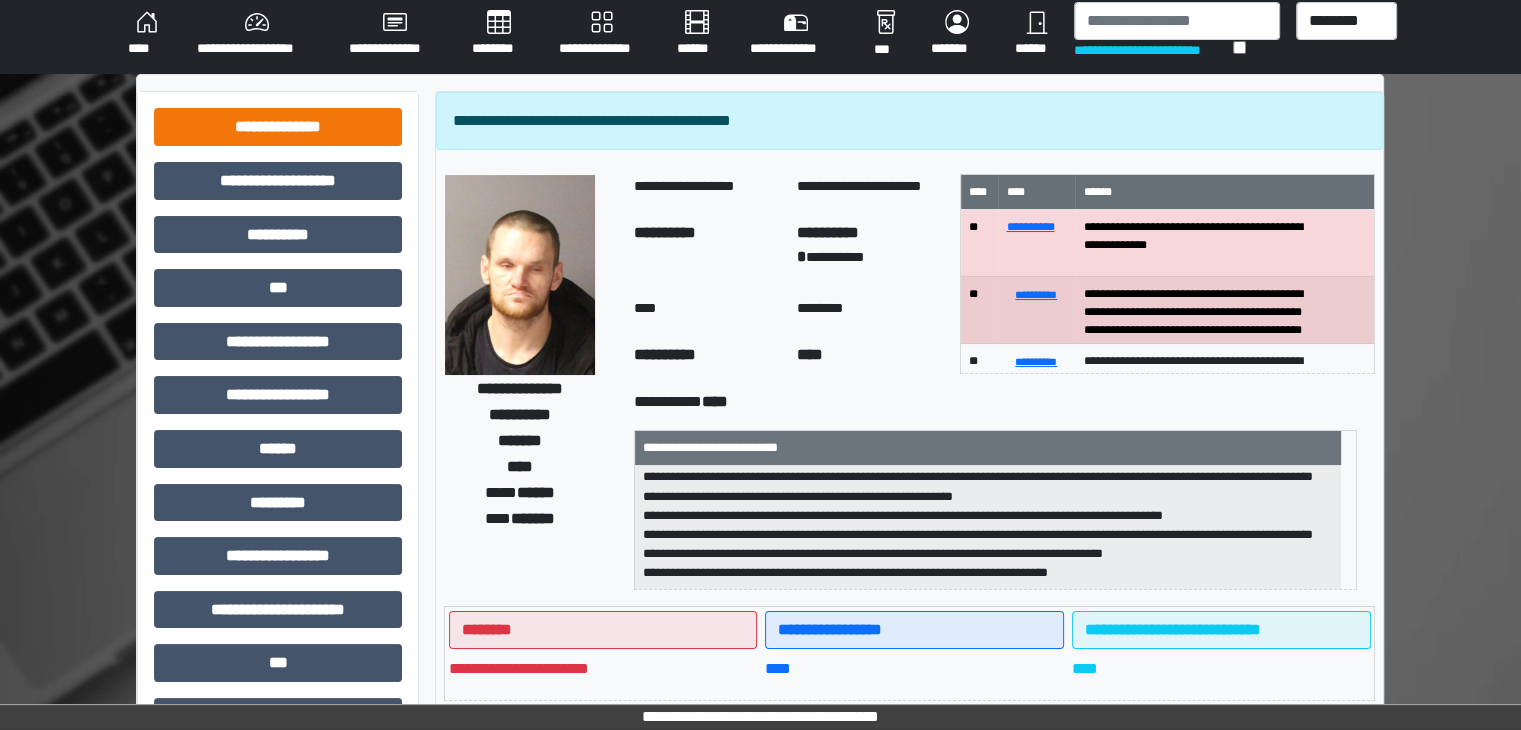 scroll, scrollTop: 0, scrollLeft: 0, axis: both 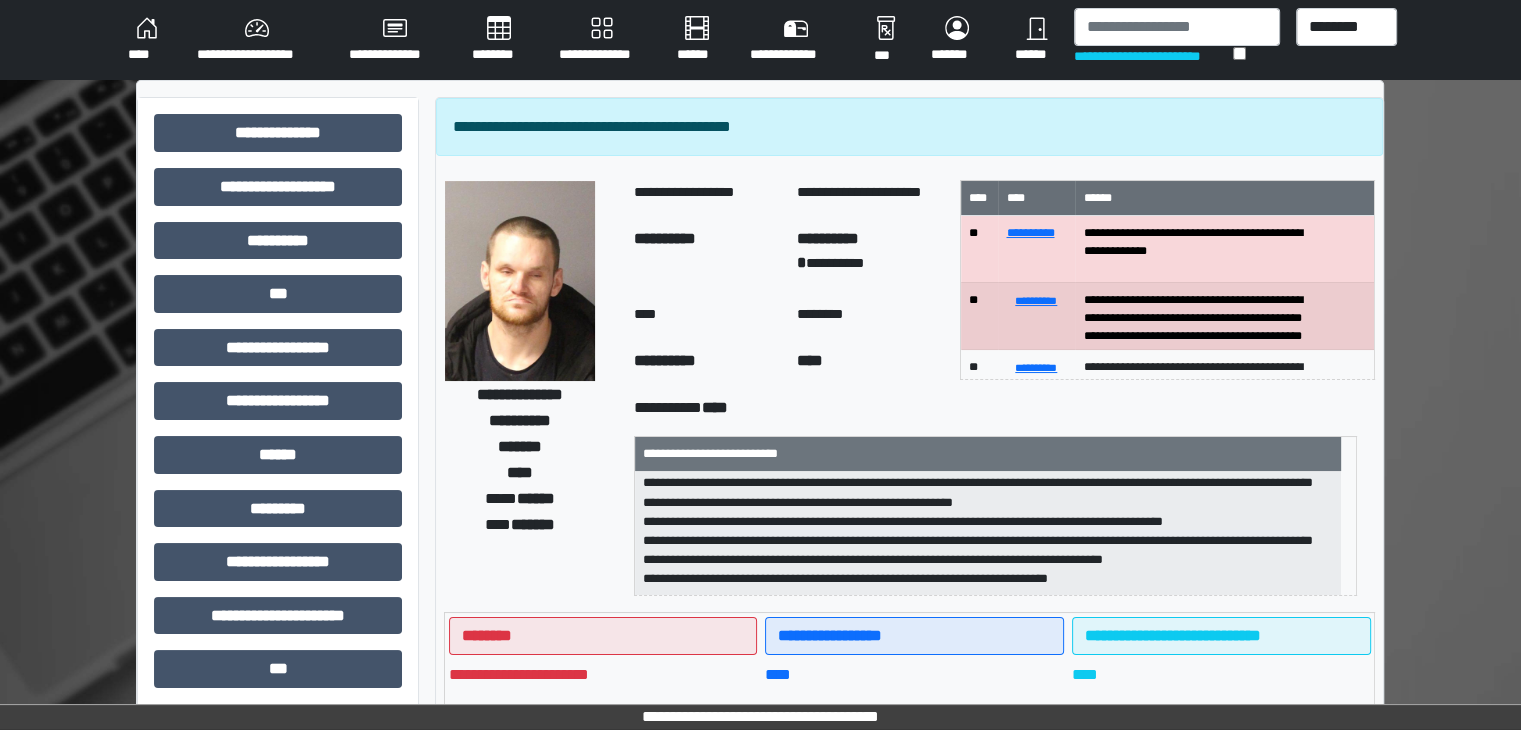 click on "****" at bounding box center (146, 40) 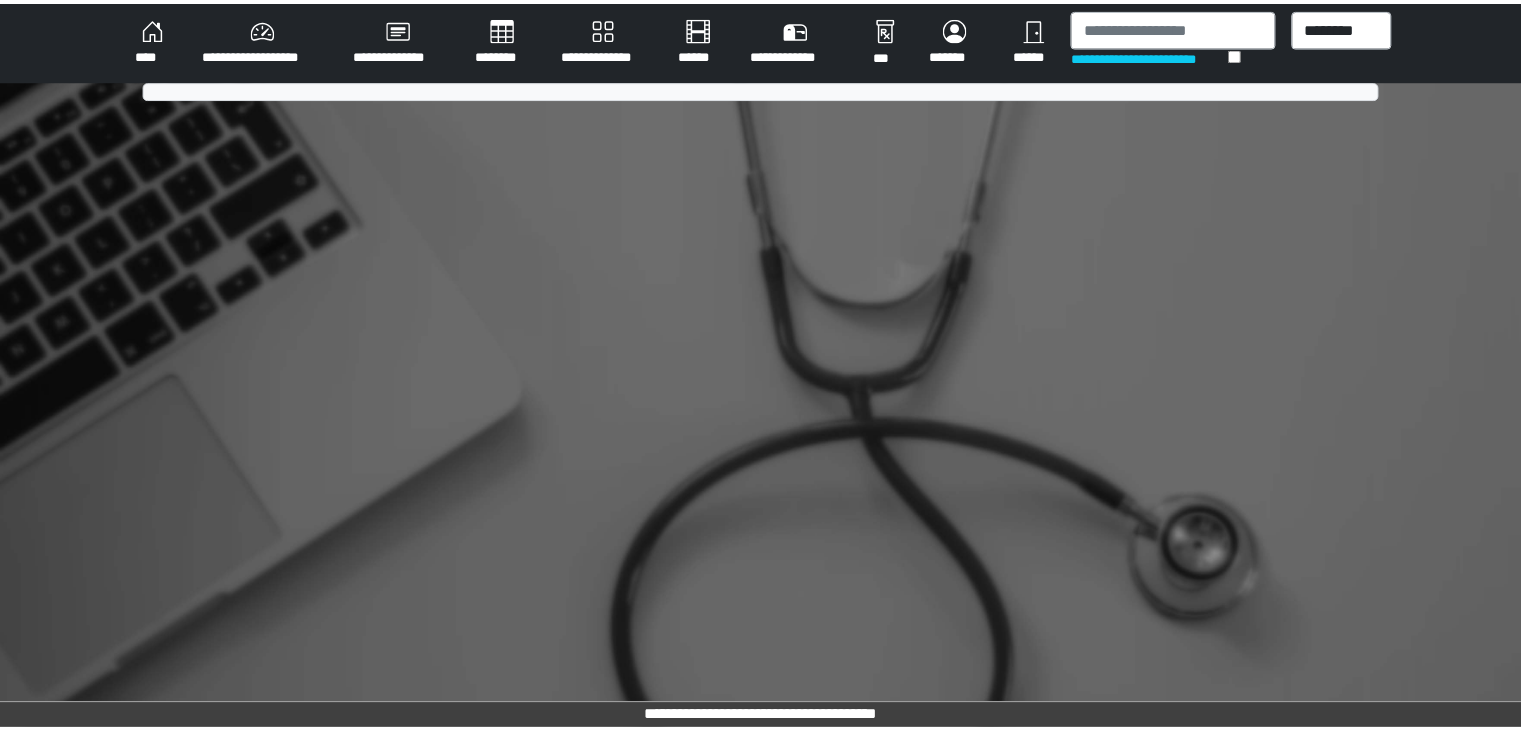 scroll, scrollTop: 0, scrollLeft: 0, axis: both 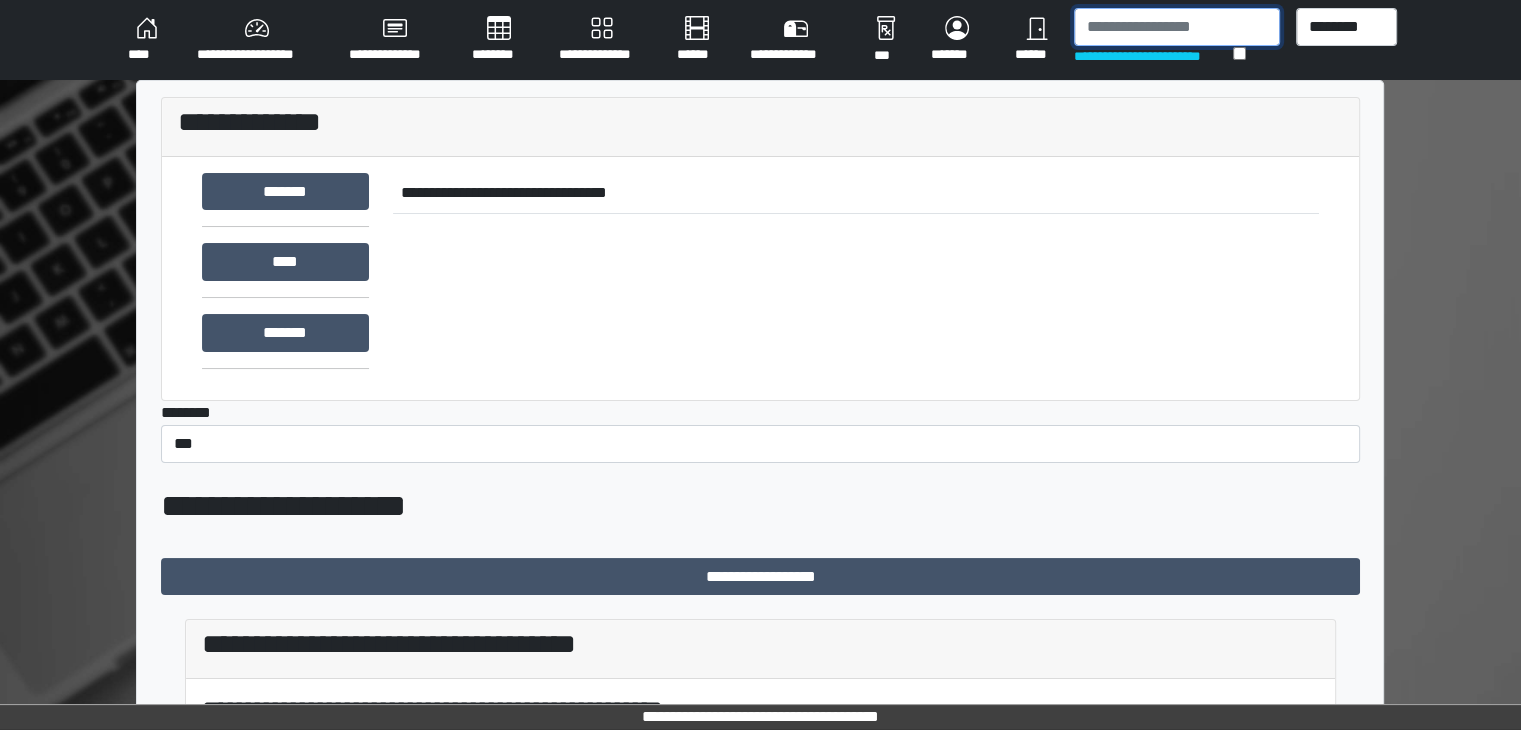 click at bounding box center (1177, 27) 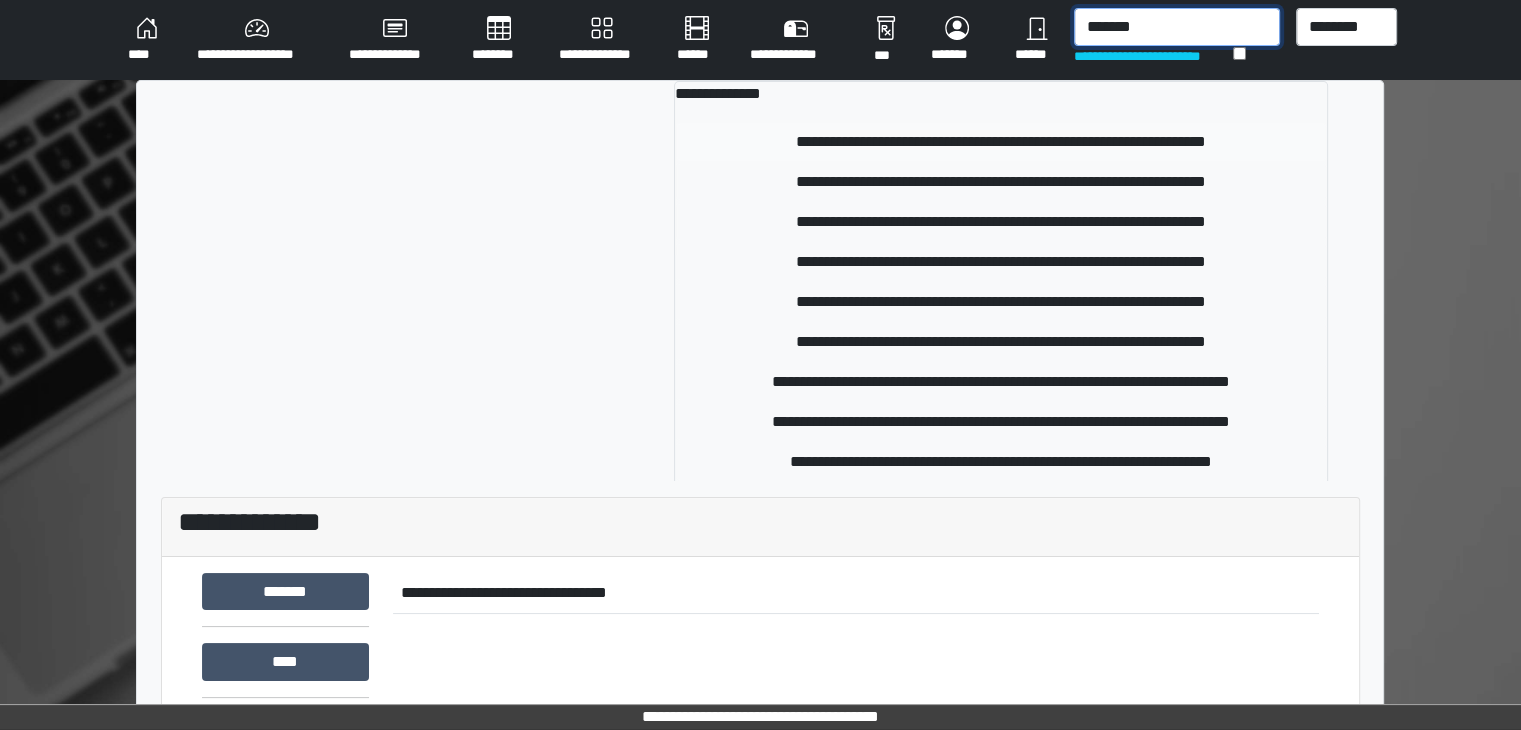type on "*******" 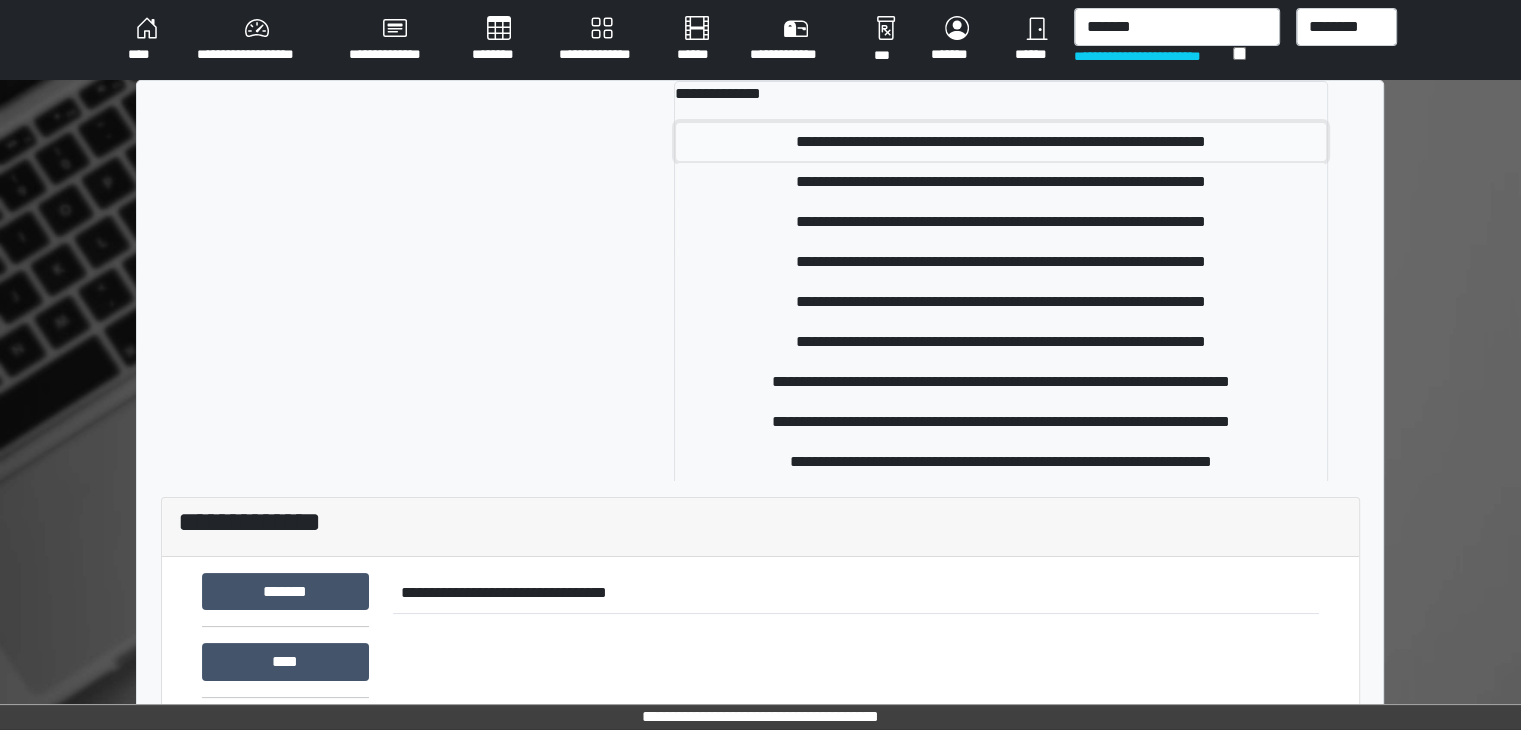 click on "**********" at bounding box center (1001, 142) 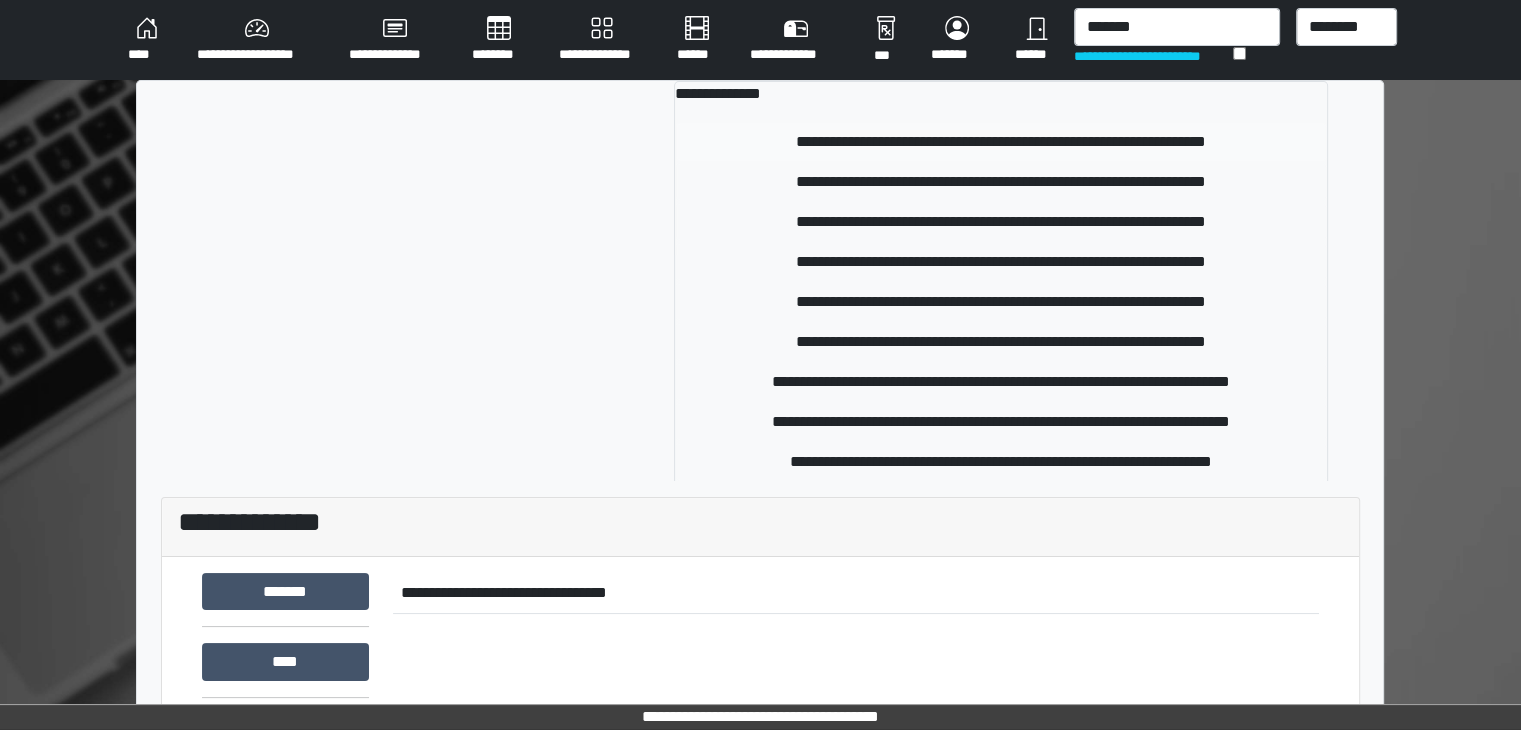 type 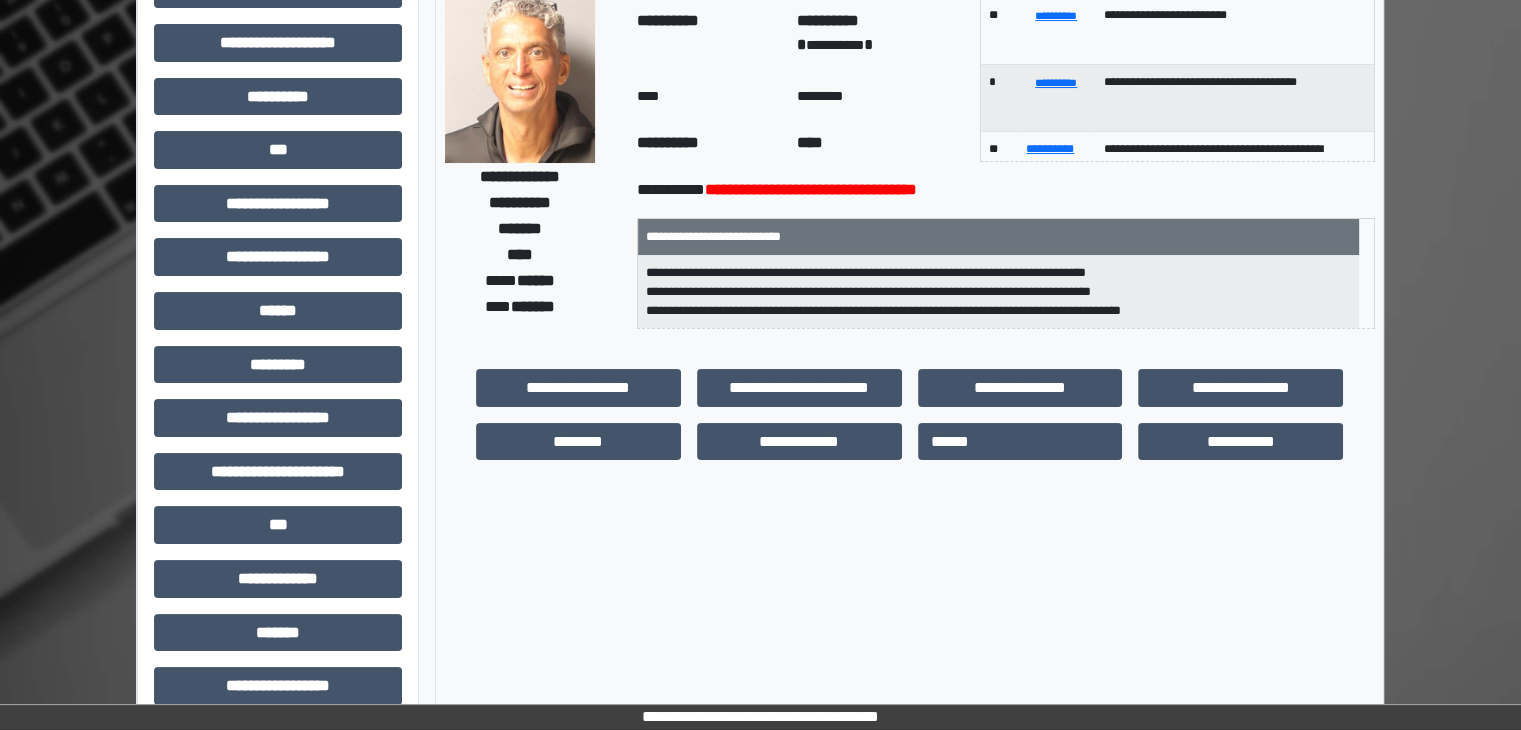 scroll, scrollTop: 200, scrollLeft: 0, axis: vertical 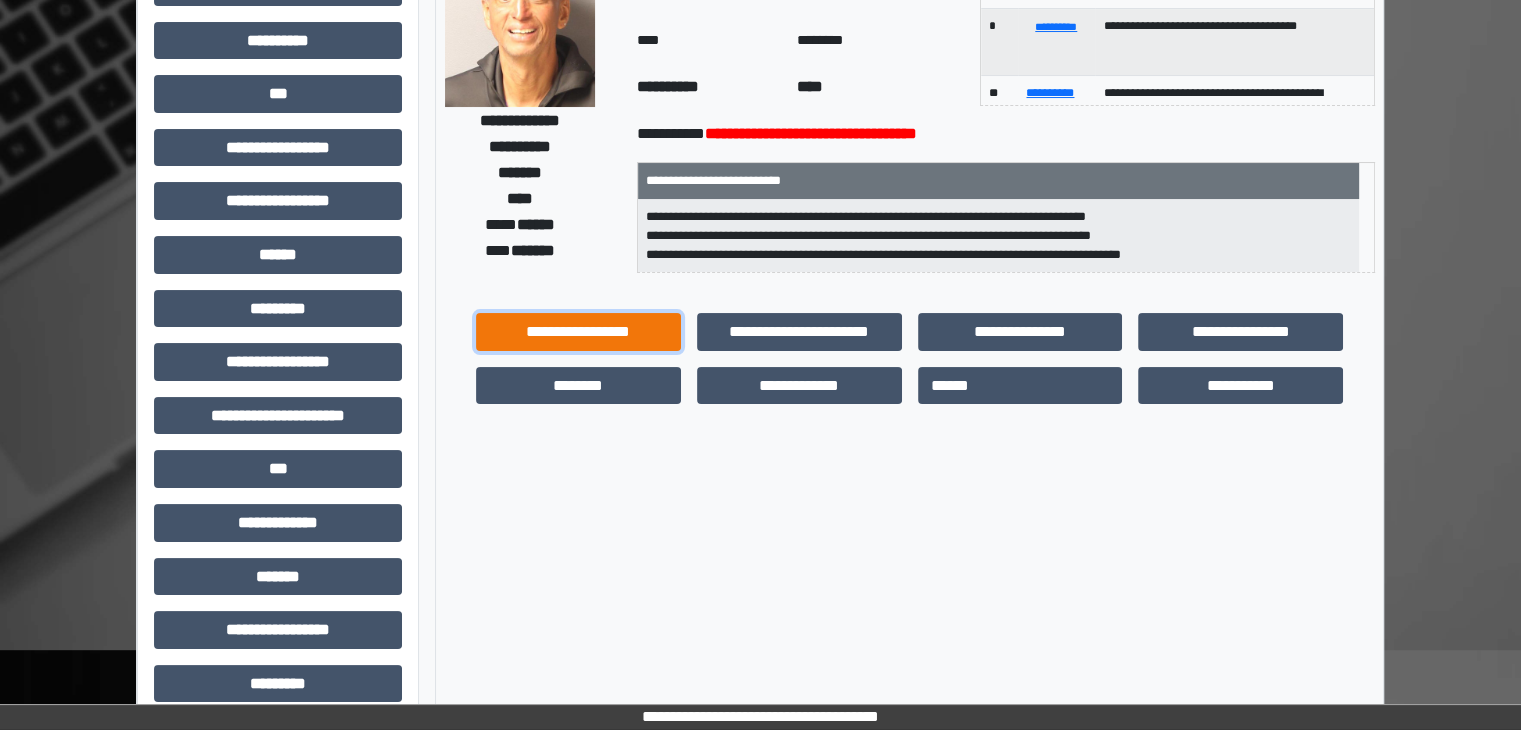 click on "**********" at bounding box center [578, 332] 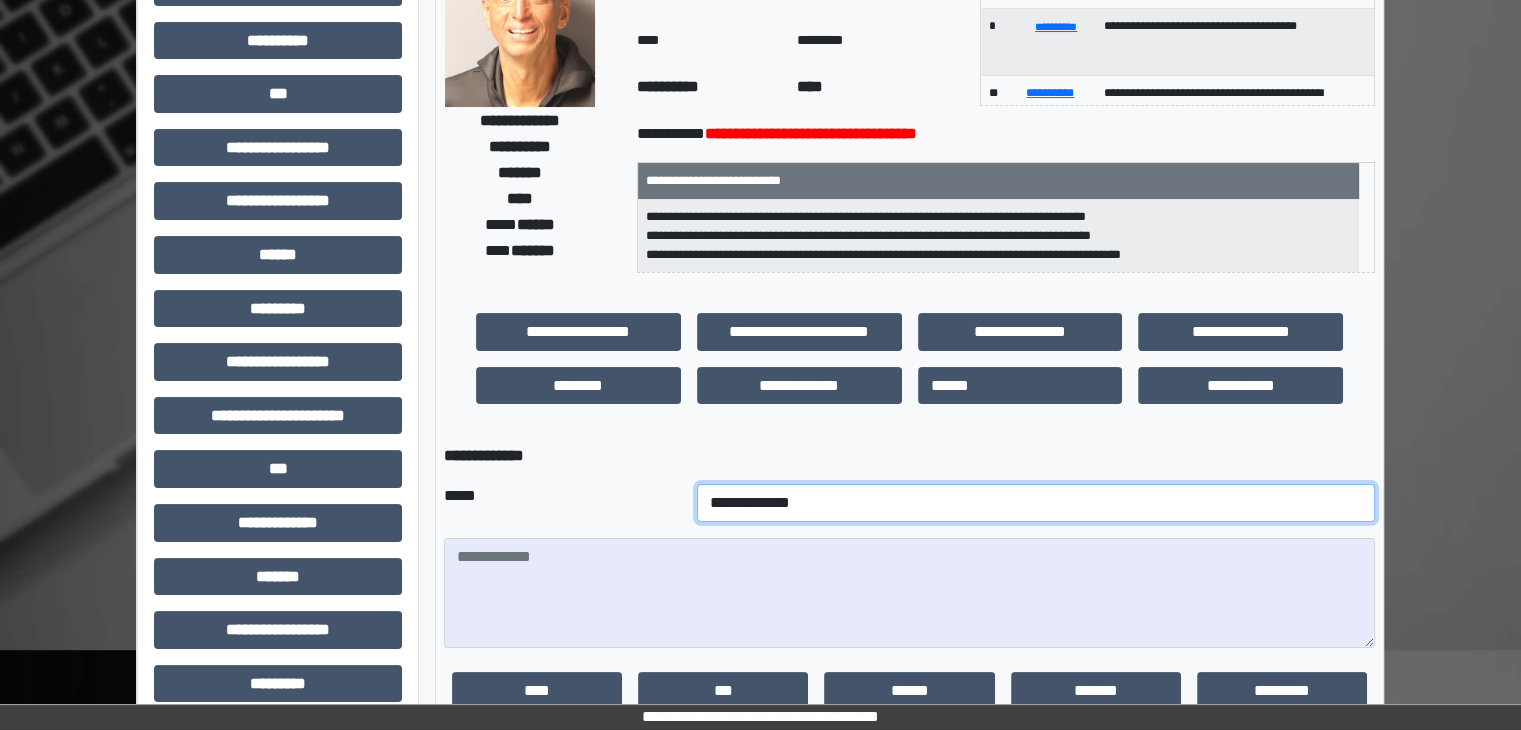 click on "**********" at bounding box center [1036, 503] 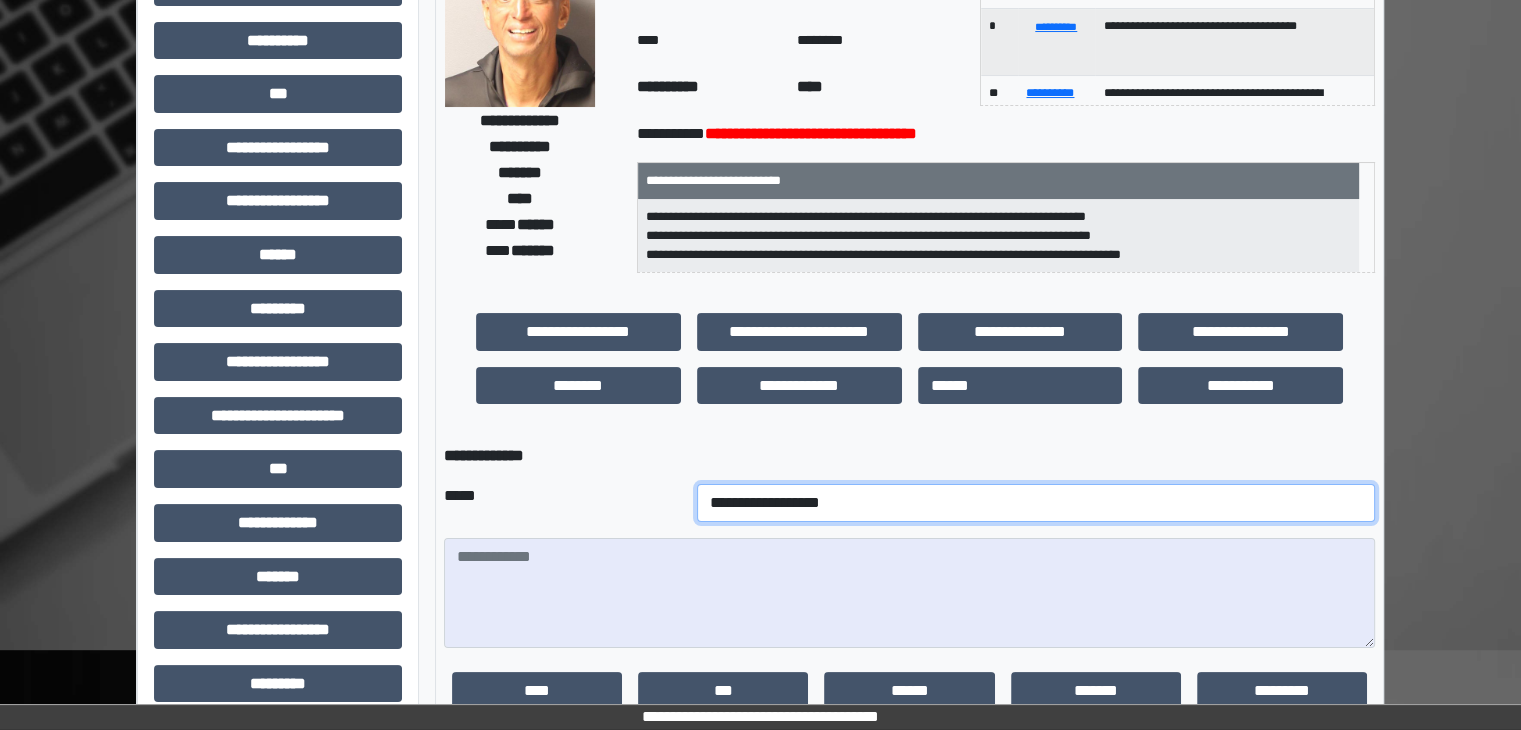 click on "**********" at bounding box center (1036, 503) 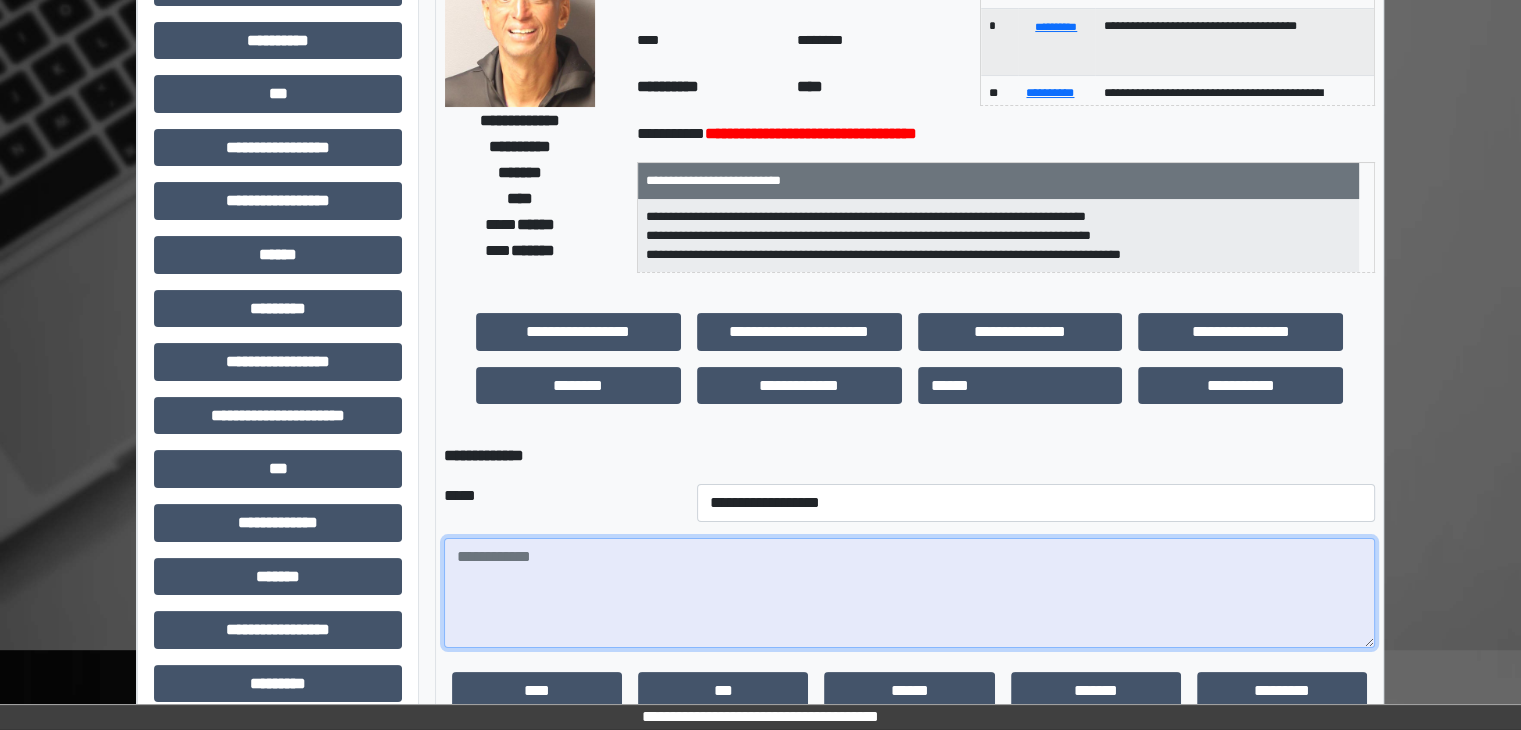 click at bounding box center (909, 593) 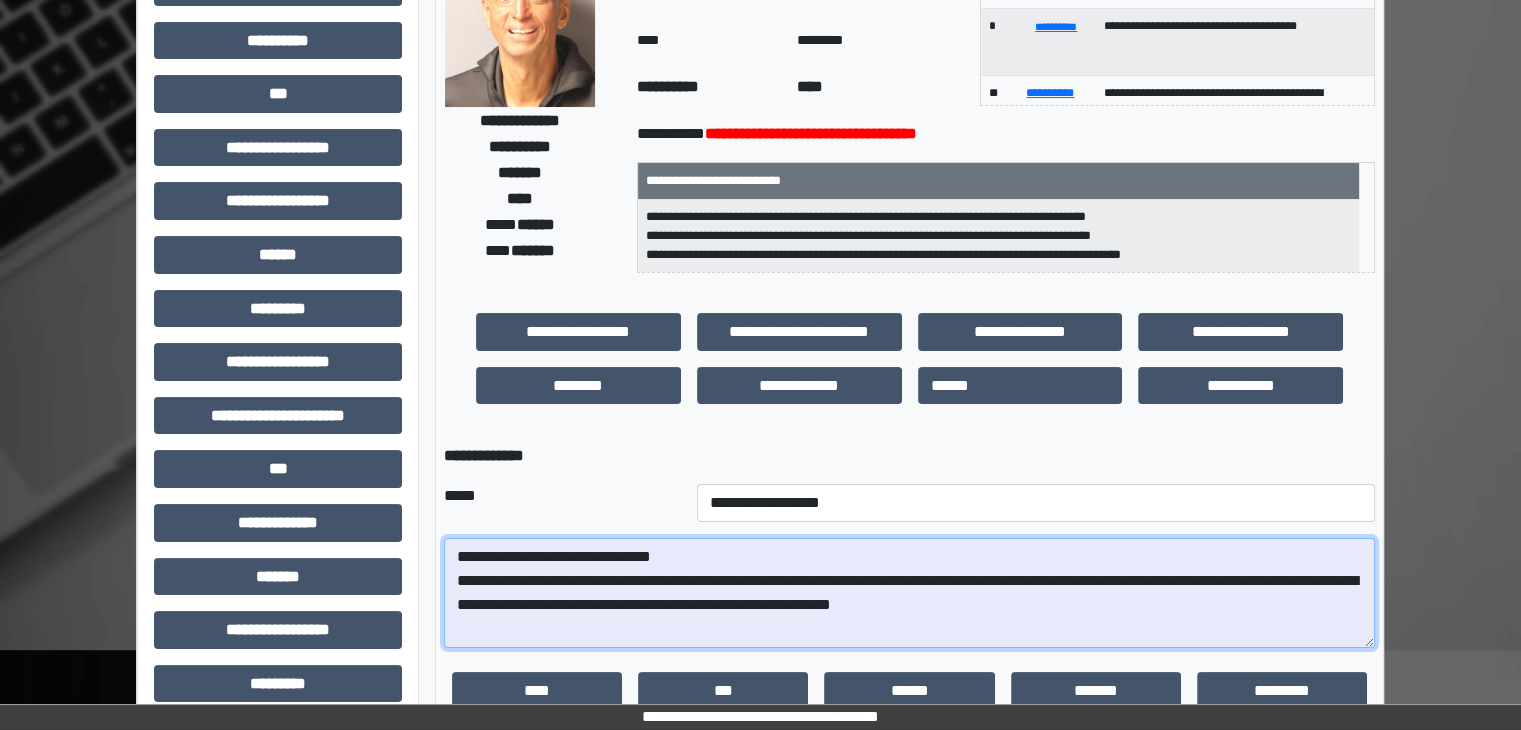 drag, startPoint x: 1074, startPoint y: 605, endPoint x: 1041, endPoint y: 602, distance: 33.13608 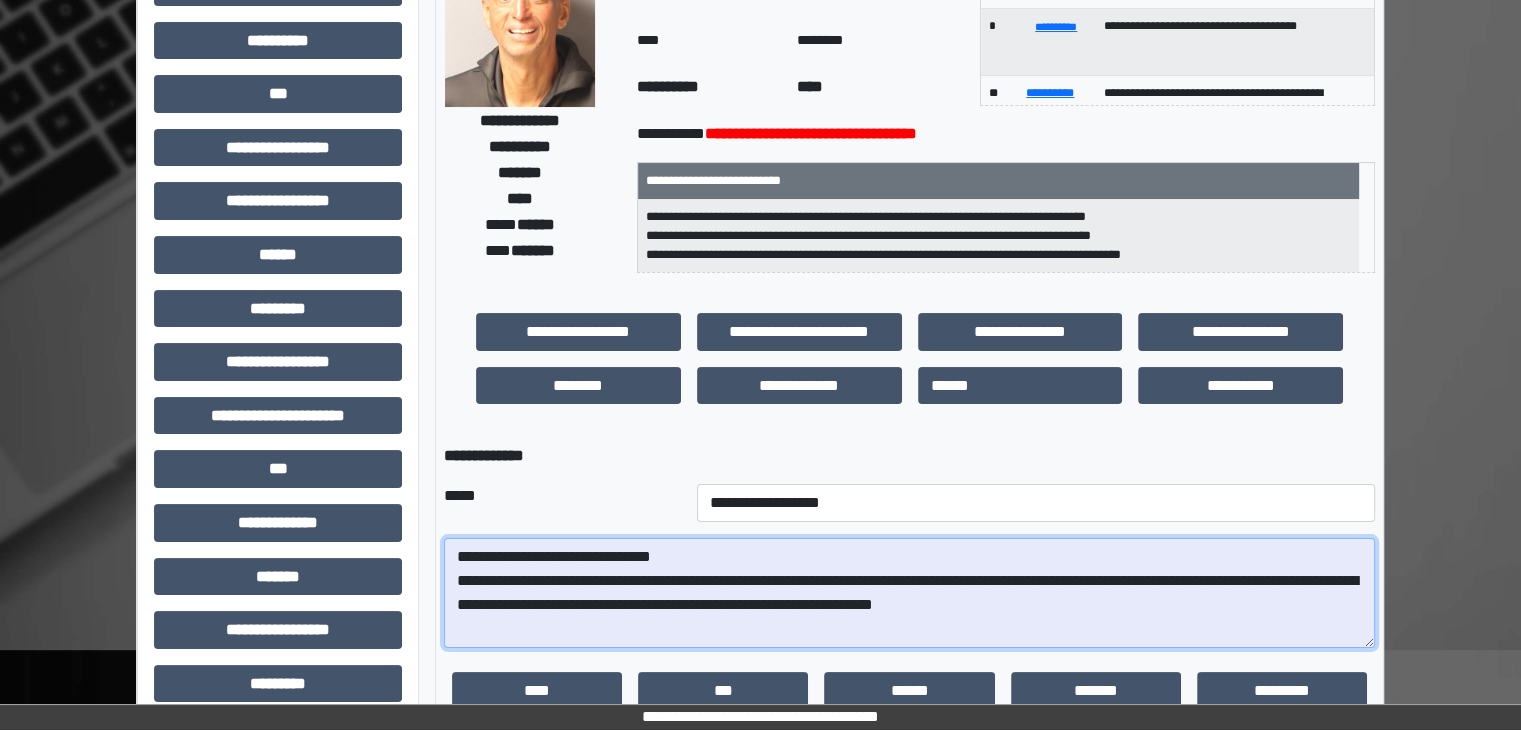 click on "**********" at bounding box center [909, 593] 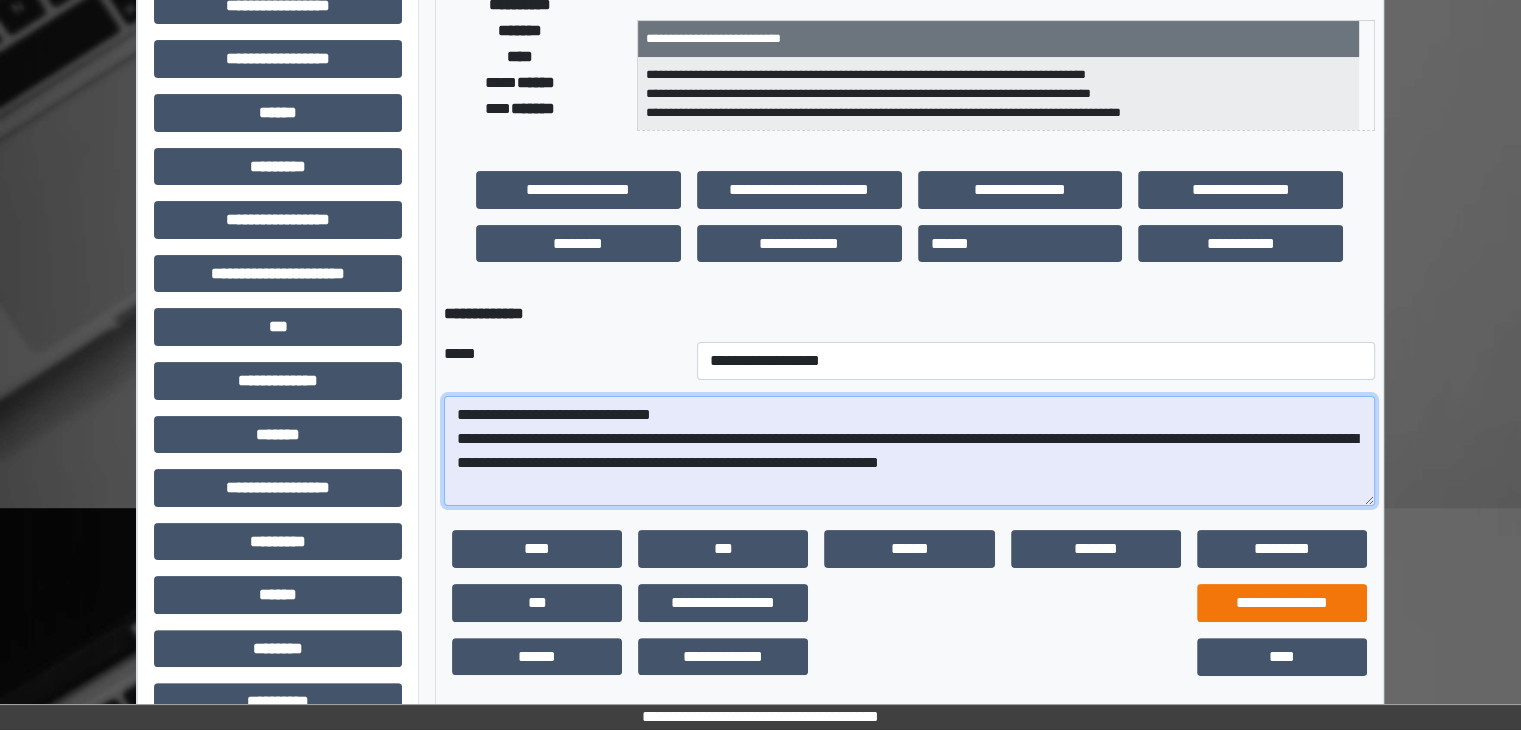 scroll, scrollTop: 400, scrollLeft: 0, axis: vertical 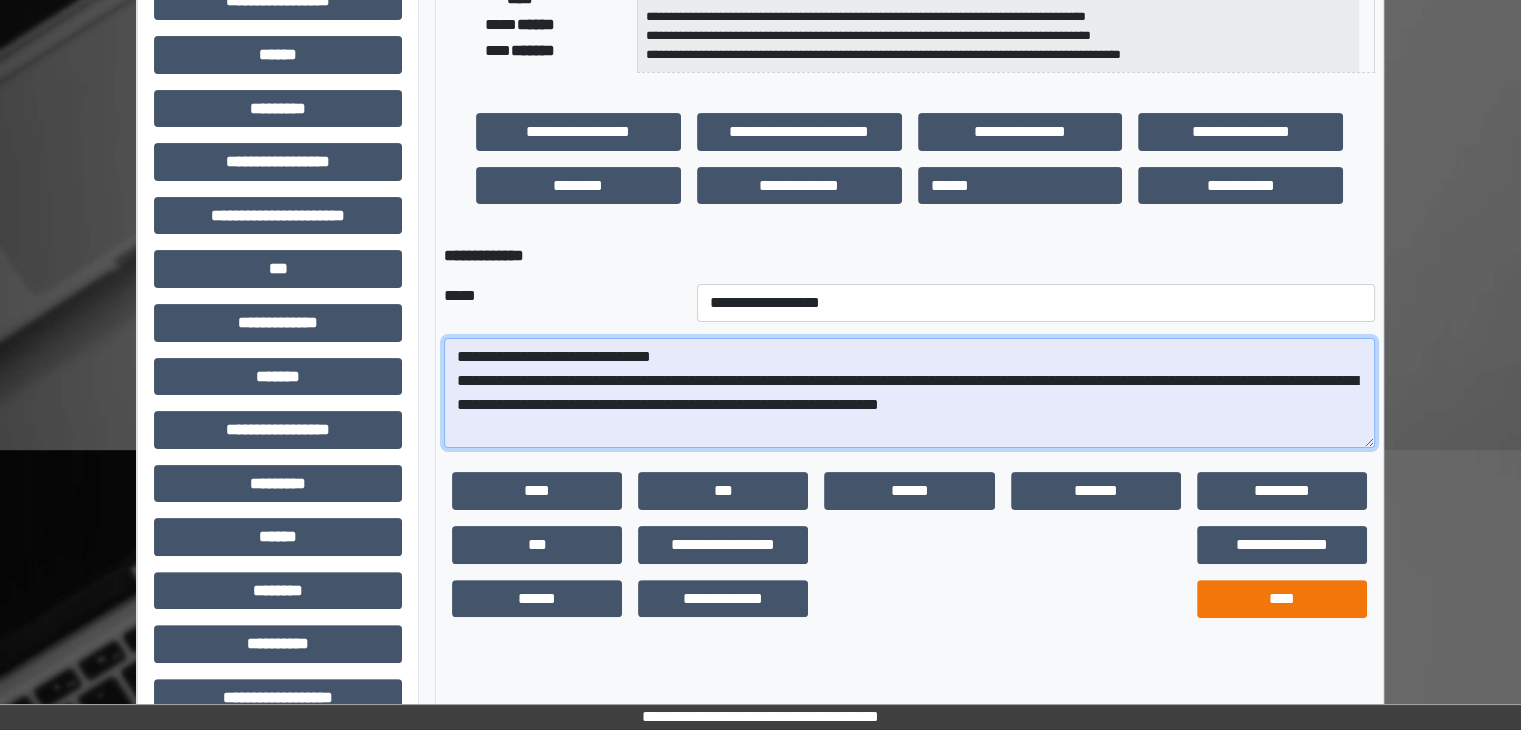 type on "**********" 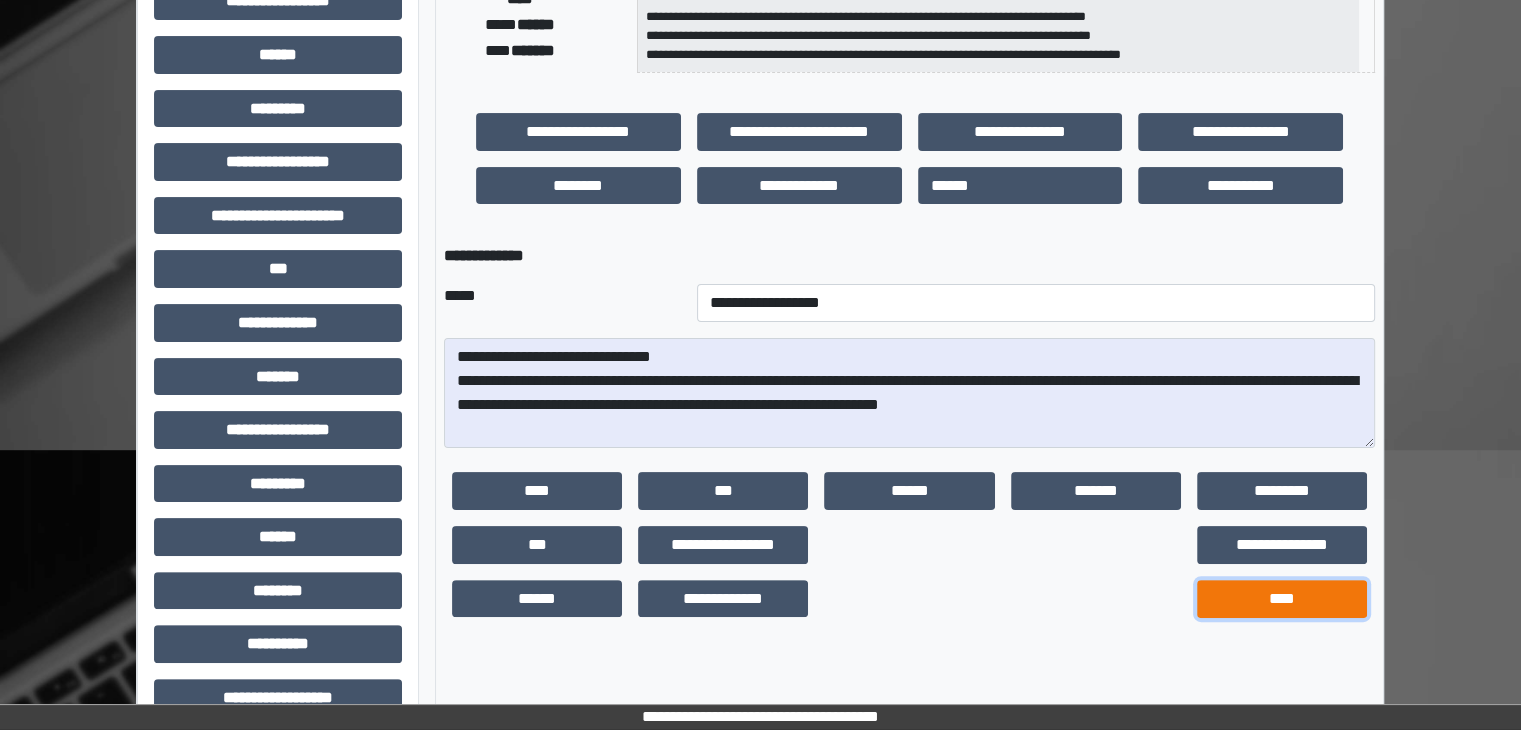 click on "****" at bounding box center (1282, 599) 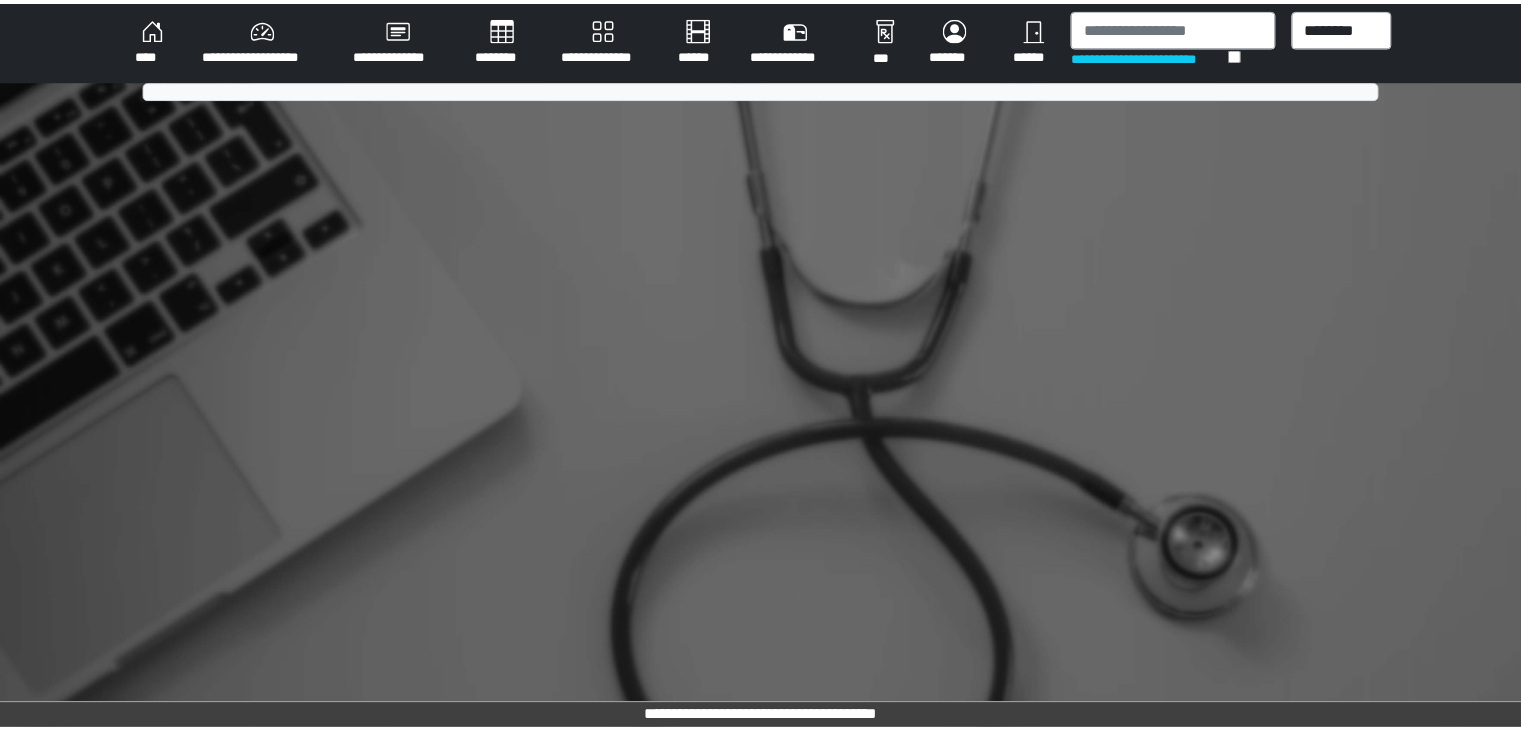 scroll, scrollTop: 0, scrollLeft: 0, axis: both 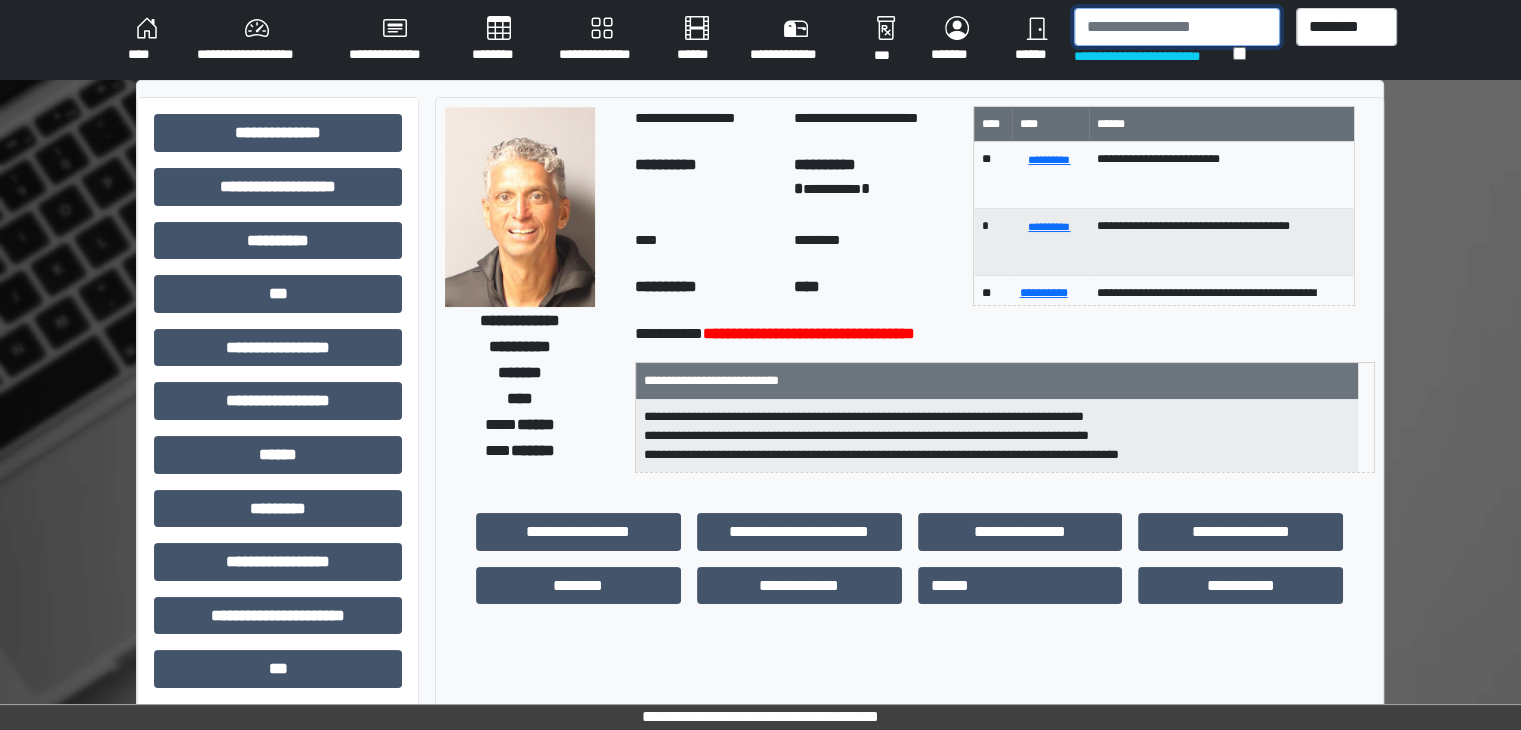 click at bounding box center [1177, 27] 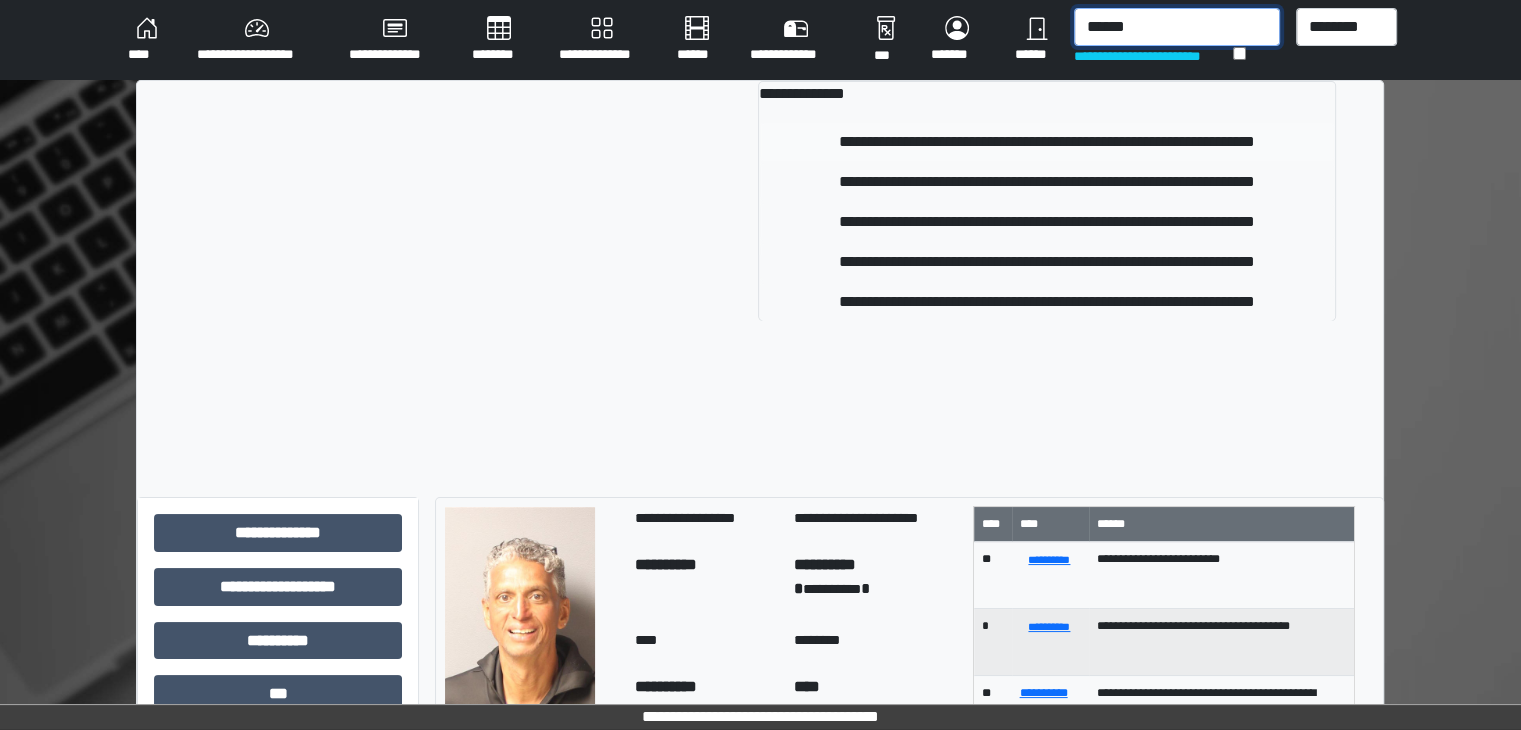 type on "******" 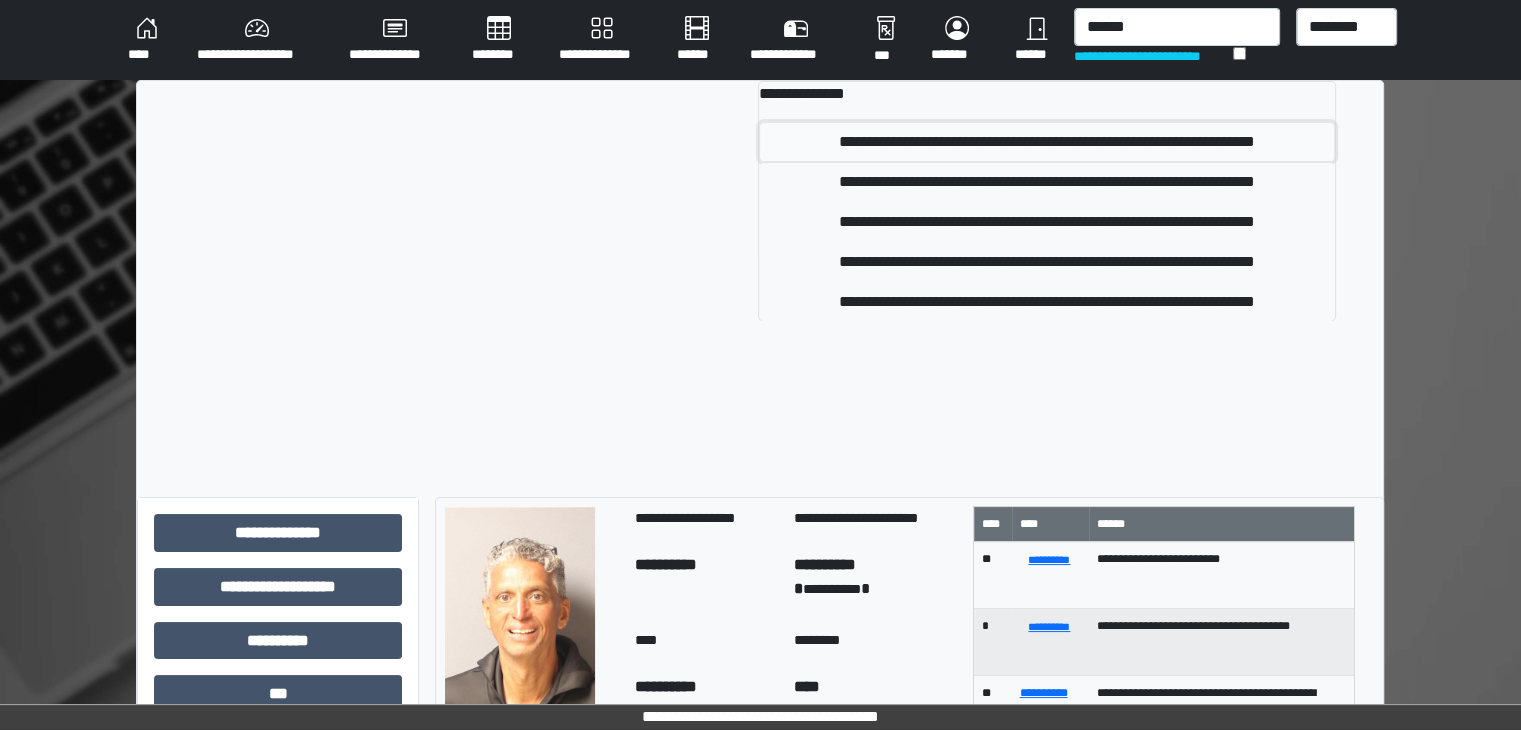 click on "**********" at bounding box center (1047, 142) 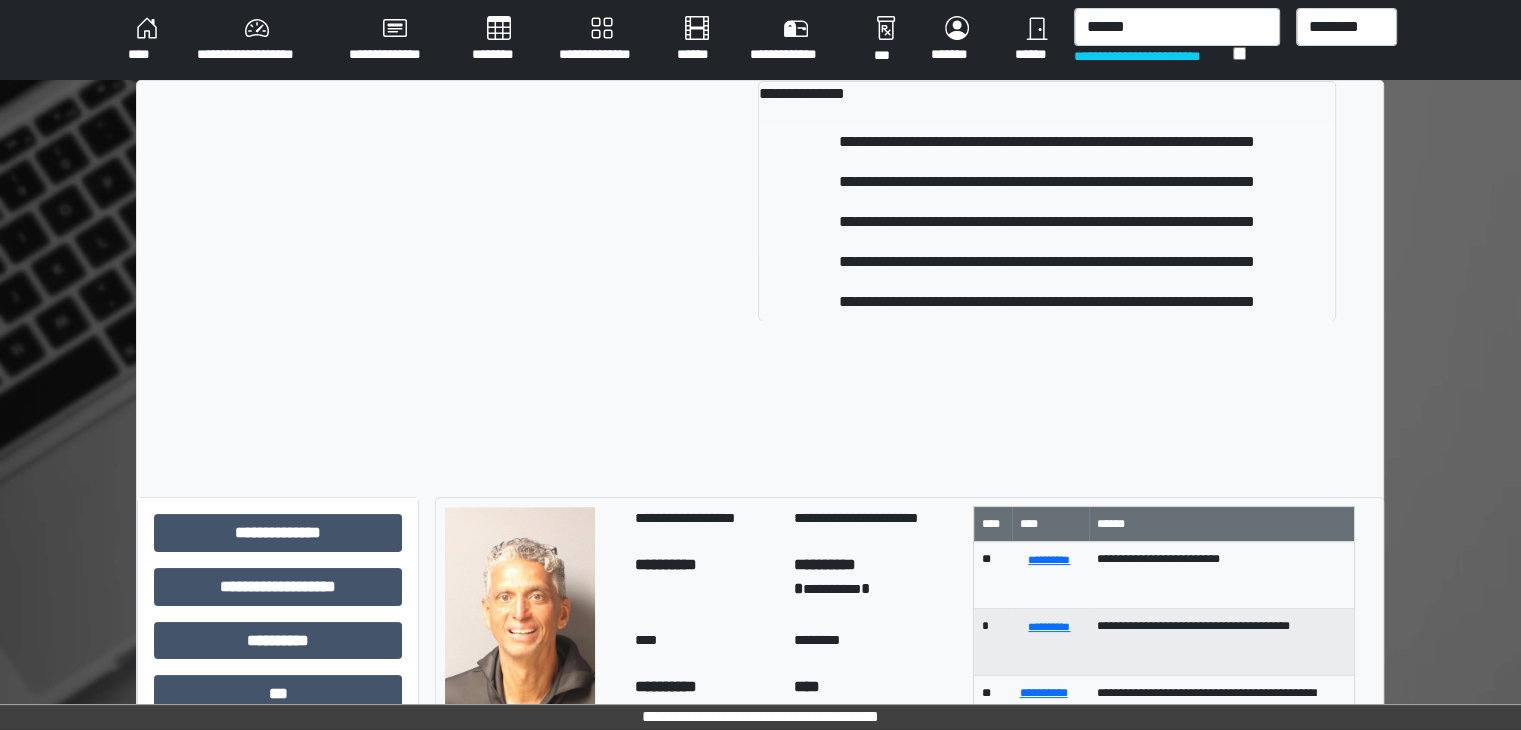 type 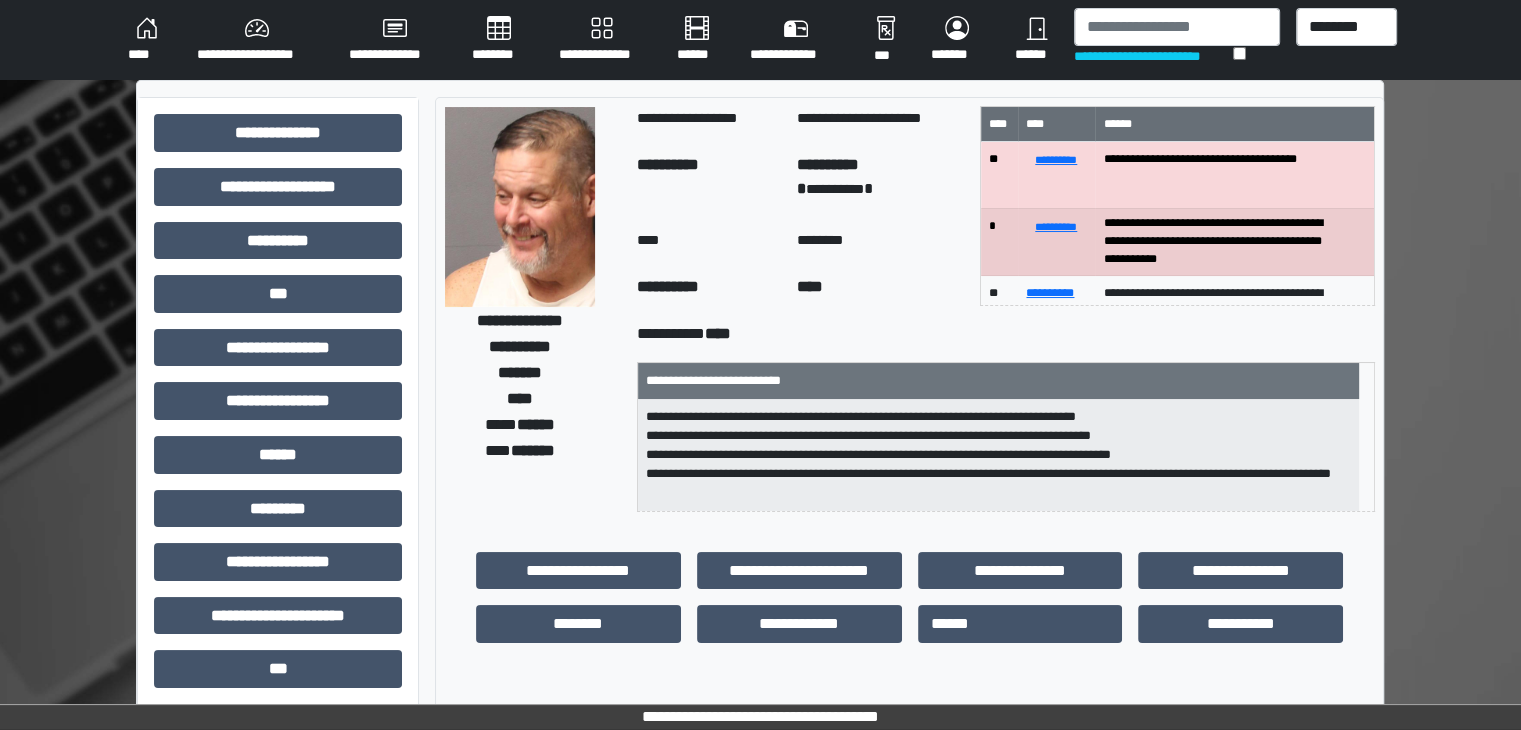 scroll, scrollTop: 4, scrollLeft: 0, axis: vertical 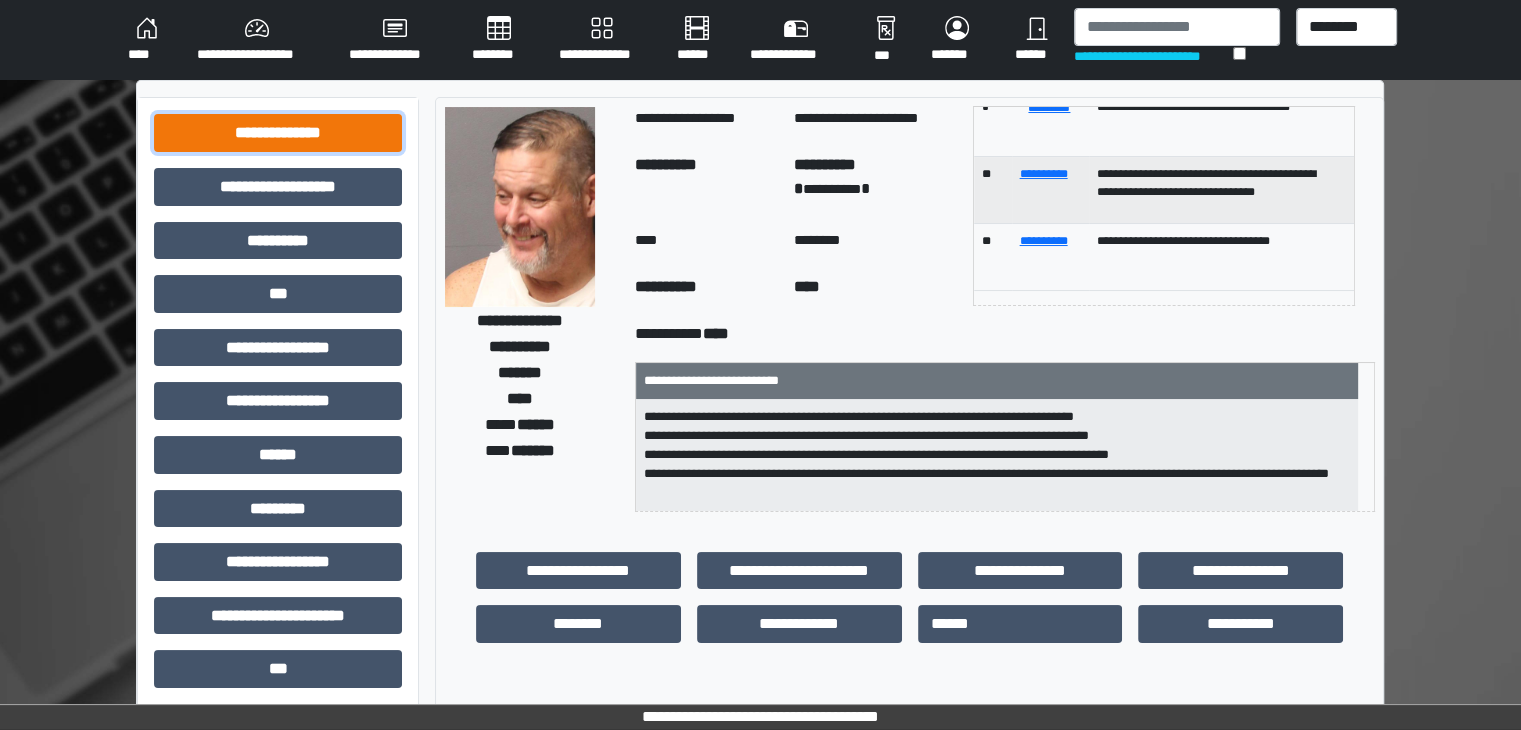 click on "**********" at bounding box center [278, 133] 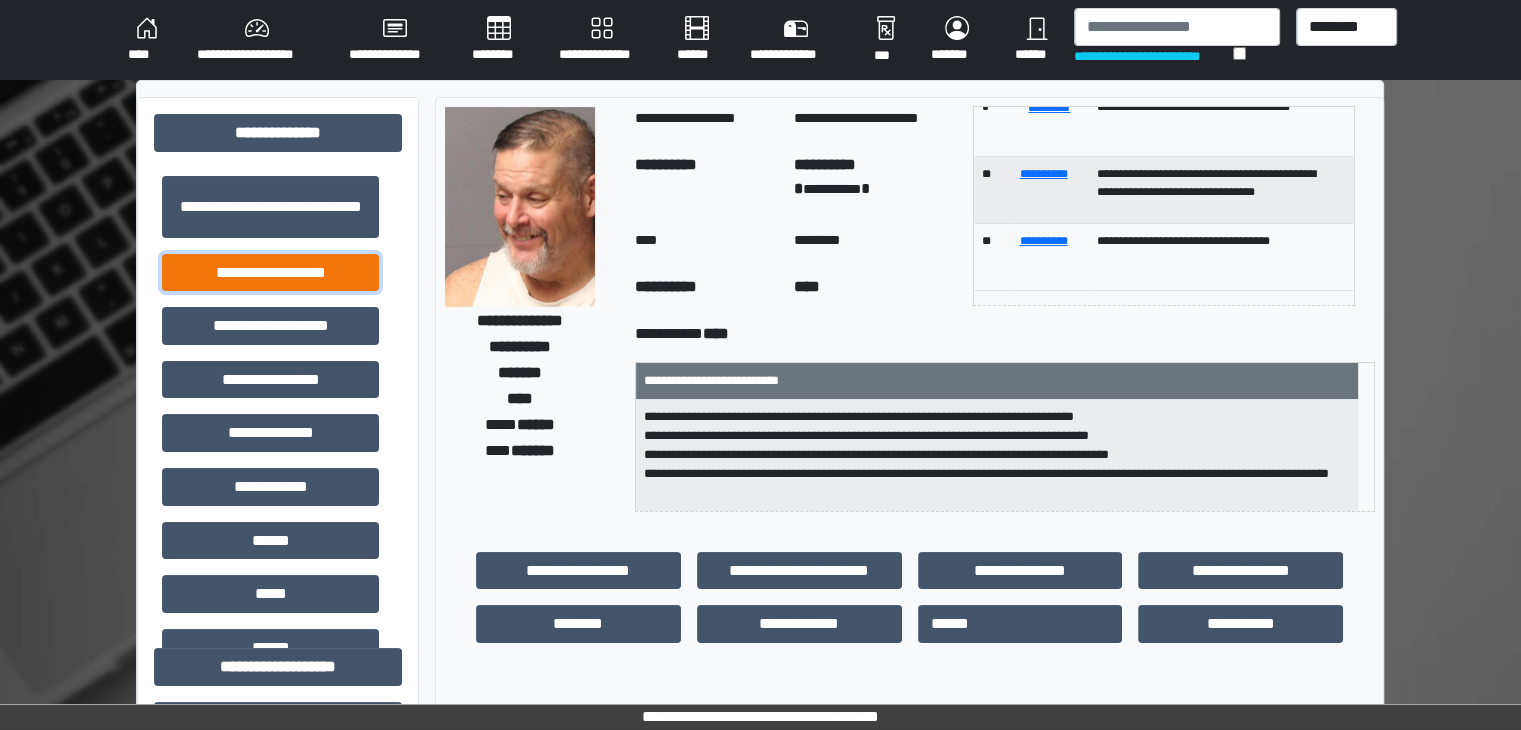 click on "**********" at bounding box center (270, 273) 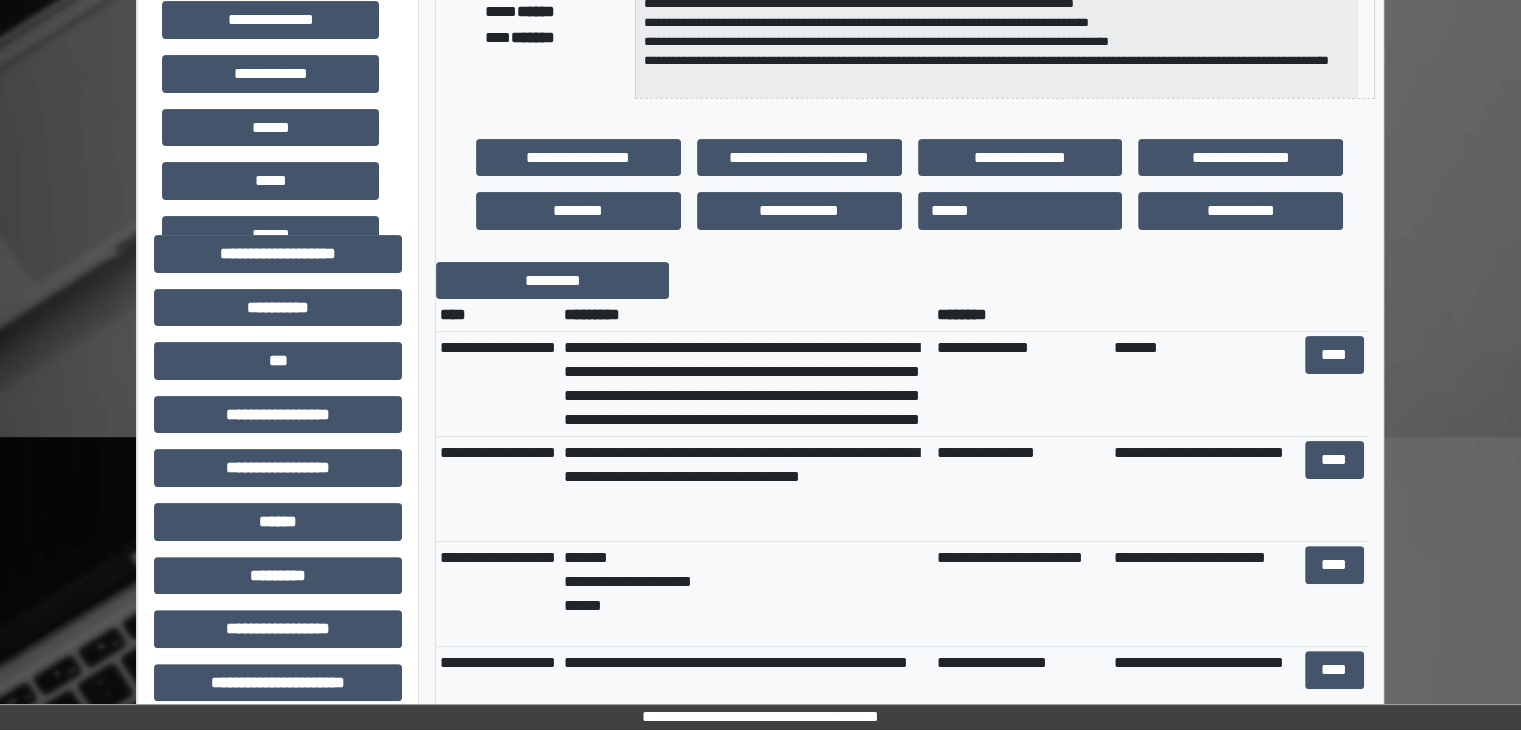 scroll, scrollTop: 500, scrollLeft: 0, axis: vertical 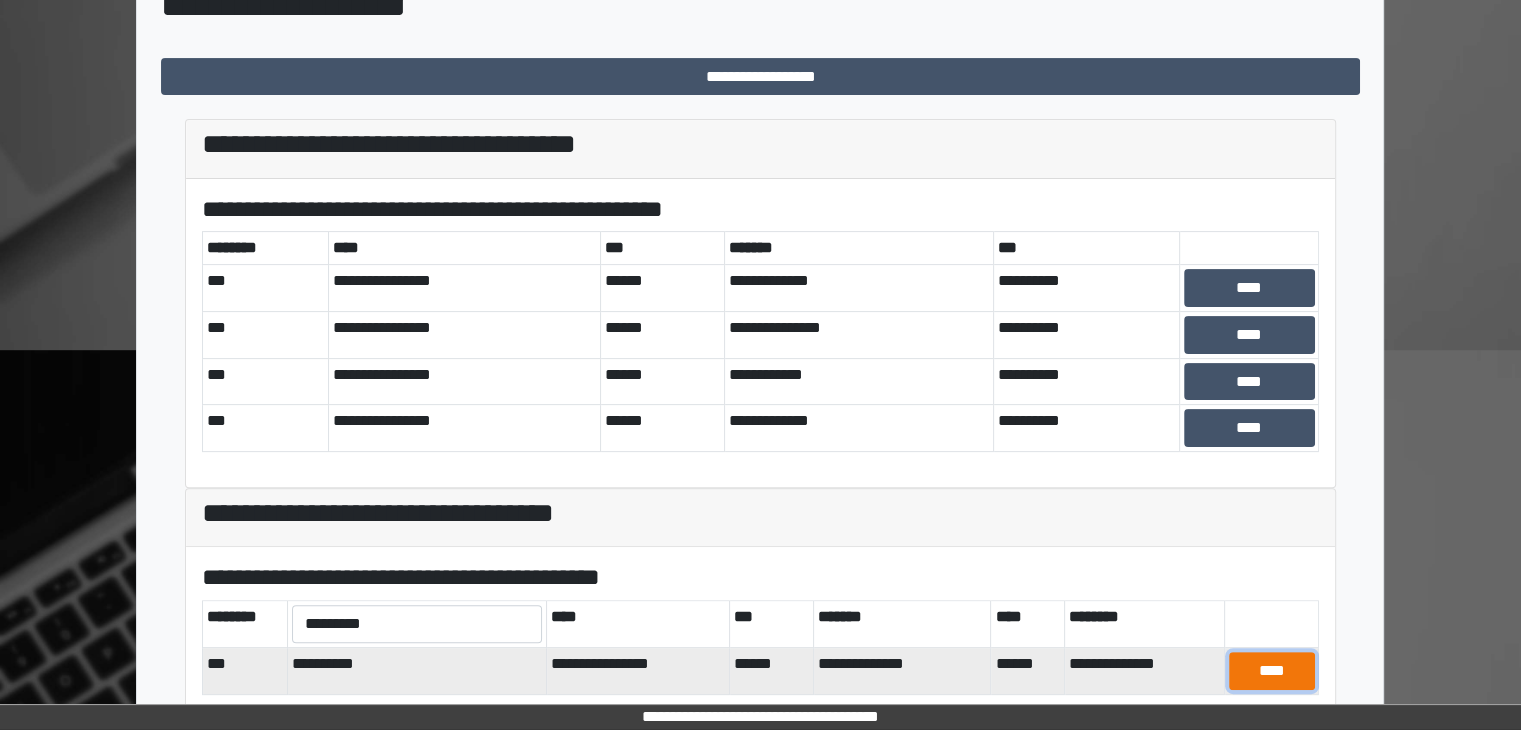 click on "****" at bounding box center [1272, 671] 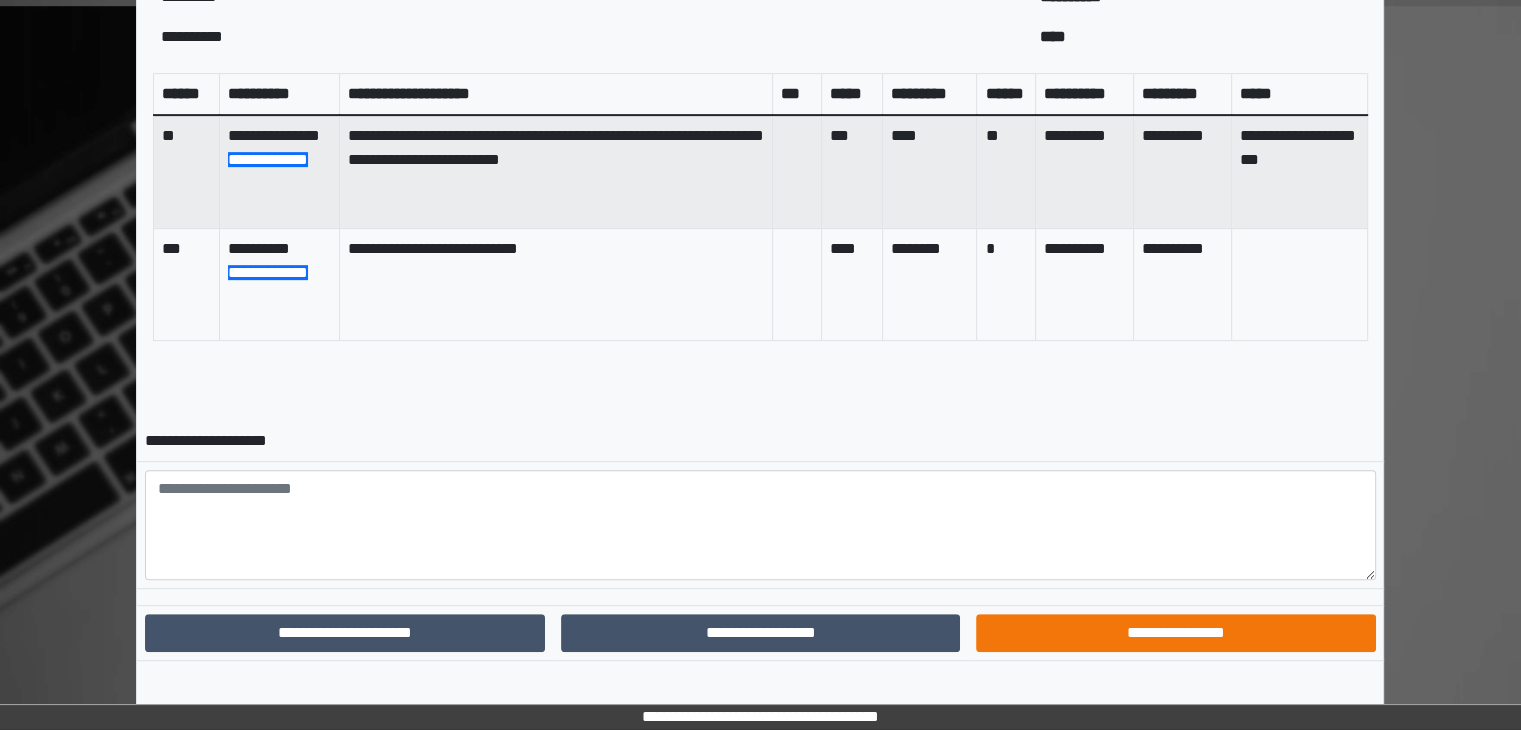 scroll, scrollTop: 855, scrollLeft: 0, axis: vertical 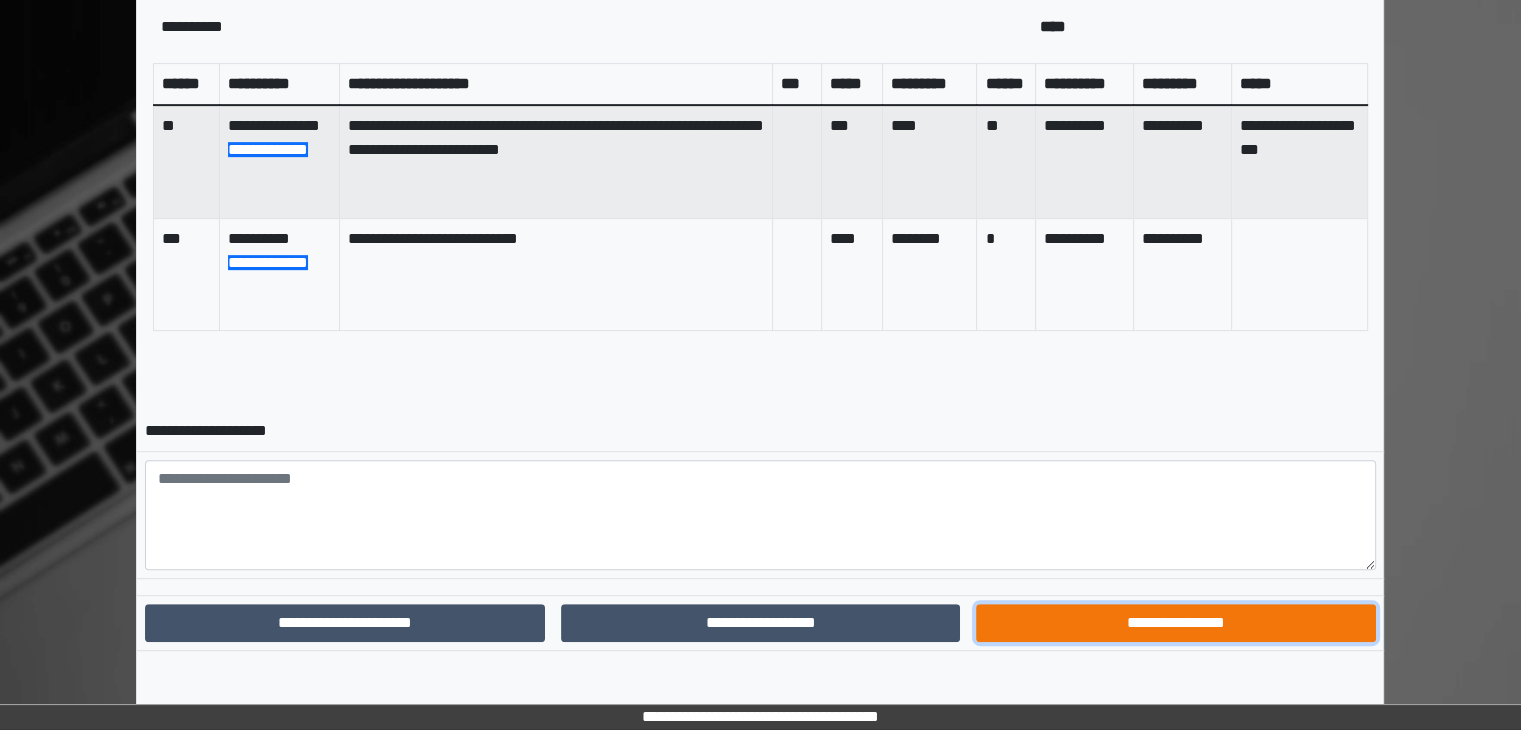 click on "**********" at bounding box center (1175, 623) 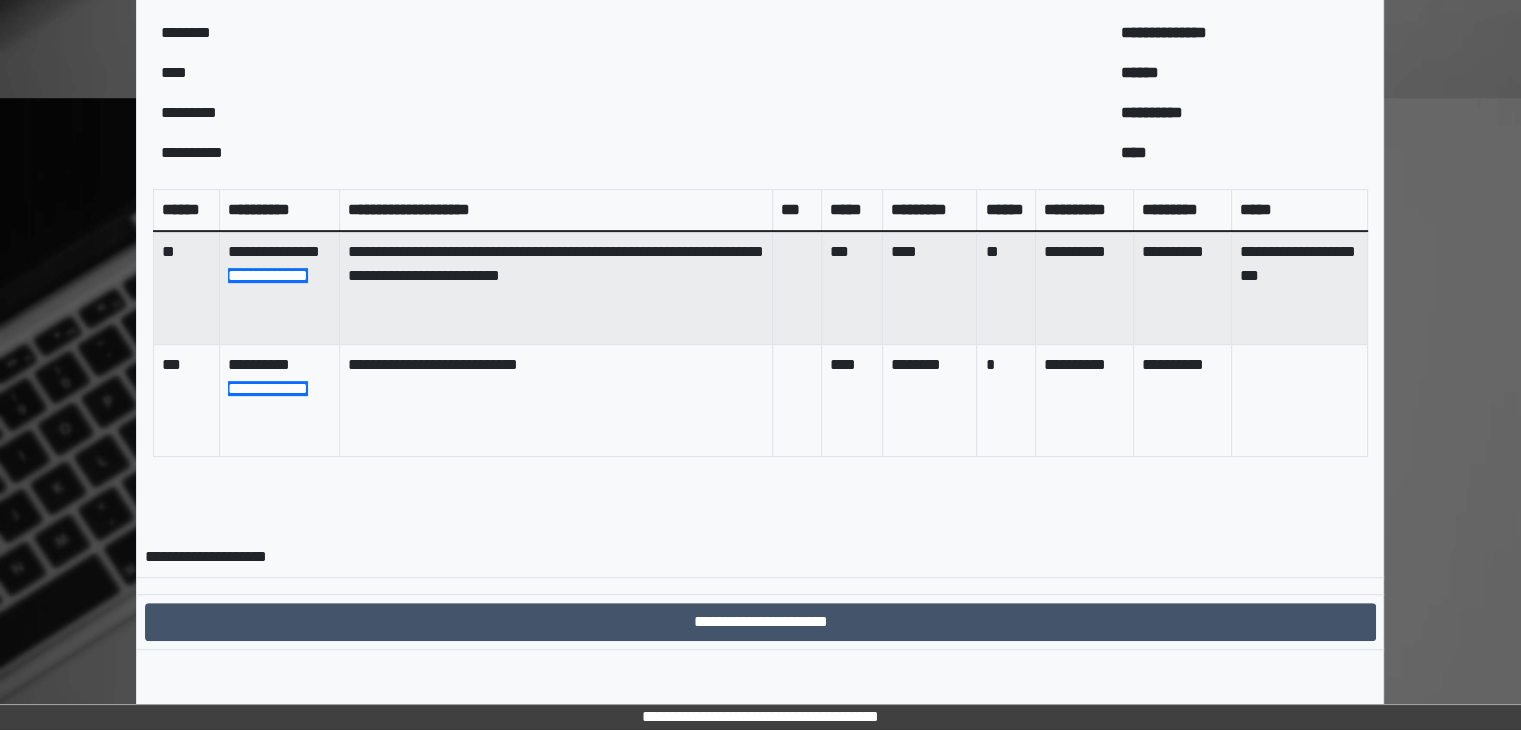 scroll, scrollTop: 752, scrollLeft: 0, axis: vertical 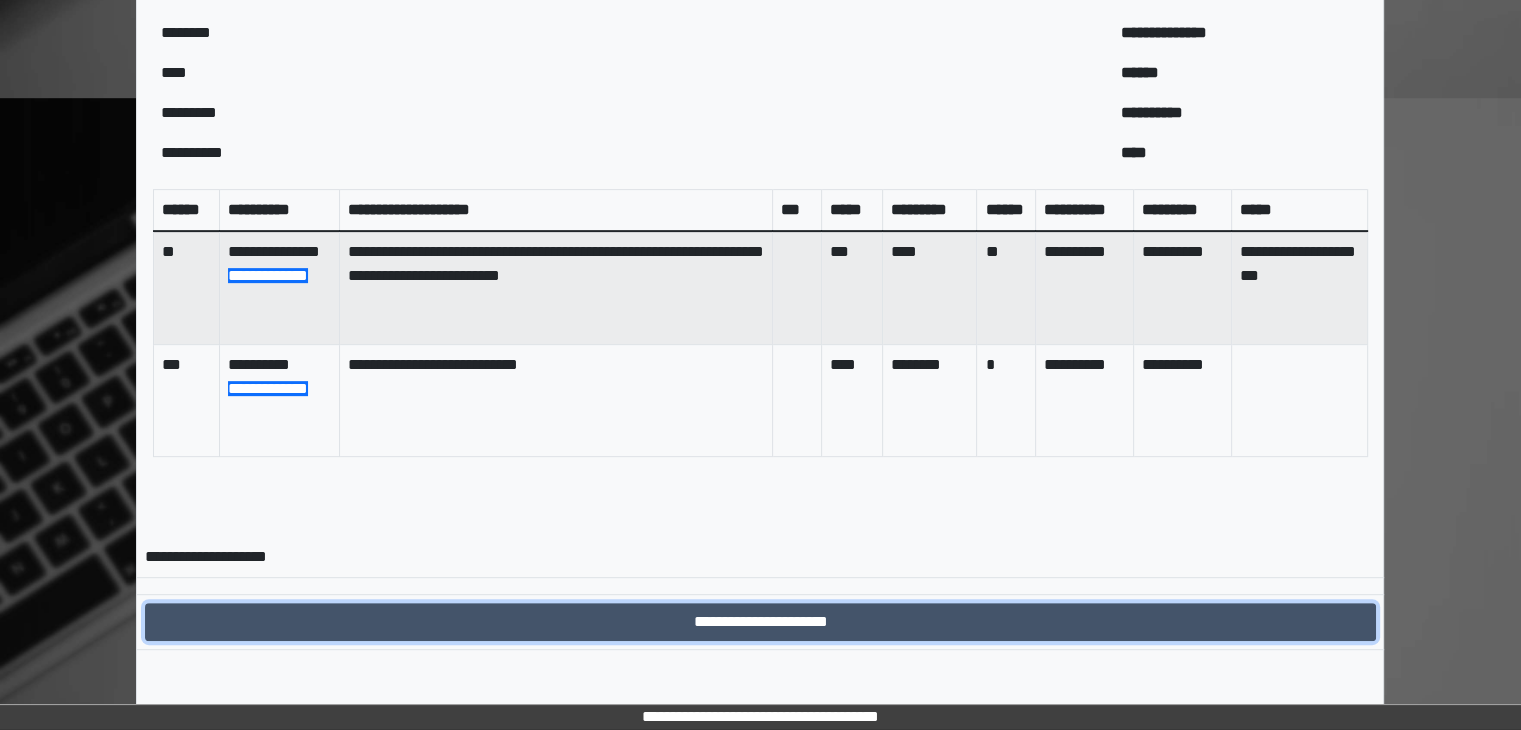 drag, startPoint x: 843, startPoint y: 621, endPoint x: 355, endPoint y: 121, distance: 698.67303 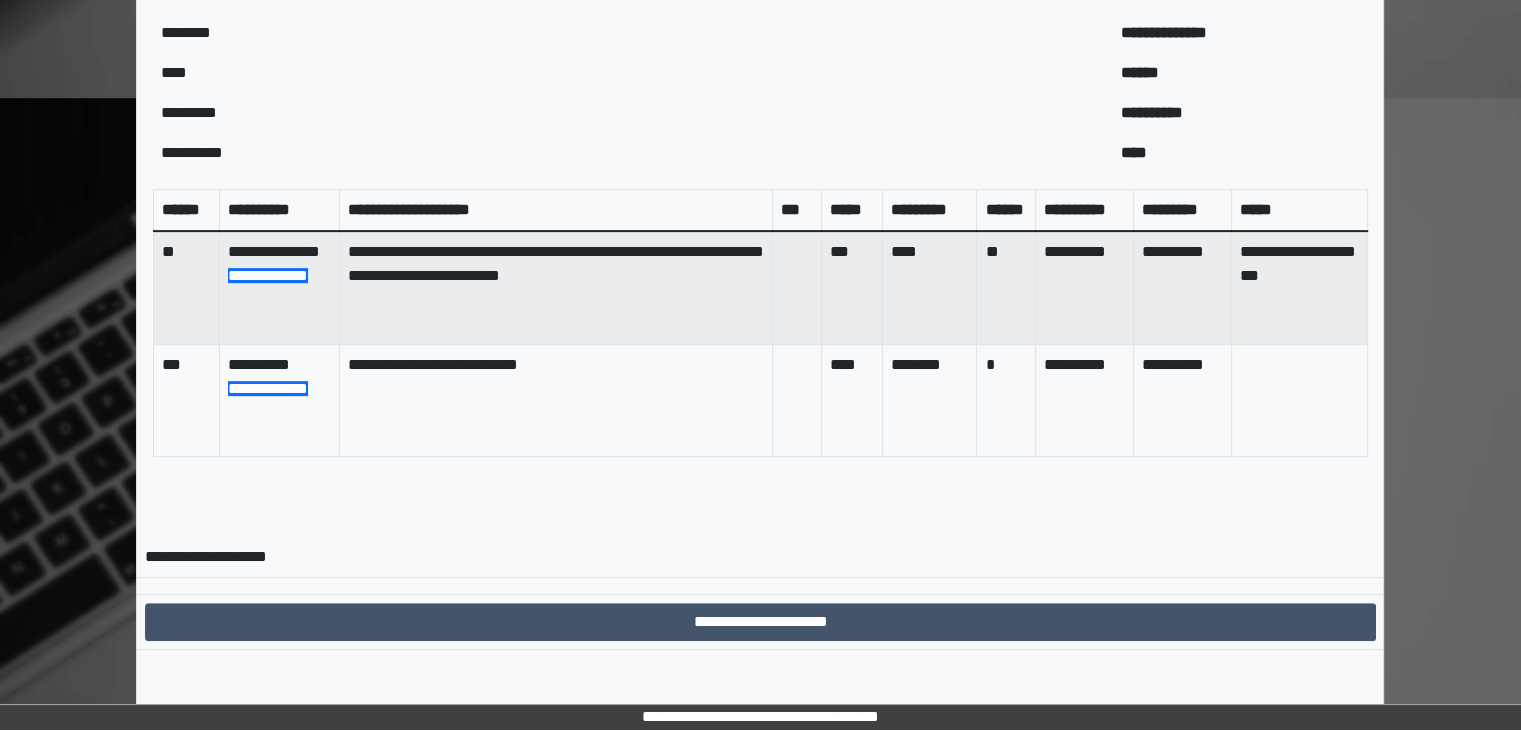 scroll, scrollTop: 0, scrollLeft: 0, axis: both 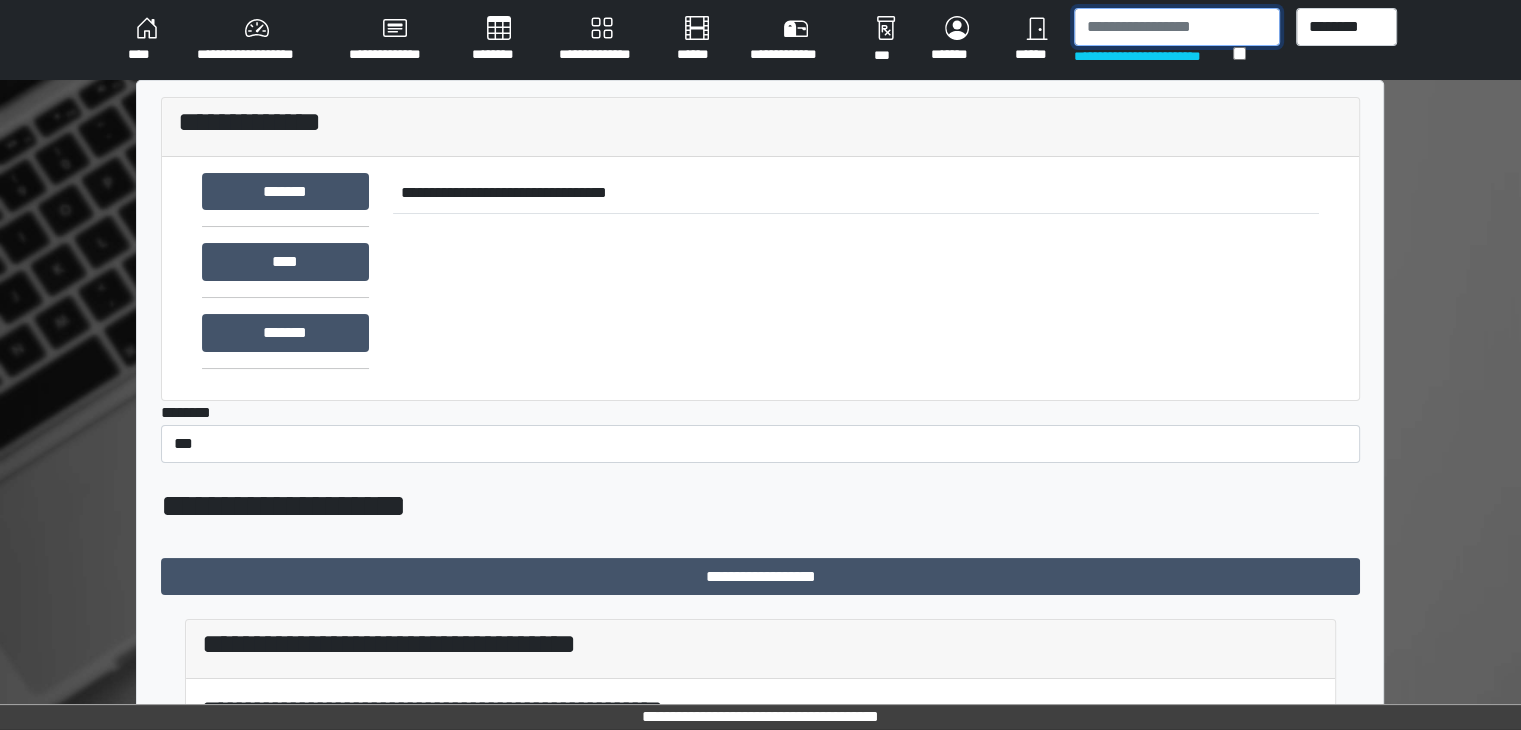 click at bounding box center (1177, 27) 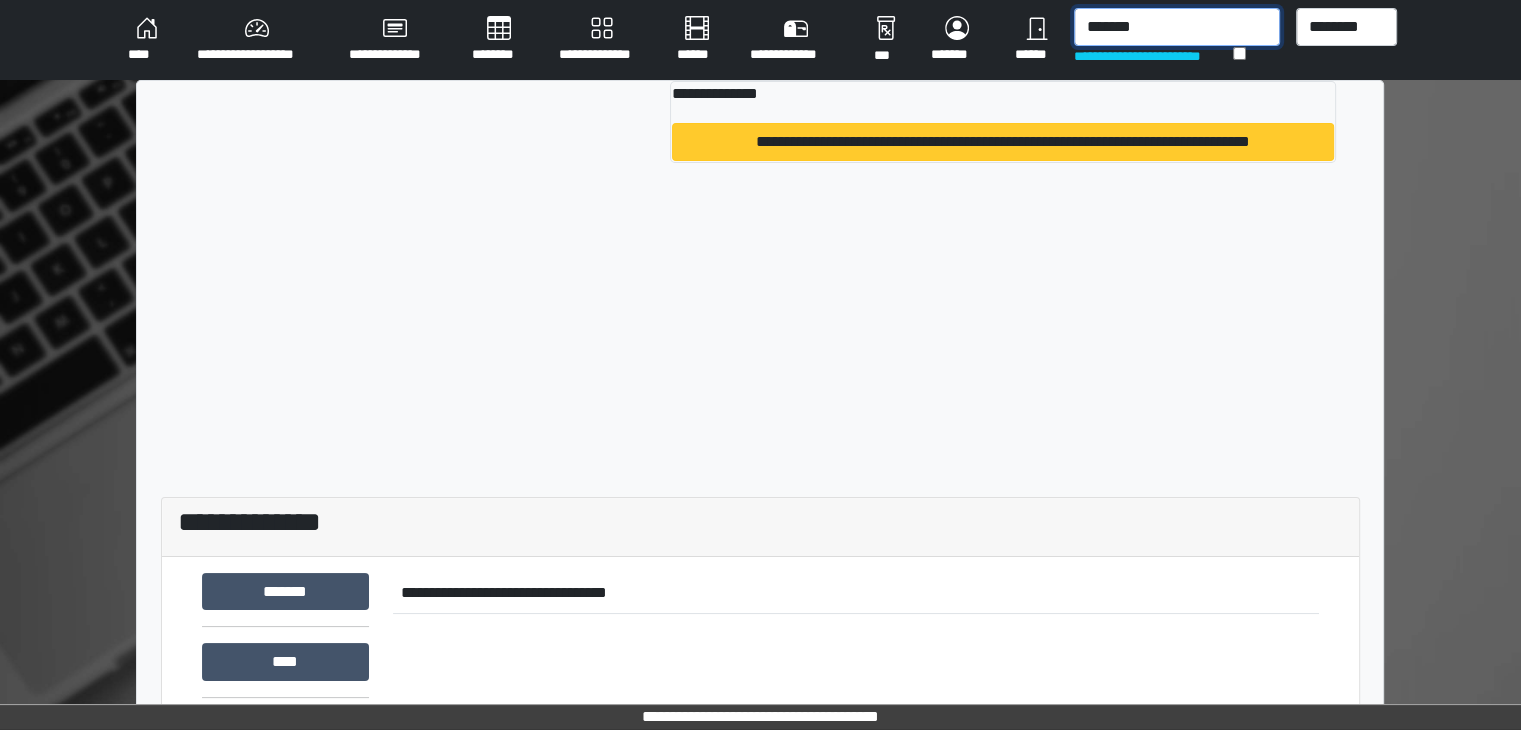 type on "*******" 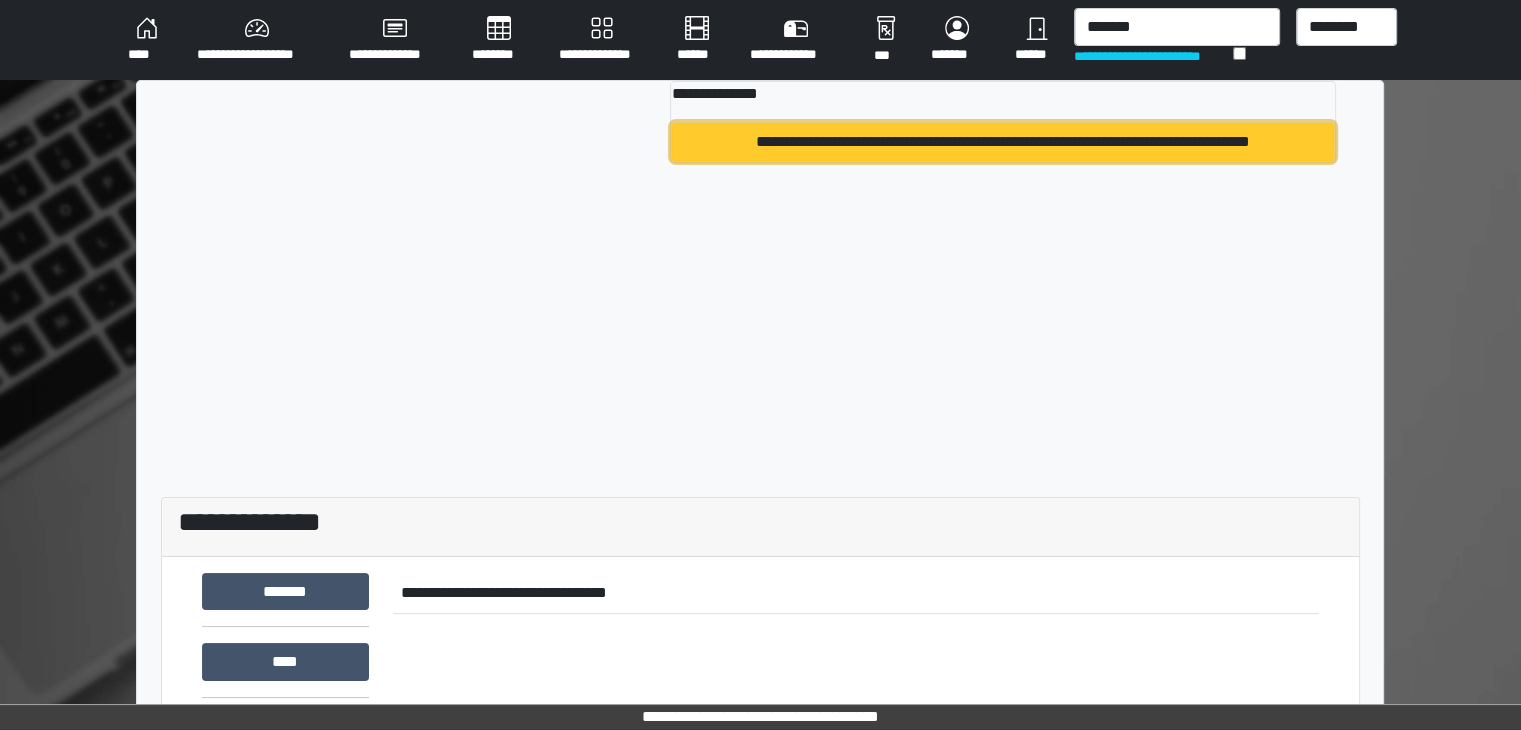 click on "**********" at bounding box center [1002, 142] 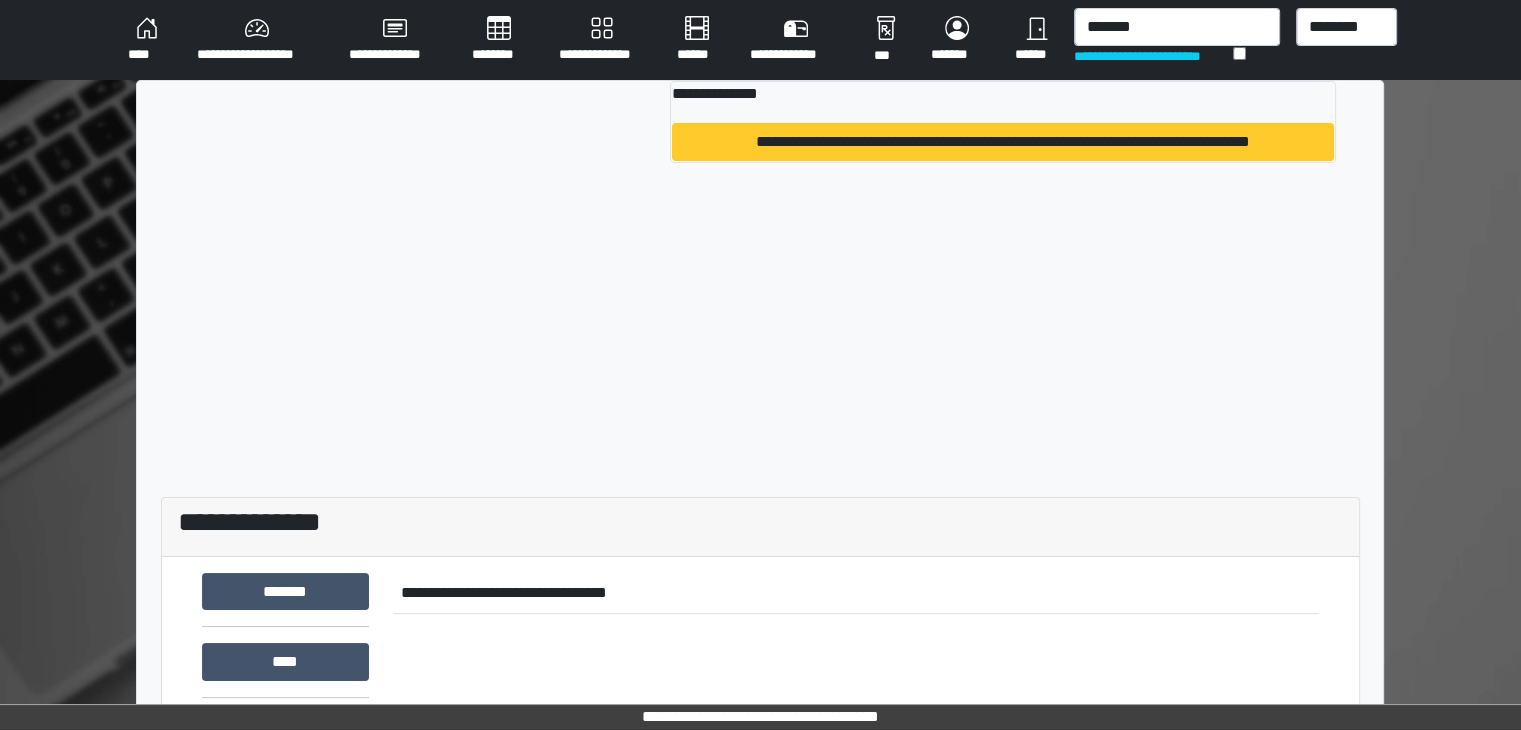 type 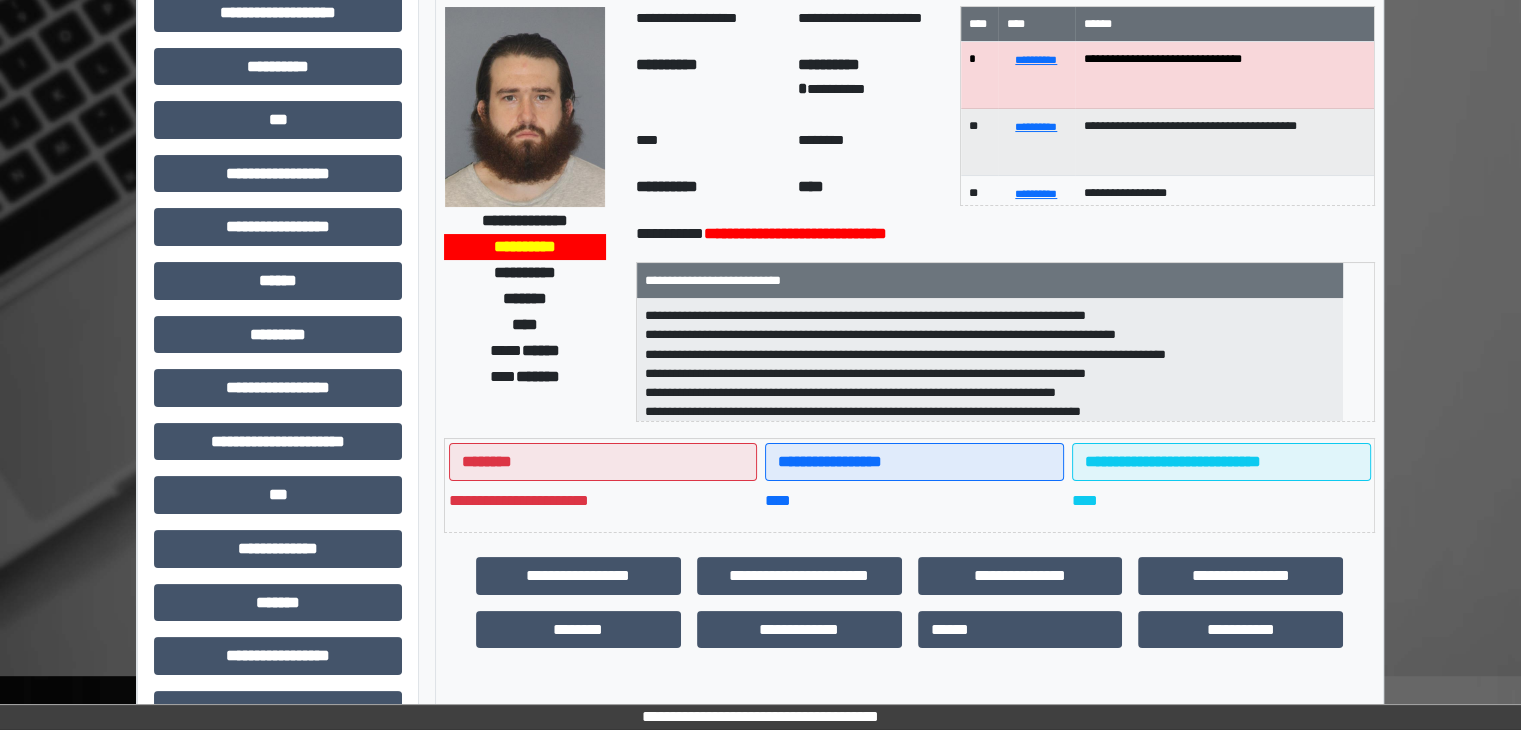 scroll, scrollTop: 200, scrollLeft: 0, axis: vertical 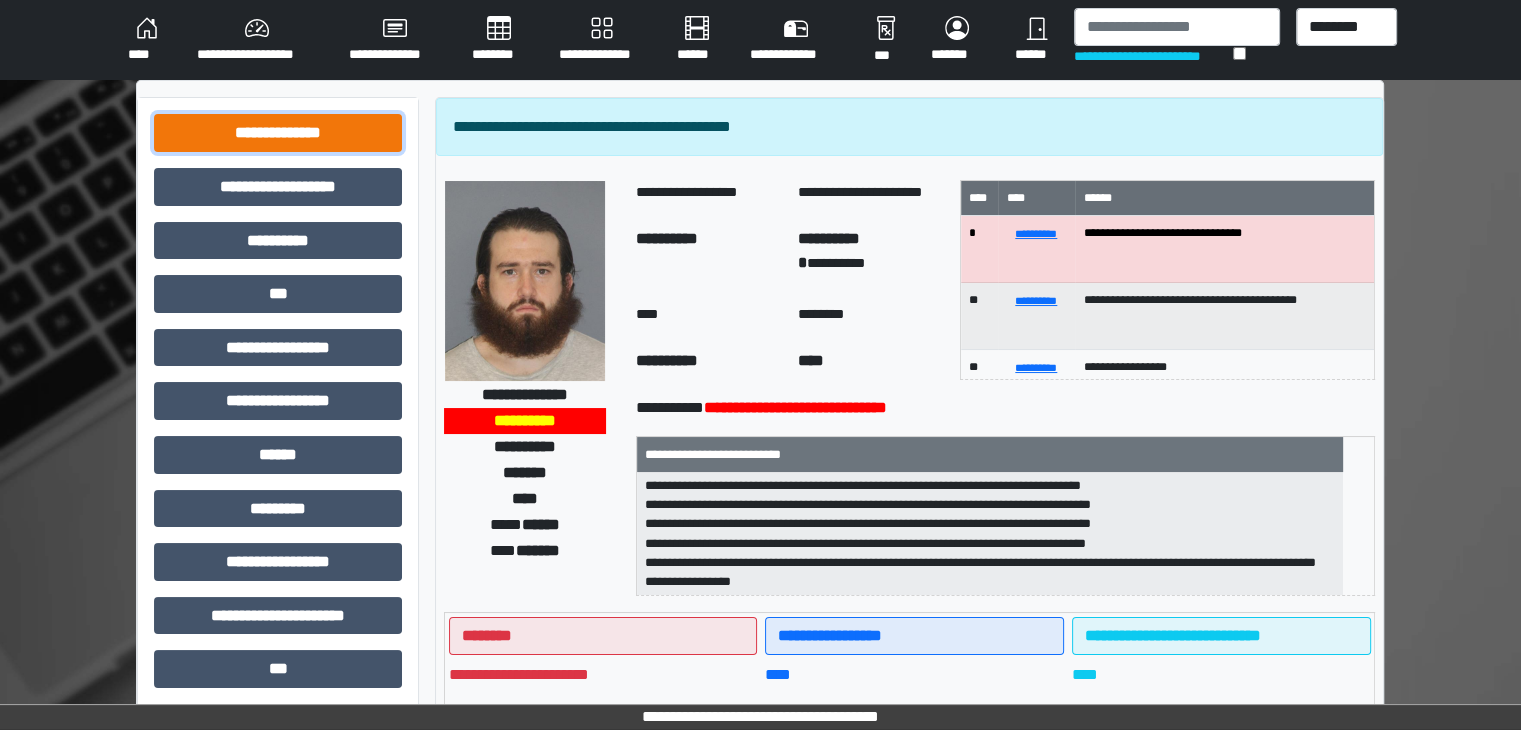 click on "**********" at bounding box center (278, 133) 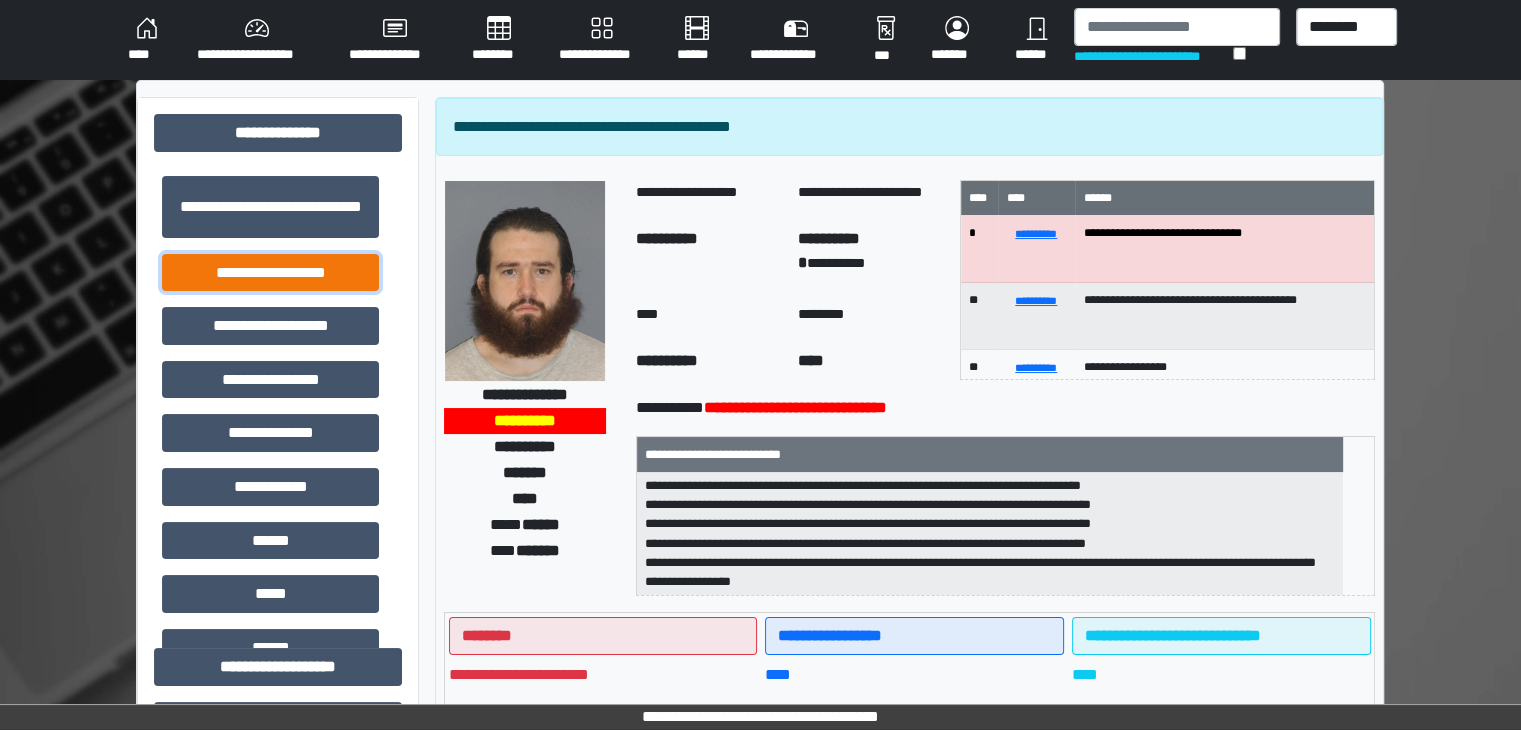 click on "**********" at bounding box center [270, 273] 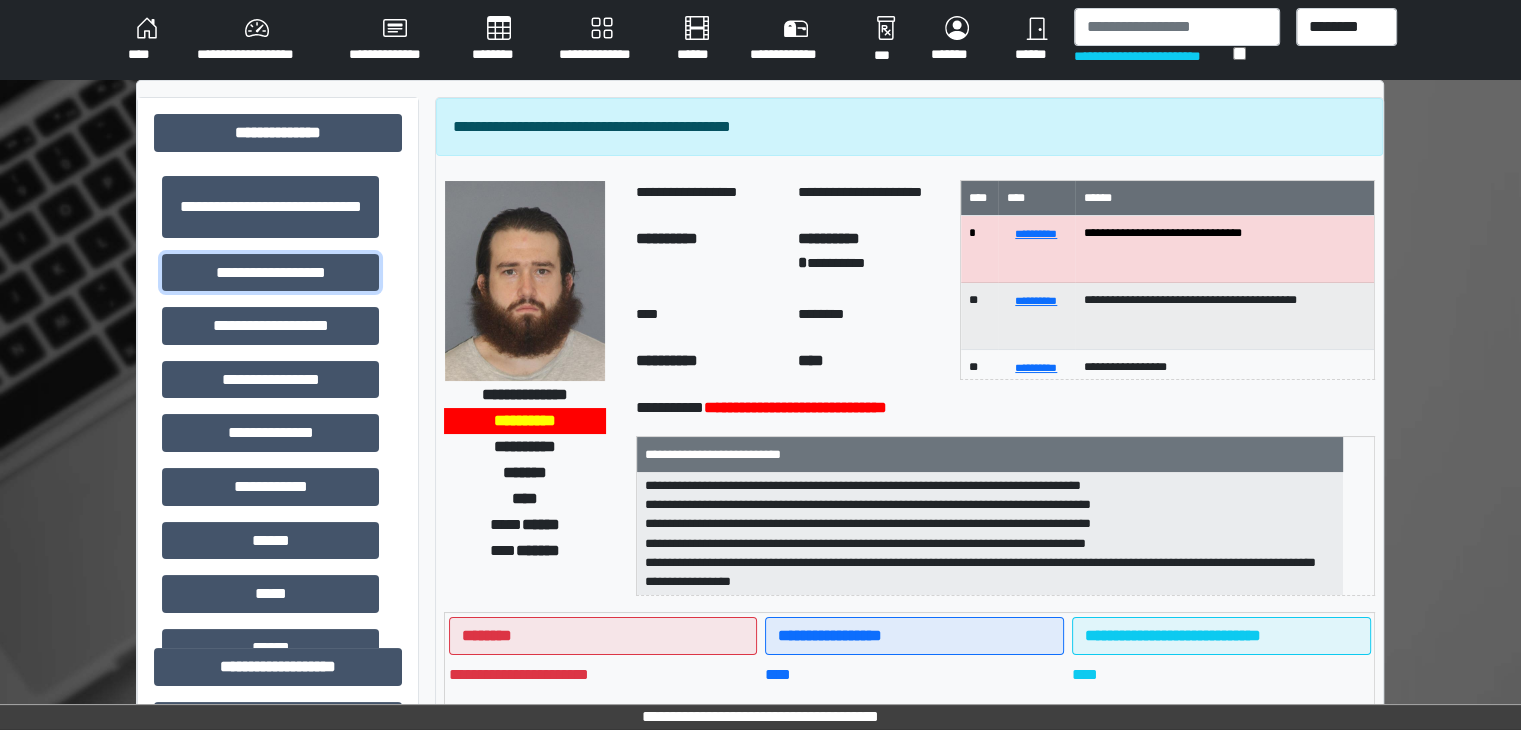 scroll, scrollTop: 600, scrollLeft: 0, axis: vertical 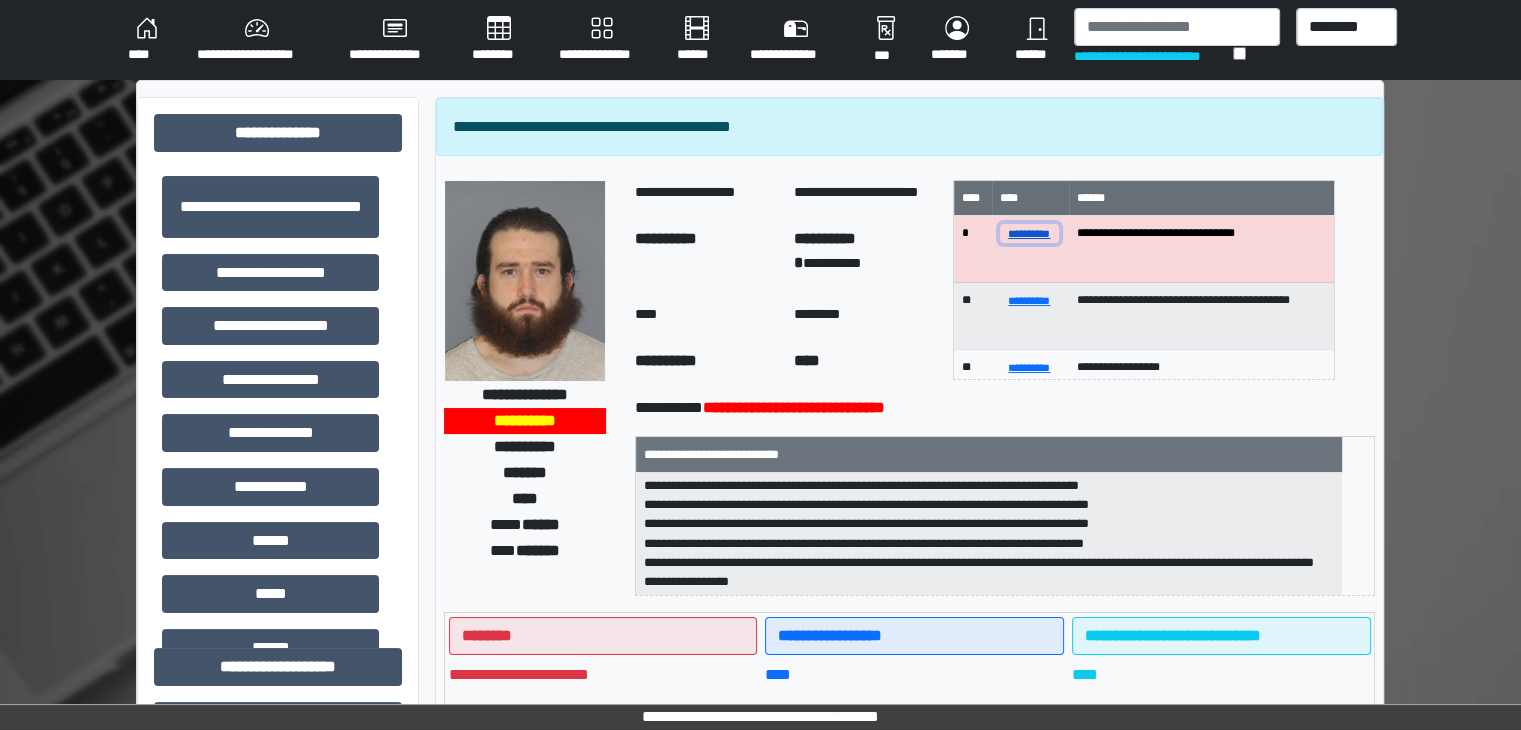 click on "**********" at bounding box center (1030, 233) 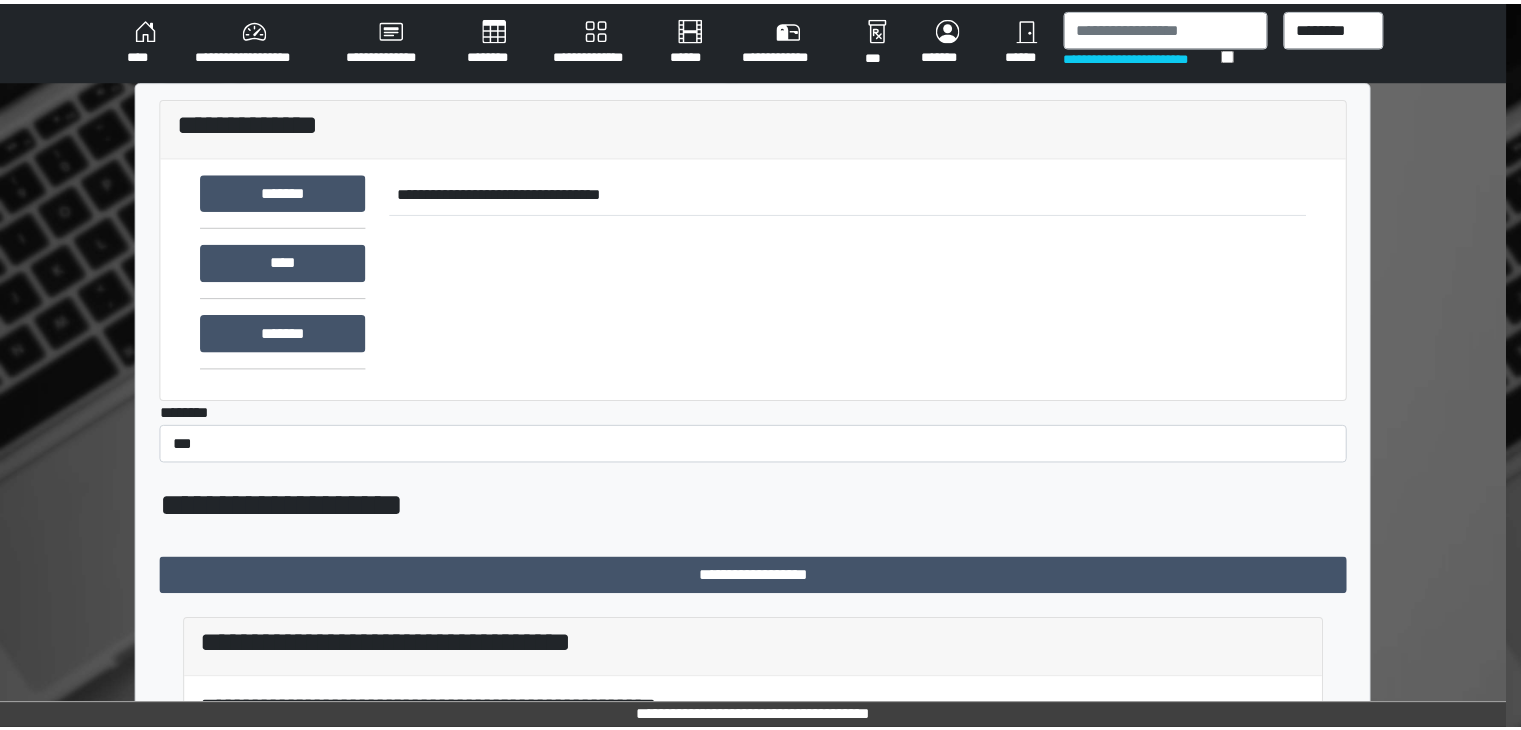 scroll, scrollTop: 0, scrollLeft: 0, axis: both 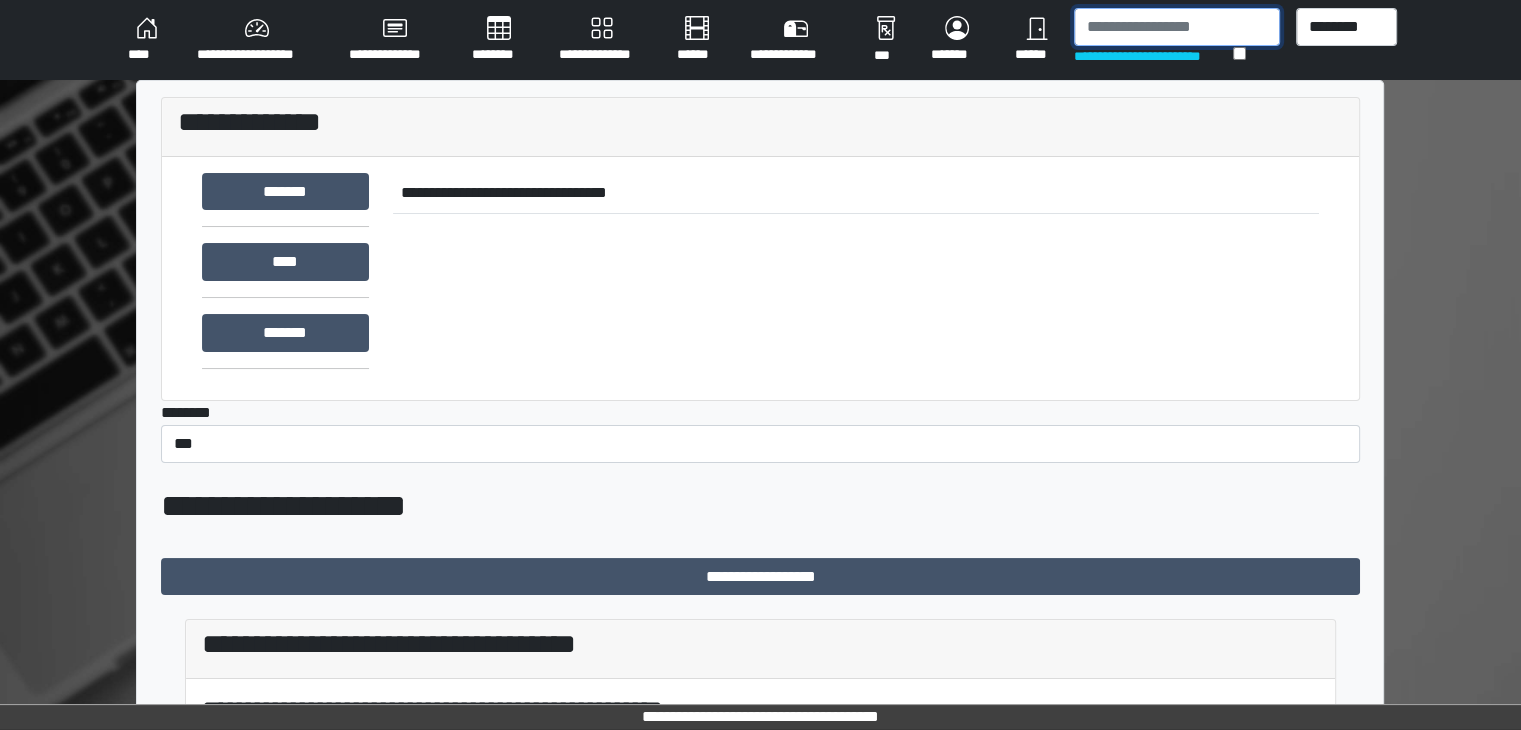 click at bounding box center [1177, 27] 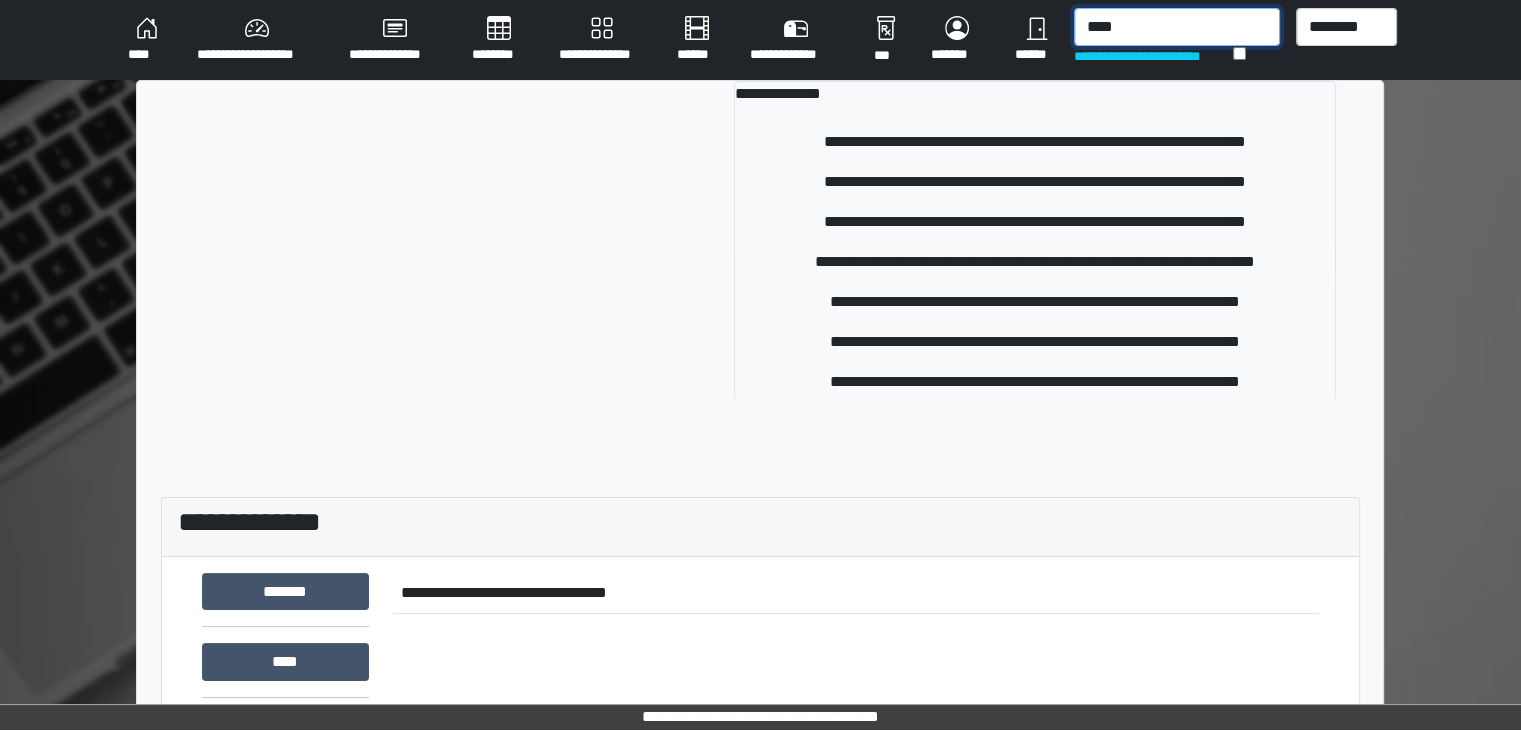 type on "****" 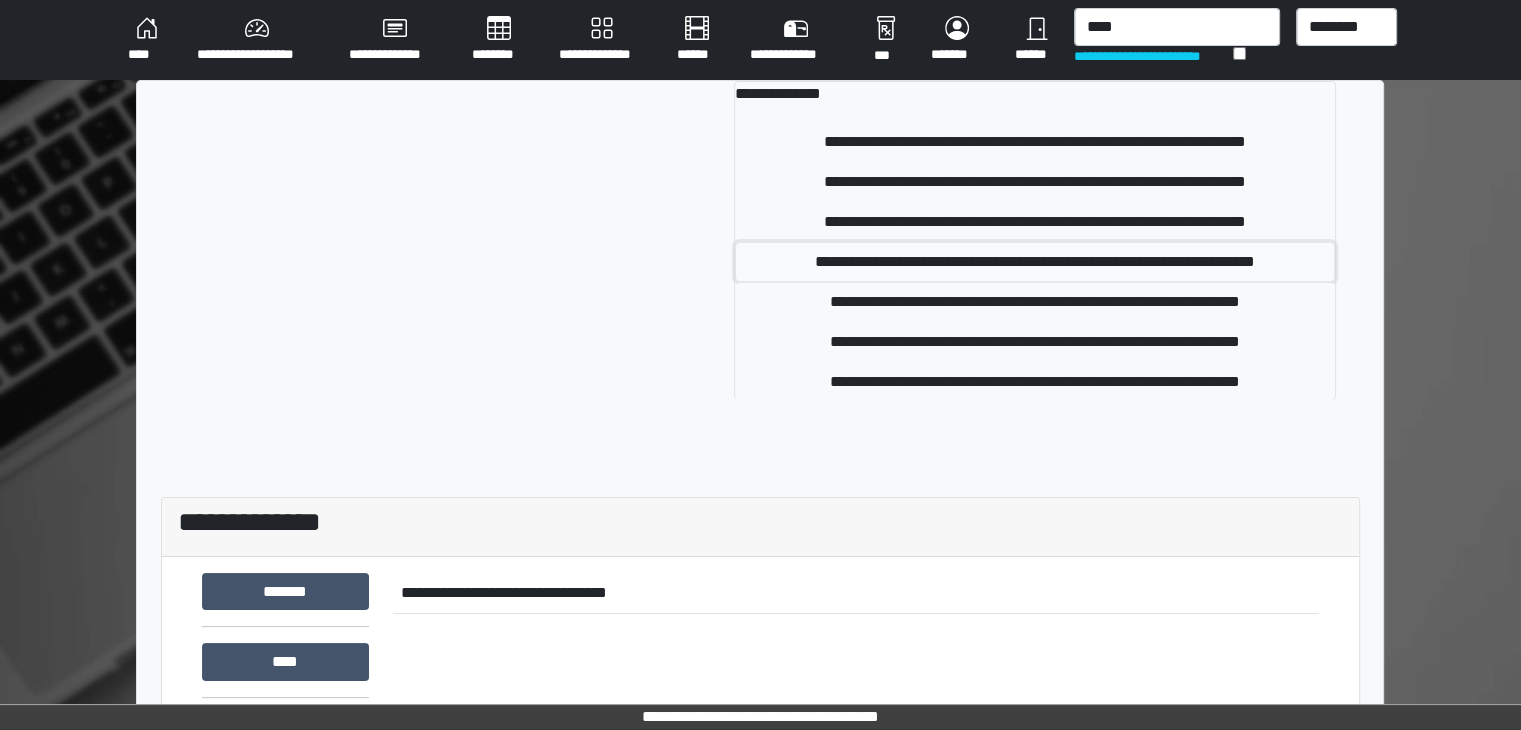 click on "**********" at bounding box center (1035, 262) 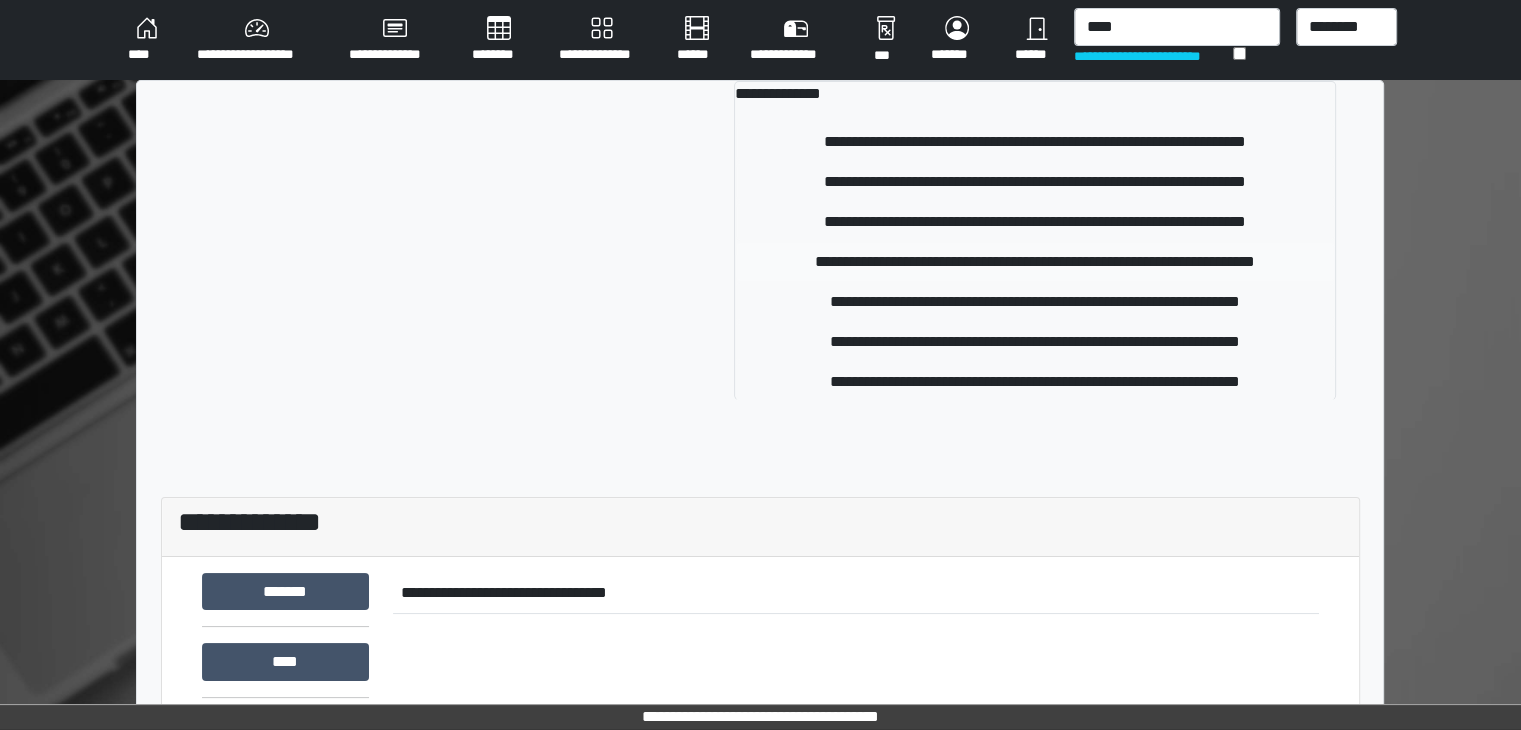 type 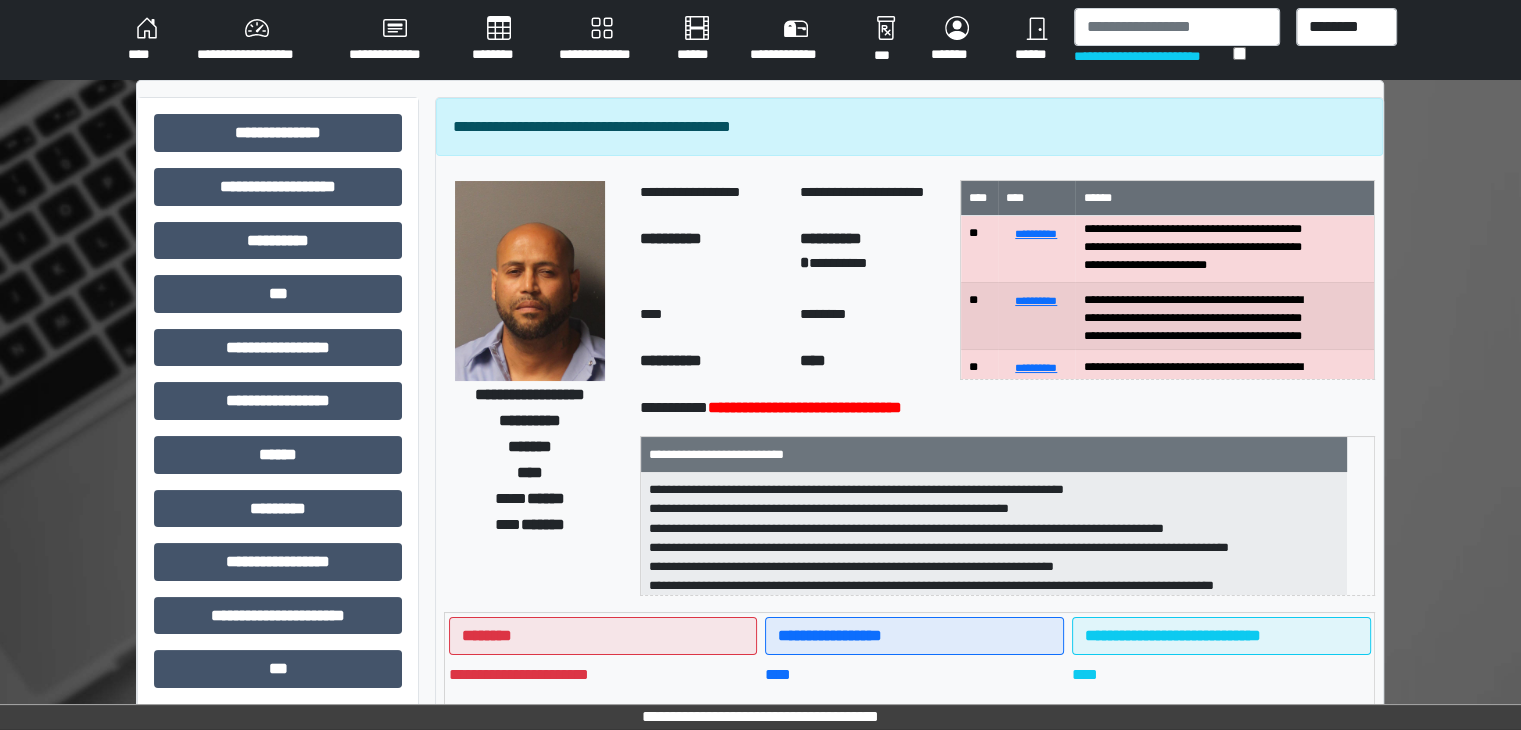scroll, scrollTop: 201, scrollLeft: 0, axis: vertical 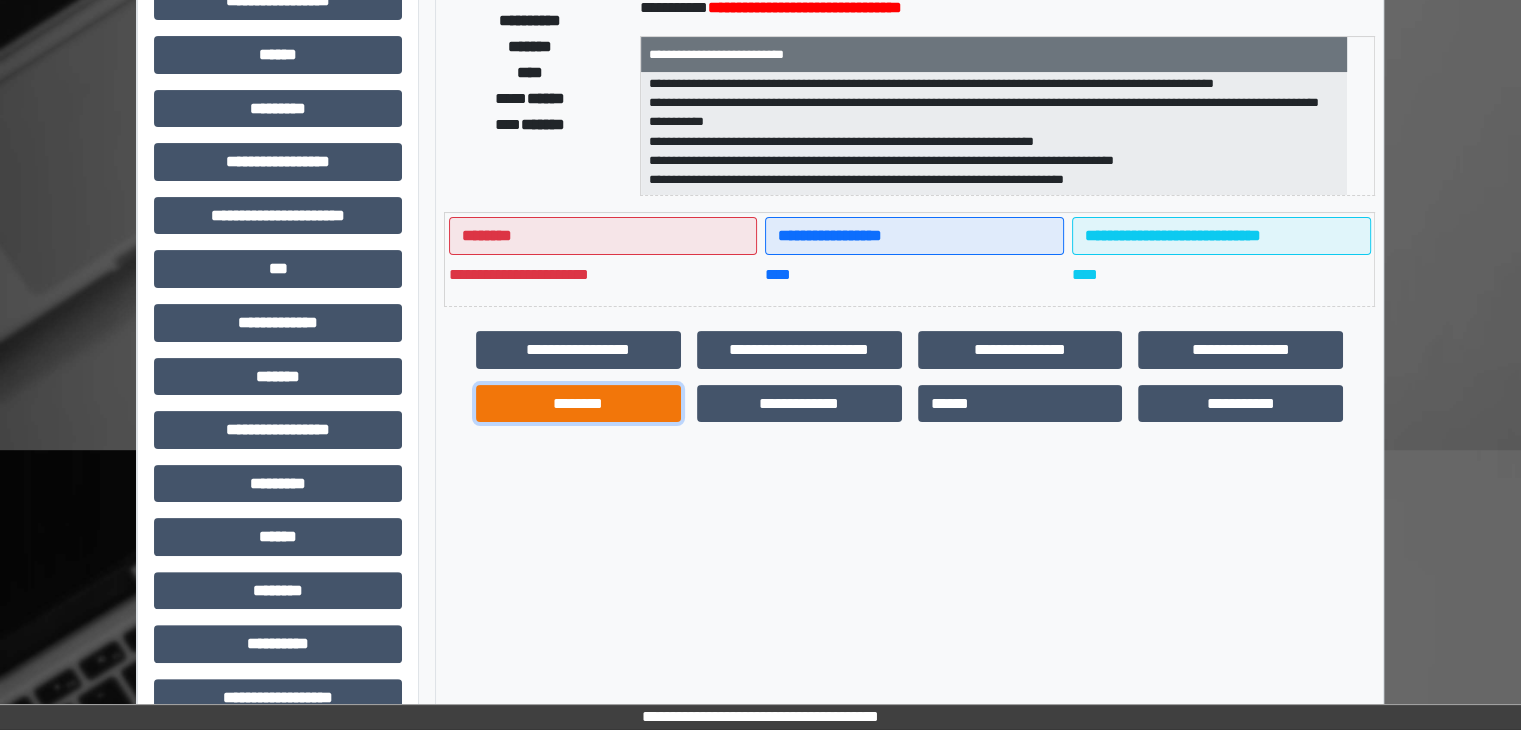 click on "********" at bounding box center (578, 404) 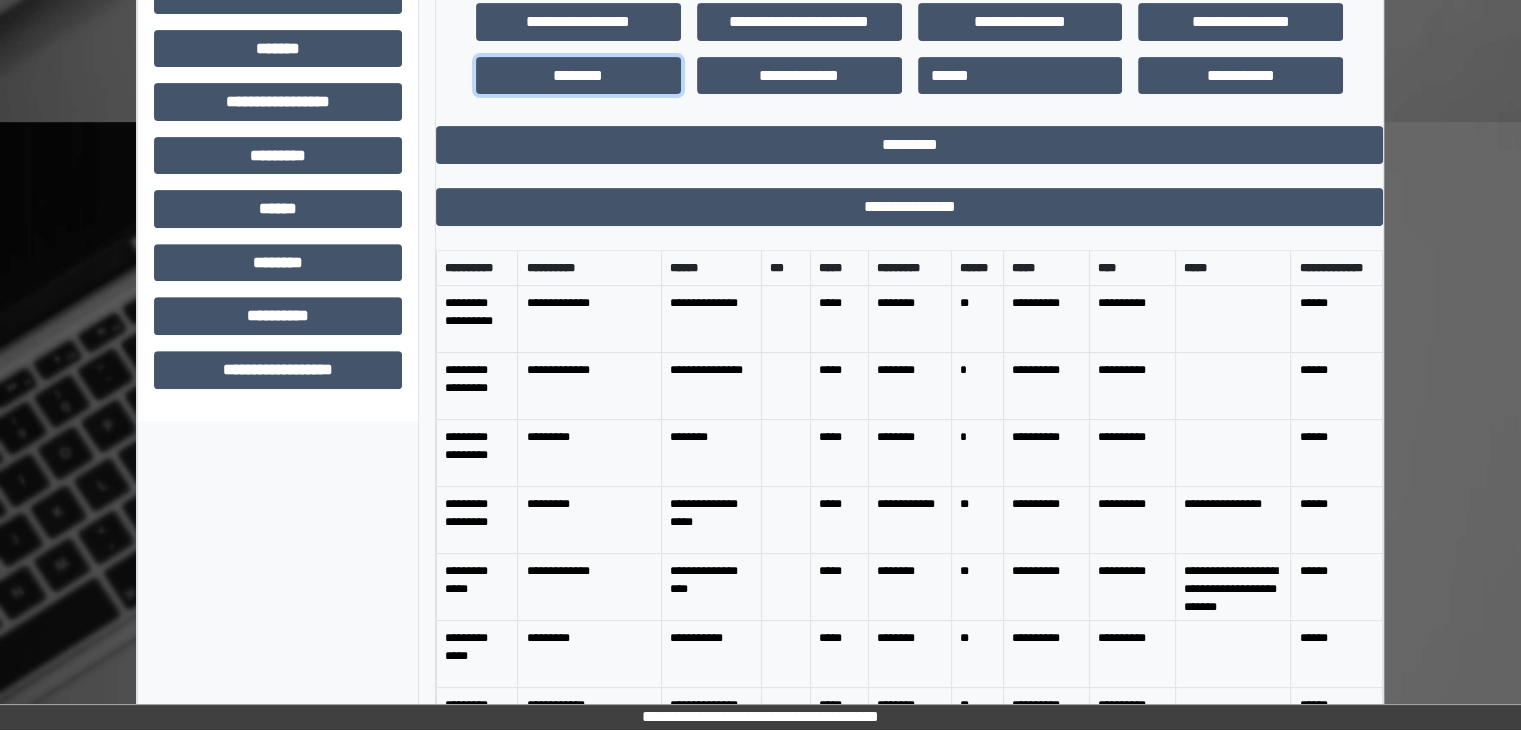 scroll, scrollTop: 745, scrollLeft: 0, axis: vertical 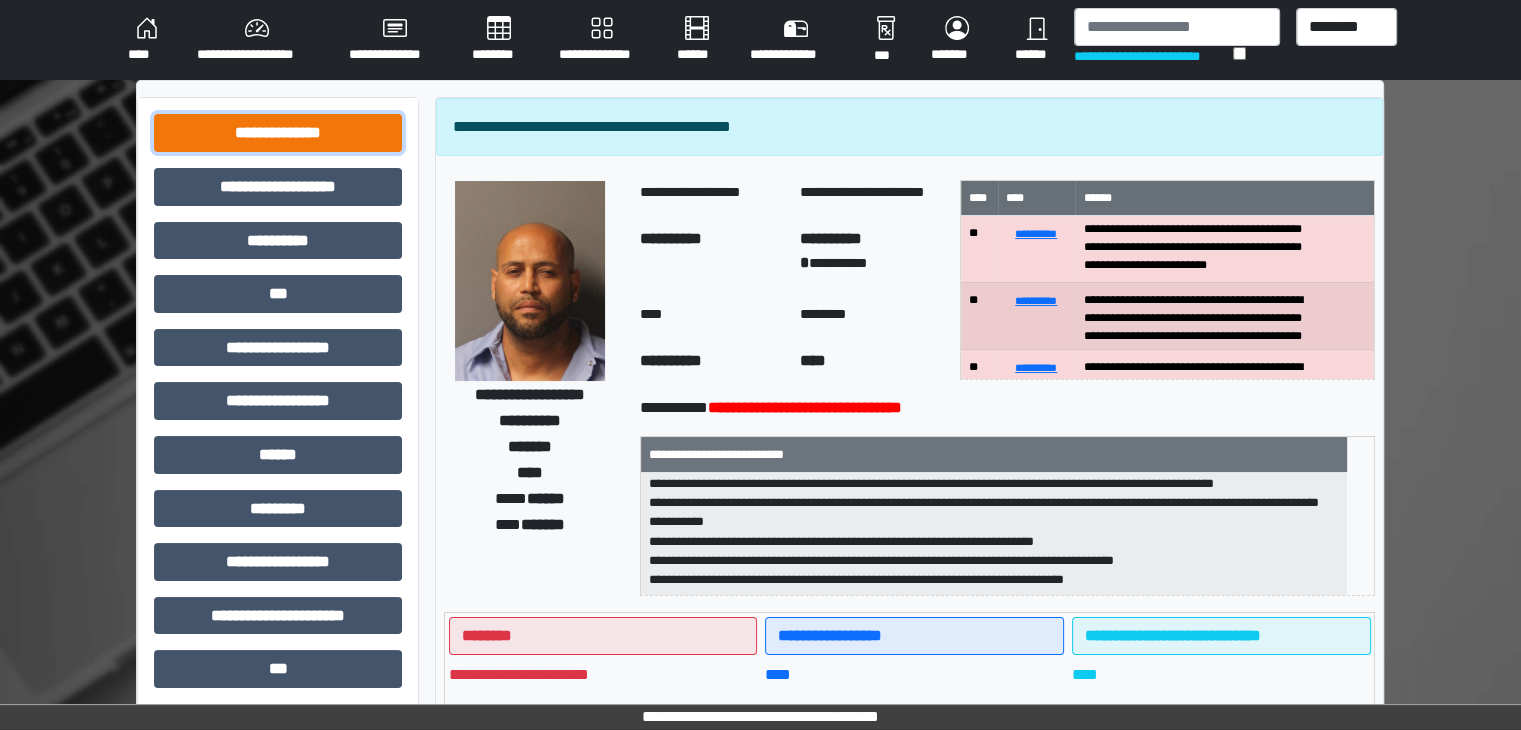 click on "**********" at bounding box center [278, 133] 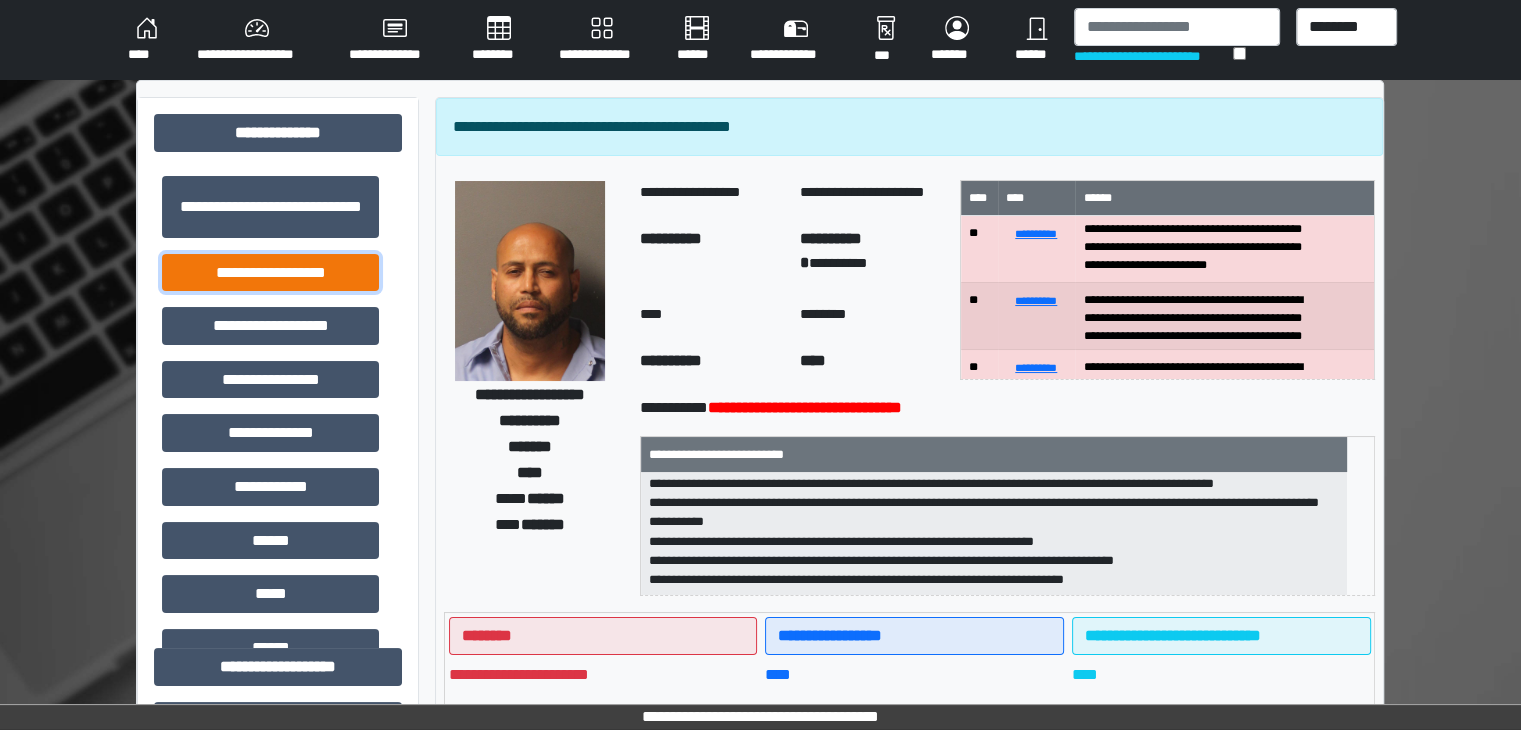 click on "**********" at bounding box center [270, 273] 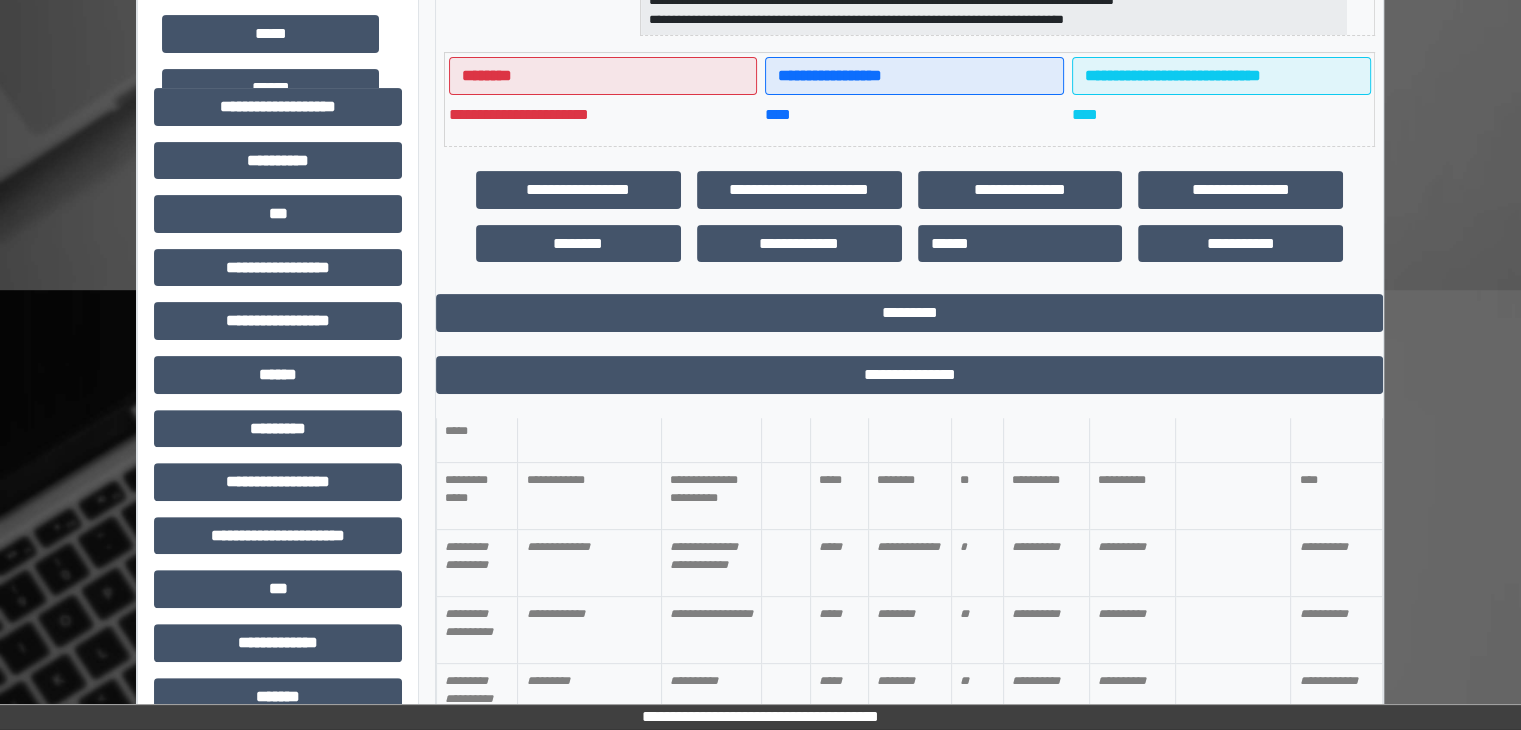 scroll, scrollTop: 600, scrollLeft: 0, axis: vertical 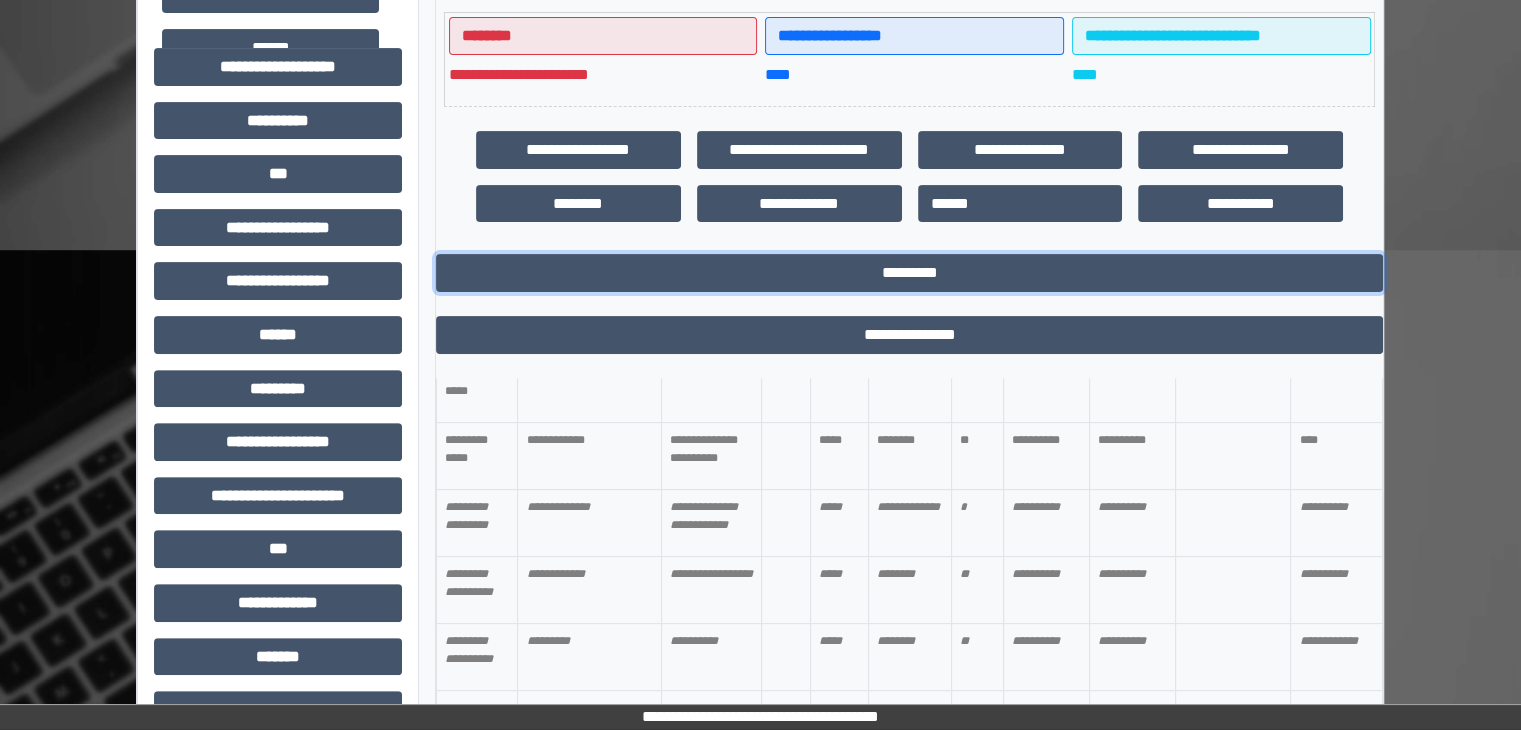 drag, startPoint x: 993, startPoint y: 271, endPoint x: 1323, endPoint y: 243, distance: 331.18576 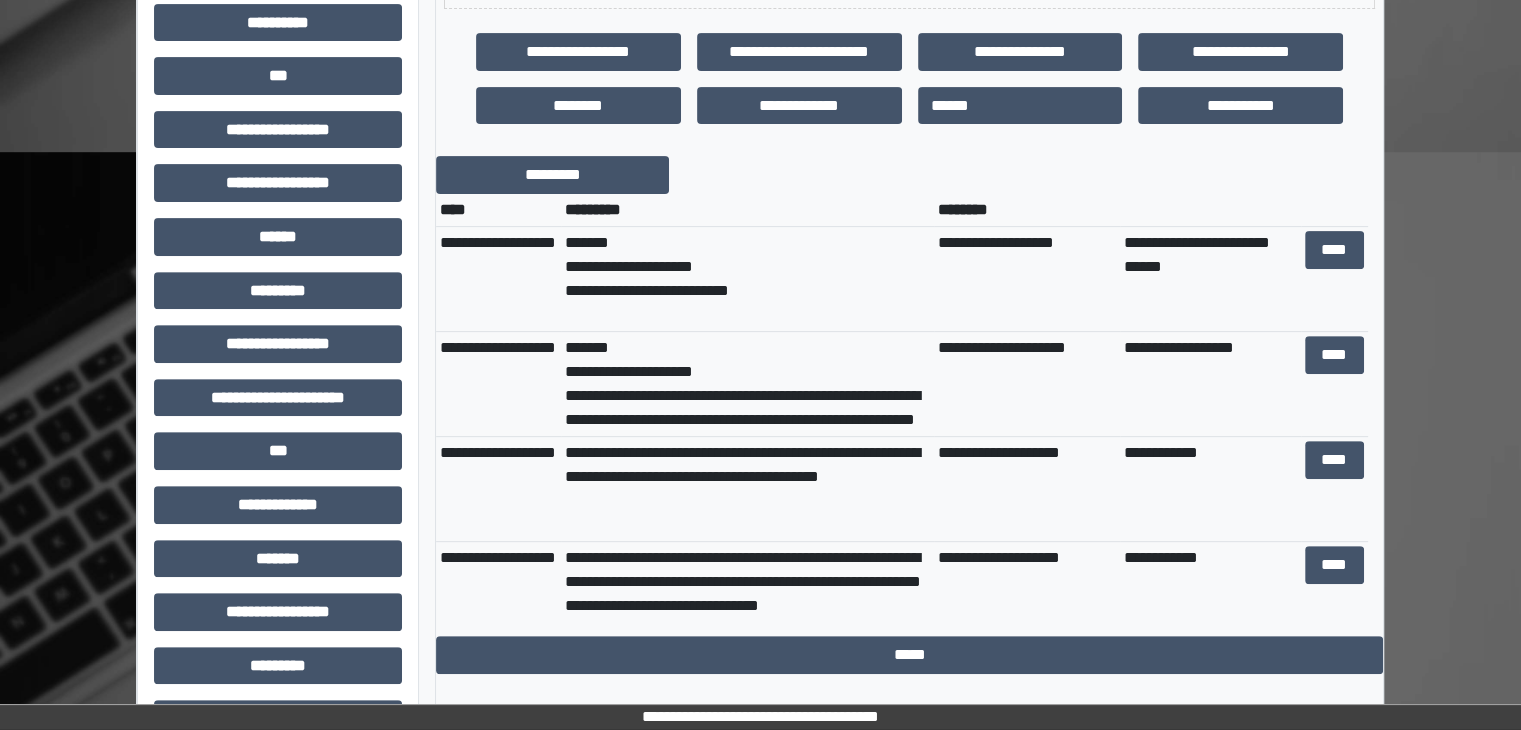 scroll, scrollTop: 700, scrollLeft: 0, axis: vertical 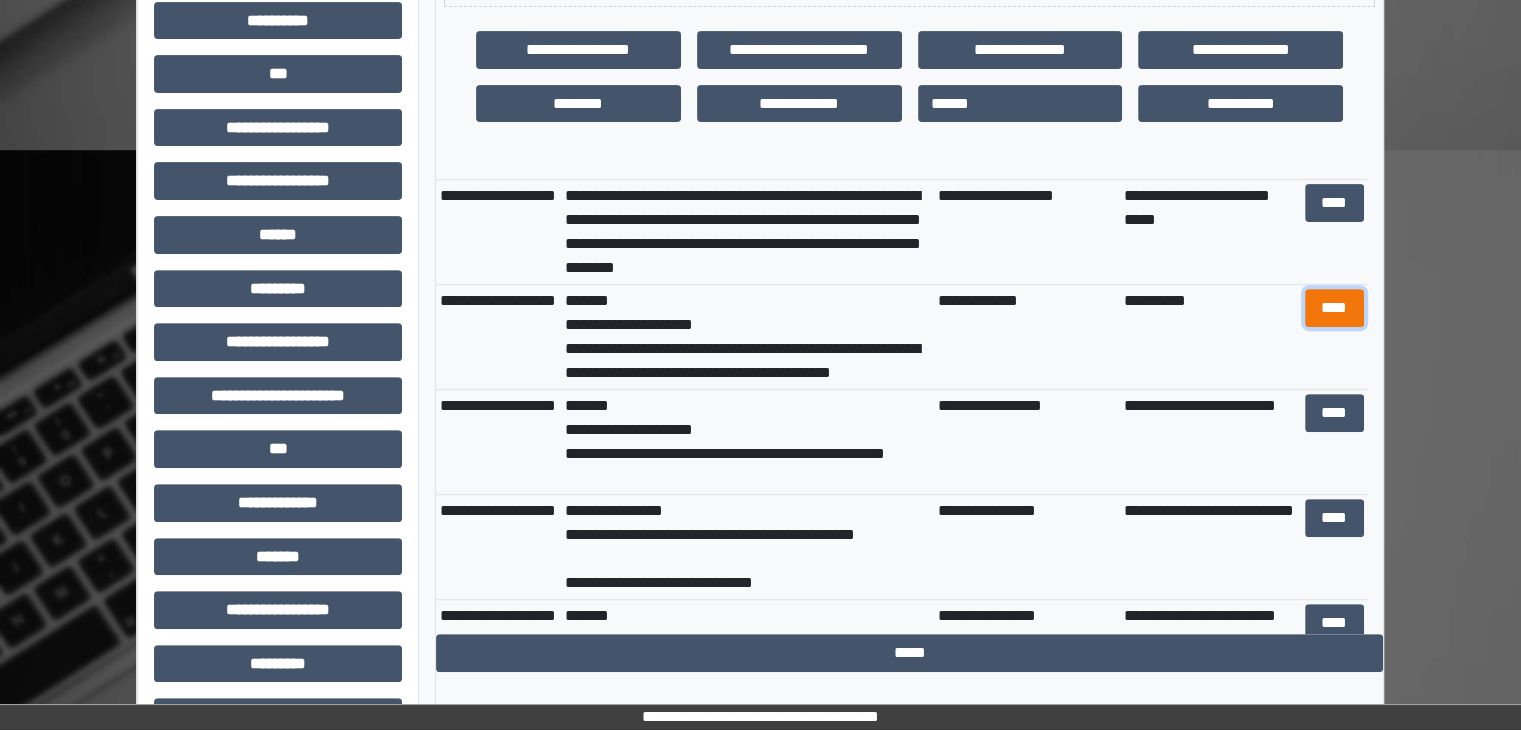click on "****" at bounding box center [1334, 308] 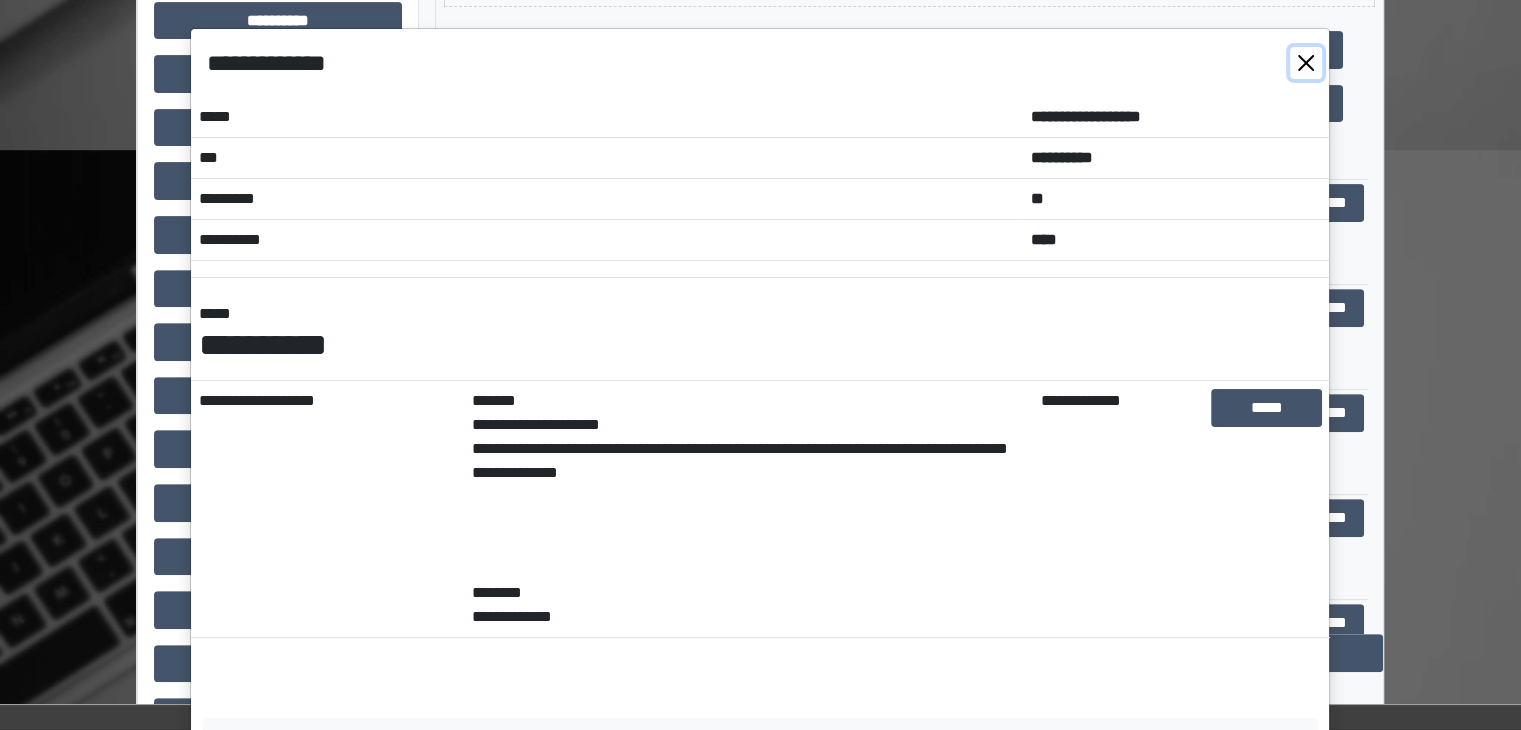 click at bounding box center (1306, 63) 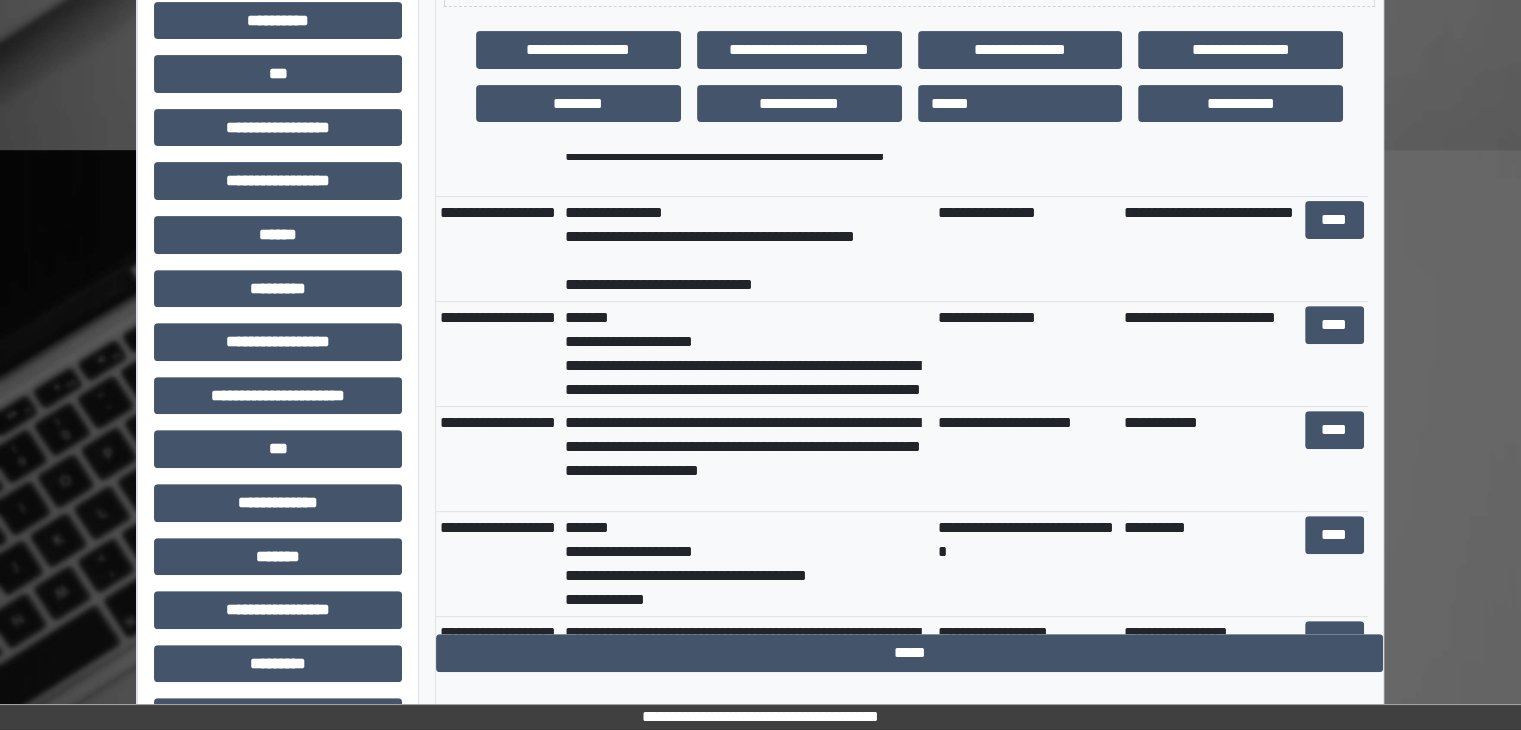 scroll, scrollTop: 1500, scrollLeft: 0, axis: vertical 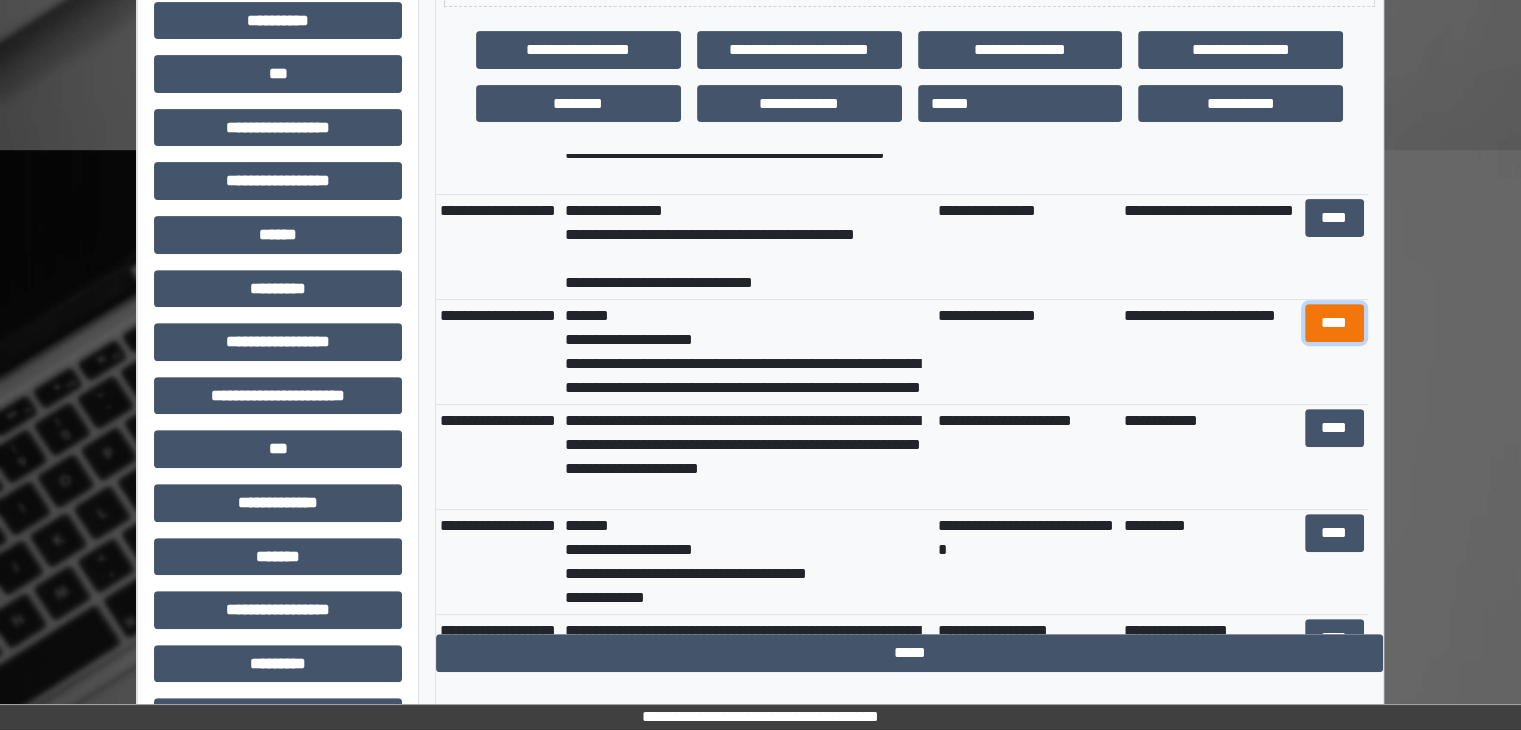 click on "****" at bounding box center [1334, 323] 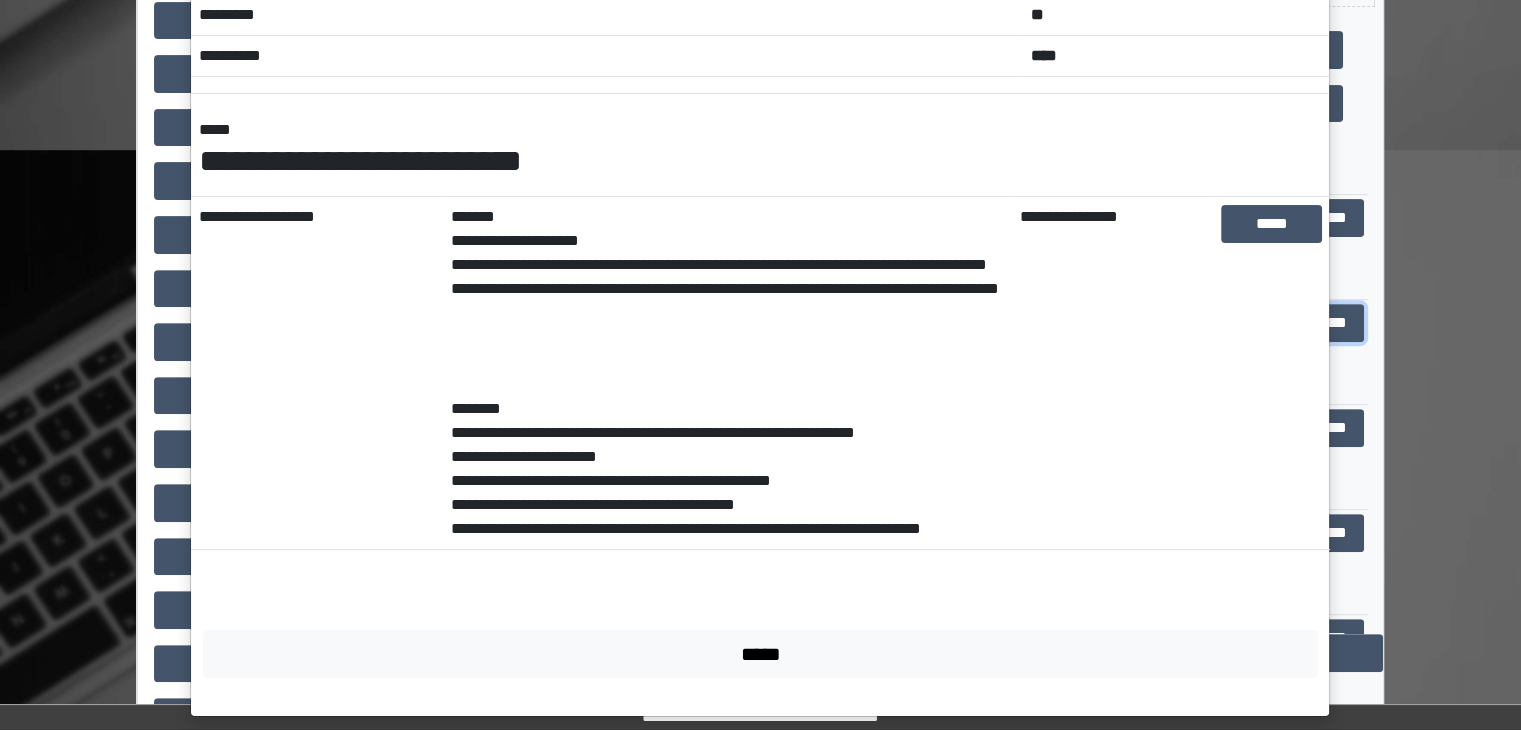 scroll, scrollTop: 200, scrollLeft: 0, axis: vertical 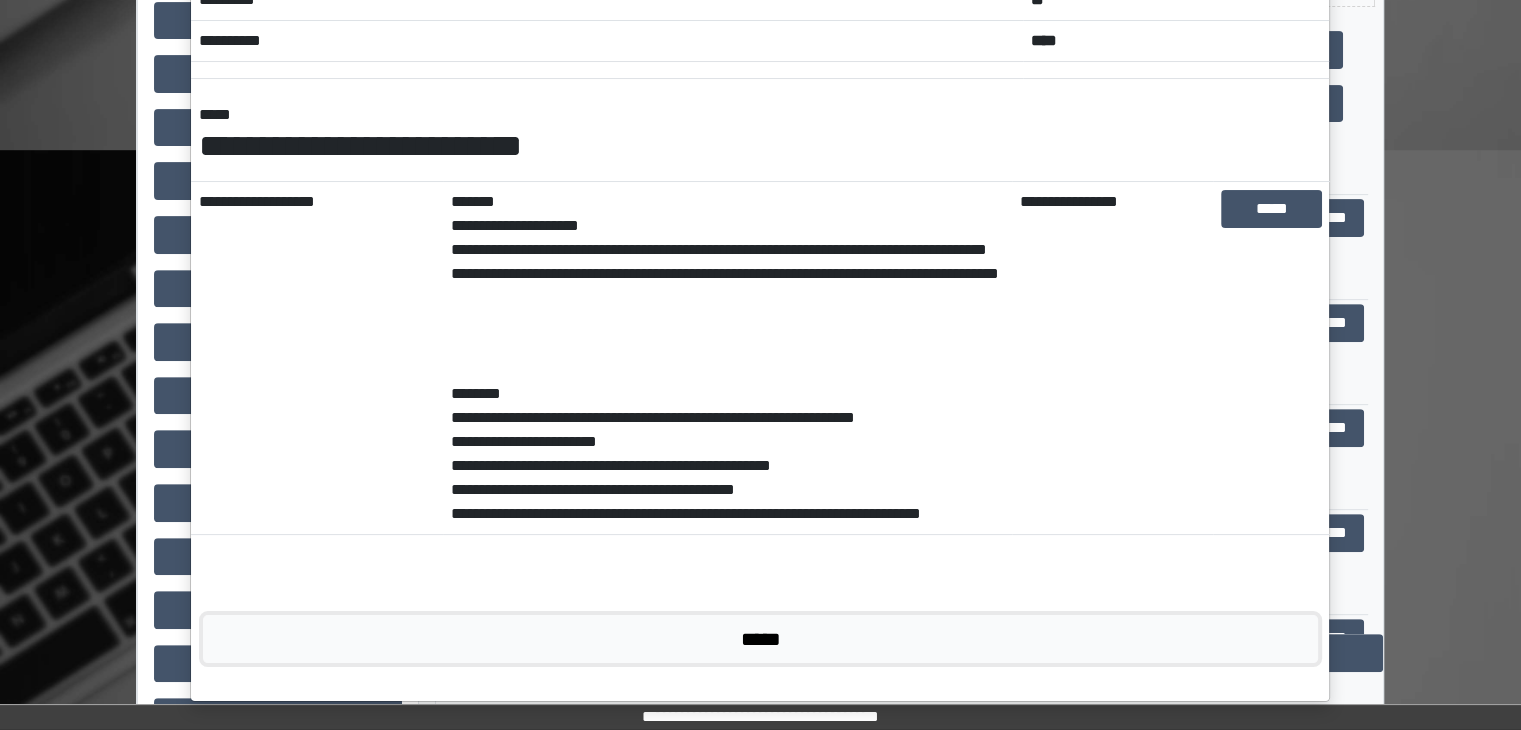 click on "*****" at bounding box center (760, 639) 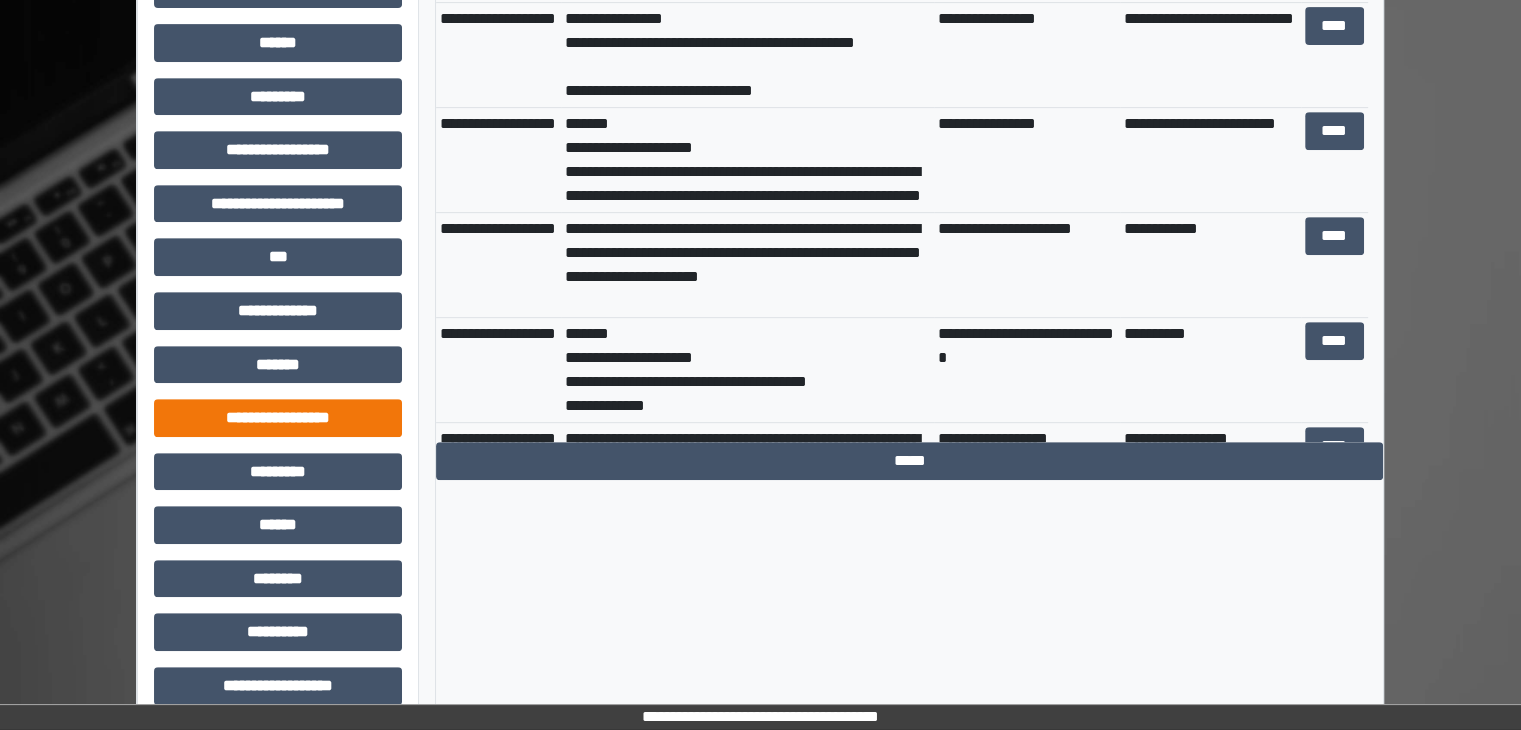 scroll, scrollTop: 900, scrollLeft: 0, axis: vertical 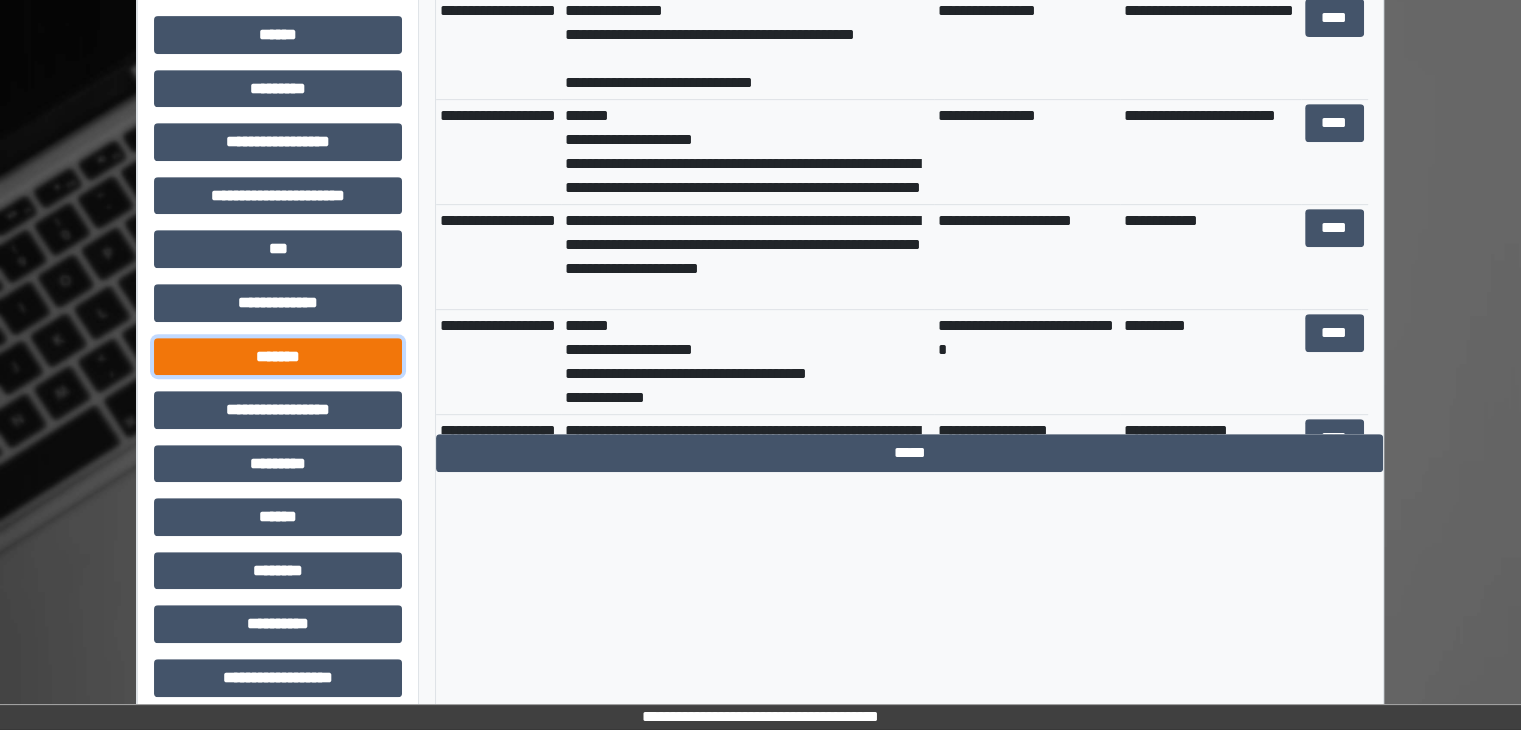 click on "*******" at bounding box center [278, 357] 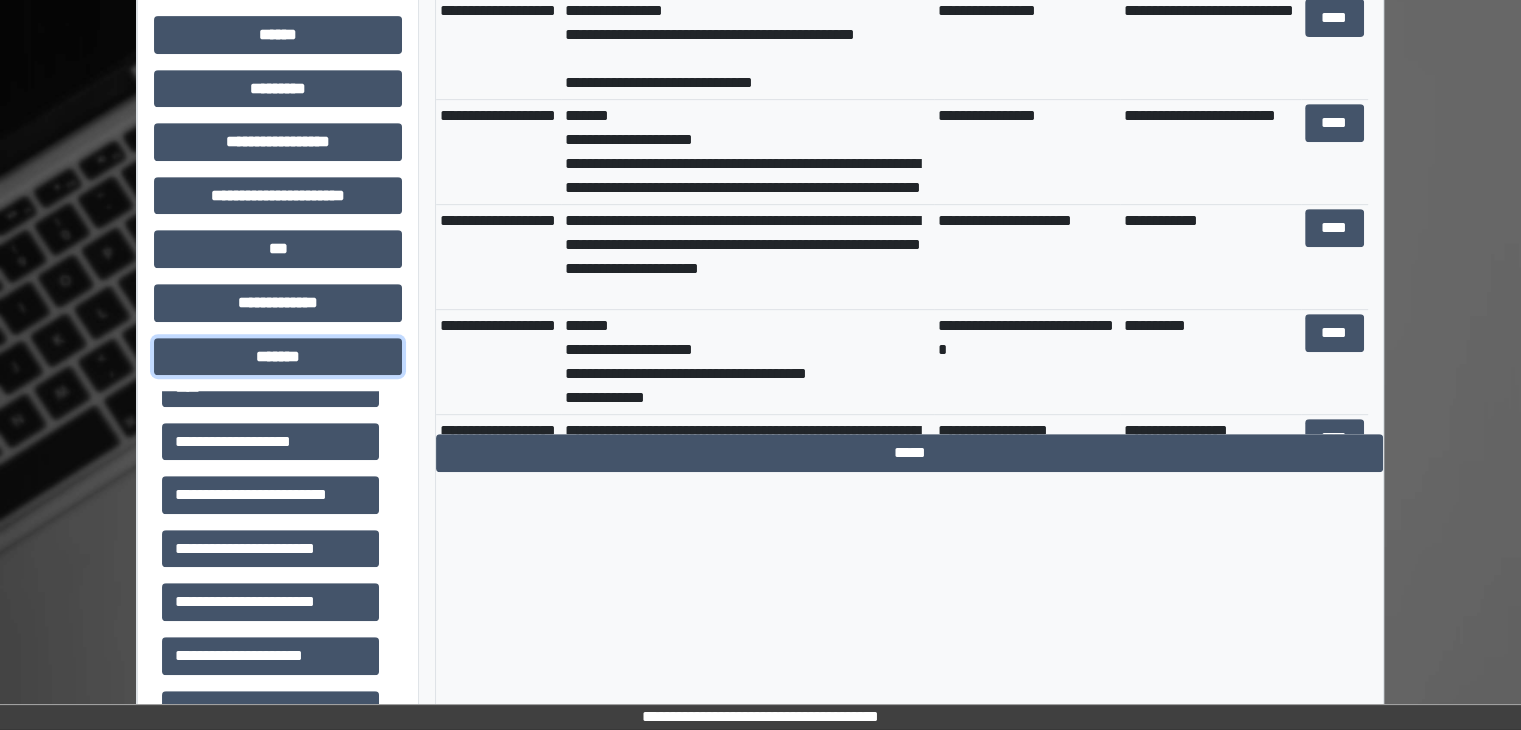 scroll, scrollTop: 300, scrollLeft: 0, axis: vertical 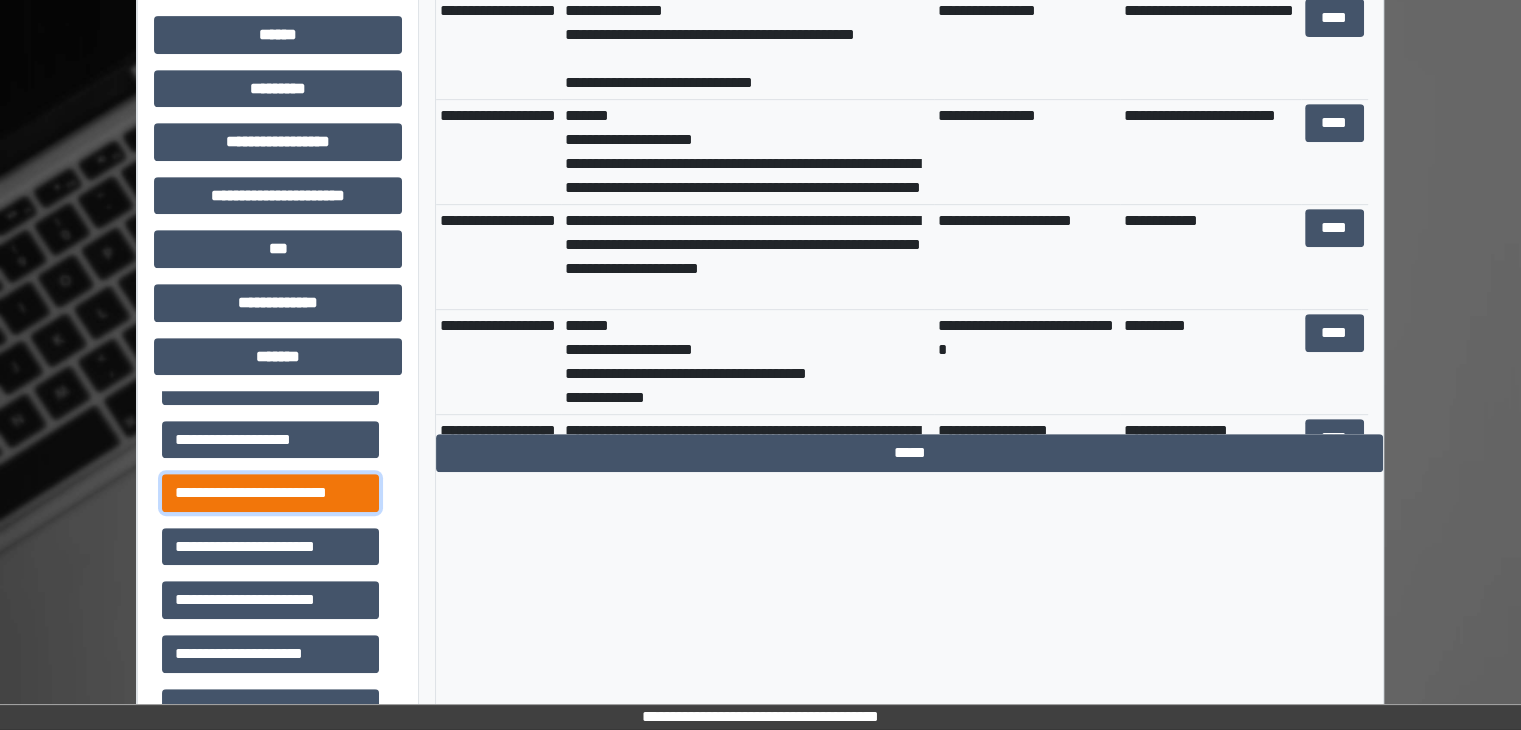 click on "**********" at bounding box center (270, 493) 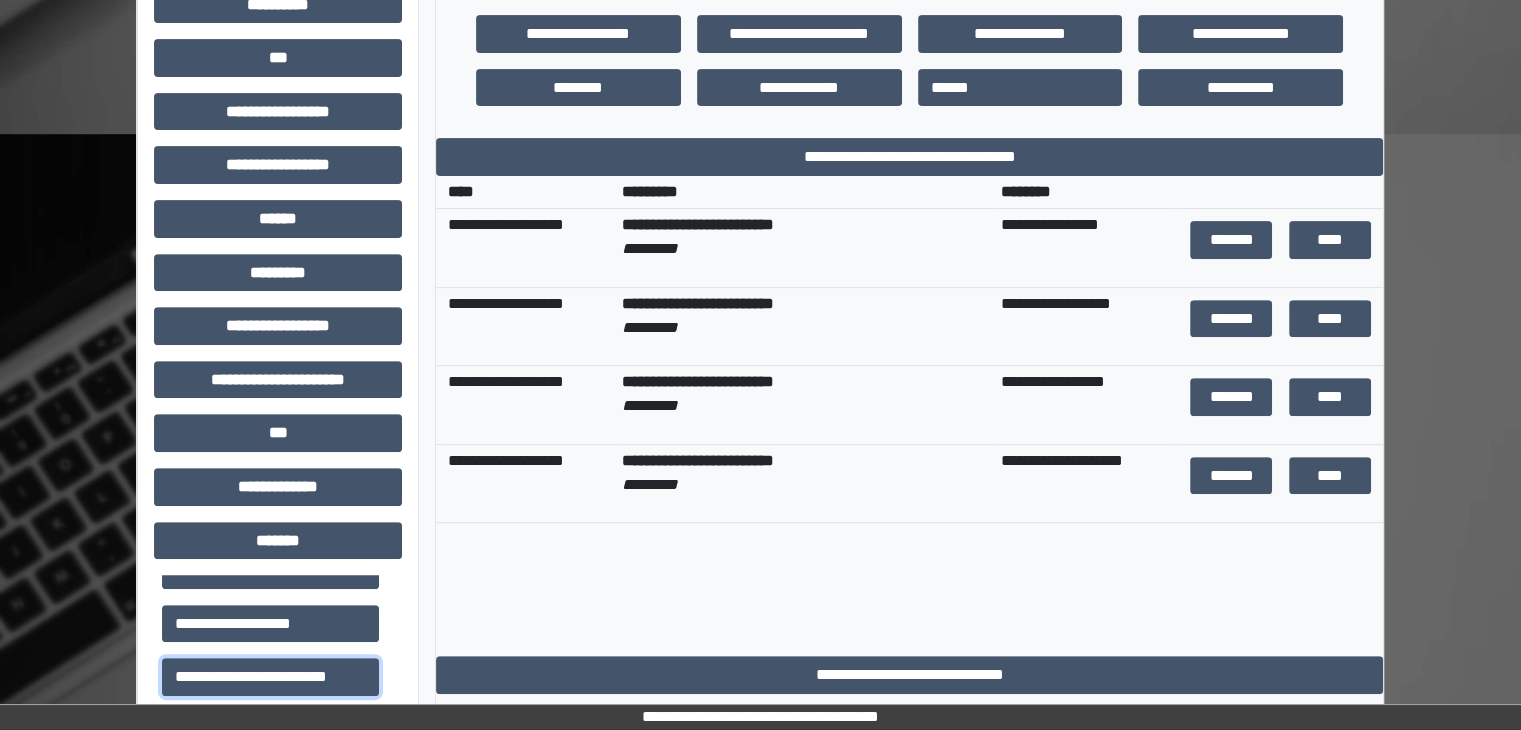 scroll, scrollTop: 700, scrollLeft: 0, axis: vertical 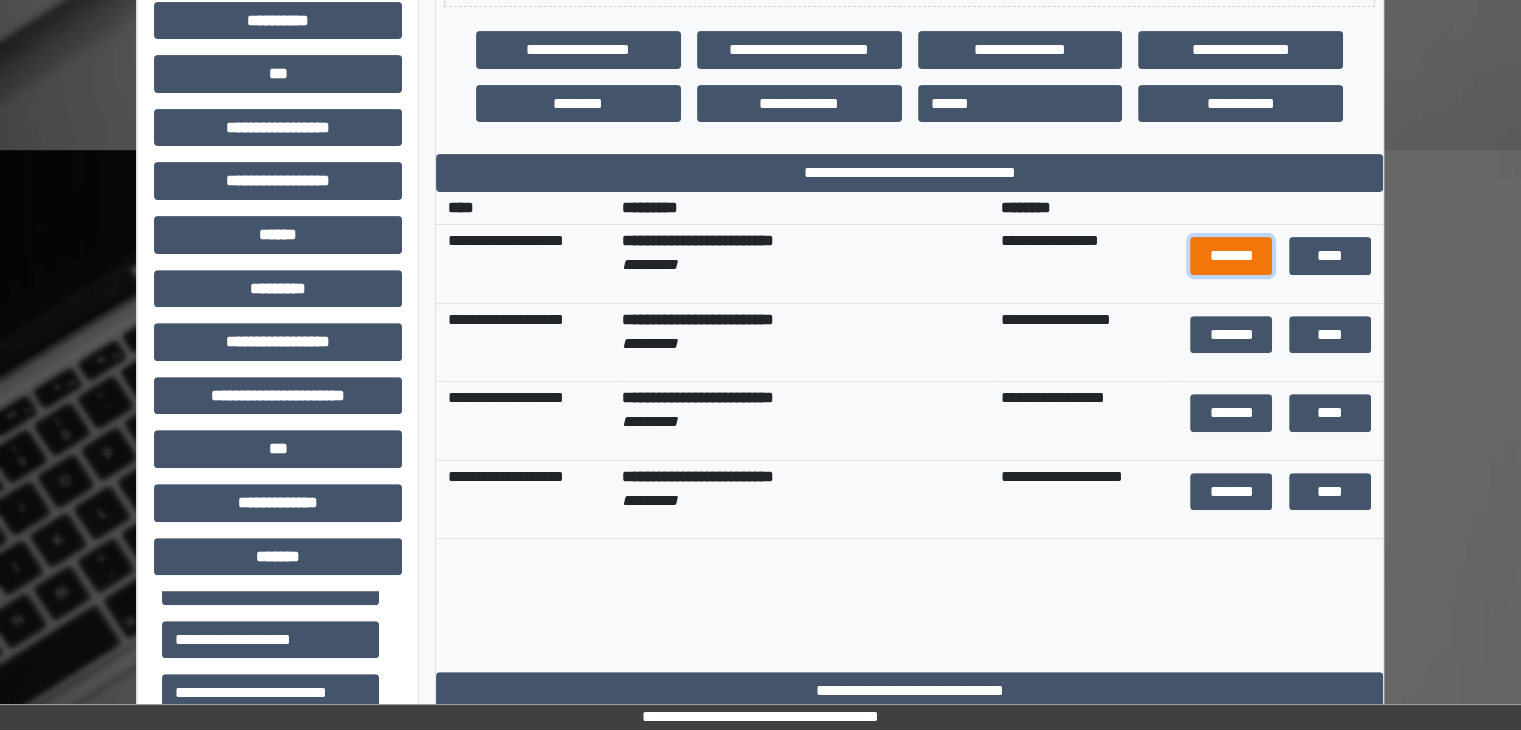 click on "*******" at bounding box center [1231, 256] 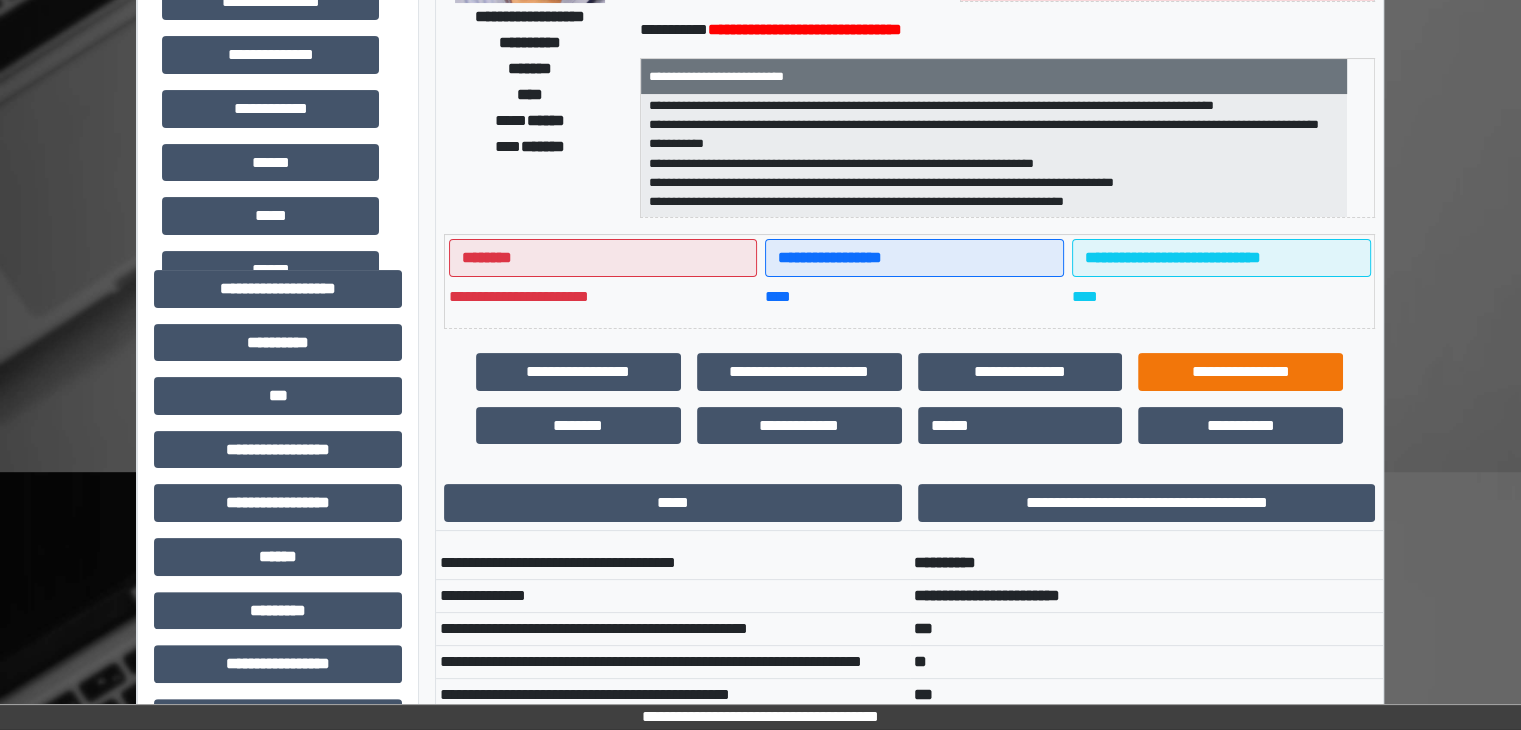 scroll, scrollTop: 400, scrollLeft: 0, axis: vertical 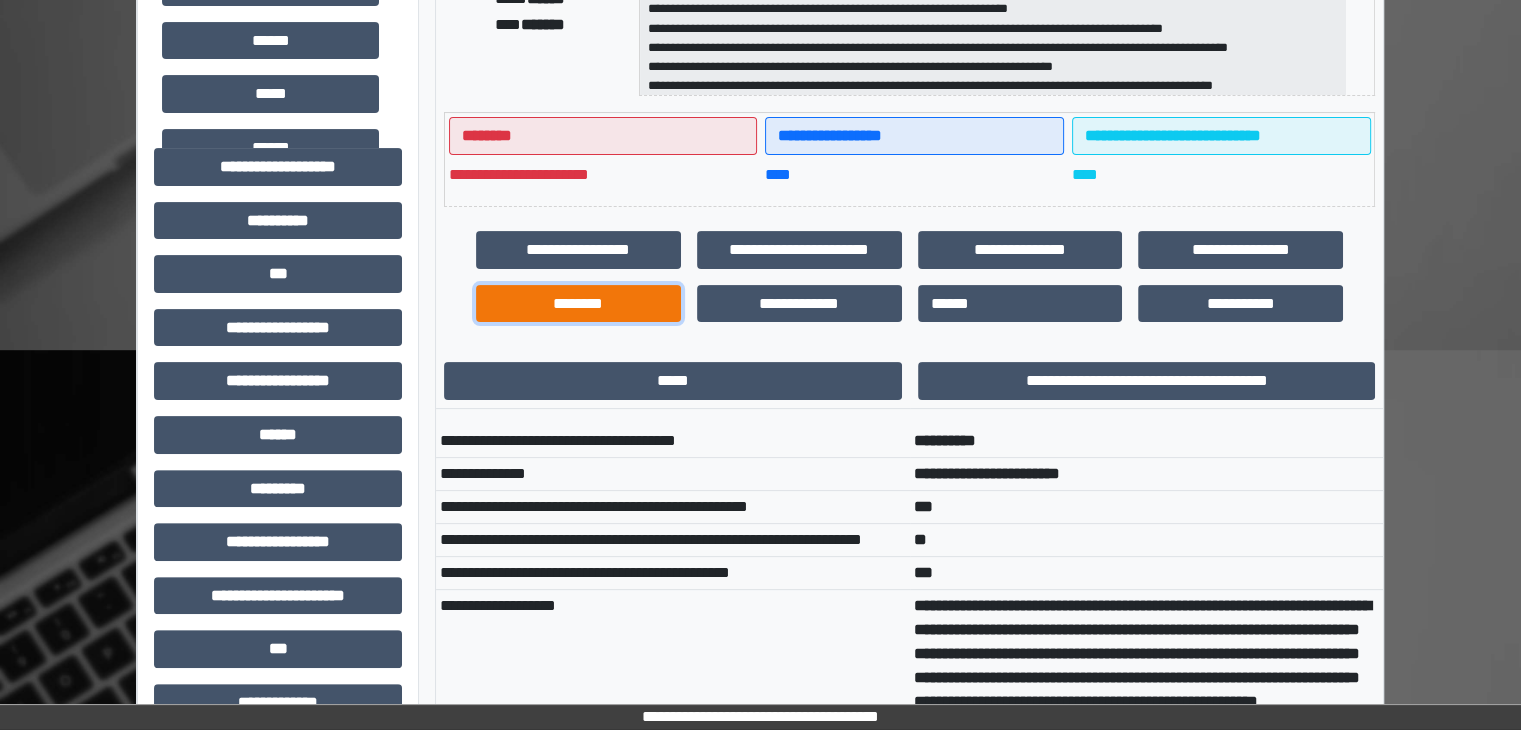 click on "********" at bounding box center [578, 304] 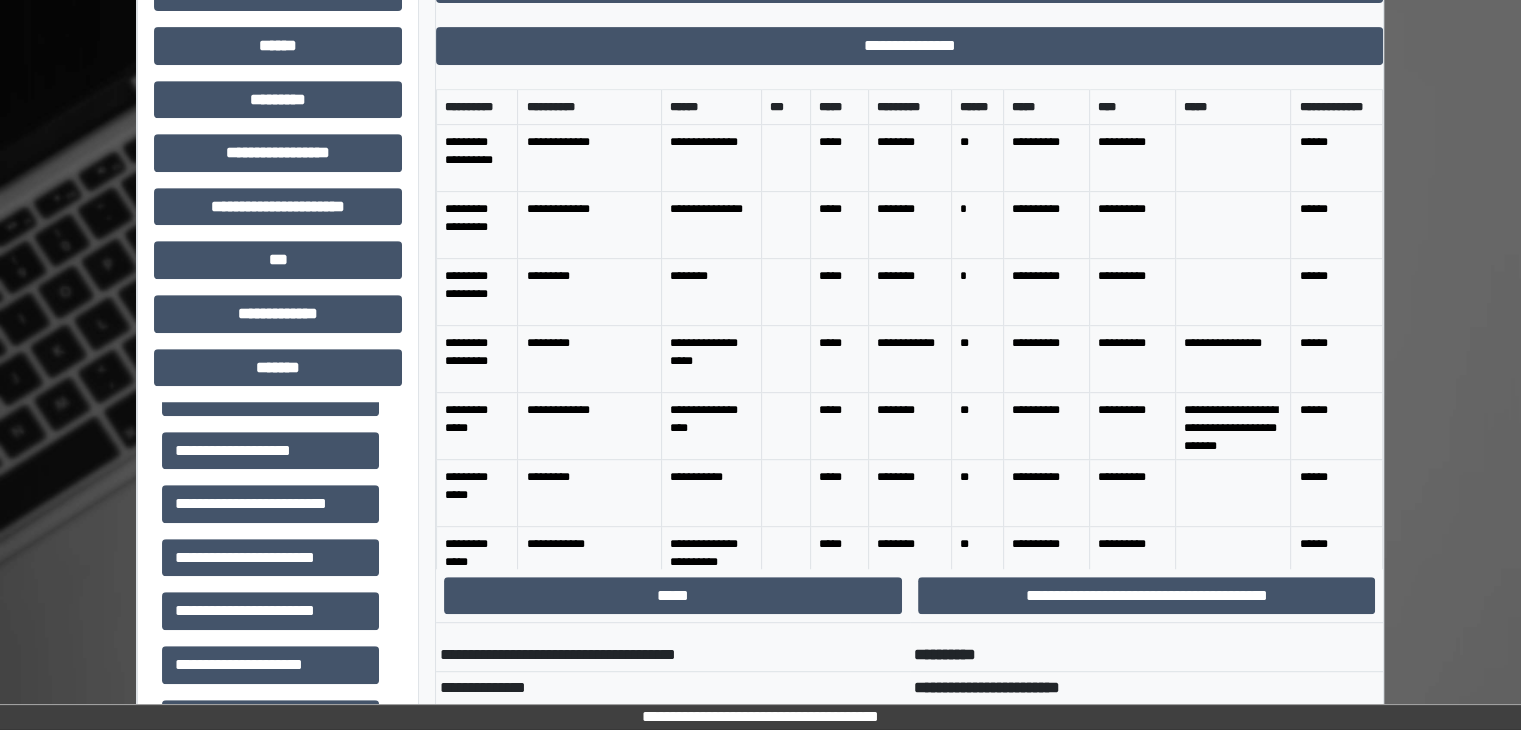 scroll, scrollTop: 900, scrollLeft: 0, axis: vertical 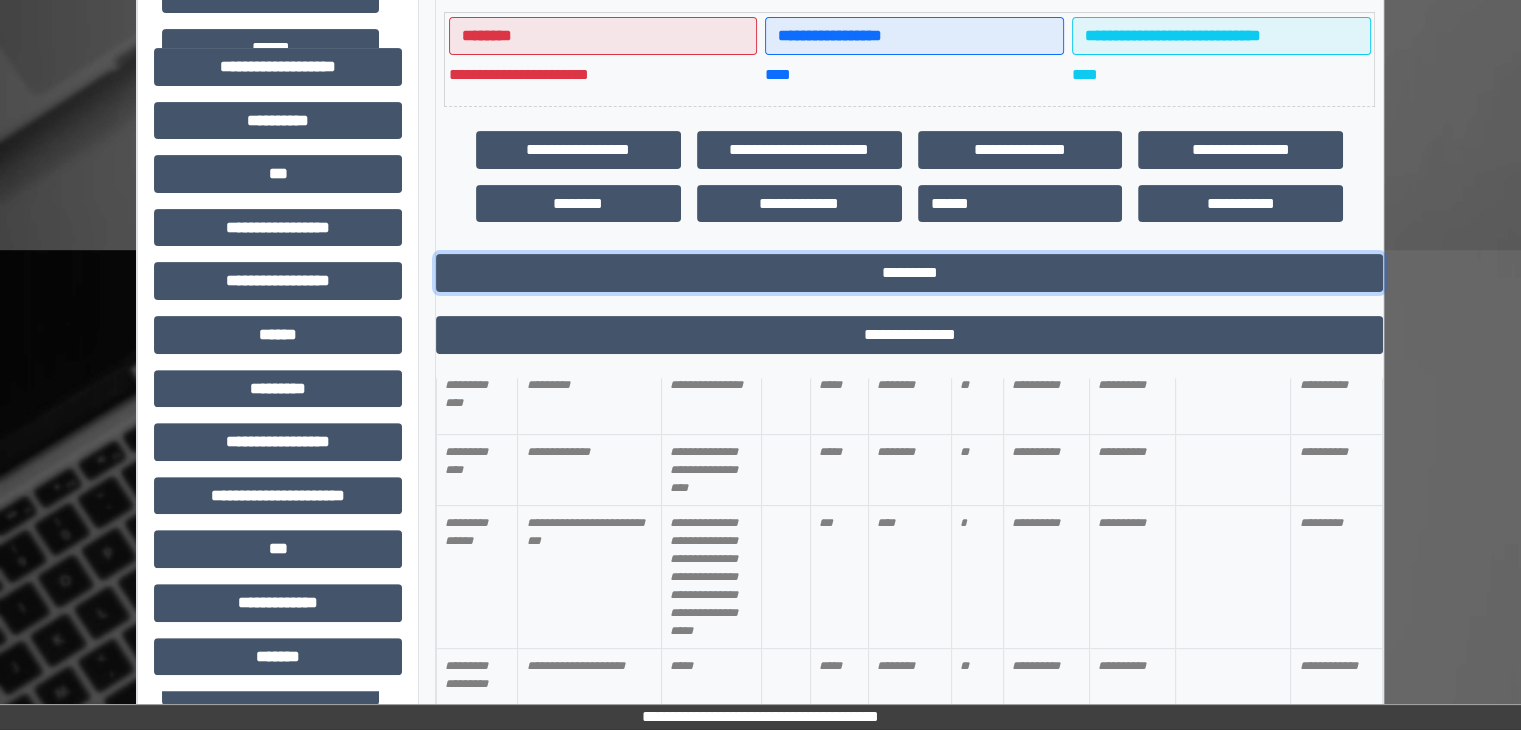 drag, startPoint x: 920, startPoint y: 264, endPoint x: 1388, endPoint y: 262, distance: 468.00427 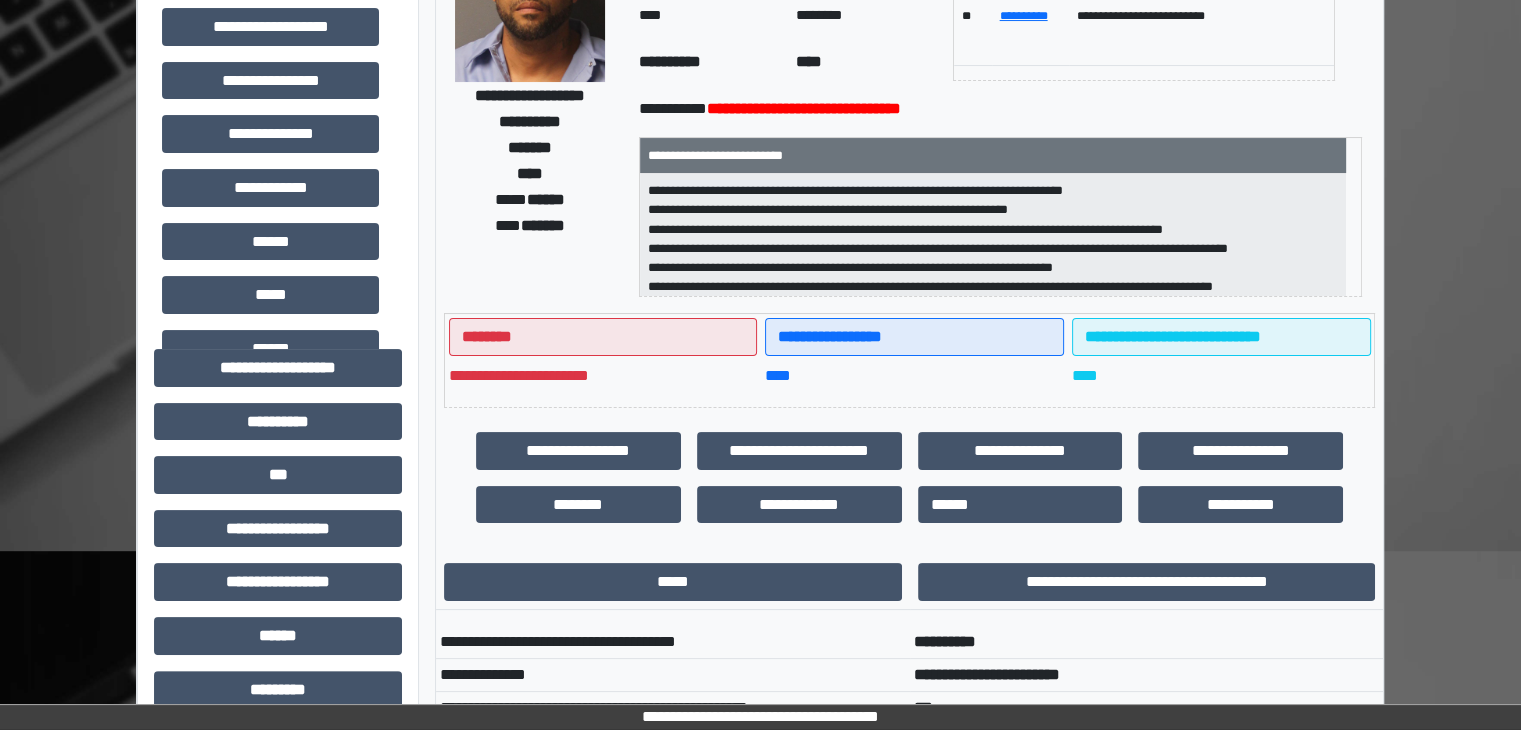 scroll, scrollTop: 0, scrollLeft: 0, axis: both 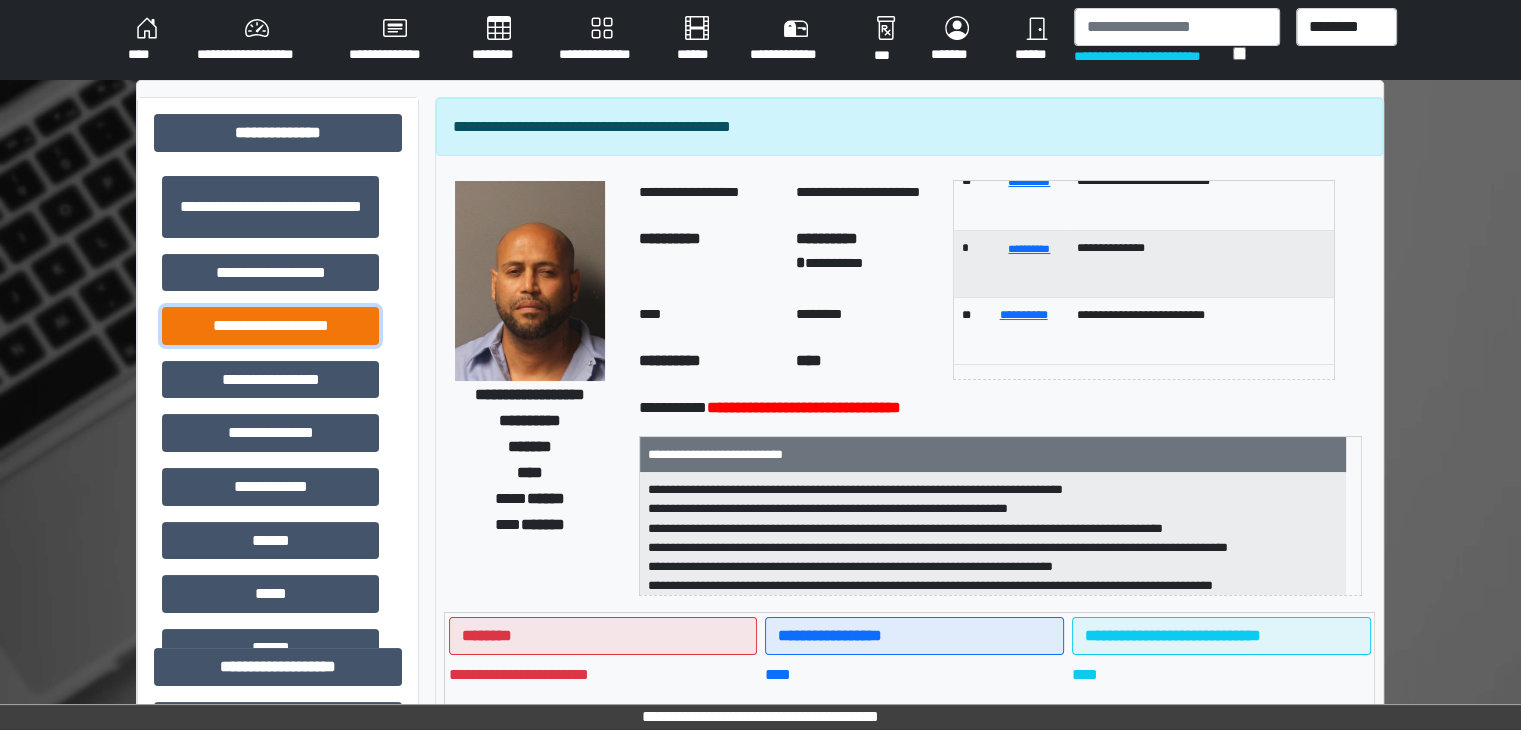 click on "**********" at bounding box center [270, 326] 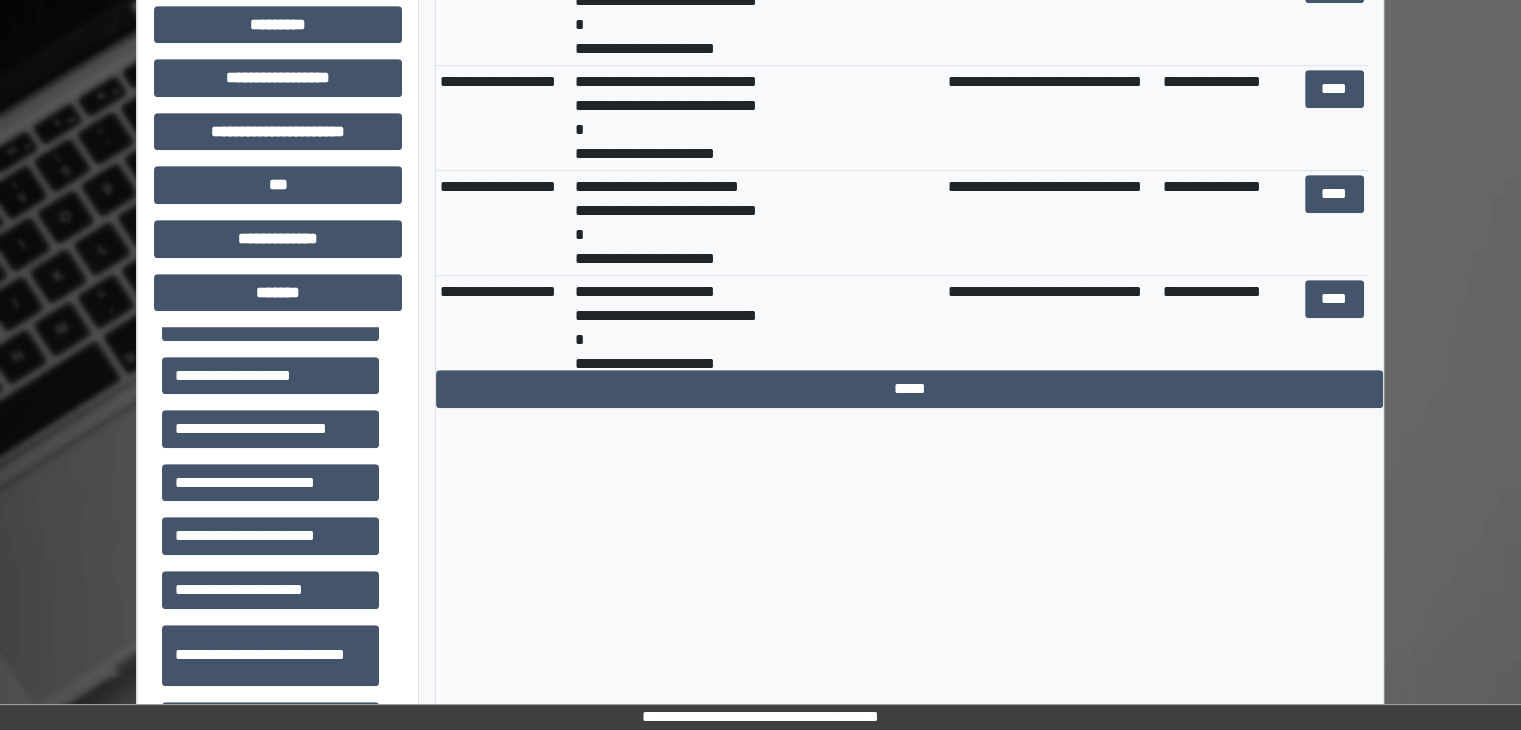 scroll, scrollTop: 896, scrollLeft: 0, axis: vertical 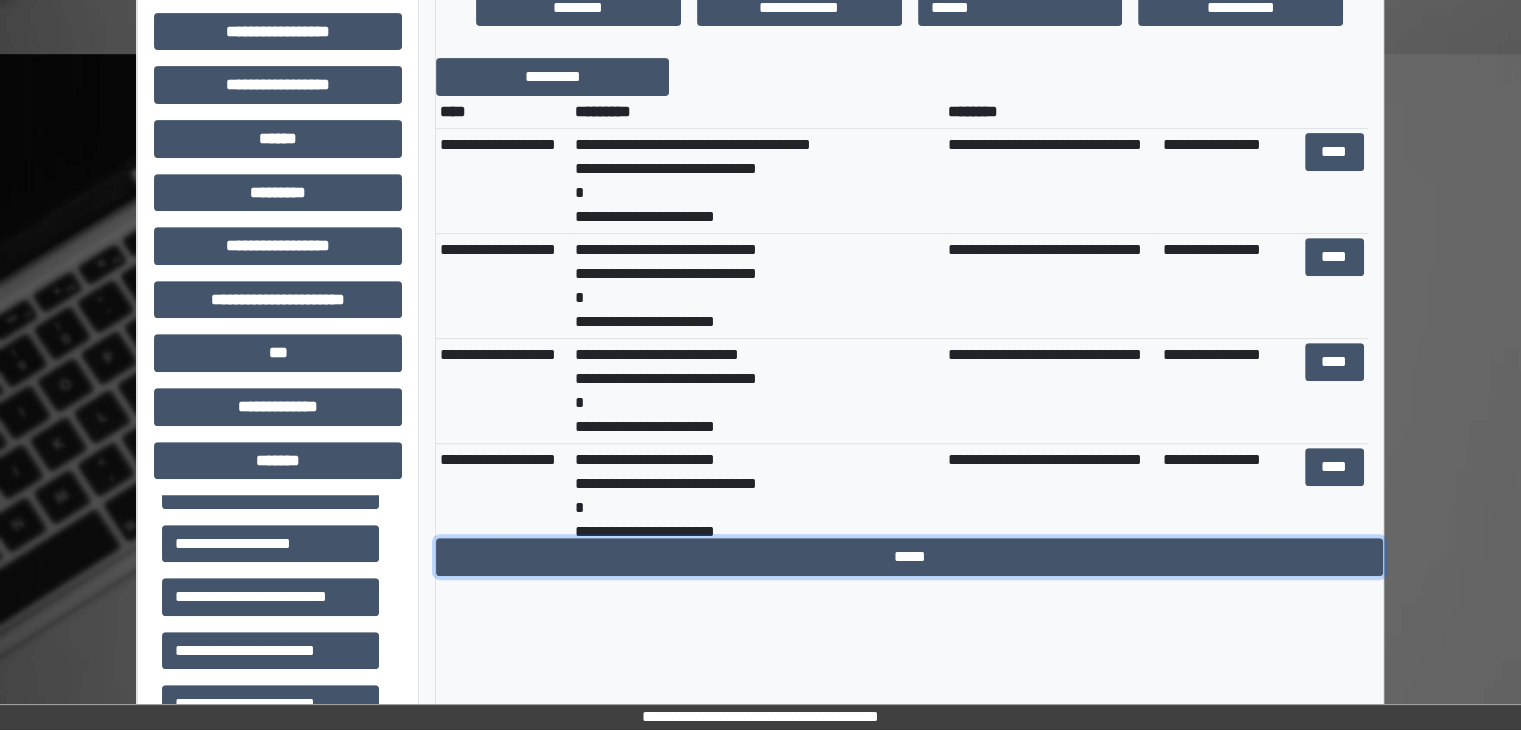 click on "*****" at bounding box center (909, 557) 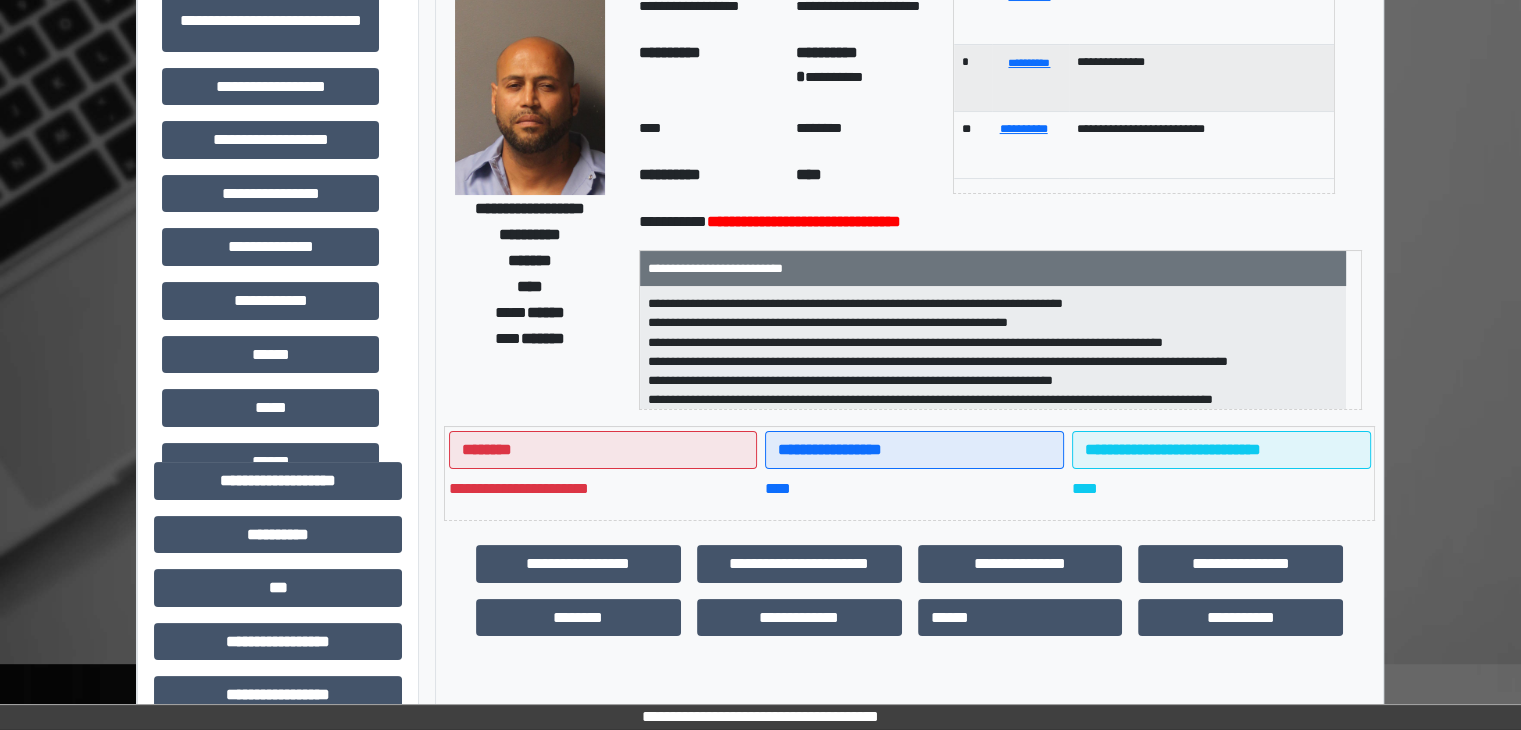 scroll, scrollTop: 200, scrollLeft: 0, axis: vertical 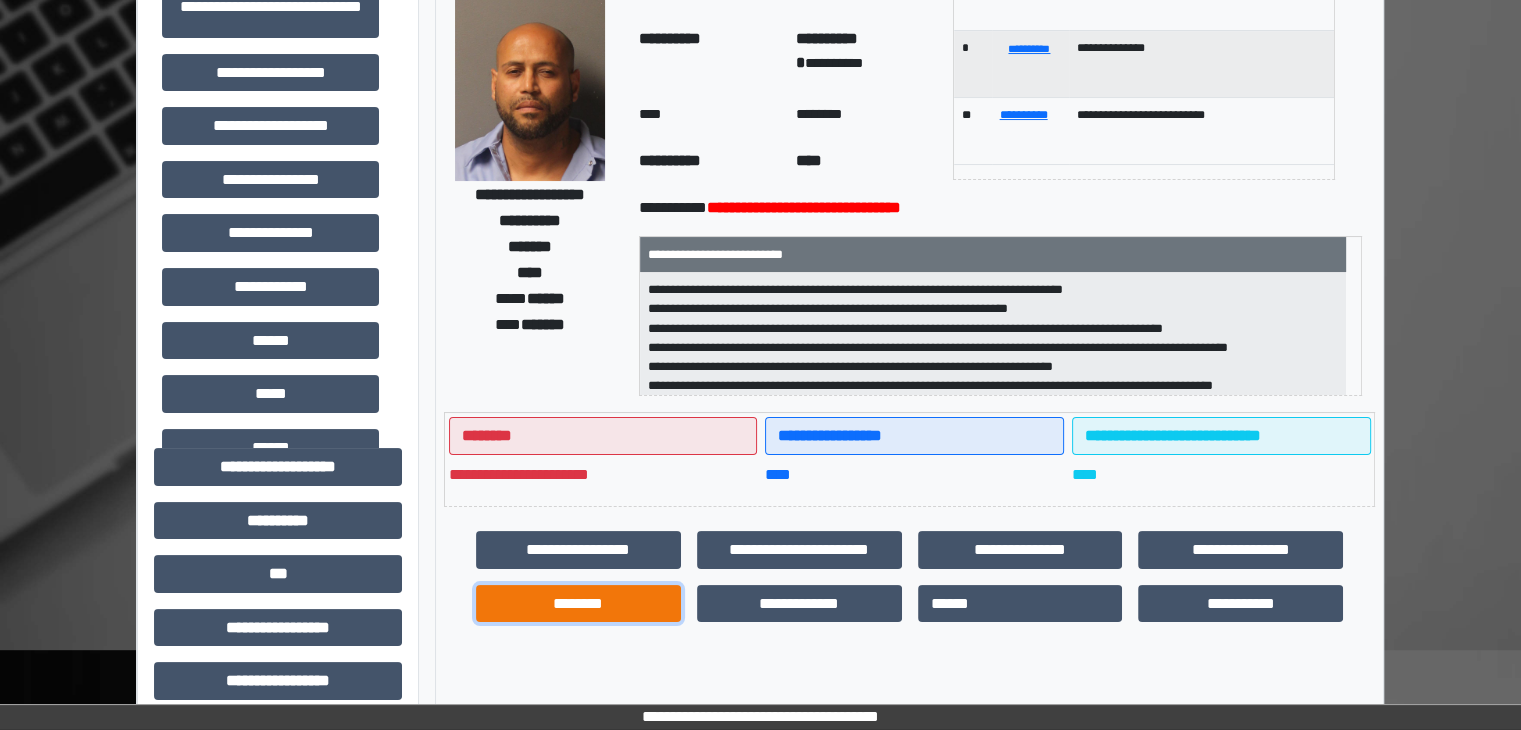 click on "********" at bounding box center (578, 604) 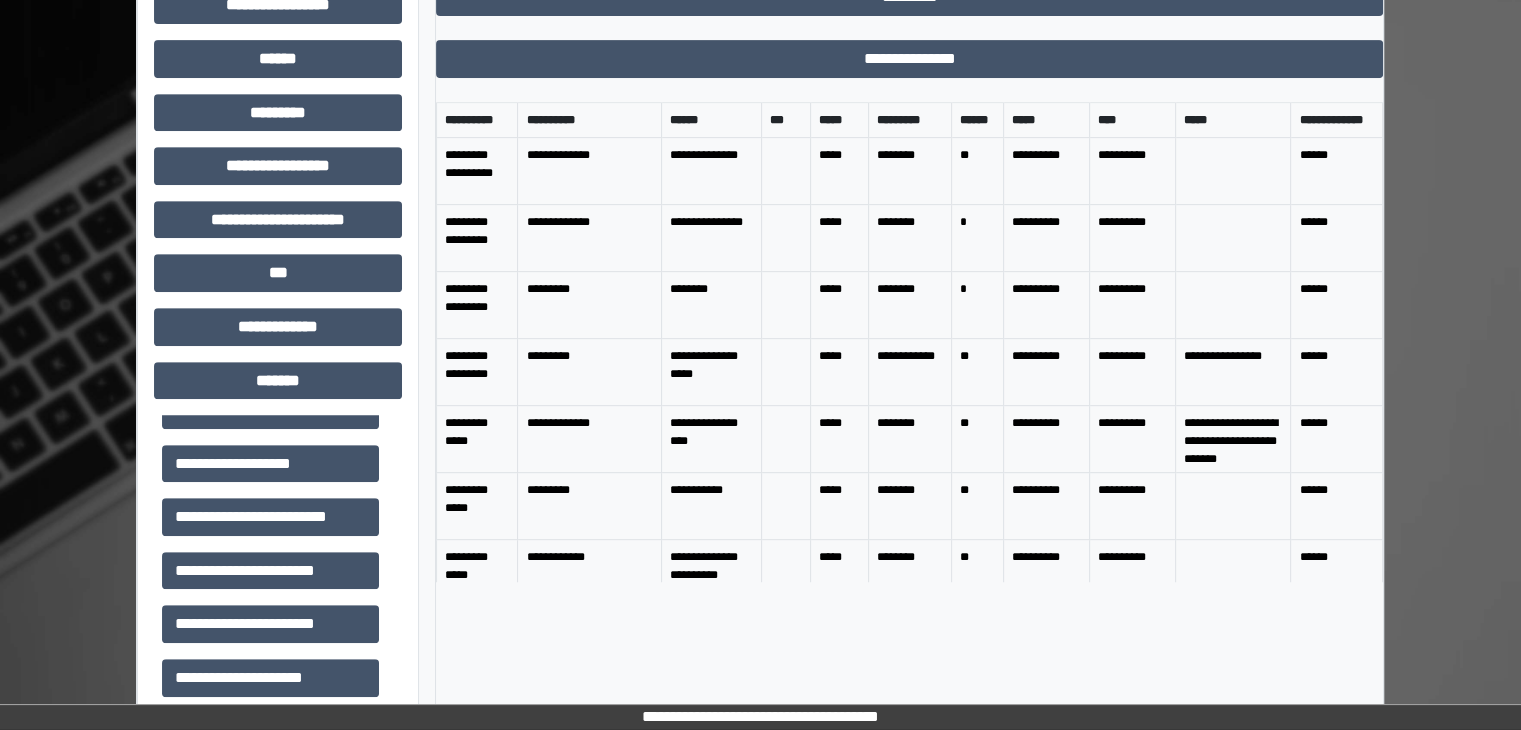 scroll, scrollTop: 900, scrollLeft: 0, axis: vertical 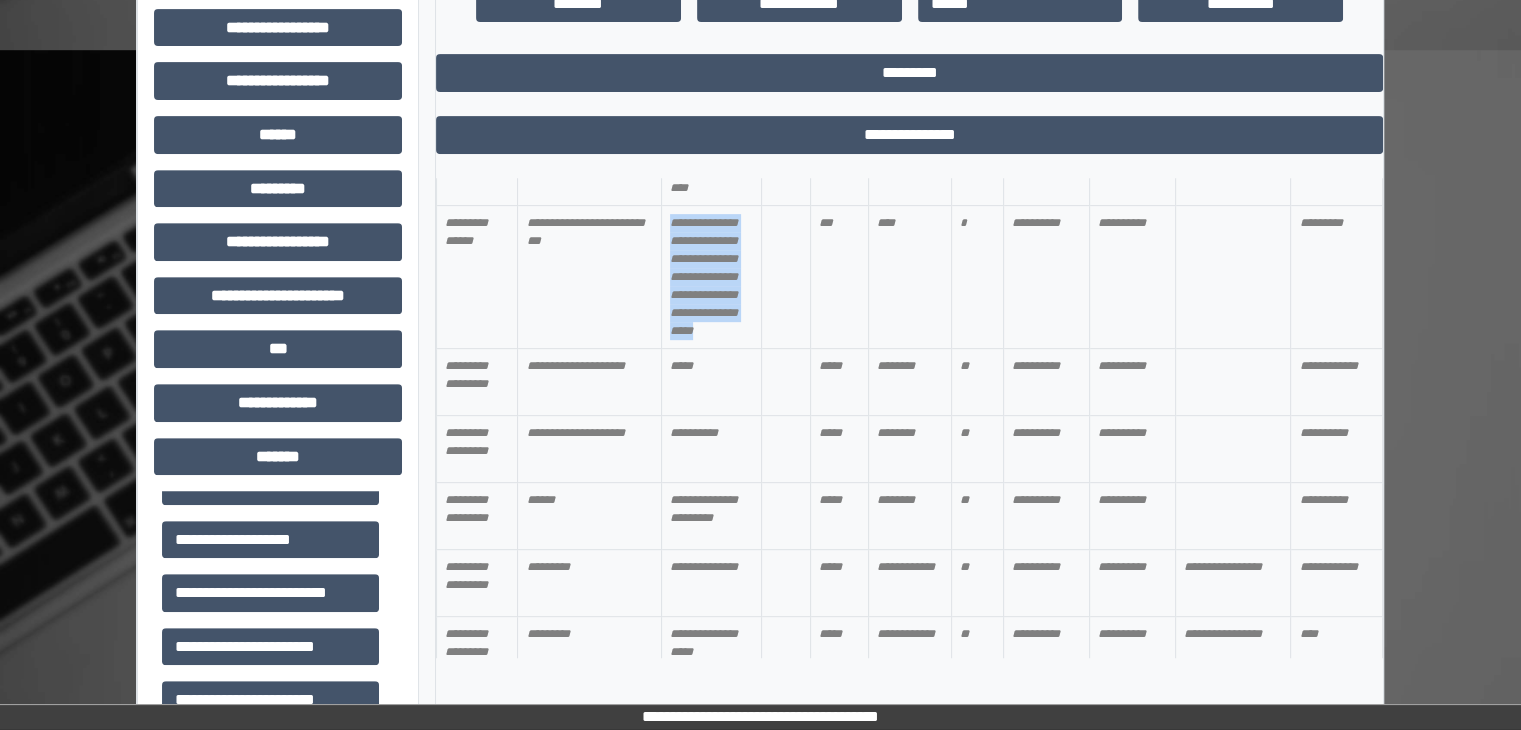 drag, startPoint x: 738, startPoint y: 387, endPoint x: 666, endPoint y: 273, distance: 134.83324 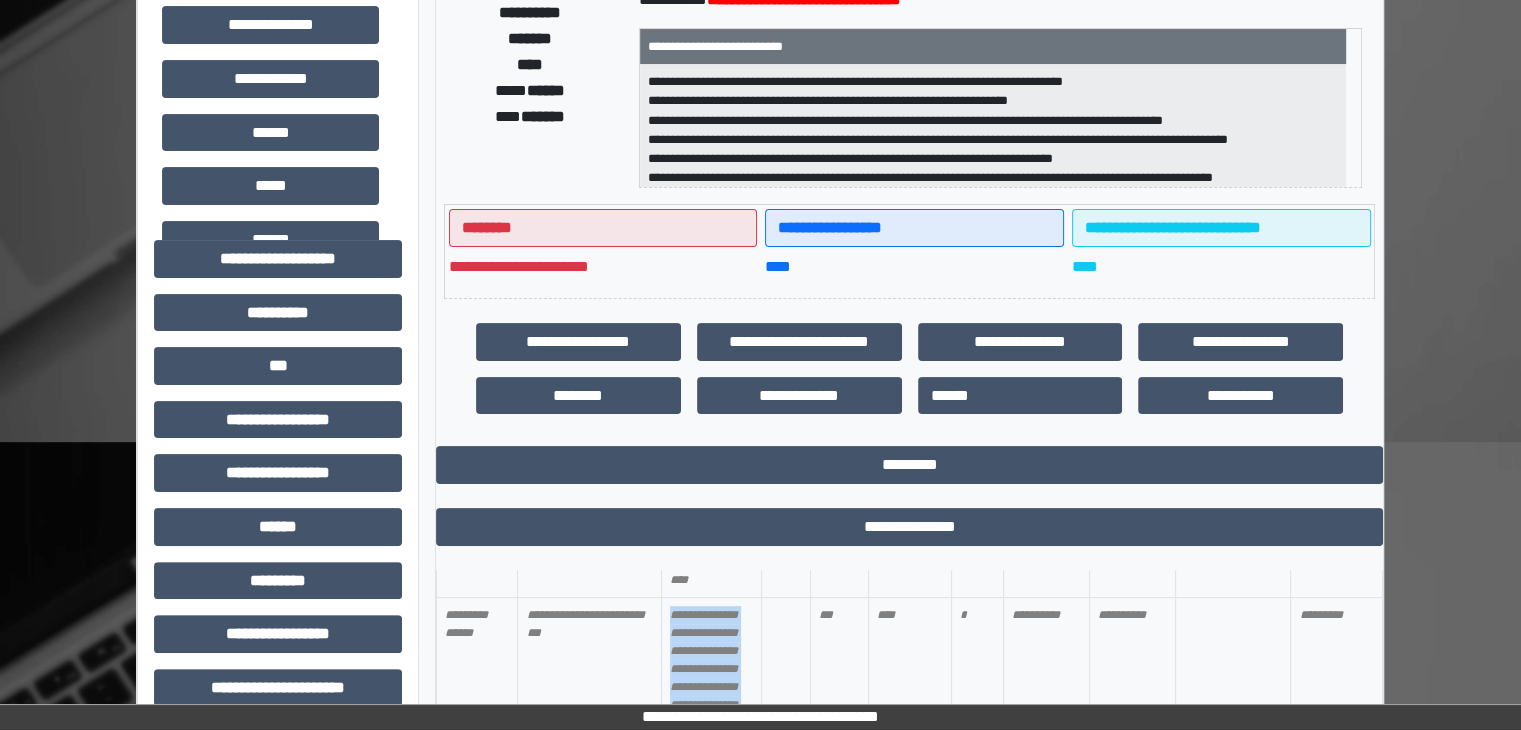 scroll, scrollTop: 400, scrollLeft: 0, axis: vertical 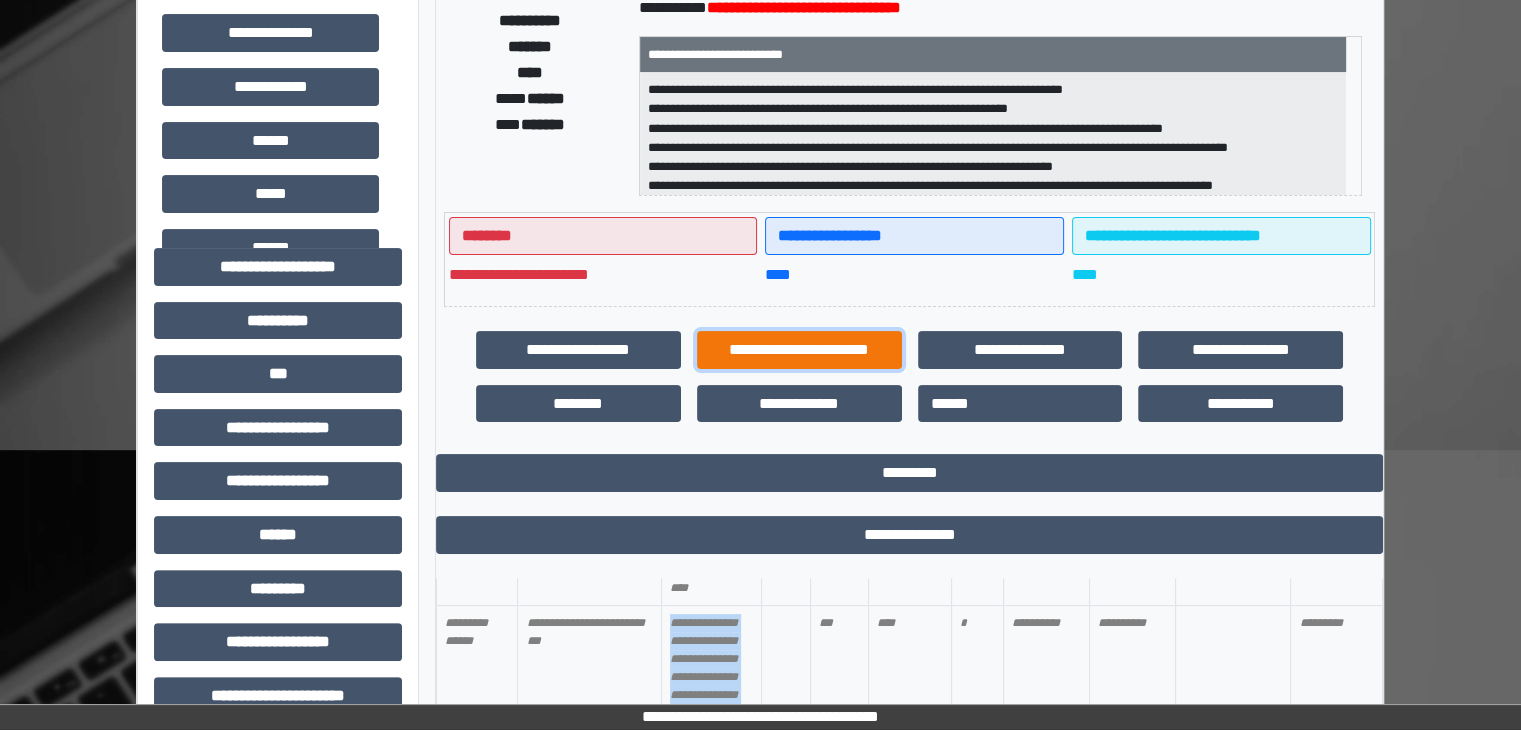 click on "**********" at bounding box center (799, 350) 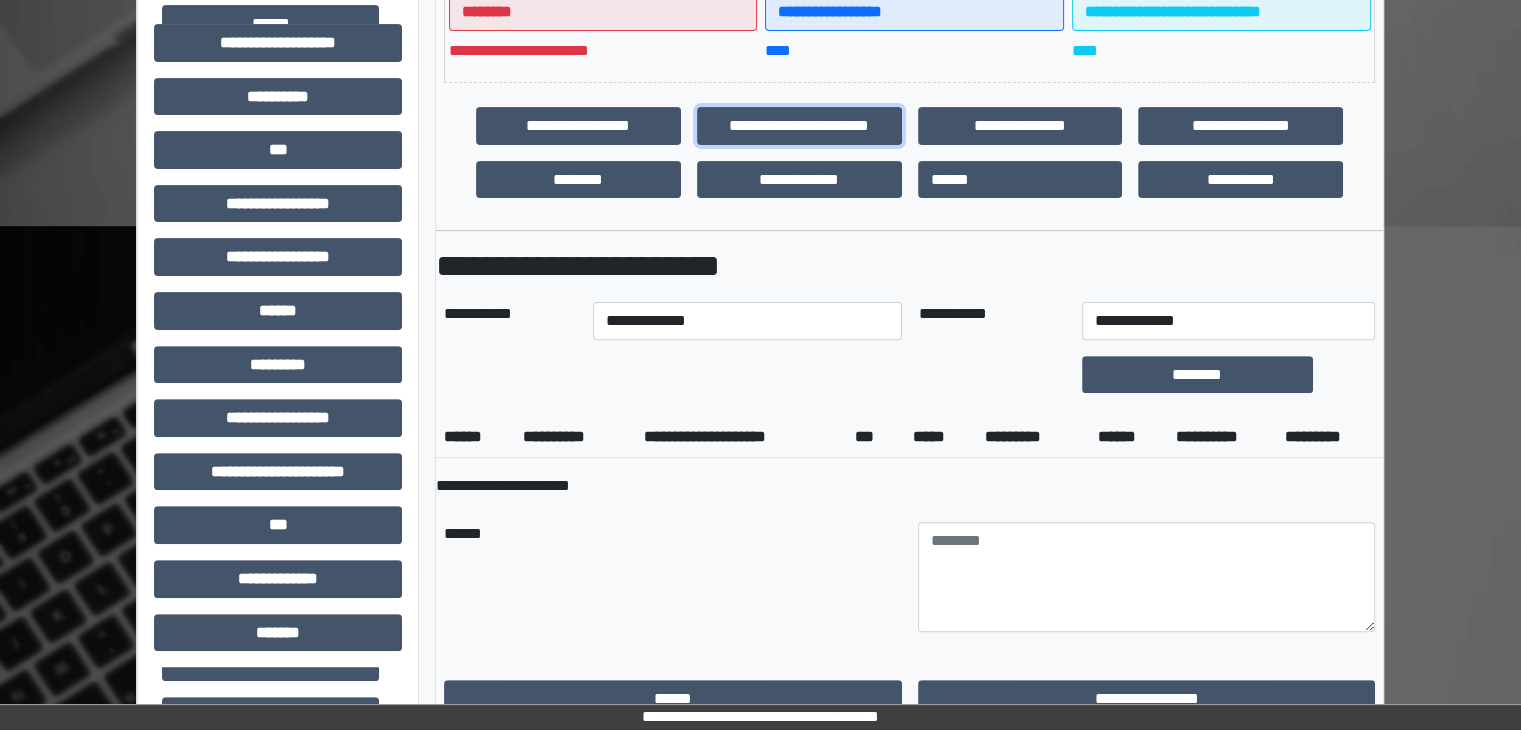 scroll, scrollTop: 700, scrollLeft: 0, axis: vertical 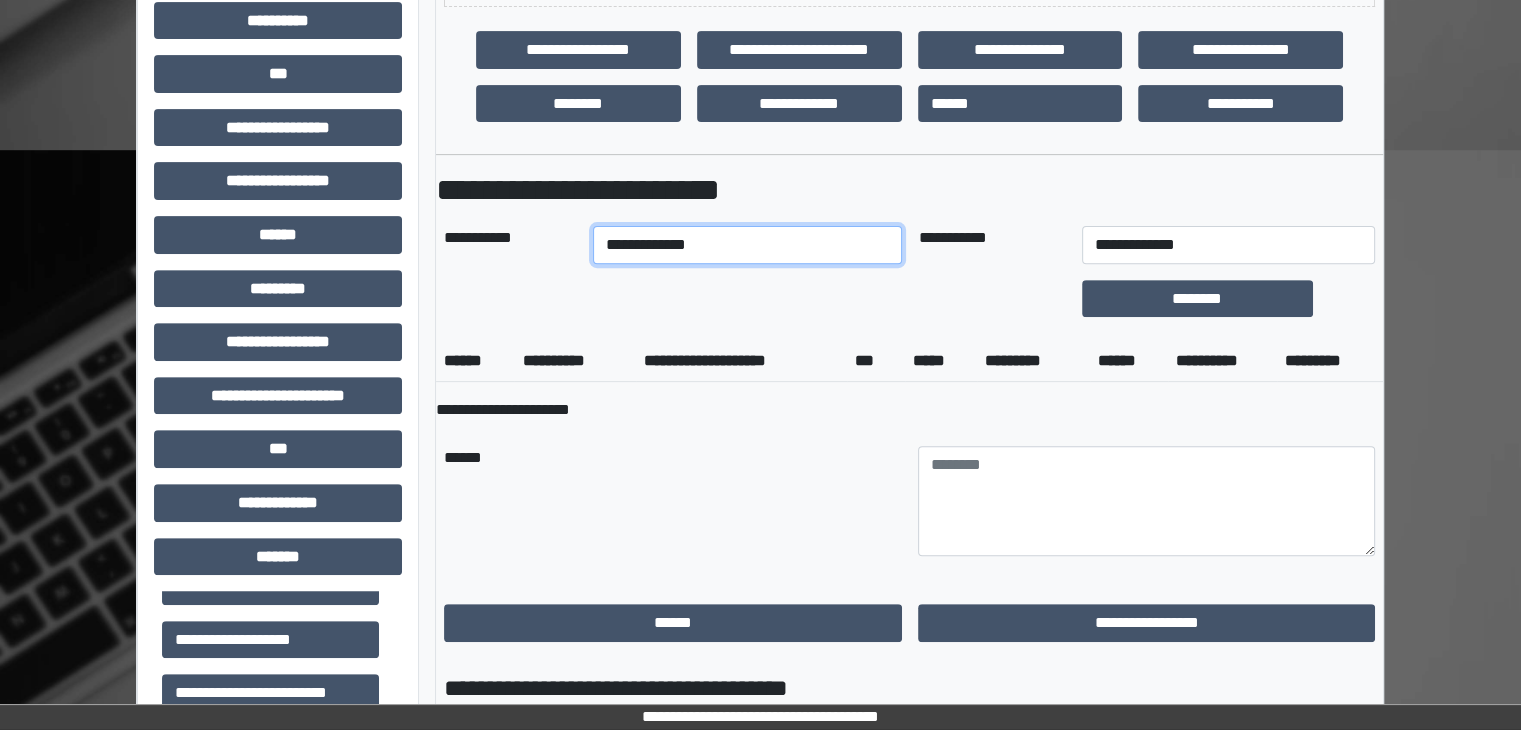 click on "**********" at bounding box center [748, 245] 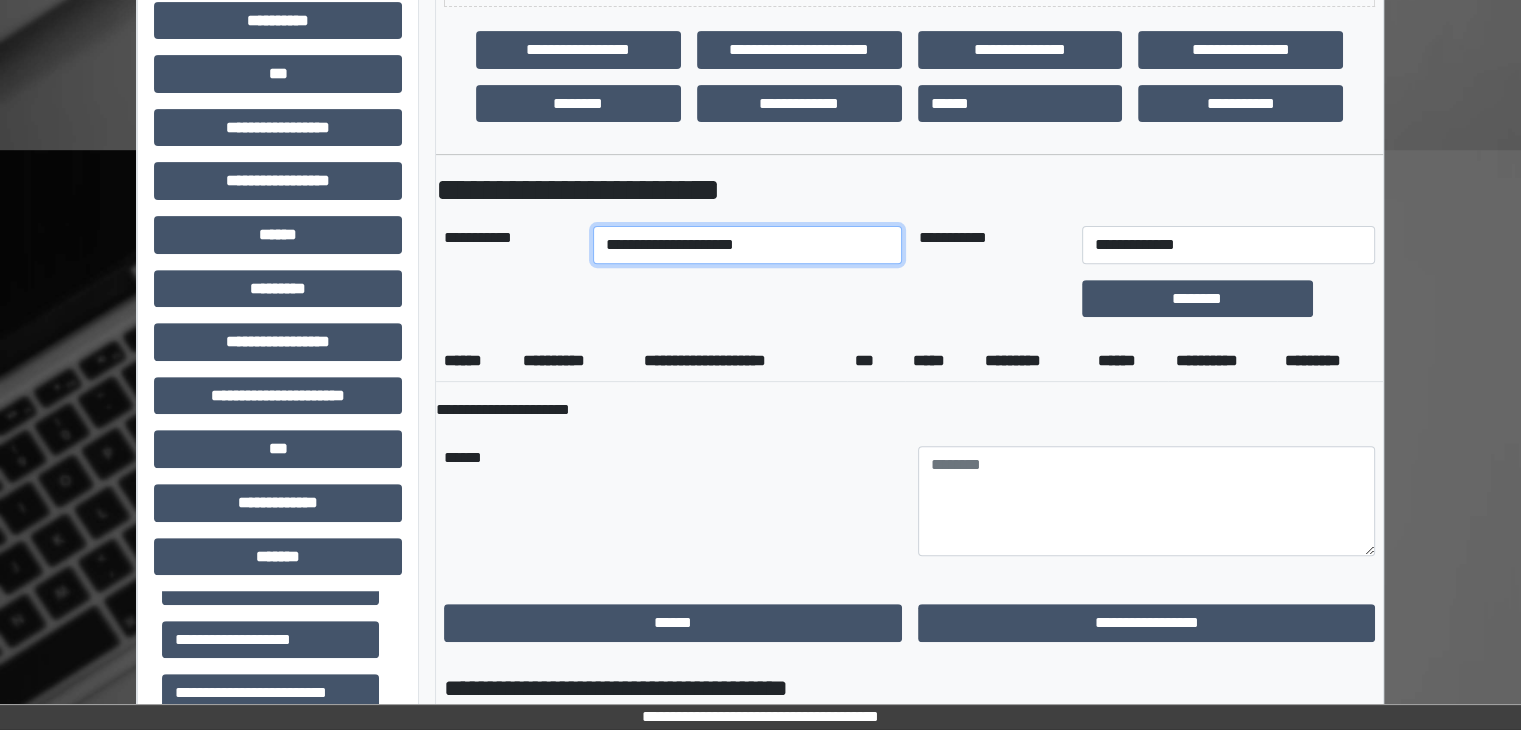 click on "**********" at bounding box center [748, 245] 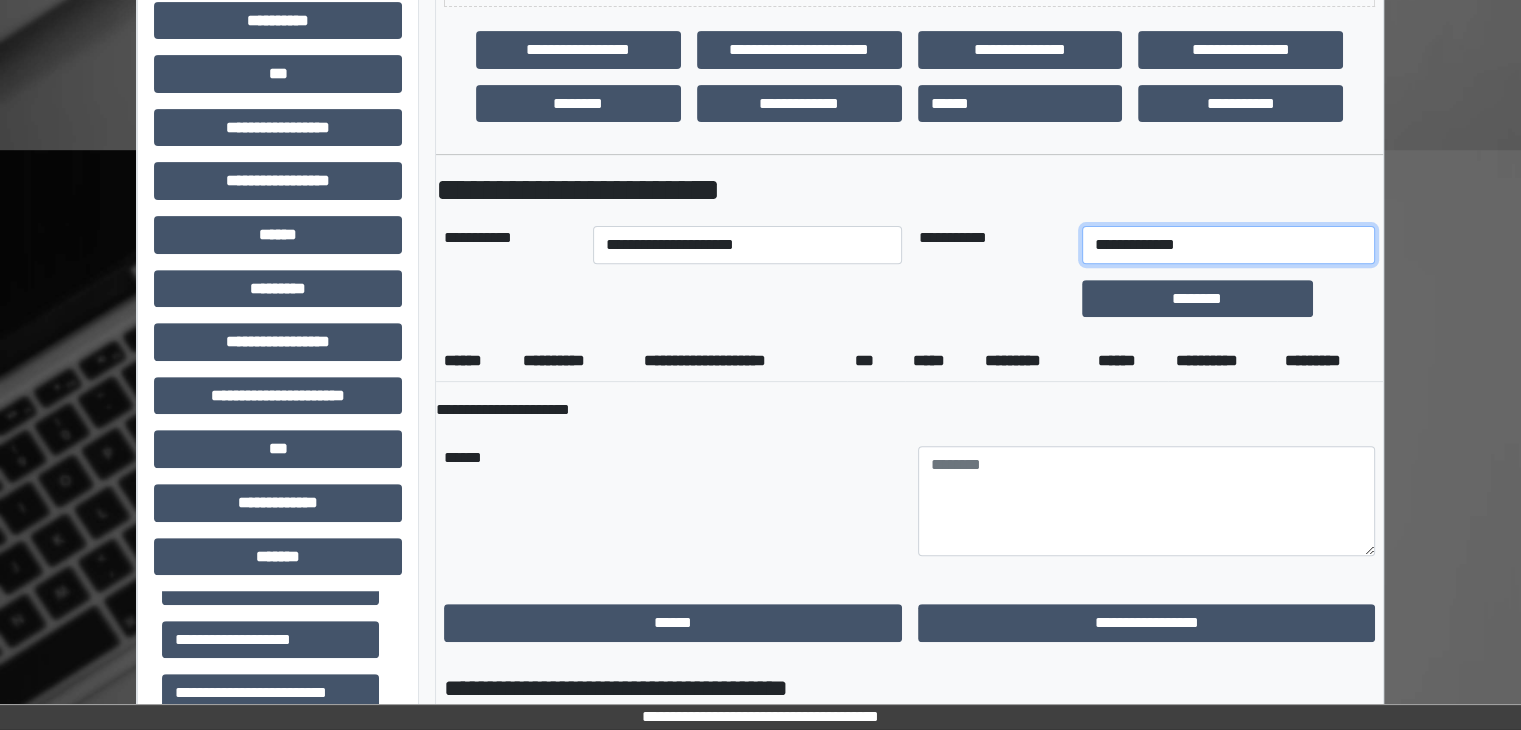 click on "**********" at bounding box center [1229, 245] 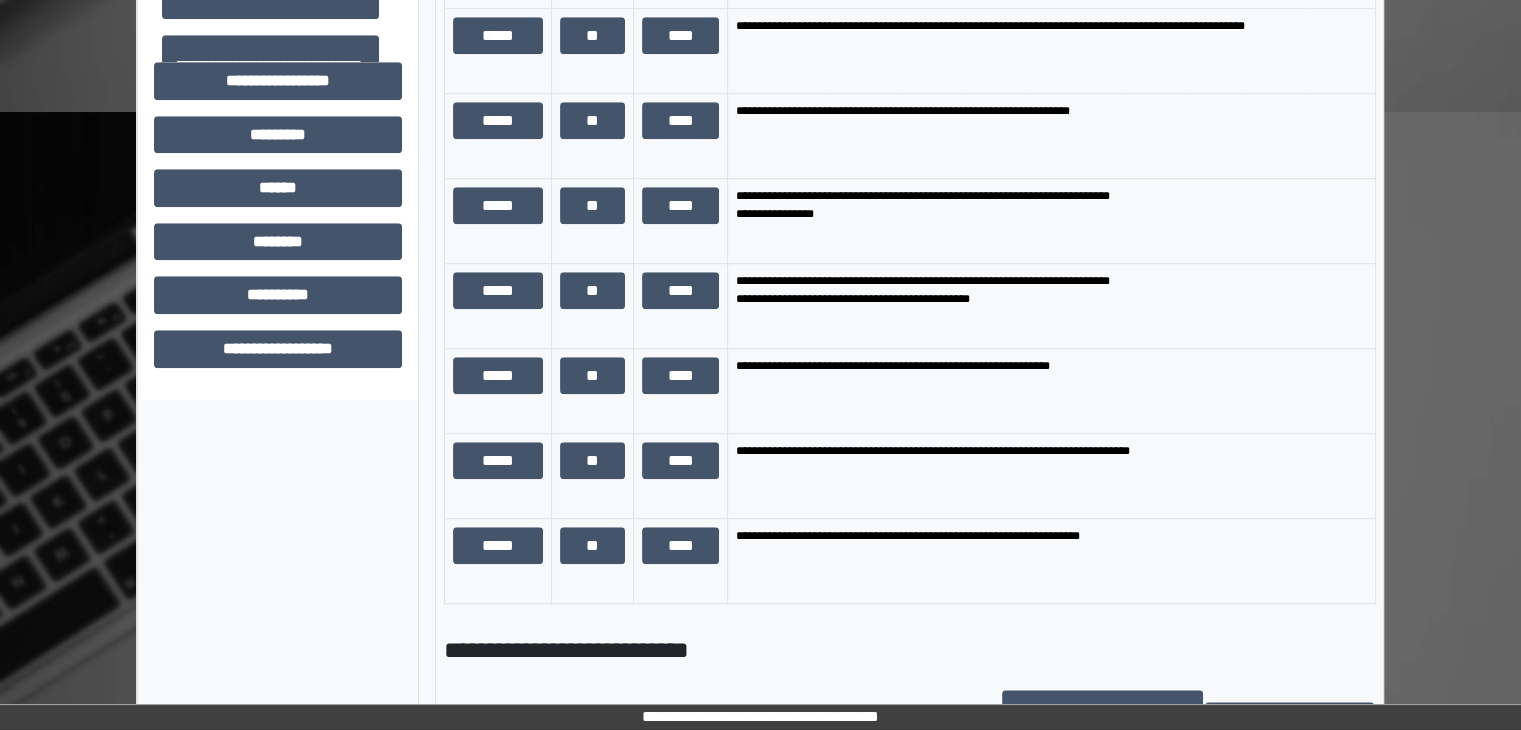 scroll, scrollTop: 2100, scrollLeft: 0, axis: vertical 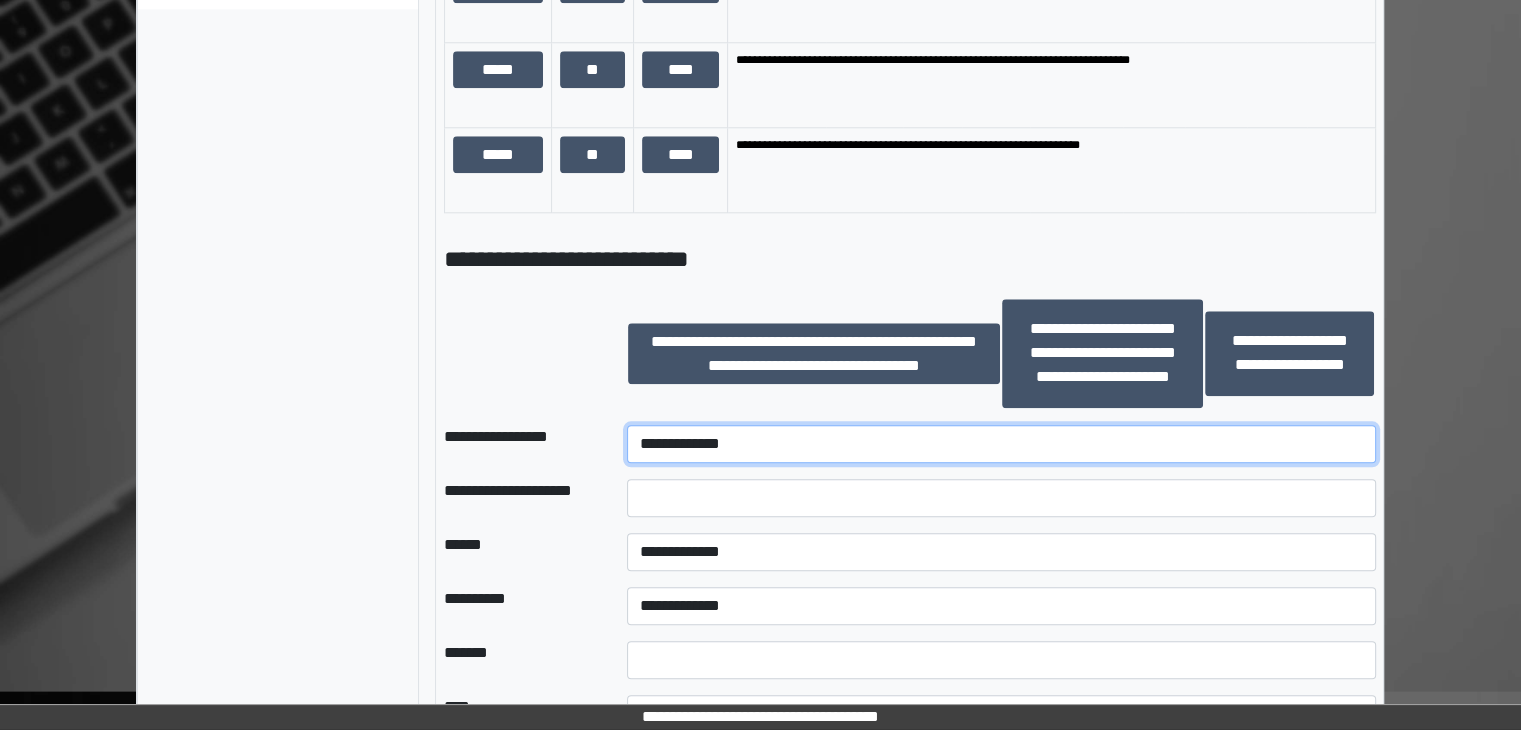 click on "**********" at bounding box center (1001, 444) 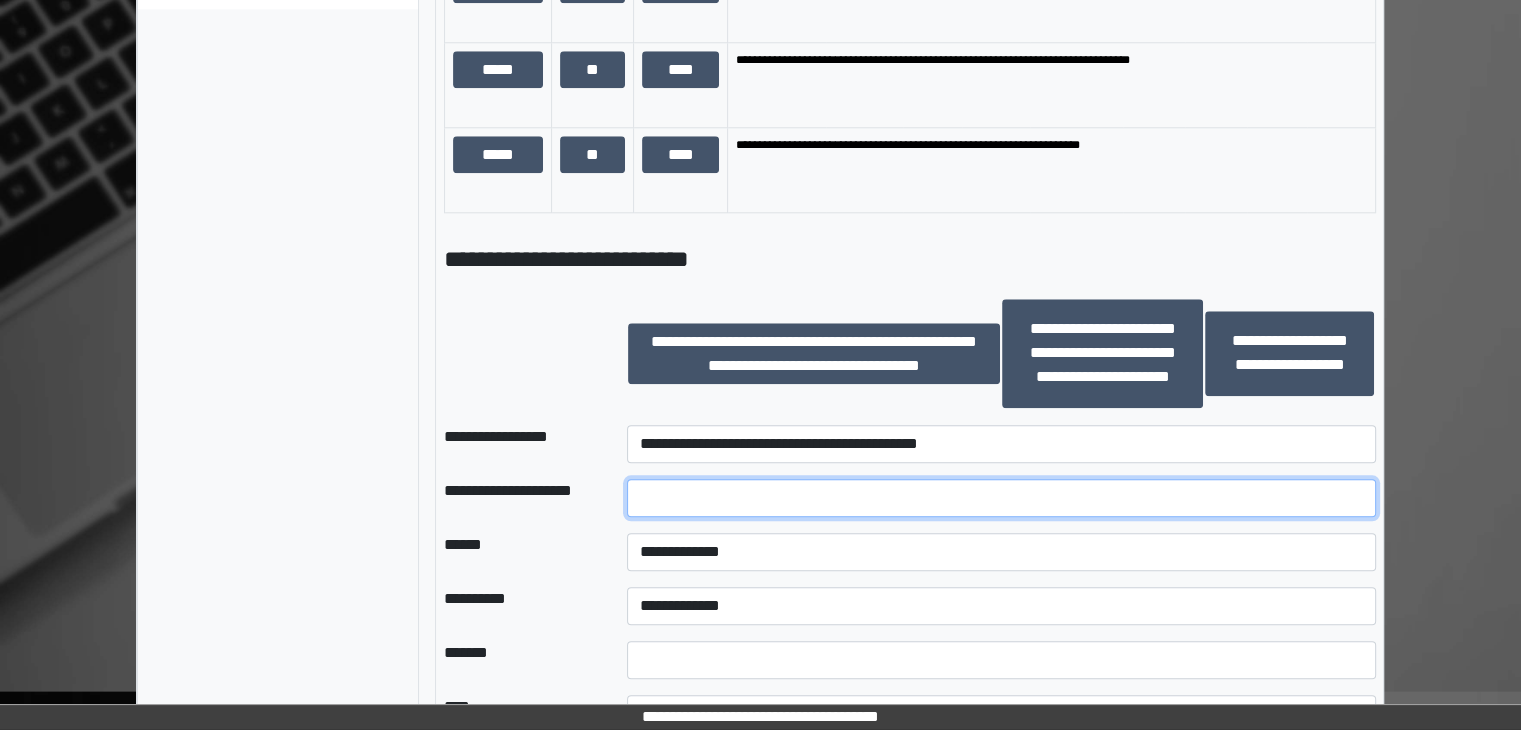click at bounding box center (1001, 498) 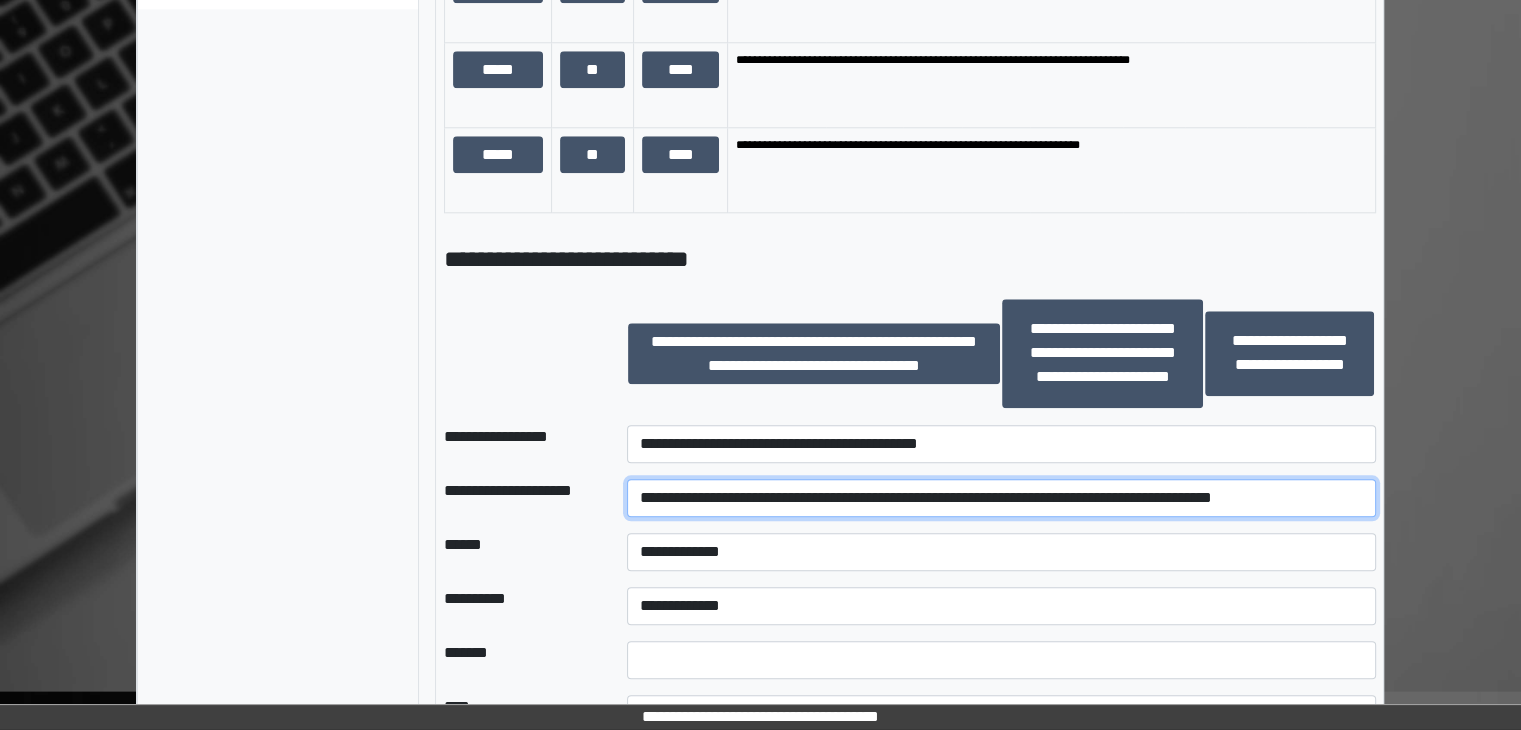 drag, startPoint x: 877, startPoint y: 493, endPoint x: 735, endPoint y: 489, distance: 142.05632 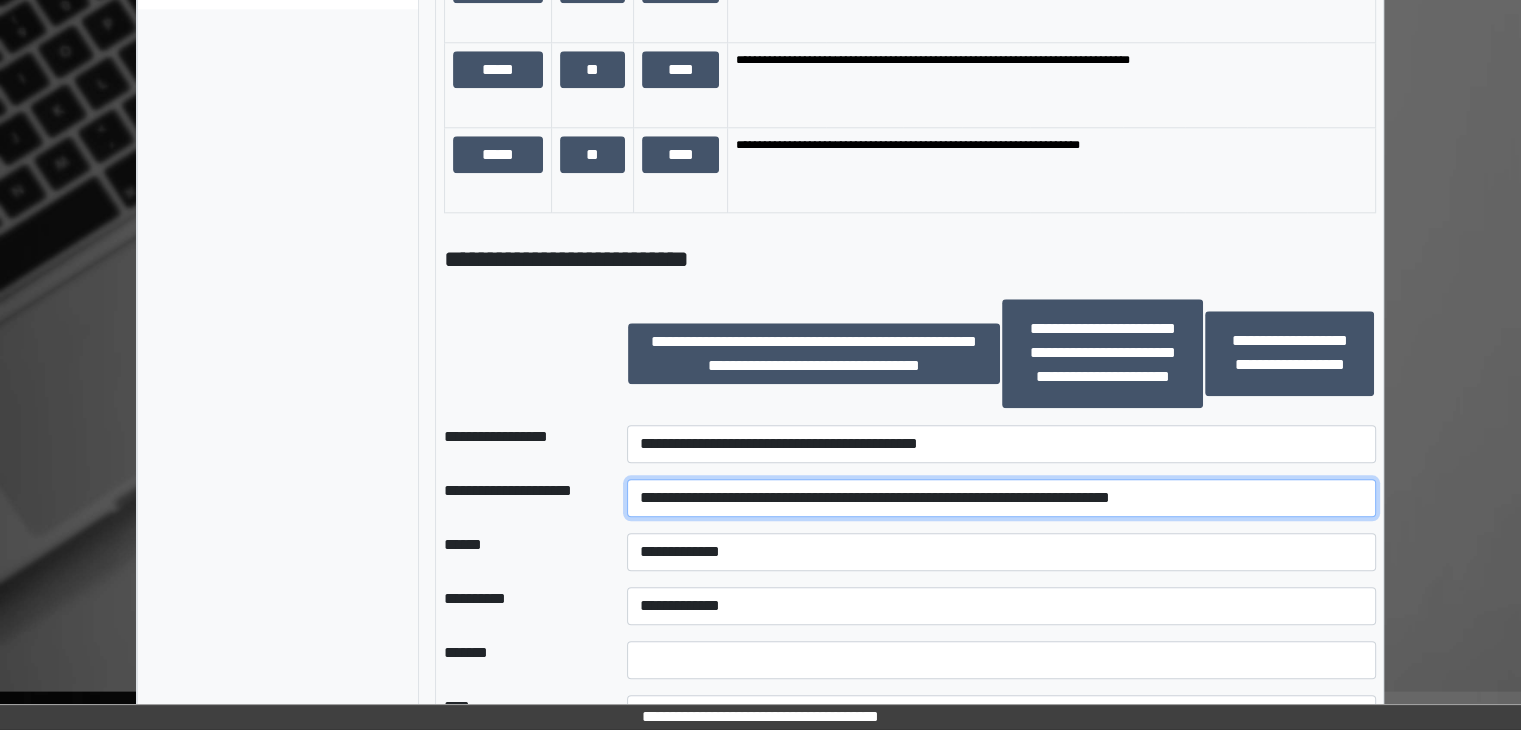 drag, startPoint x: 838, startPoint y: 493, endPoint x: 768, endPoint y: 498, distance: 70.178345 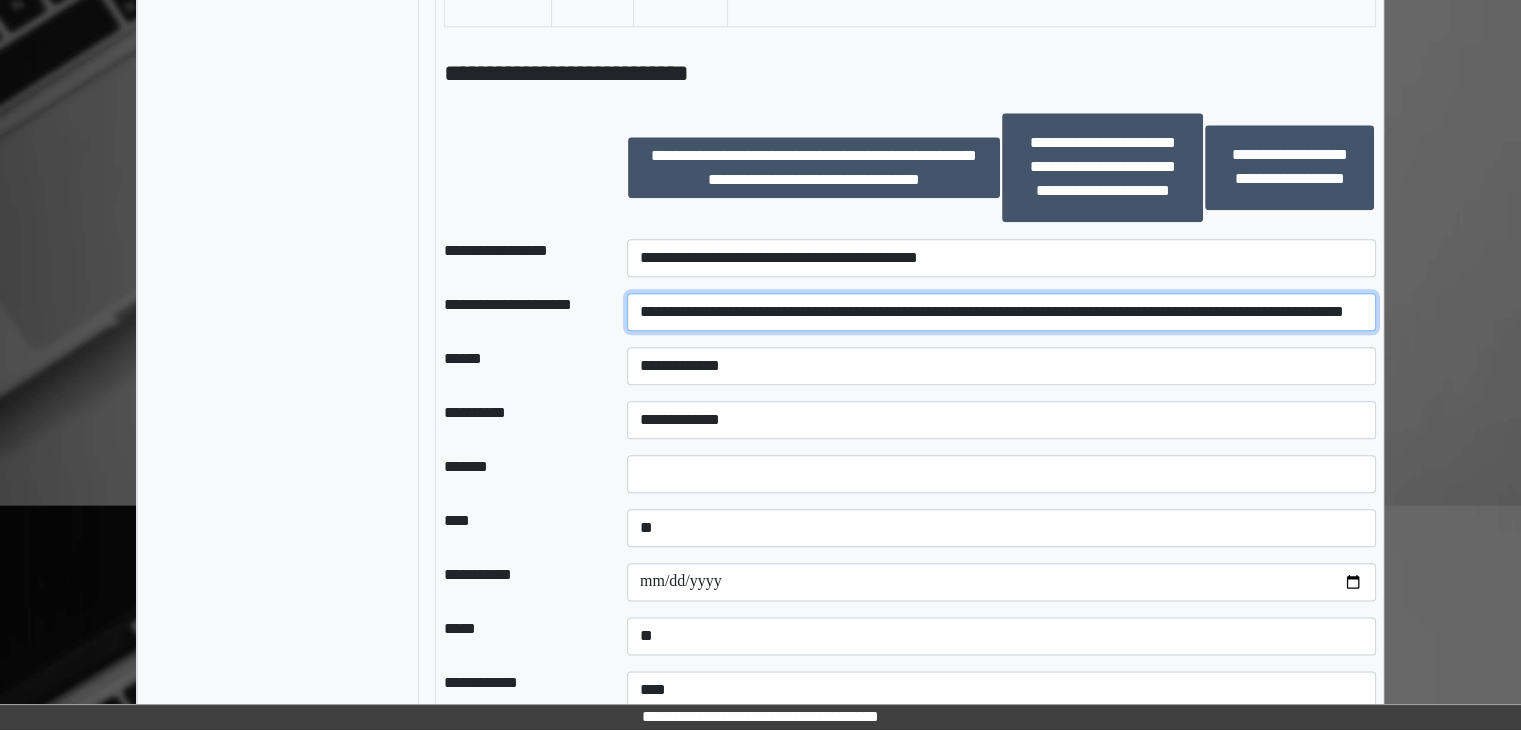 scroll, scrollTop: 2300, scrollLeft: 0, axis: vertical 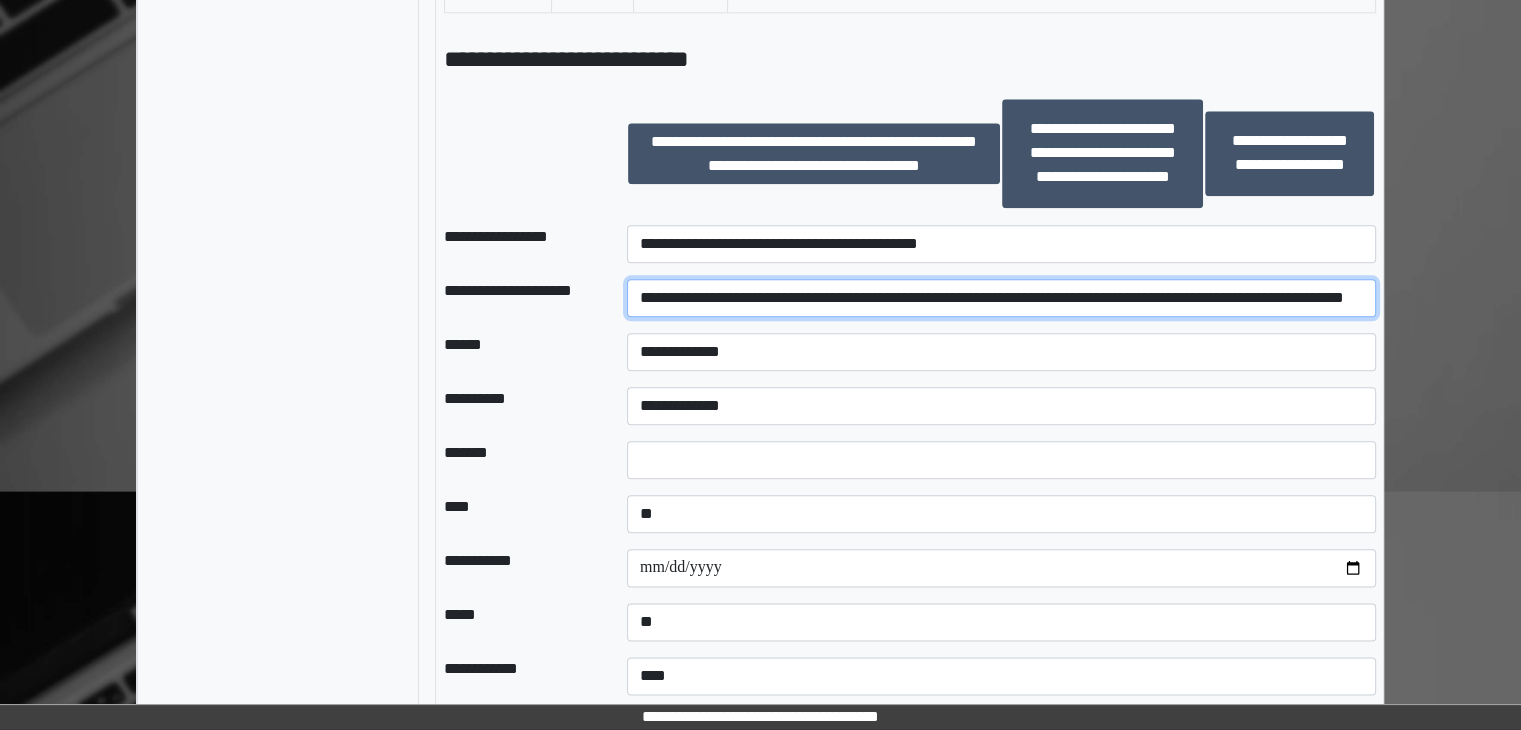 type on "**********" 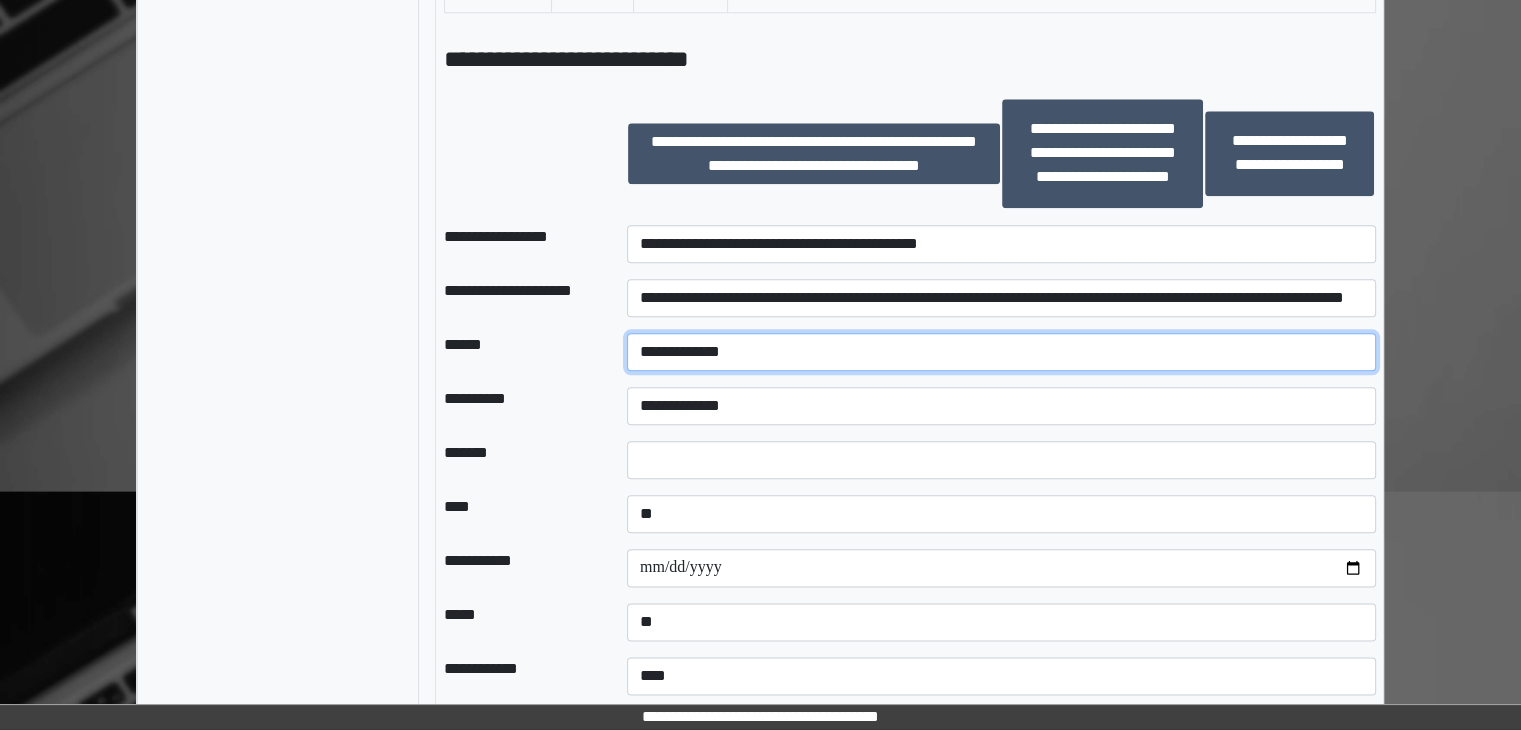 click on "**********" at bounding box center [1001, 352] 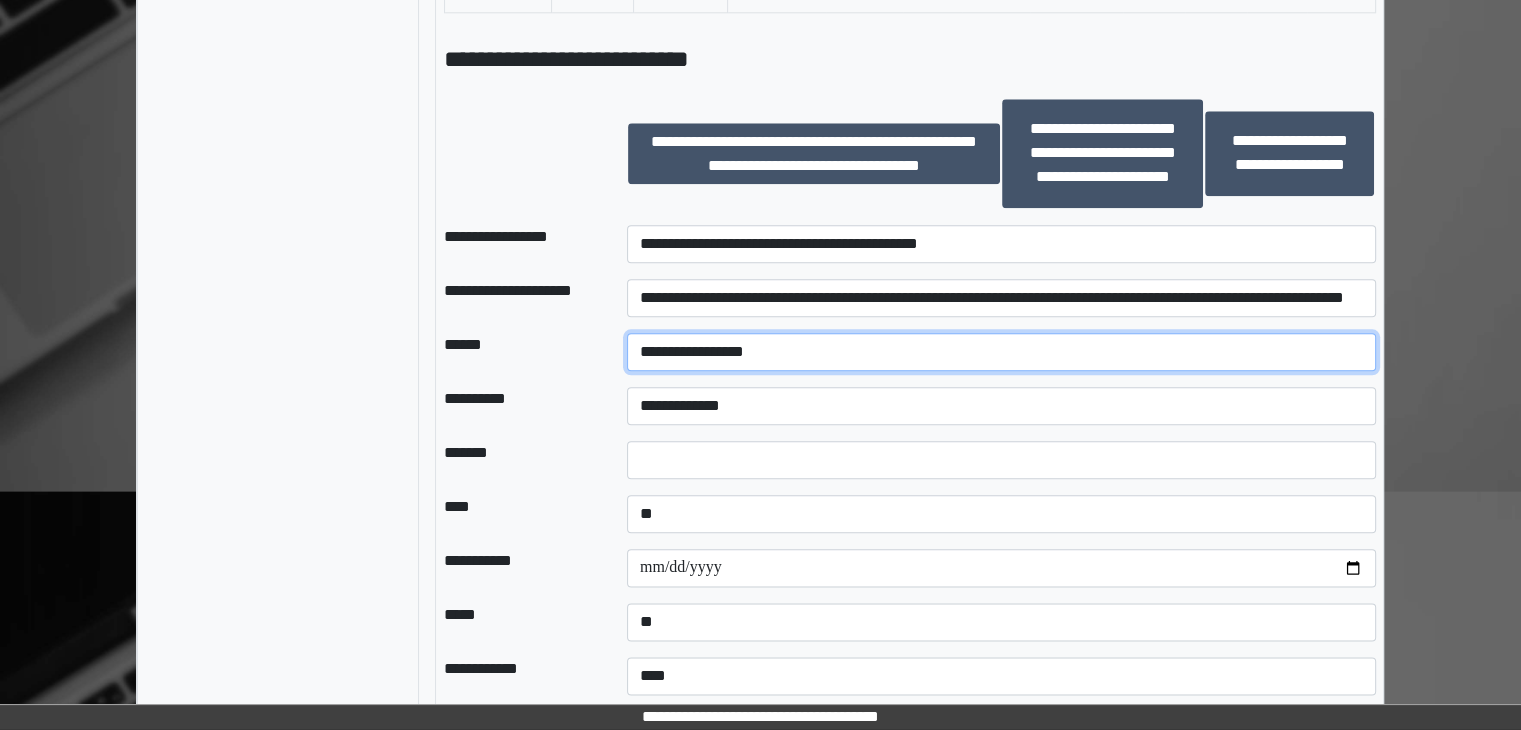 click on "**********" at bounding box center [1001, 352] 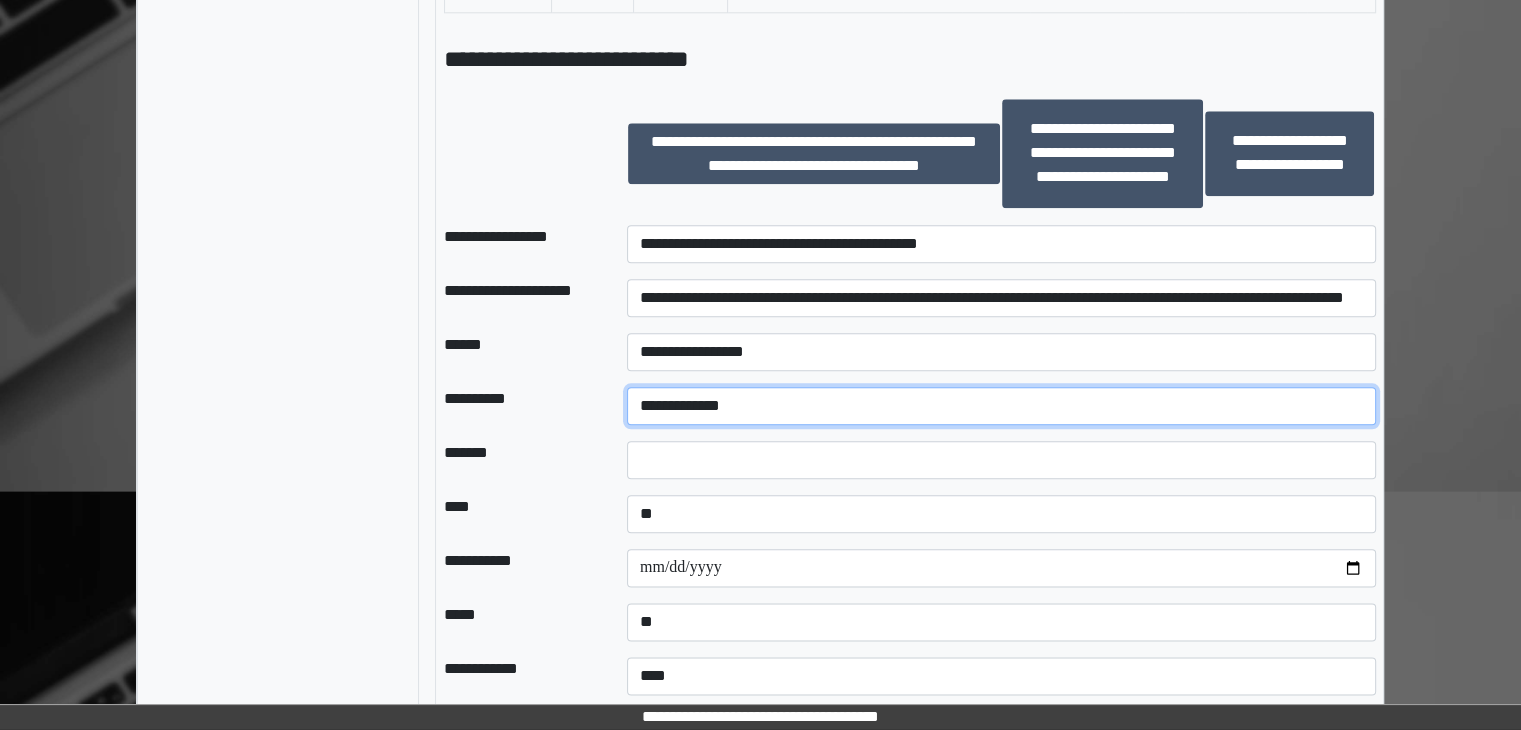 click on "**********" at bounding box center (1001, 406) 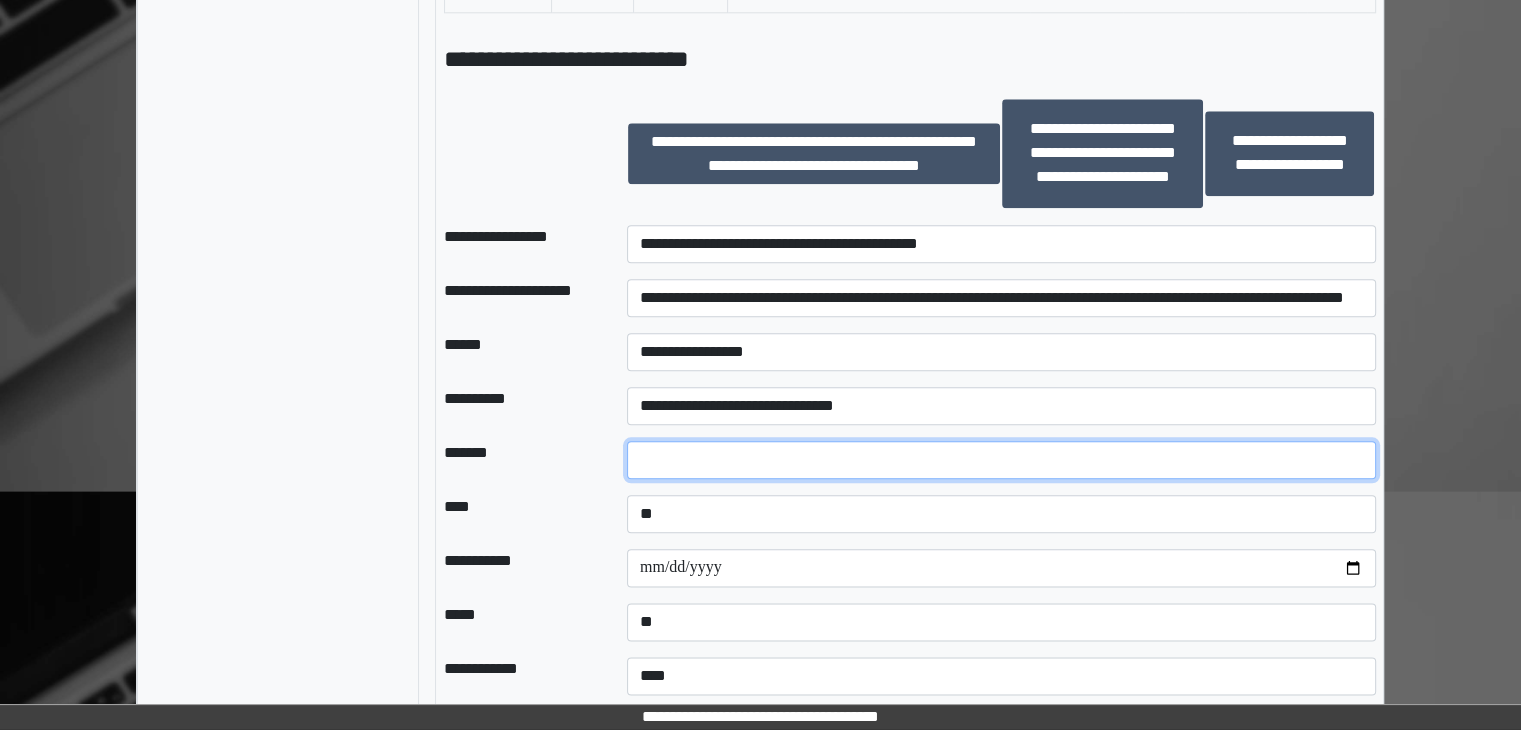 click at bounding box center (1001, 460) 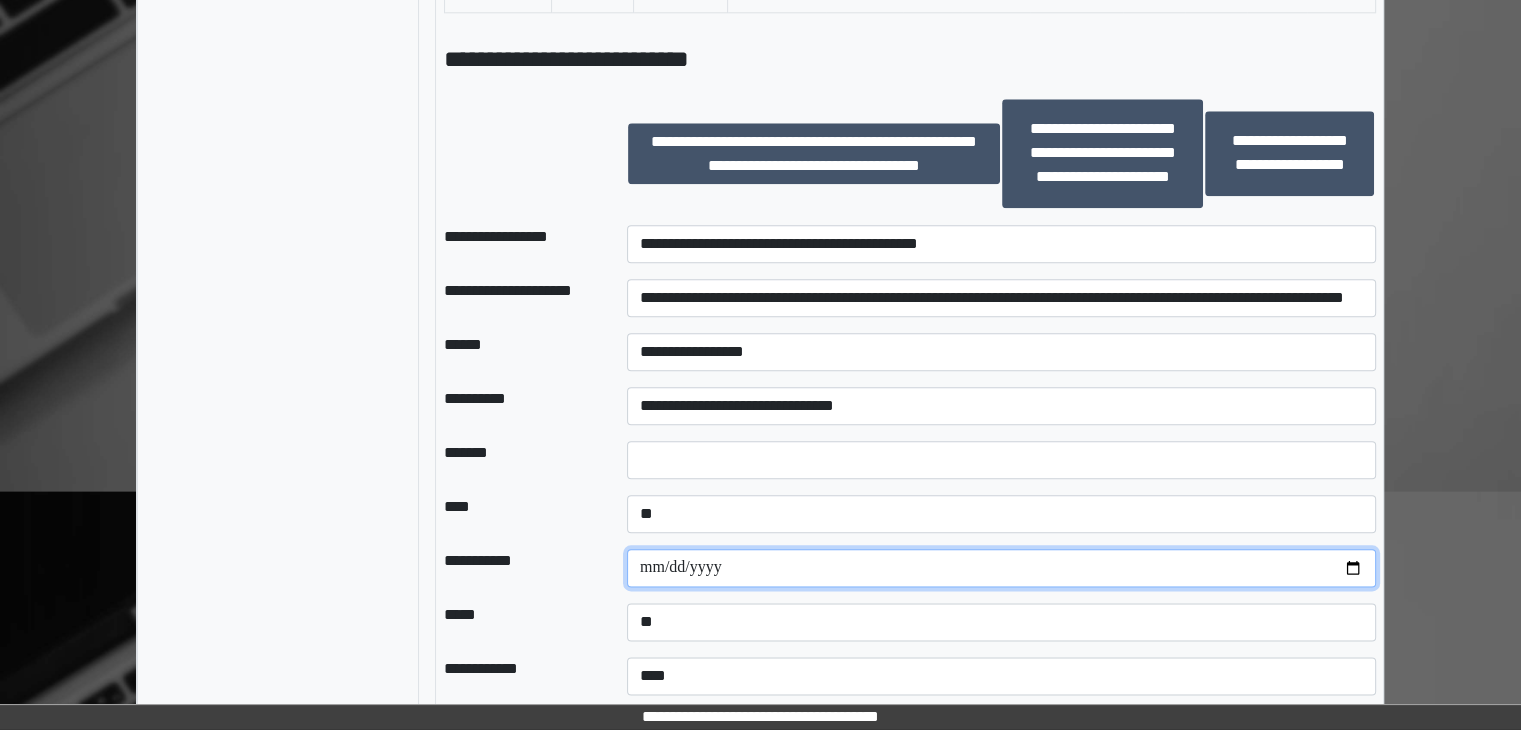 click at bounding box center [1001, 568] 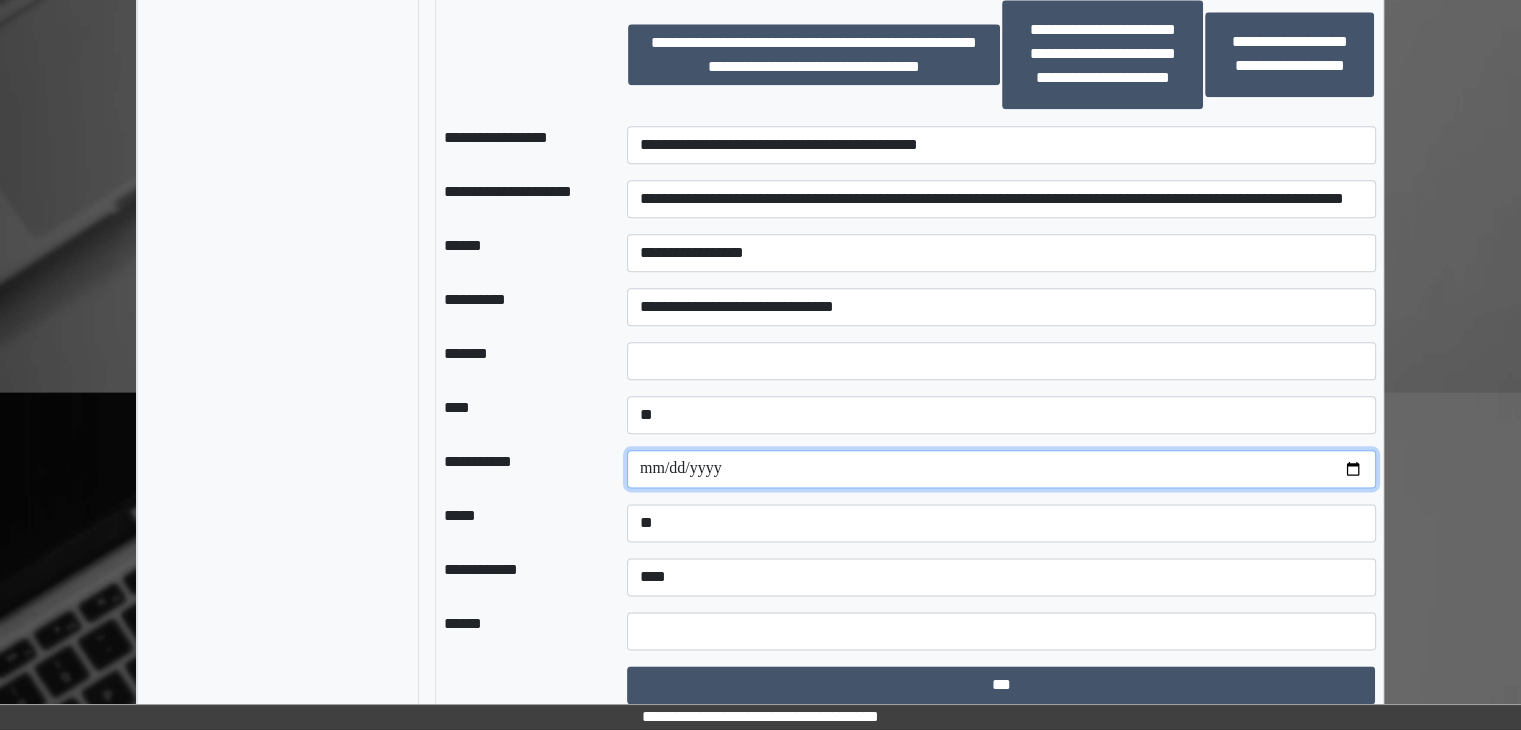 scroll, scrollTop: 2407, scrollLeft: 0, axis: vertical 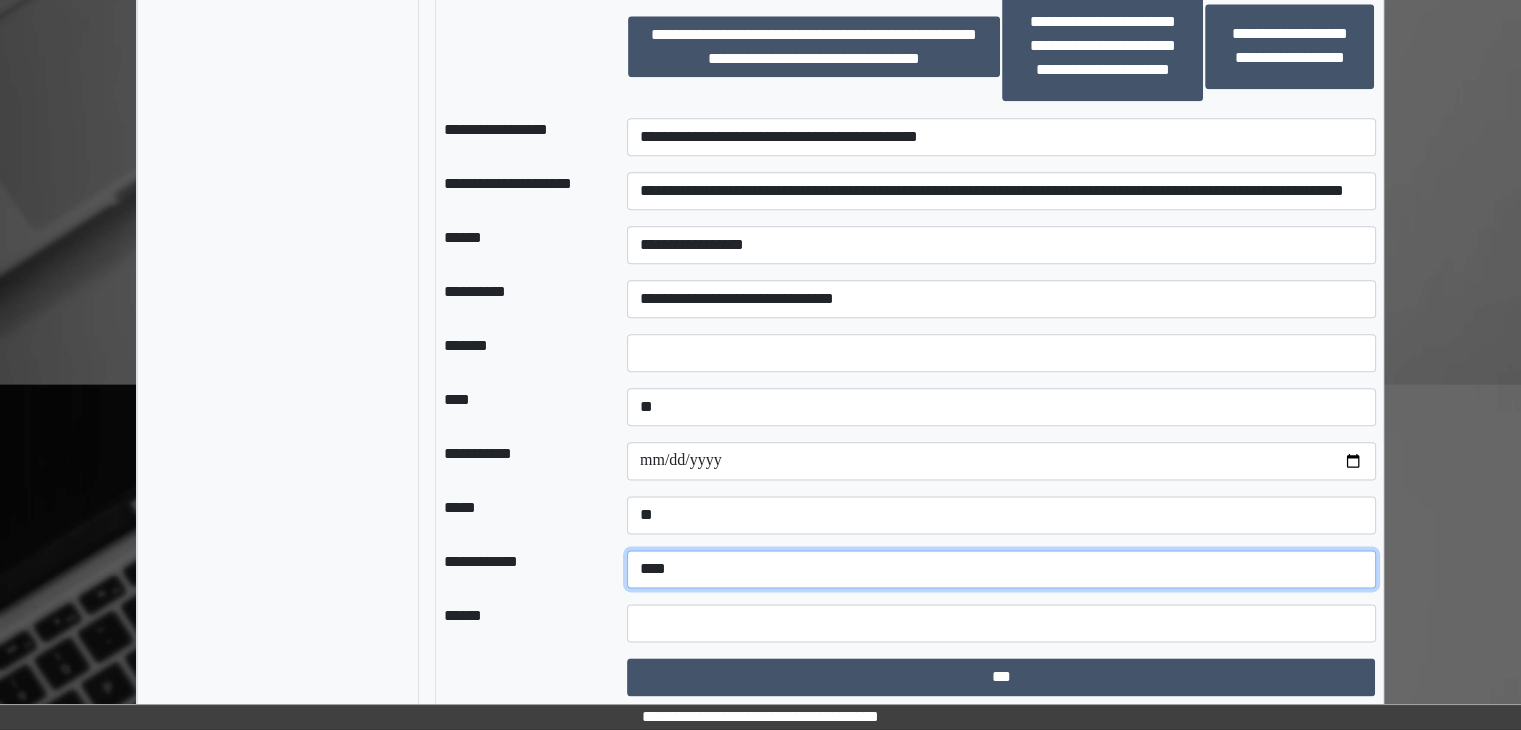 click on "**********" at bounding box center (1001, 569) 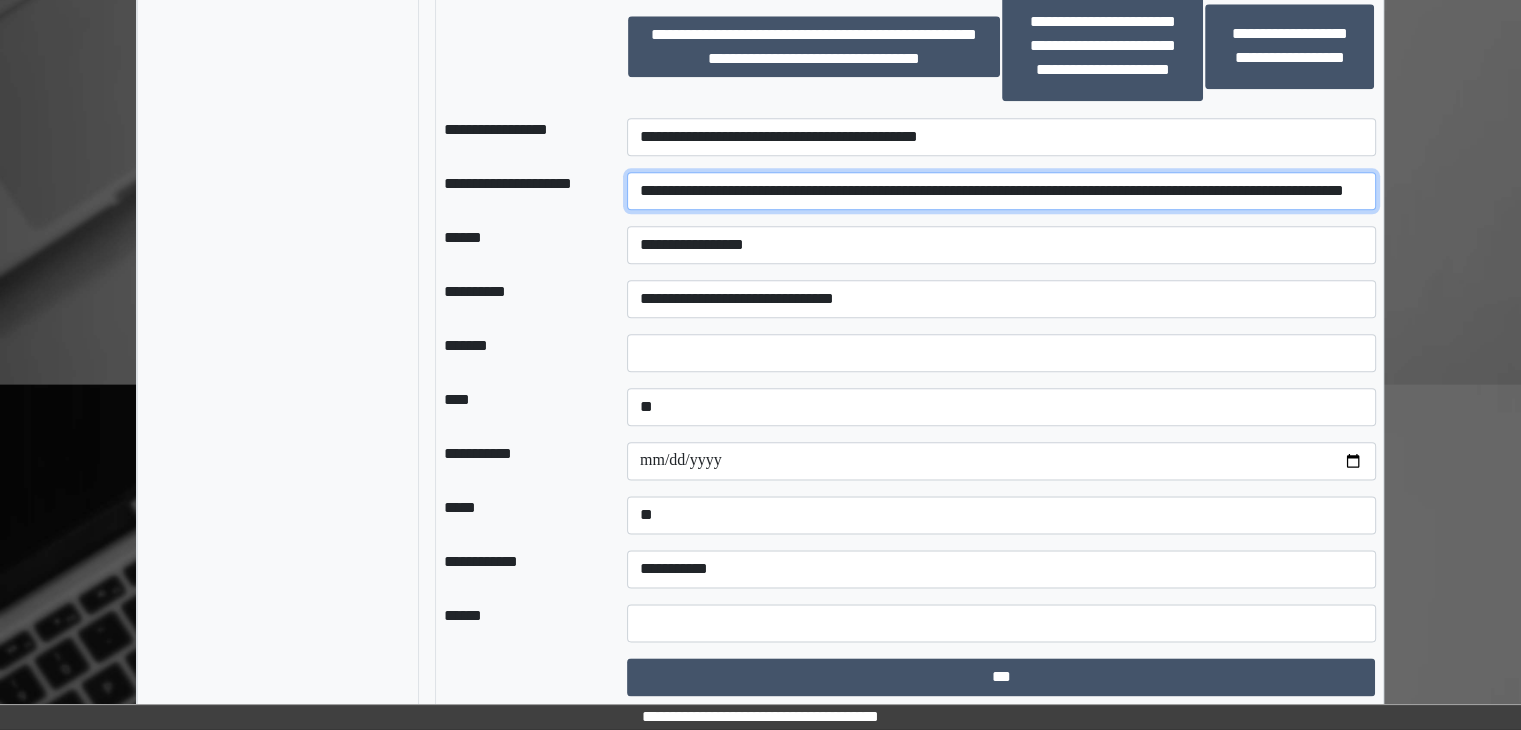 click on "**********" at bounding box center [1001, 191] 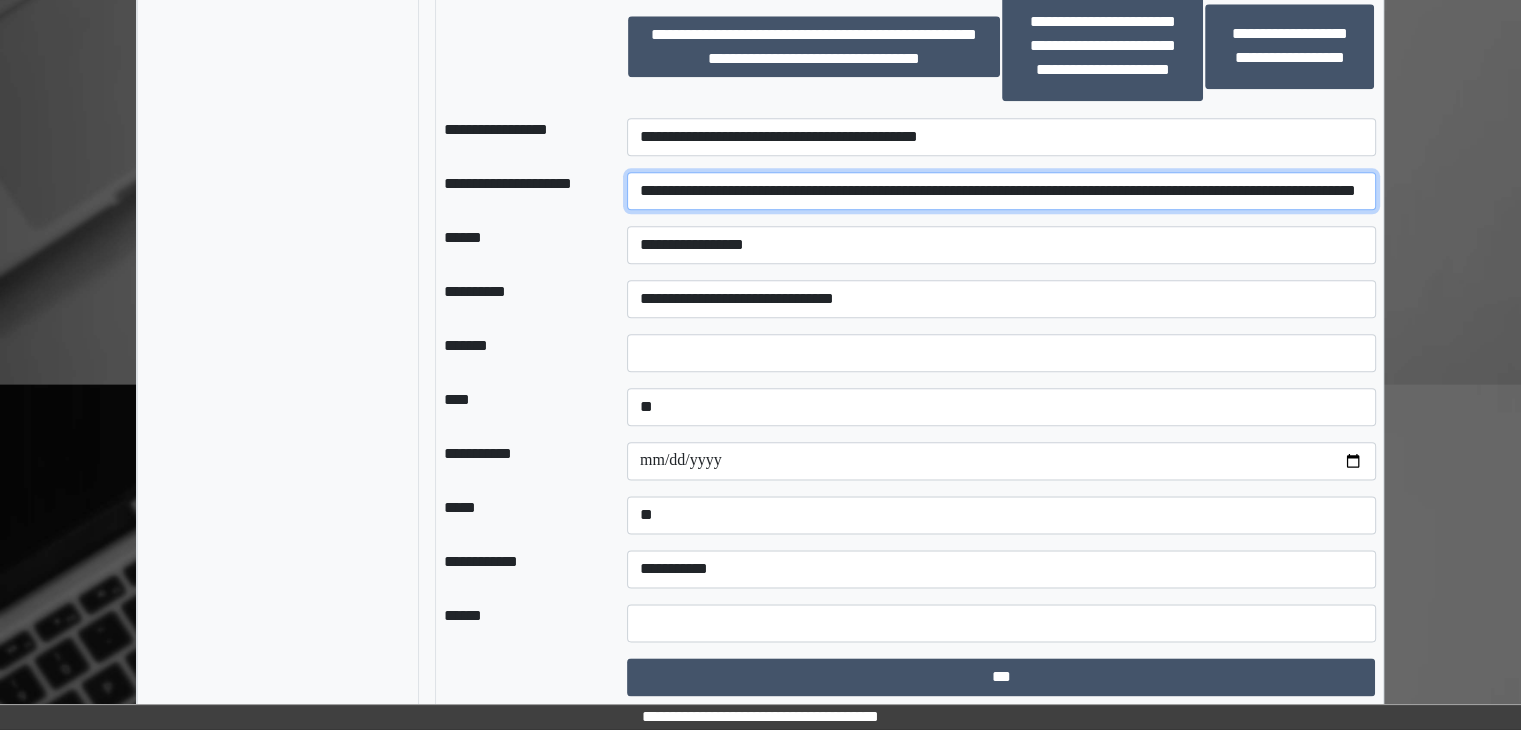 drag, startPoint x: 960, startPoint y: 190, endPoint x: 744, endPoint y: 189, distance: 216.00232 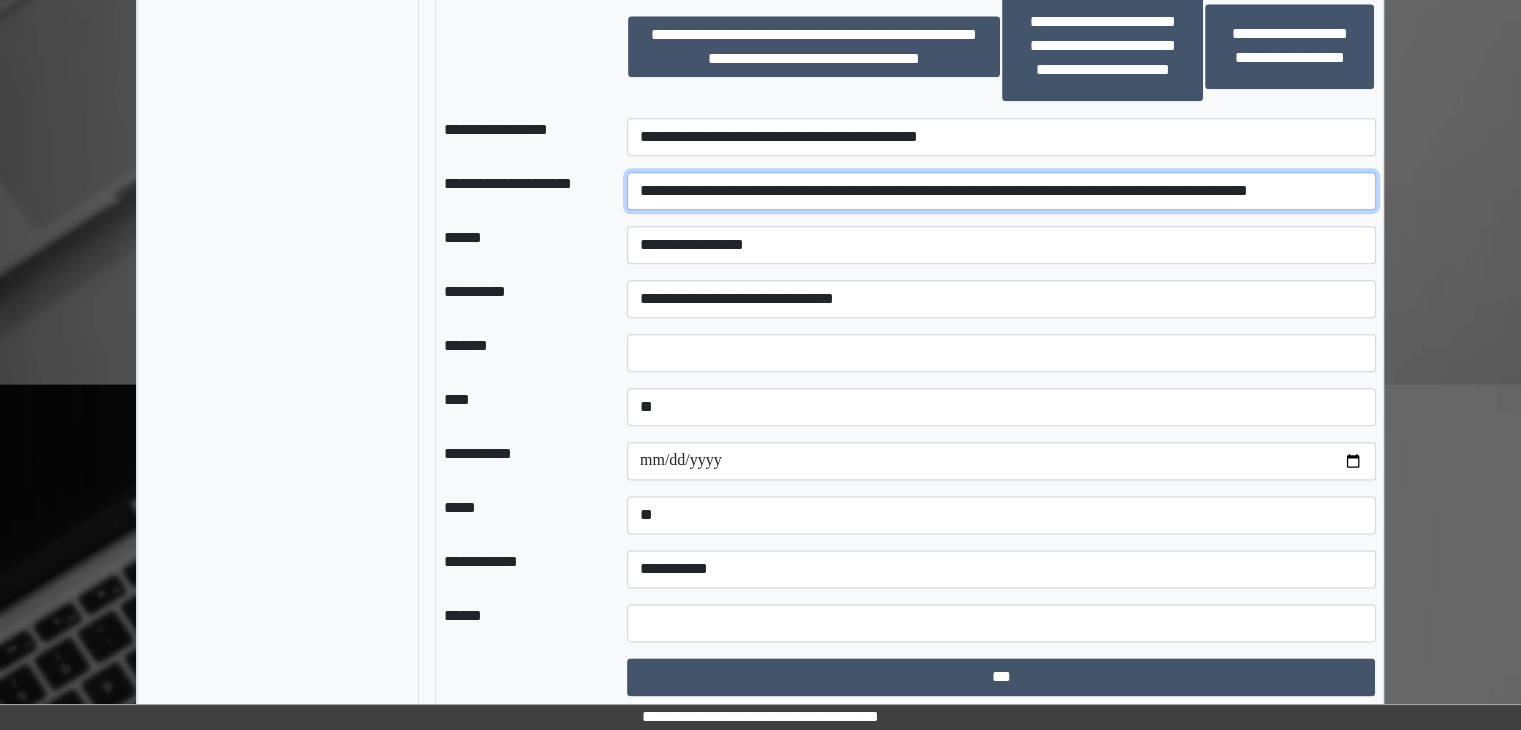 click on "**********" at bounding box center [1001, 191] 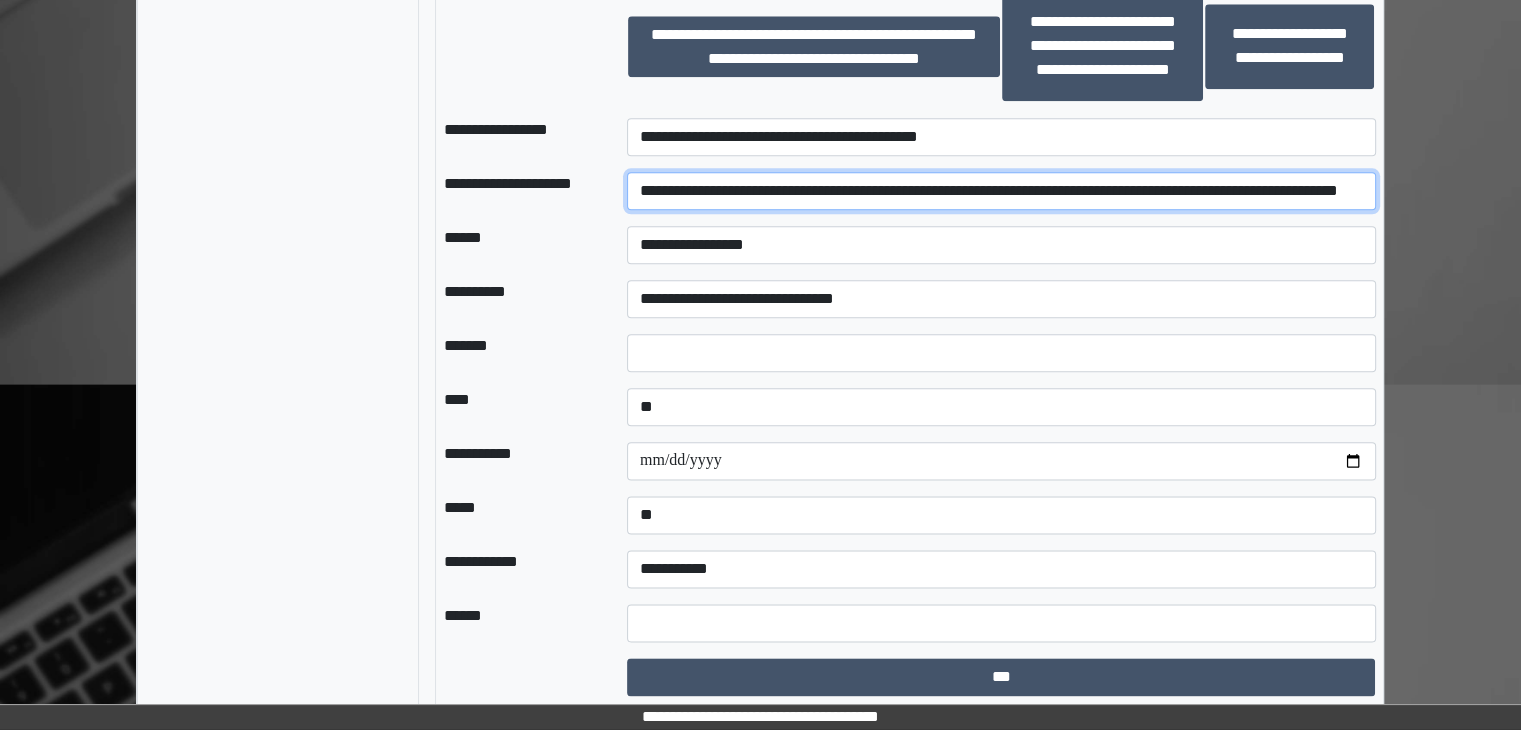 click on "**********" at bounding box center (1001, 191) 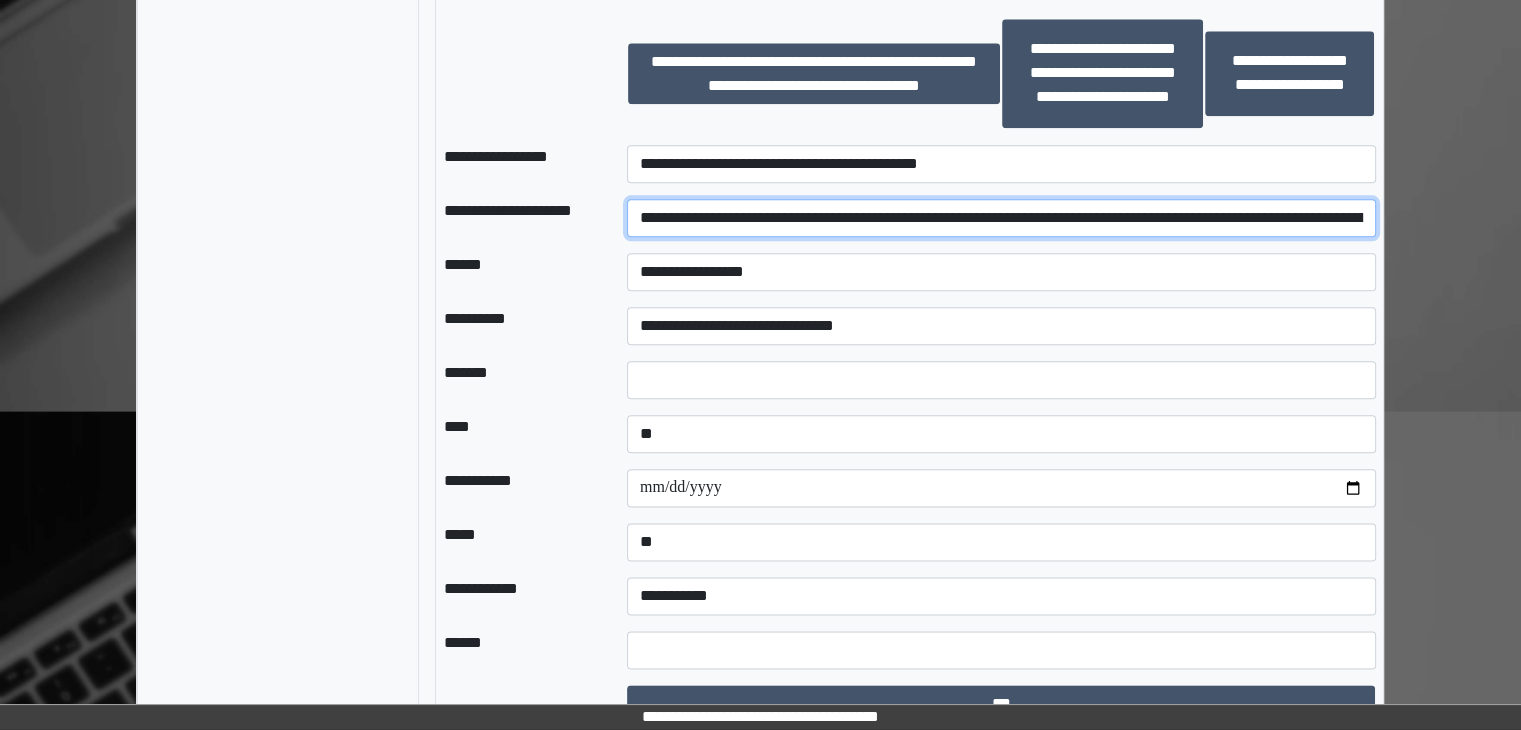 scroll, scrollTop: 2407, scrollLeft: 0, axis: vertical 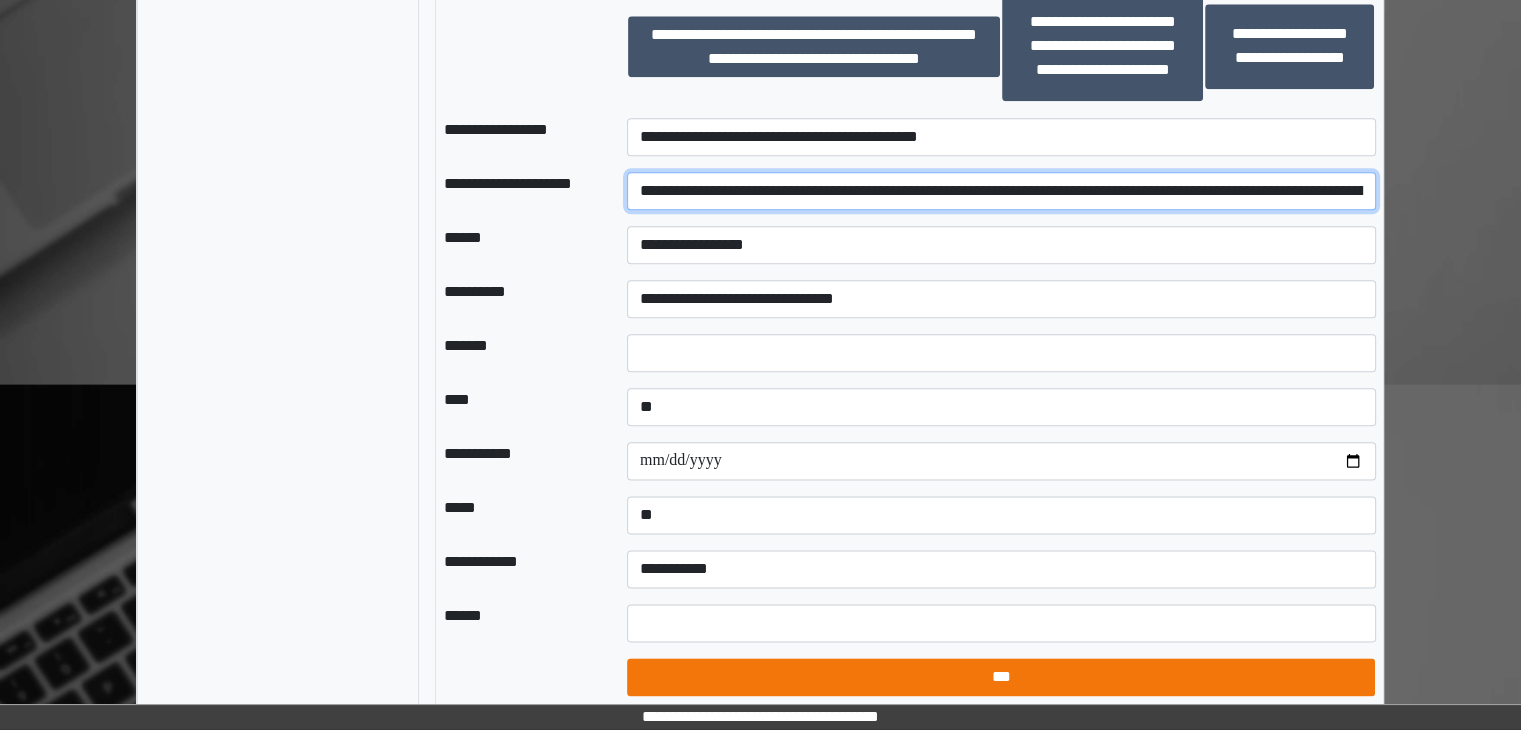type on "**********" 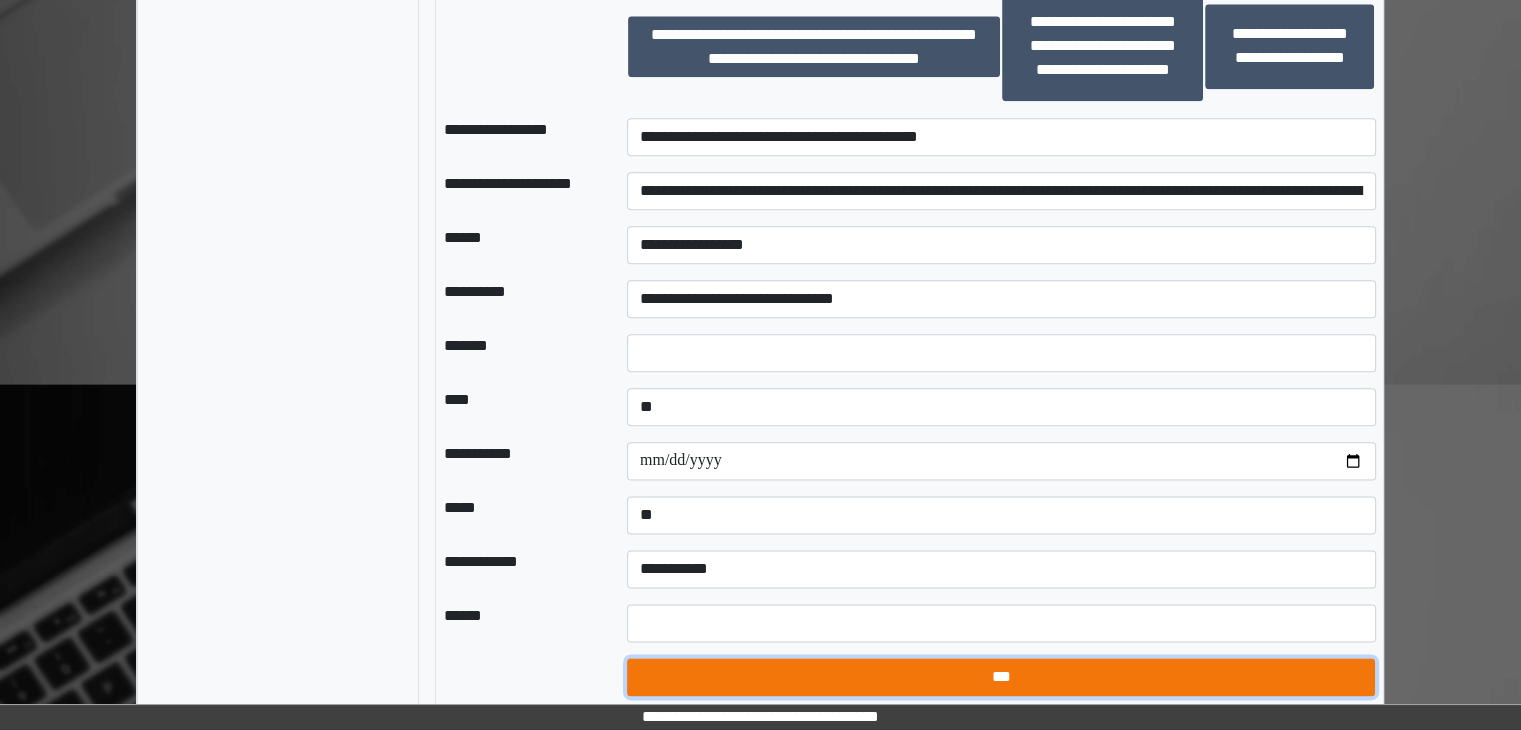 click on "***" at bounding box center [1001, 677] 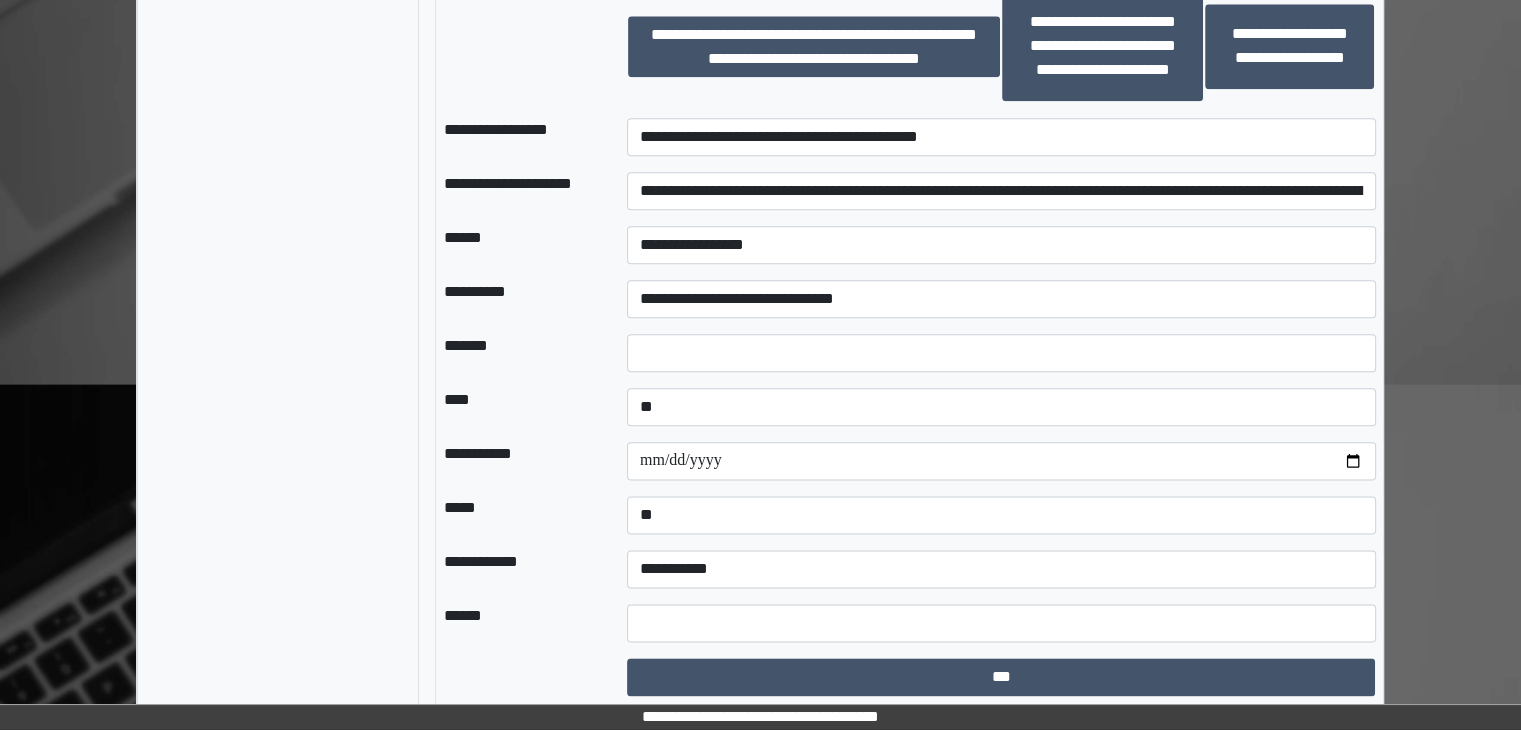 select on "*" 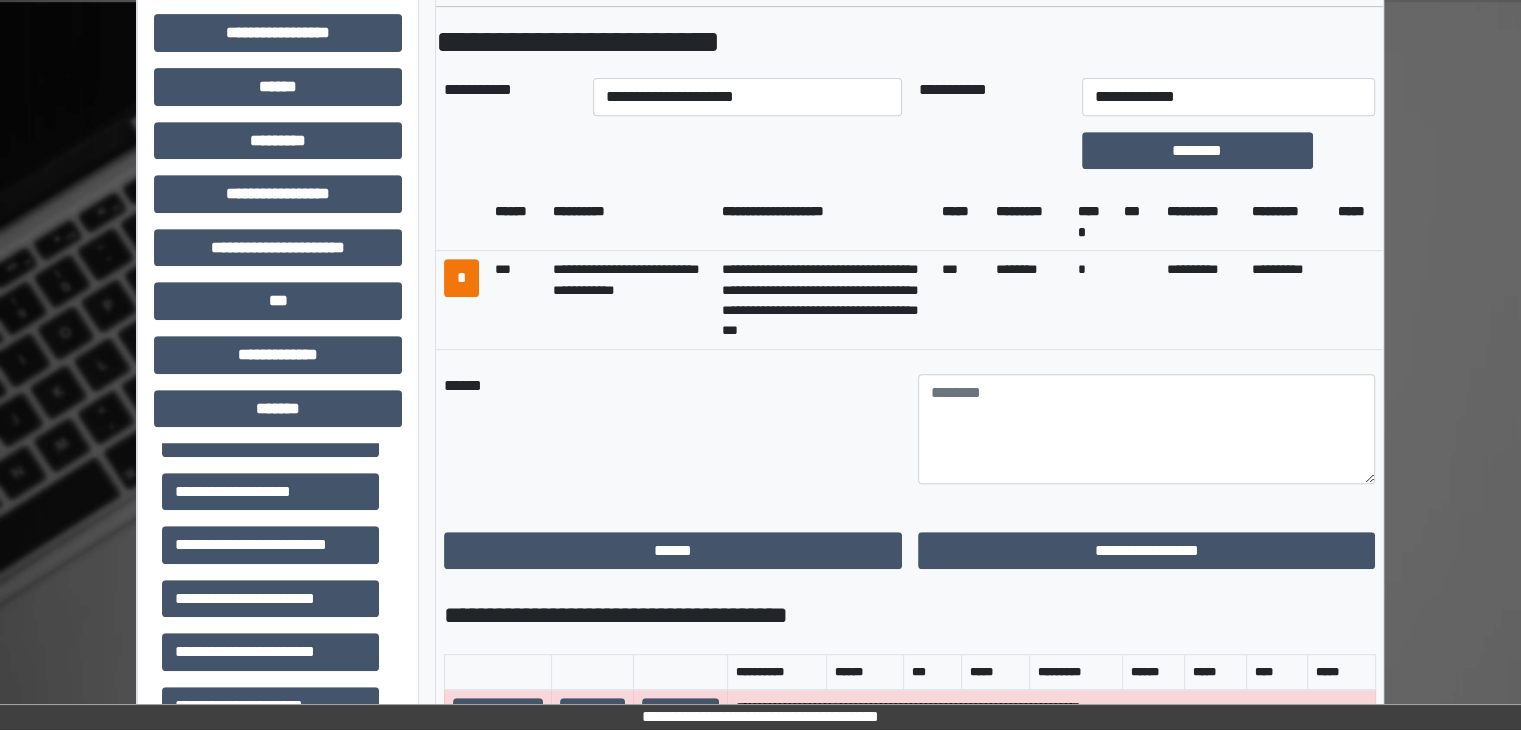 scroll, scrollTop: 907, scrollLeft: 0, axis: vertical 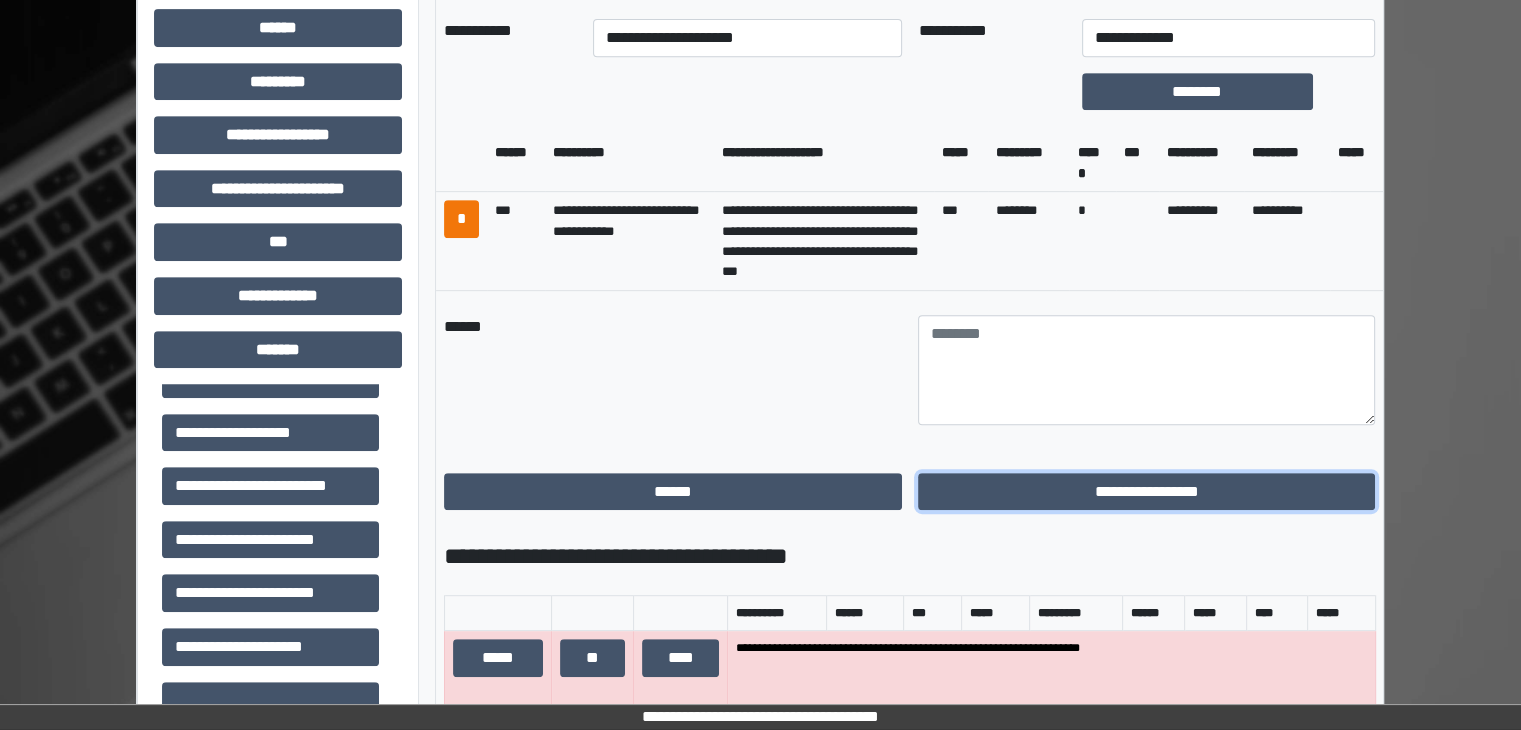 drag, startPoint x: 1068, startPoint y: 501, endPoint x: 941, endPoint y: 408, distance: 157.4103 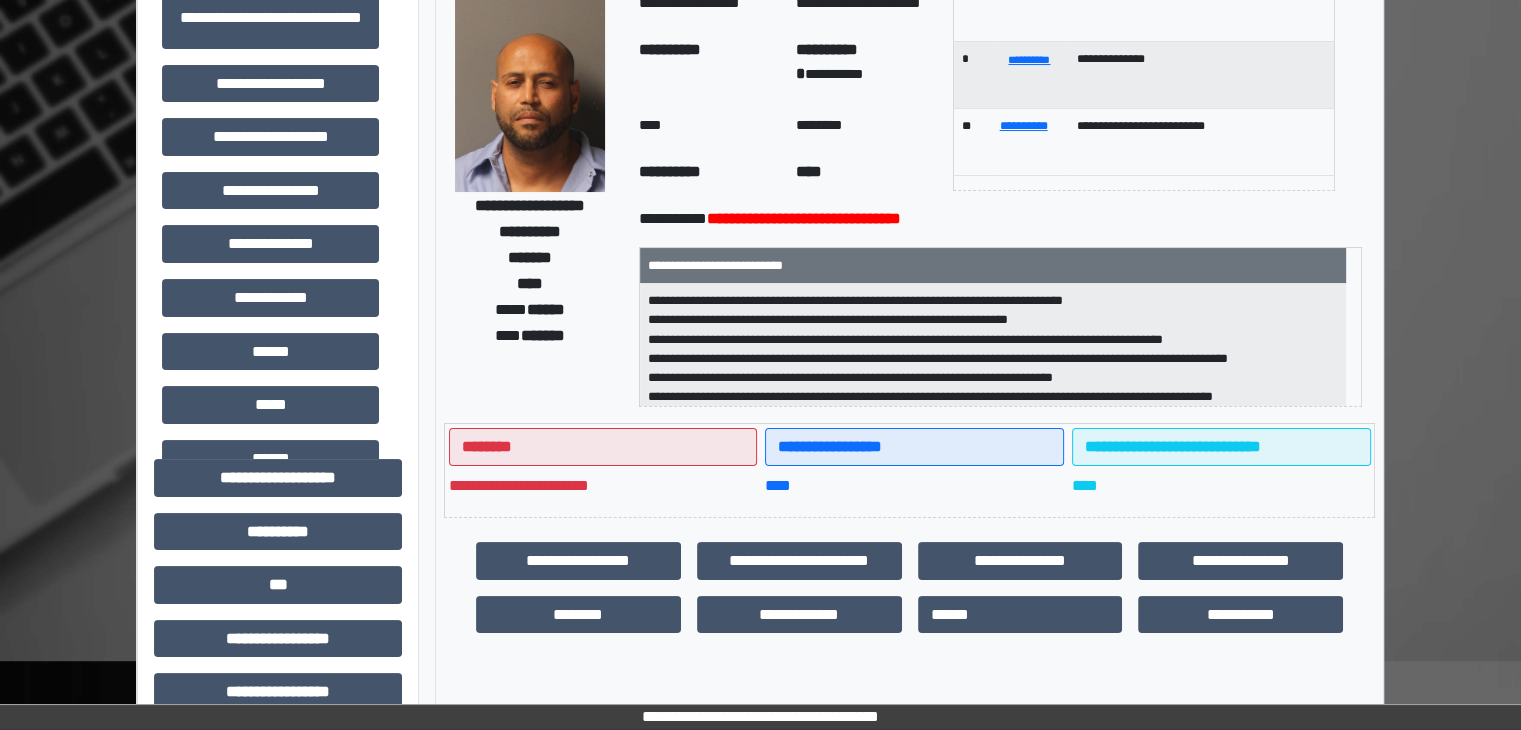 scroll, scrollTop: 0, scrollLeft: 0, axis: both 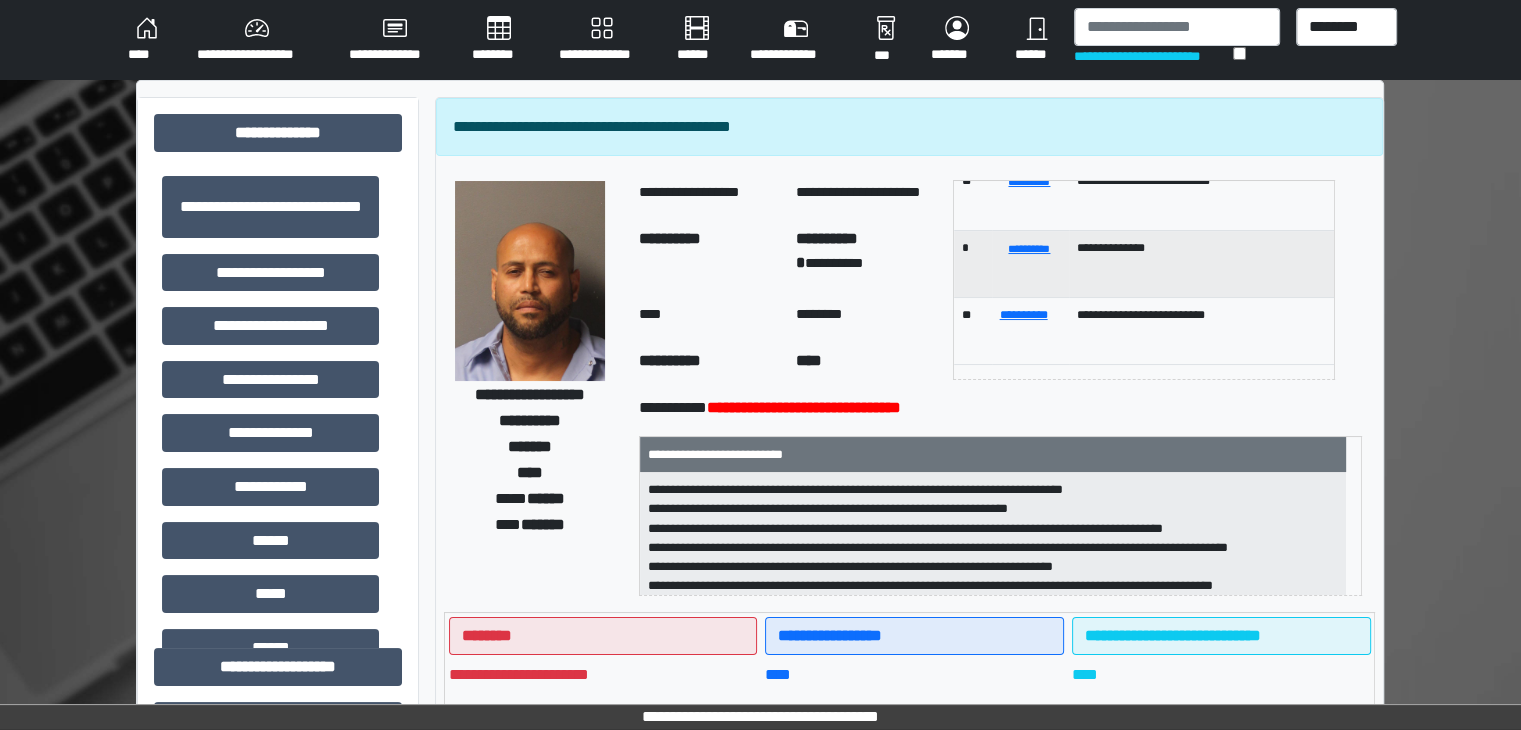 click on "****" at bounding box center (146, 40) 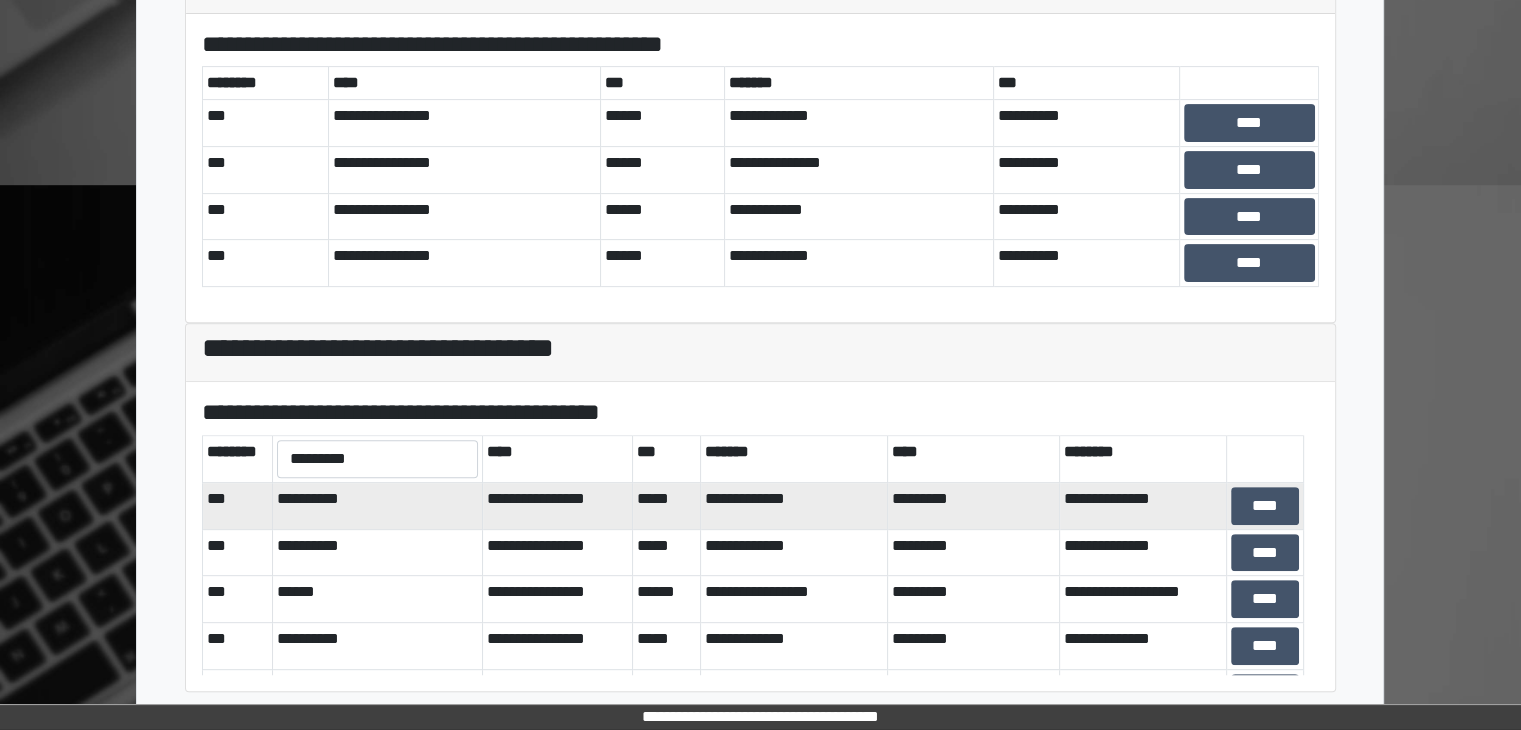 scroll, scrollTop: 667, scrollLeft: 0, axis: vertical 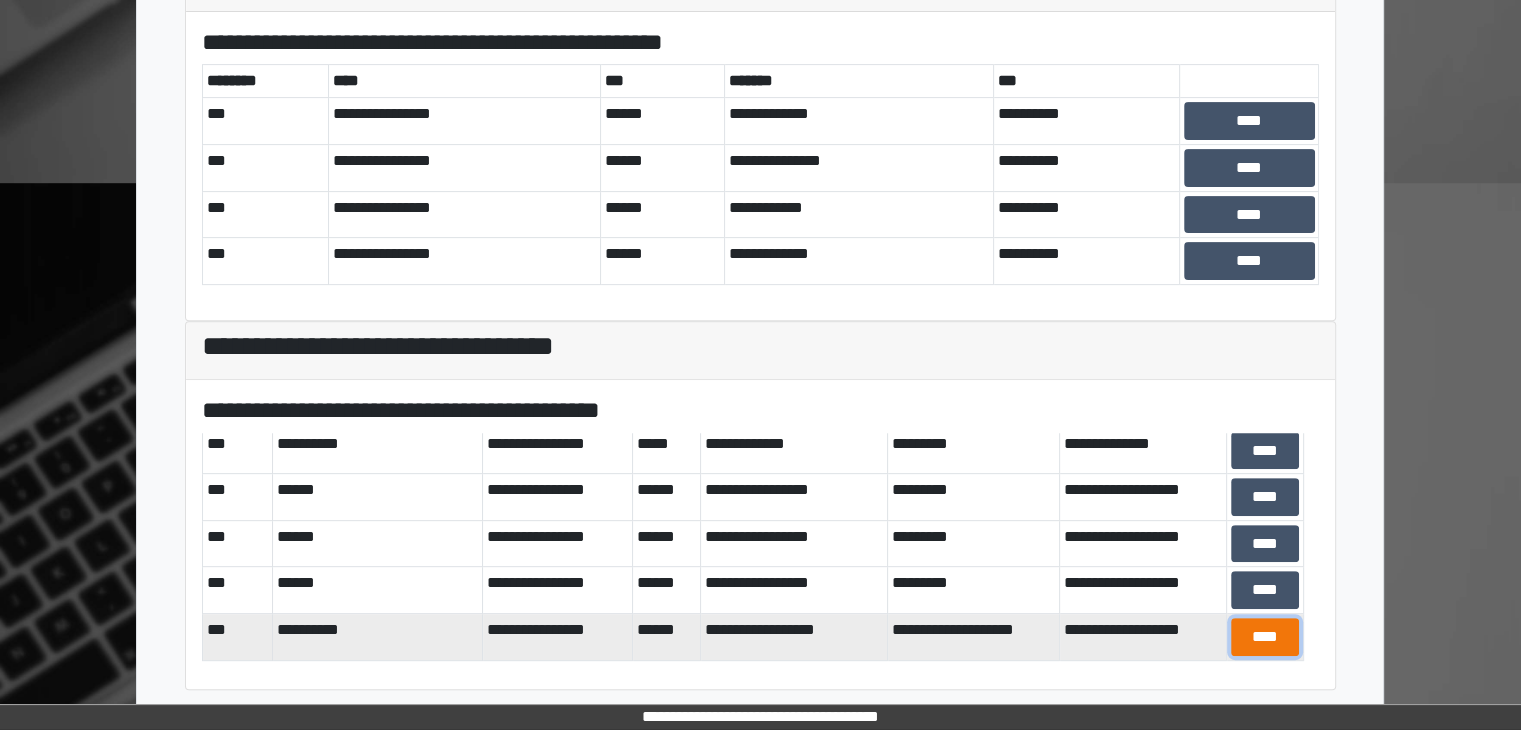 click on "****" at bounding box center [1265, 637] 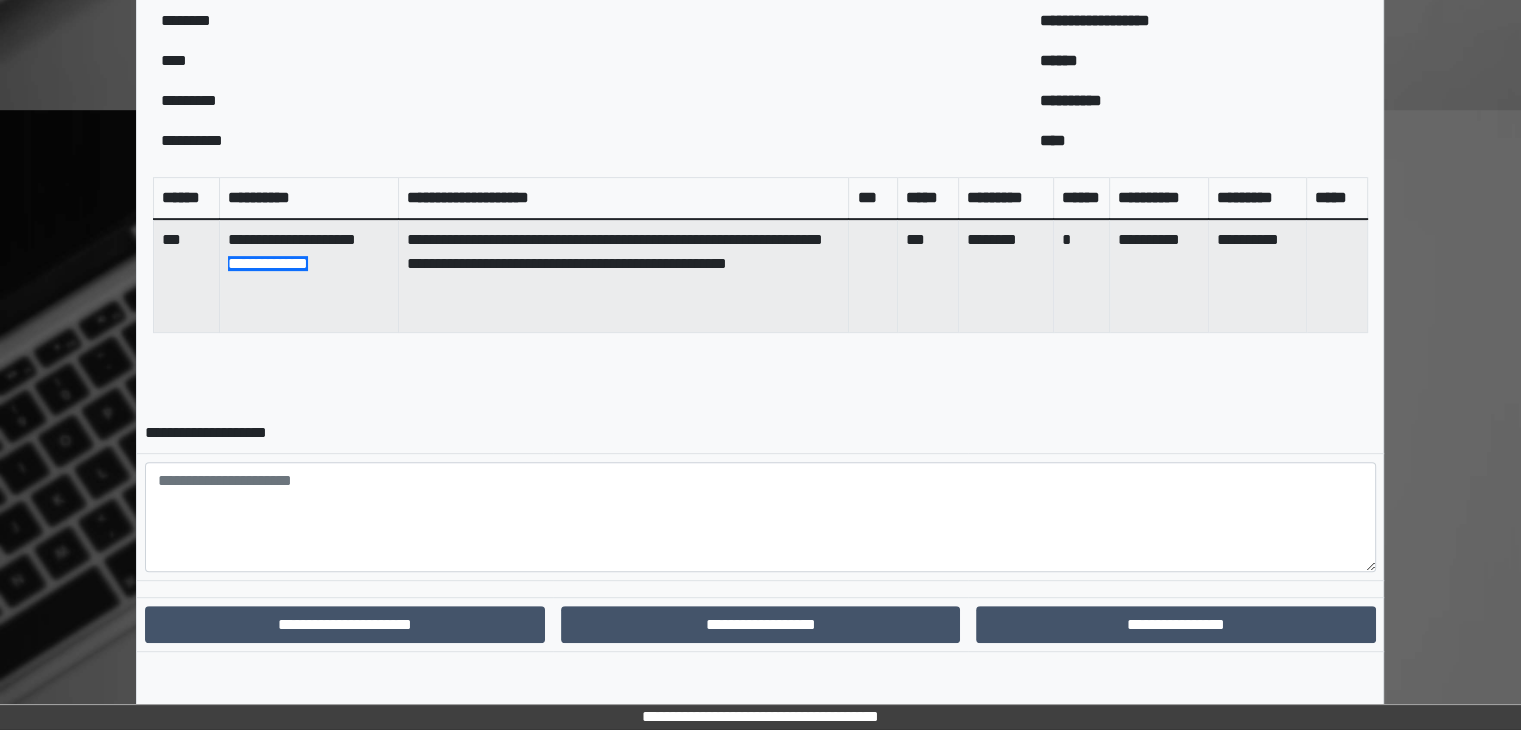 scroll, scrollTop: 742, scrollLeft: 0, axis: vertical 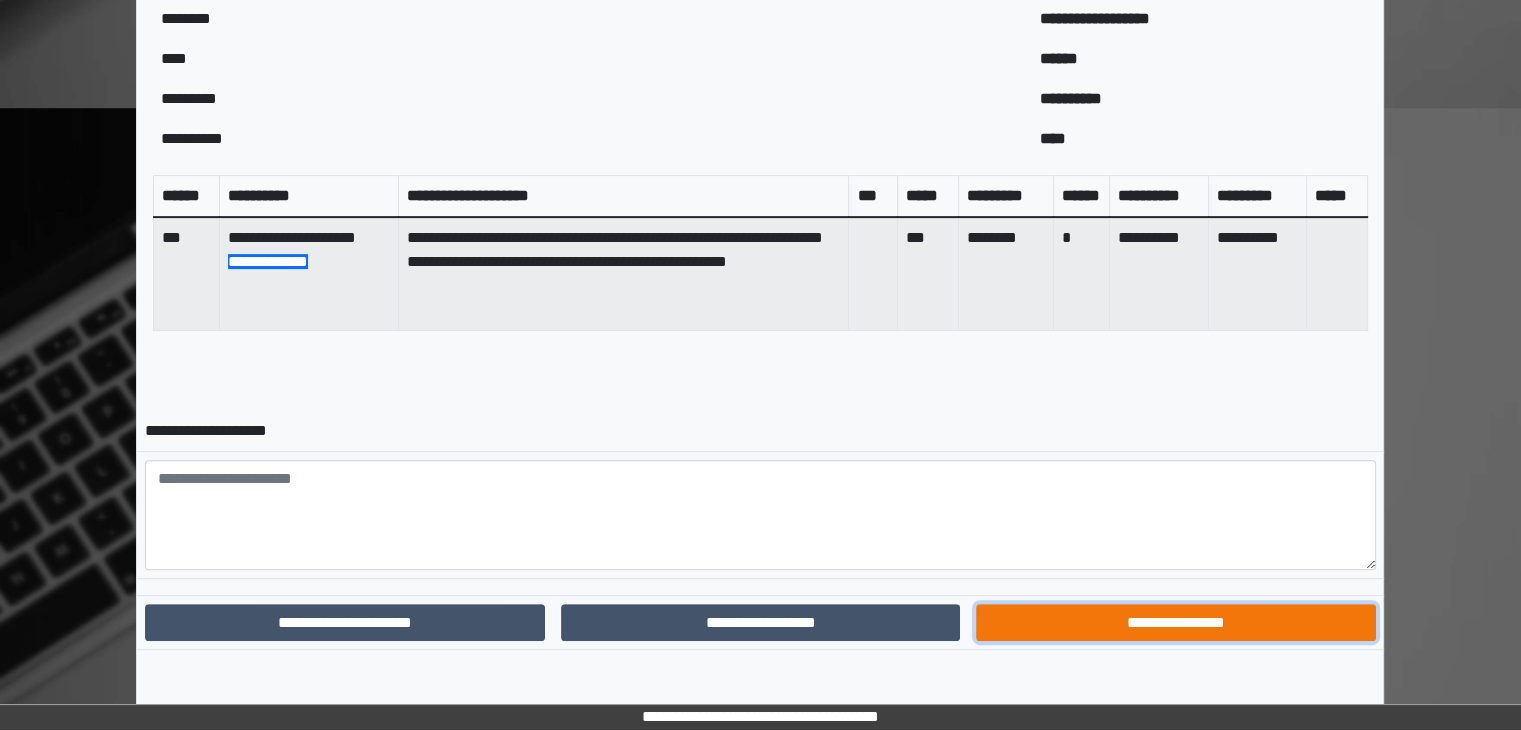 click on "**********" at bounding box center (1175, 623) 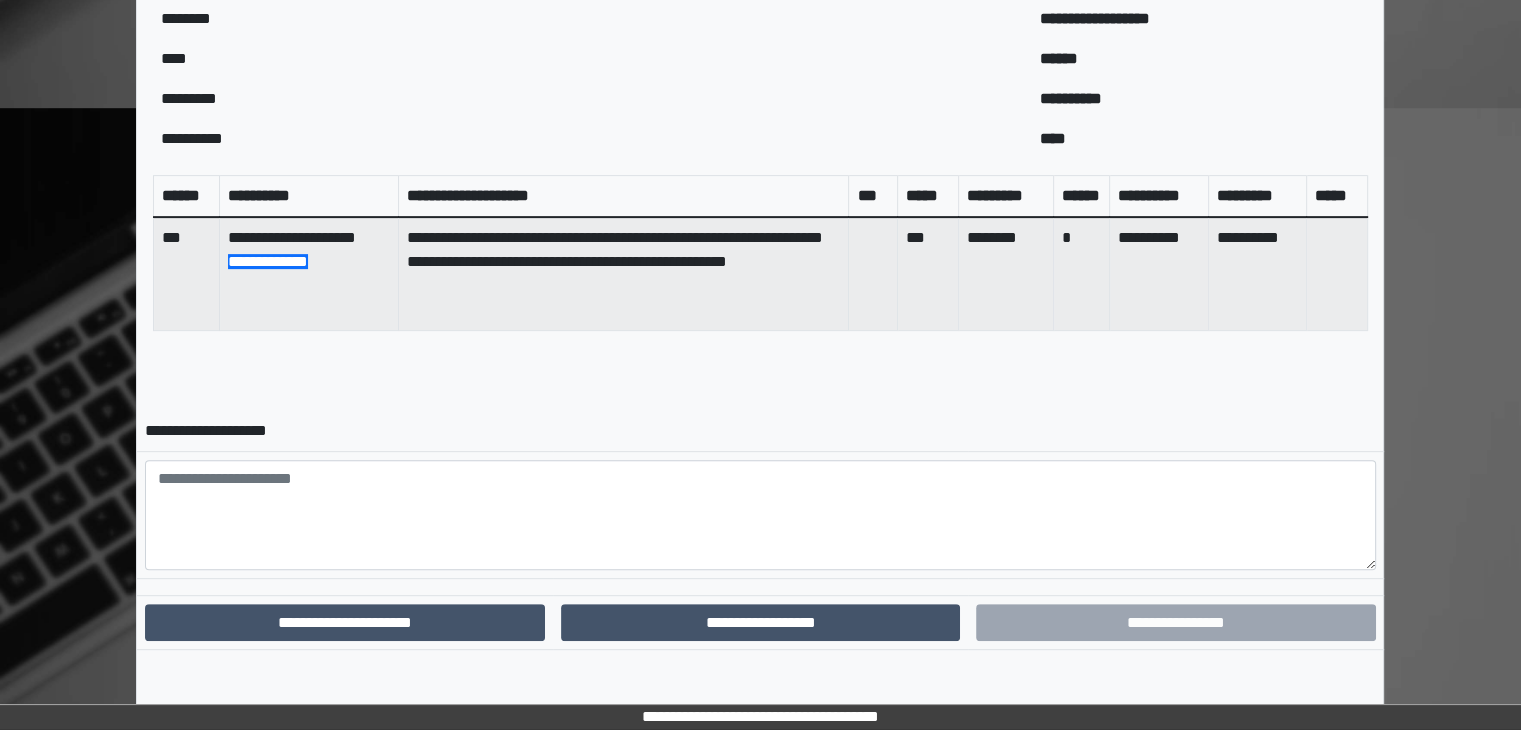 scroll, scrollTop: 640, scrollLeft: 0, axis: vertical 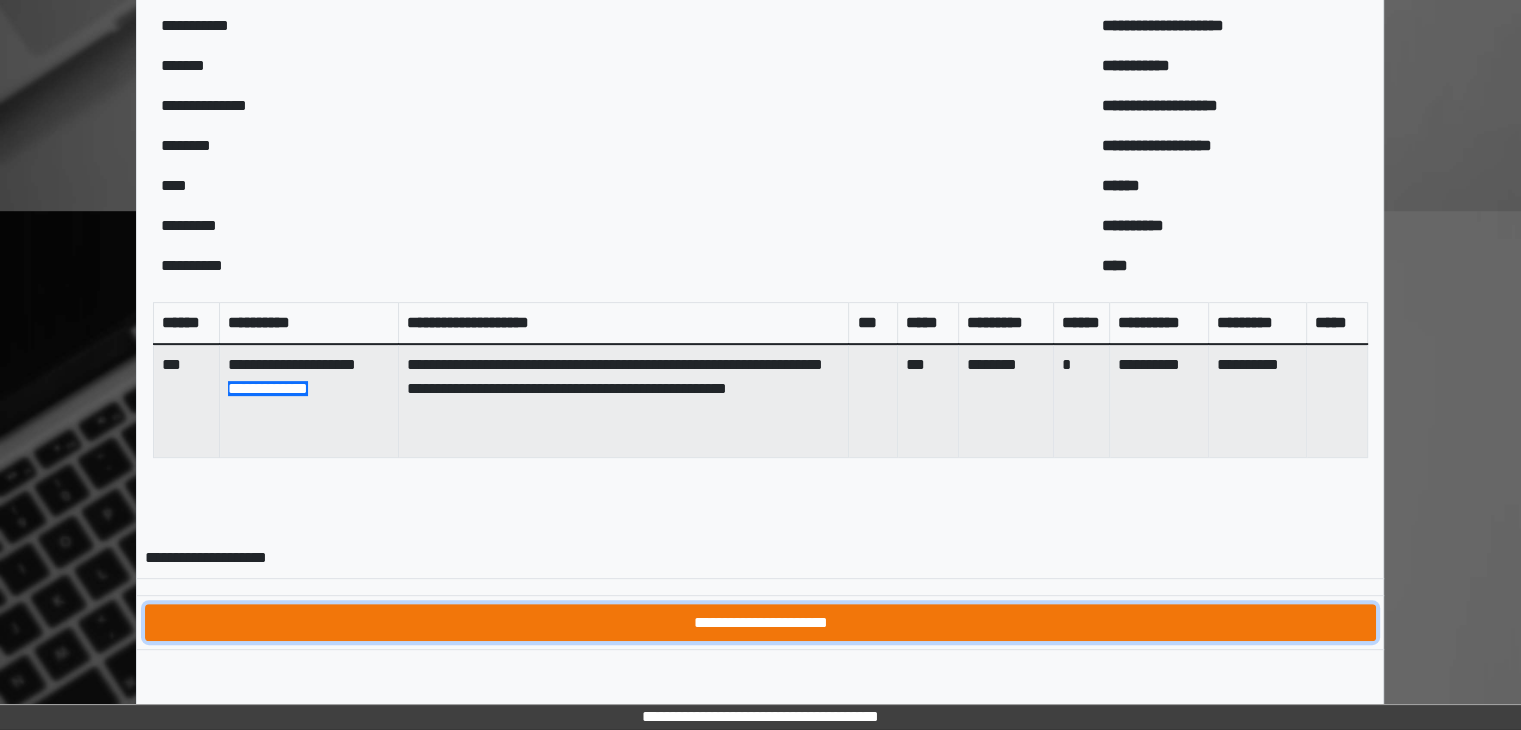 click on "**********" at bounding box center [760, 623] 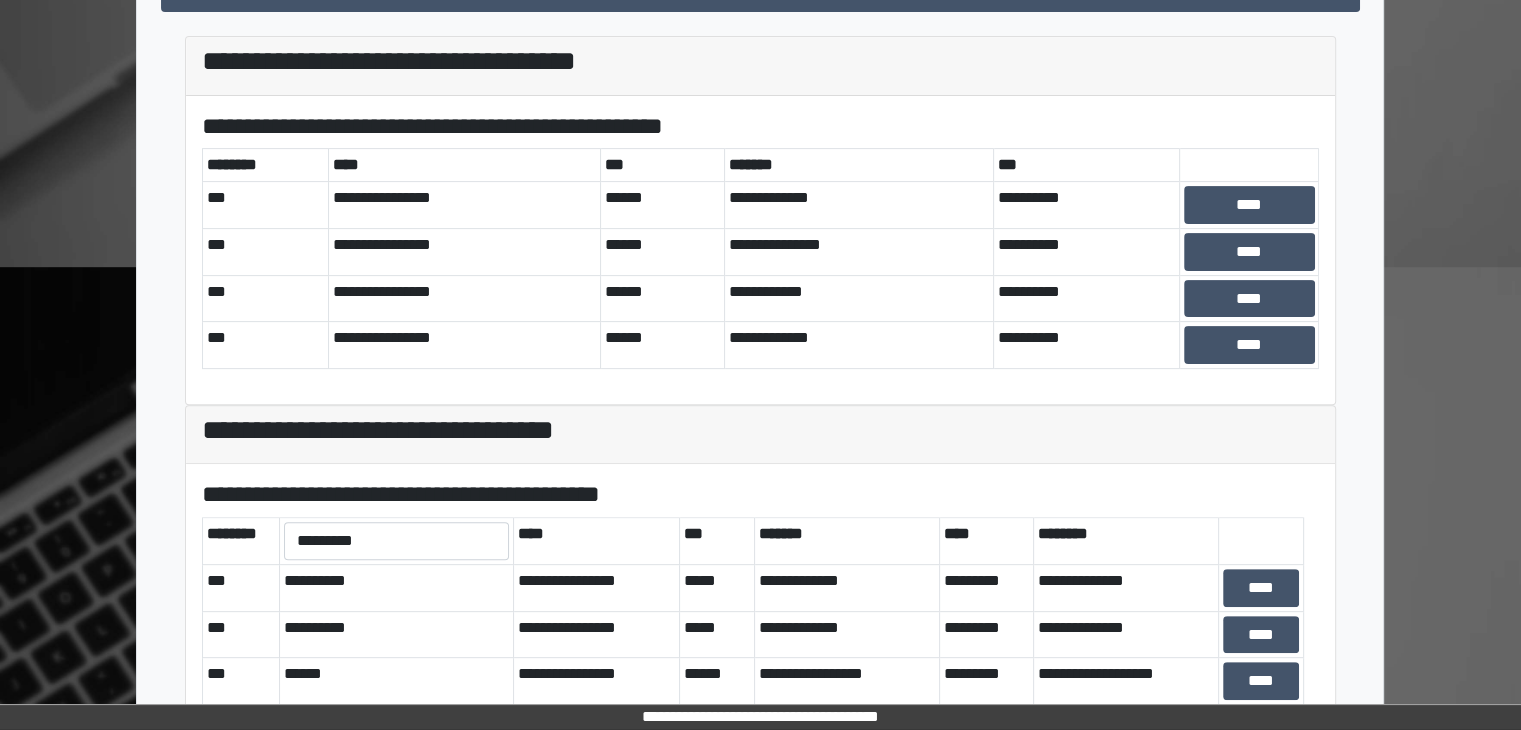 scroll, scrollTop: 667, scrollLeft: 0, axis: vertical 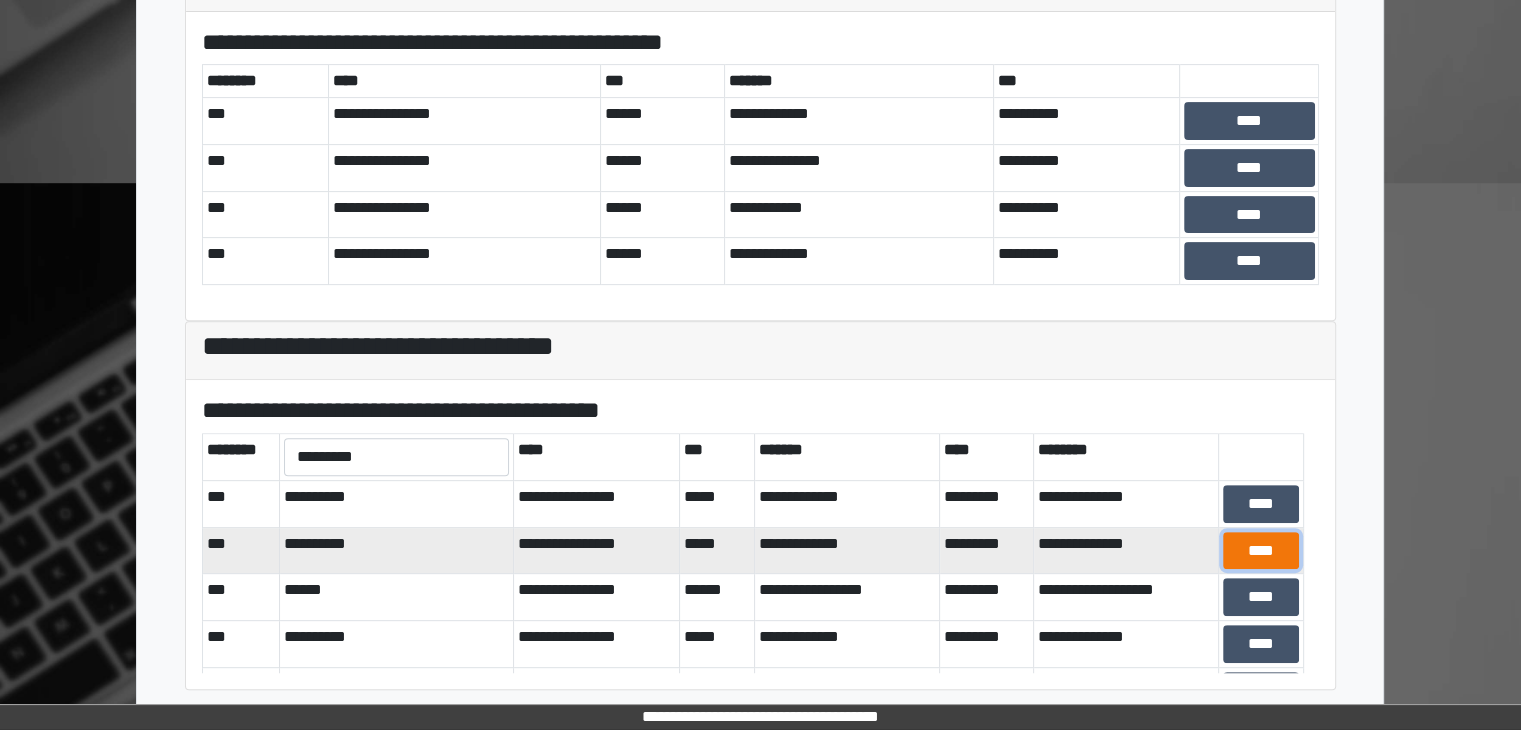 click on "****" at bounding box center [1261, 551] 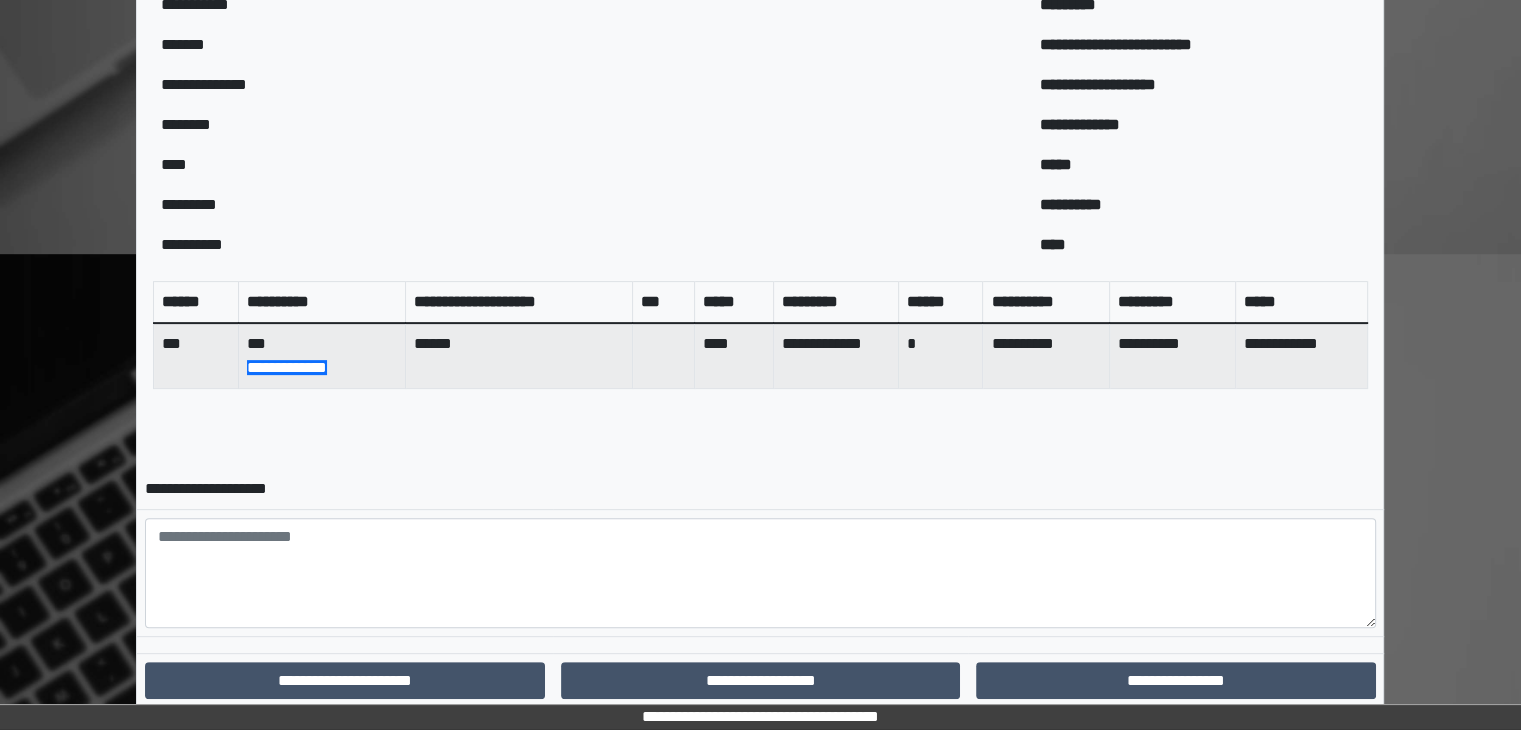 scroll, scrollTop: 654, scrollLeft: 0, axis: vertical 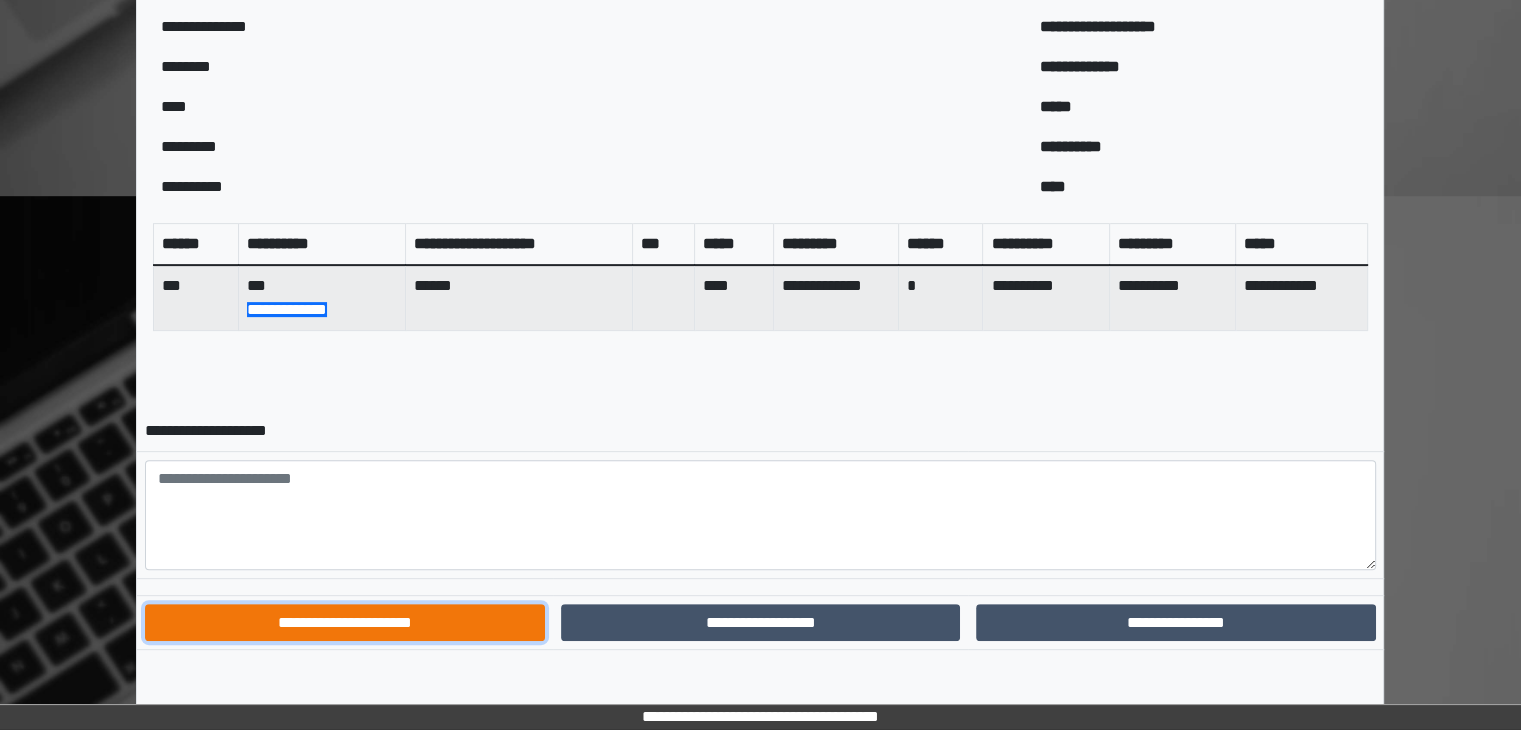click on "**********" at bounding box center (344, 623) 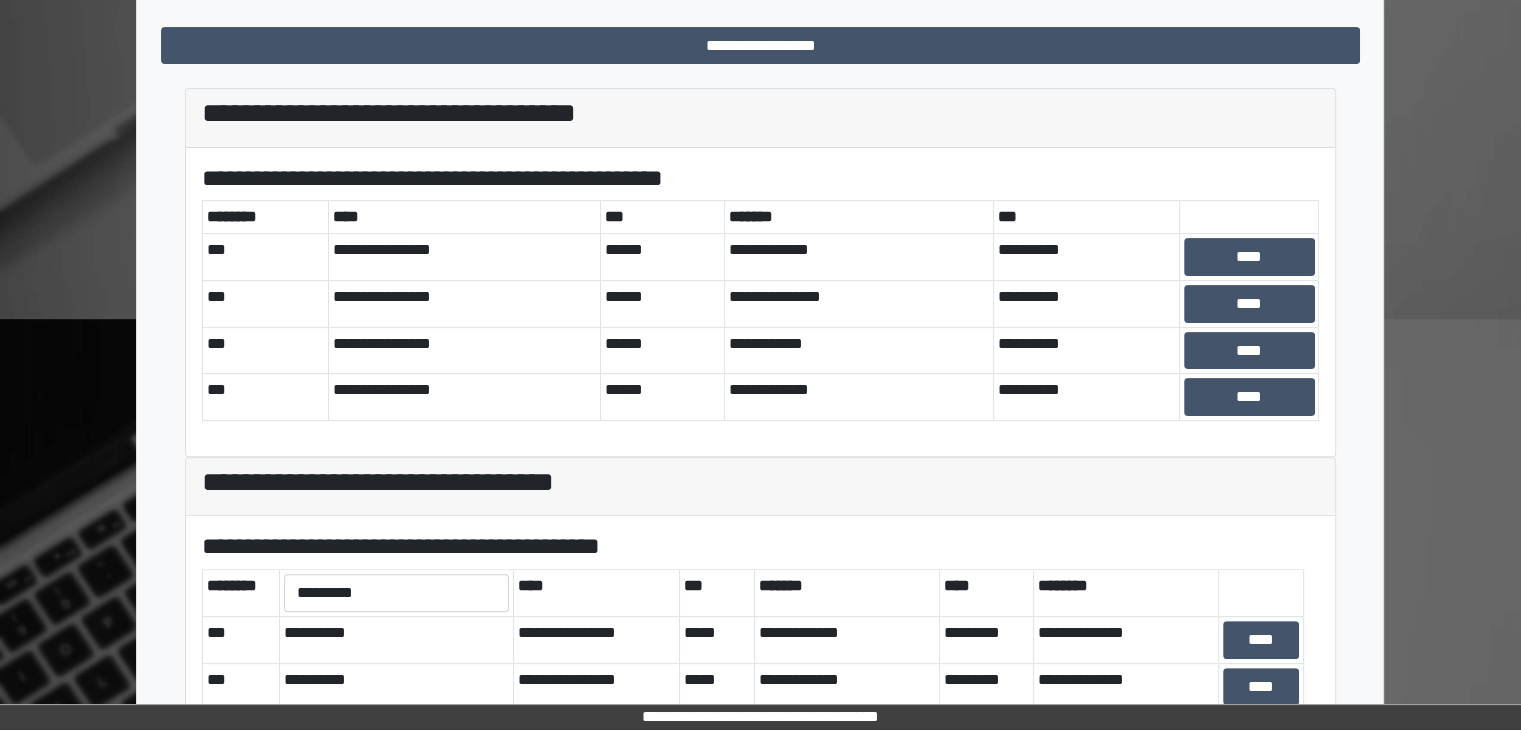 scroll, scrollTop: 667, scrollLeft: 0, axis: vertical 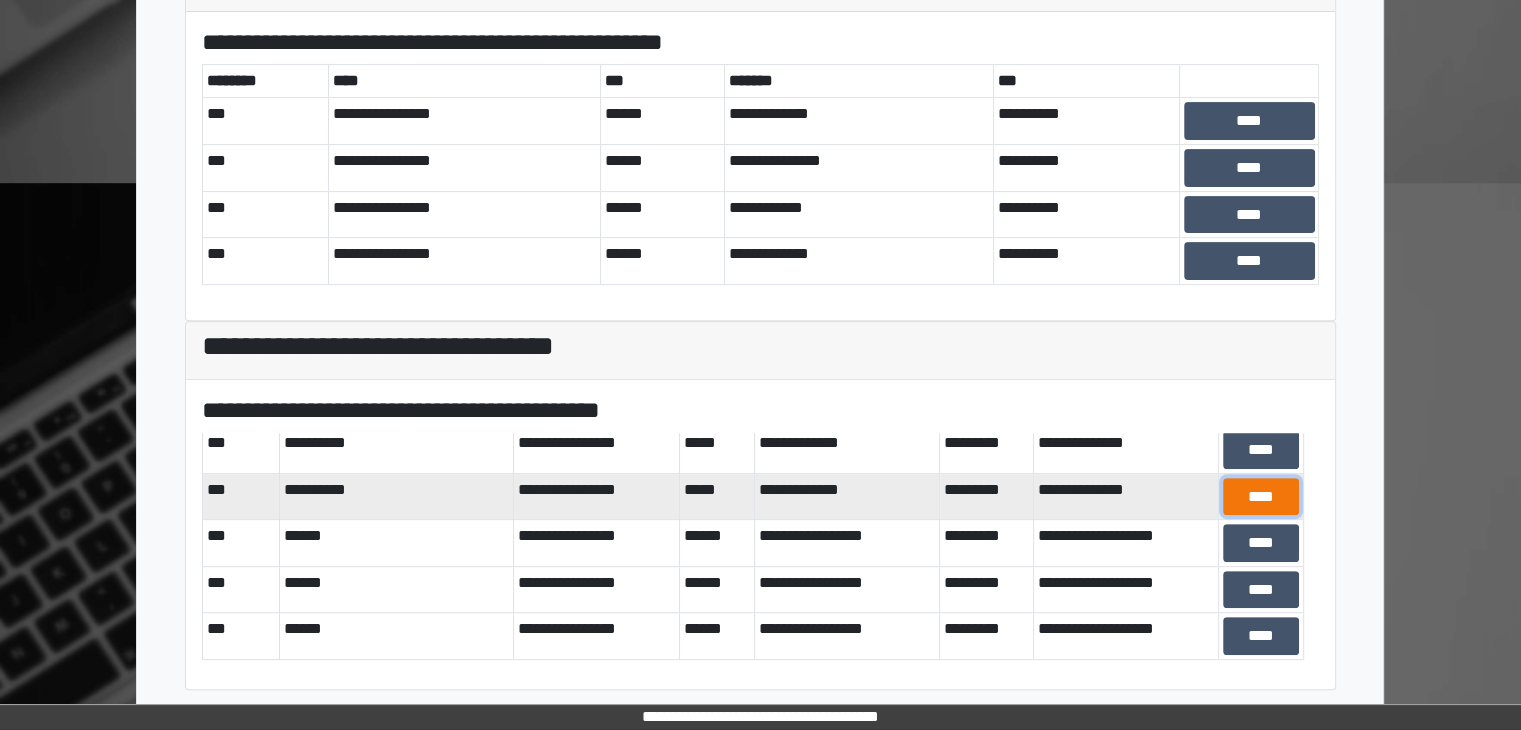 click on "****" at bounding box center (1261, 497) 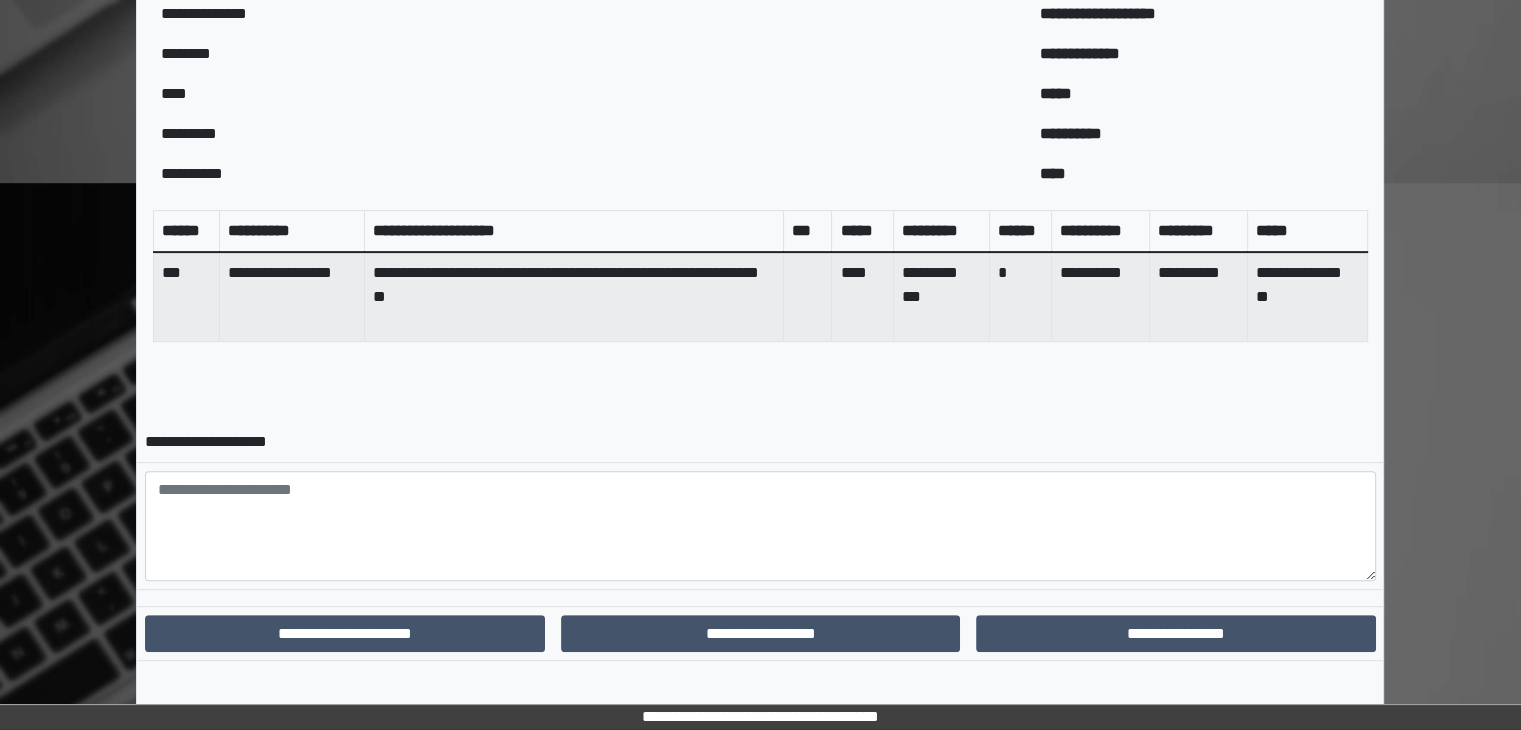 scroll, scrollTop: 678, scrollLeft: 0, axis: vertical 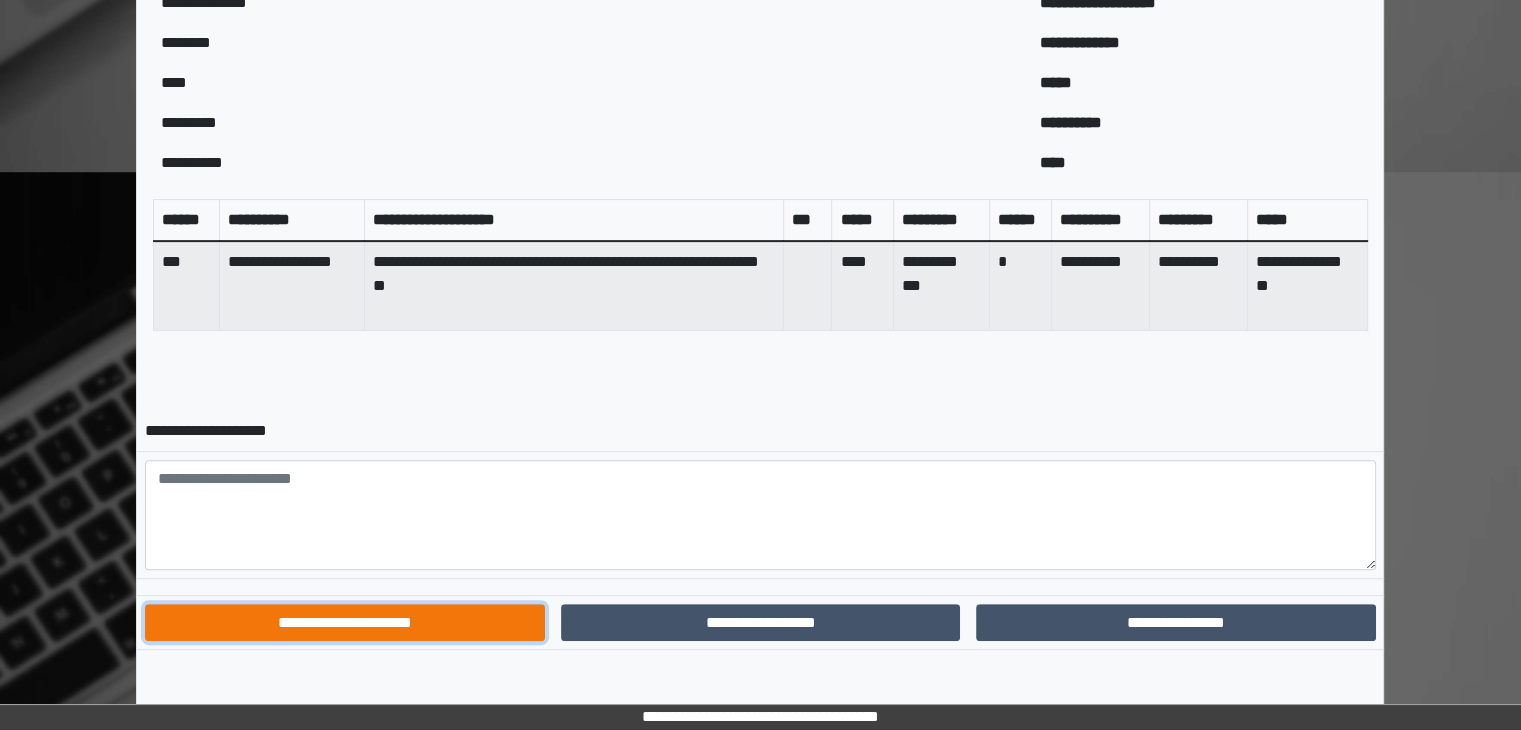 click on "**********" at bounding box center [344, 623] 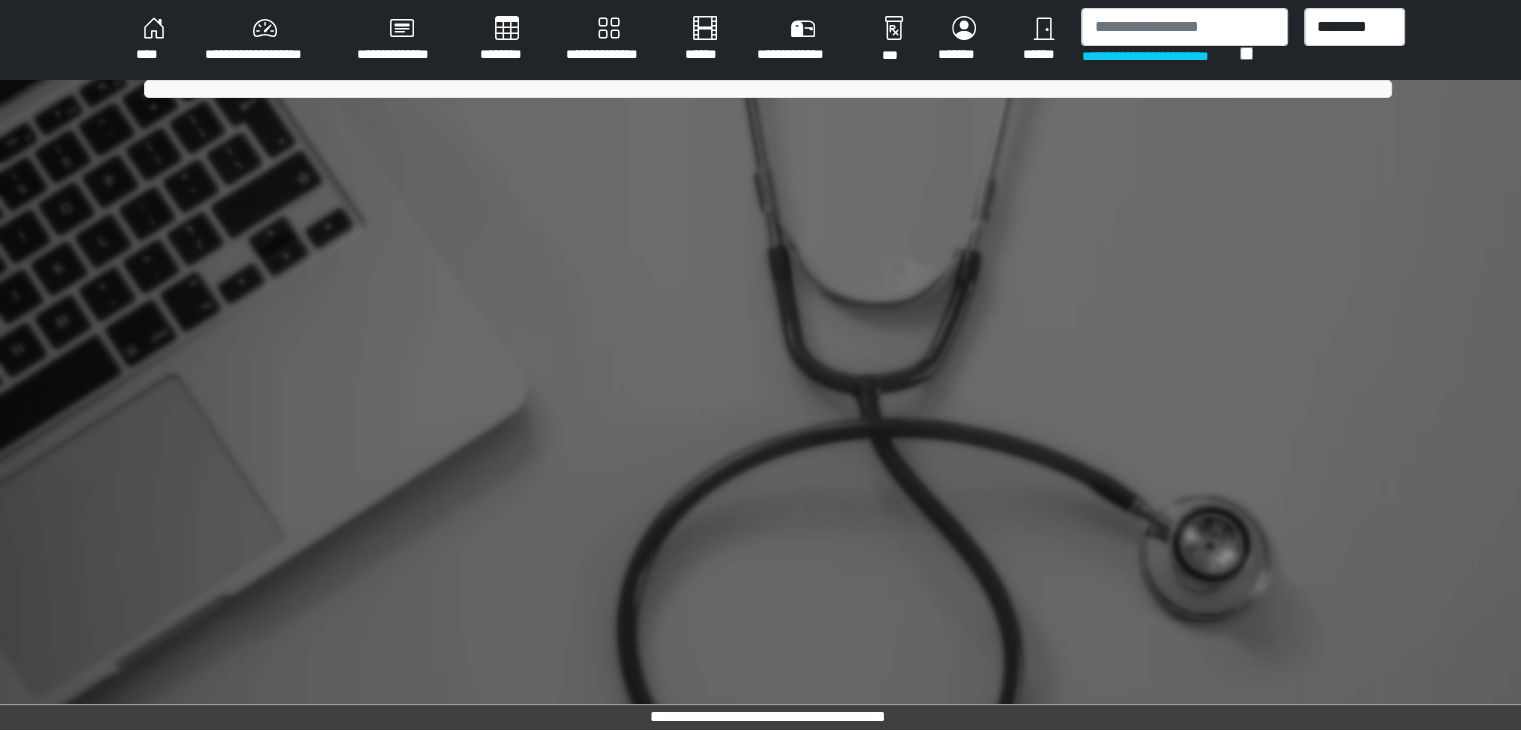 scroll, scrollTop: 0, scrollLeft: 0, axis: both 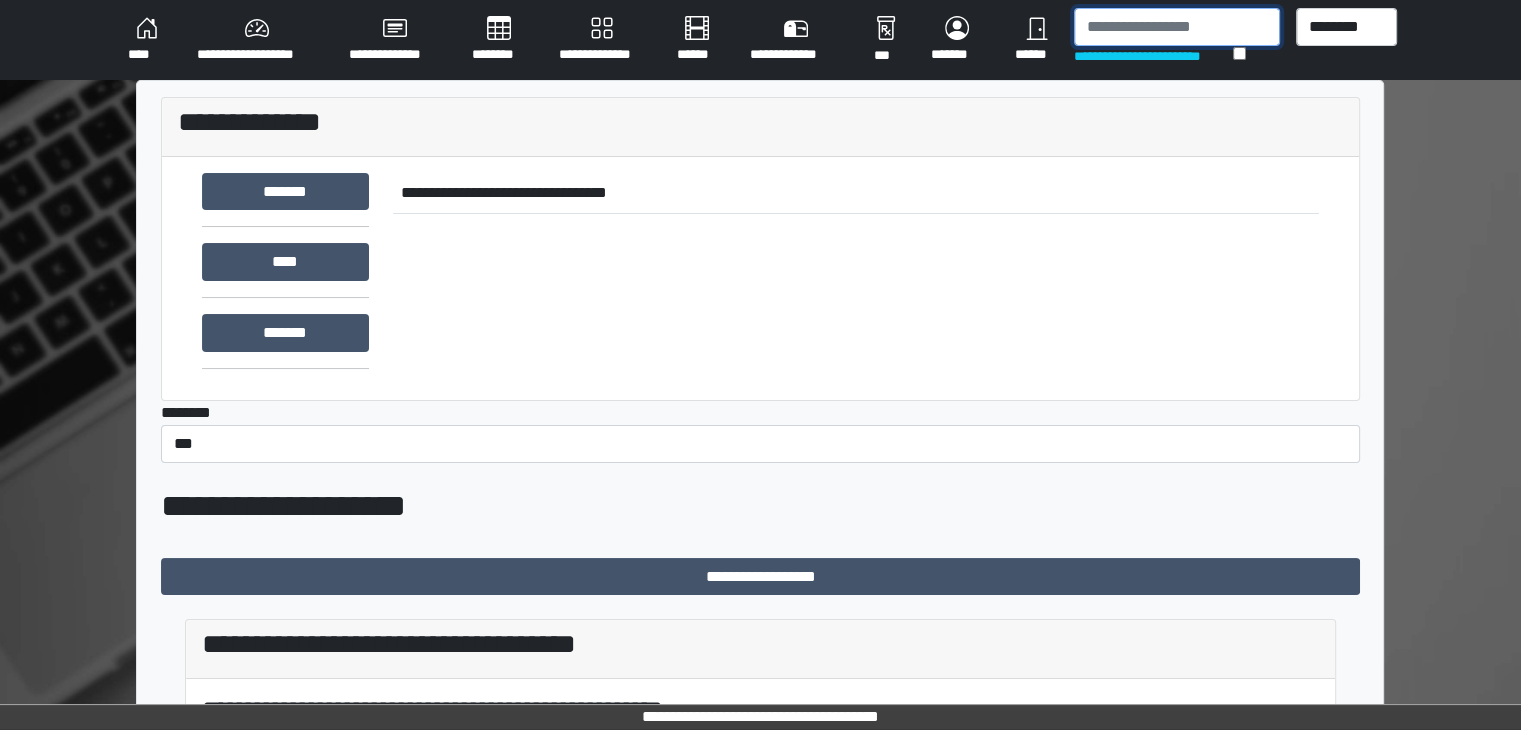 click at bounding box center (1177, 27) 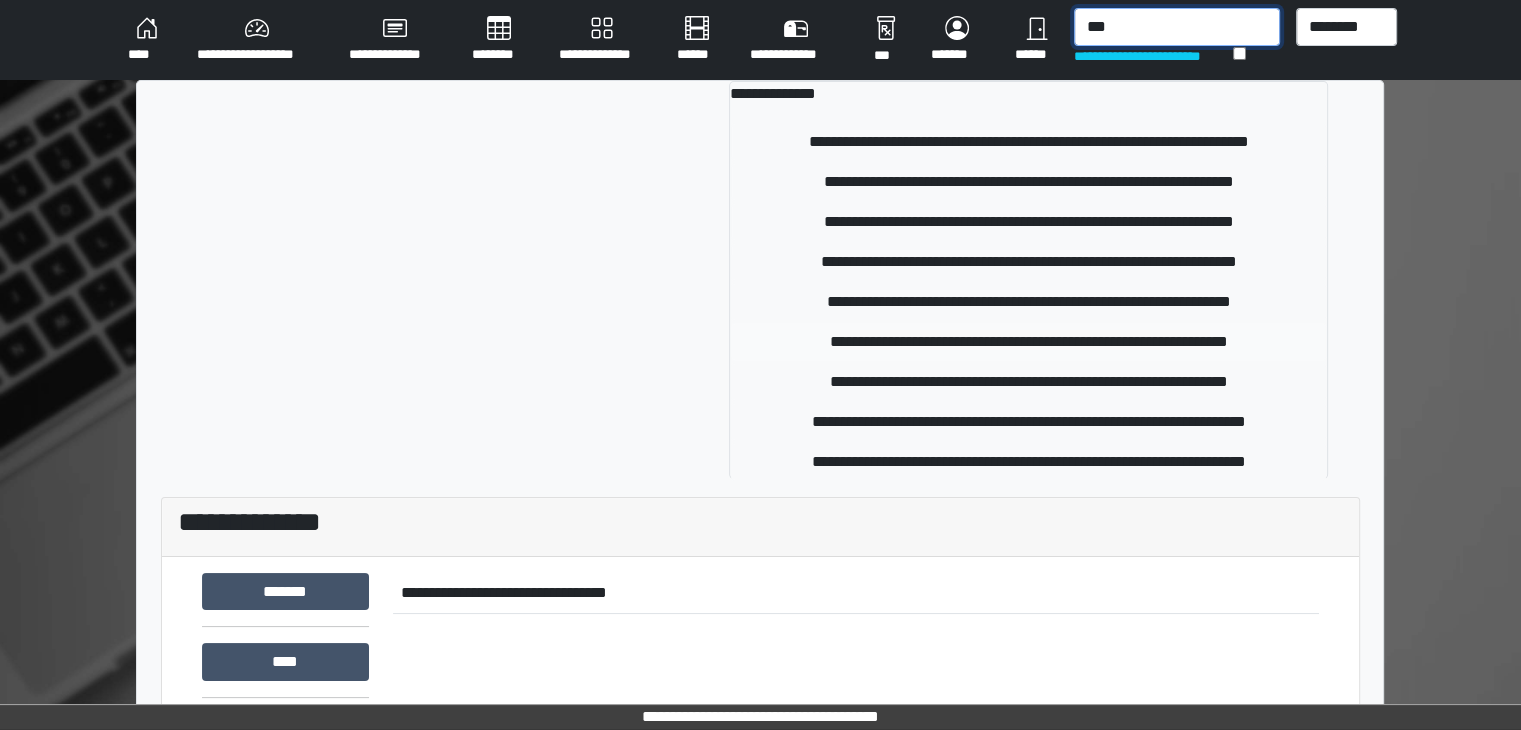 type on "***" 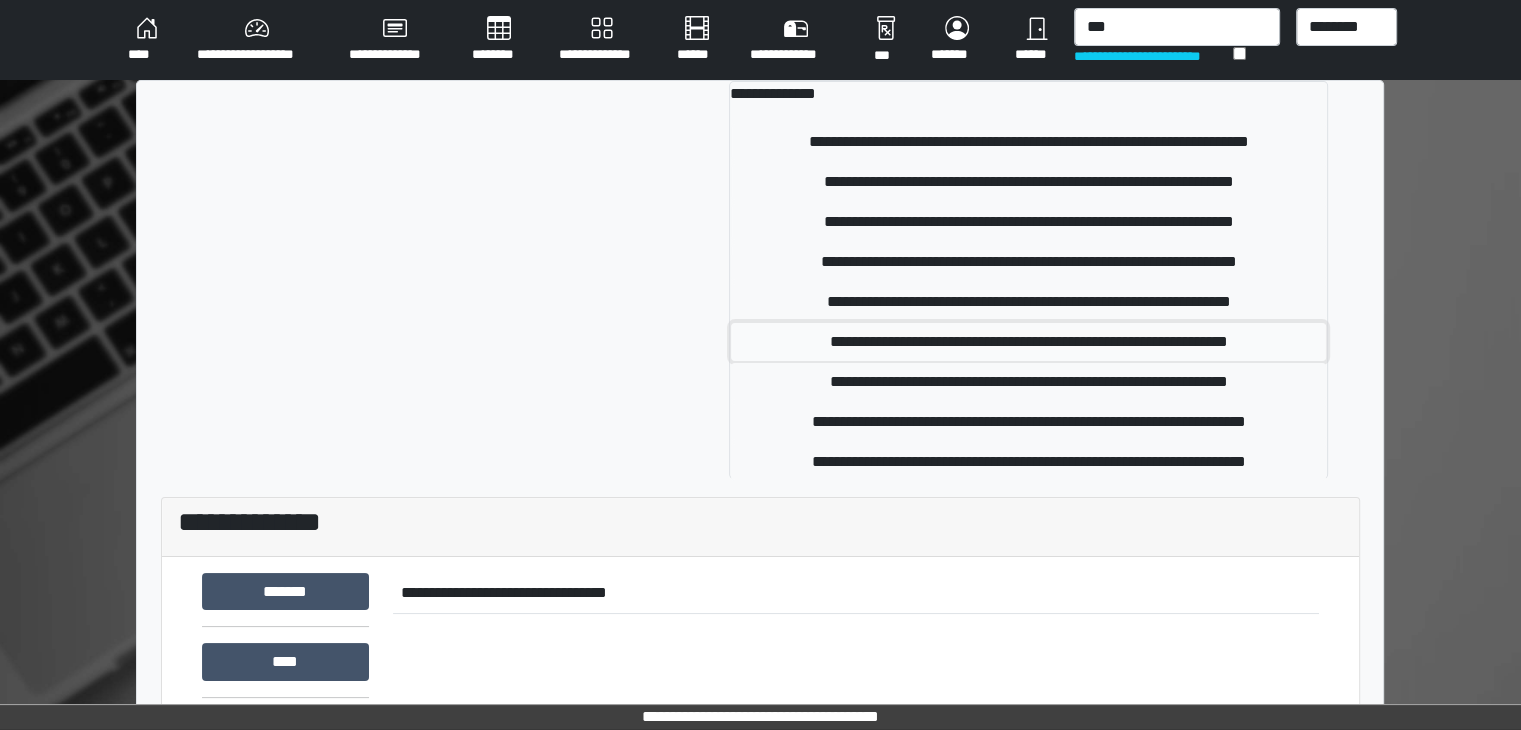 click on "**********" at bounding box center [1028, 342] 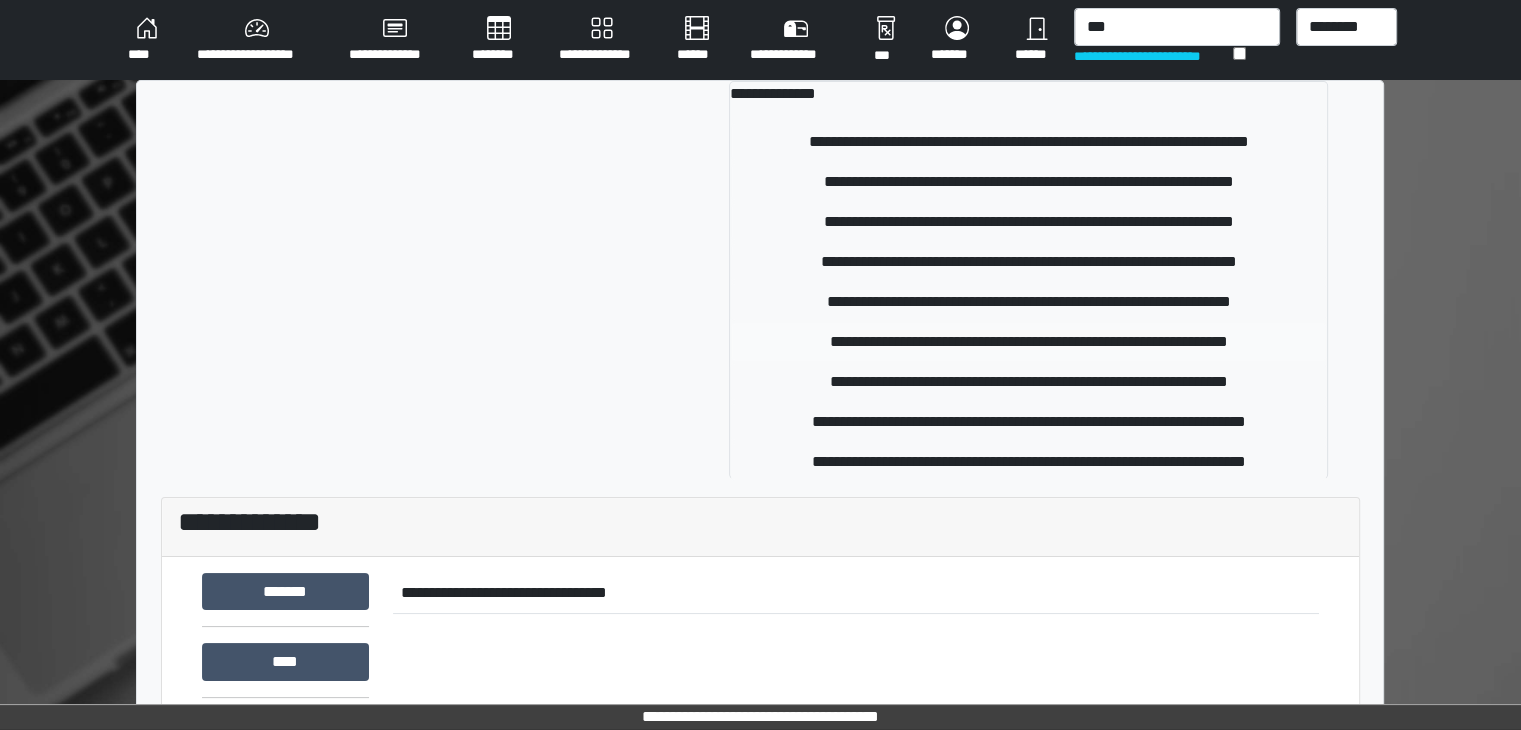type 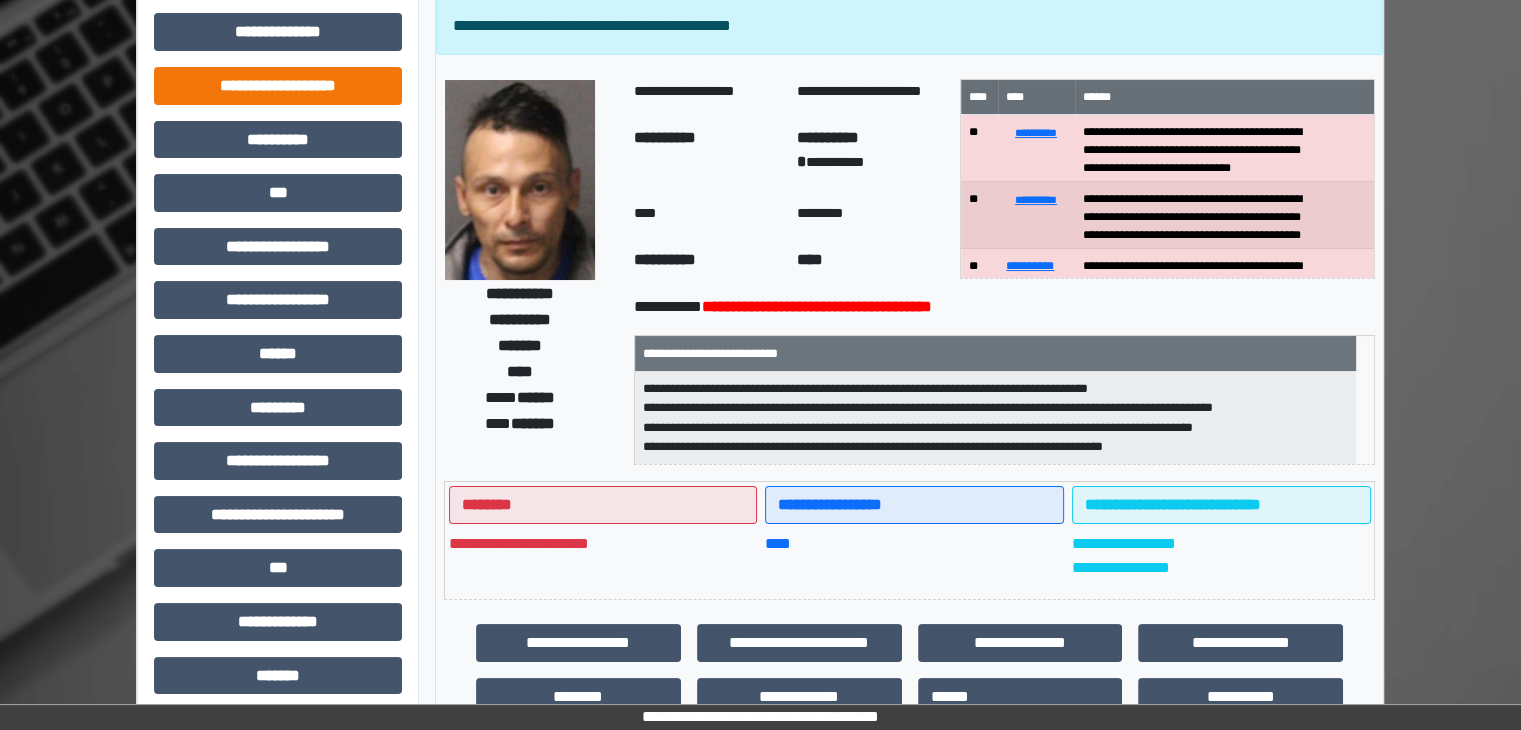 scroll, scrollTop: 100, scrollLeft: 0, axis: vertical 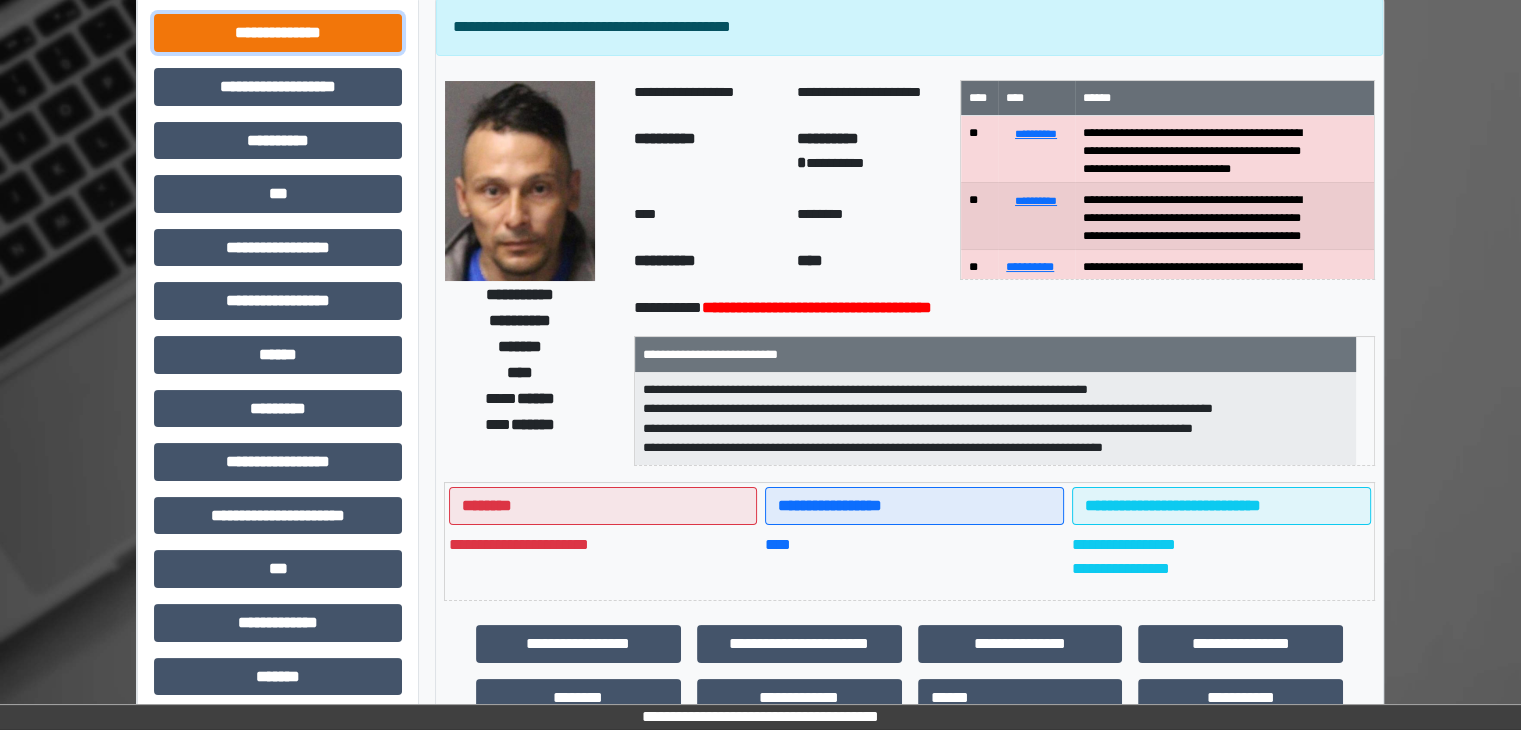 click on "**********" at bounding box center [278, 33] 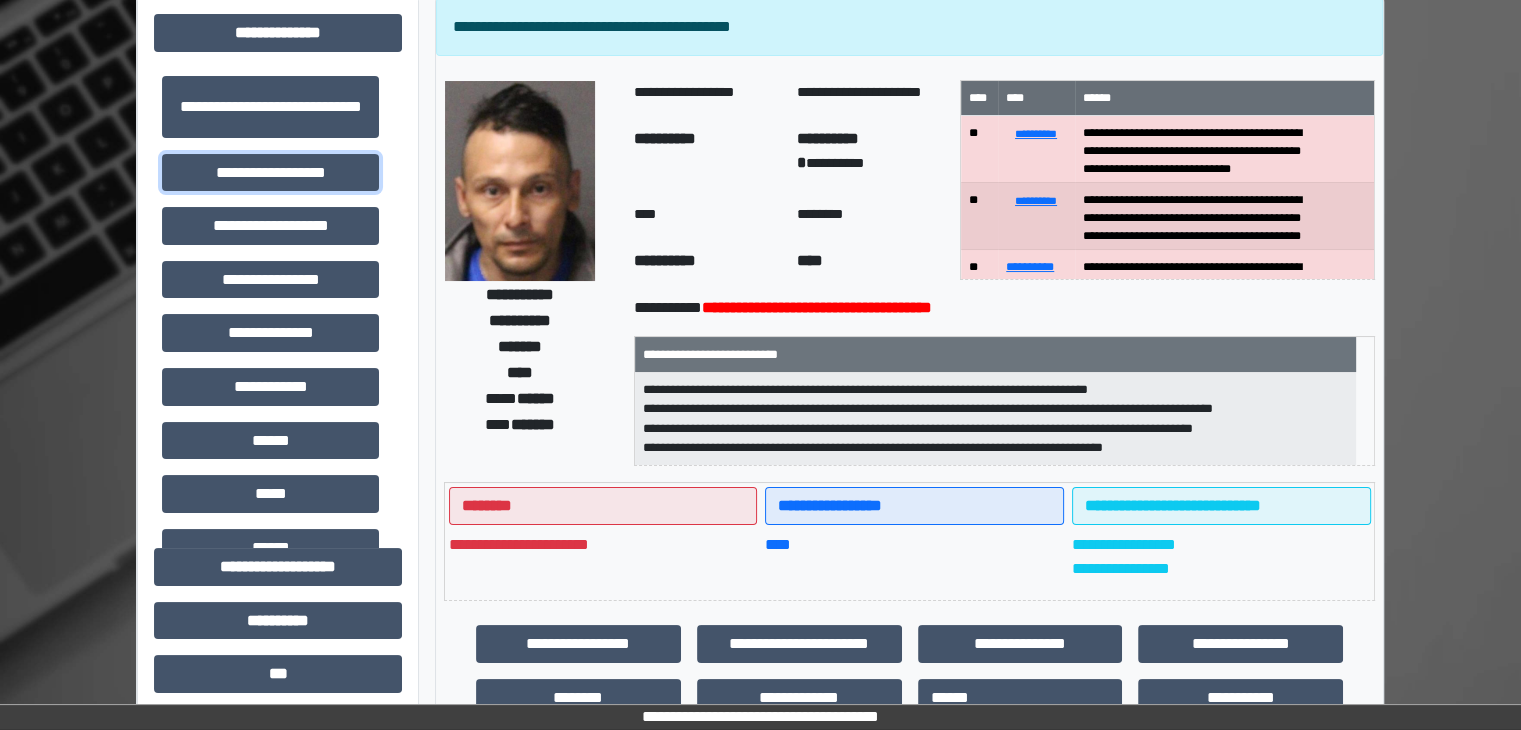 drag, startPoint x: 299, startPoint y: 175, endPoint x: 911, endPoint y: 223, distance: 613.87946 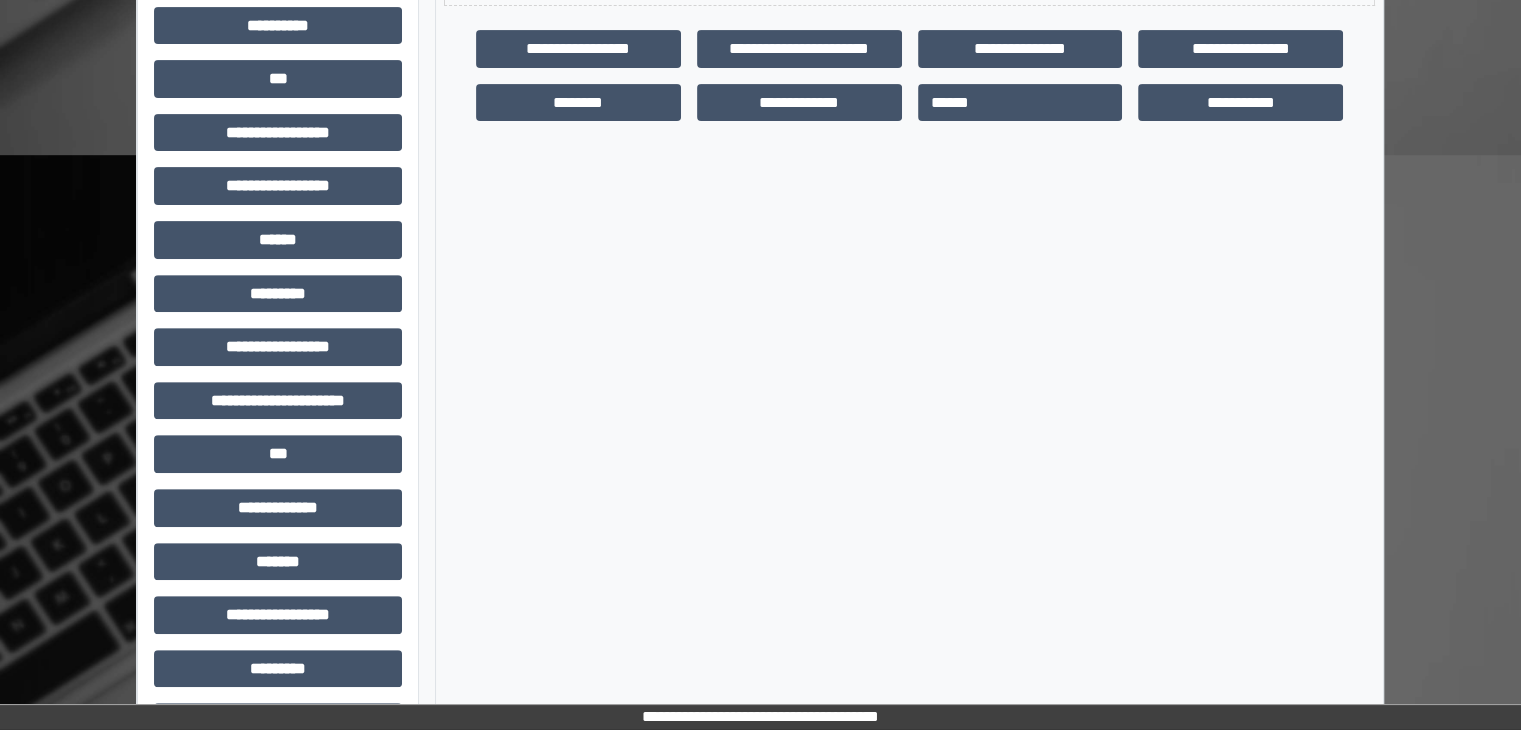scroll, scrollTop: 700, scrollLeft: 0, axis: vertical 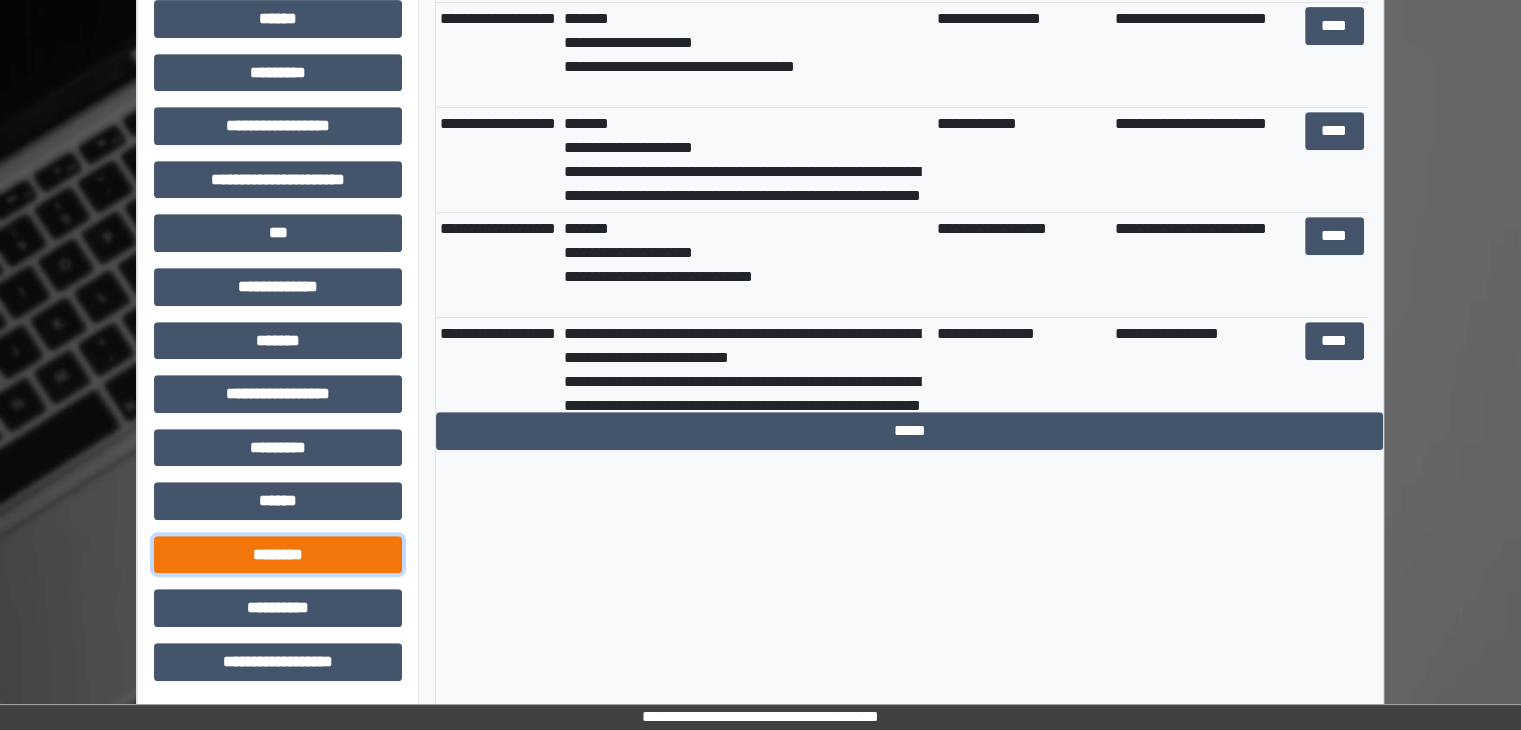 click on "********" at bounding box center [278, 555] 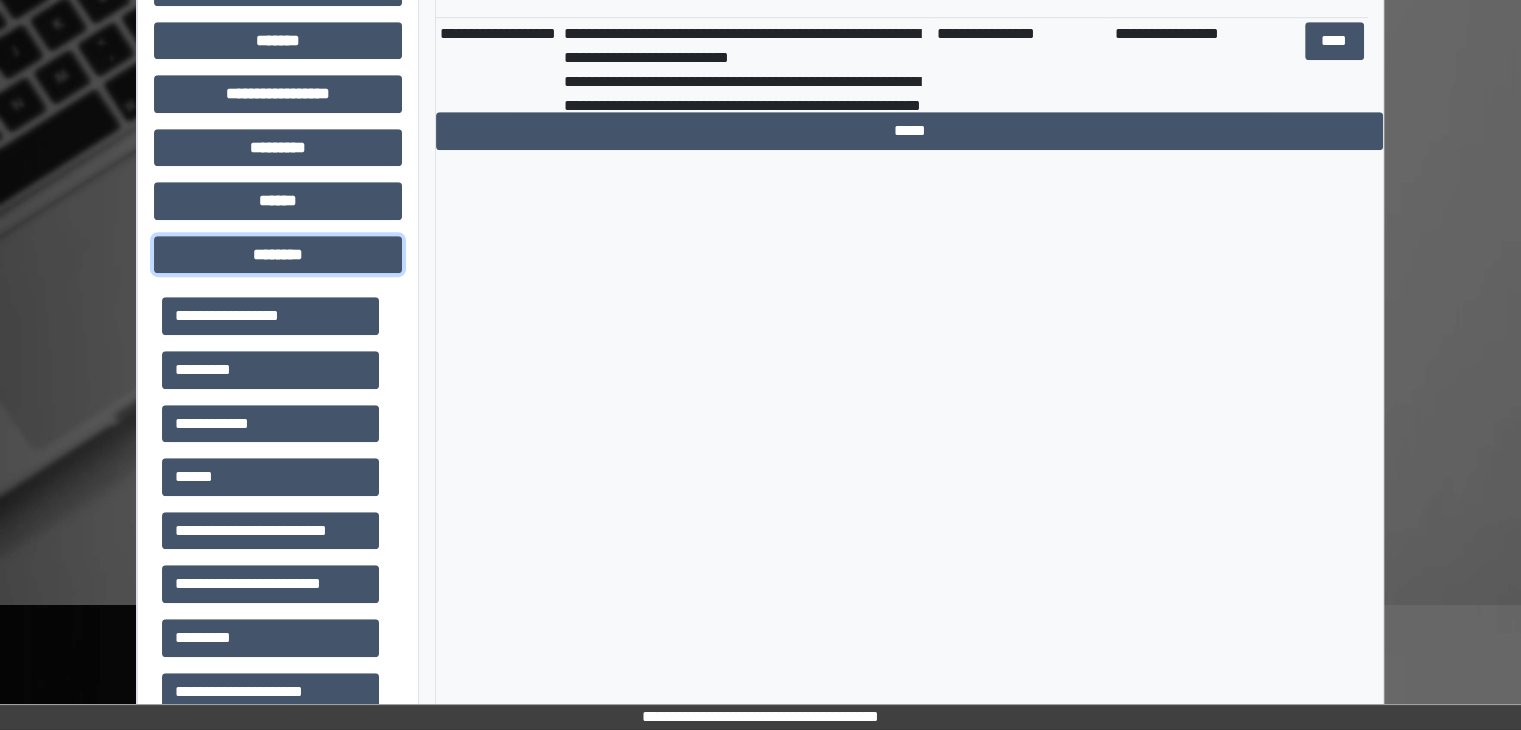 scroll, scrollTop: 1216, scrollLeft: 0, axis: vertical 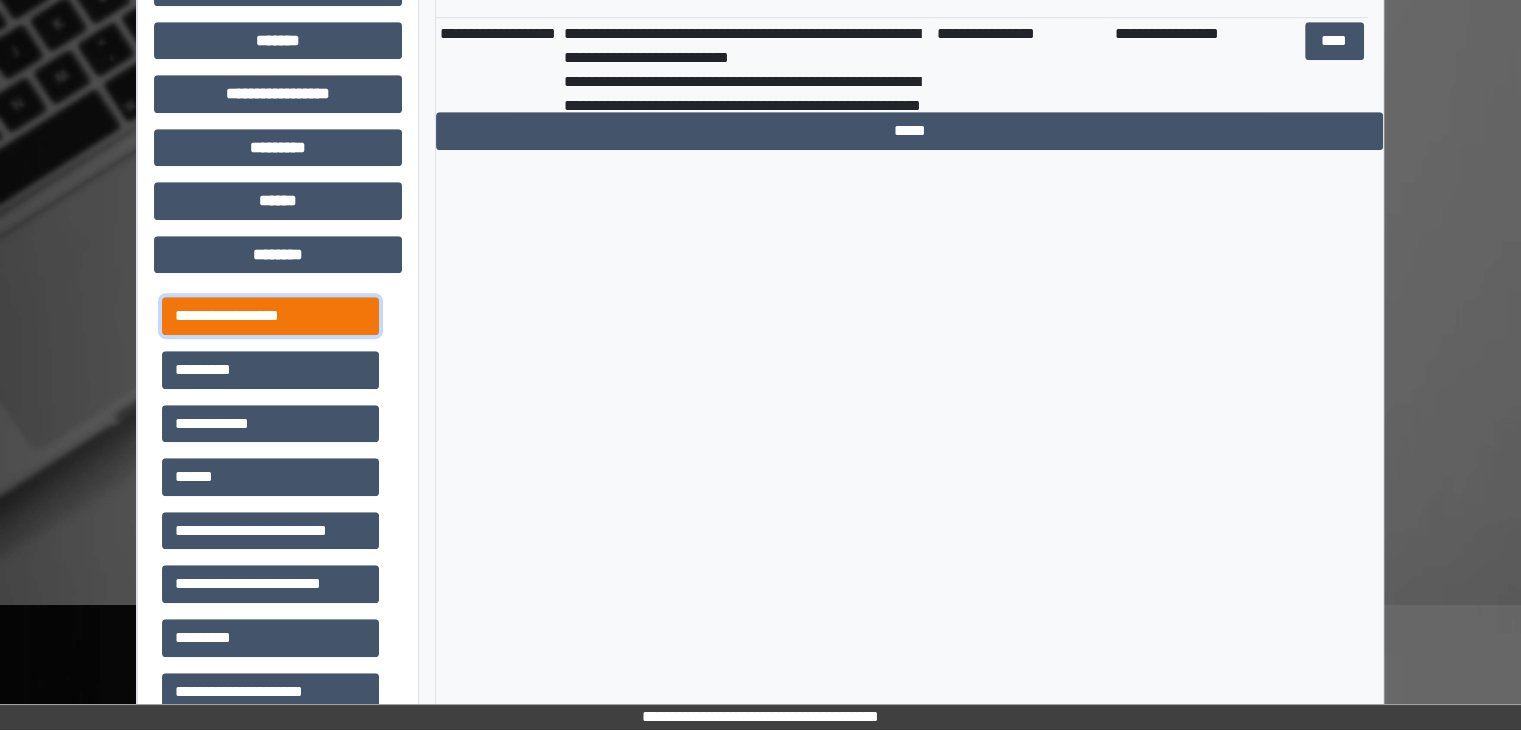 click on "**********" at bounding box center (270, 316) 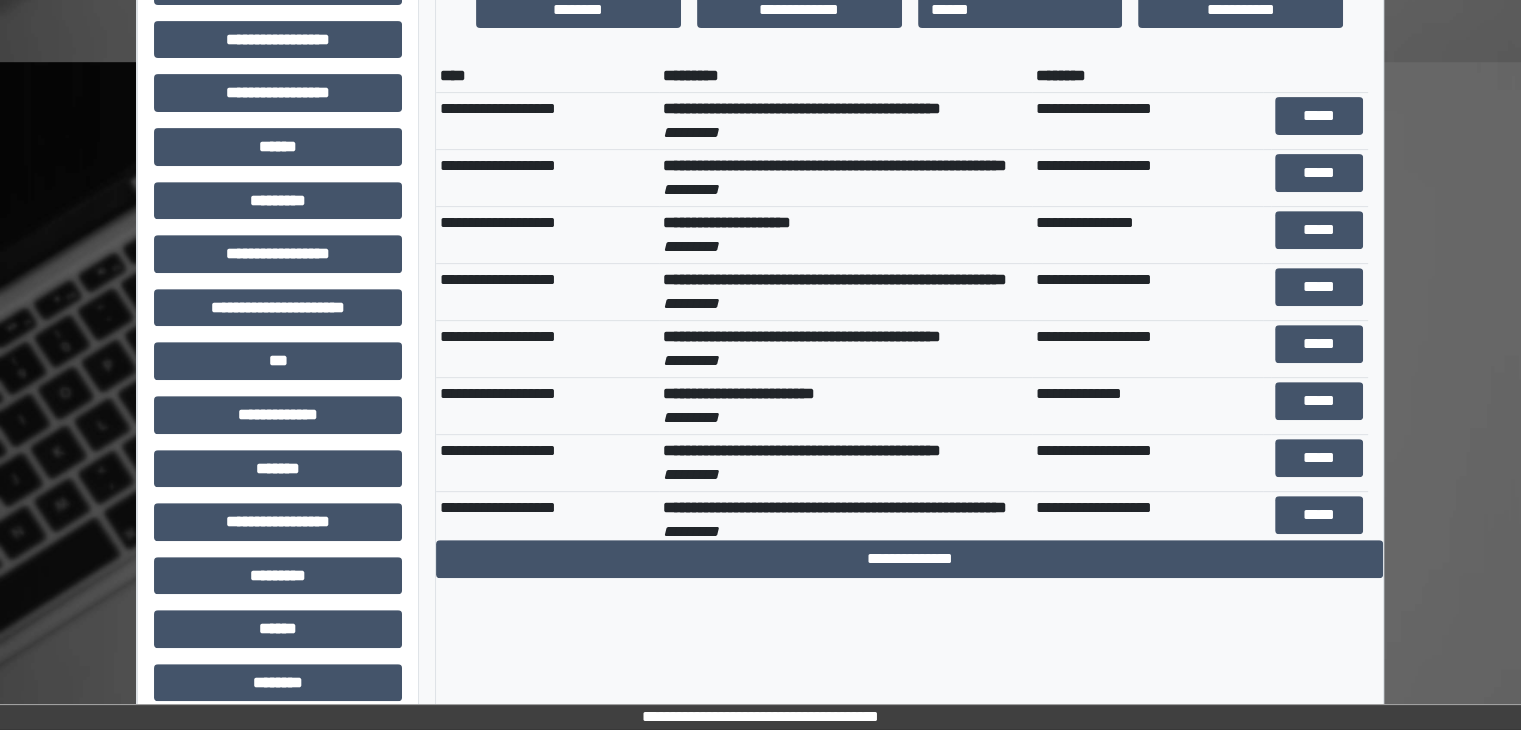 scroll, scrollTop: 716, scrollLeft: 0, axis: vertical 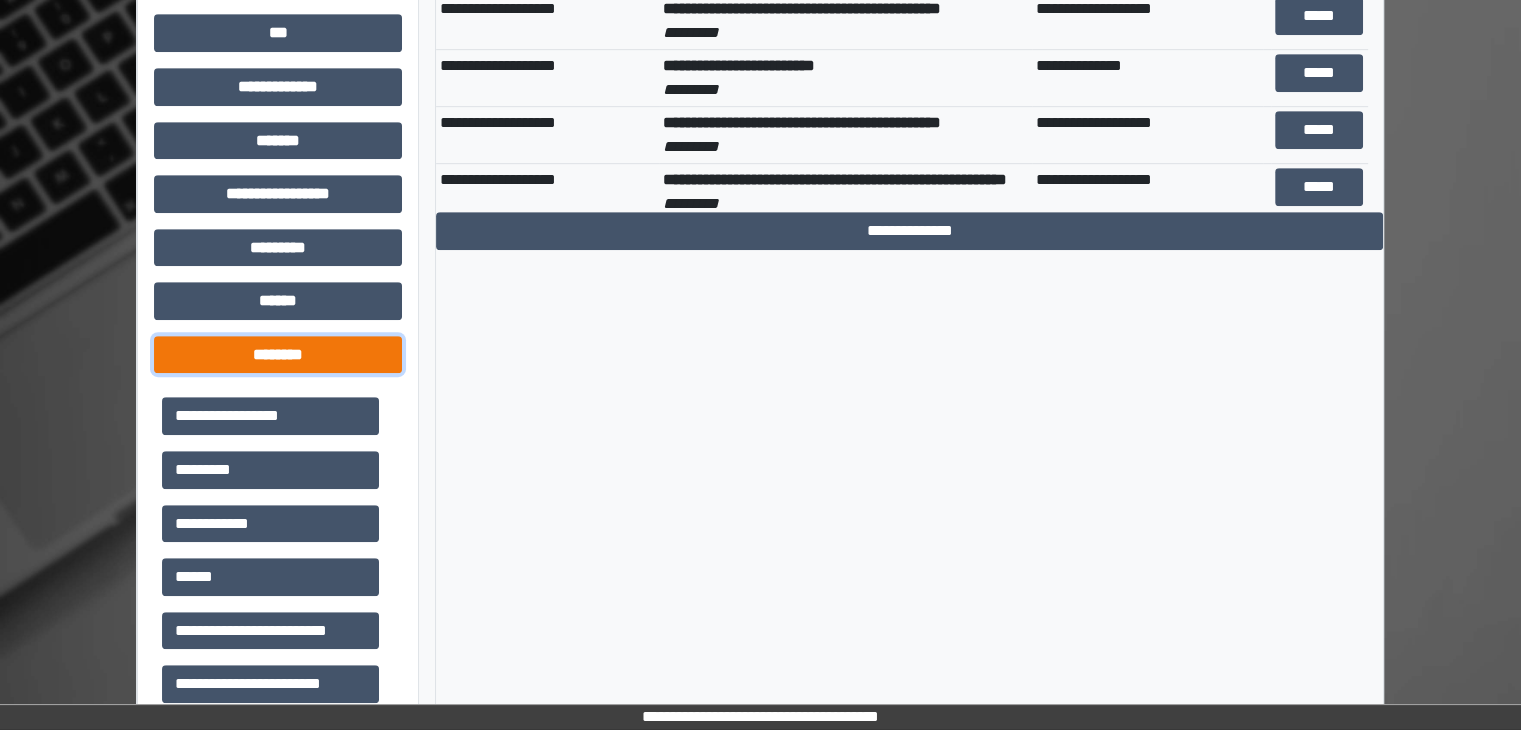 click on "********" at bounding box center [278, 355] 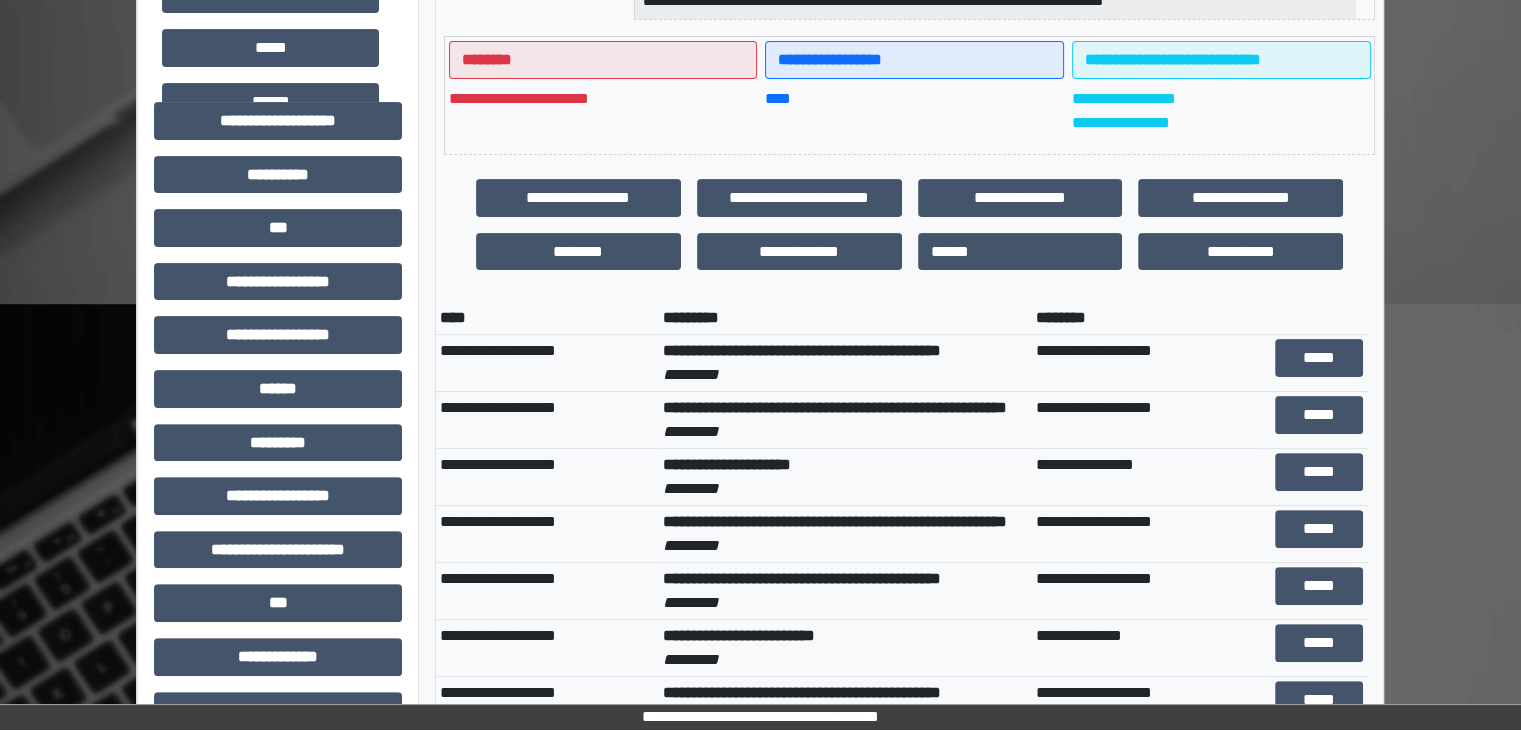 scroll, scrollTop: 516, scrollLeft: 0, axis: vertical 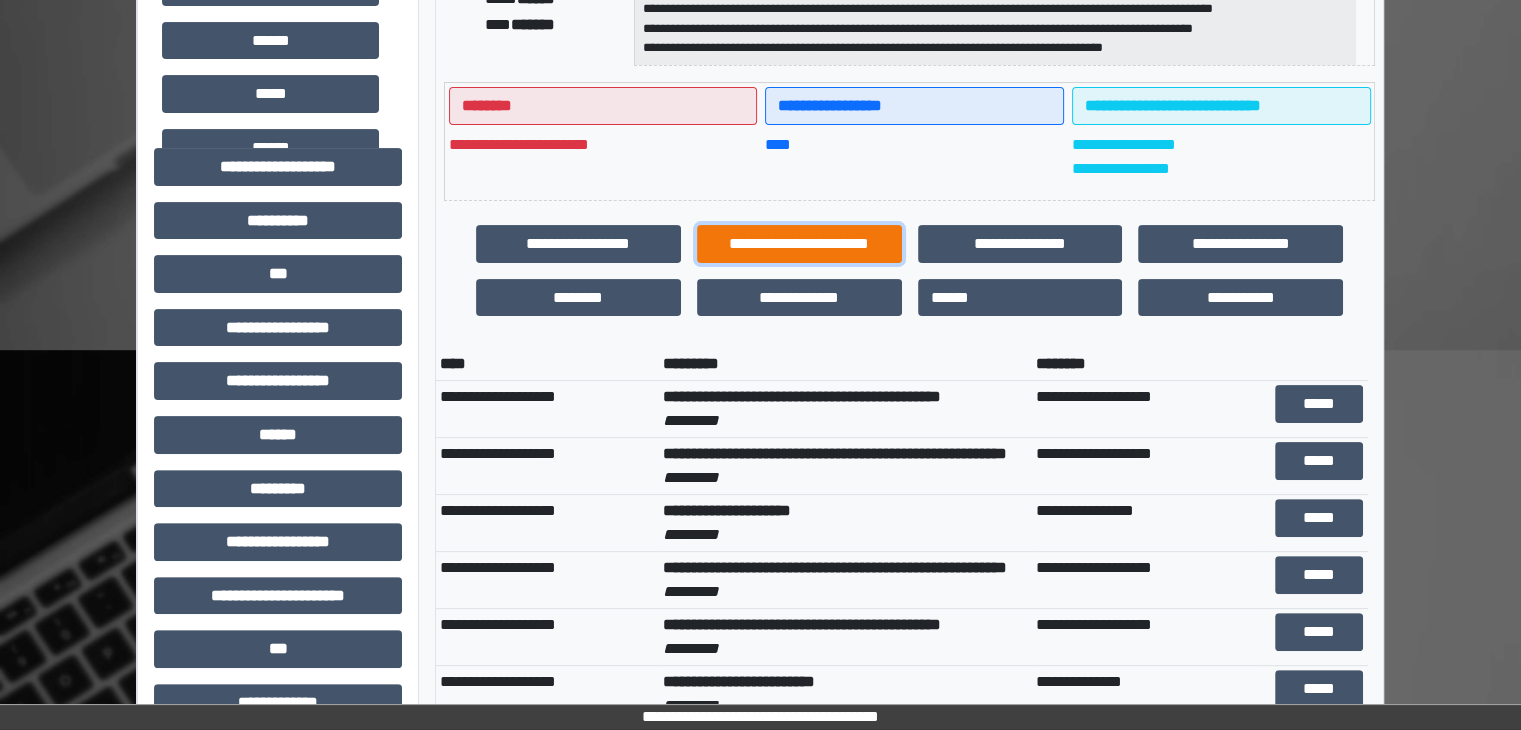 click on "**********" at bounding box center [799, 244] 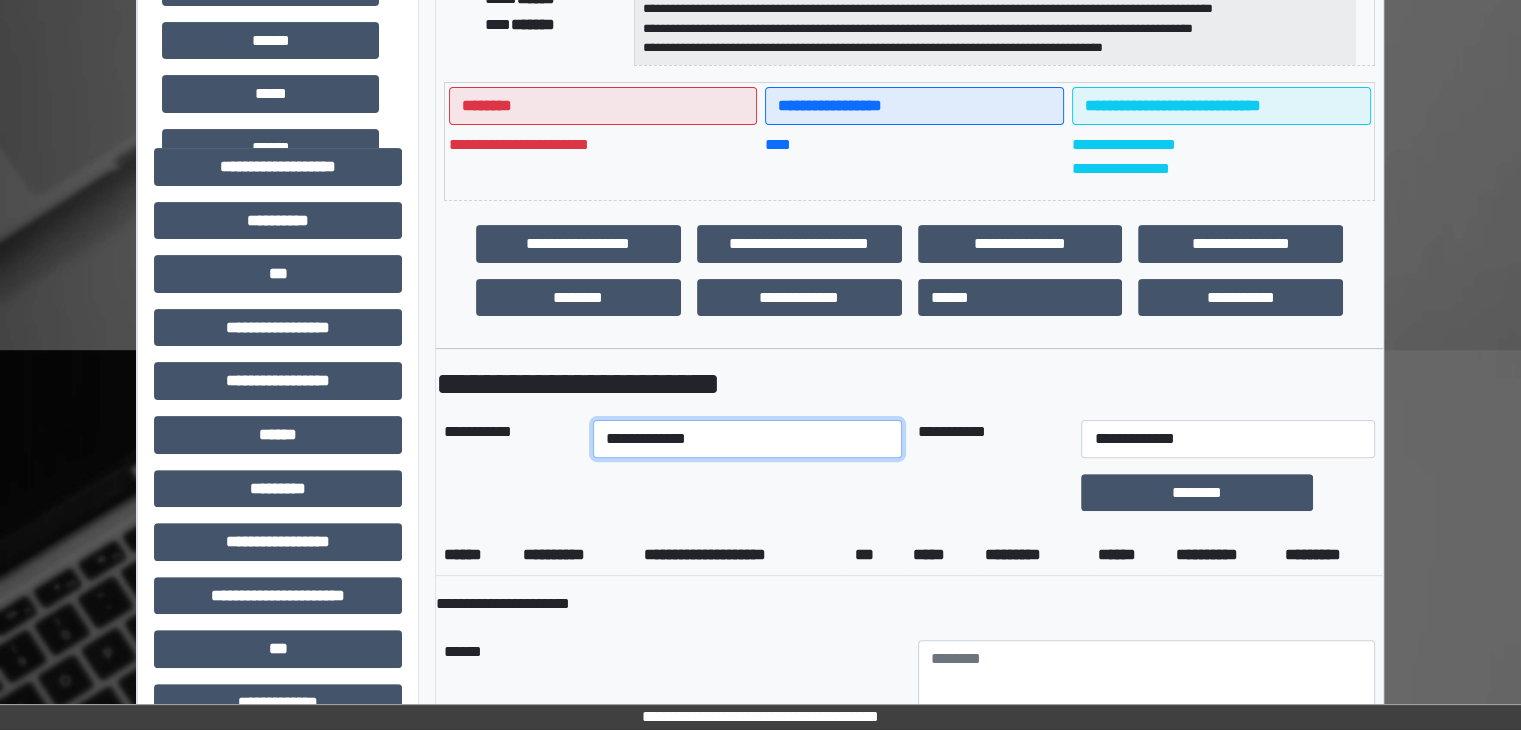 click on "**********" at bounding box center (747, 439) 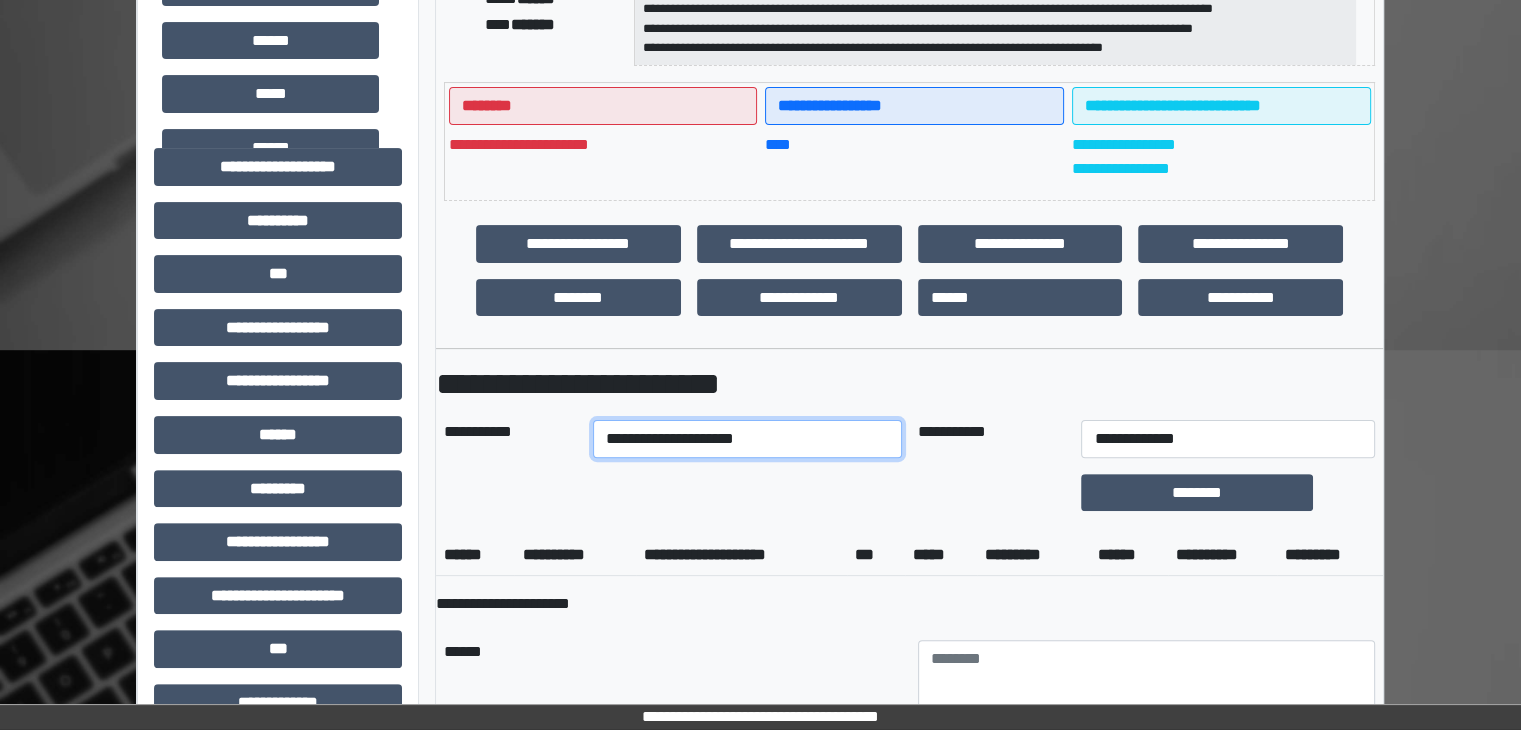 click on "**********" at bounding box center [747, 439] 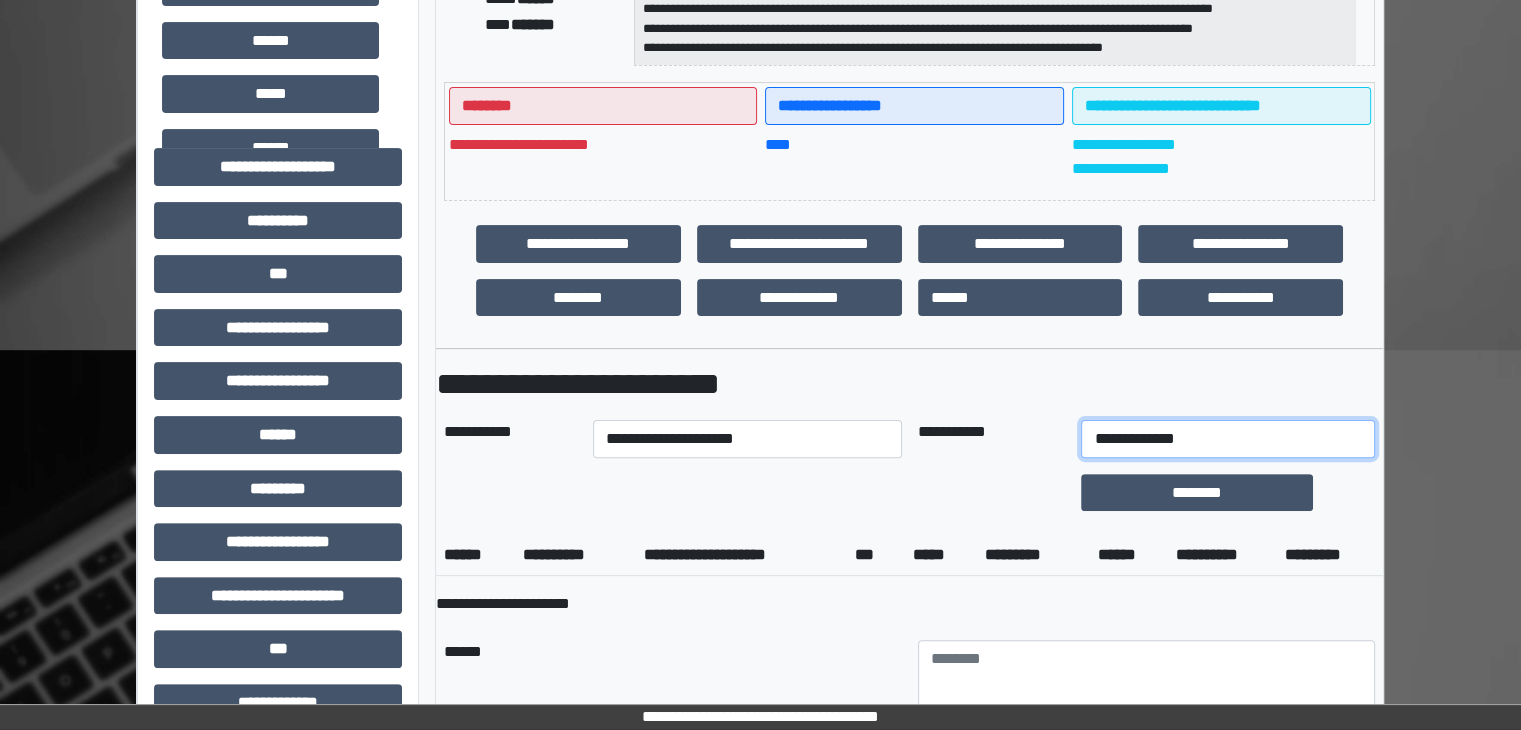 click on "**********" at bounding box center (1227, 439) 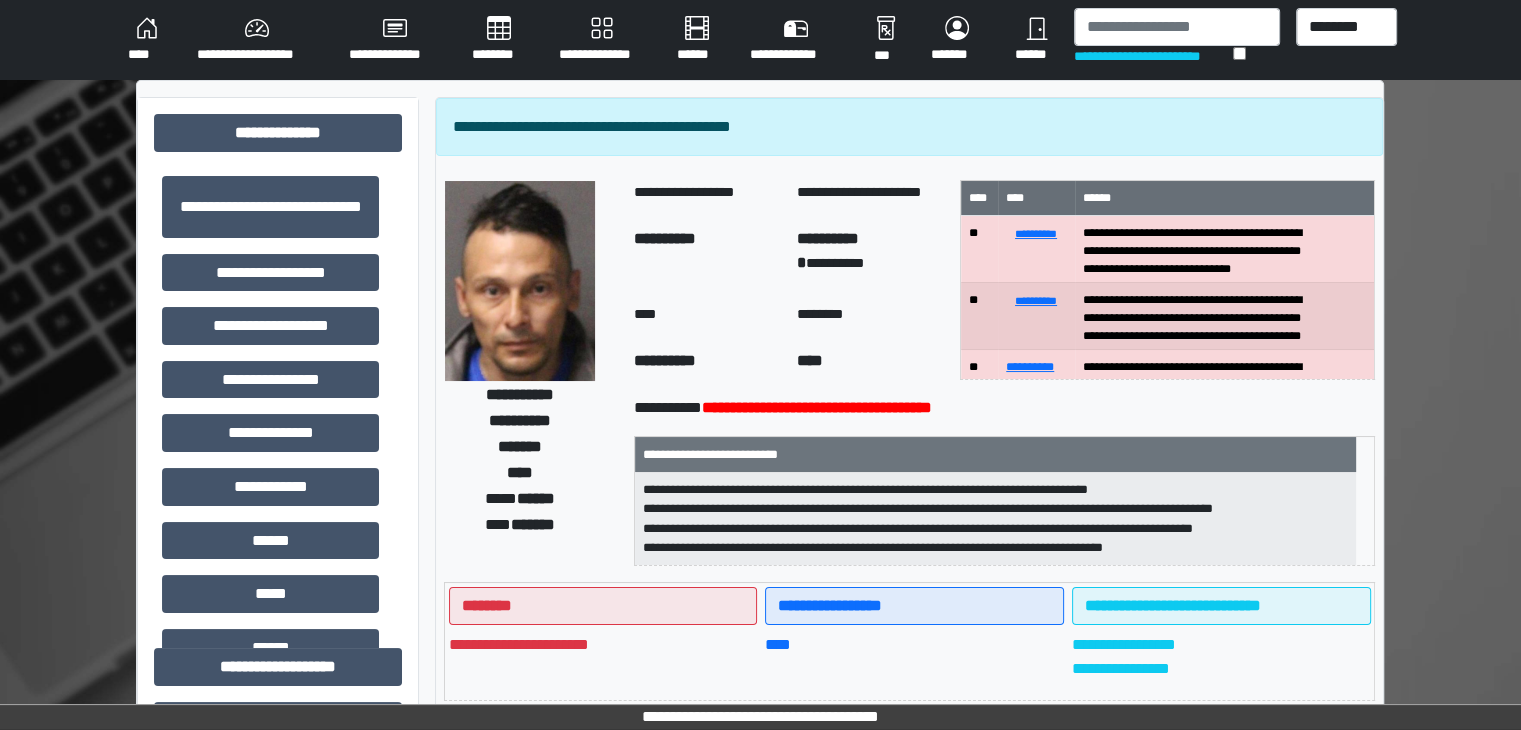 scroll, scrollTop: 0, scrollLeft: 0, axis: both 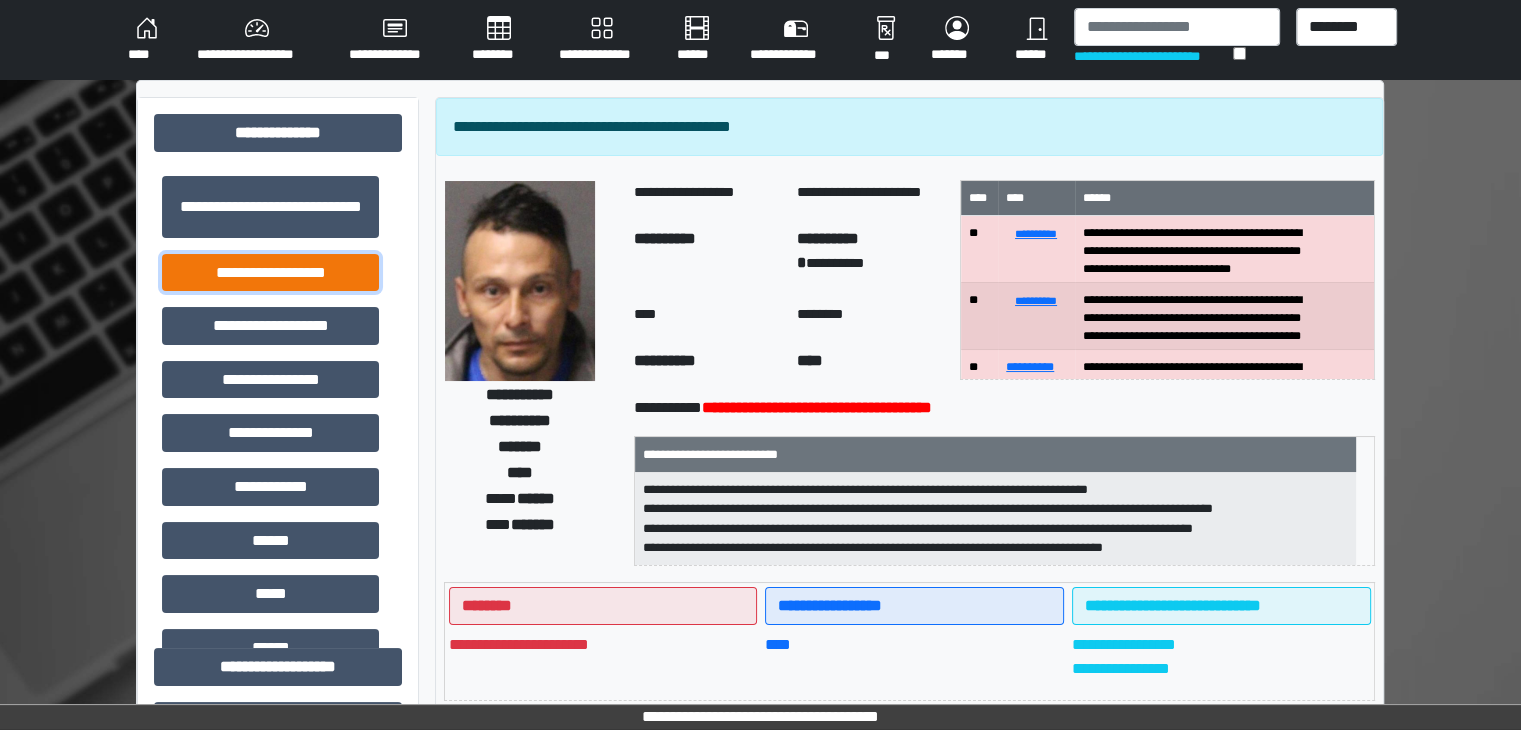 click on "**********" at bounding box center (270, 273) 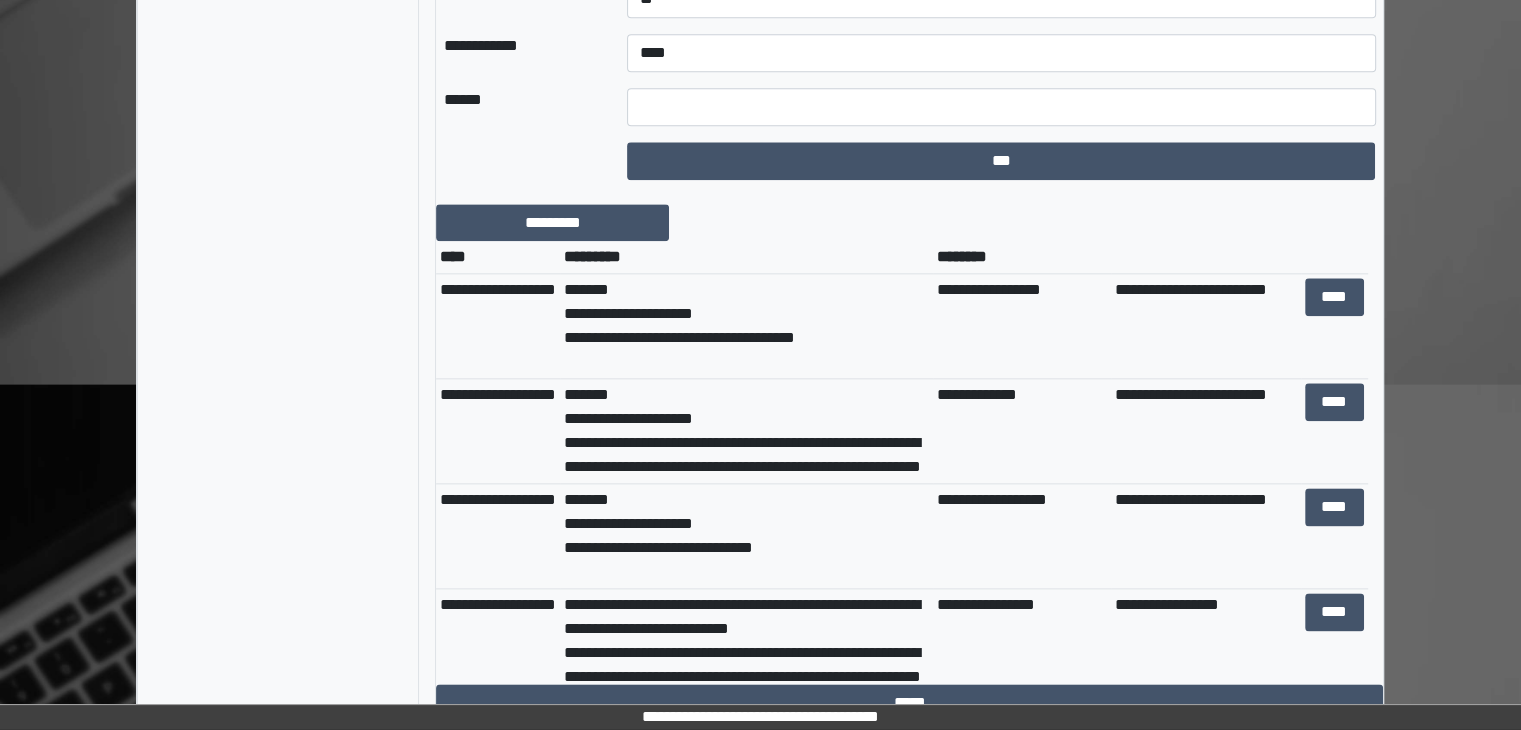 scroll, scrollTop: 2409, scrollLeft: 0, axis: vertical 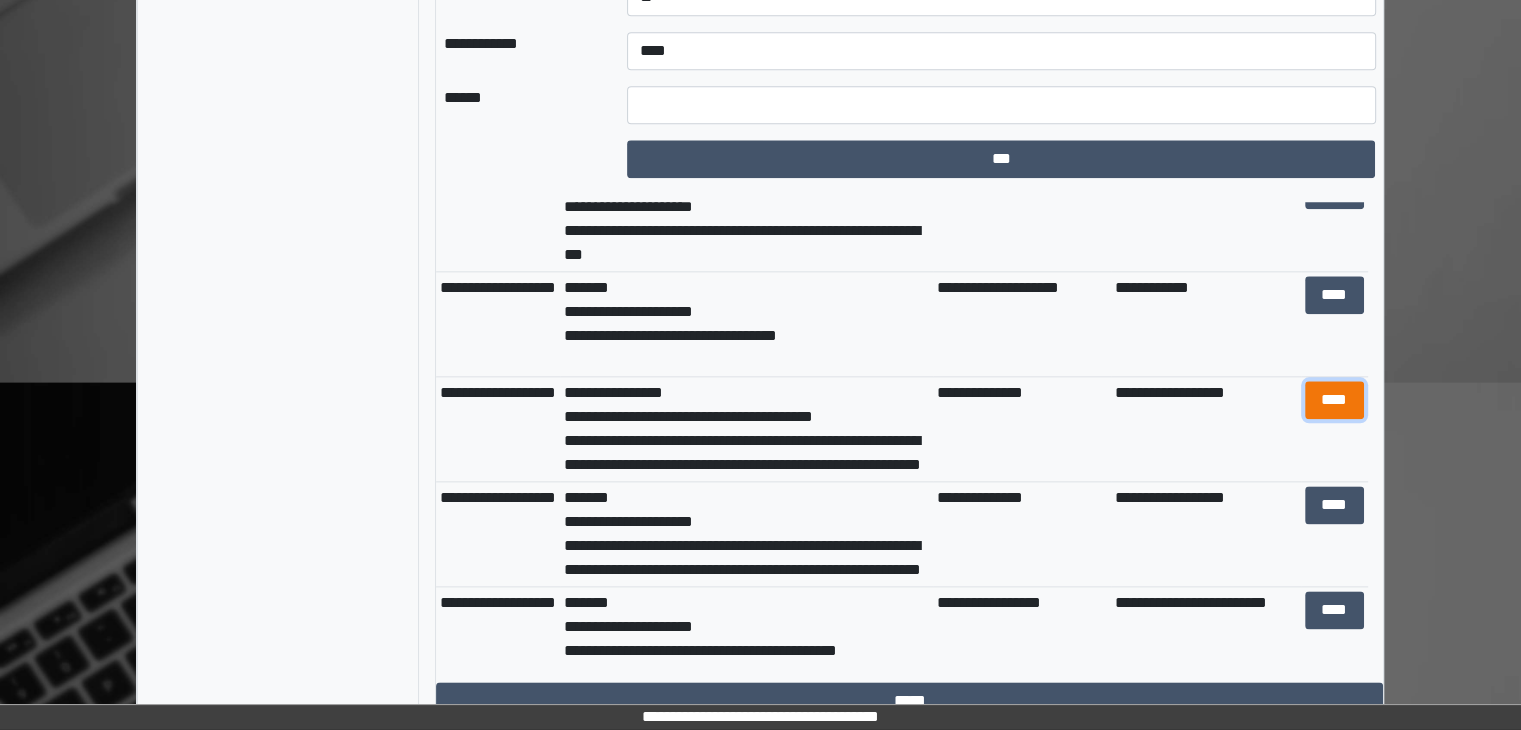 click on "****" at bounding box center (1334, 400) 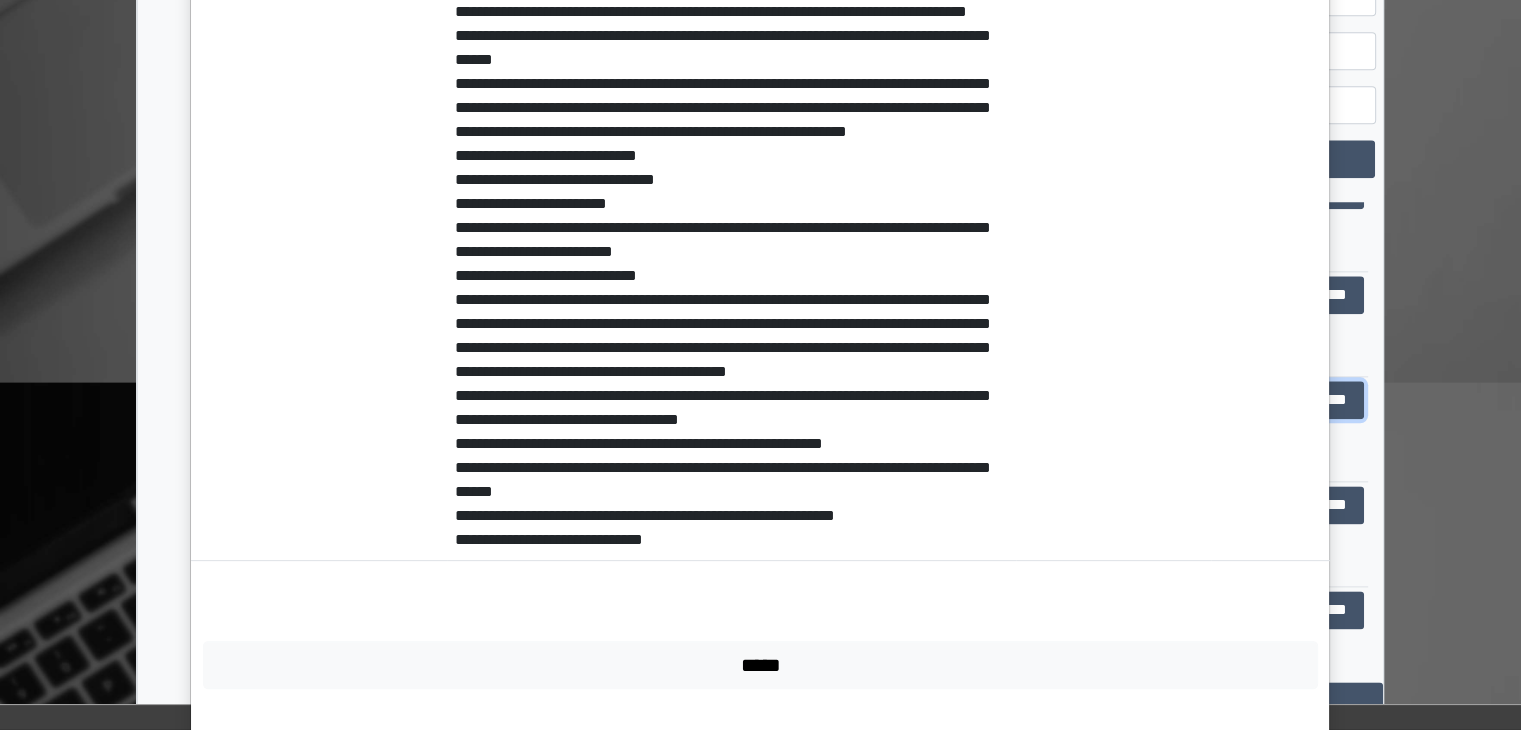 scroll, scrollTop: 500, scrollLeft: 0, axis: vertical 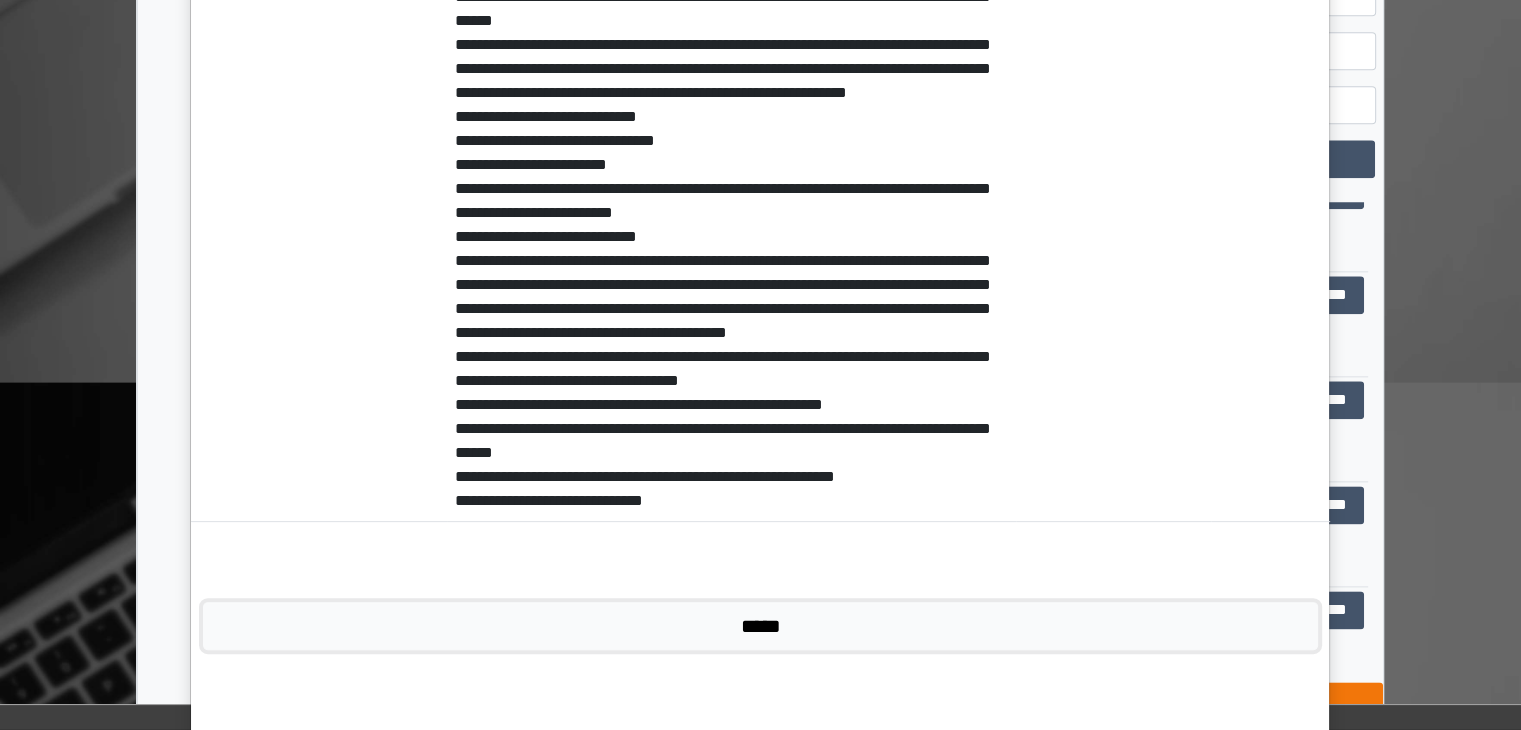 click on "*****" at bounding box center (760, 626) 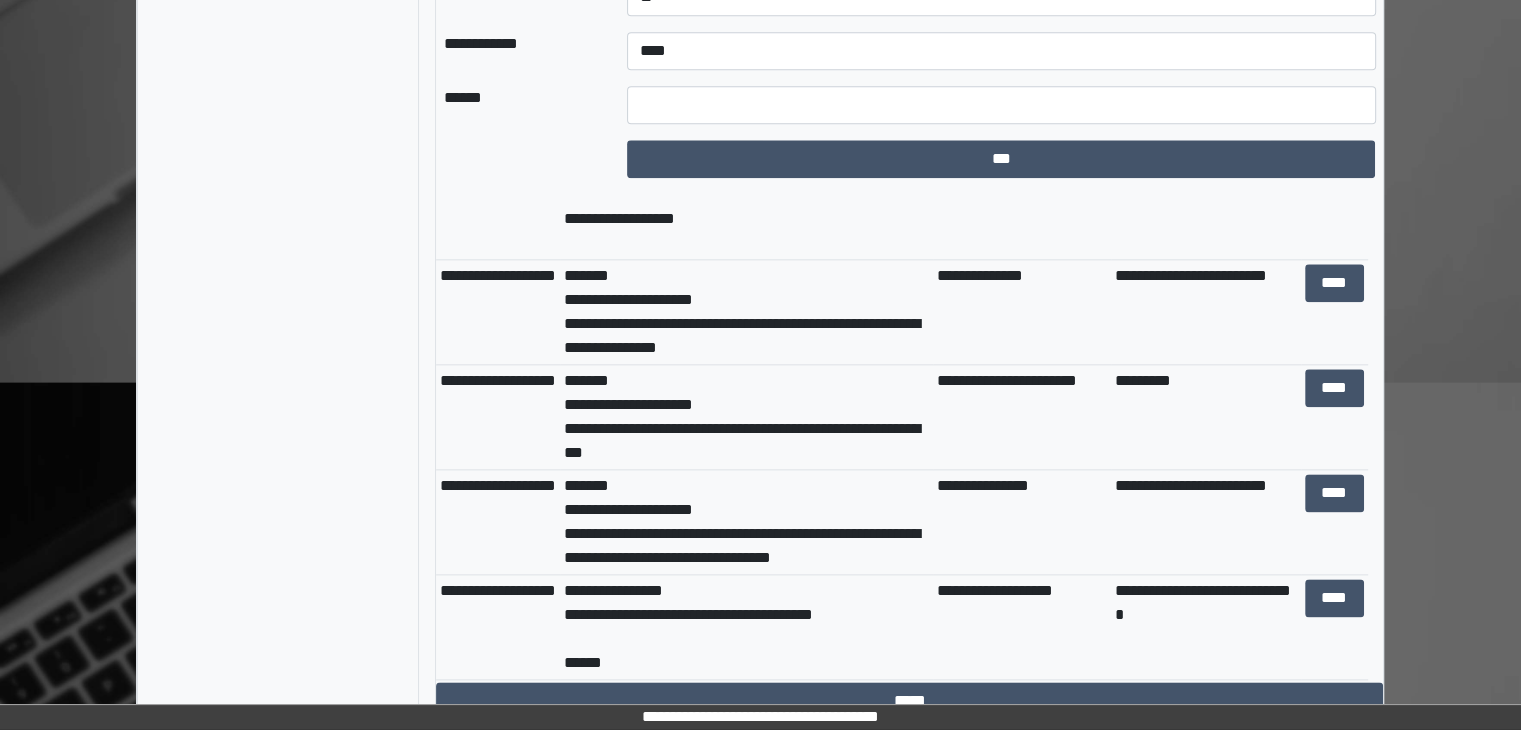 scroll, scrollTop: 1400, scrollLeft: 0, axis: vertical 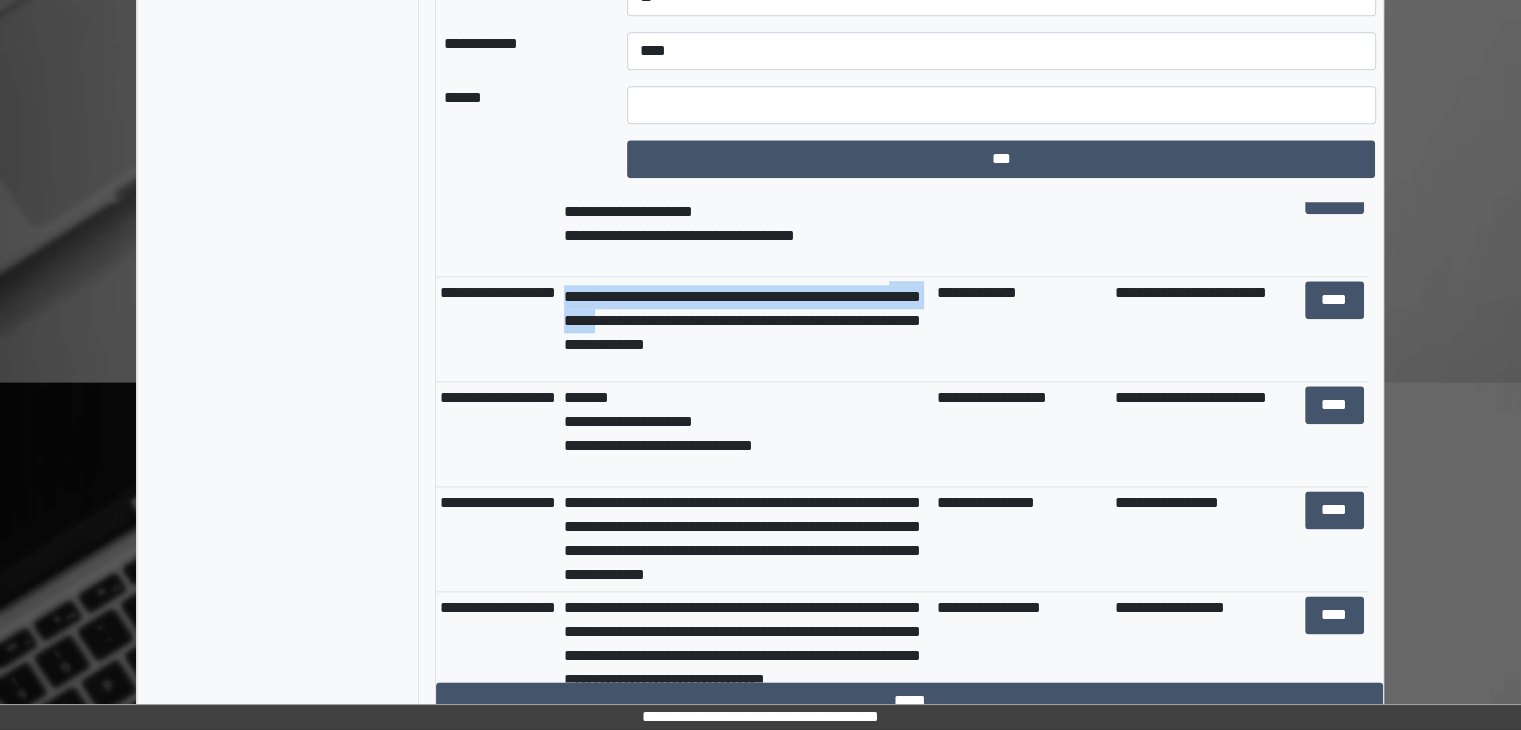 drag, startPoint x: 676, startPoint y: 286, endPoint x: 808, endPoint y: 304, distance: 133.22162 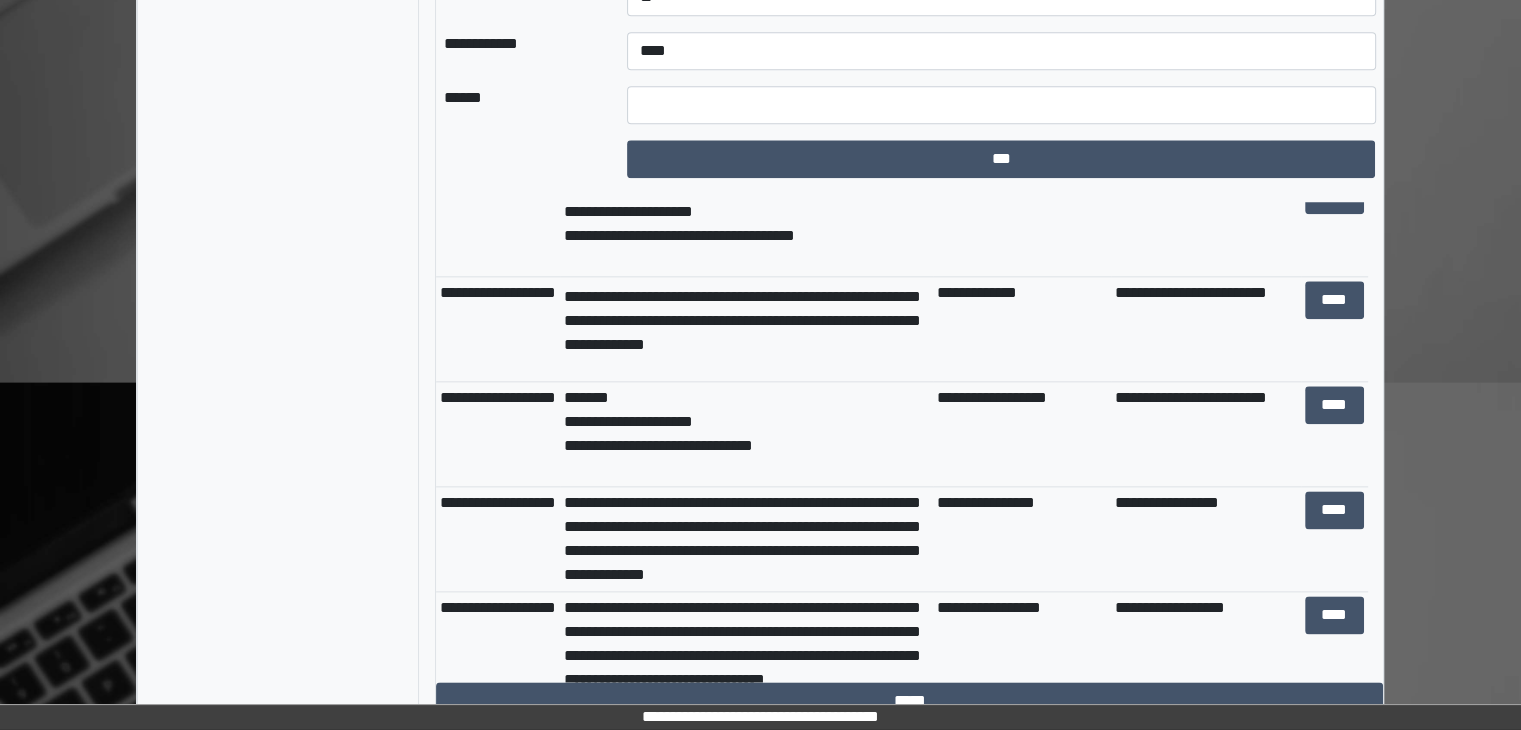 click on "**********" at bounding box center (746, 329) 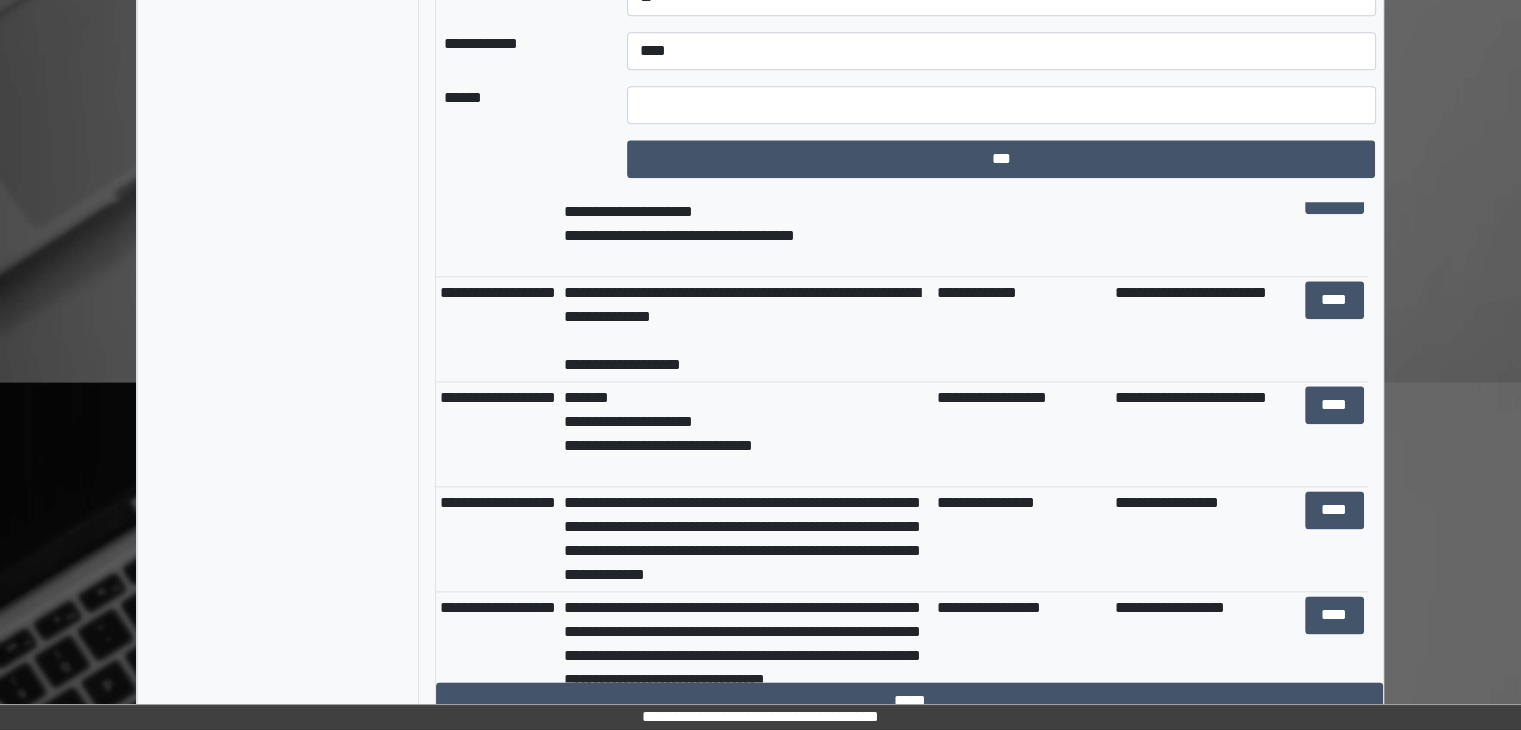 scroll, scrollTop: 312, scrollLeft: 0, axis: vertical 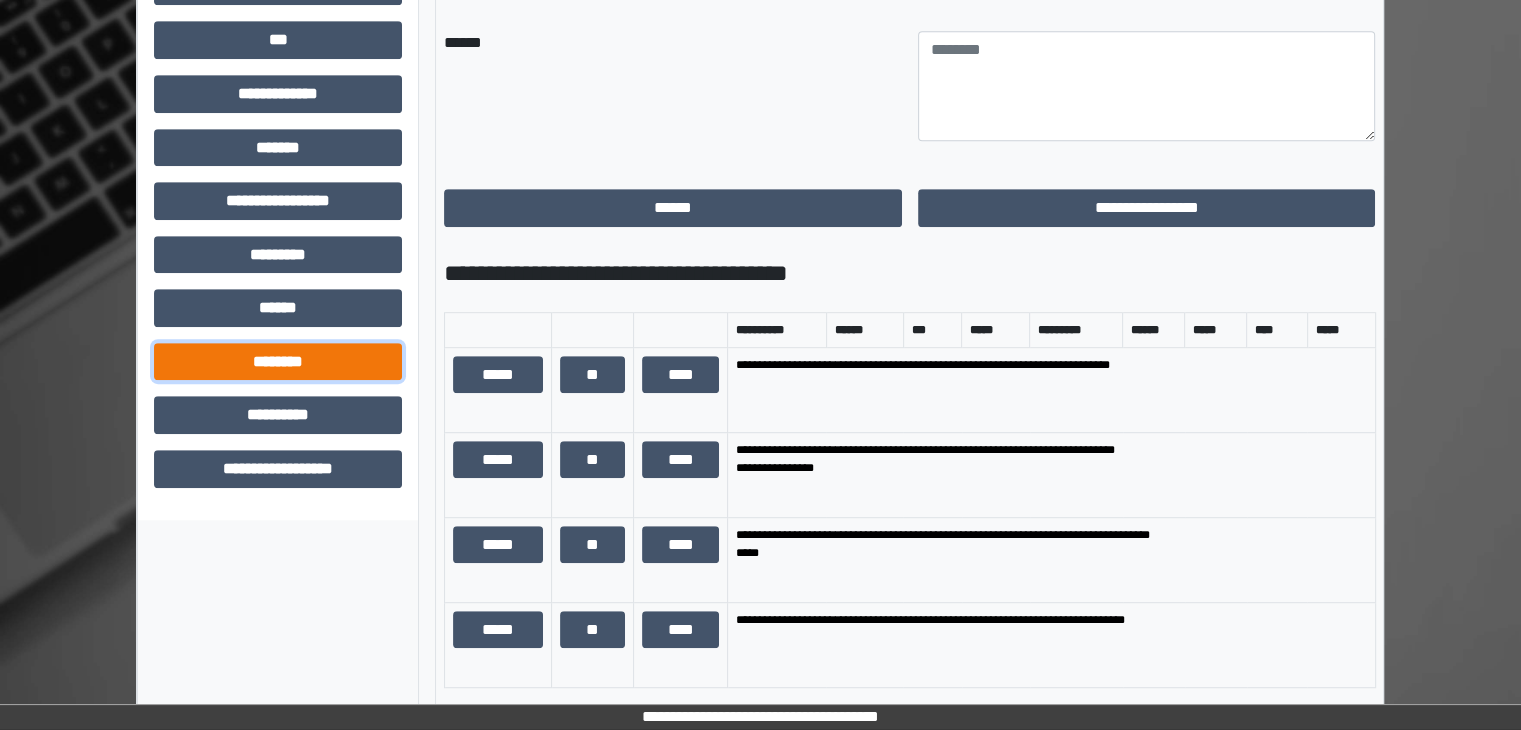 click on "********" at bounding box center (278, 362) 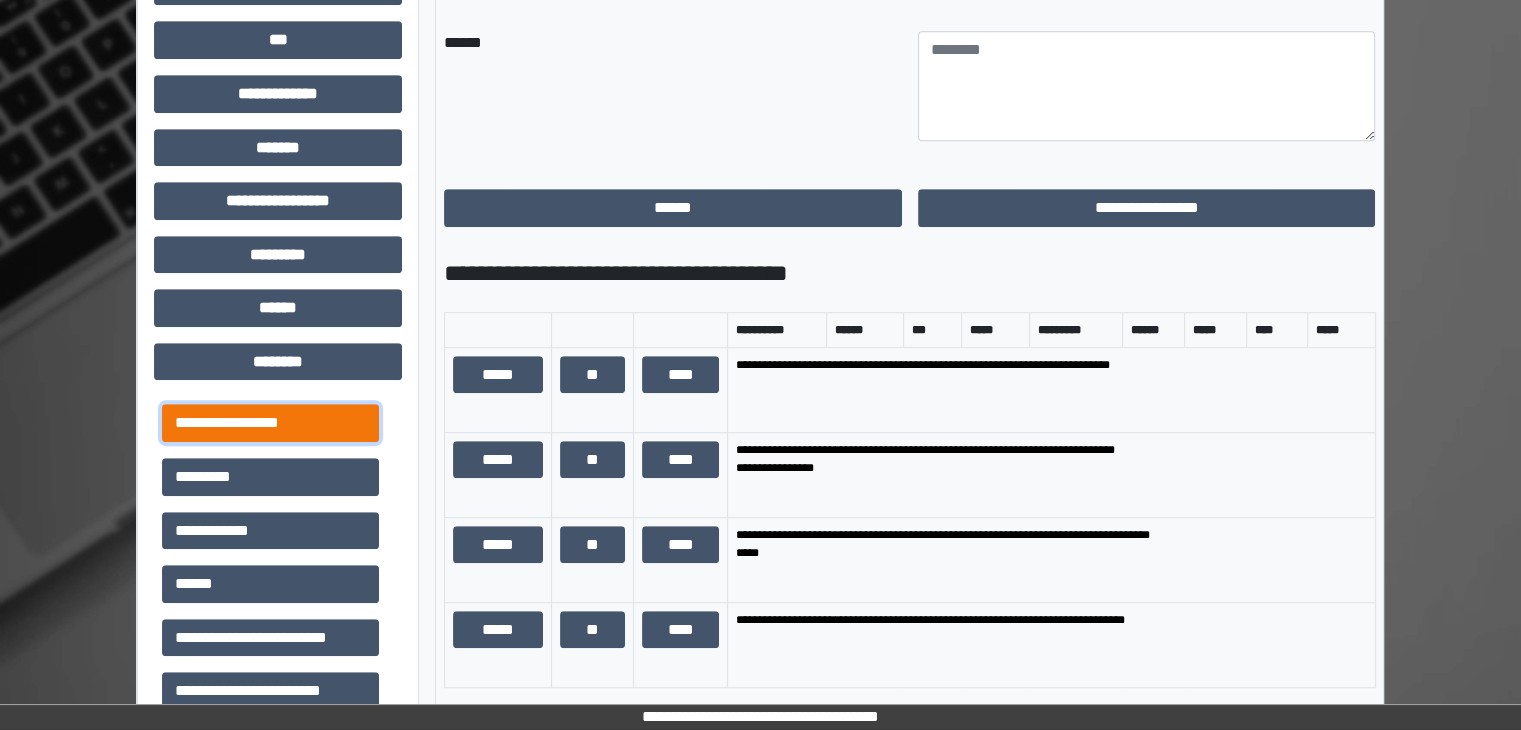 click on "**********" at bounding box center [270, 423] 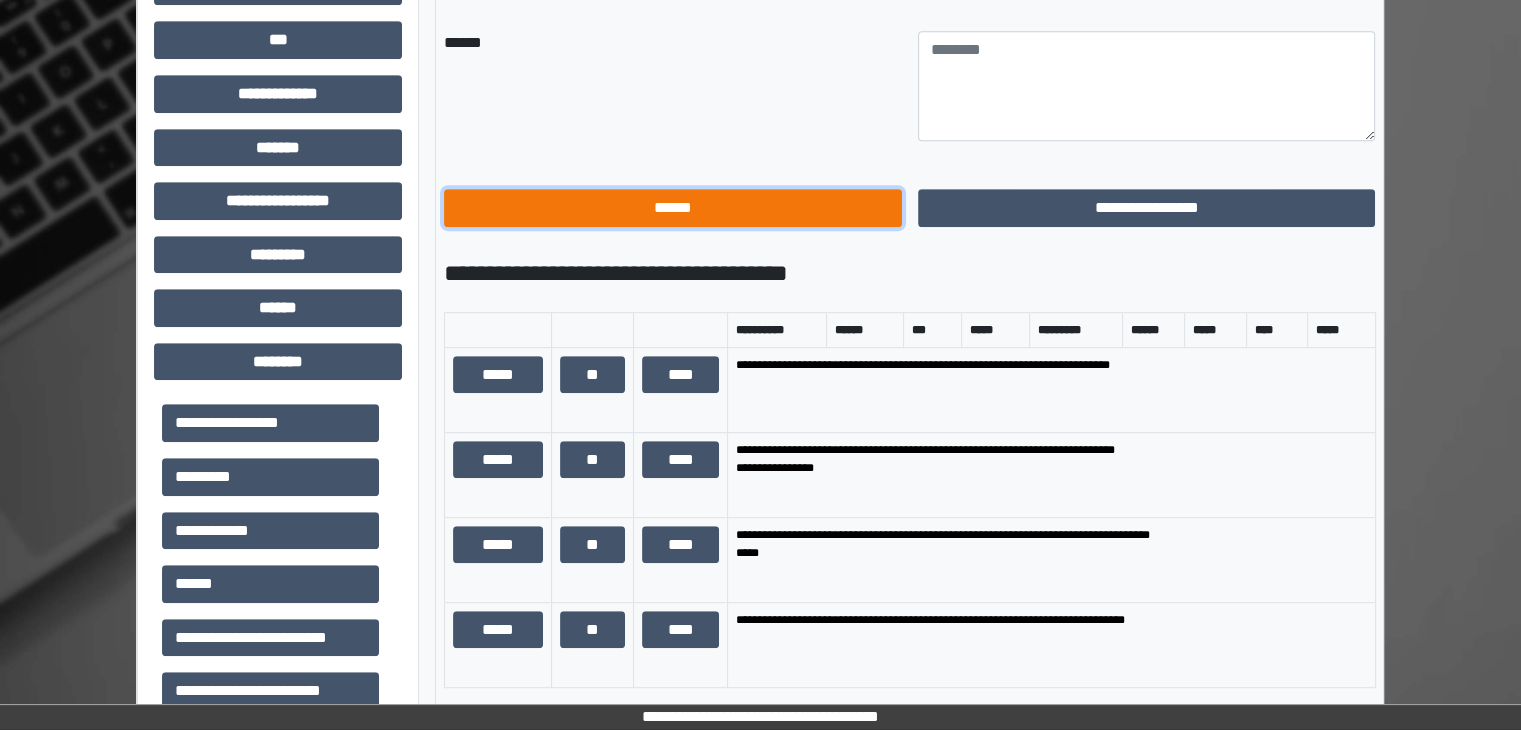 click on "******" at bounding box center (673, 208) 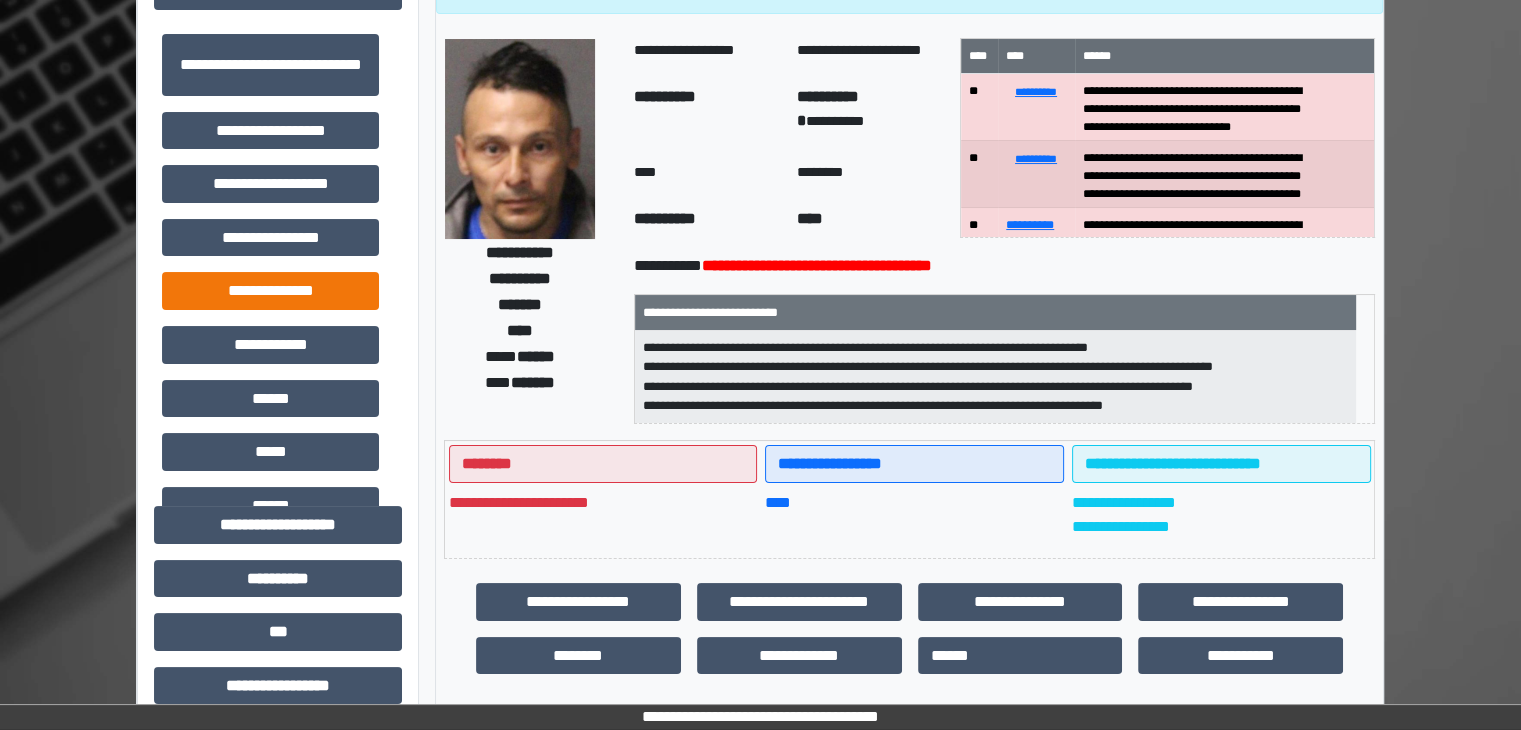 scroll, scrollTop: 109, scrollLeft: 0, axis: vertical 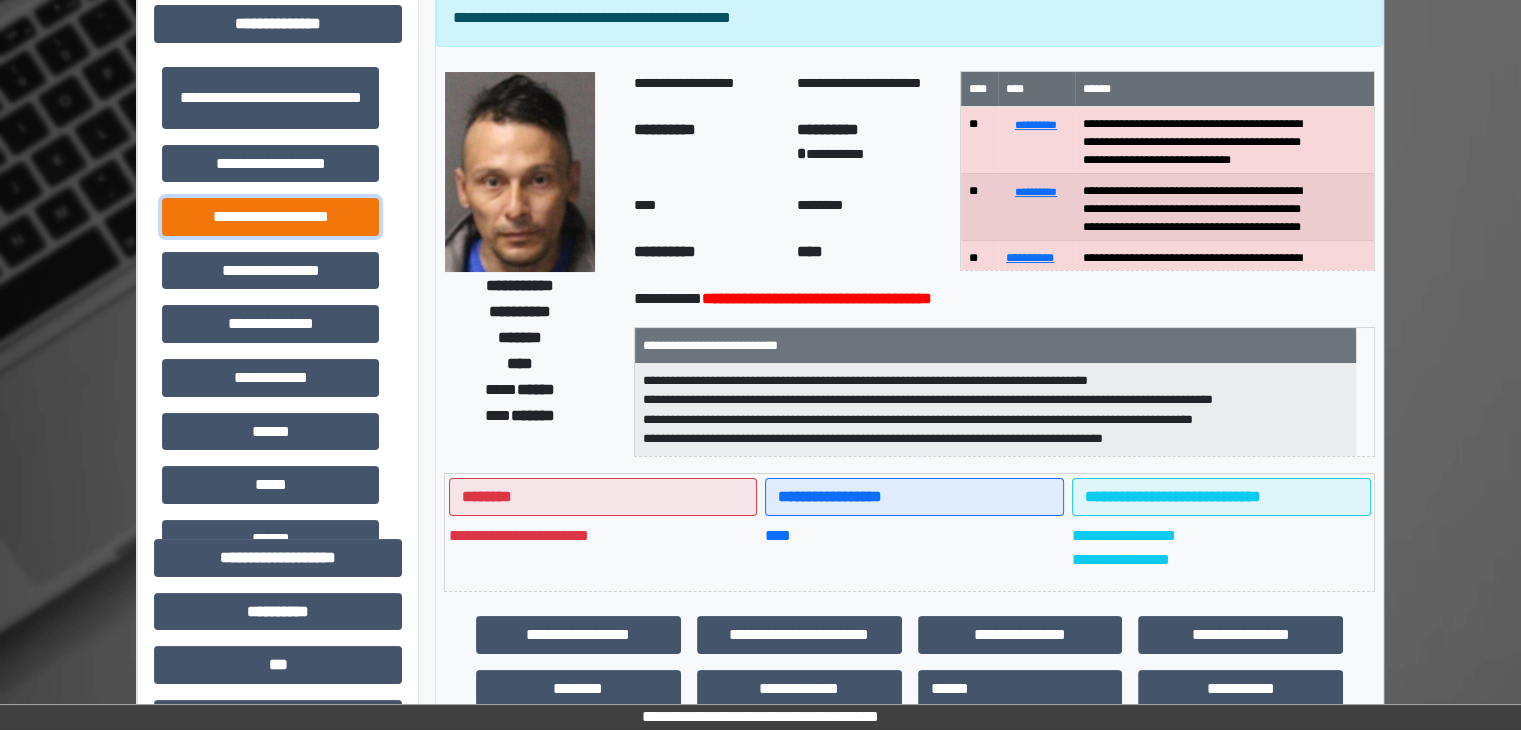 click on "**********" at bounding box center [270, 217] 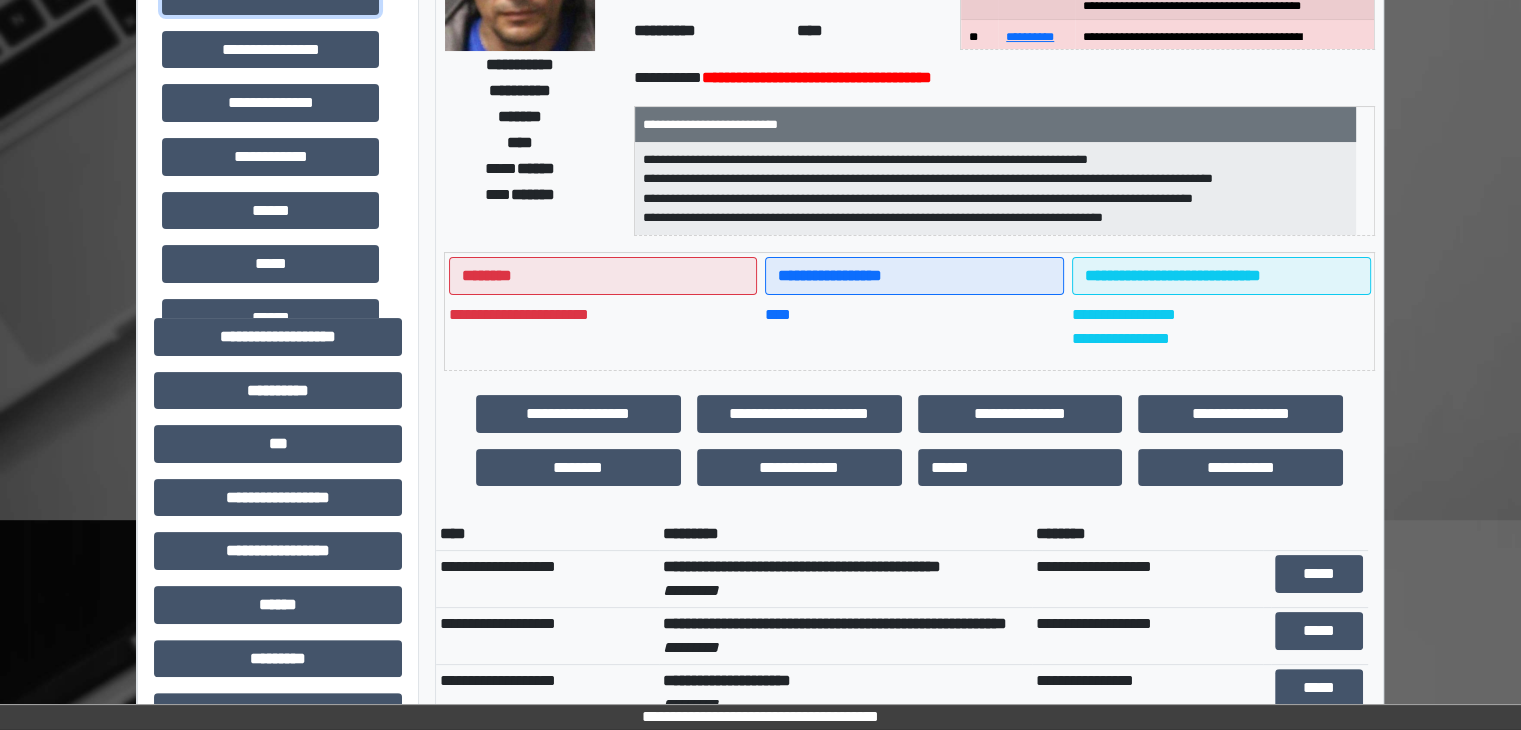 scroll, scrollTop: 709, scrollLeft: 0, axis: vertical 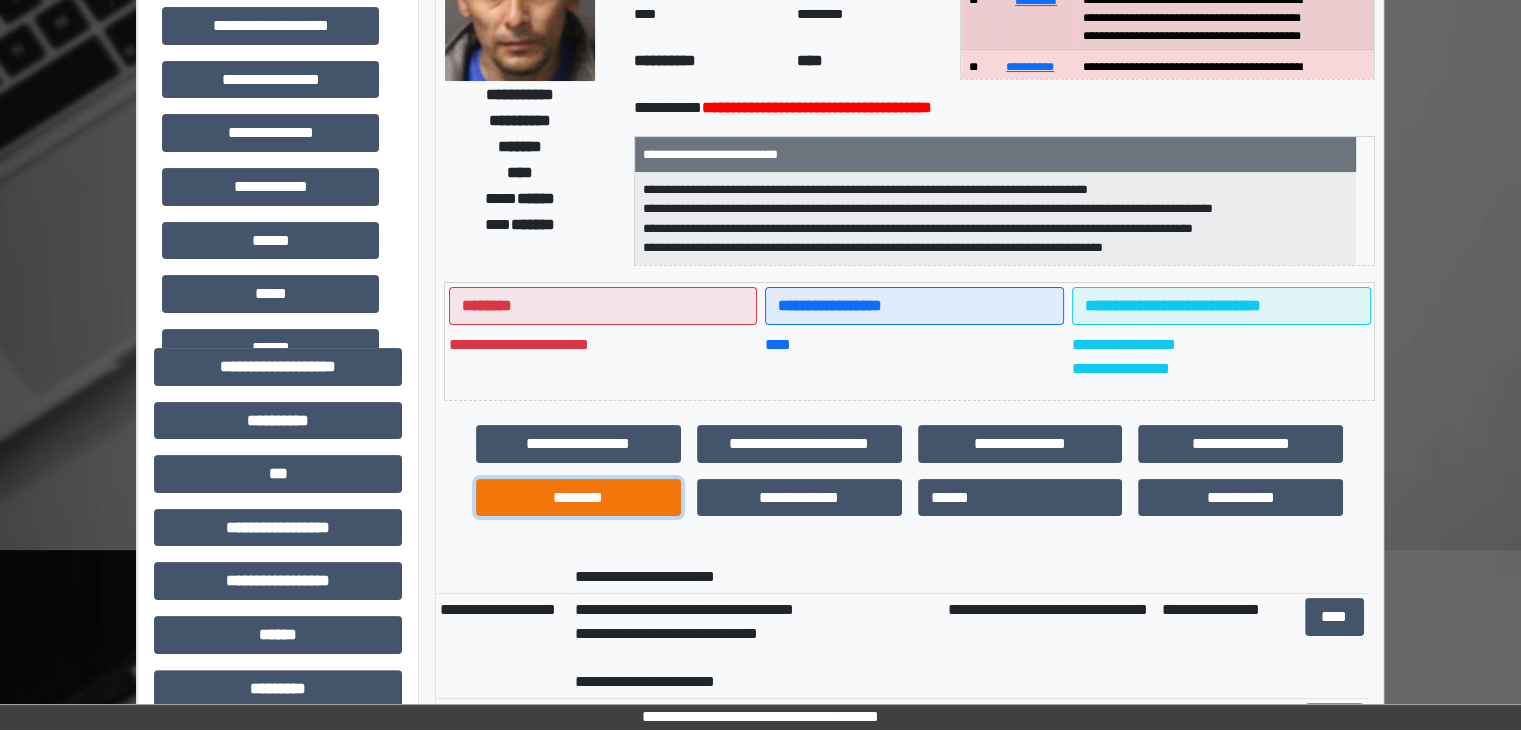 click on "********" at bounding box center [578, 498] 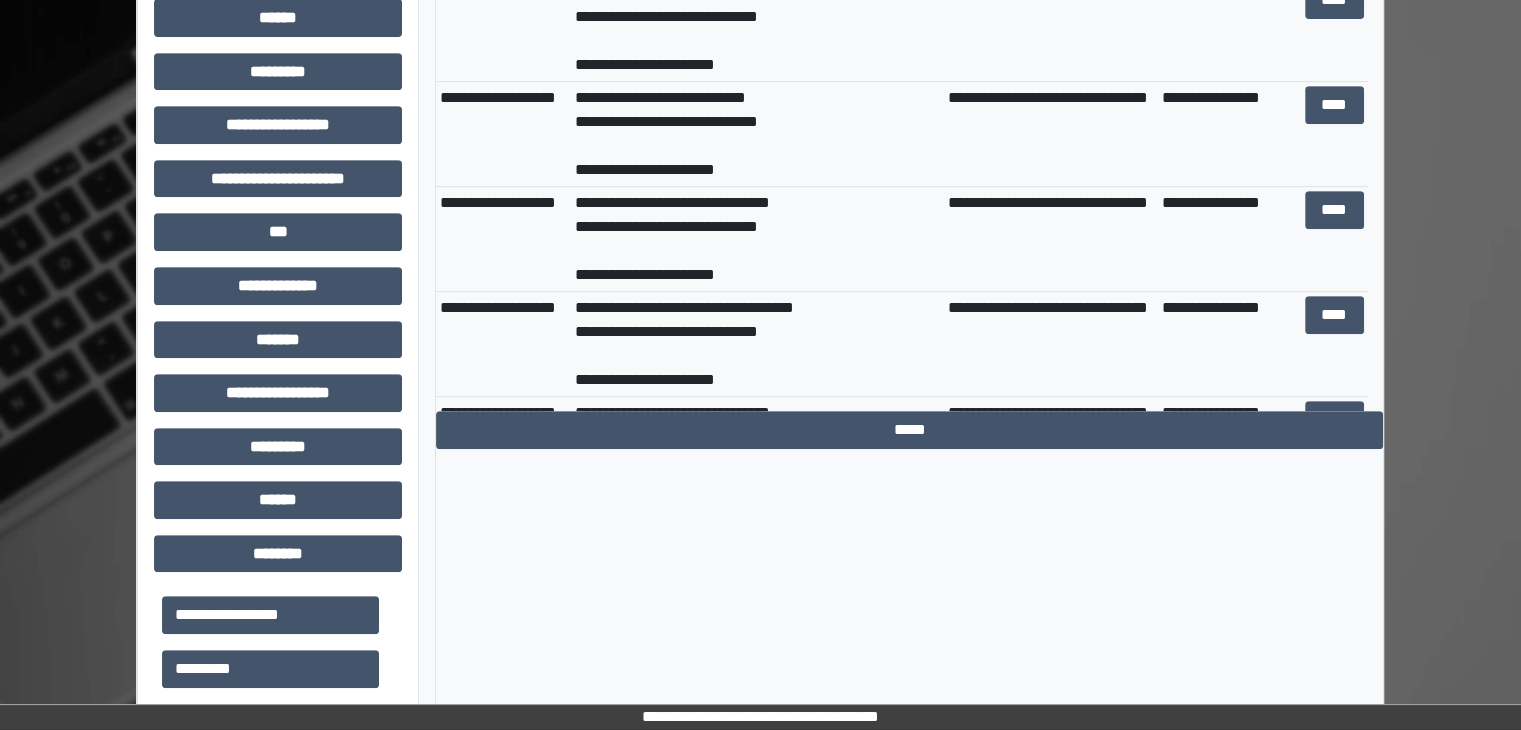 scroll, scrollTop: 1200, scrollLeft: 0, axis: vertical 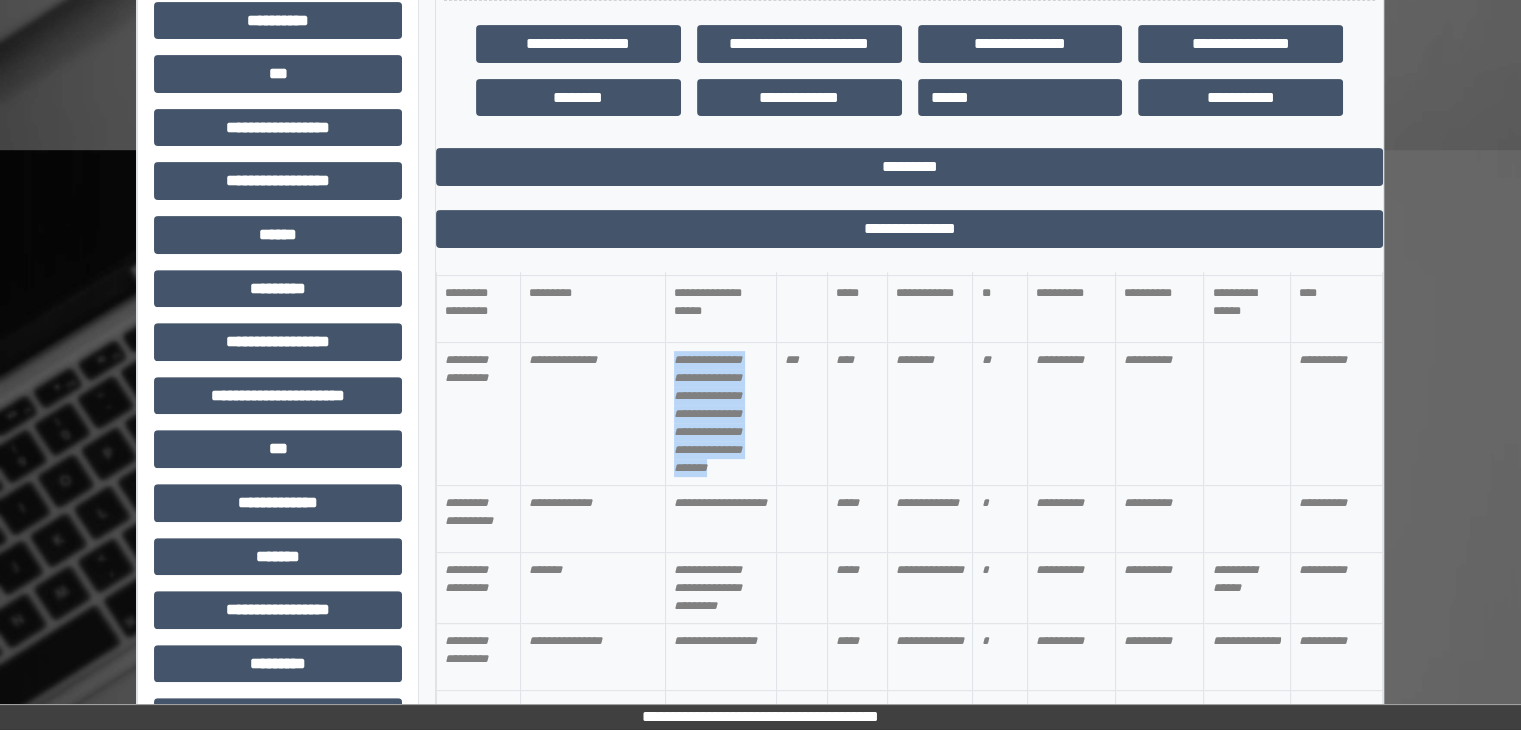 drag, startPoint x: 736, startPoint y: 470, endPoint x: 662, endPoint y: 384, distance: 113.454834 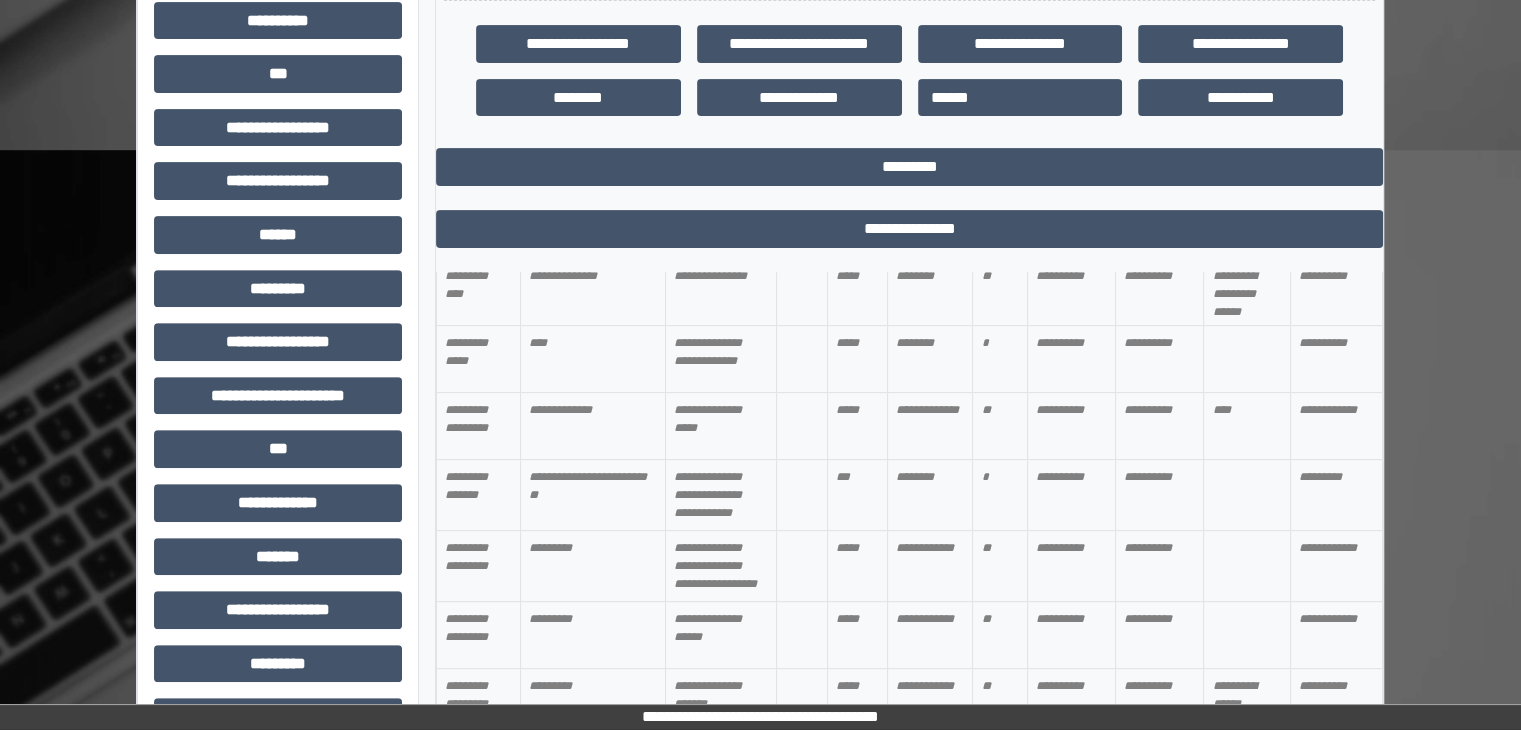 scroll, scrollTop: 2094, scrollLeft: 0, axis: vertical 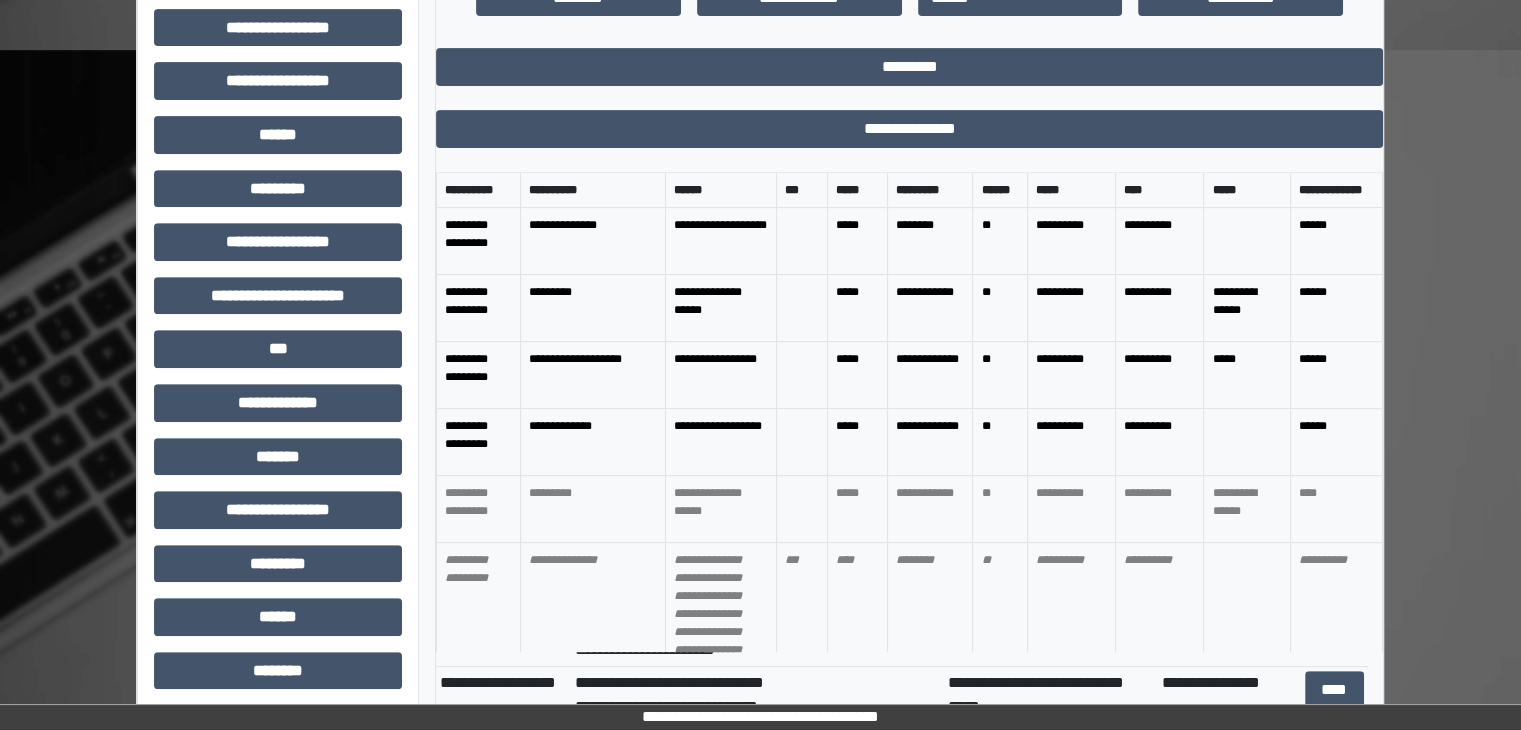 click on "**********" at bounding box center [592, 441] 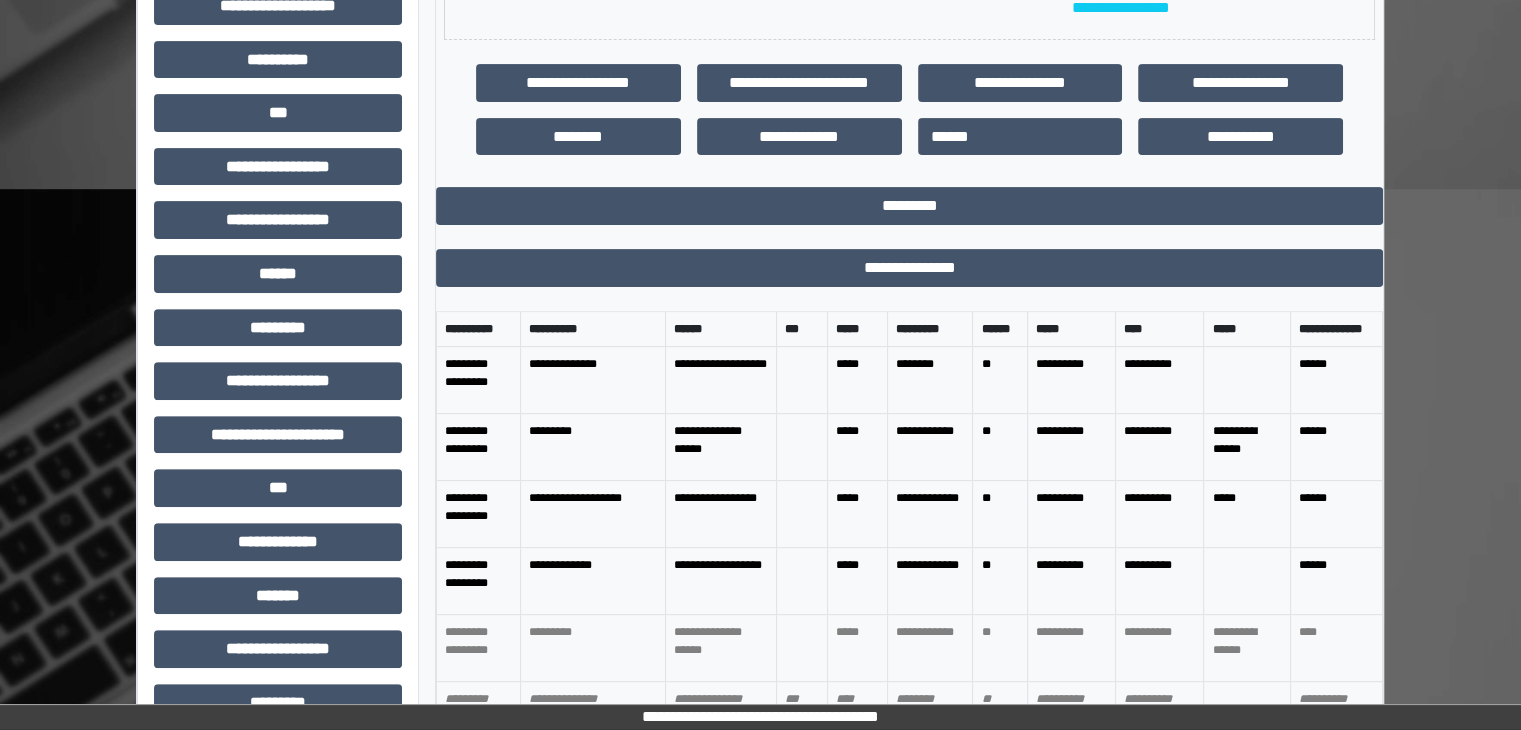 scroll, scrollTop: 800, scrollLeft: 0, axis: vertical 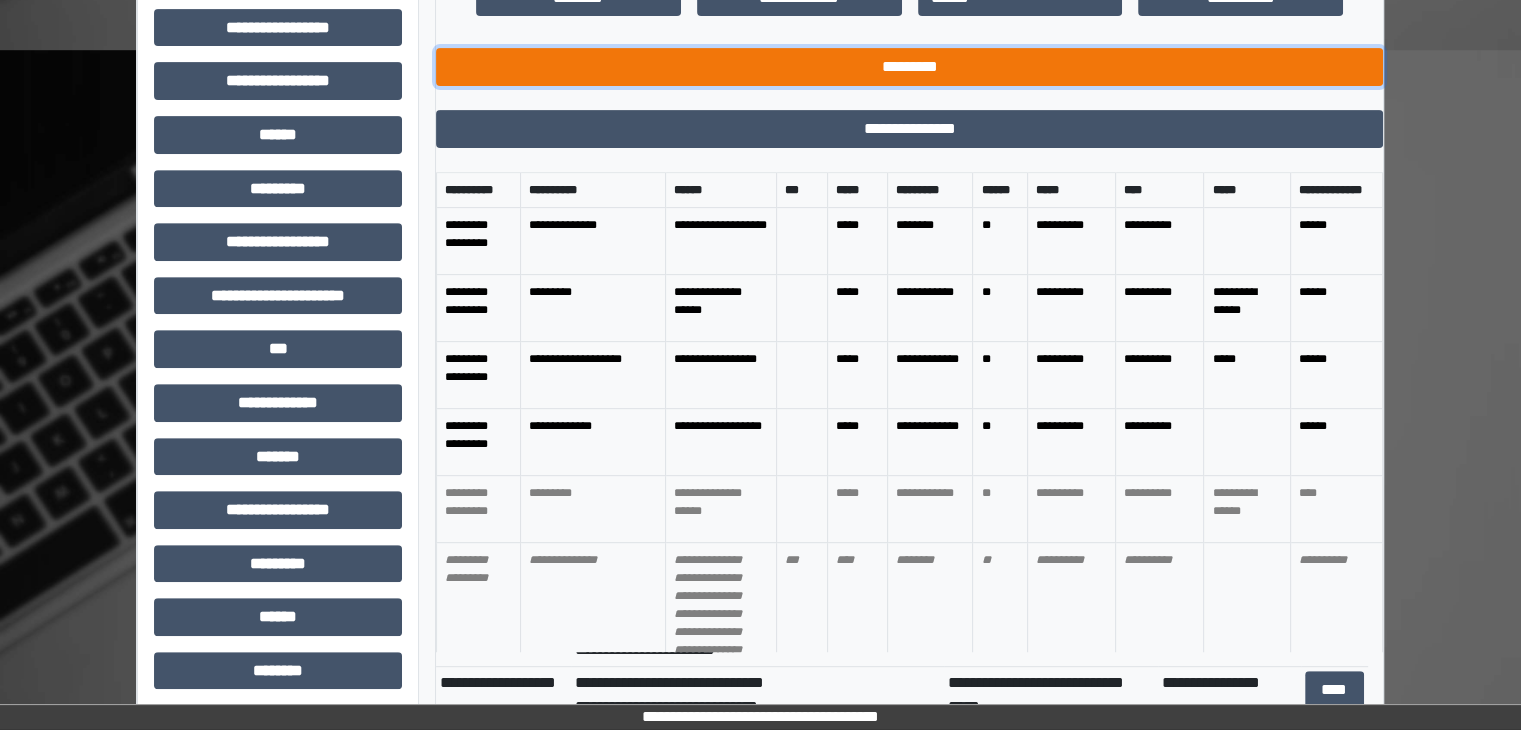 click on "*********" at bounding box center (909, 67) 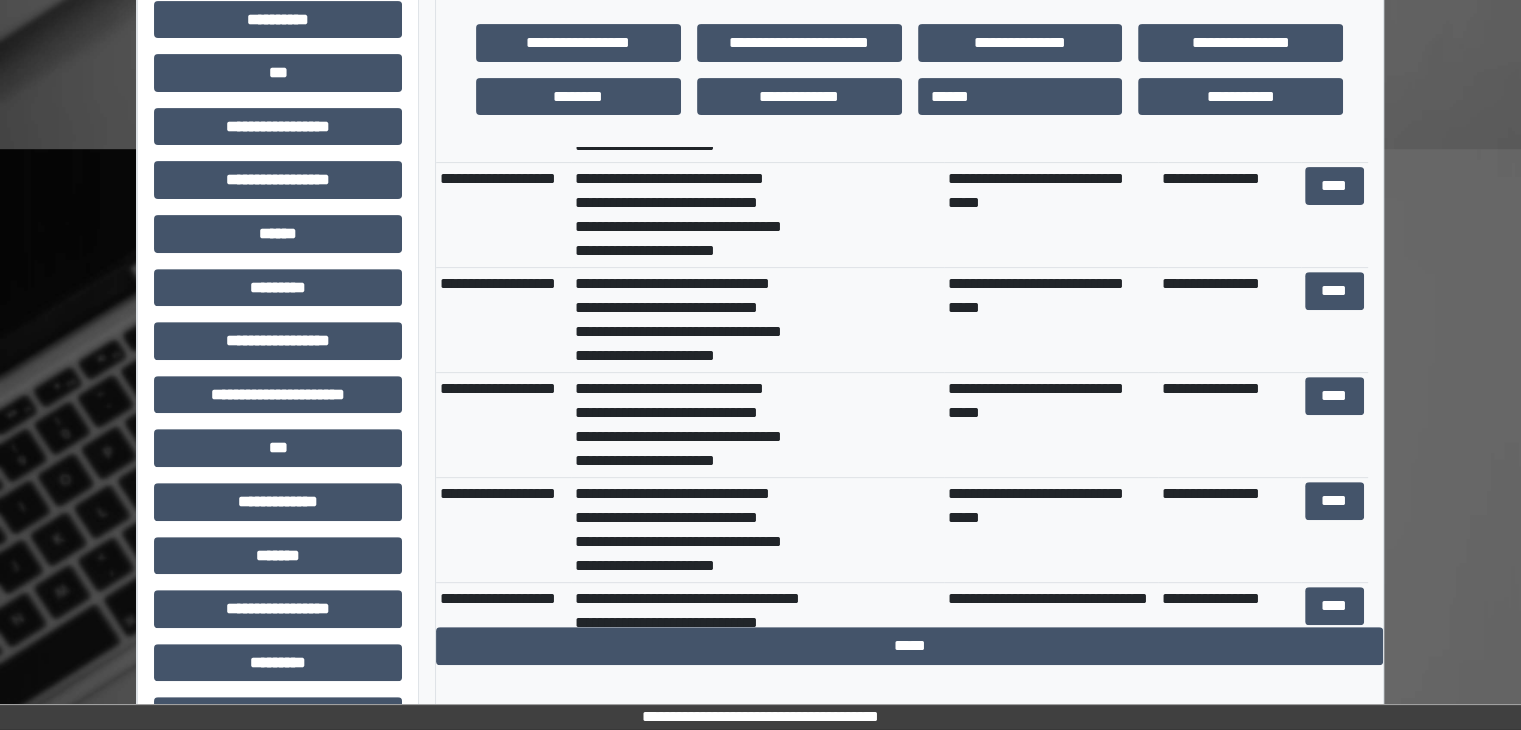 scroll, scrollTop: 700, scrollLeft: 0, axis: vertical 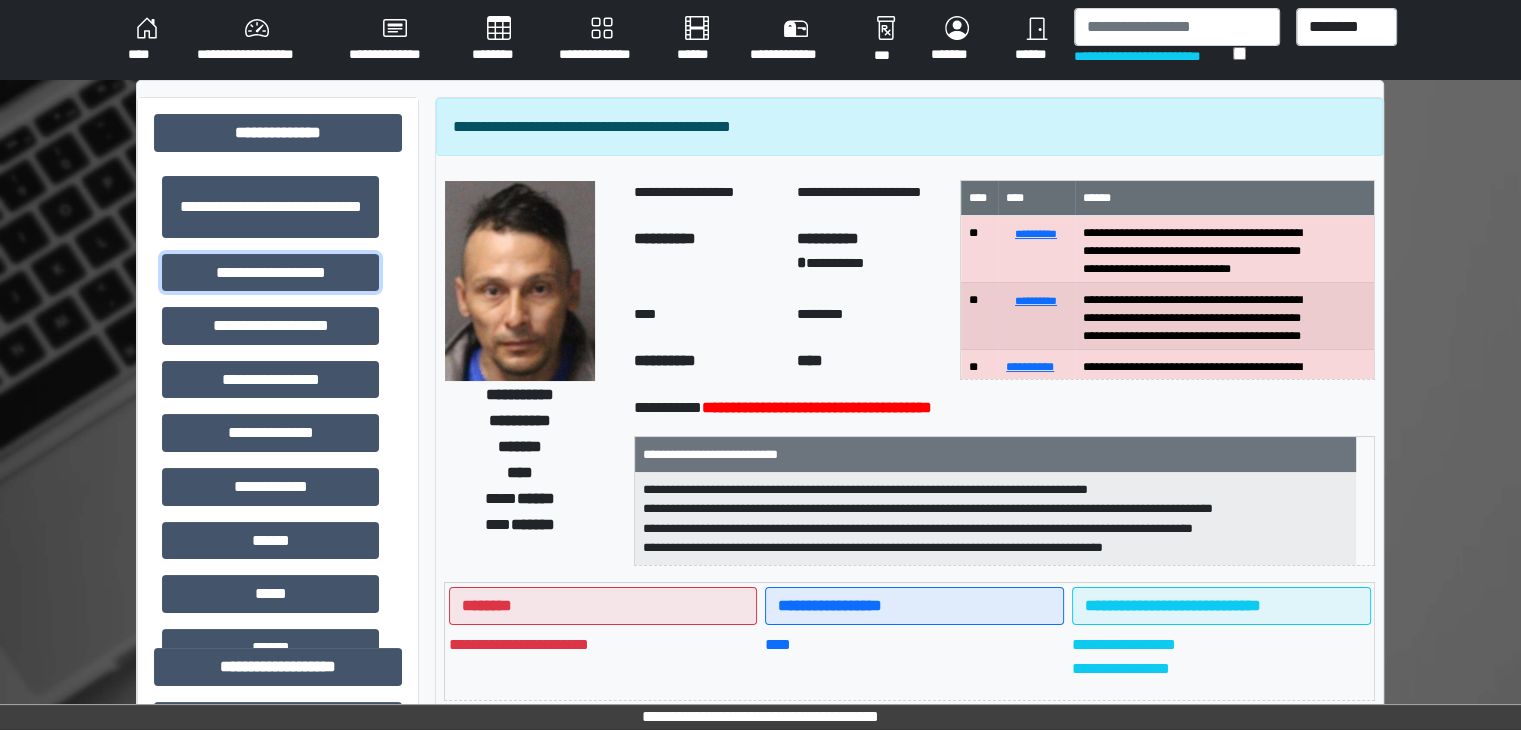drag, startPoint x: 297, startPoint y: 272, endPoint x: 915, endPoint y: 292, distance: 618.32355 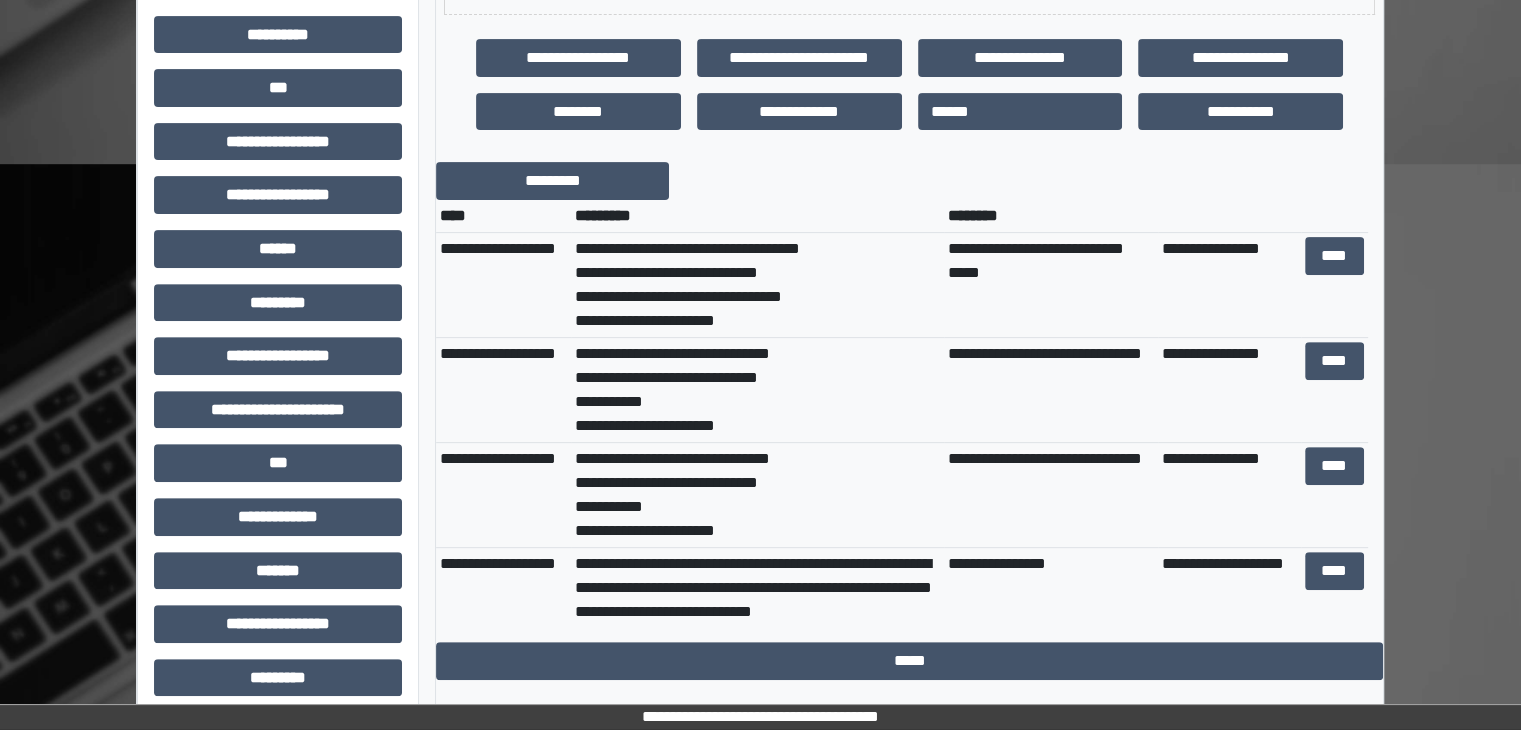 scroll, scrollTop: 700, scrollLeft: 0, axis: vertical 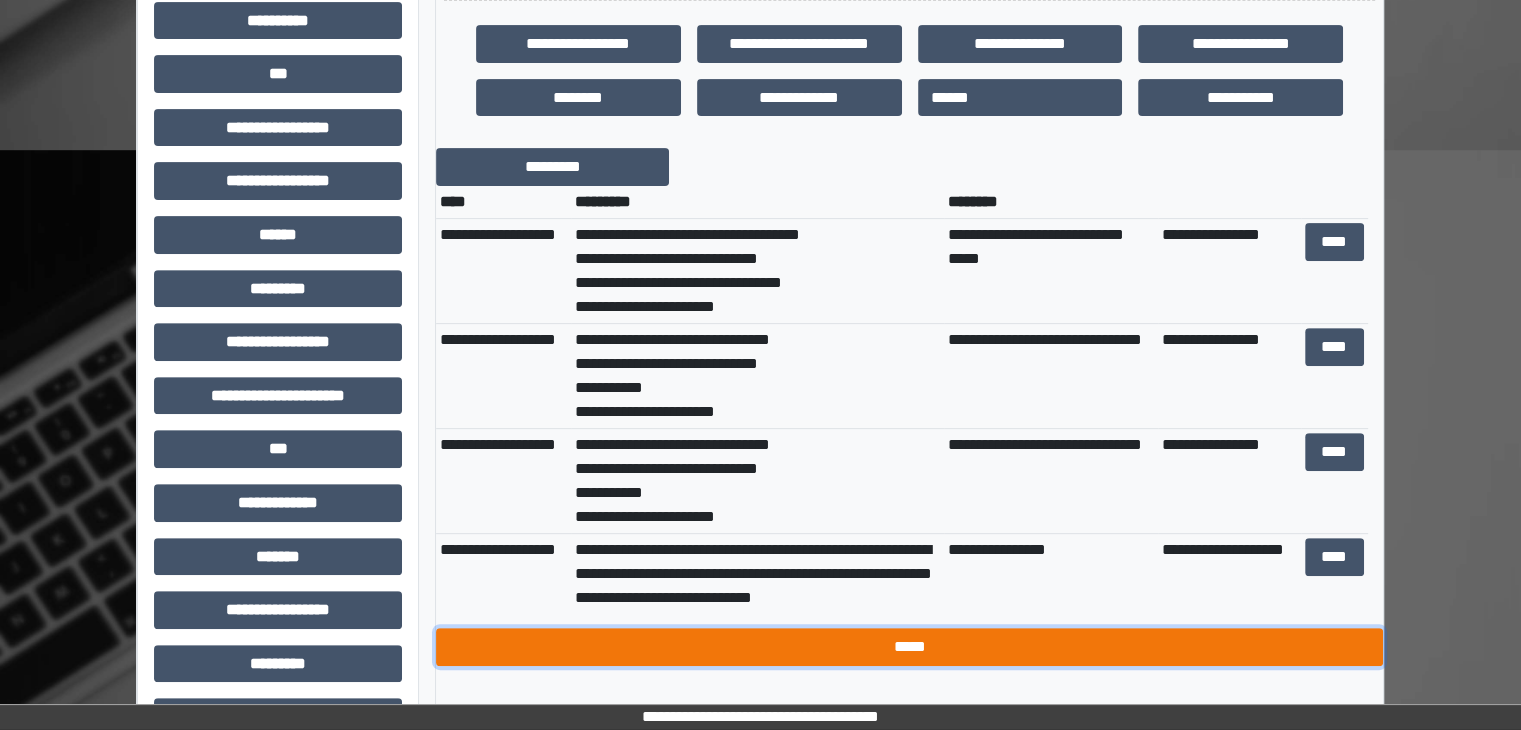 click on "*****" at bounding box center [909, 647] 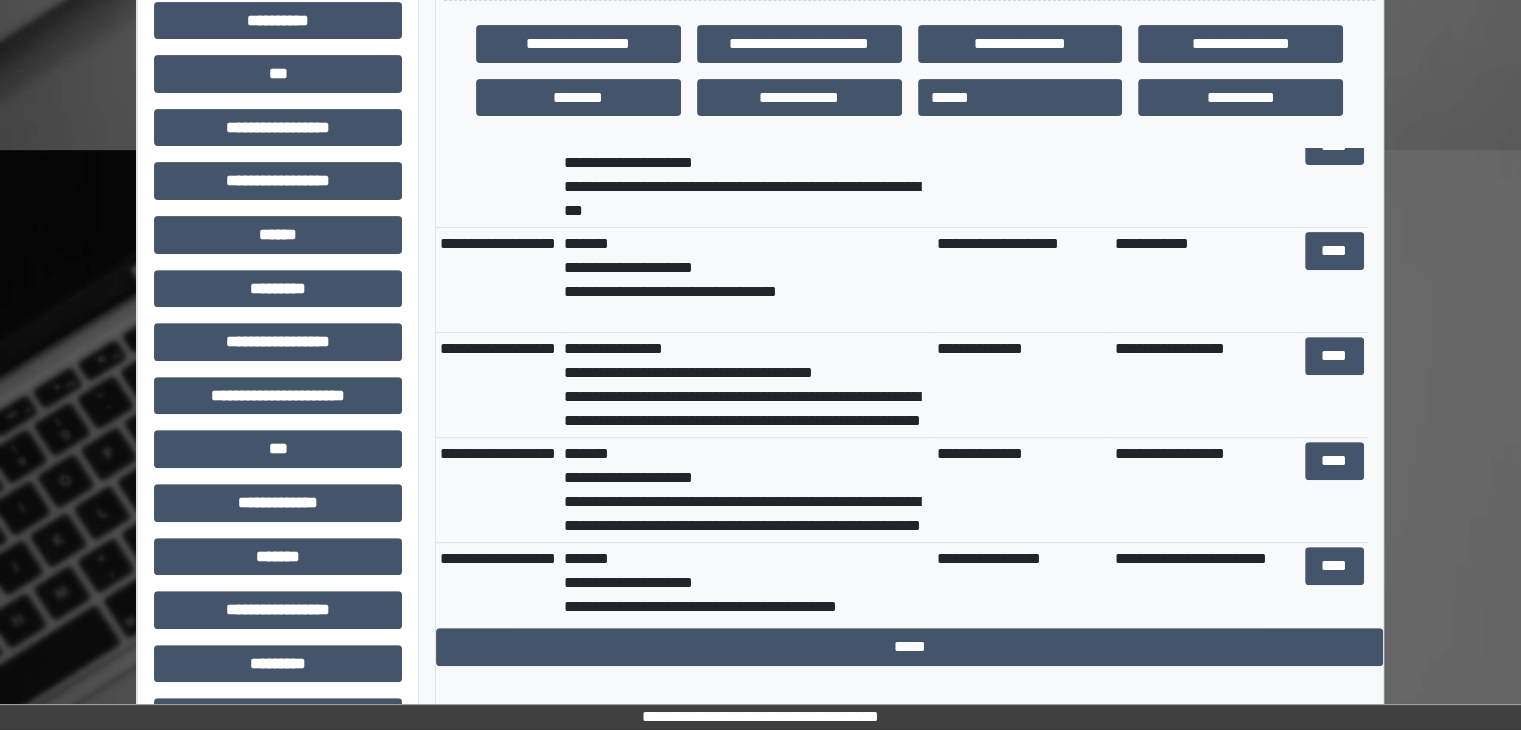 scroll, scrollTop: 2100, scrollLeft: 0, axis: vertical 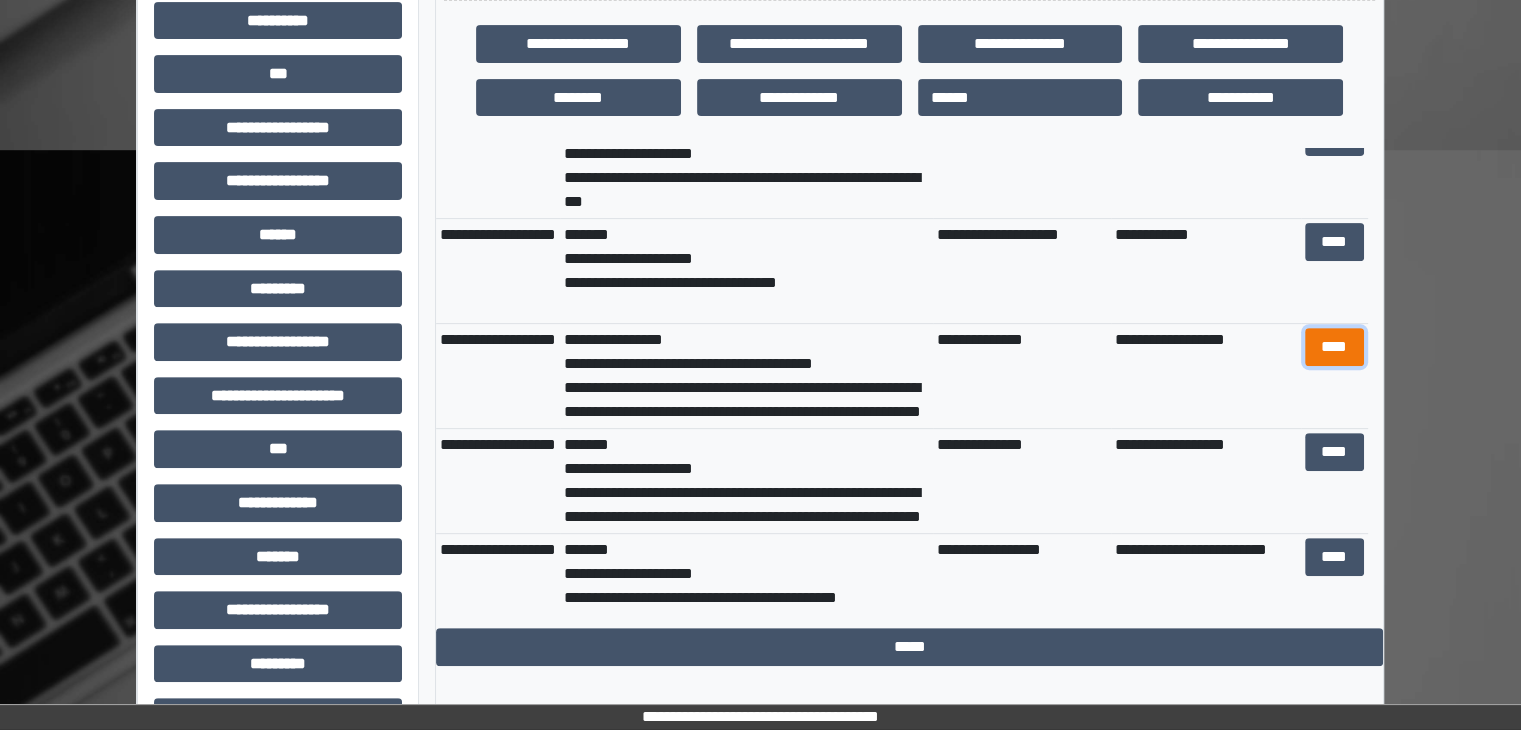 click on "****" at bounding box center [1334, 347] 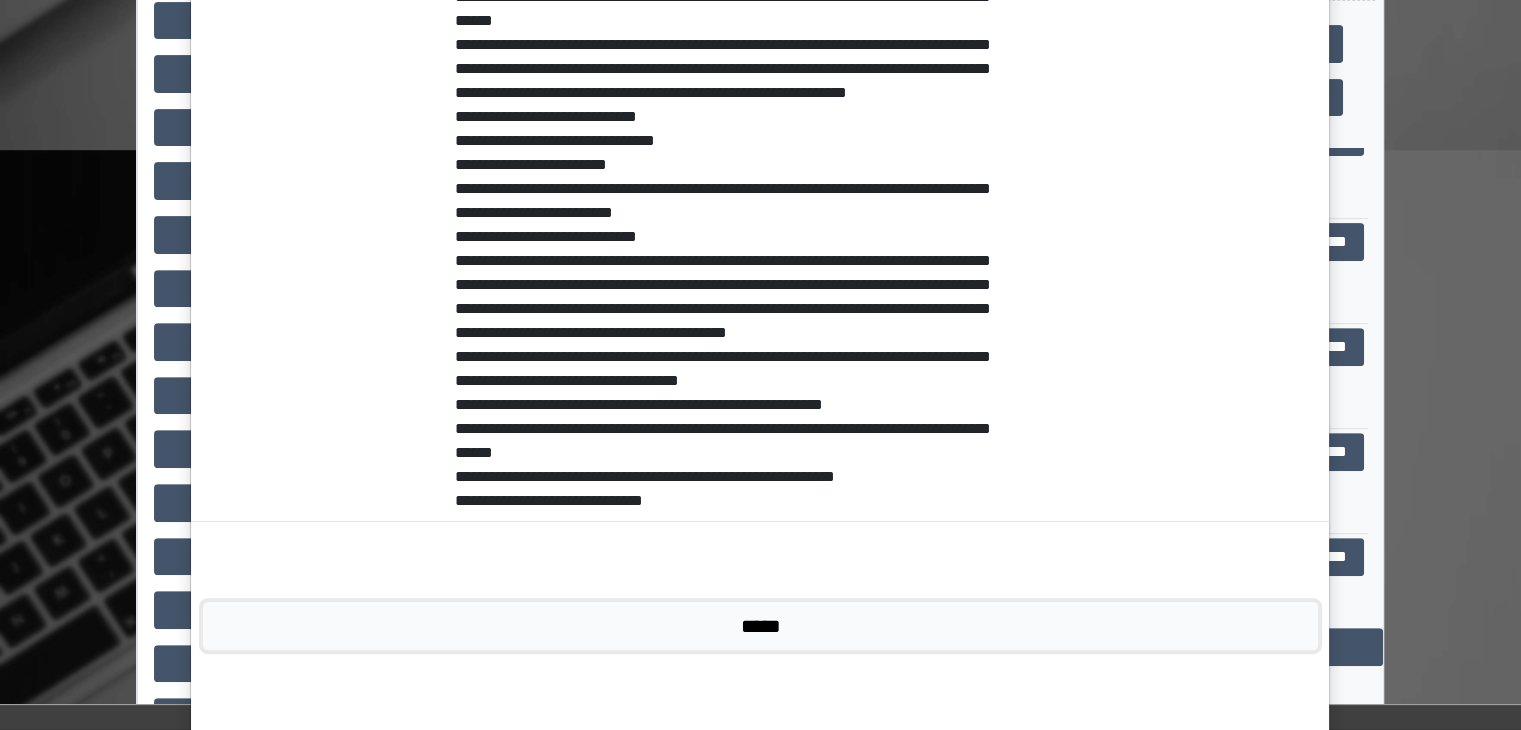 click on "*****" at bounding box center (760, 626) 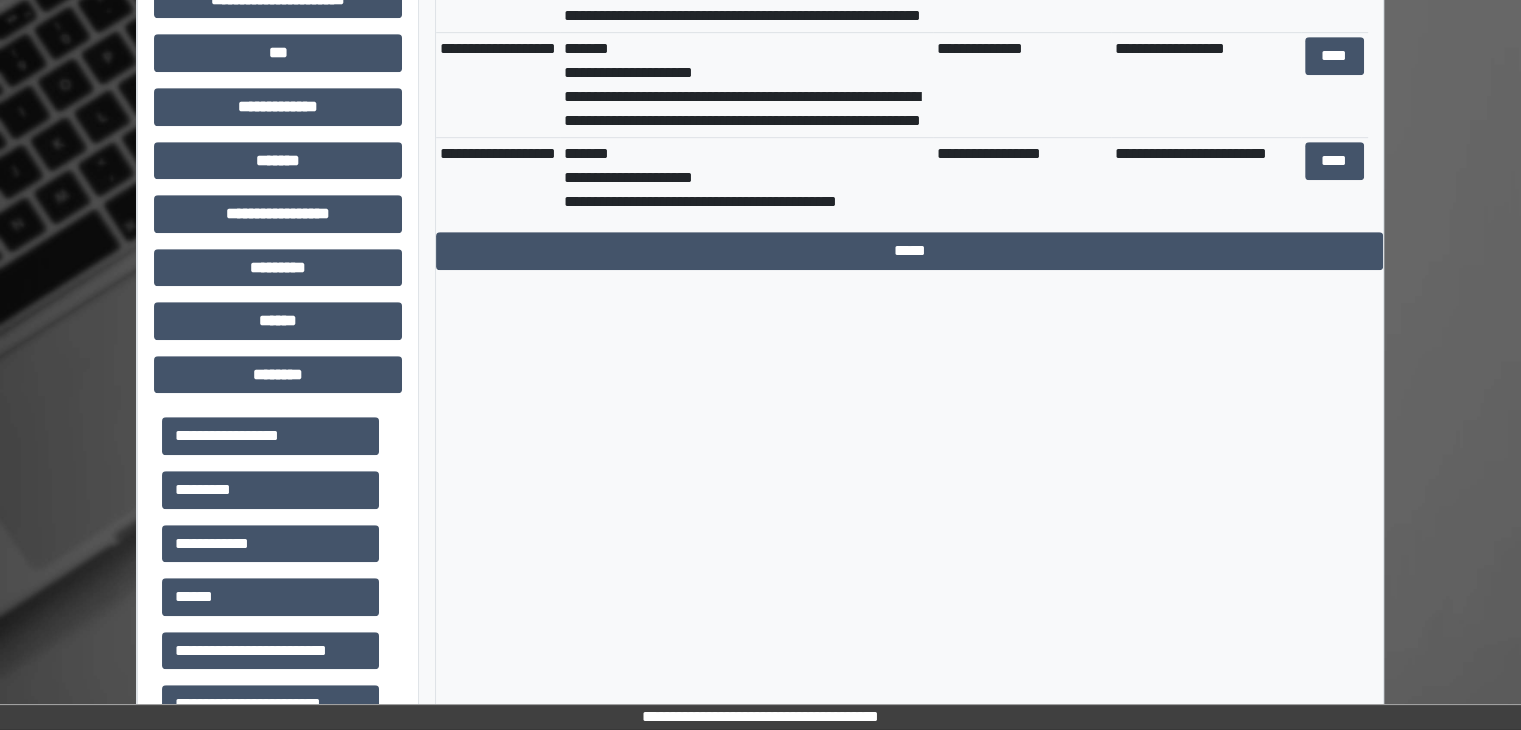 scroll, scrollTop: 1100, scrollLeft: 0, axis: vertical 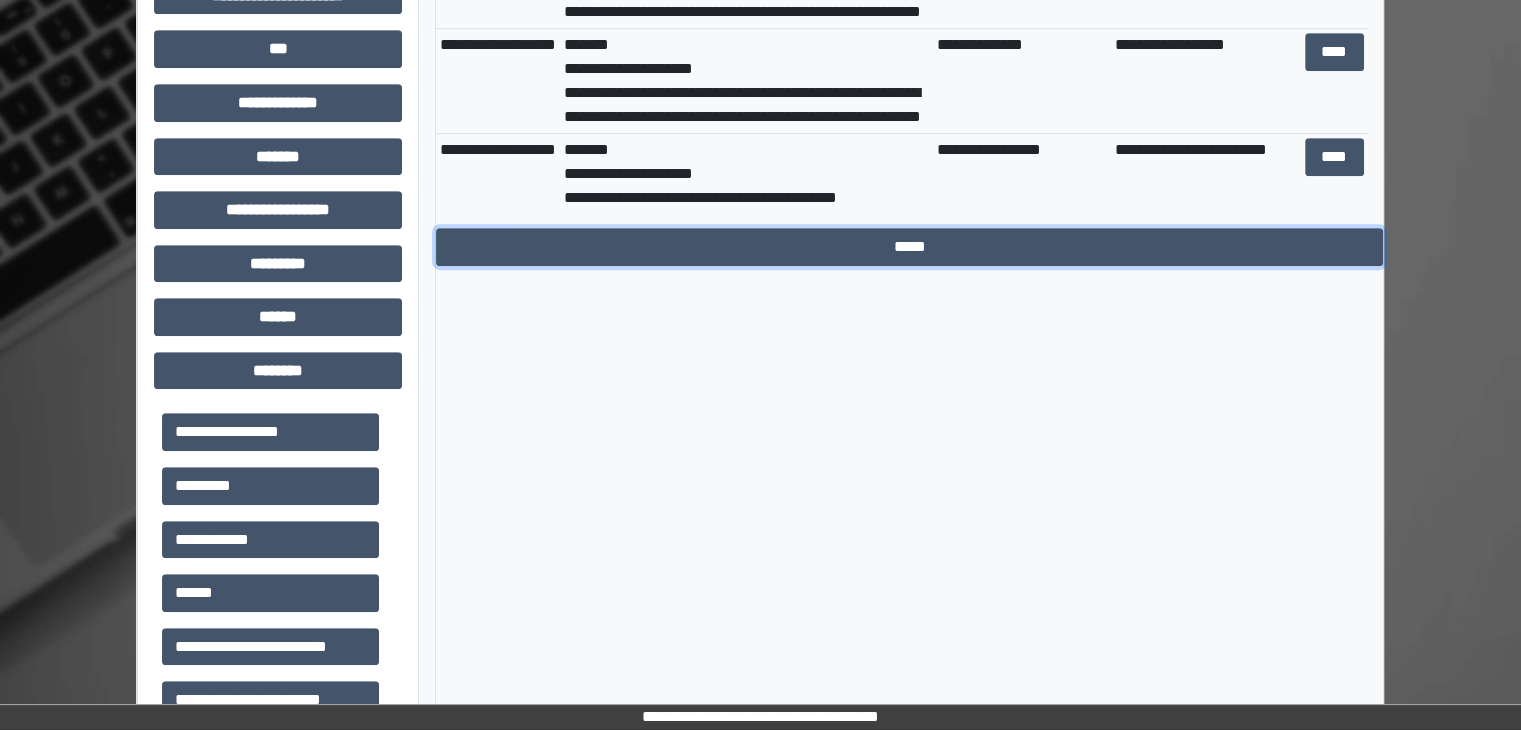 drag, startPoint x: 968, startPoint y: 261, endPoint x: 983, endPoint y: 257, distance: 15.524175 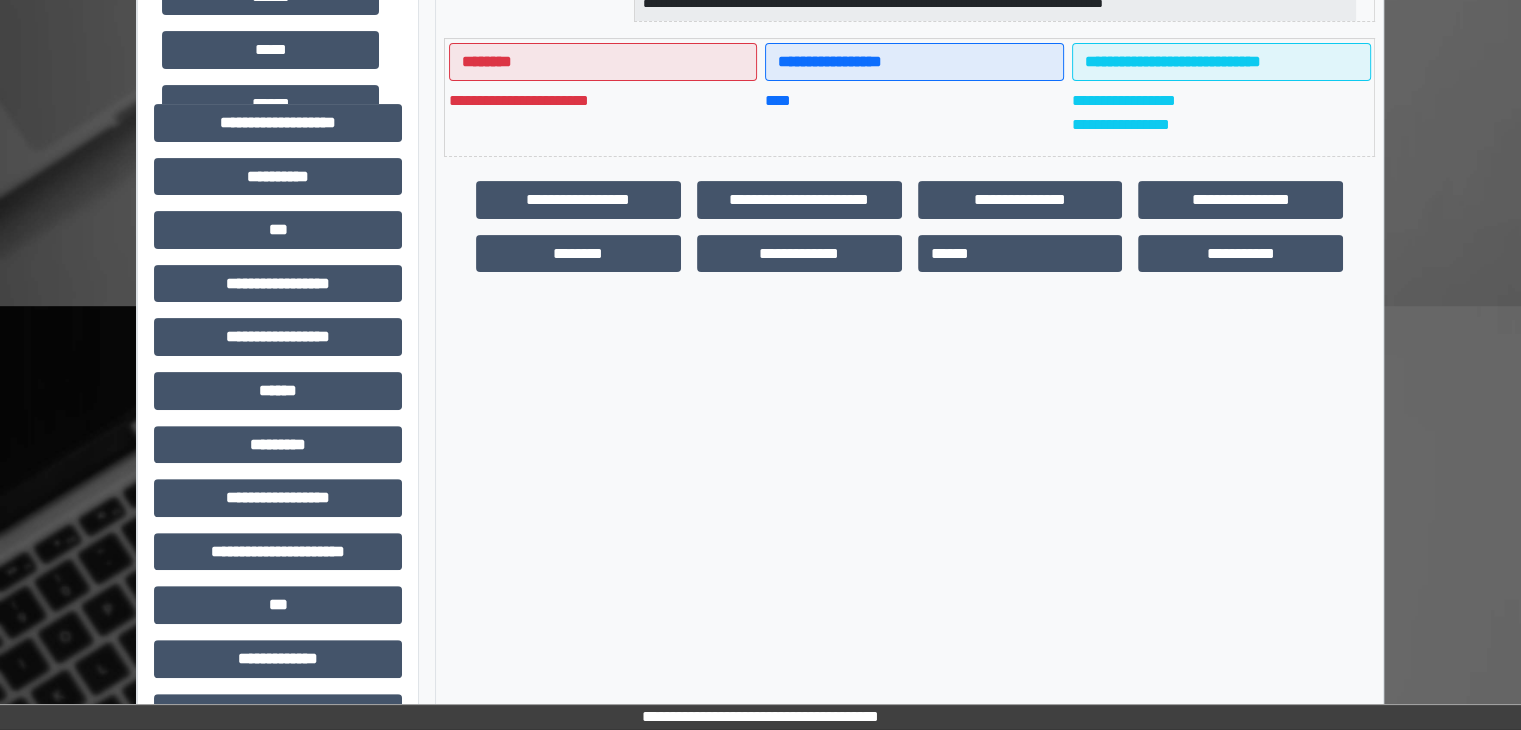 scroll, scrollTop: 500, scrollLeft: 0, axis: vertical 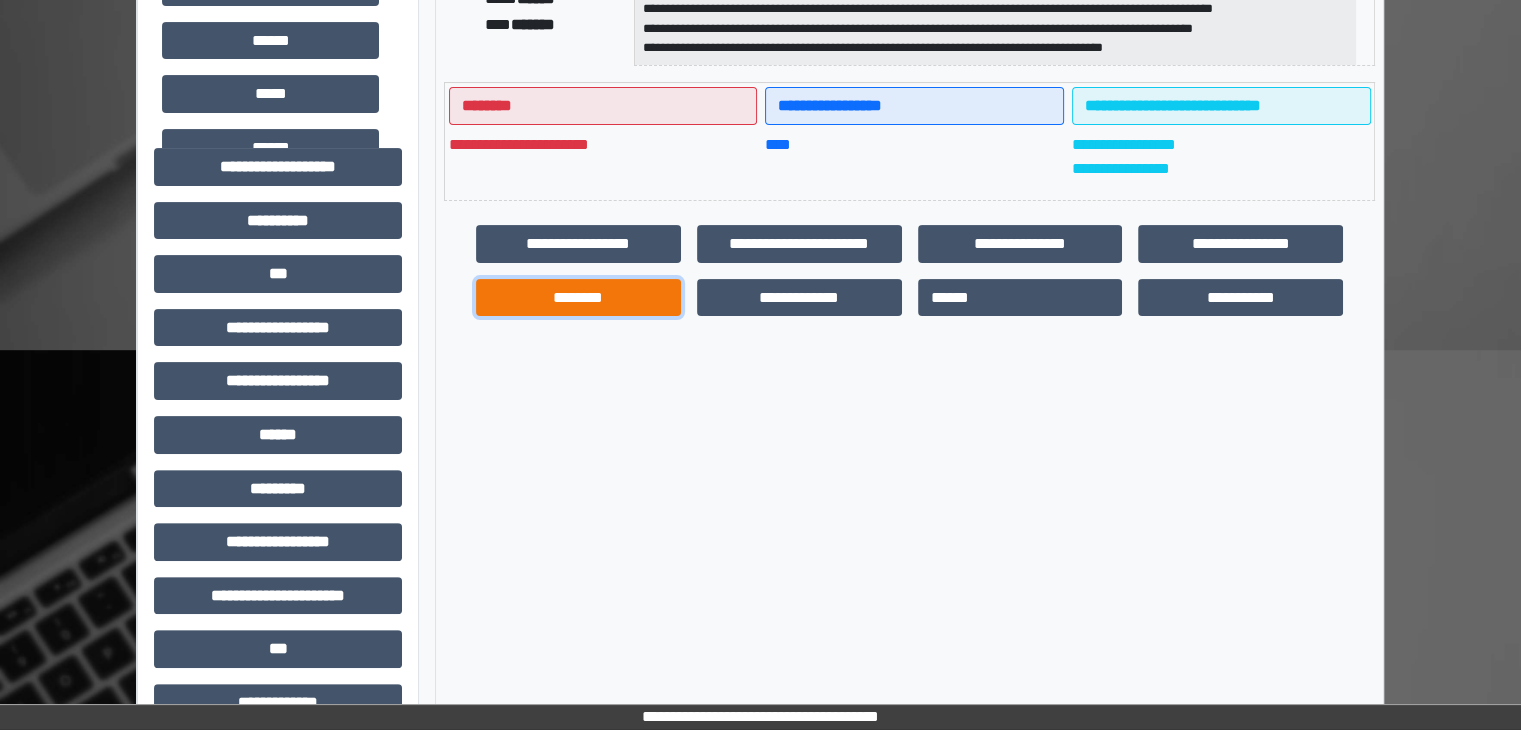 click on "********" at bounding box center [578, 298] 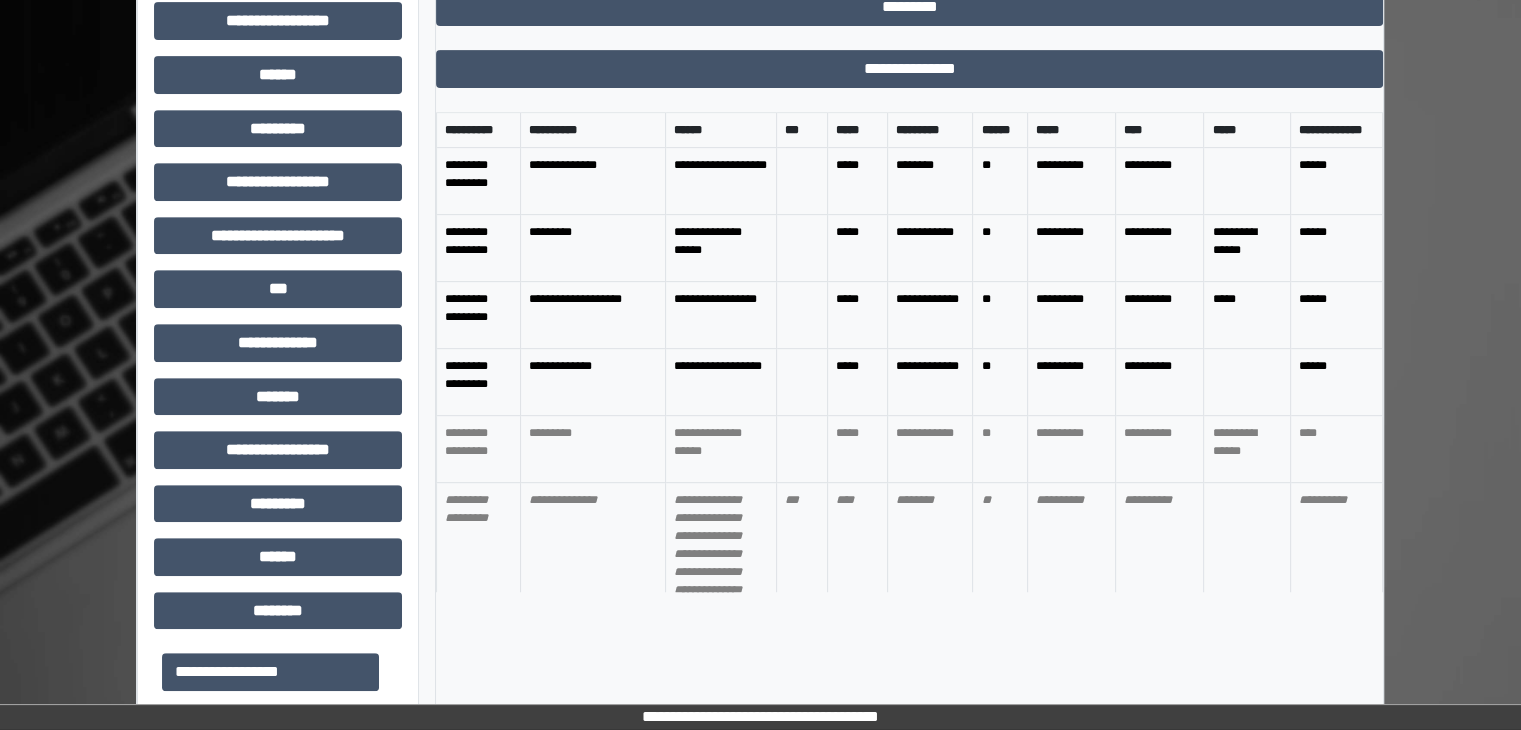 scroll, scrollTop: 900, scrollLeft: 0, axis: vertical 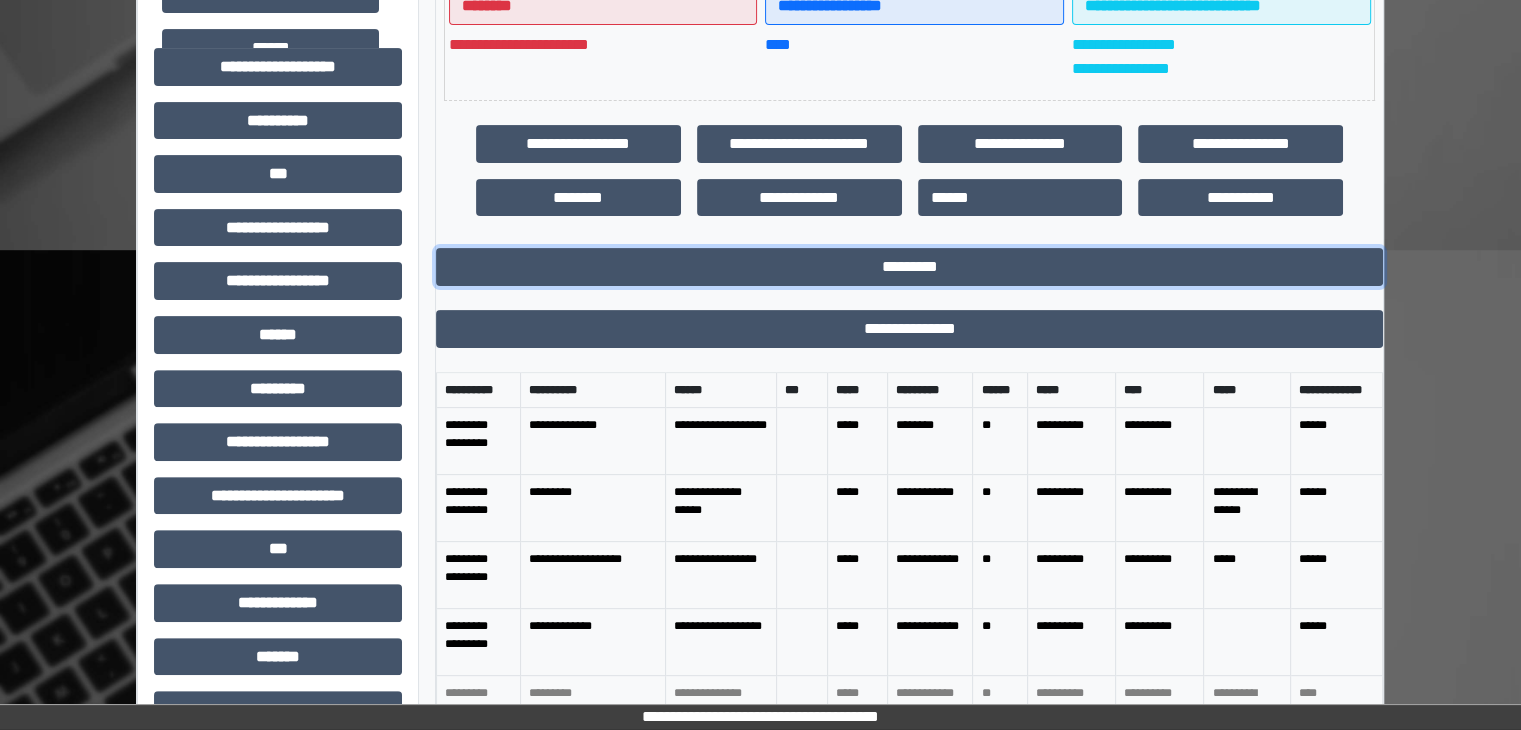 drag, startPoint x: 1133, startPoint y: 272, endPoint x: 1181, endPoint y: 260, distance: 49.47727 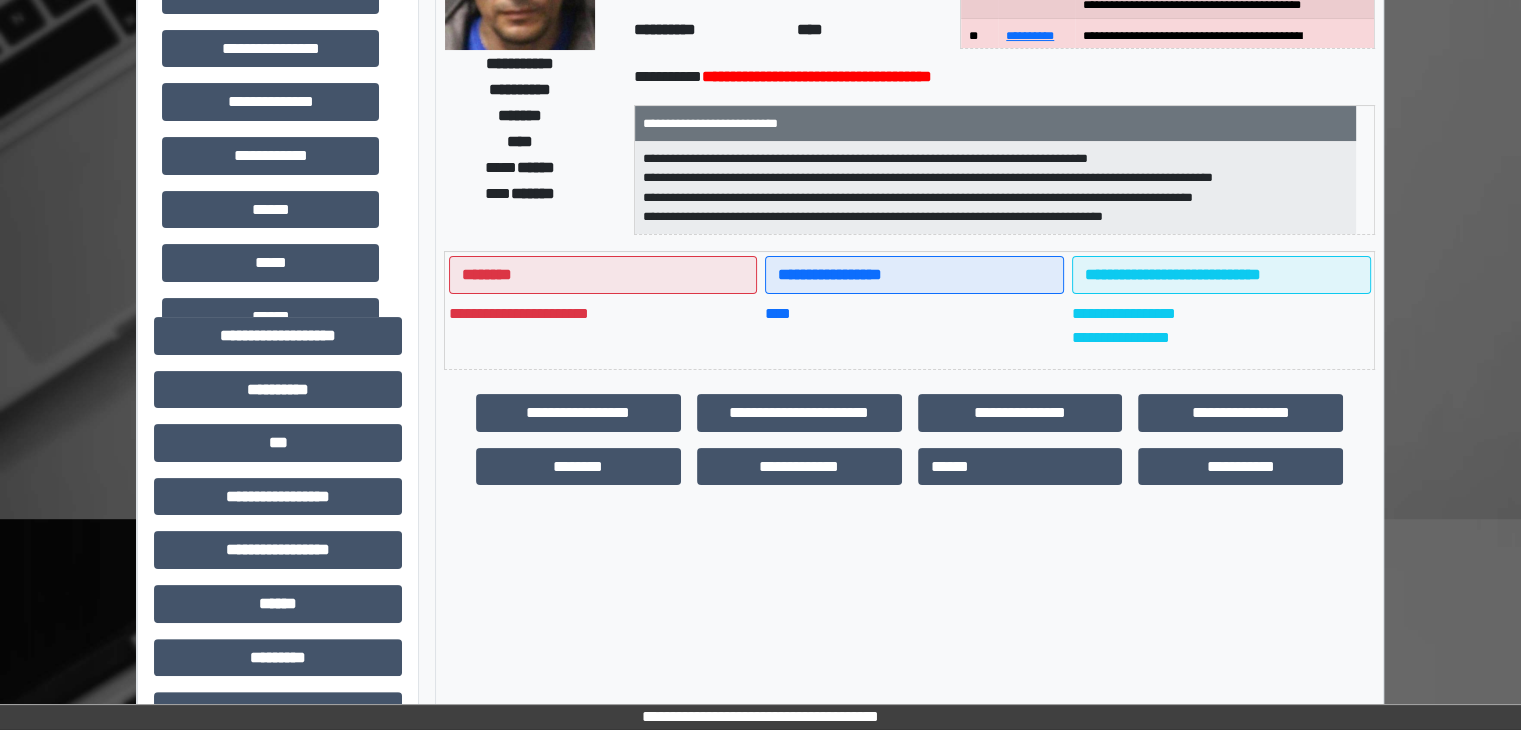 scroll, scrollTop: 338, scrollLeft: 0, axis: vertical 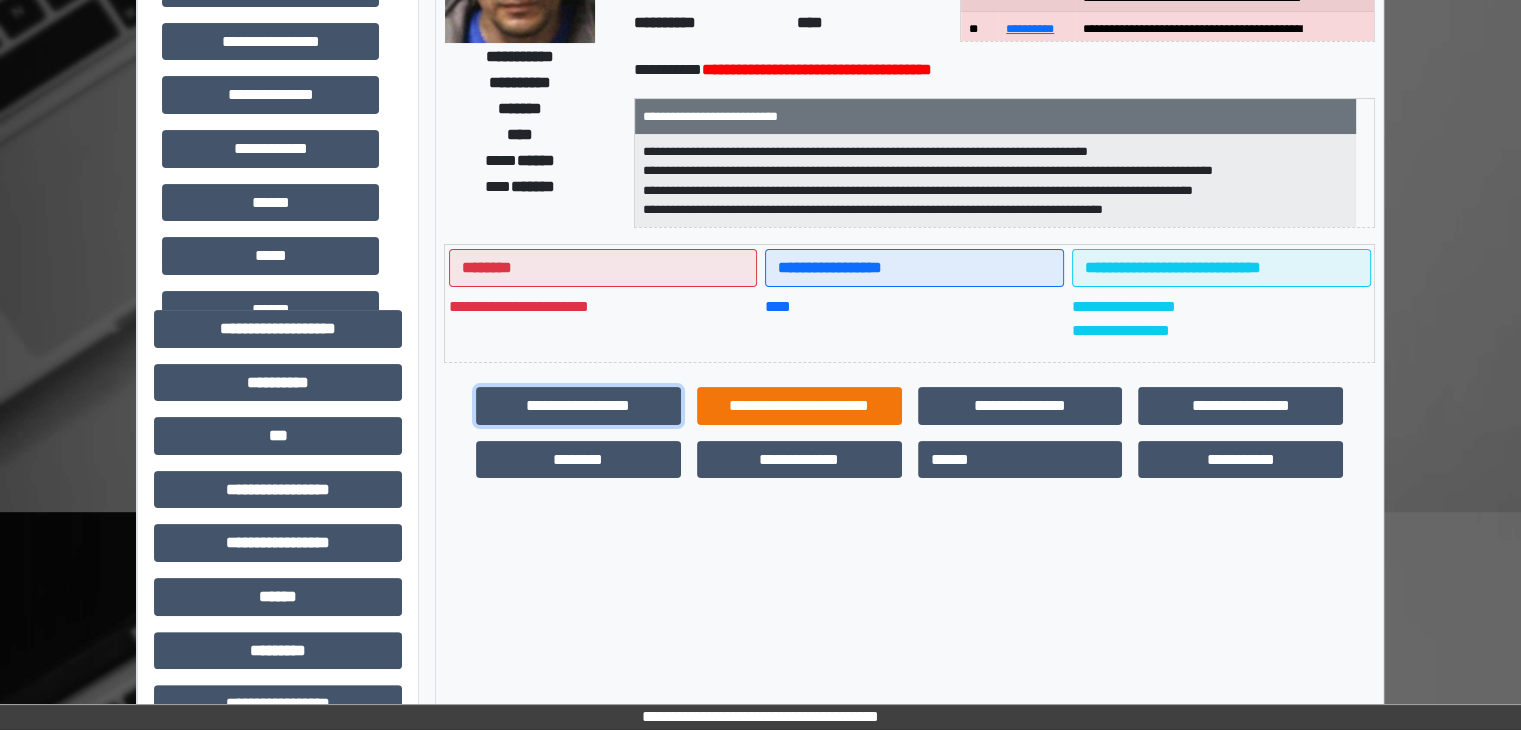 drag, startPoint x: 622, startPoint y: 397, endPoint x: 732, endPoint y: 391, distance: 110.16351 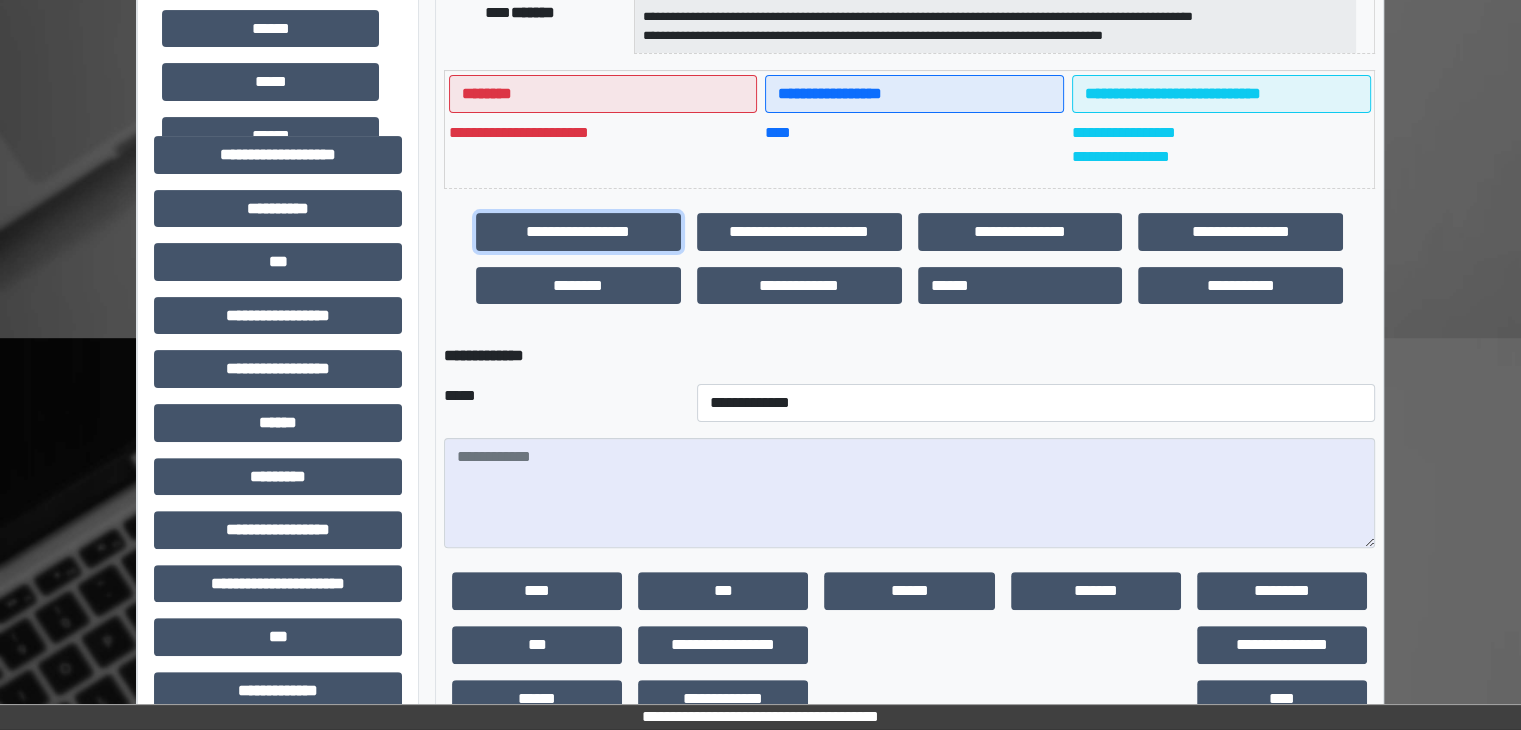 scroll, scrollTop: 538, scrollLeft: 0, axis: vertical 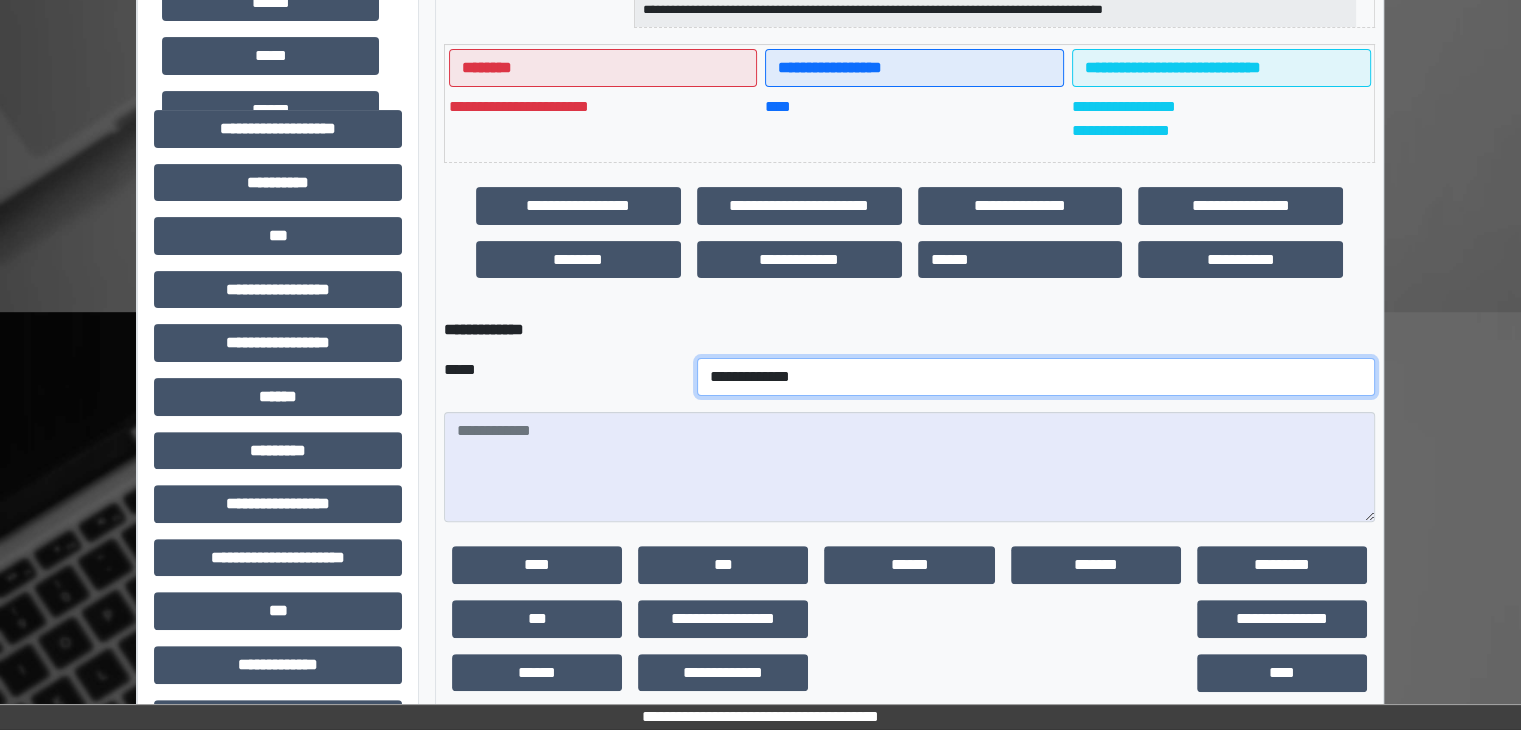 click on "**********" at bounding box center (1036, 377) 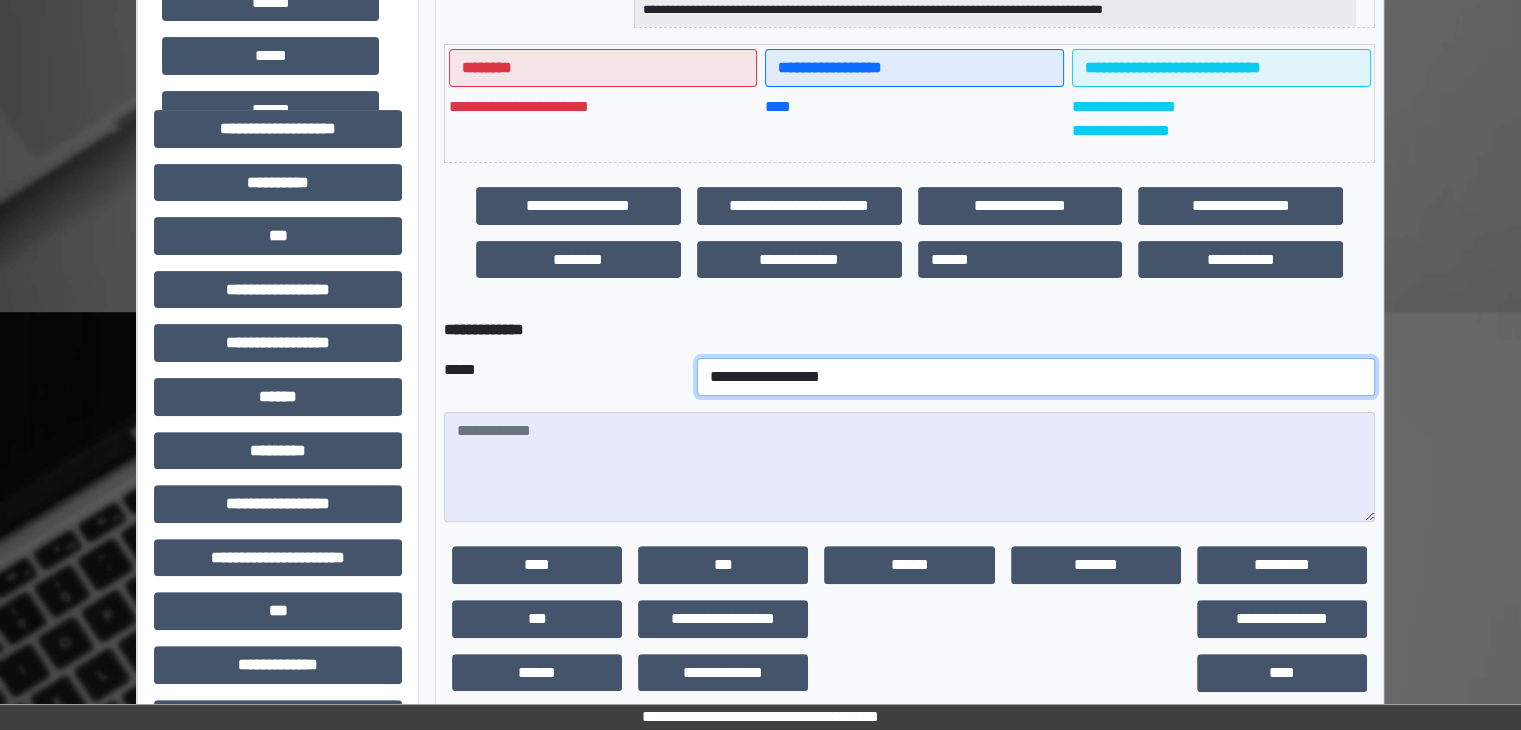 click on "**********" at bounding box center (1036, 377) 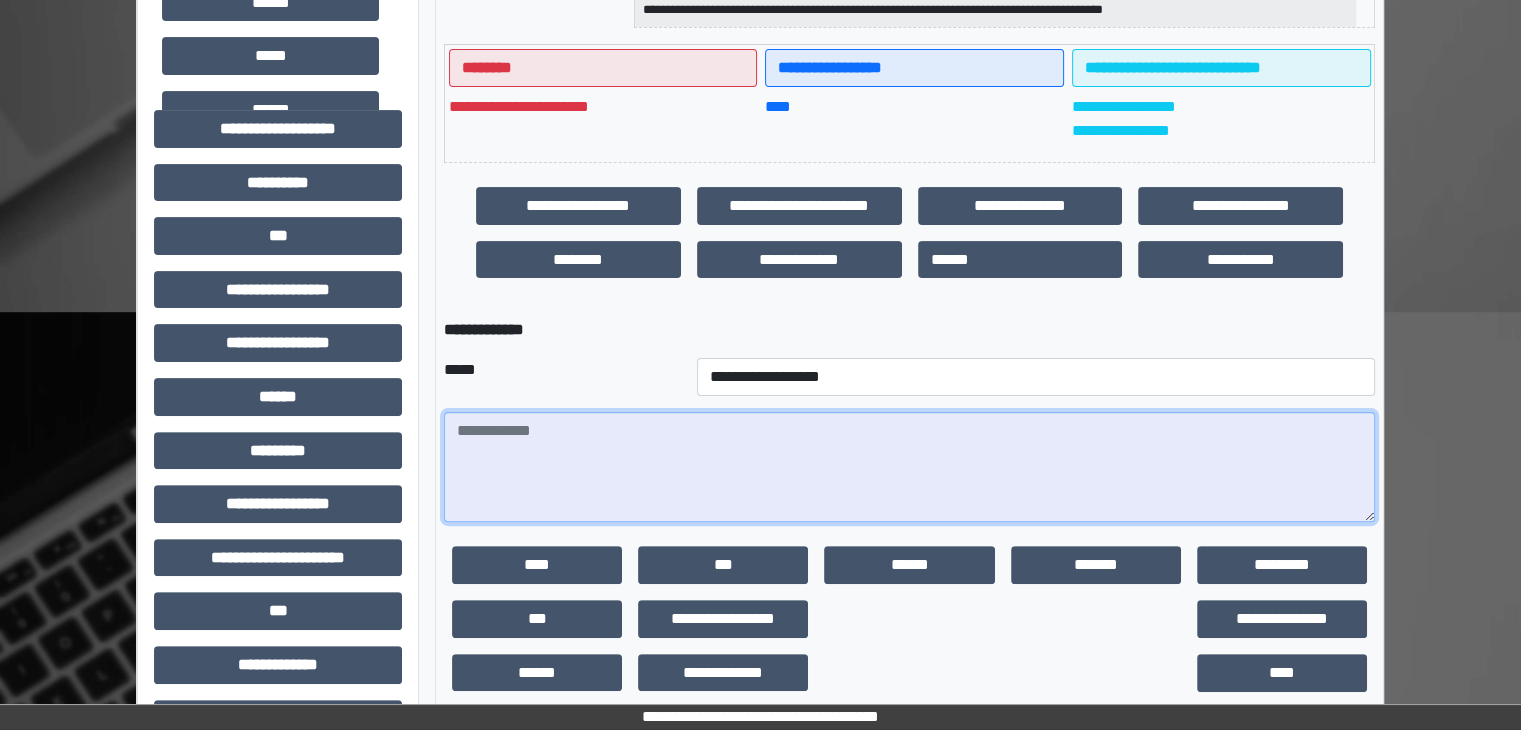 click at bounding box center [909, 467] 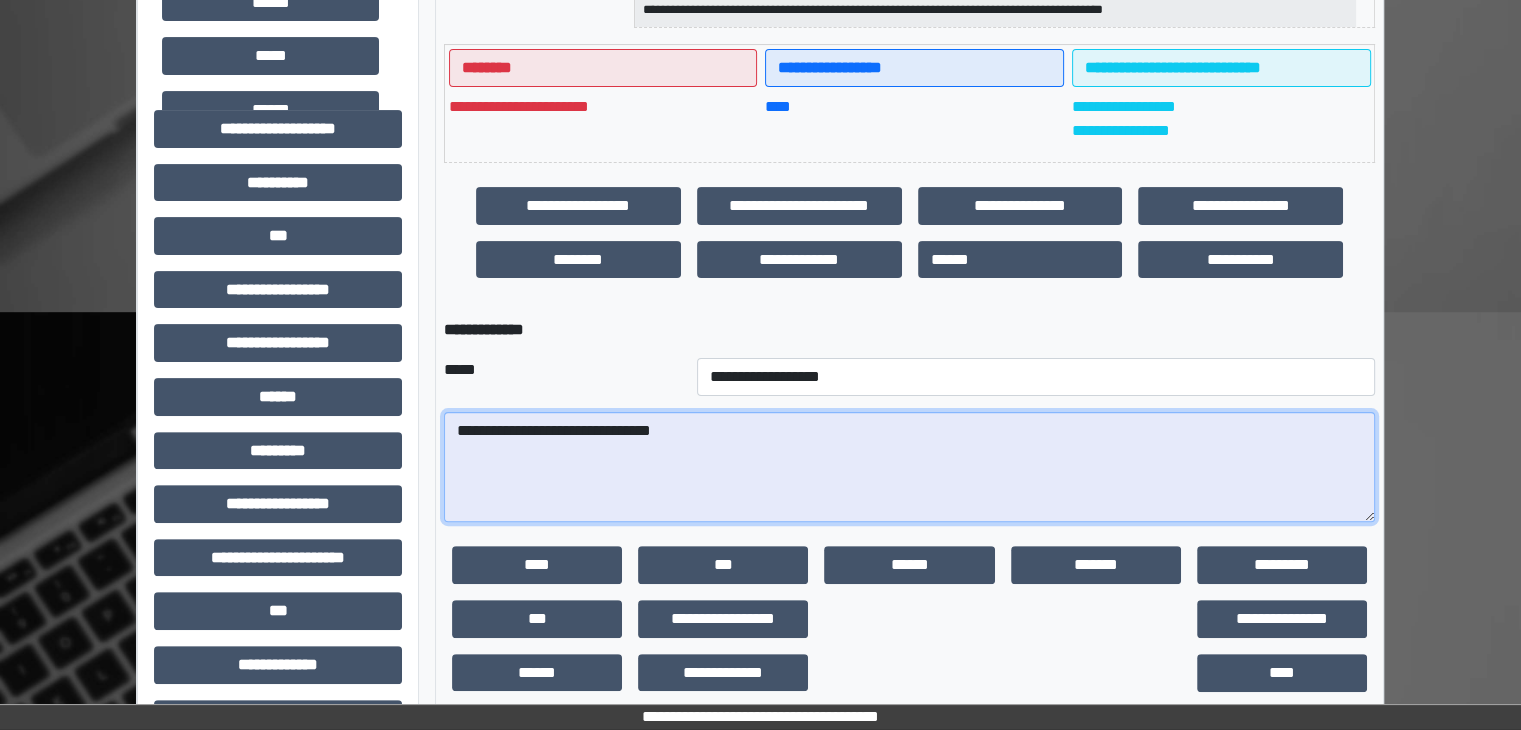 paste on "**********" 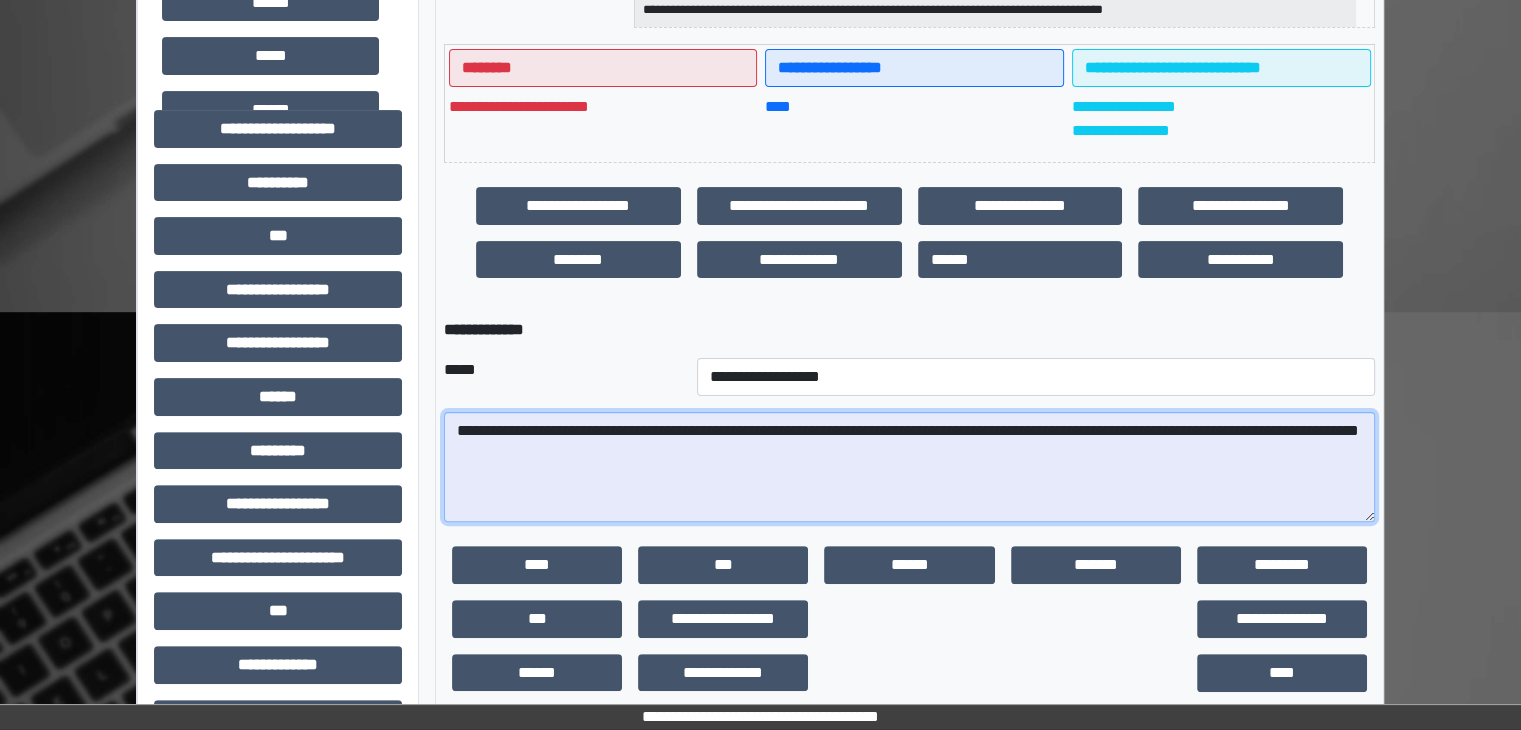 click on "**********" at bounding box center (909, 467) 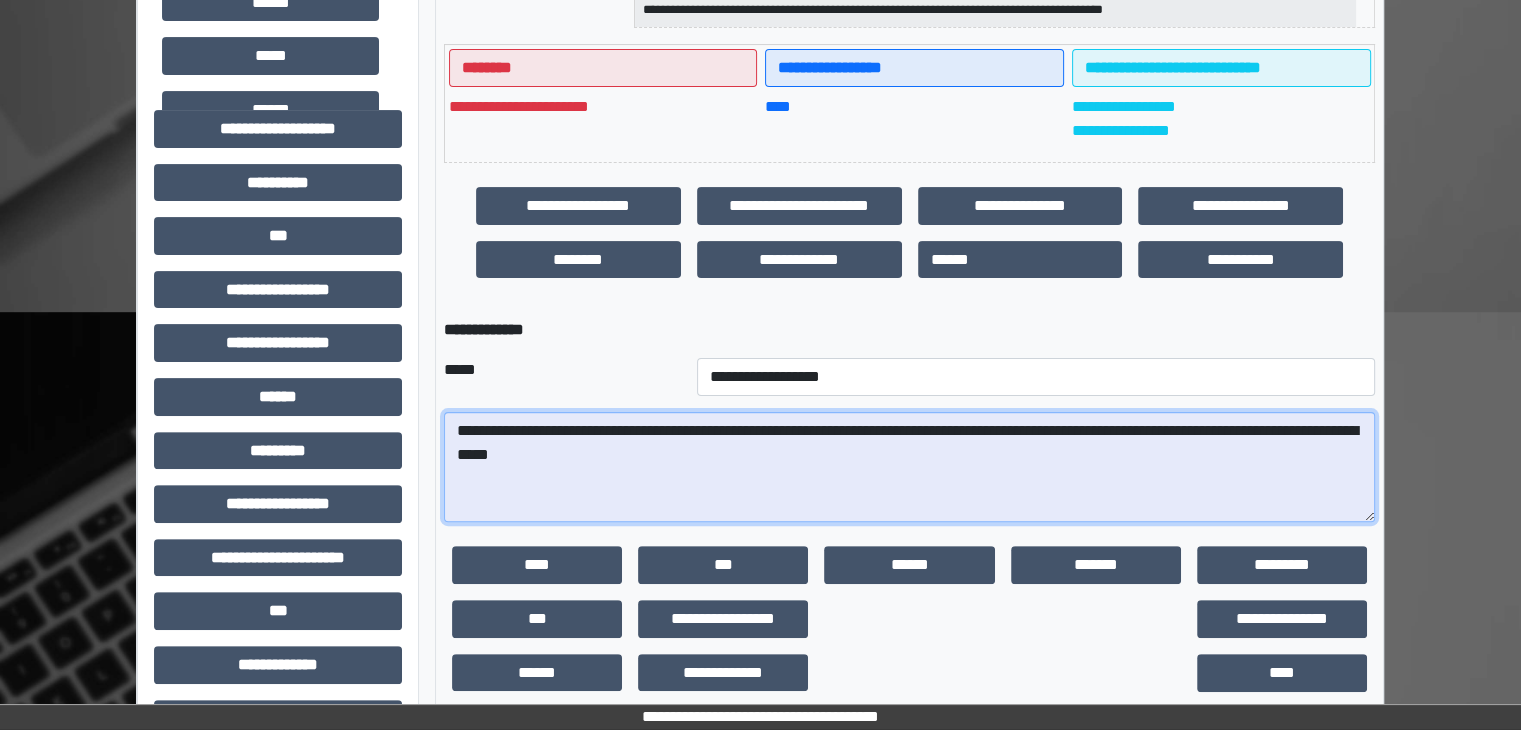 click on "**********" at bounding box center [909, 467] 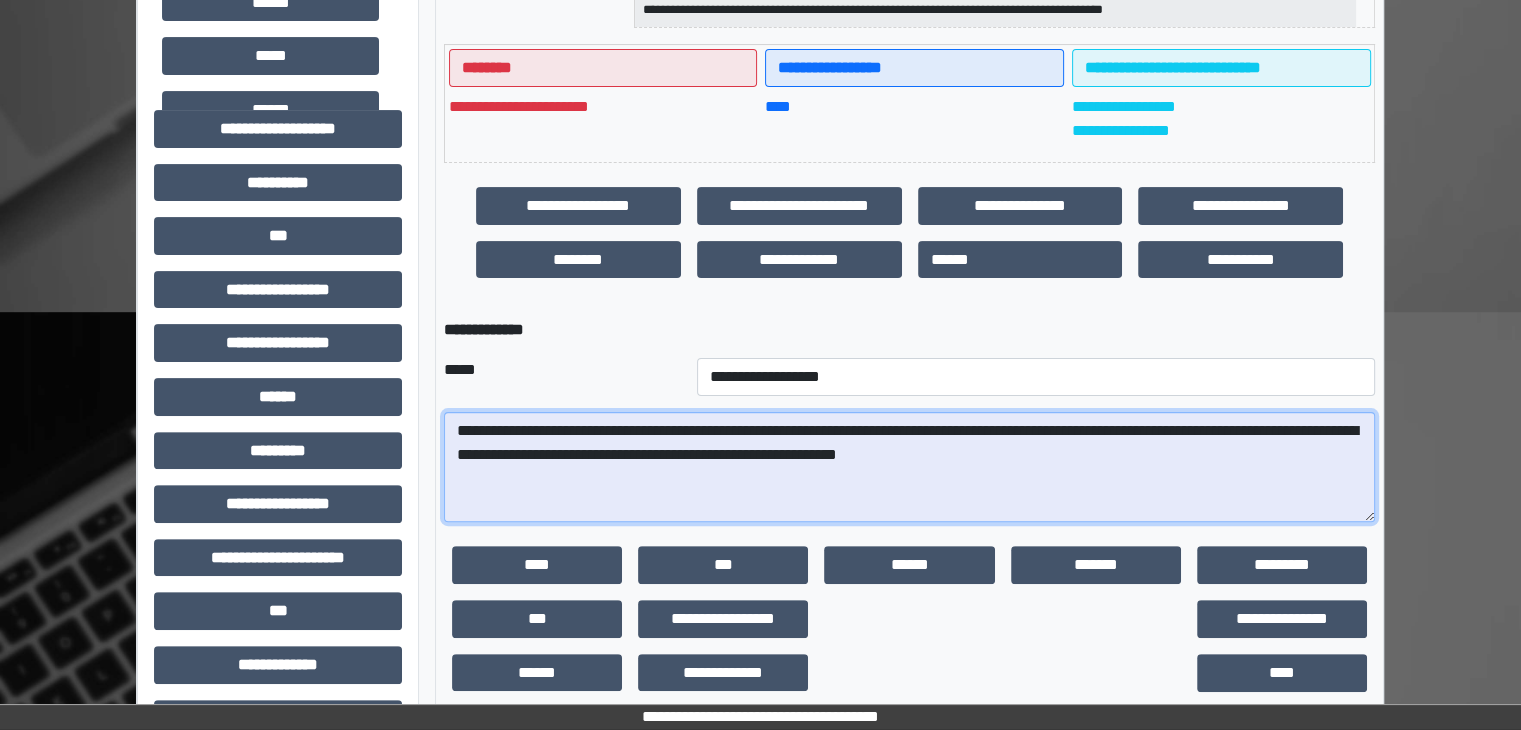 click on "**********" at bounding box center [909, 467] 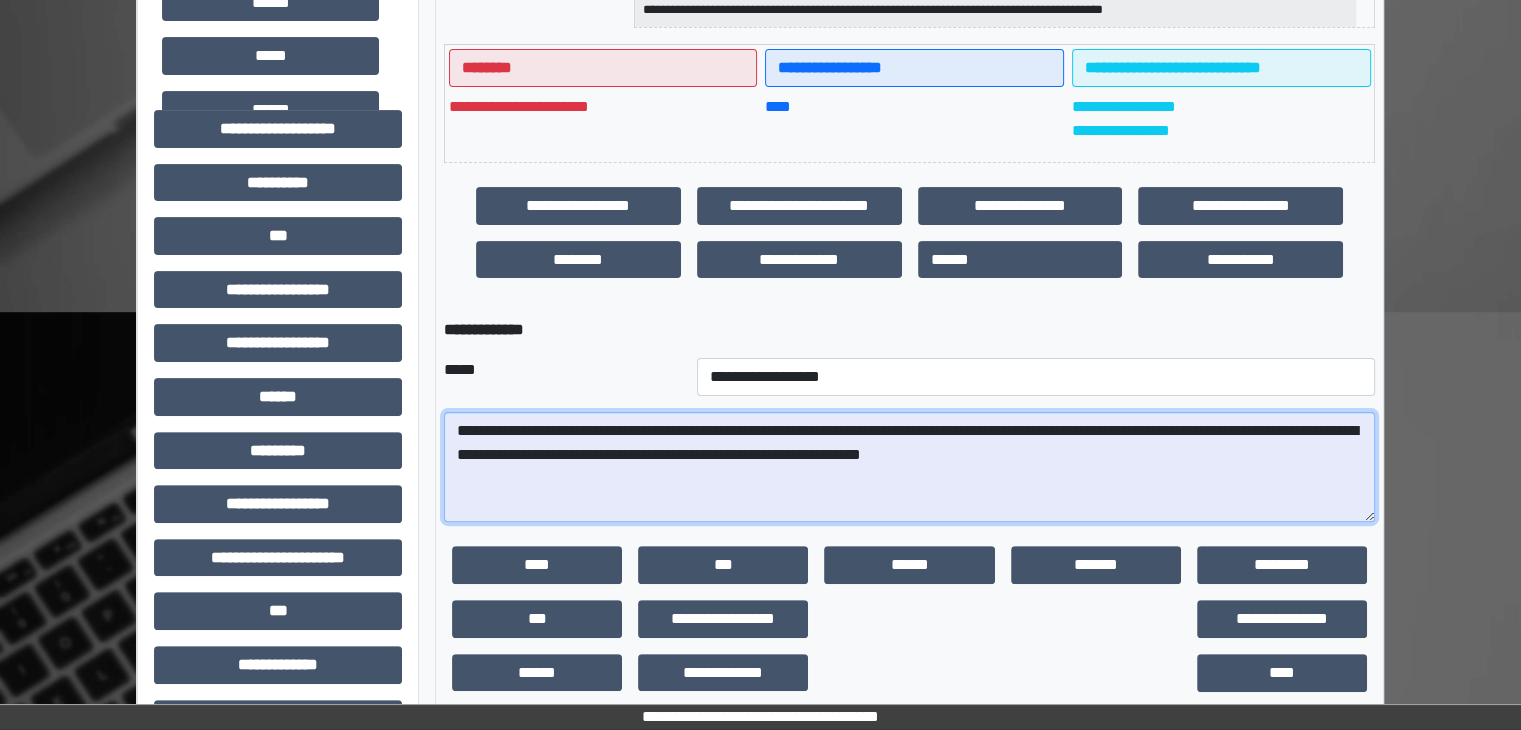 type on "**********" 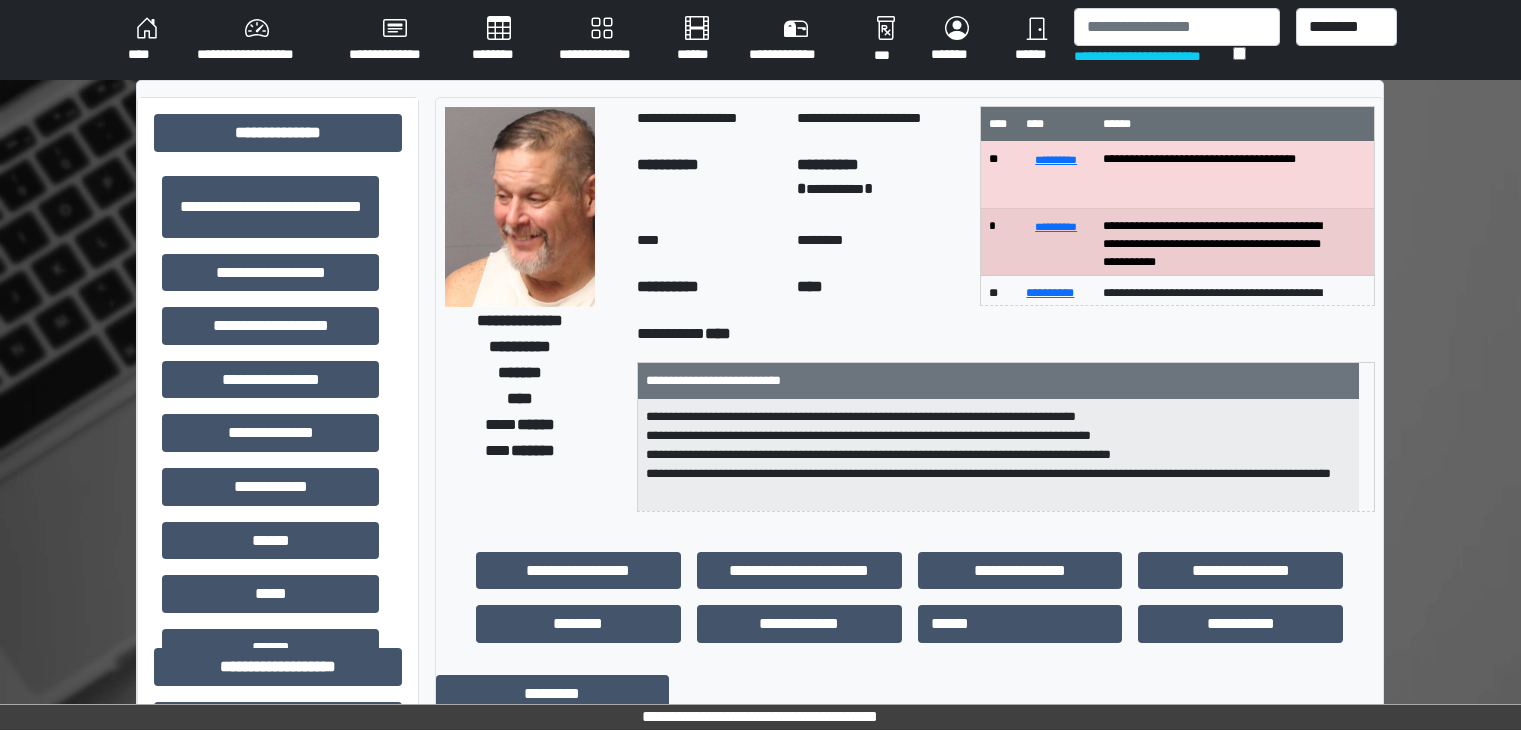 scroll, scrollTop: 0, scrollLeft: 0, axis: both 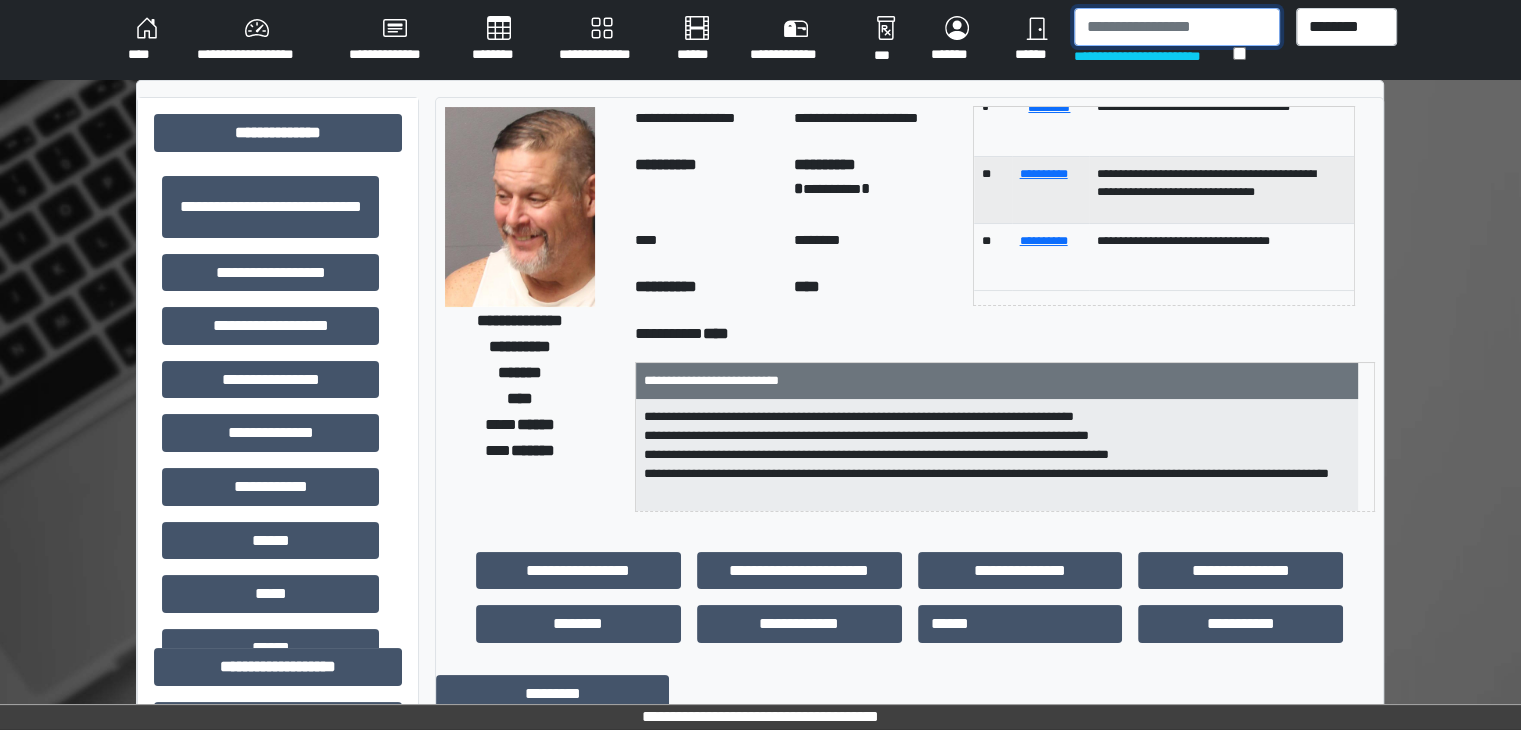 click at bounding box center (1177, 27) 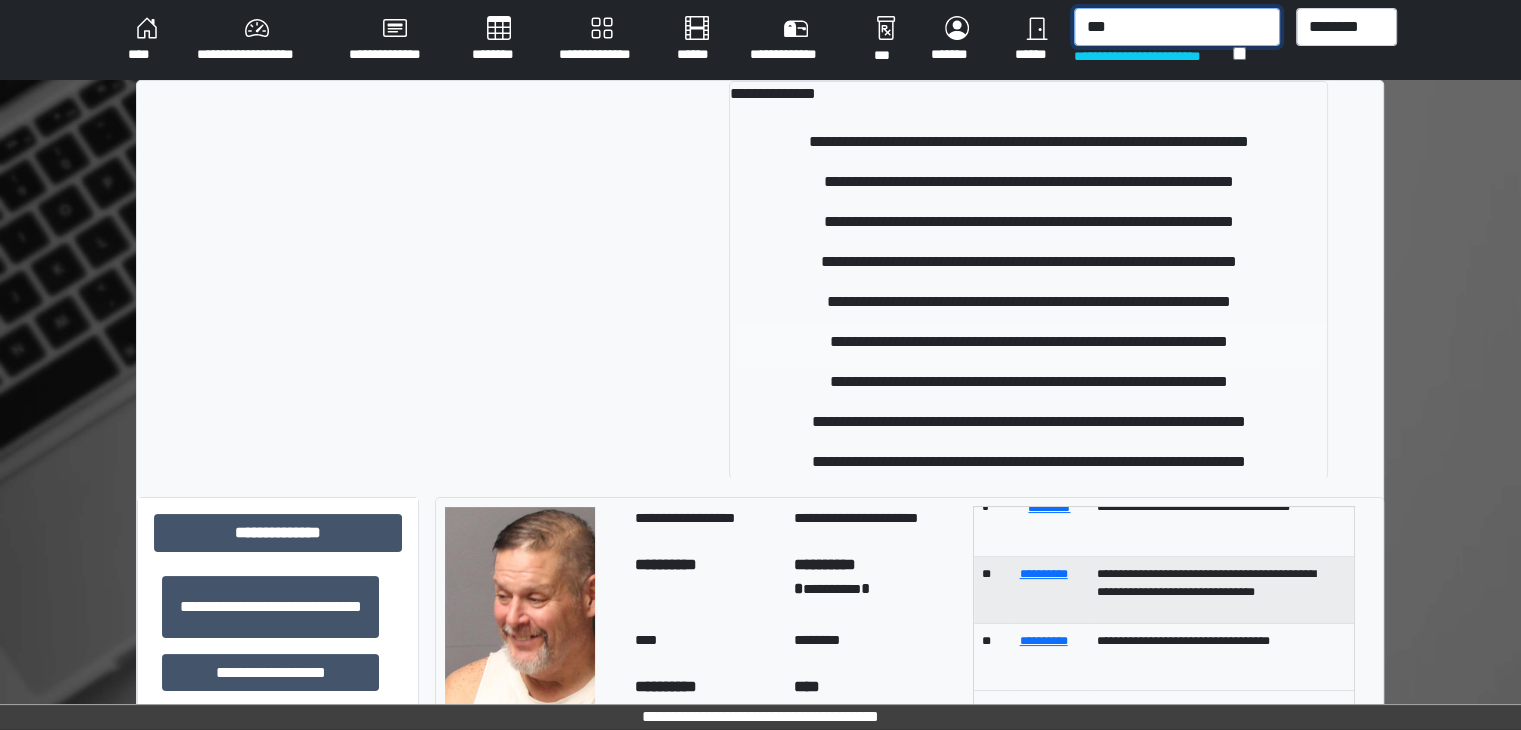 type on "***" 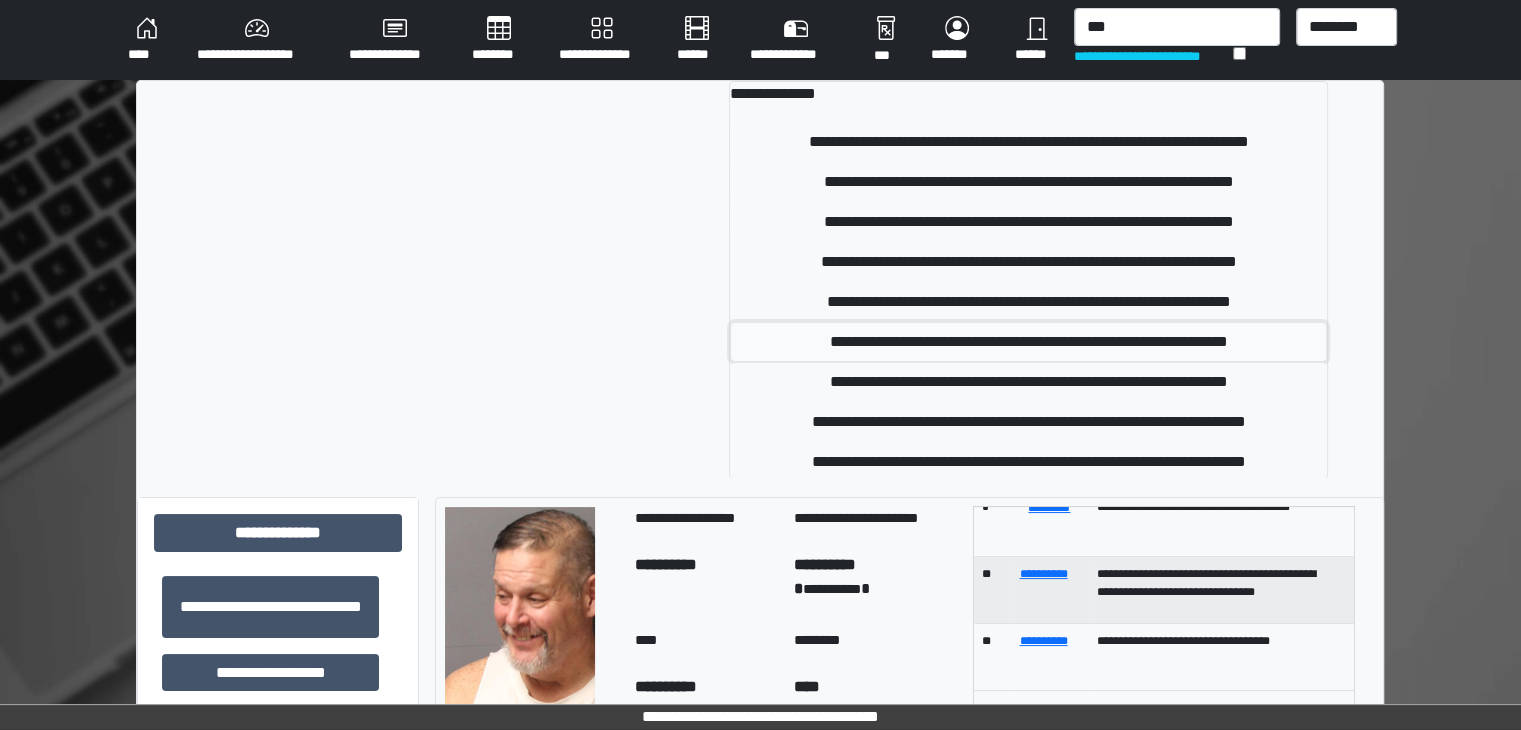 click on "**********" at bounding box center (1028, 342) 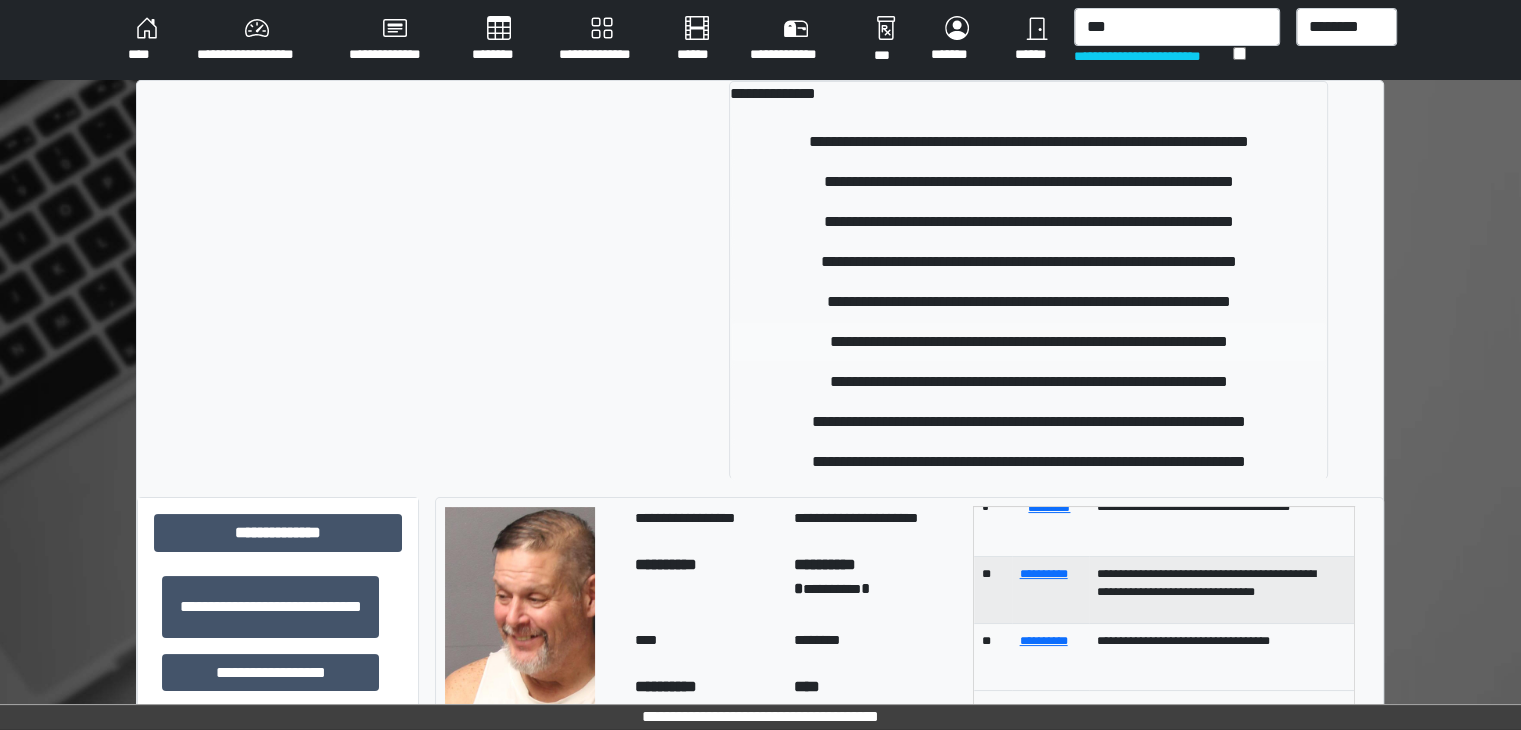 type 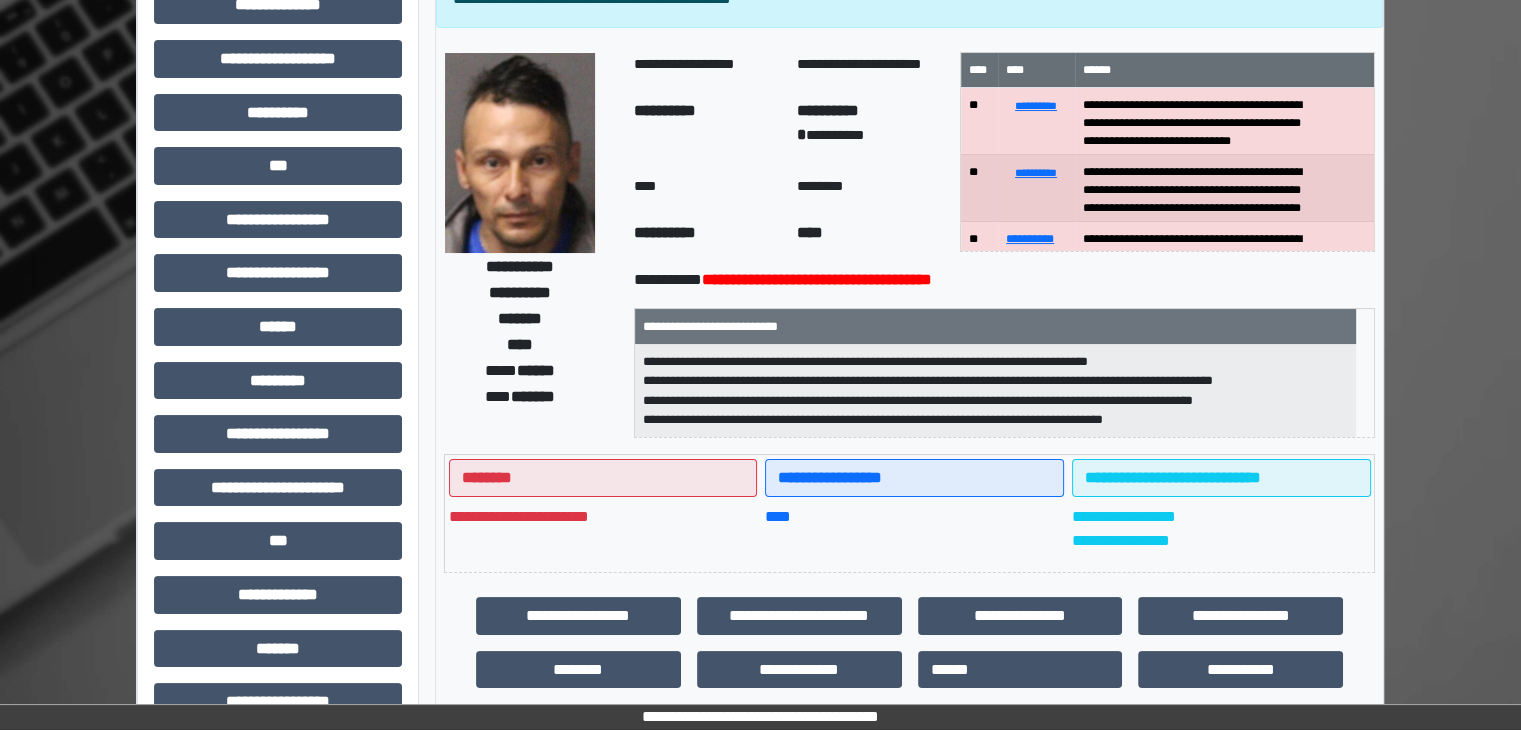 scroll, scrollTop: 36, scrollLeft: 0, axis: vertical 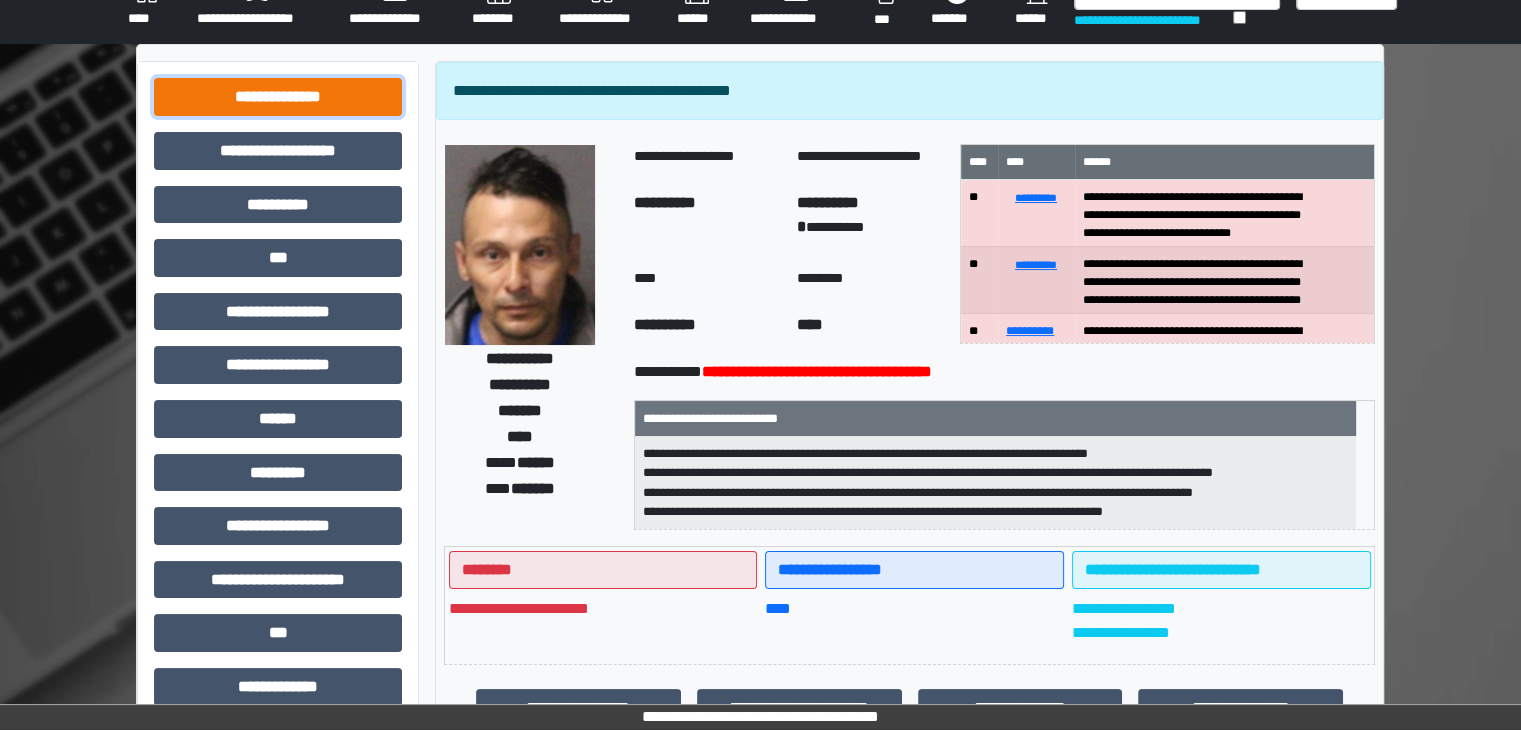 click on "**********" at bounding box center [278, 97] 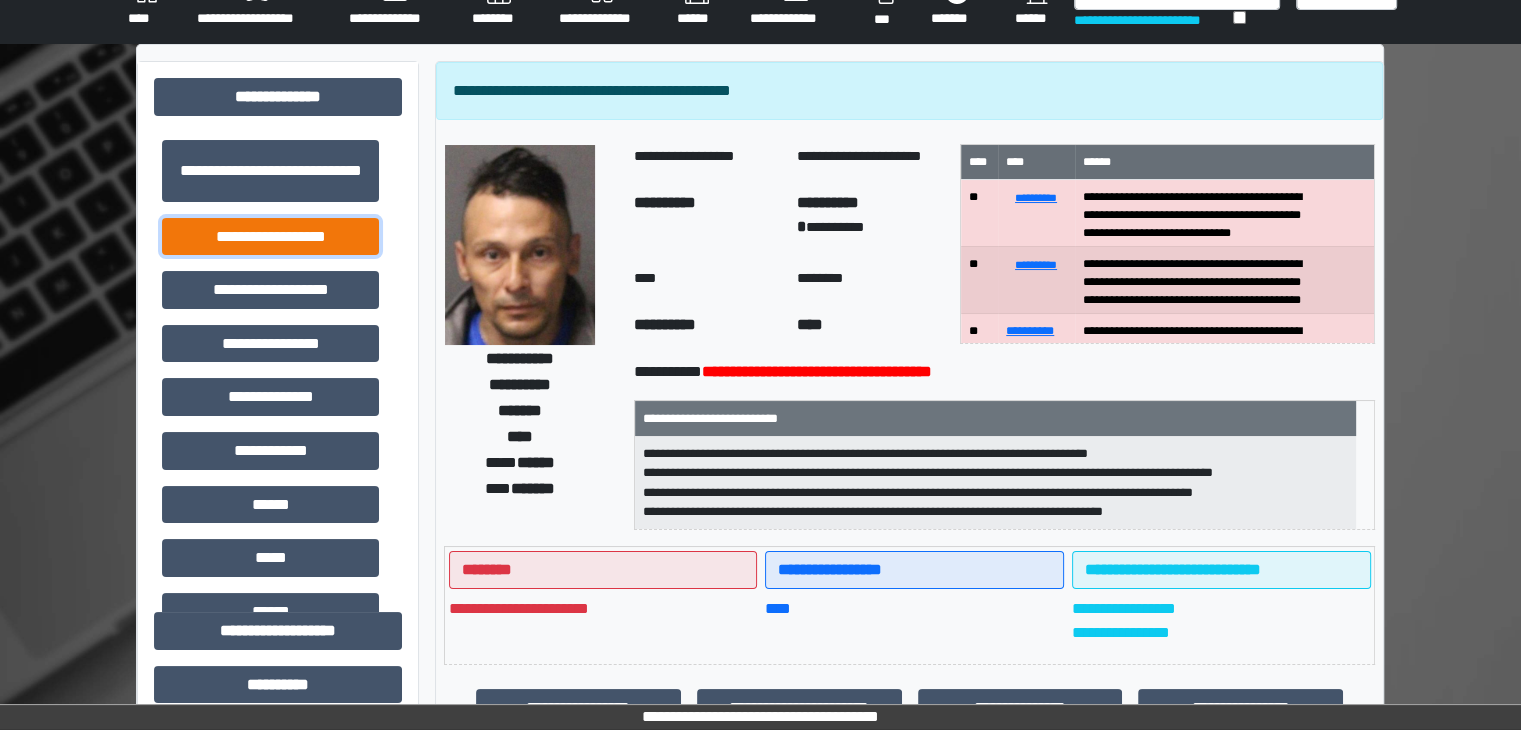 click on "**********" at bounding box center (270, 237) 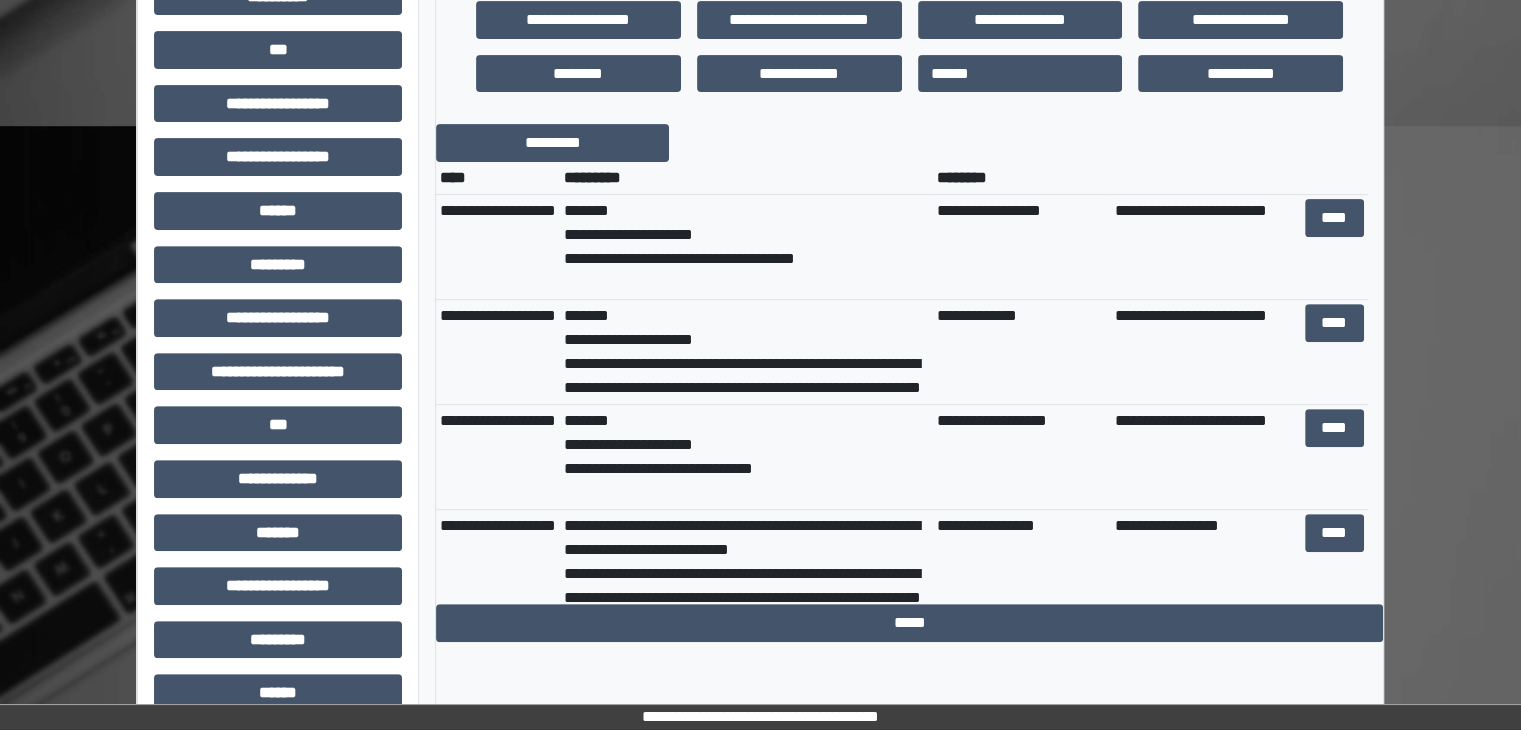 scroll, scrollTop: 716, scrollLeft: 0, axis: vertical 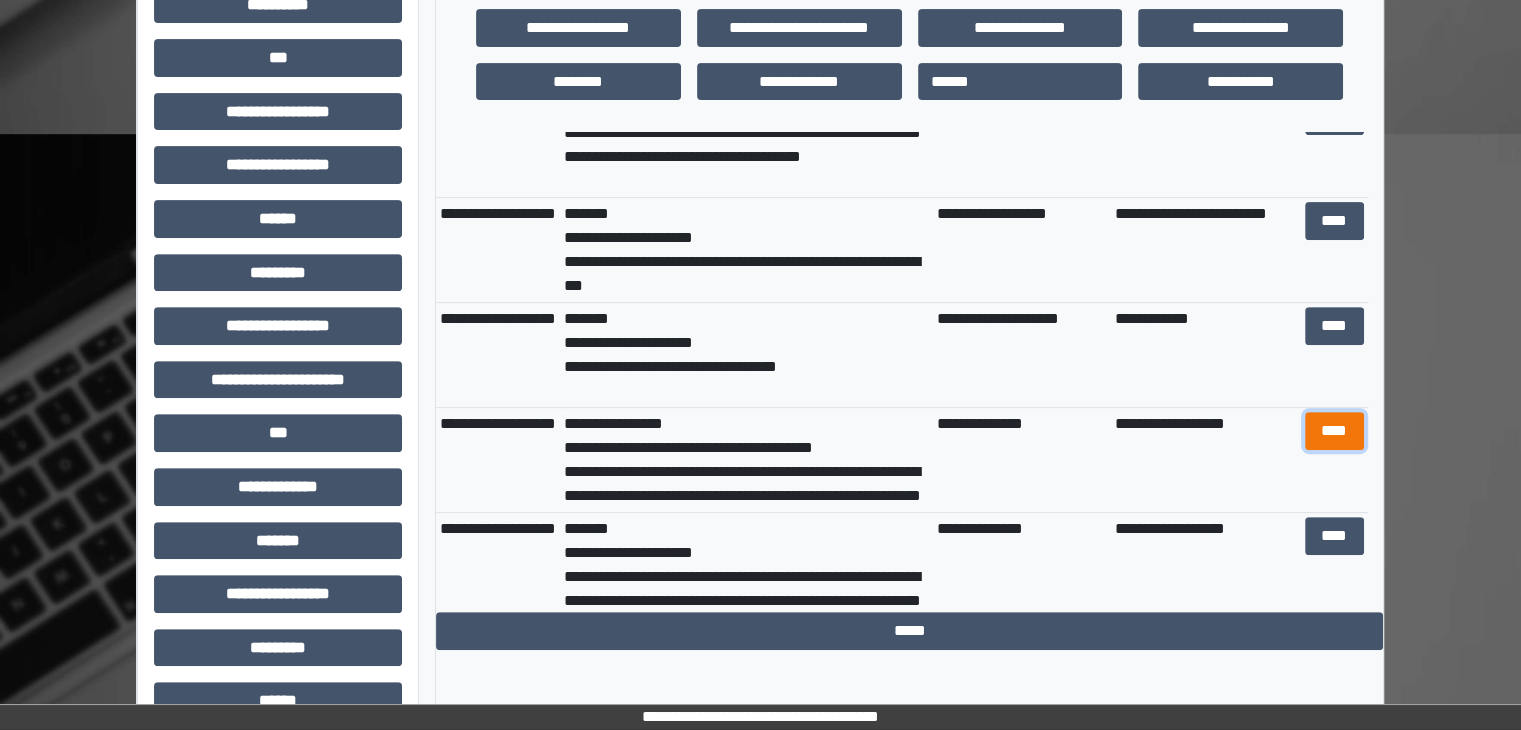drag, startPoint x: 1347, startPoint y: 433, endPoint x: 1003, endPoint y: 398, distance: 345.77594 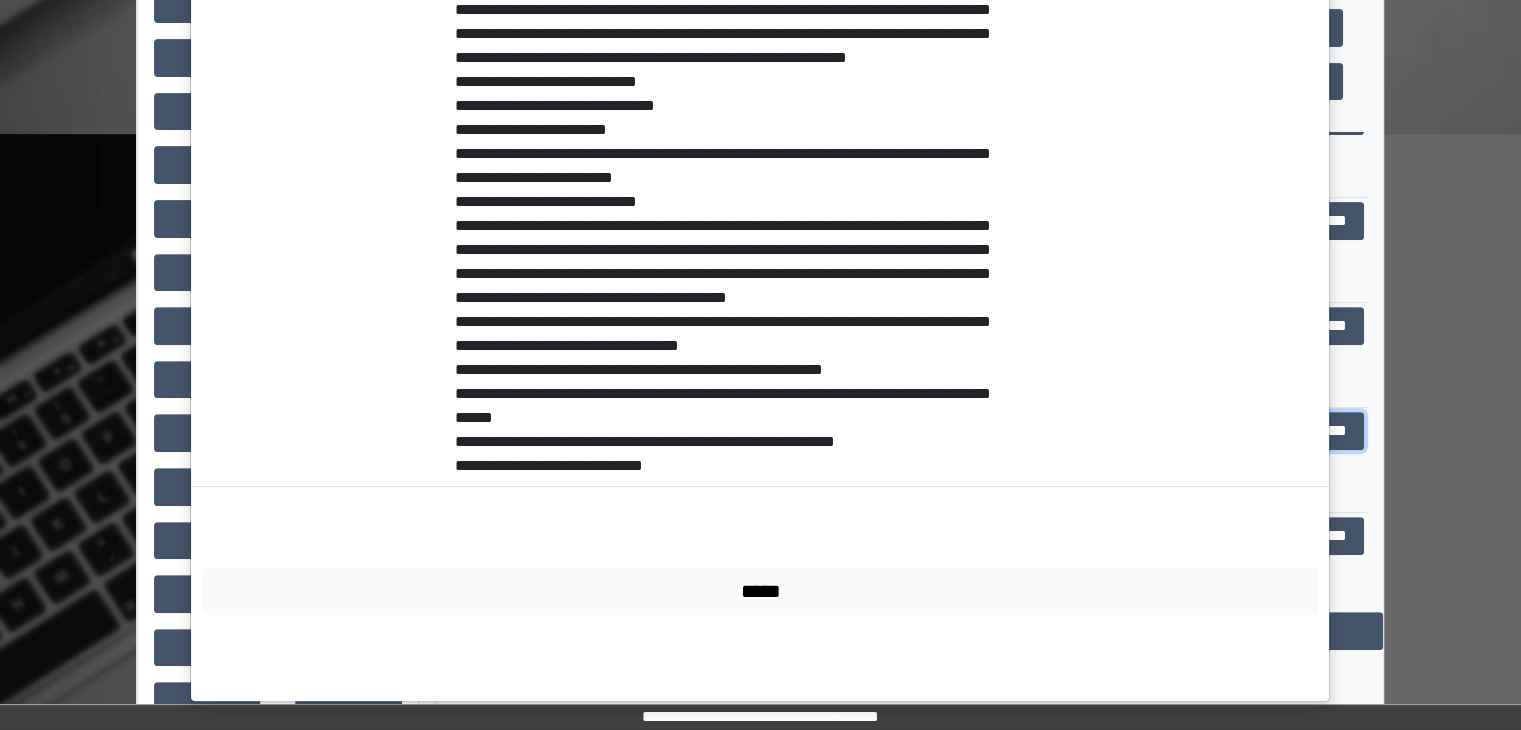 scroll, scrollTop: 536, scrollLeft: 0, axis: vertical 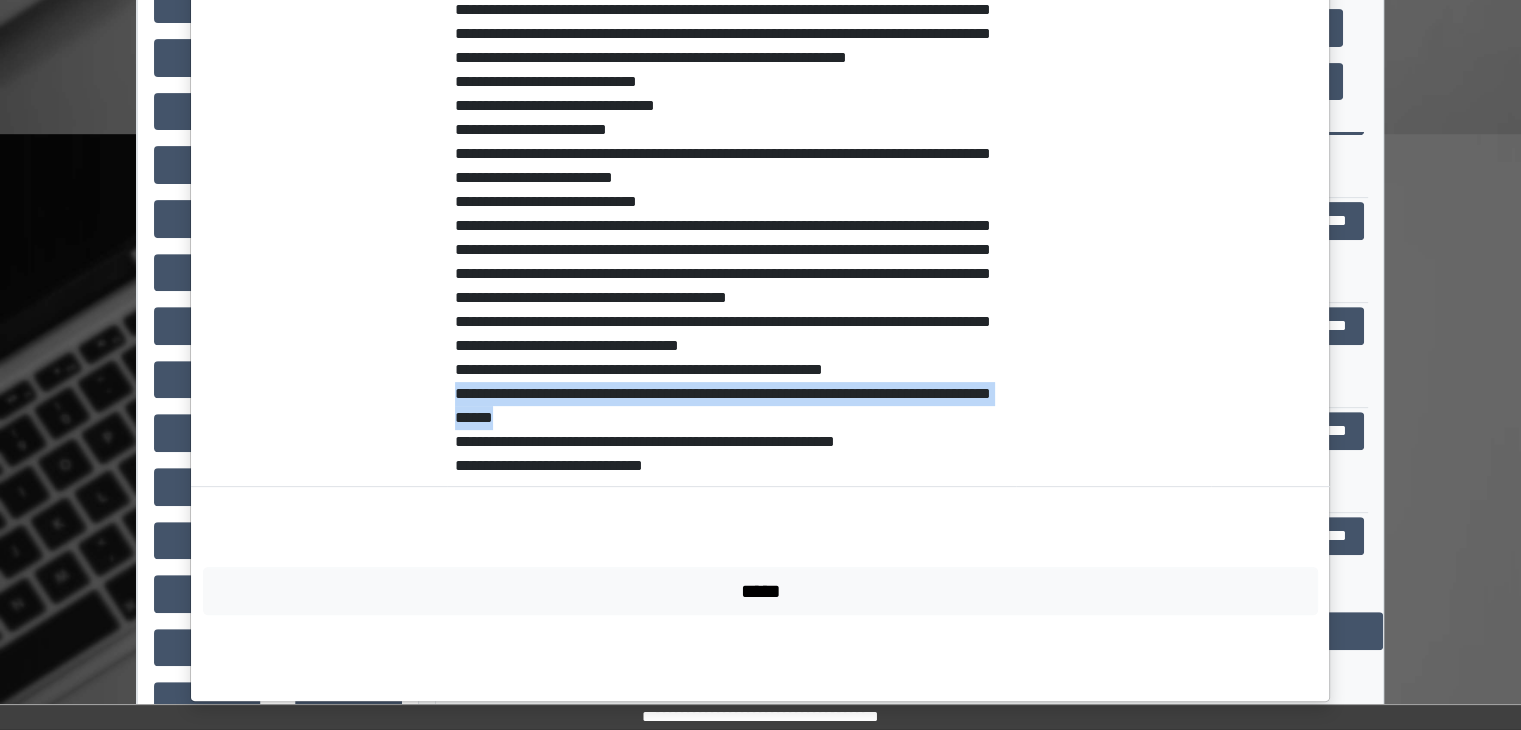 drag, startPoint x: 448, startPoint y: 466, endPoint x: 615, endPoint y: 492, distance: 169.01184 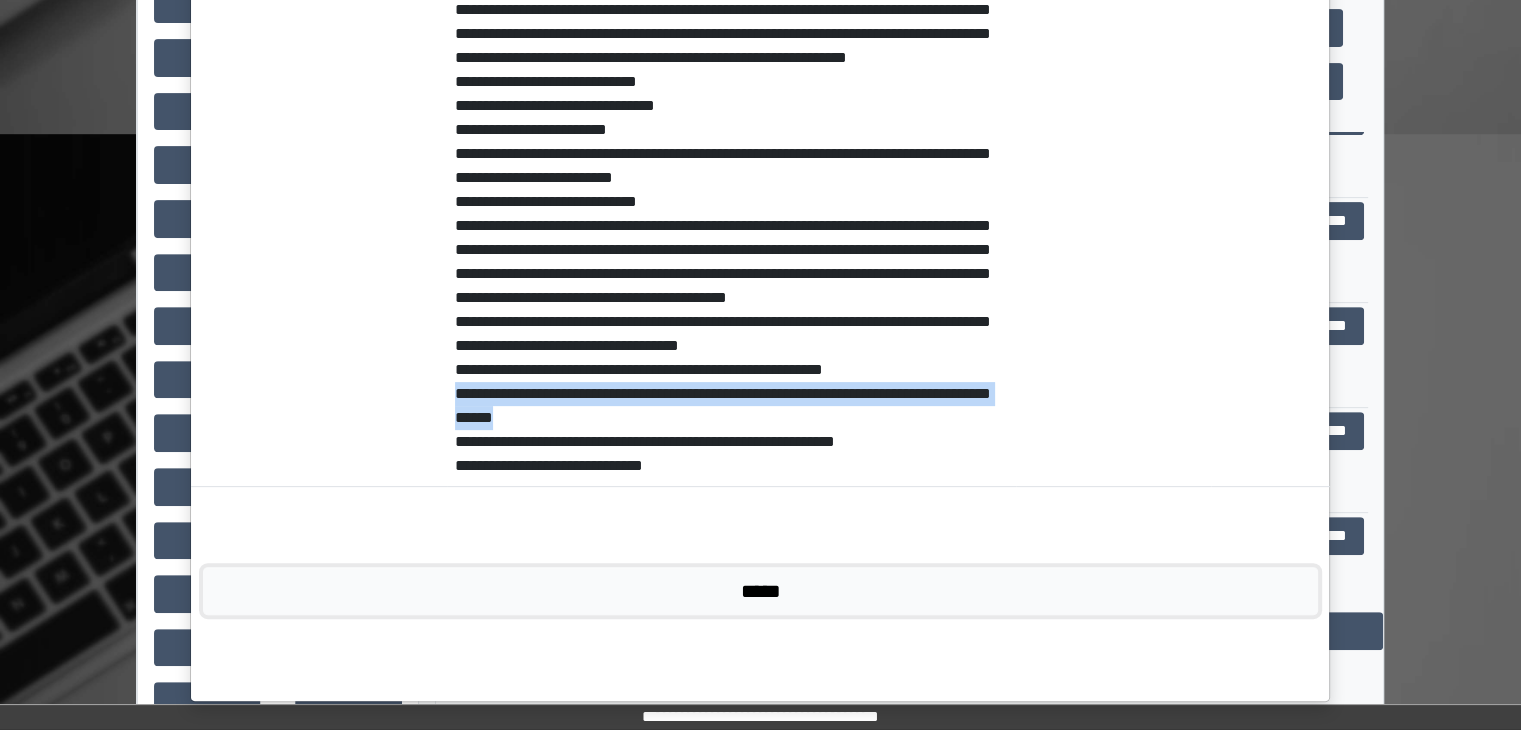 drag, startPoint x: 690, startPoint y: 667, endPoint x: 478, endPoint y: 566, distance: 234.82973 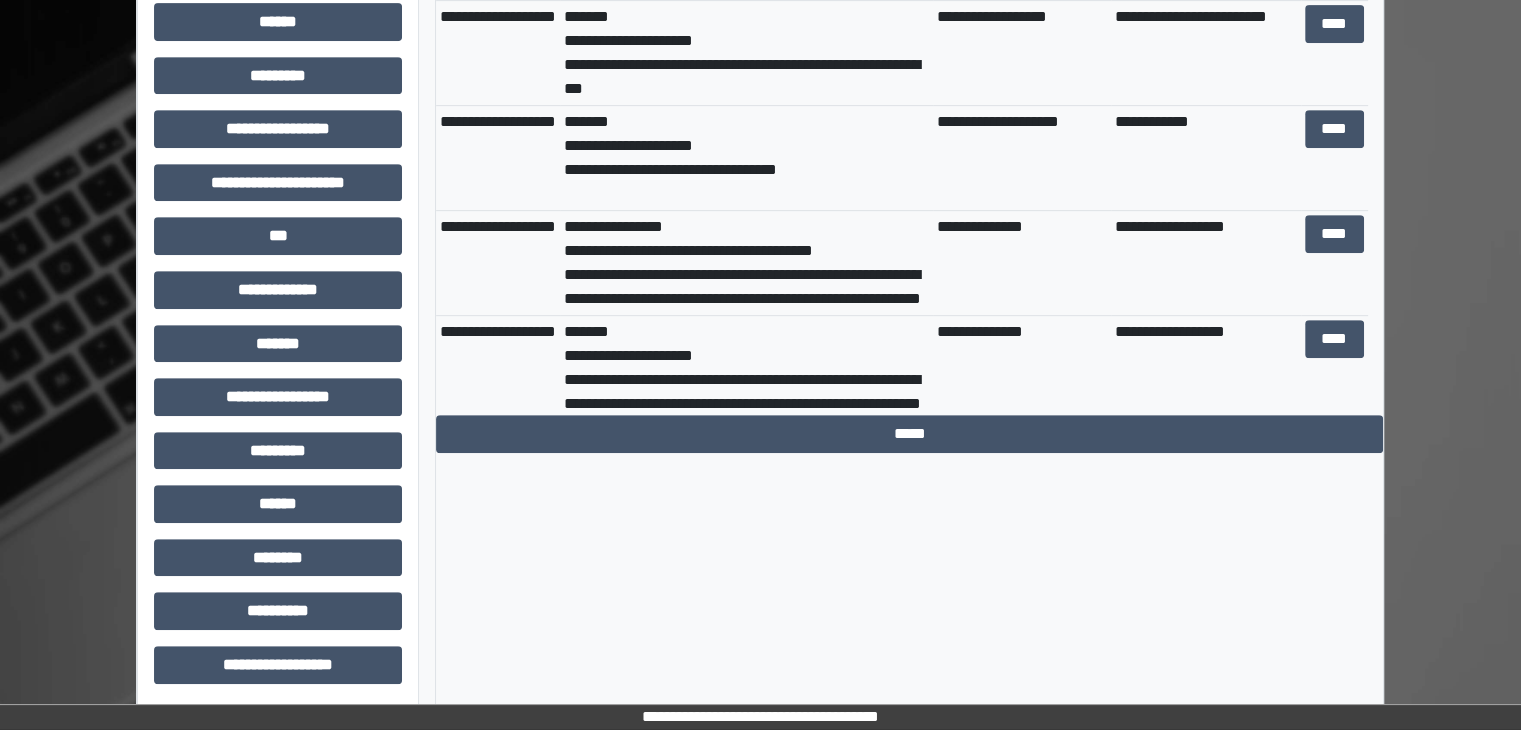 scroll, scrollTop: 916, scrollLeft: 0, axis: vertical 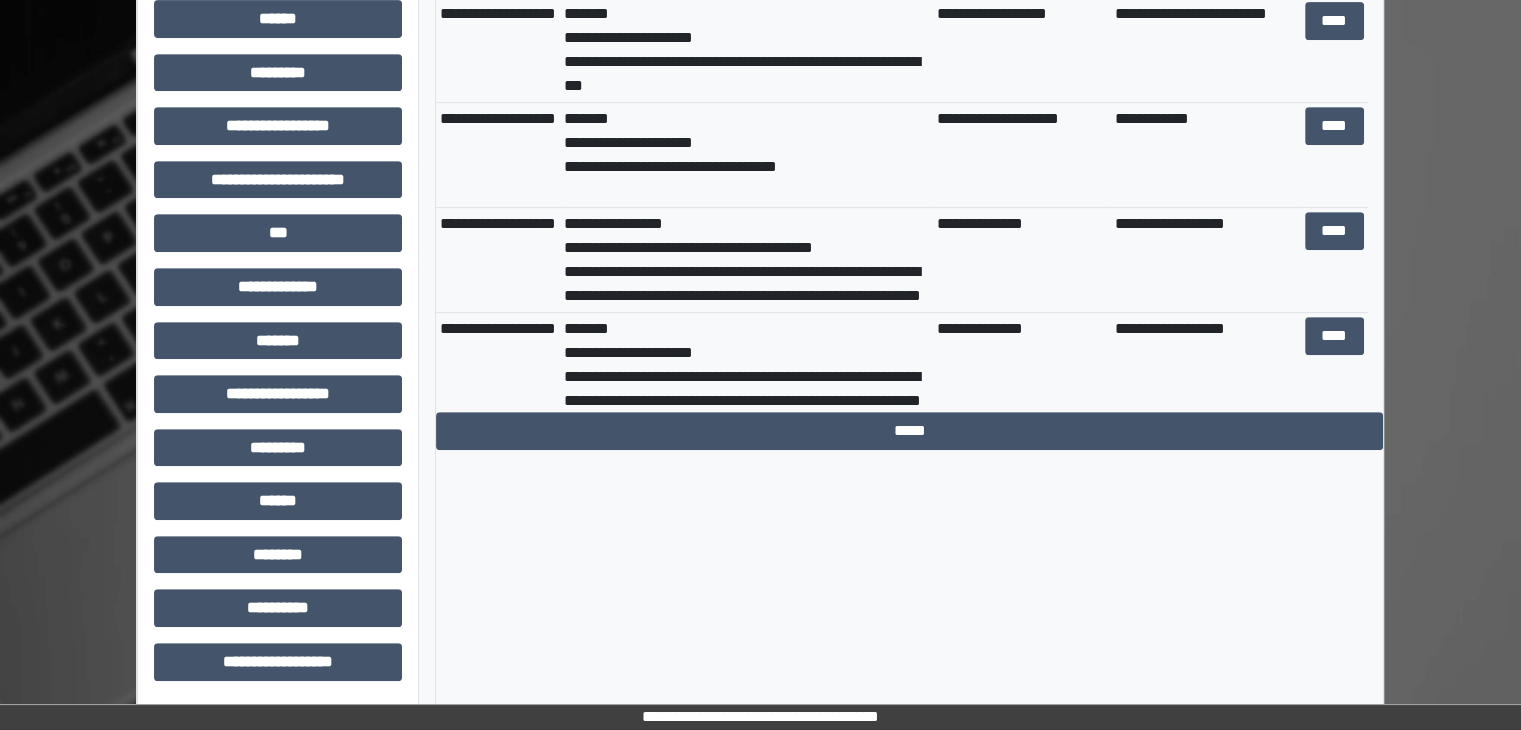 click on "**********" at bounding box center (278, -53) 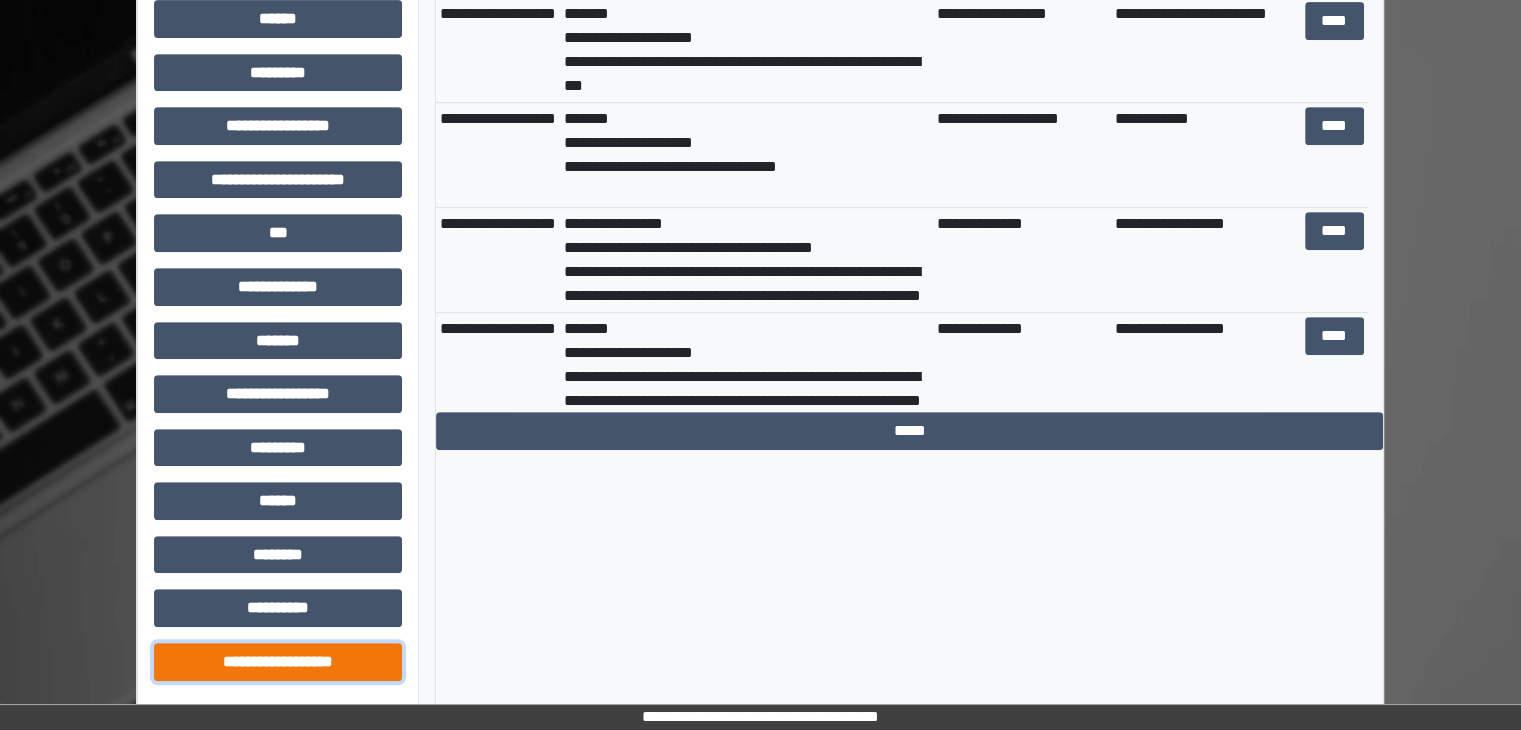 click on "**********" at bounding box center (278, 662) 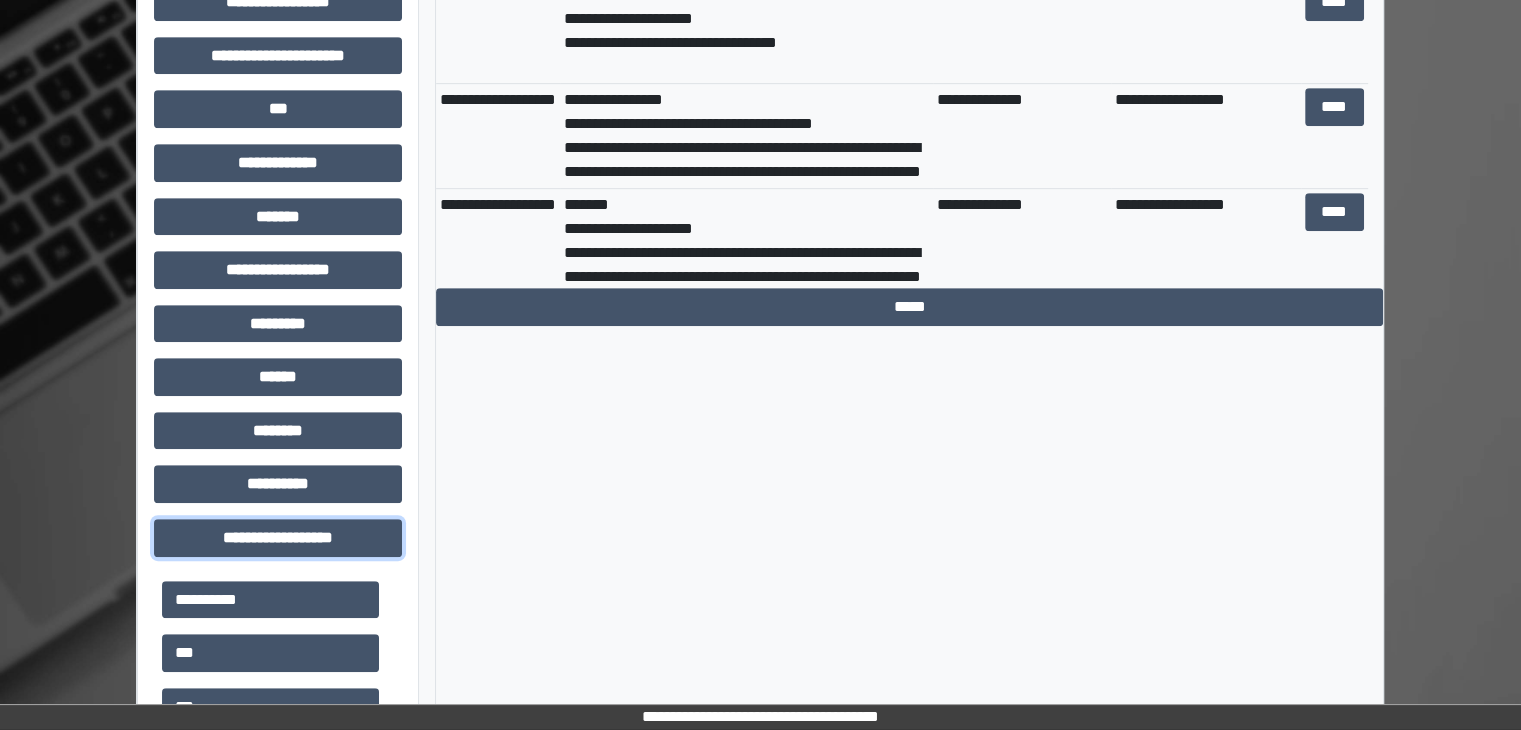 scroll, scrollTop: 1316, scrollLeft: 0, axis: vertical 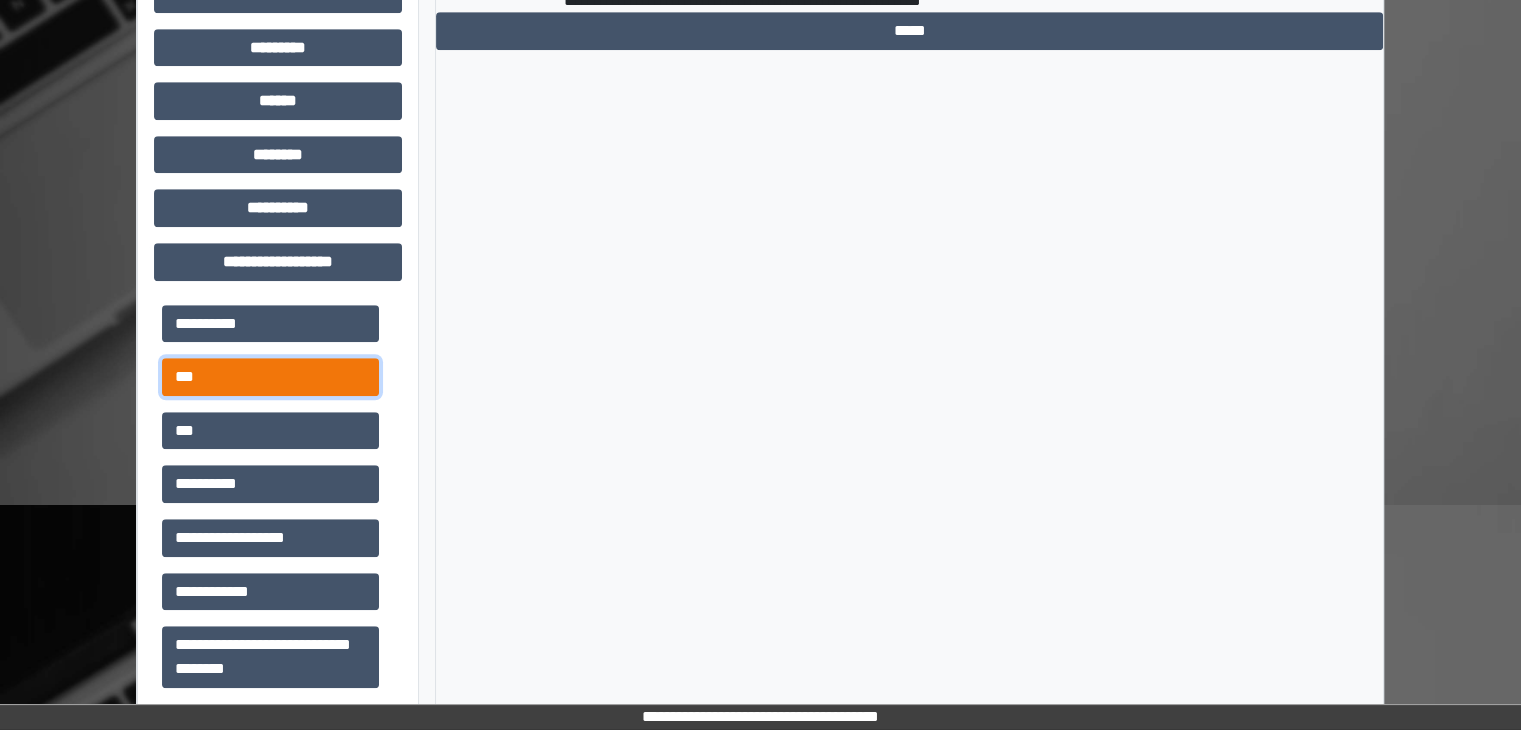 drag, startPoint x: 265, startPoint y: 374, endPoint x: 289, endPoint y: 375, distance: 24.020824 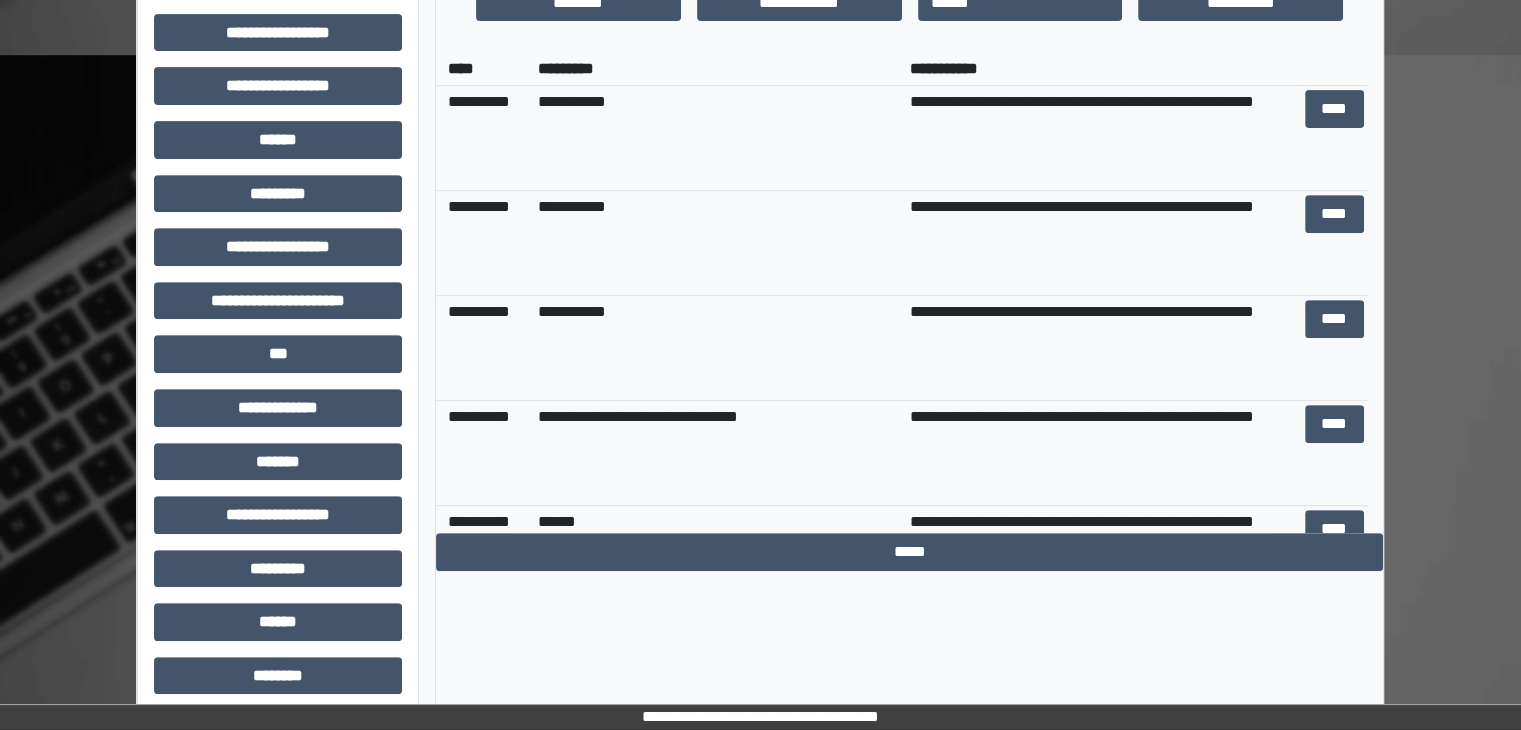 scroll, scrollTop: 816, scrollLeft: 0, axis: vertical 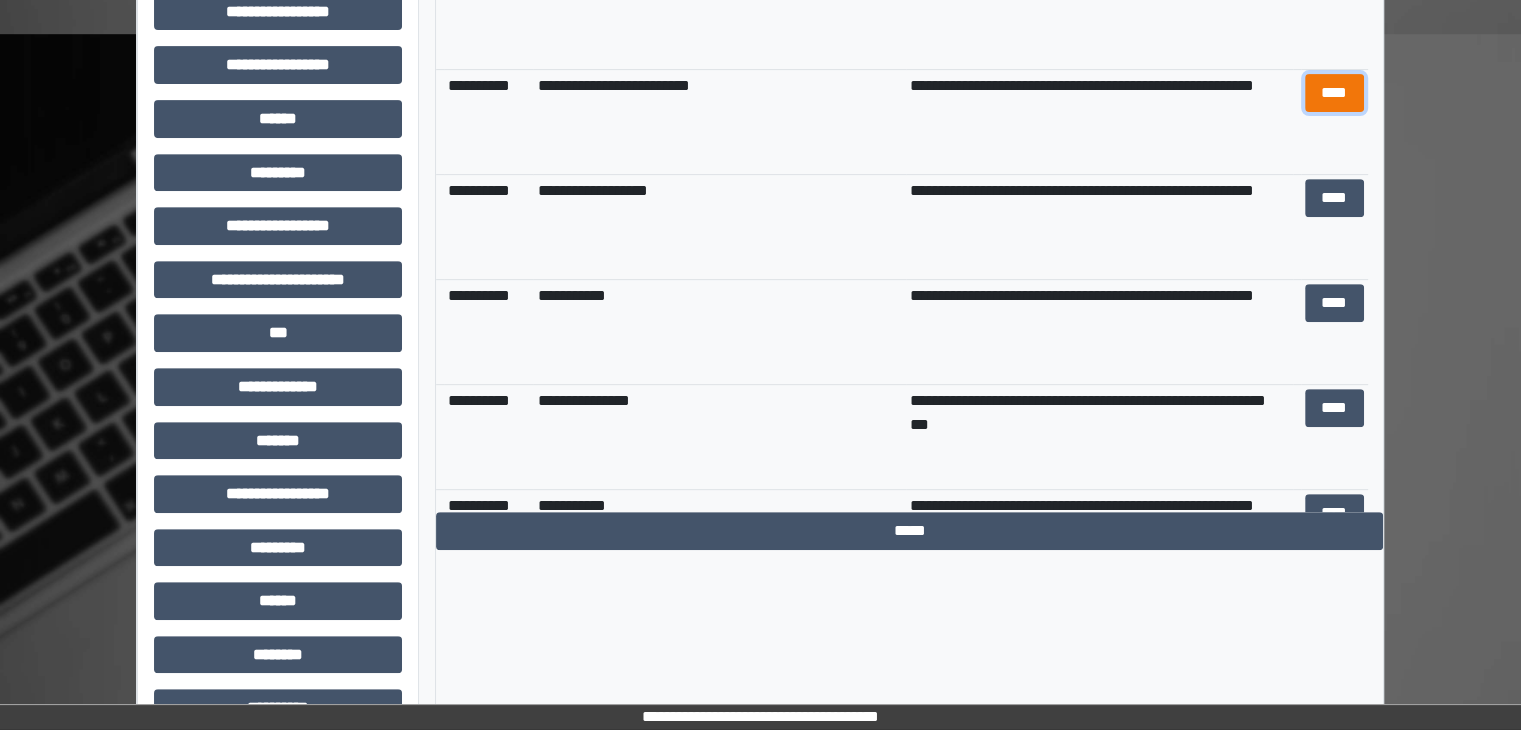 click on "****" at bounding box center [1334, 93] 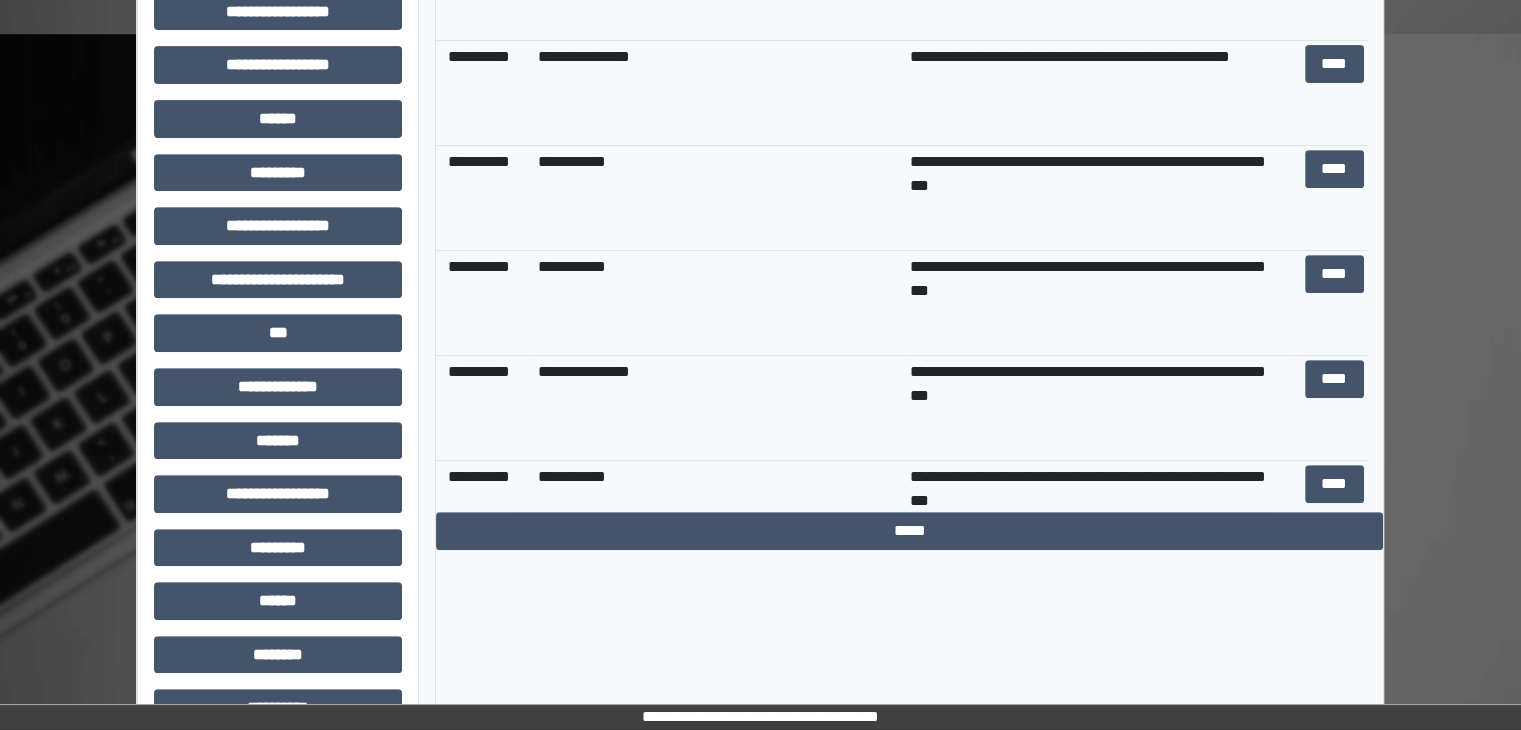 scroll, scrollTop: 1700, scrollLeft: 0, axis: vertical 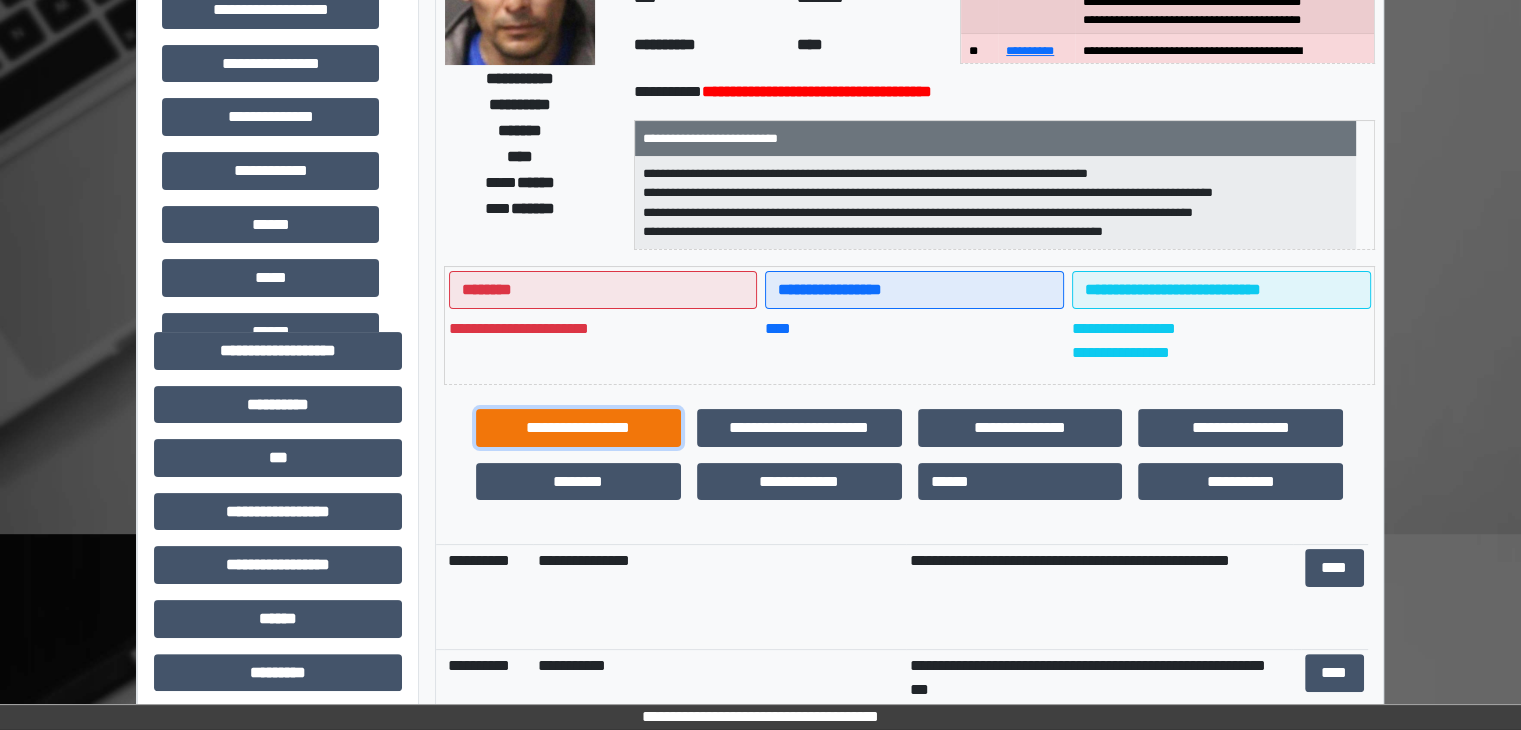 click on "**********" at bounding box center [578, 428] 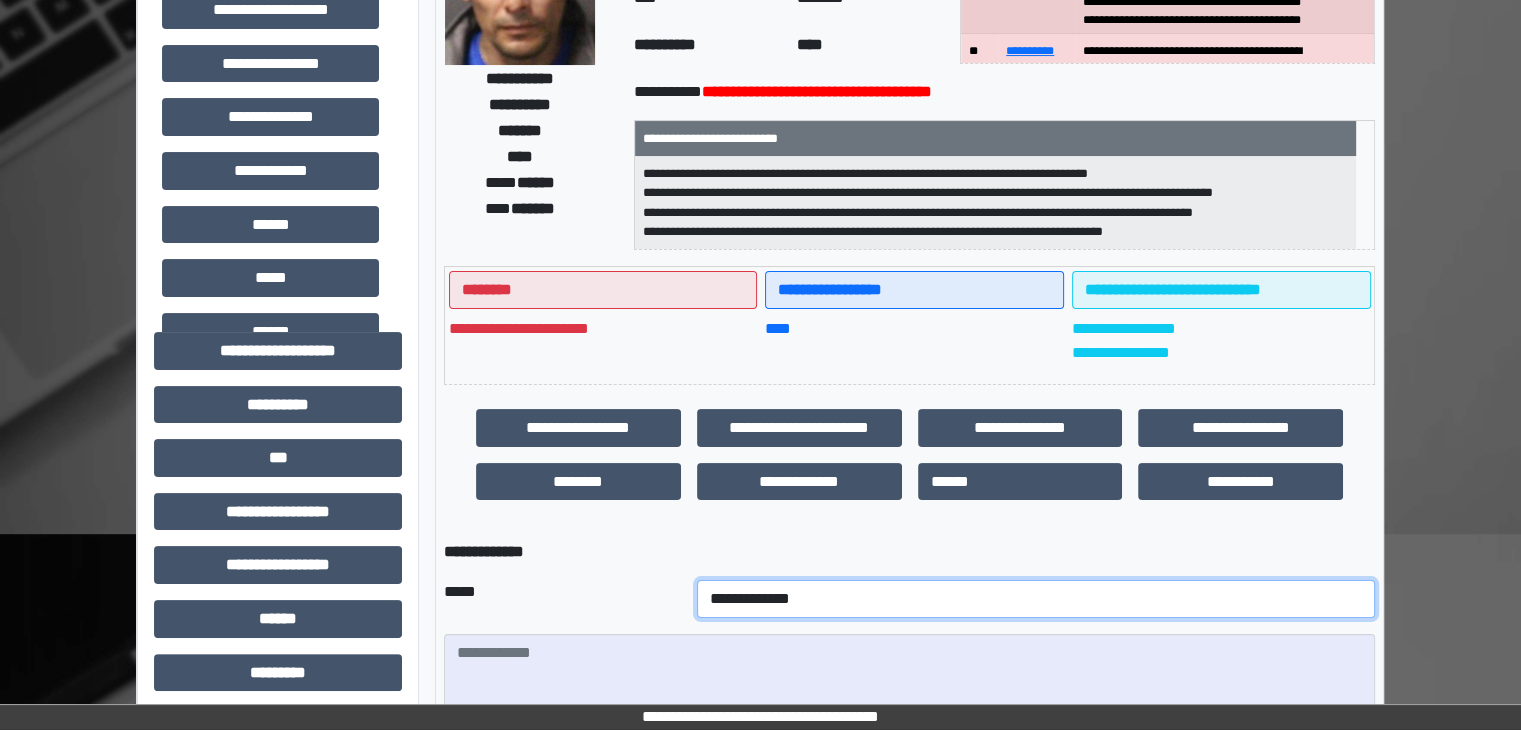 click on "**********" at bounding box center [1036, 599] 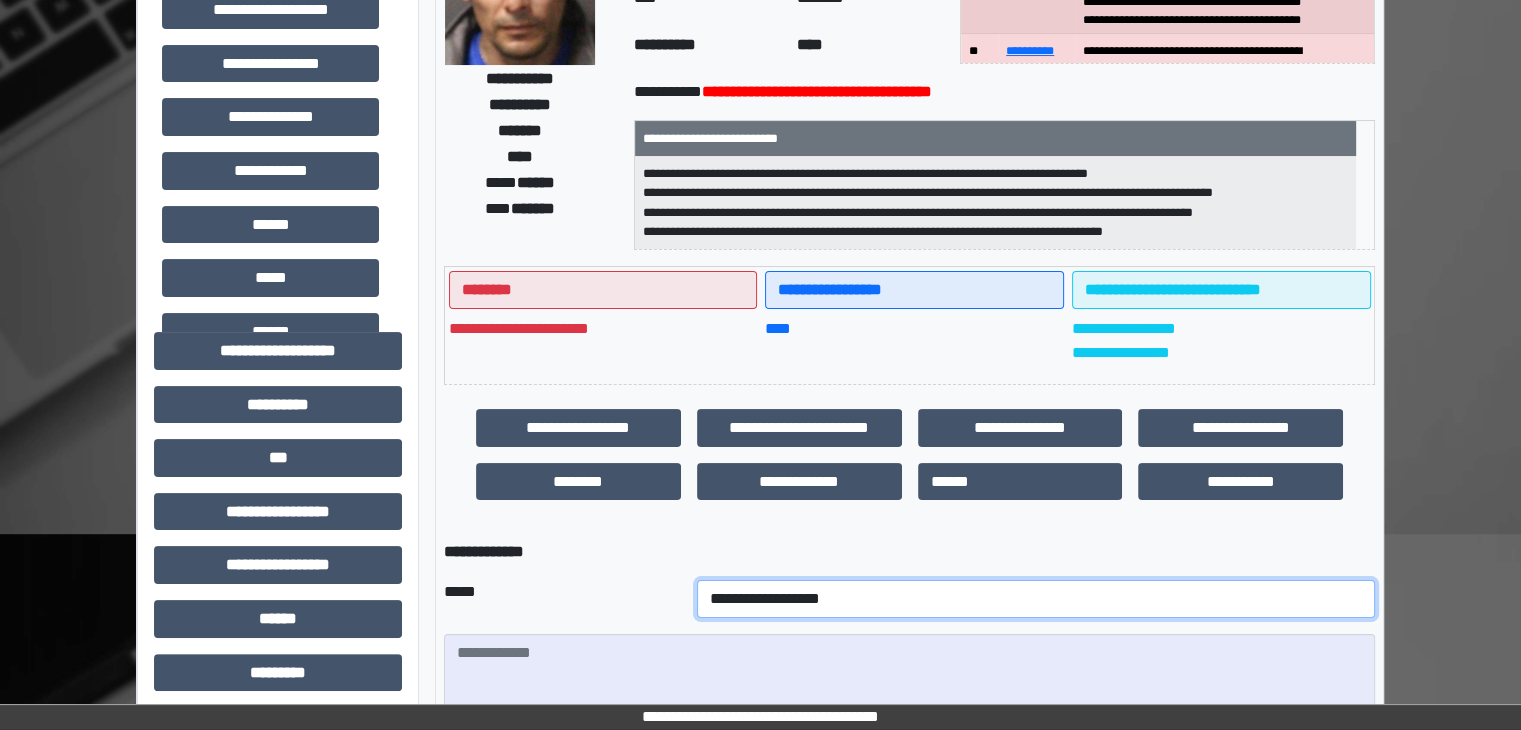 click on "**********" at bounding box center [1036, 599] 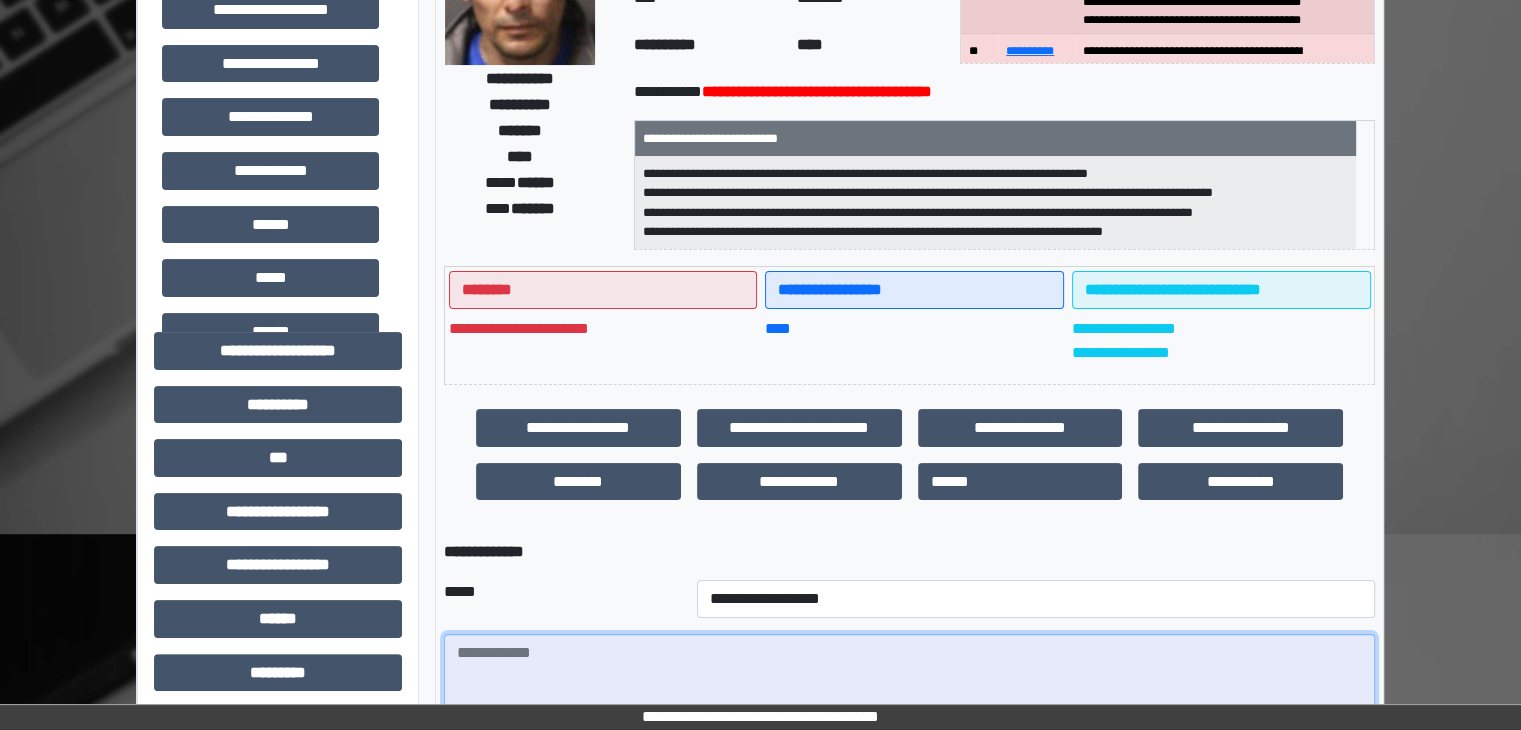 click at bounding box center [909, 689] 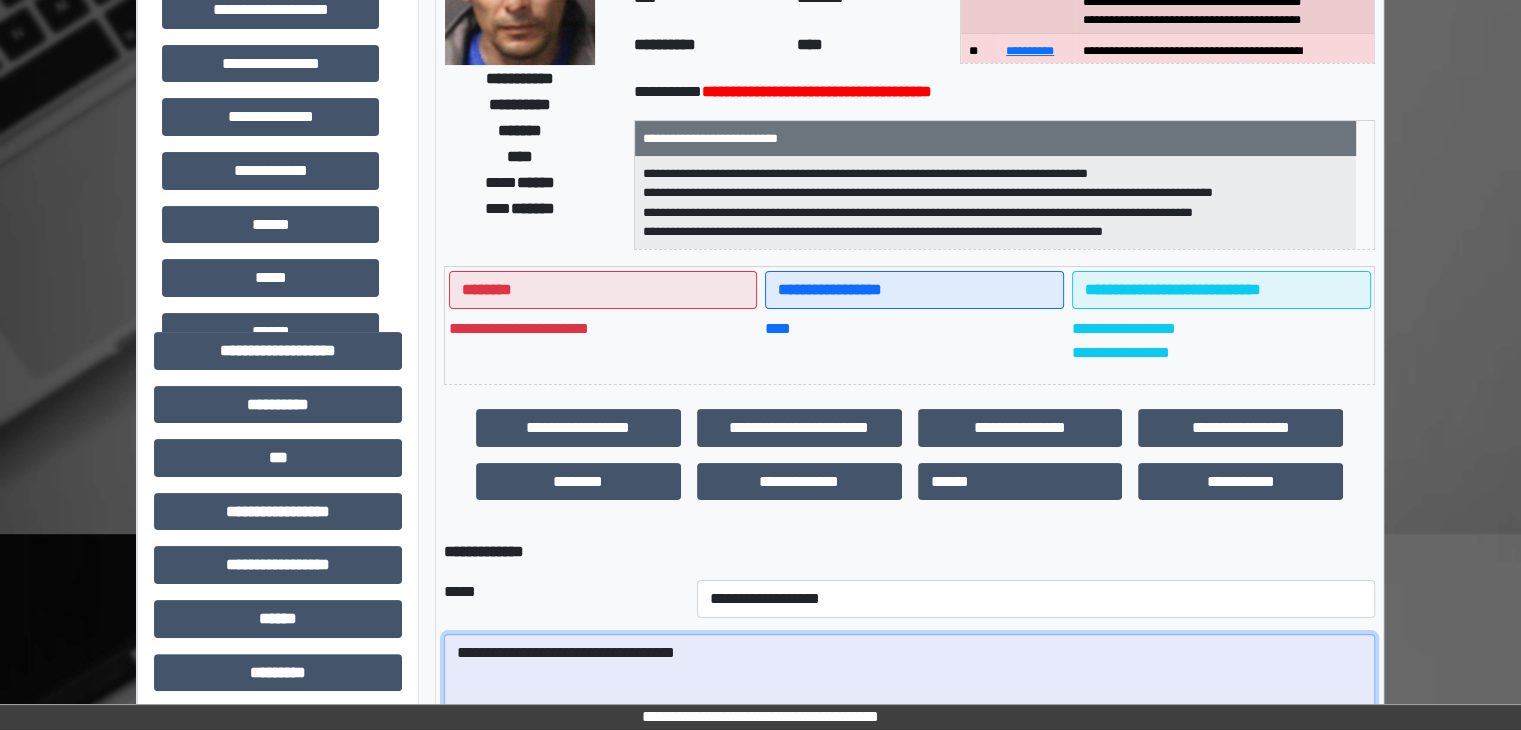 paste on "**********" 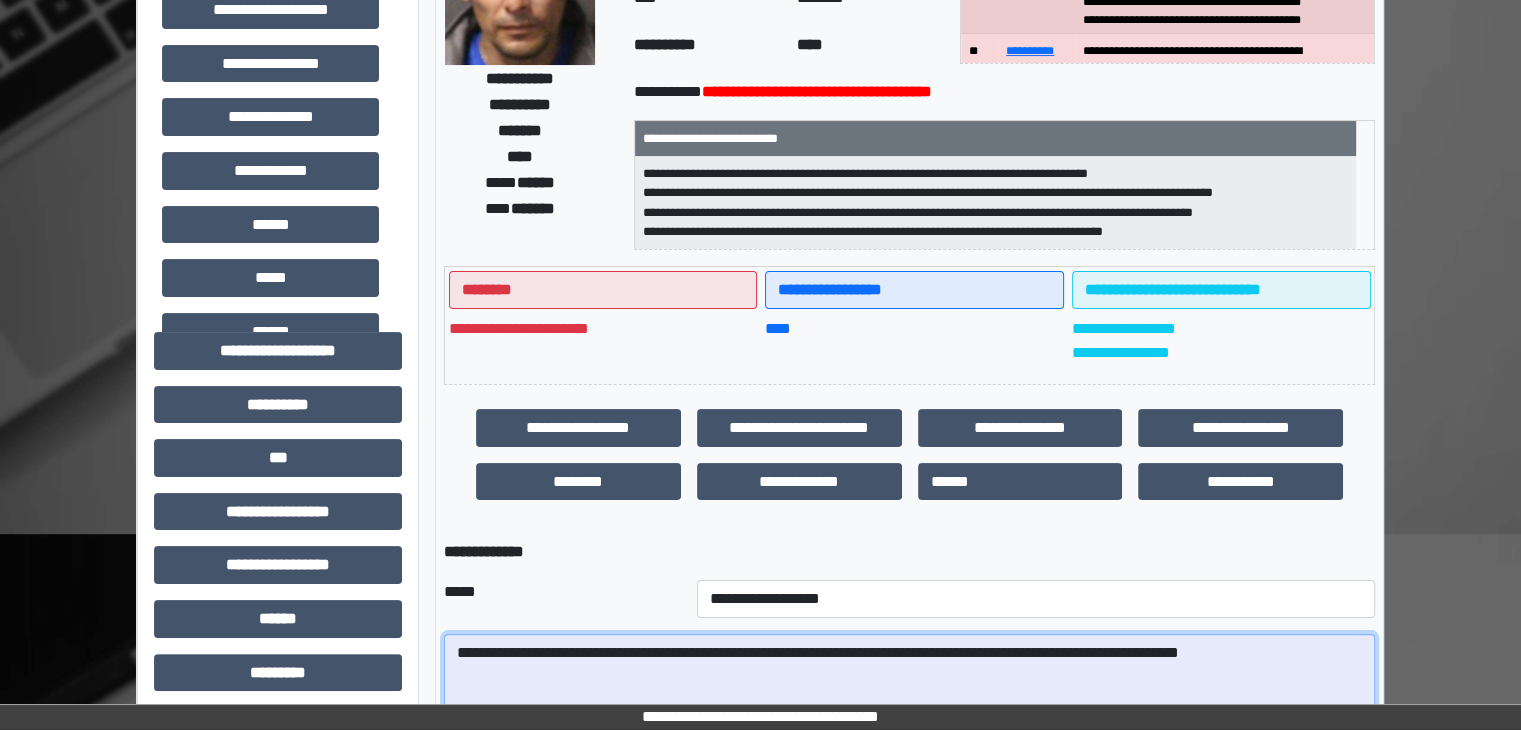 drag, startPoint x: 1311, startPoint y: 646, endPoint x: 1288, endPoint y: 653, distance: 24.04163 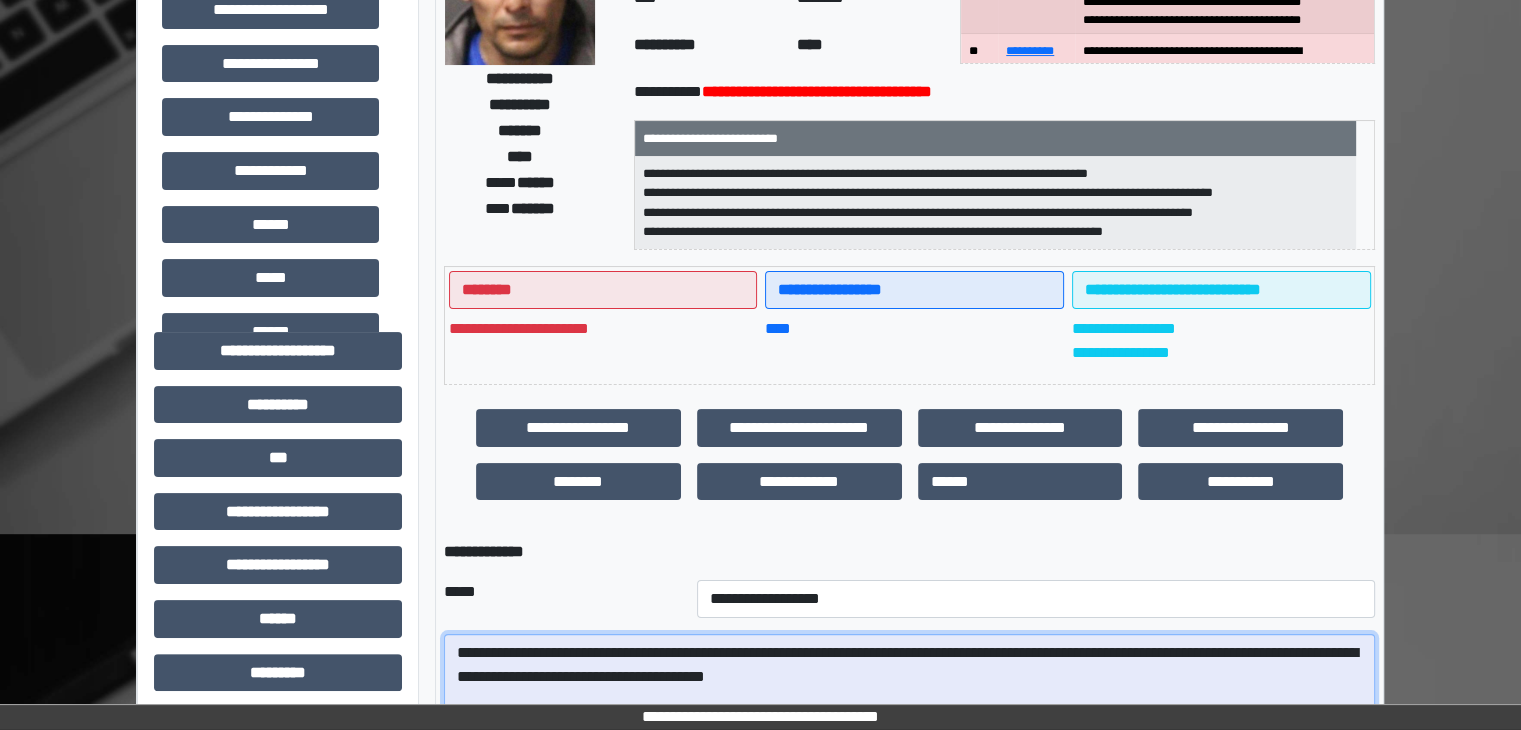 drag, startPoint x: 908, startPoint y: 672, endPoint x: 858, endPoint y: 673, distance: 50.01 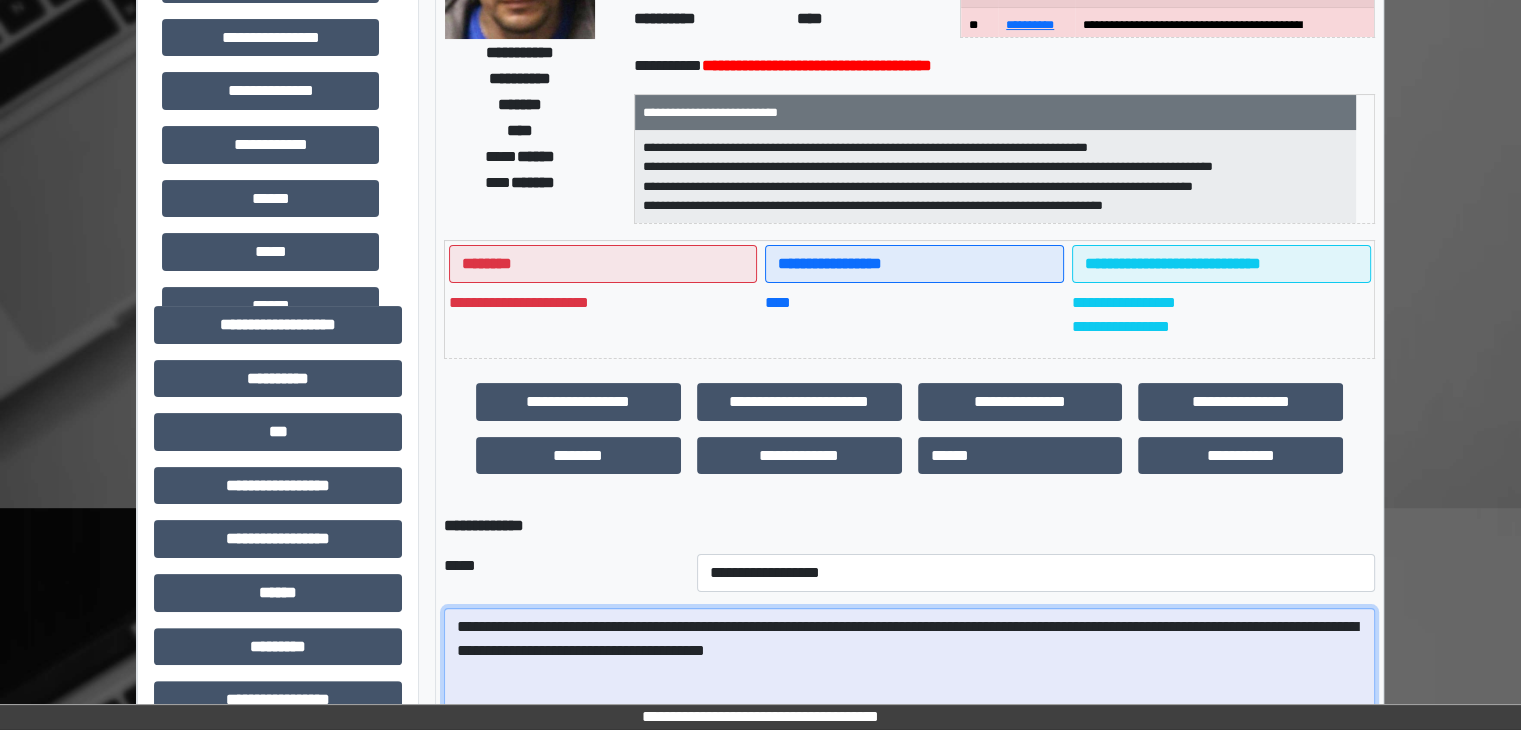 scroll, scrollTop: 416, scrollLeft: 0, axis: vertical 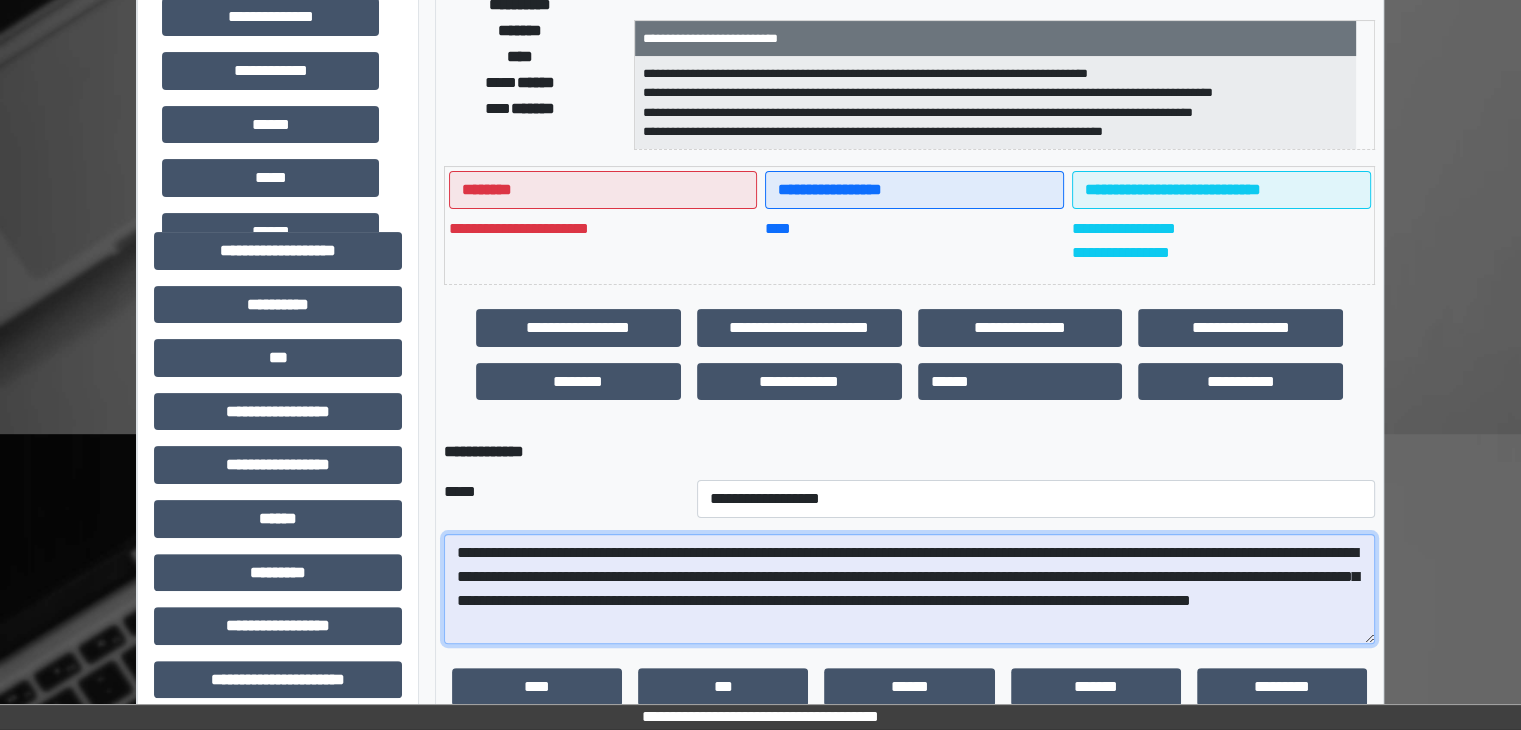 click on "**********" at bounding box center [909, 589] 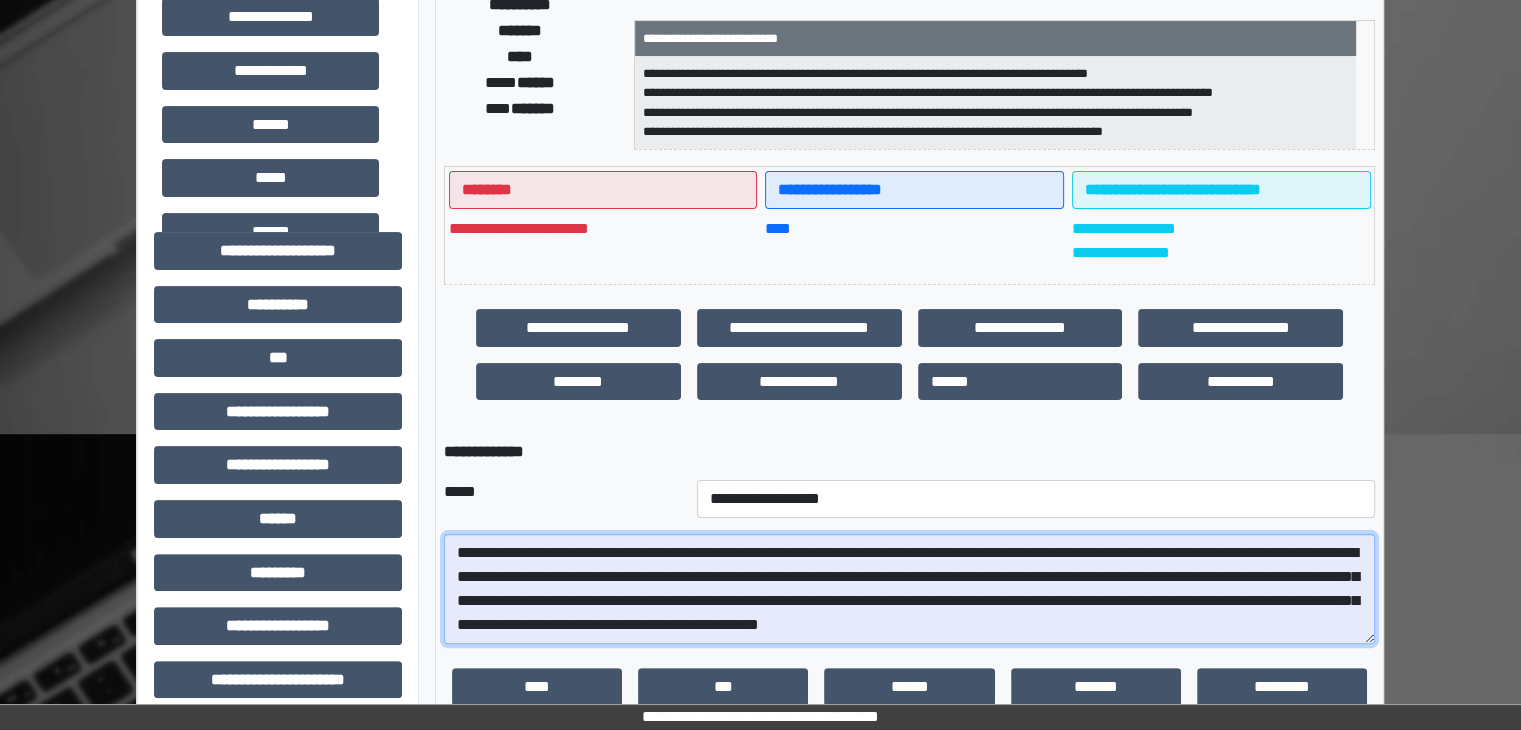 scroll, scrollTop: 16, scrollLeft: 0, axis: vertical 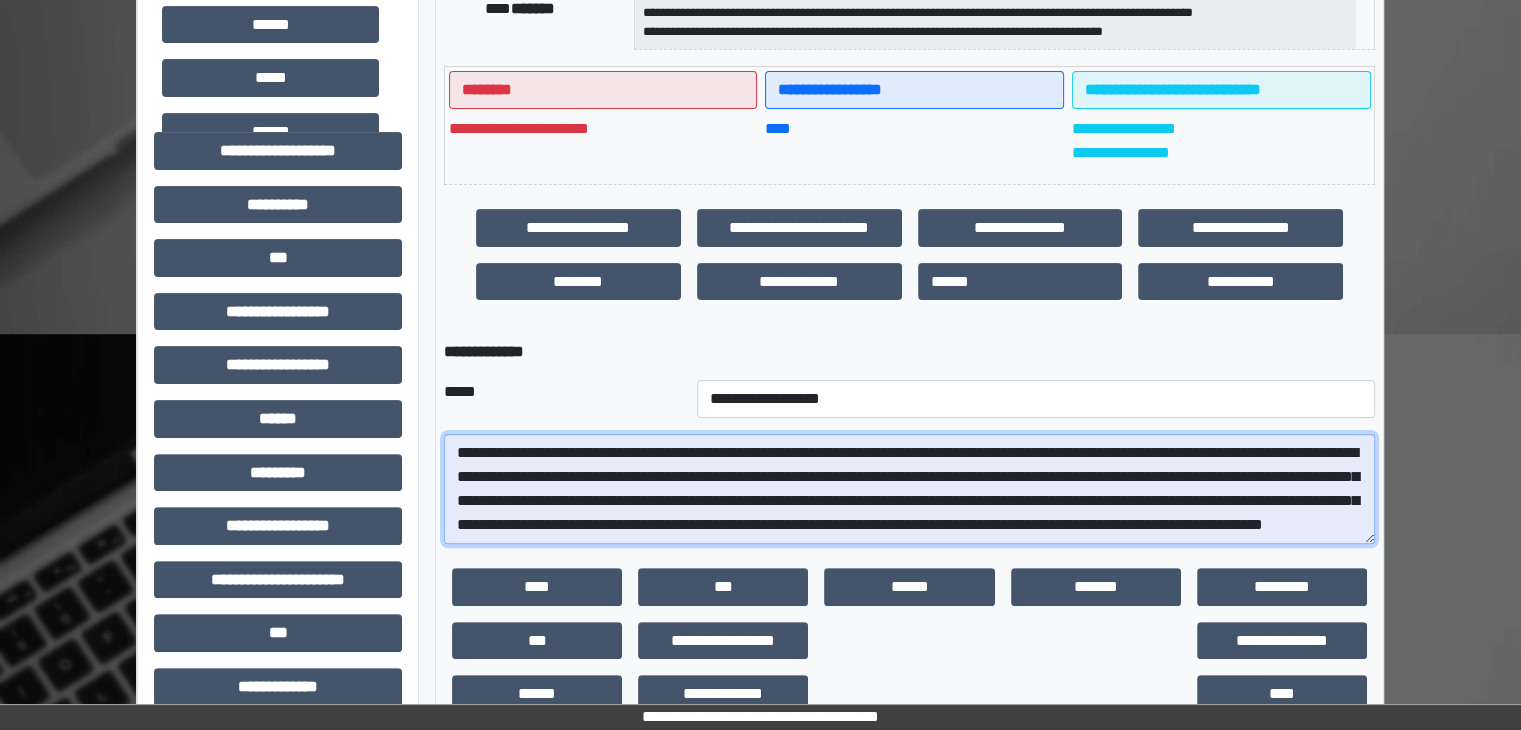 click on "**********" at bounding box center (909, 489) 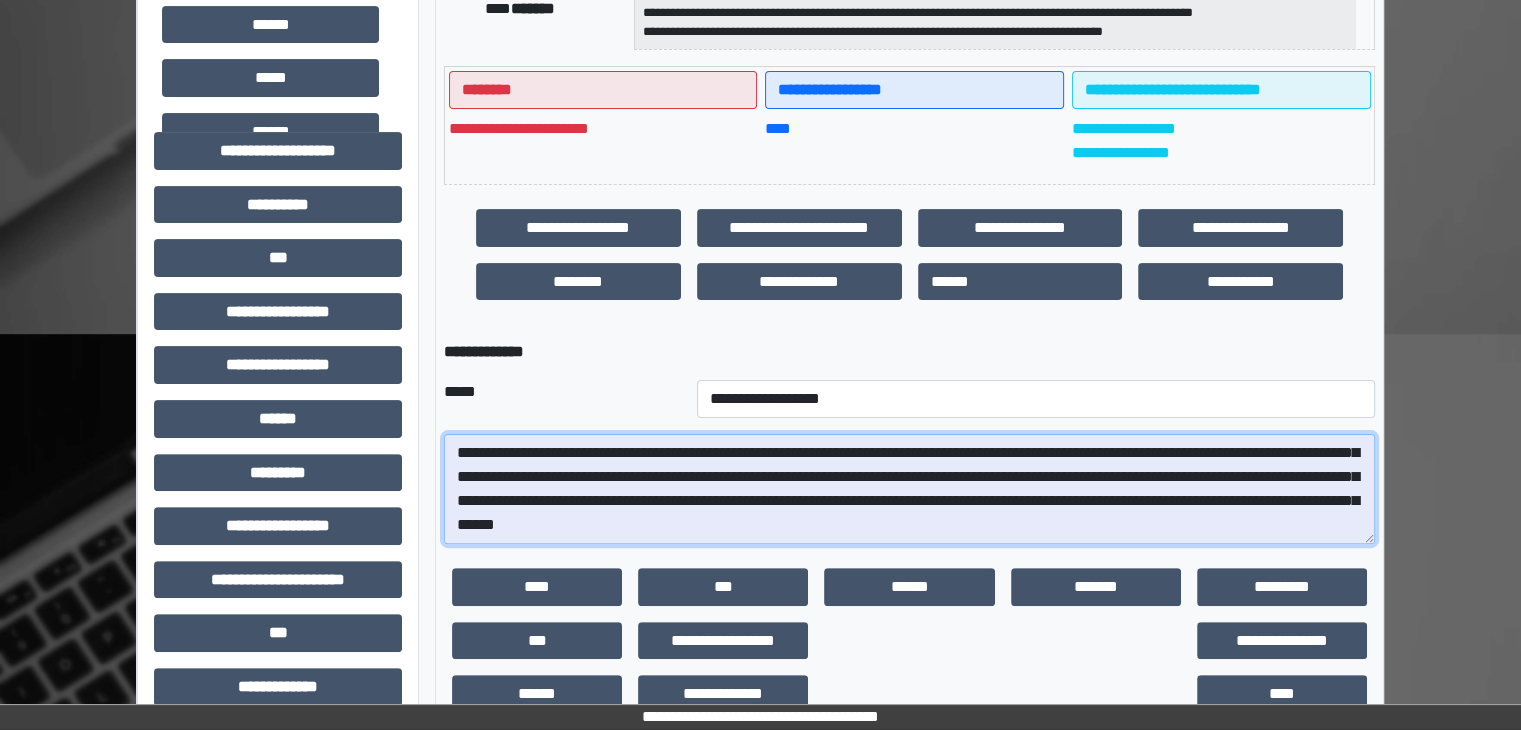 scroll, scrollTop: 0, scrollLeft: 0, axis: both 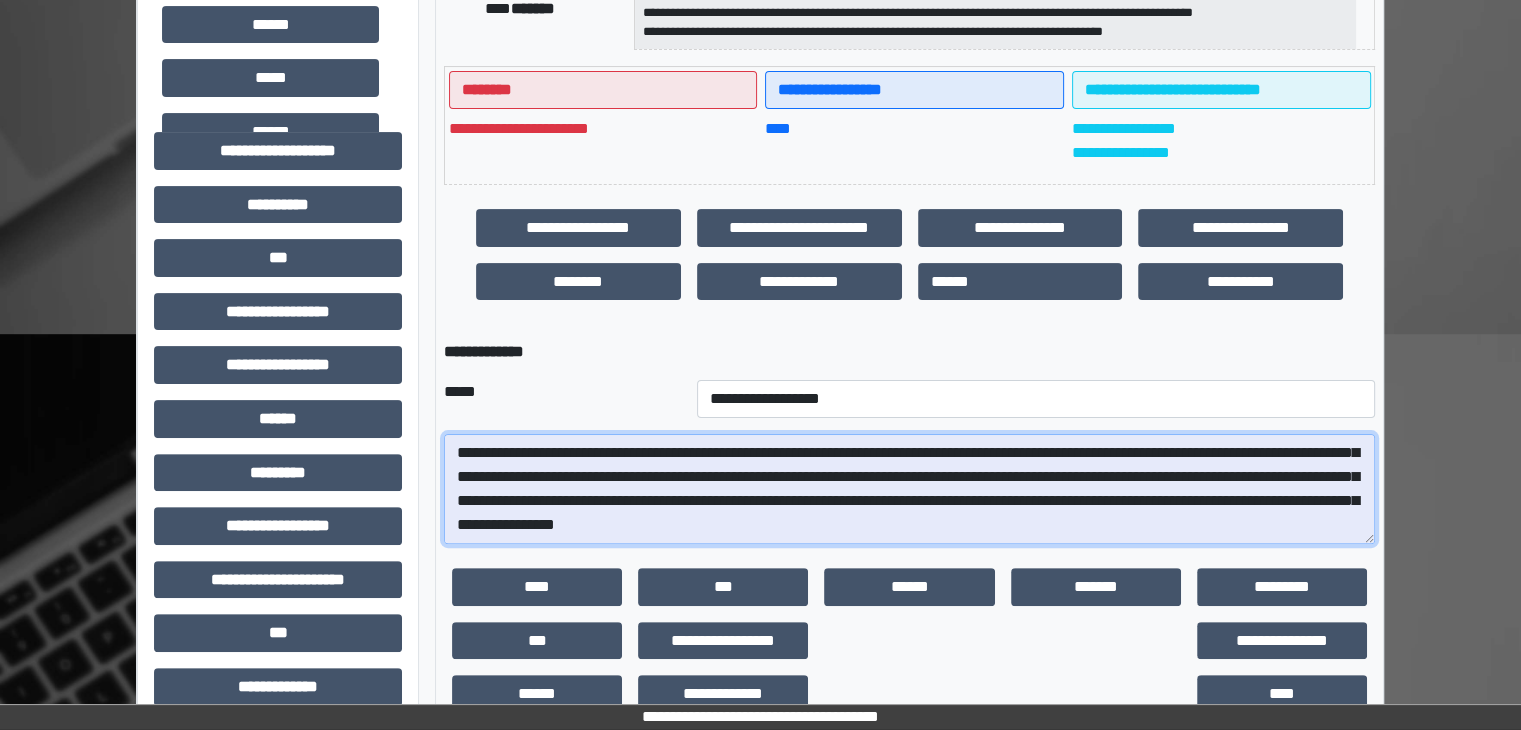 click on "**********" at bounding box center (909, 489) 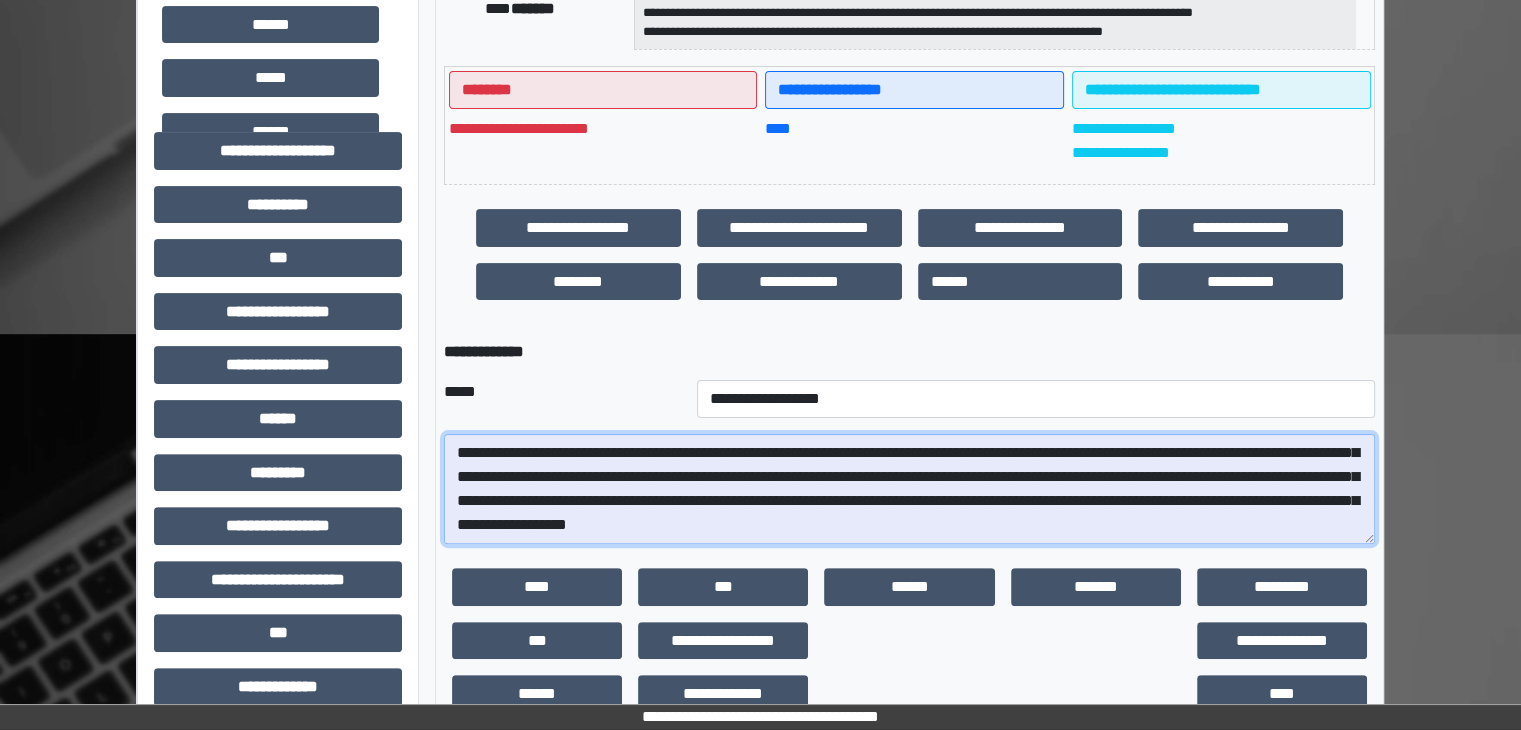 scroll, scrollTop: 40, scrollLeft: 0, axis: vertical 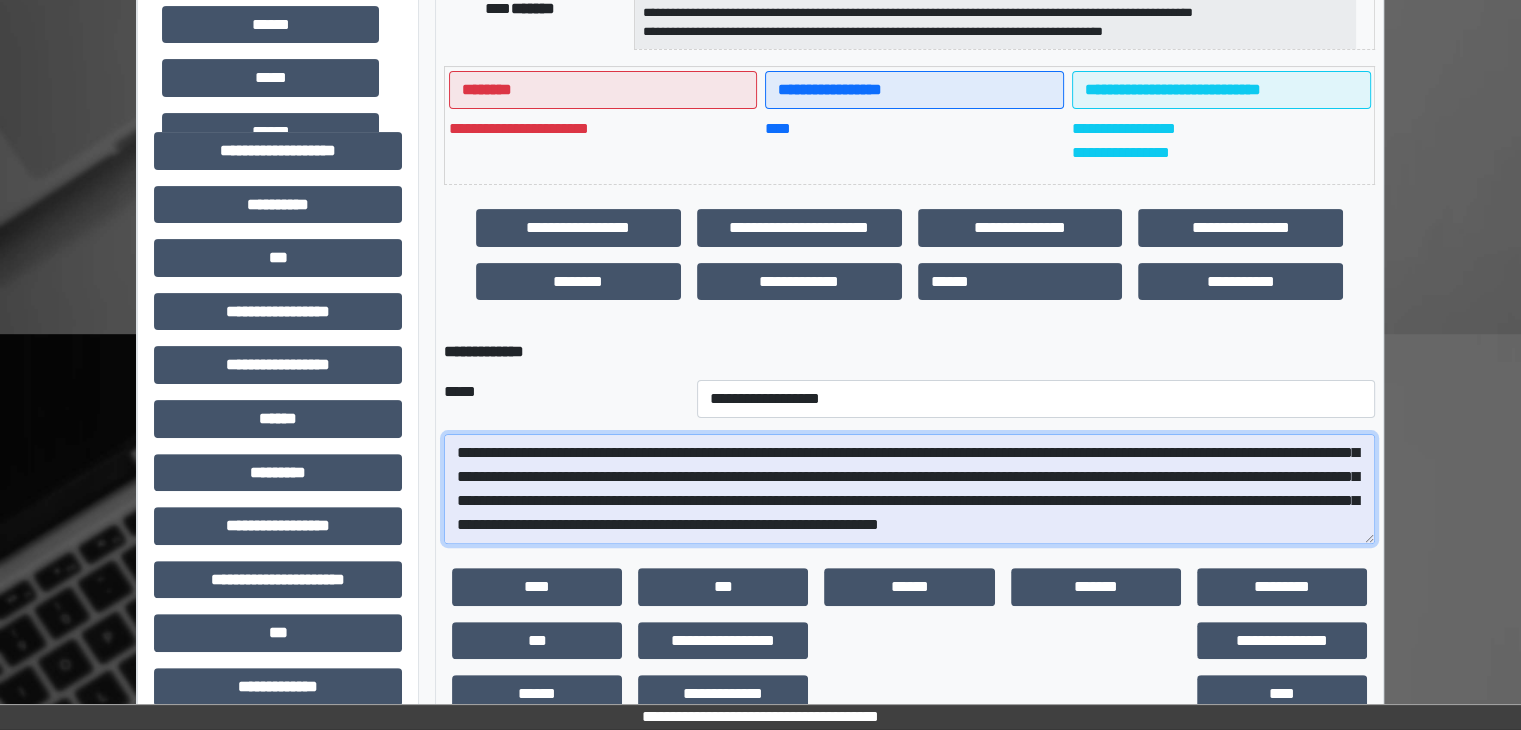 click on "**********" at bounding box center (909, 489) 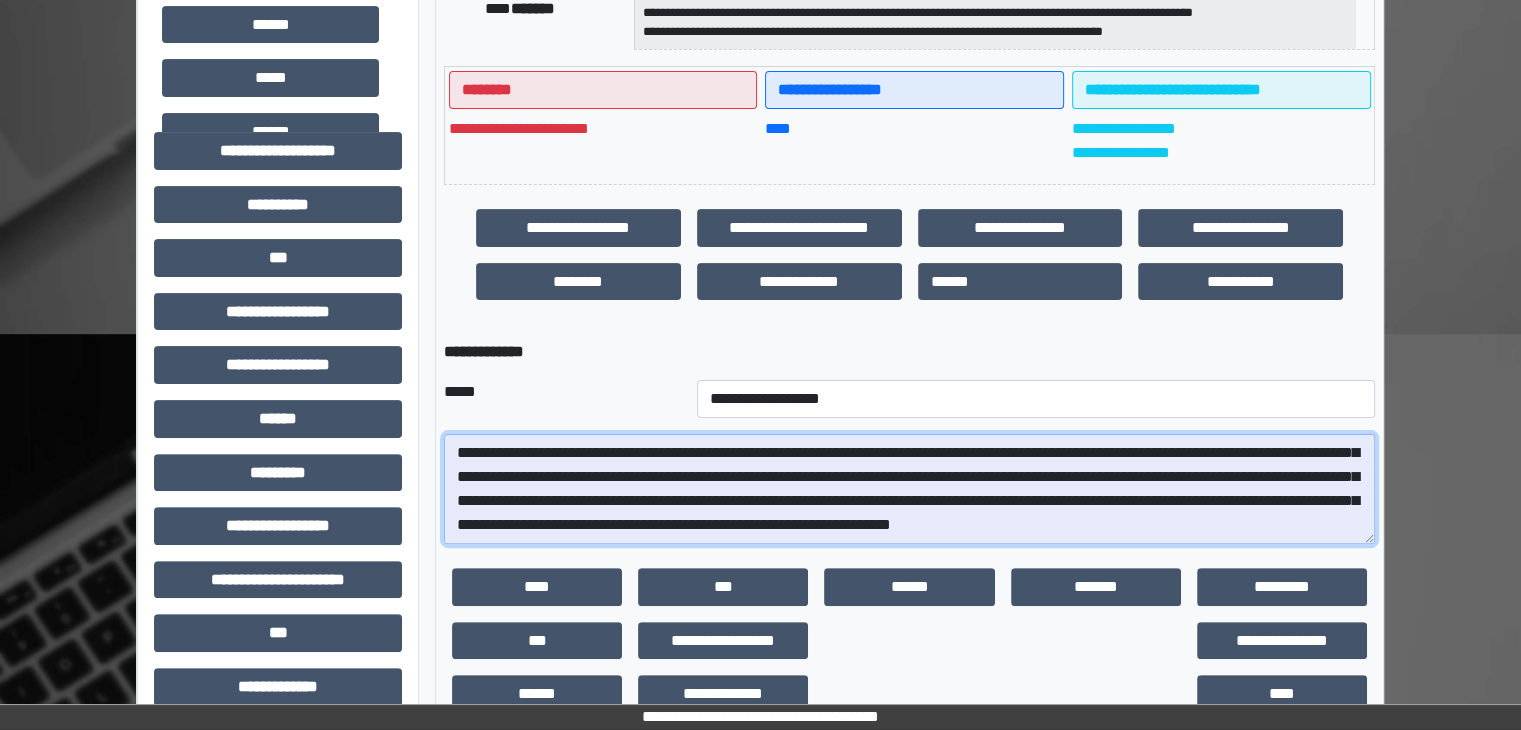 click on "**********" at bounding box center (909, 489) 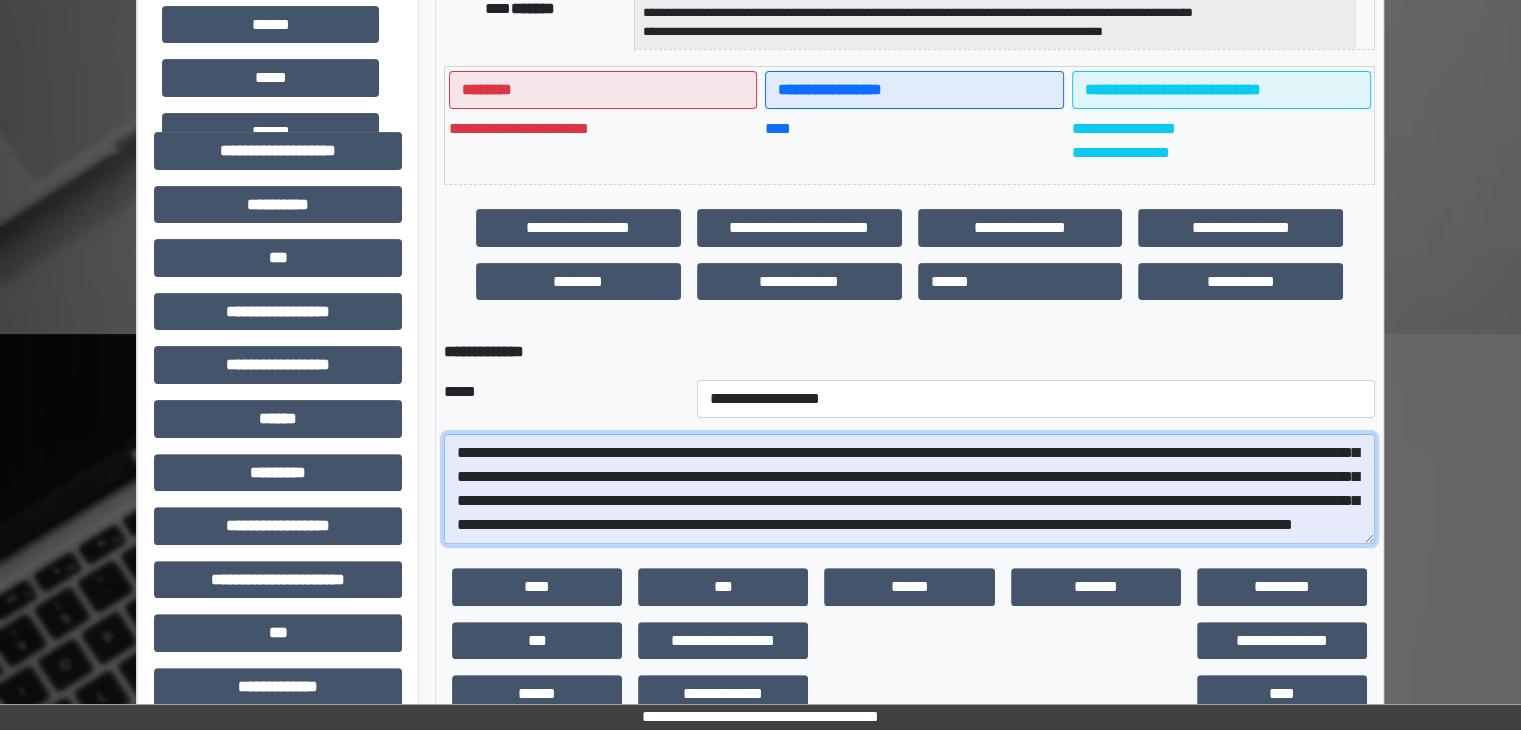 scroll, scrollTop: 64, scrollLeft: 0, axis: vertical 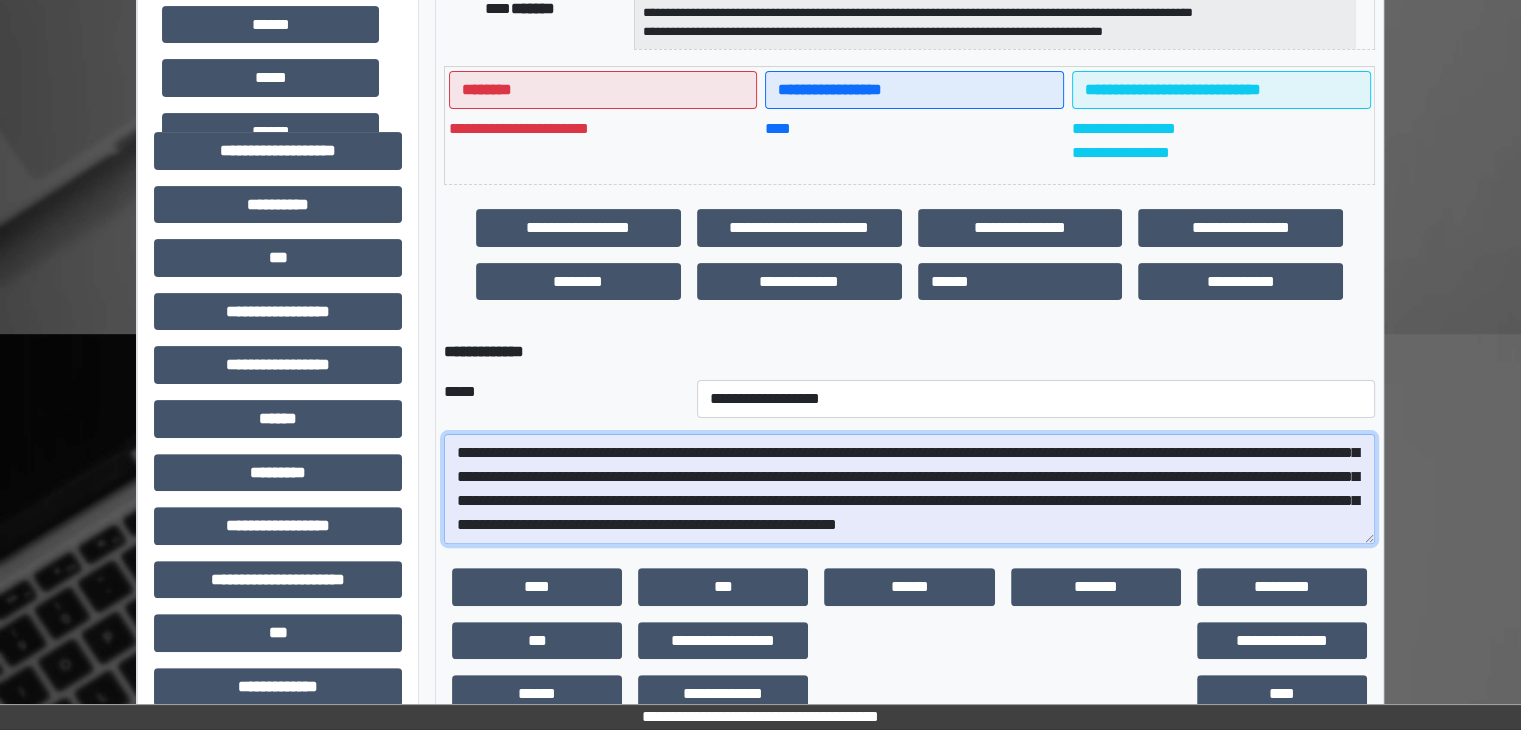 type on "**********" 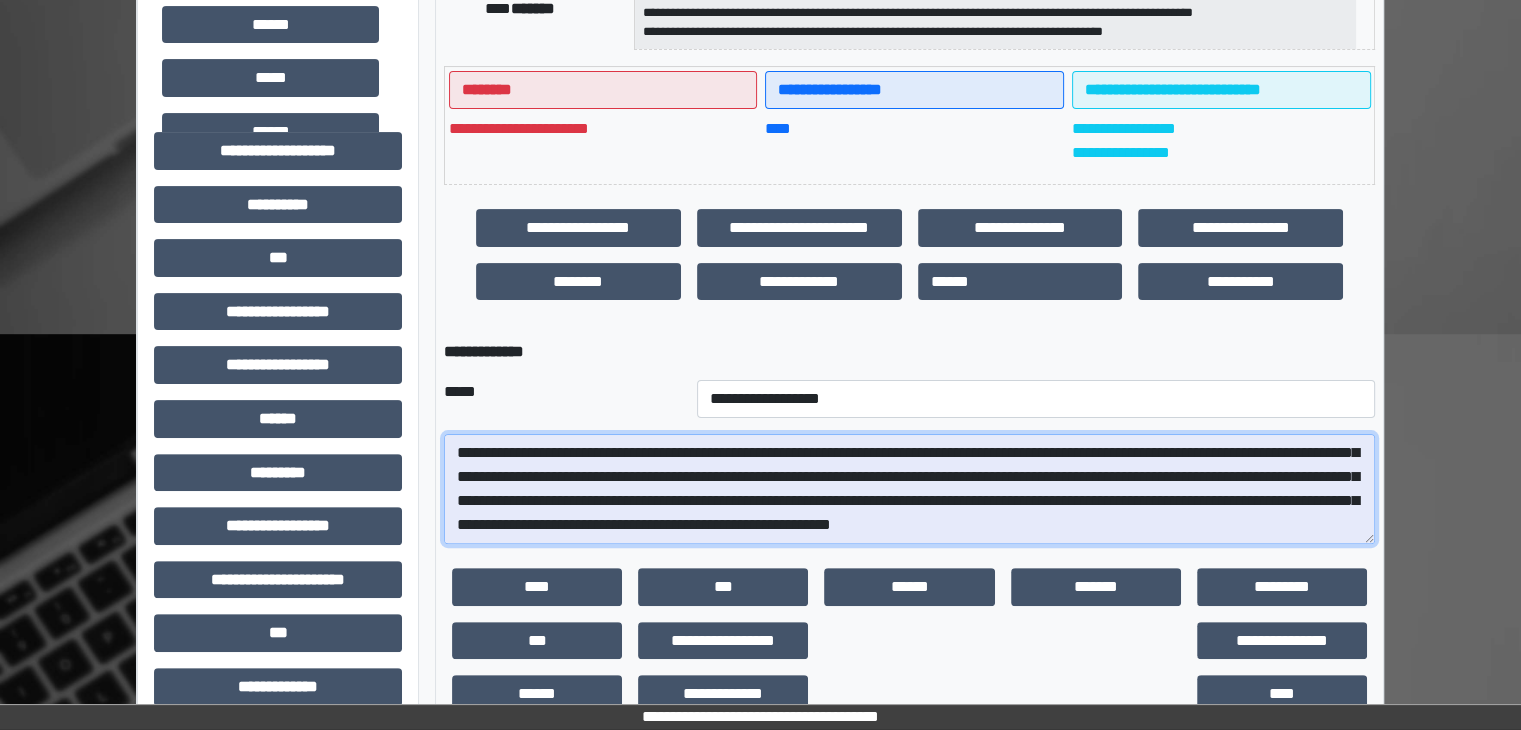 scroll, scrollTop: 0, scrollLeft: 0, axis: both 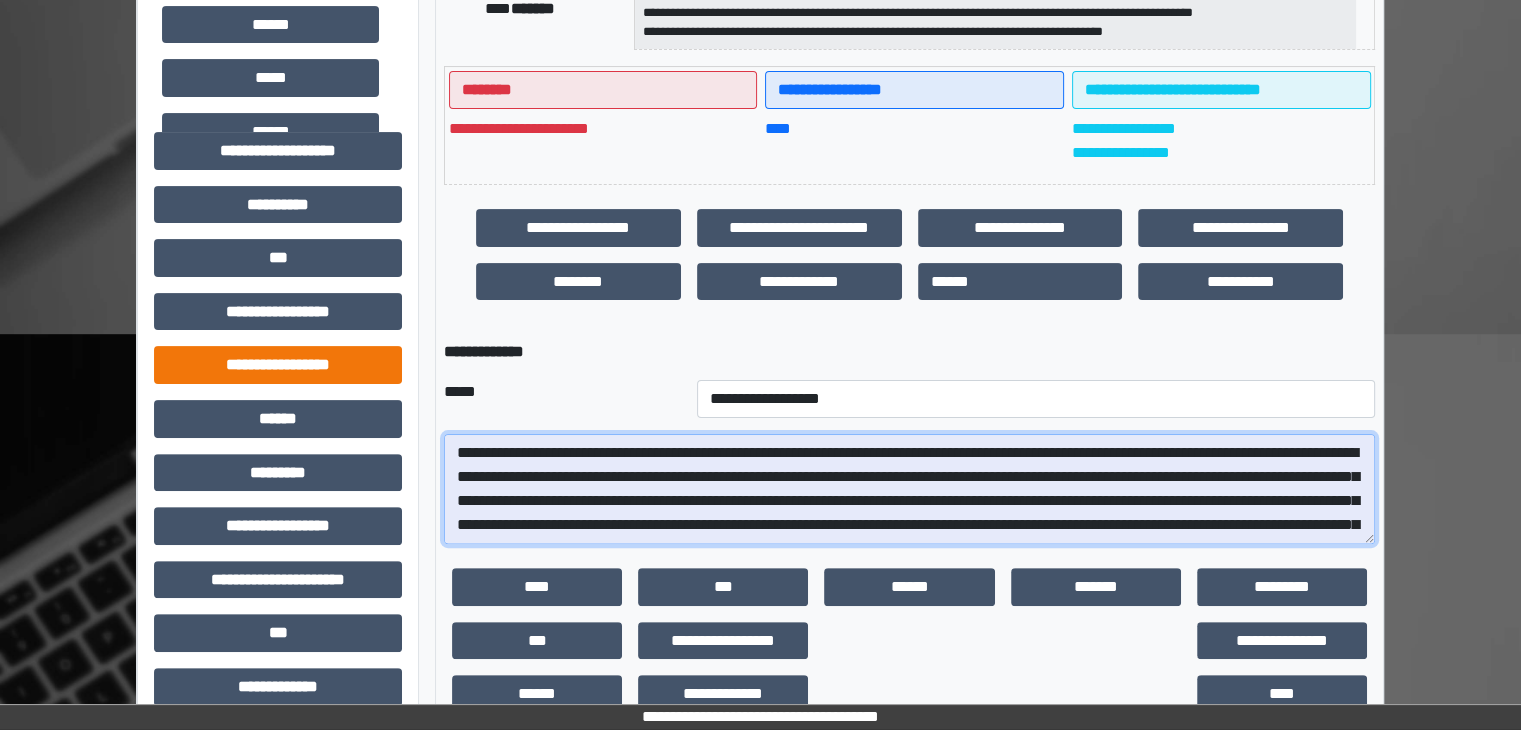 drag, startPoint x: 952, startPoint y: 529, endPoint x: 392, endPoint y: 370, distance: 582.1349 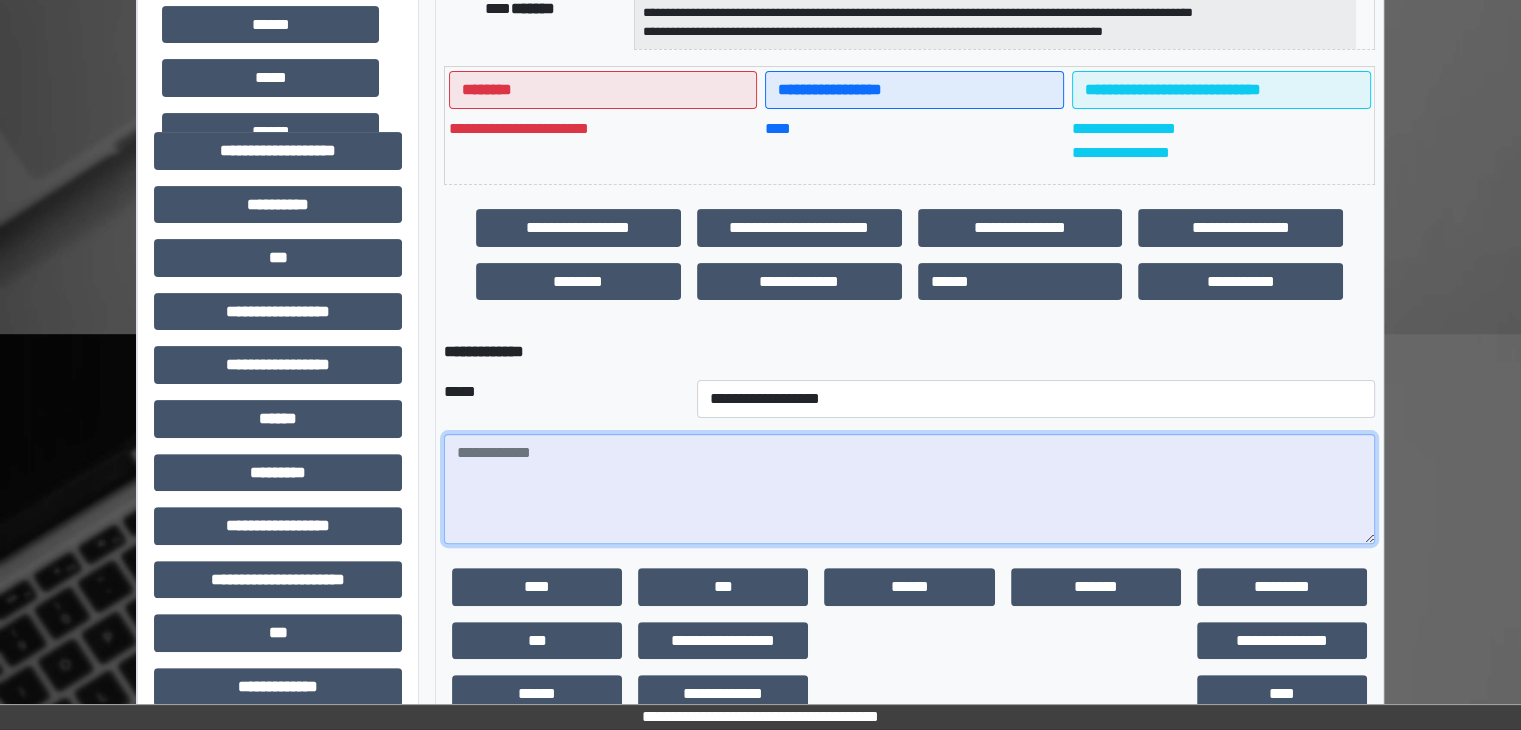 type 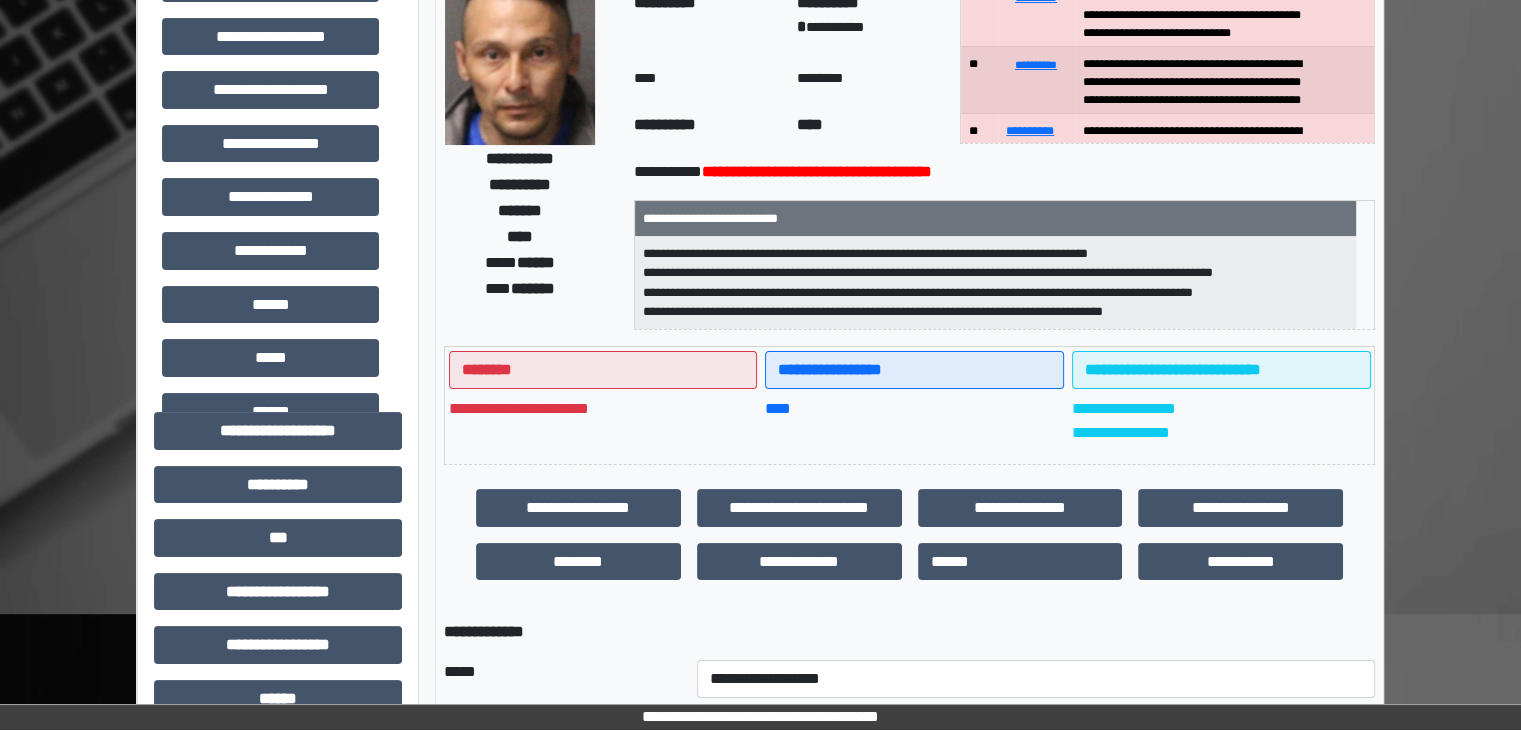 scroll, scrollTop: 216, scrollLeft: 0, axis: vertical 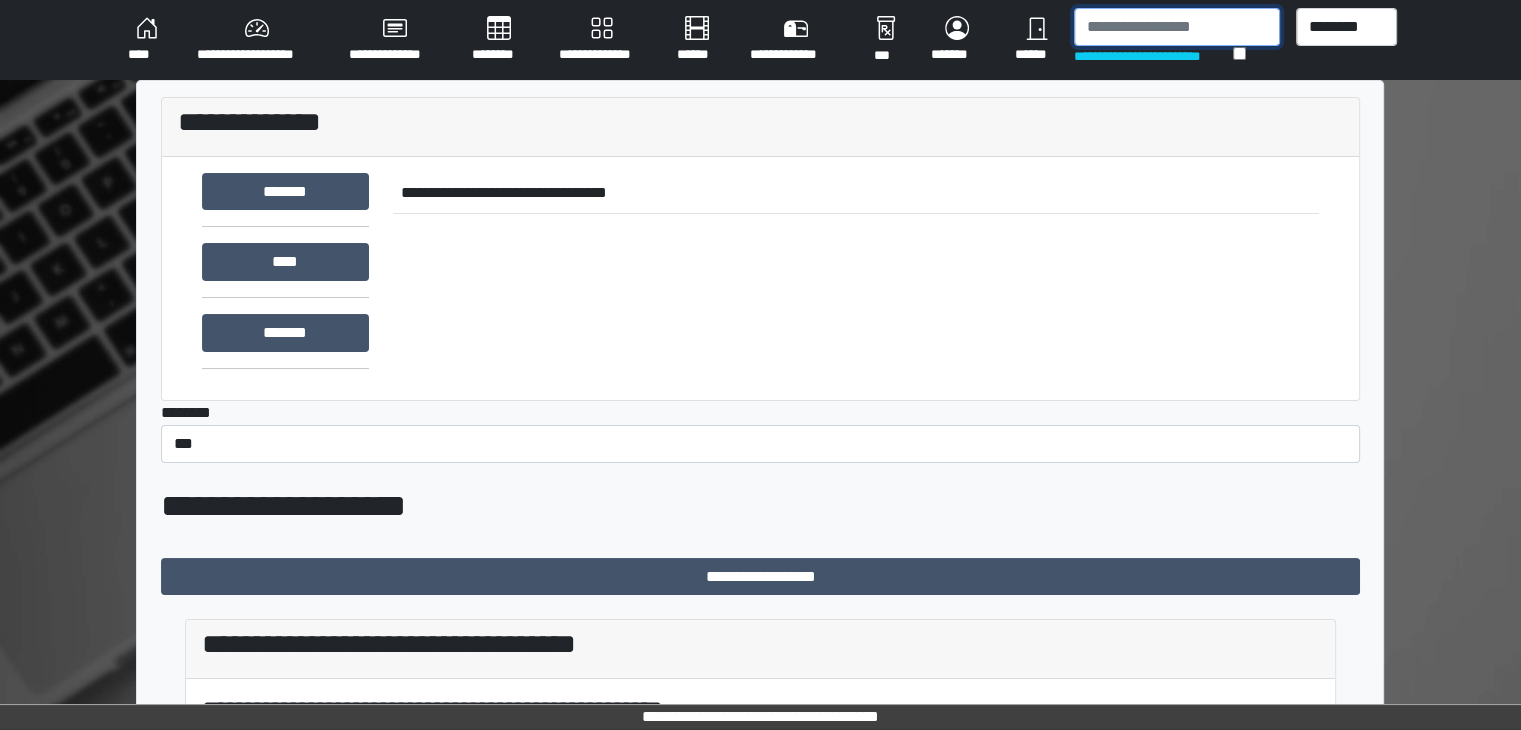 click at bounding box center (1177, 27) 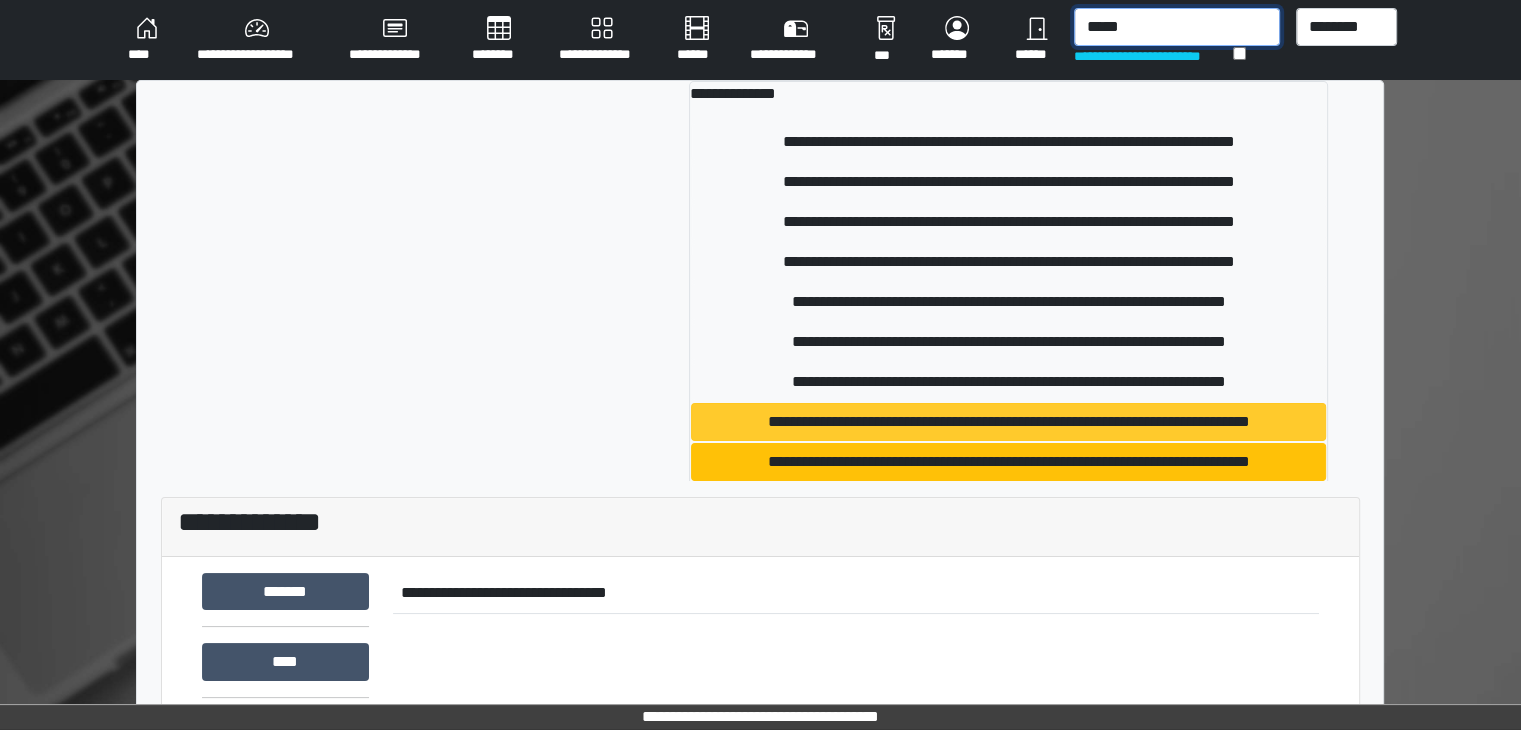 type on "*****" 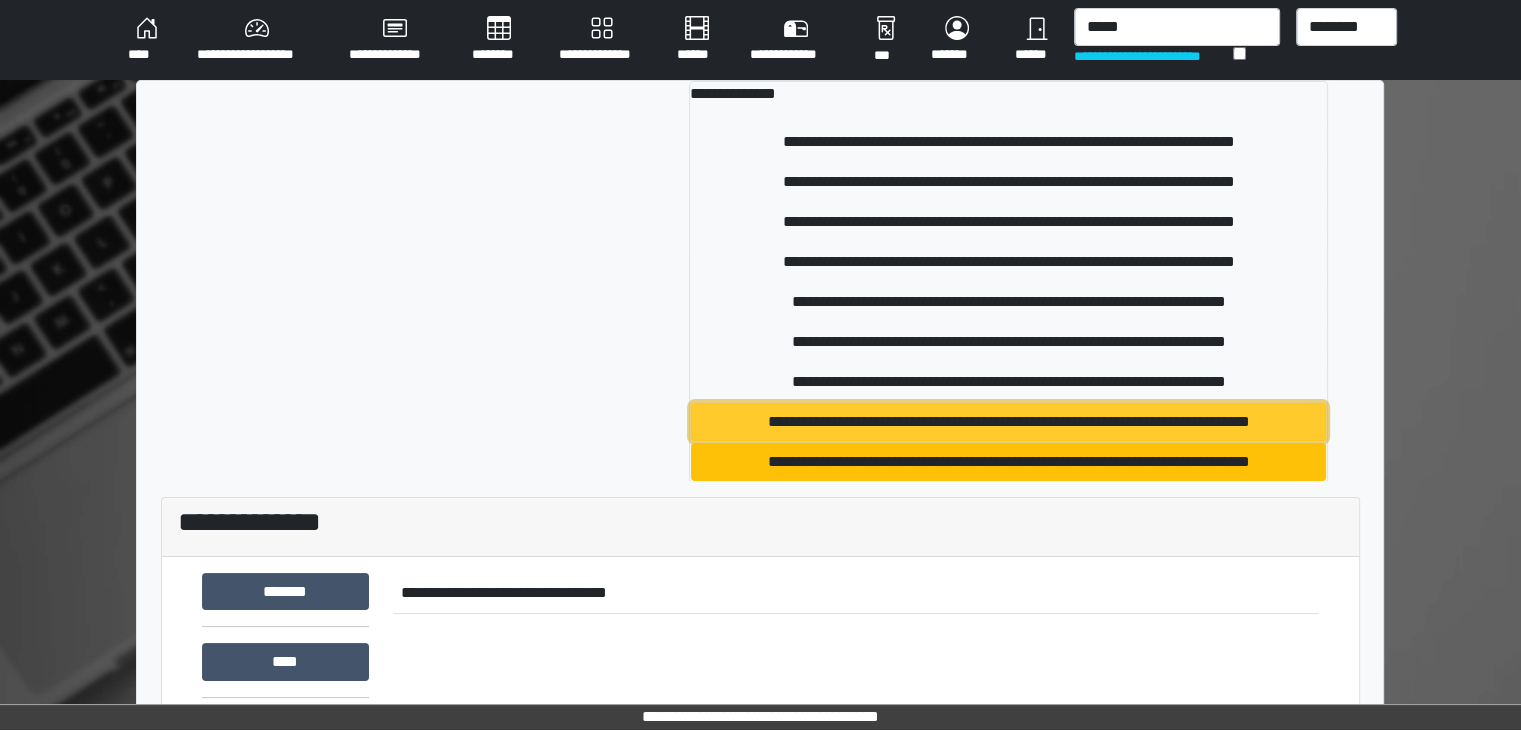 click on "**********" at bounding box center (1008, 422) 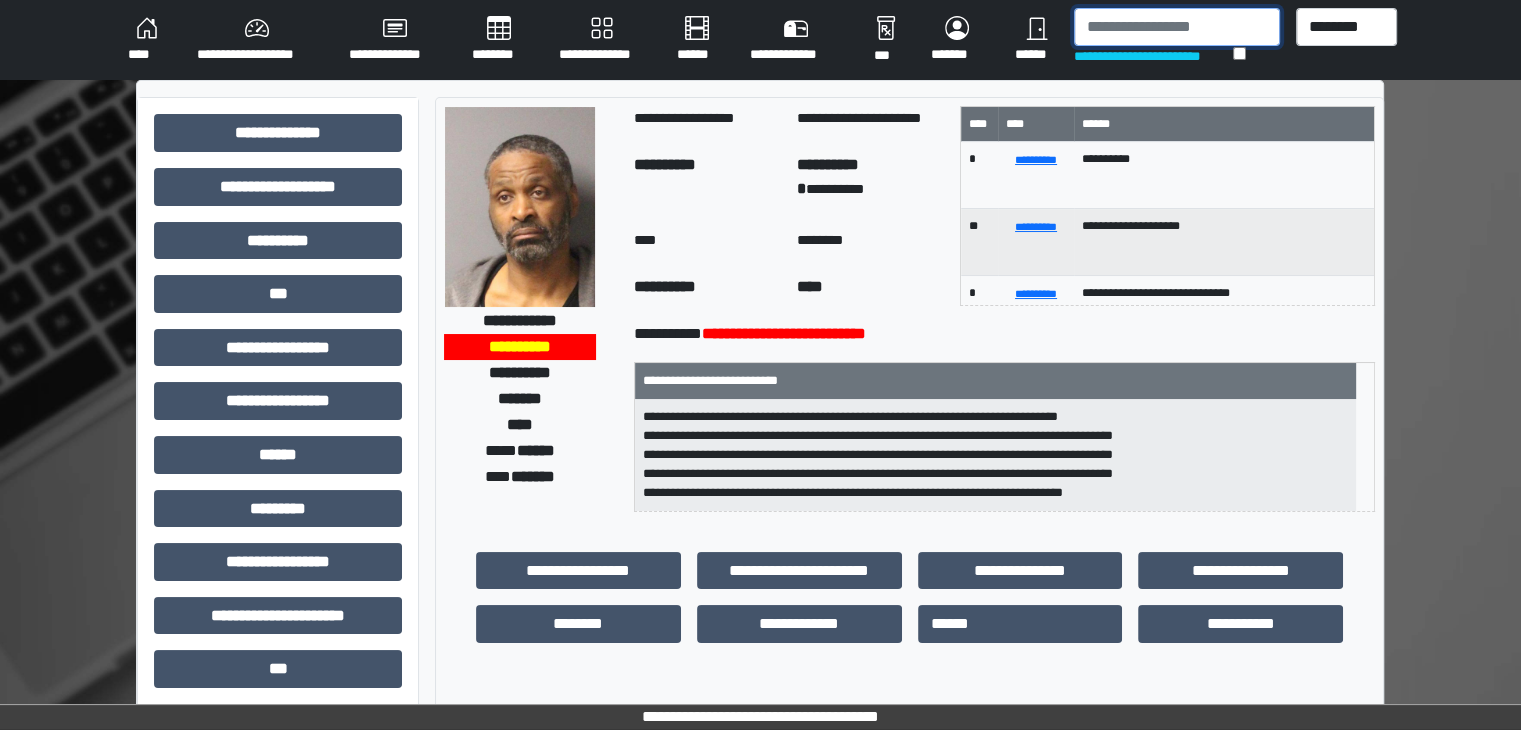 click at bounding box center (1177, 27) 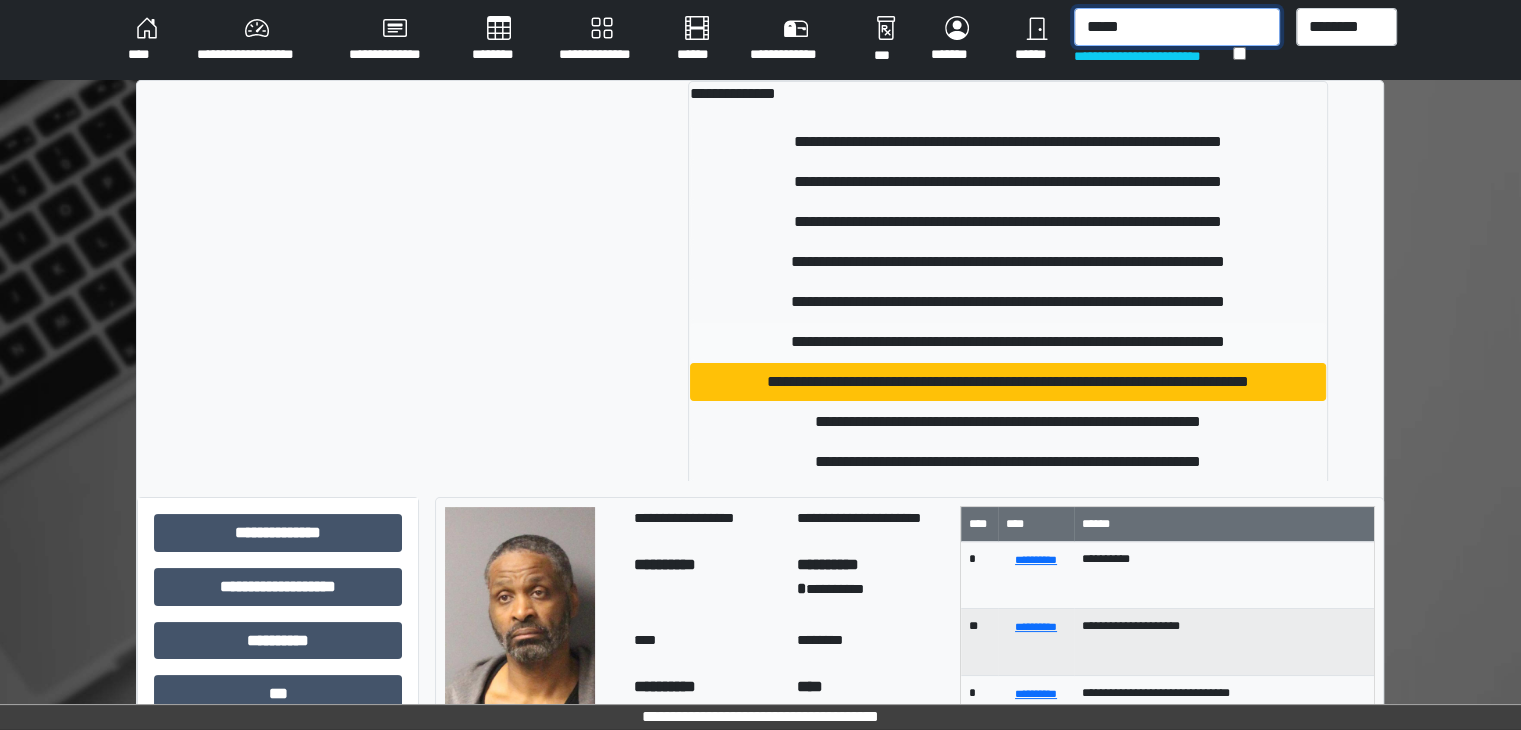 type on "*****" 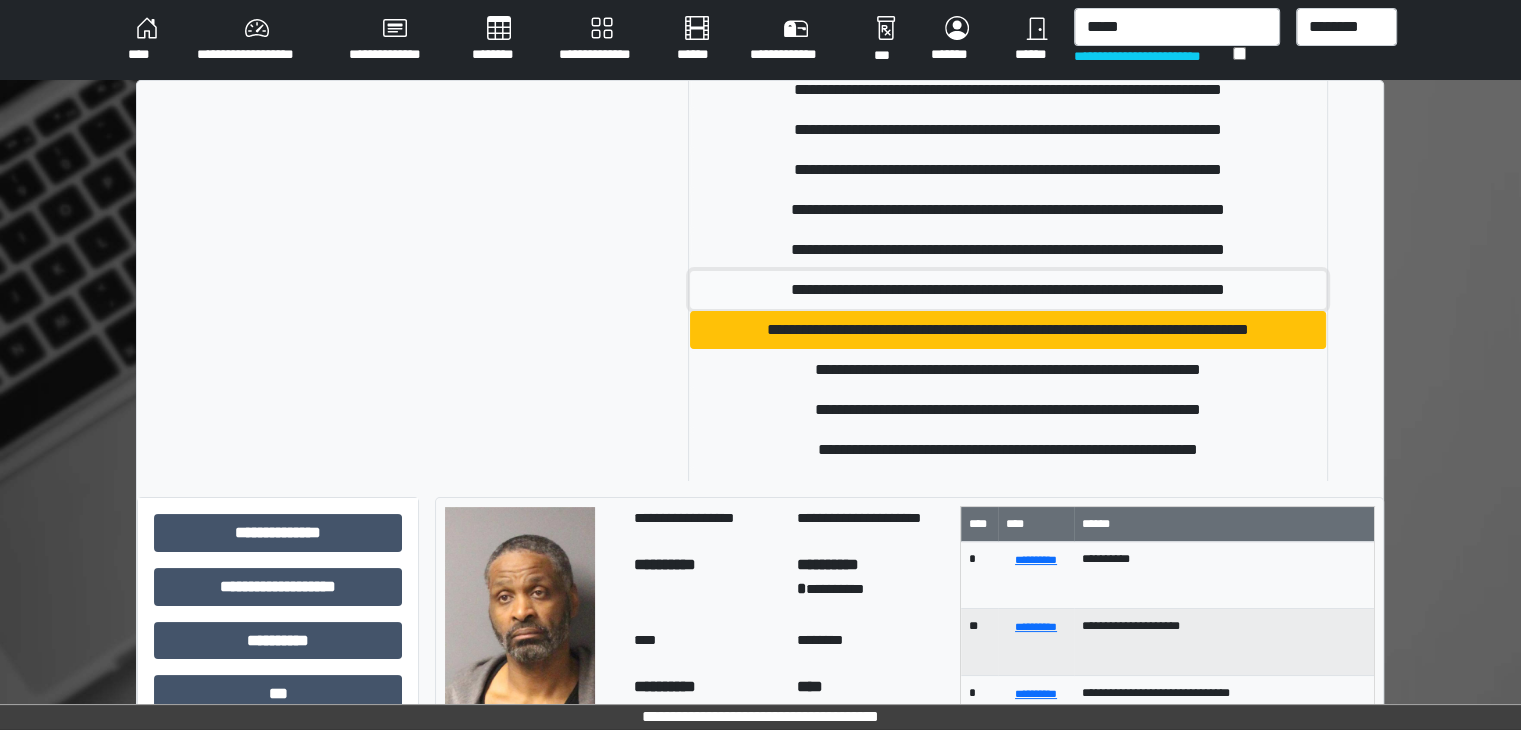 scroll, scrollTop: 0, scrollLeft: 0, axis: both 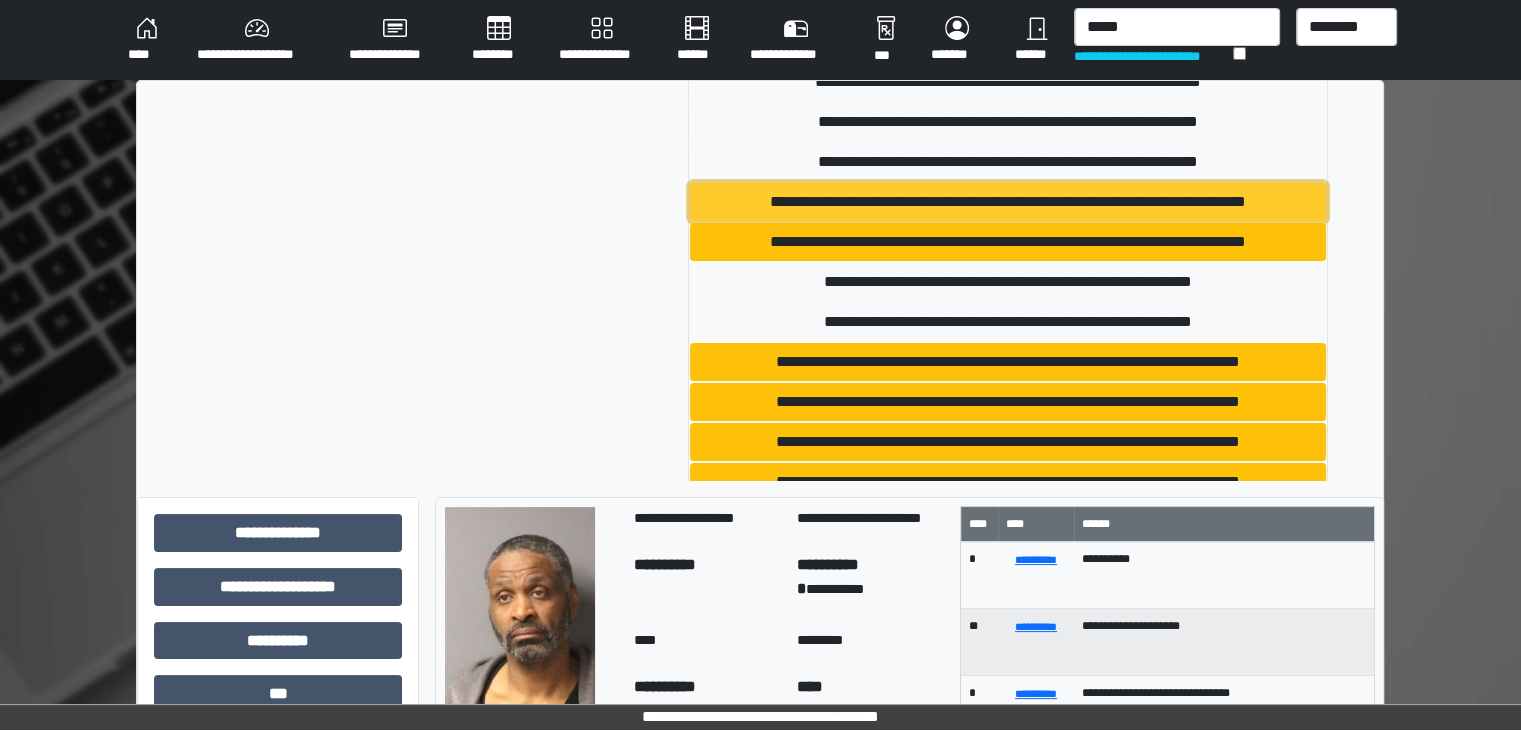 click on "**********" at bounding box center [1008, 202] 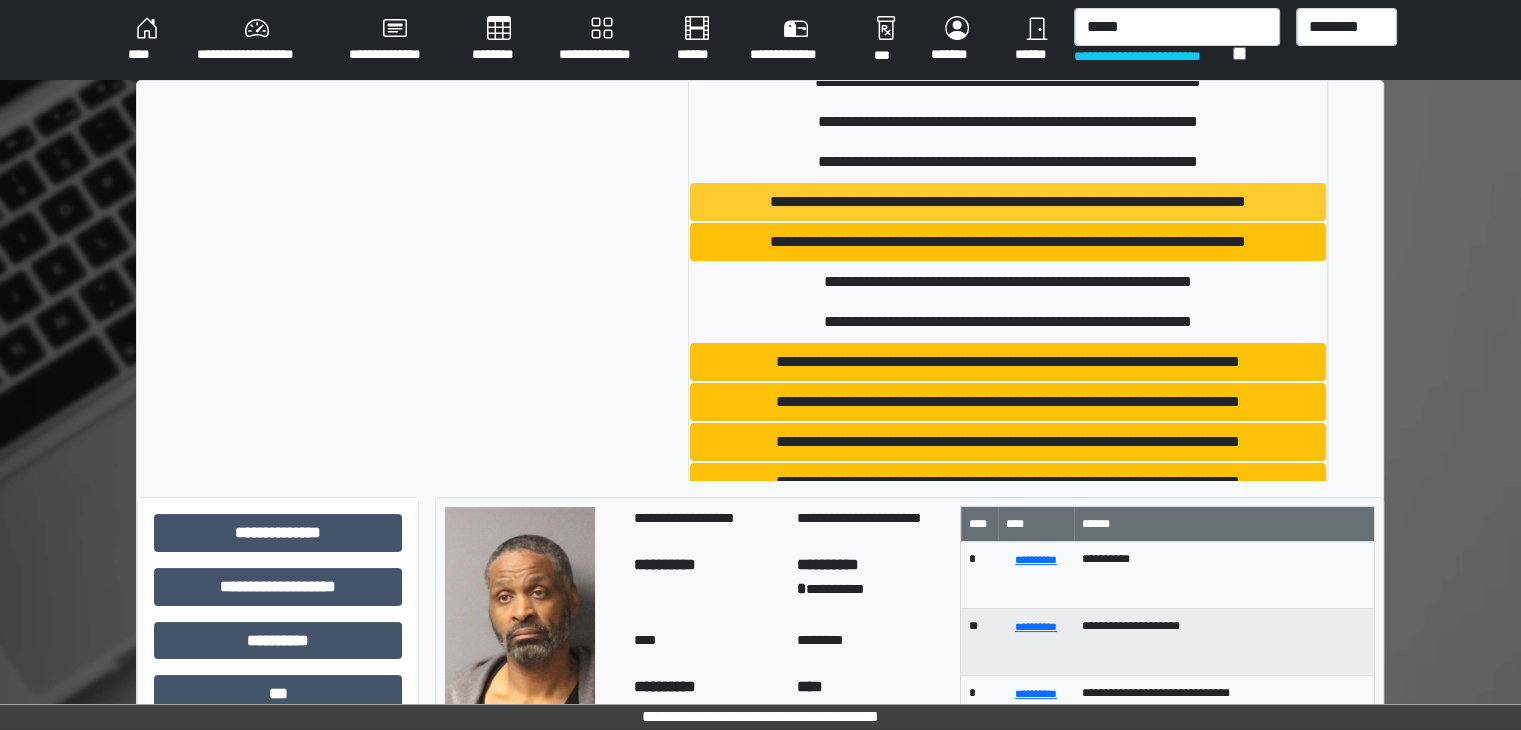 type 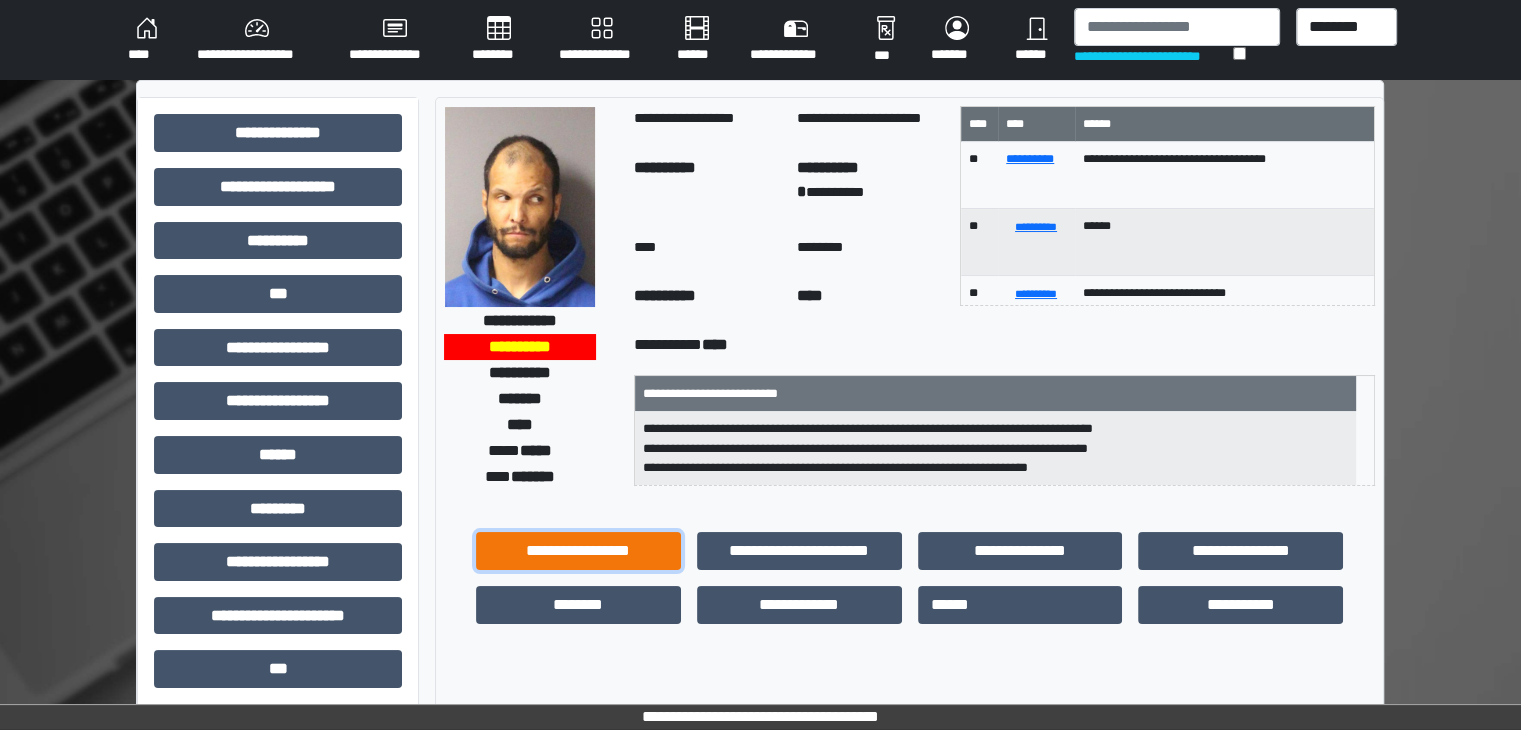 drag, startPoint x: 648, startPoint y: 557, endPoint x: 708, endPoint y: 417, distance: 152.31546 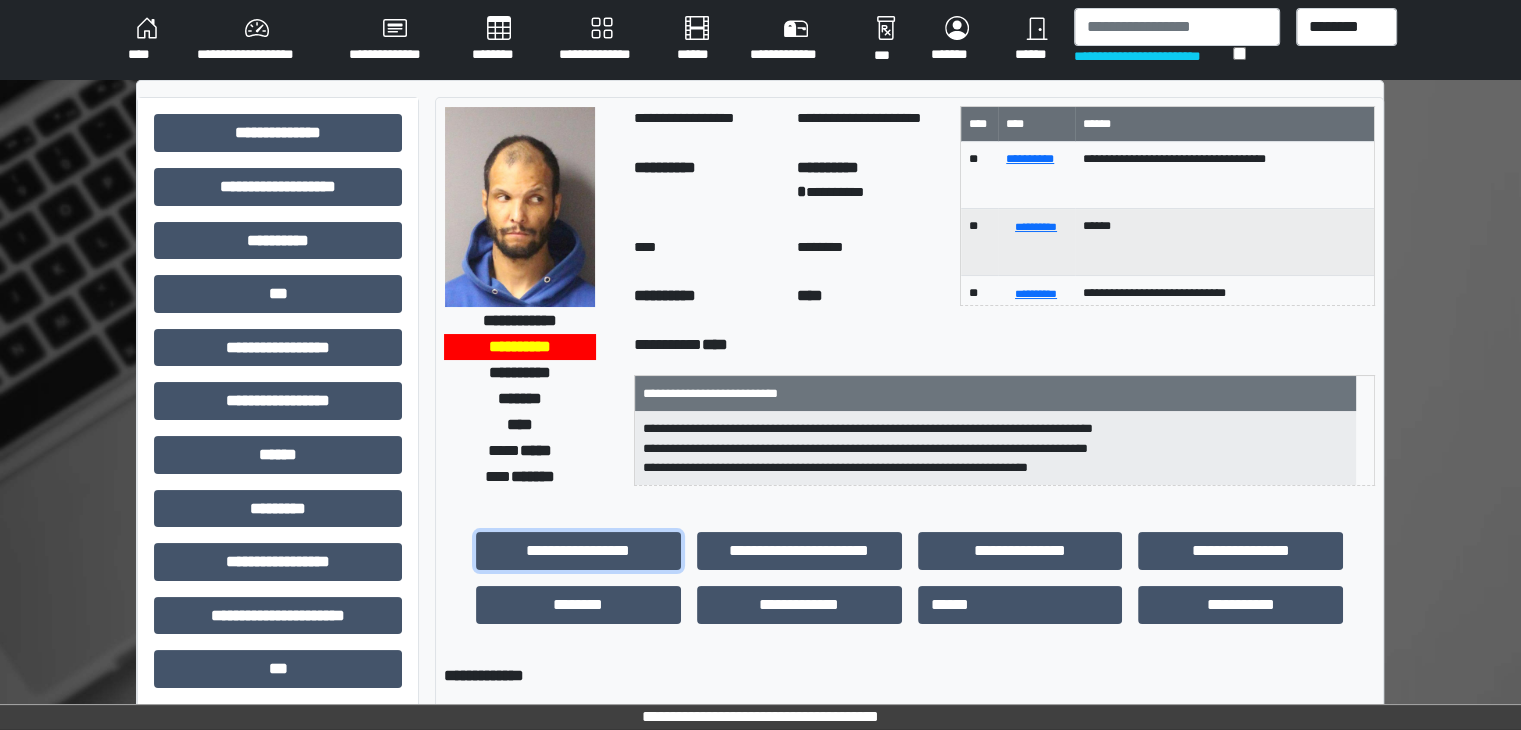 scroll, scrollTop: 400, scrollLeft: 0, axis: vertical 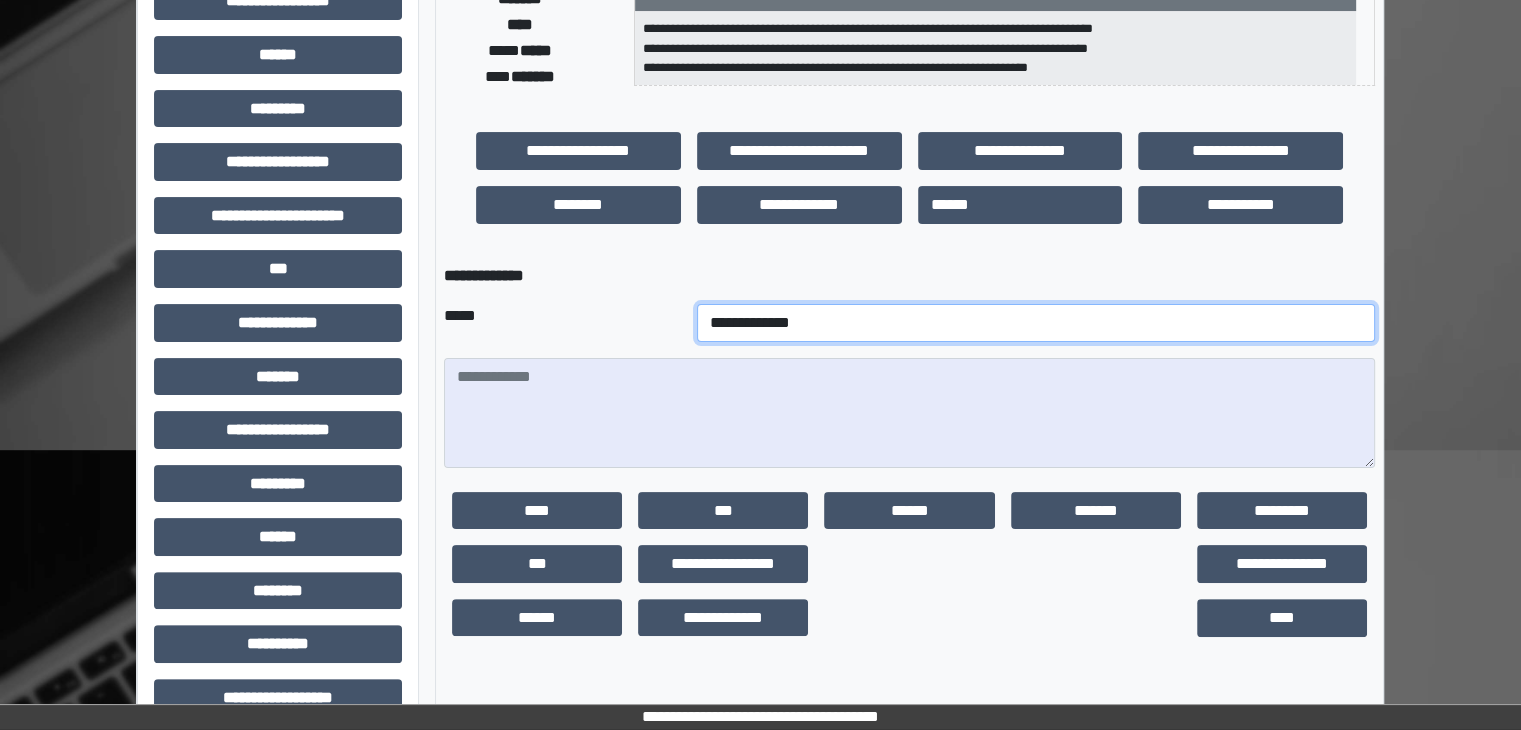 drag, startPoint x: 611, startPoint y: 320, endPoint x: 622, endPoint y: 323, distance: 11.401754 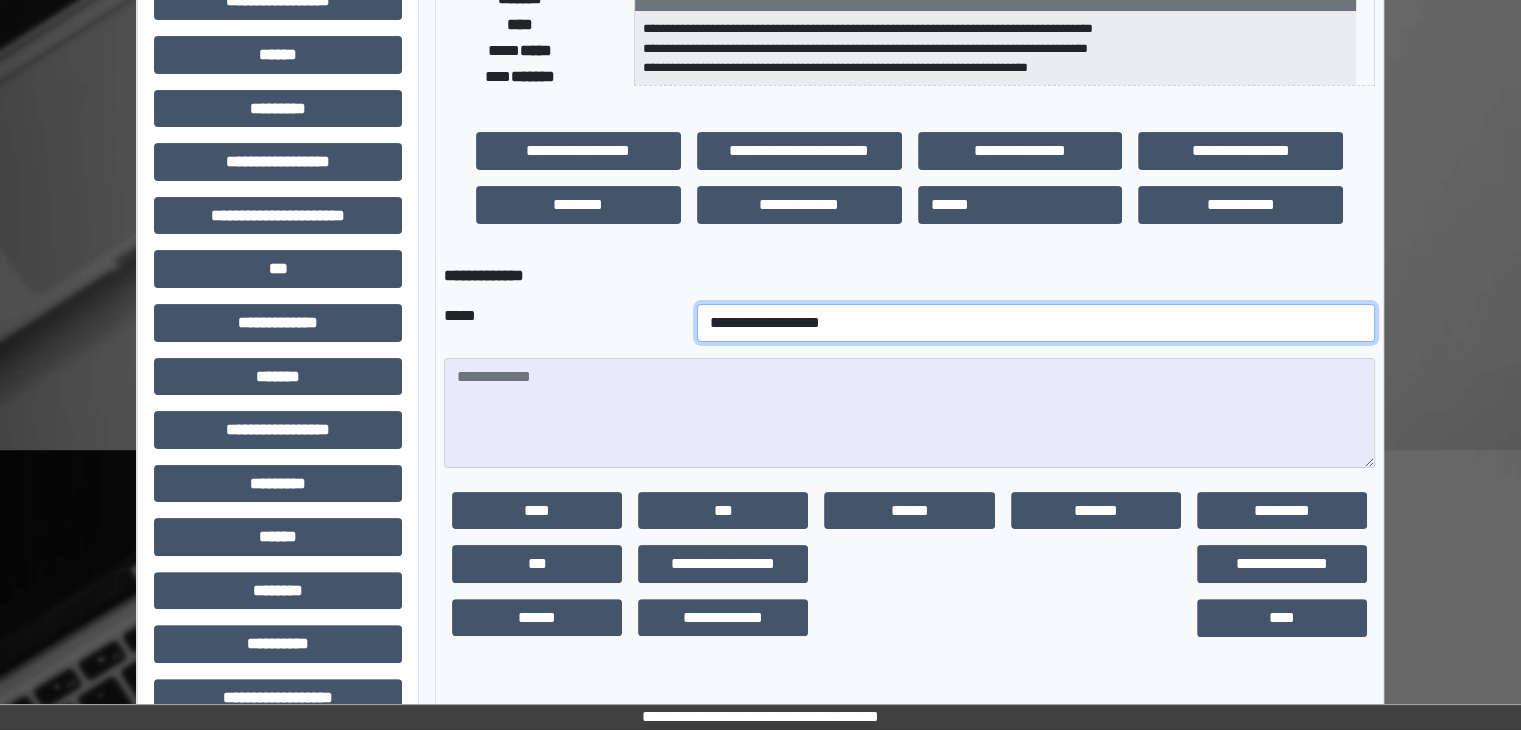 click on "**********" at bounding box center (1036, 323) 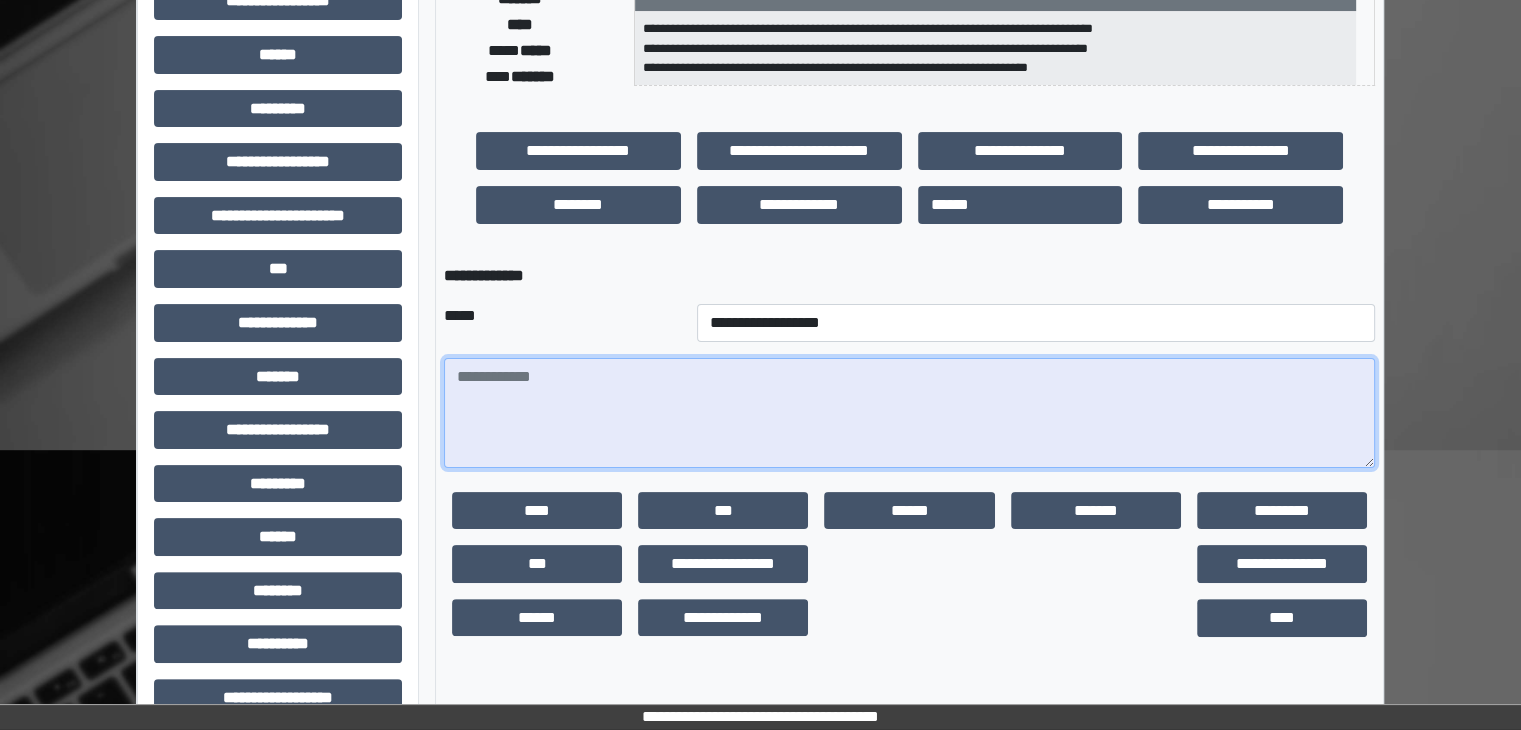 click at bounding box center [909, 413] 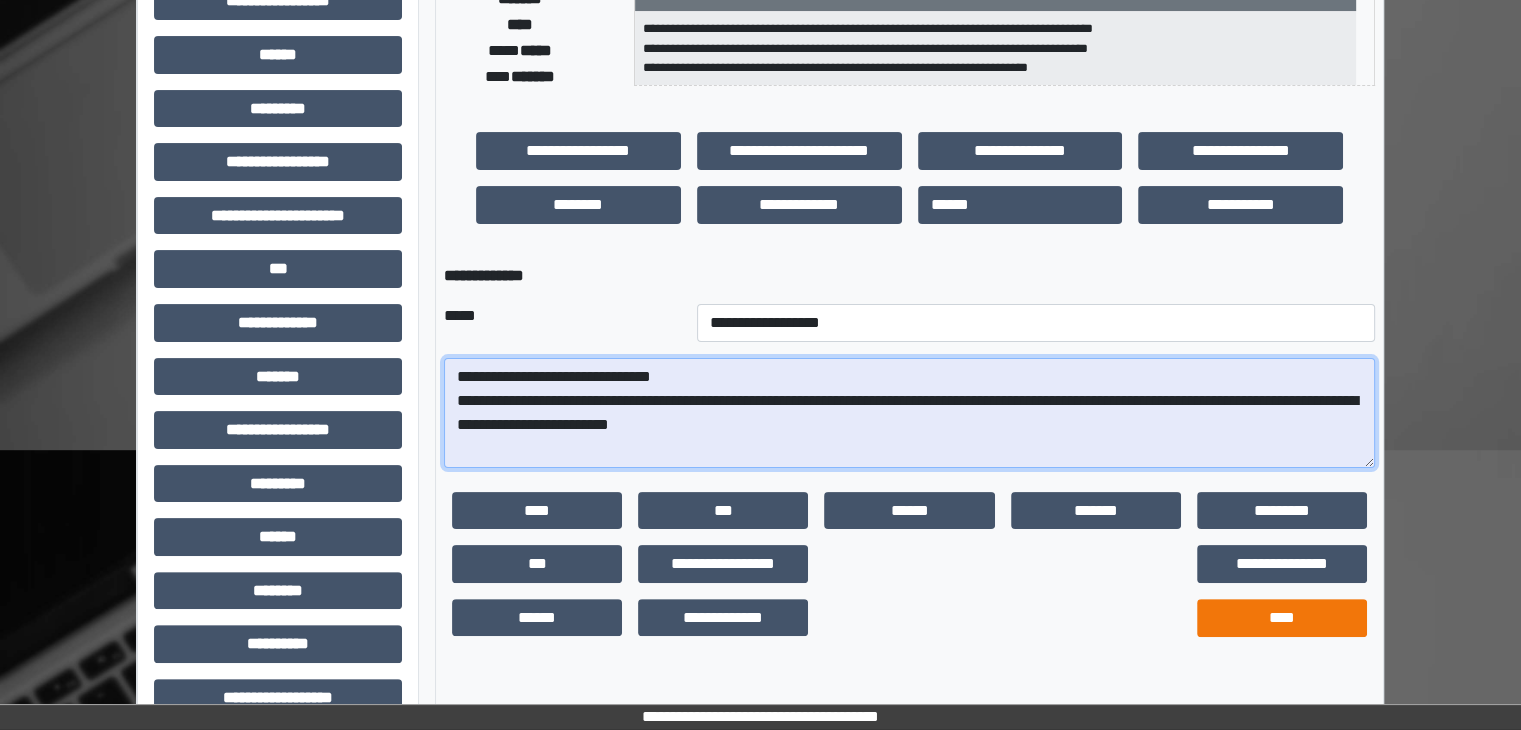 type on "**********" 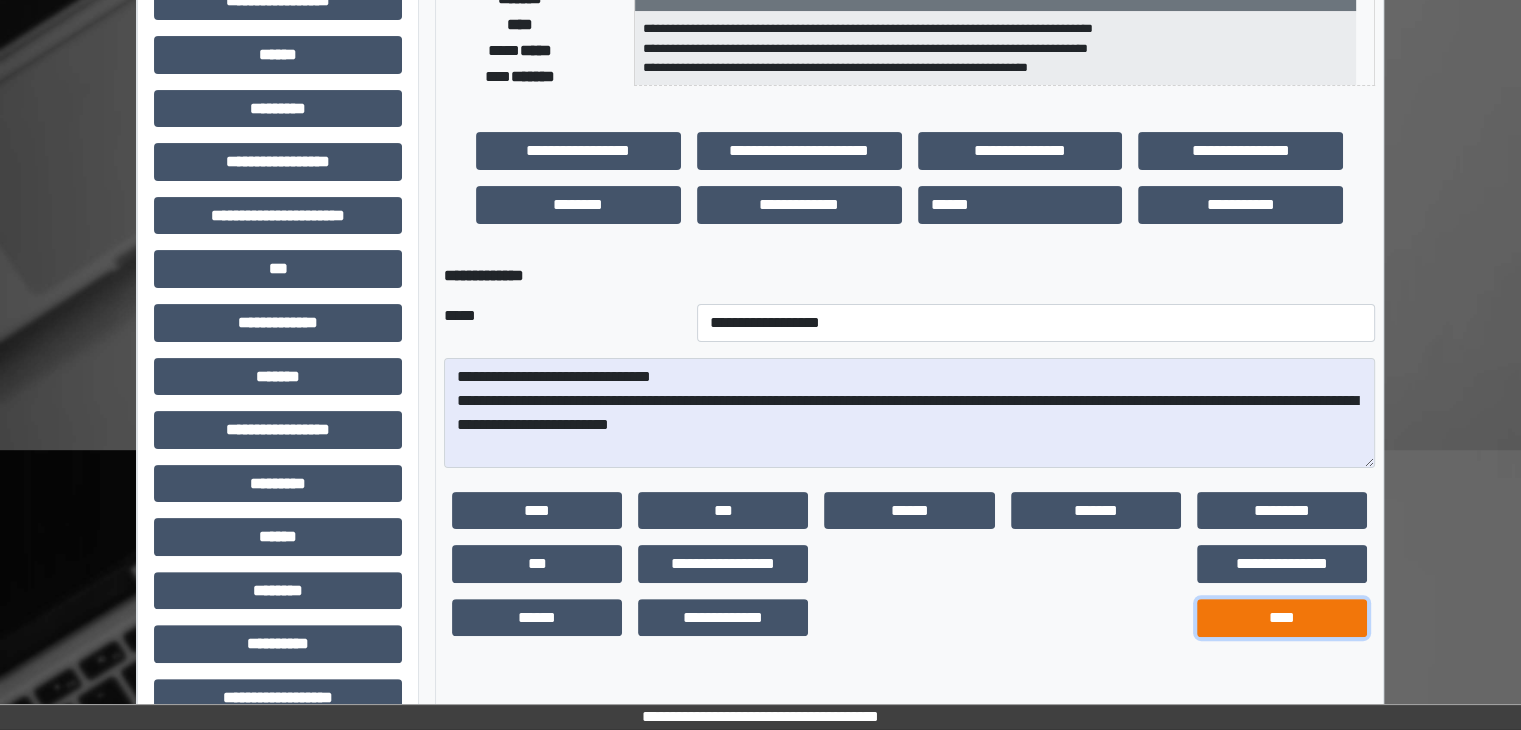 click on "****" at bounding box center (1282, 618) 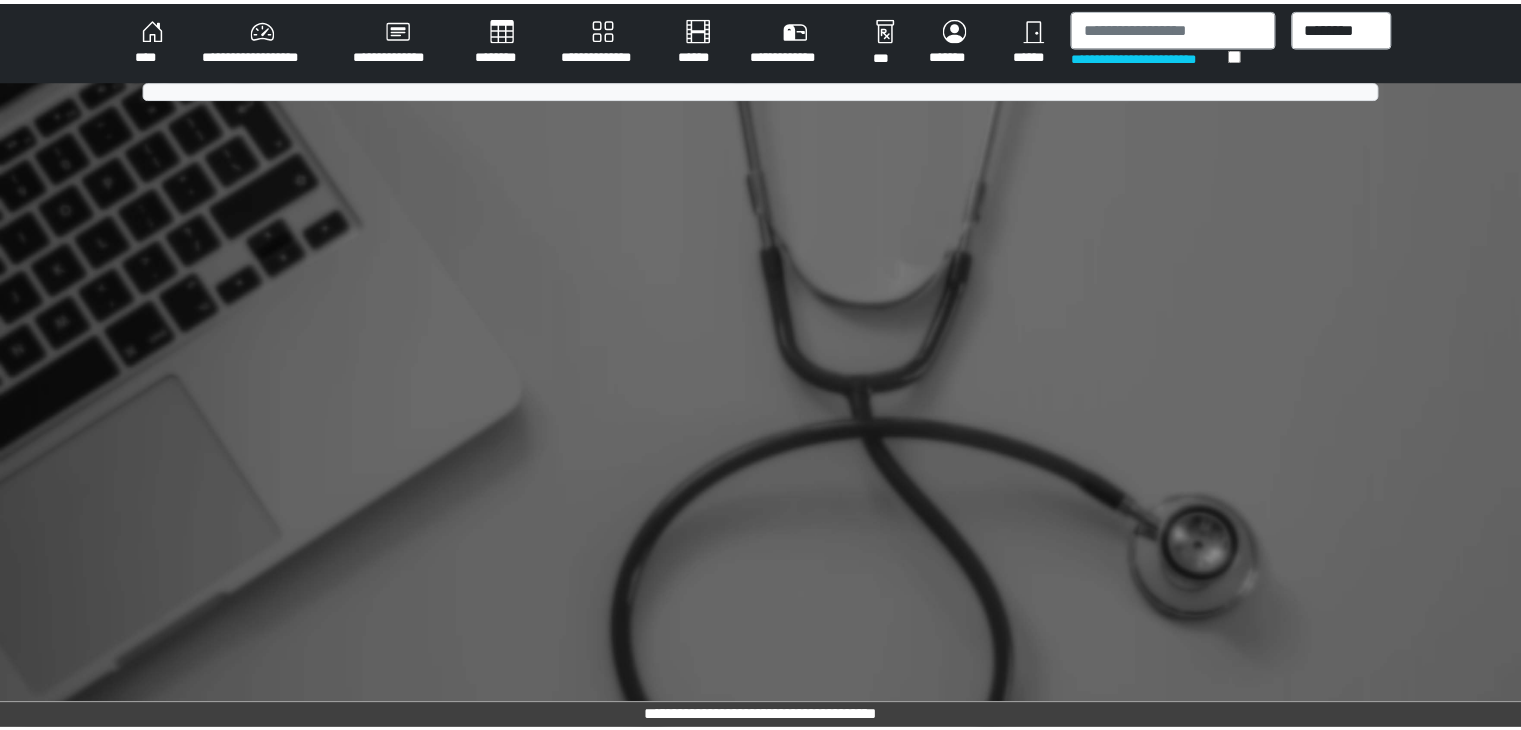 scroll, scrollTop: 0, scrollLeft: 0, axis: both 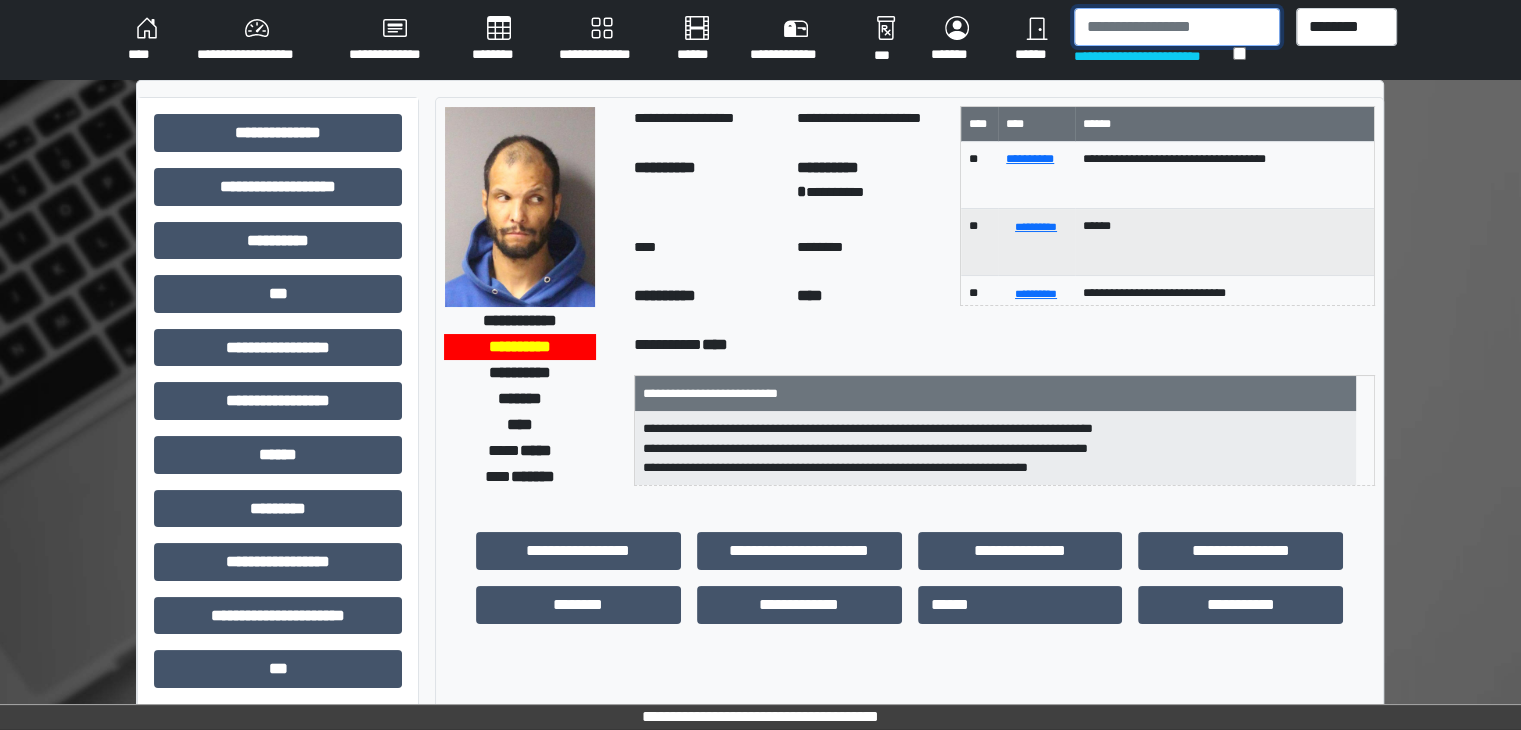 click at bounding box center (1177, 27) 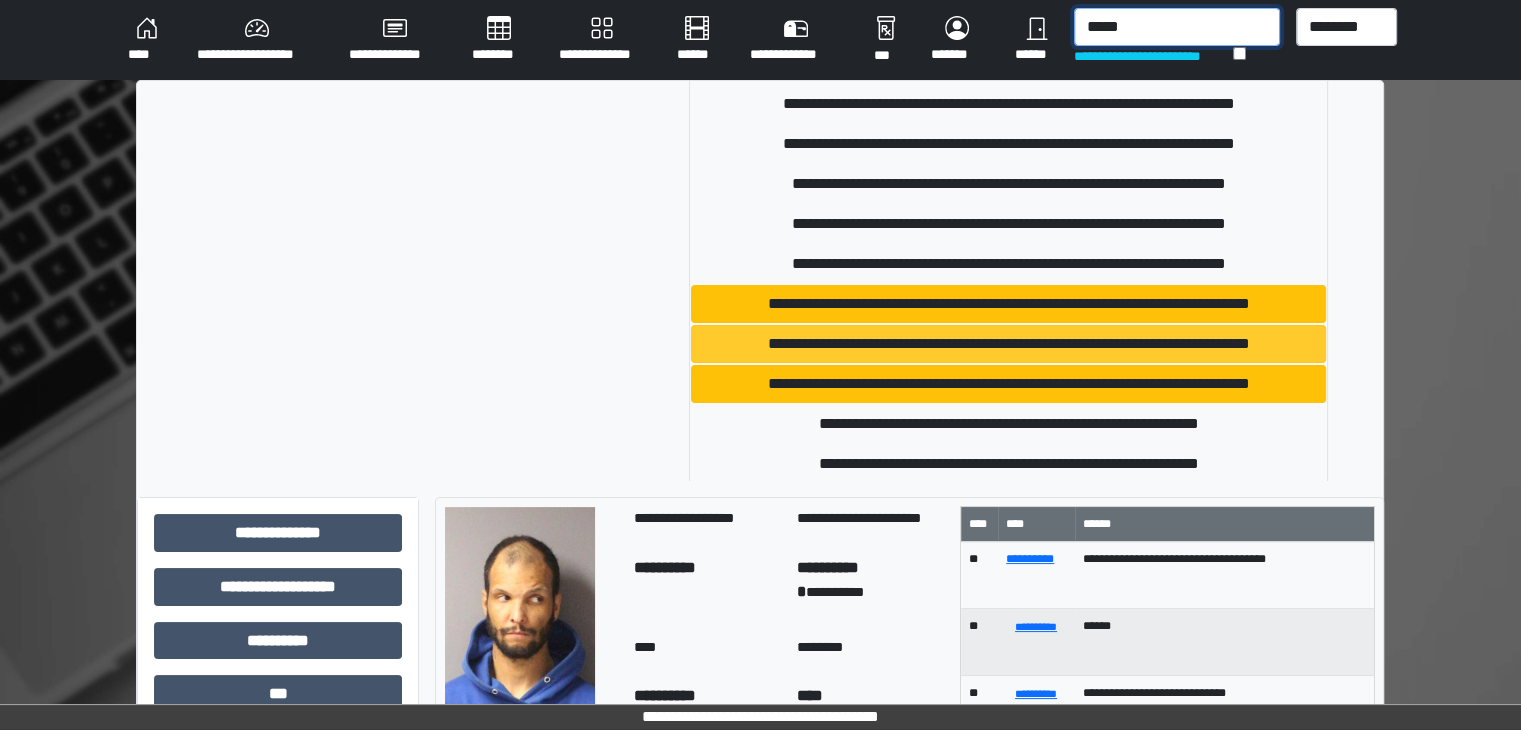 scroll, scrollTop: 200, scrollLeft: 0, axis: vertical 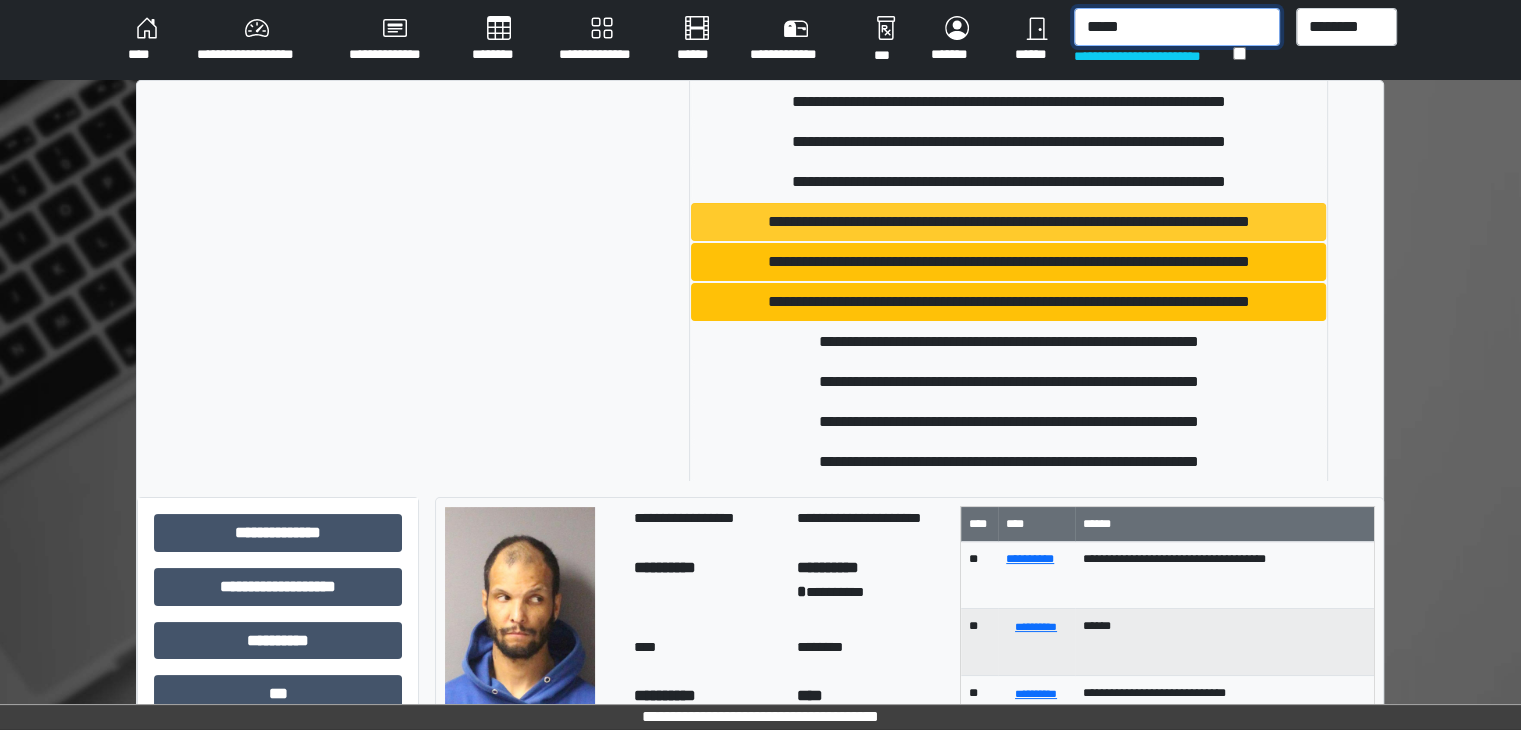 type on "*****" 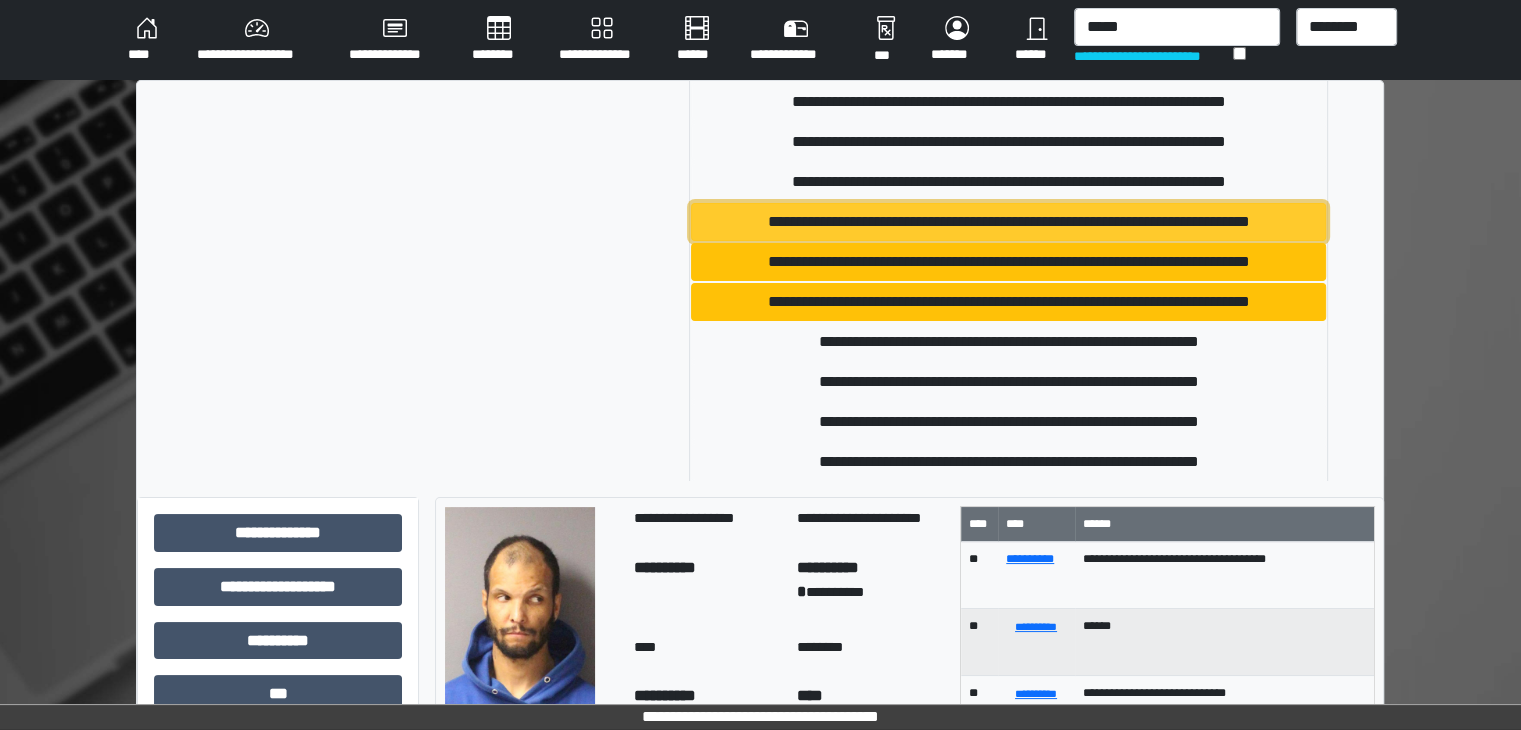 click on "**********" at bounding box center [1008, 222] 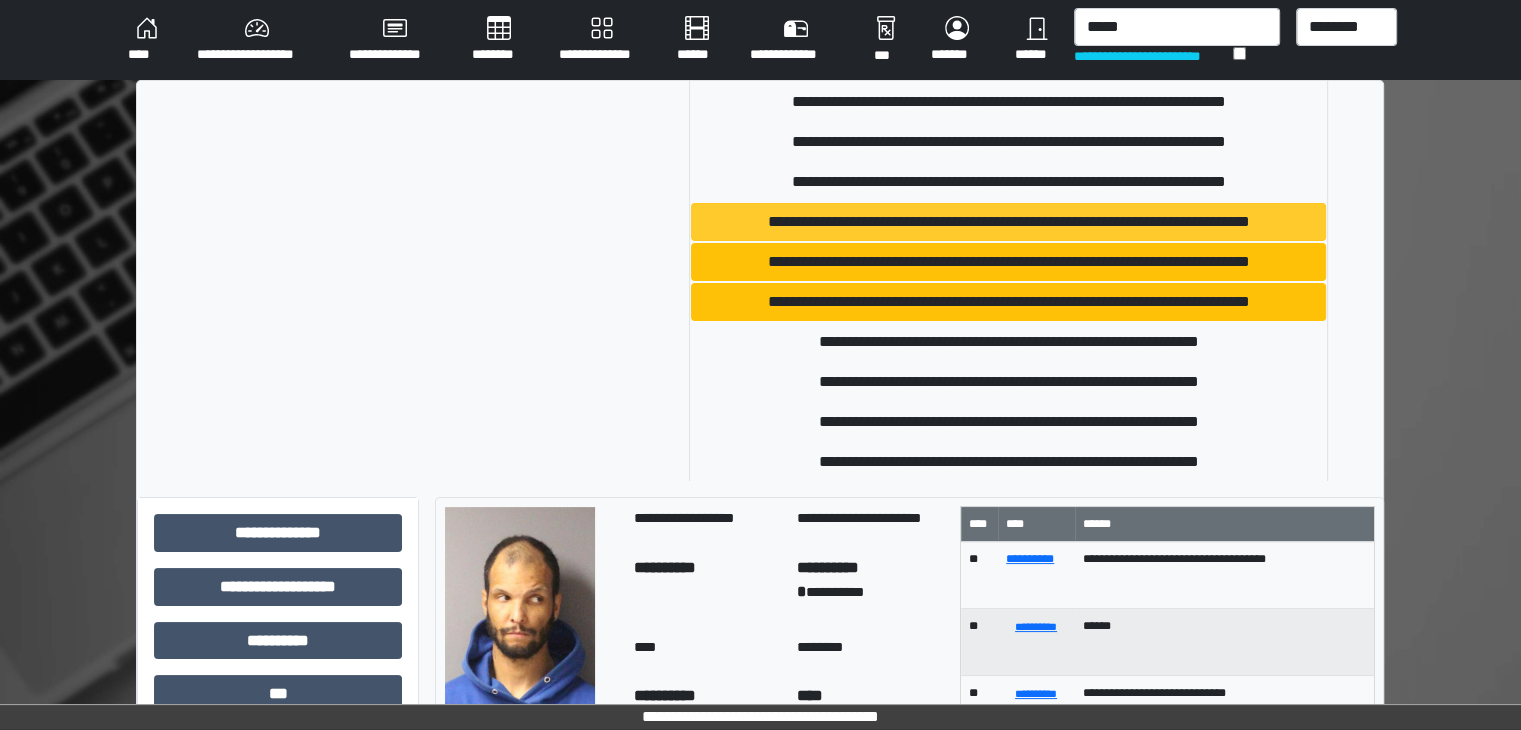 type 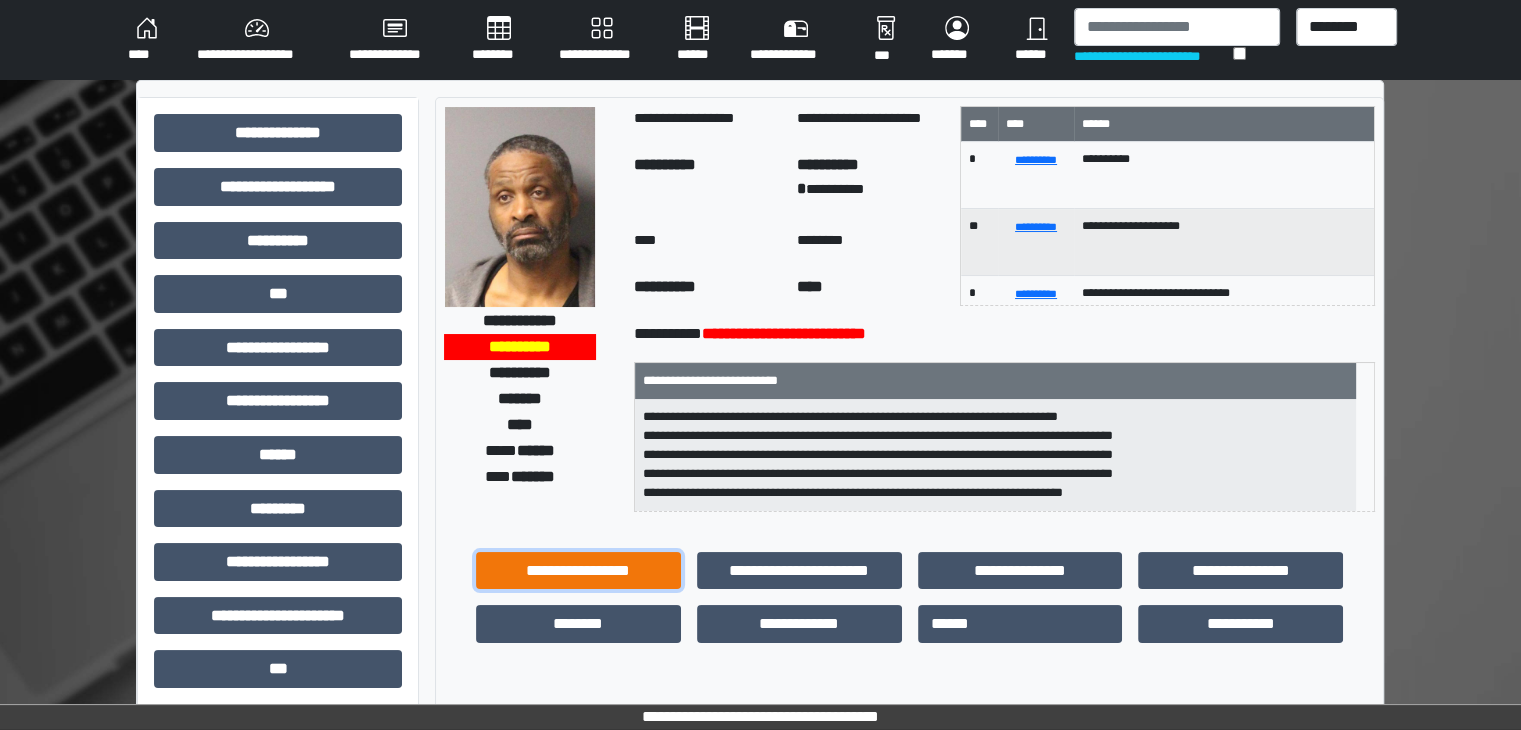 click on "**********" at bounding box center (578, 571) 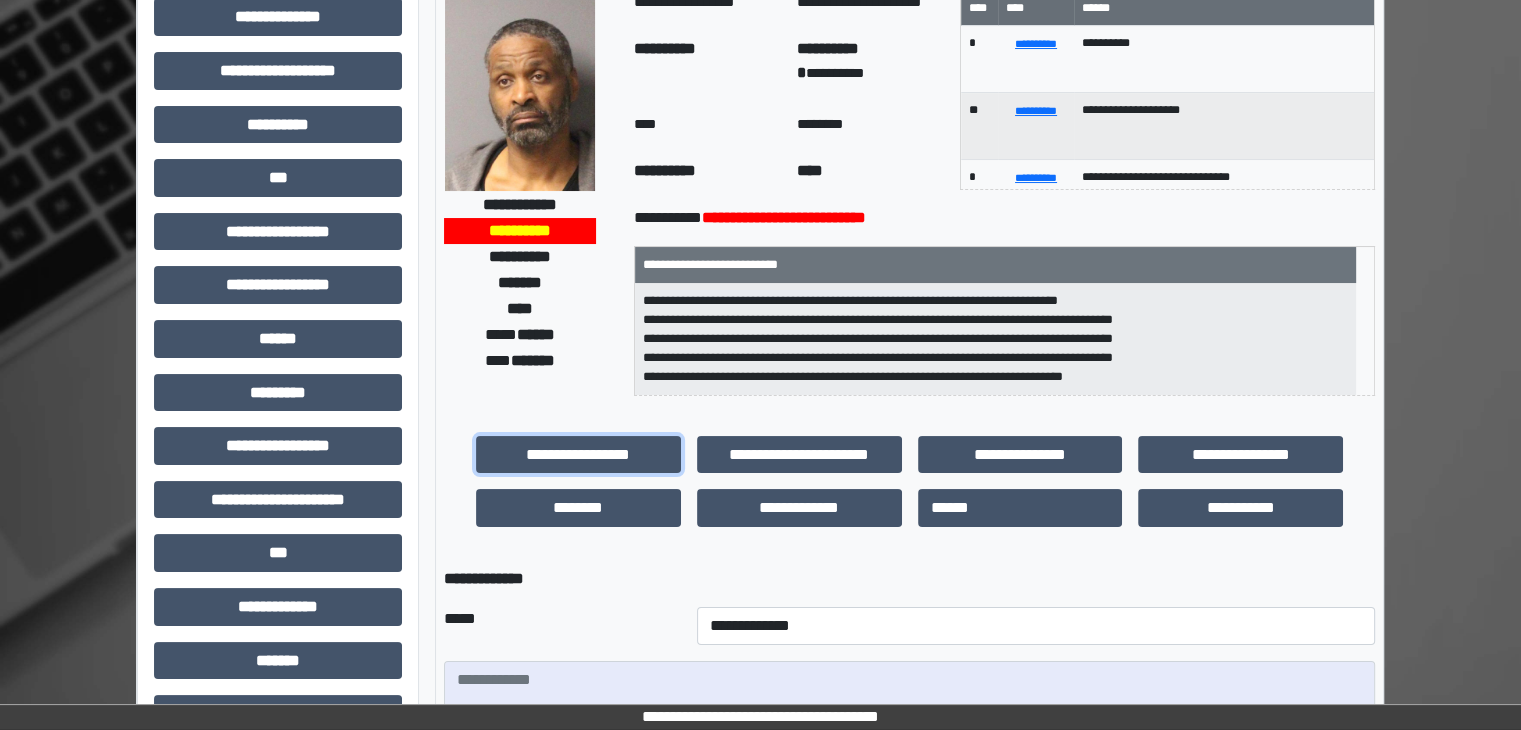 scroll, scrollTop: 300, scrollLeft: 0, axis: vertical 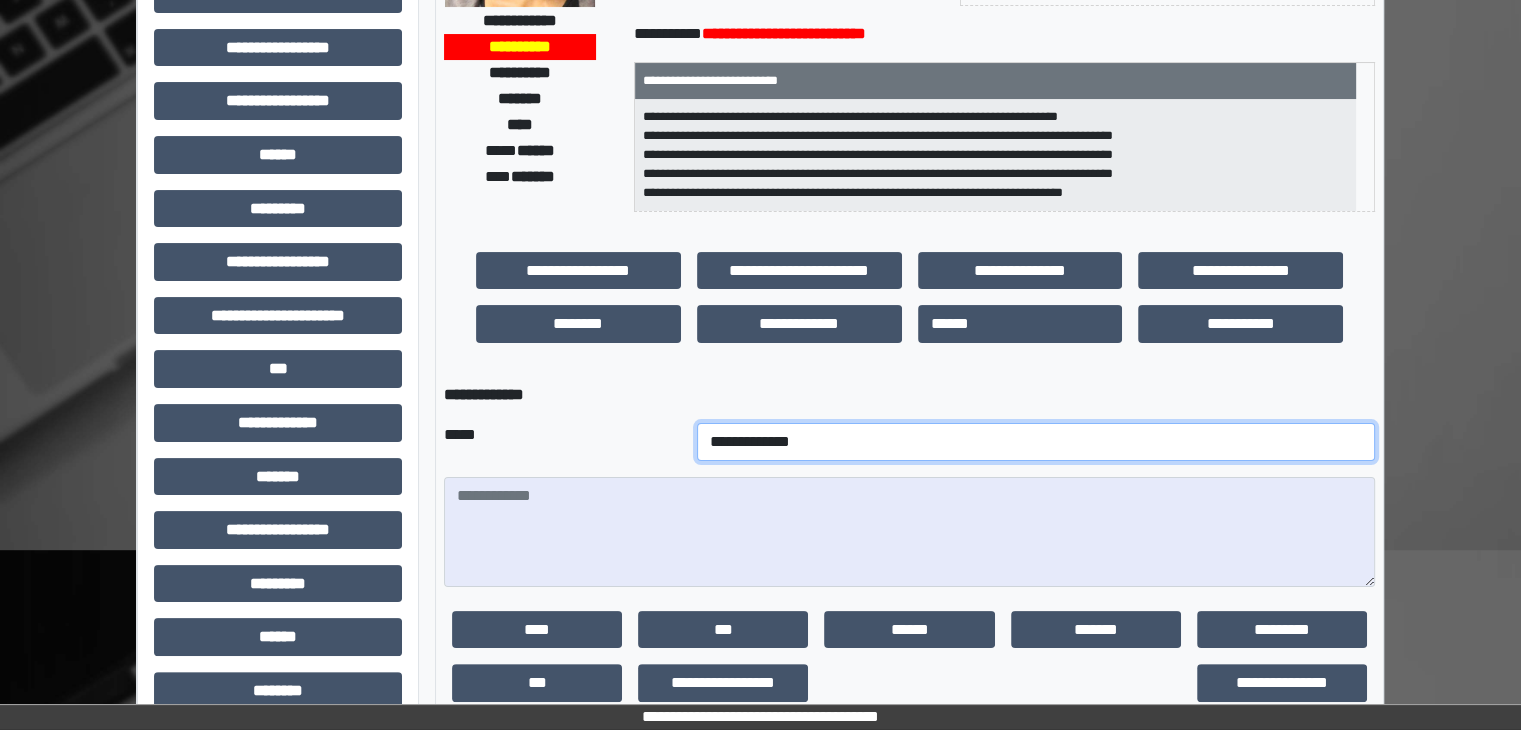 click on "**********" at bounding box center (1036, 442) 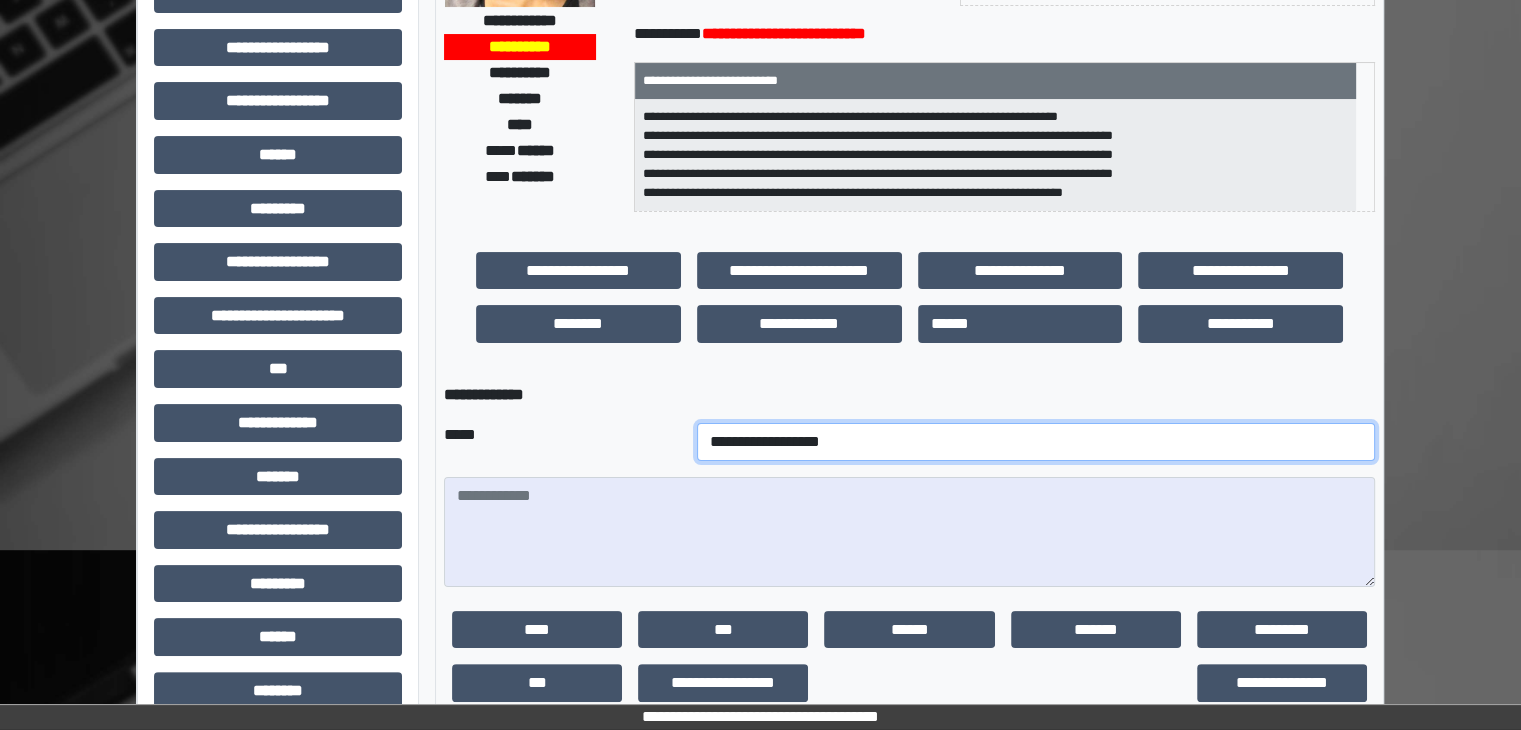 click on "**********" at bounding box center [1036, 442] 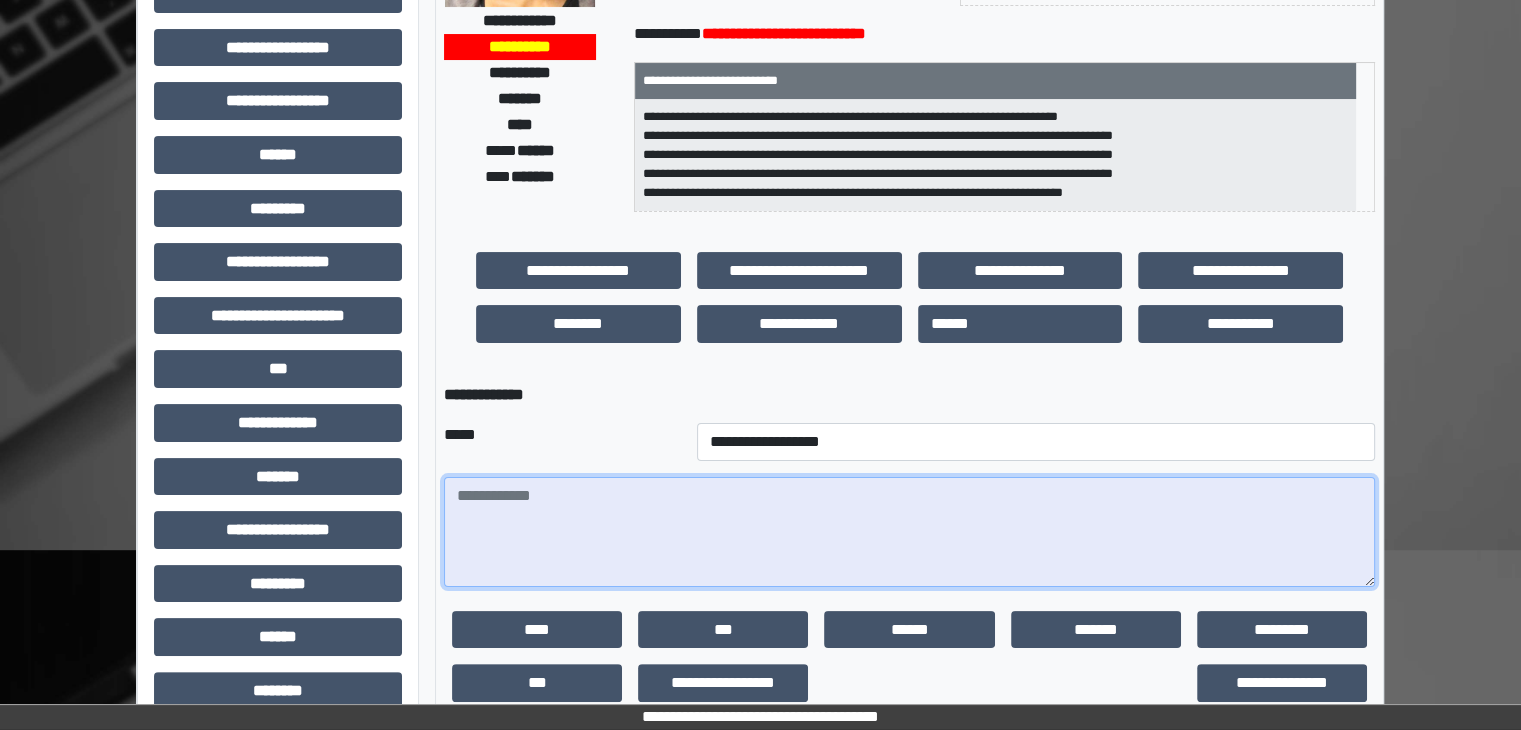 click at bounding box center (909, 532) 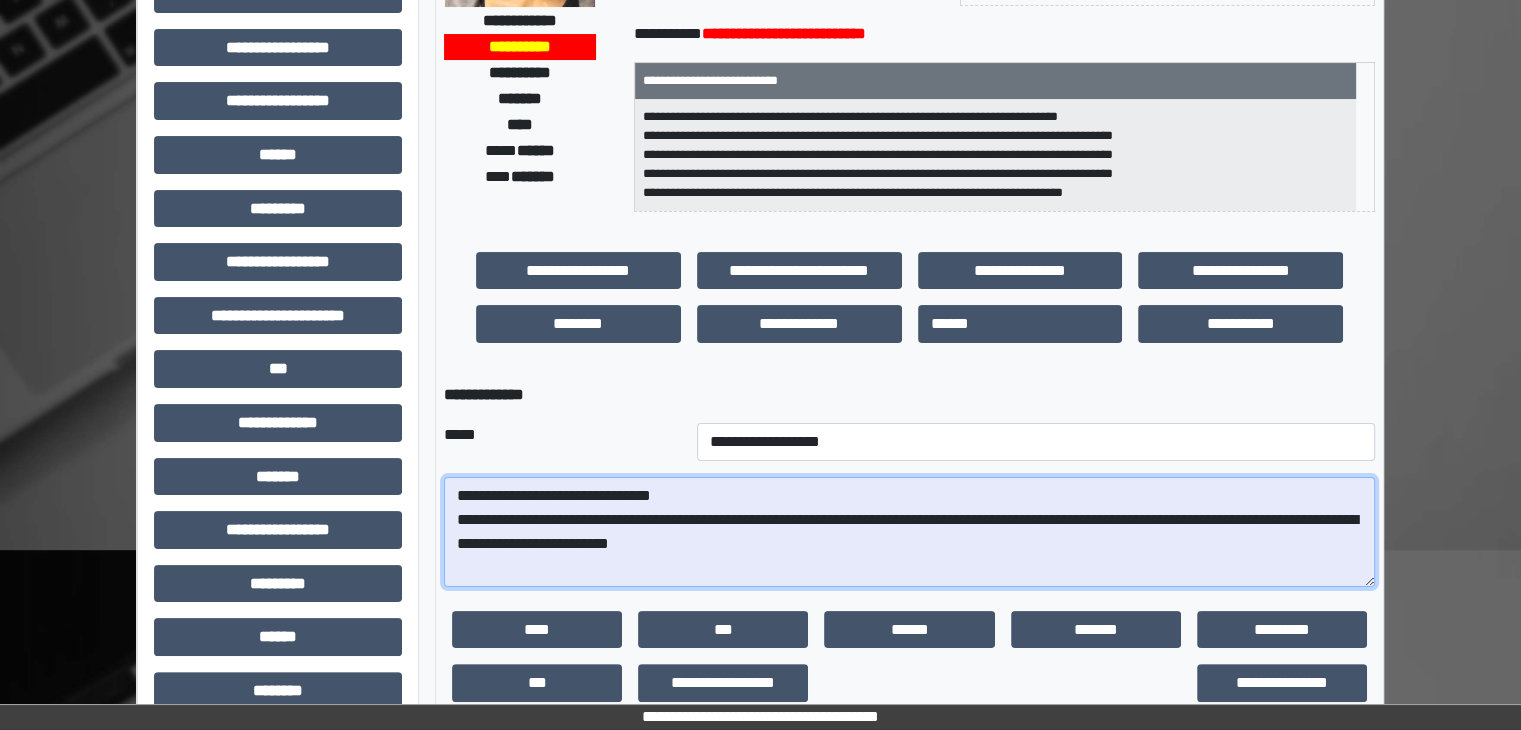 drag, startPoint x: 871, startPoint y: 525, endPoint x: 787, endPoint y: 523, distance: 84.0238 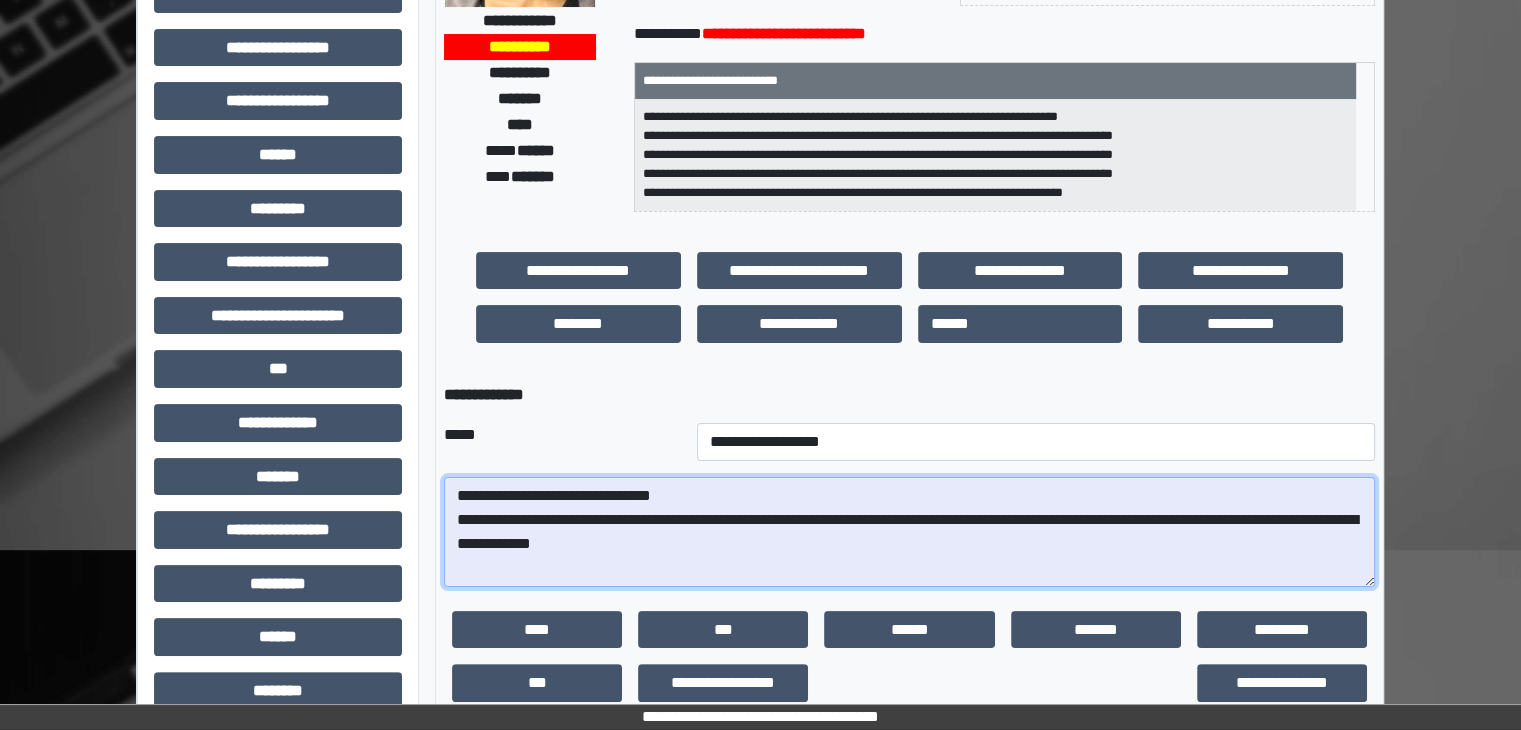 drag, startPoint x: 1160, startPoint y: 517, endPoint x: 1021, endPoint y: 523, distance: 139.12944 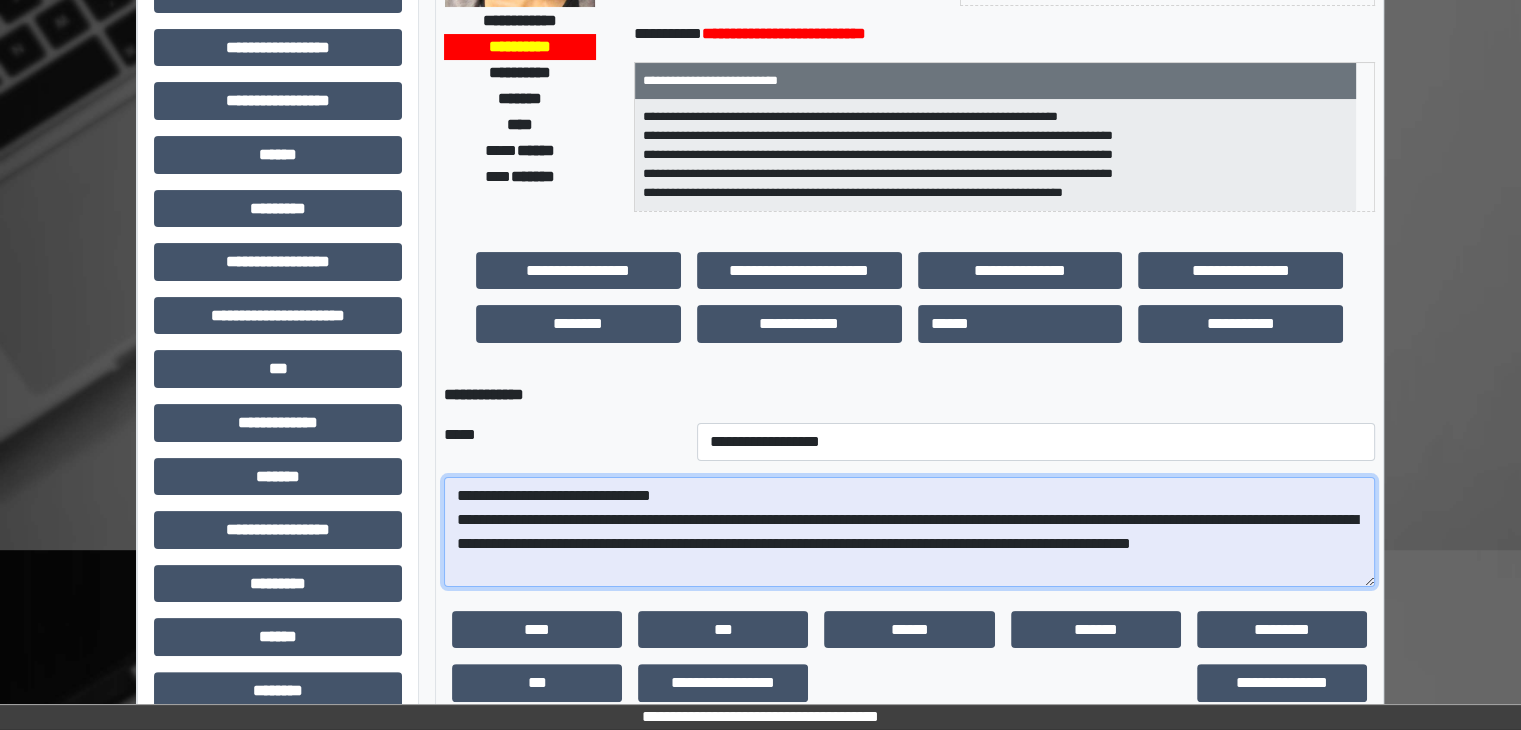drag, startPoint x: 1115, startPoint y: 556, endPoint x: 1163, endPoint y: 553, distance: 48.09366 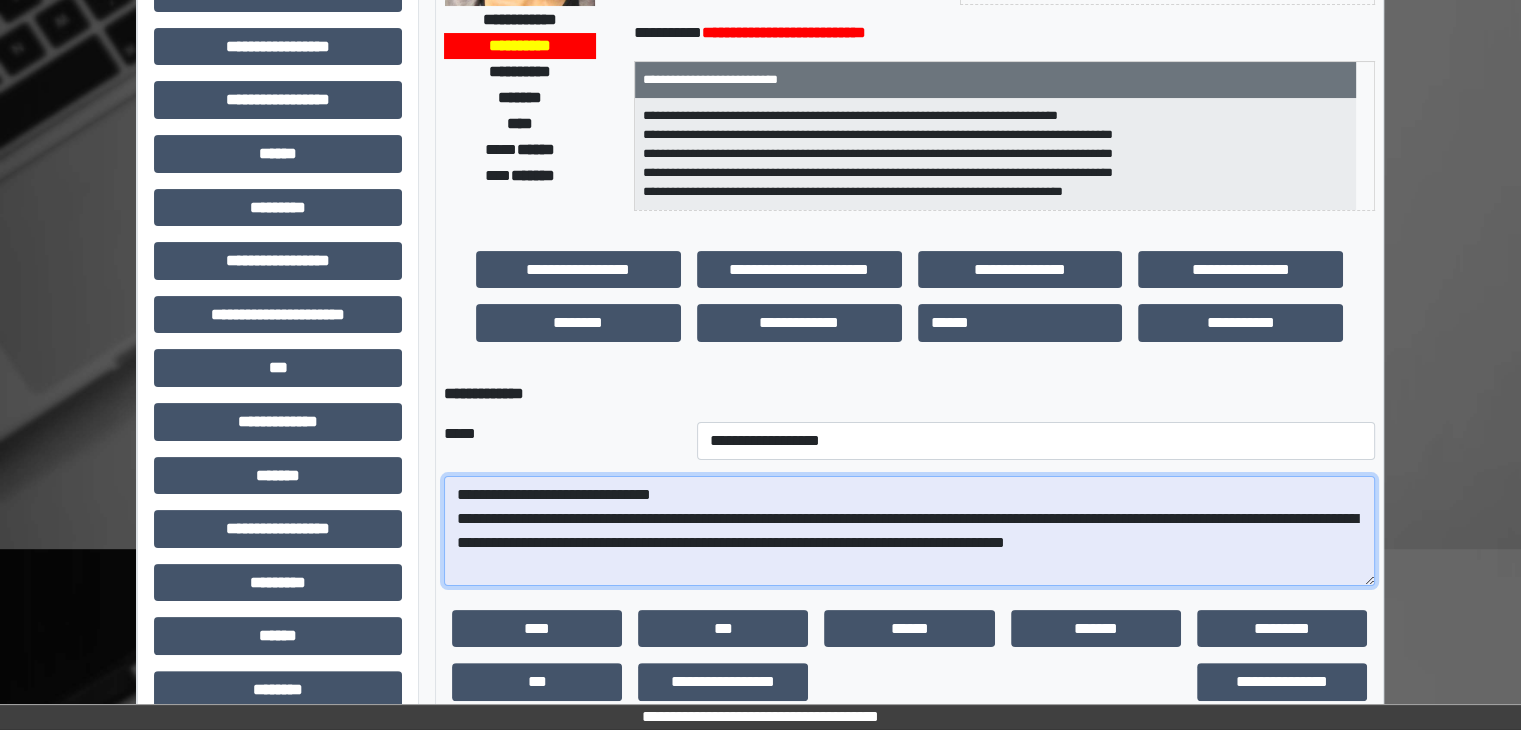 scroll, scrollTop: 300, scrollLeft: 0, axis: vertical 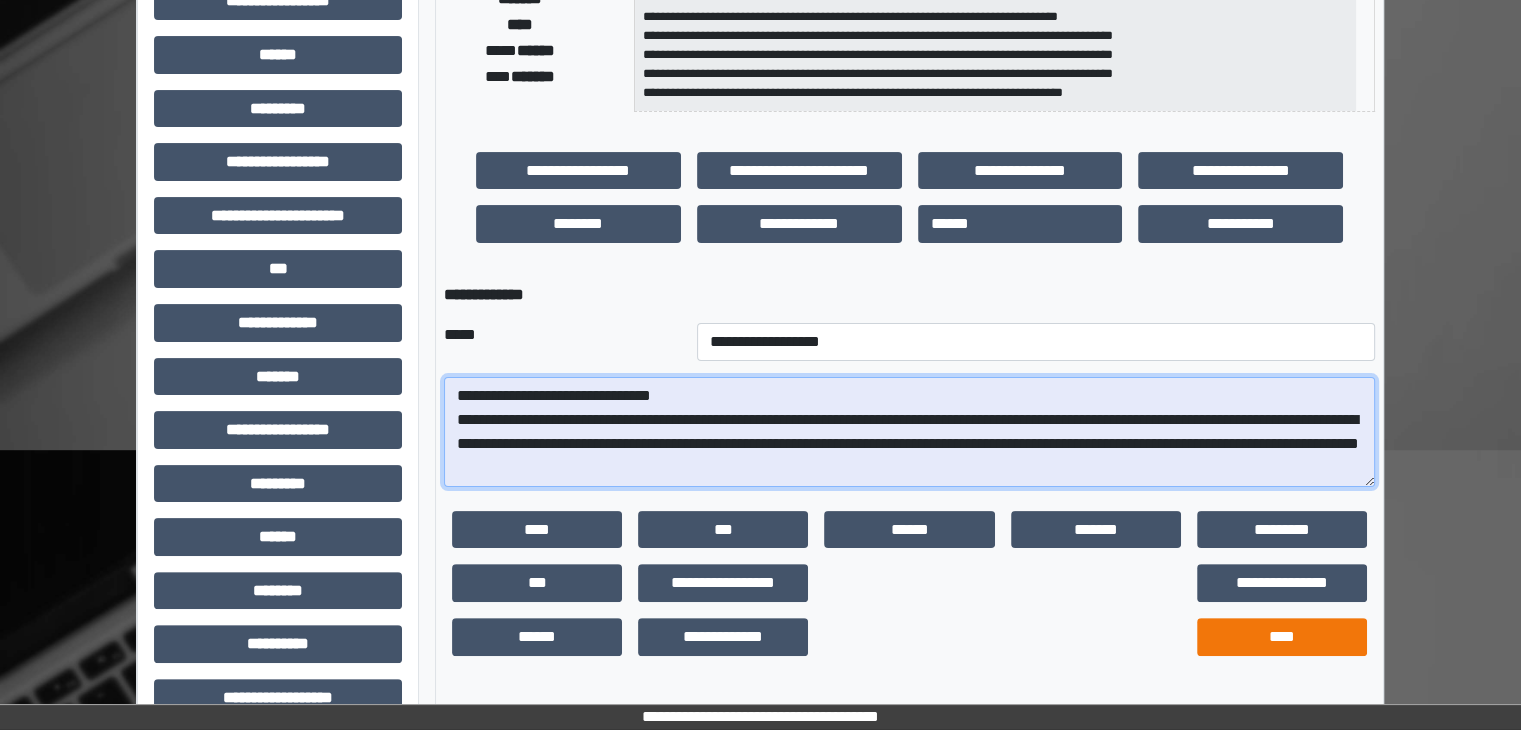 type on "**********" 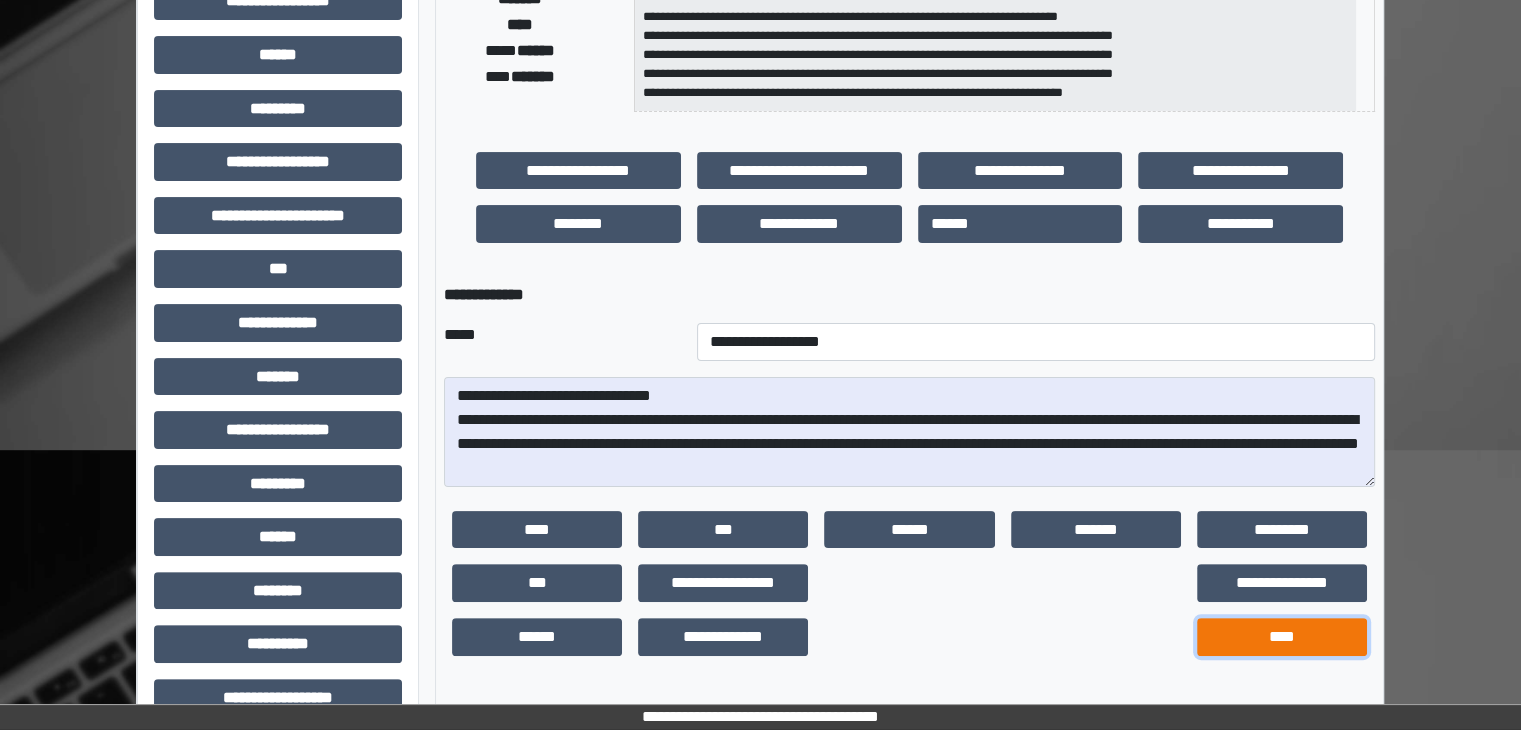 click on "****" at bounding box center (1282, 637) 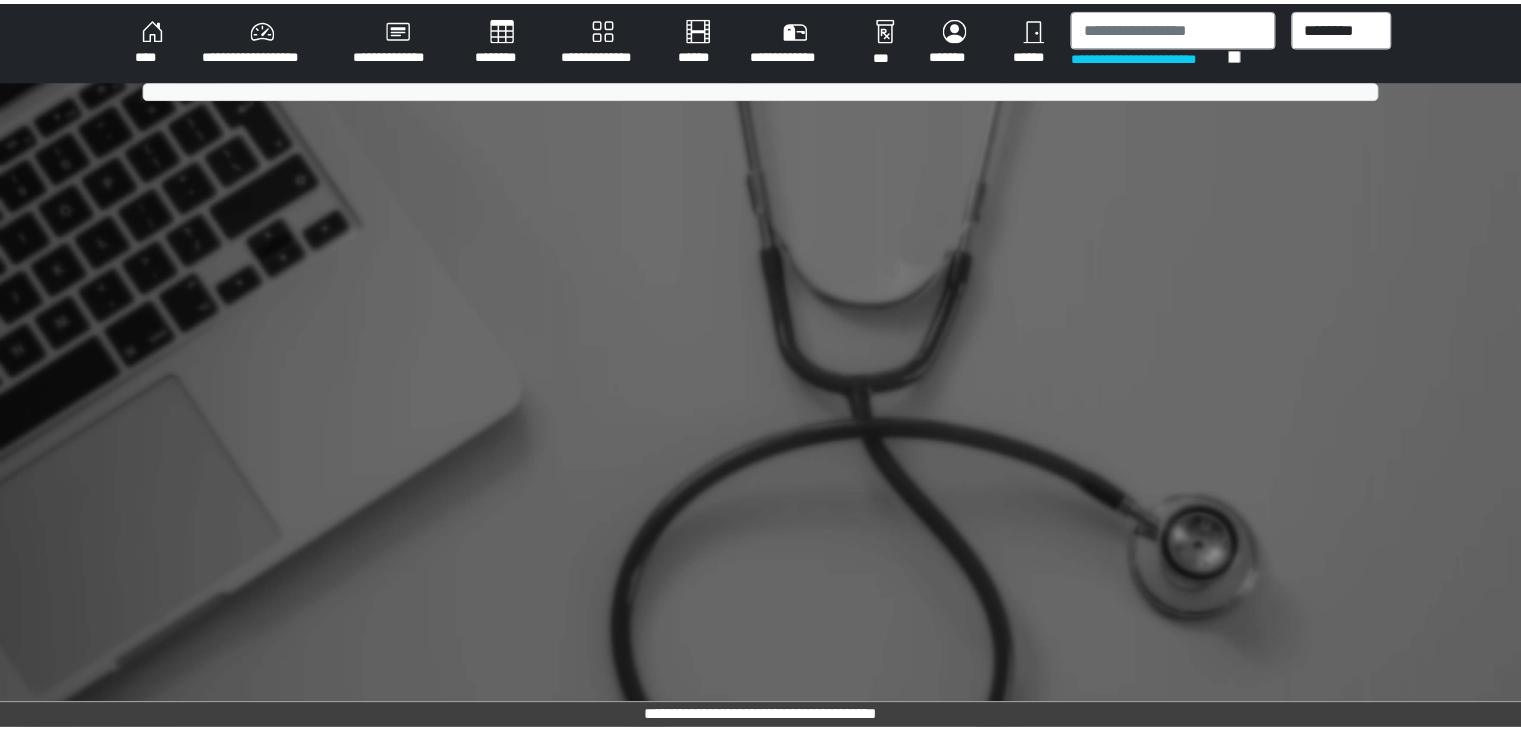 scroll, scrollTop: 0, scrollLeft: 0, axis: both 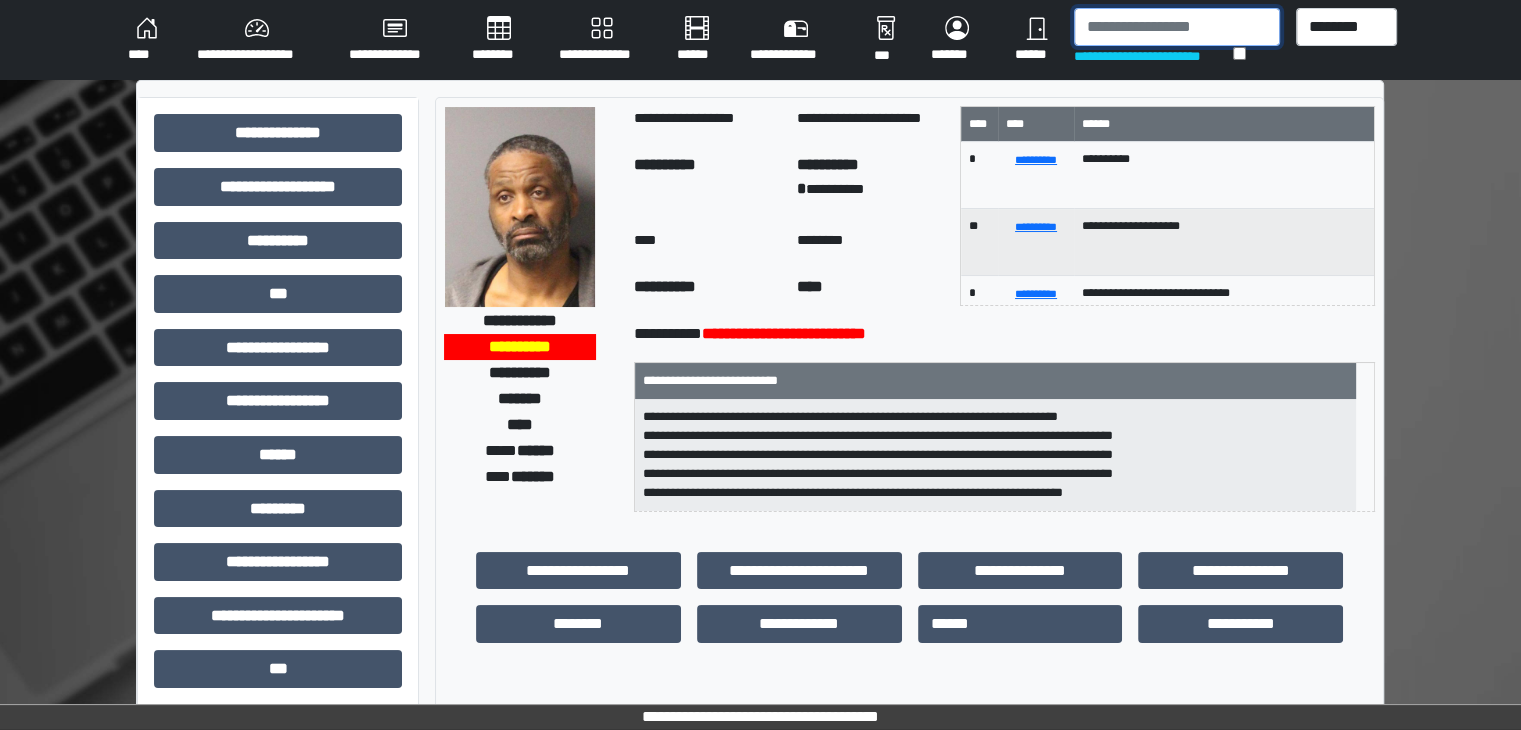 click at bounding box center [1177, 27] 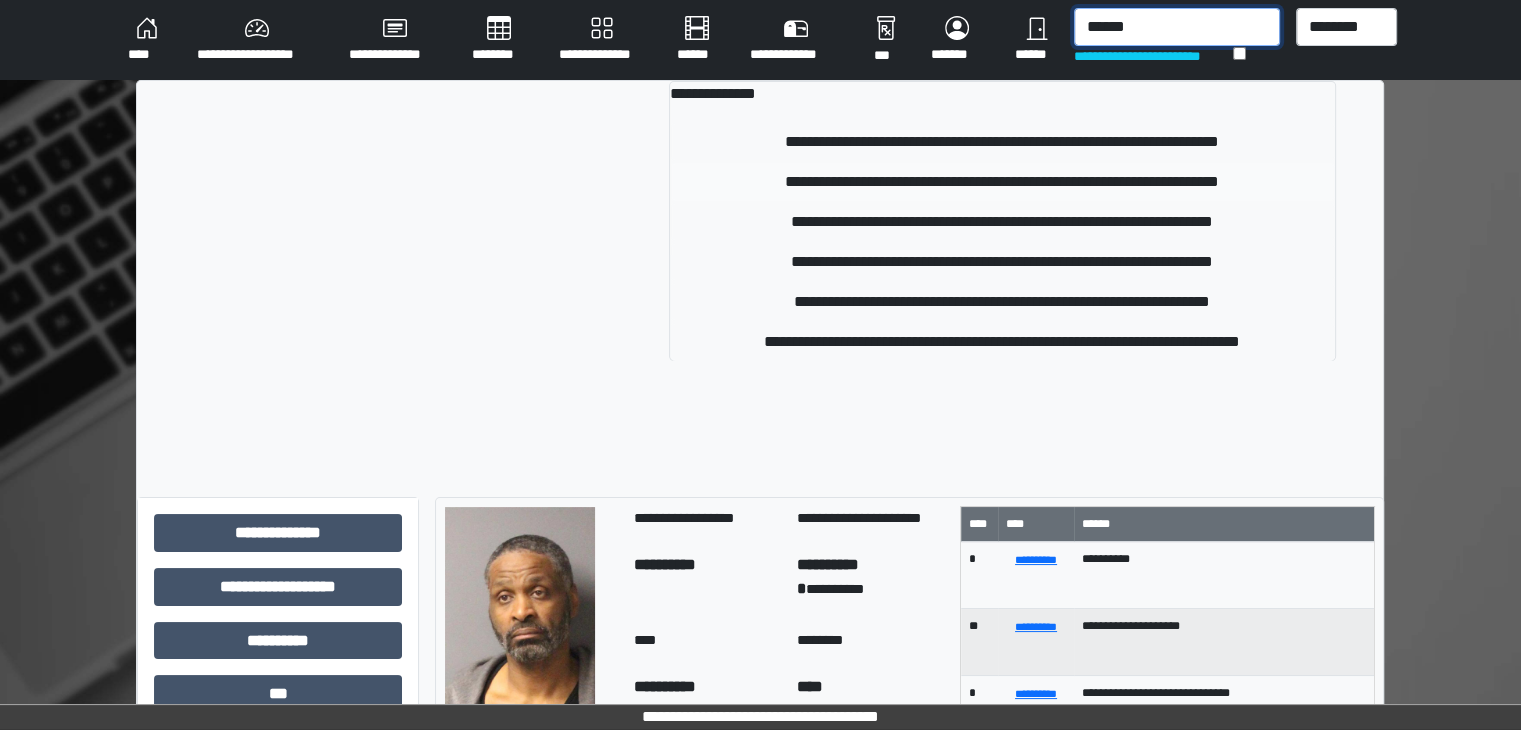 type on "******" 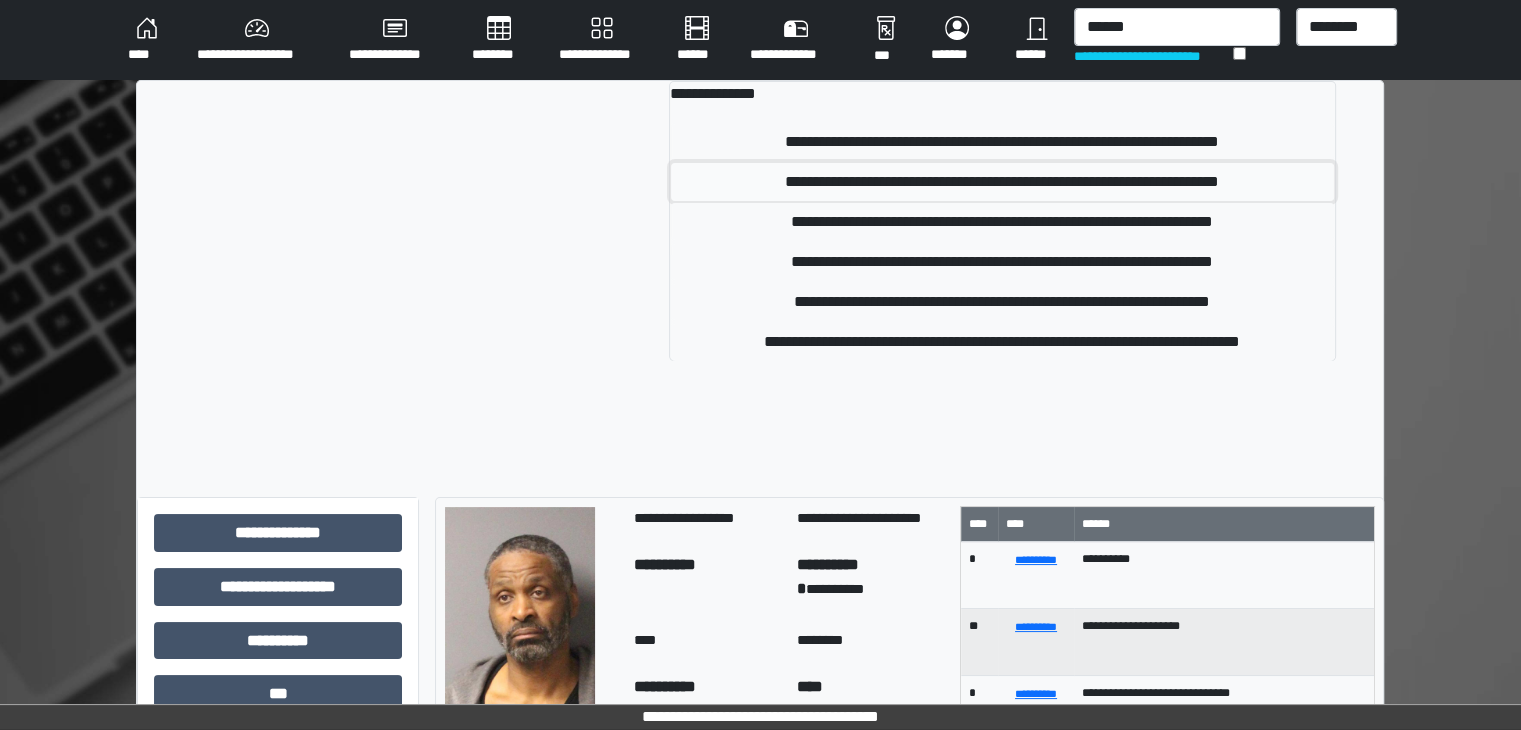 click on "**********" at bounding box center (1002, 182) 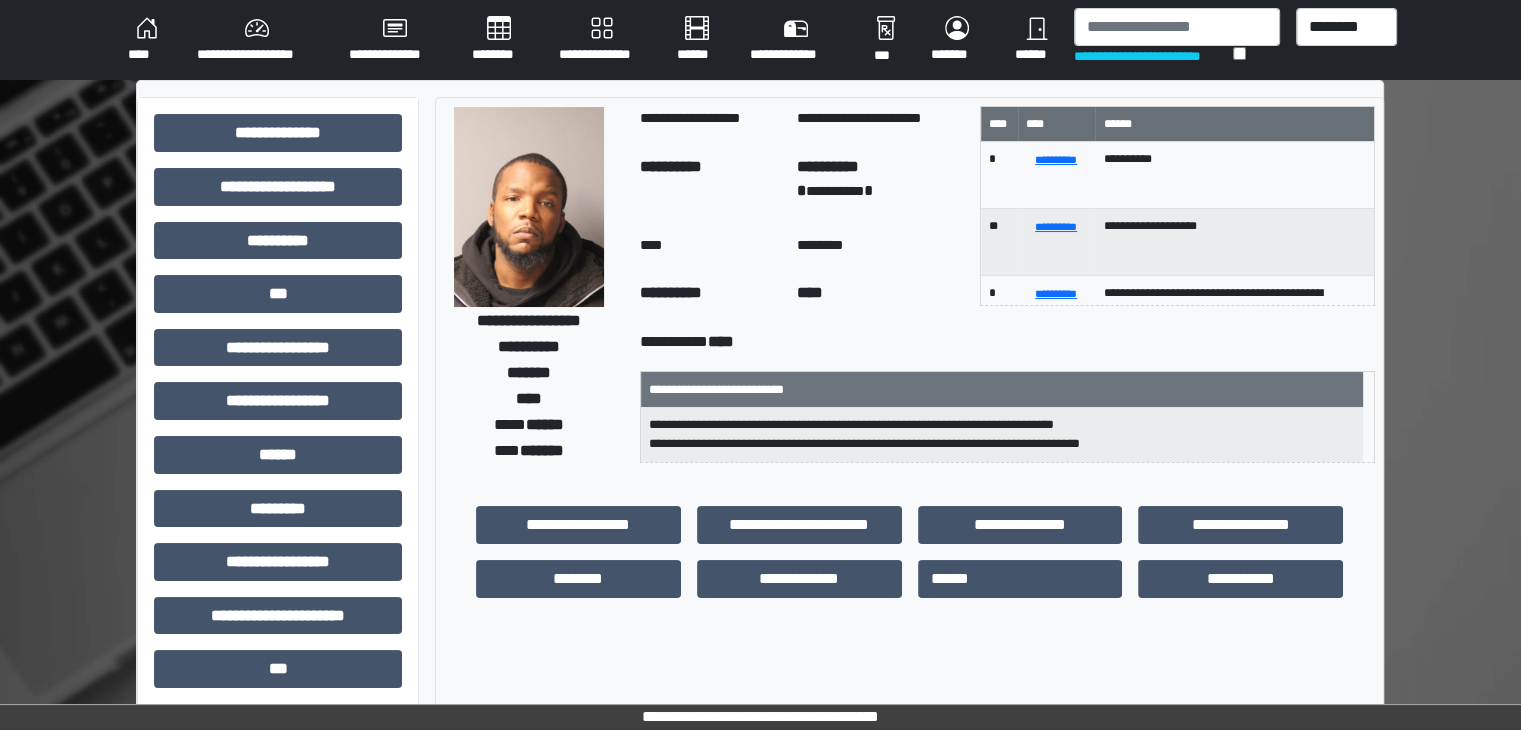 drag, startPoint x: 540, startPoint y: 318, endPoint x: 440, endPoint y: 317, distance: 100.005 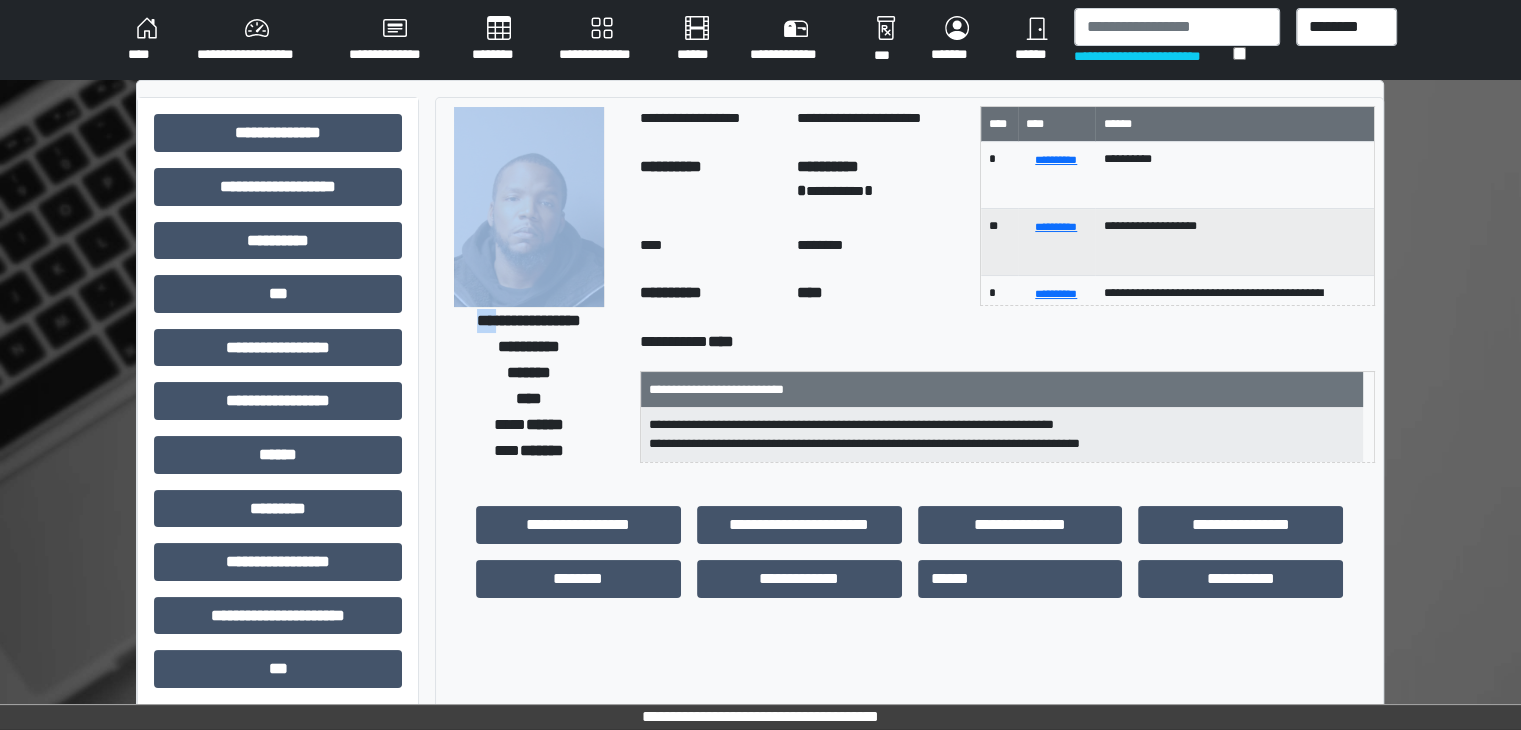 drag, startPoint x: 536, startPoint y: 319, endPoint x: 472, endPoint y: 311, distance: 64.49806 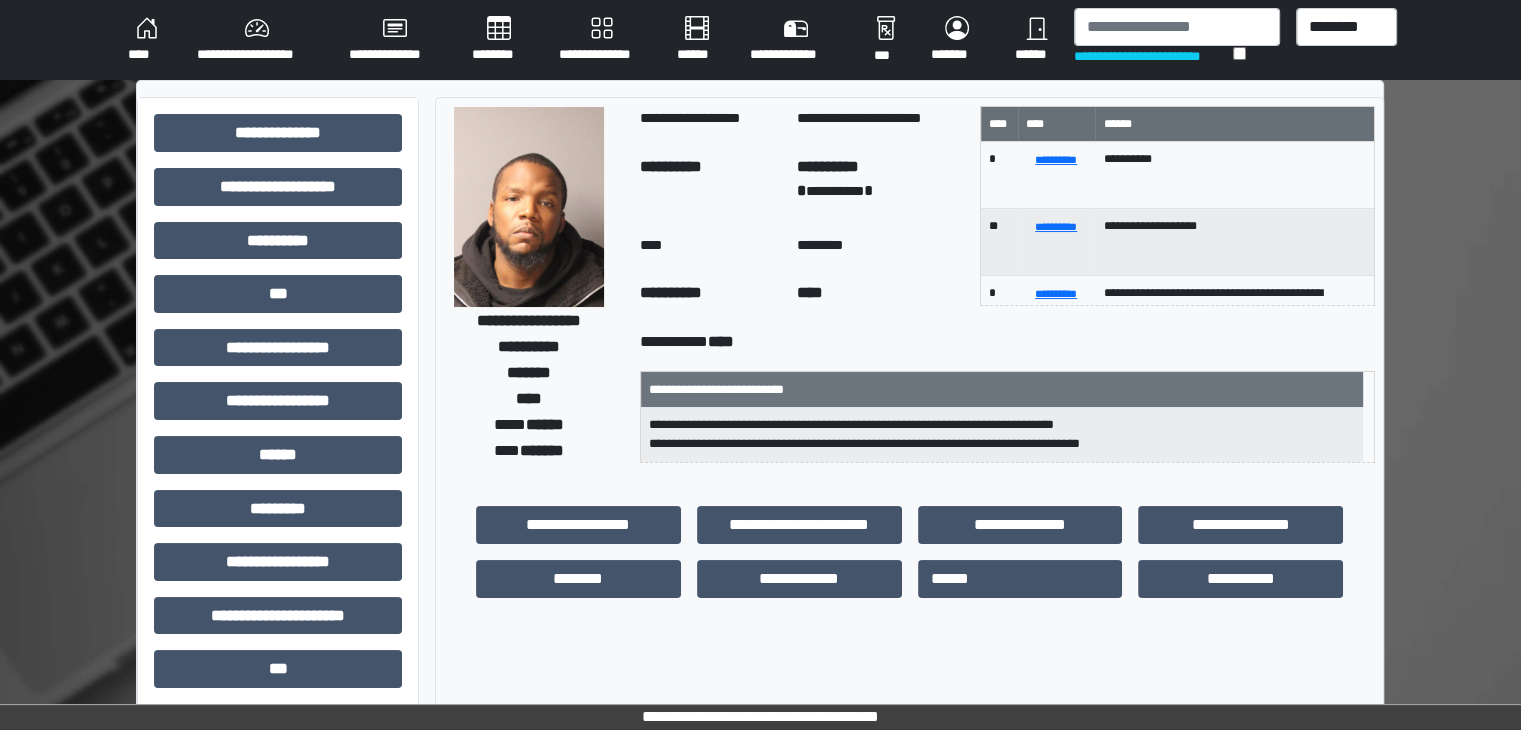 click on "**********" at bounding box center (529, 320) 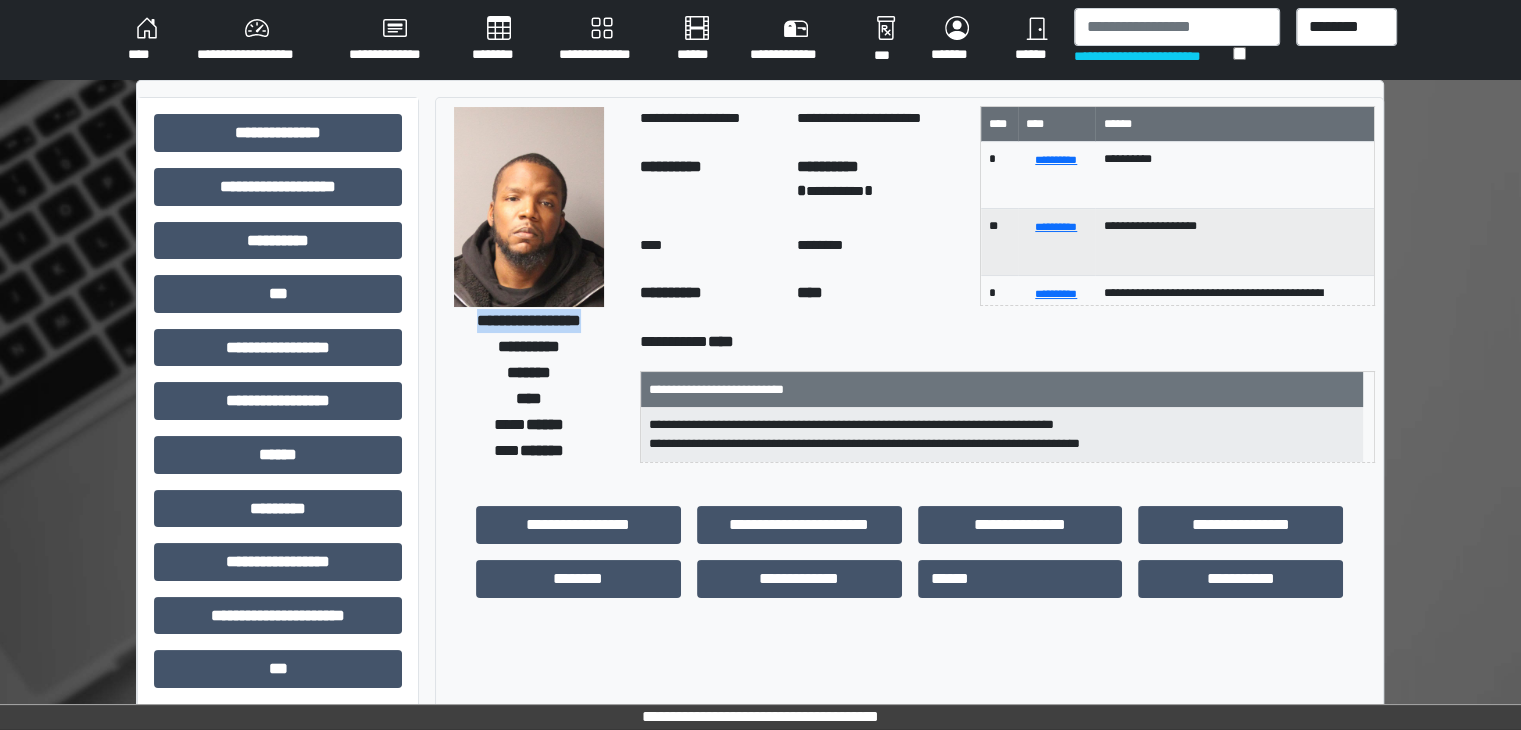 drag, startPoint x: 444, startPoint y: 323, endPoint x: 610, endPoint y: 329, distance: 166.1084 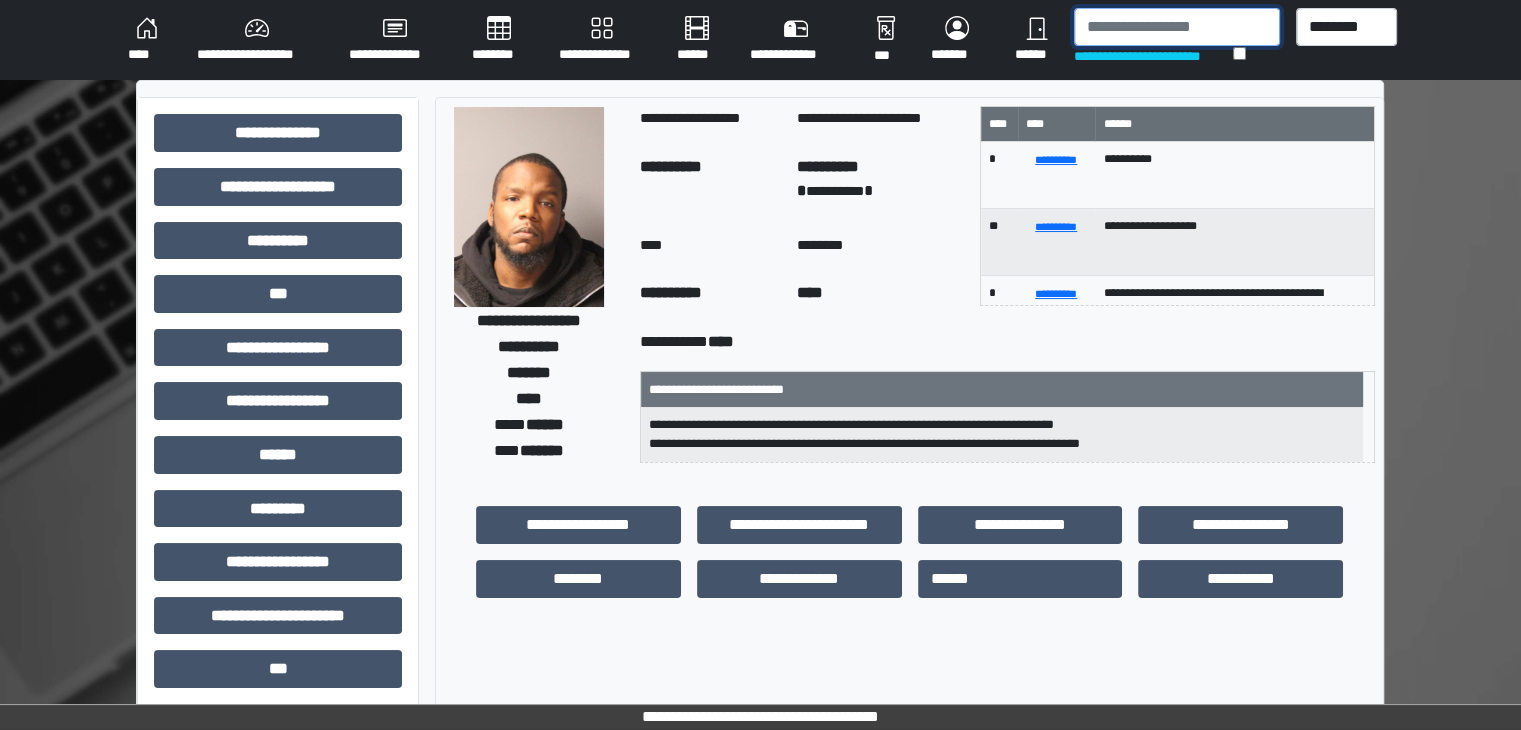 click at bounding box center (1177, 27) 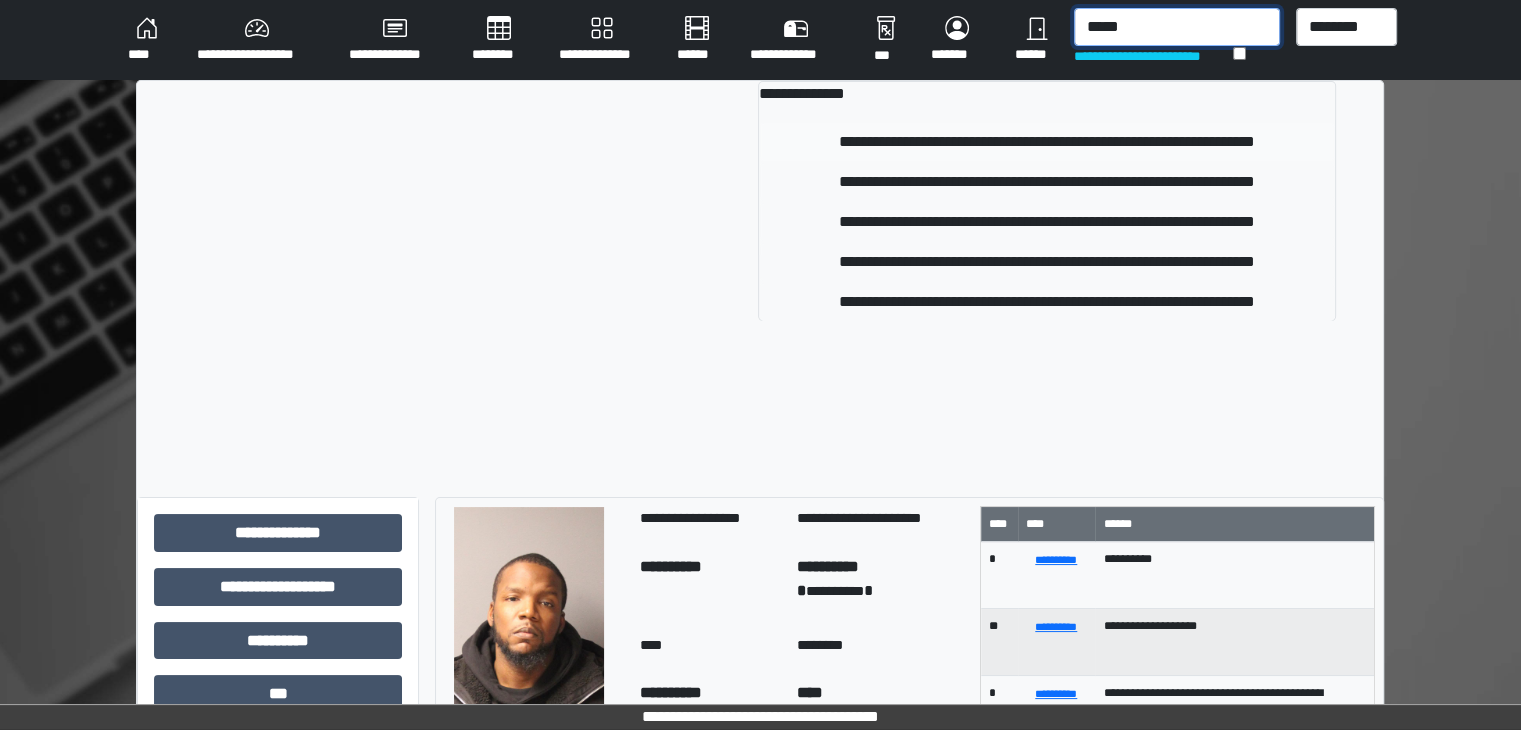 type on "*****" 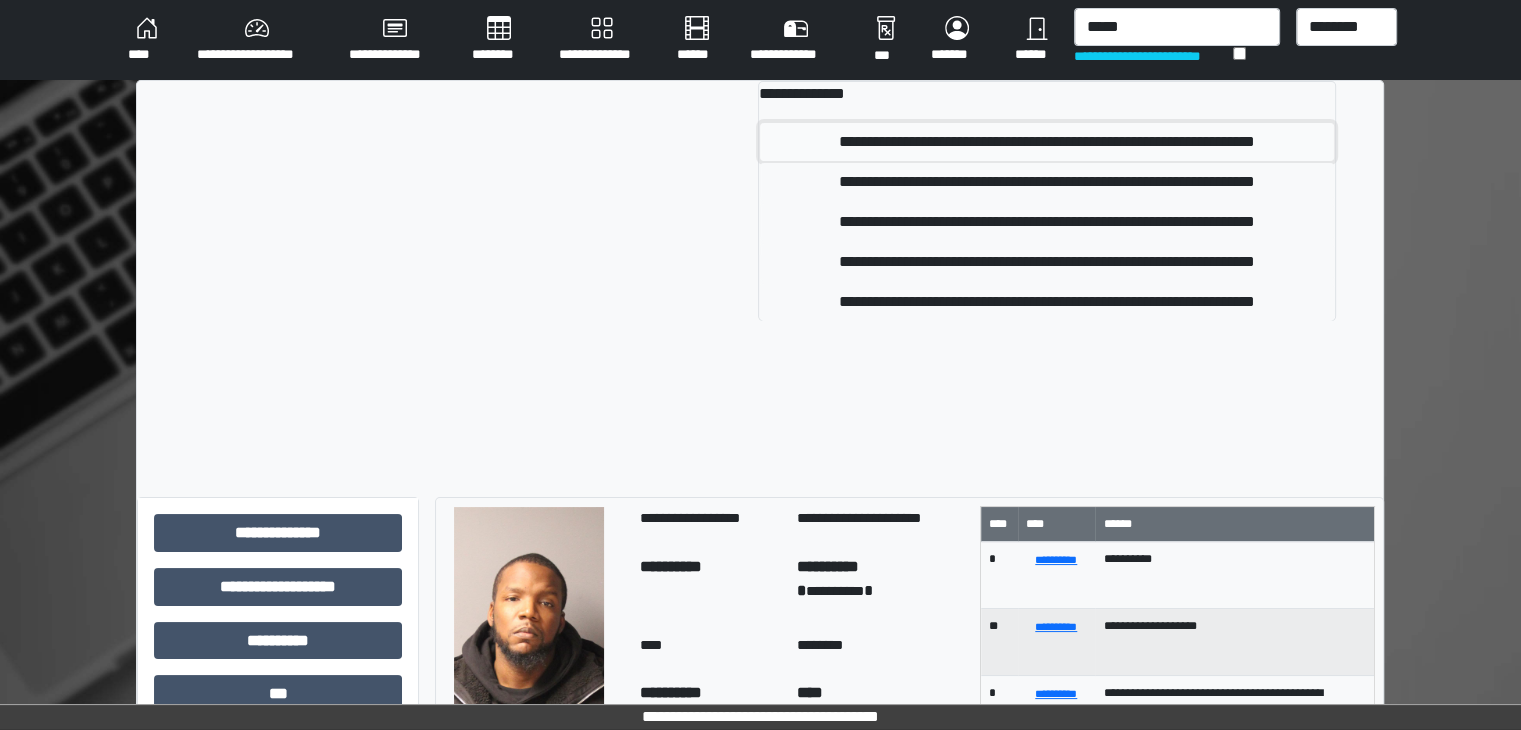 click on "**********" at bounding box center [1047, 142] 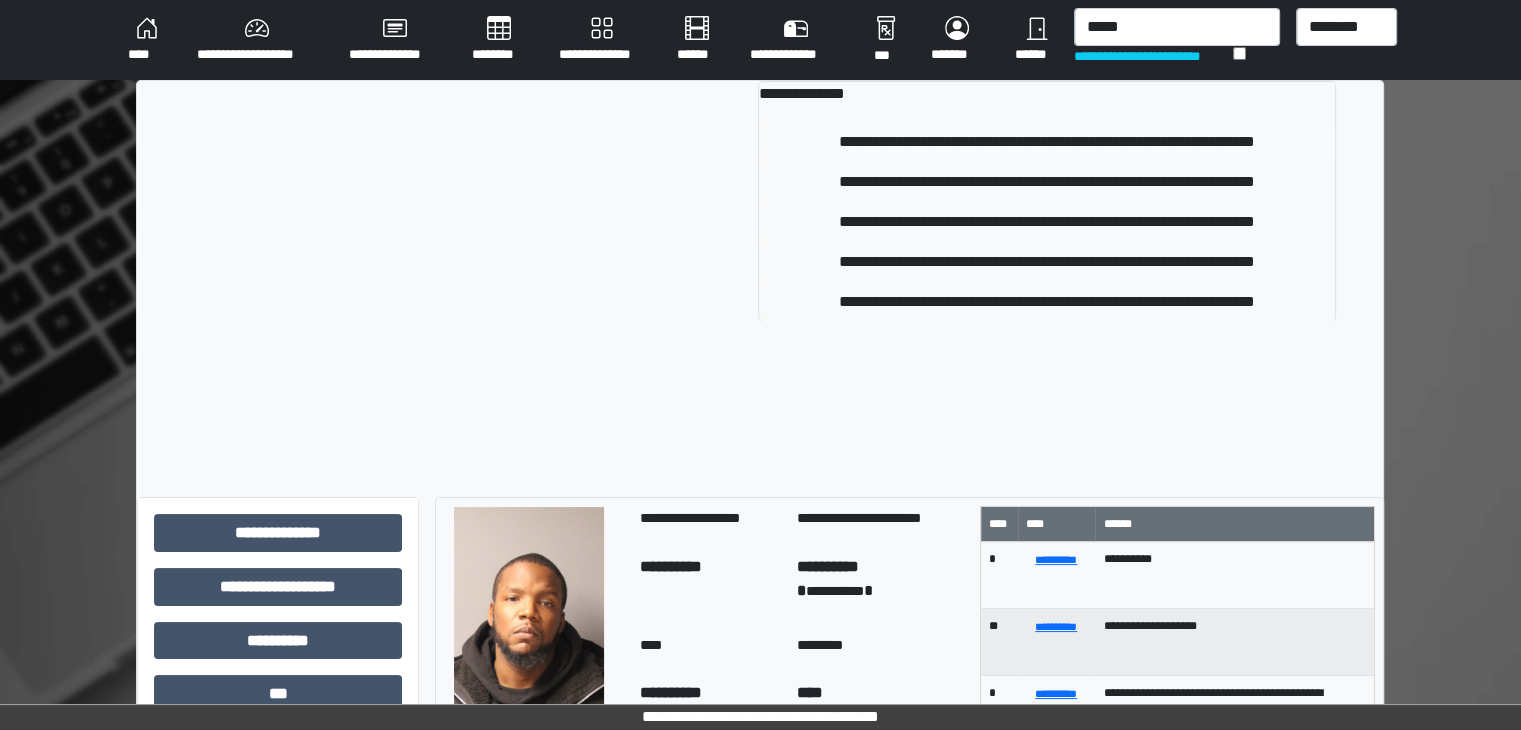 type 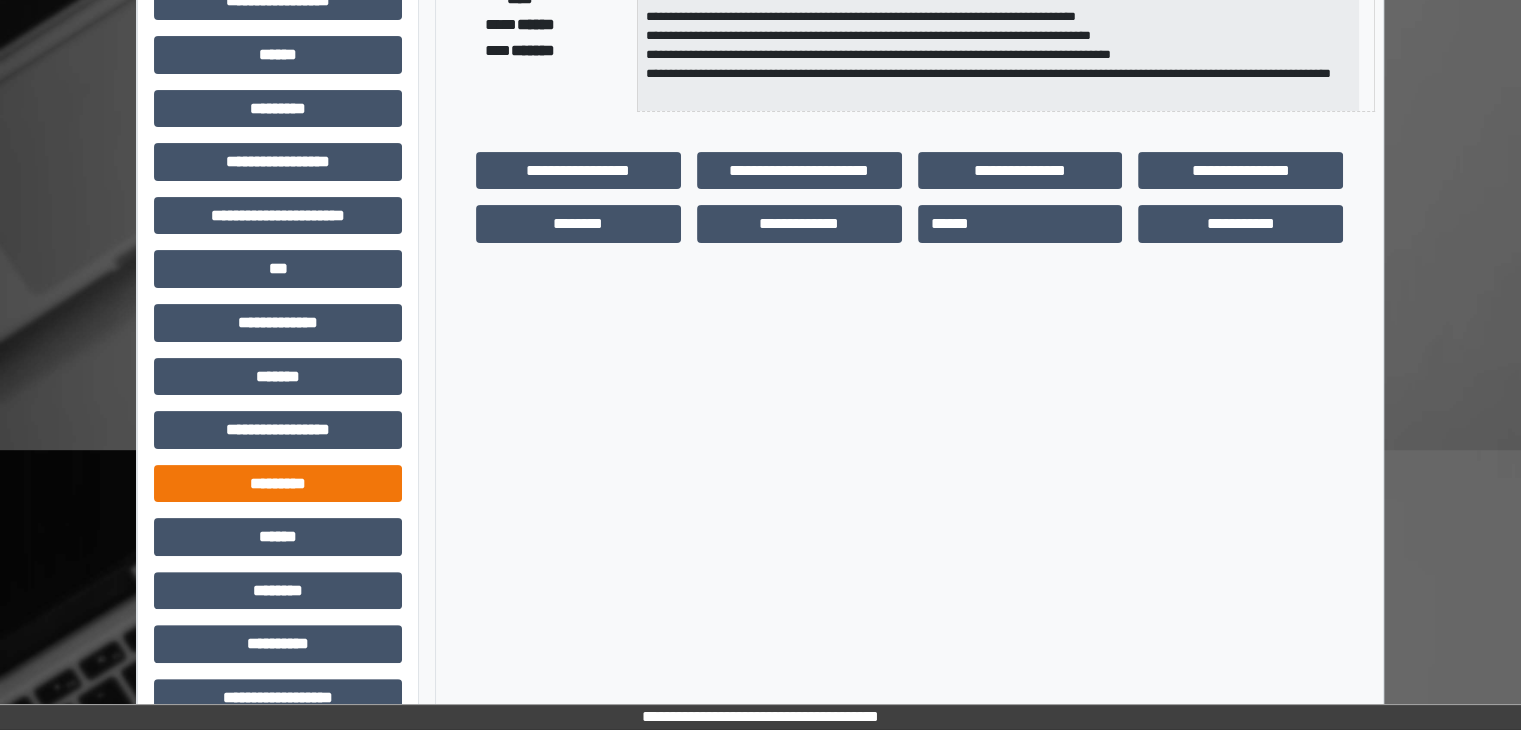 scroll, scrollTop: 436, scrollLeft: 0, axis: vertical 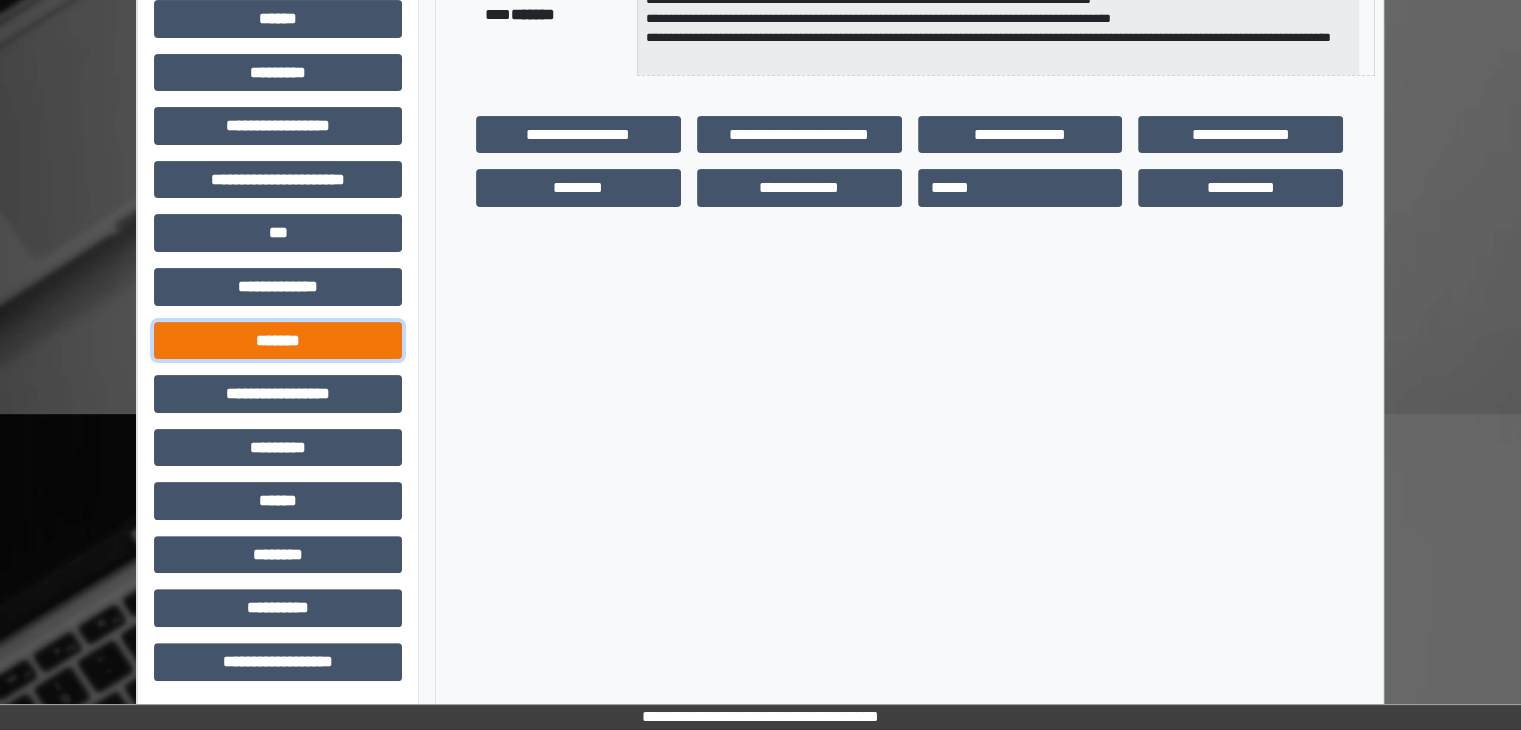 click on "*******" at bounding box center [278, 341] 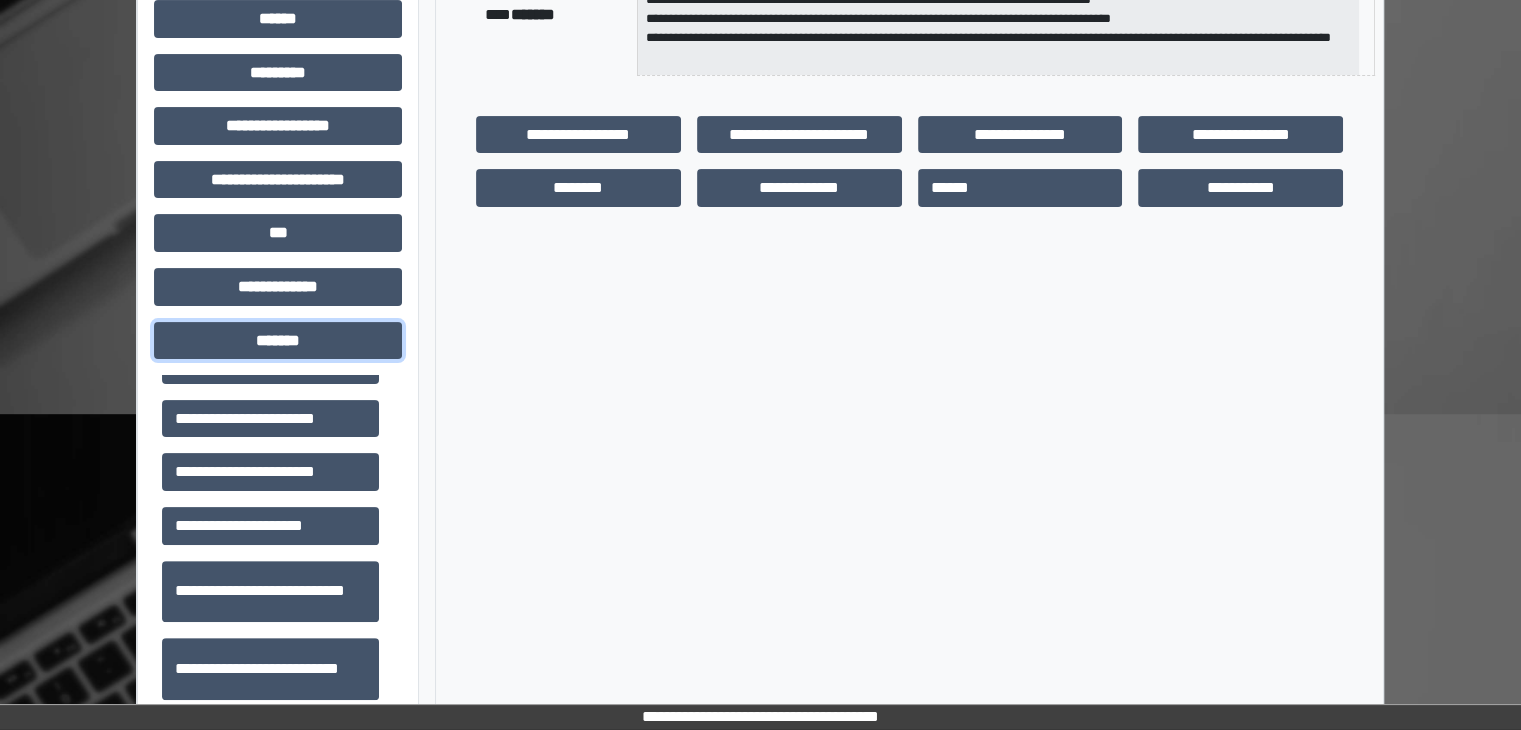 scroll, scrollTop: 912, scrollLeft: 0, axis: vertical 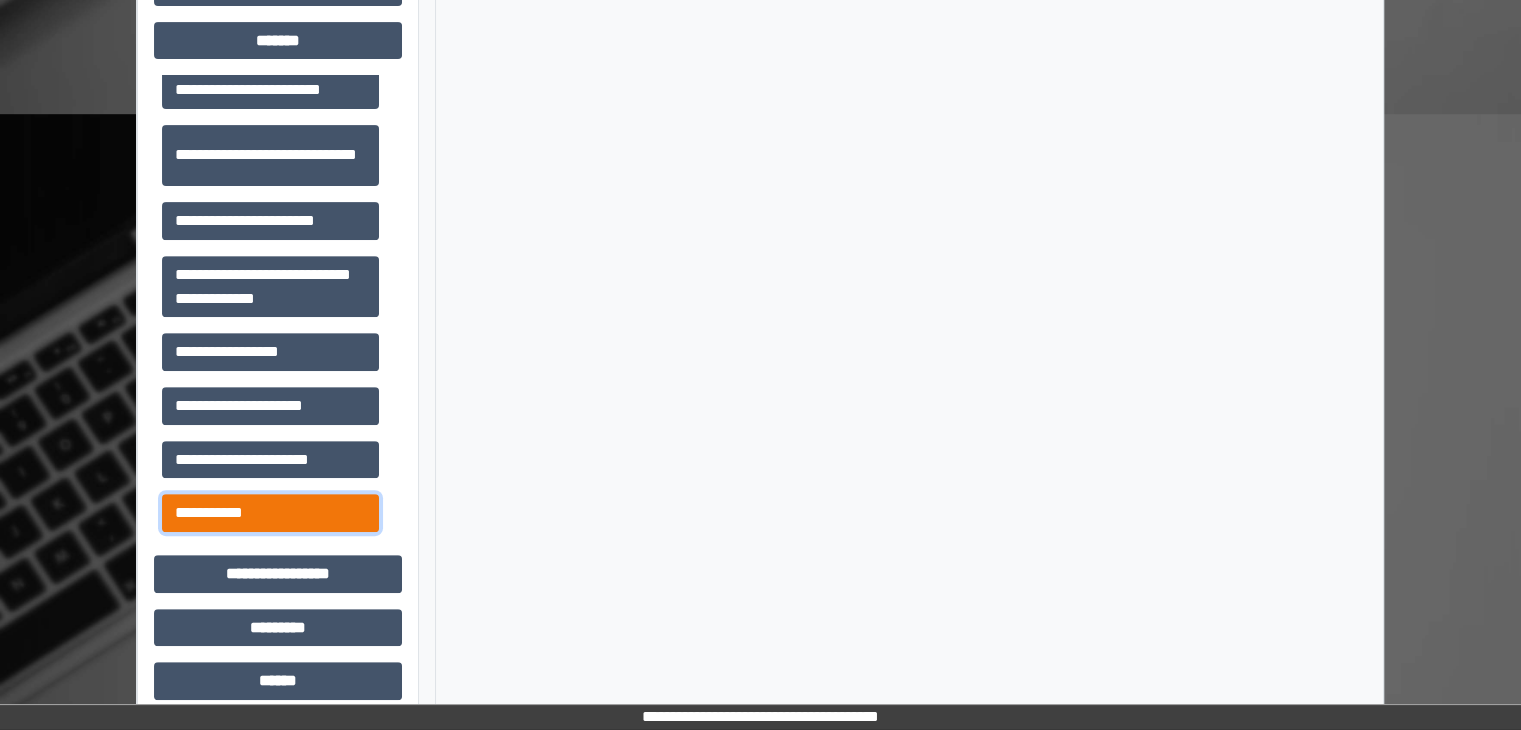 click on "**********" at bounding box center [270, 513] 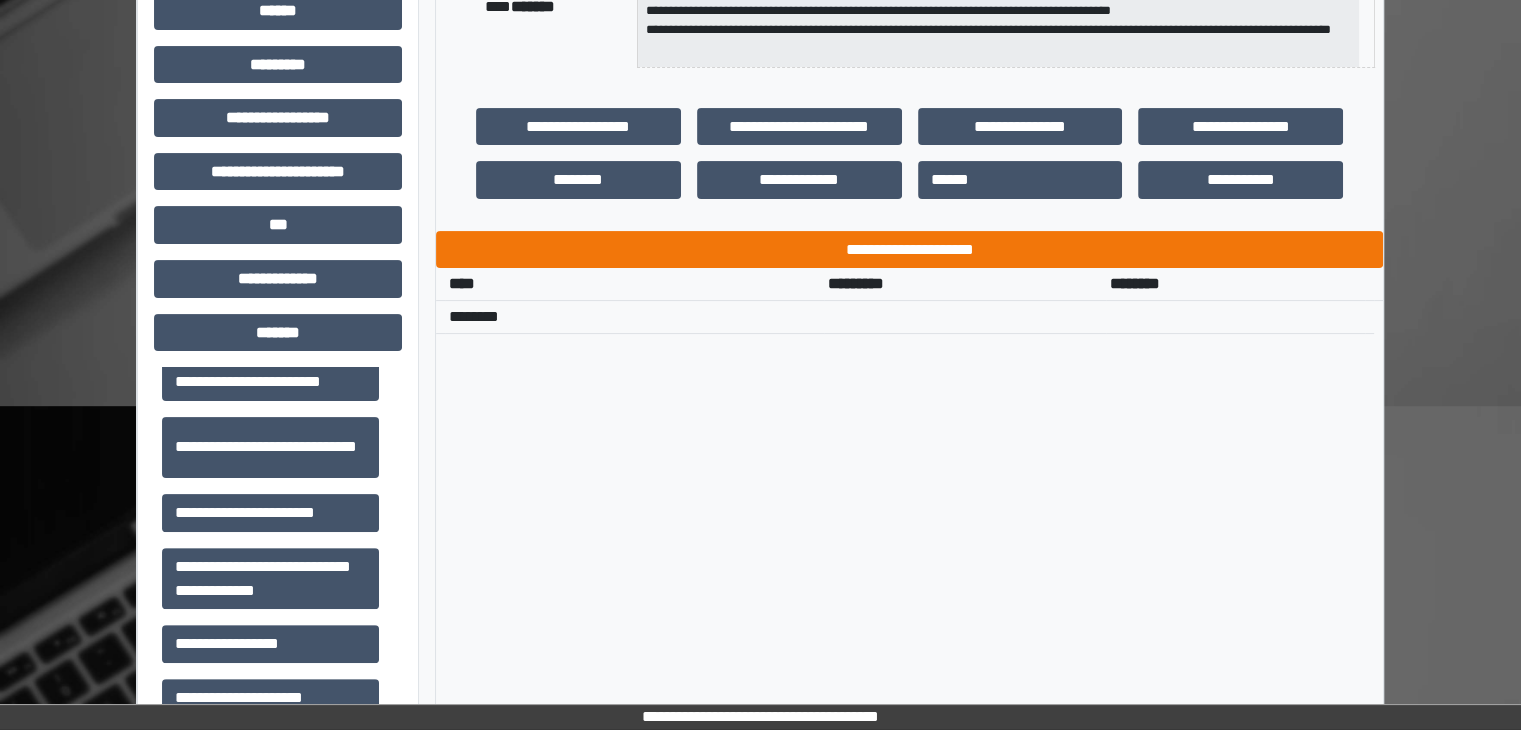scroll, scrollTop: 436, scrollLeft: 0, axis: vertical 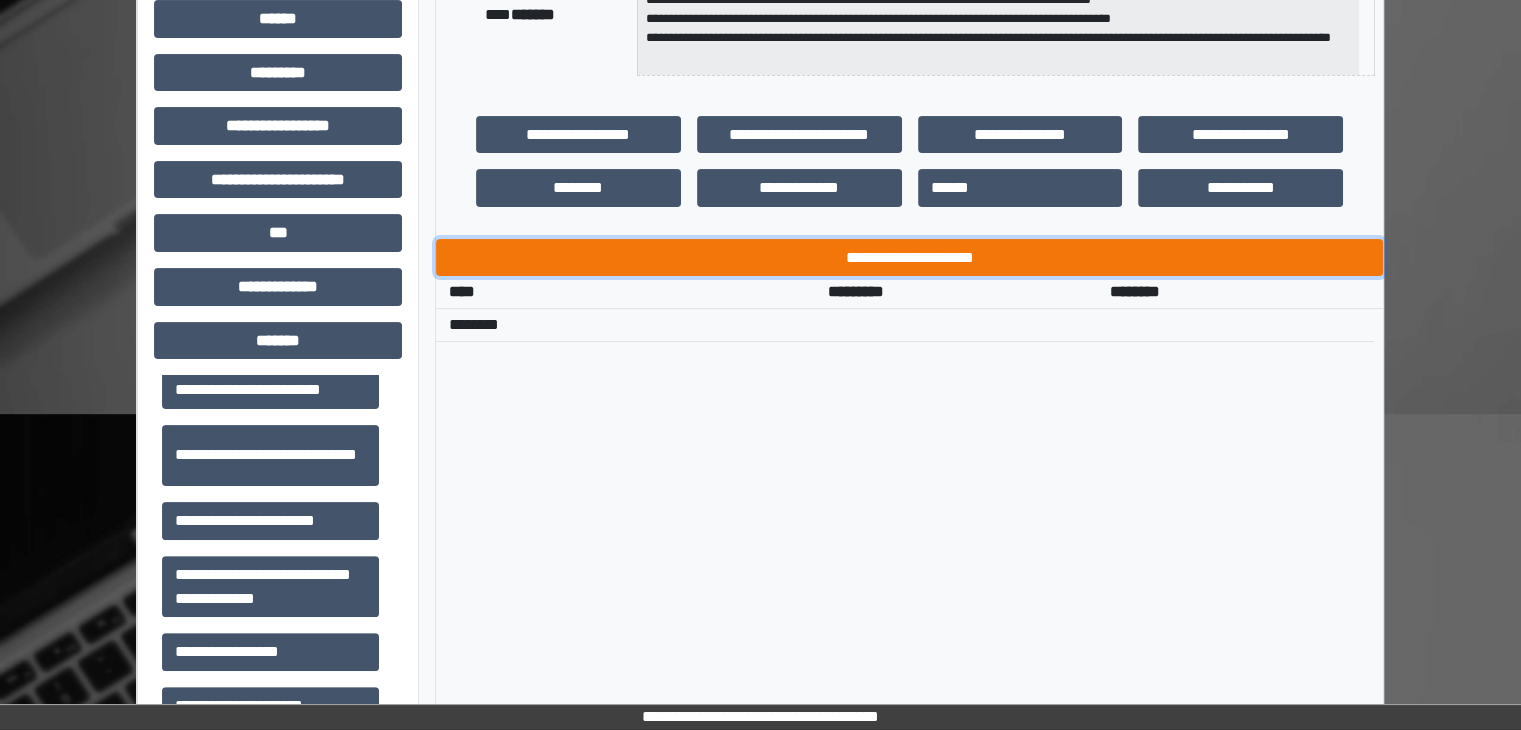 click on "**********" at bounding box center (909, 258) 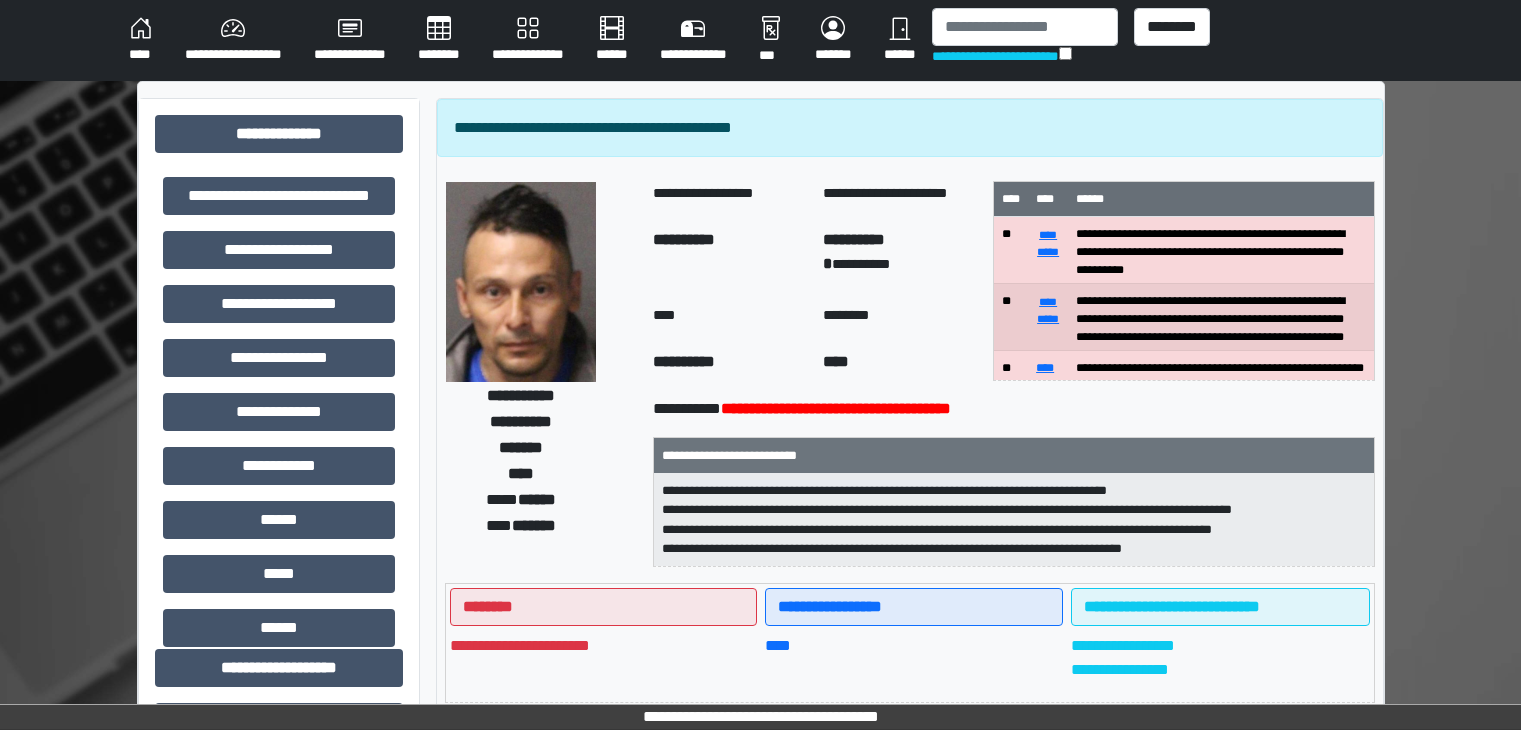 select on "***" 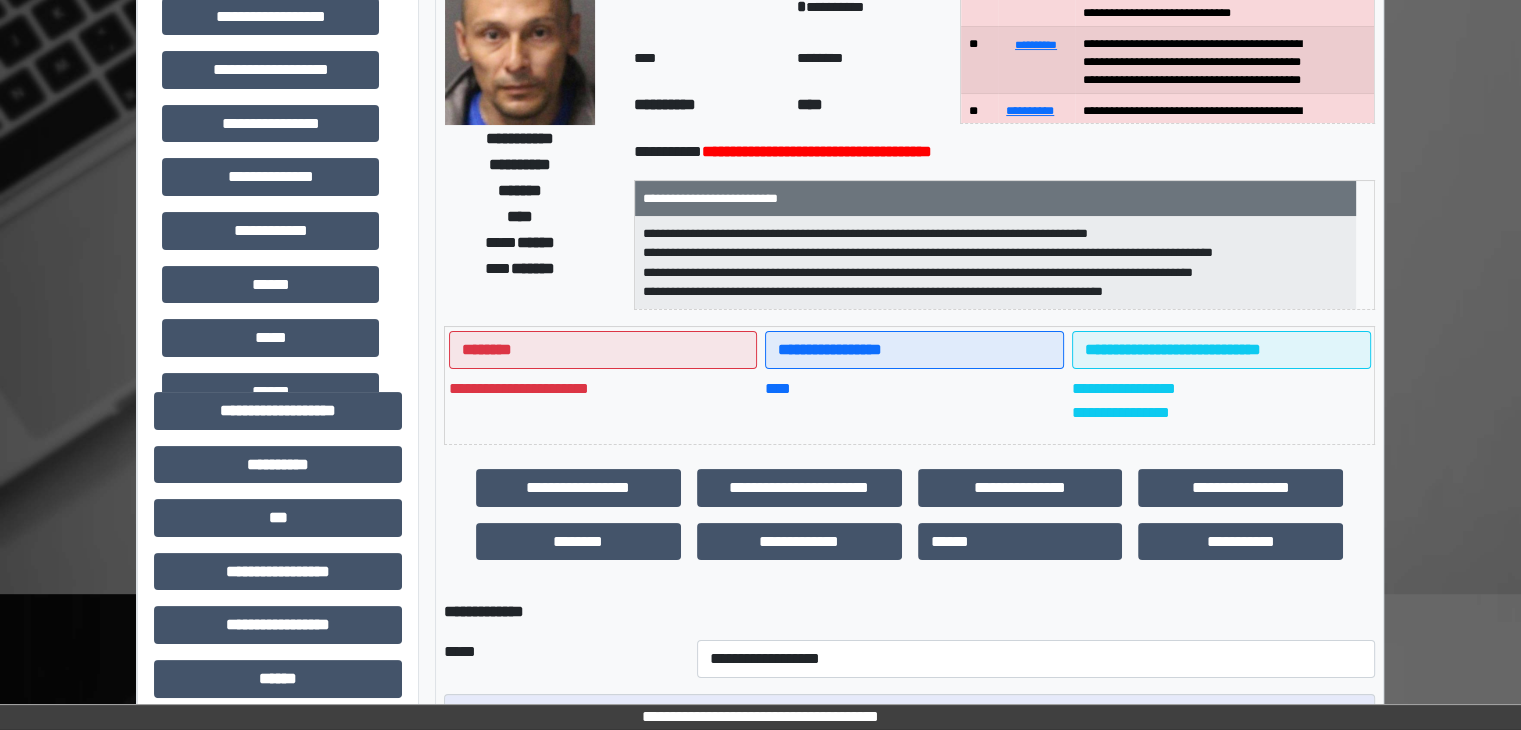 scroll, scrollTop: 538, scrollLeft: 0, axis: vertical 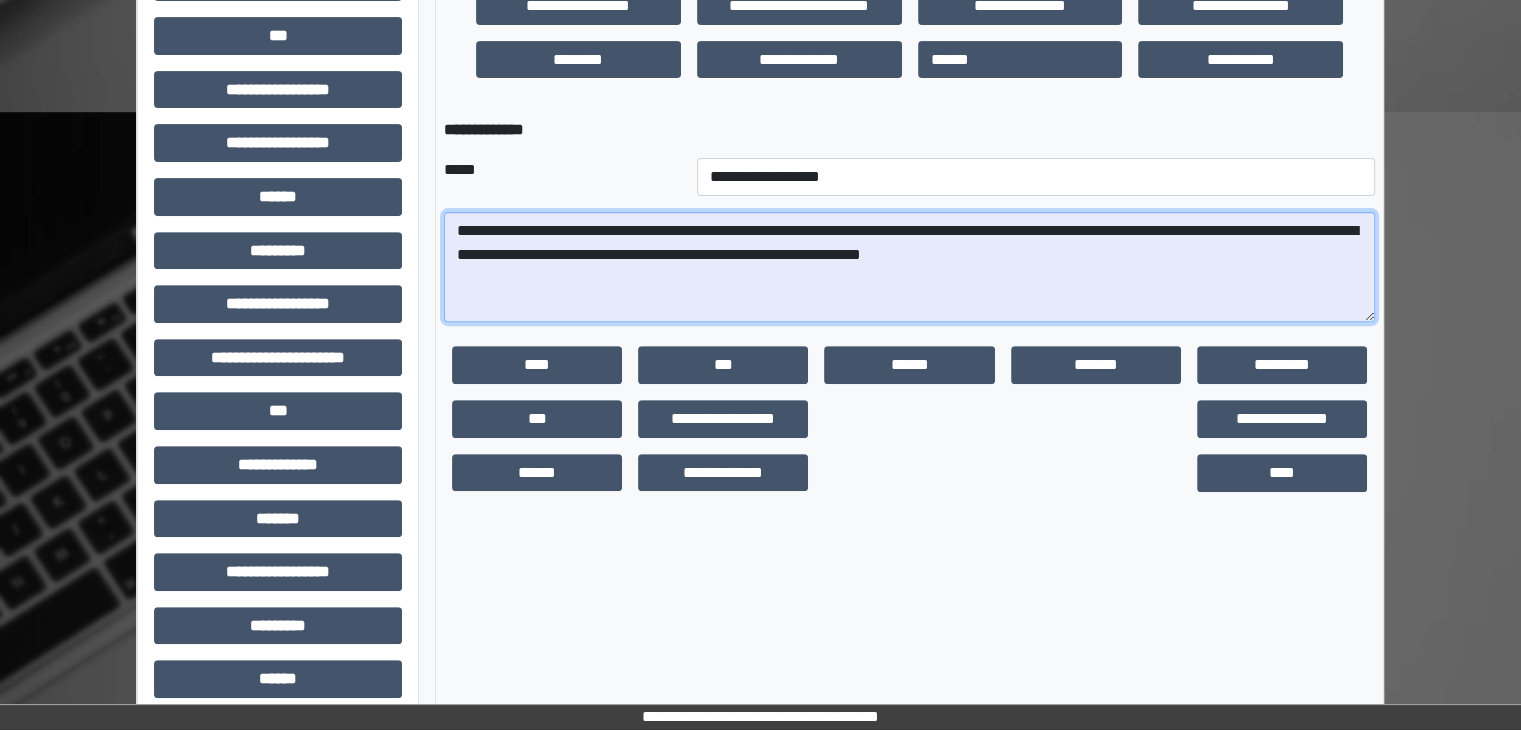 drag, startPoint x: 1178, startPoint y: 254, endPoint x: 442, endPoint y: 229, distance: 736.4245 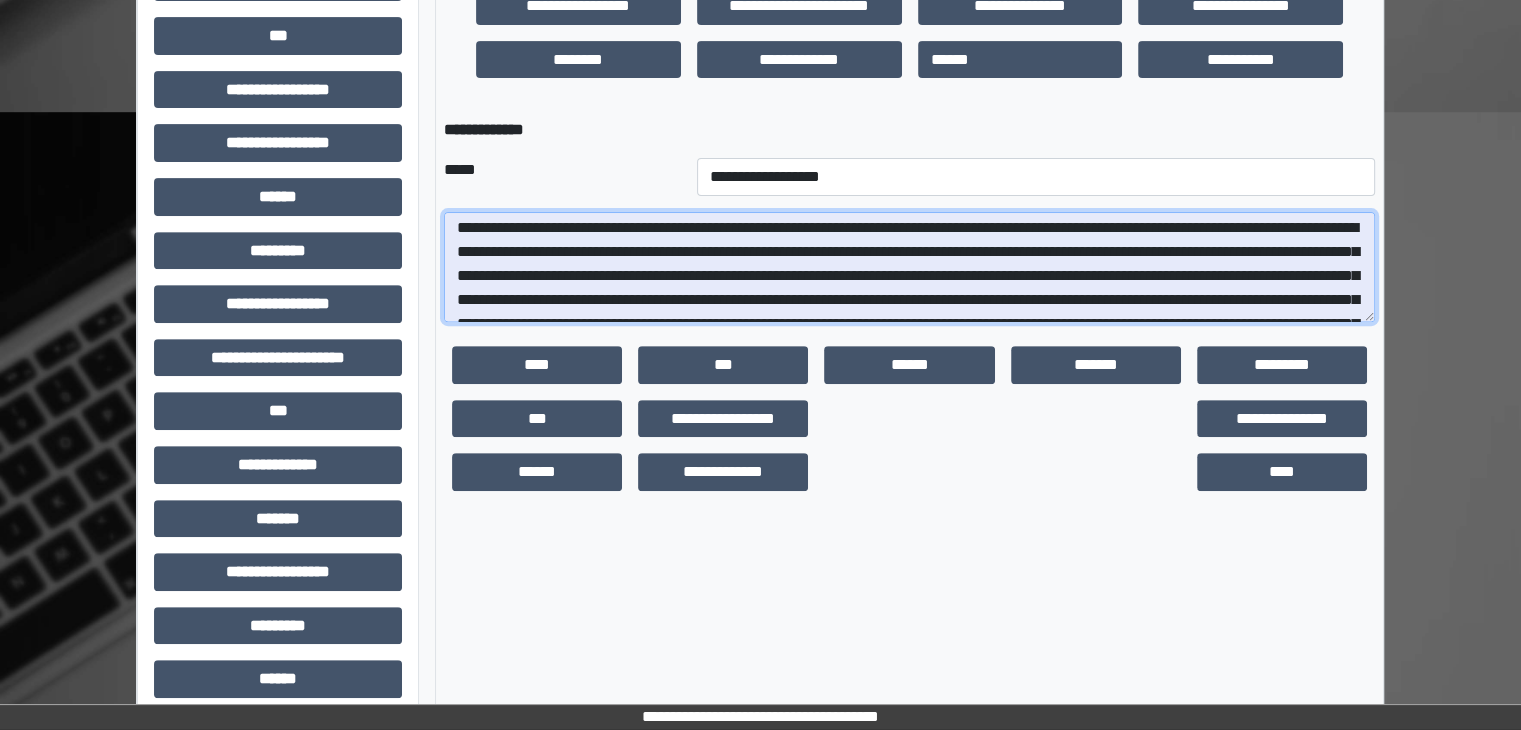 scroll, scrollTop: 0, scrollLeft: 0, axis: both 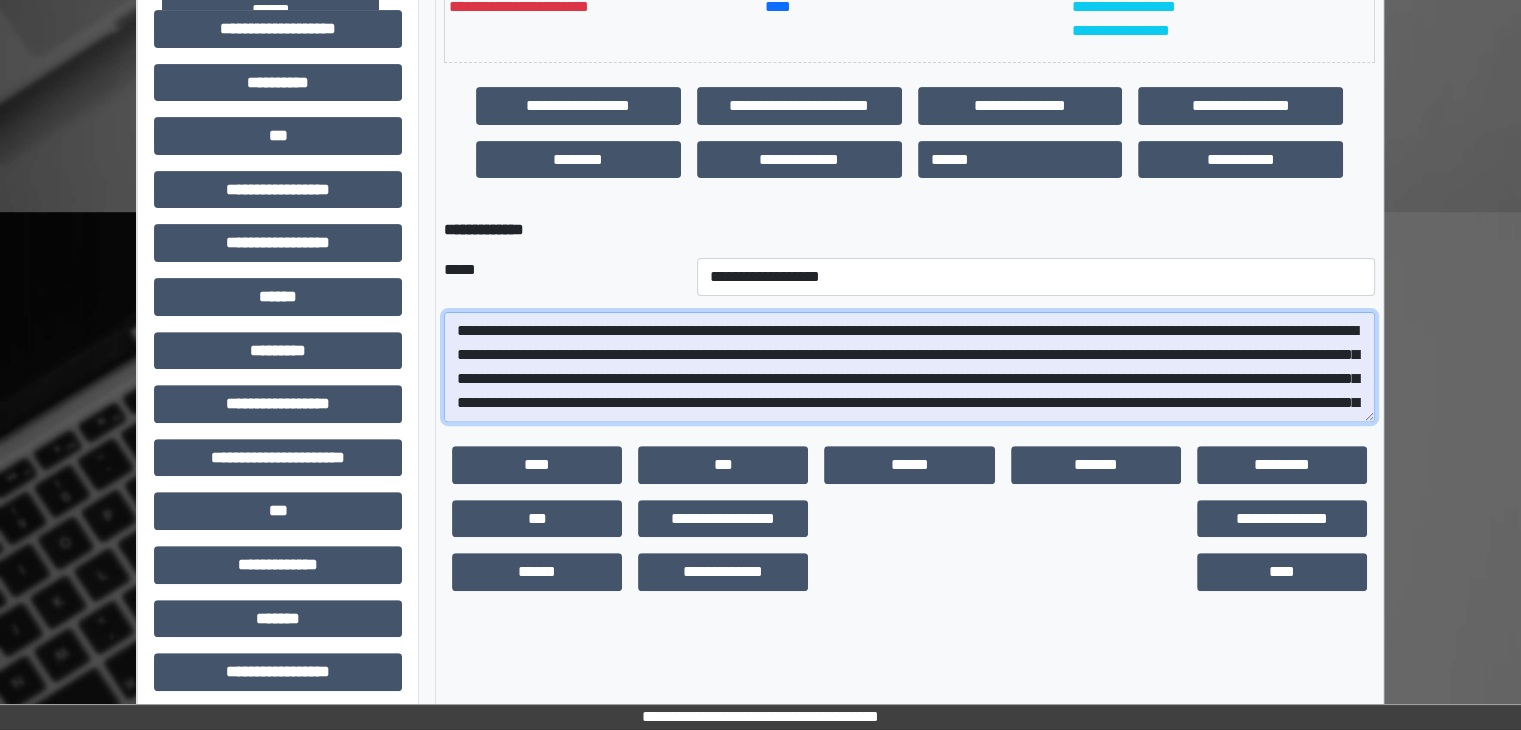 click at bounding box center (909, 367) 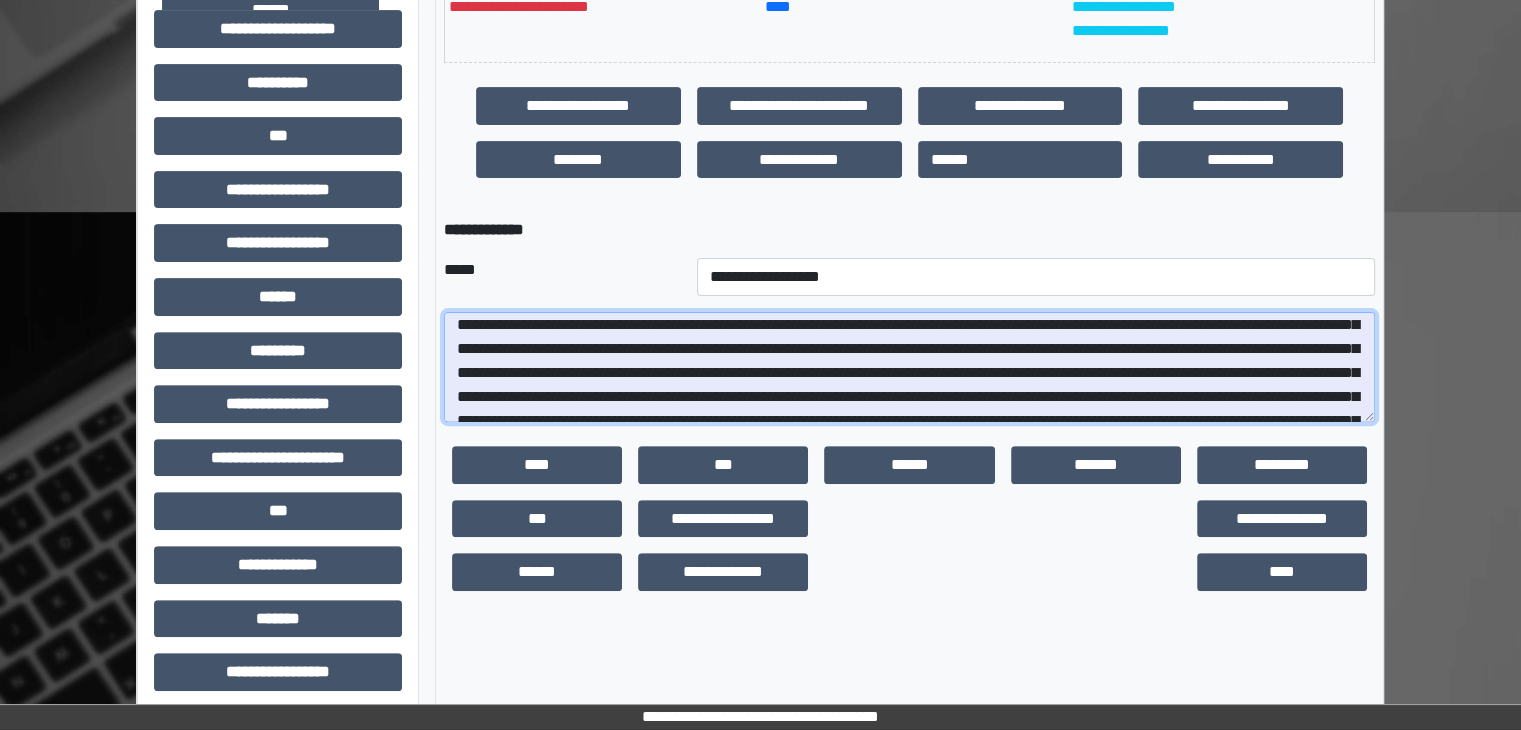 scroll, scrollTop: 87, scrollLeft: 0, axis: vertical 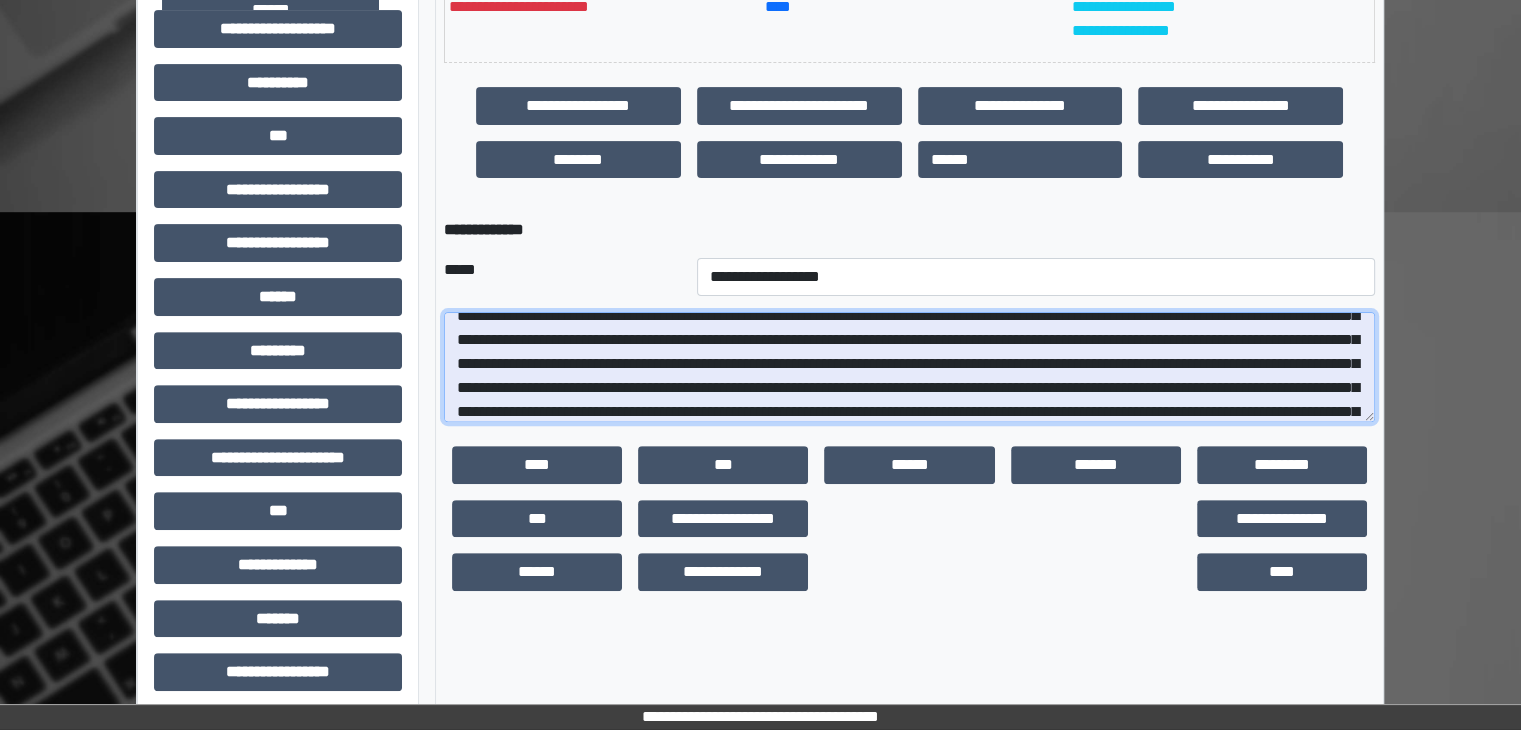 click at bounding box center [909, 367] 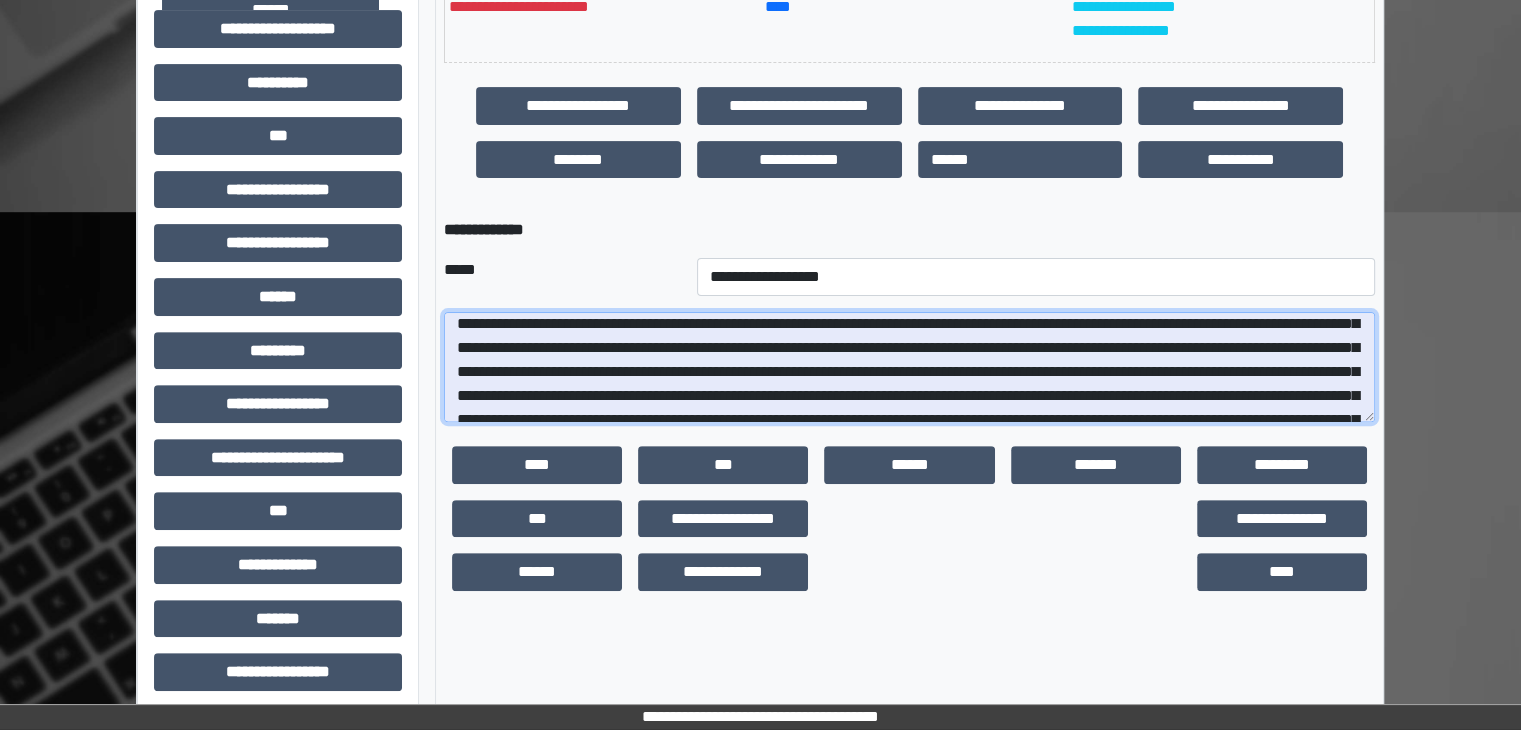 scroll, scrollTop: 156, scrollLeft: 0, axis: vertical 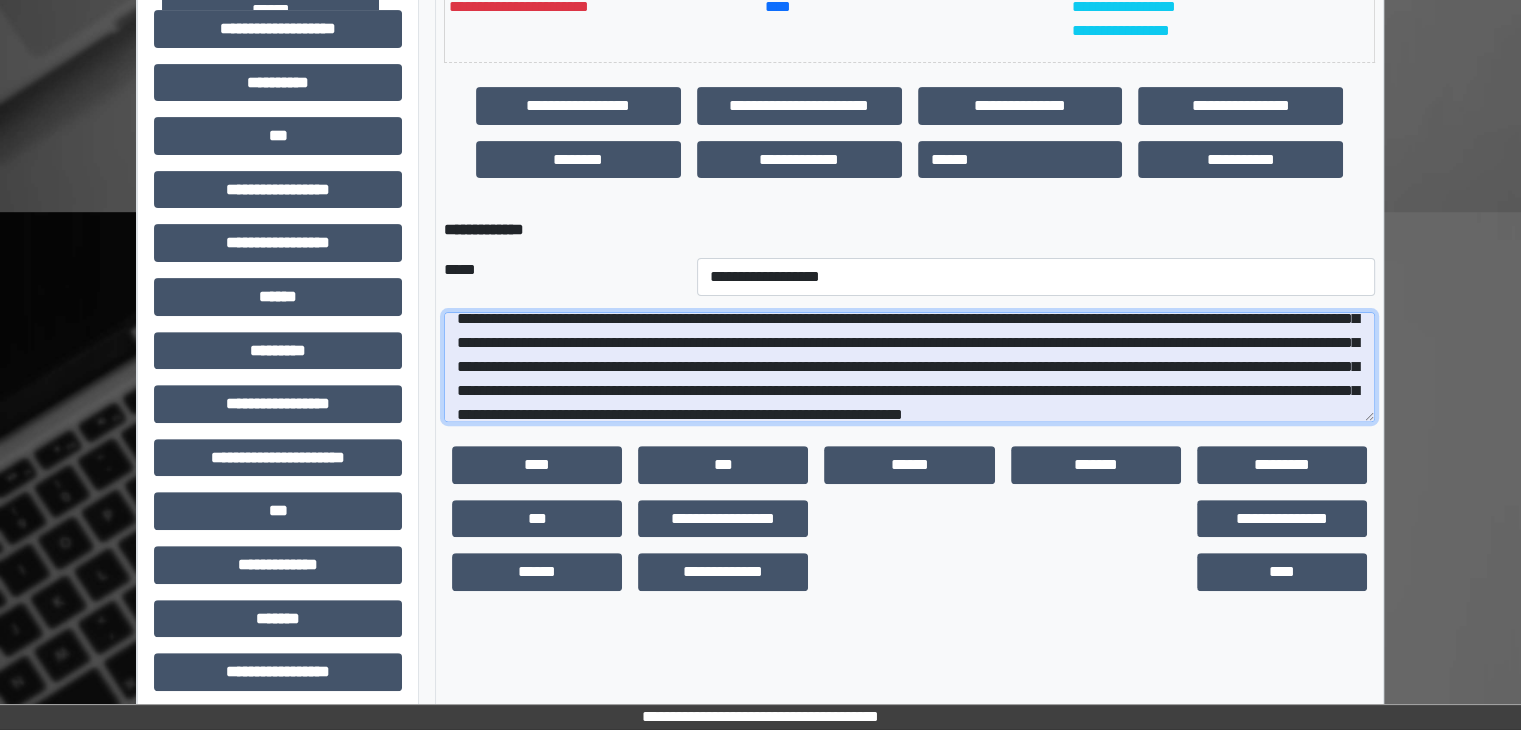 click at bounding box center [909, 367] 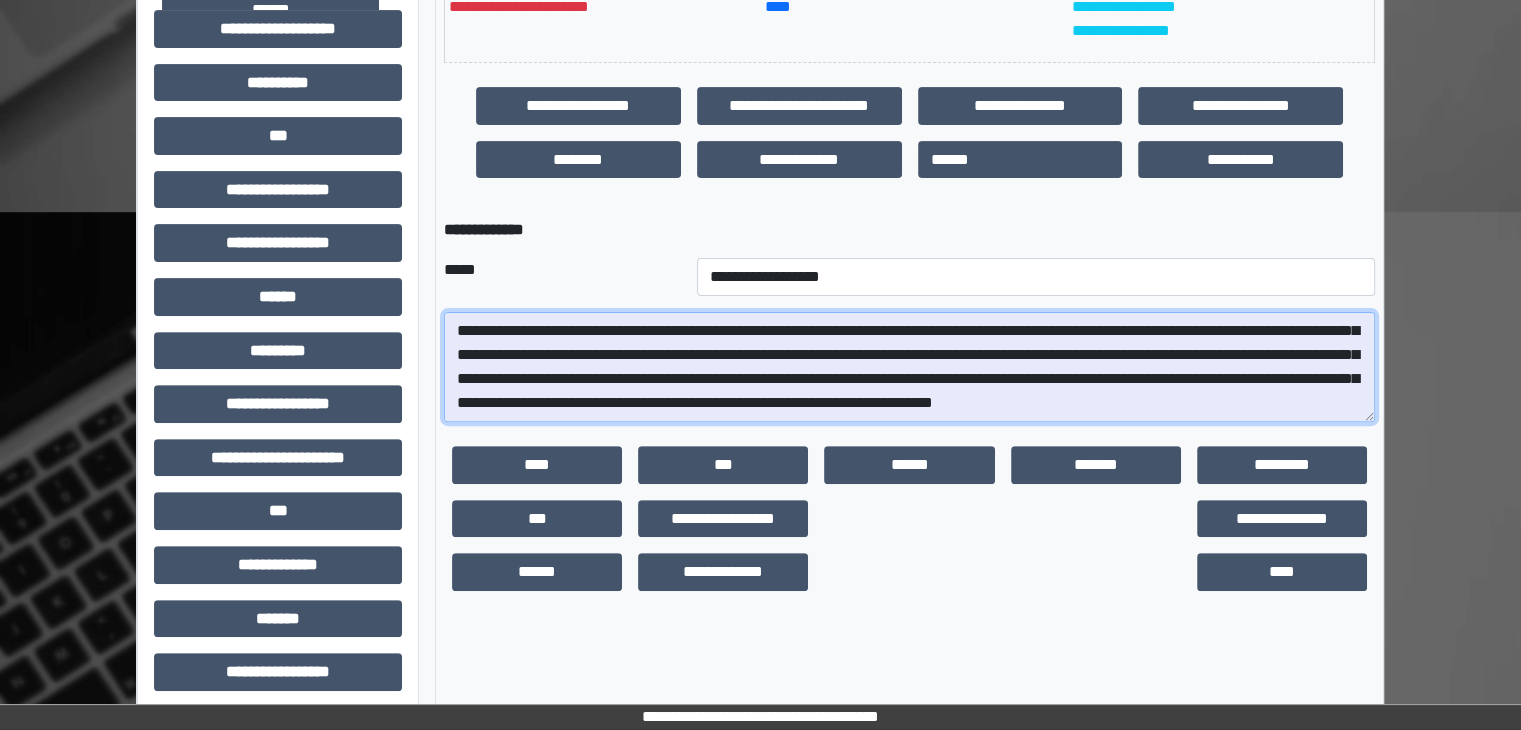 scroll, scrollTop: 196, scrollLeft: 0, axis: vertical 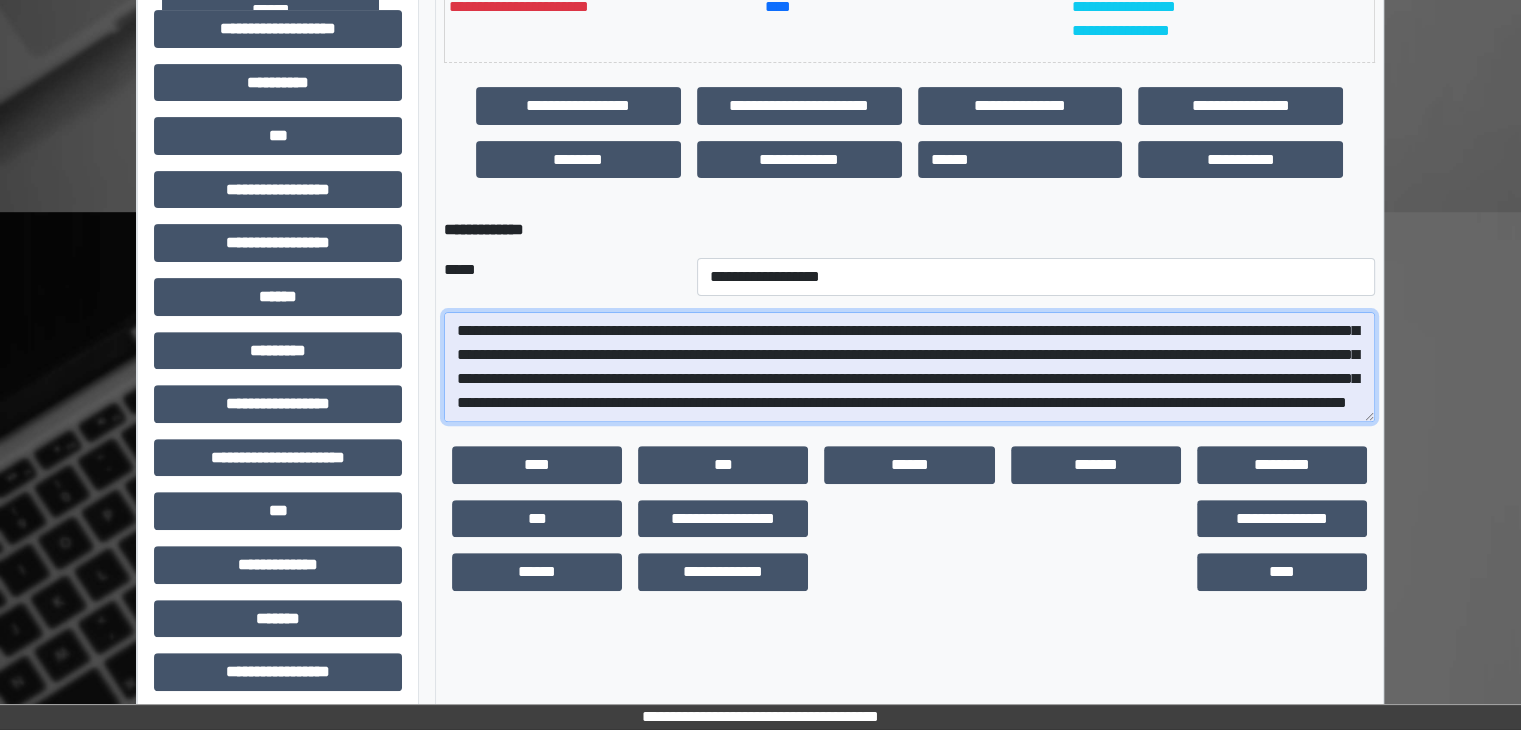 click at bounding box center [909, 367] 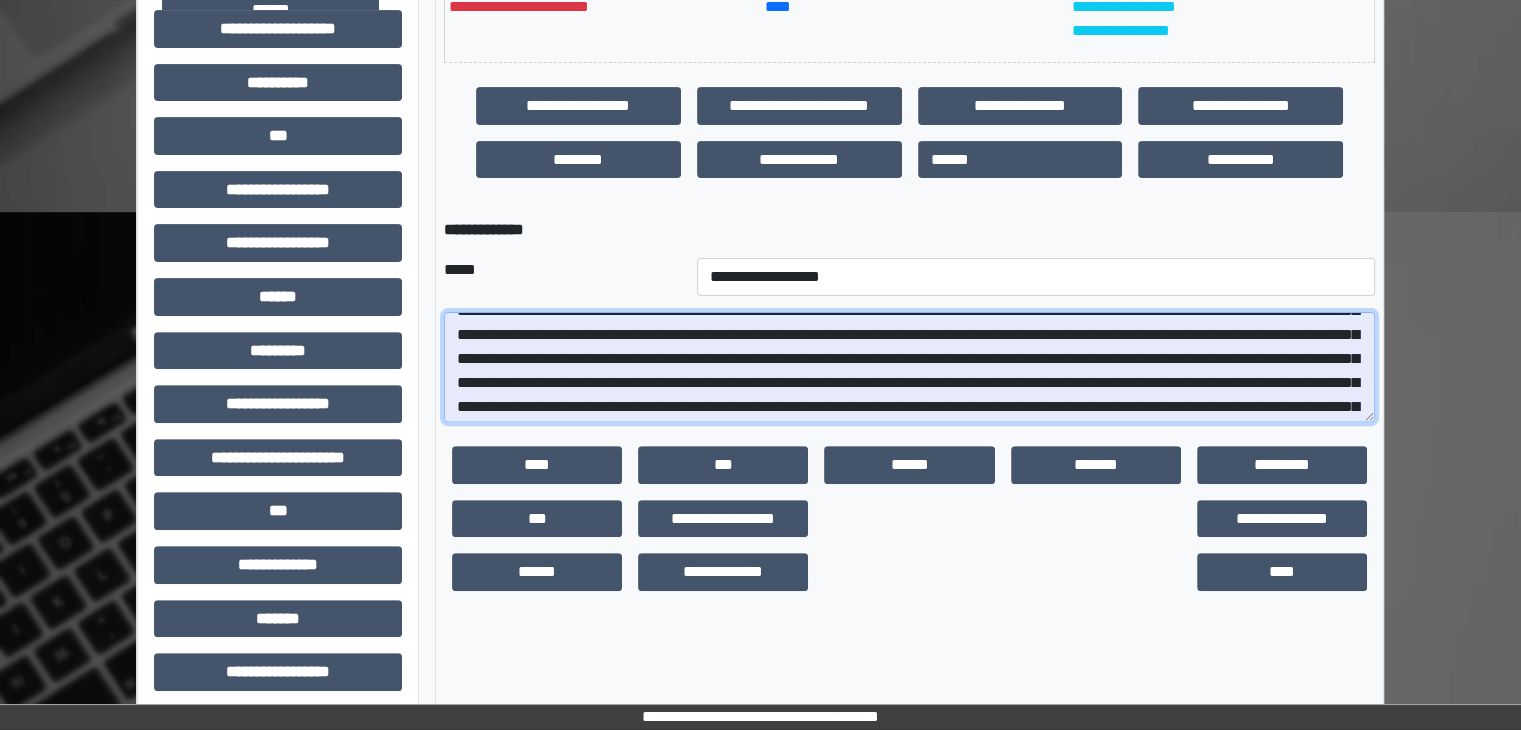 scroll, scrollTop: 188, scrollLeft: 0, axis: vertical 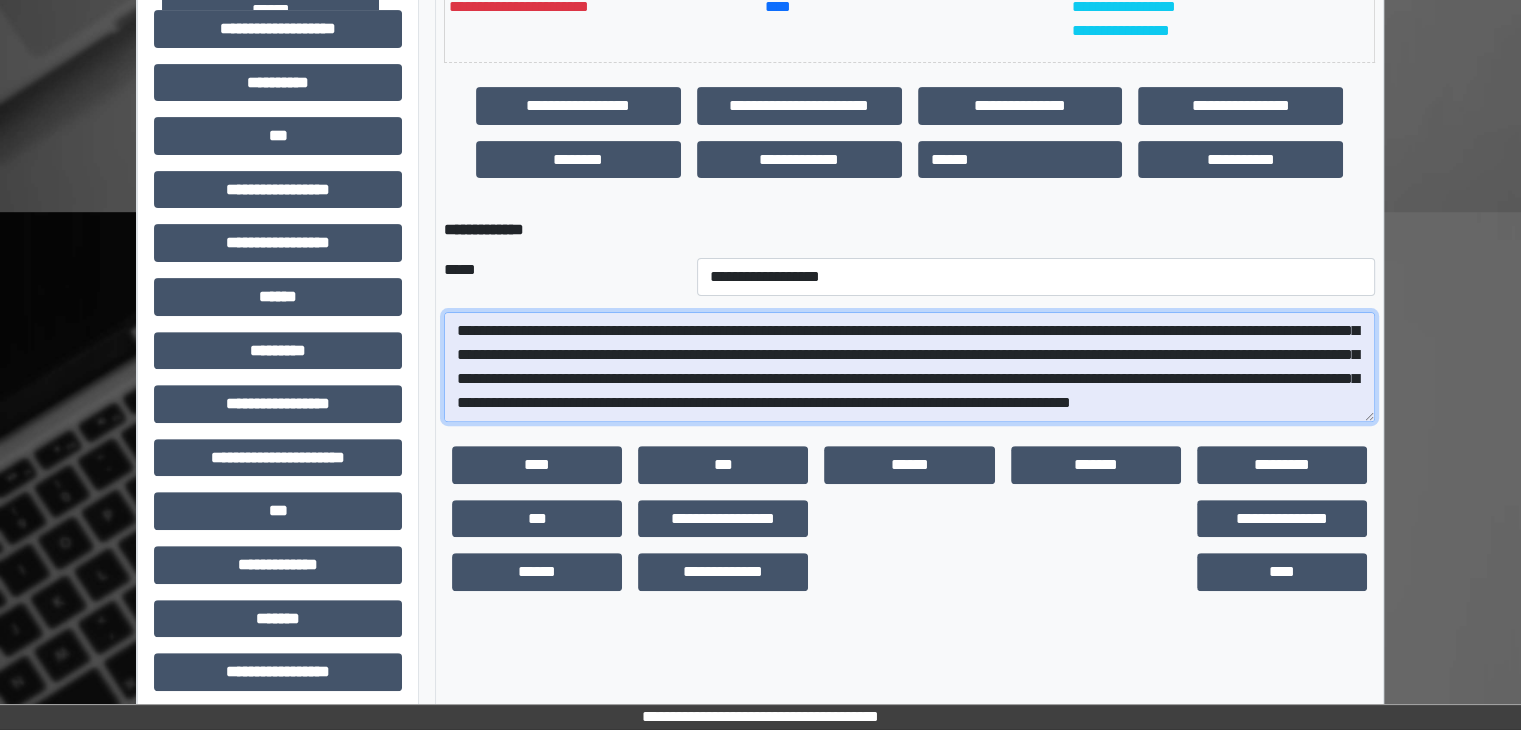 click at bounding box center (909, 367) 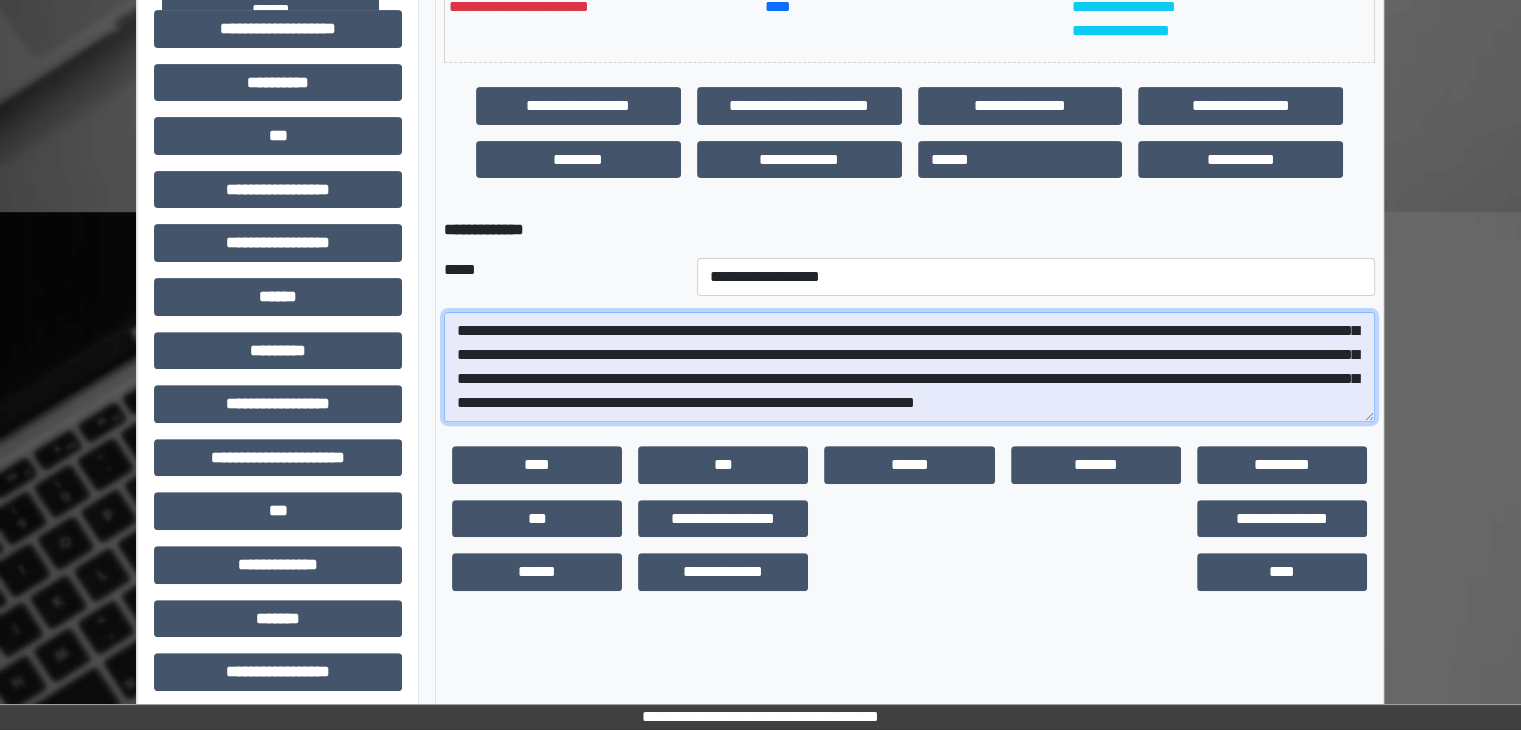 scroll, scrollTop: 288, scrollLeft: 0, axis: vertical 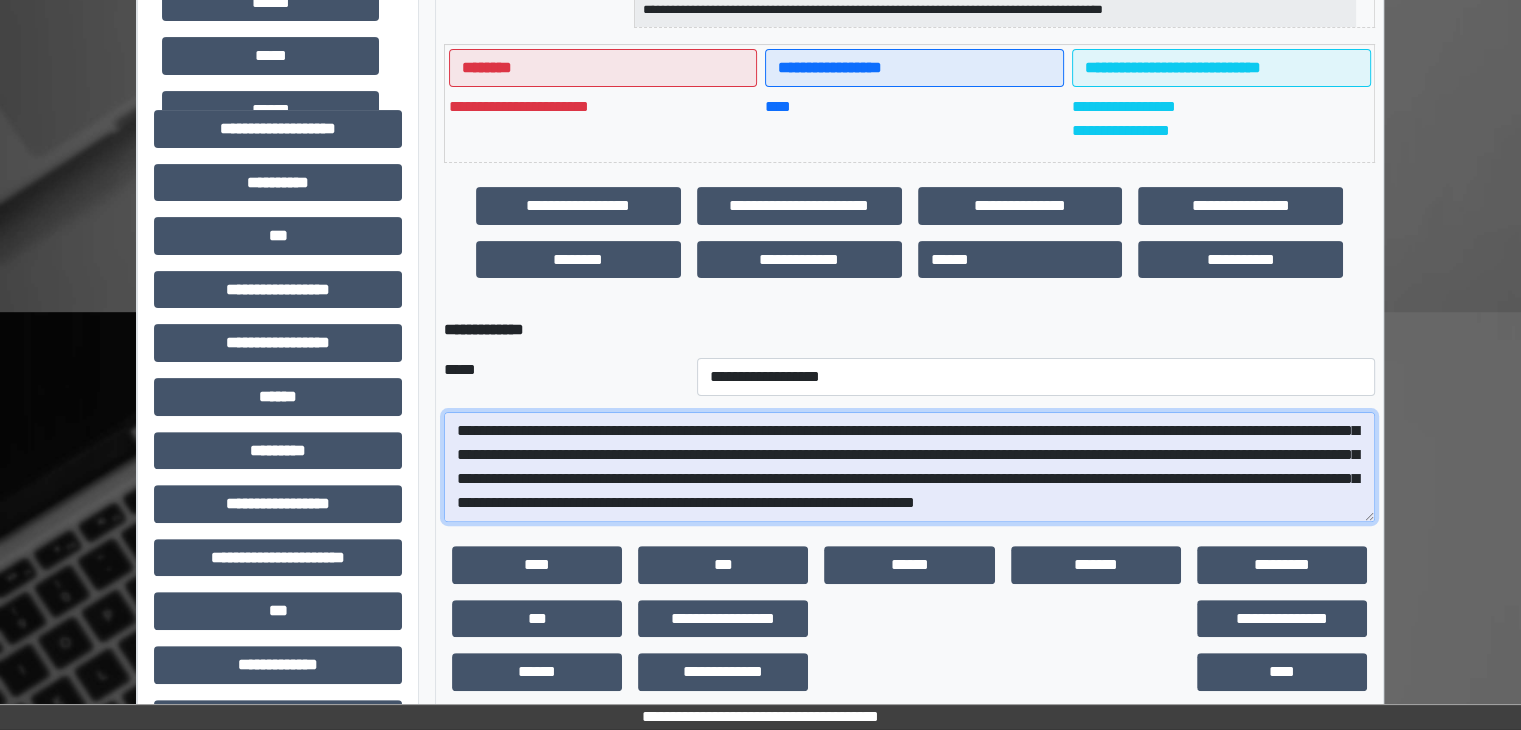 drag, startPoint x: 459, startPoint y: 428, endPoint x: 954, endPoint y: 489, distance: 498.74442 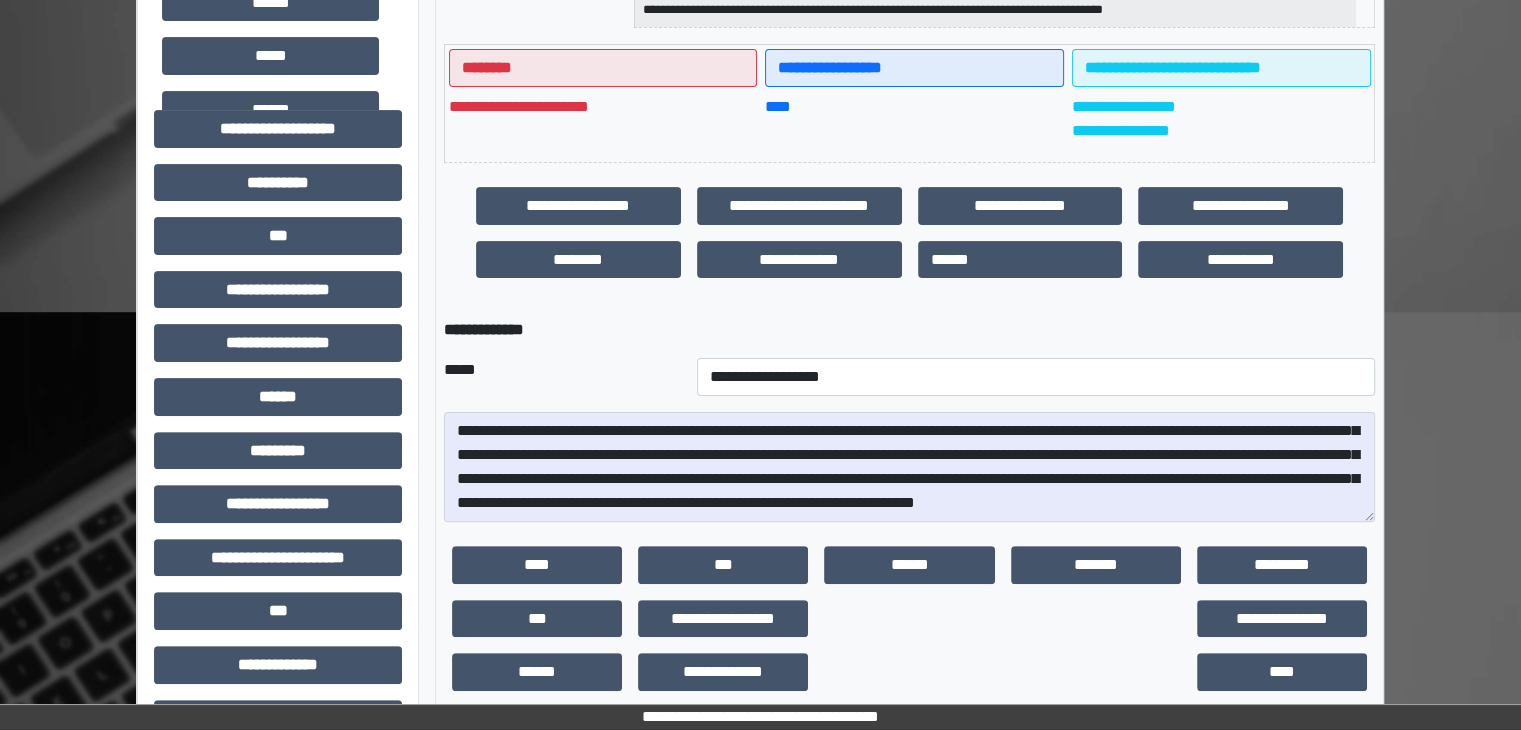 click on "**********" at bounding box center [909, 330] 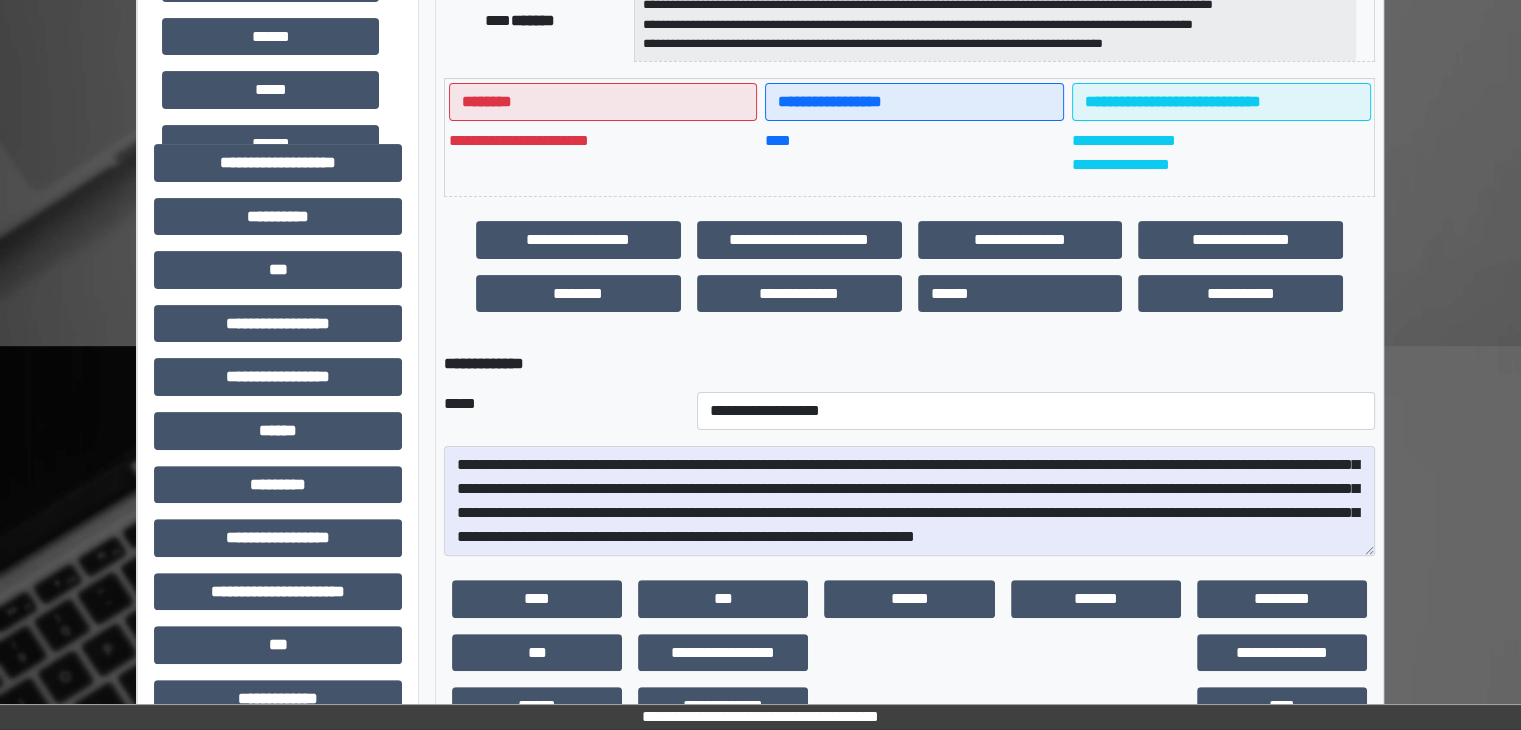 scroll, scrollTop: 496, scrollLeft: 0, axis: vertical 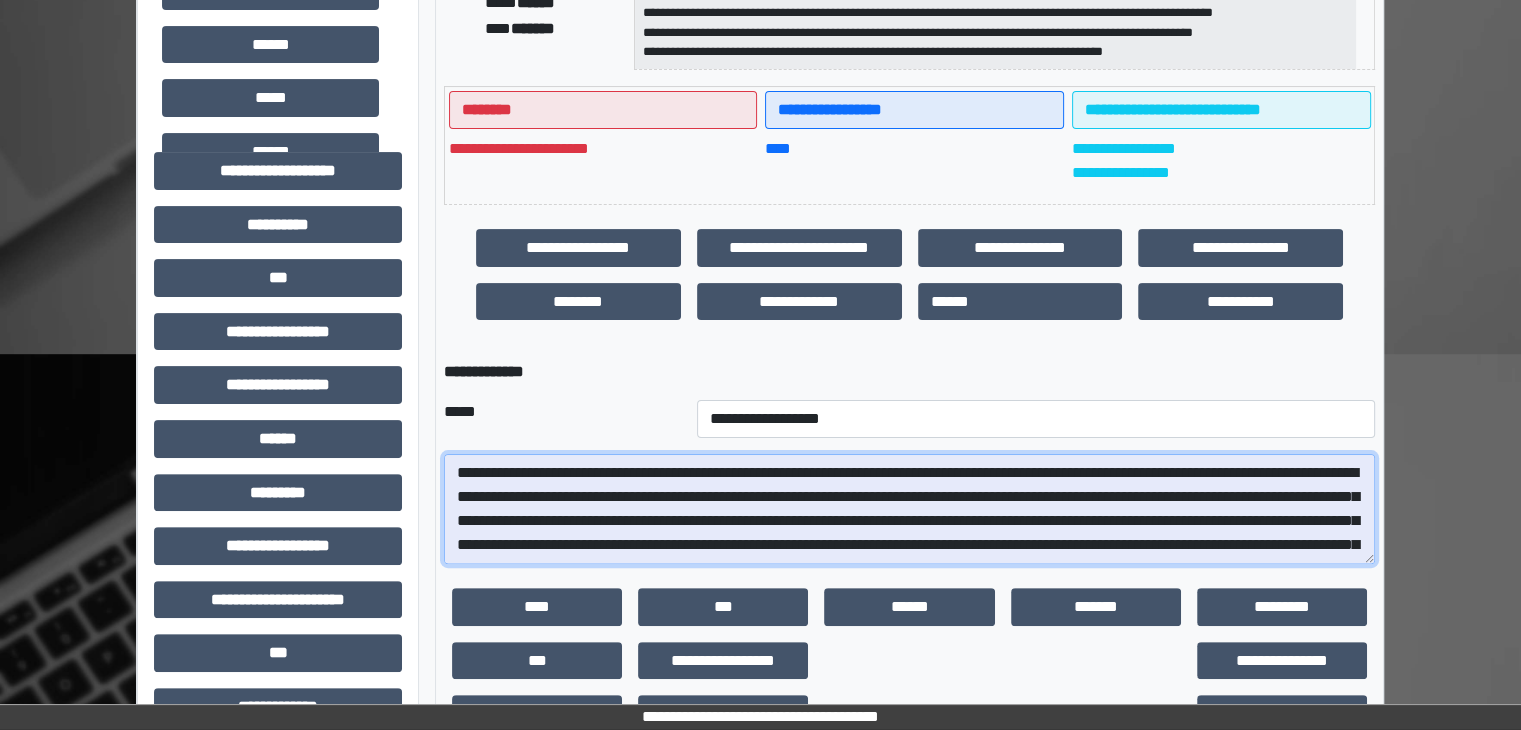 drag, startPoint x: 820, startPoint y: 549, endPoint x: 428, endPoint y: 445, distance: 405.56134 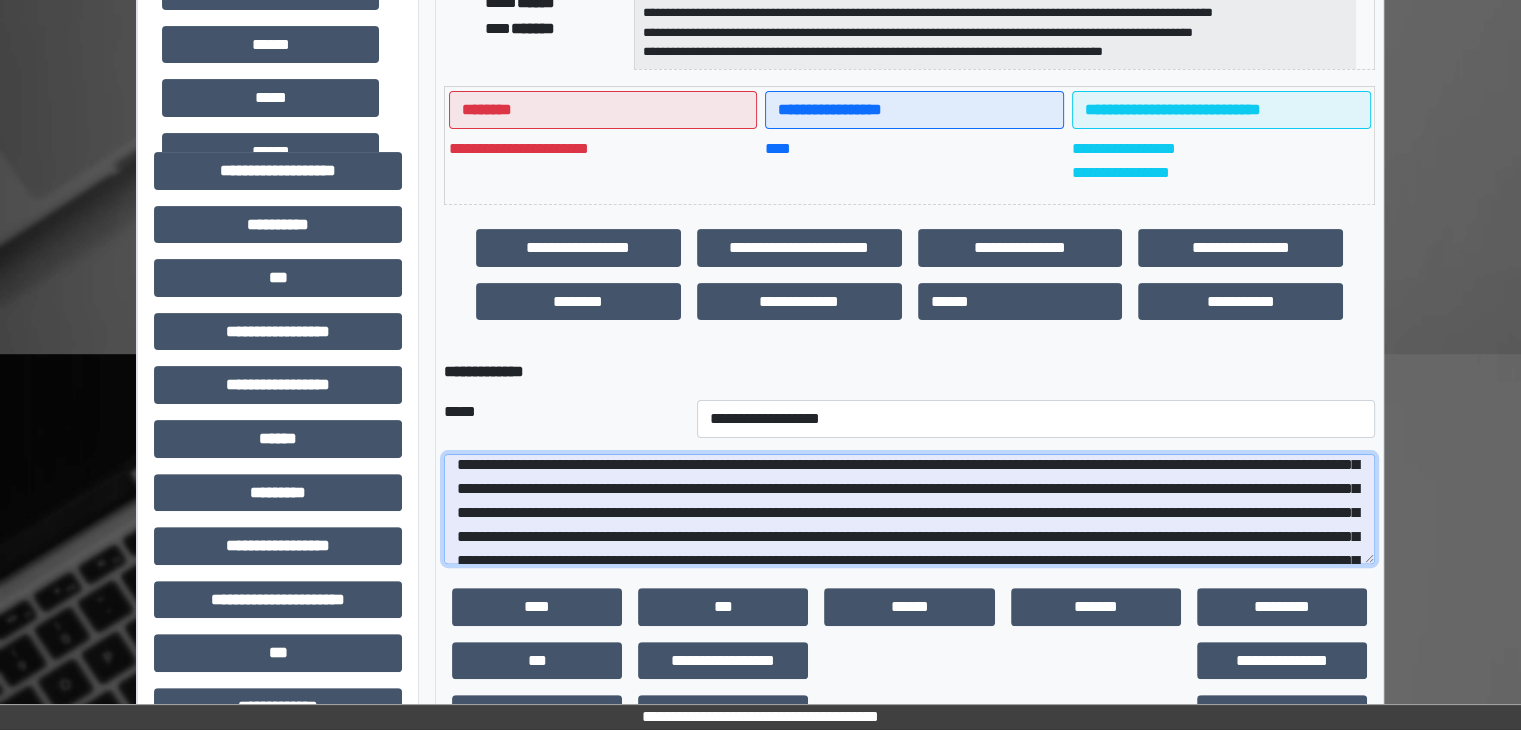 scroll, scrollTop: 288, scrollLeft: 0, axis: vertical 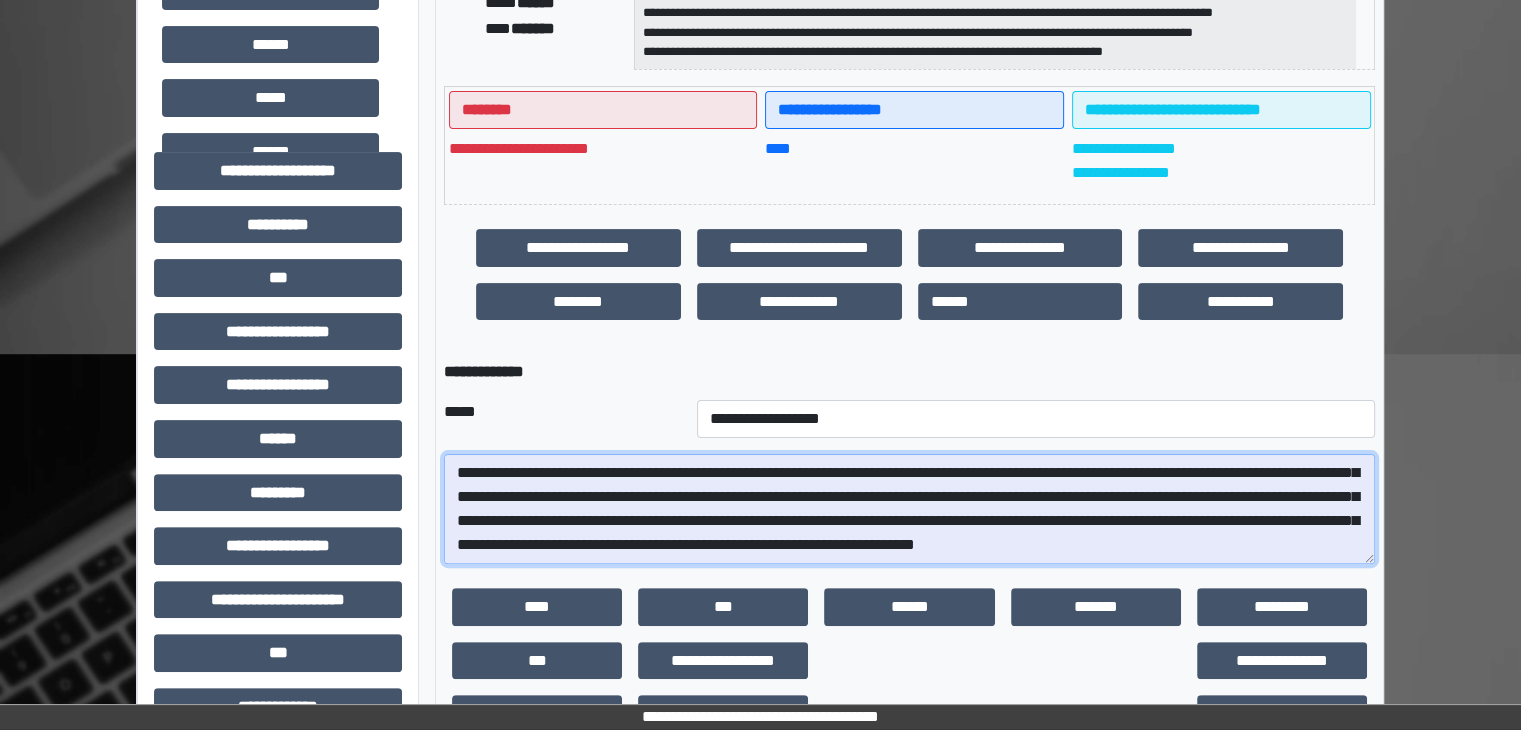 drag, startPoint x: 458, startPoint y: 470, endPoint x: 1484, endPoint y: 578, distance: 1031.6686 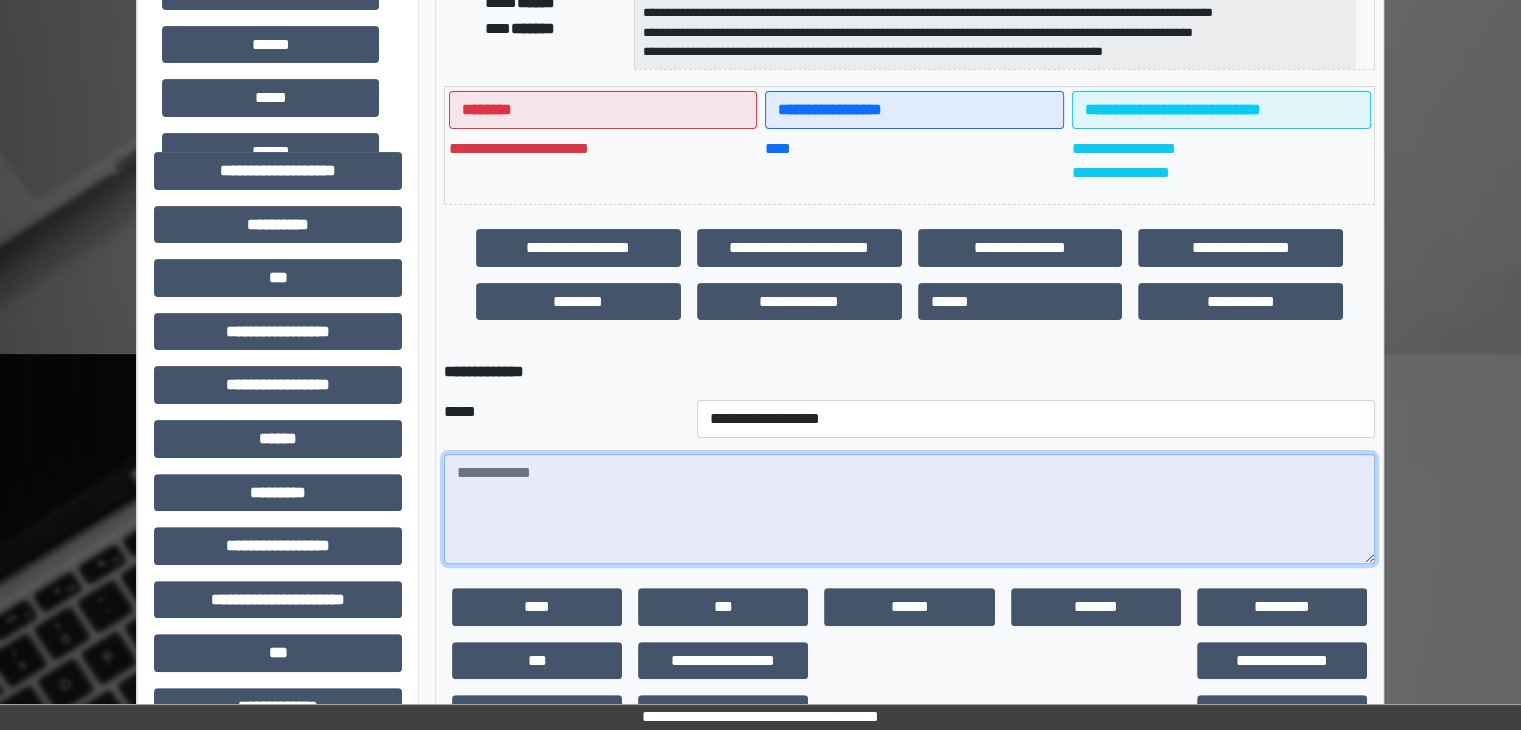 scroll, scrollTop: 0, scrollLeft: 0, axis: both 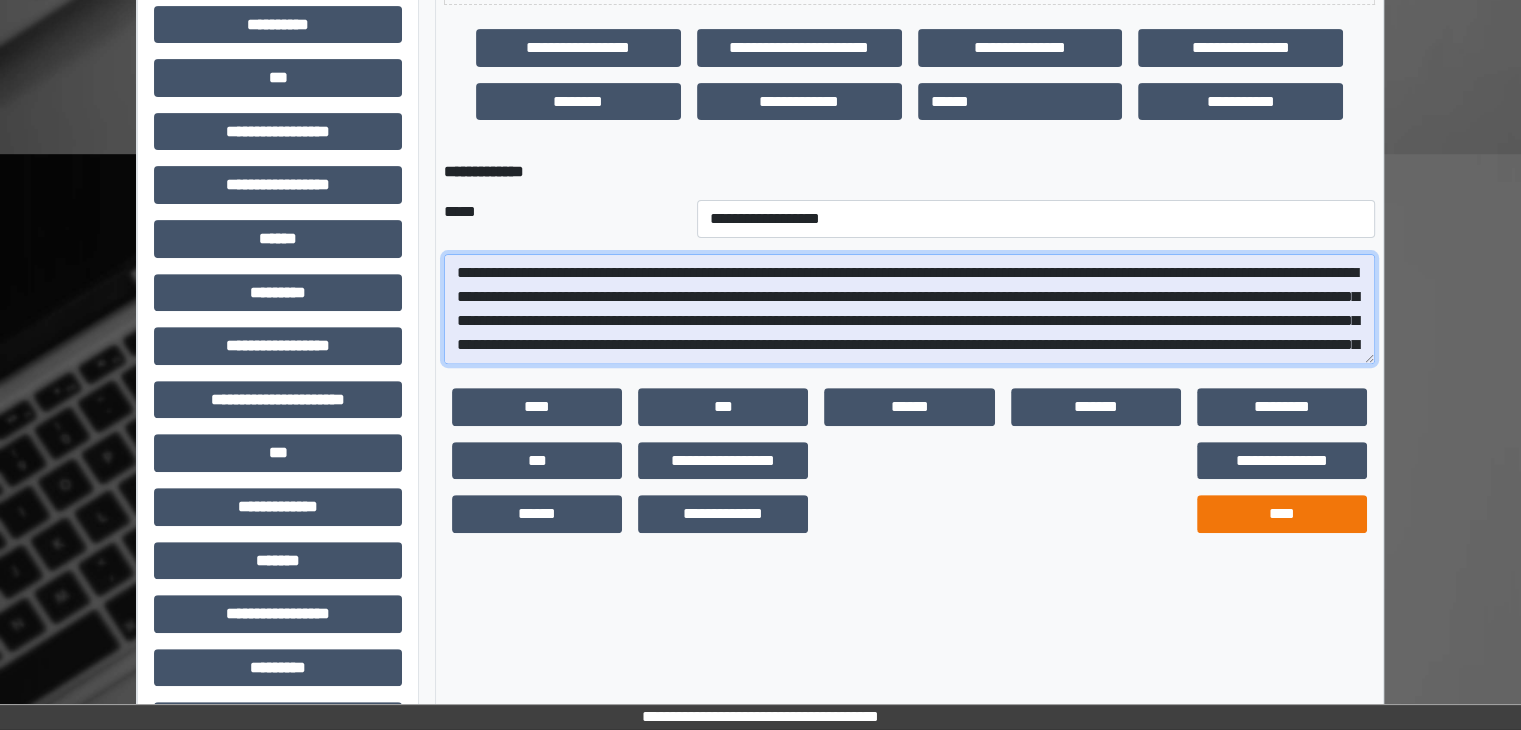 type on "**********" 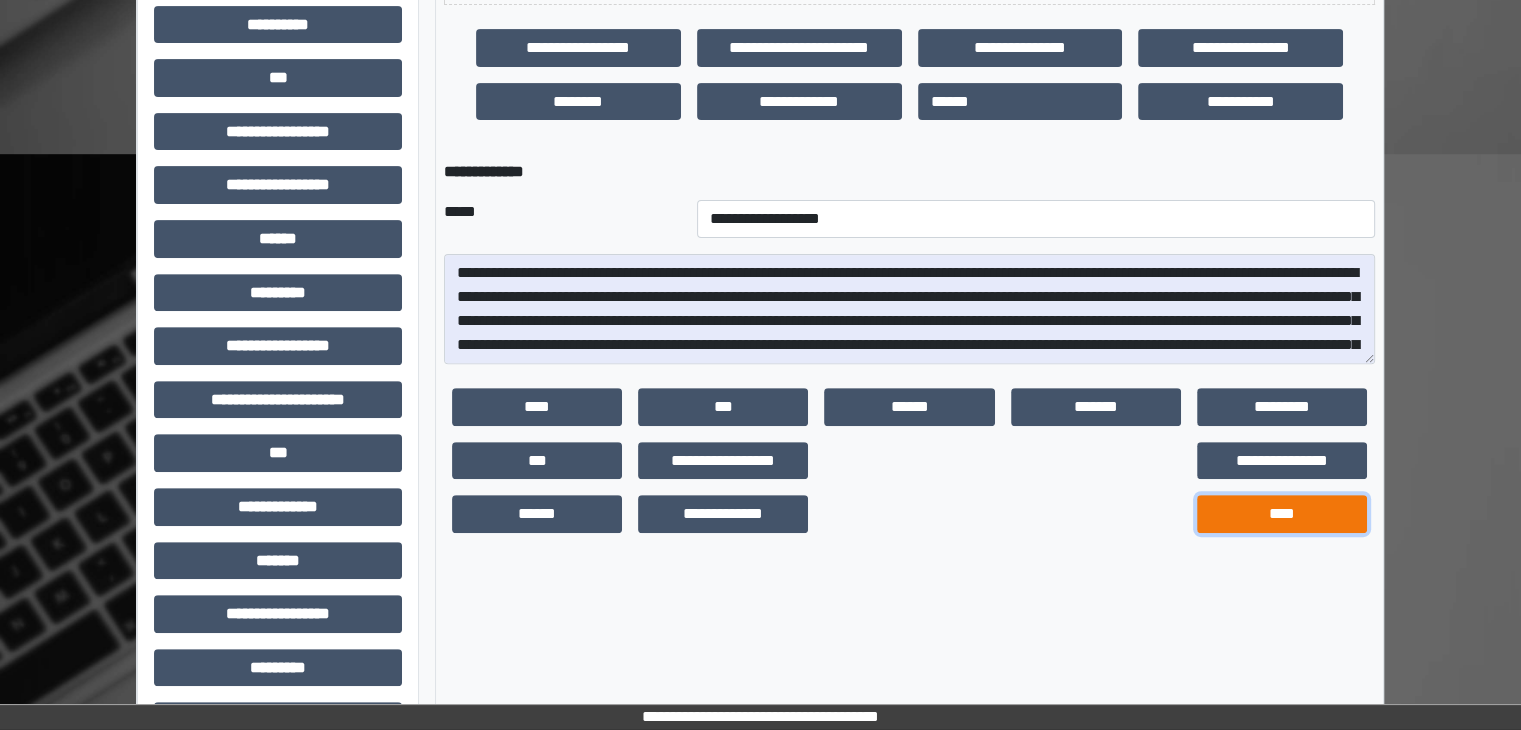 click on "****" at bounding box center (1282, 514) 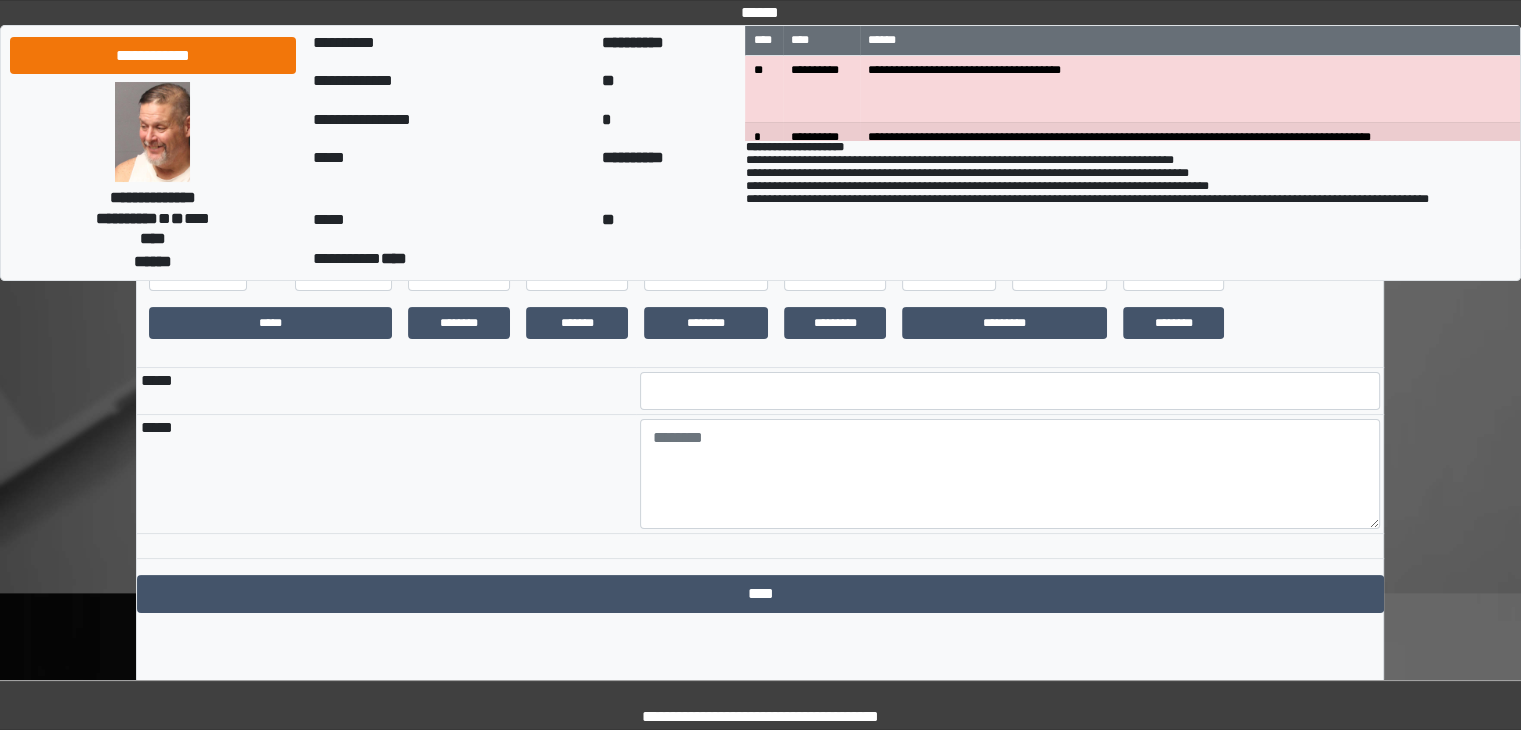 scroll, scrollTop: 276, scrollLeft: 0, axis: vertical 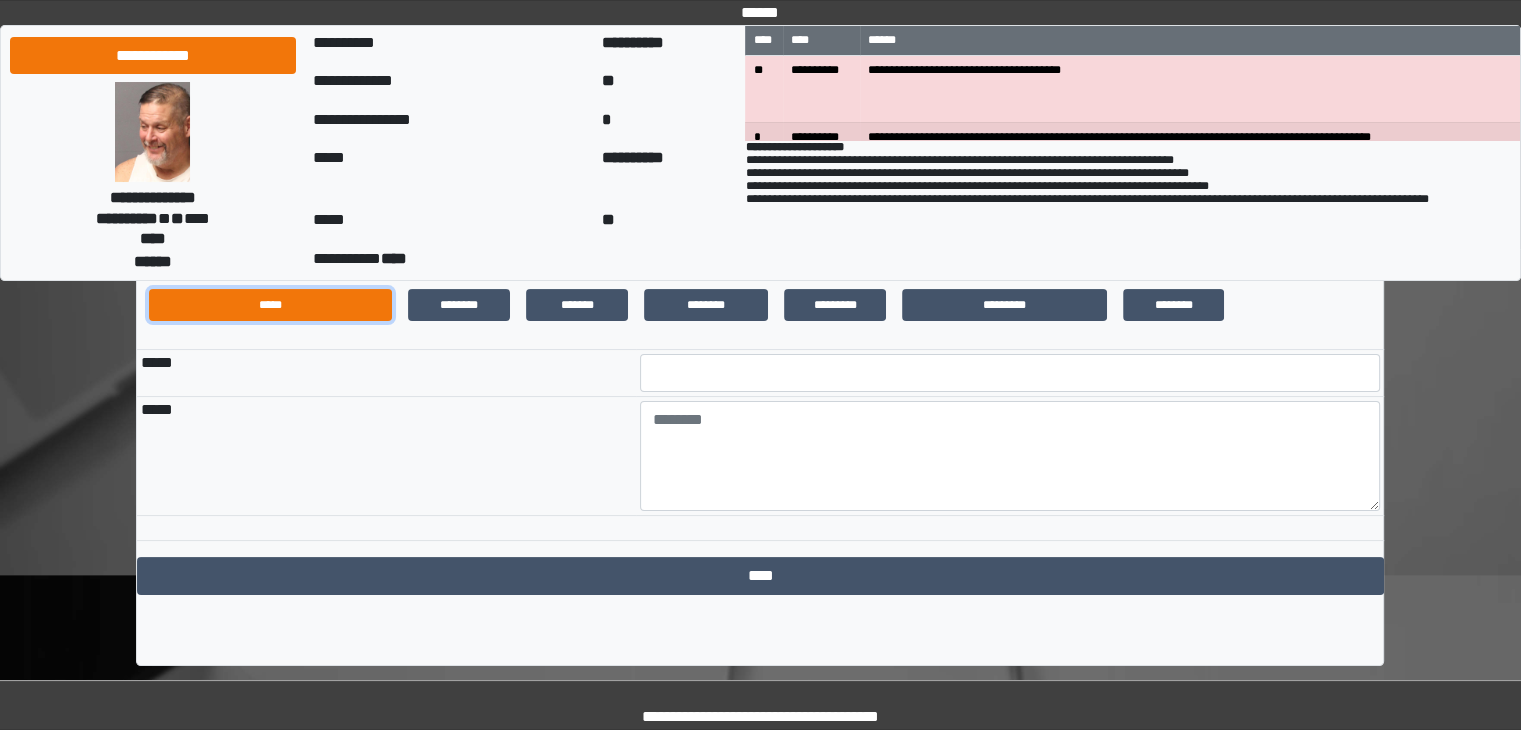 drag, startPoint x: 332, startPoint y: 305, endPoint x: 366, endPoint y: 314, distance: 35.17101 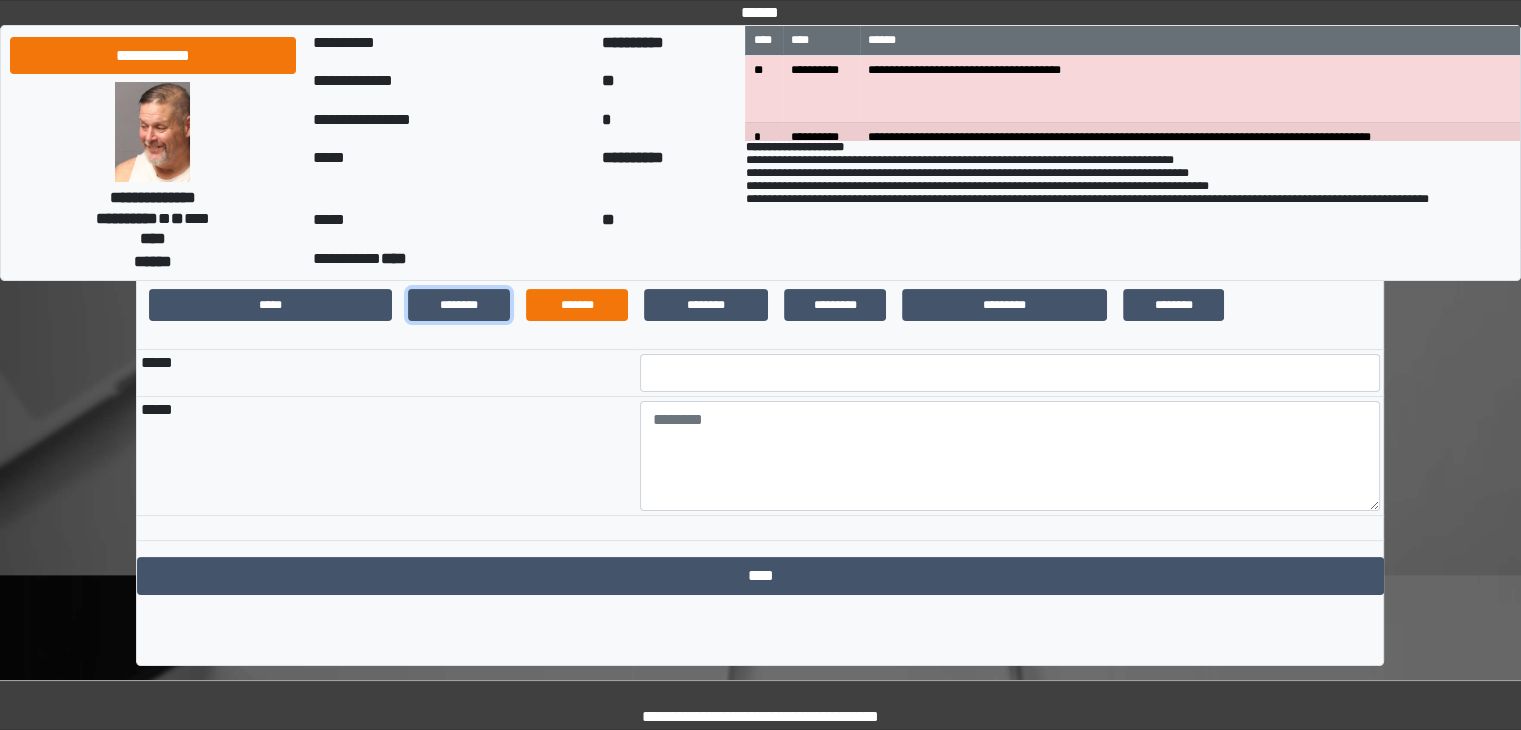 drag, startPoint x: 493, startPoint y: 317, endPoint x: 538, endPoint y: 321, distance: 45.17743 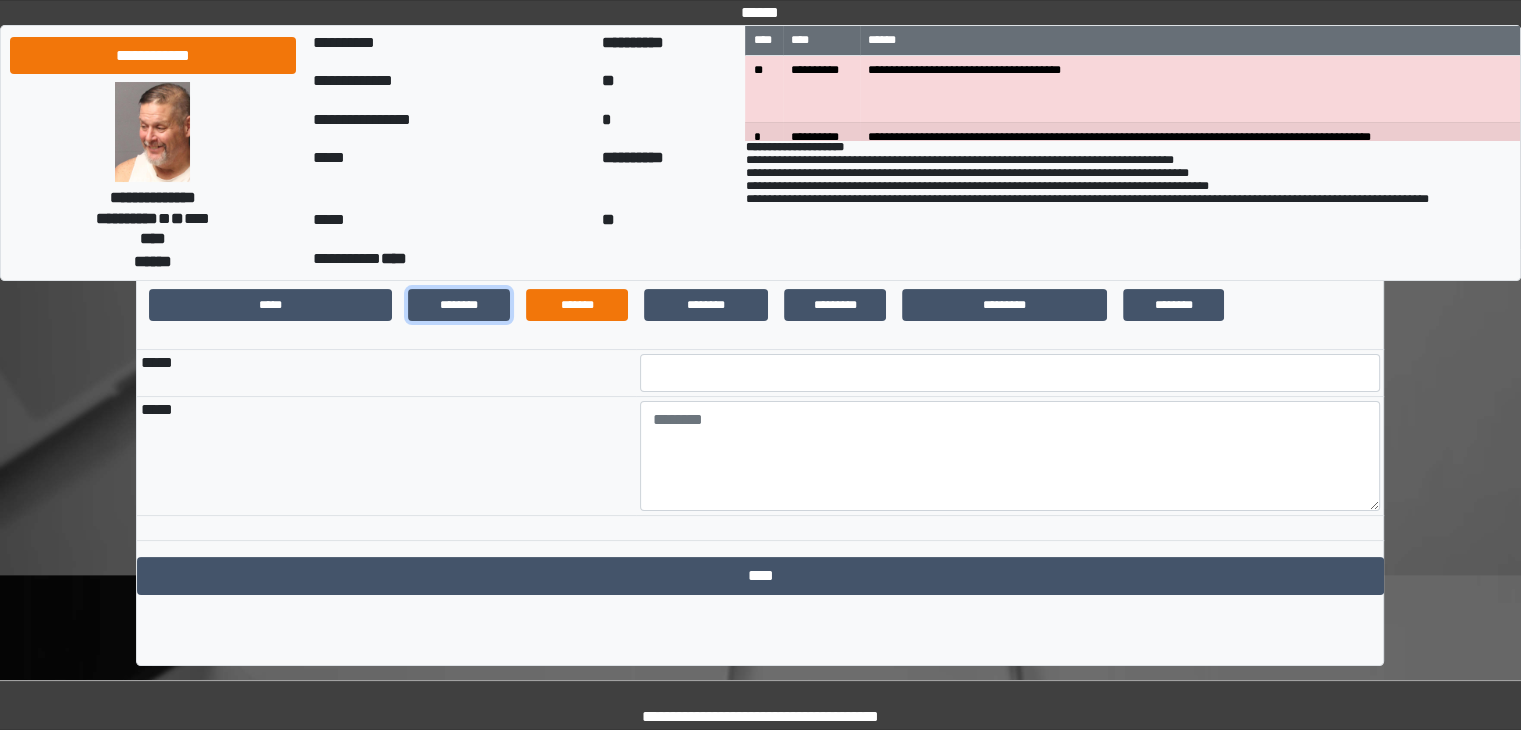 click on "********" at bounding box center [459, 305] 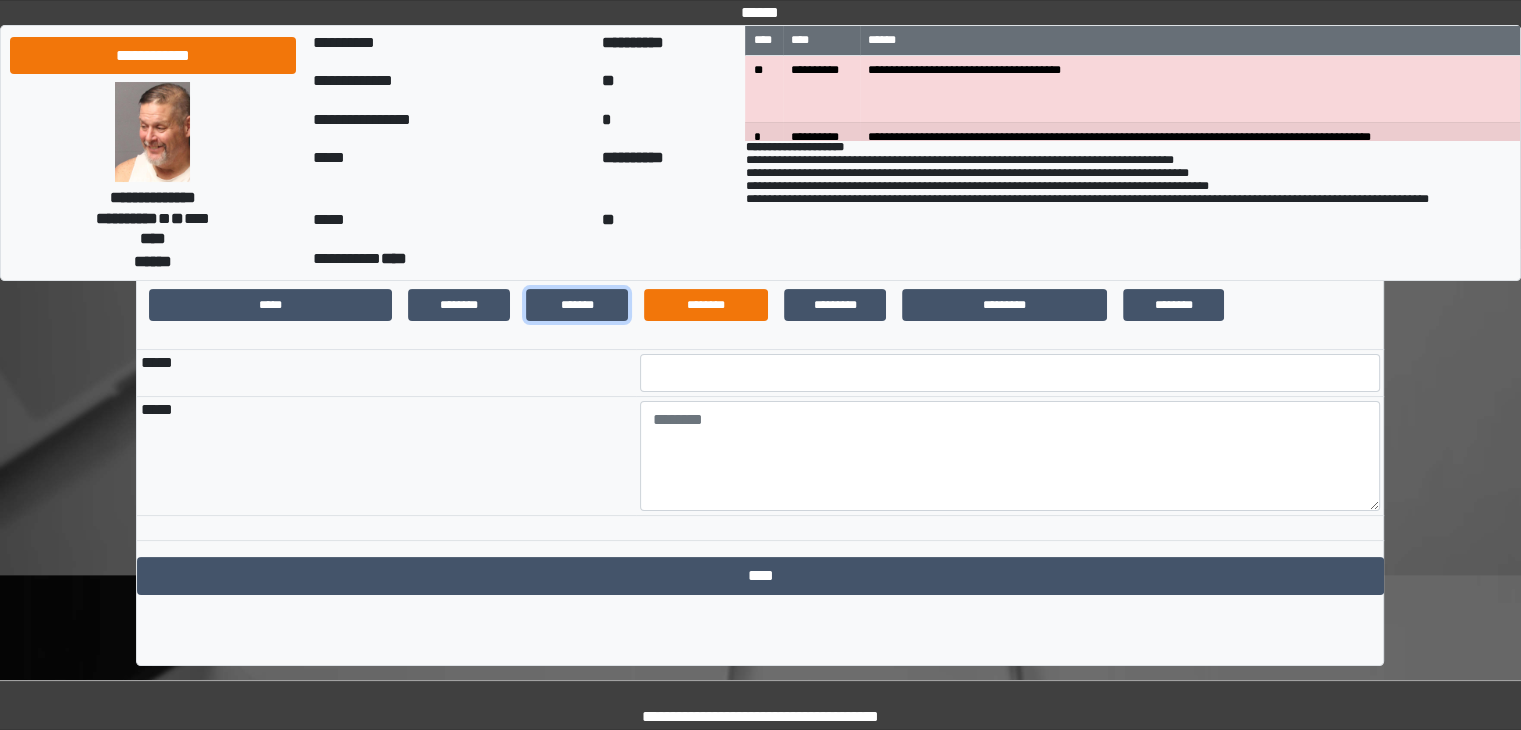 drag, startPoint x: 580, startPoint y: 313, endPoint x: 698, endPoint y: 307, distance: 118.15244 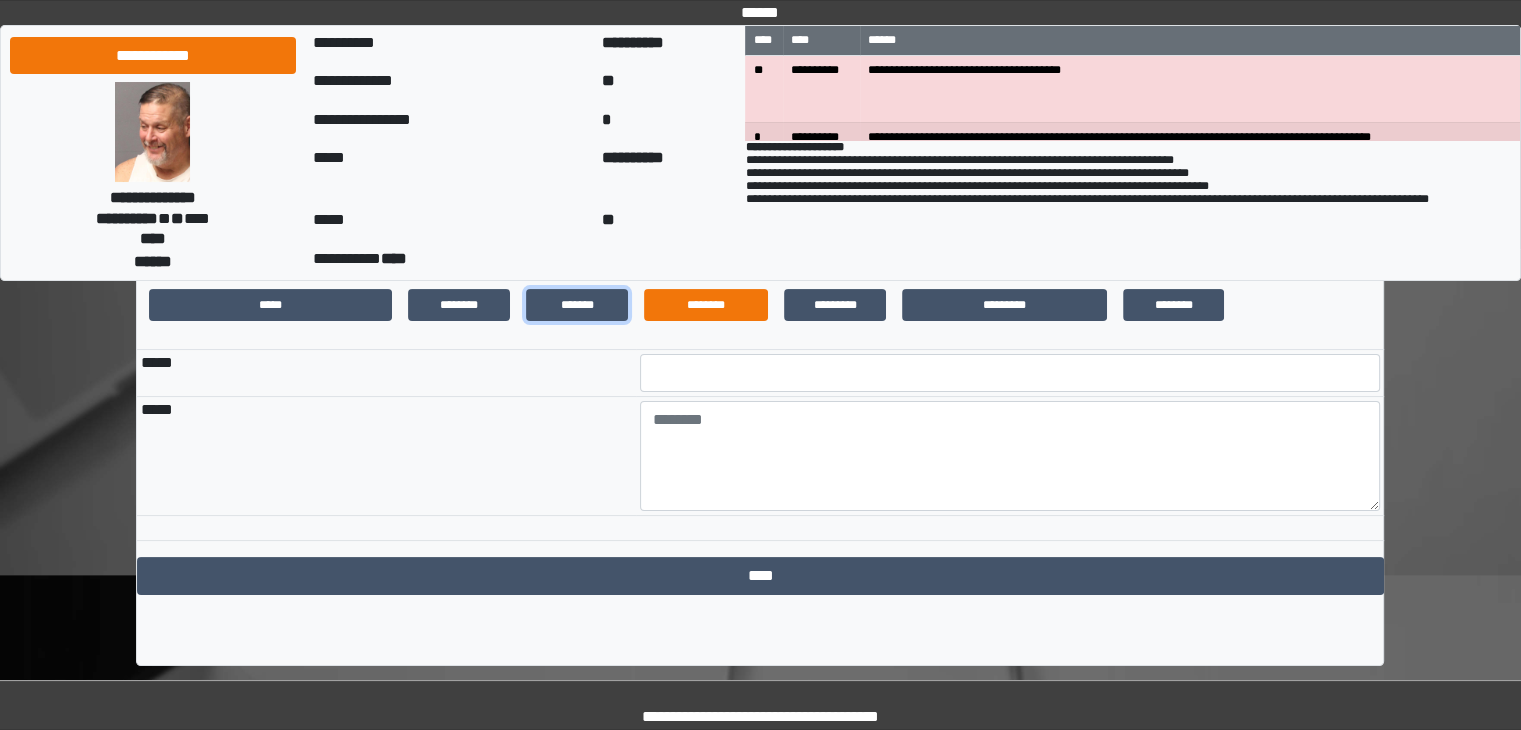 click on "*******" at bounding box center [577, 305] 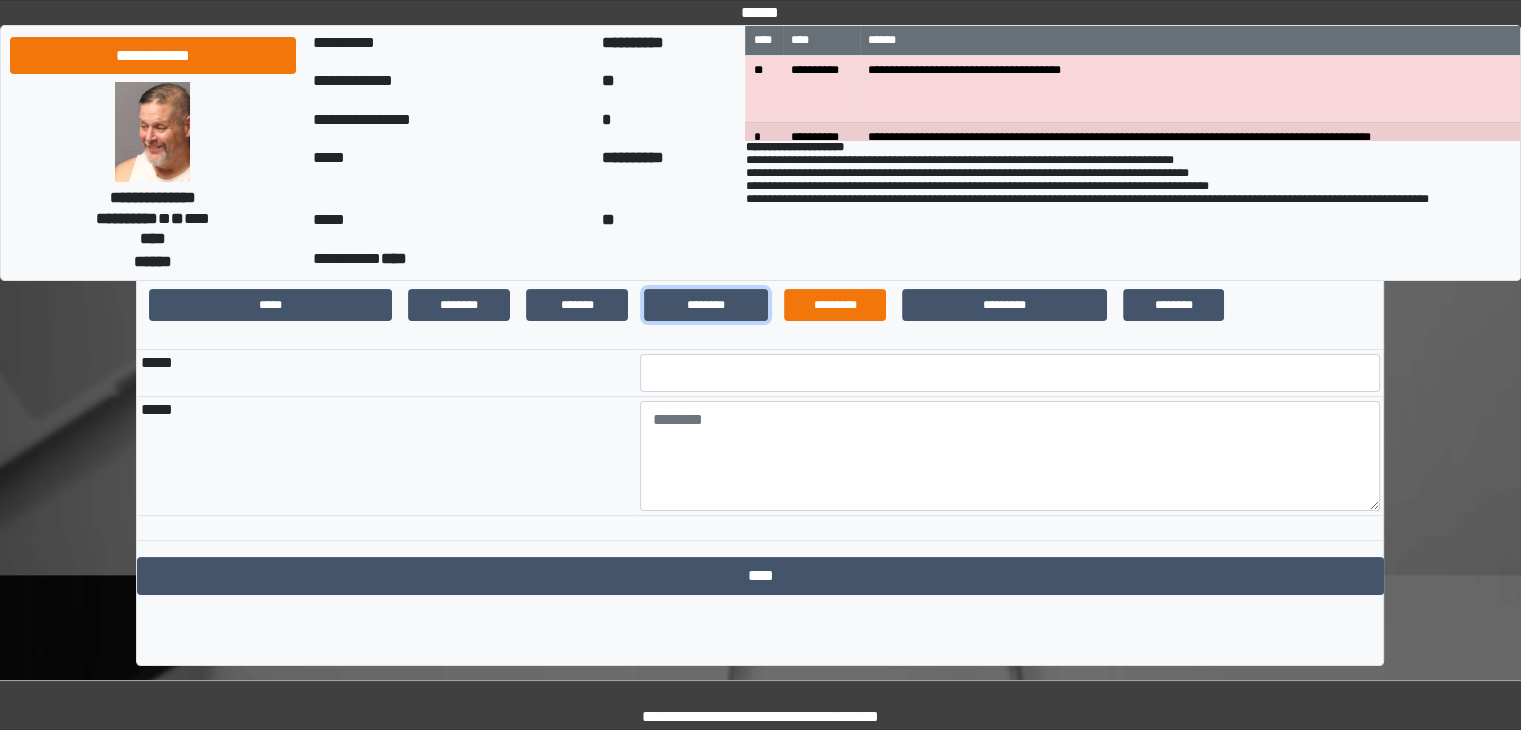 drag, startPoint x: 698, startPoint y: 307, endPoint x: 789, endPoint y: 317, distance: 91.5478 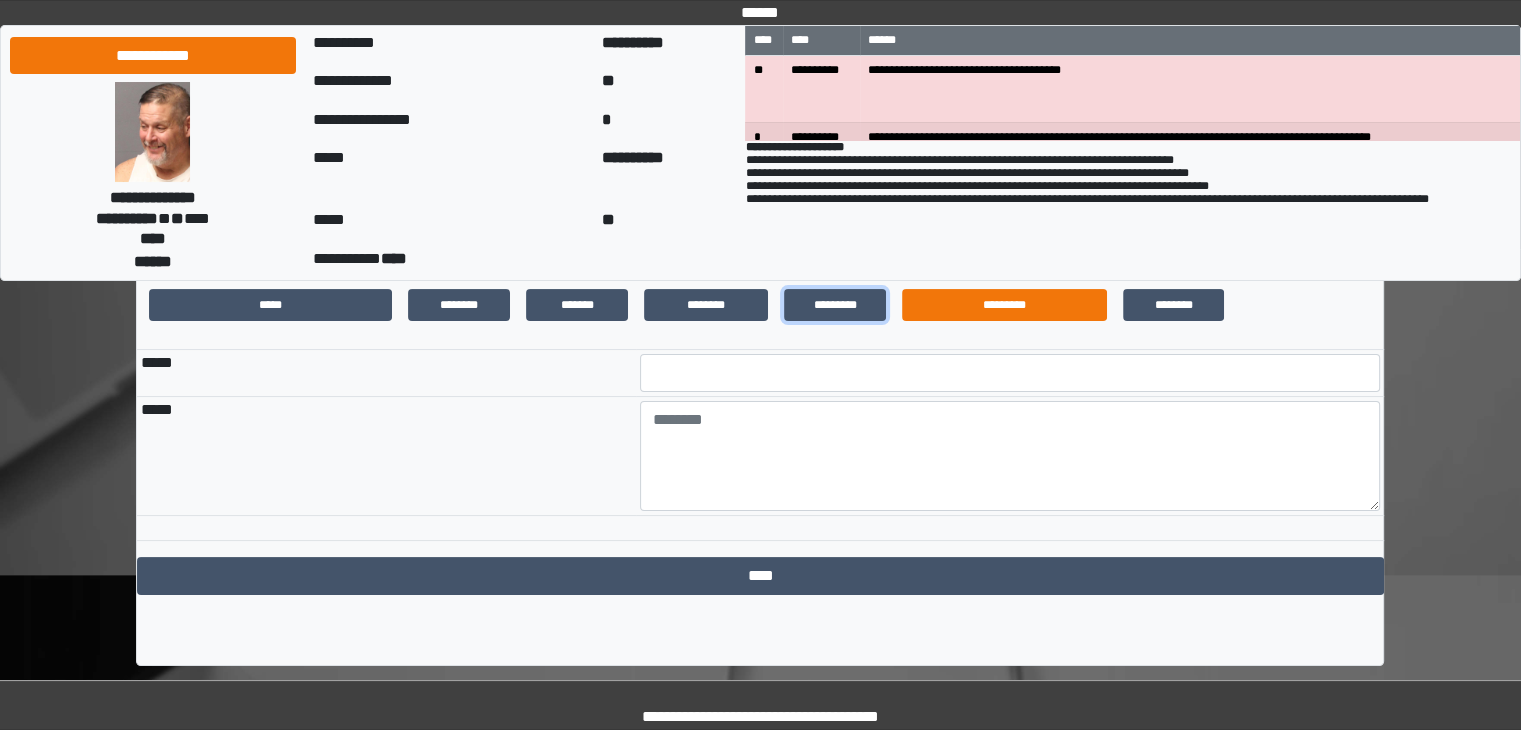 drag, startPoint x: 796, startPoint y: 317, endPoint x: 921, endPoint y: 318, distance: 125.004 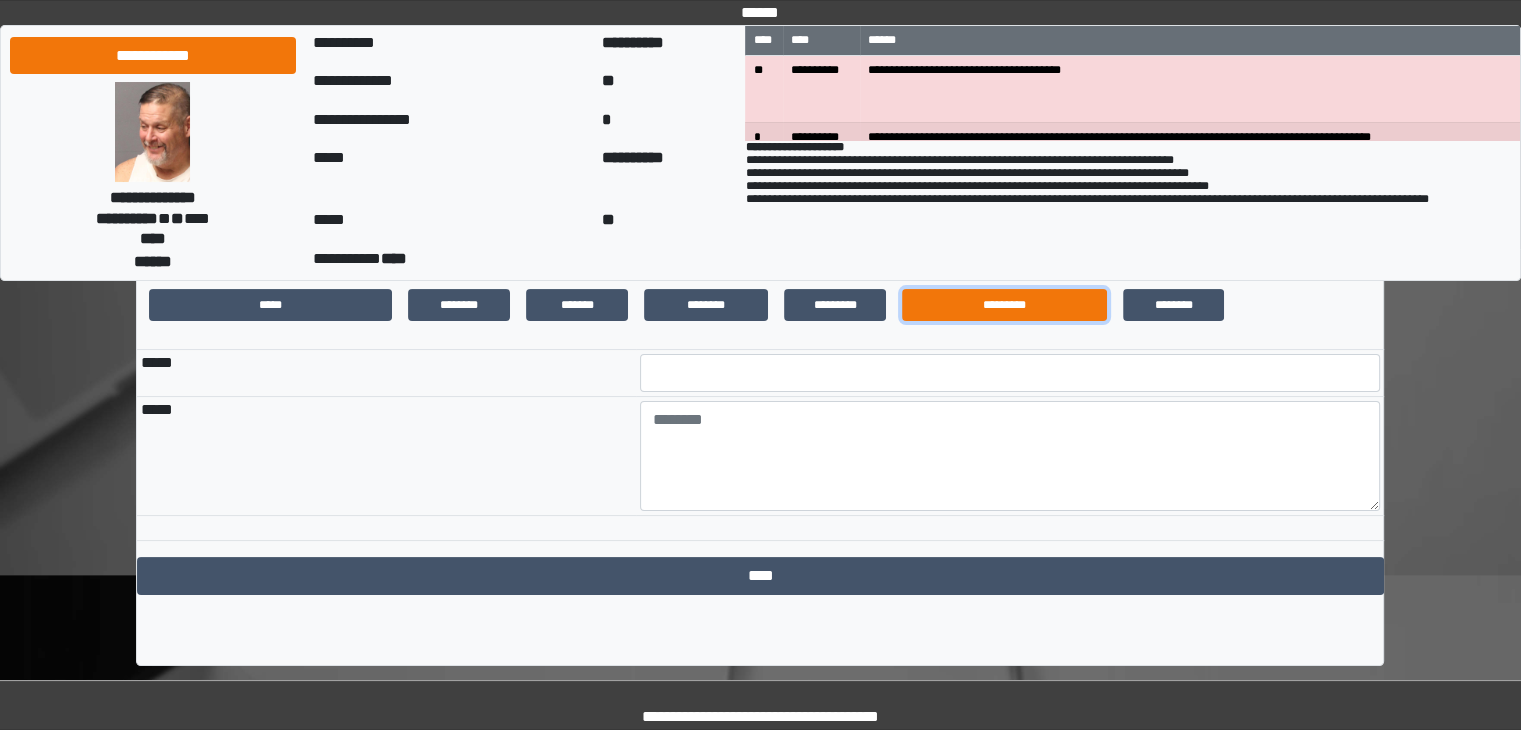 drag, startPoint x: 944, startPoint y: 314, endPoint x: 979, endPoint y: 316, distance: 35.057095 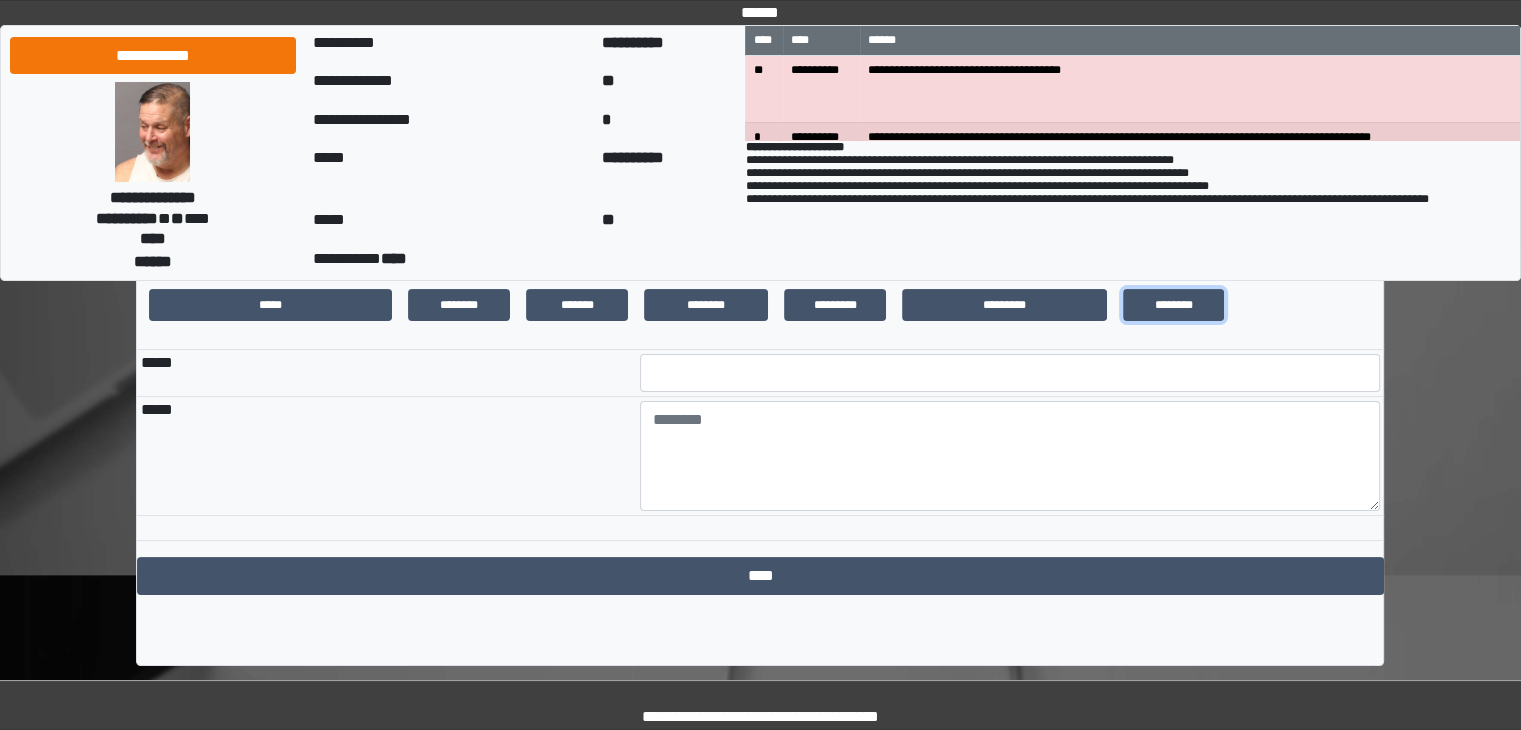 drag, startPoint x: 1172, startPoint y: 304, endPoint x: 1082, endPoint y: 329, distance: 93.40771 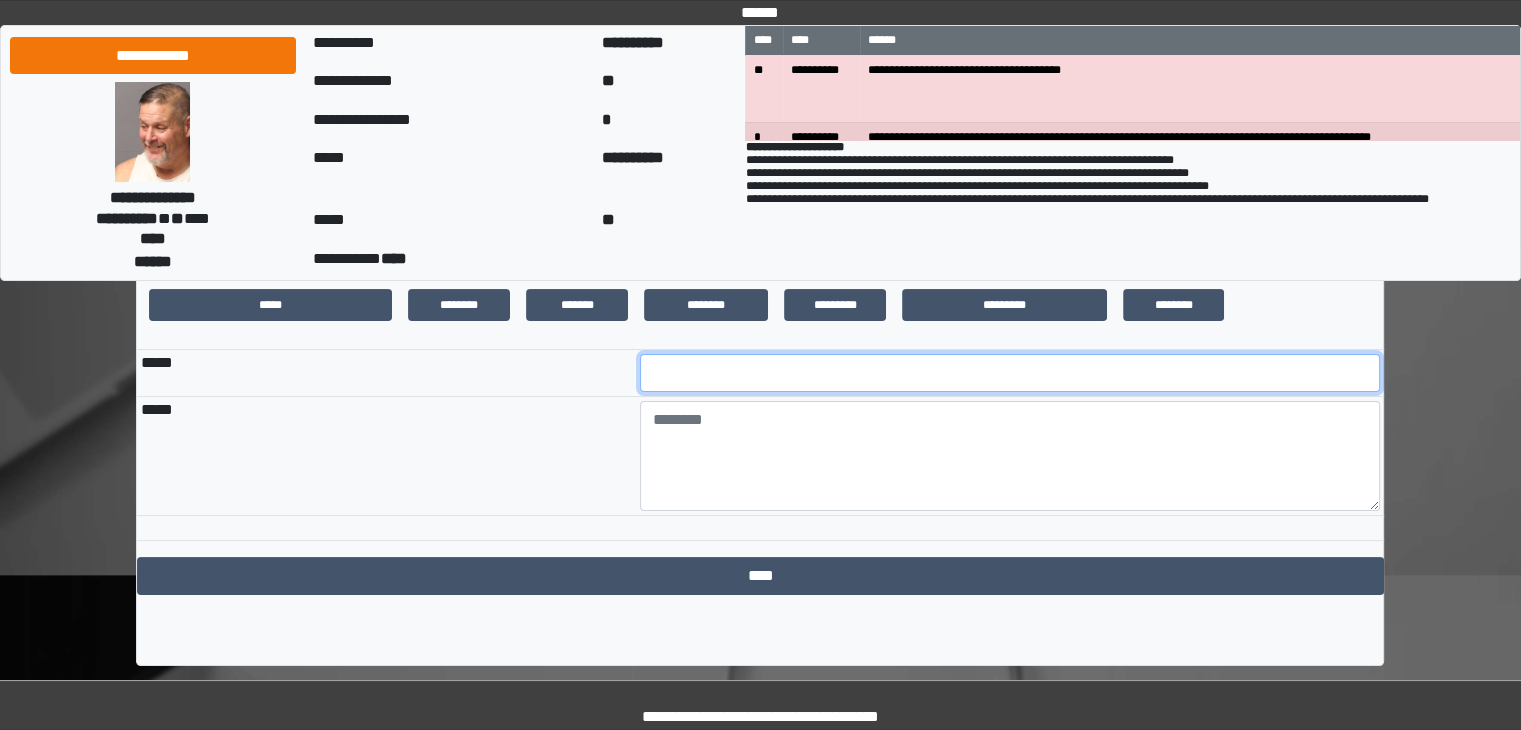 click at bounding box center [1010, 373] 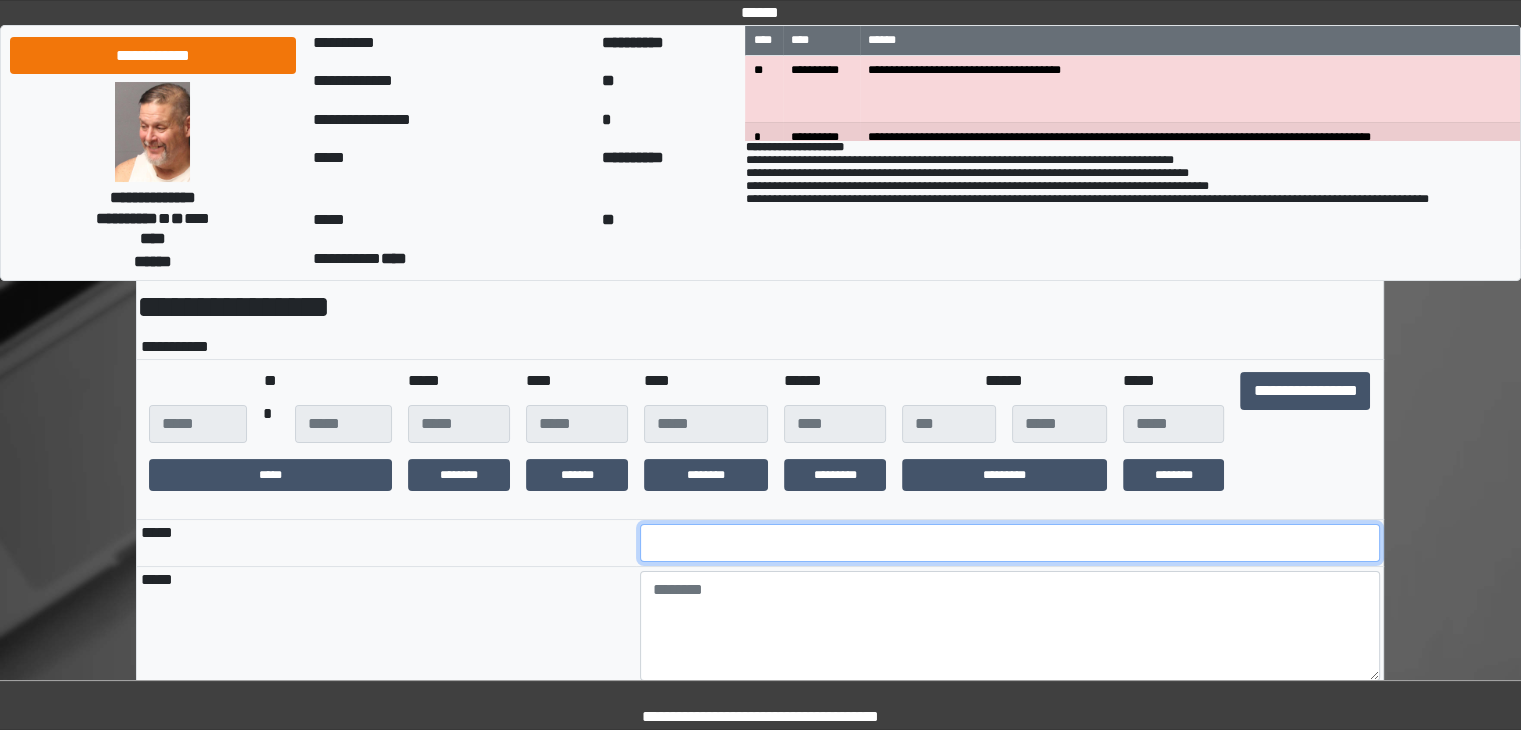 scroll, scrollTop: 76, scrollLeft: 0, axis: vertical 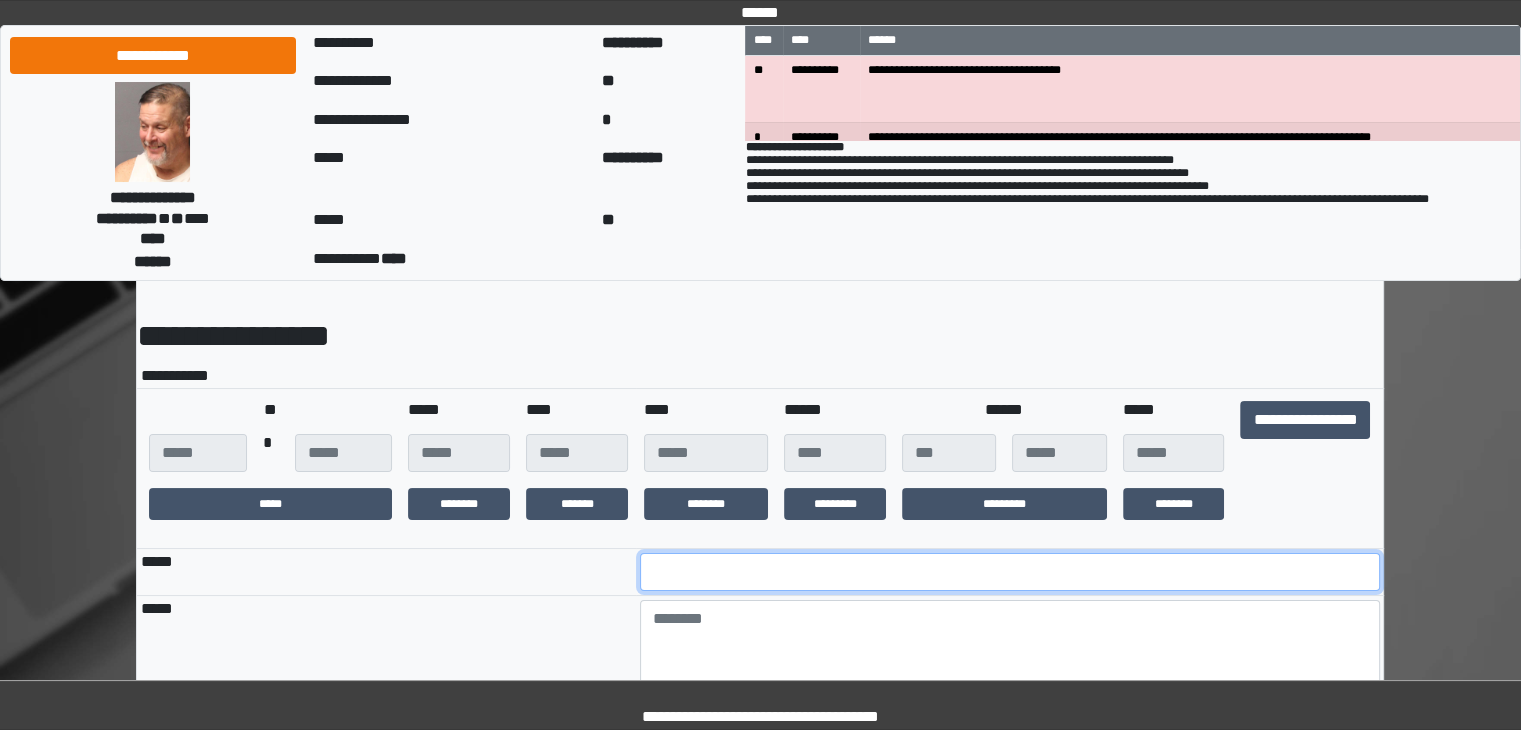 type on "***" 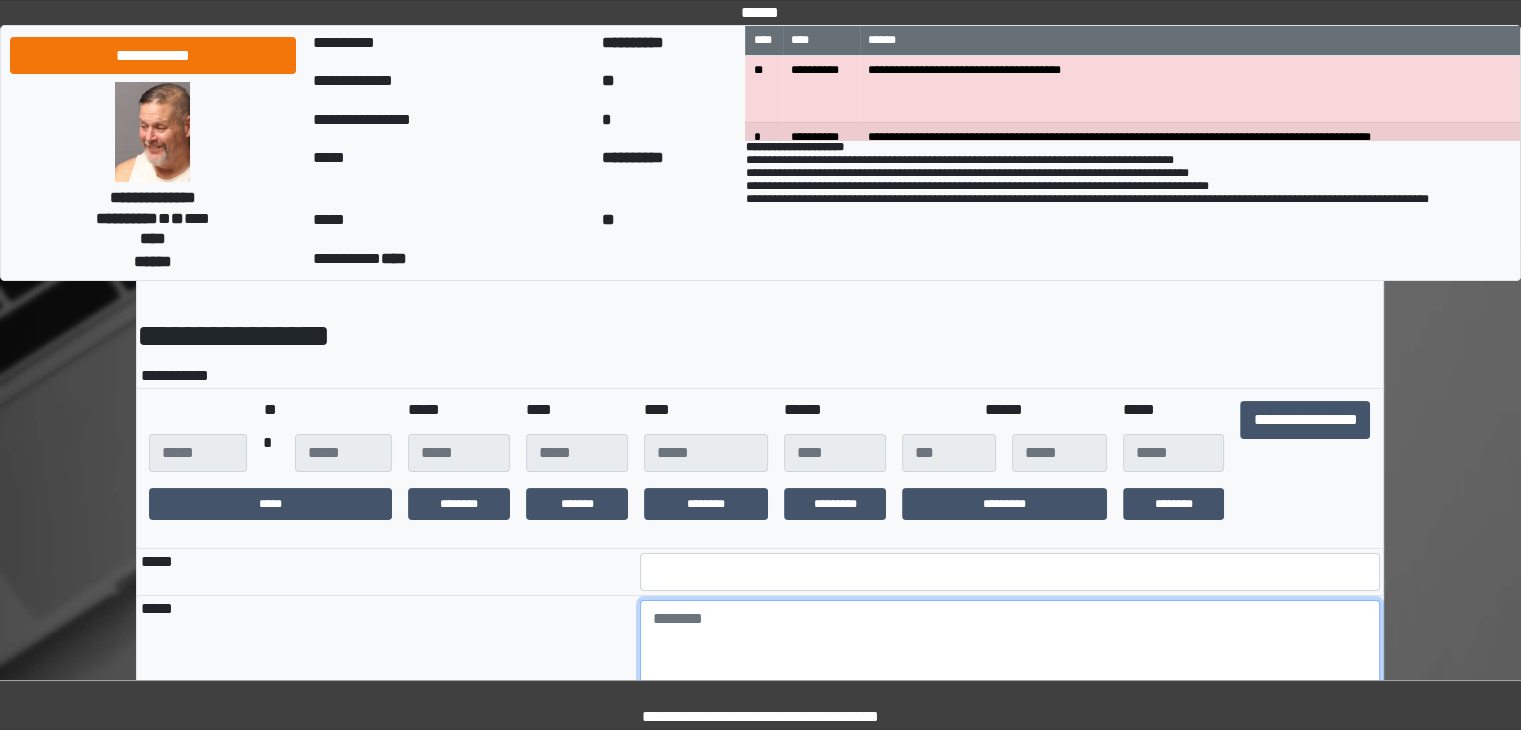 click at bounding box center (1010, 655) 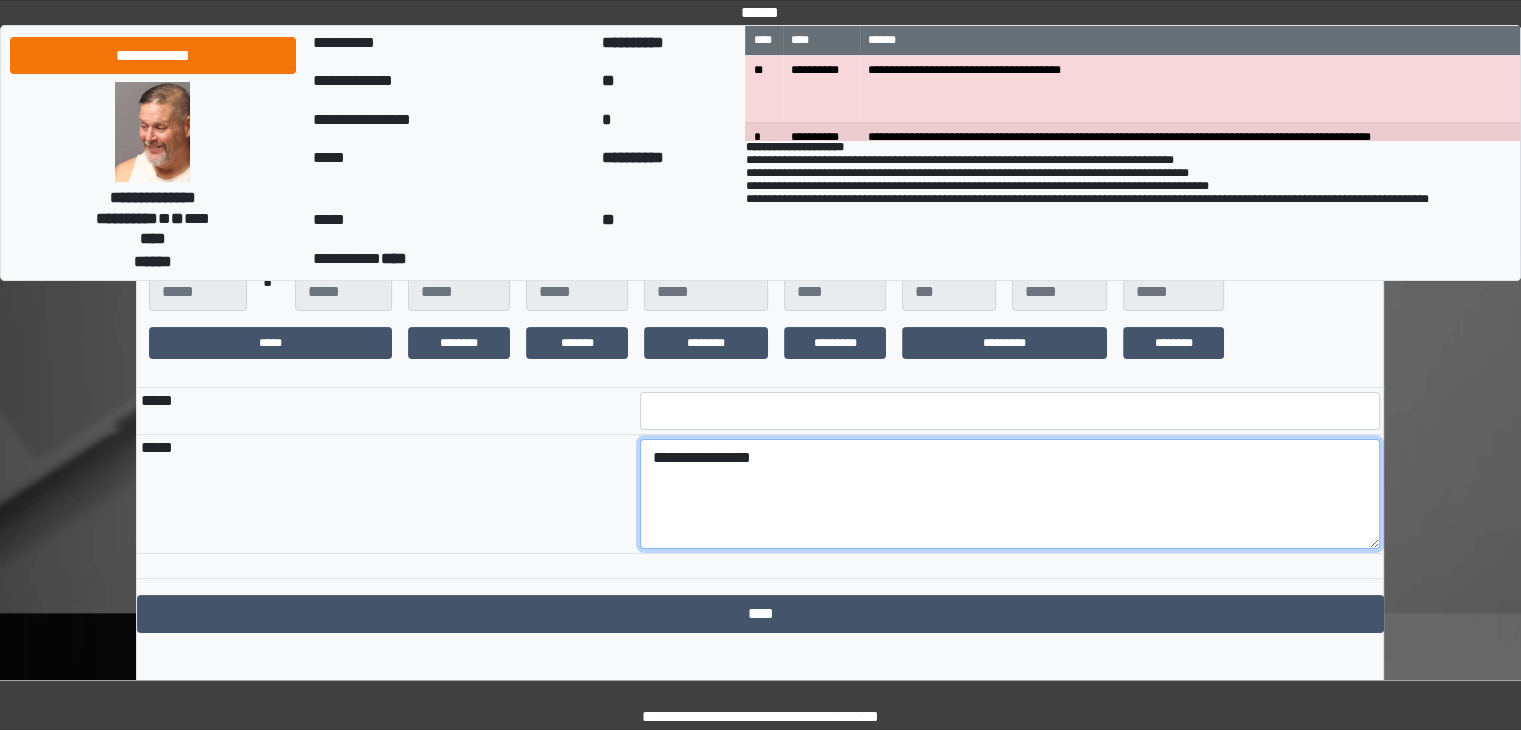 scroll, scrollTop: 276, scrollLeft: 0, axis: vertical 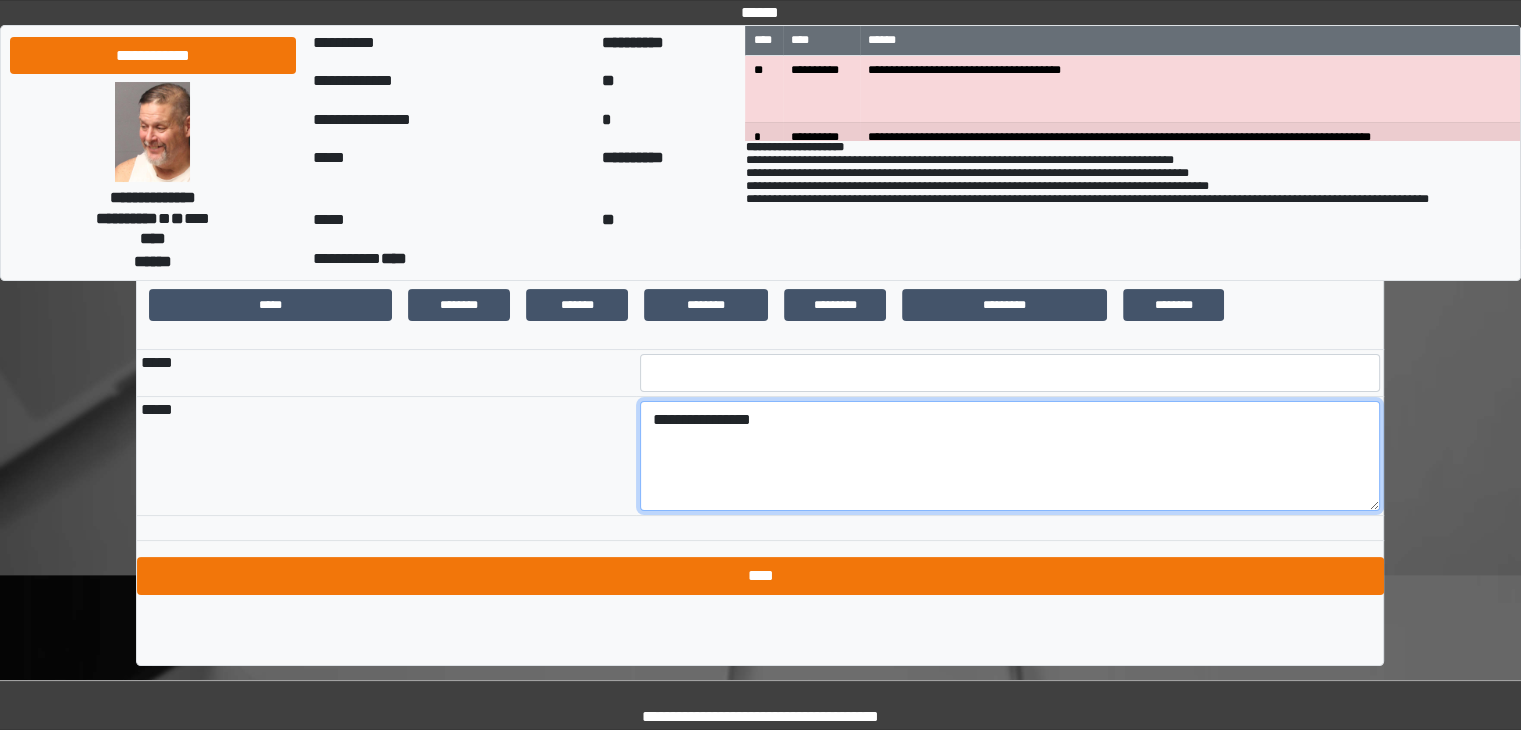 type on "**********" 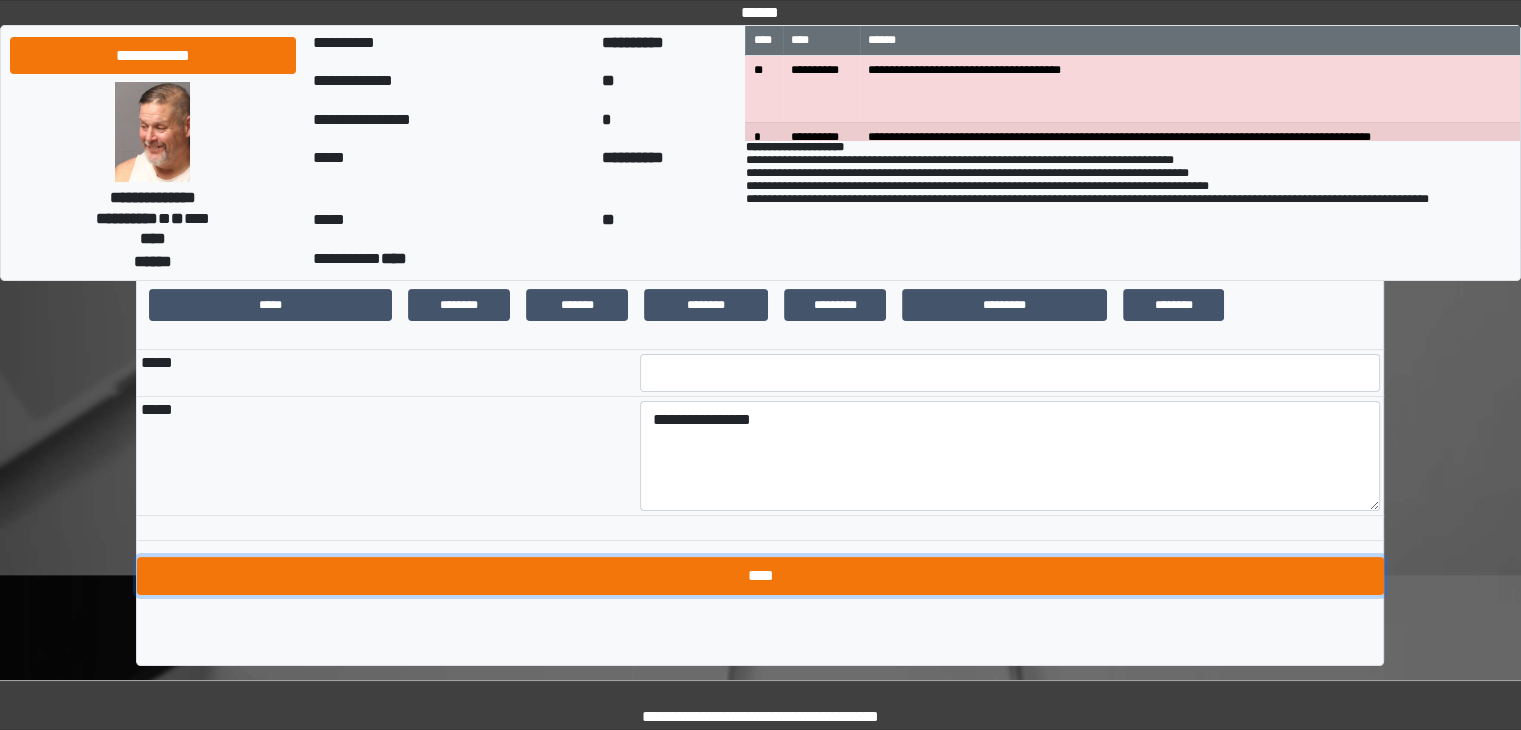 click on "****" at bounding box center (760, 576) 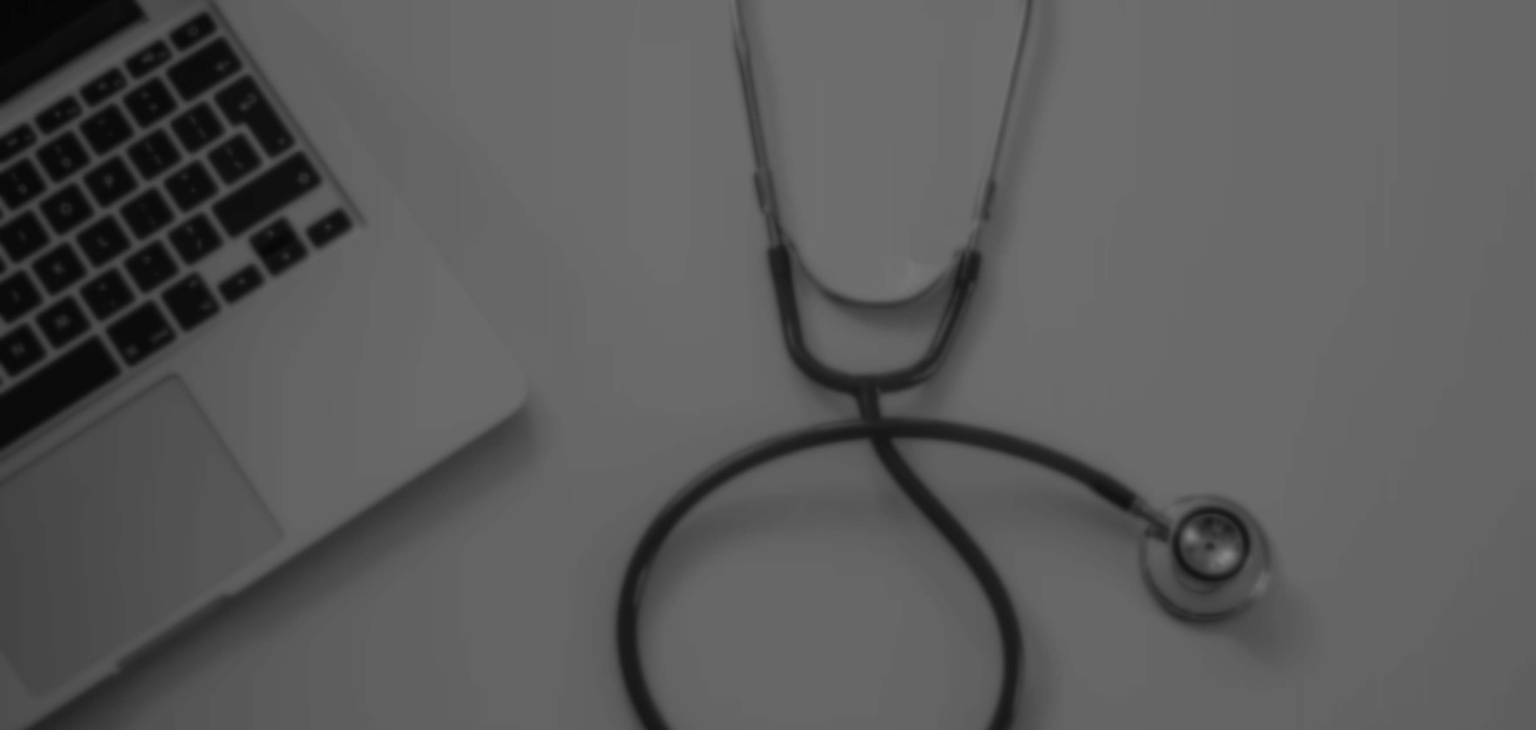 scroll, scrollTop: 0, scrollLeft: 0, axis: both 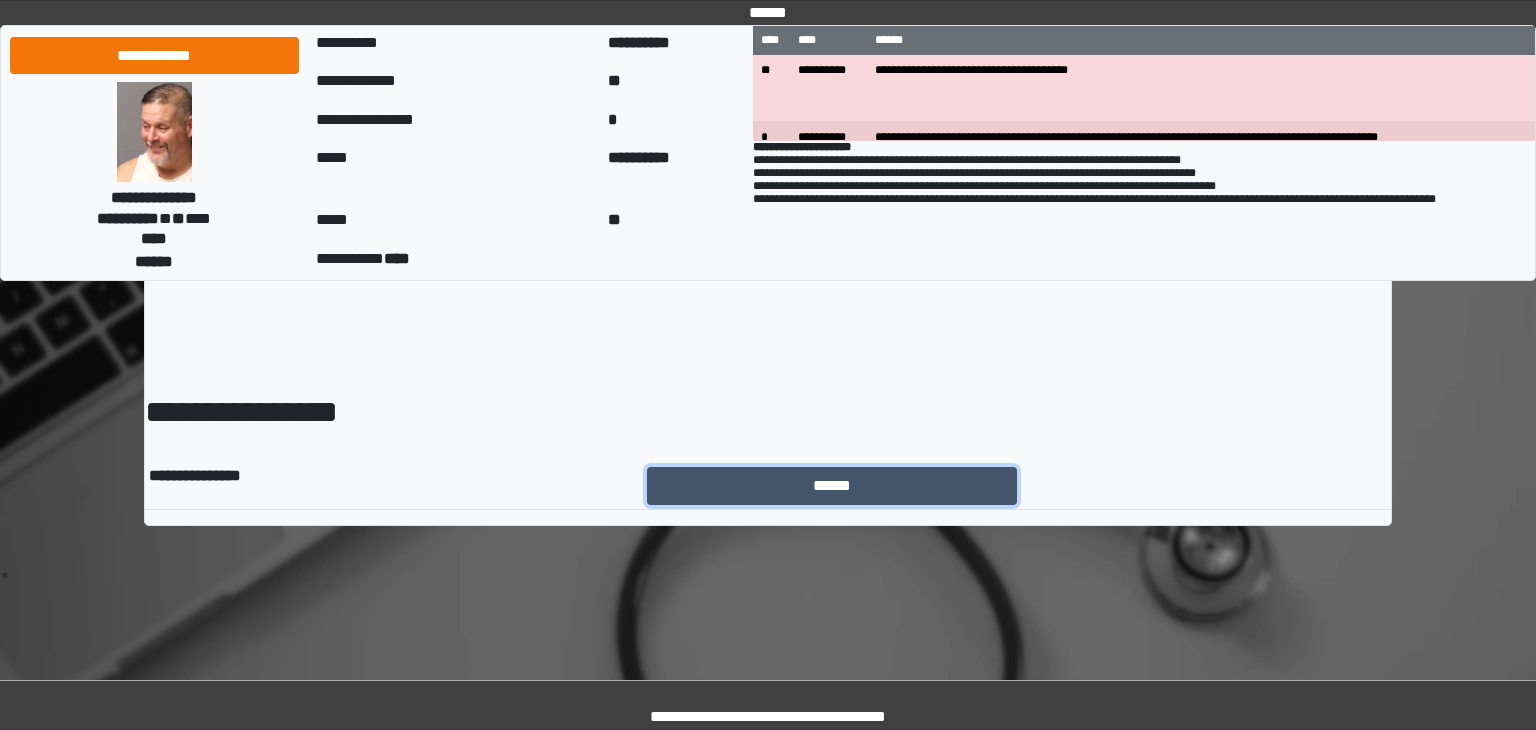 drag, startPoint x: 824, startPoint y: 486, endPoint x: 460, endPoint y: 191, distance: 468.53067 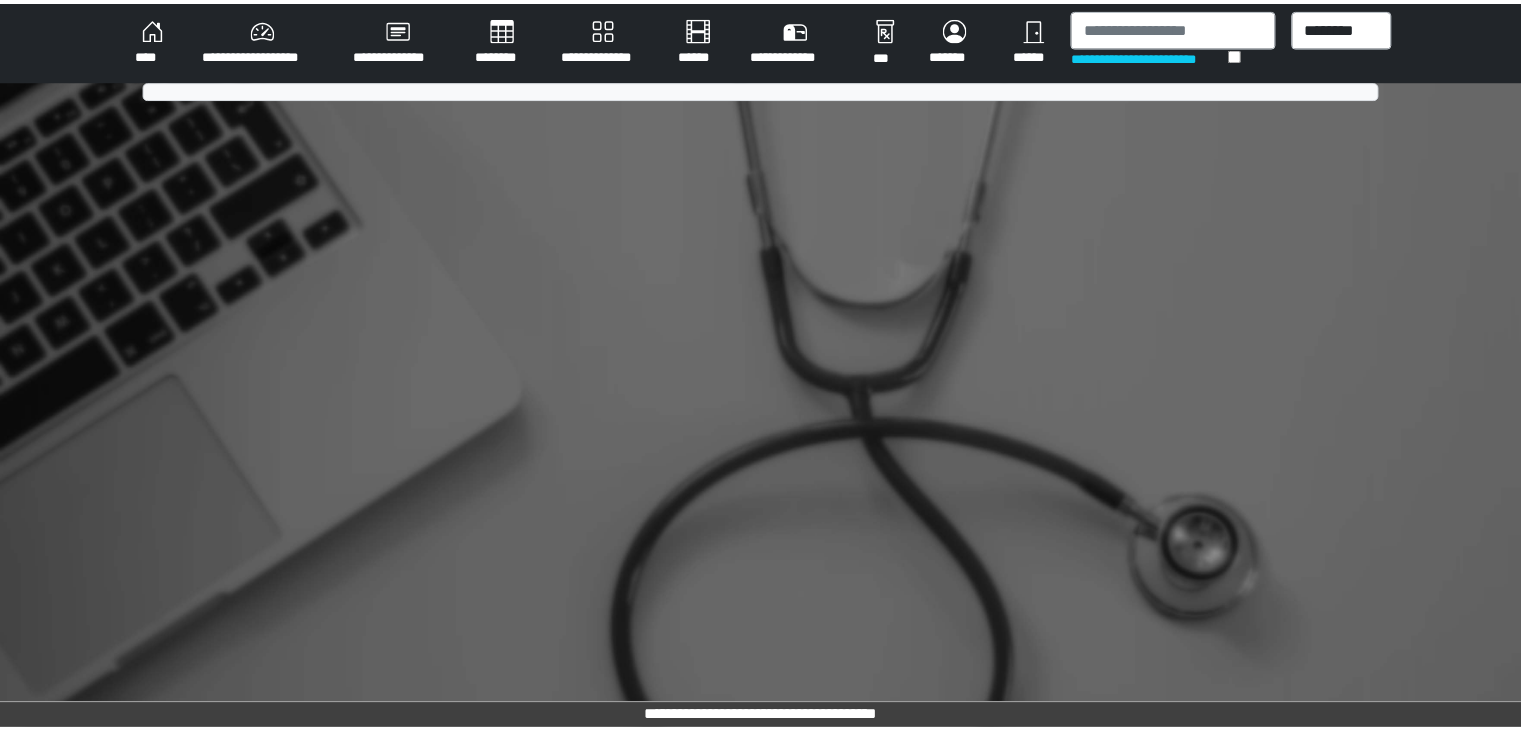 scroll, scrollTop: 0, scrollLeft: 0, axis: both 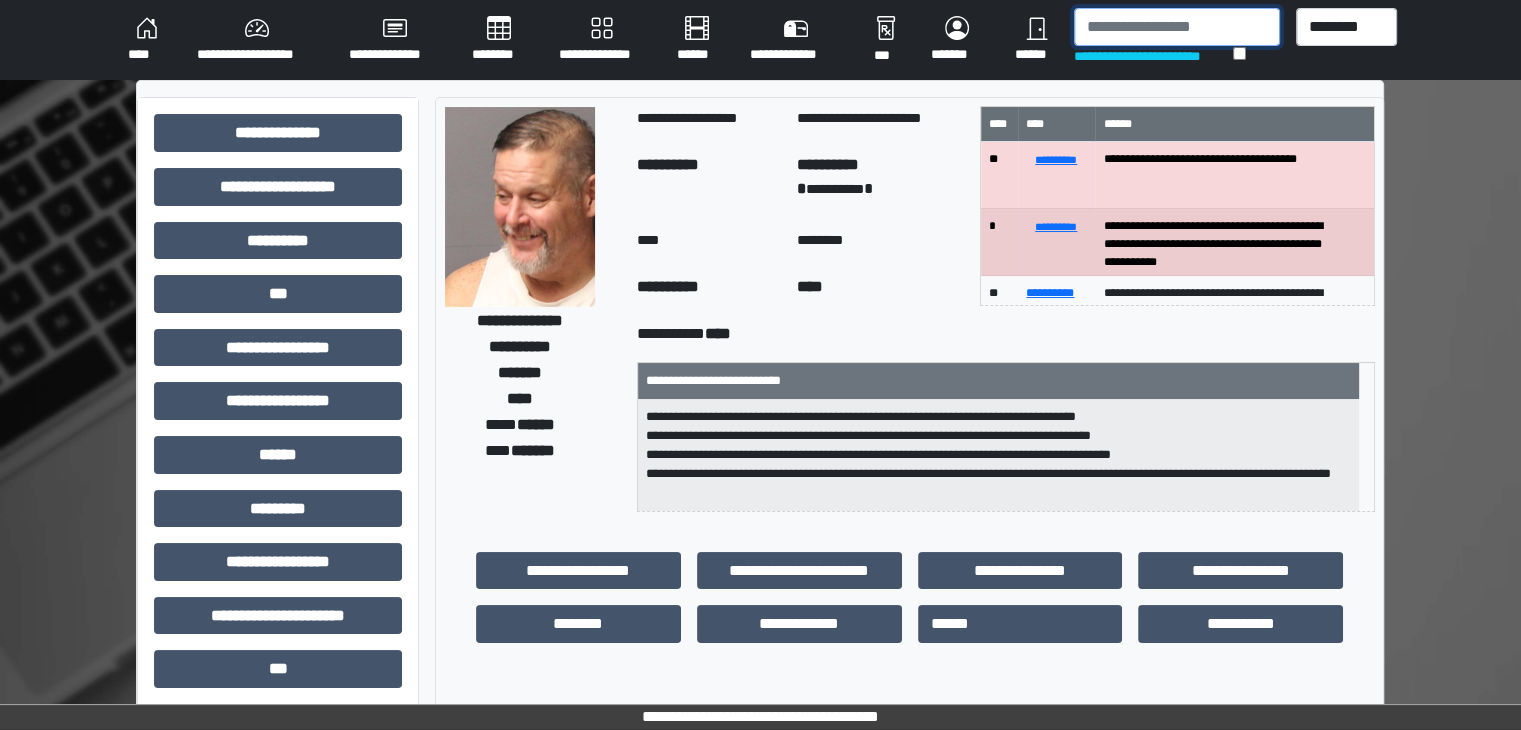 click at bounding box center [1177, 27] 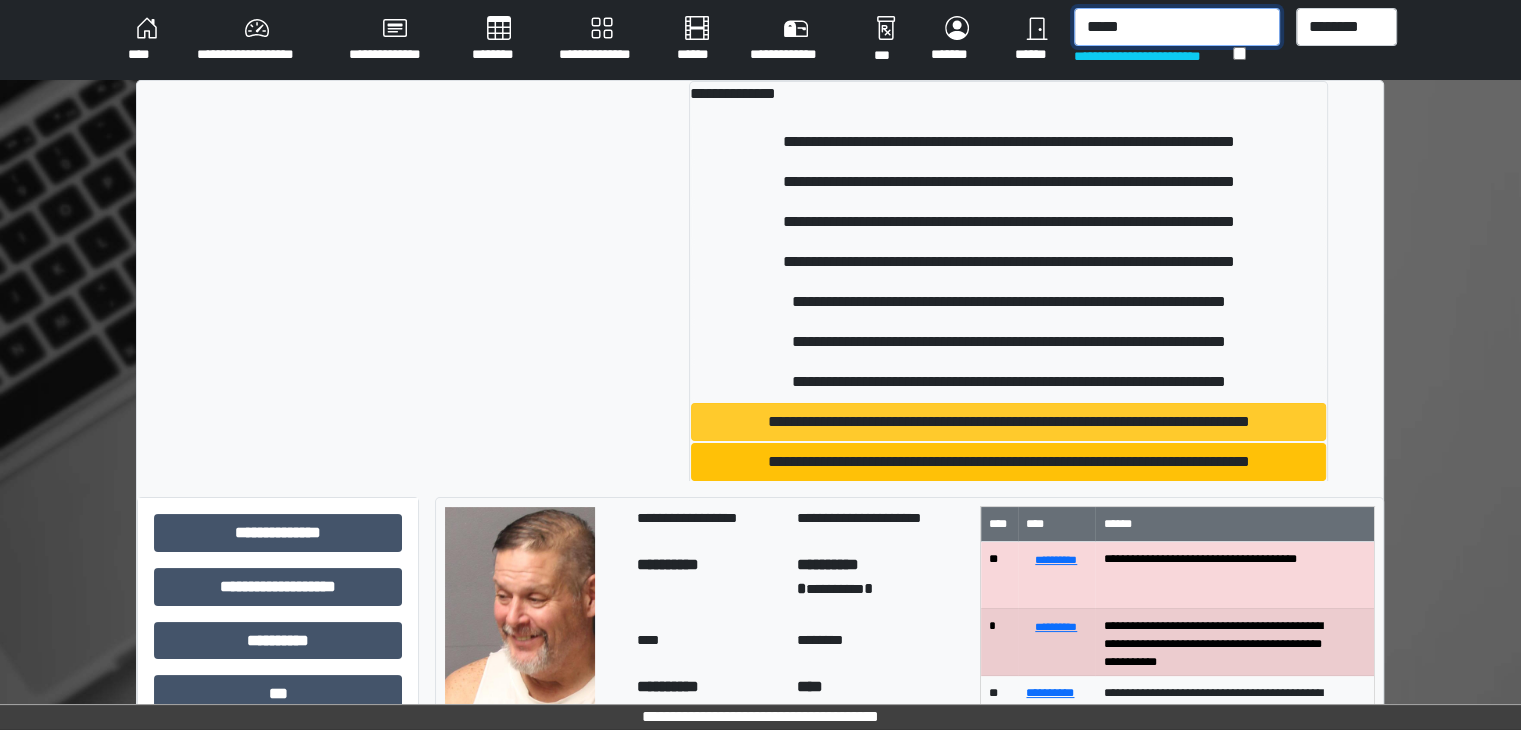 type on "*****" 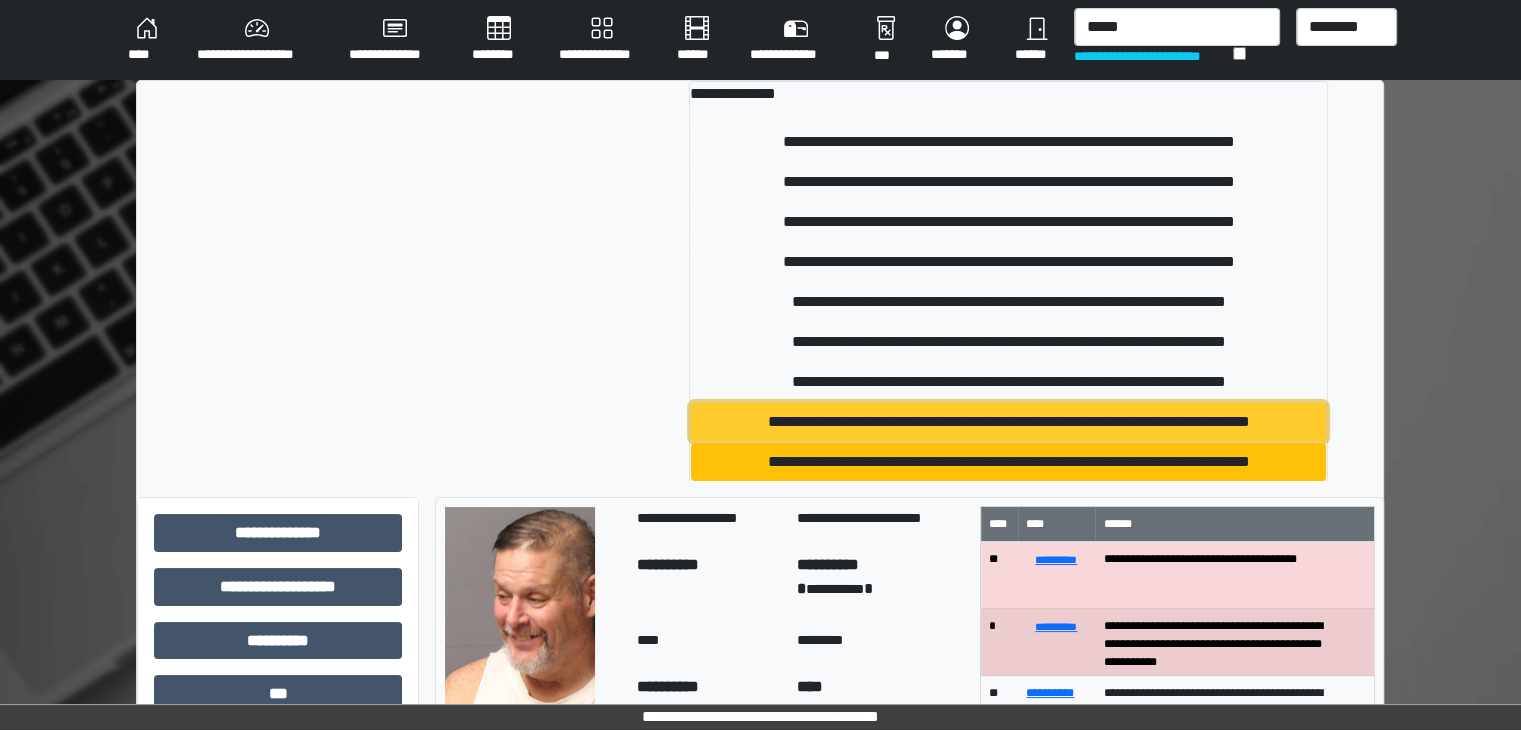 click on "**********" at bounding box center [1008, 422] 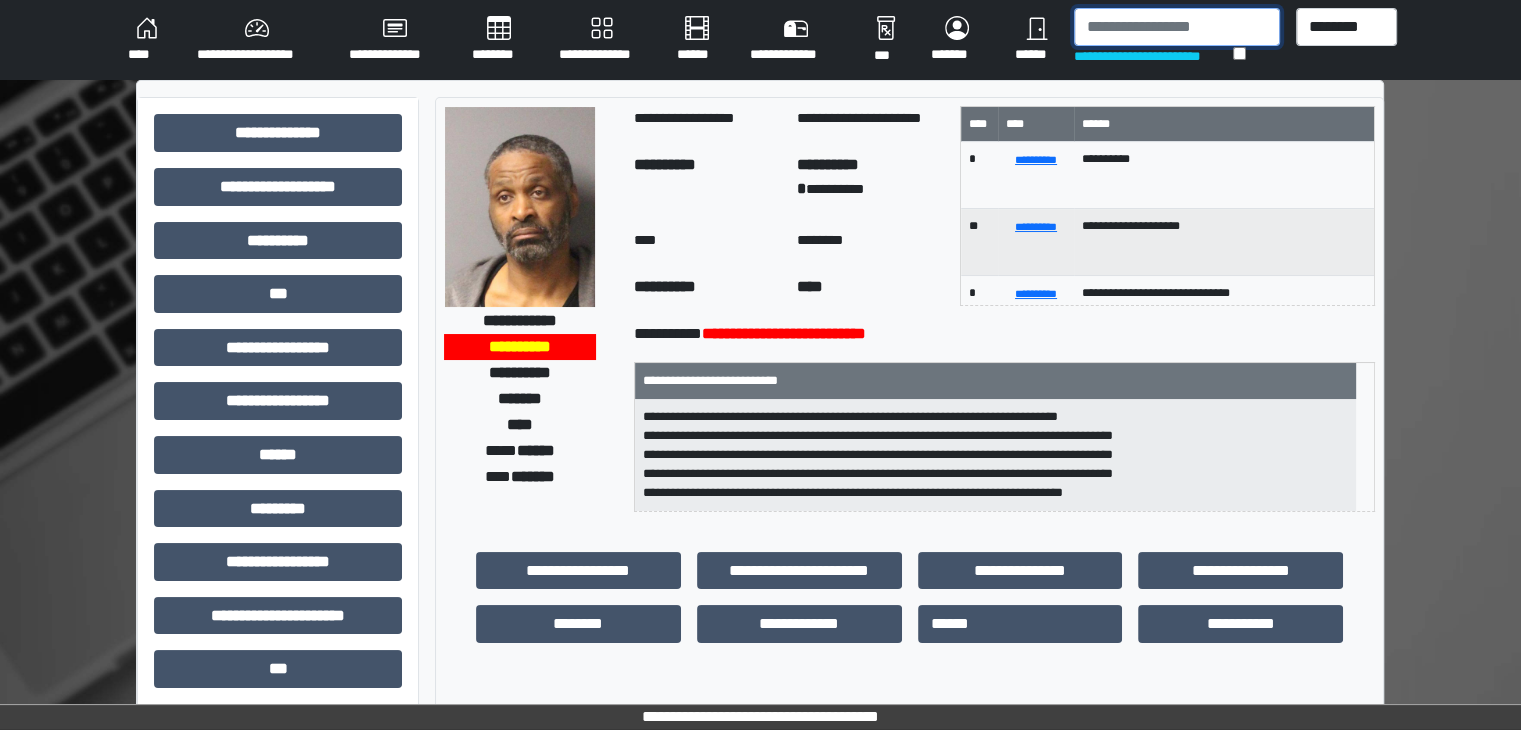 click at bounding box center [1177, 27] 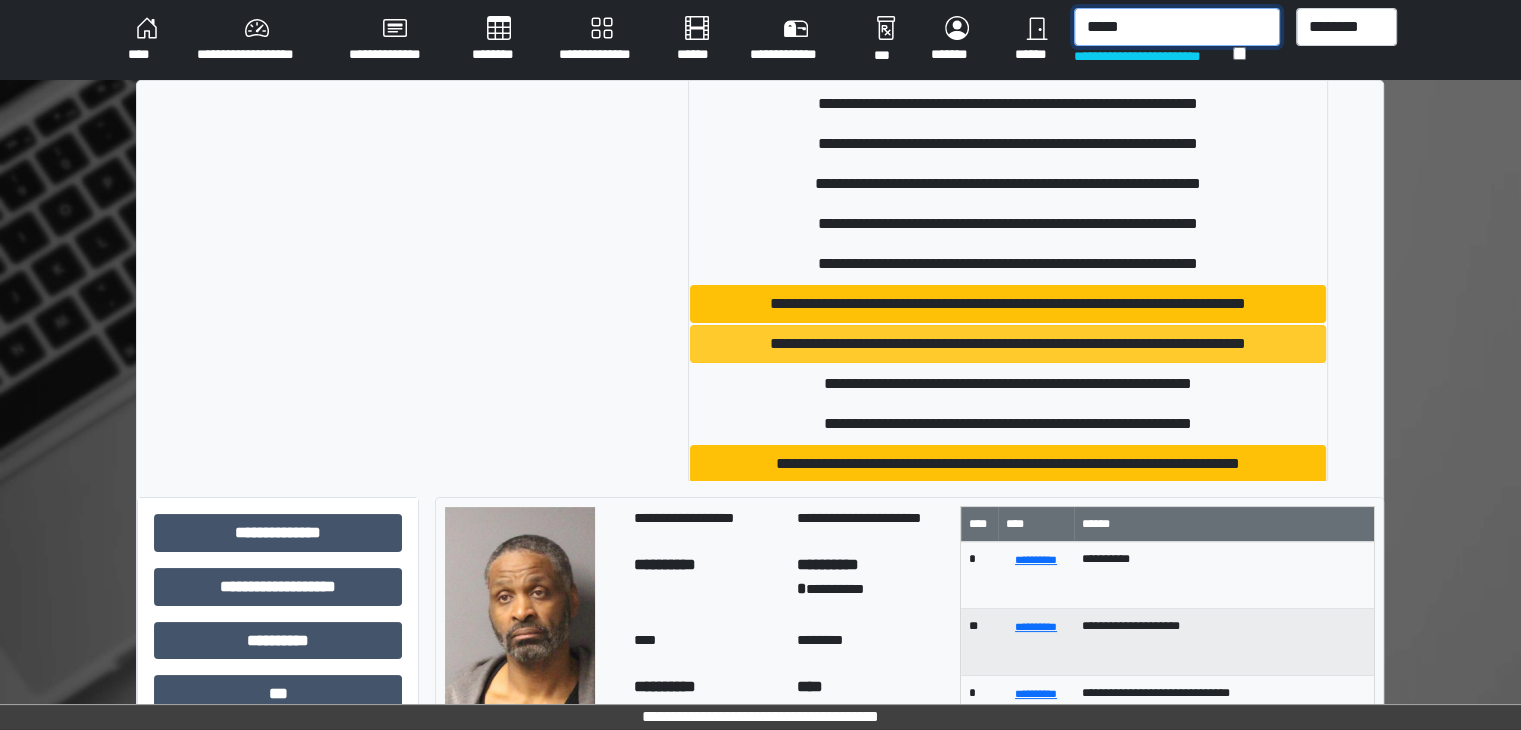 scroll, scrollTop: 400, scrollLeft: 0, axis: vertical 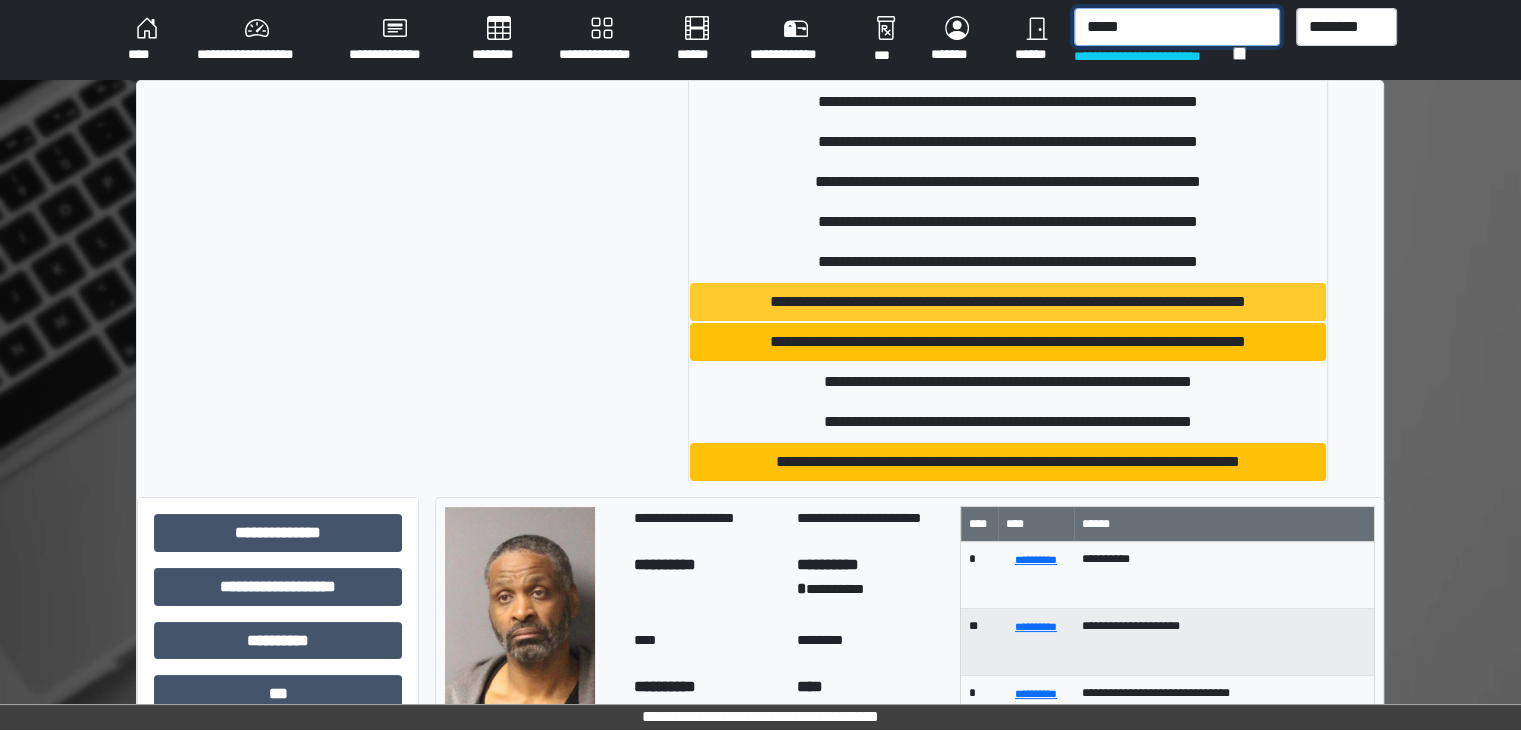 type on "*****" 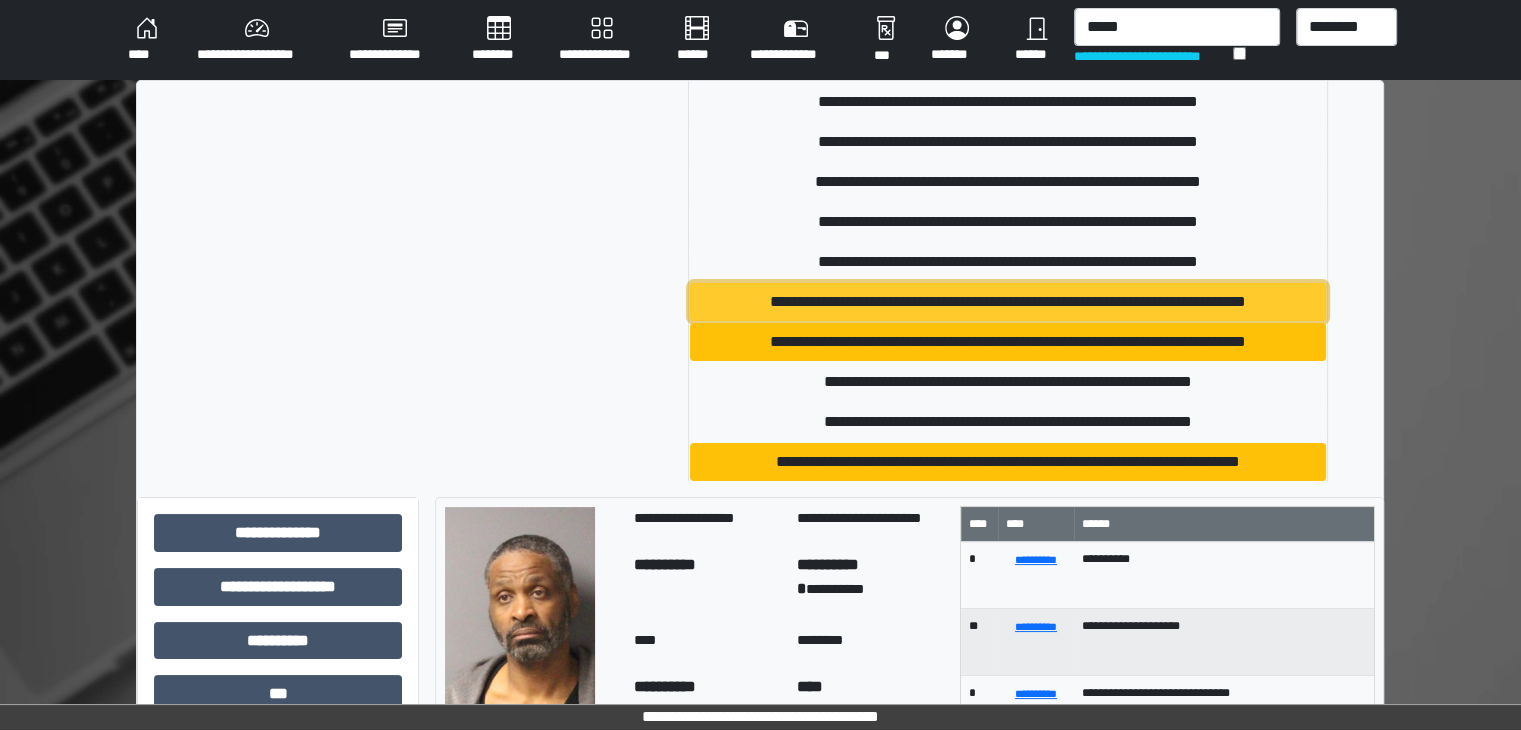 click on "**********" at bounding box center [1008, 302] 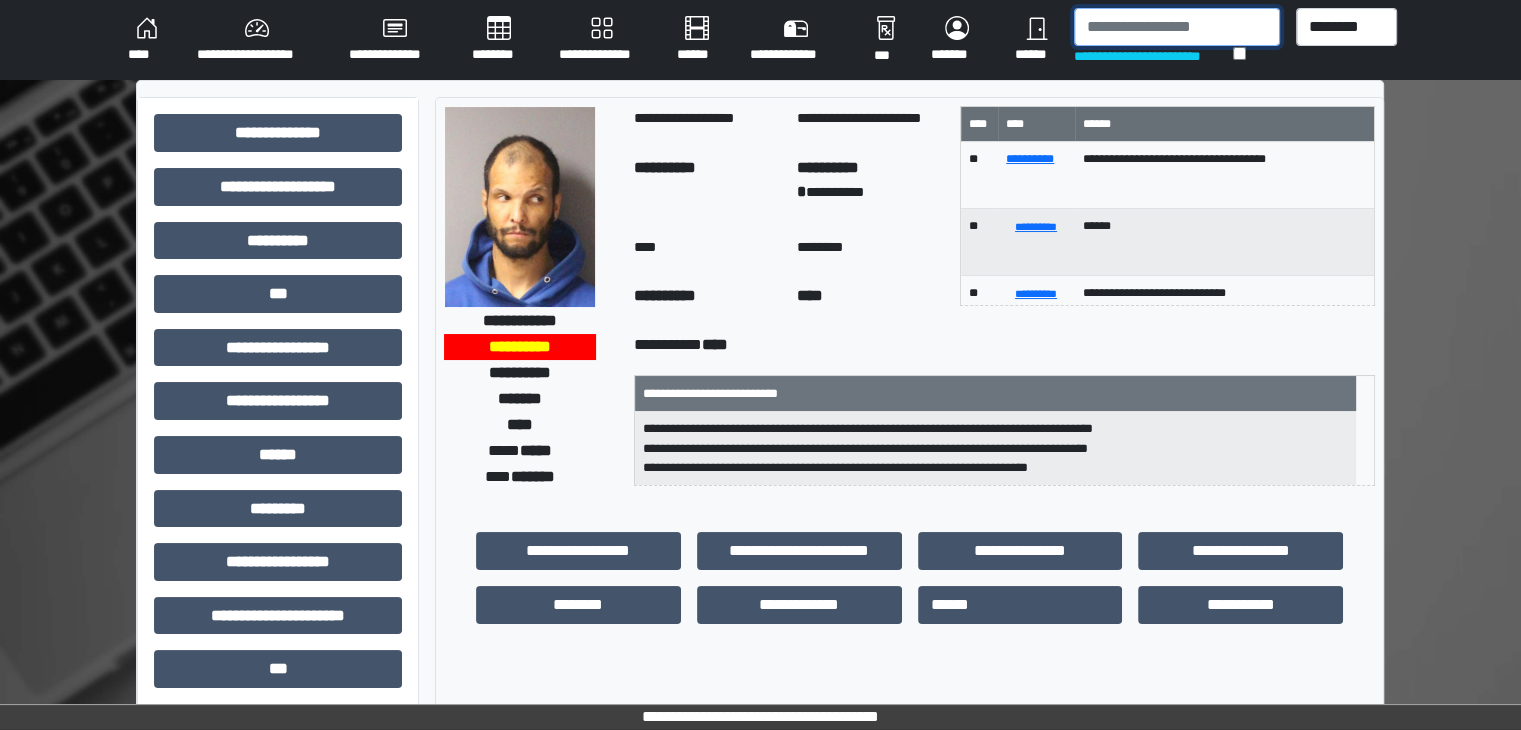 click at bounding box center [1177, 27] 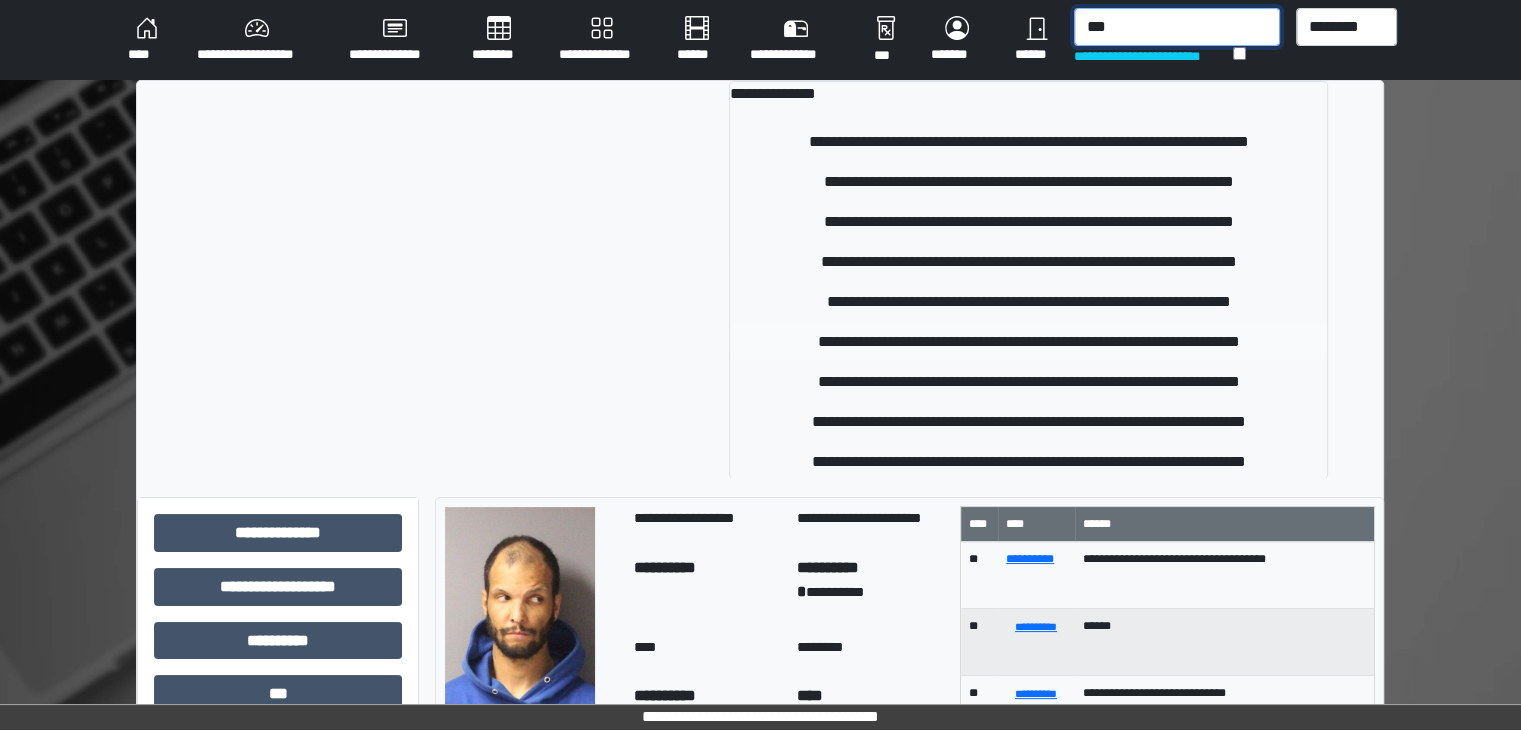 type on "***" 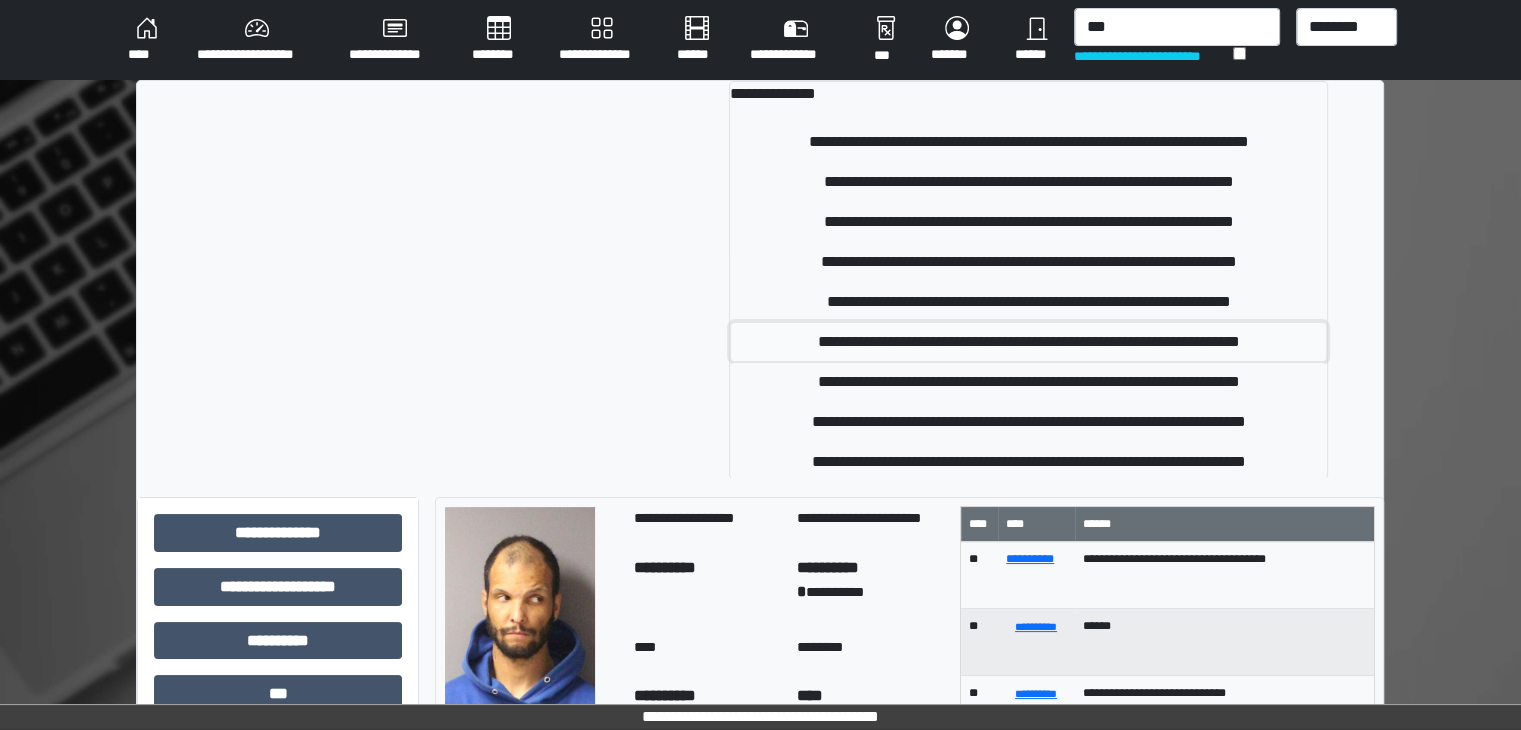 click on "**********" at bounding box center (1028, 342) 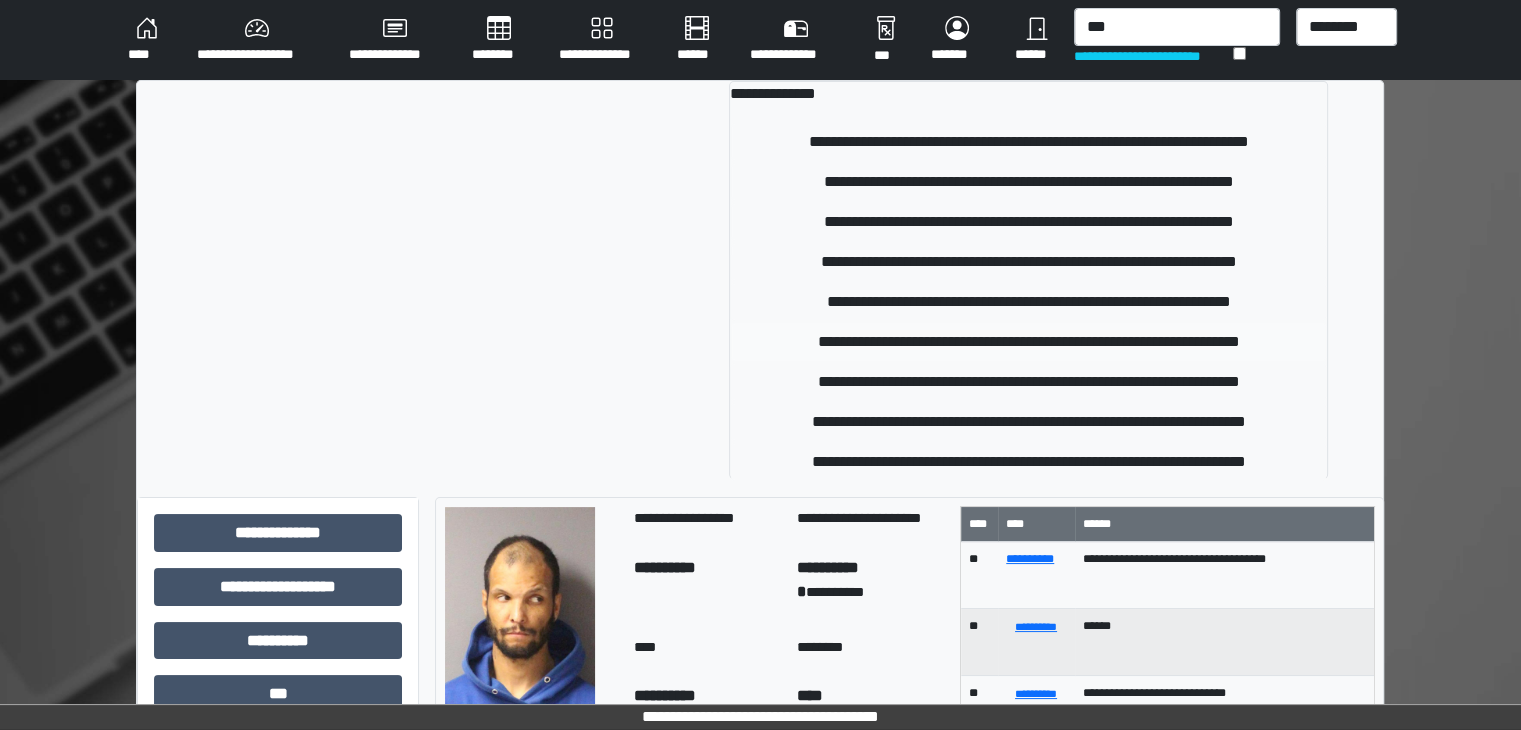 type 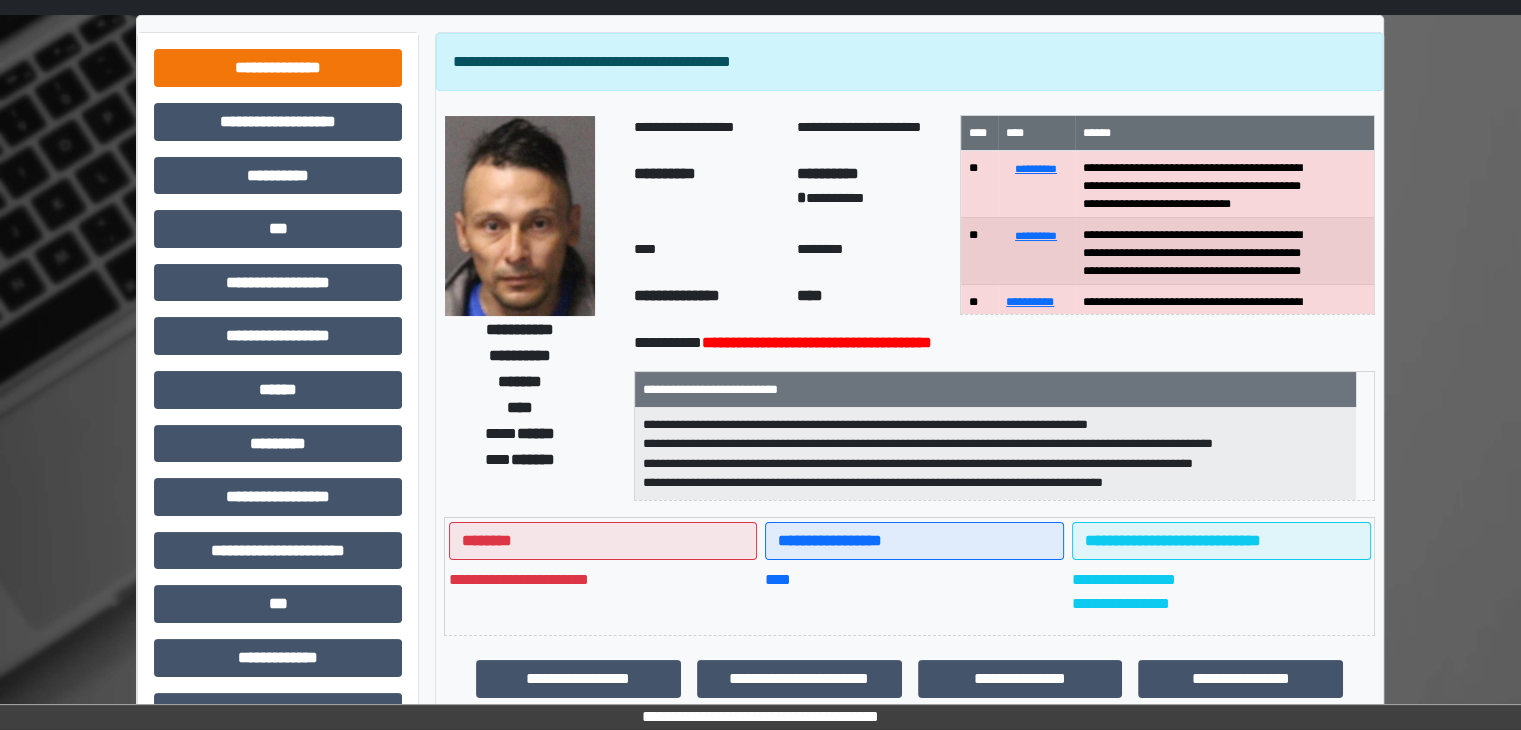 scroll, scrollTop: 0, scrollLeft: 0, axis: both 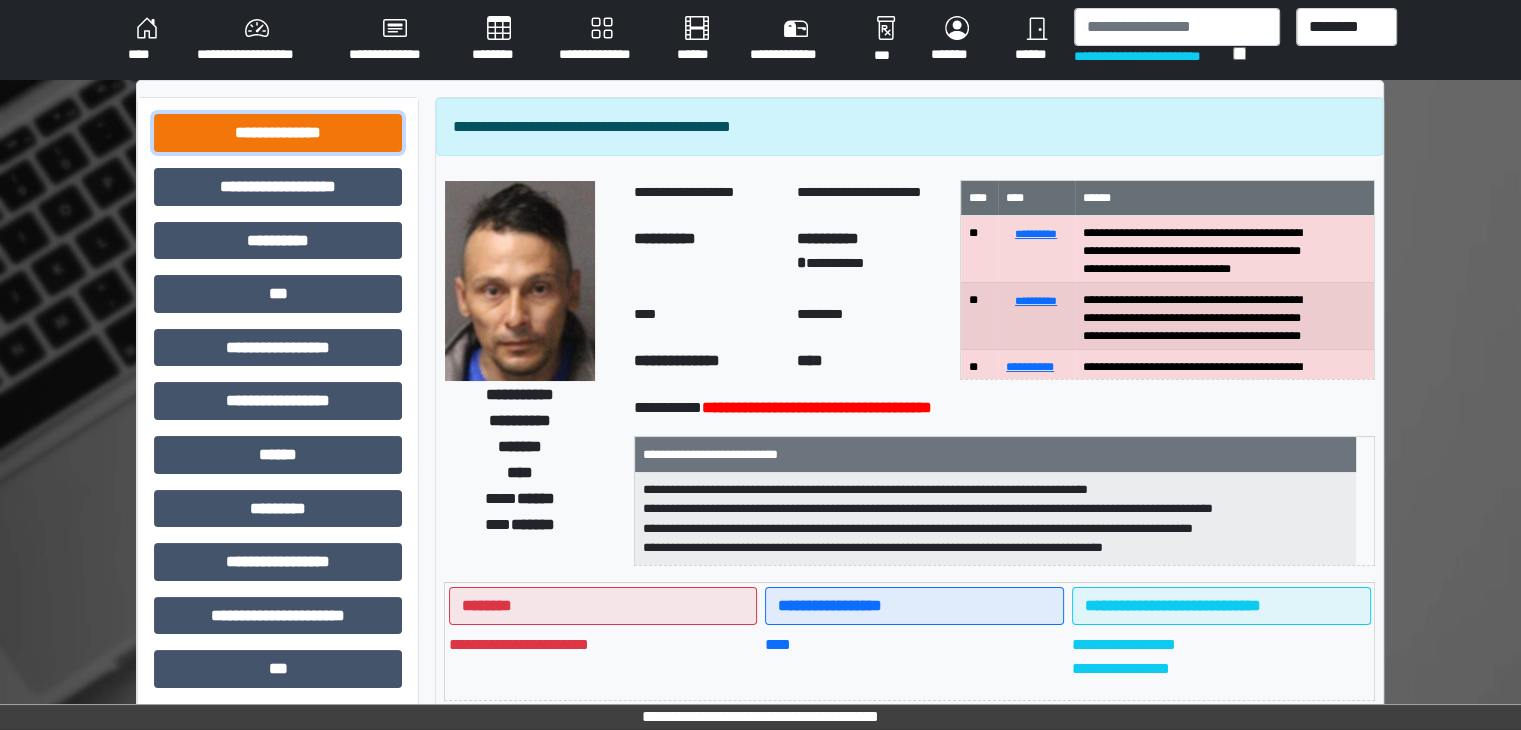 click on "**********" at bounding box center (278, 133) 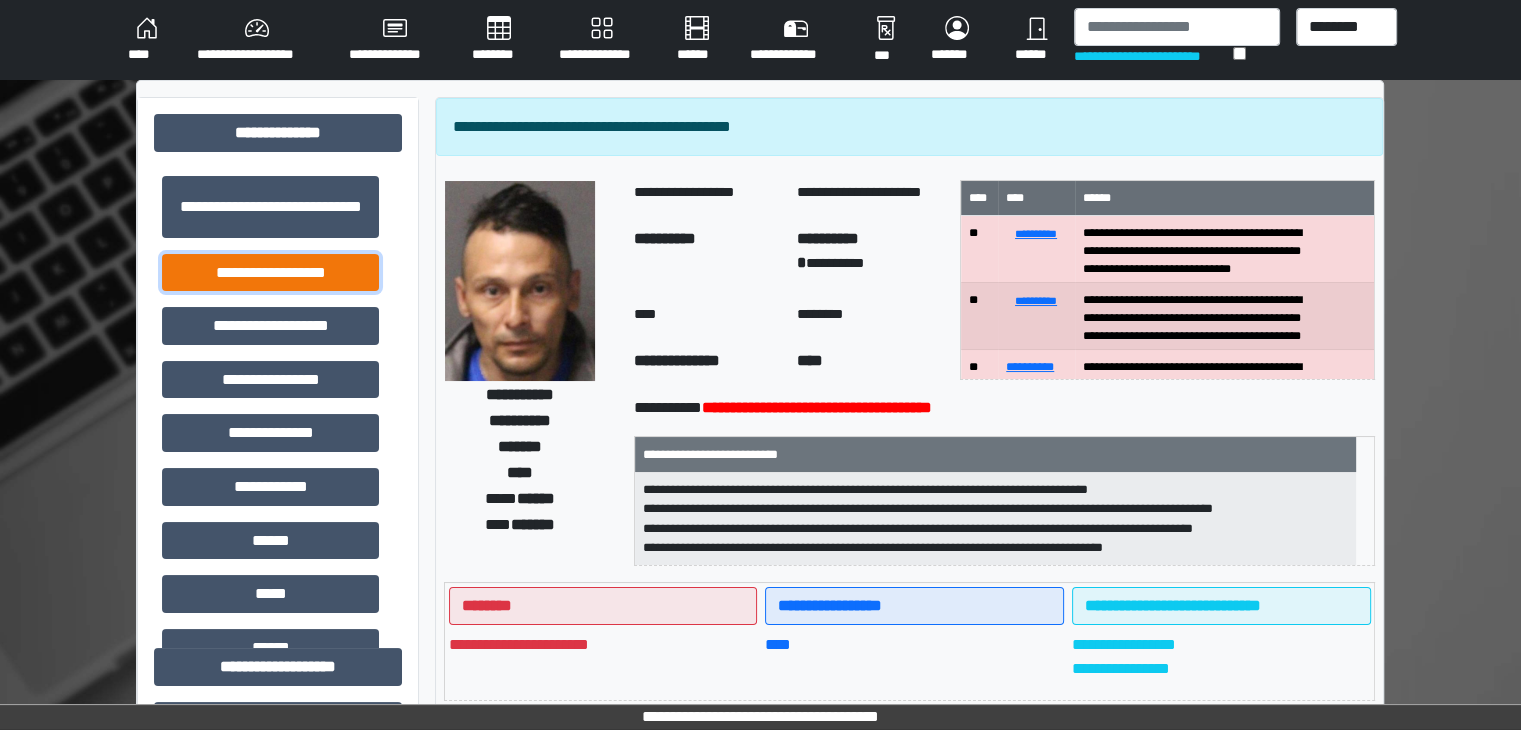 click on "**********" at bounding box center [270, 273] 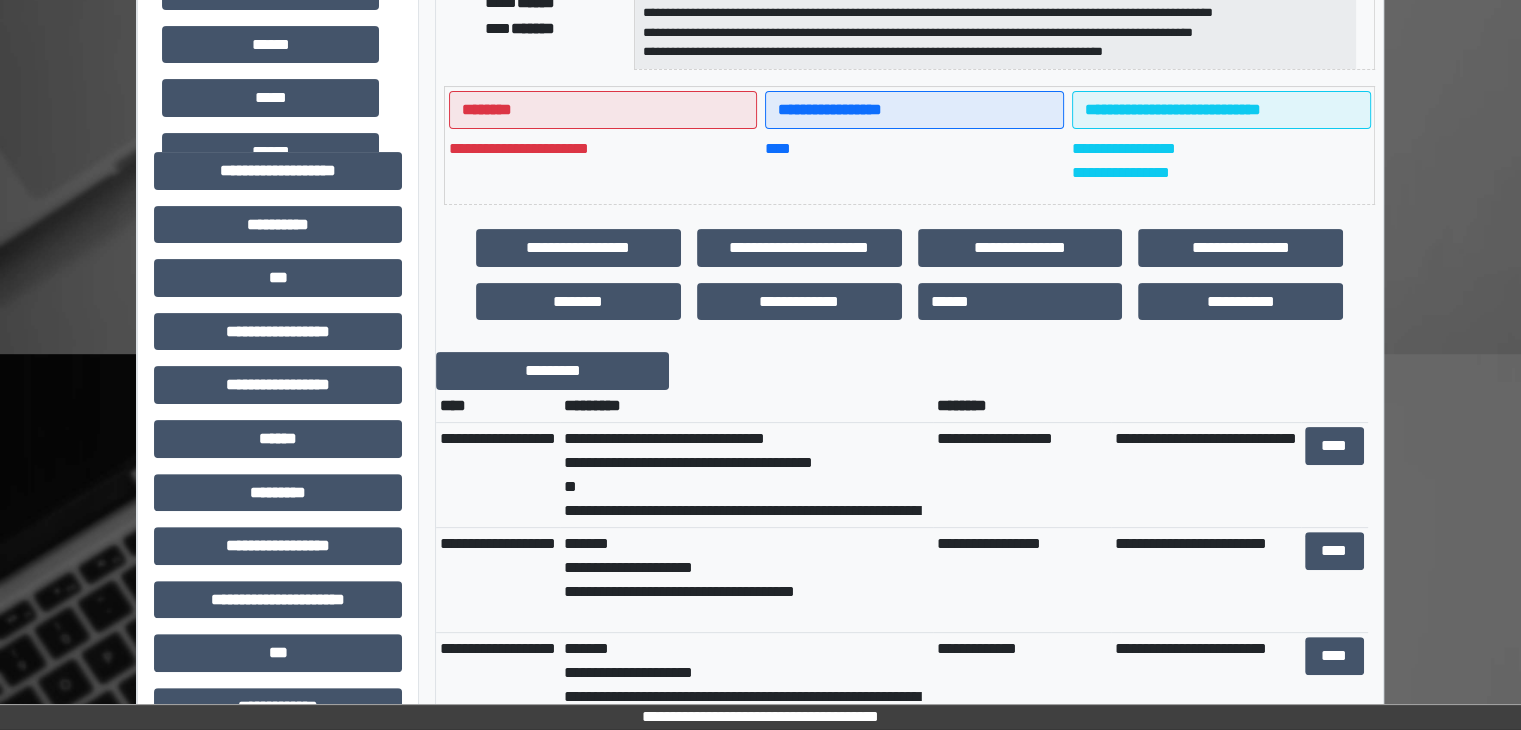 scroll, scrollTop: 600, scrollLeft: 0, axis: vertical 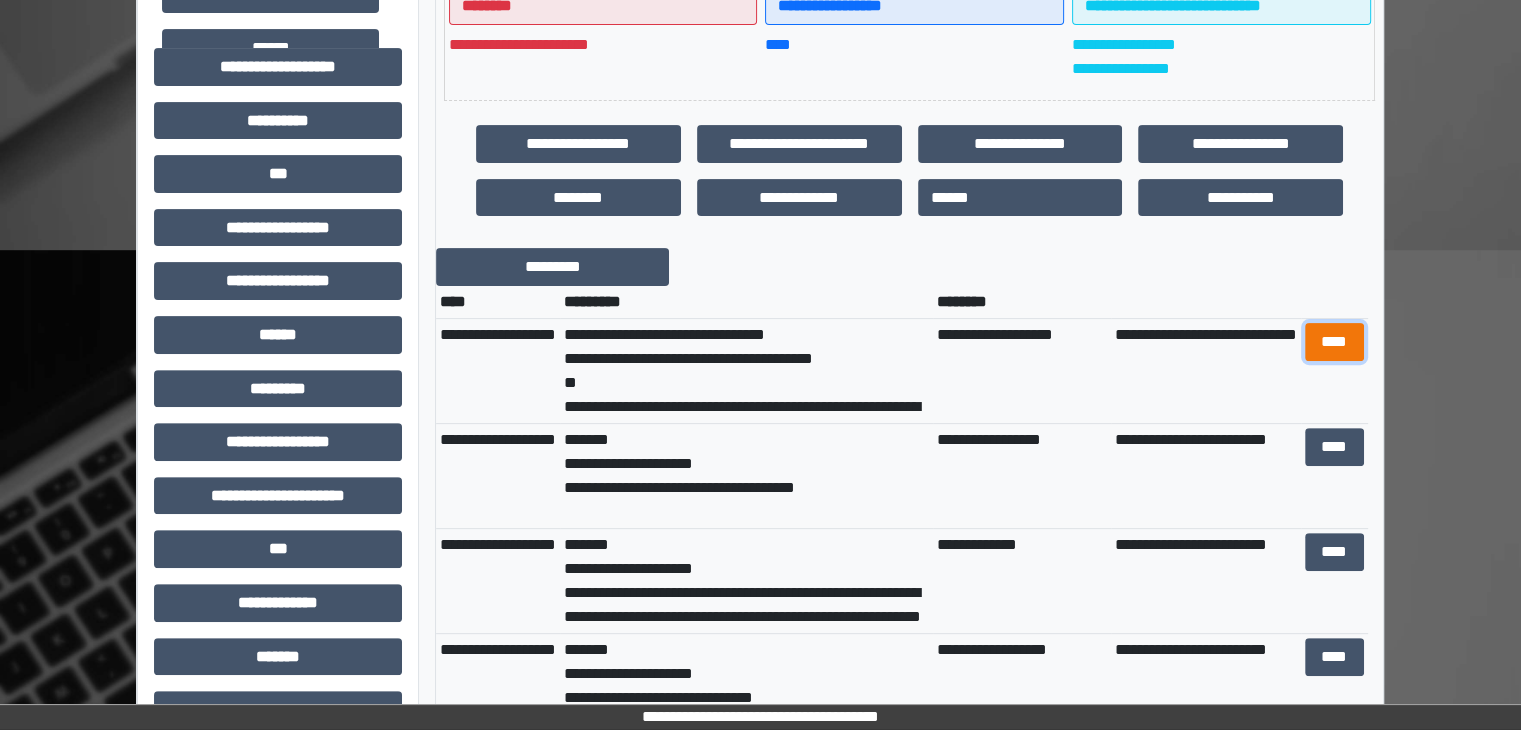 click on "****" at bounding box center [1334, 342] 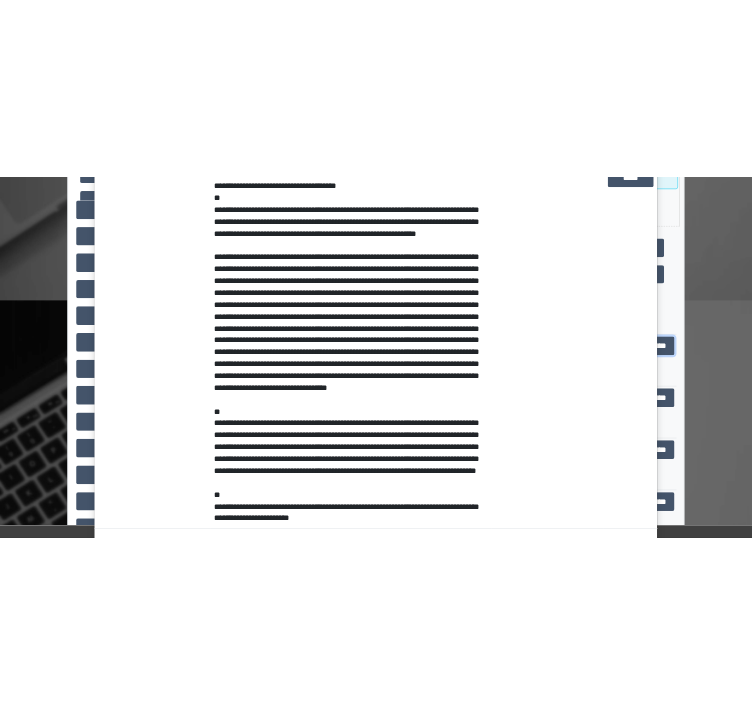 scroll, scrollTop: 400, scrollLeft: 0, axis: vertical 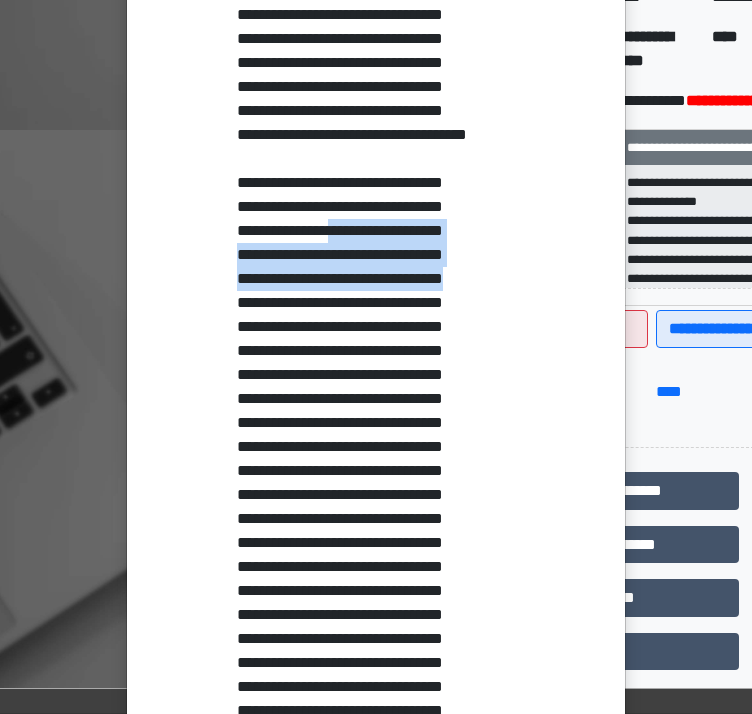 drag, startPoint x: 379, startPoint y: 299, endPoint x: 388, endPoint y: 374, distance: 75.53807 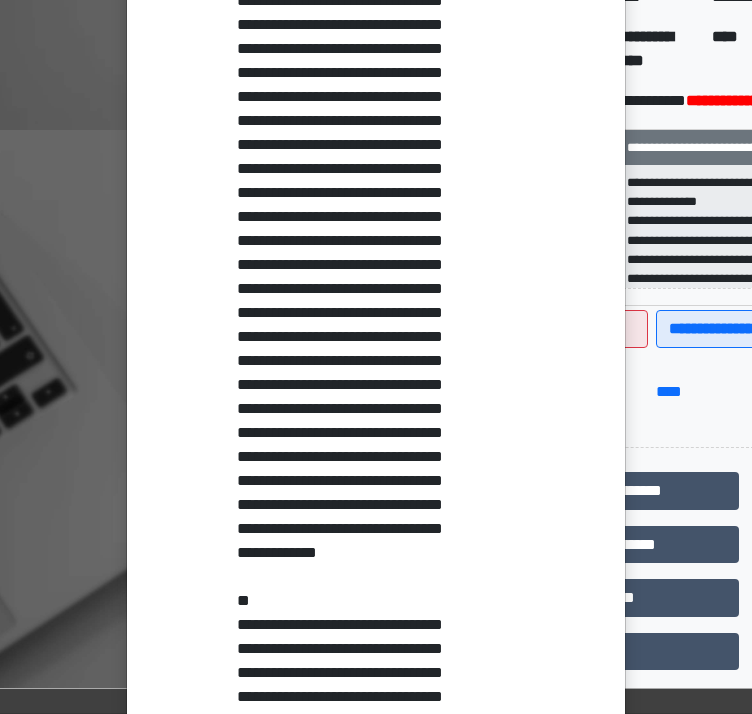 scroll, scrollTop: 900, scrollLeft: 0, axis: vertical 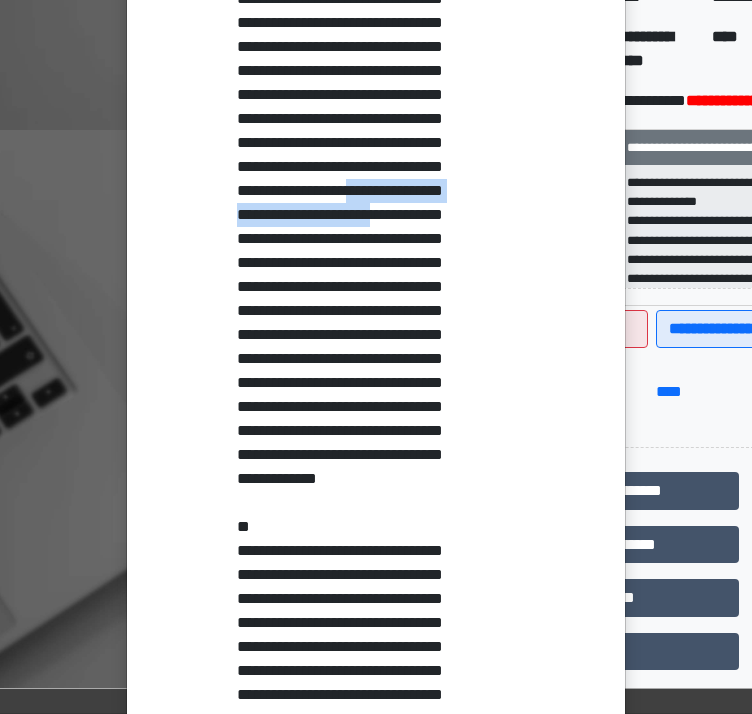 drag, startPoint x: 356, startPoint y: 331, endPoint x: 390, endPoint y: 361, distance: 45.343136 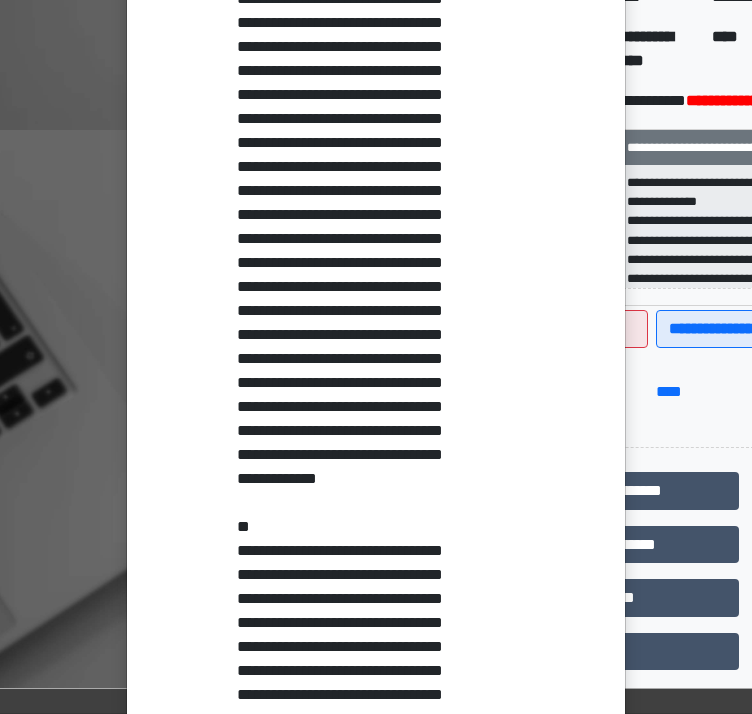 drag, startPoint x: 400, startPoint y: 372, endPoint x: 416, endPoint y: 381, distance: 18.35756 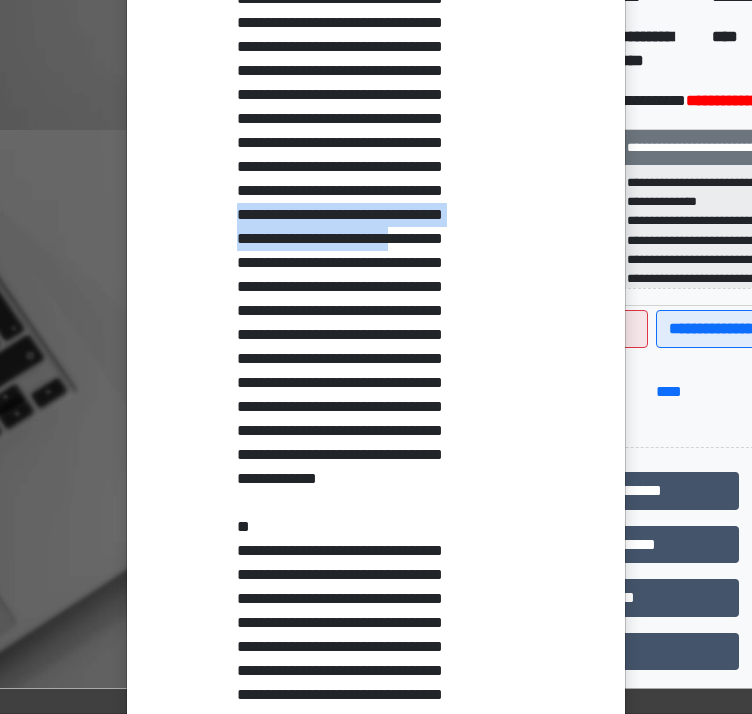 drag, startPoint x: 420, startPoint y: 381, endPoint x: 224, endPoint y: 355, distance: 197.71696 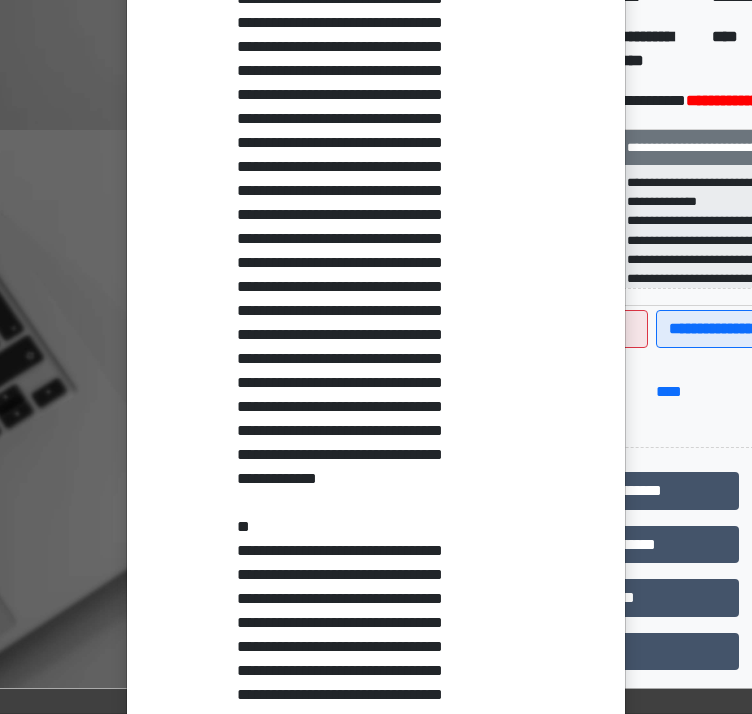click on "**********" at bounding box center [514, 238] 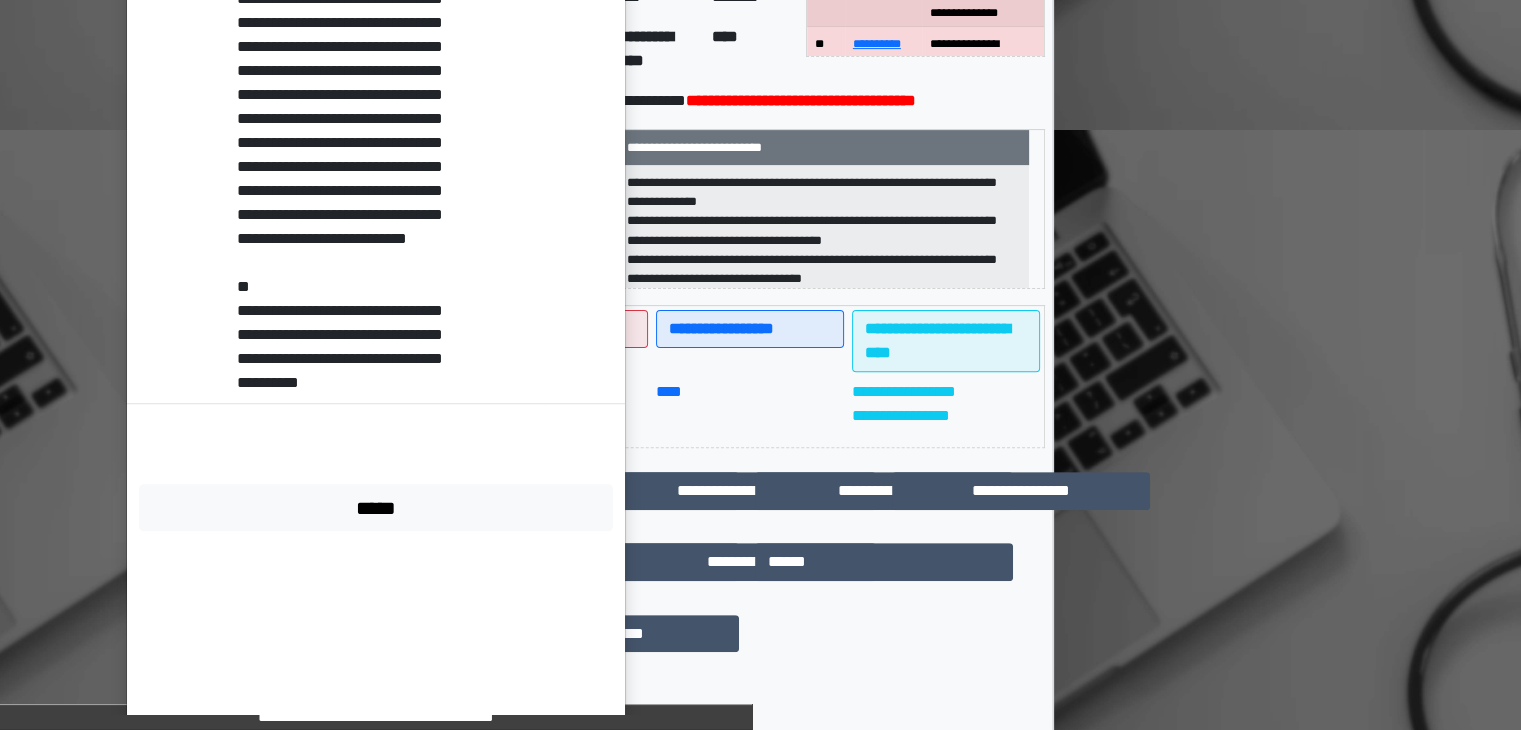 scroll, scrollTop: 656, scrollLeft: 0, axis: vertical 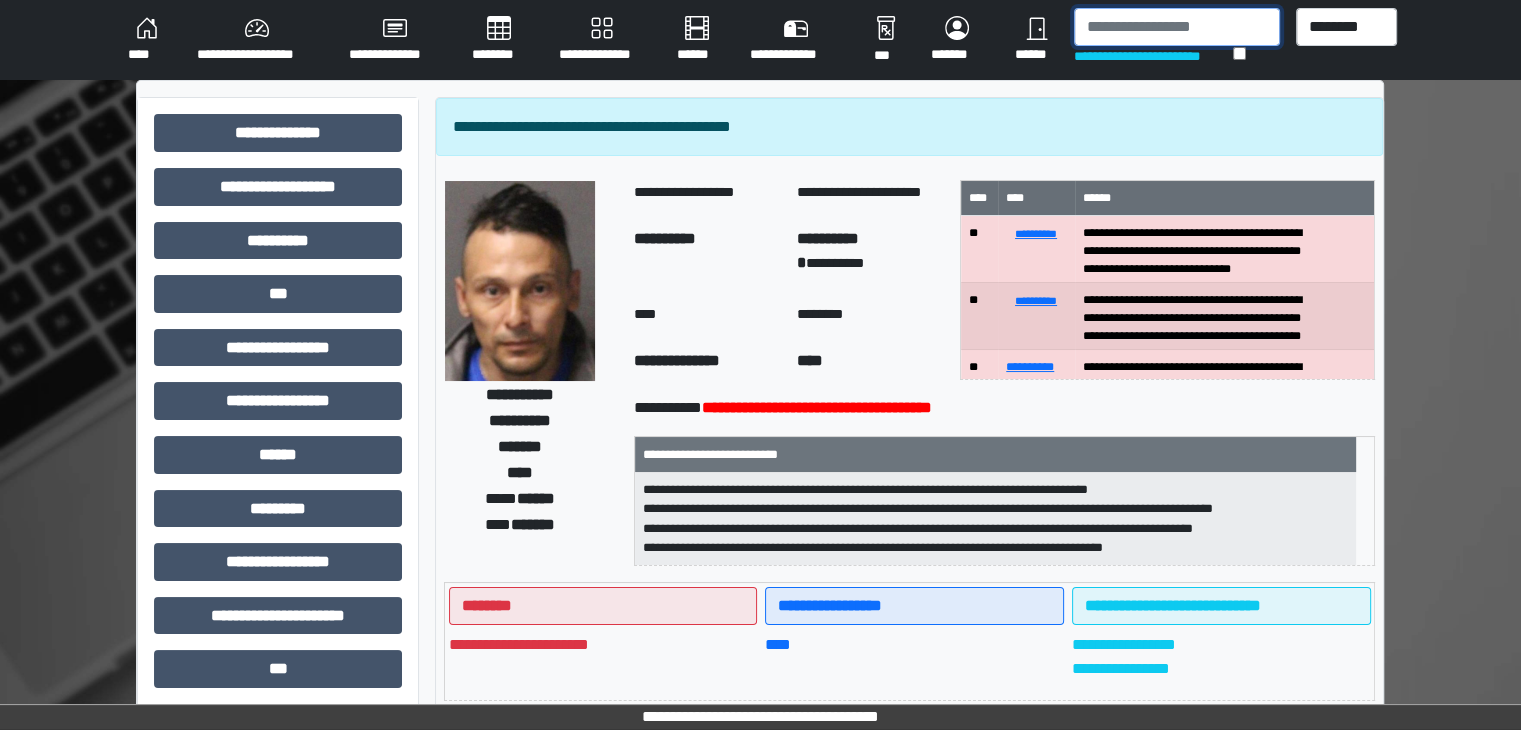 click at bounding box center [1177, 27] 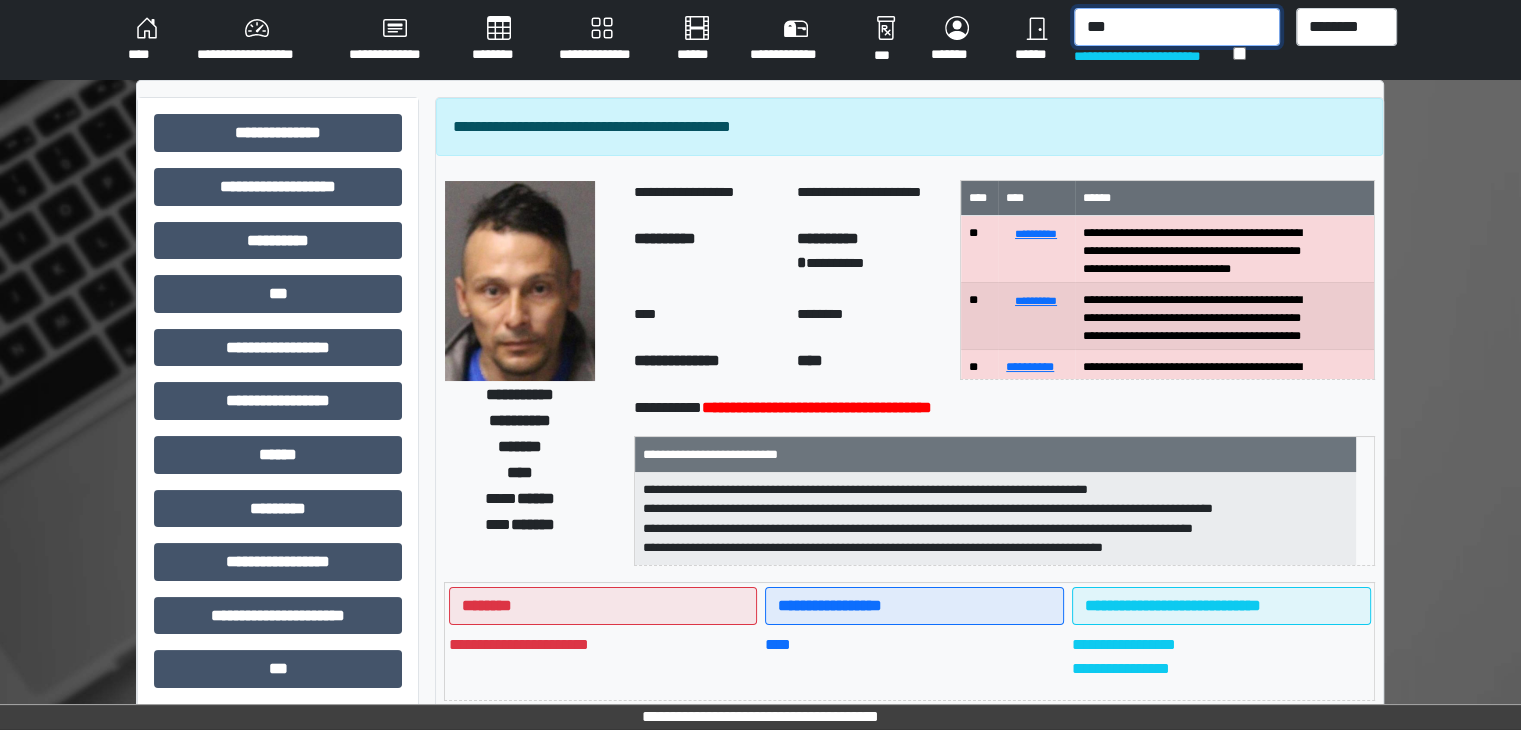 type on "****" 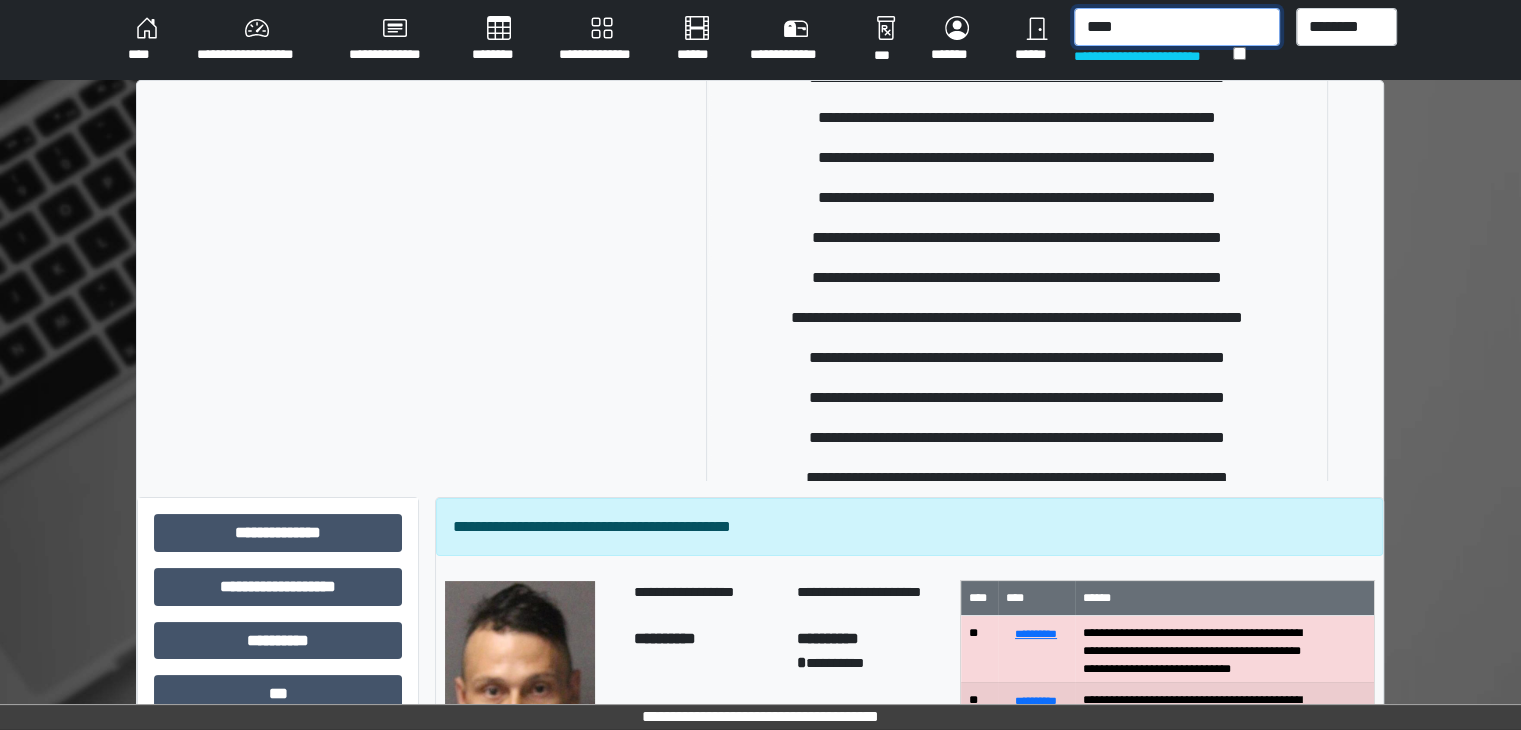 scroll, scrollTop: 0, scrollLeft: 0, axis: both 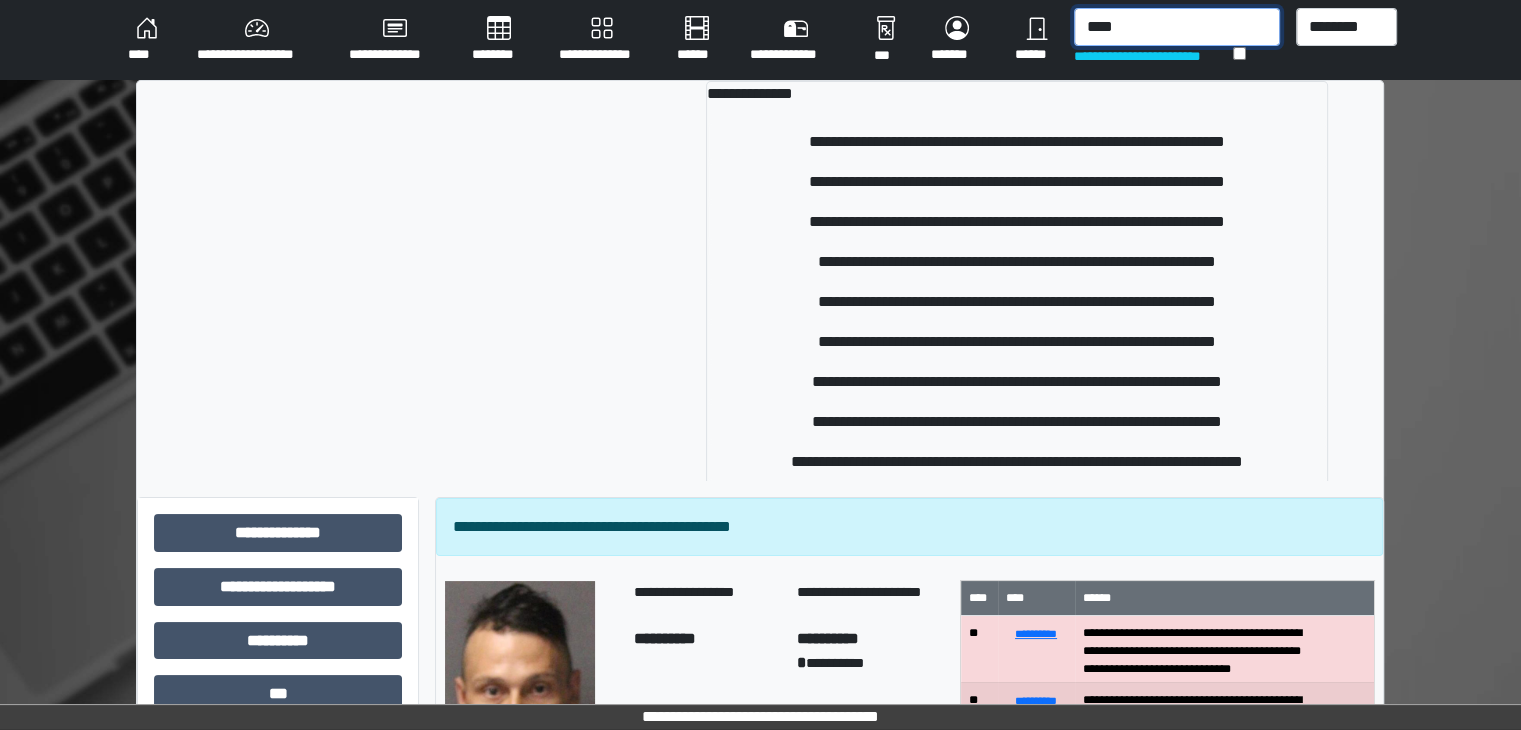 click on "**********" at bounding box center (758, 40) 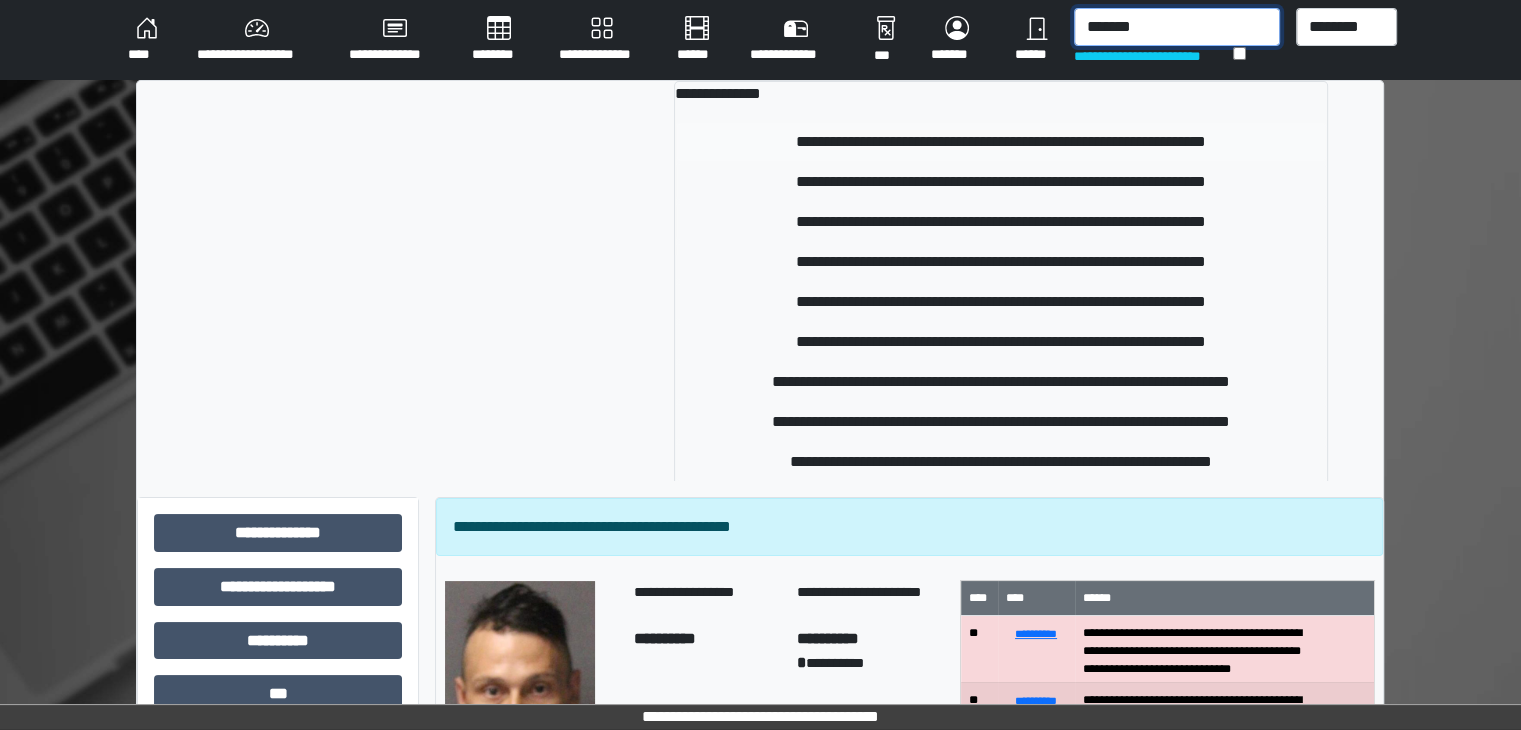 type on "*******" 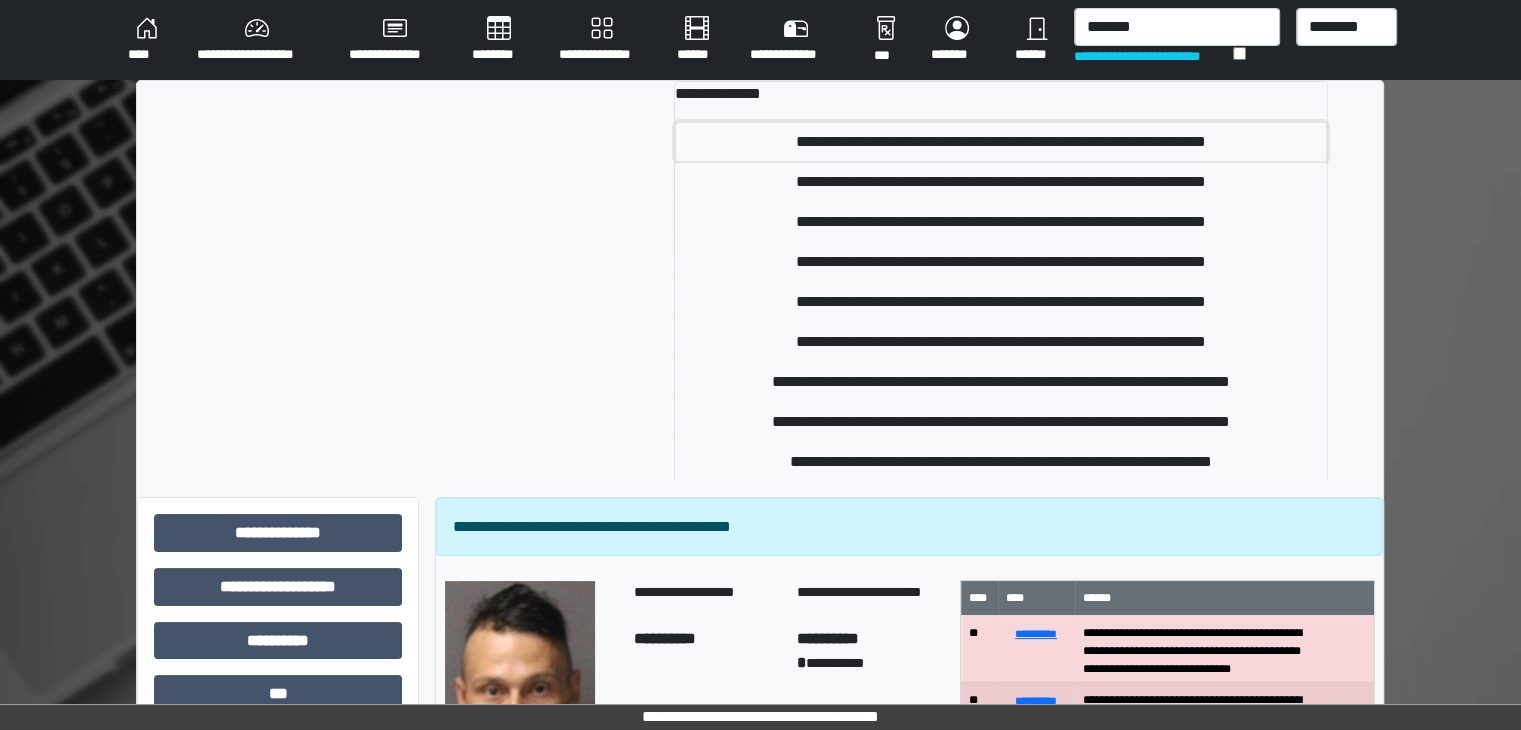 click on "**********" at bounding box center (1001, 142) 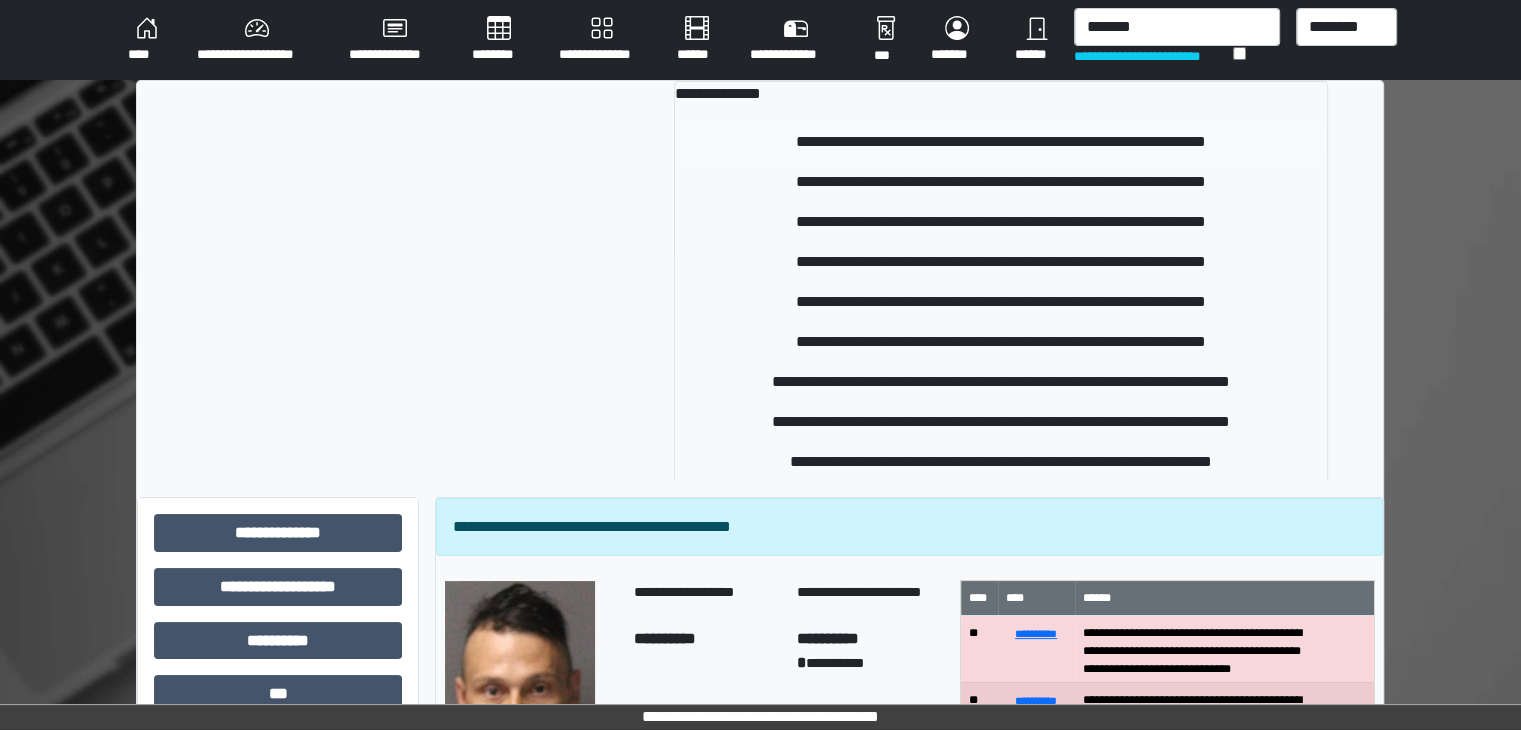 type 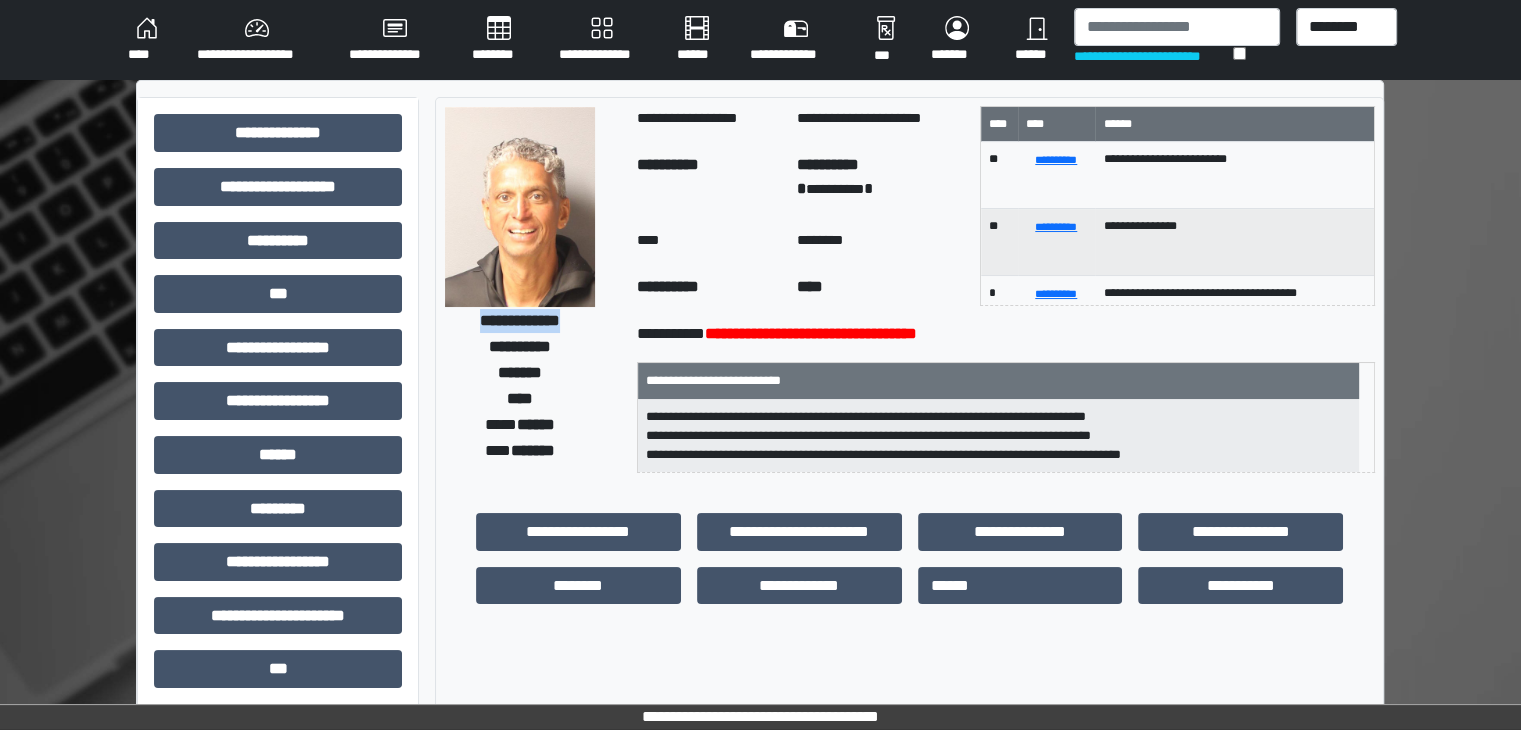 drag, startPoint x: 589, startPoint y: 324, endPoint x: 452, endPoint y: 321, distance: 137.03284 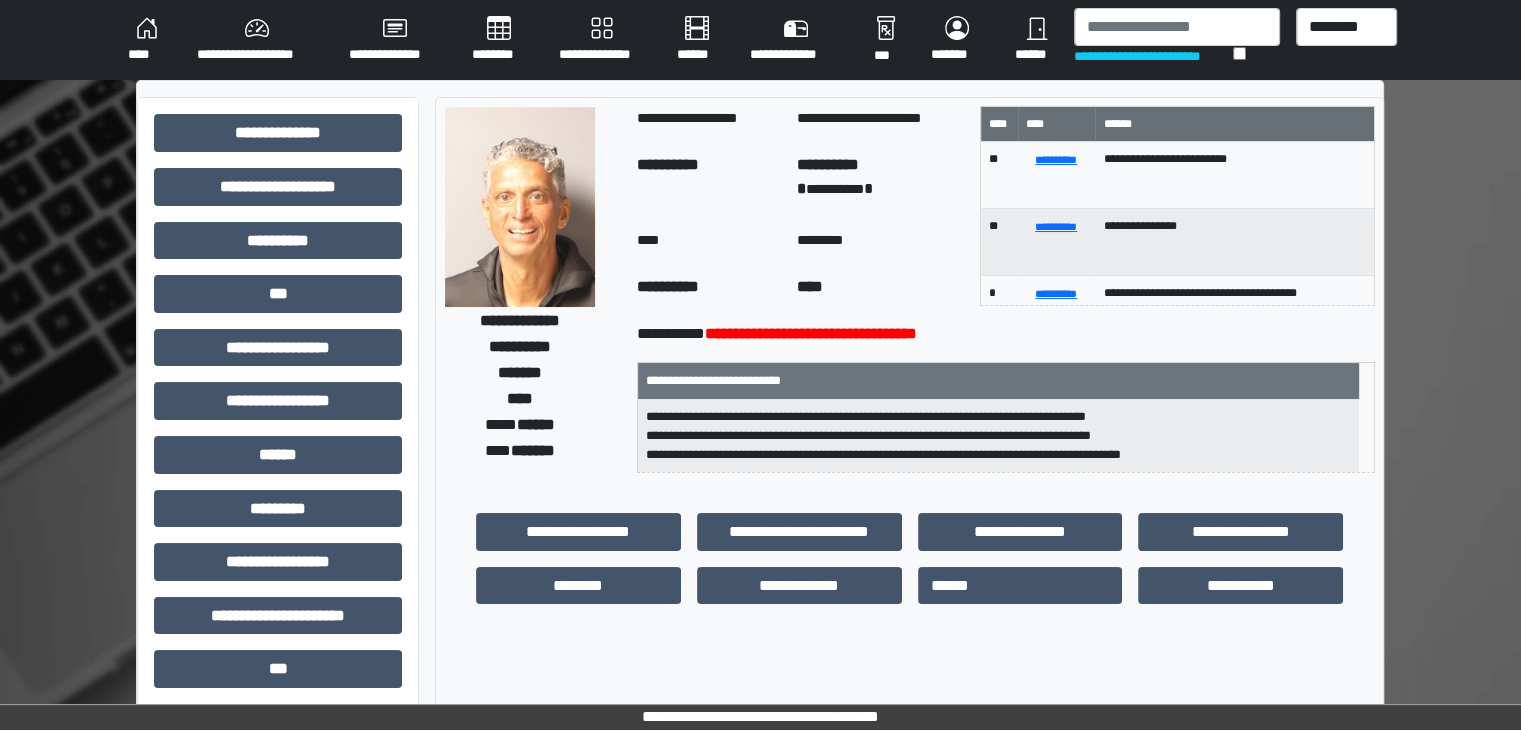 click on "**********" at bounding box center [532, 289] 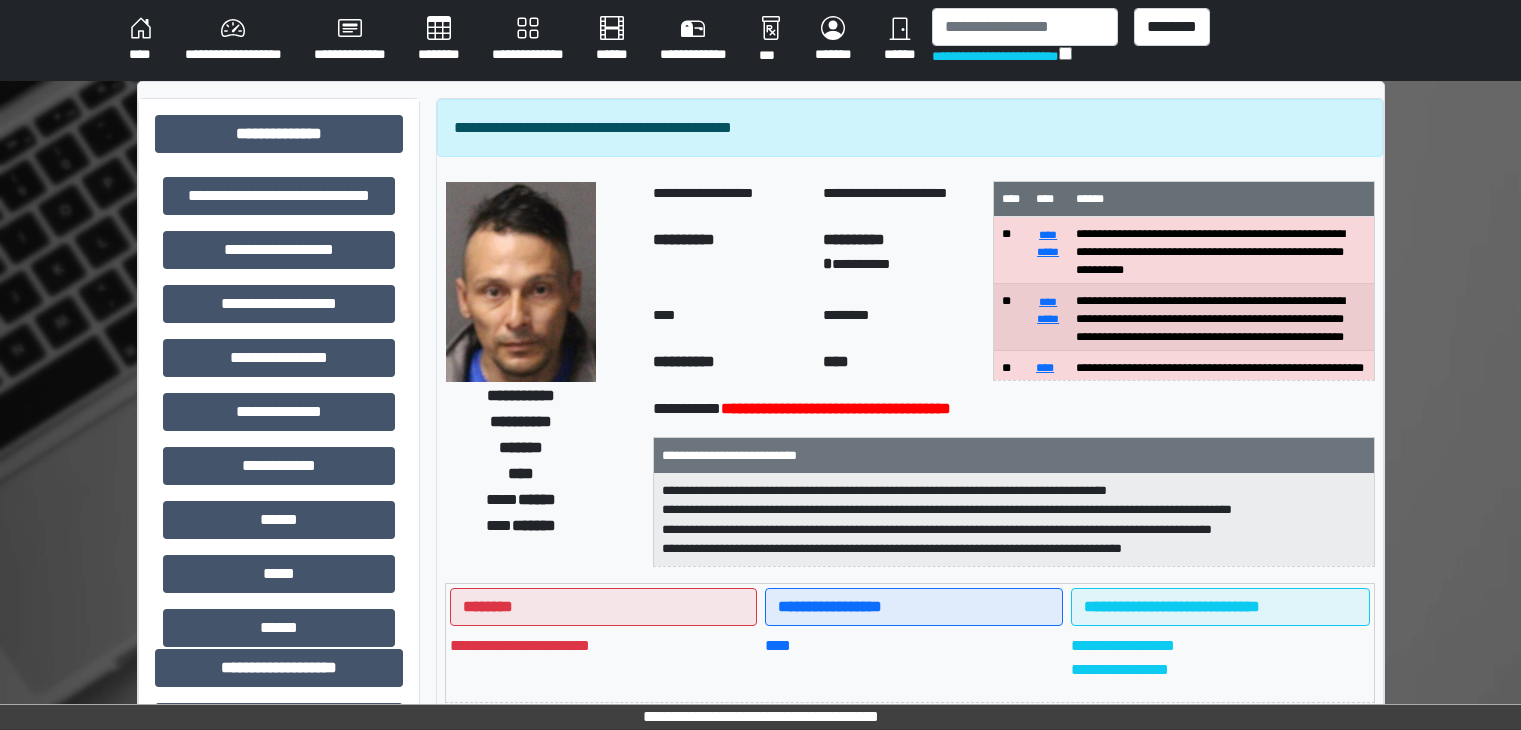 select on "***" 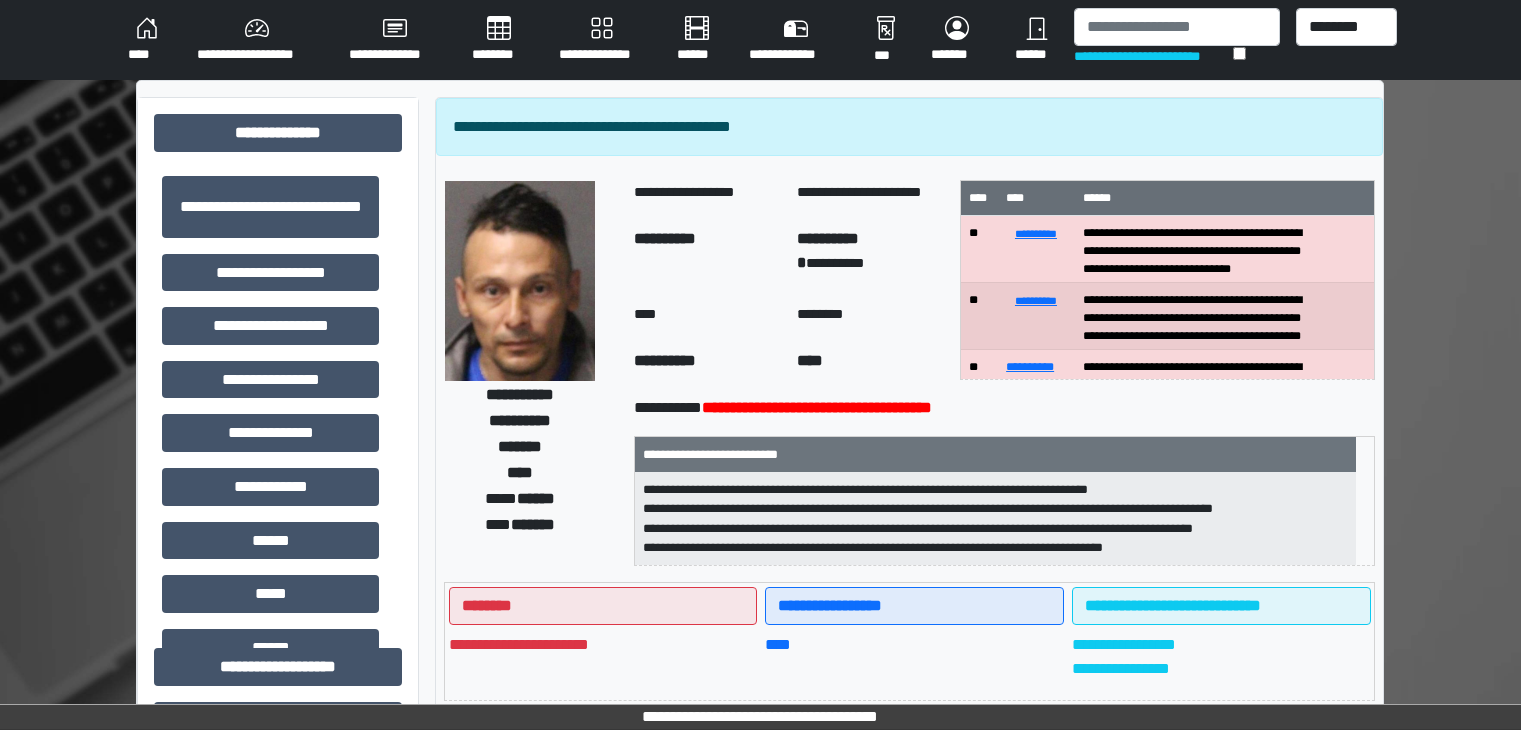 scroll, scrollTop: 216, scrollLeft: 0, axis: vertical 